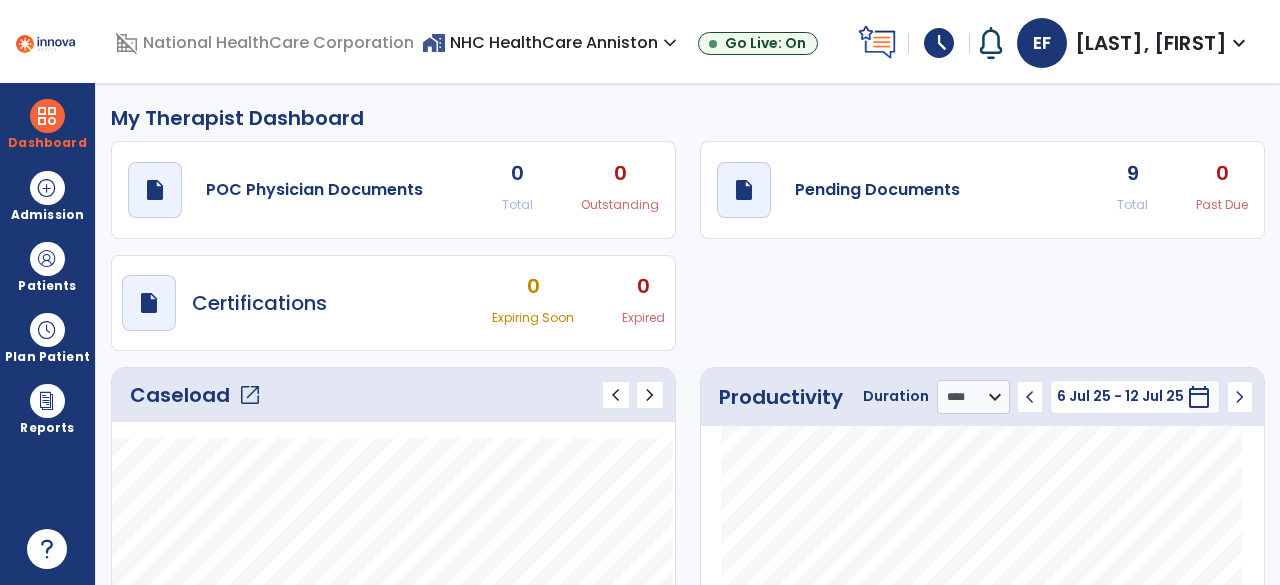select on "****" 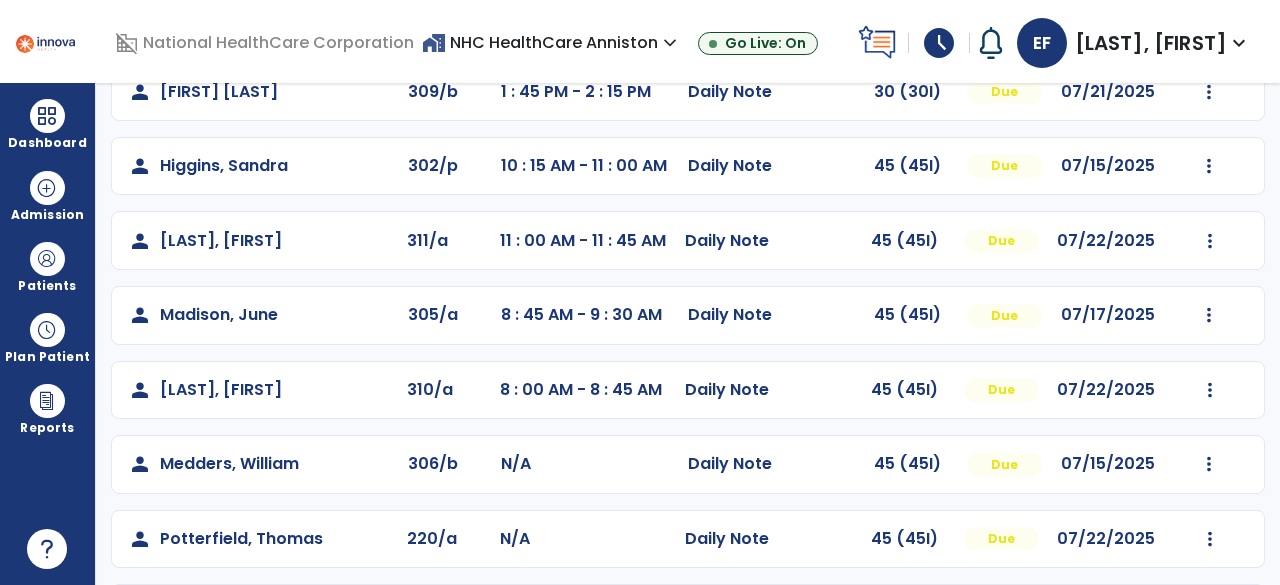 scroll, scrollTop: 298, scrollLeft: 0, axis: vertical 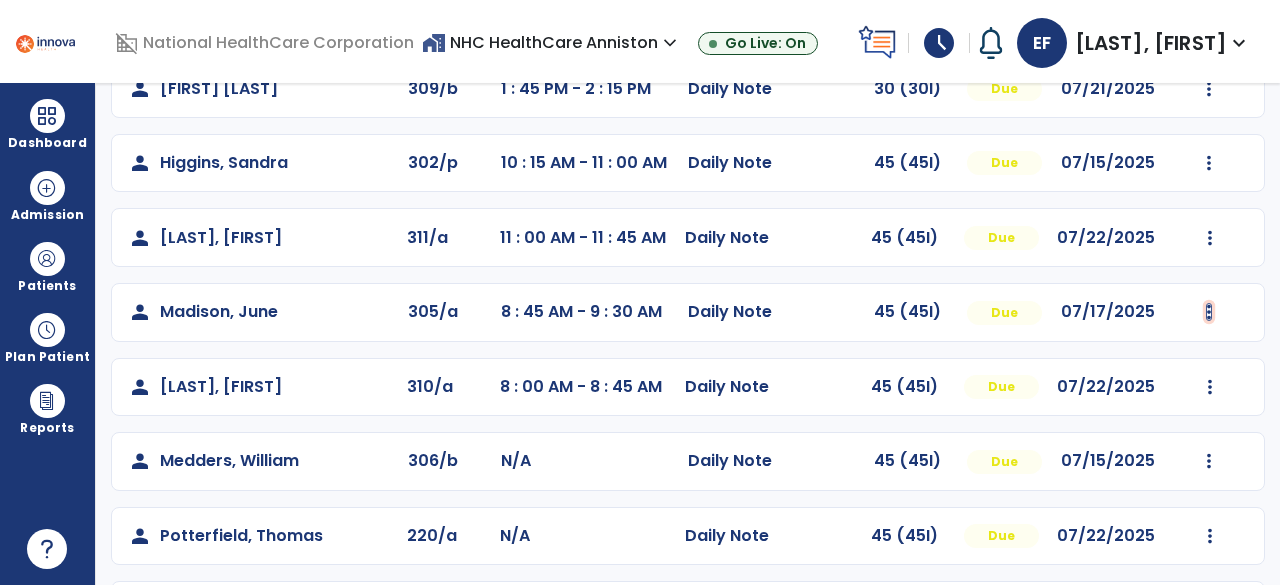 click at bounding box center [1211, 14] 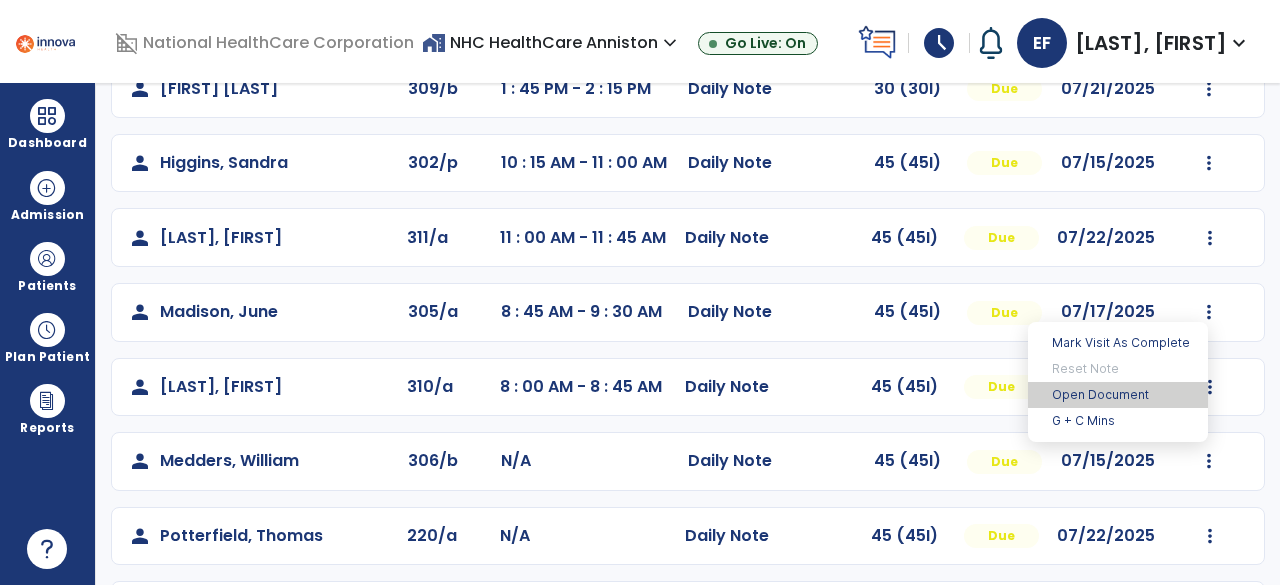 click on "Open Document" at bounding box center [1118, 395] 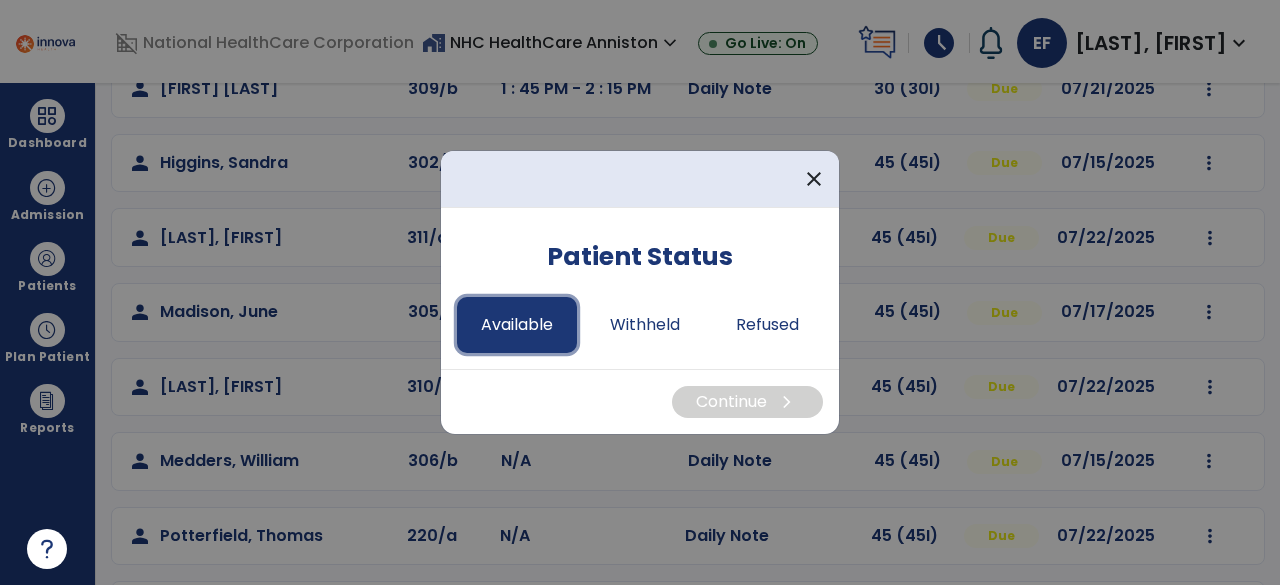 click on "Available" at bounding box center [517, 325] 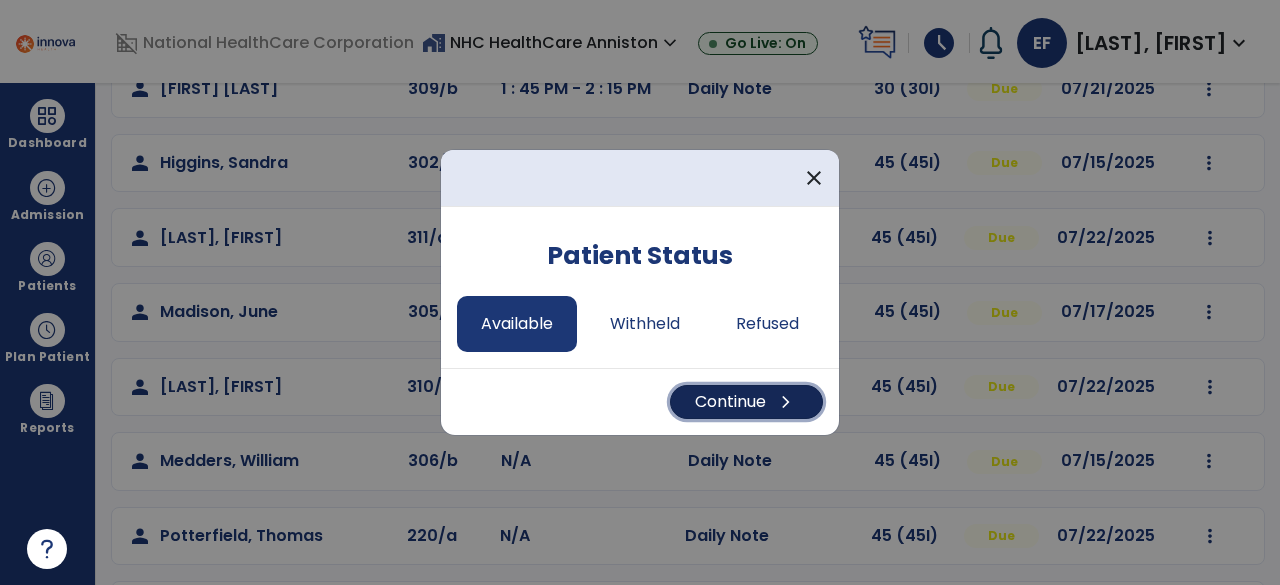 click on "Continue   chevron_right" at bounding box center (746, 402) 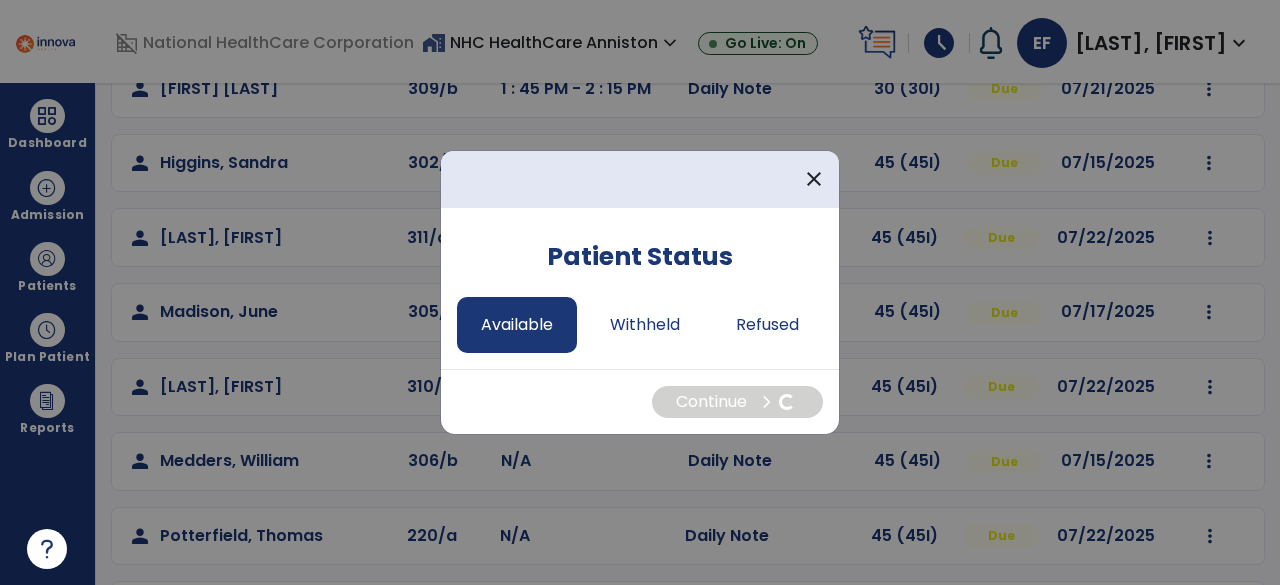 select on "*" 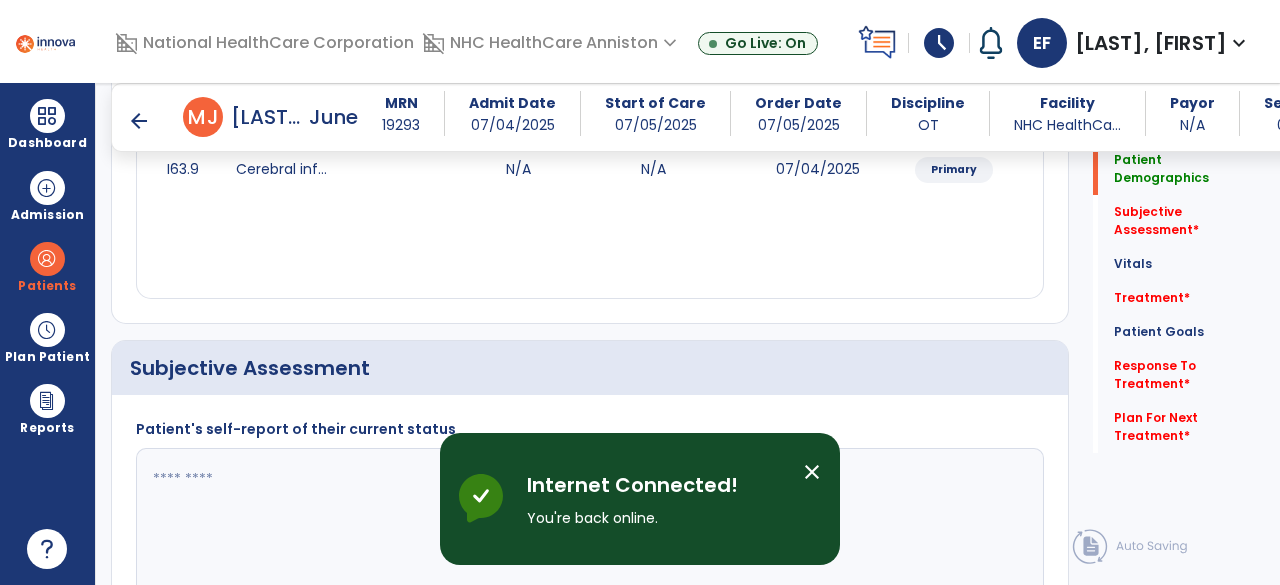 scroll, scrollTop: 376, scrollLeft: 0, axis: vertical 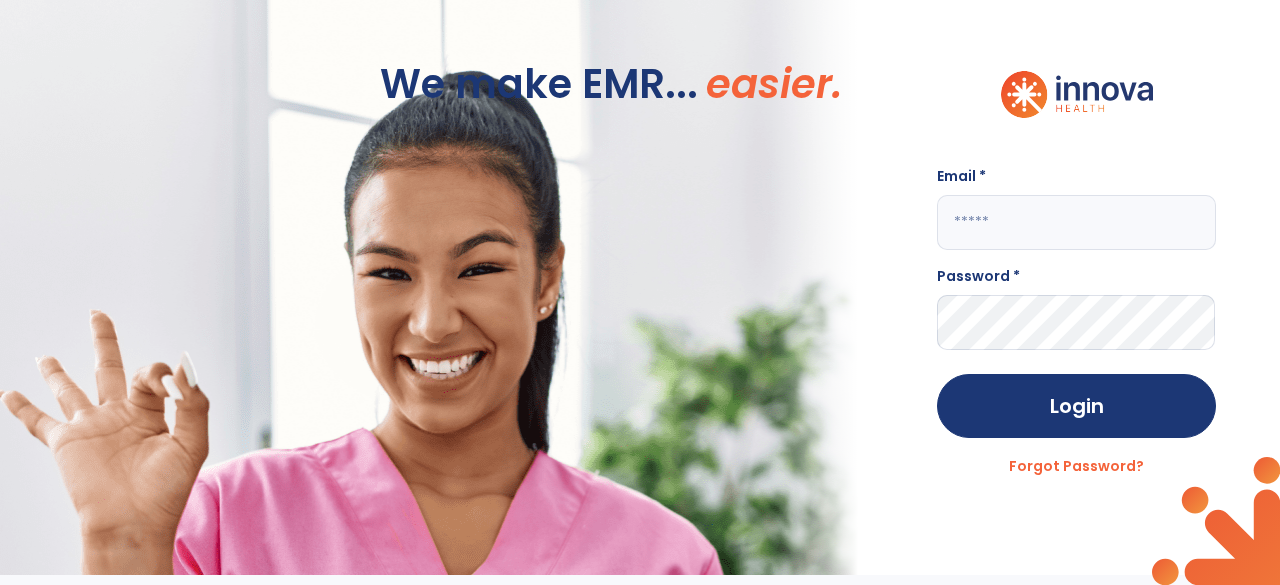 click on "We make EMR... easier." 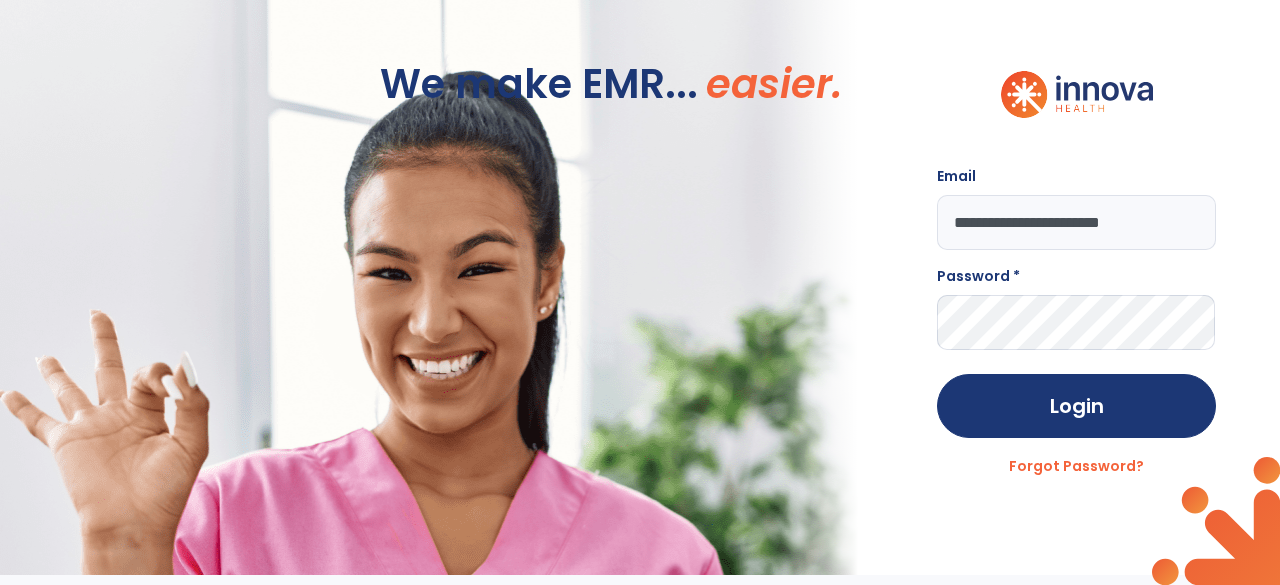 type on "**********" 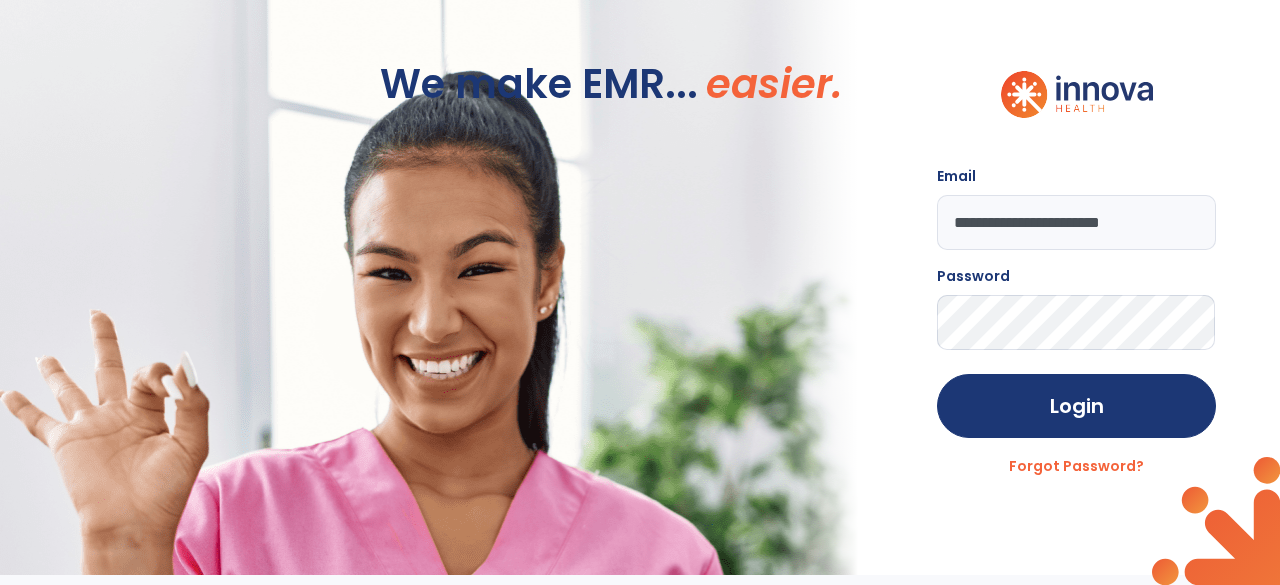 click on "Login" 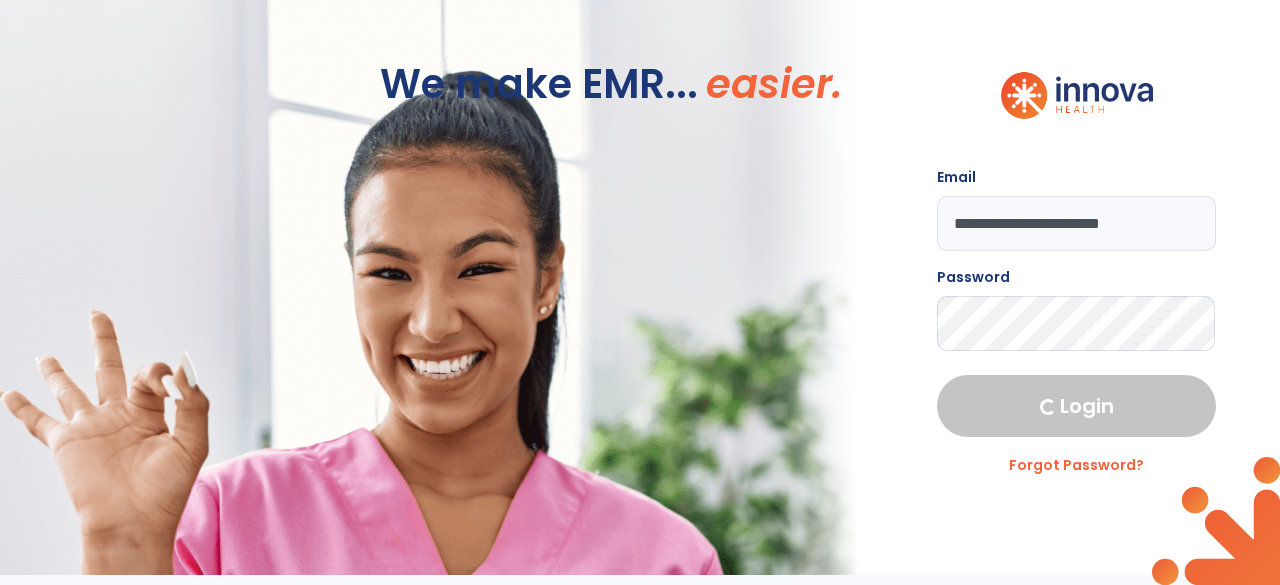 select on "****" 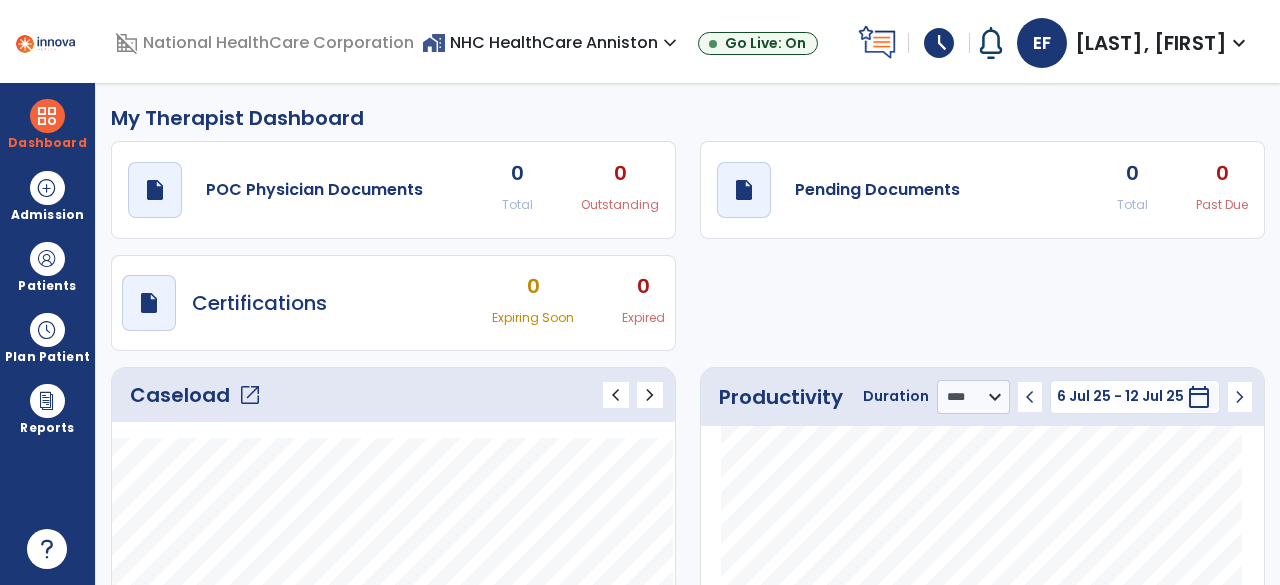click on "open_in_new" 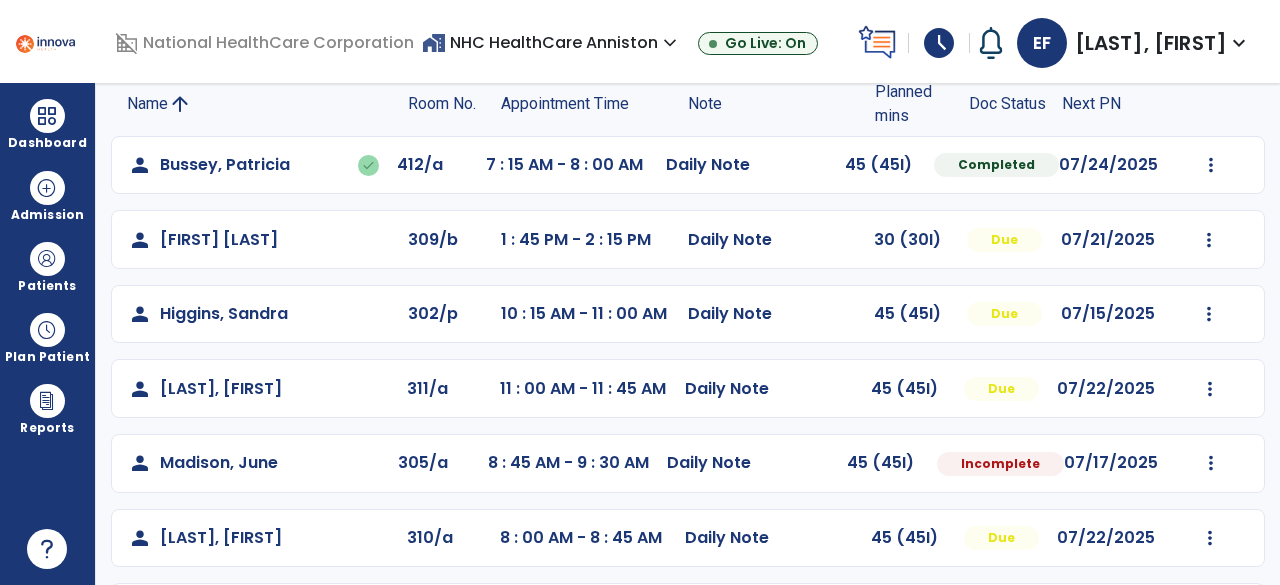 scroll, scrollTop: 184, scrollLeft: 0, axis: vertical 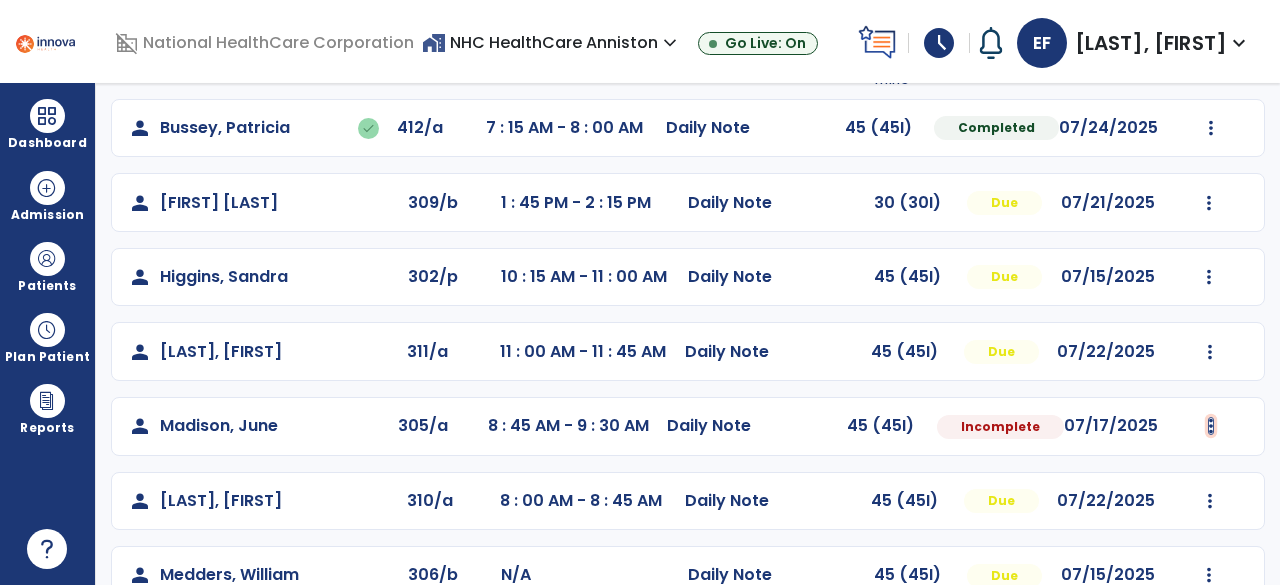 click at bounding box center (1211, 128) 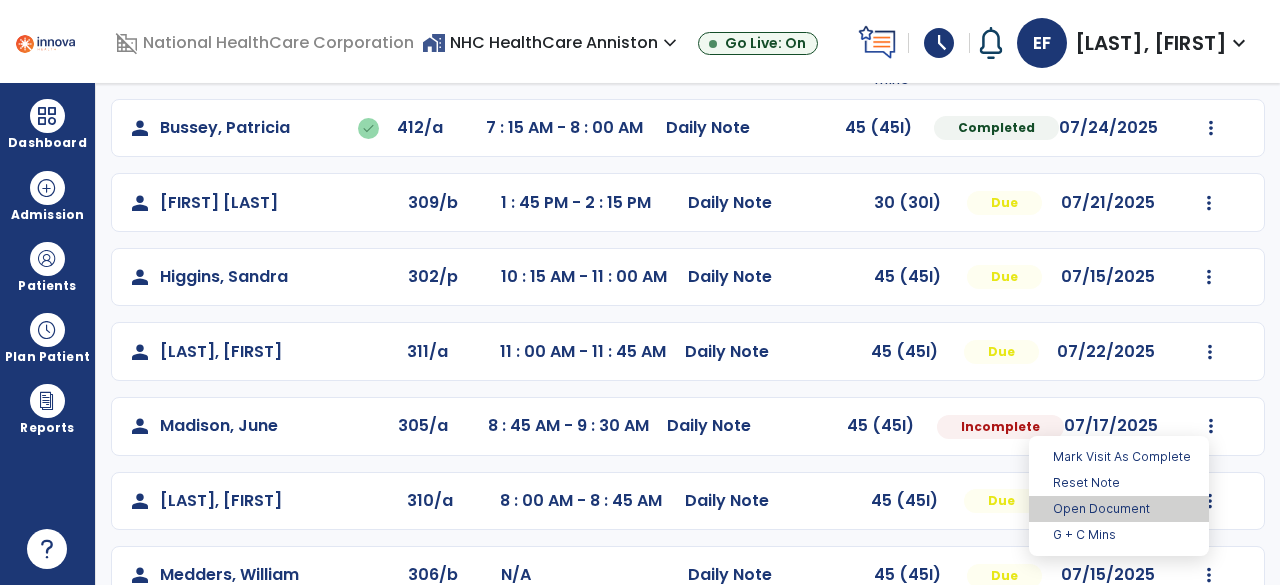 click on "Open Document" at bounding box center [1119, 509] 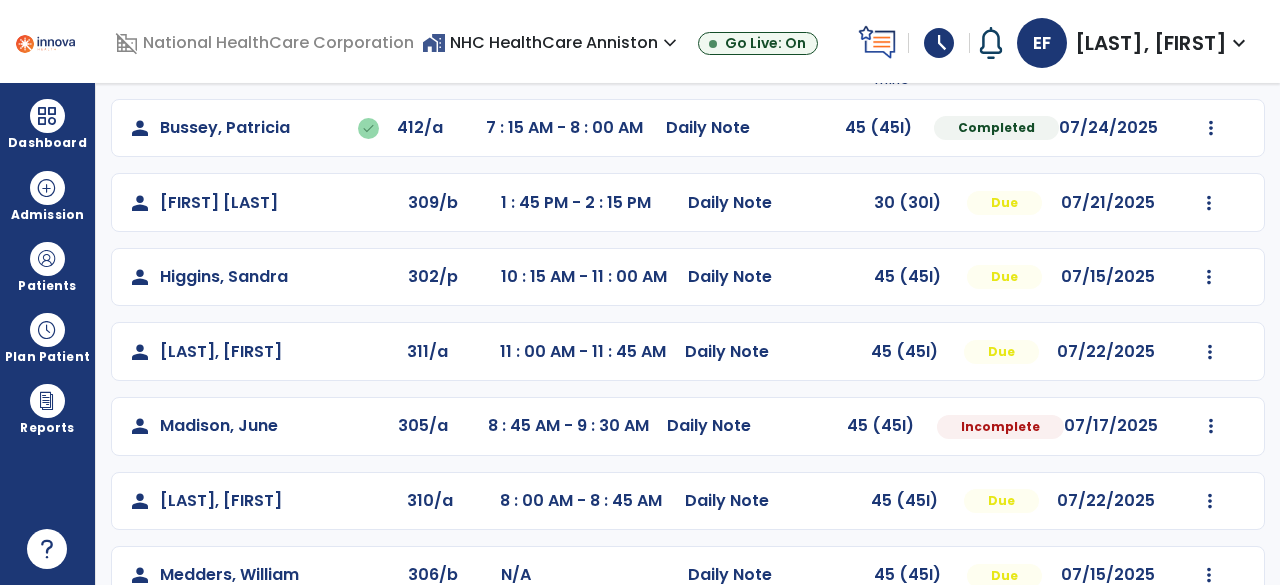 select on "*" 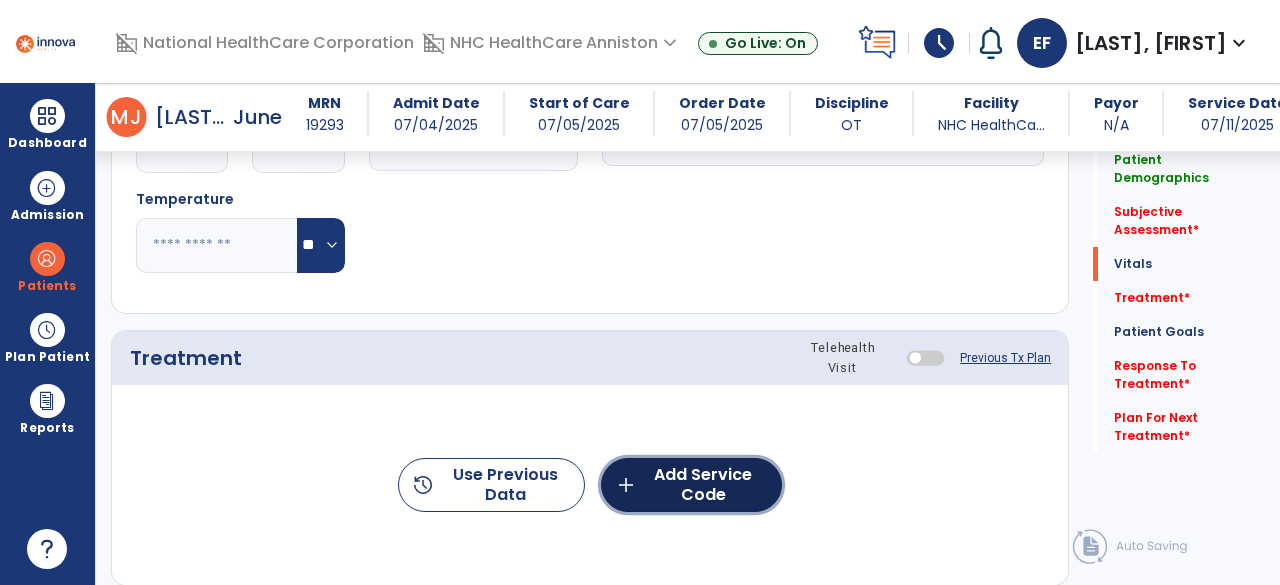 click on "add  Add Service Code" 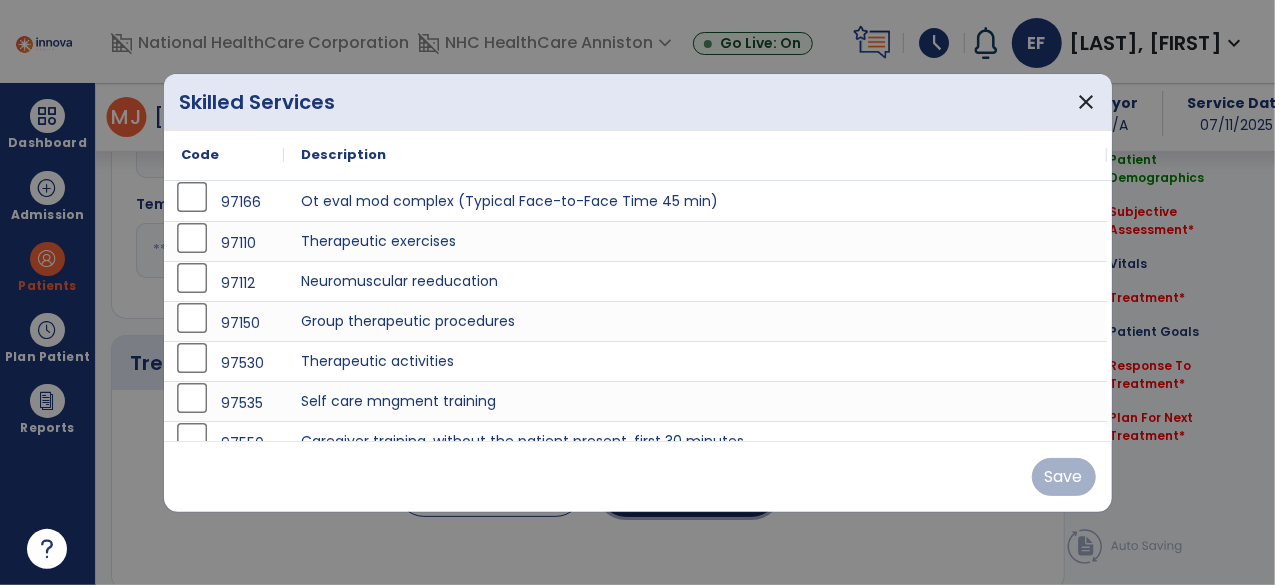 scroll, scrollTop: 1029, scrollLeft: 0, axis: vertical 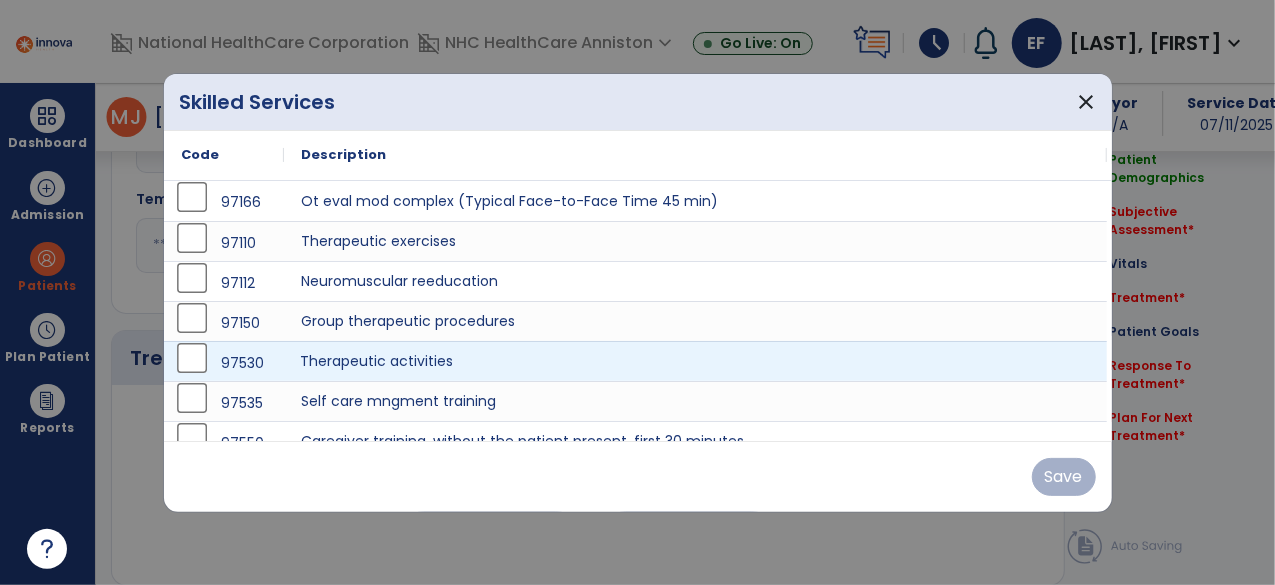 click on "Therapeutic activities" at bounding box center [696, 361] 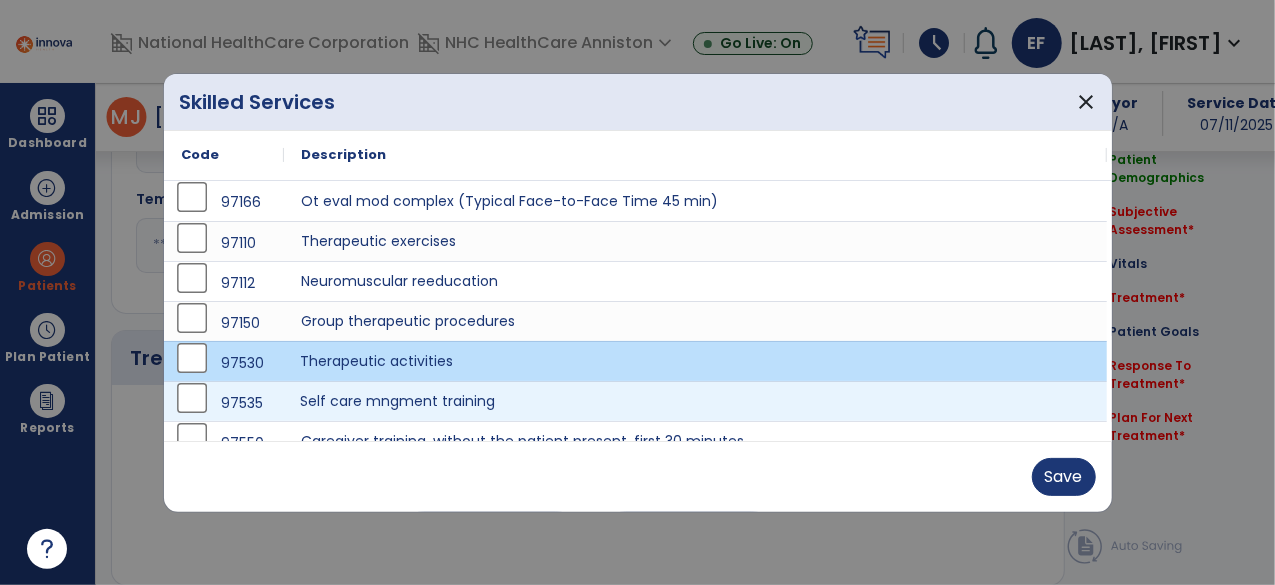 click on "Self care mngment training" at bounding box center (696, 401) 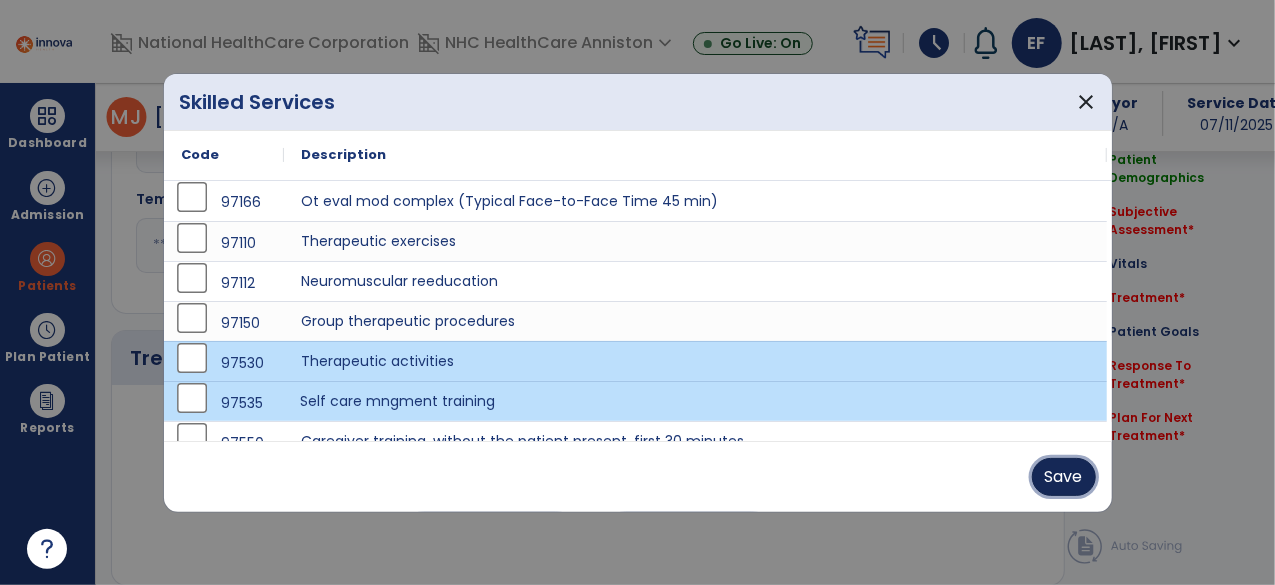 click on "Save" at bounding box center (1064, 477) 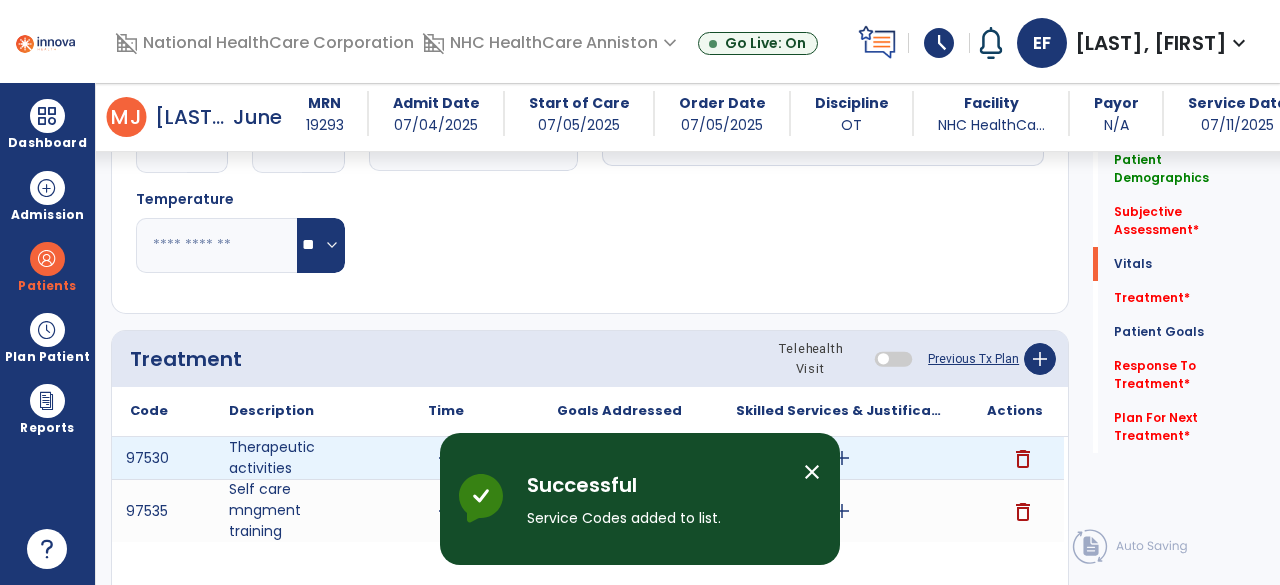 click on "add" at bounding box center [446, 458] 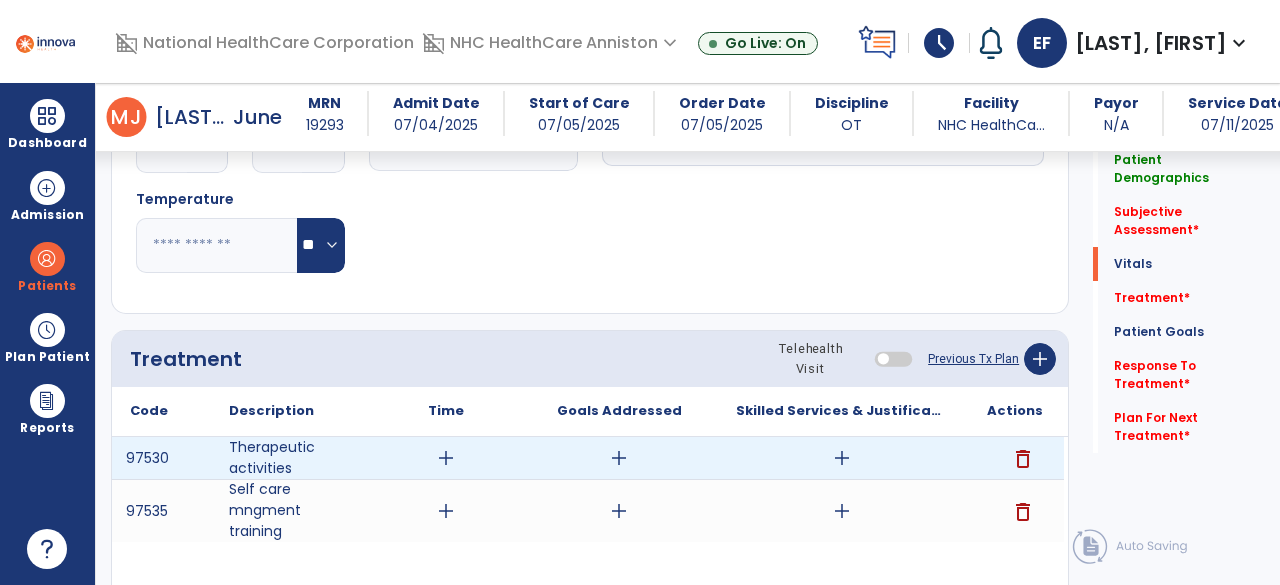 click on "add" at bounding box center (446, 458) 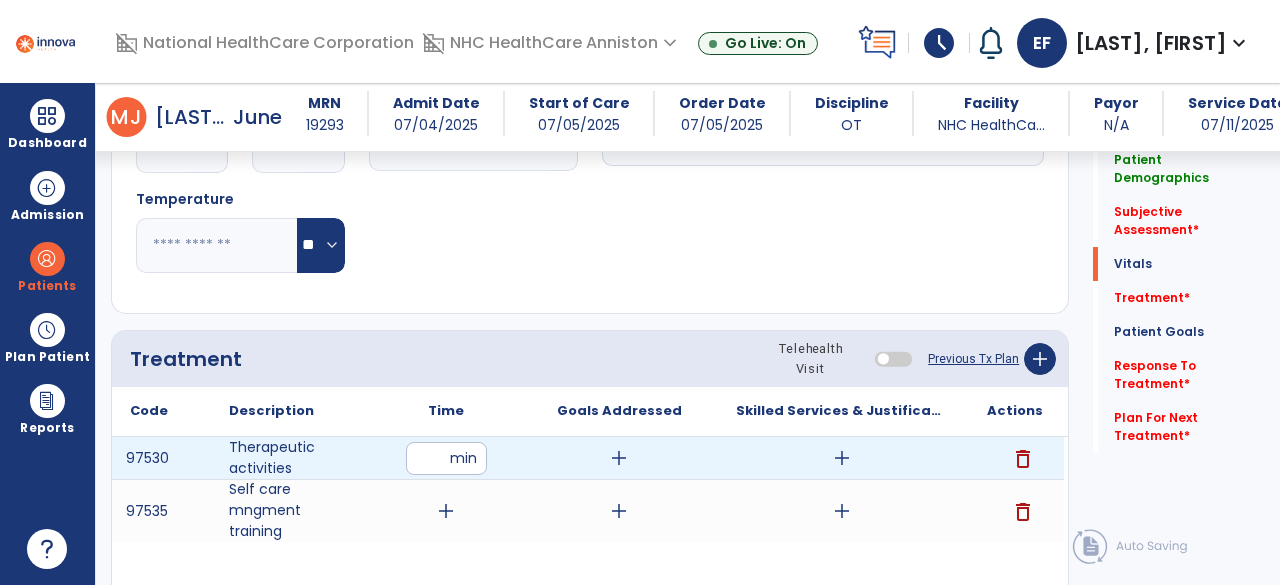 type on "**" 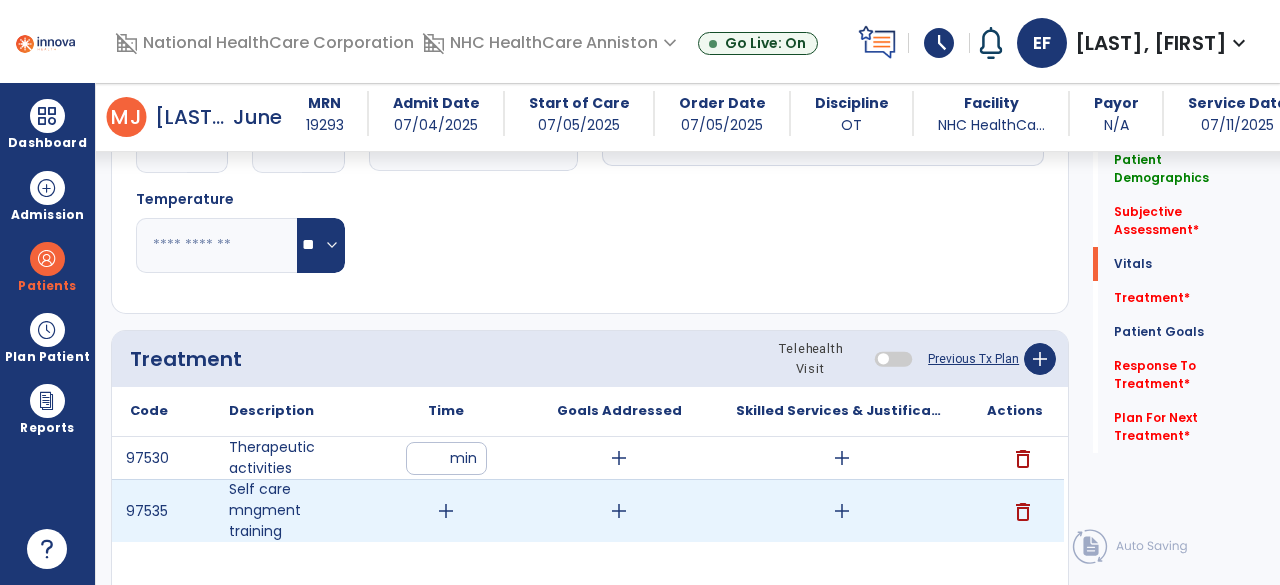 click on "add" at bounding box center [446, 511] 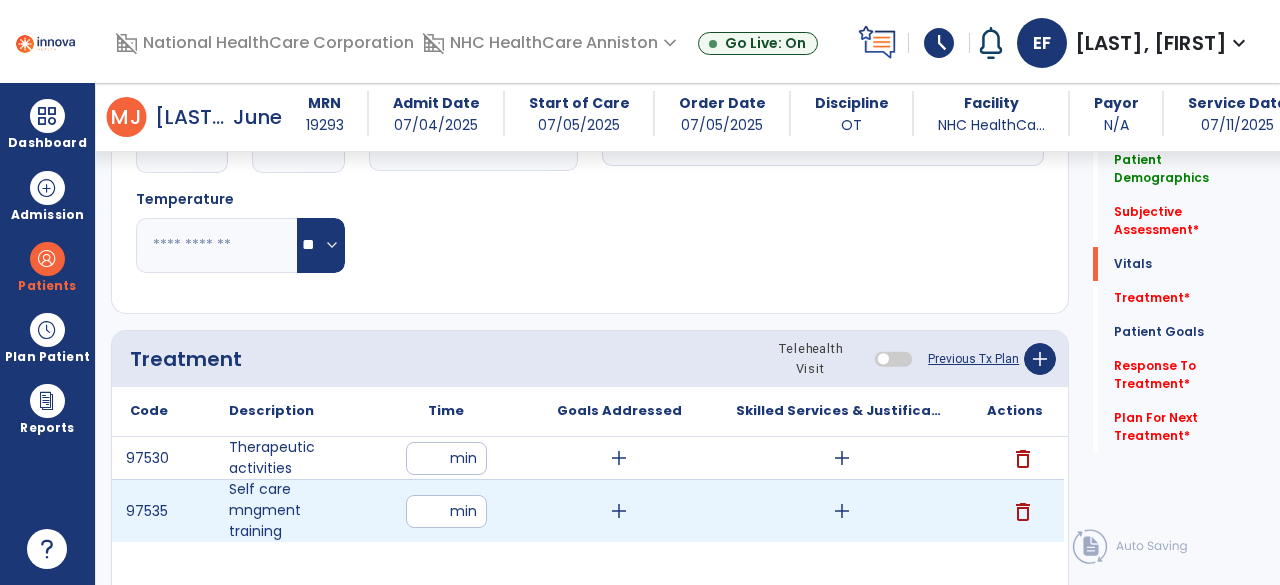 click at bounding box center [446, 511] 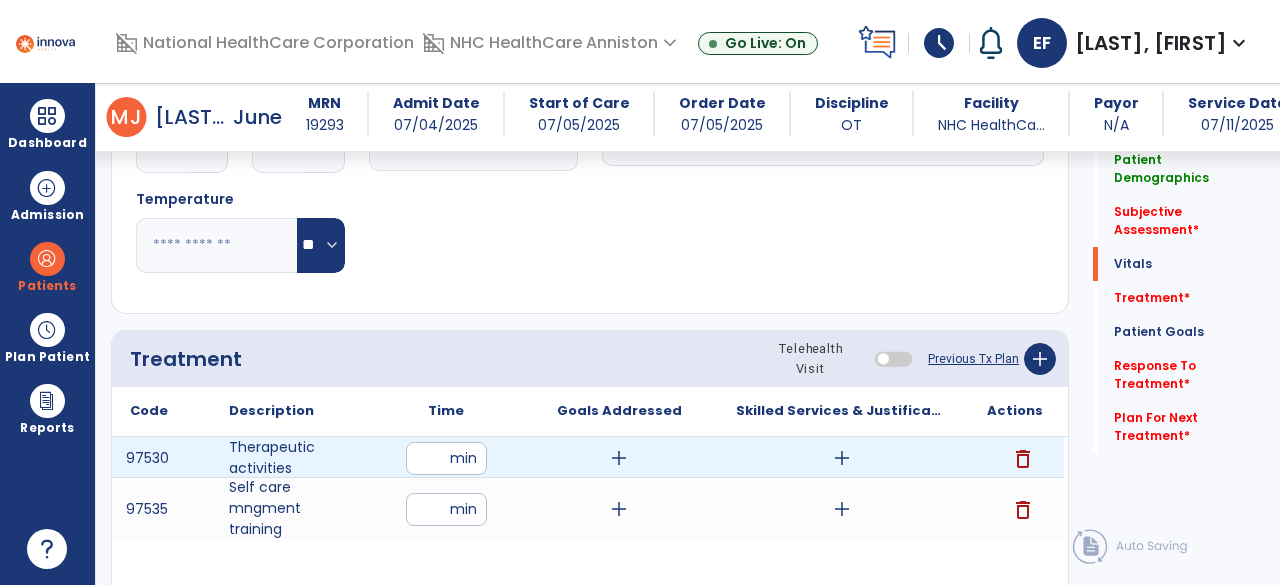 click on "add" at bounding box center (619, 458) 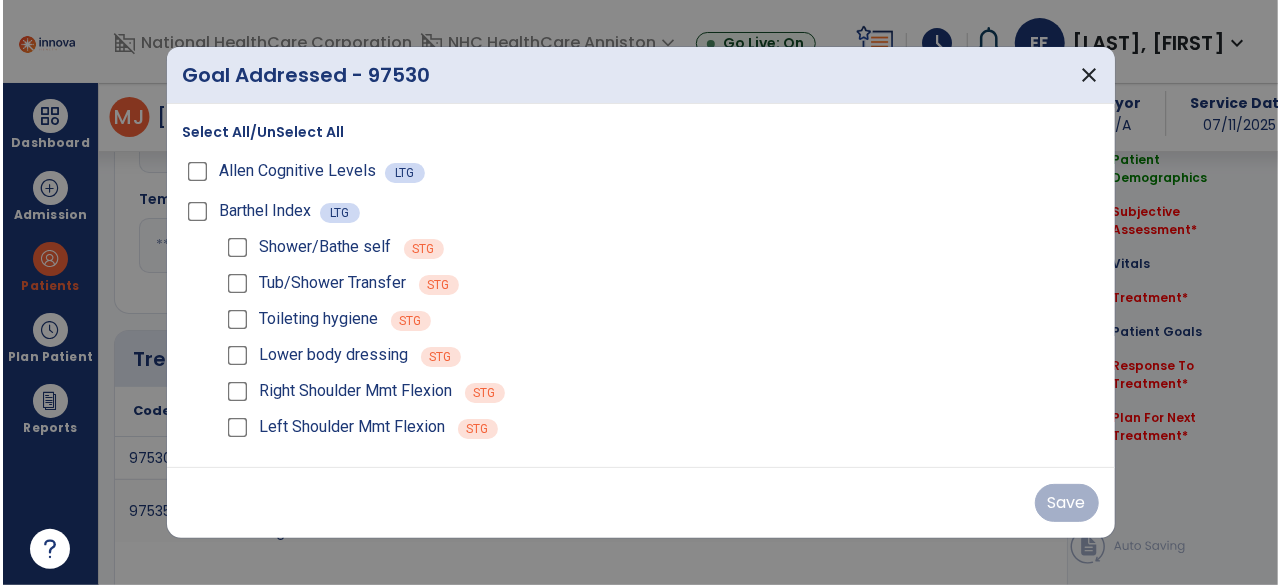 scroll, scrollTop: 1029, scrollLeft: 0, axis: vertical 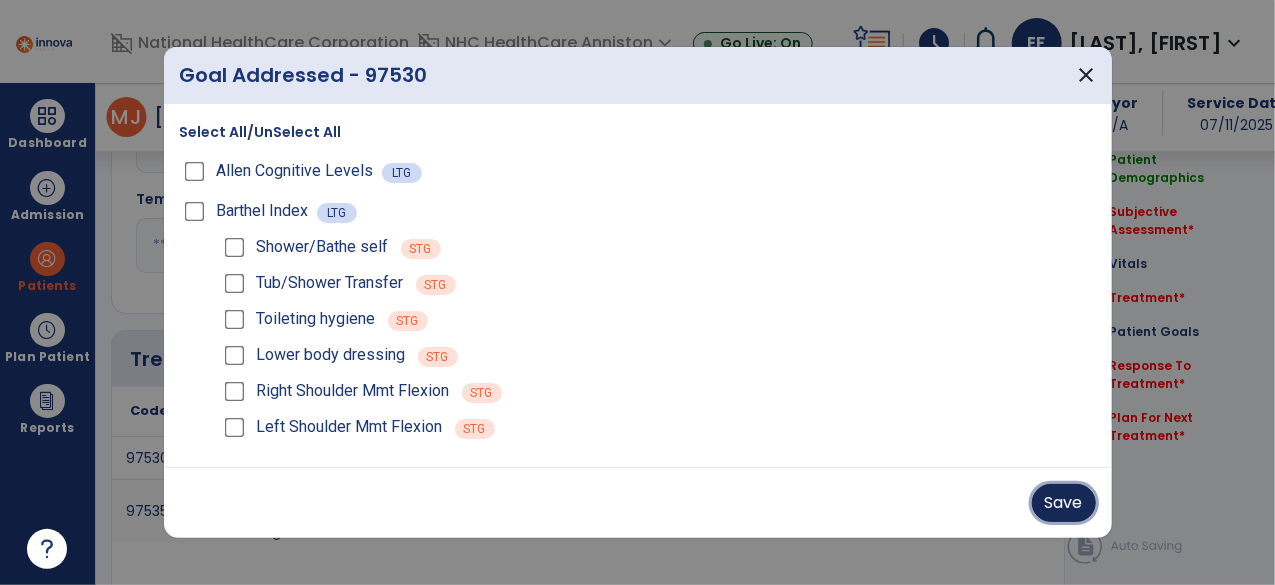 click on "Save" at bounding box center (1064, 503) 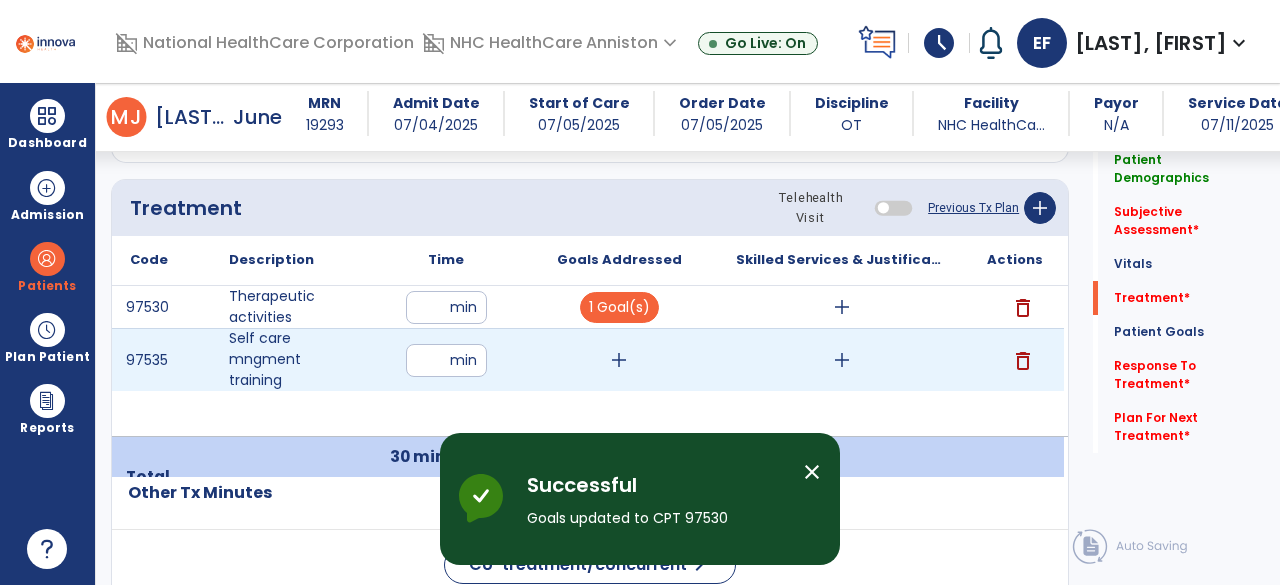 click on "add" at bounding box center (619, 360) 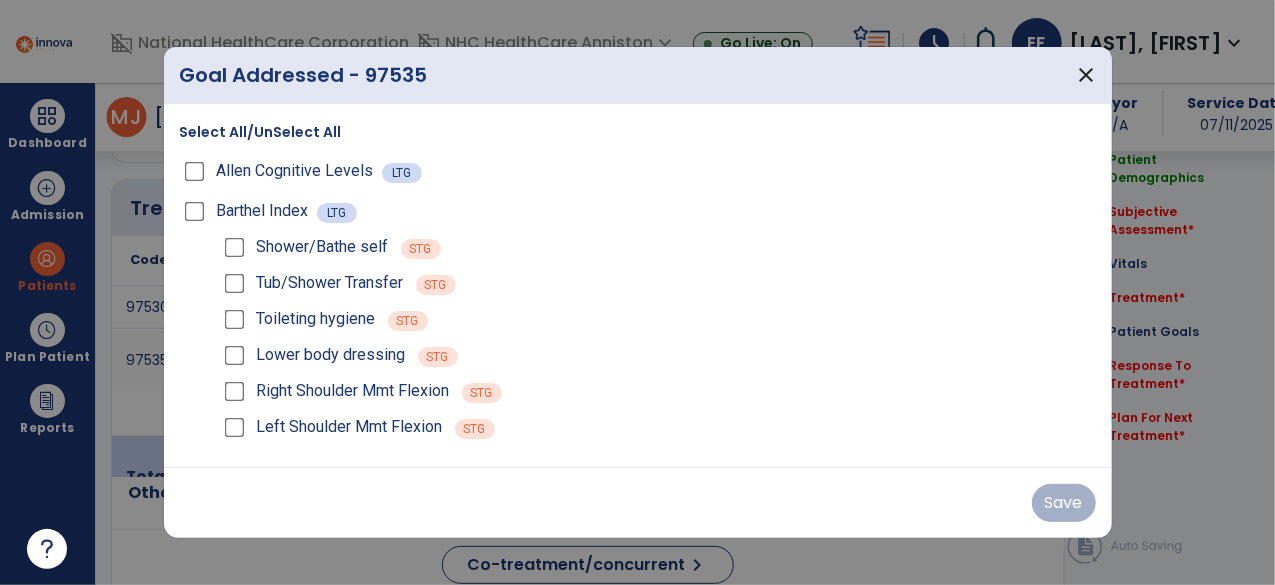 scroll, scrollTop: 1180, scrollLeft: 0, axis: vertical 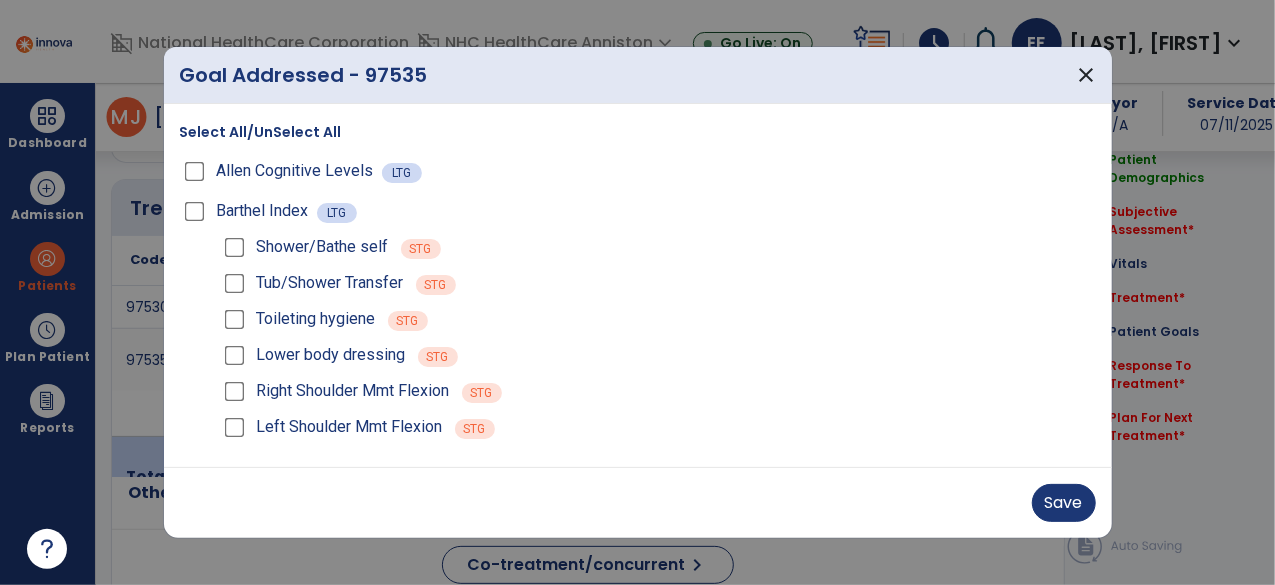 click on "Toileting hygiene" at bounding box center [298, 319] 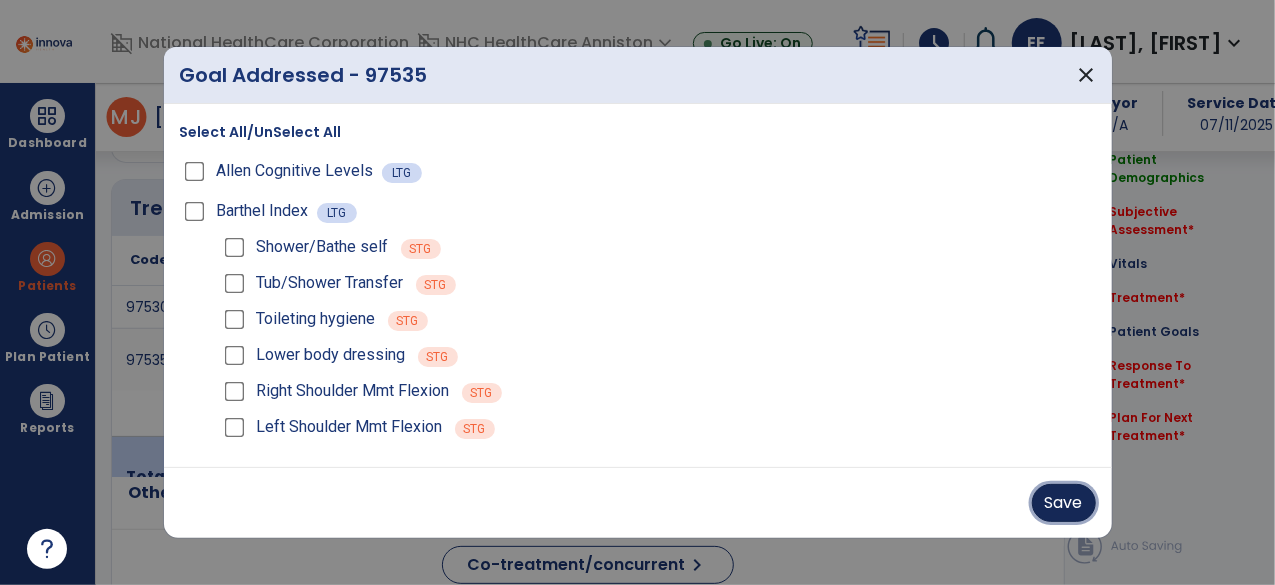 click on "Save" at bounding box center (1064, 503) 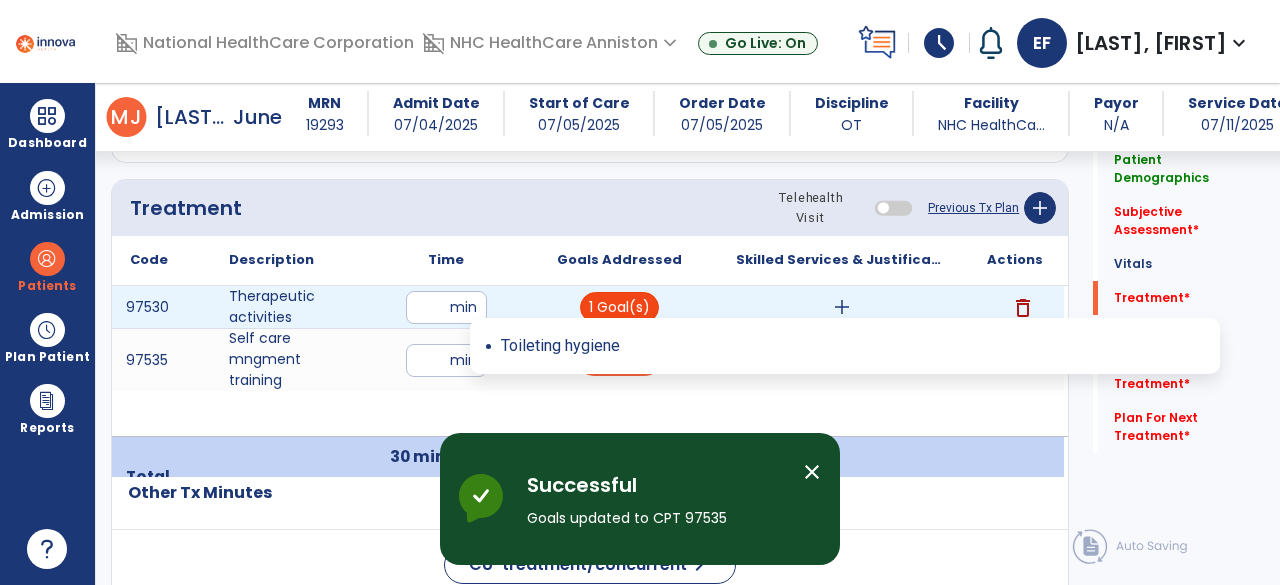 click on "1 Goal(s)" at bounding box center (619, 307) 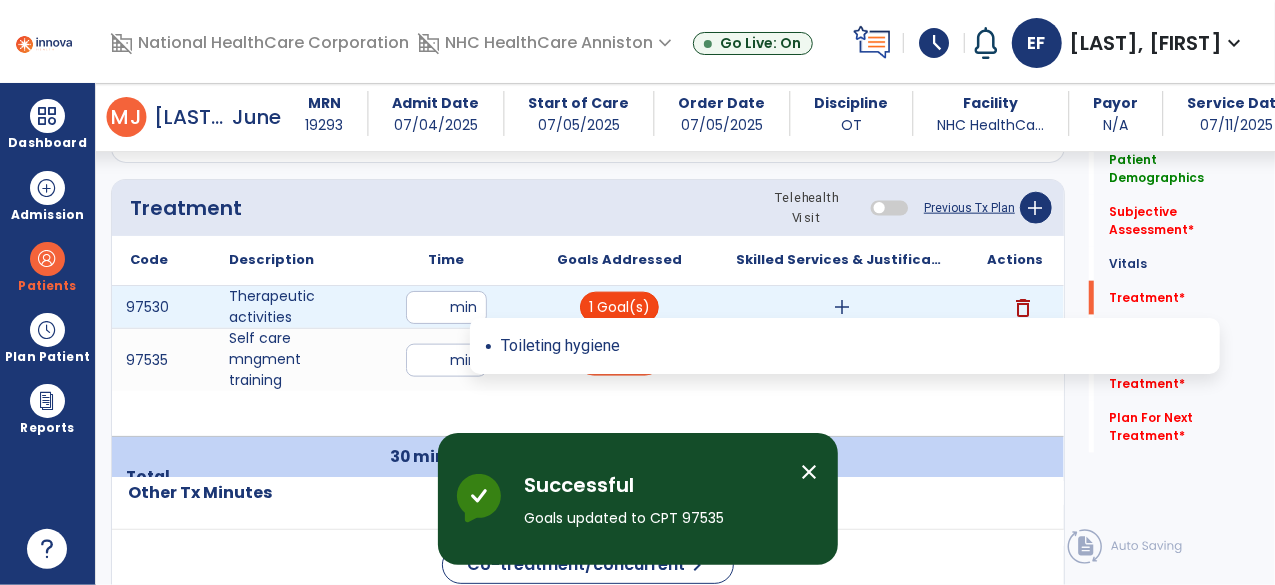 scroll, scrollTop: 1180, scrollLeft: 0, axis: vertical 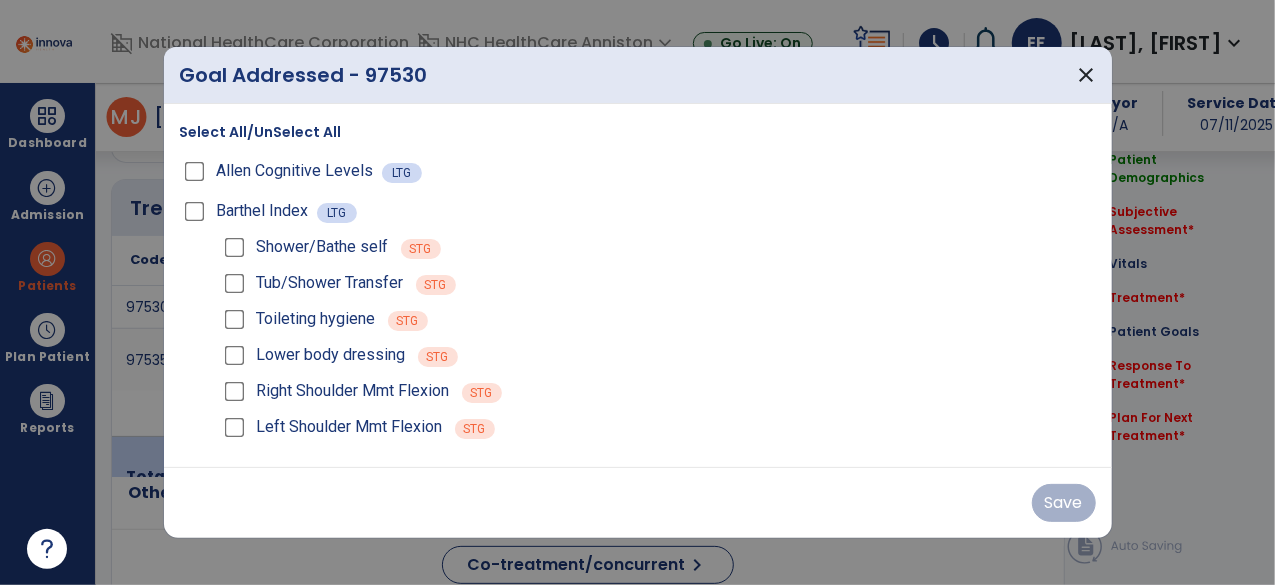 click on "Allen Cognitive Levels  LTG" at bounding box center (638, 171) 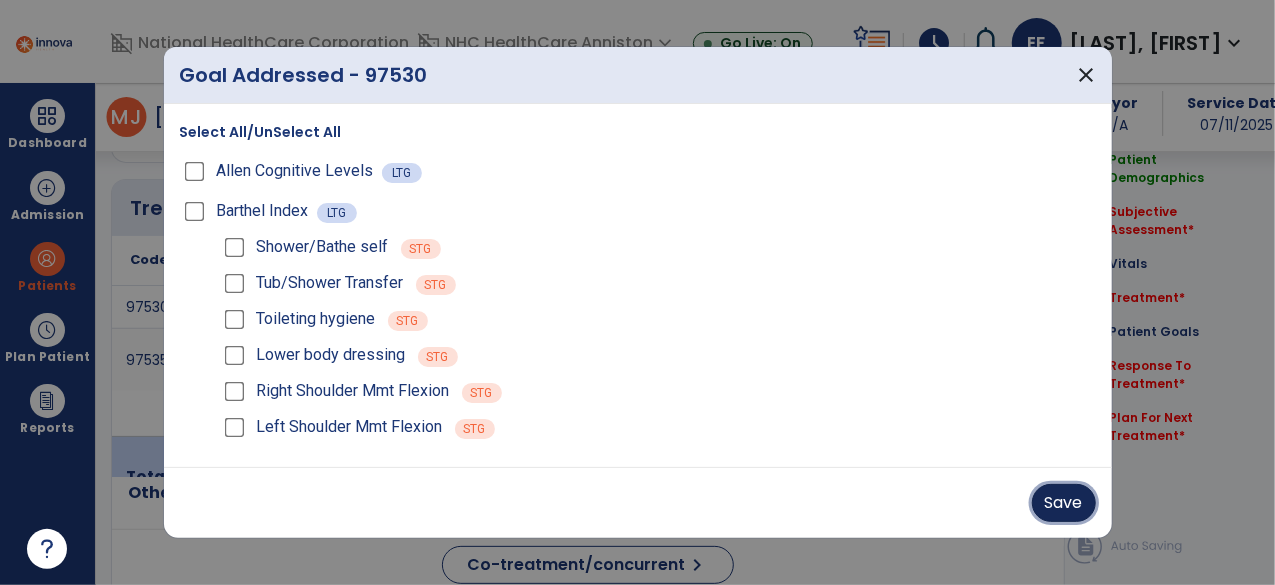 click on "Save" at bounding box center [1064, 503] 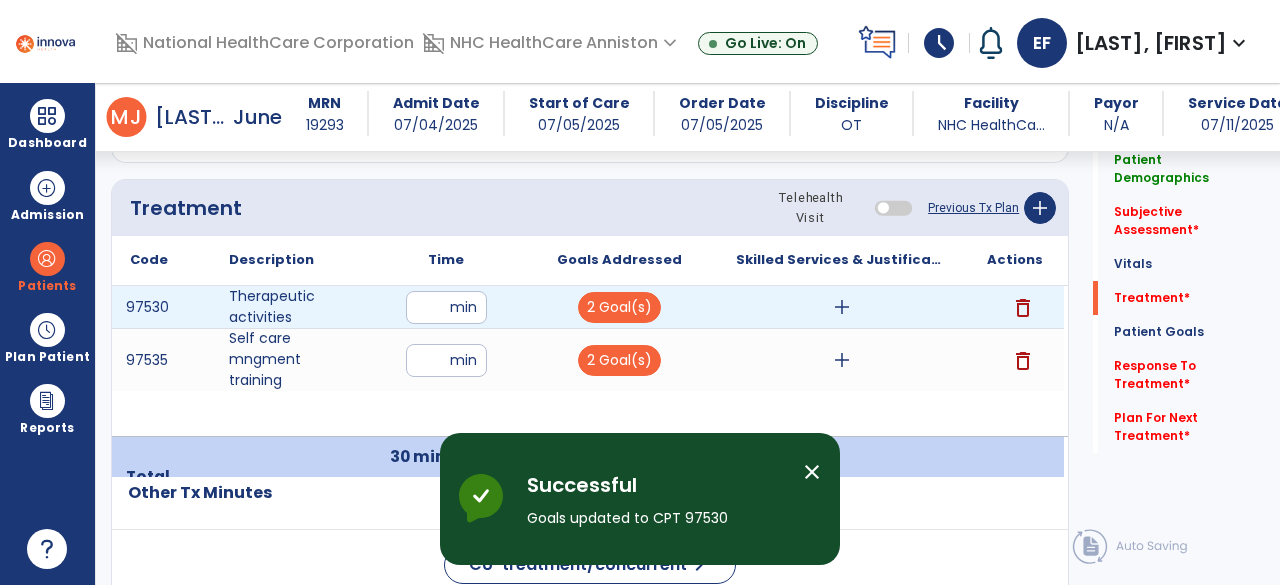 click on "add" at bounding box center [842, 307] 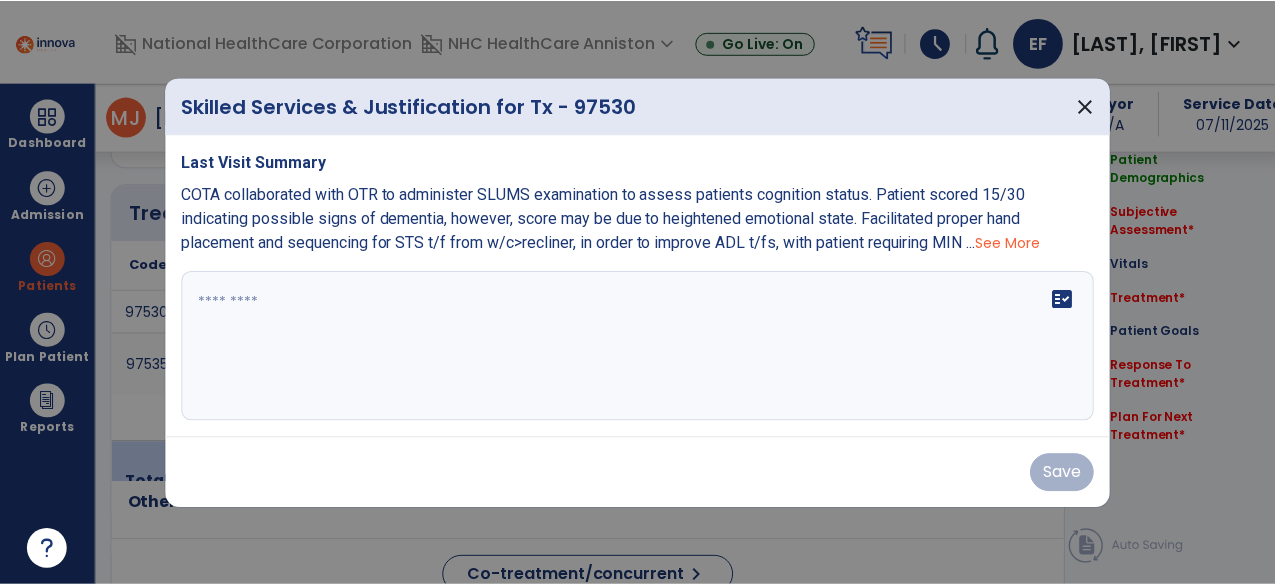 scroll, scrollTop: 1180, scrollLeft: 0, axis: vertical 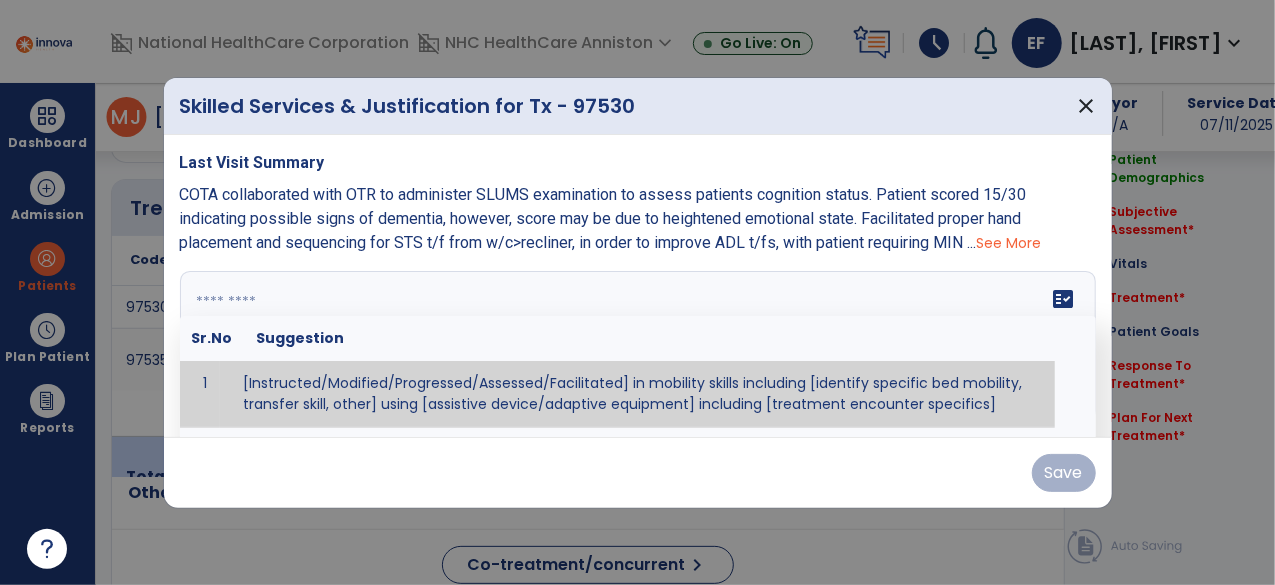 click at bounding box center [636, 346] 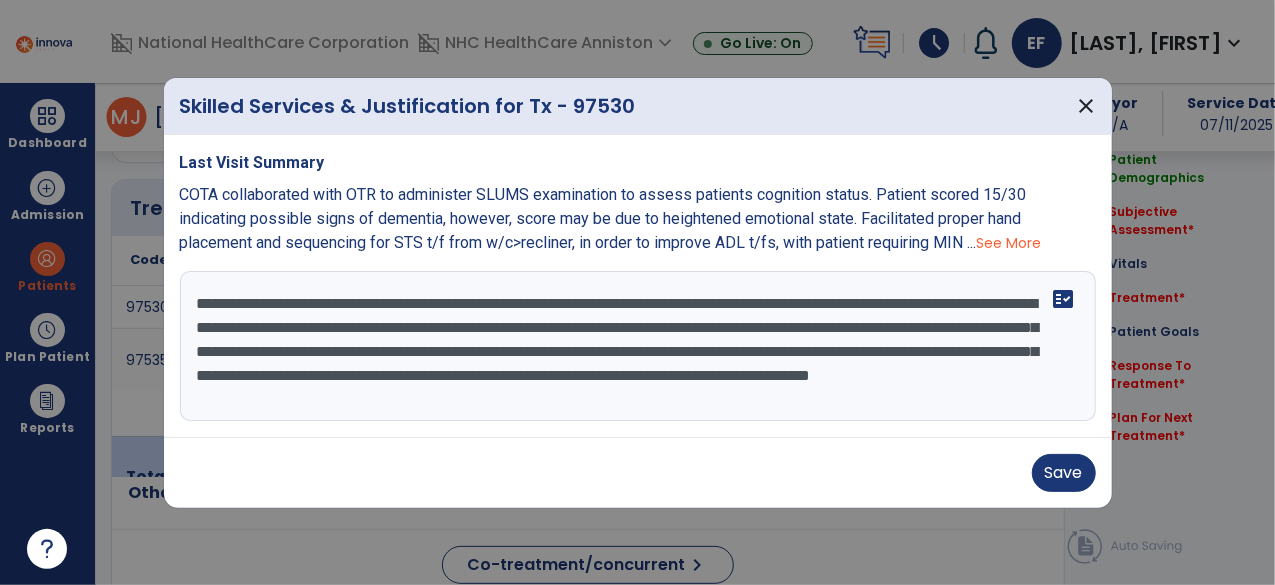 scroll, scrollTop: 15, scrollLeft: 0, axis: vertical 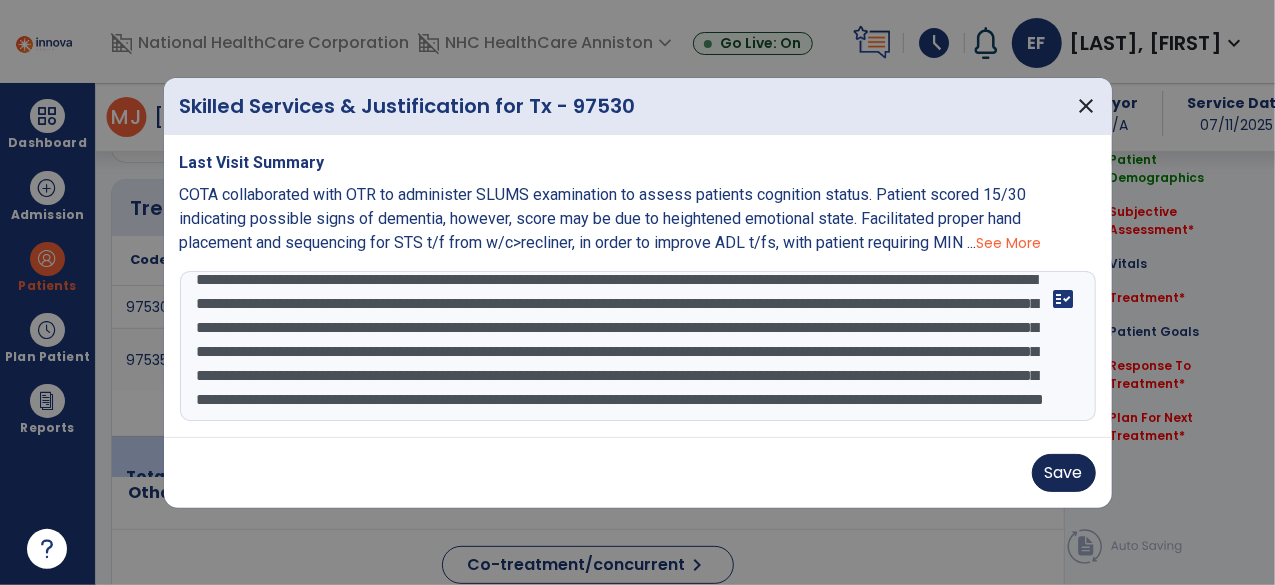 type on "**********" 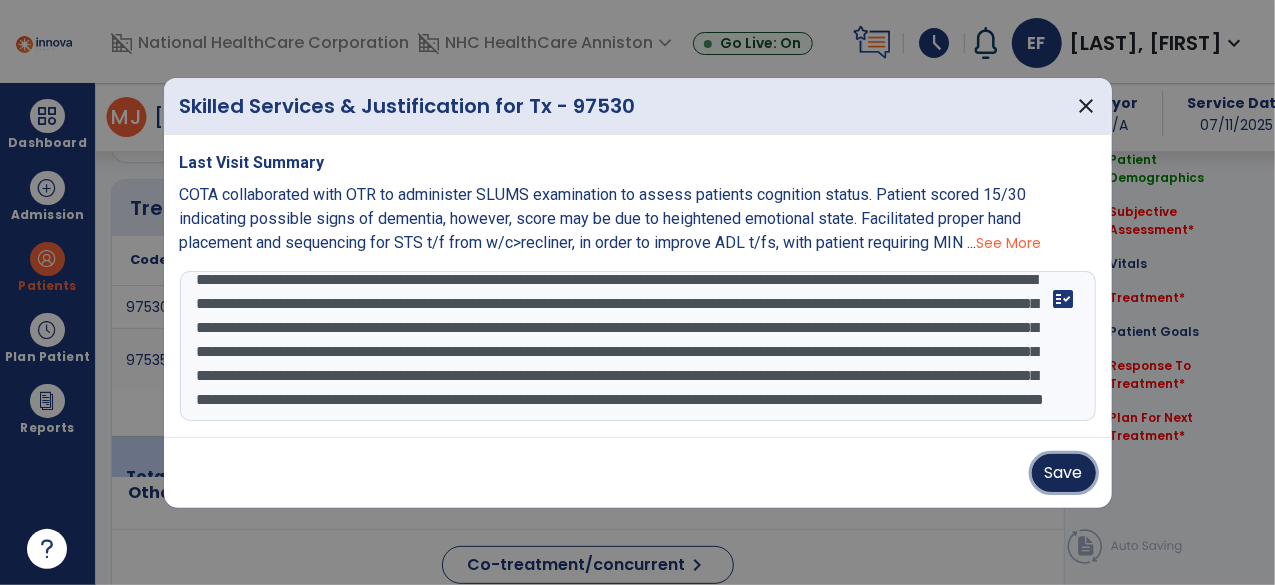 click on "Save" at bounding box center [1064, 473] 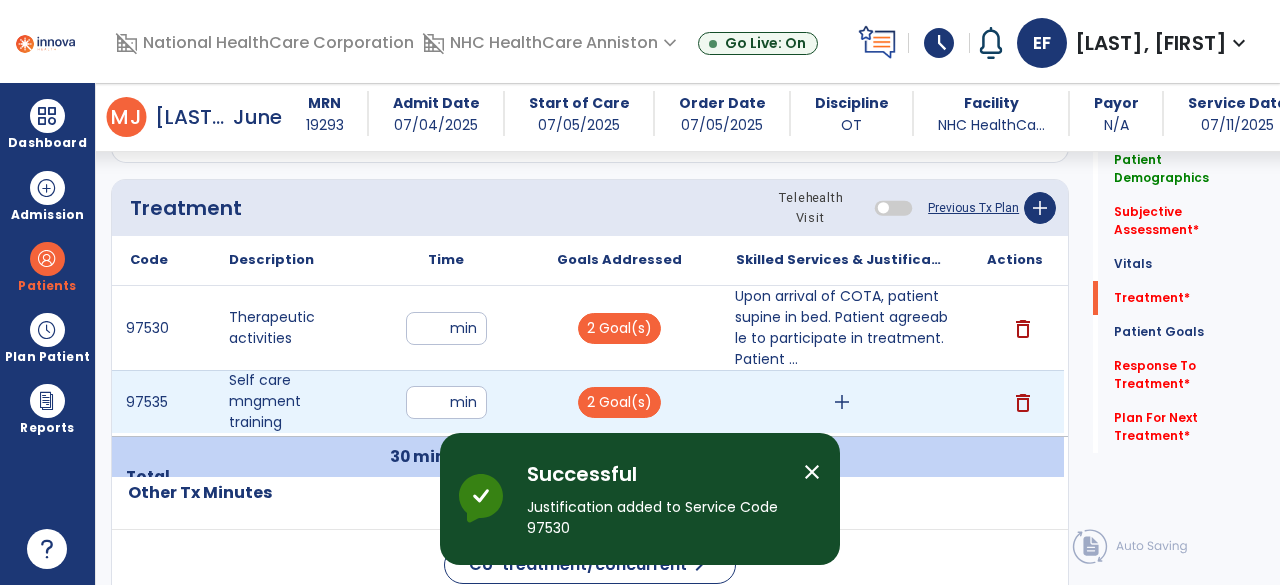 click on "add" at bounding box center [842, 402] 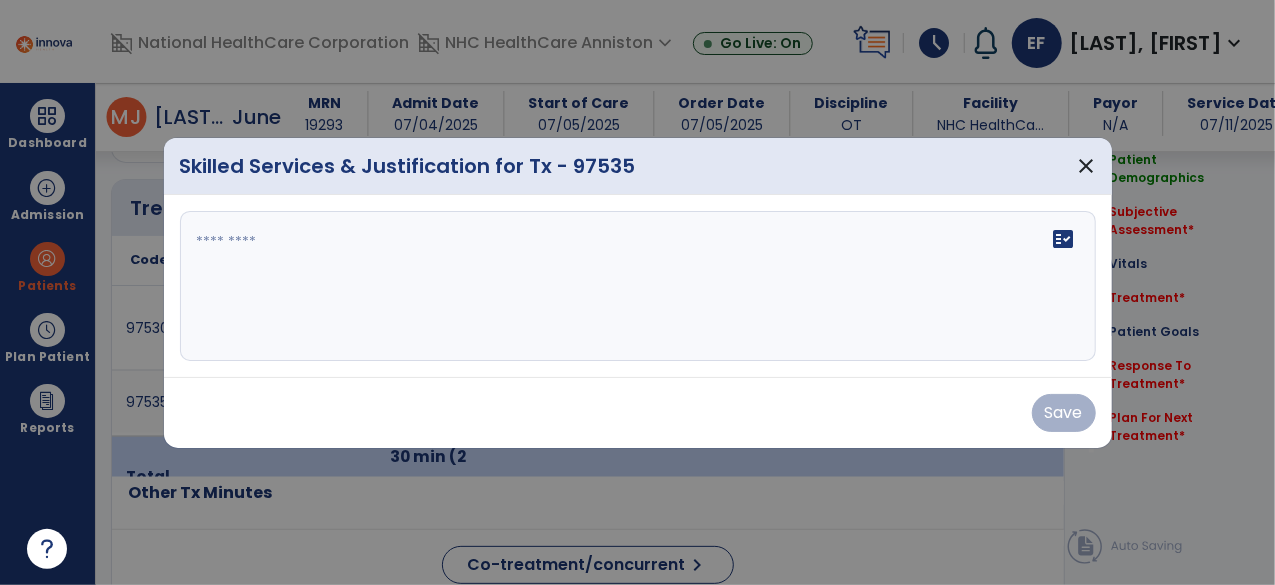 scroll, scrollTop: 1180, scrollLeft: 0, axis: vertical 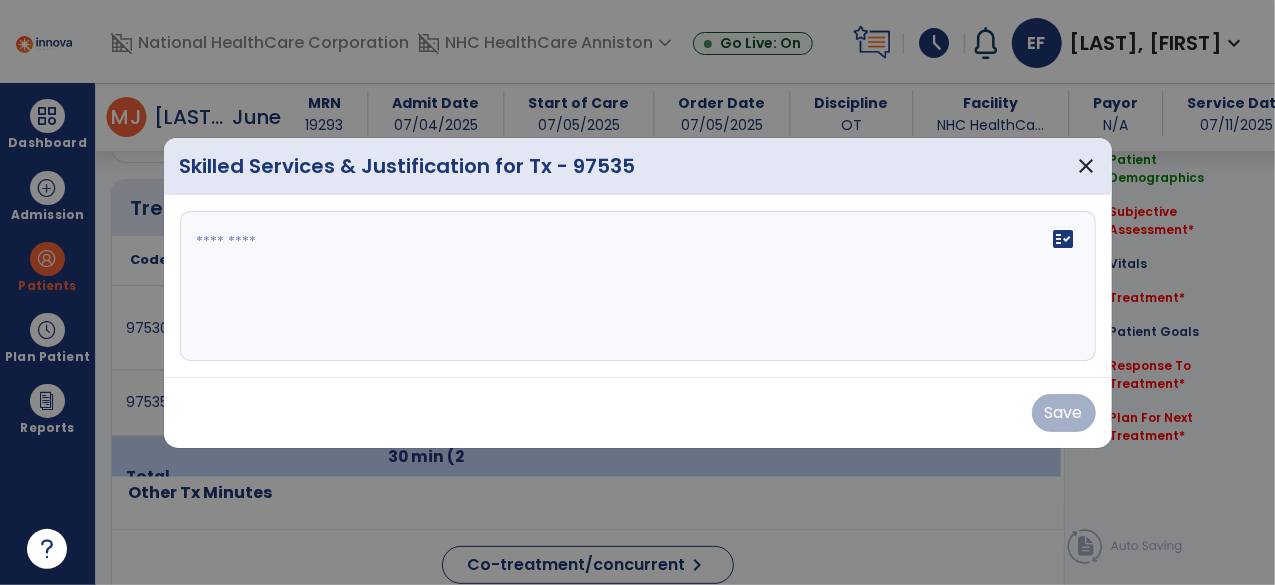 click on "fact_check" at bounding box center (638, 286) 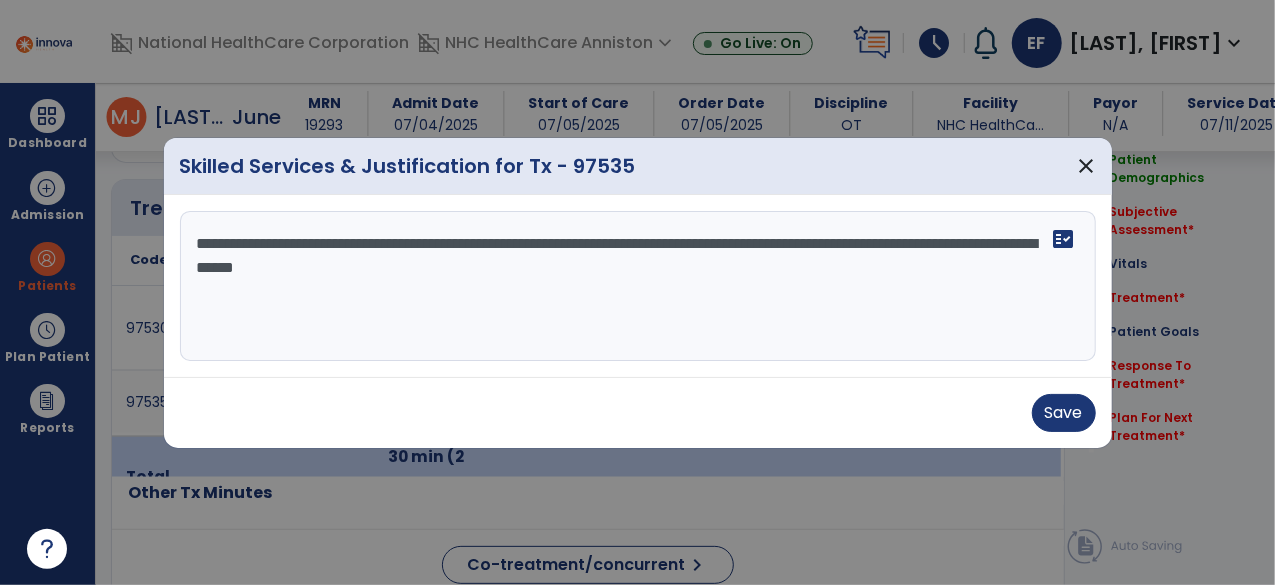 click on "**********" at bounding box center [638, 286] 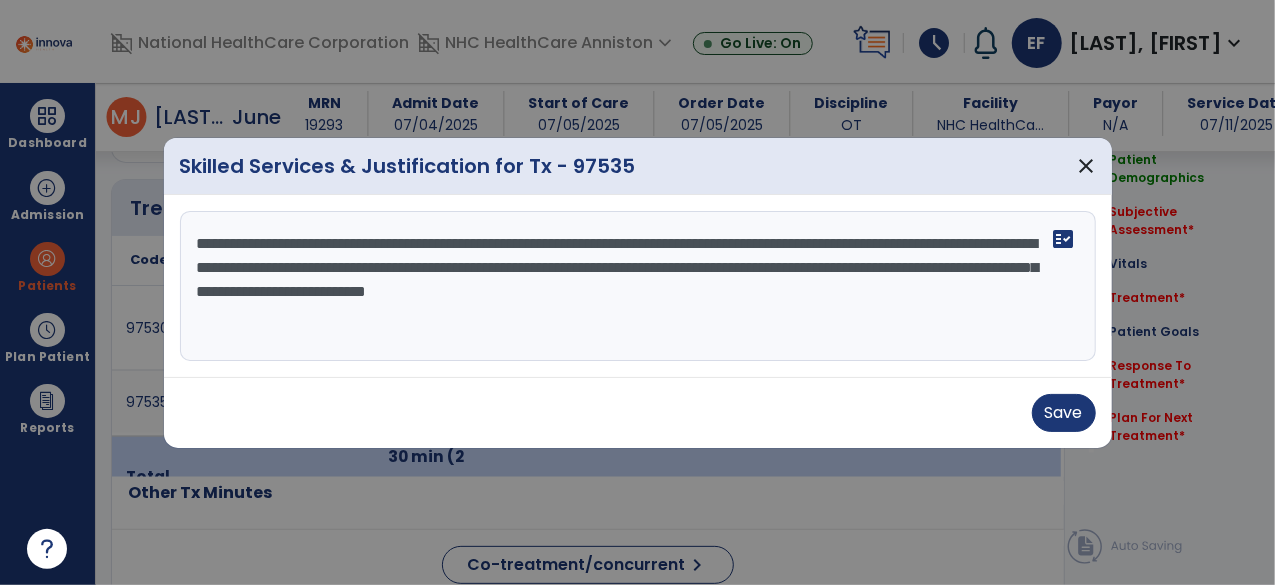 click on "**********" at bounding box center (638, 286) 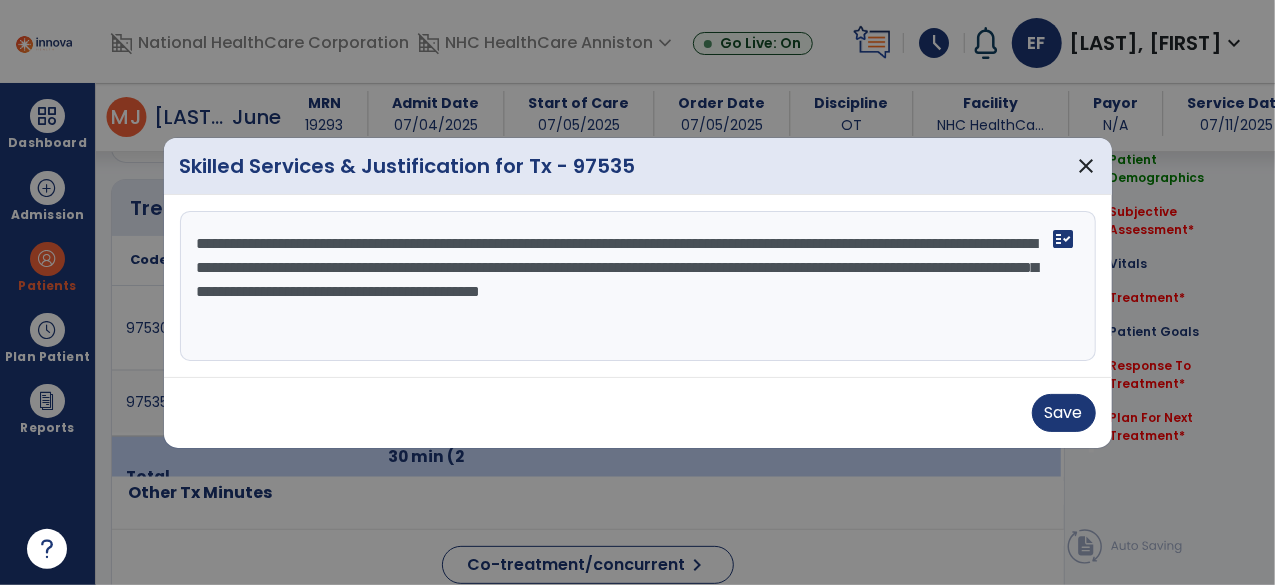 click on "**********" at bounding box center (638, 286) 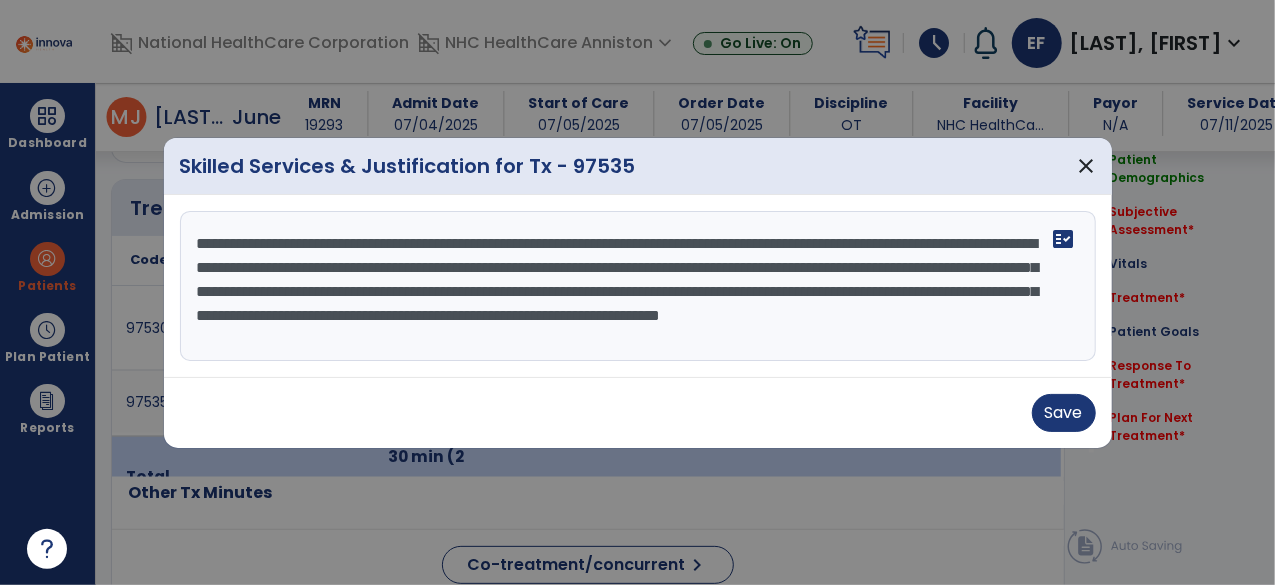 scroll, scrollTop: 15, scrollLeft: 0, axis: vertical 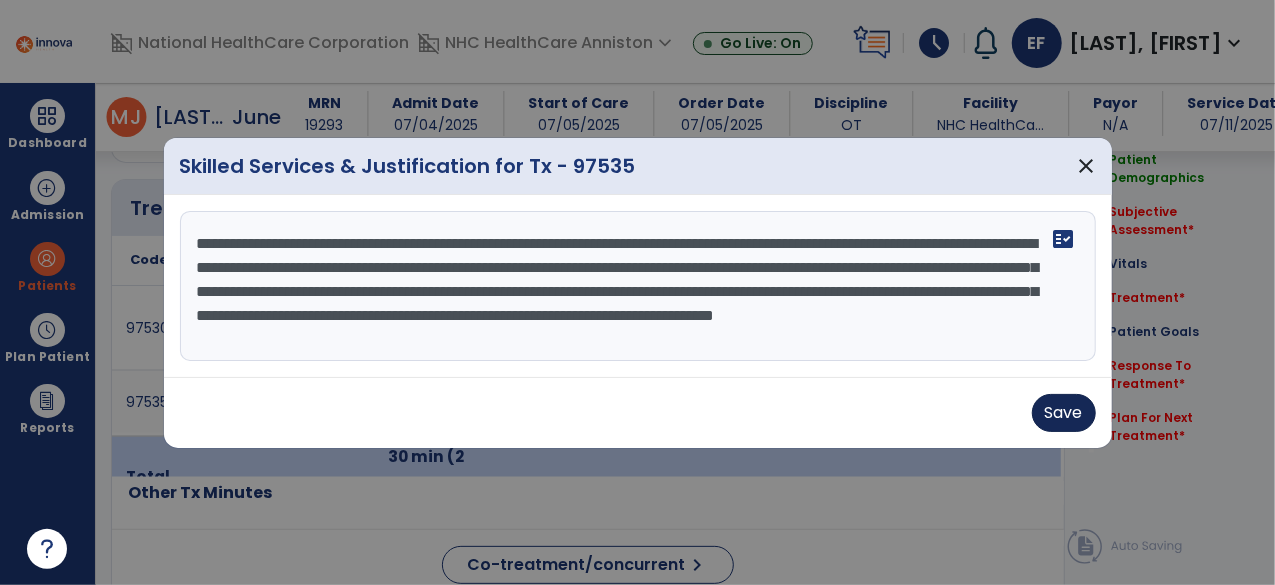 type on "**********" 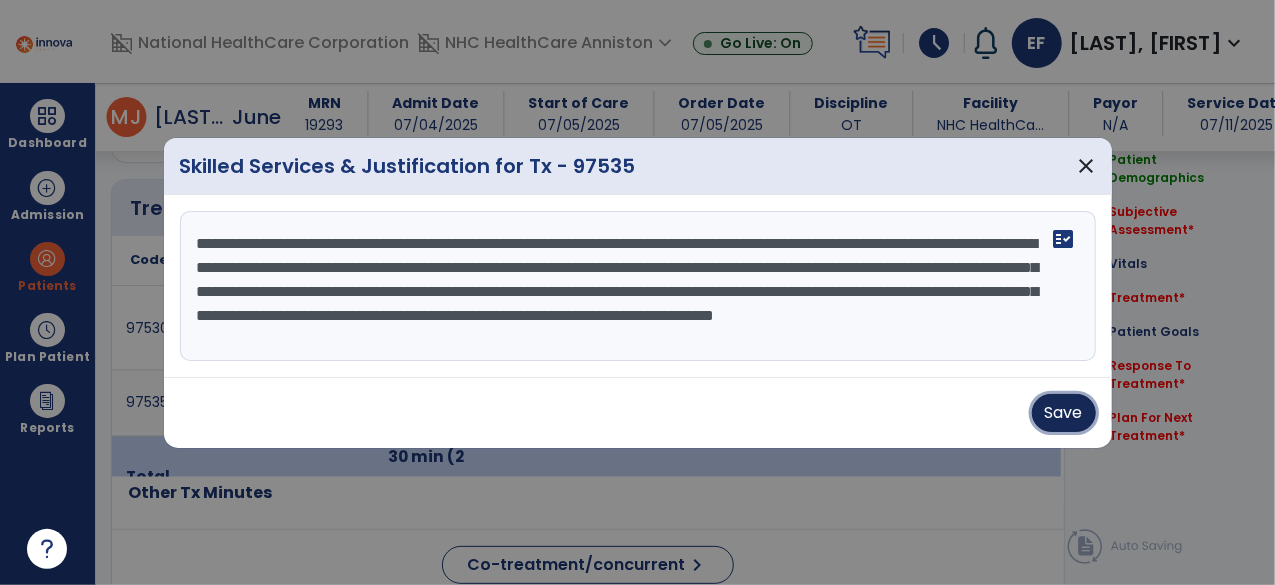click on "Save" at bounding box center (1064, 413) 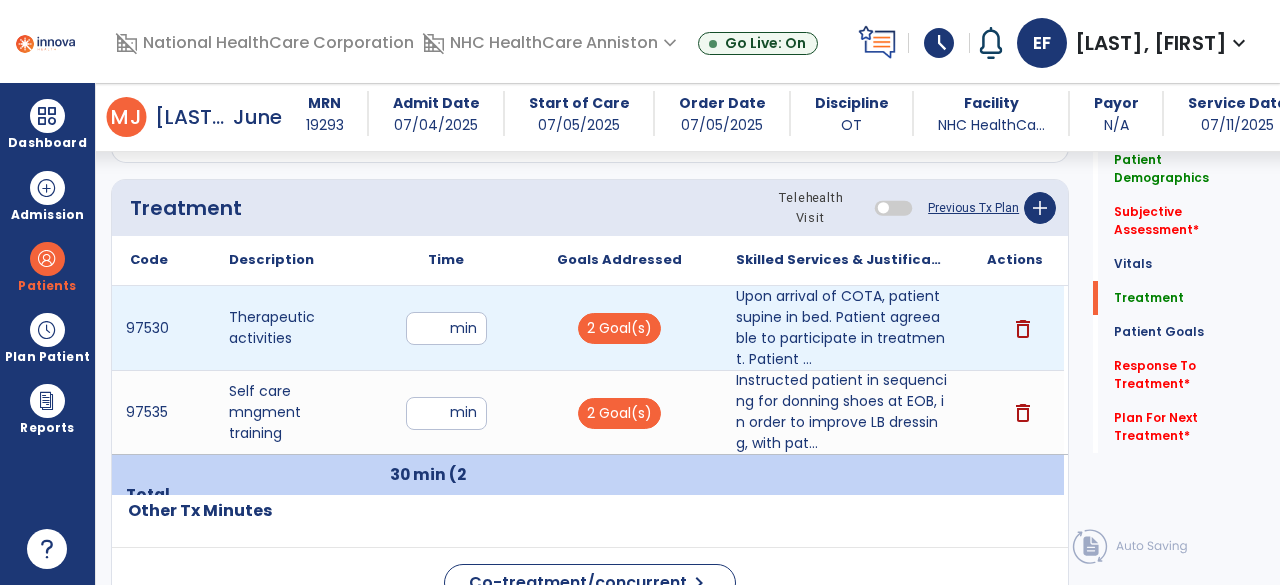 click on "**" at bounding box center [446, 328] 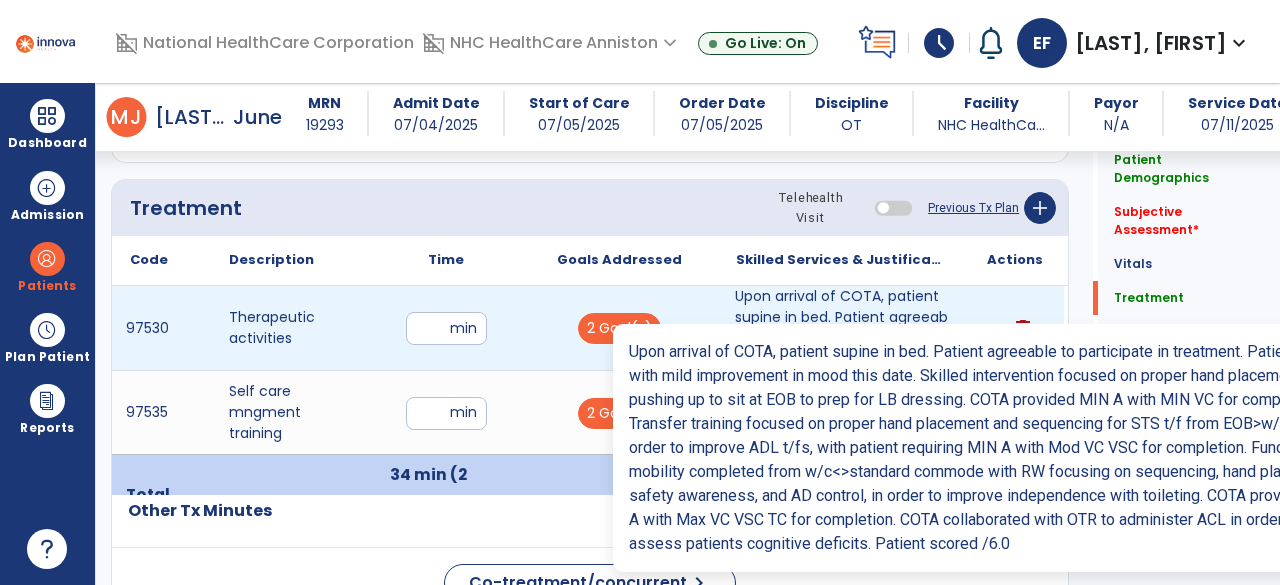 click on "Upon arrival of COTA, patient supine in bed. Patient agreeable to participate in treatment. Patient ..." at bounding box center (841, 328) 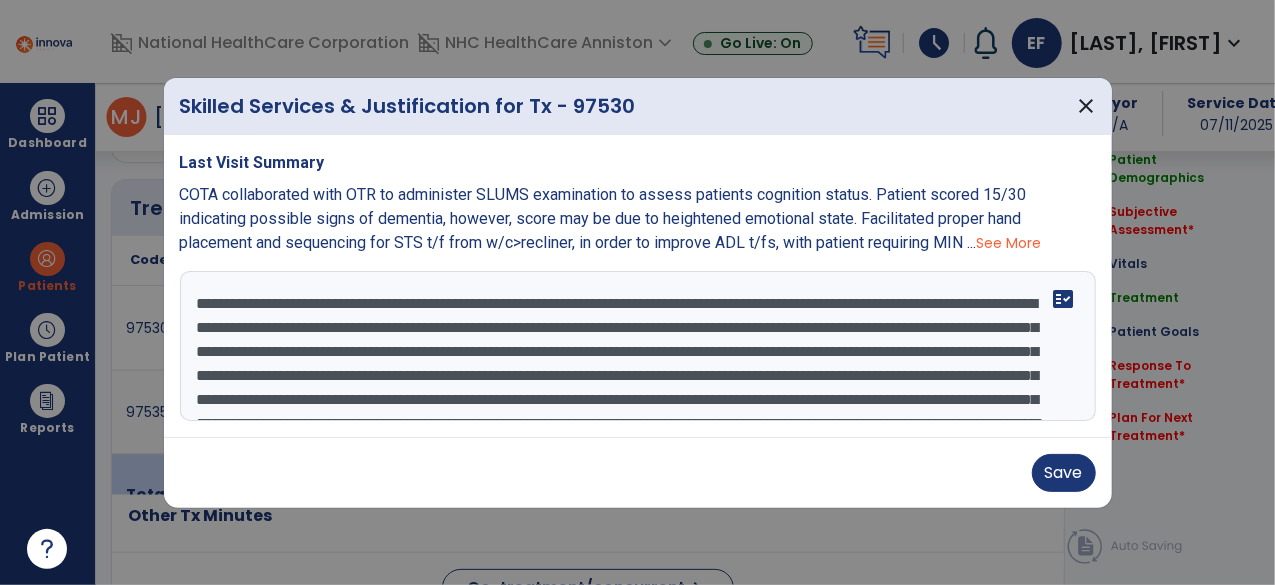scroll, scrollTop: 1180, scrollLeft: 0, axis: vertical 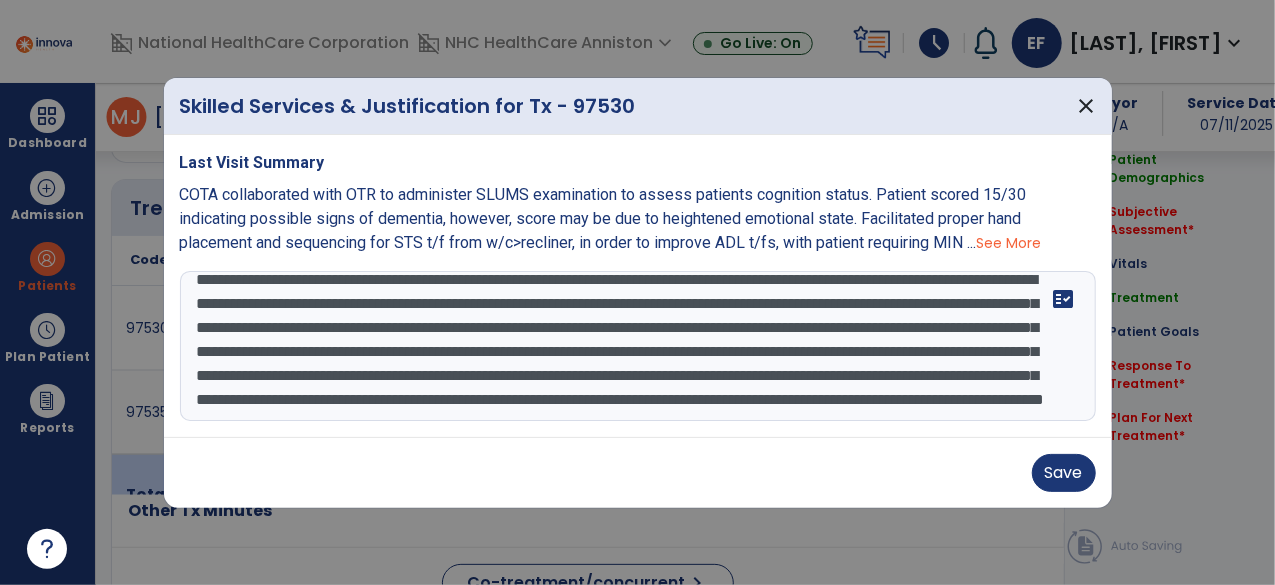 click on "**********" at bounding box center (638, 346) 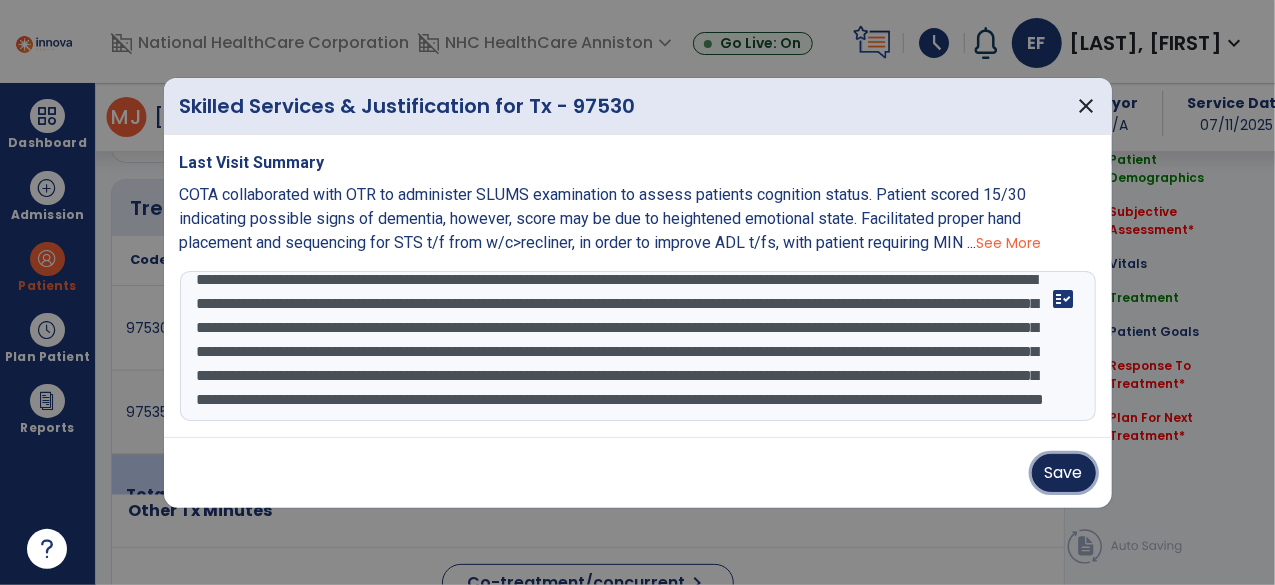 click on "Save" at bounding box center [1064, 473] 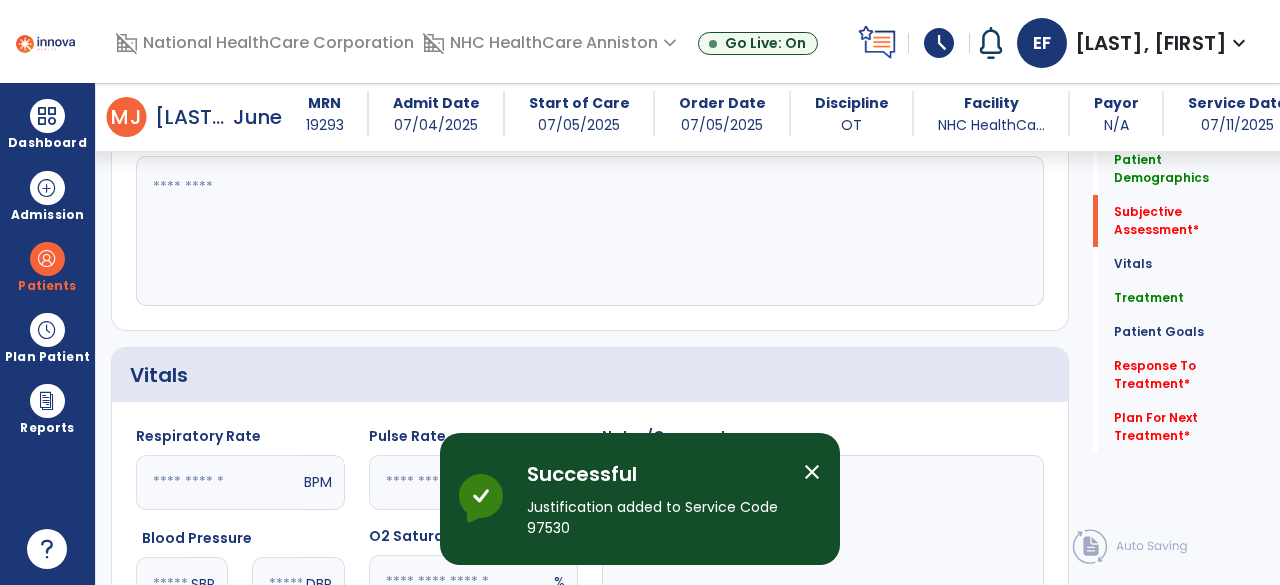 scroll, scrollTop: 544, scrollLeft: 0, axis: vertical 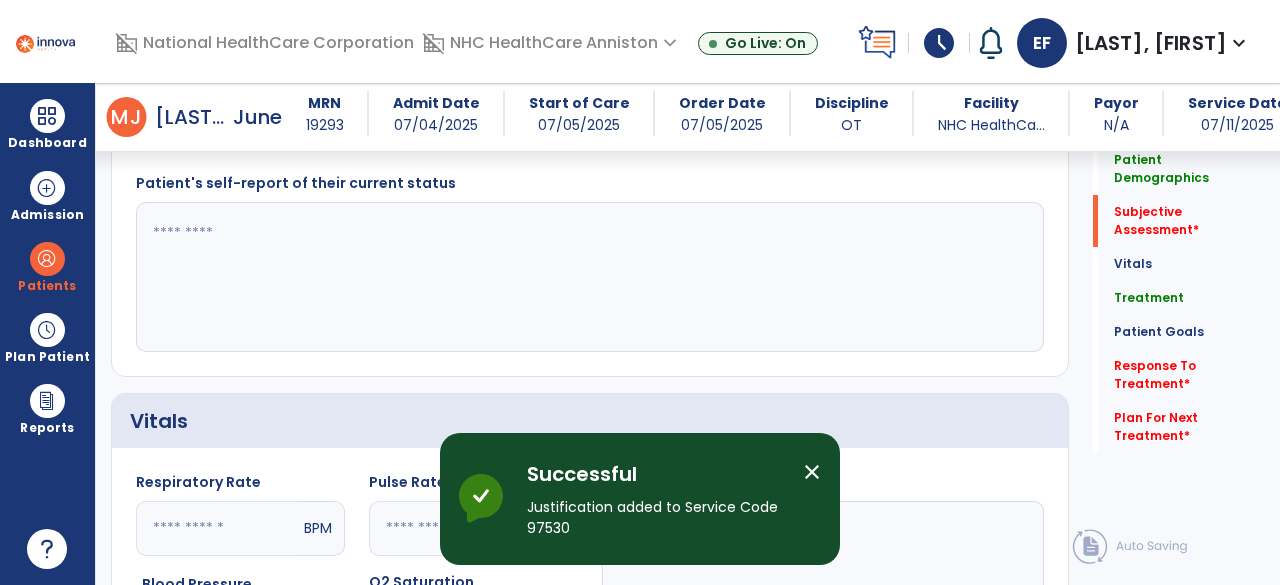 click 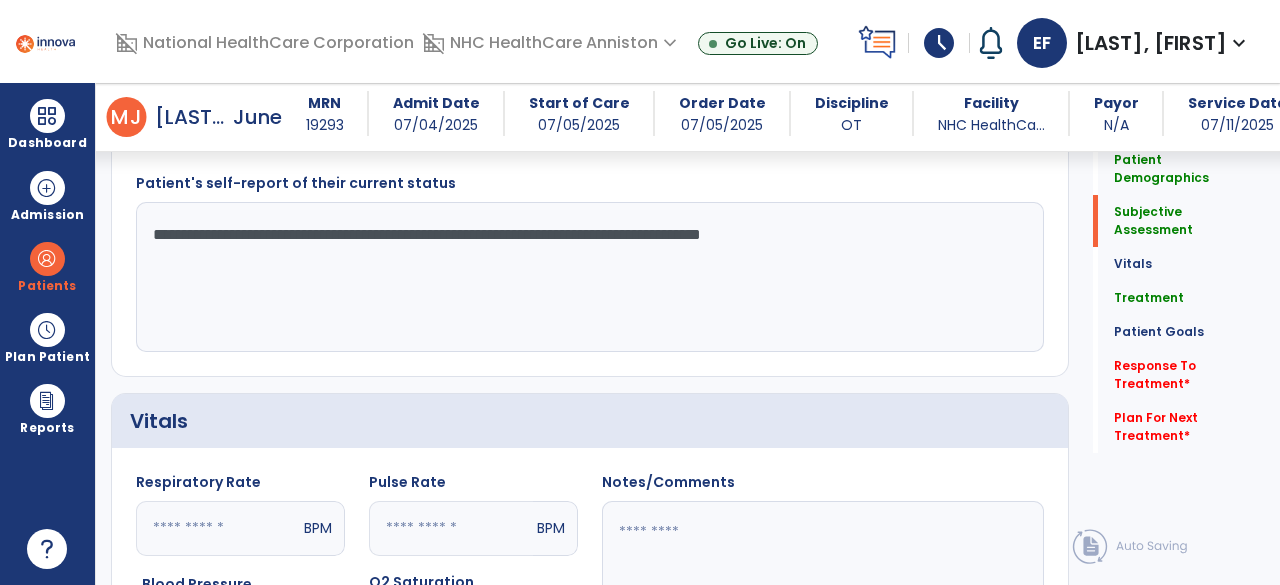 click on "**********" 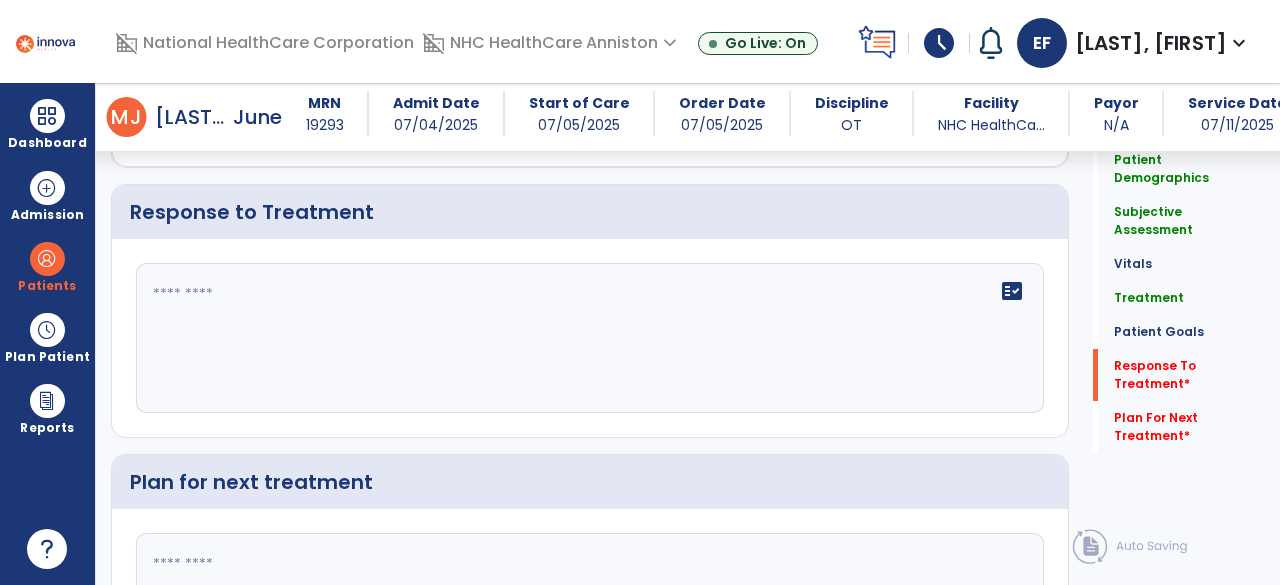 type on "**********" 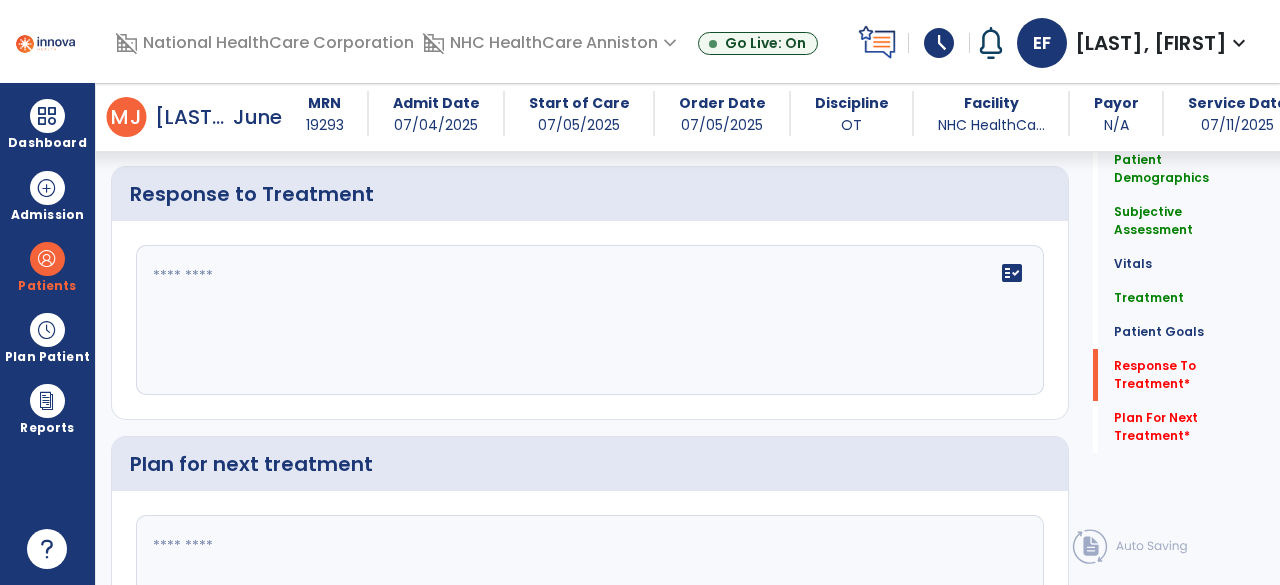 click on "fact_check" 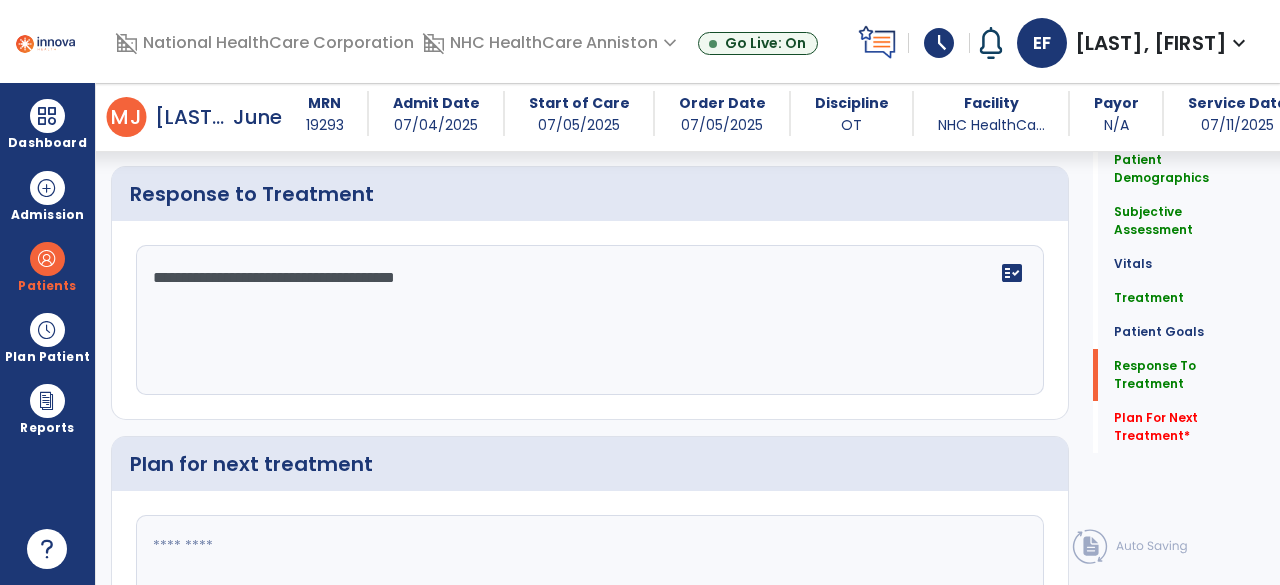 scroll, scrollTop: 2977, scrollLeft: 0, axis: vertical 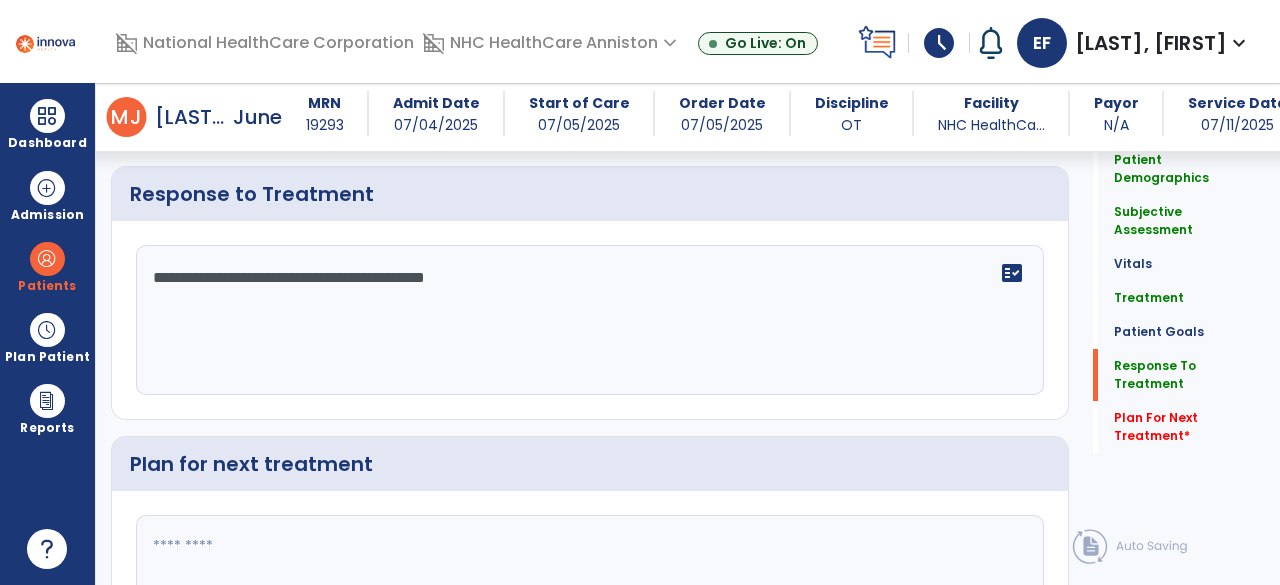 click on "**********" 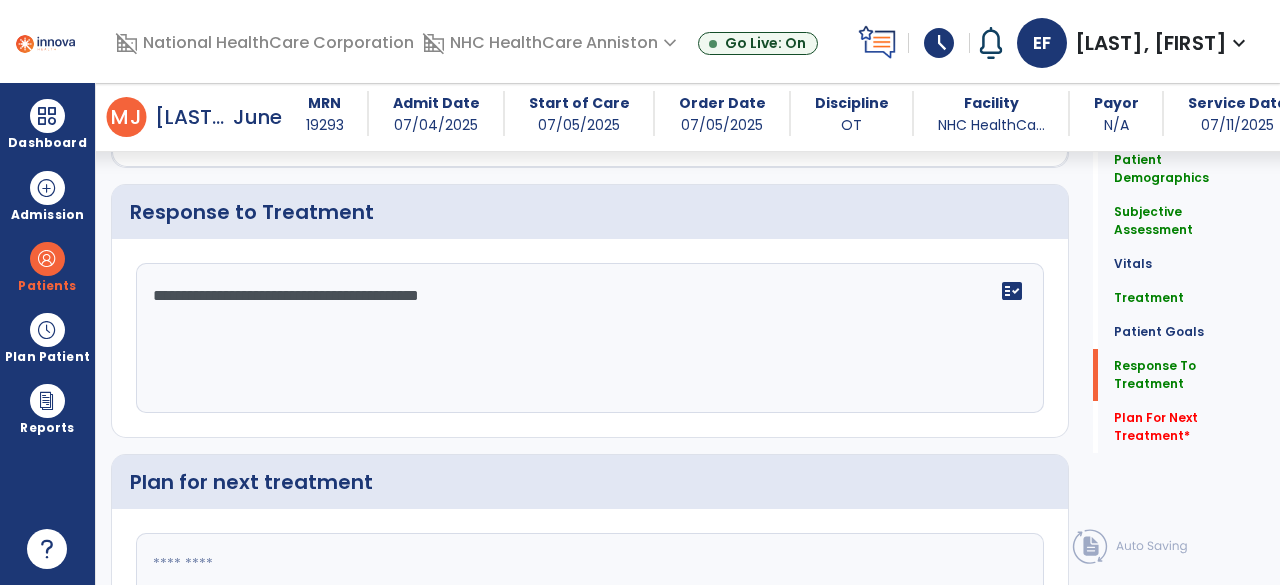 scroll, scrollTop: 2977, scrollLeft: 0, axis: vertical 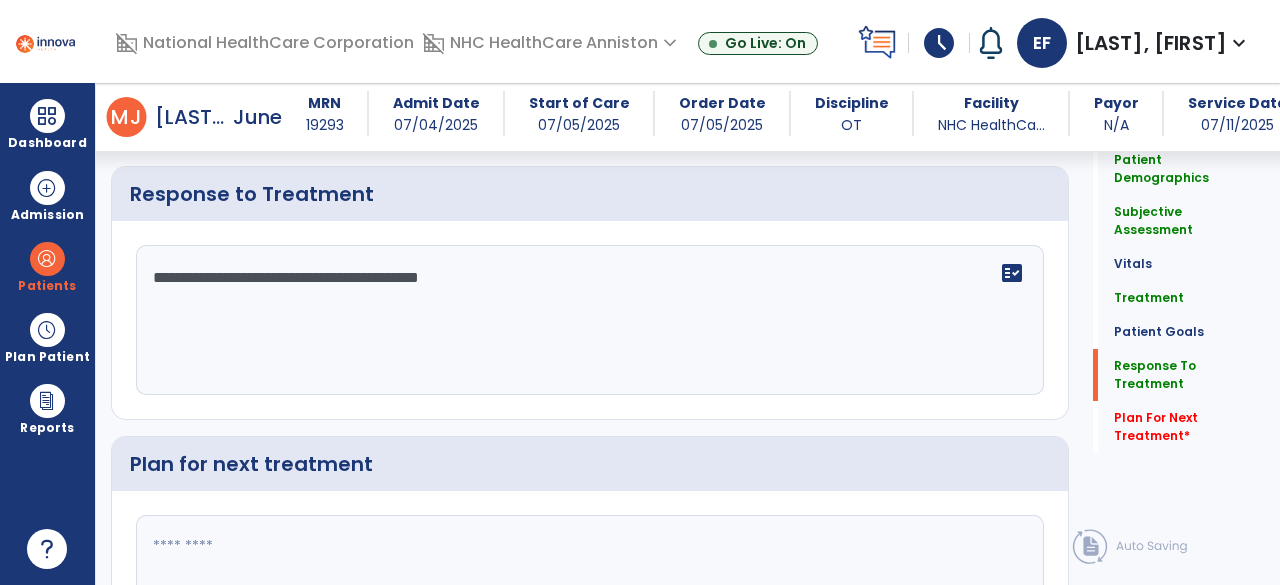 click on "**********" 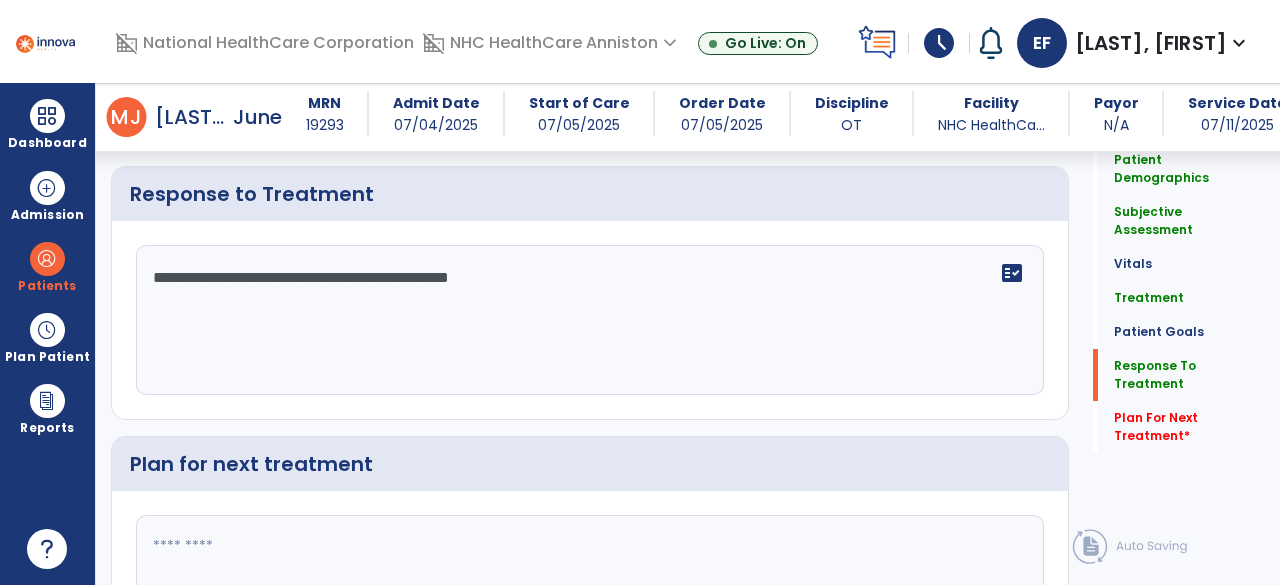 click on "**********" 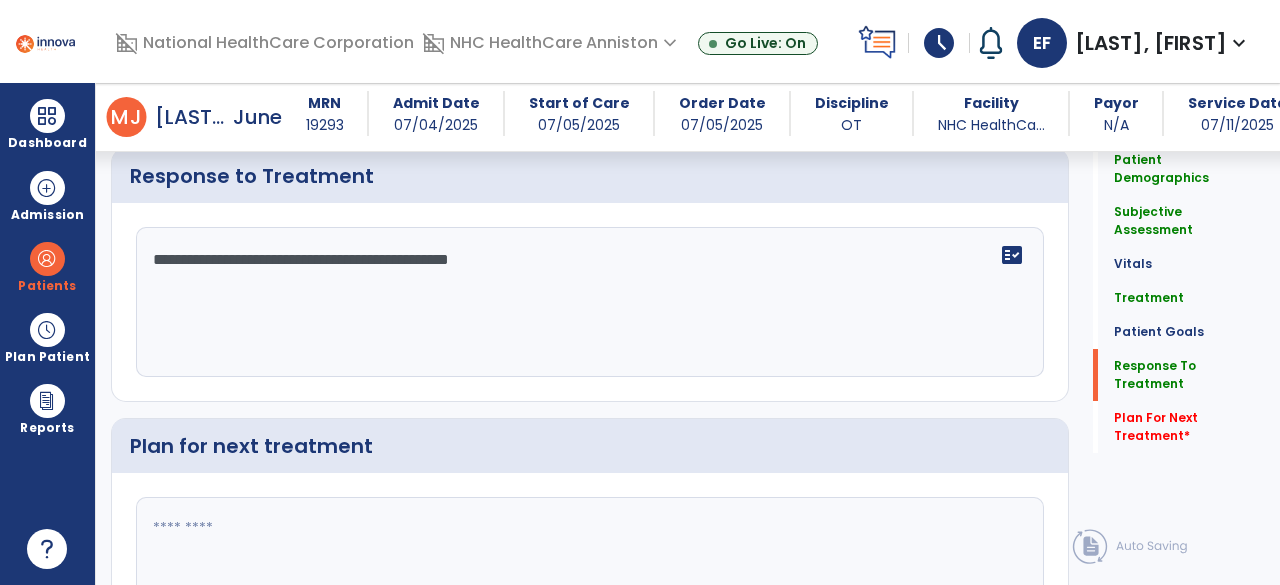 scroll, scrollTop: 2977, scrollLeft: 0, axis: vertical 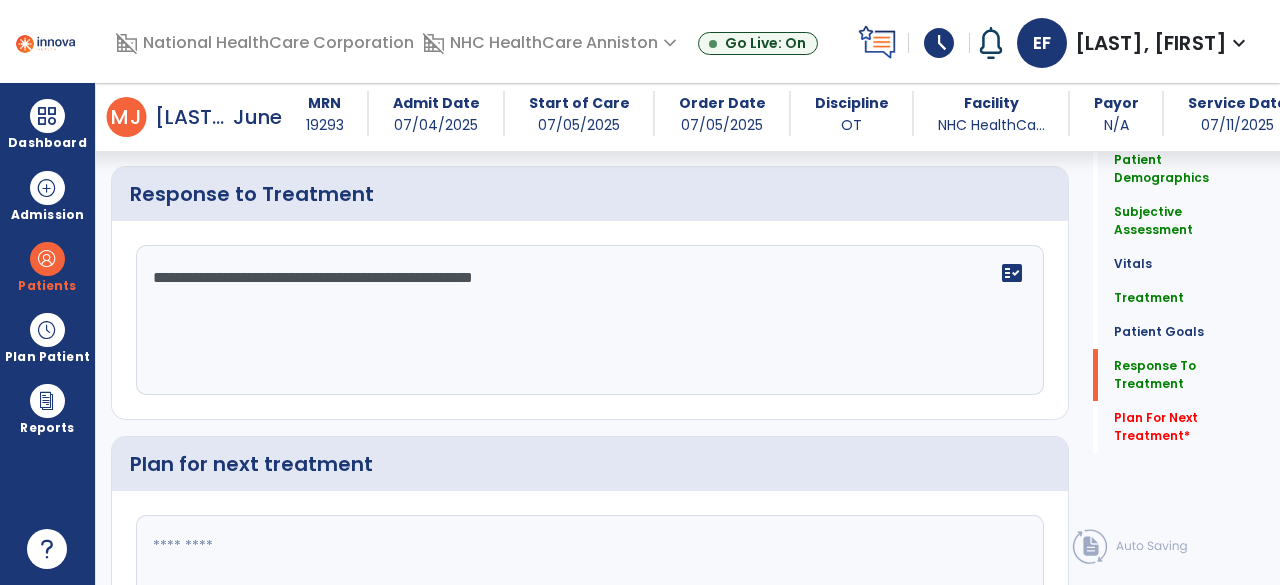 type on "**********" 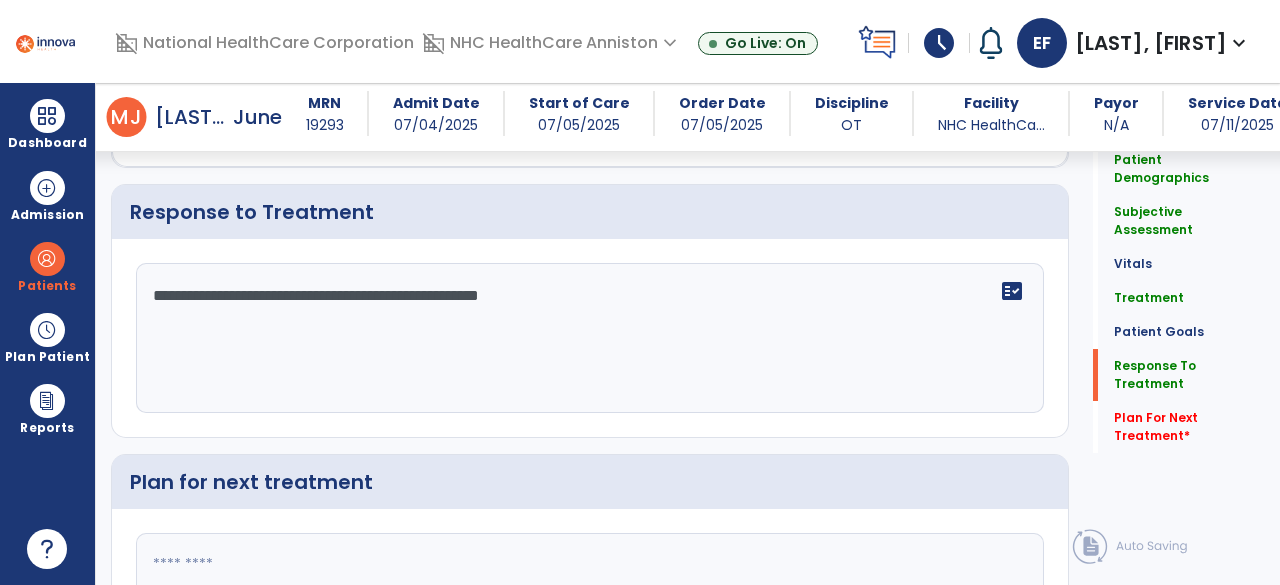 scroll, scrollTop: 2977, scrollLeft: 0, axis: vertical 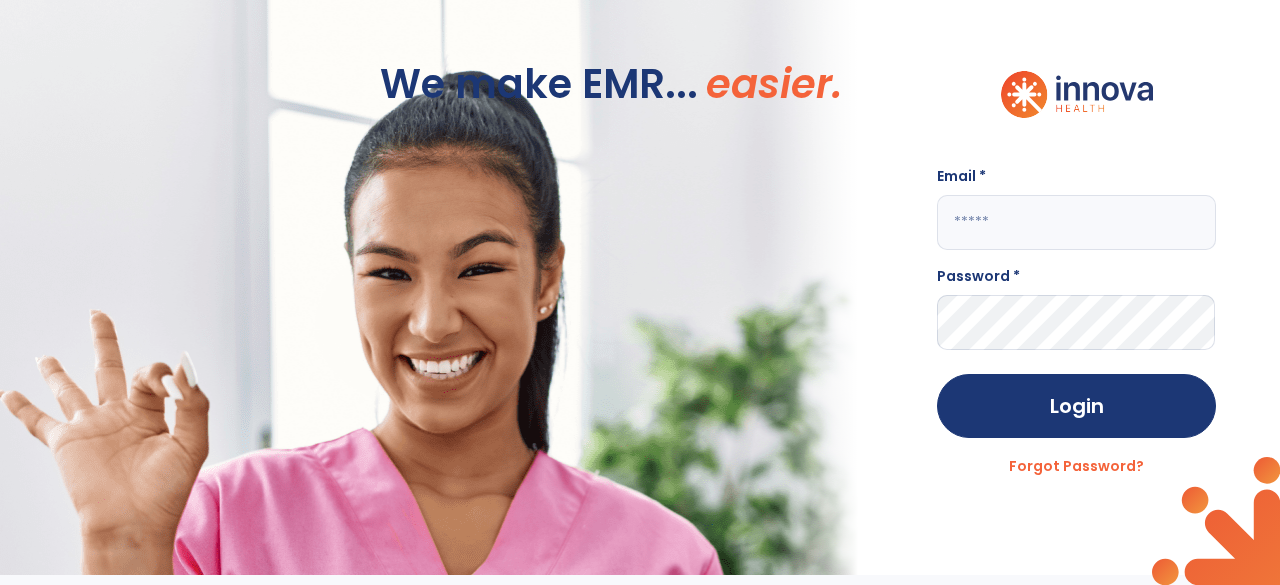 click 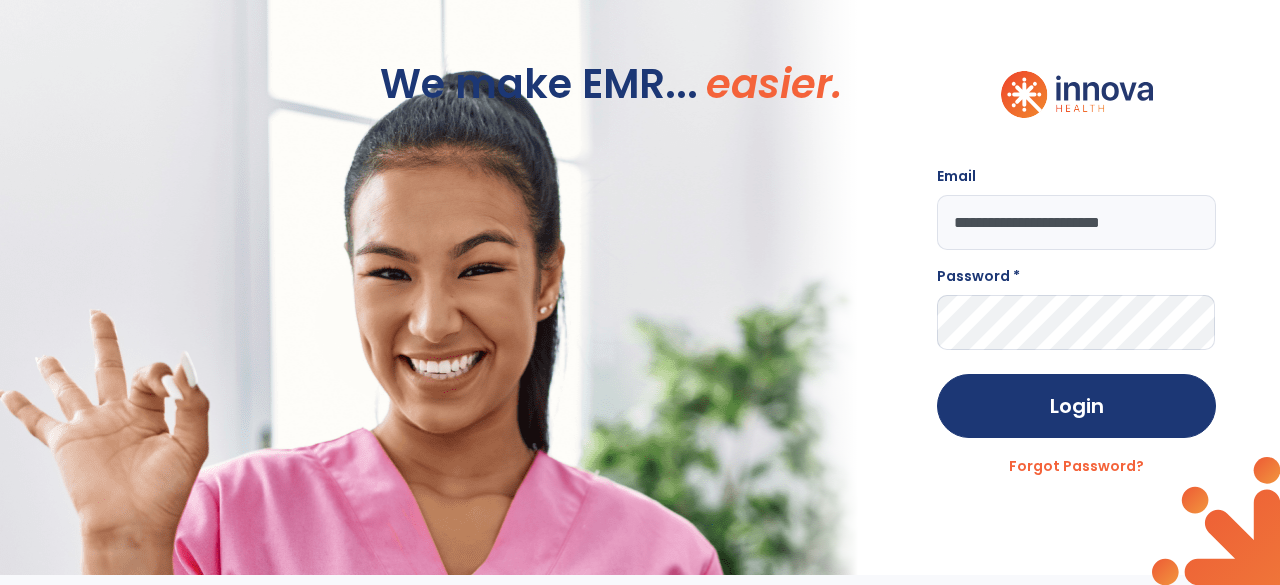 type on "**********" 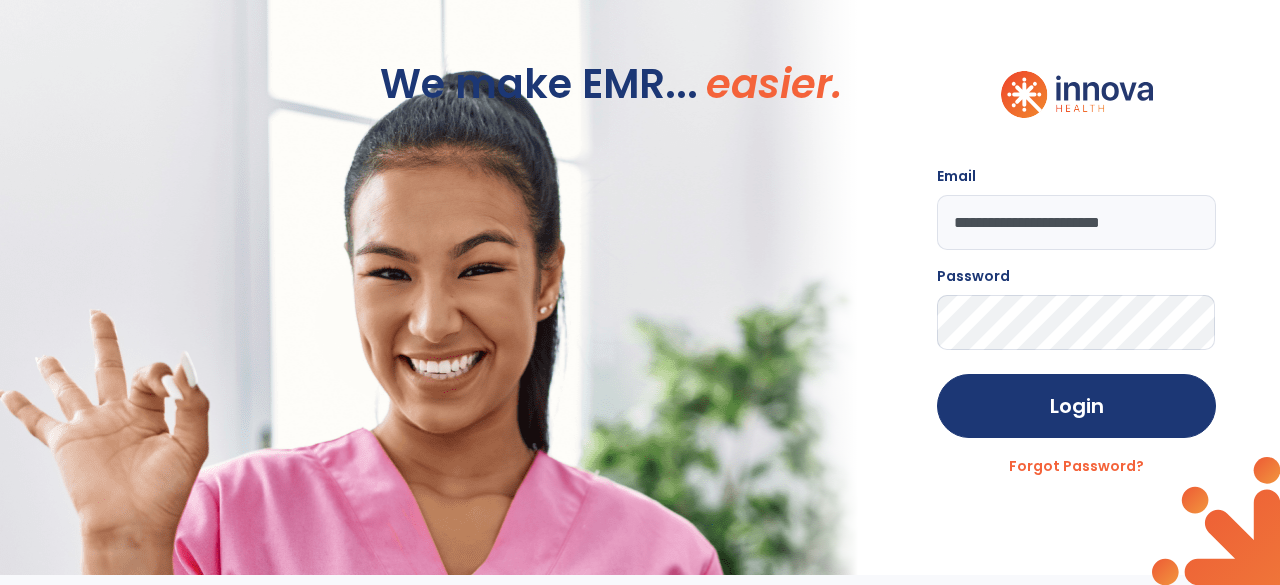 click on "Login" 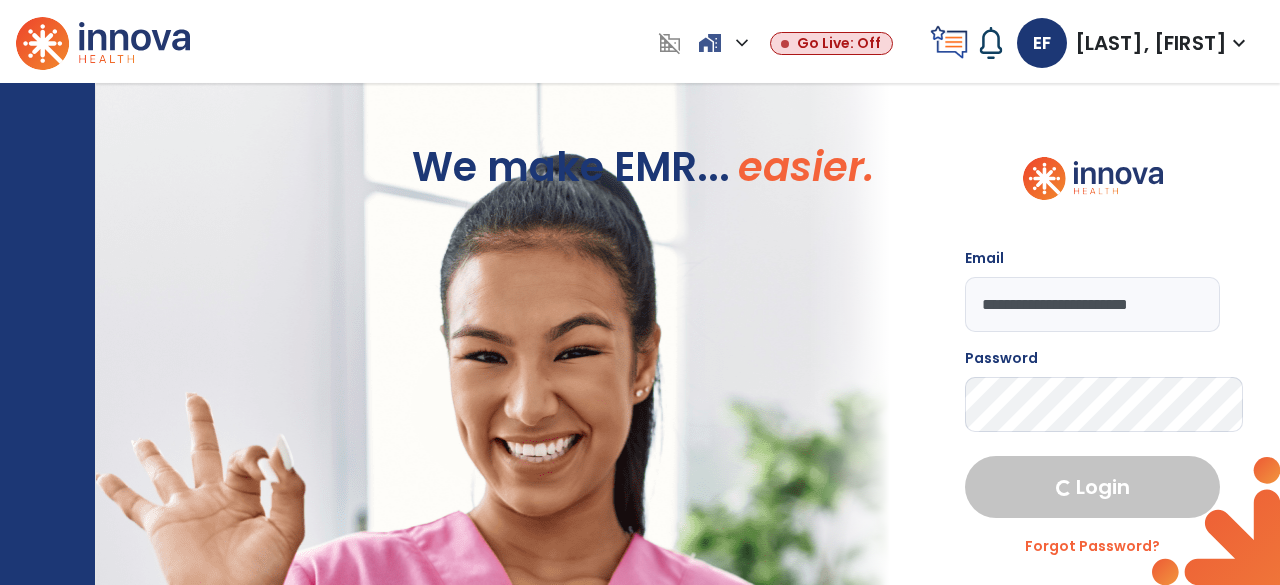 select on "****" 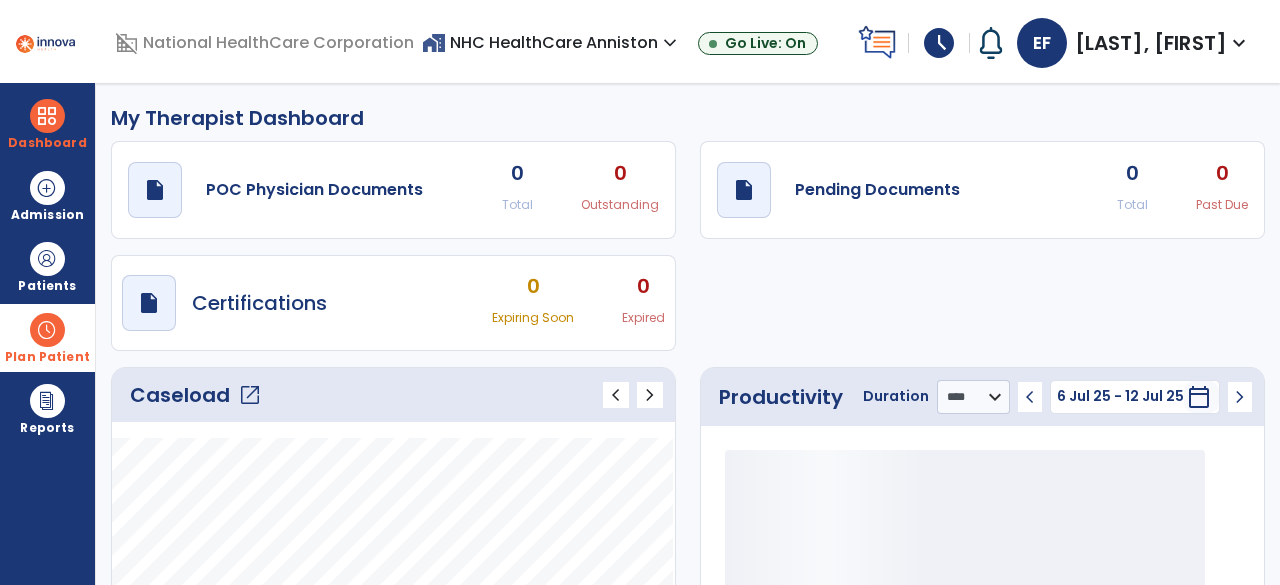 click on "Plan Patient" at bounding box center [47, 286] 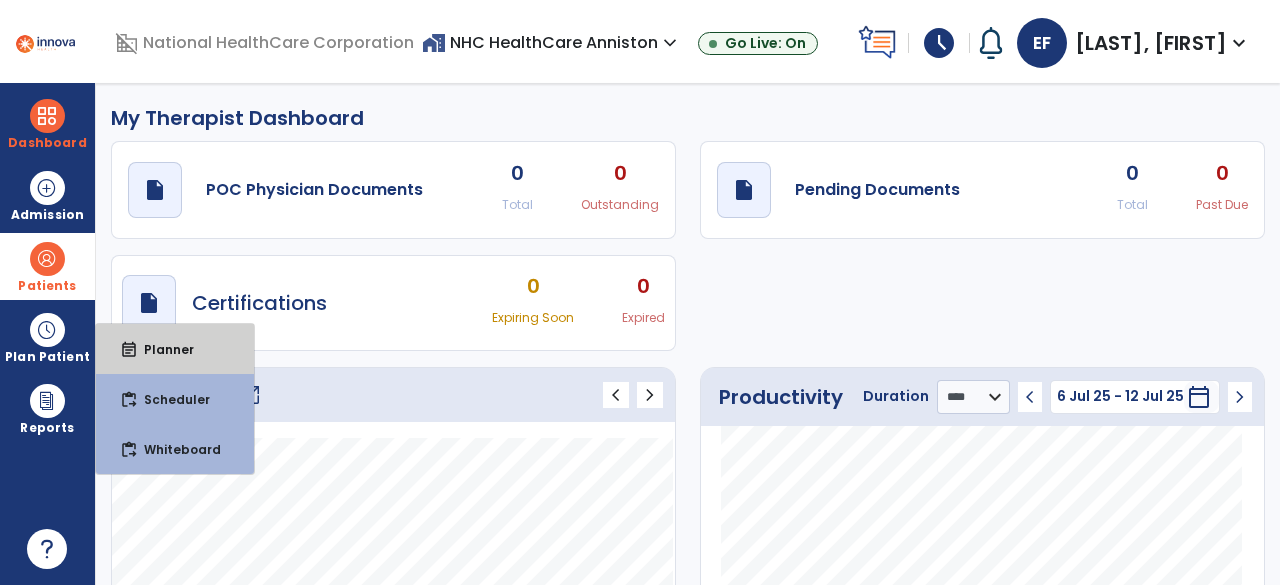 drag, startPoint x: 184, startPoint y: 355, endPoint x: 37, endPoint y: 255, distance: 177.7892 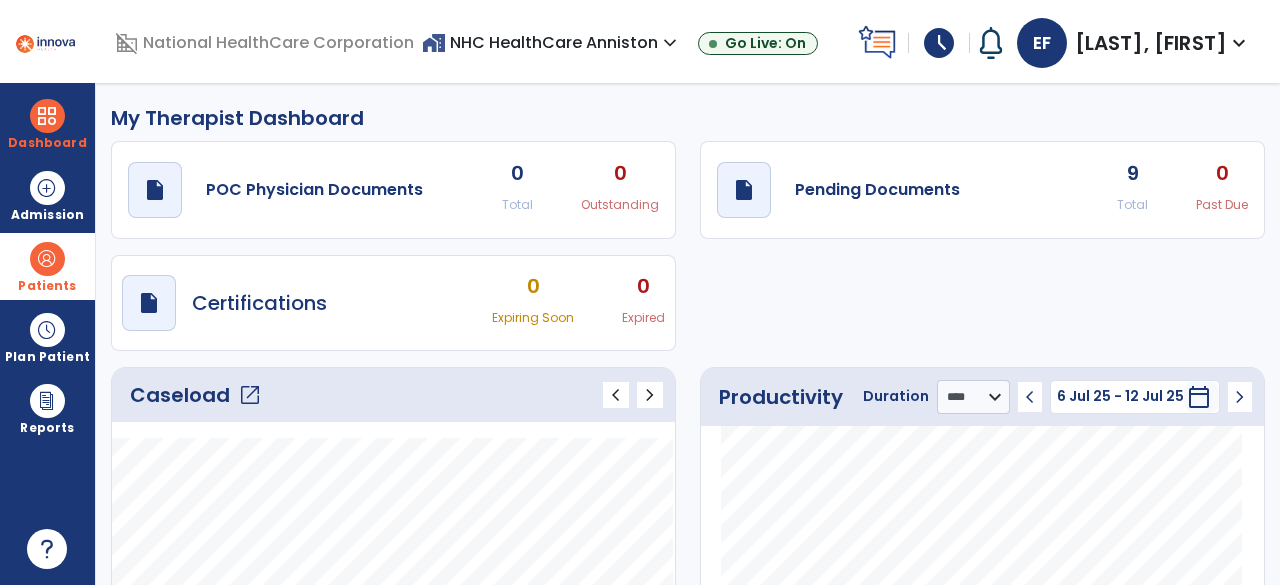 click at bounding box center (47, 259) 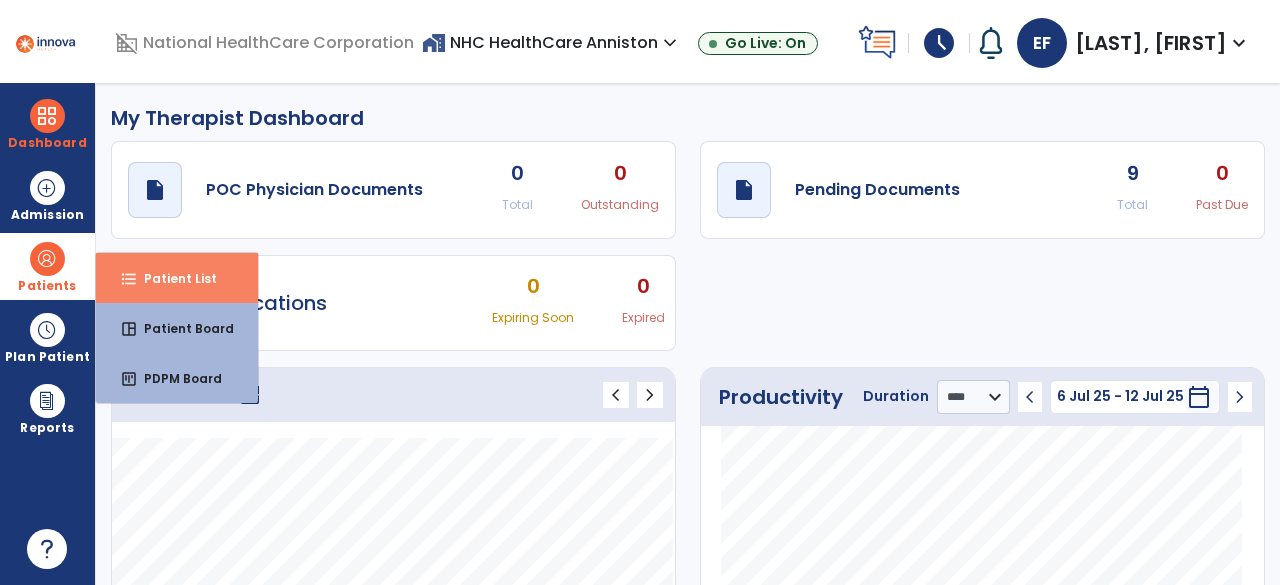 click on "format_list_bulleted  Patient List" at bounding box center (177, 278) 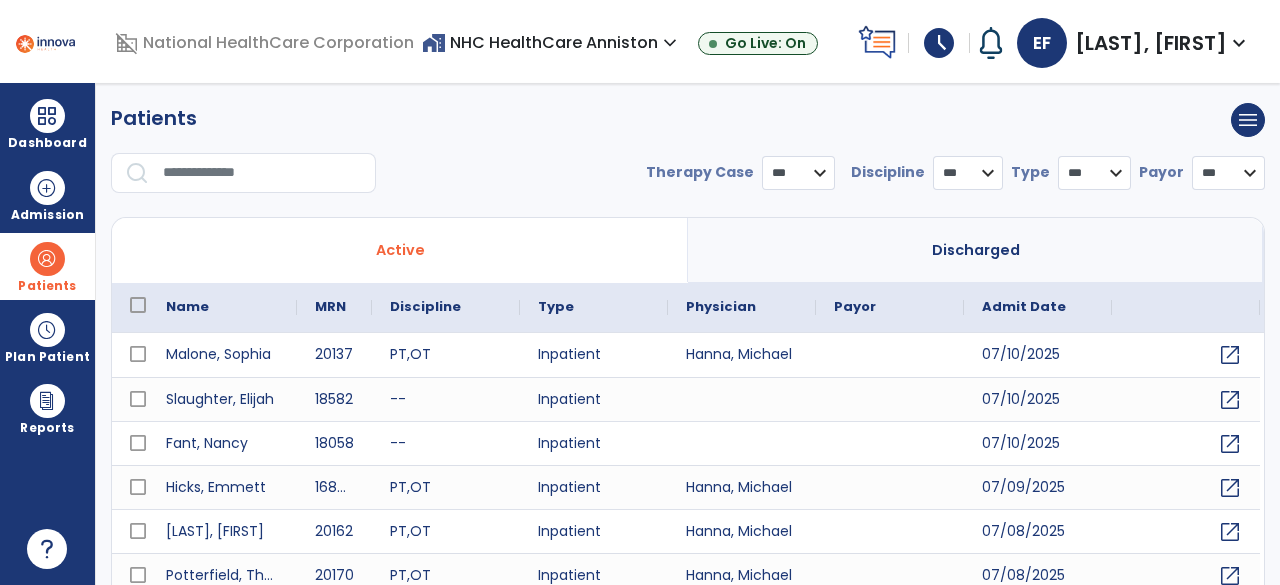click at bounding box center [262, 173] 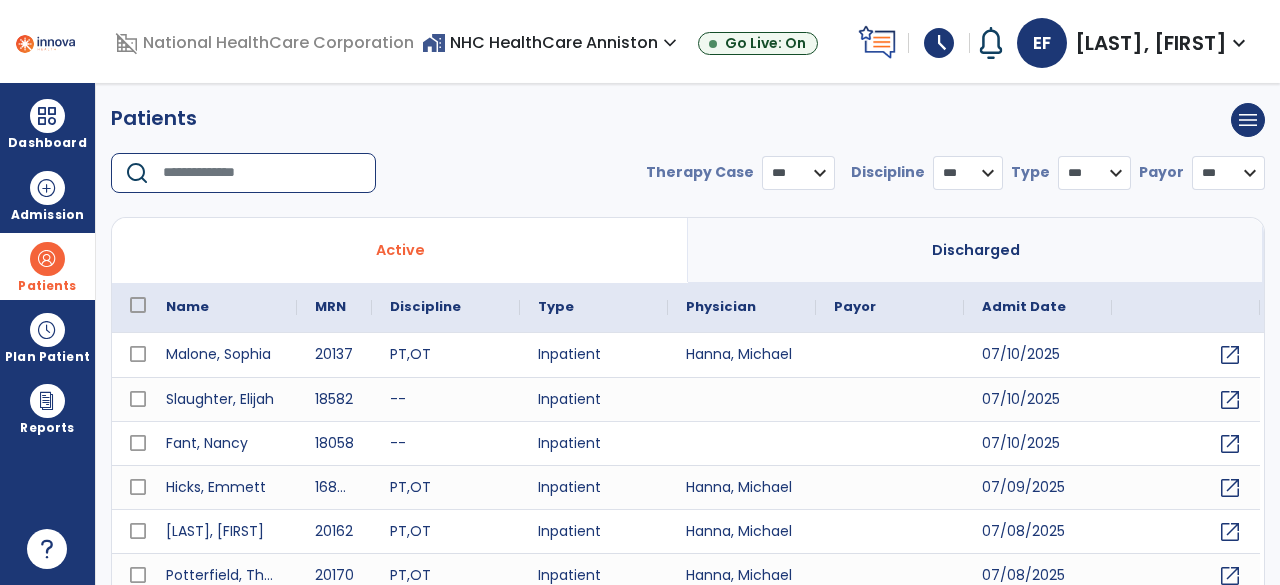 type on "*" 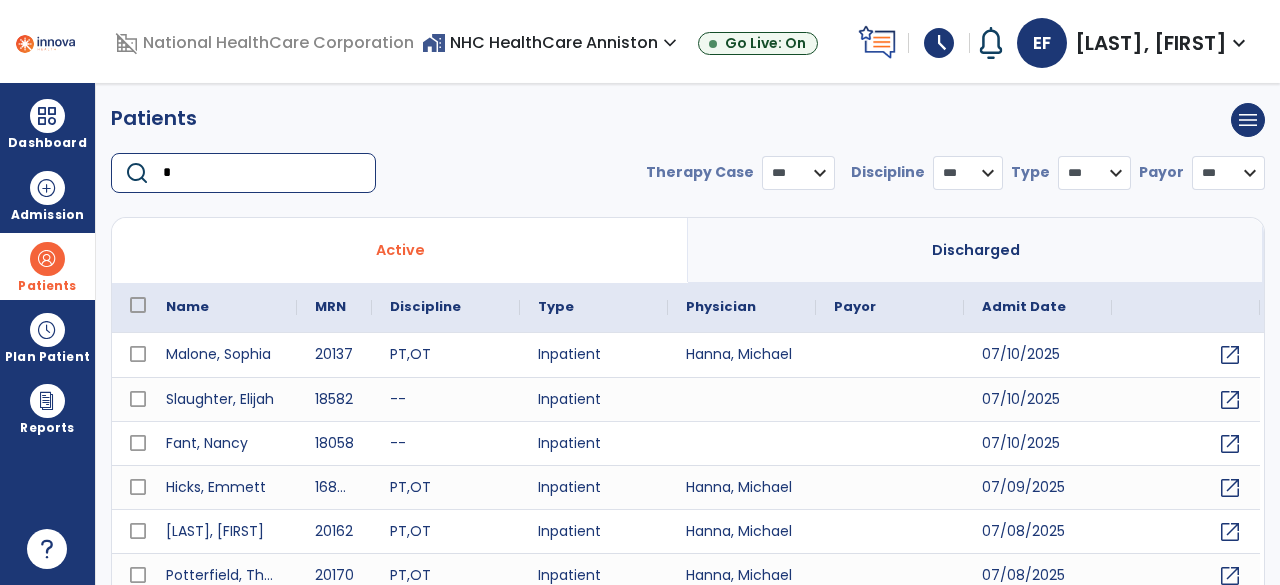 select on "***" 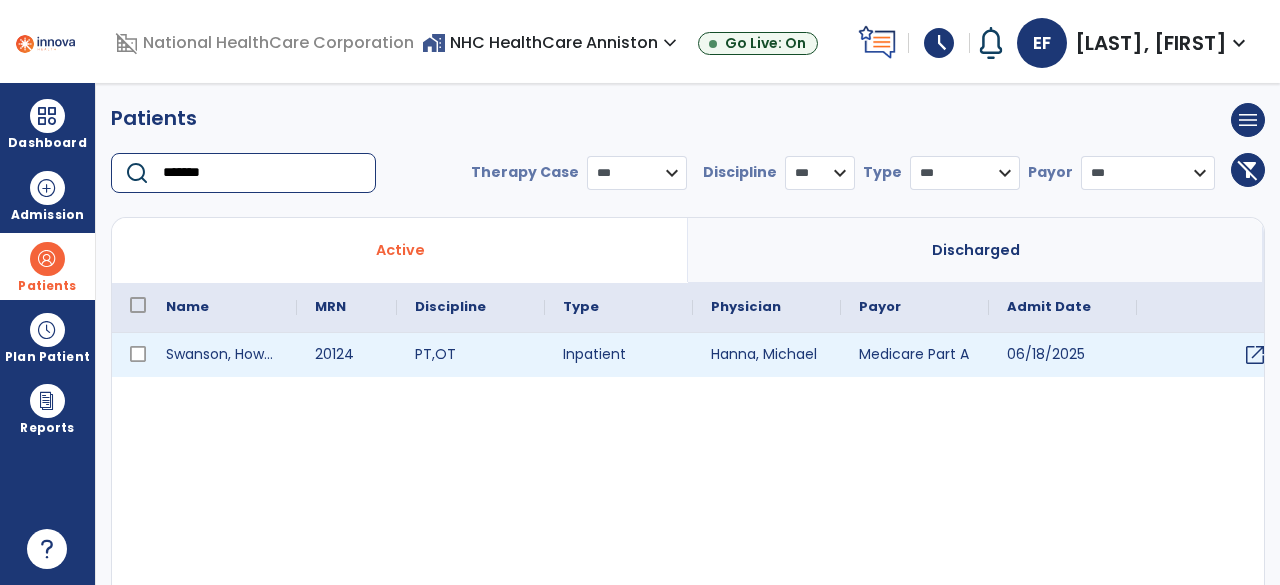 type on "*******" 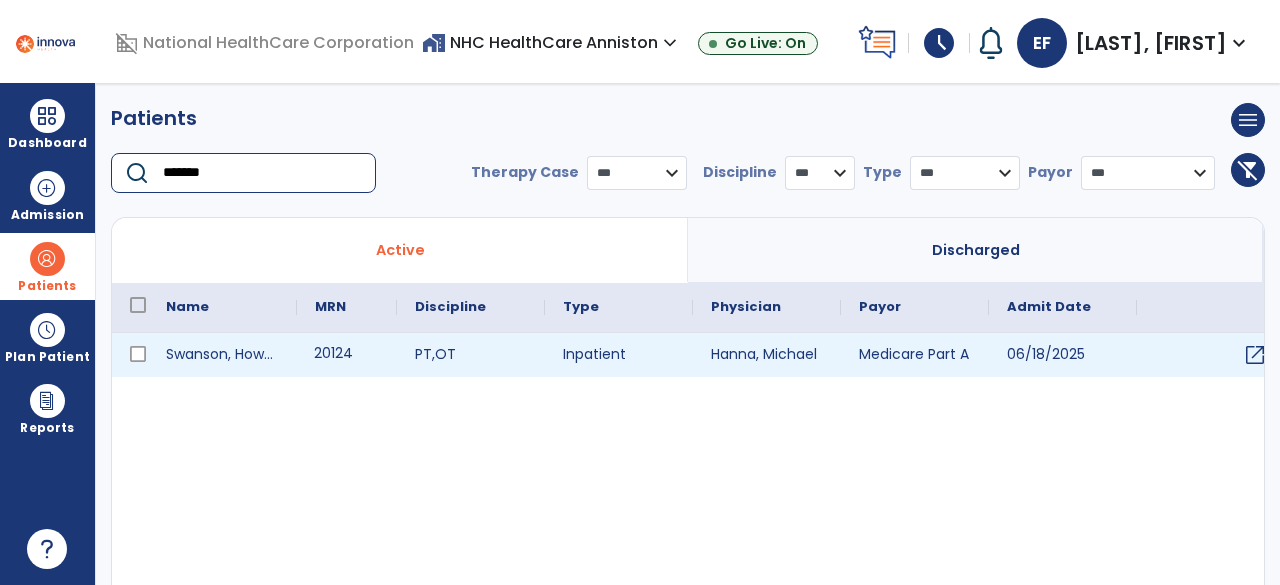 click on "20124" at bounding box center [347, 355] 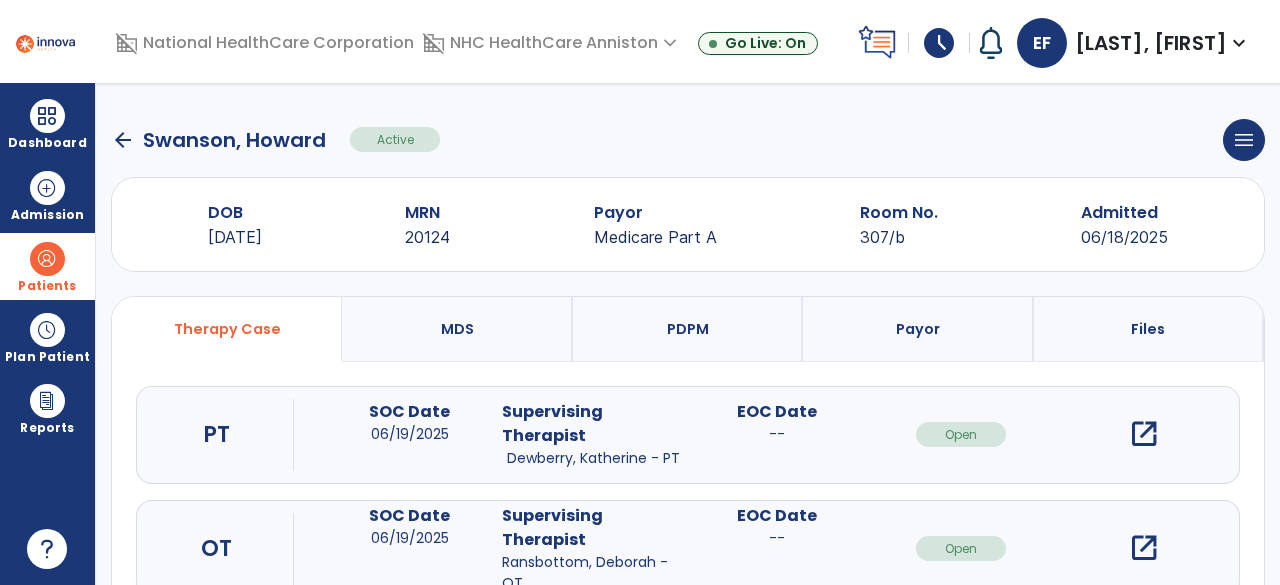 click on "open_in_new" at bounding box center (1144, 549) 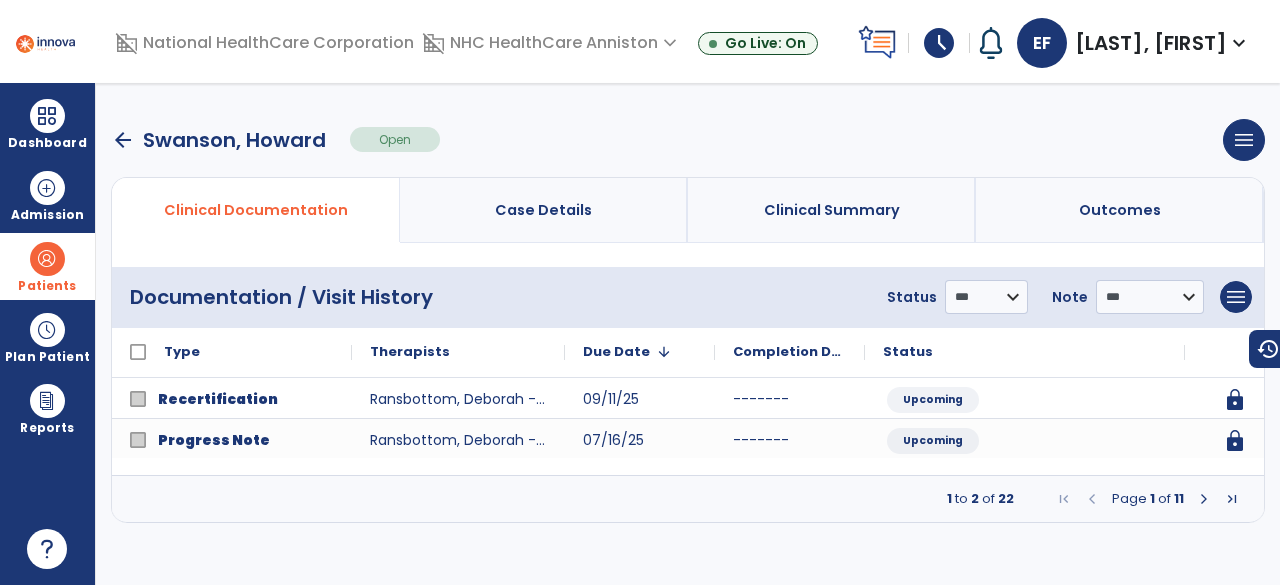 click on "Clinical Summary" at bounding box center [832, 210] 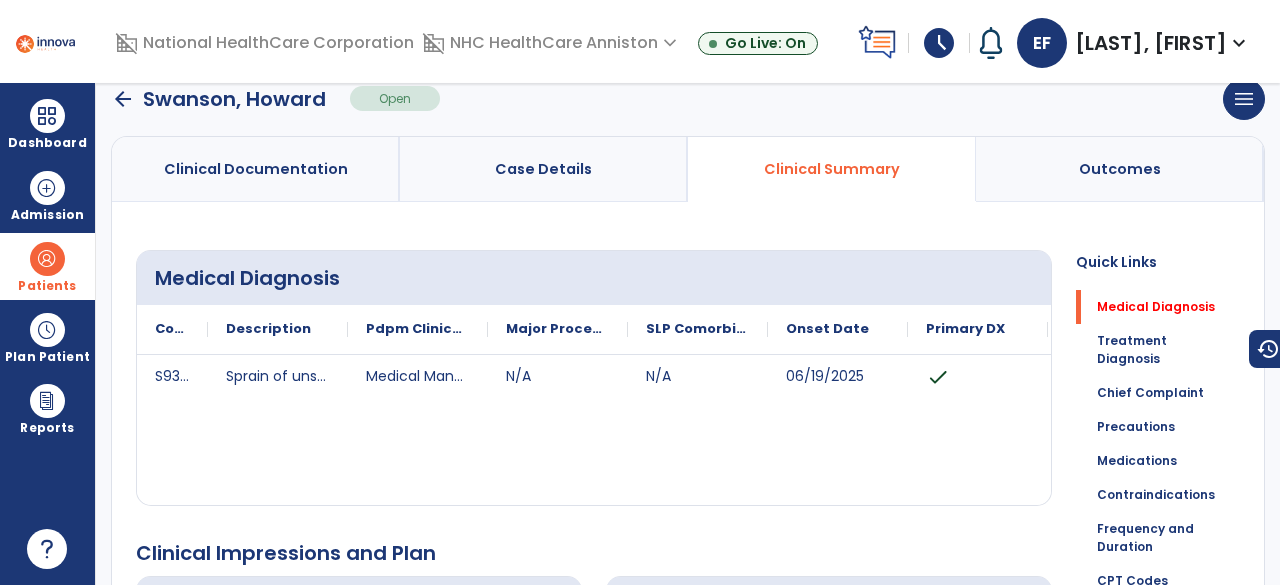 scroll, scrollTop: 0, scrollLeft: 0, axis: both 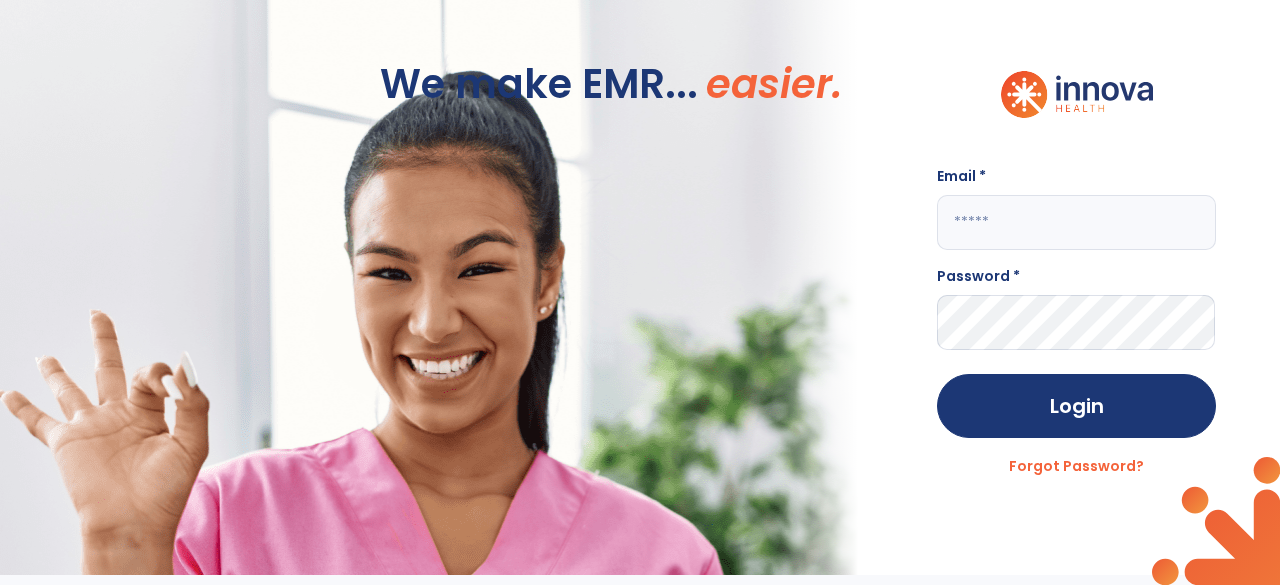 click 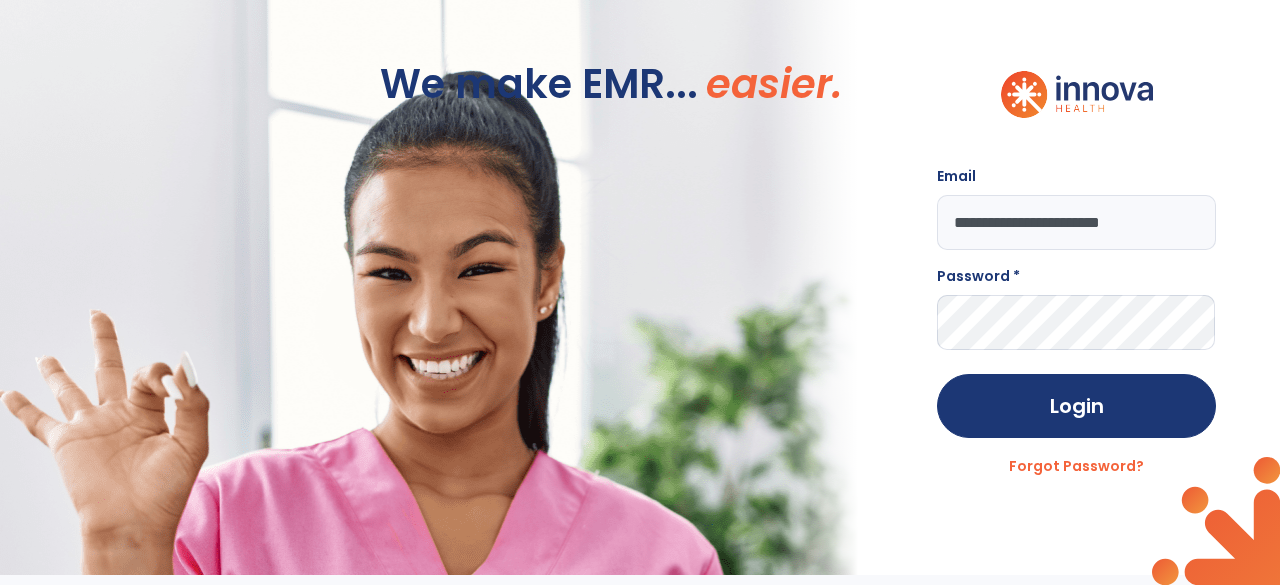 type on "**********" 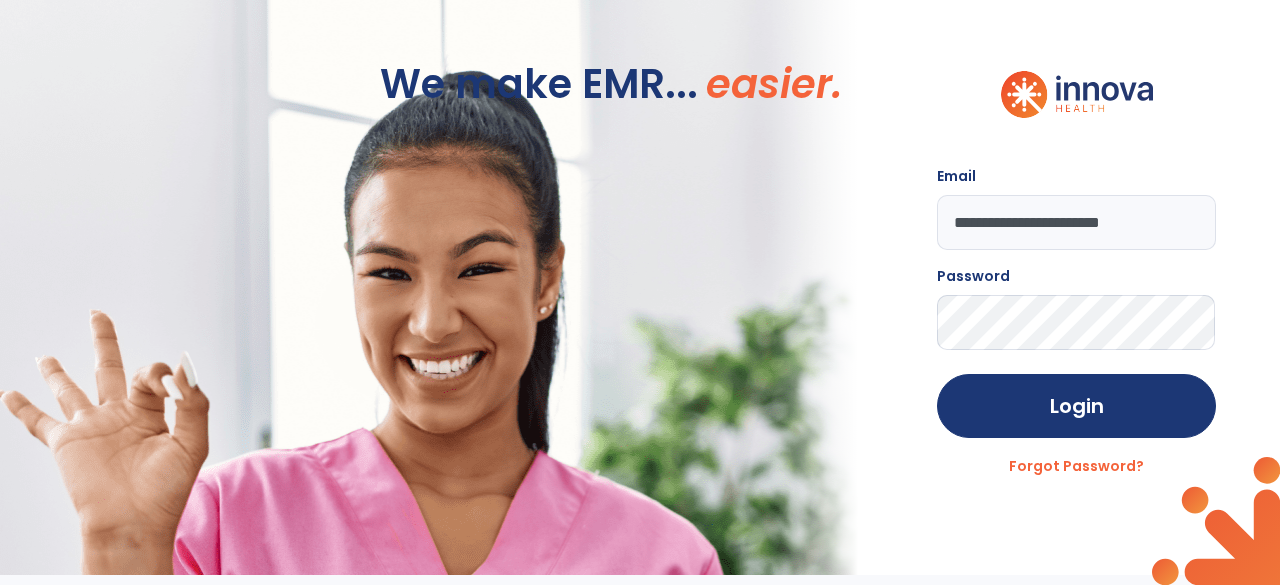 click on "Login" 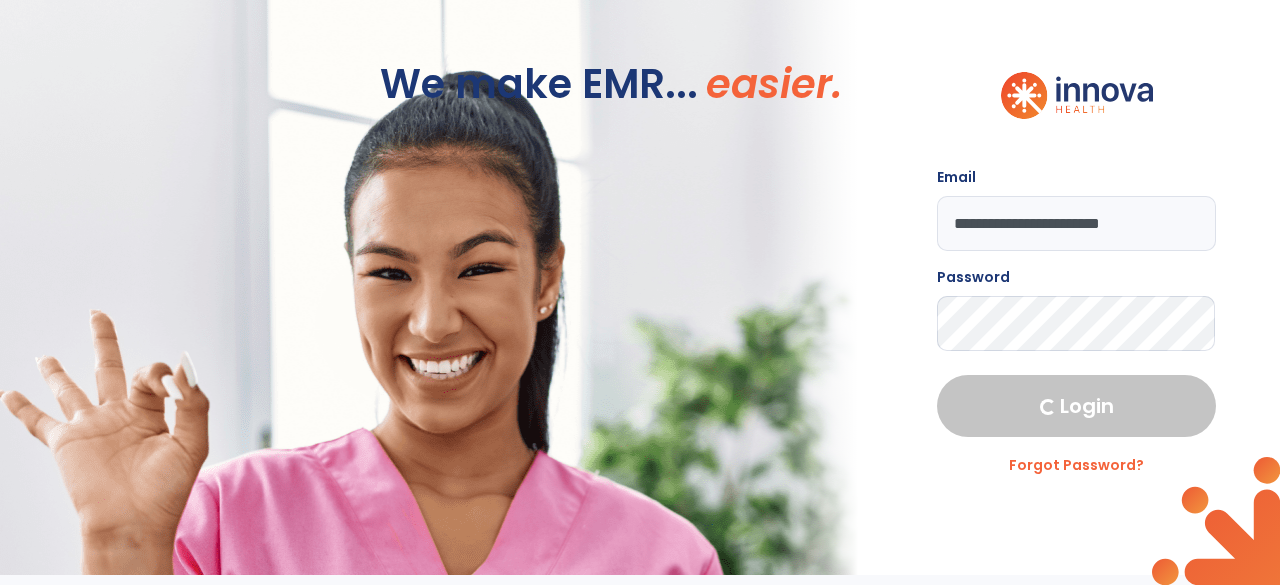 select on "****" 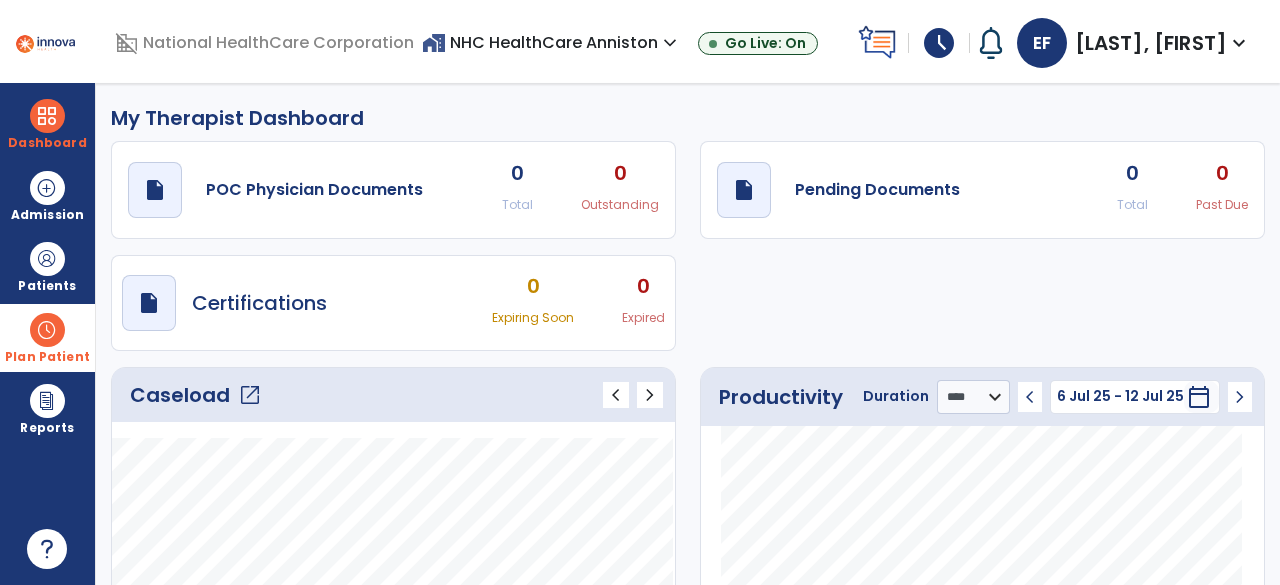click at bounding box center (47, 330) 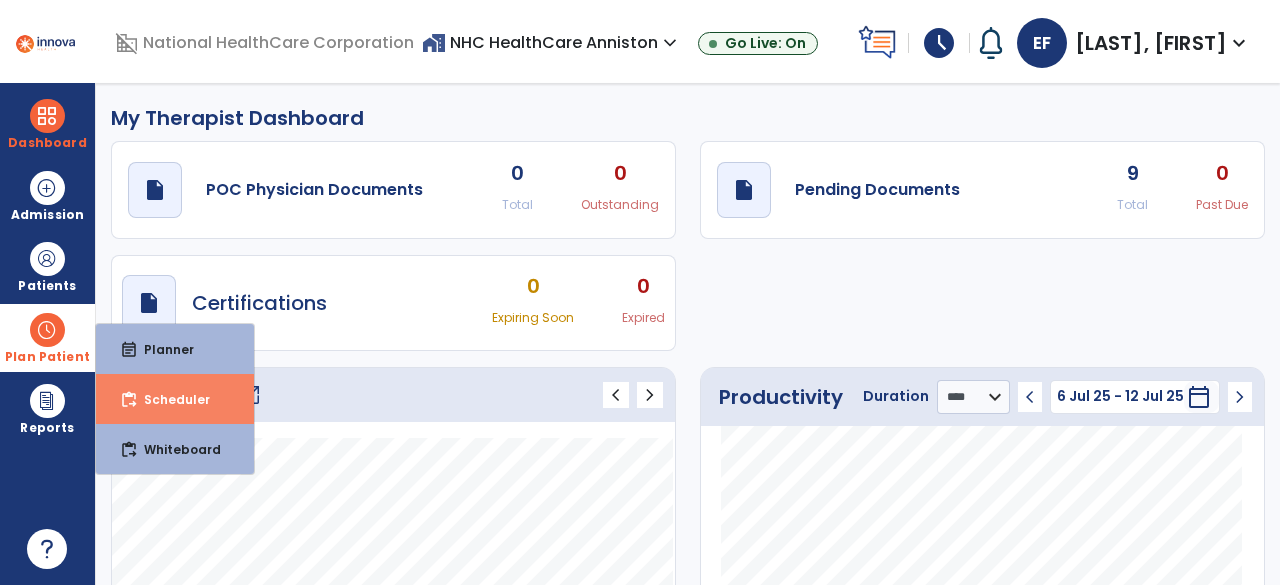 click on "content_paste_go  Scheduler" at bounding box center (175, 399) 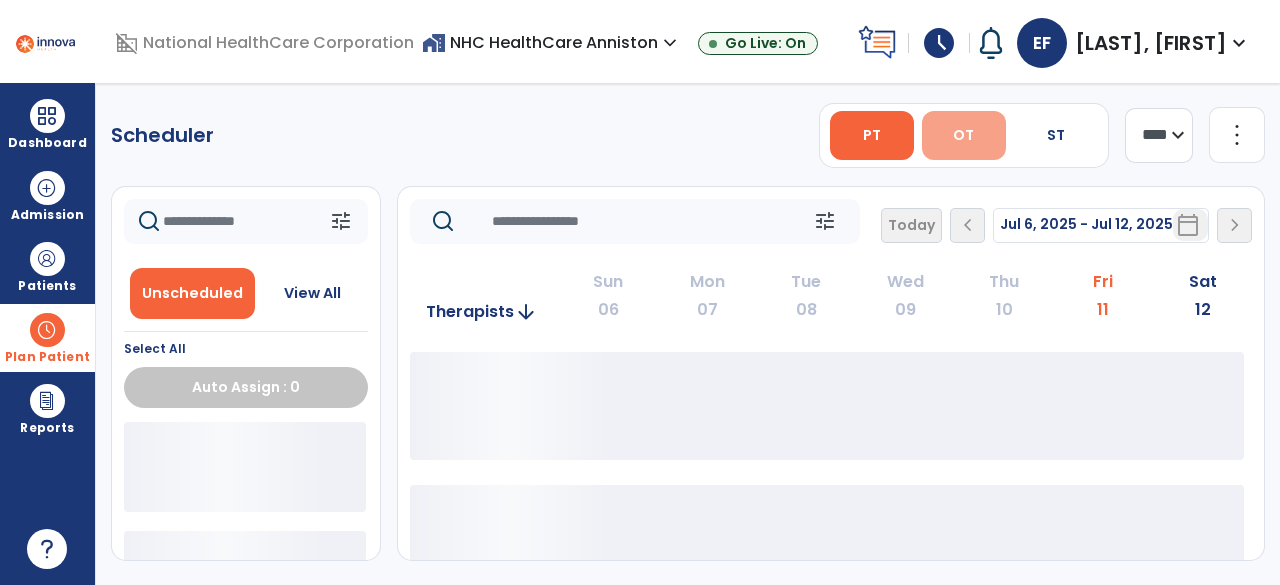 click on "OT" at bounding box center [964, 135] 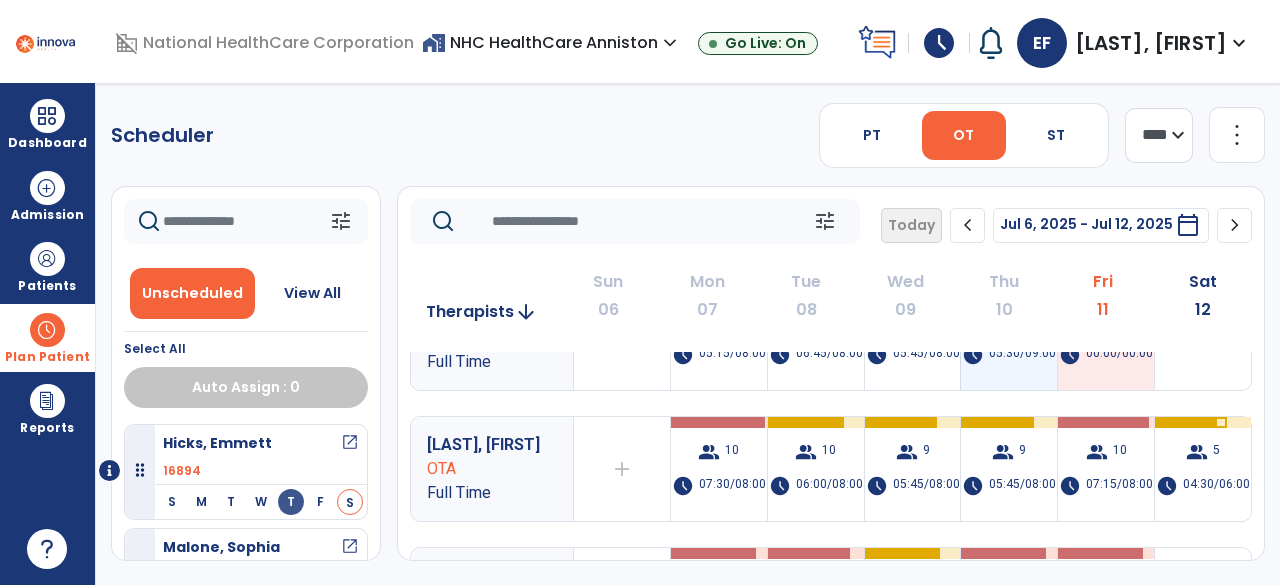 scroll, scrollTop: 68, scrollLeft: 0, axis: vertical 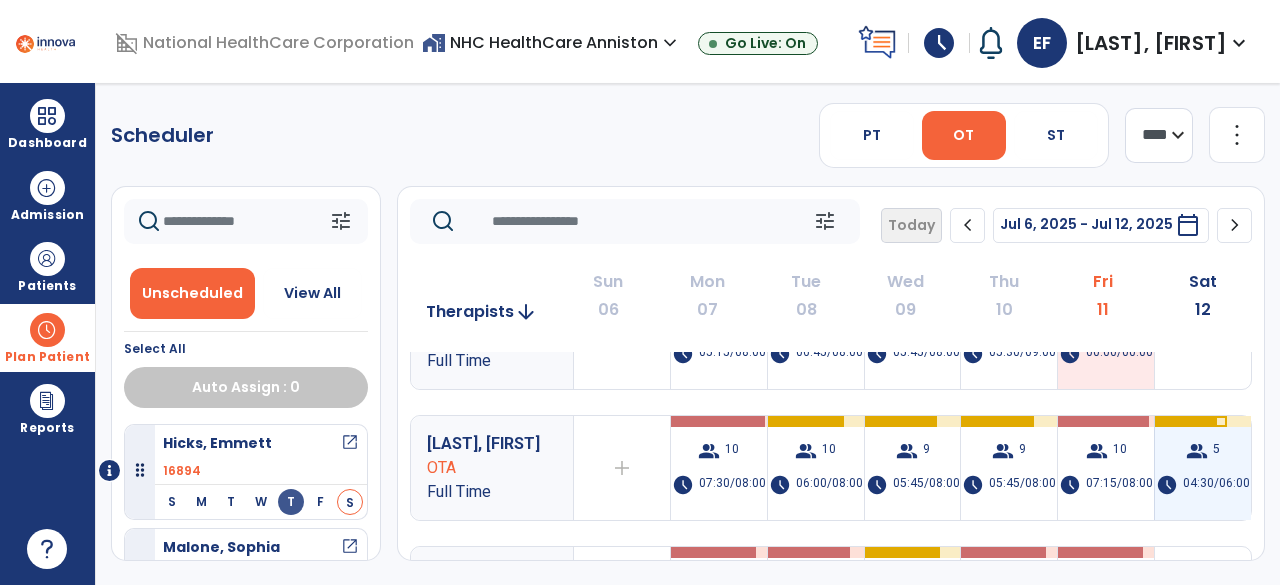 click on "group" at bounding box center [1197, 451] 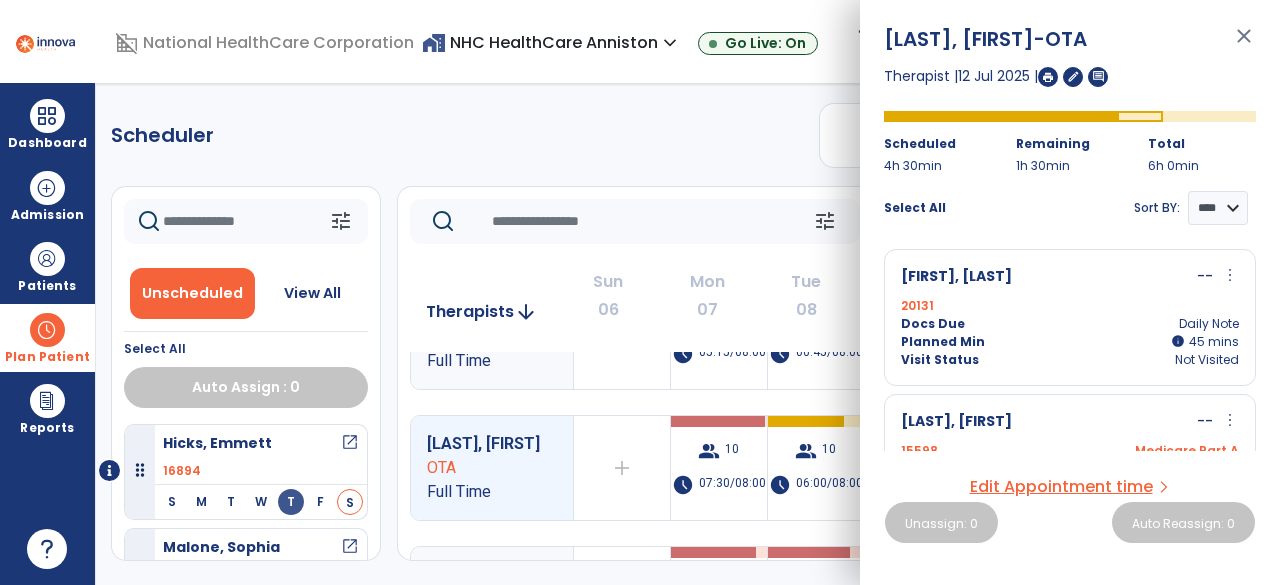 click on "Edit Appointment time" at bounding box center [1061, 487] 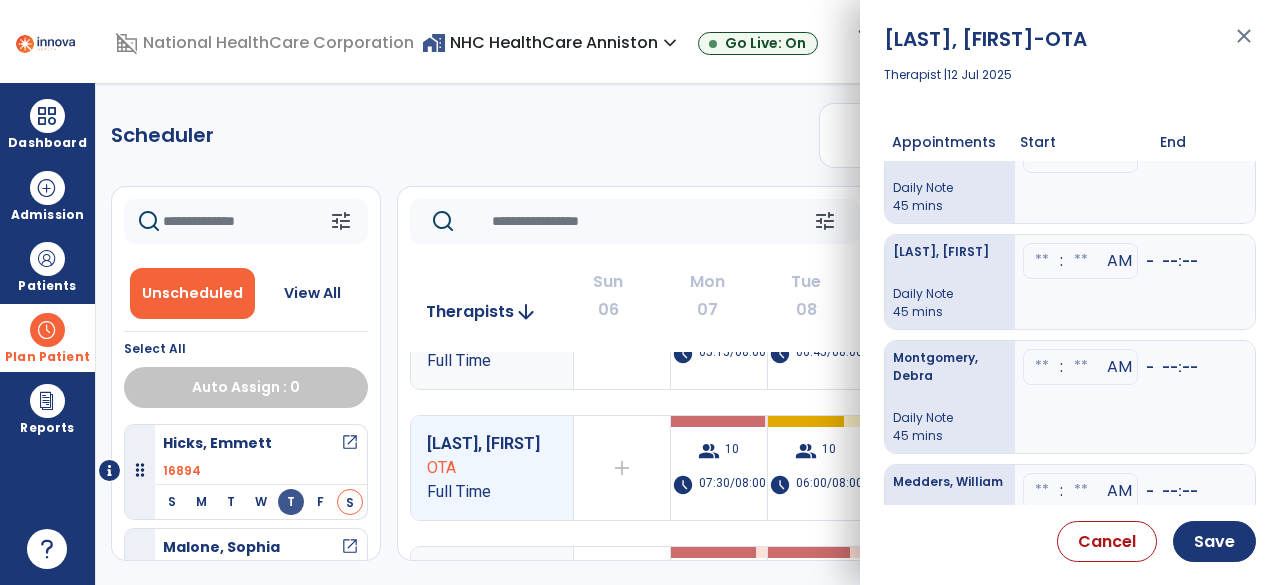 scroll, scrollTop: 34, scrollLeft: 0, axis: vertical 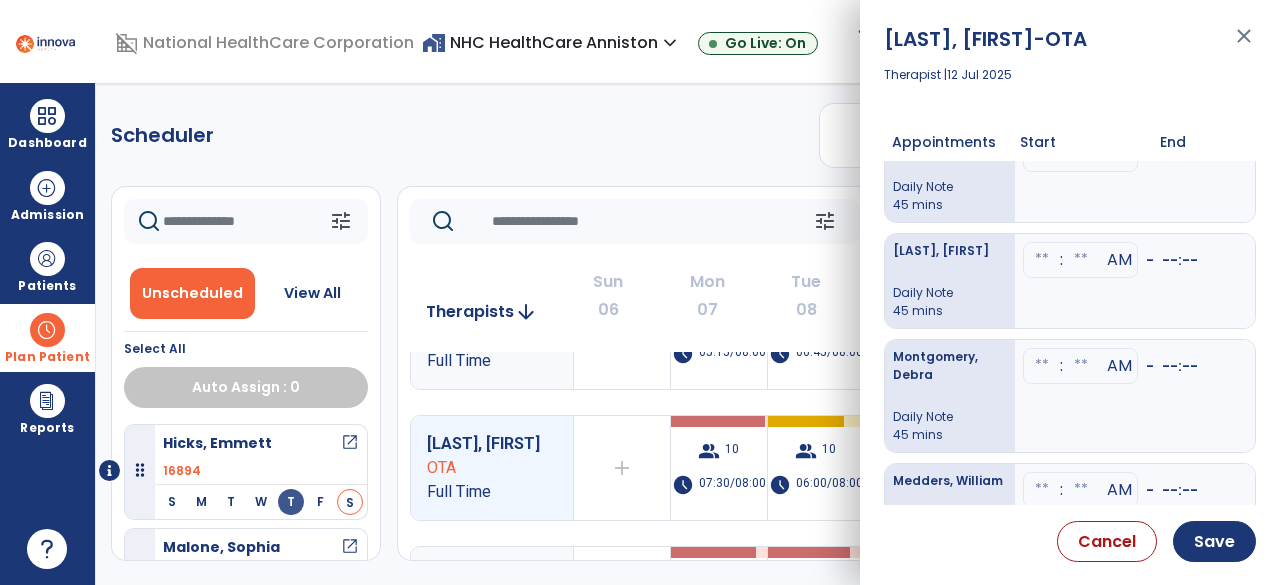 click at bounding box center (1042, 154) 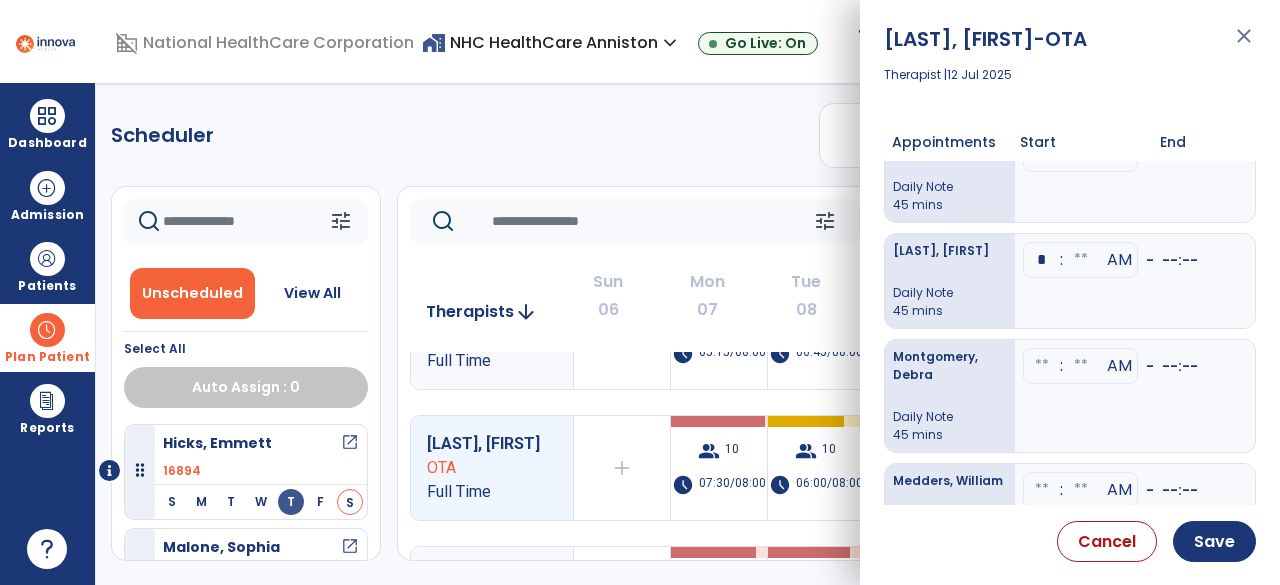 type on "**" 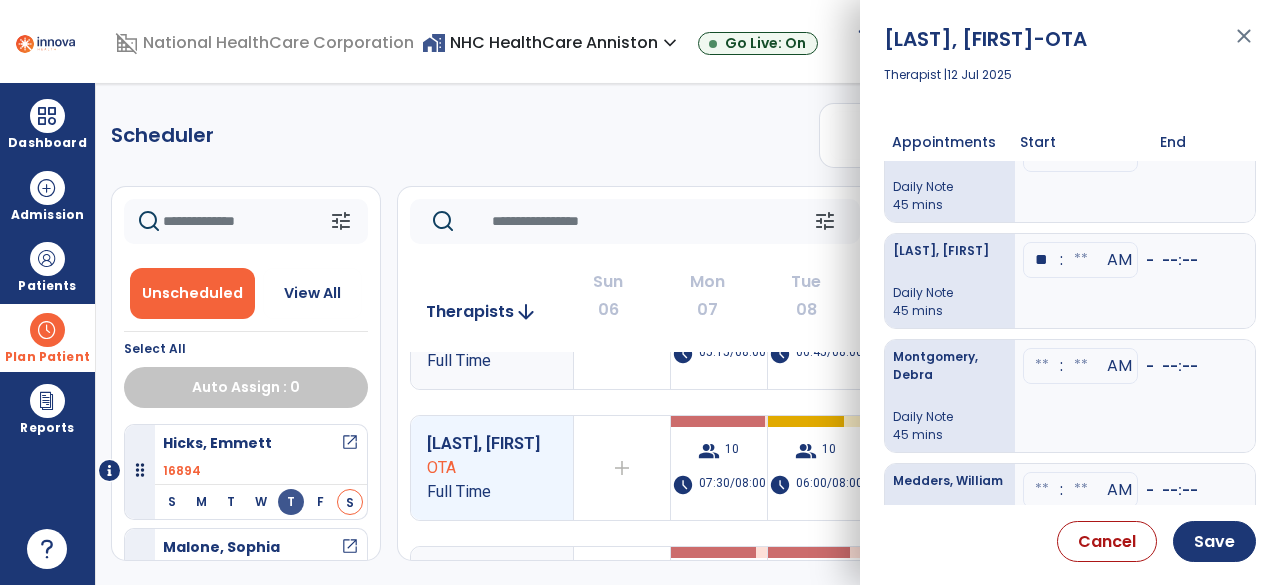 click at bounding box center [1081, 154] 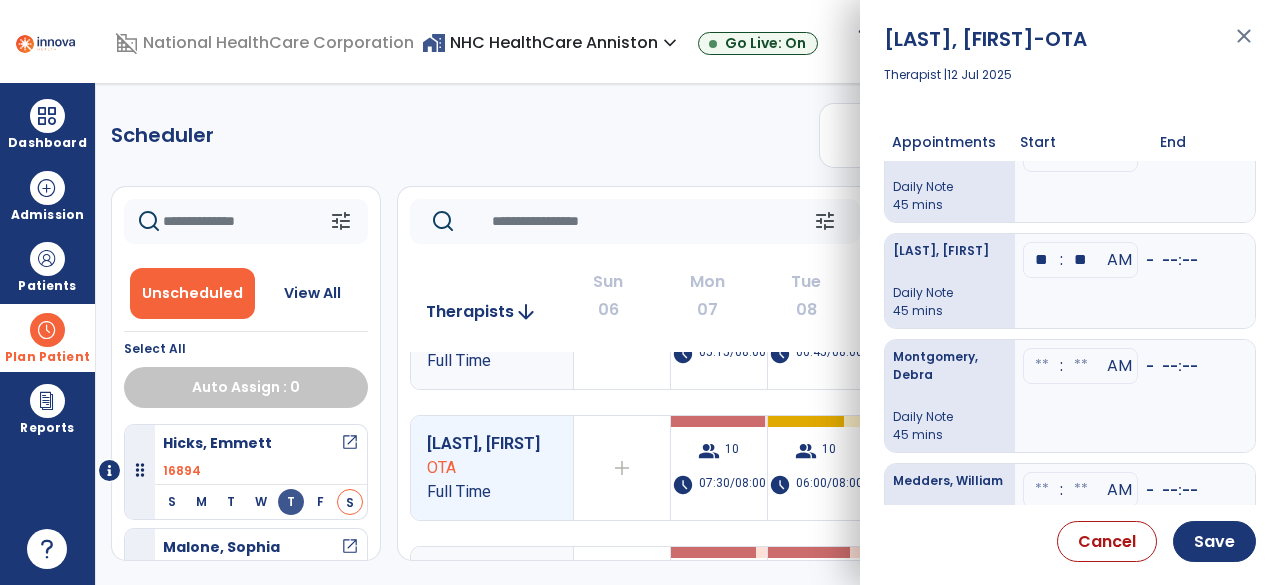 type on "**" 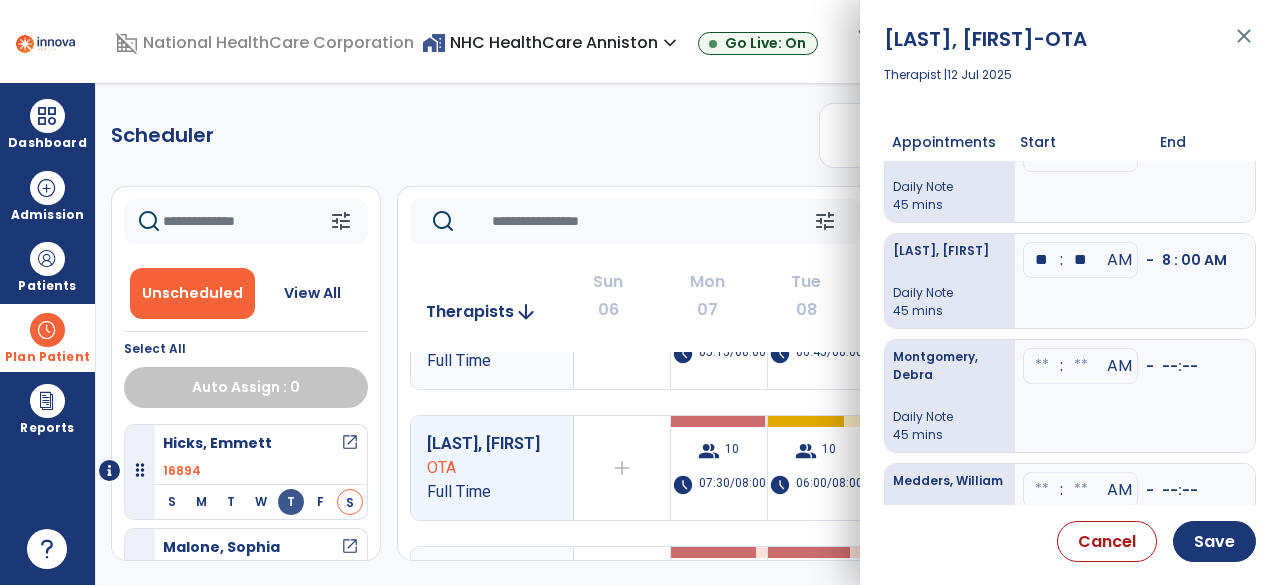 click on "45 mins" at bounding box center [950, 311] 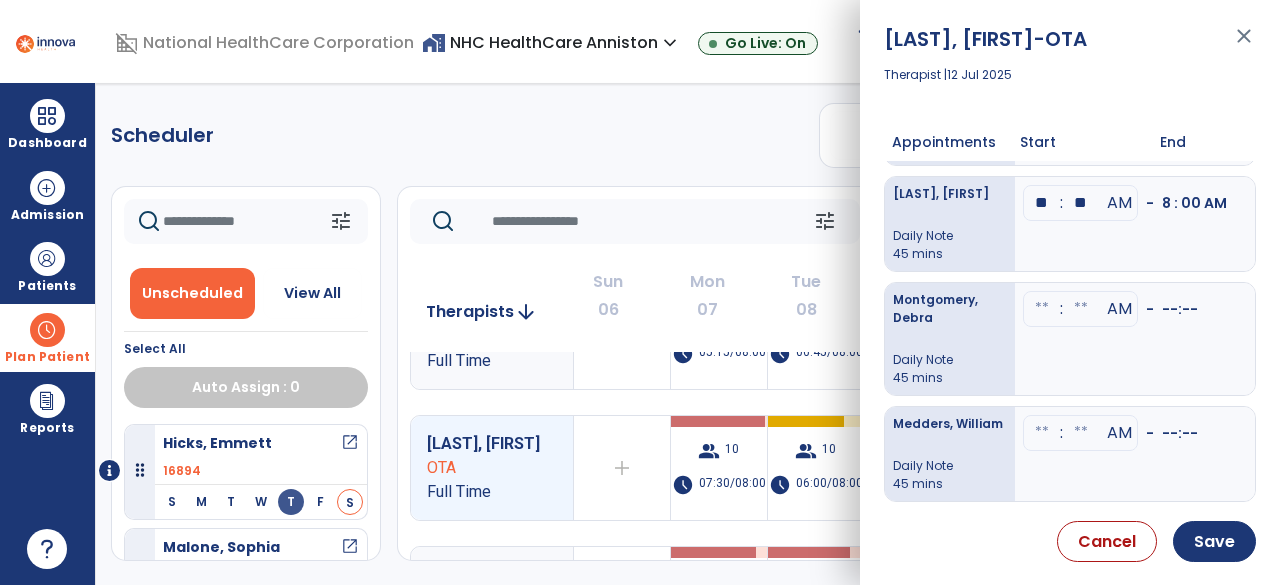 scroll, scrollTop: 92, scrollLeft: 0, axis: vertical 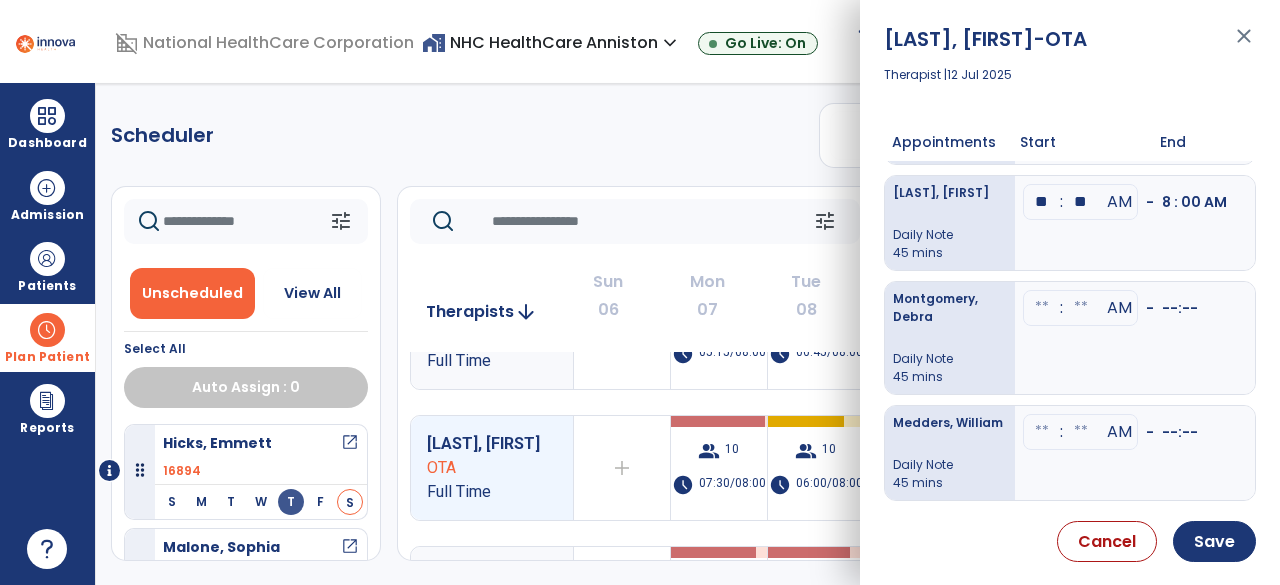 click at bounding box center (1042, 96) 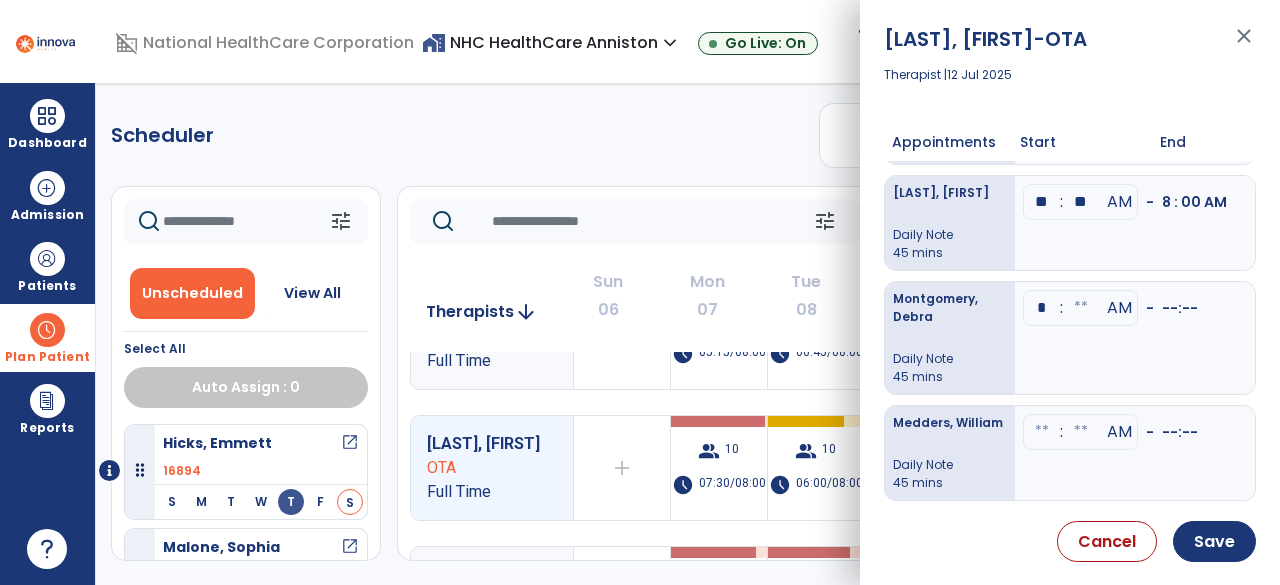 type on "**" 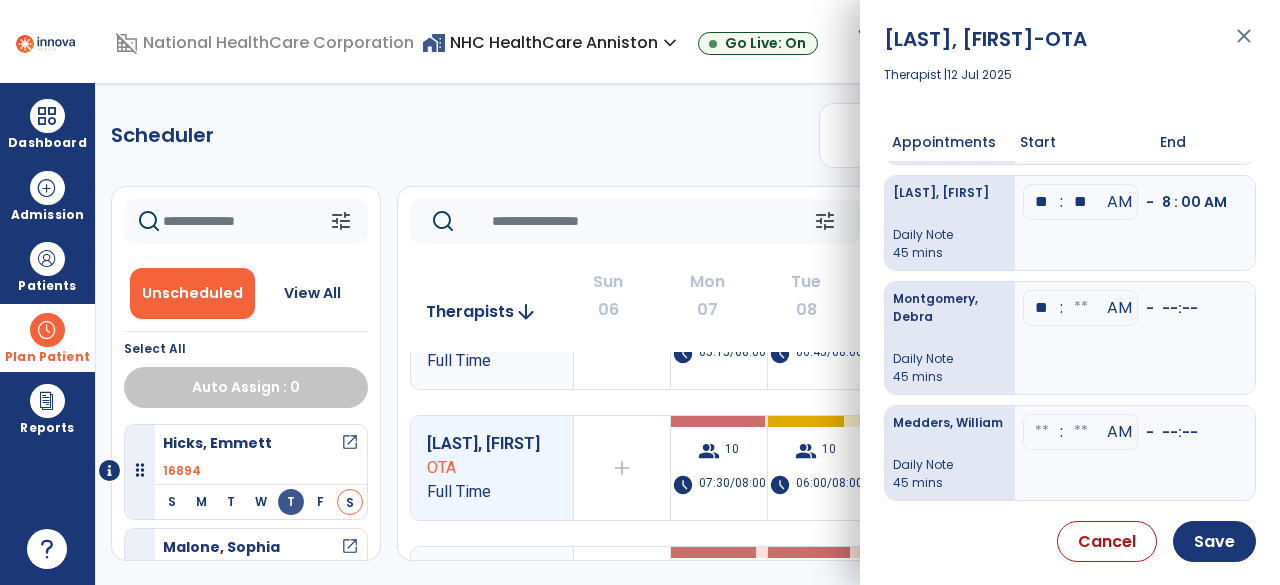 click at bounding box center (1081, 96) 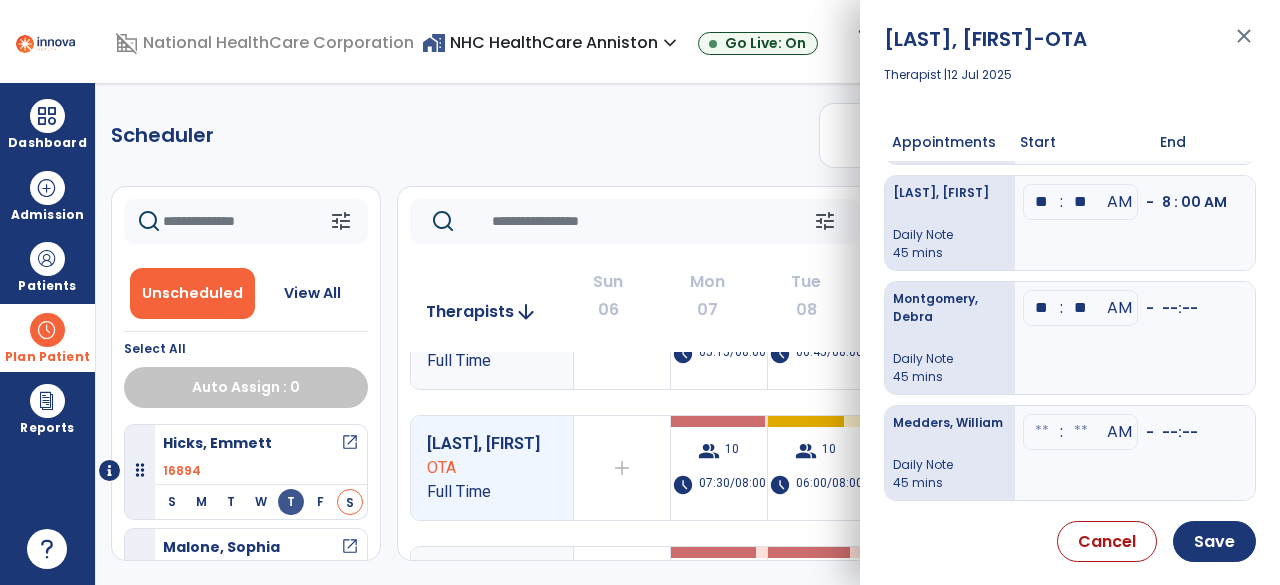 type on "*" 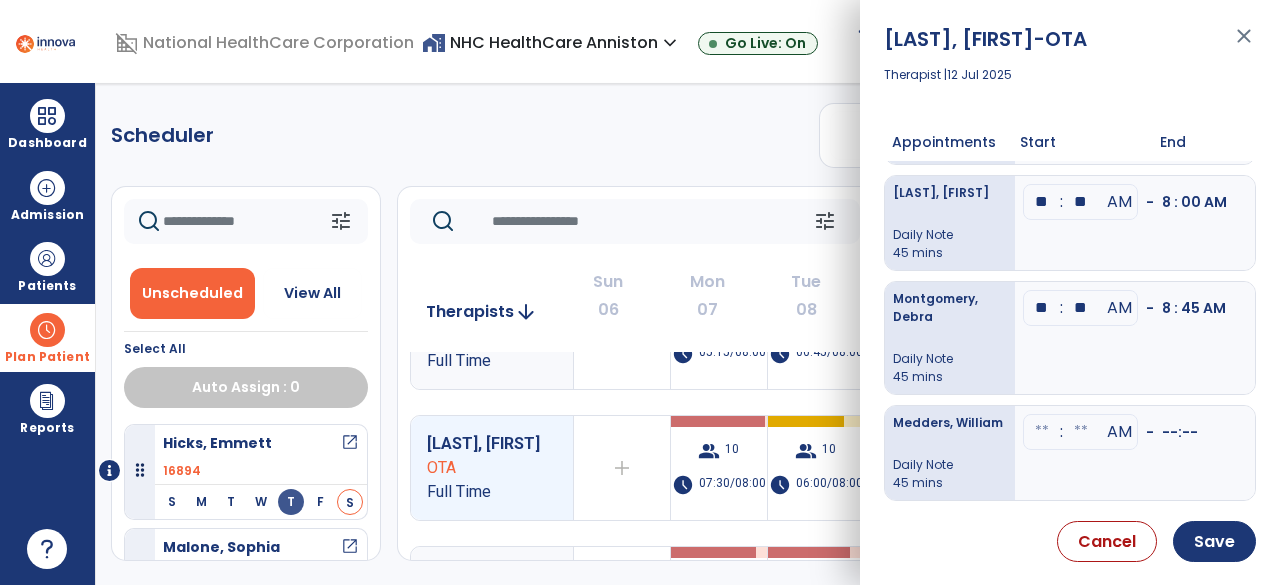 click on "Daily Note" at bounding box center [950, 359] 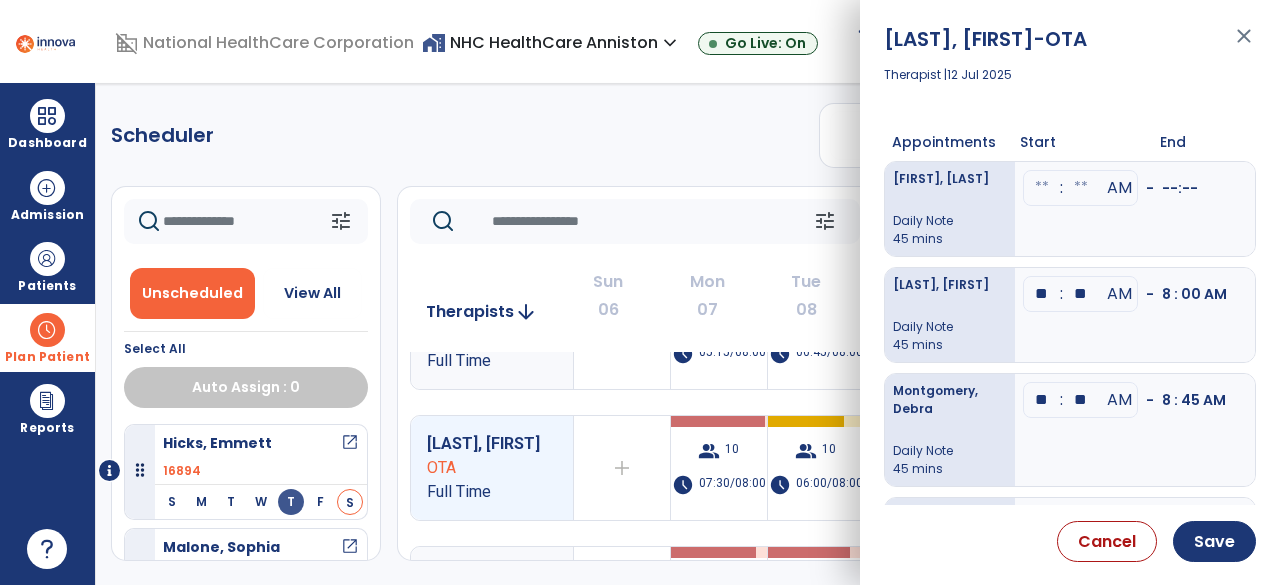 click at bounding box center (1042, 188) 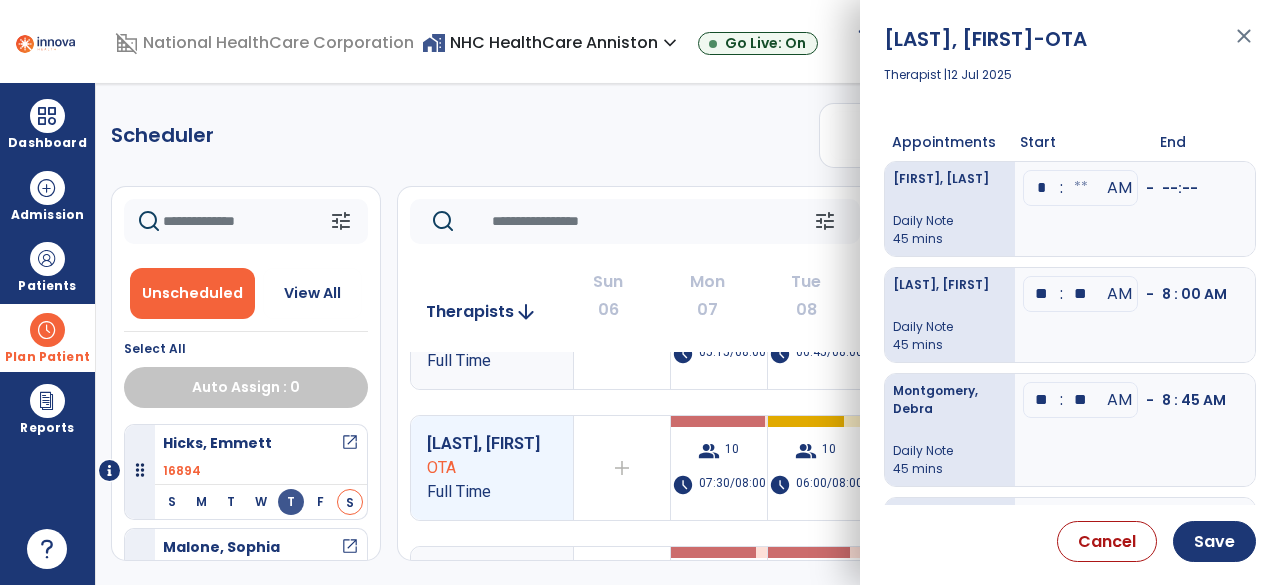 type on "**" 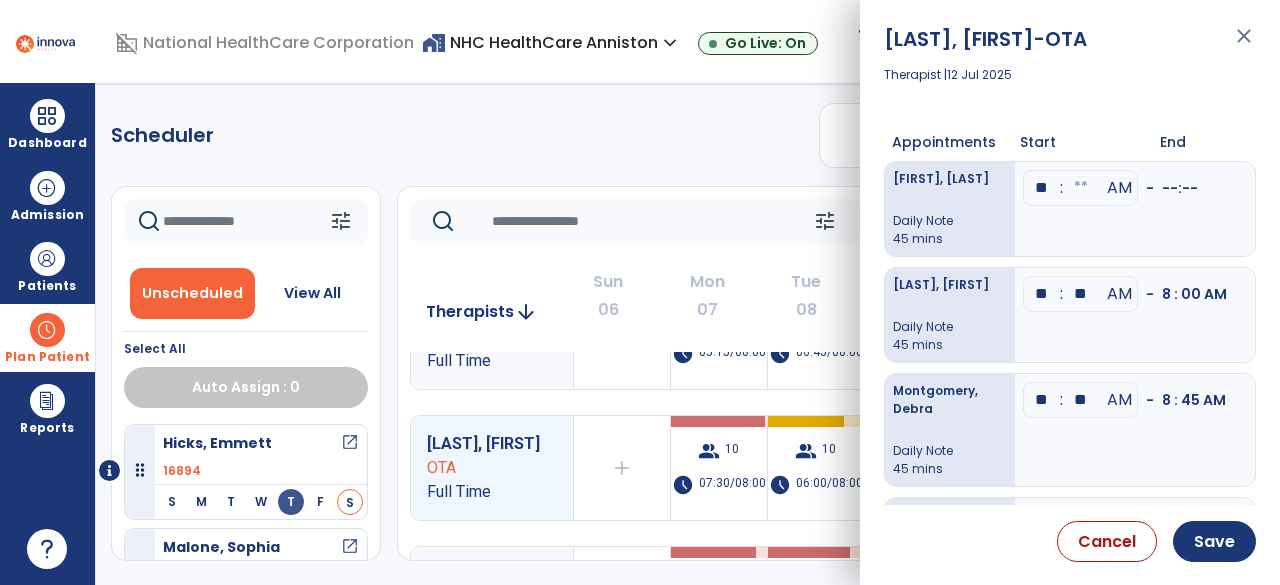 click at bounding box center [1081, 188] 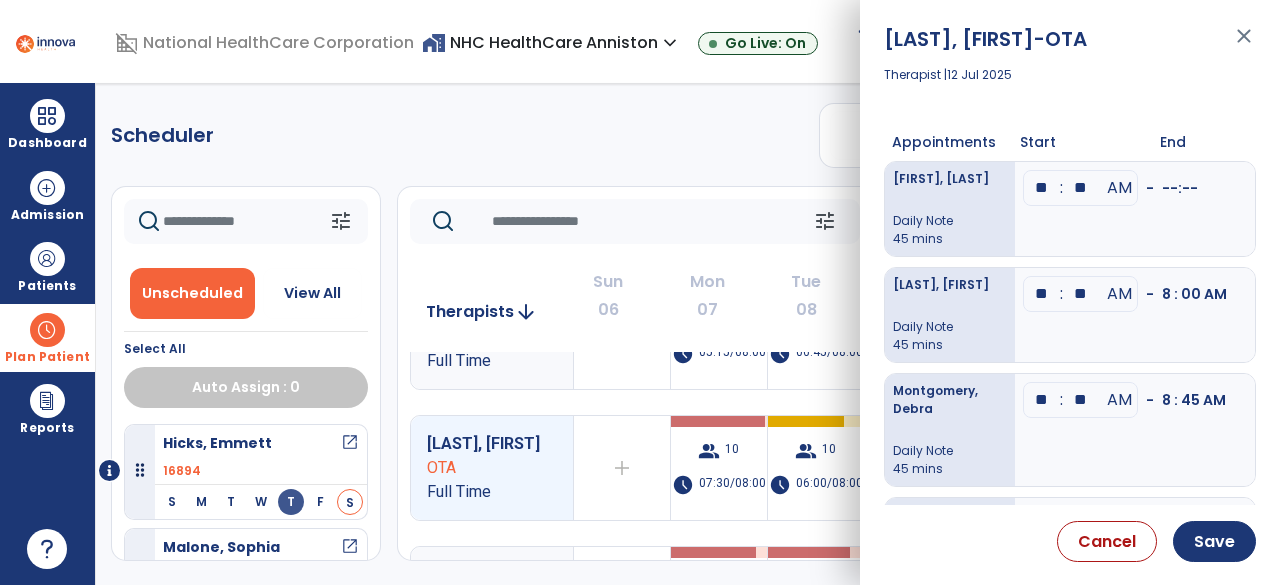 type on "**" 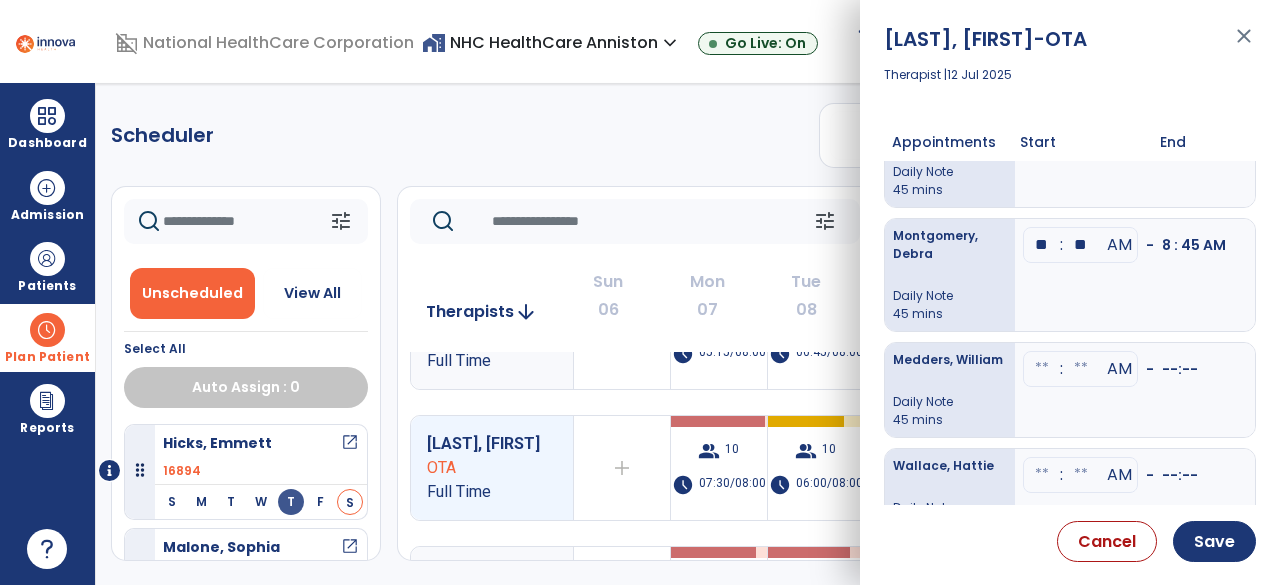 scroll, scrollTop: 155, scrollLeft: 0, axis: vertical 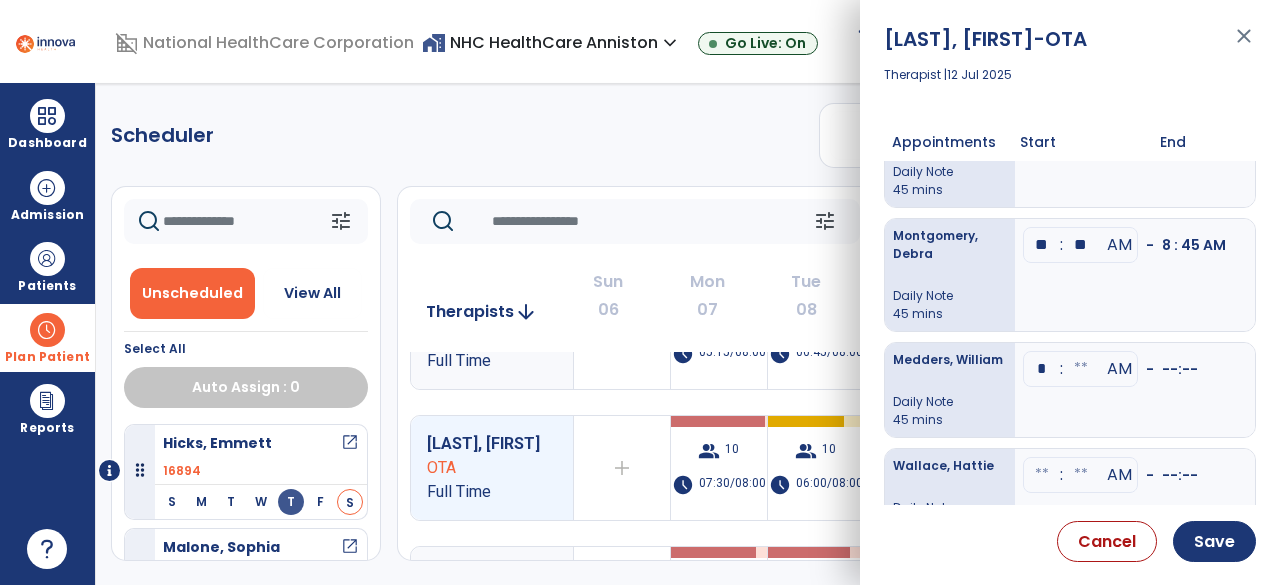 type on "**" 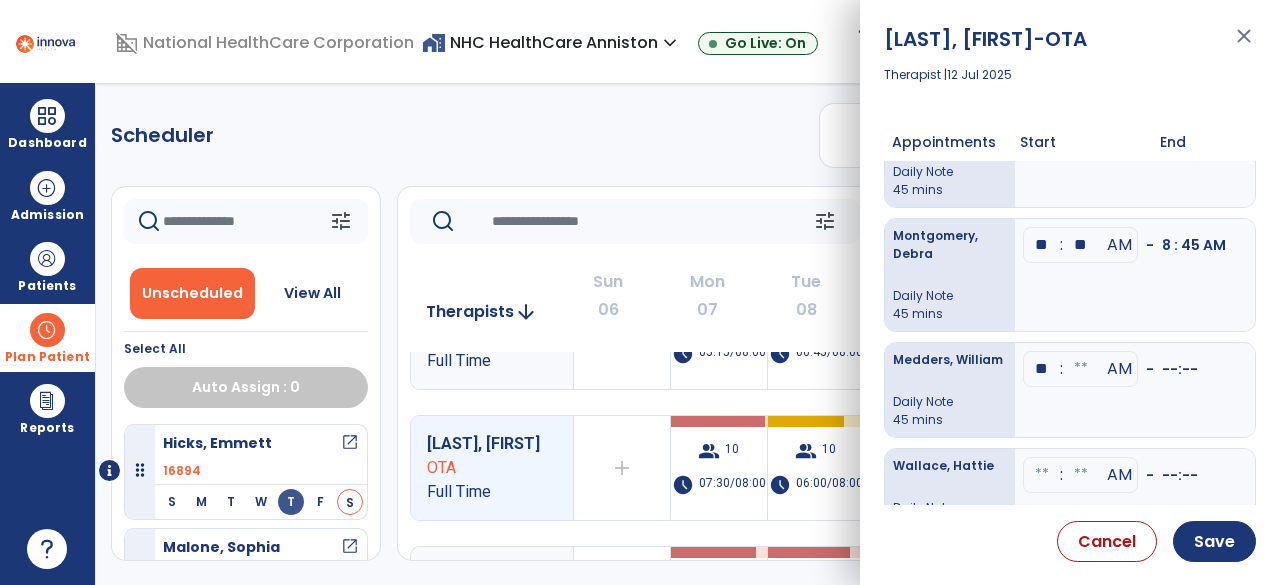 click at bounding box center (1081, 33) 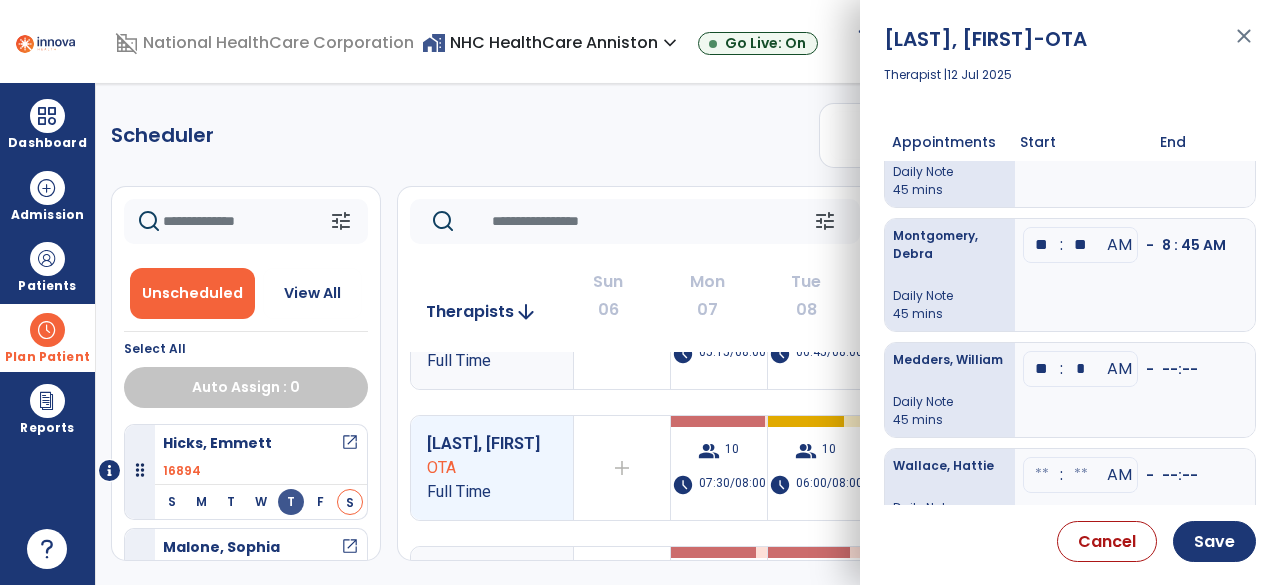 click on "*" at bounding box center [1081, 33] 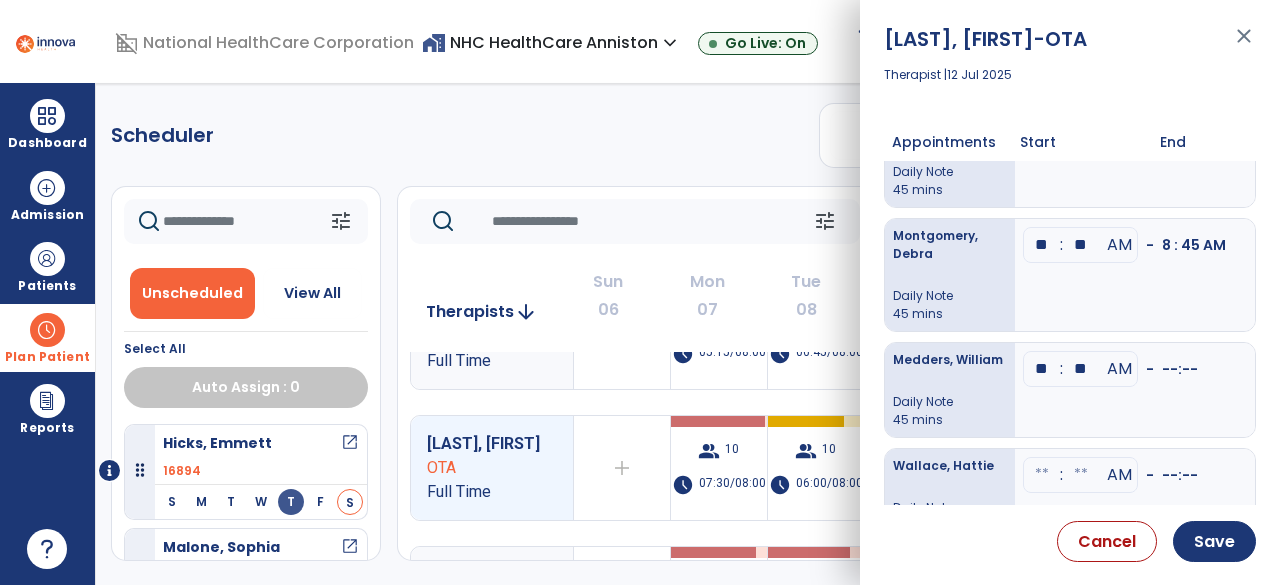 click on "**" at bounding box center [1081, 33] 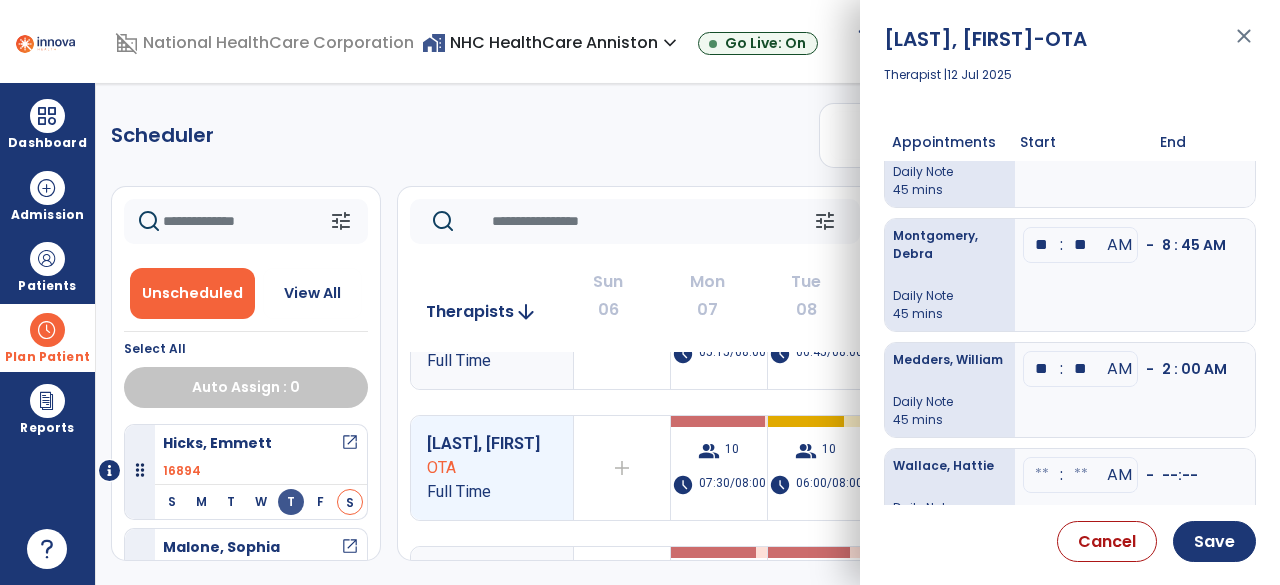 click on "**" at bounding box center [1042, 33] 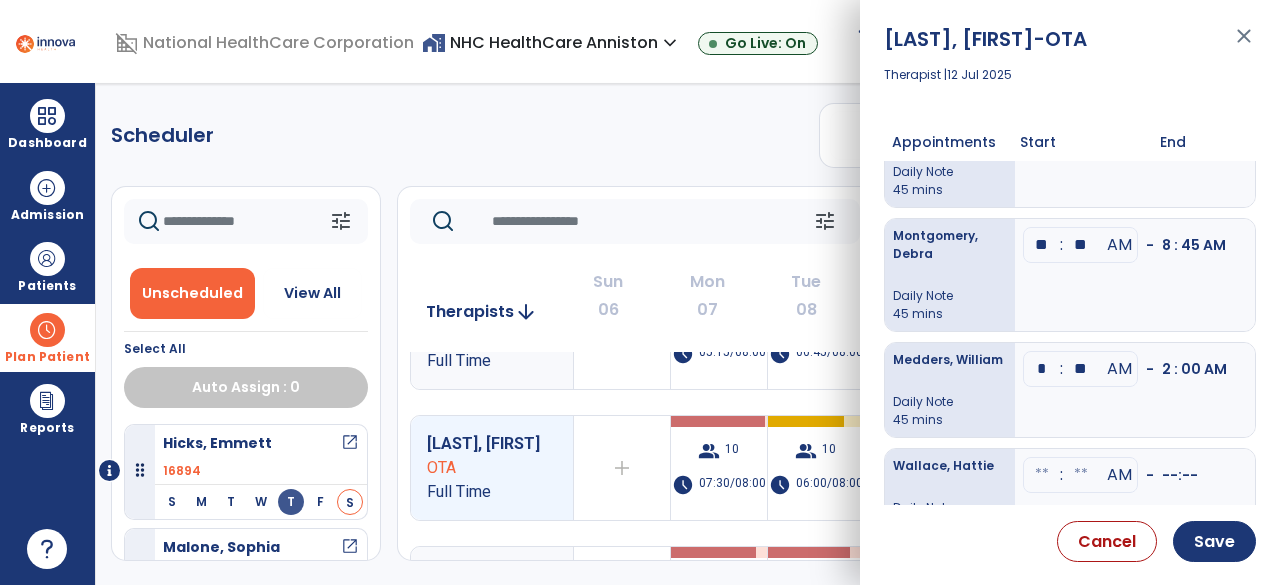click on "*" at bounding box center [1042, 33] 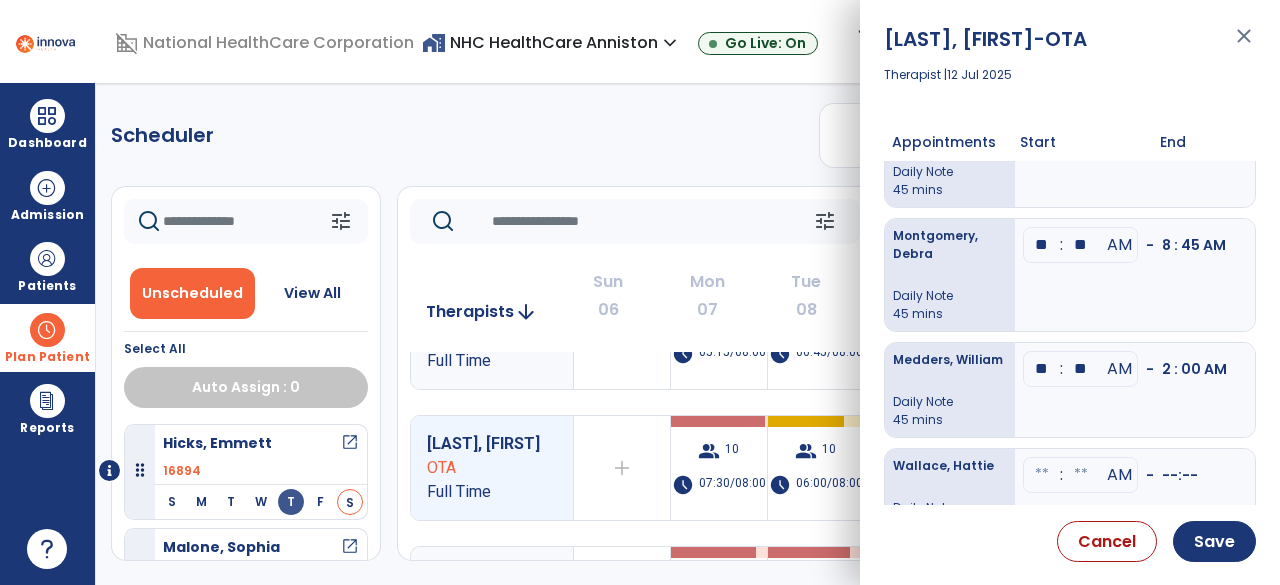 type on "**" 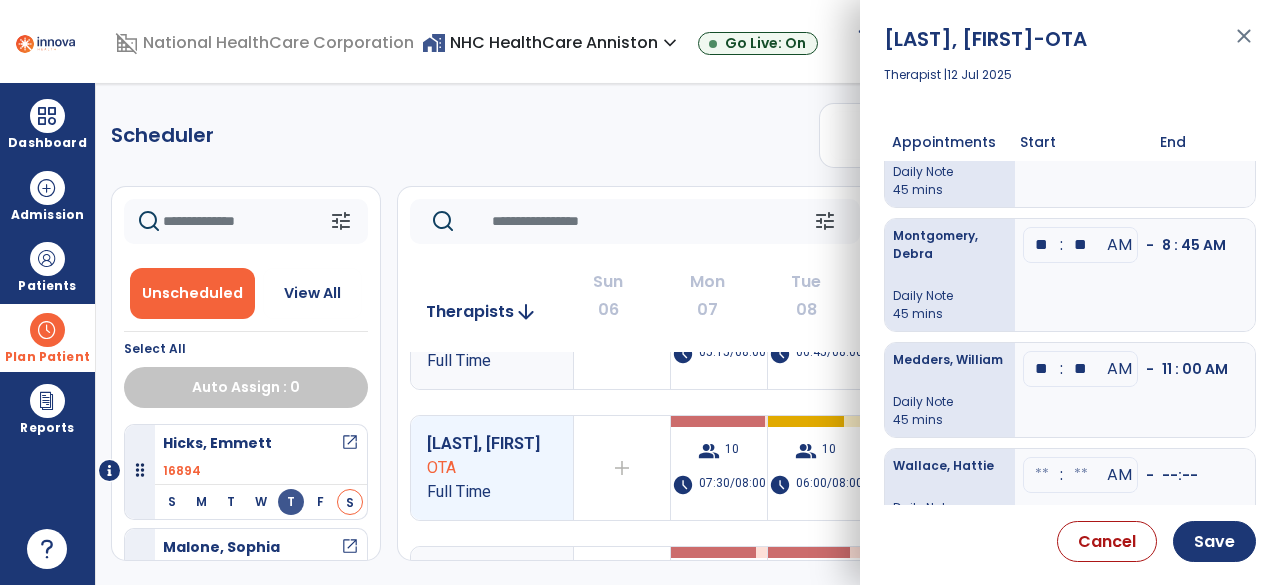 click at bounding box center [1042, 475] 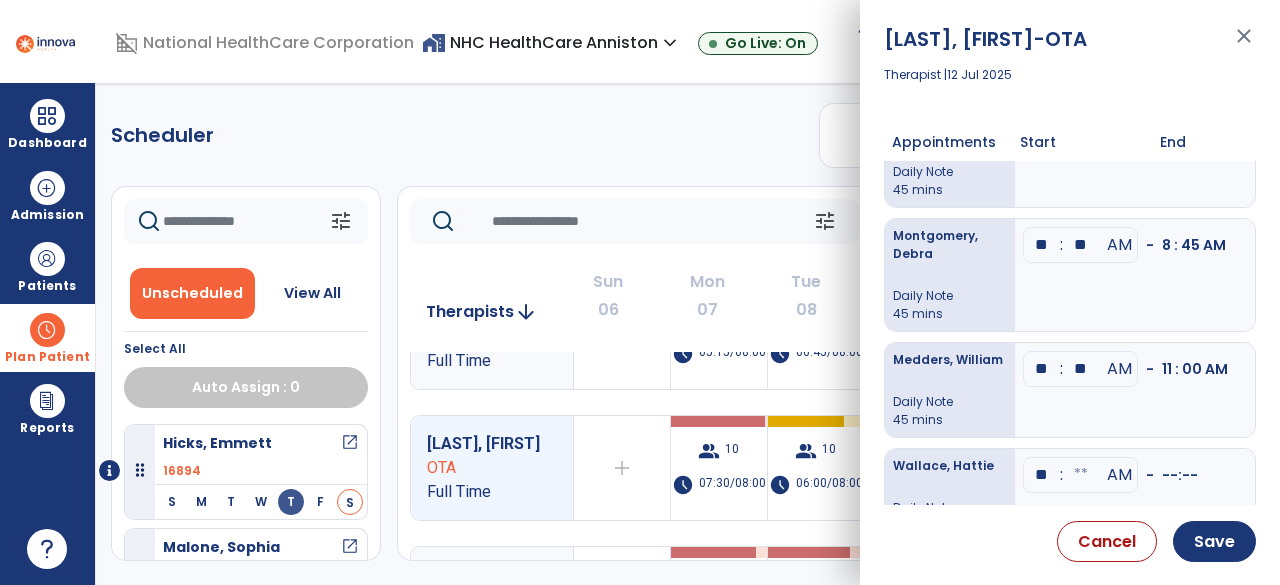 type on "**" 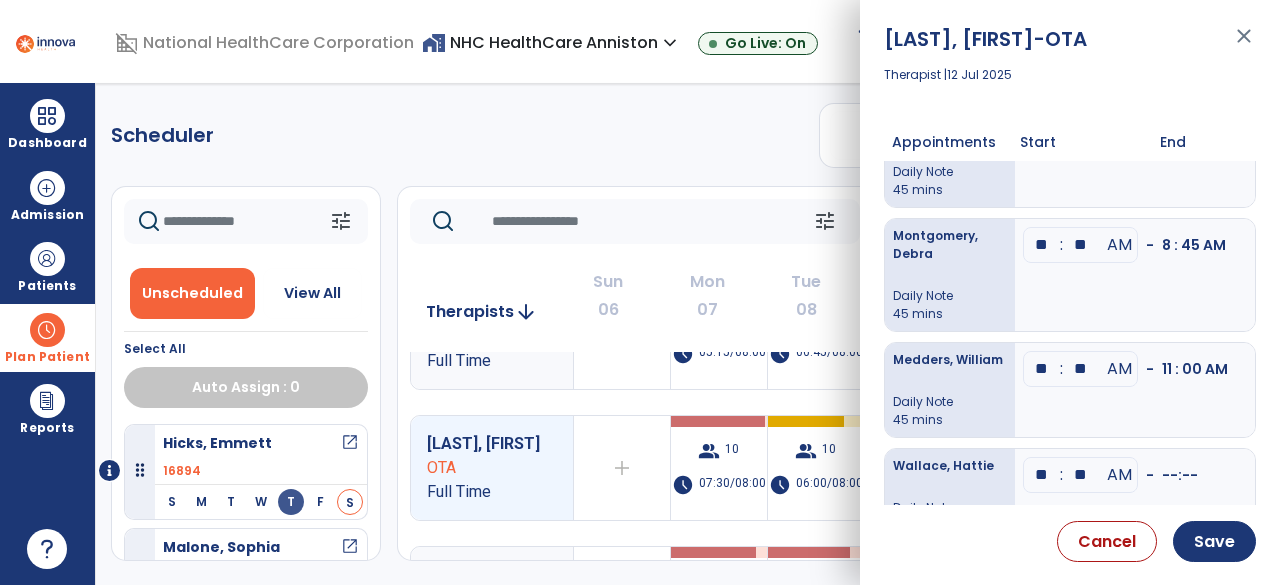 type on "**" 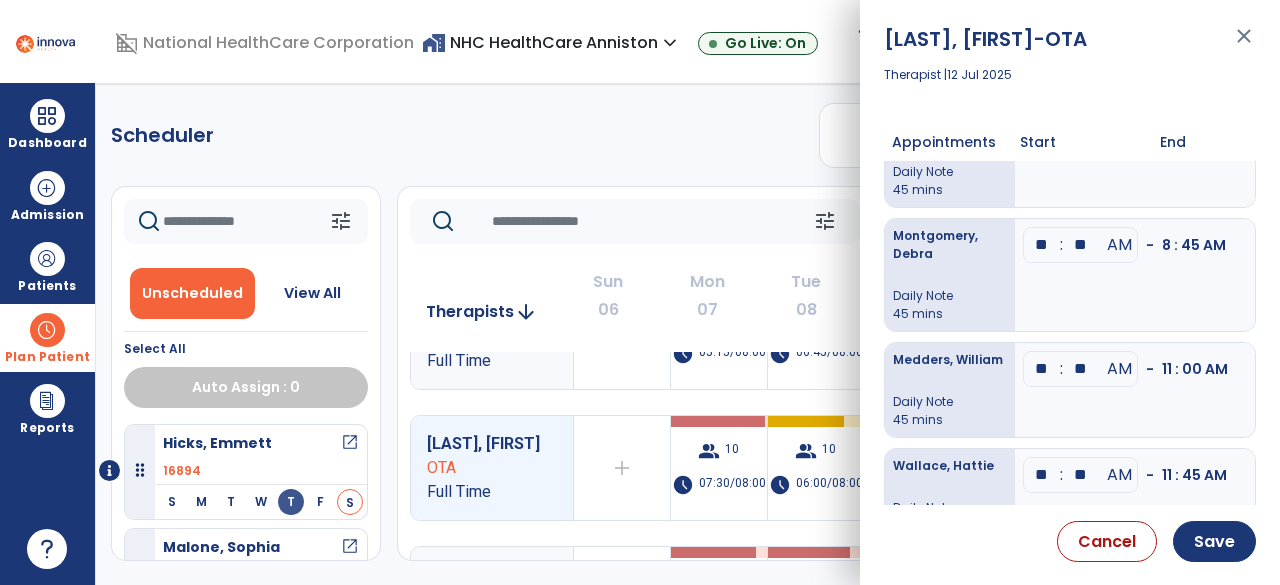 click on "** : ** AM - 11 : 00 AM" at bounding box center (1135, 390) 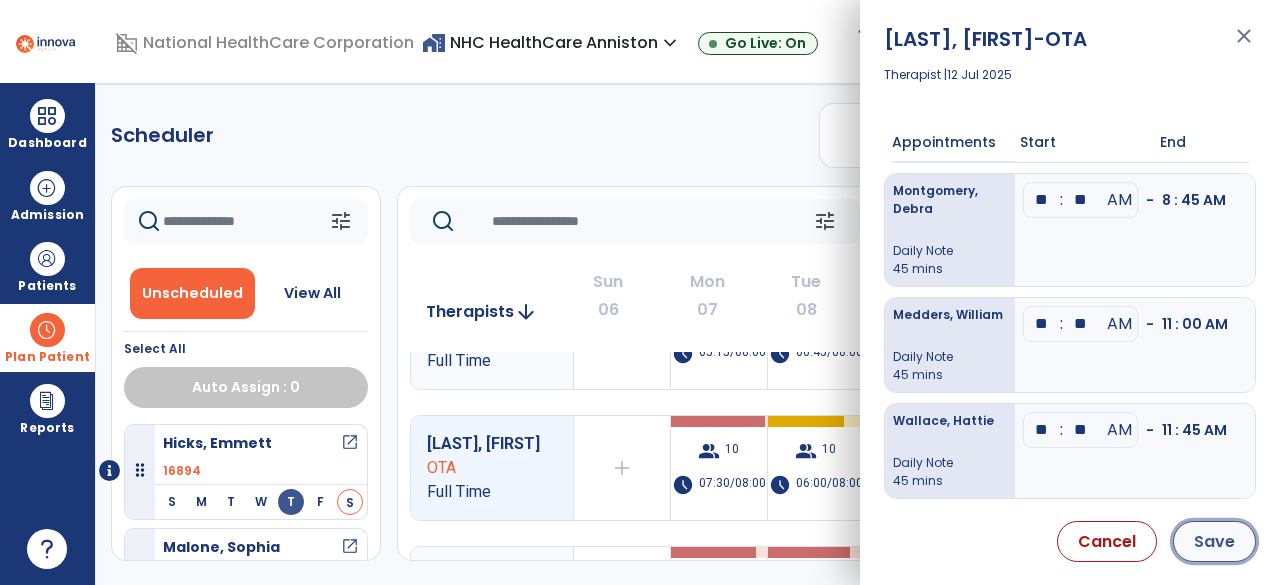 click on "Save" at bounding box center (1214, 541) 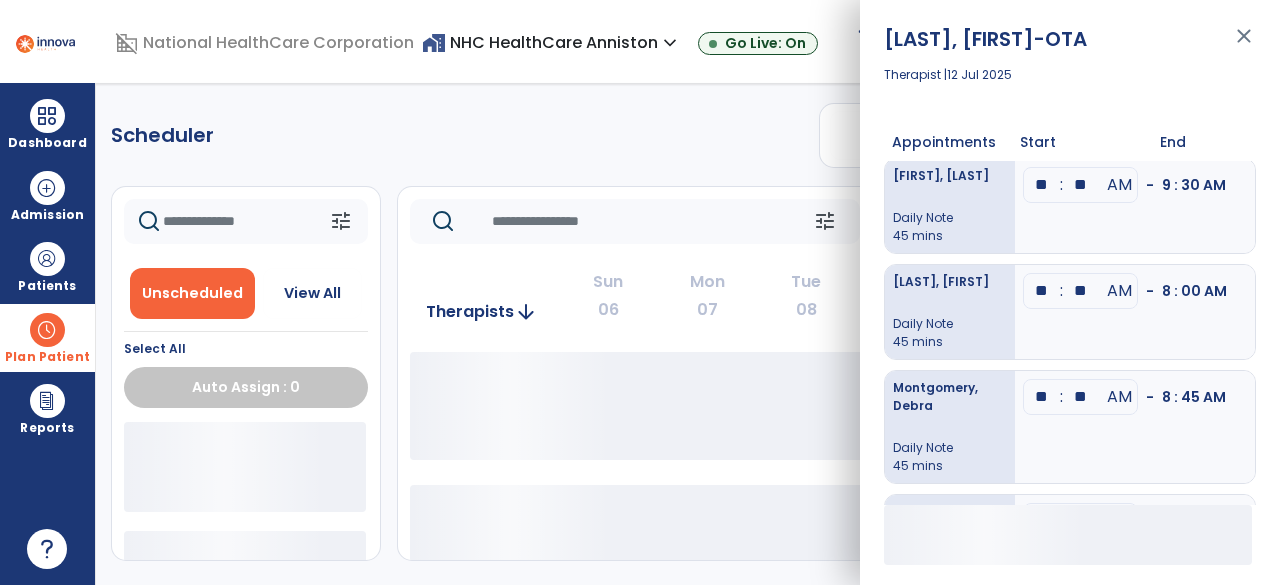 scroll, scrollTop: 0, scrollLeft: 0, axis: both 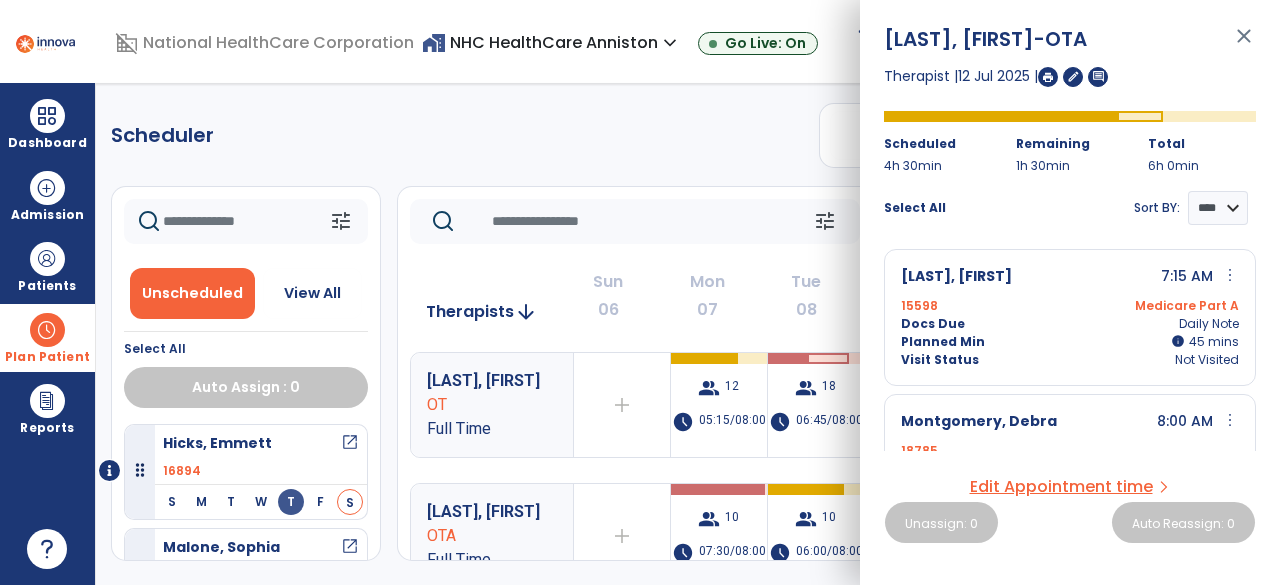 click on "close" at bounding box center [1244, 45] 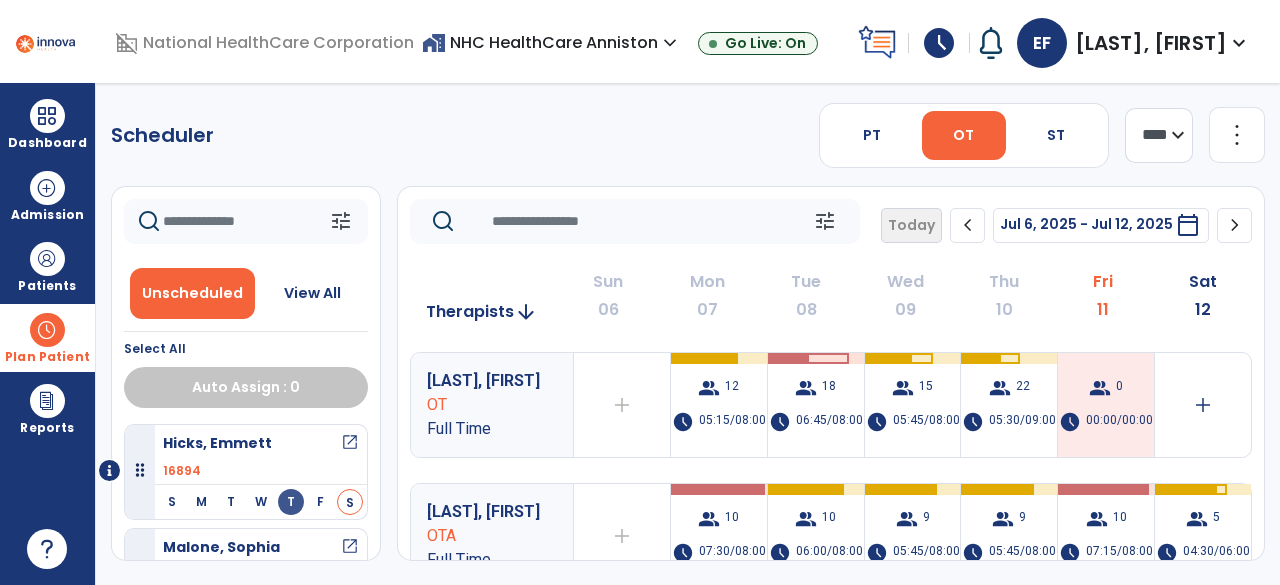 click on "chevron_right" 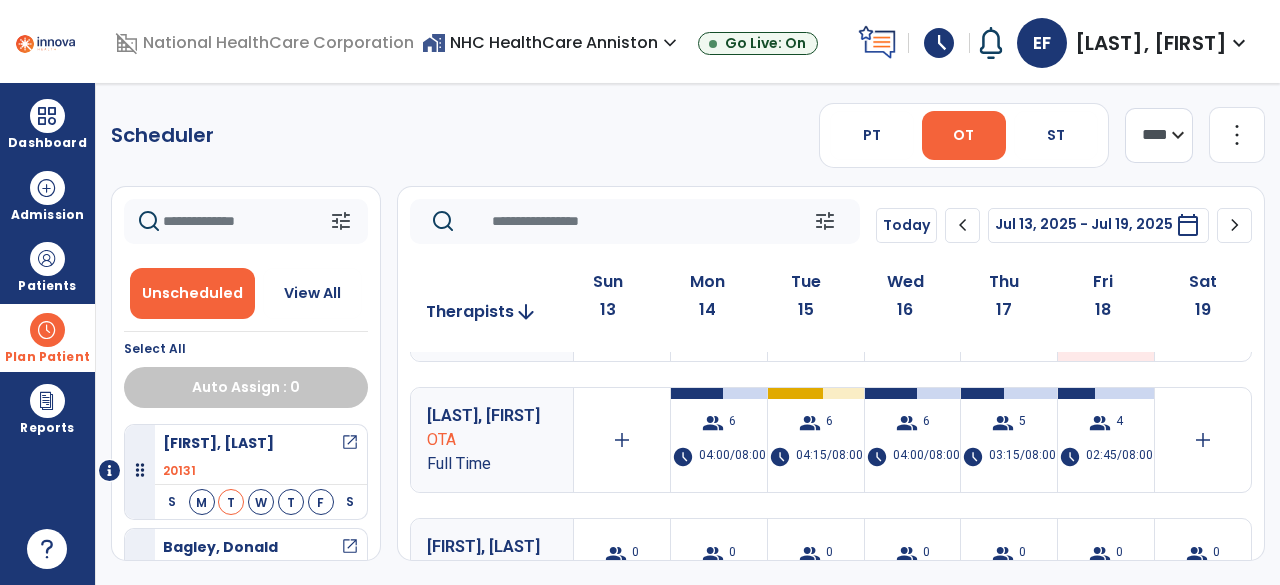 scroll, scrollTop: 491, scrollLeft: 0, axis: vertical 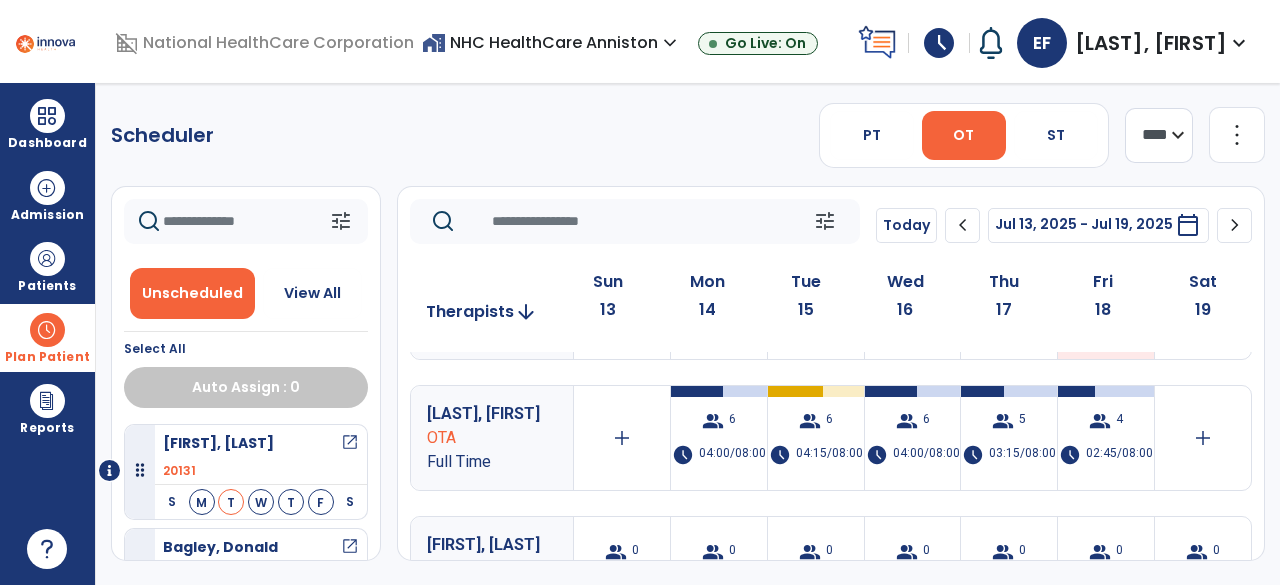 click on "04:00/08:00" at bounding box center (732, 455) 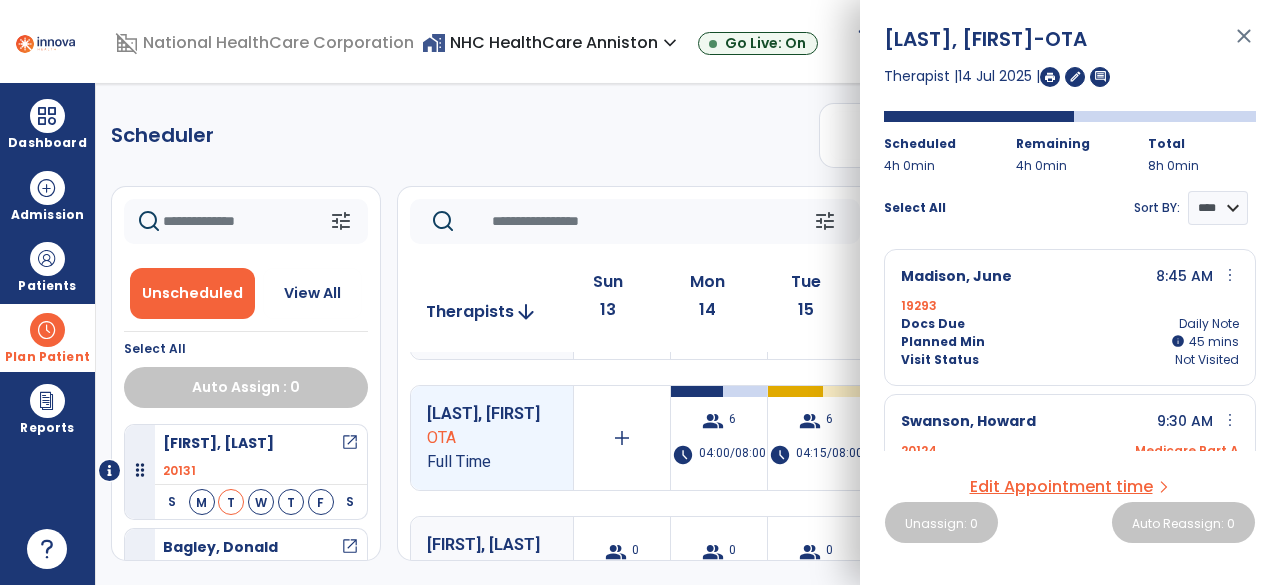 click on "Edit Appointment time" at bounding box center [1061, 487] 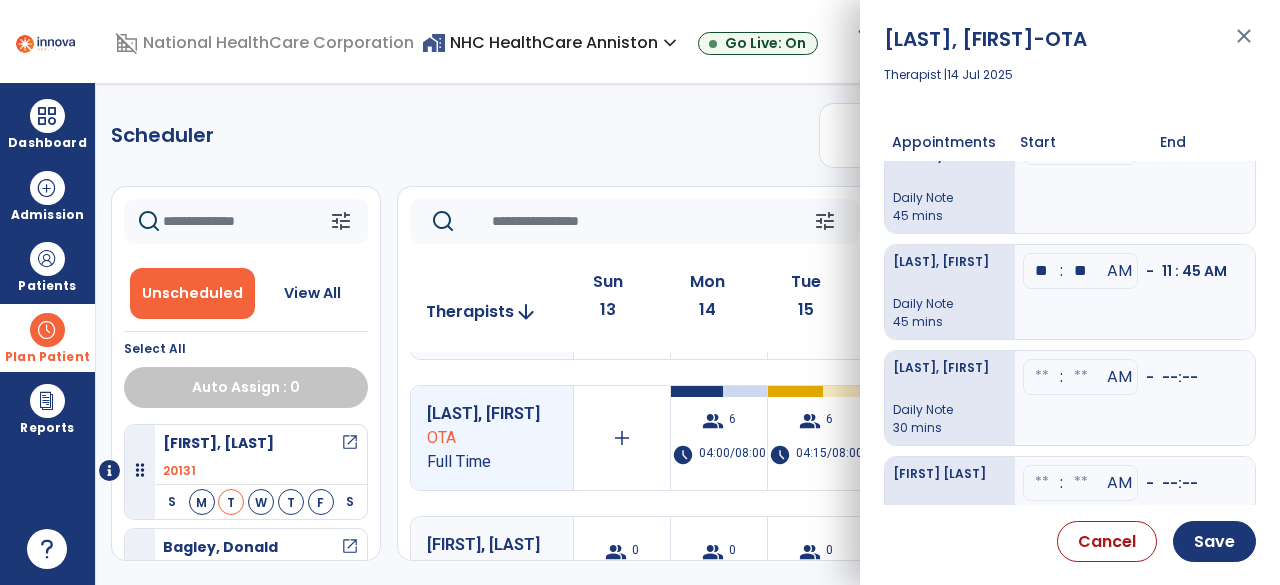 scroll, scrollTop: 287, scrollLeft: 0, axis: vertical 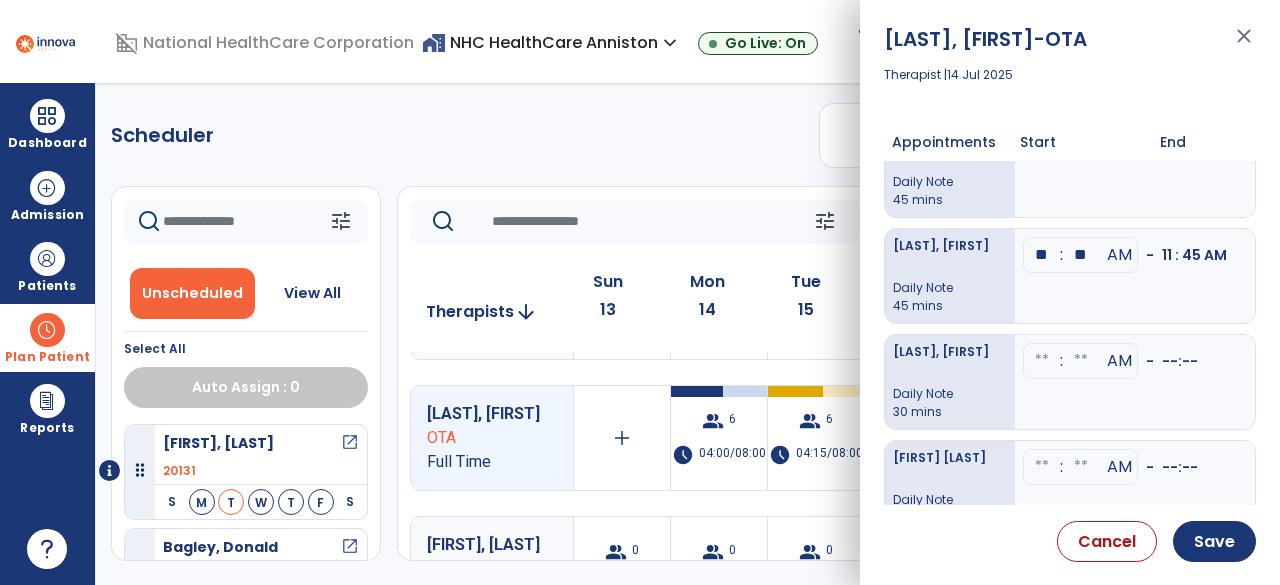 click at bounding box center (1042, -99) 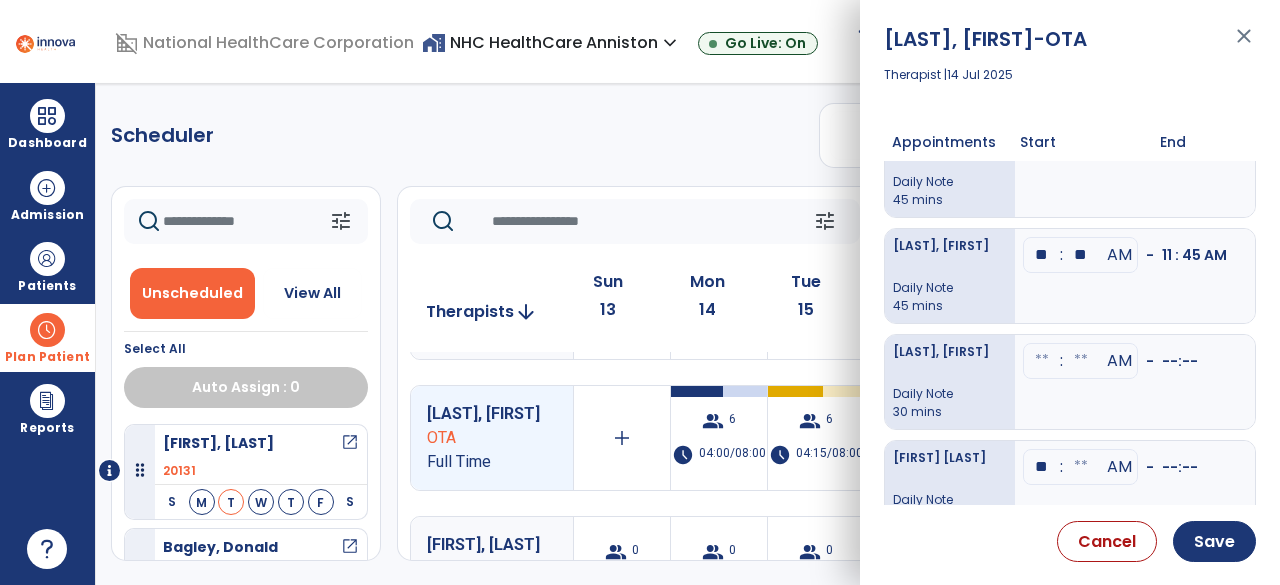 type on "**" 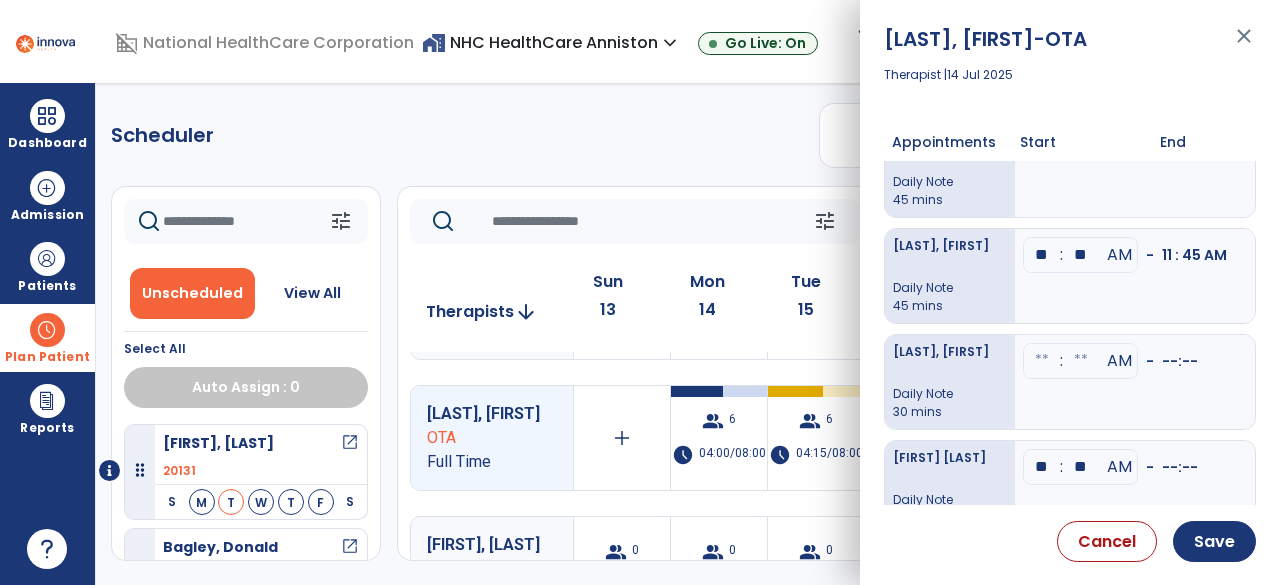 type on "**" 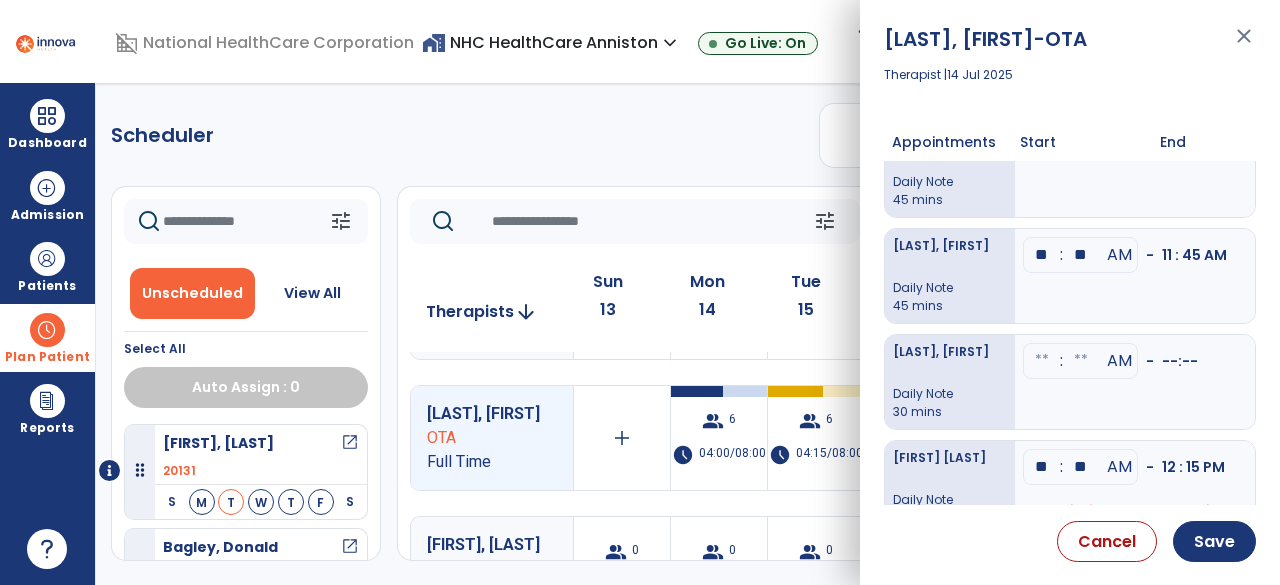 click on "[LAST], [FIRST] Daily Note 30 mins" at bounding box center (950, 382) 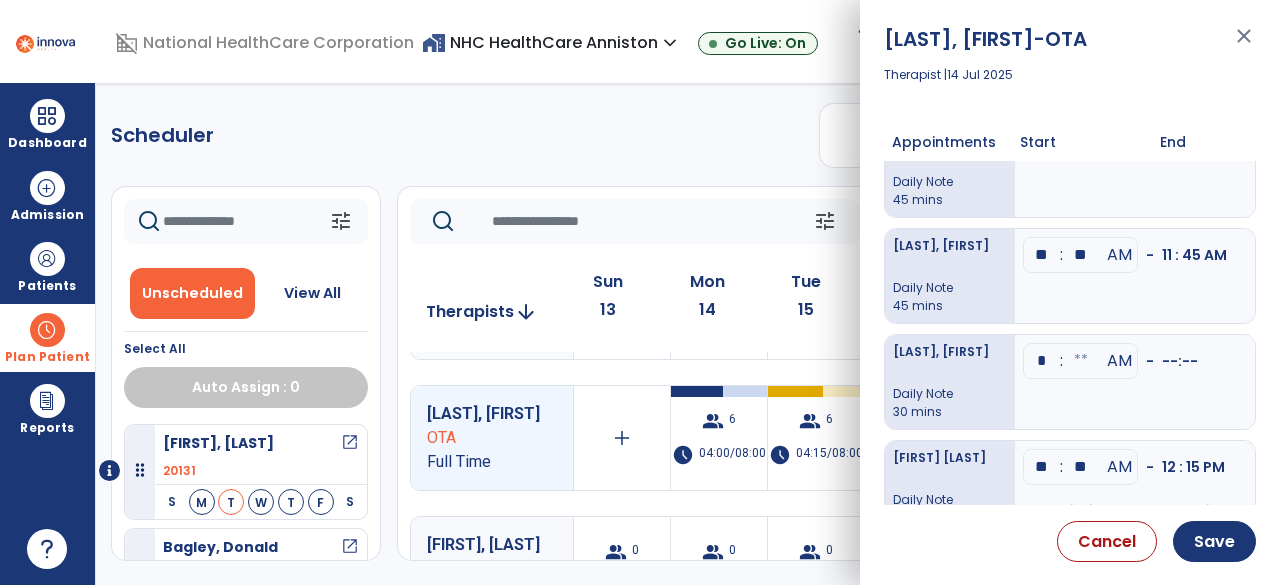 type on "**" 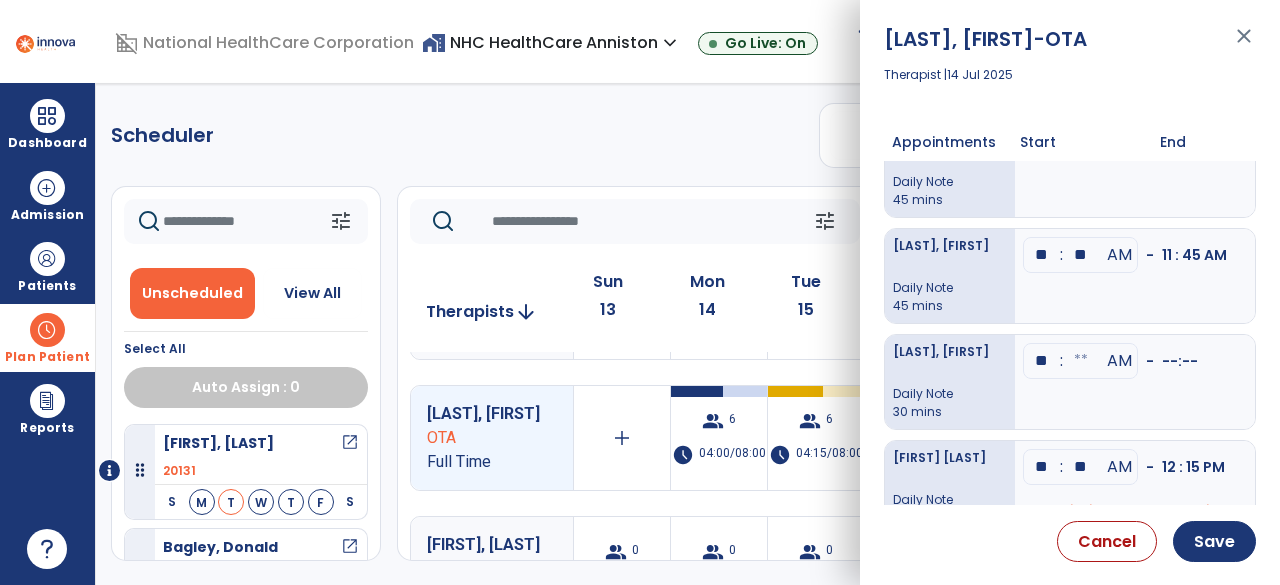 click at bounding box center [1081, 361] 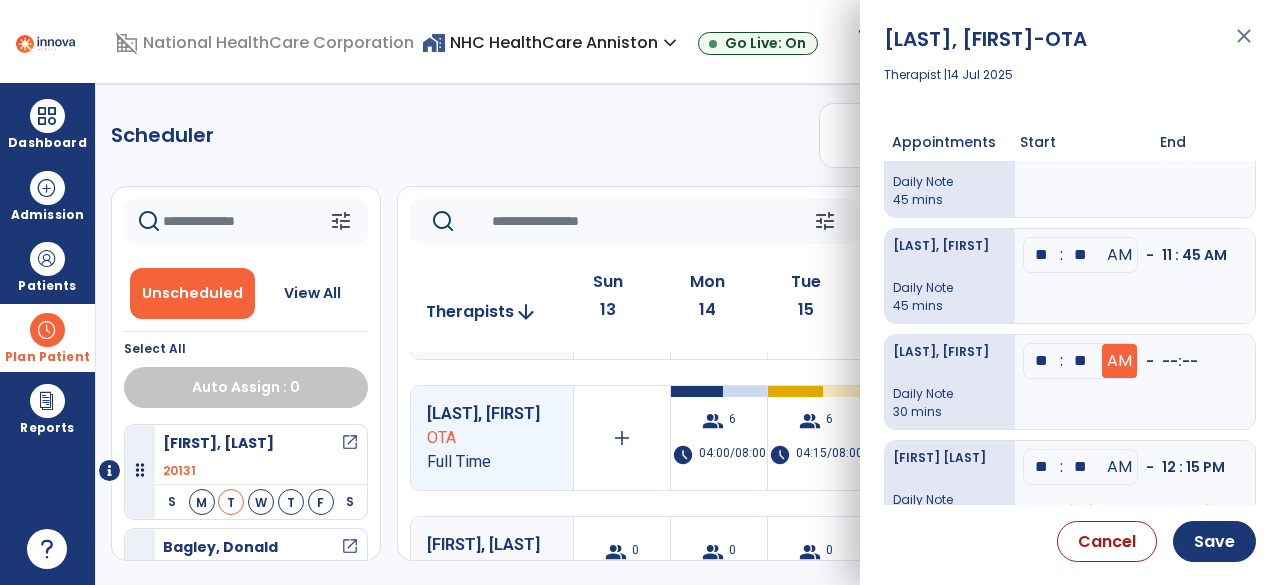 type on "**" 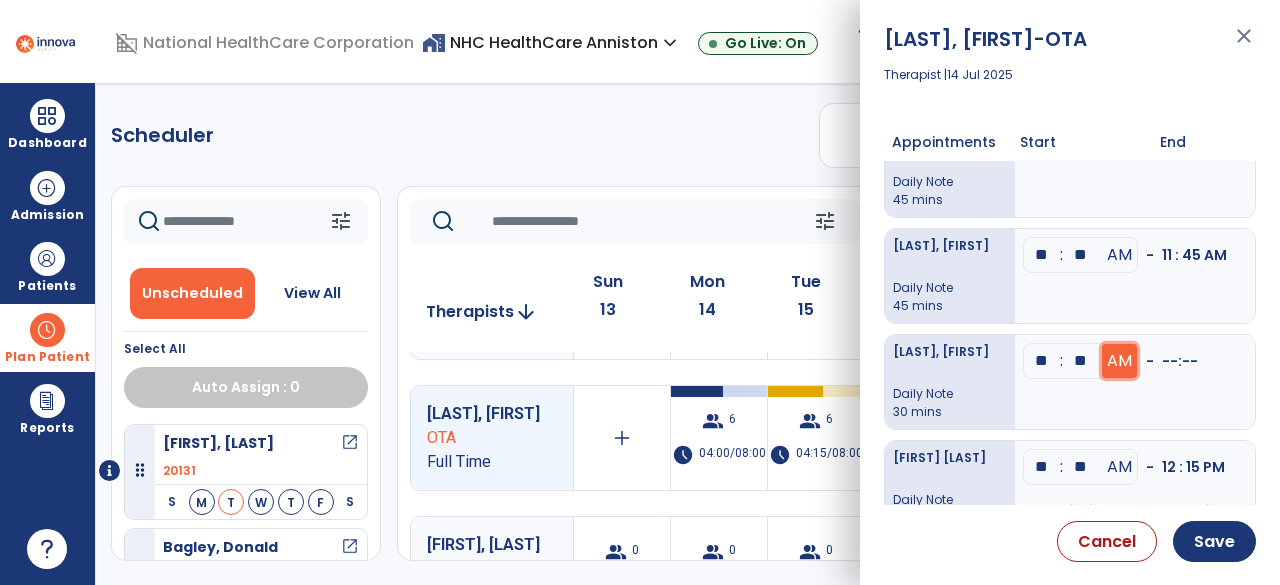 click on "AM" at bounding box center [1119, 361] 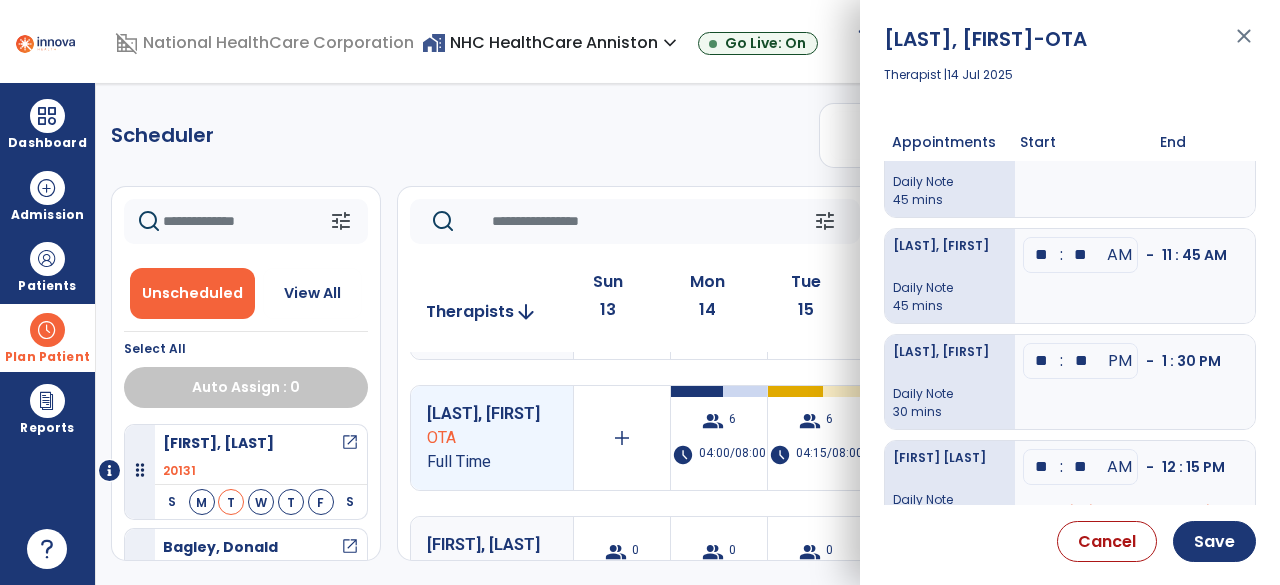 click on "Madison, June  Daily Note 45 mins ** : ** AM - 9 : 30 AM   Swanson, Howard  Daily Note 45 mins ** : ** AM - 10 : 15 AM   Hubbard, Dorothy  Daily Note 45 mins ** : ** AM - 11 : 00 AM   Hunt, Dorothy  Daily Note 45 mins ** : ** AM - 11 : 45 AM   Atkinson, Wilbur  Daily Note 30 mins ** : ** PM - 1 : 30 PM   Hamby, Dorothy  Daily Note 30 mins ** : ** AM - 12 : 15 PM  Therapist is scheduled at this time." at bounding box center [1070, 333] 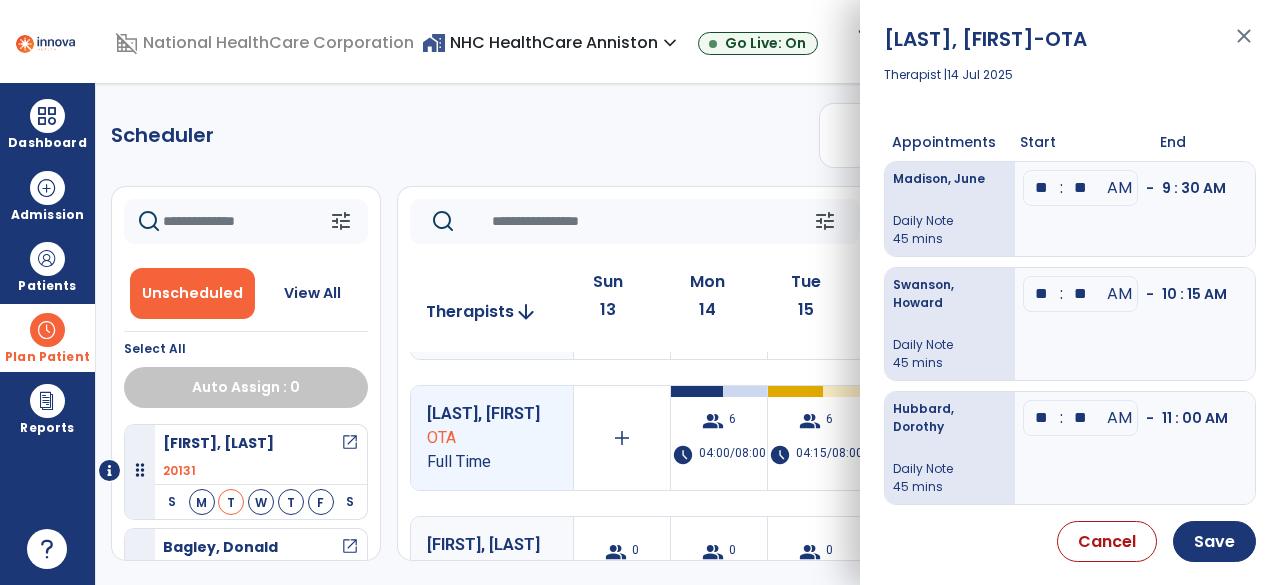 scroll, scrollTop: 287, scrollLeft: 0, axis: vertical 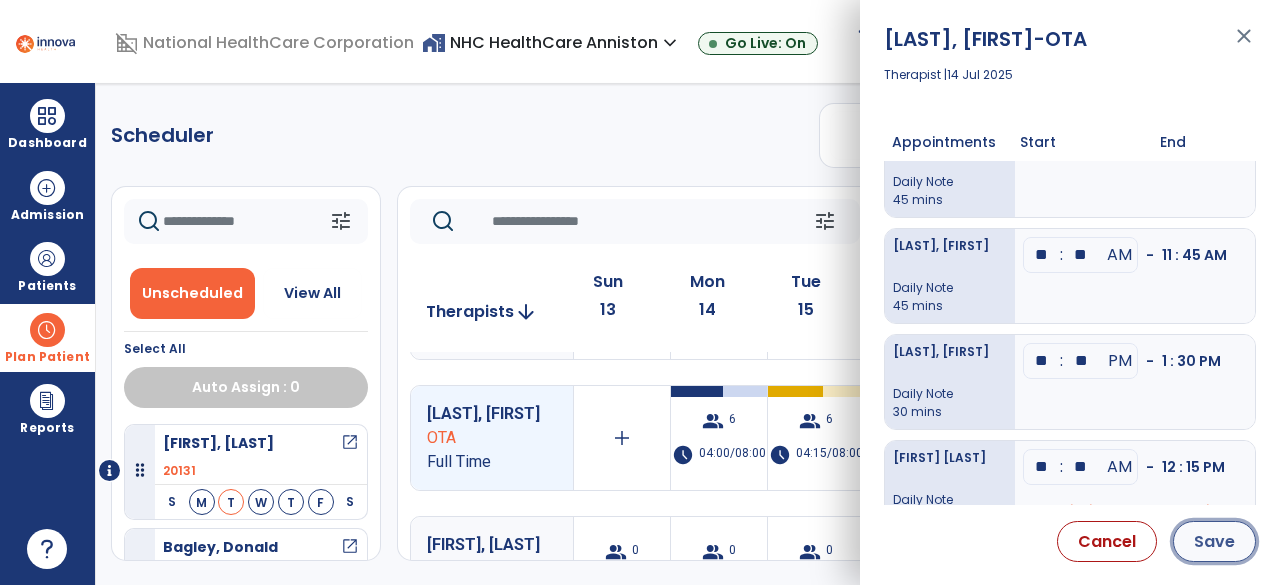 click on "Save" at bounding box center (1214, 541) 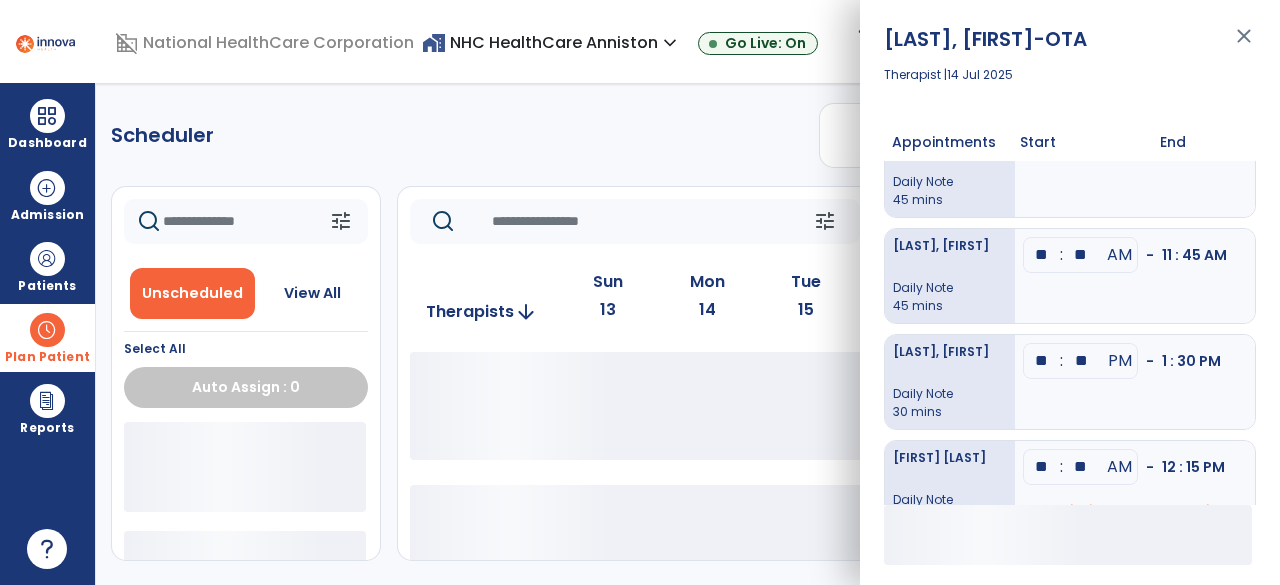 scroll, scrollTop: 0, scrollLeft: 0, axis: both 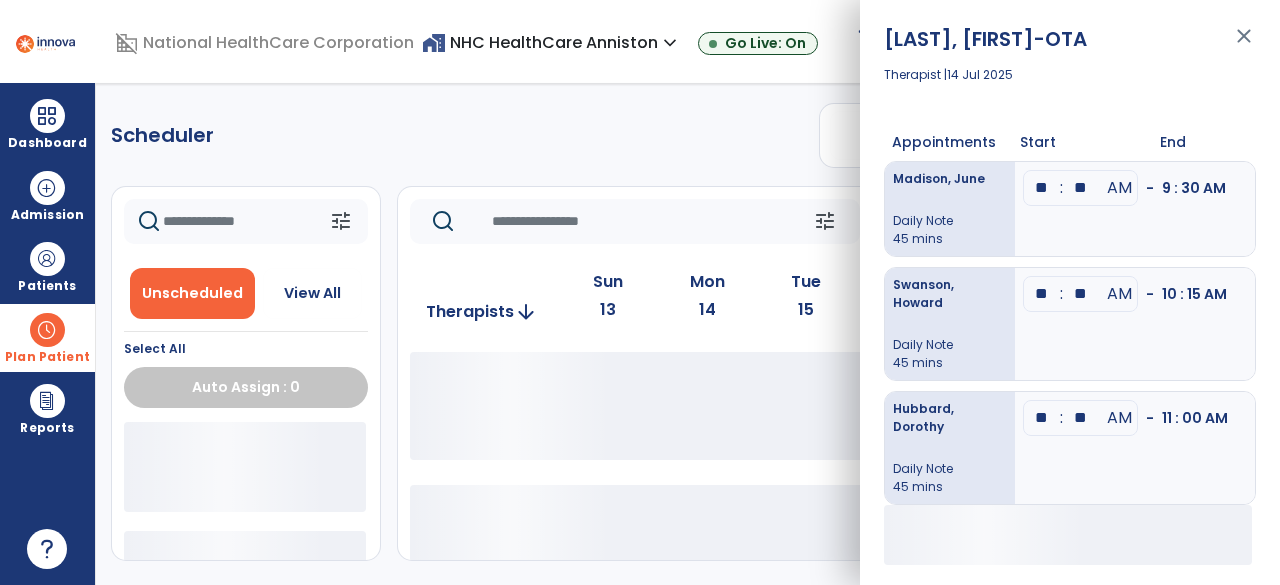 click on "**" at bounding box center (1081, 188) 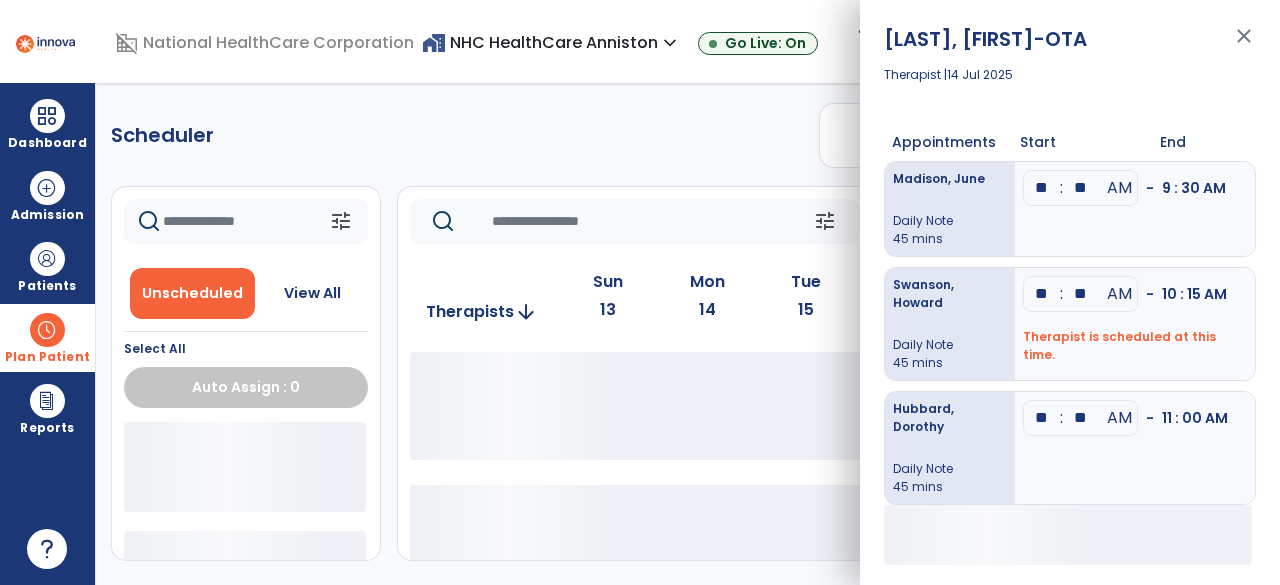 click on "**" at bounding box center [1042, 188] 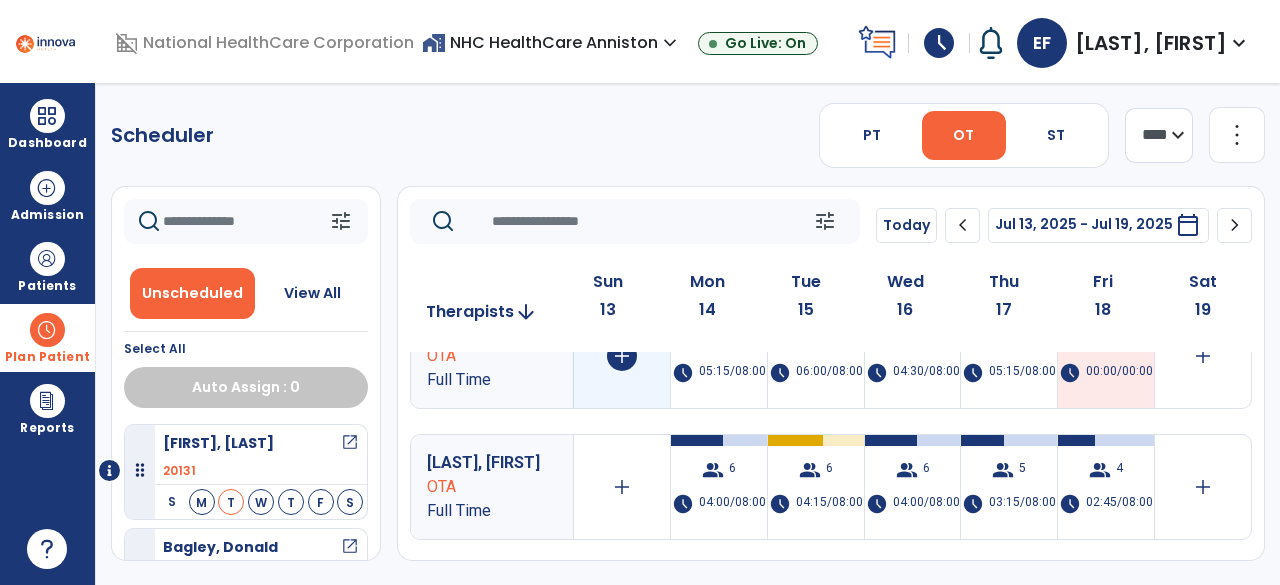 scroll, scrollTop: 443, scrollLeft: 0, axis: vertical 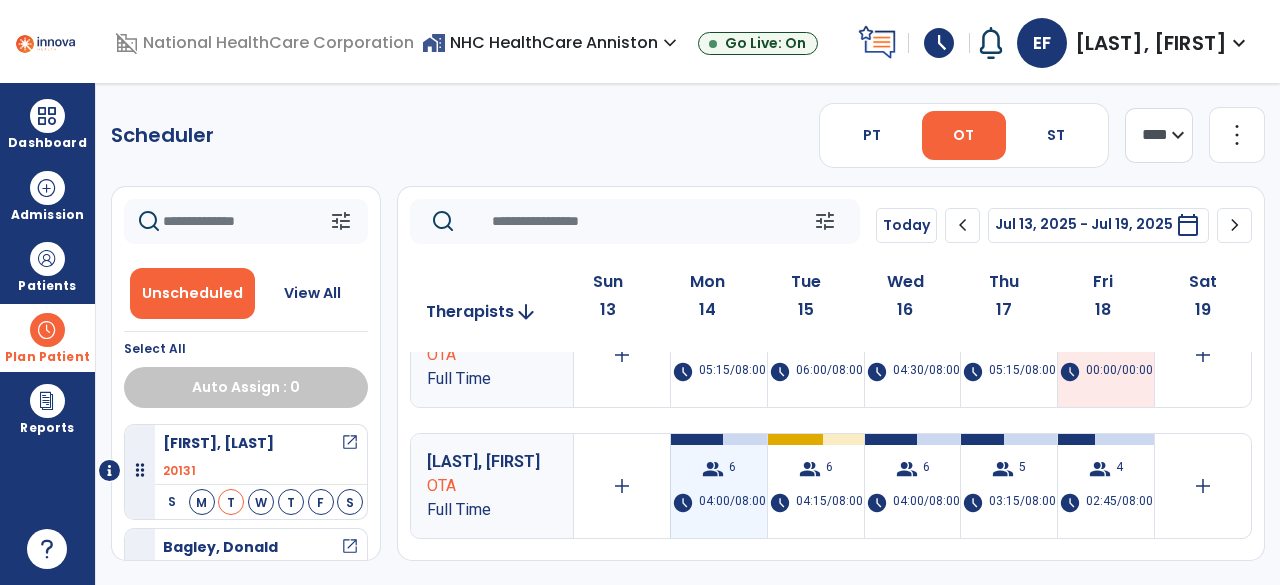 click on "group  6  schedule  04:00/08:00" at bounding box center [719, 486] 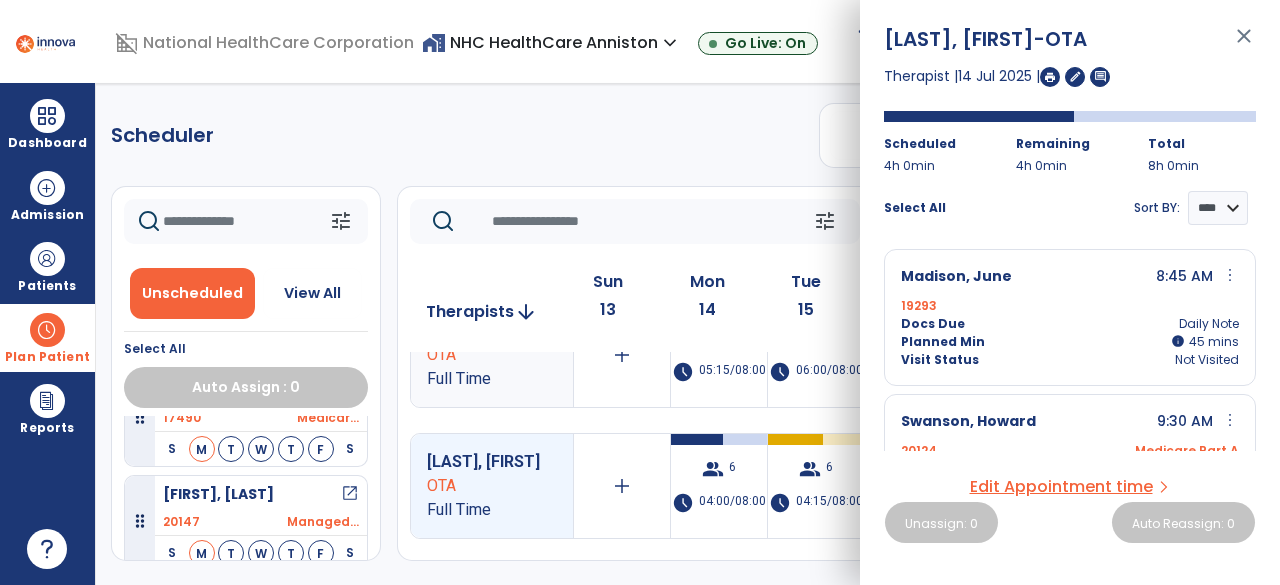 scroll, scrollTop: 1440, scrollLeft: 0, axis: vertical 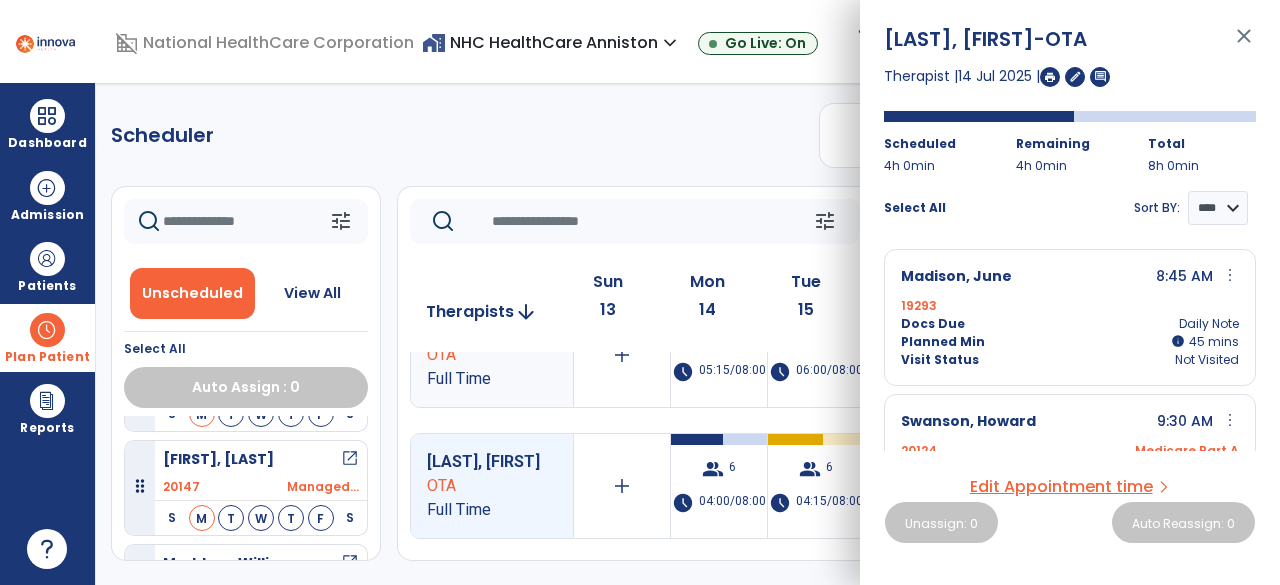 click on "Edit Appointment time" at bounding box center [1061, 487] 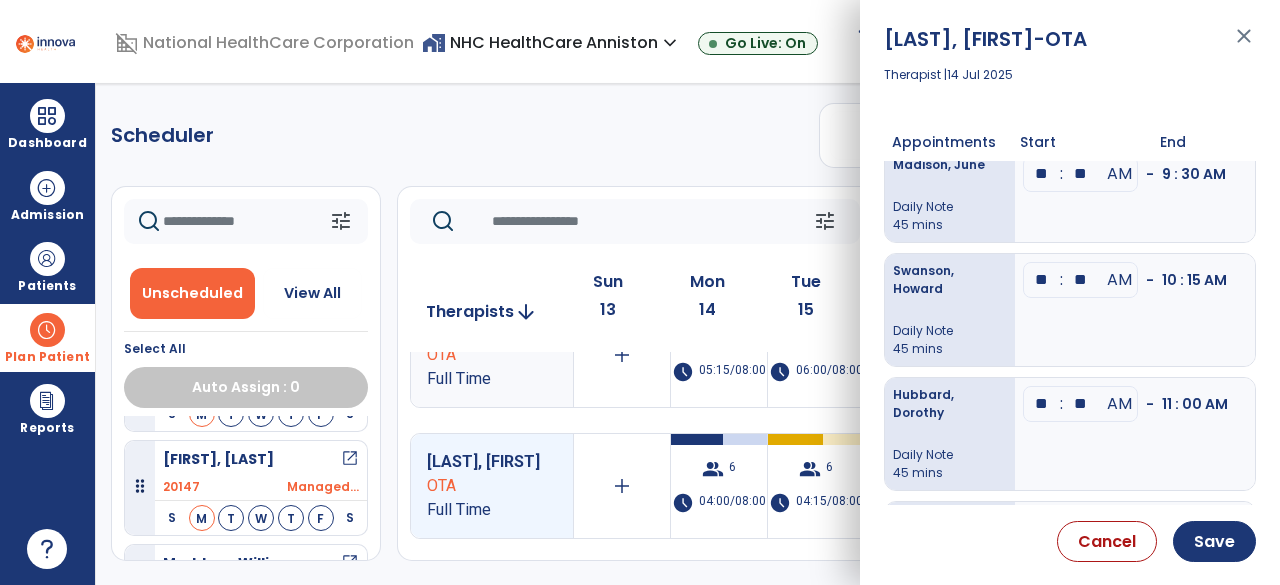 scroll, scrollTop: 14, scrollLeft: 0, axis: vertical 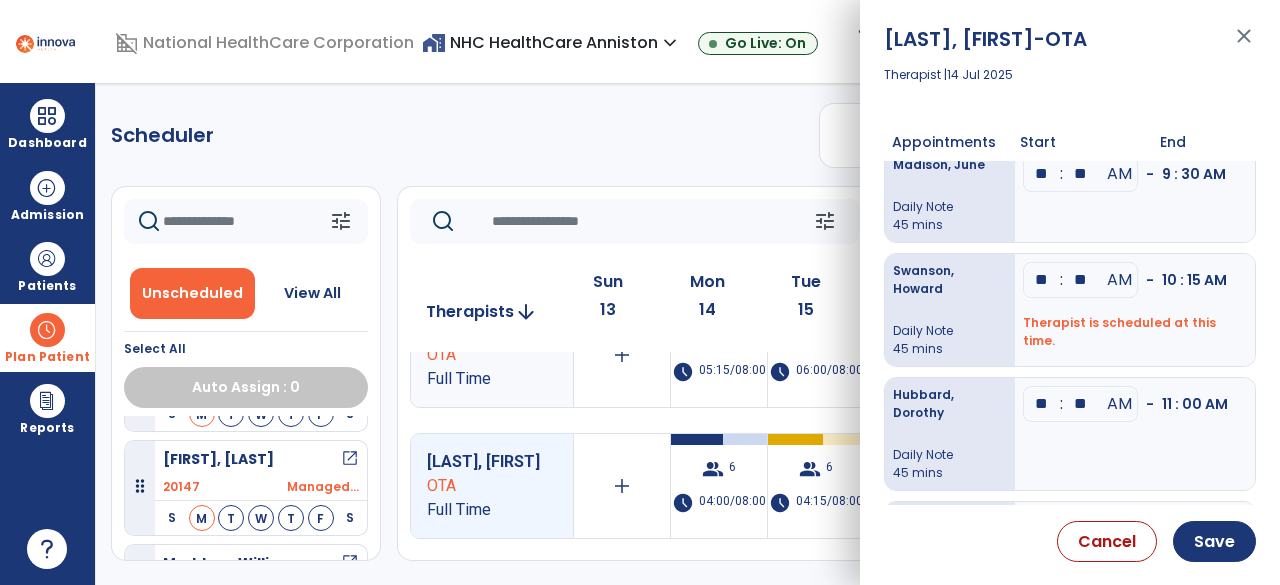 click on "**" at bounding box center [1042, 280] 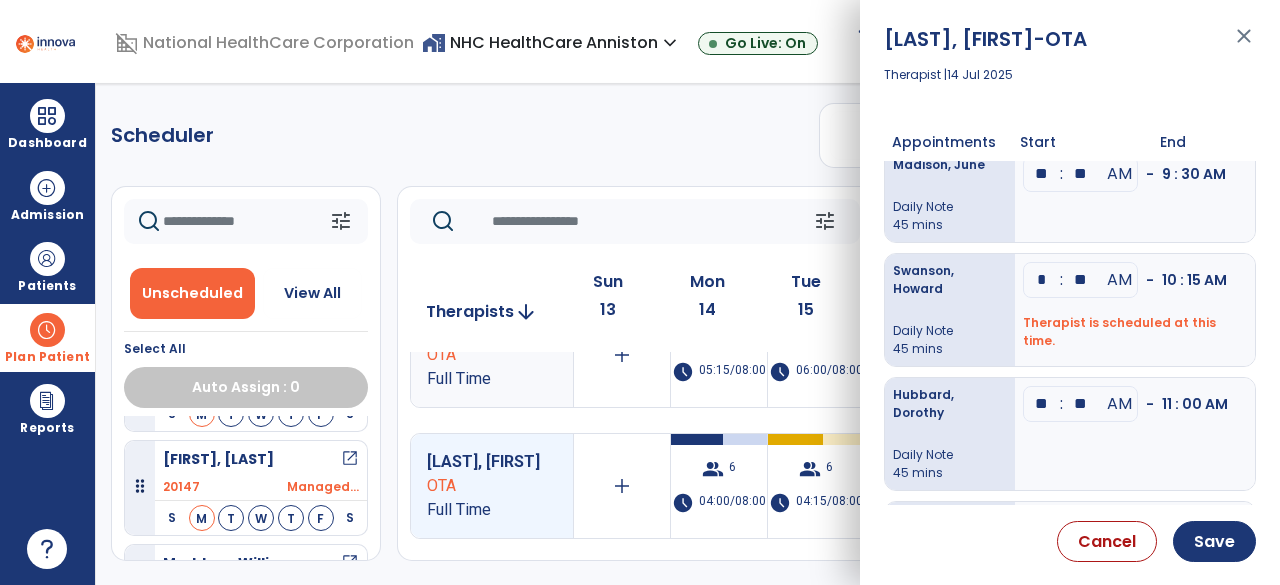 click on "*" at bounding box center (1042, 280) 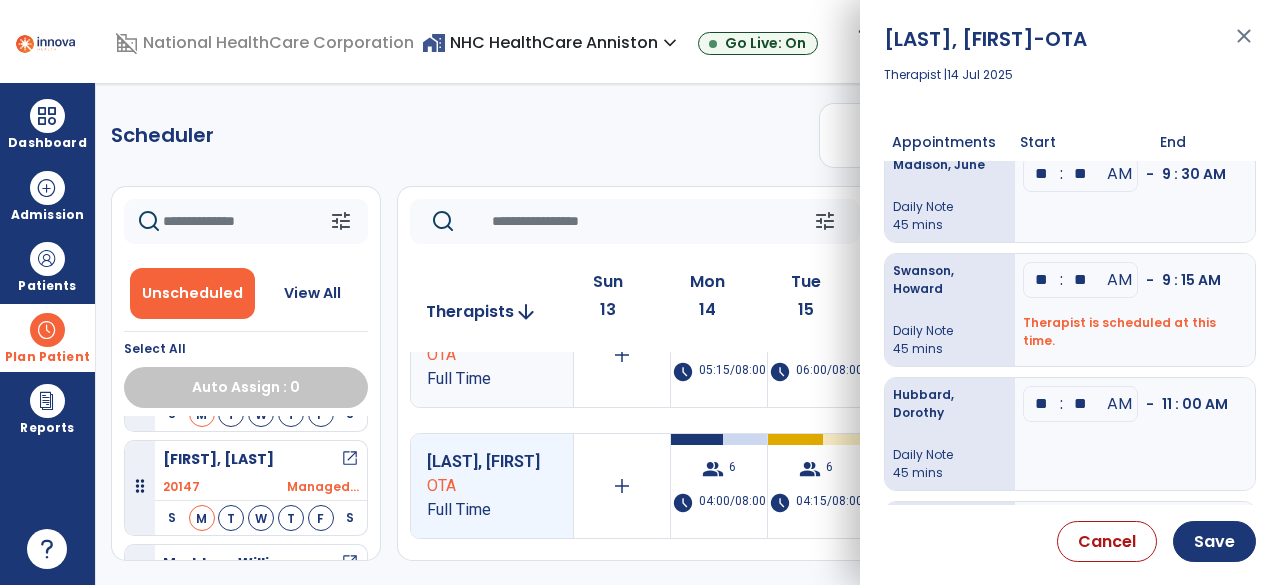 click on "**" at bounding box center [1081, 280] 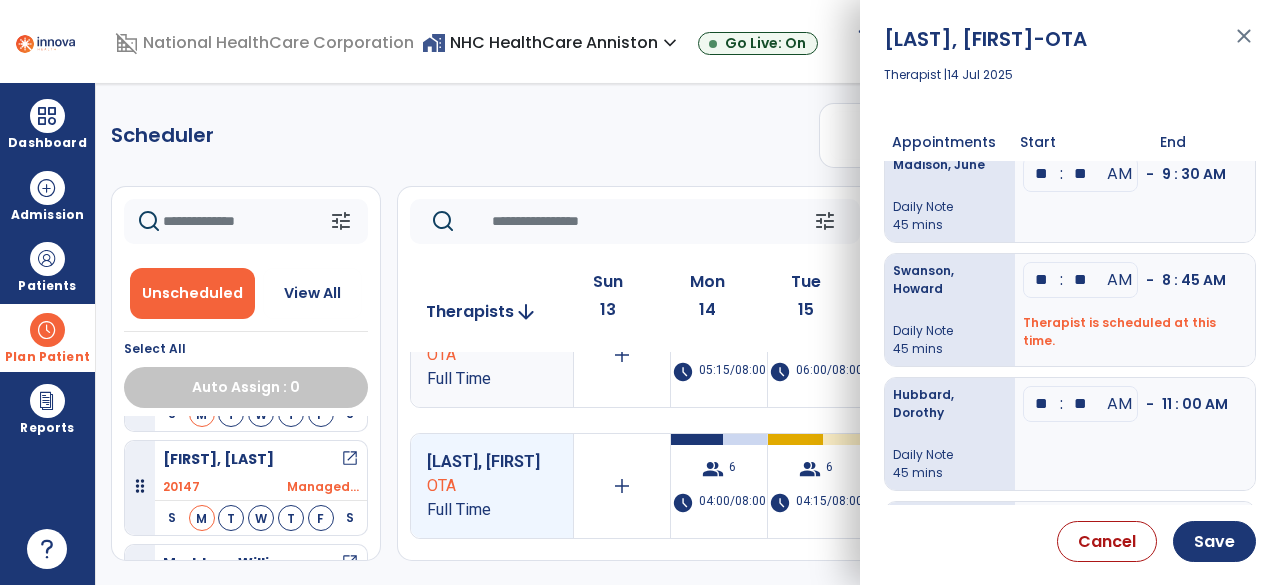 click on "Daily Note" at bounding box center (950, 331) 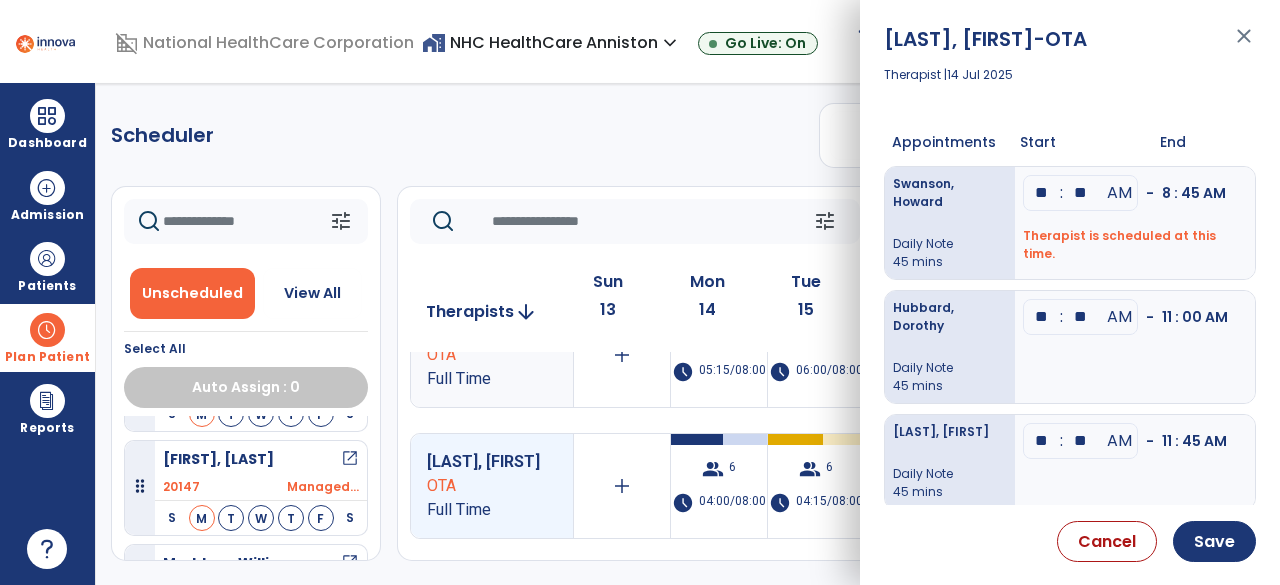 scroll, scrollTop: 102, scrollLeft: 0, axis: vertical 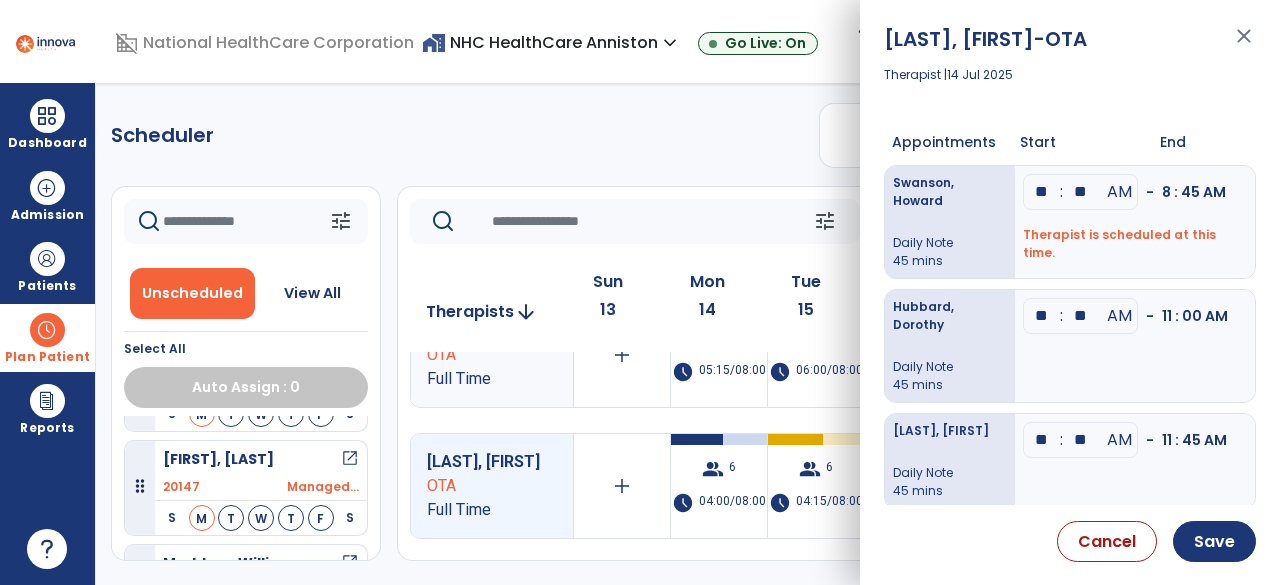 click on "**" at bounding box center [1081, 86] 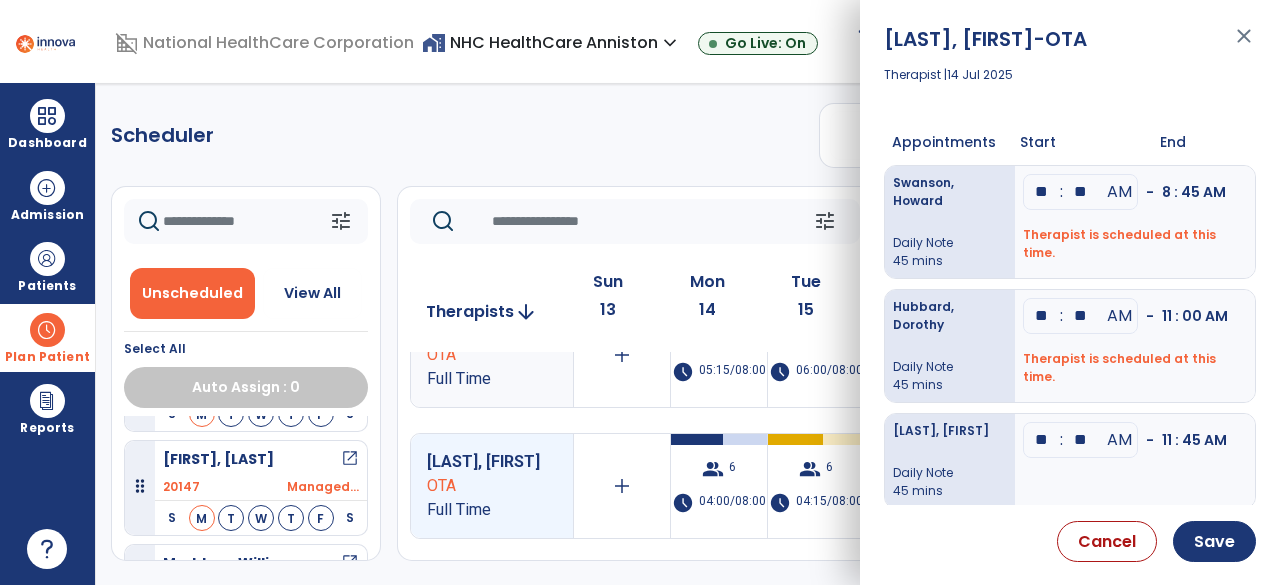 type on "*" 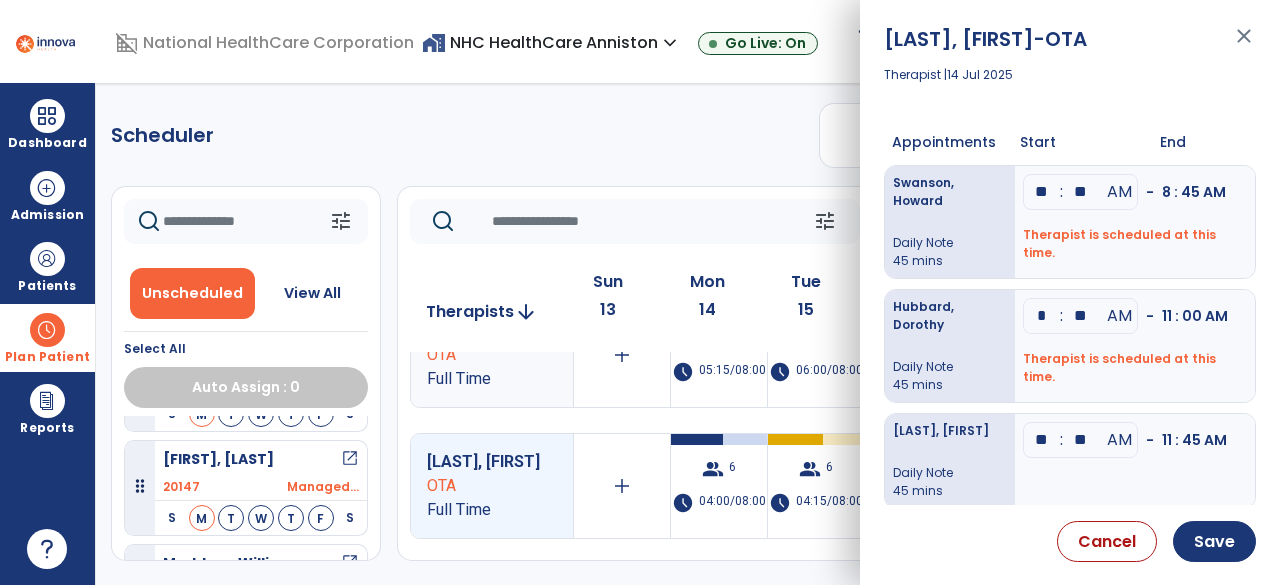 click on "*" at bounding box center [1042, 86] 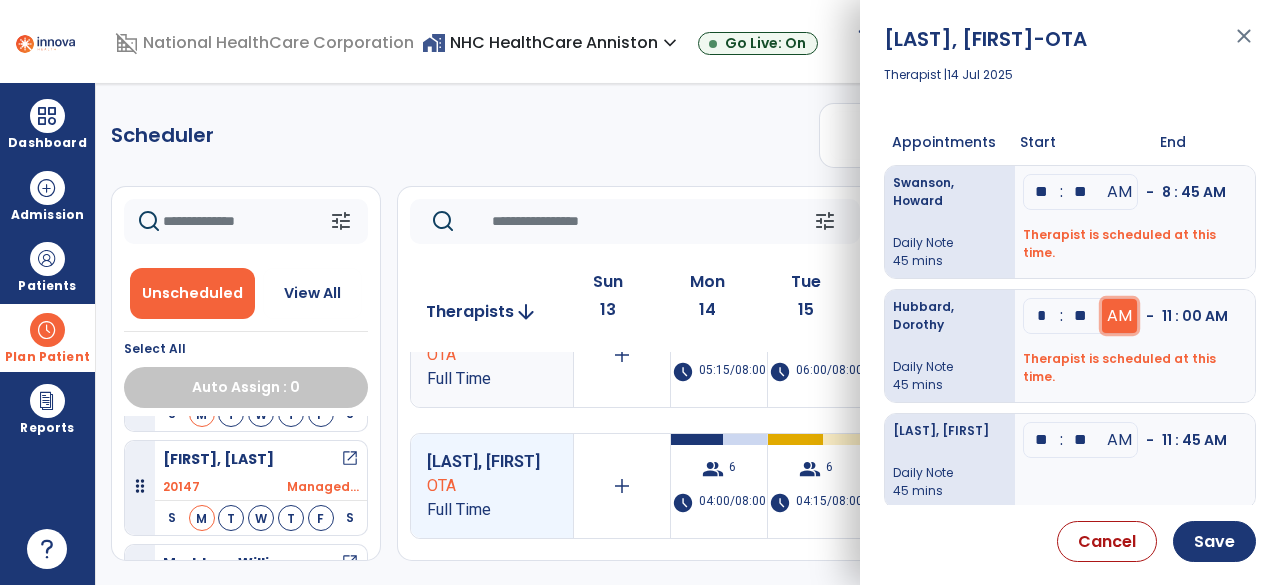 type on "**" 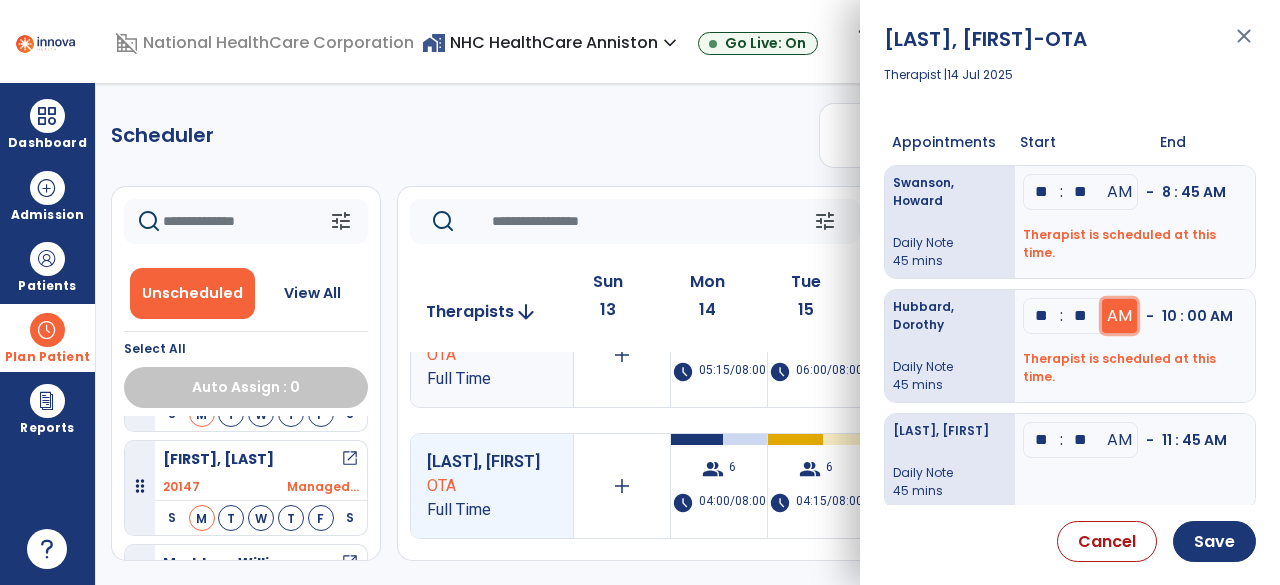 click on "AM" at bounding box center [1119, 192] 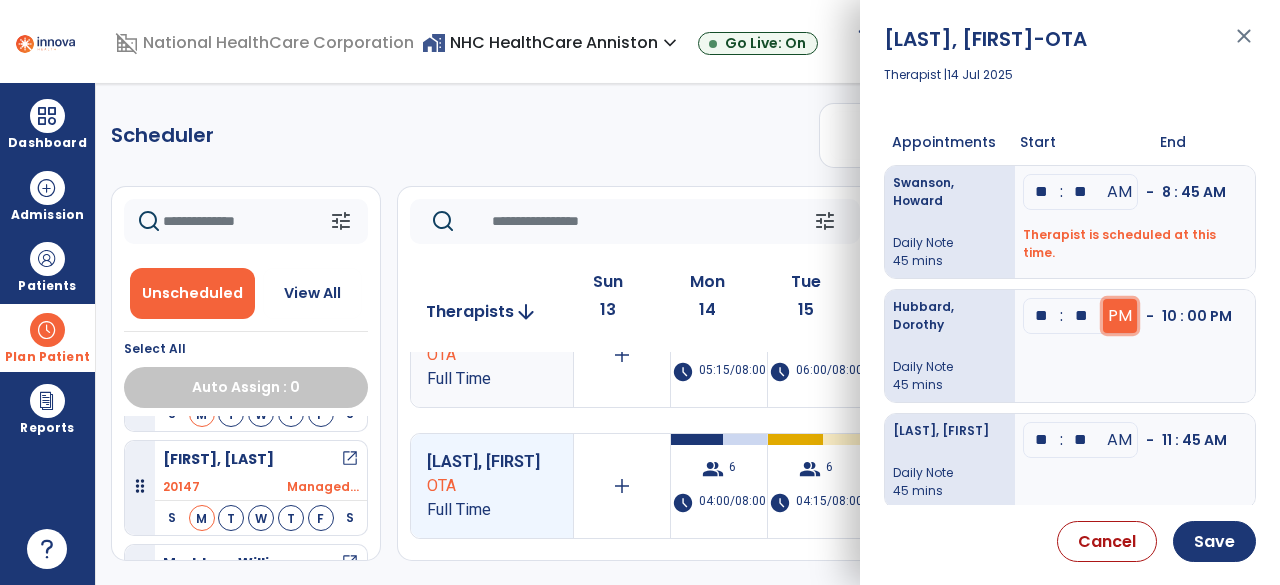 click on "PM" at bounding box center [1119, 192] 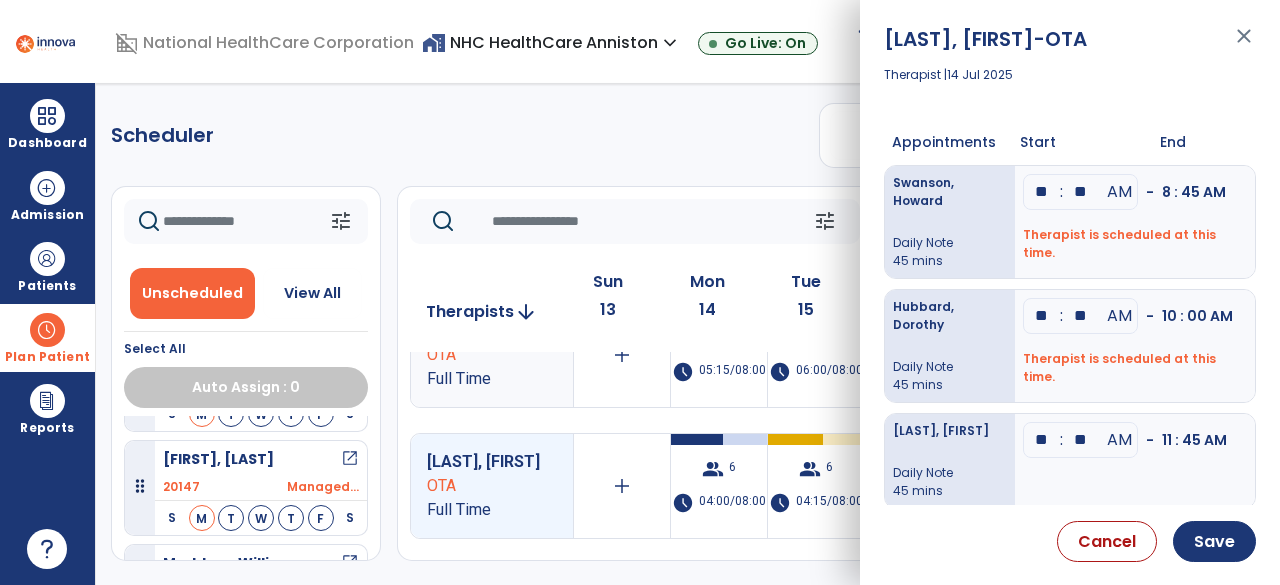 click on "**" at bounding box center (1081, 192) 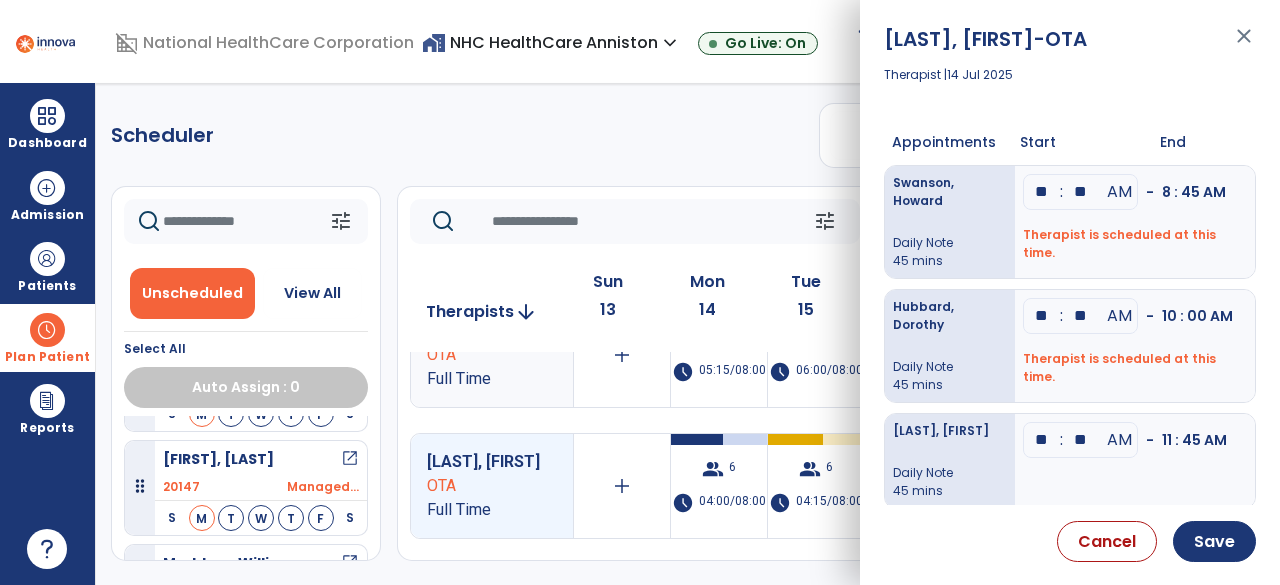 type on "**" 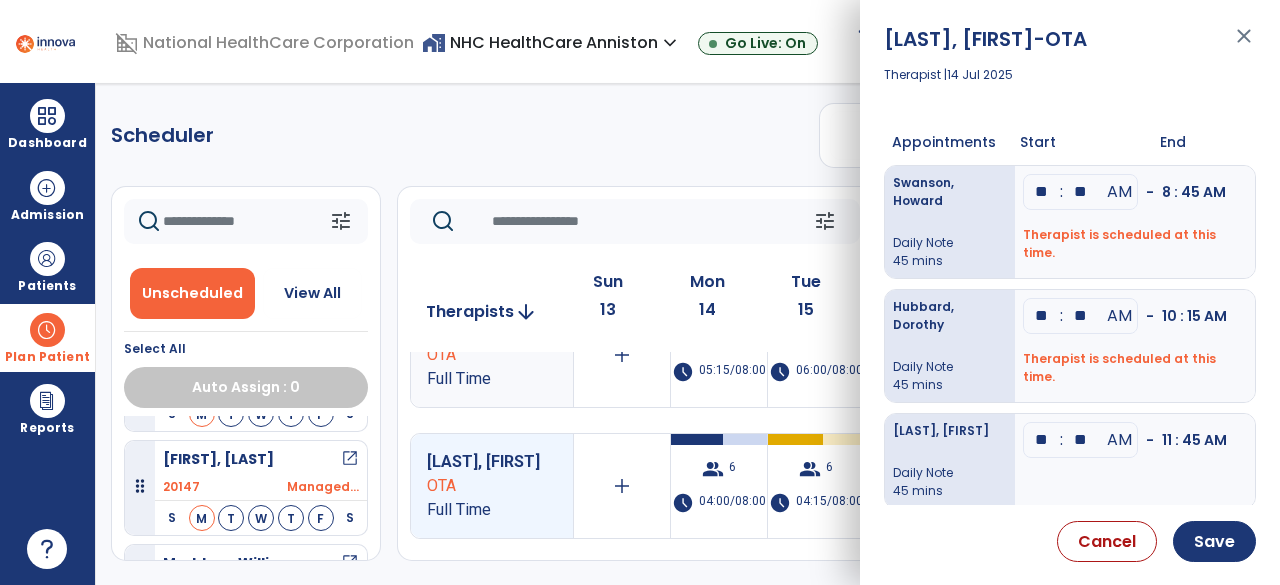 click on "** : ** AM - 10 : 15 AM  Therapist is scheduled at this time." at bounding box center (1135, 346) 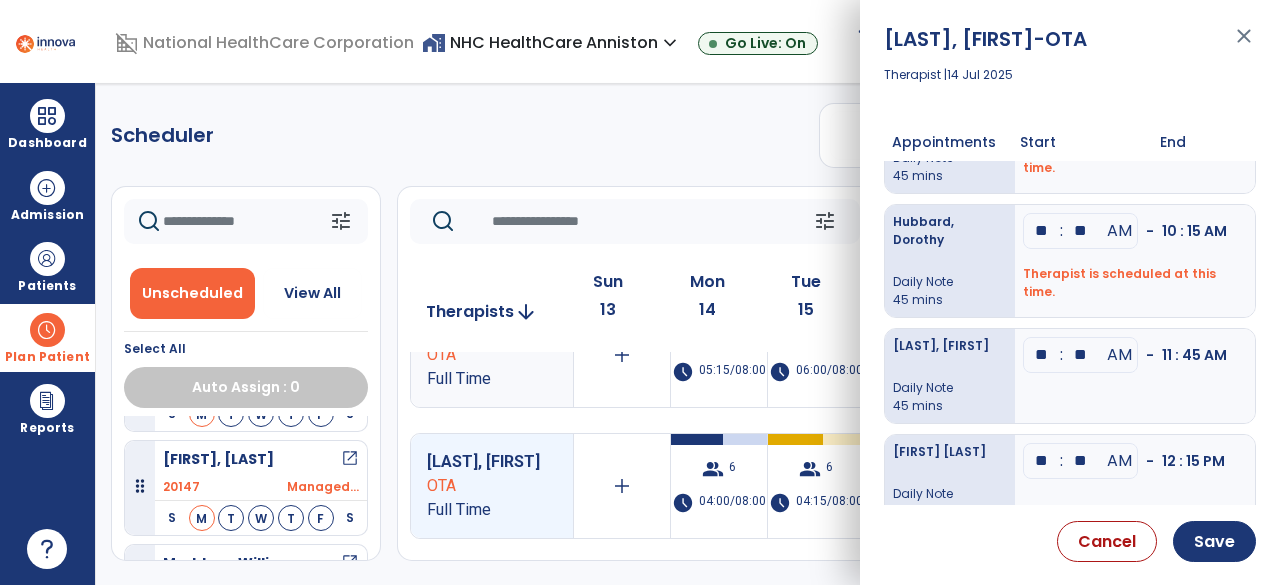 scroll, scrollTop: 192, scrollLeft: 0, axis: vertical 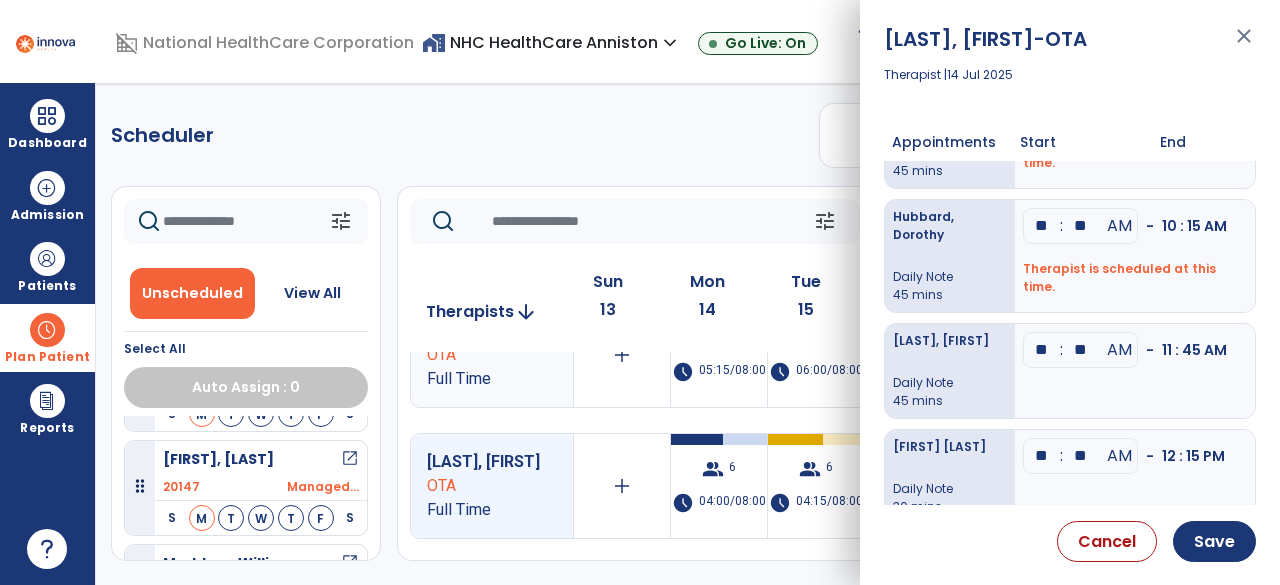 click on "**" at bounding box center (1042, -4) 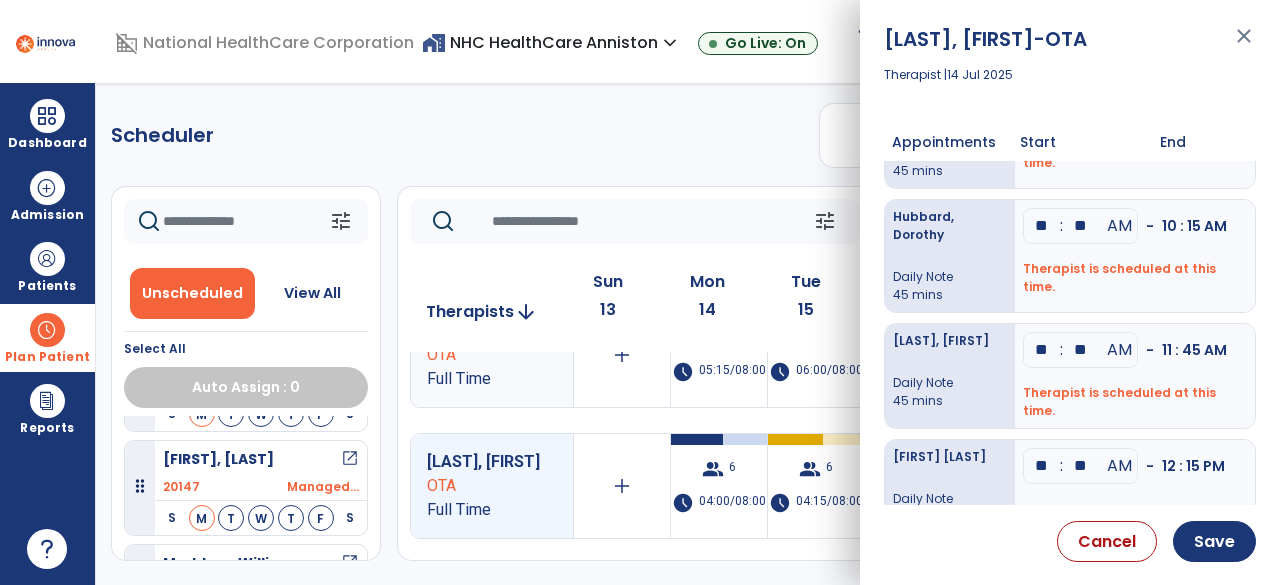 type on "**" 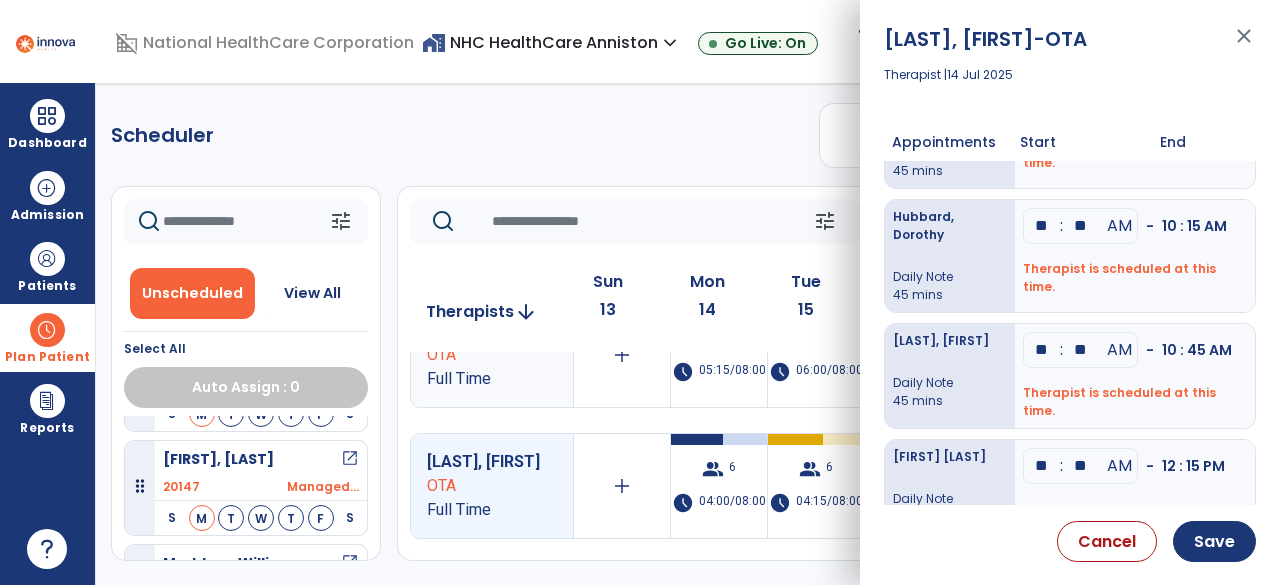 type on "**" 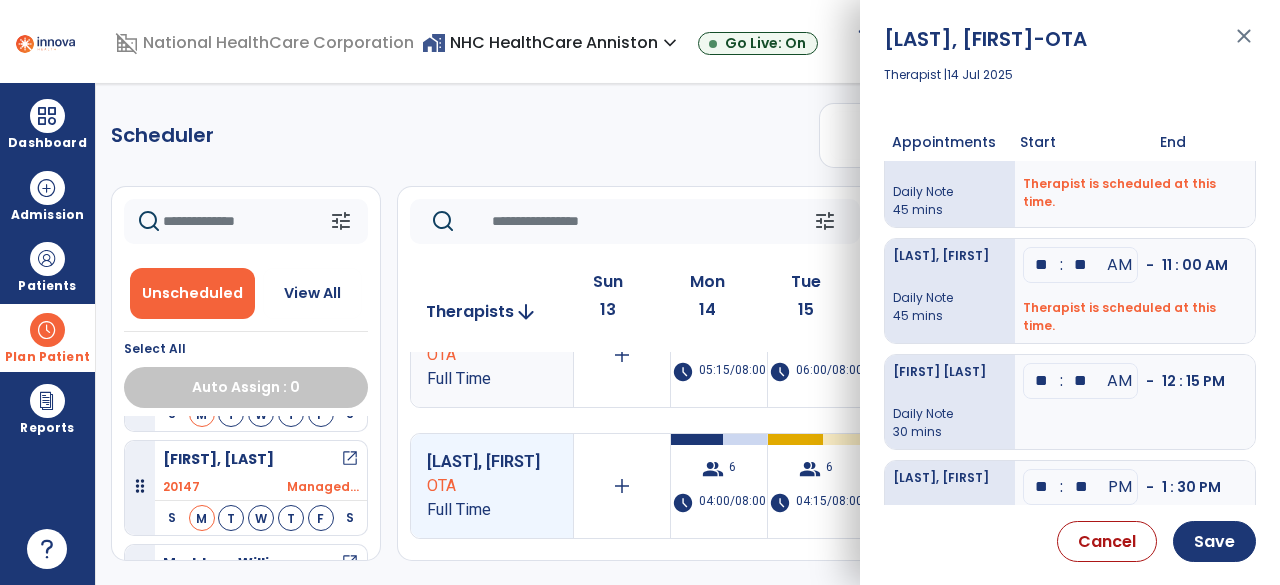 scroll, scrollTop: 278, scrollLeft: 0, axis: vertical 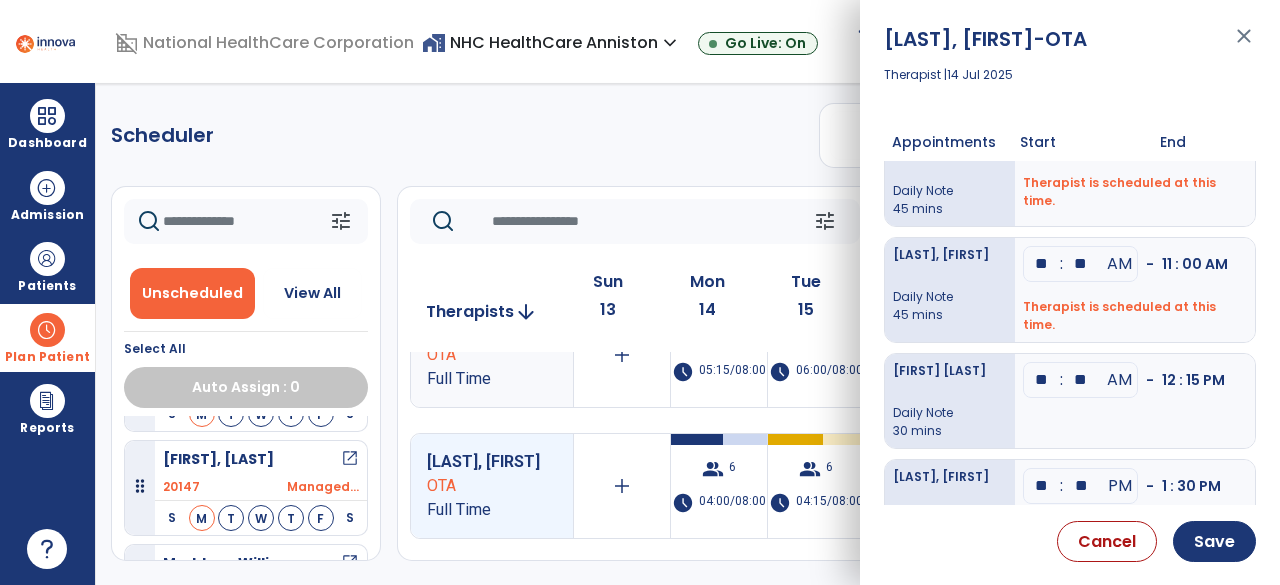 click on "**" at bounding box center [1081, -90] 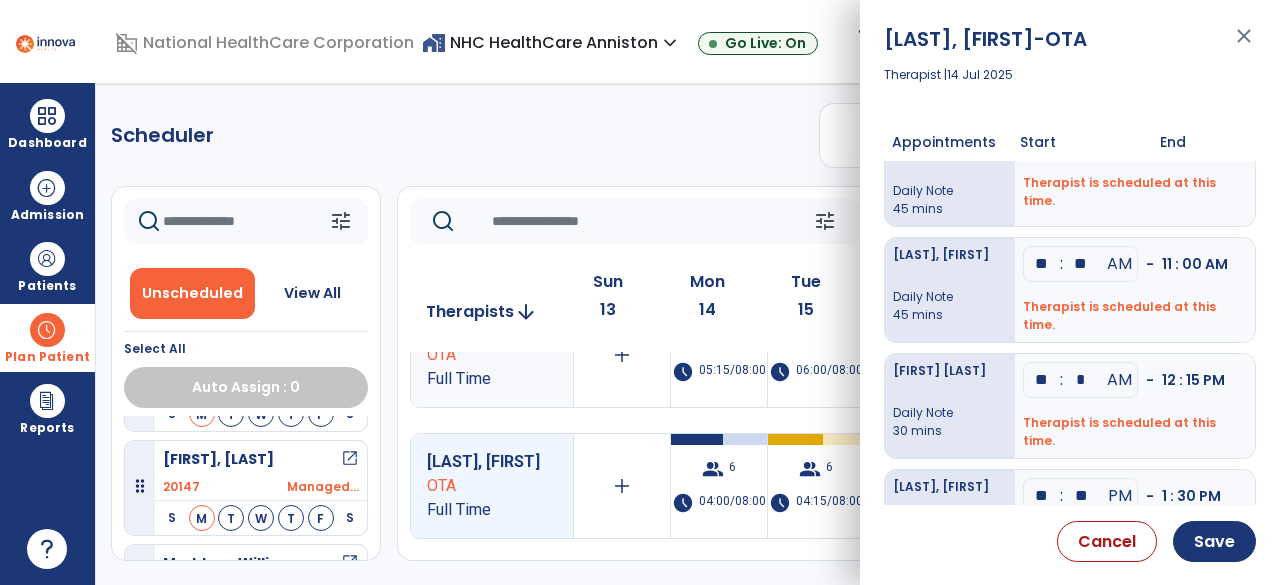 click on "*" at bounding box center (1081, -90) 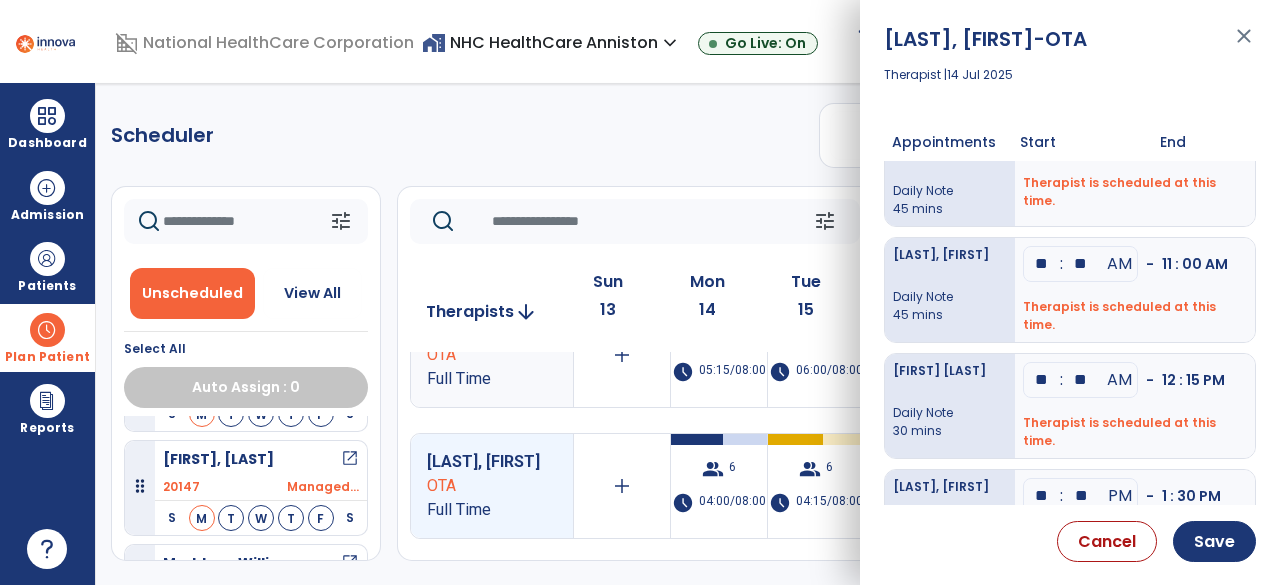 type on "**" 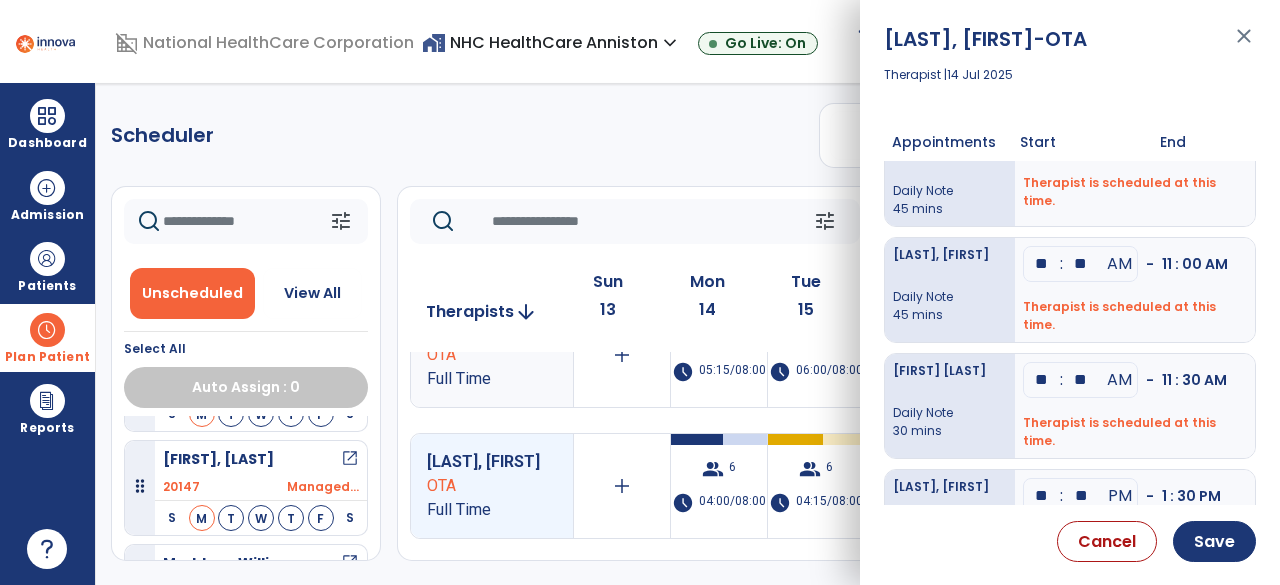 type on "*" 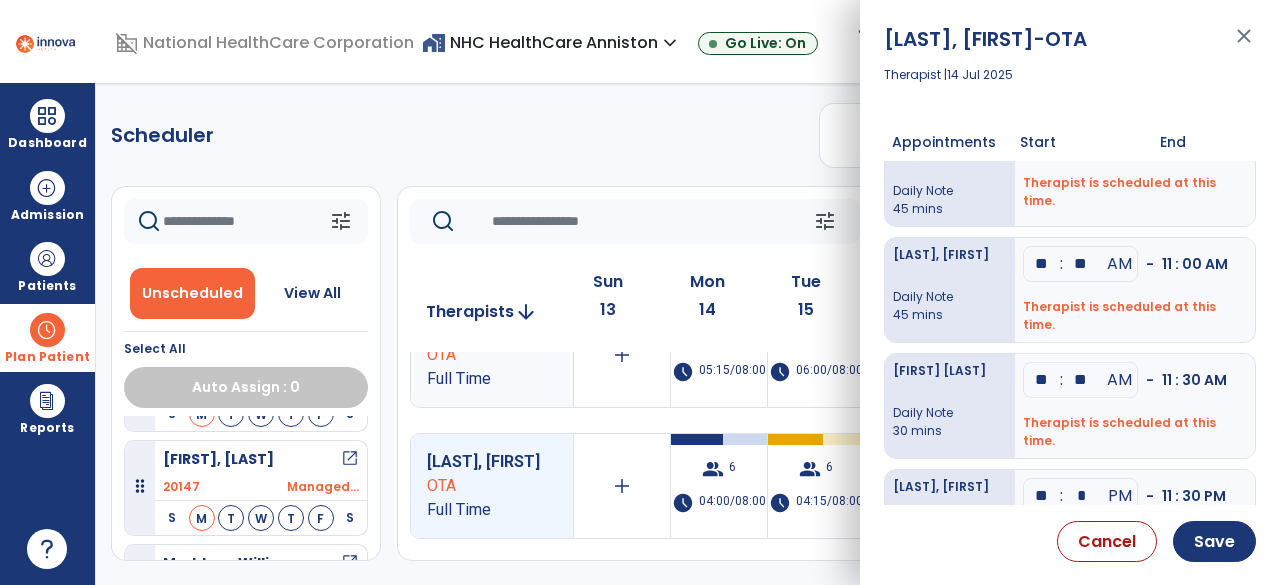 click on "*" at bounding box center (1081, 16) 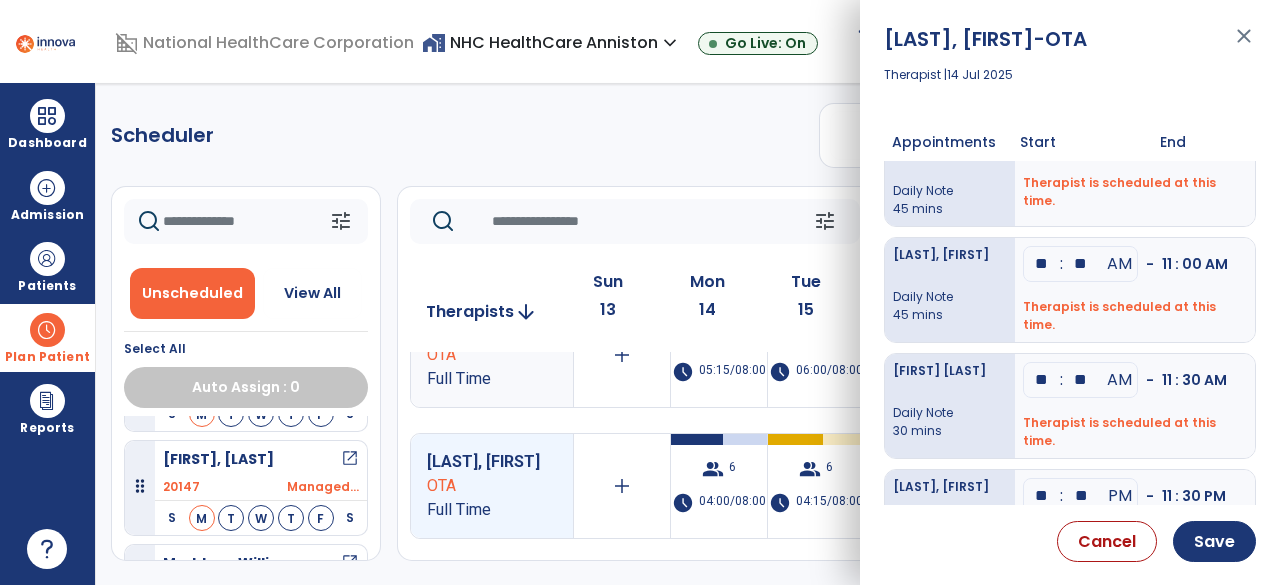 type on "*" 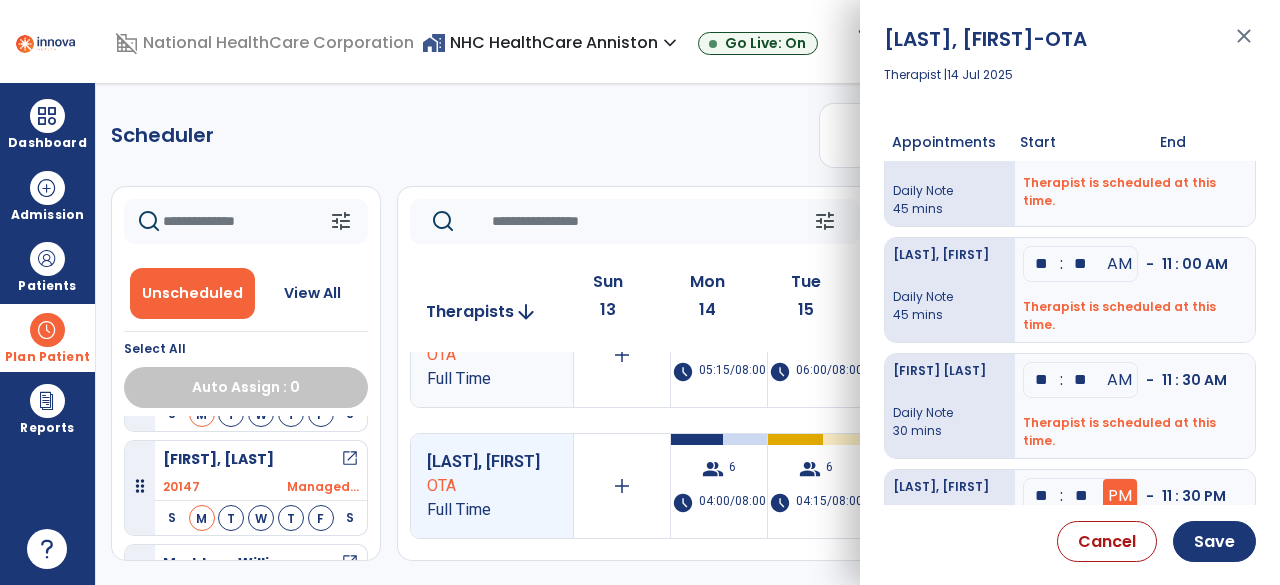 type on "**" 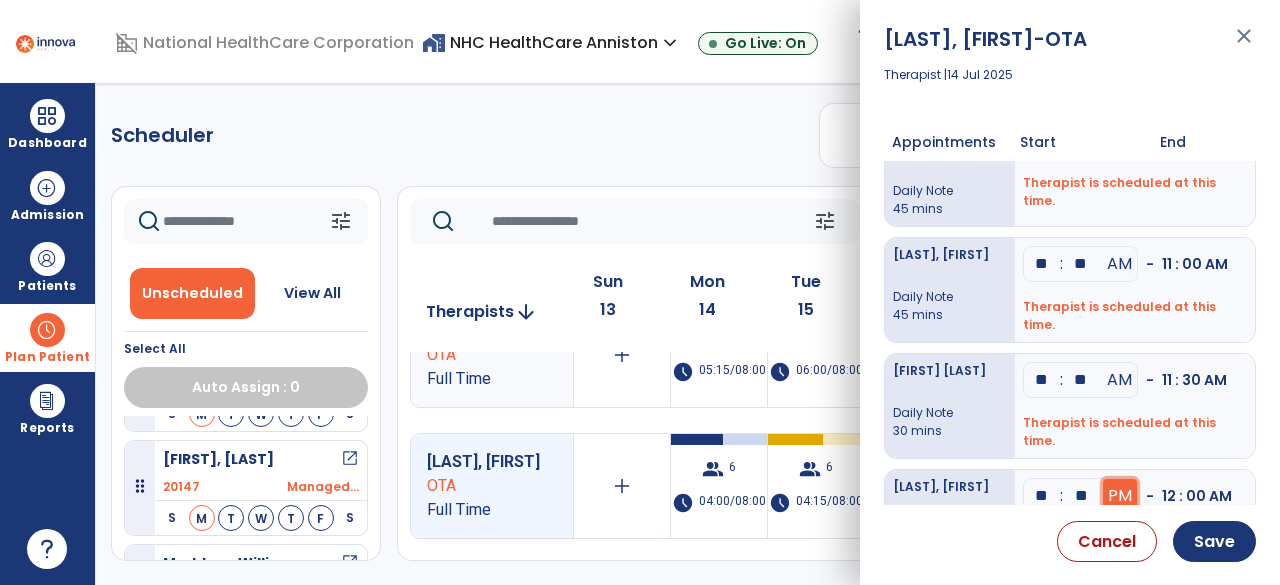 click on "PM" at bounding box center (1119, 16) 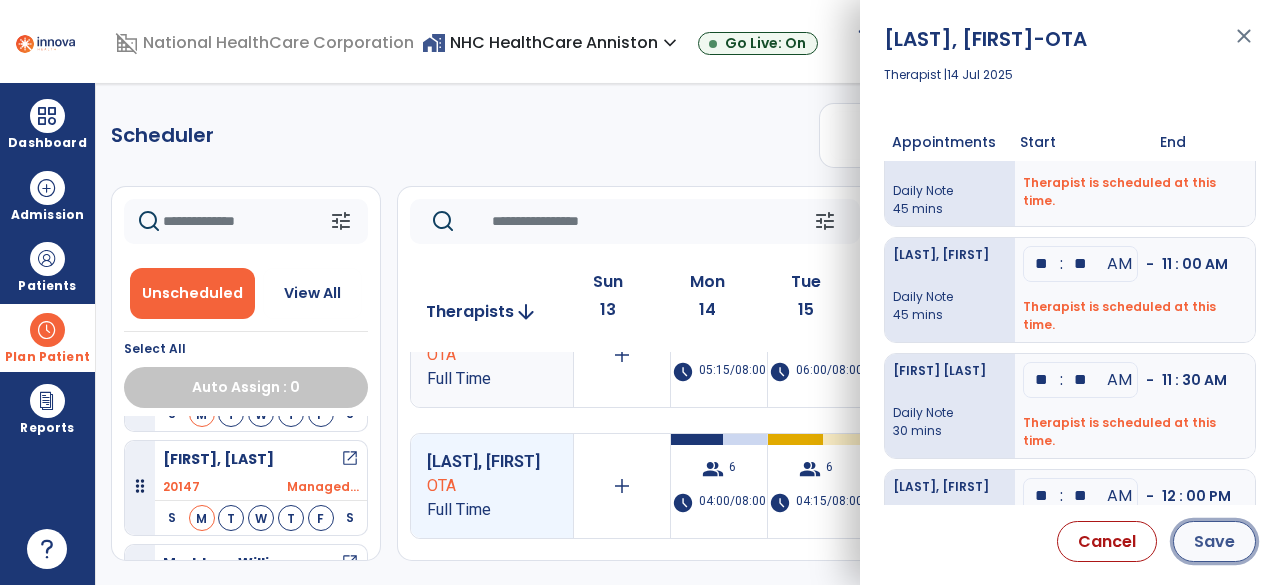 click on "Save" at bounding box center (1214, 541) 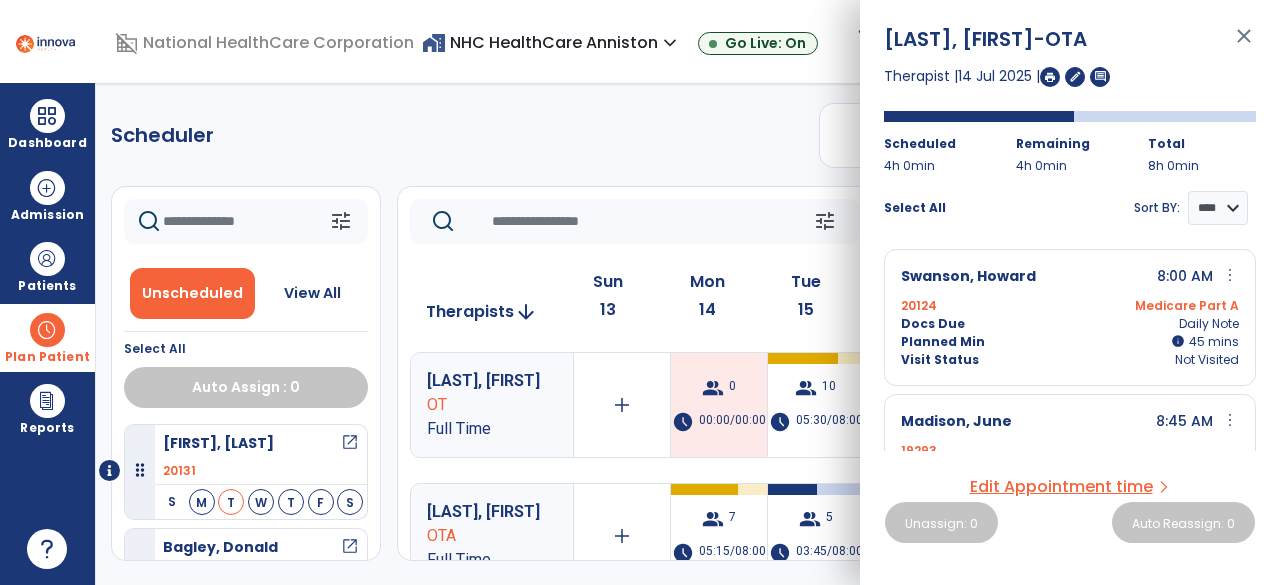 scroll, scrollTop: 0, scrollLeft: 0, axis: both 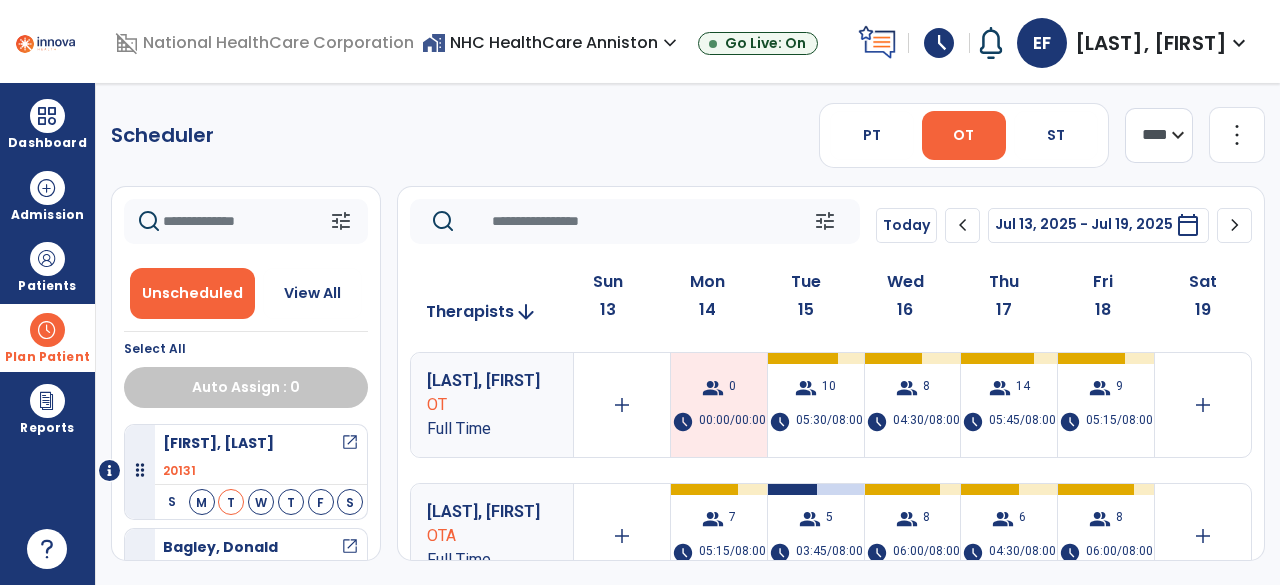 click on "chevron_left" 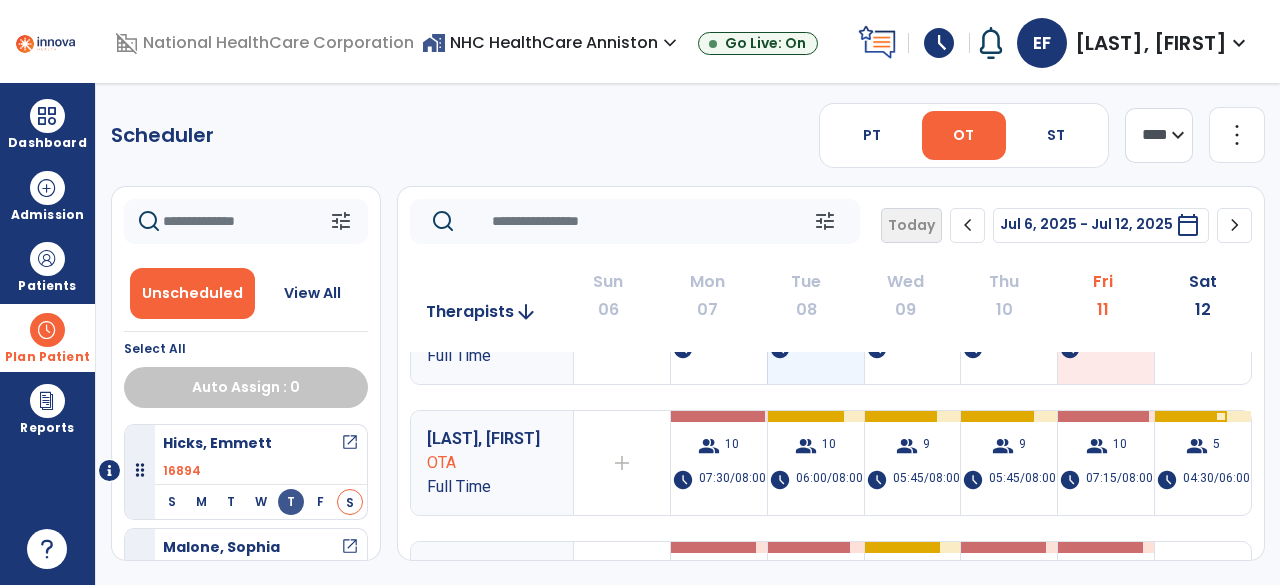 scroll, scrollTop: 0, scrollLeft: 0, axis: both 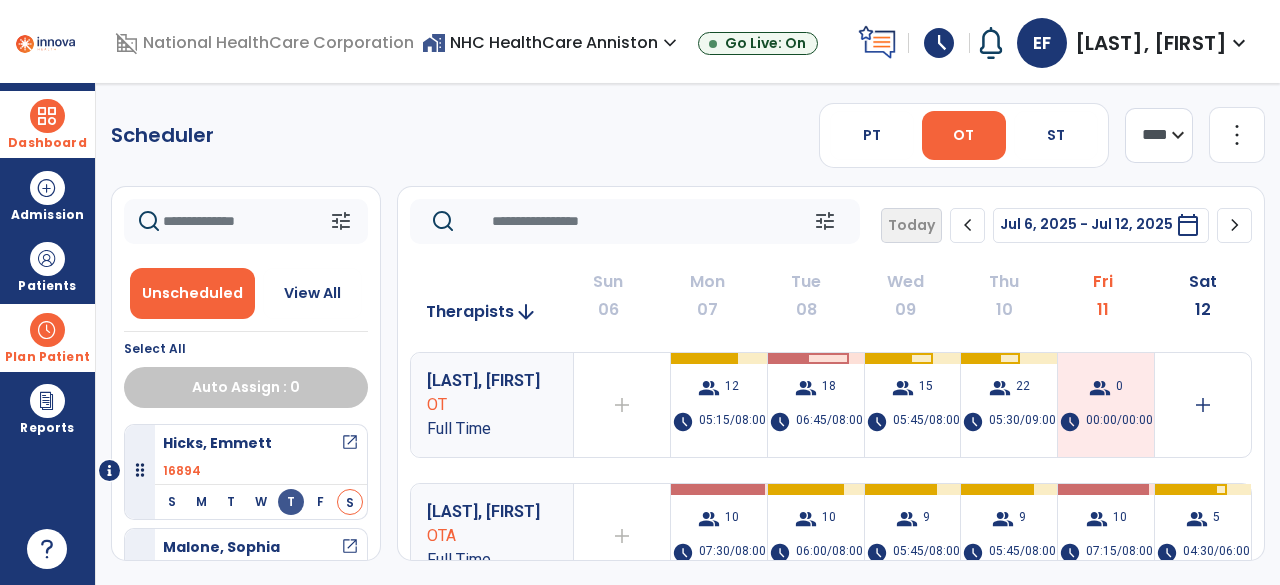 click on "Dashboard" at bounding box center (47, 124) 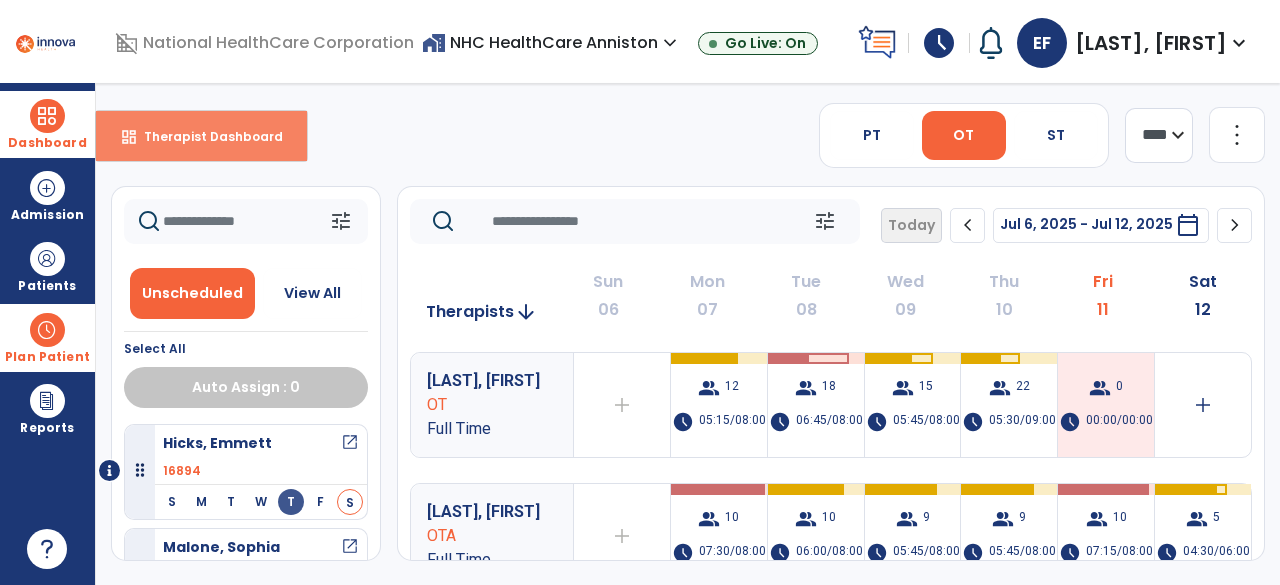 click on "Therapist Dashboard" at bounding box center [205, 136] 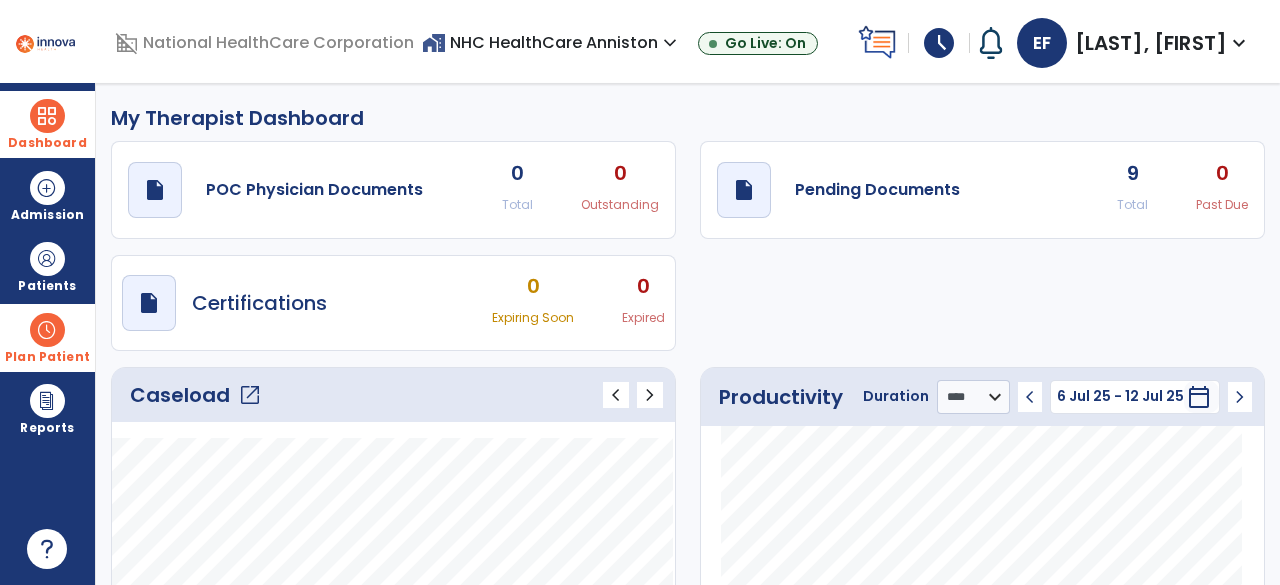 click on "open_in_new" 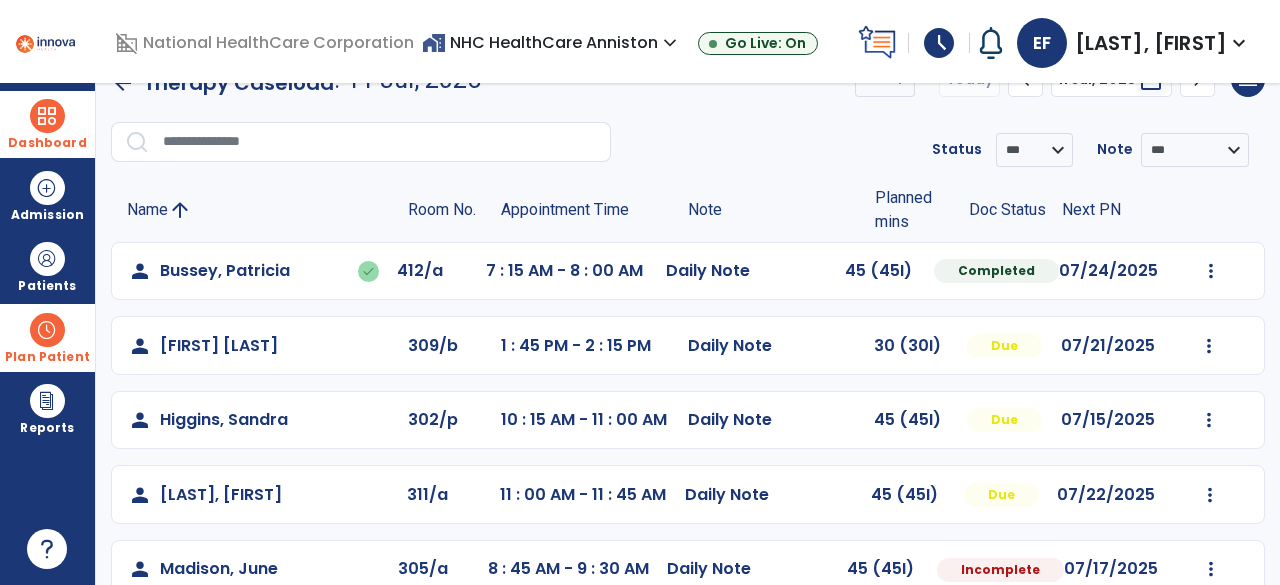 scroll, scrollTop: 42, scrollLeft: 0, axis: vertical 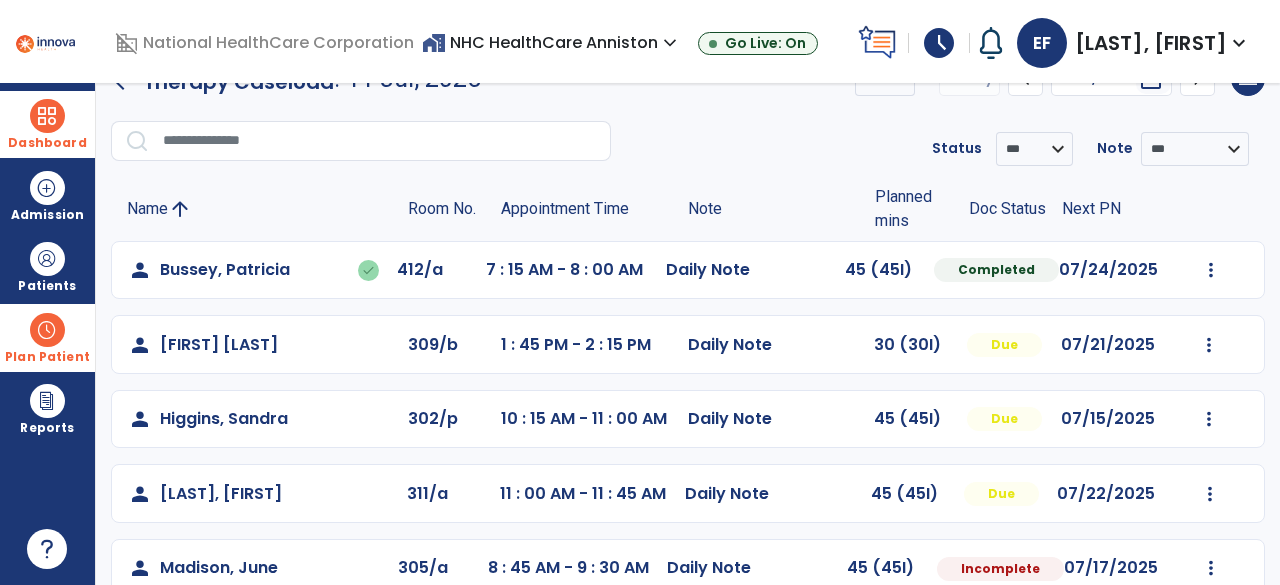 click on "Appointment Time" 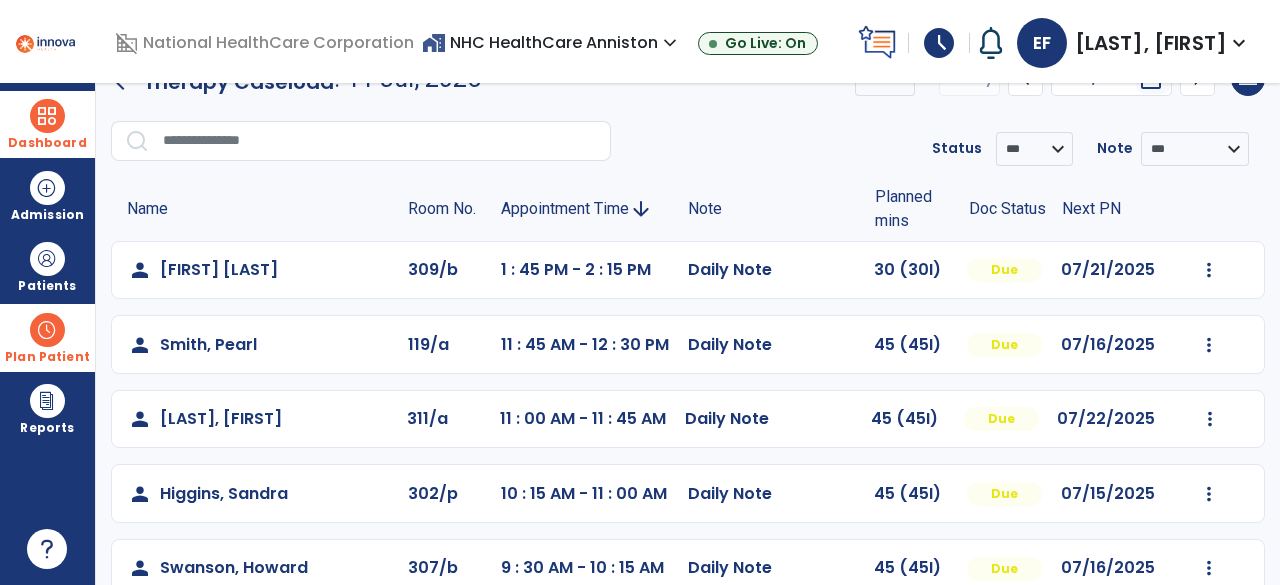 click on "Name Room No. Appointment Time arrow_downward Note Planned mins Doc Status Next PN" 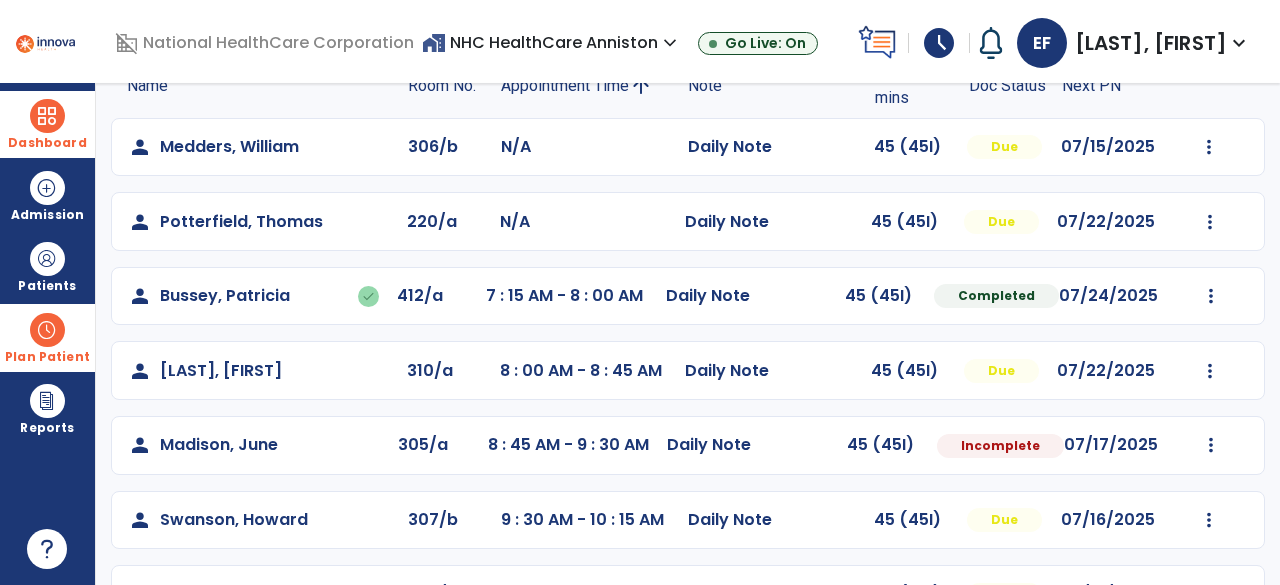 scroll, scrollTop: 166, scrollLeft: 0, axis: vertical 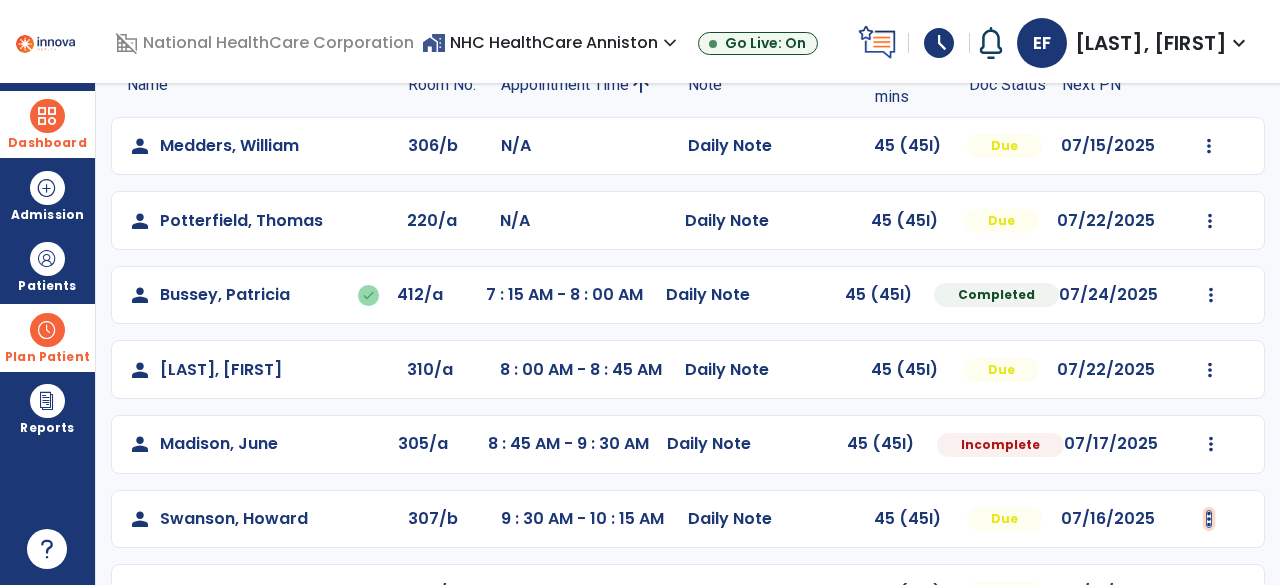 click at bounding box center (1209, 146) 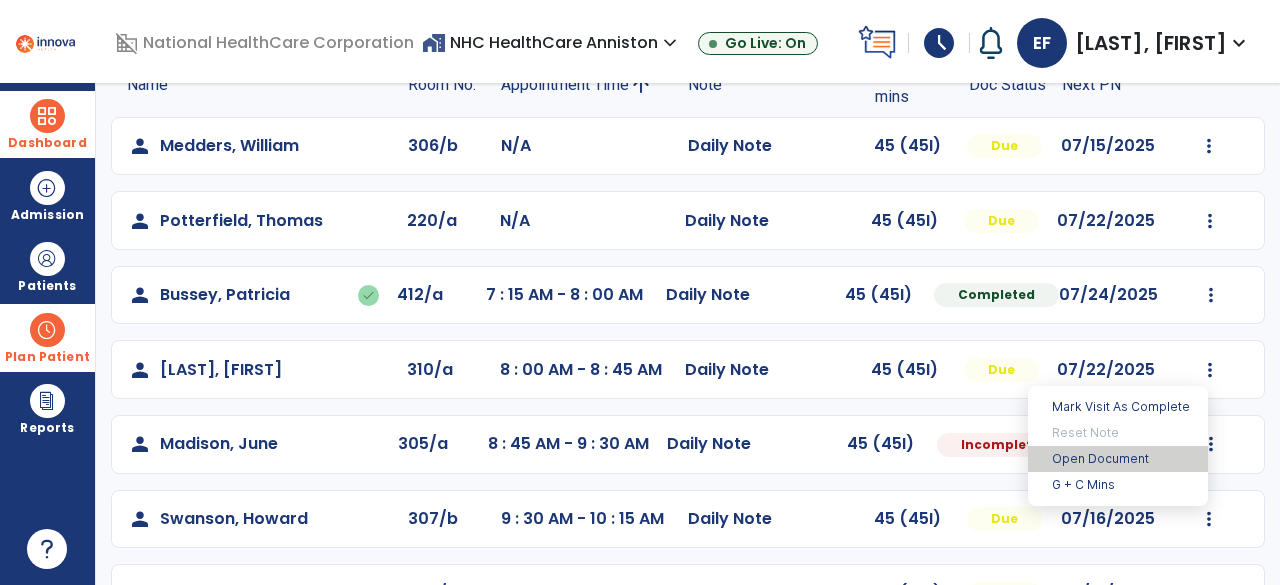 click on "Open Document" at bounding box center (1118, 459) 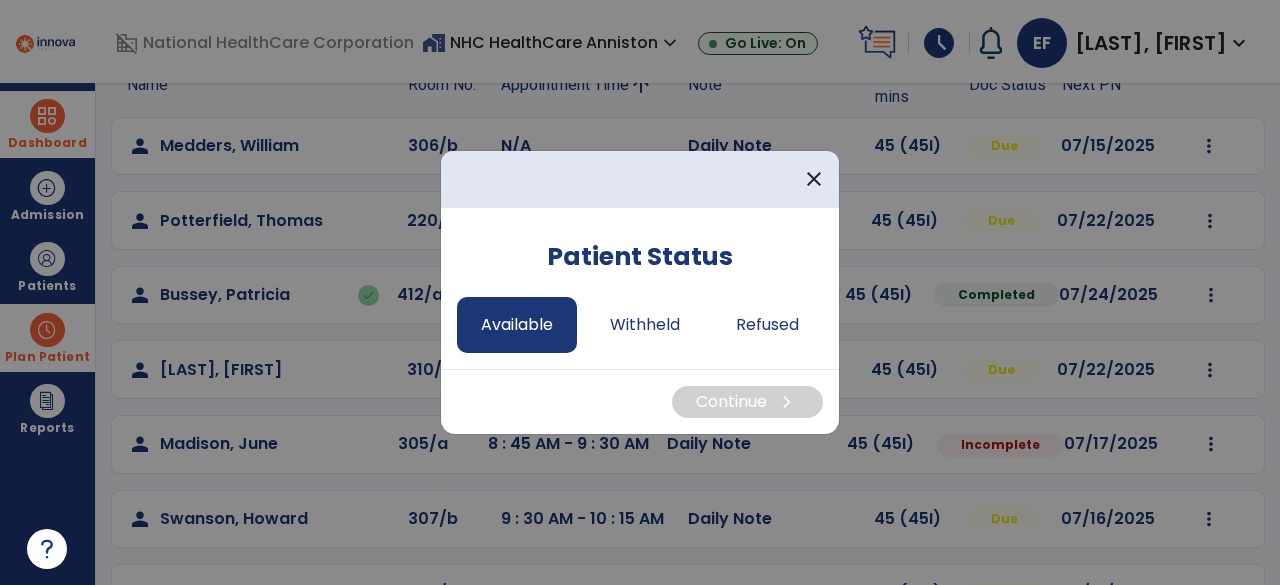 click on "Available" at bounding box center [517, 325] 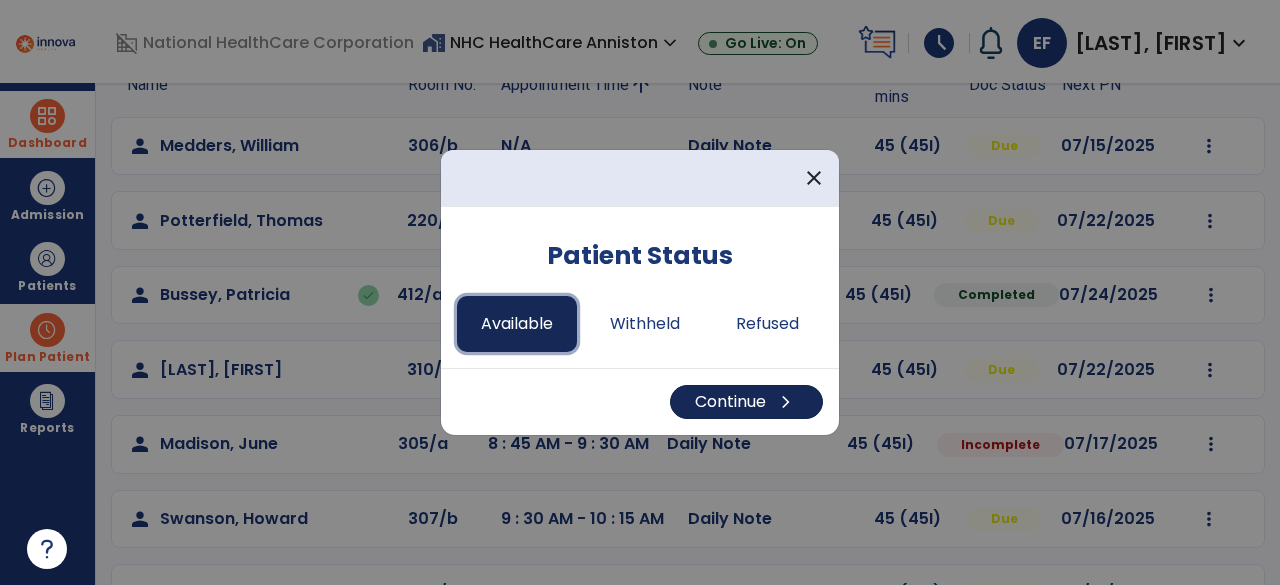 click on "Continue   chevron_right" at bounding box center (746, 402) 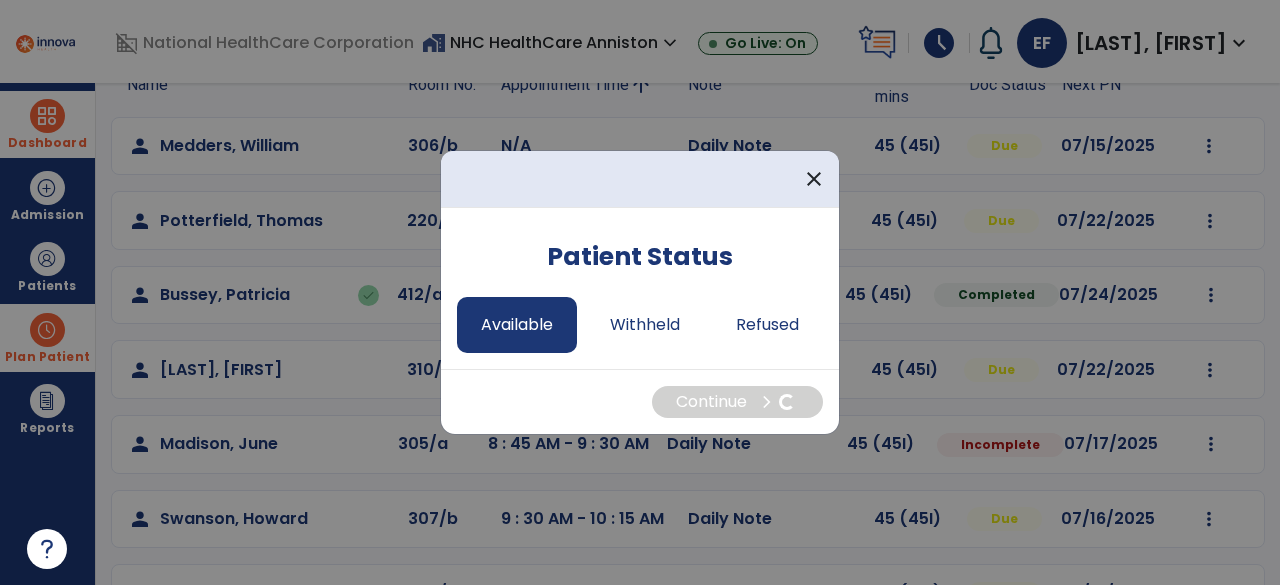select on "*" 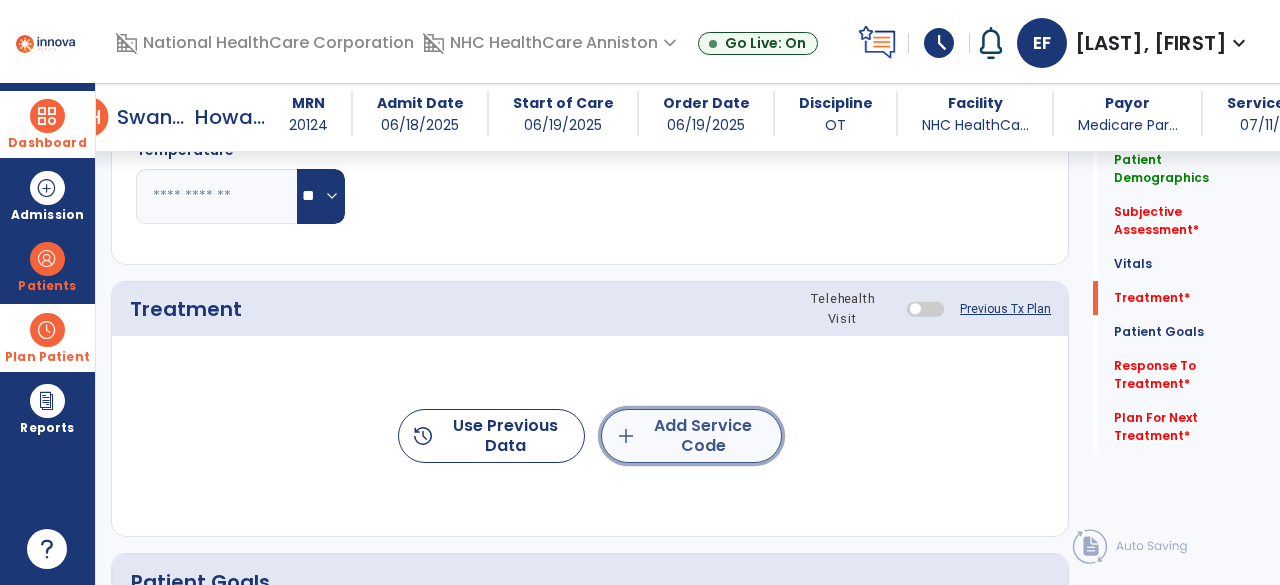 click on "add  Add Service Code" 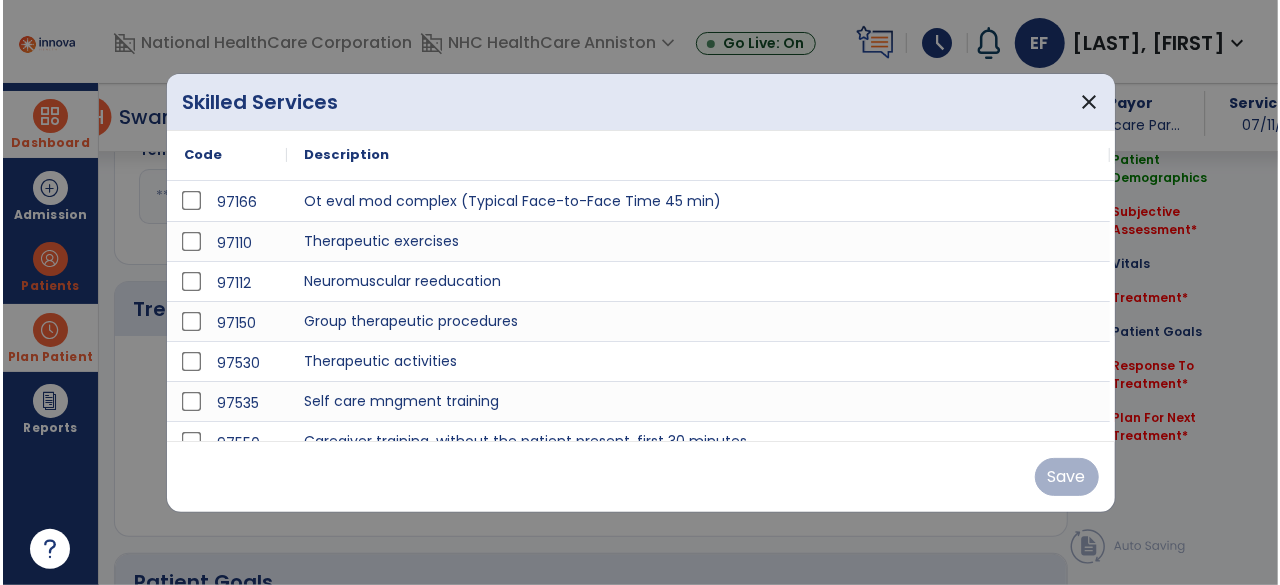 scroll, scrollTop: 1078, scrollLeft: 0, axis: vertical 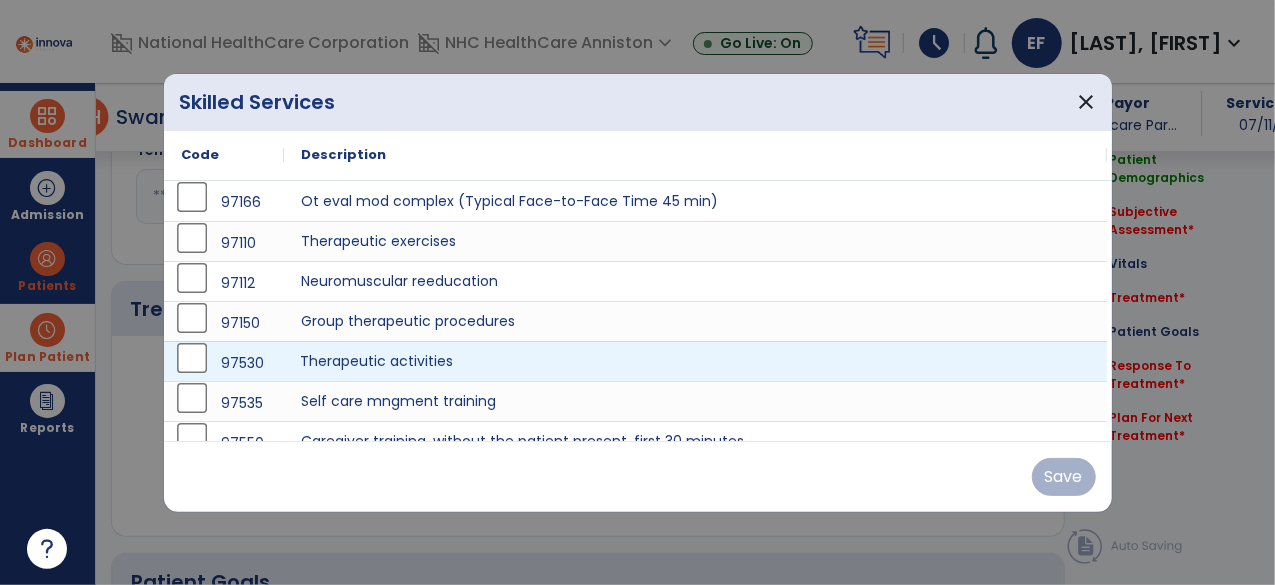 click on "Therapeutic activities" at bounding box center [696, 361] 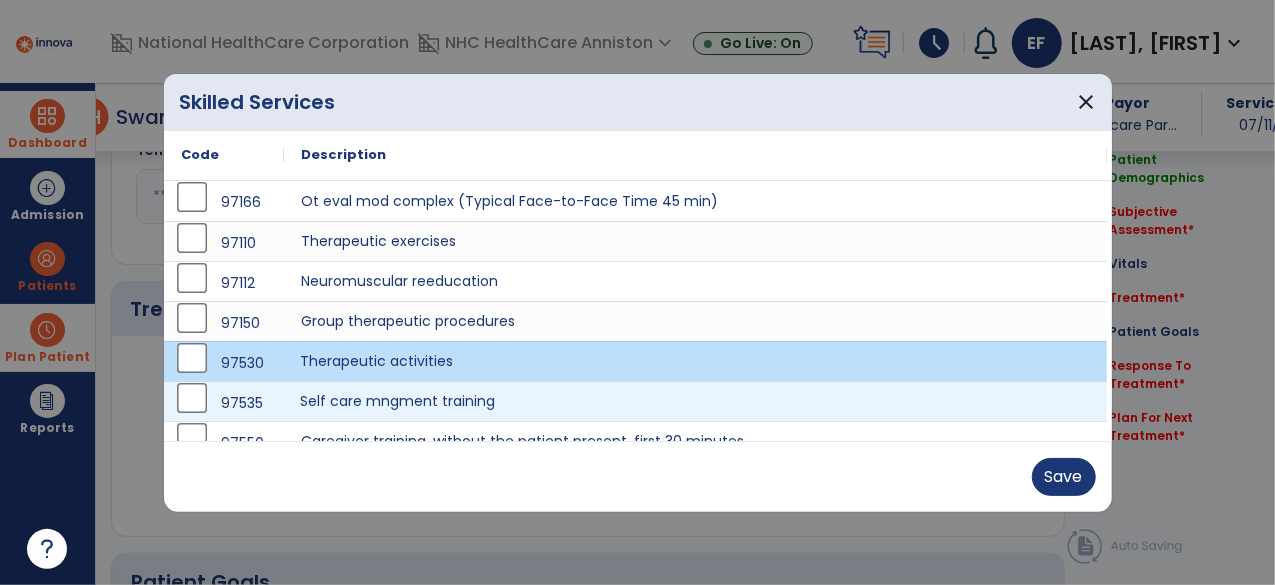 click on "Self care mngment training" at bounding box center (696, 401) 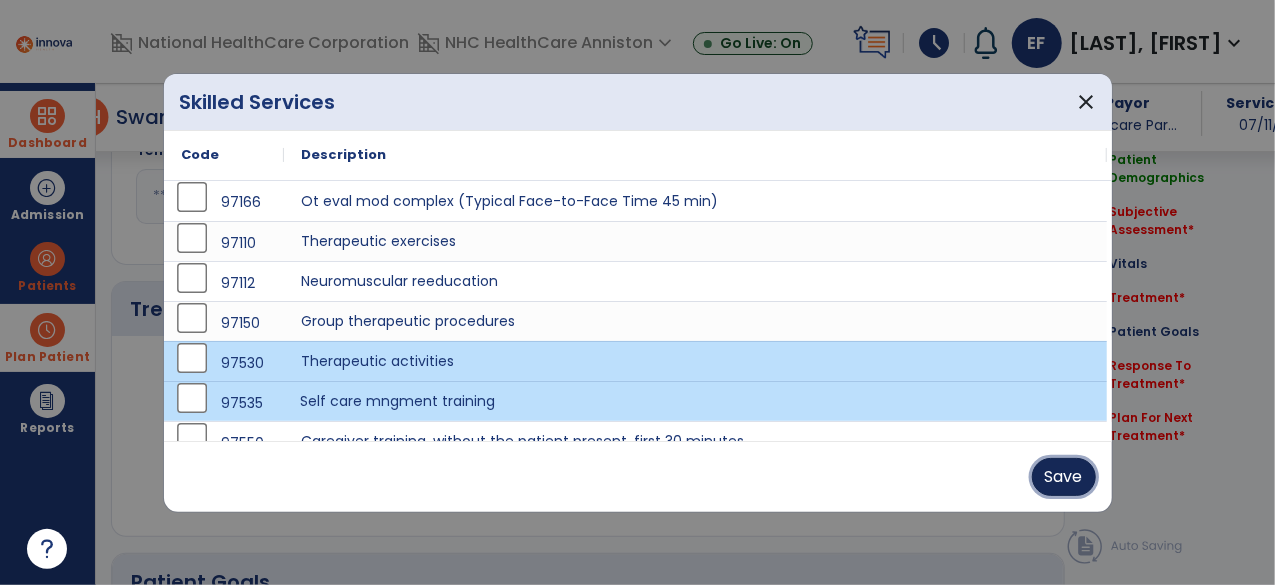 click on "Save" at bounding box center (1064, 477) 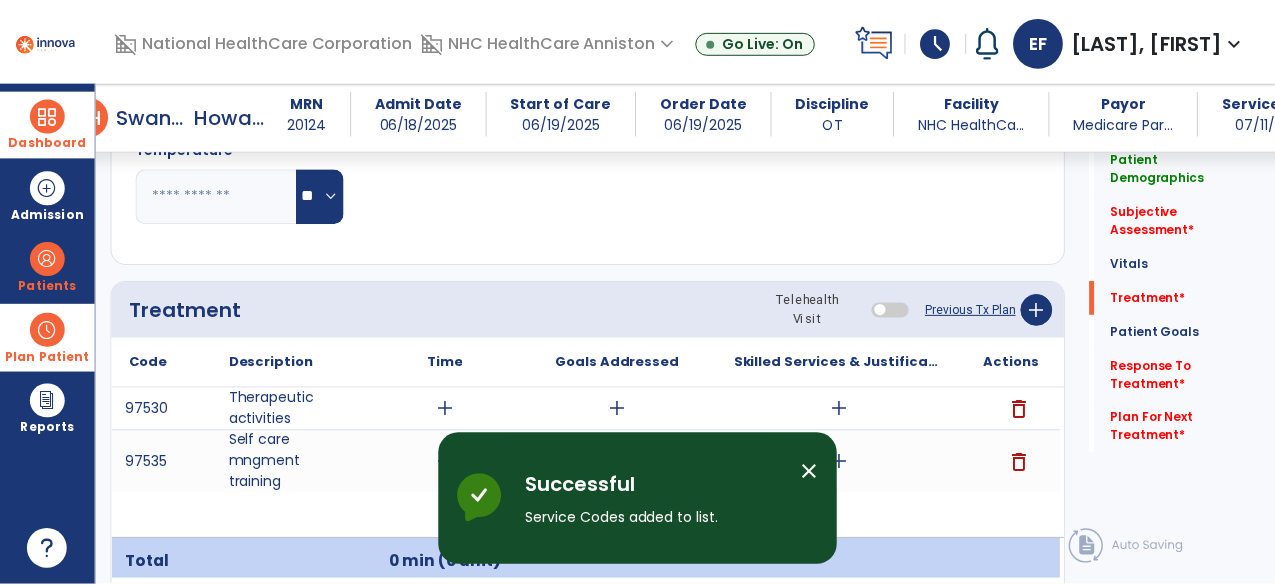 scroll, scrollTop: 1157, scrollLeft: 0, axis: vertical 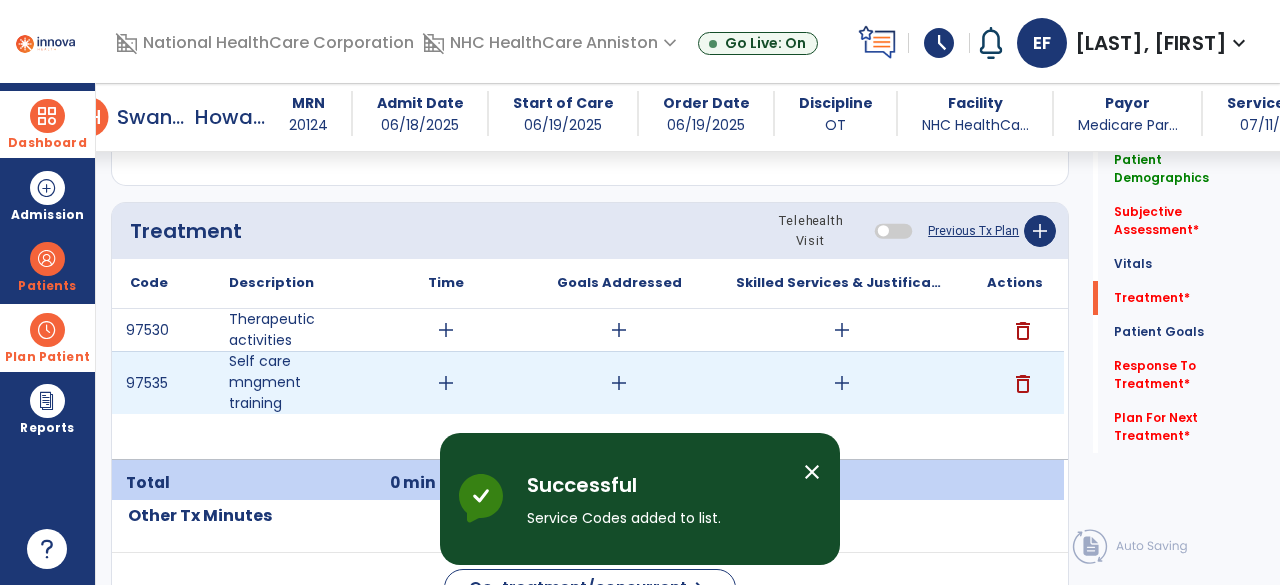 click on "add" at bounding box center (446, 383) 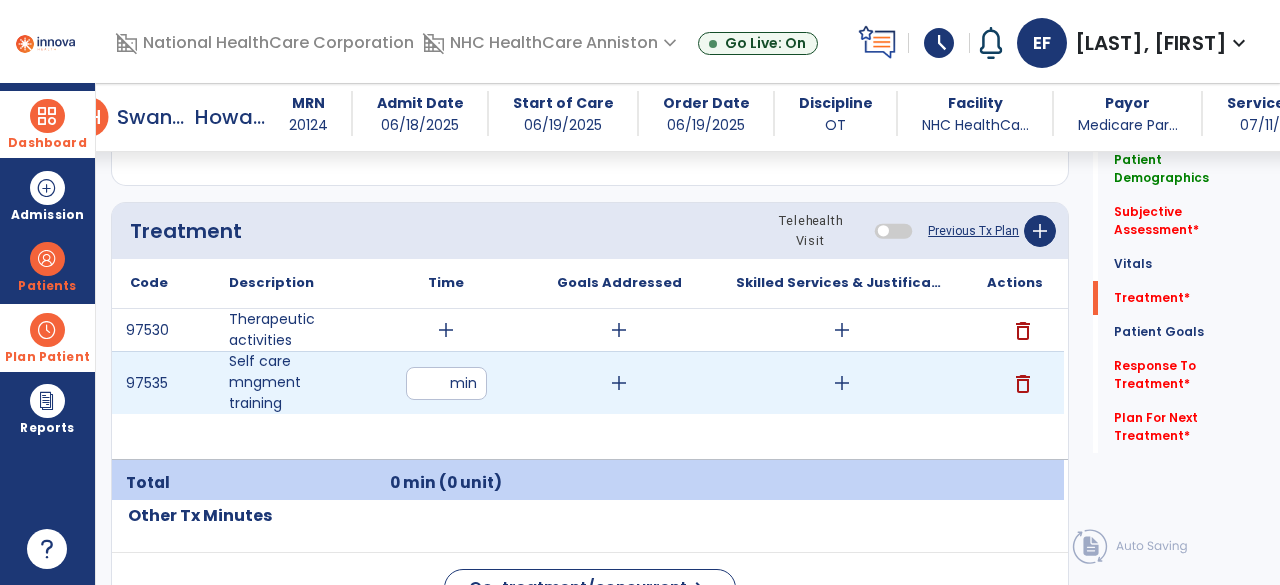 type on "**" 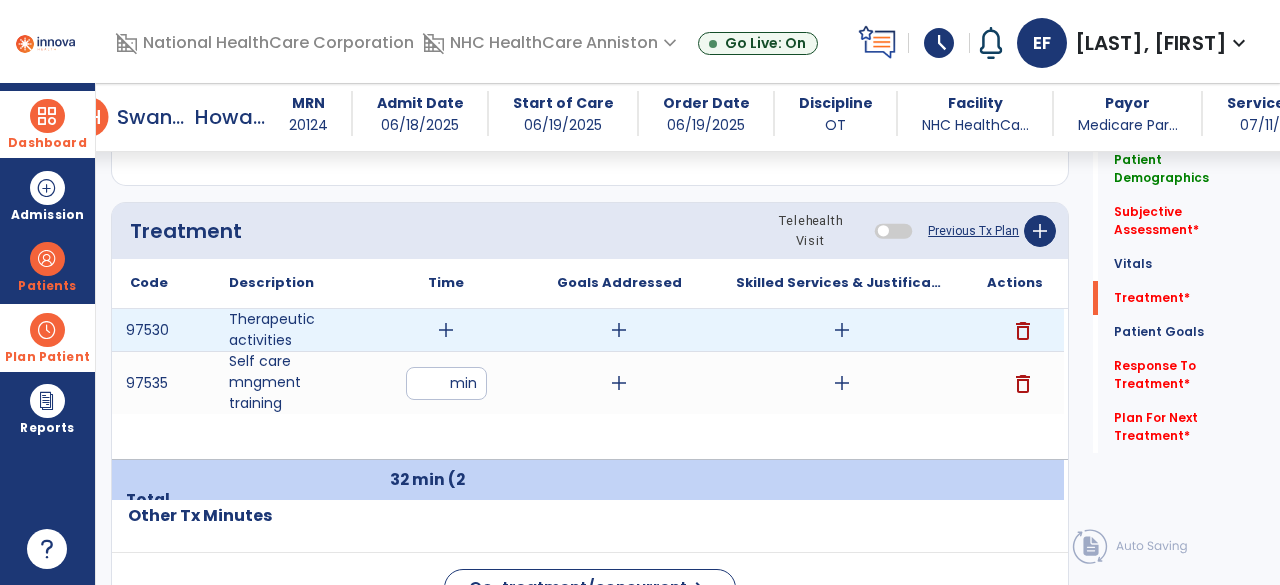 click on "add" at bounding box center (446, 330) 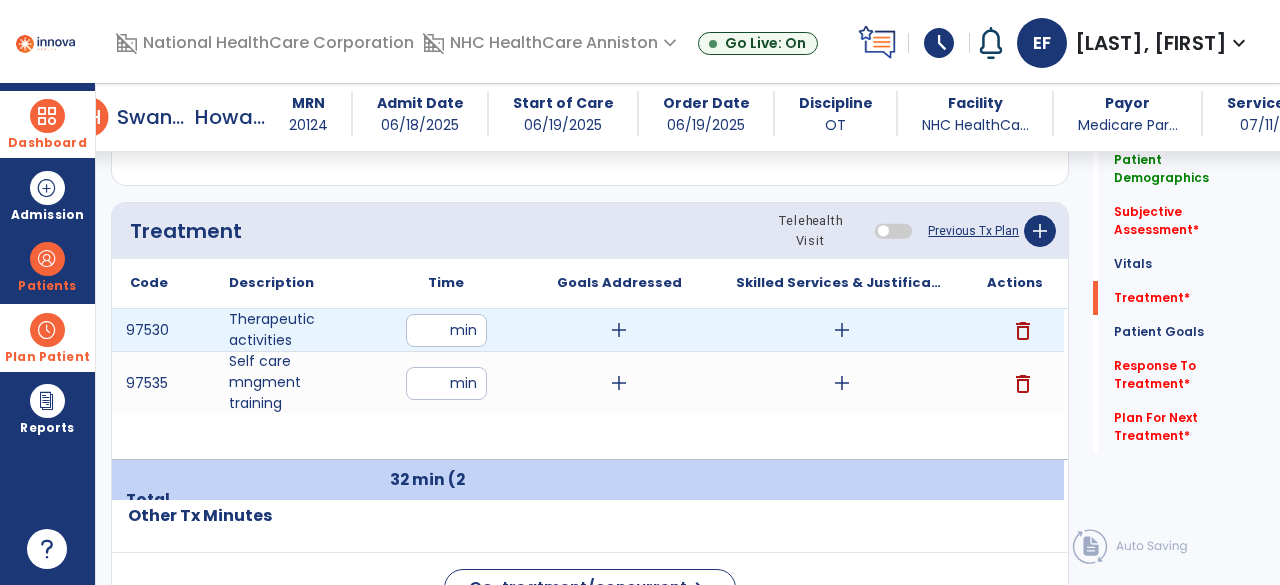 type on "**" 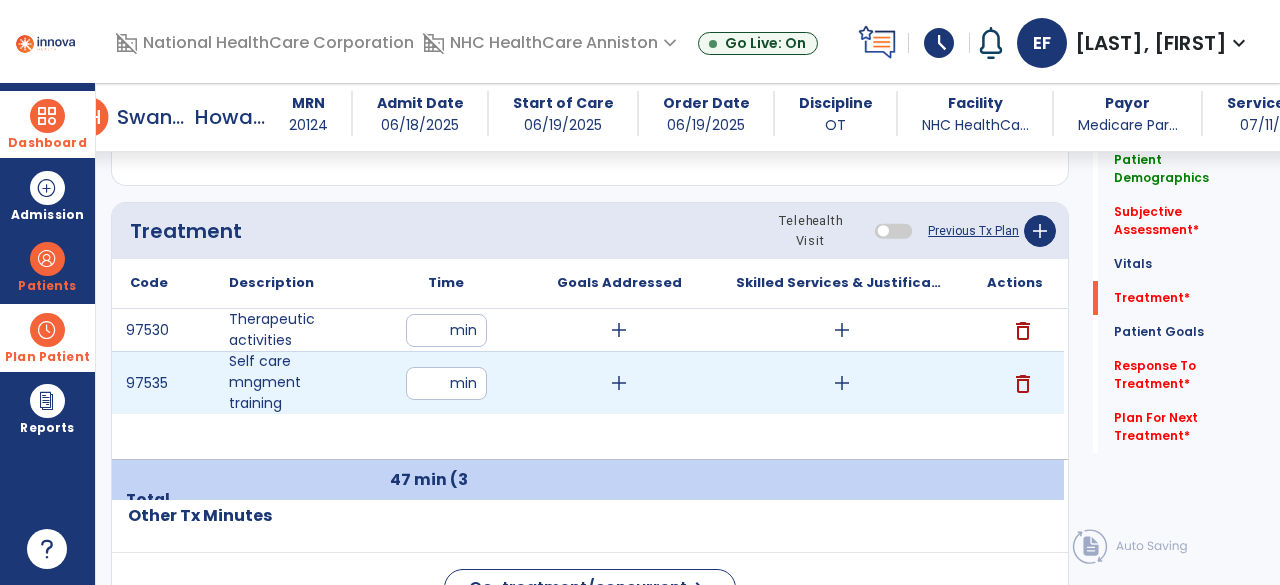 click on "**" at bounding box center [446, 383] 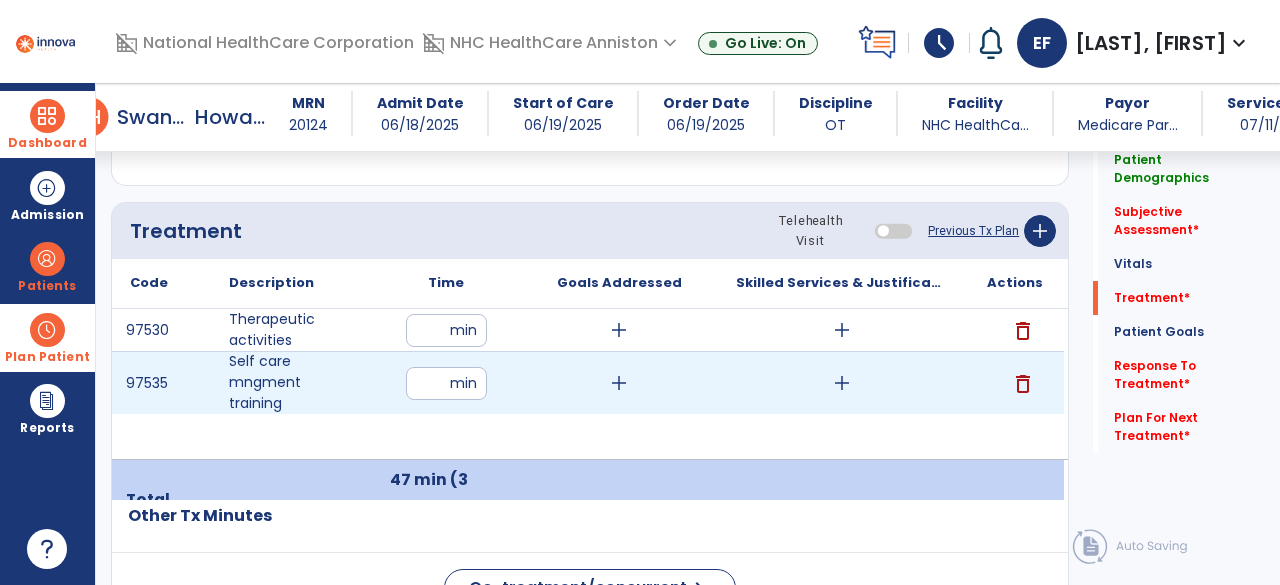 type on "**" 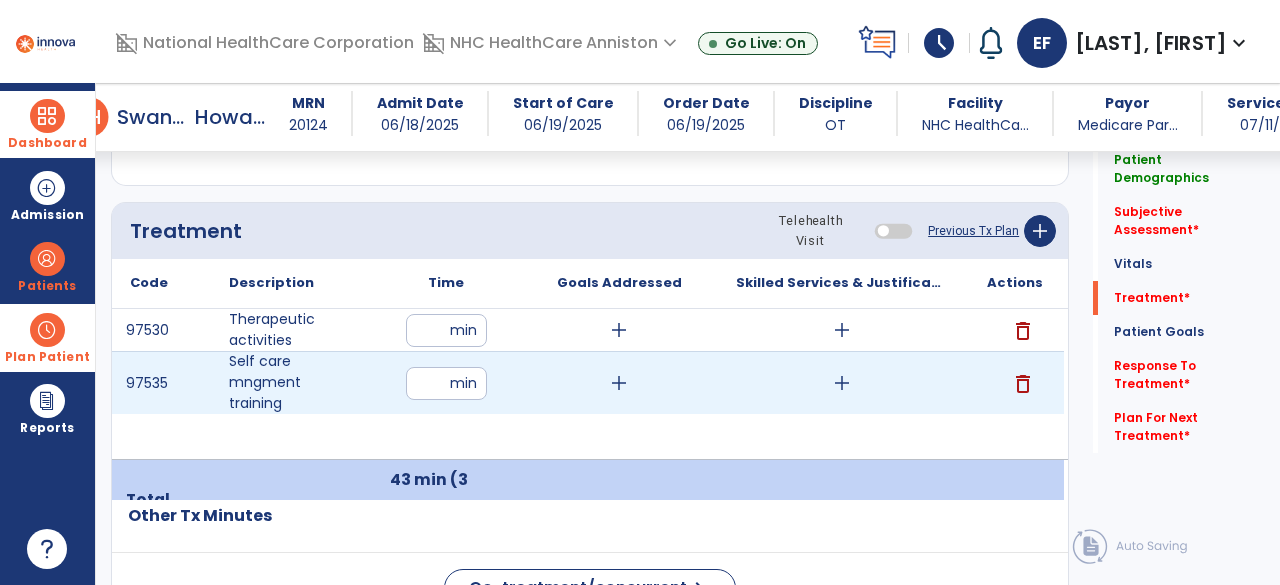 click on "*" at bounding box center [446, 383] 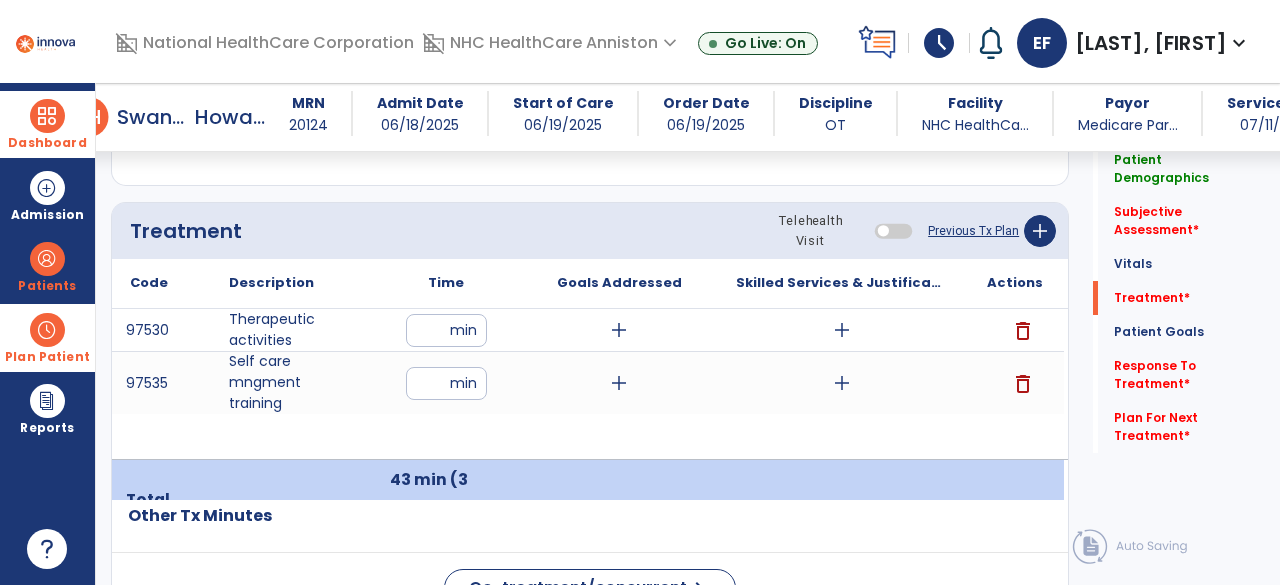 click on "97530  Therapeutic activities  ** min add add delete 97535  Self care mngment training  ** min add add delete" at bounding box center [588, 384] 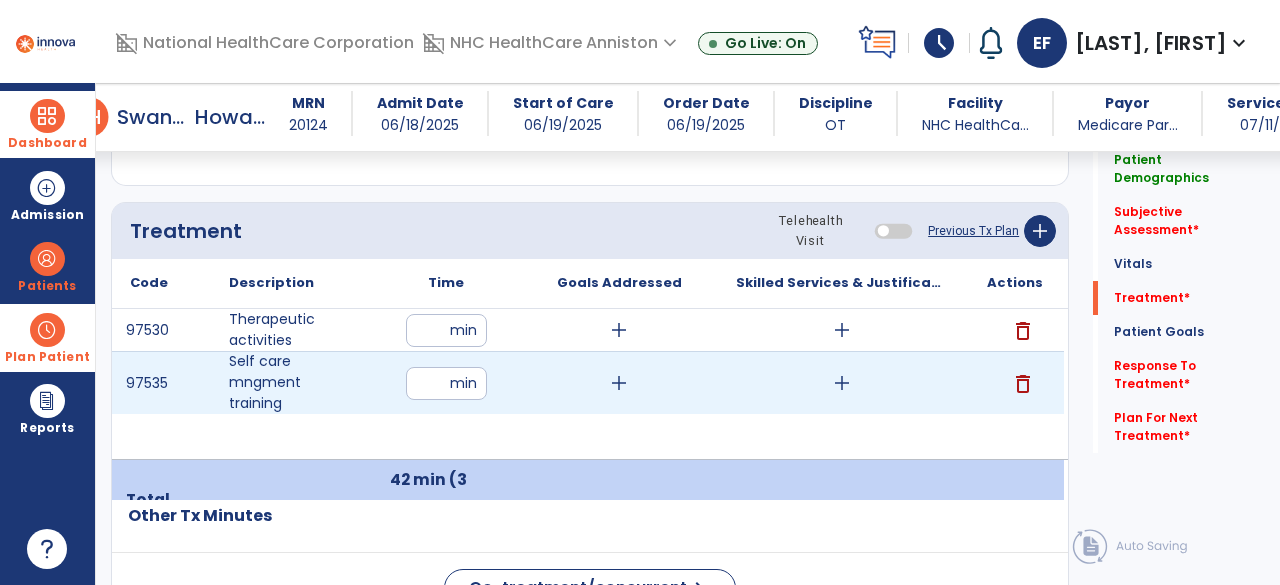 click on "add" at bounding box center [619, 383] 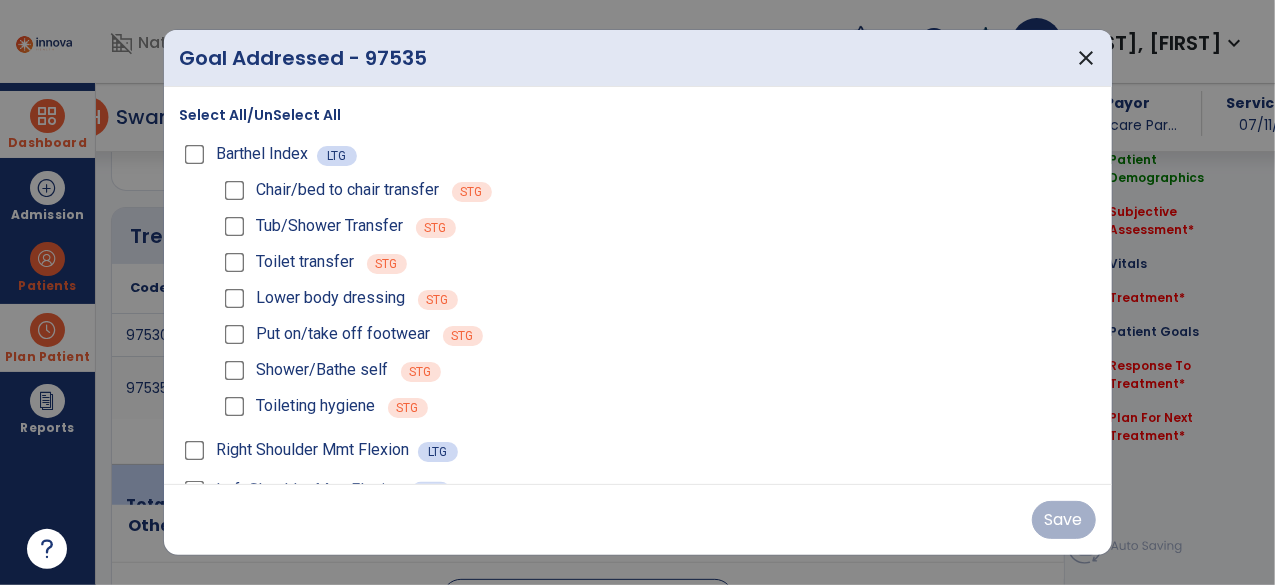 scroll, scrollTop: 1157, scrollLeft: 0, axis: vertical 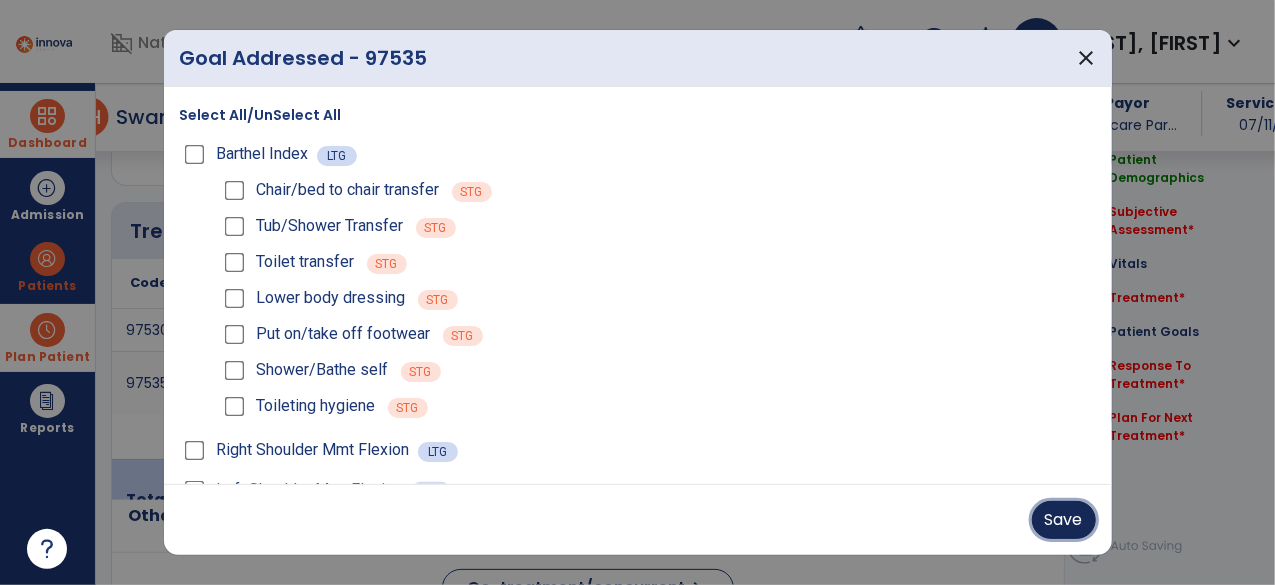 click on "Save" at bounding box center (1064, 520) 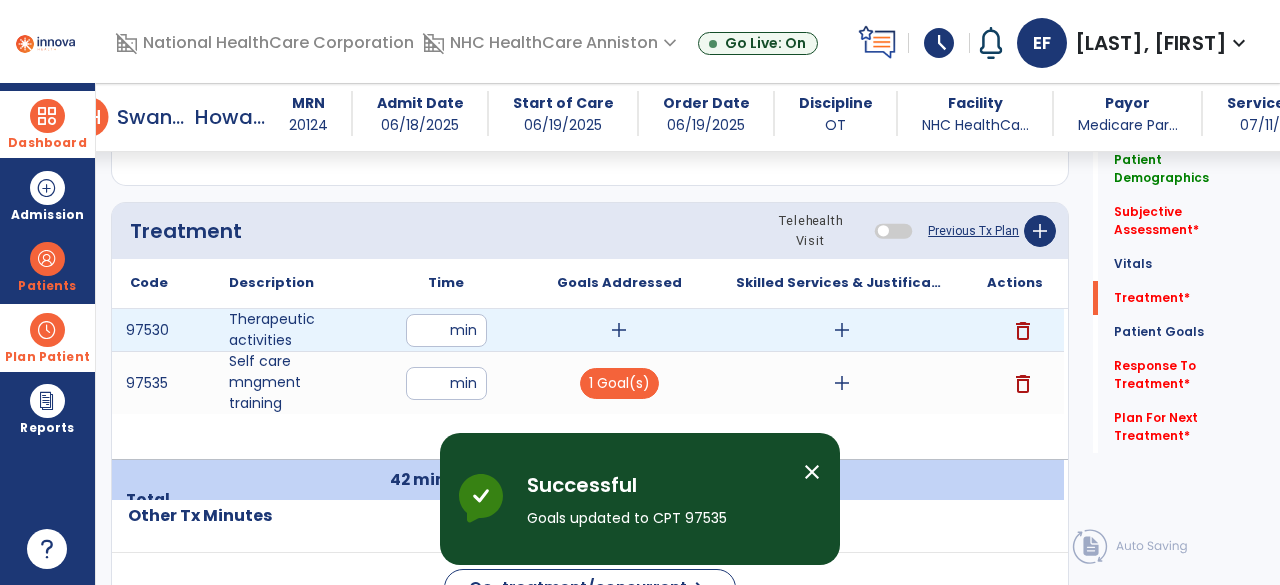 click on "add" at bounding box center [619, 330] 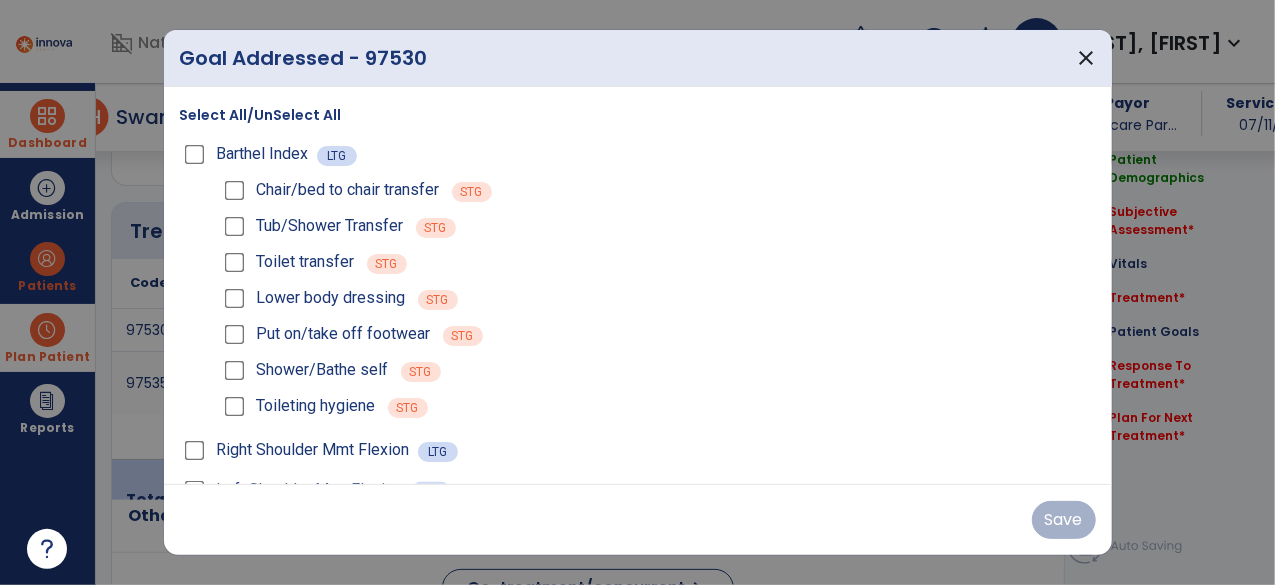 scroll, scrollTop: 1157, scrollLeft: 0, axis: vertical 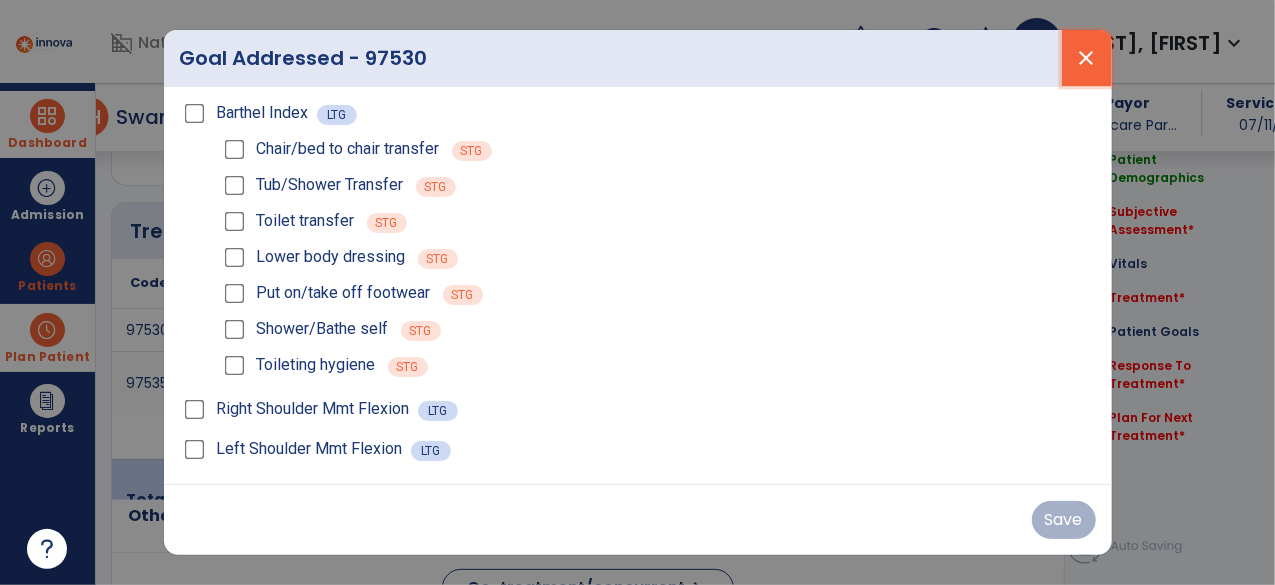 click on "close" at bounding box center (1087, 58) 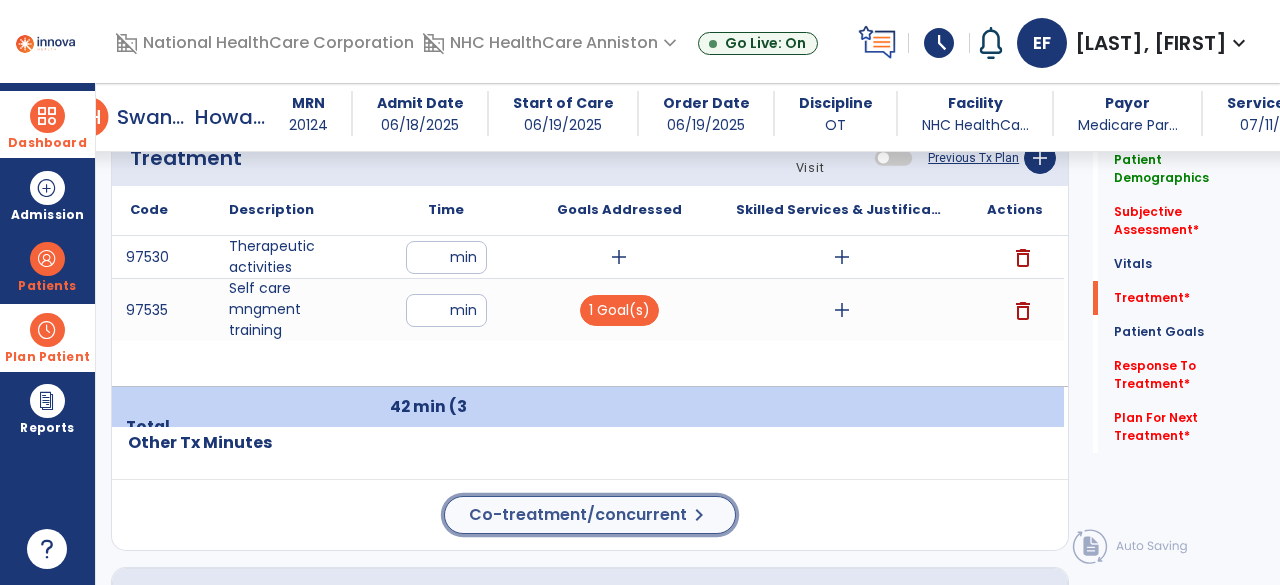 click on "Co-treatment/concurrent  chevron_right" 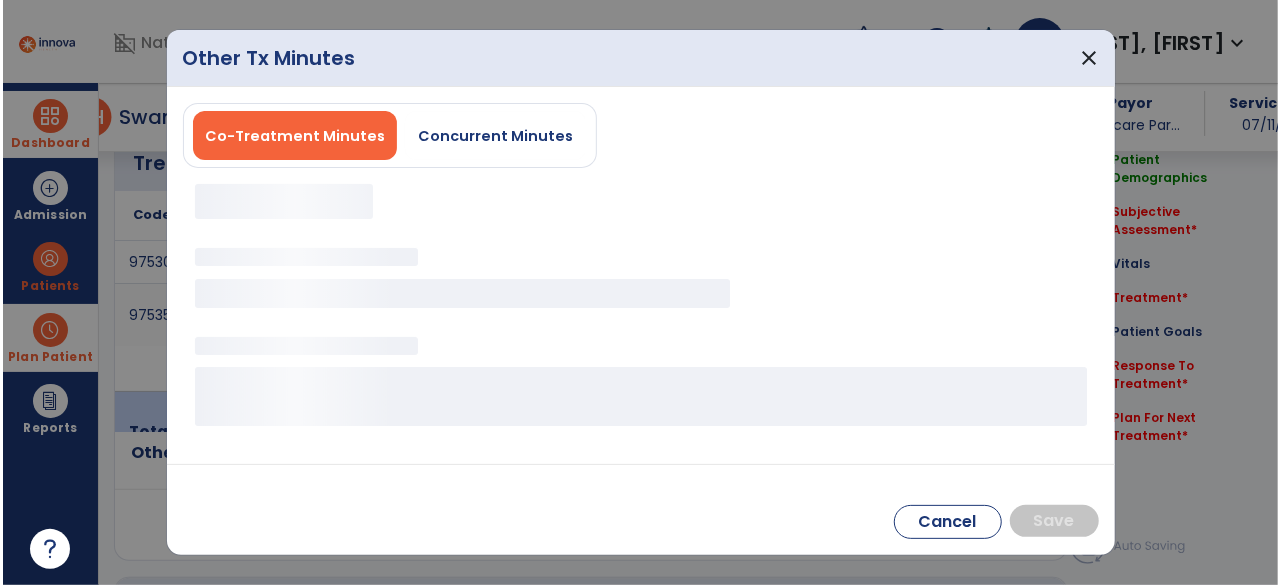 scroll, scrollTop: 1230, scrollLeft: 0, axis: vertical 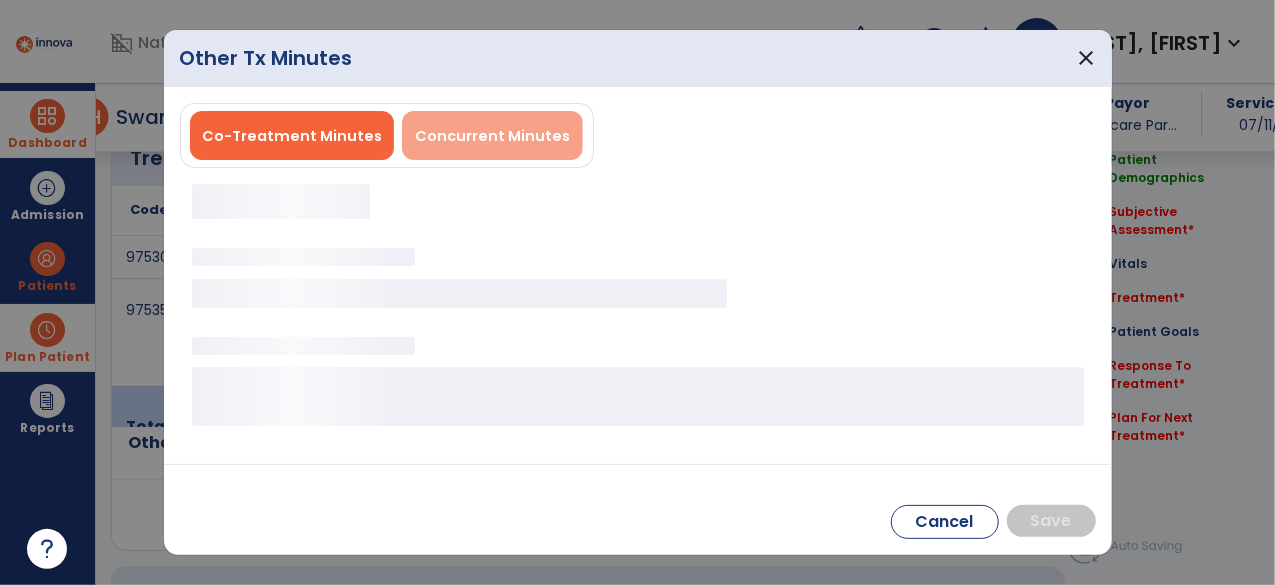 click on "Concurrent Minutes" at bounding box center [492, 135] 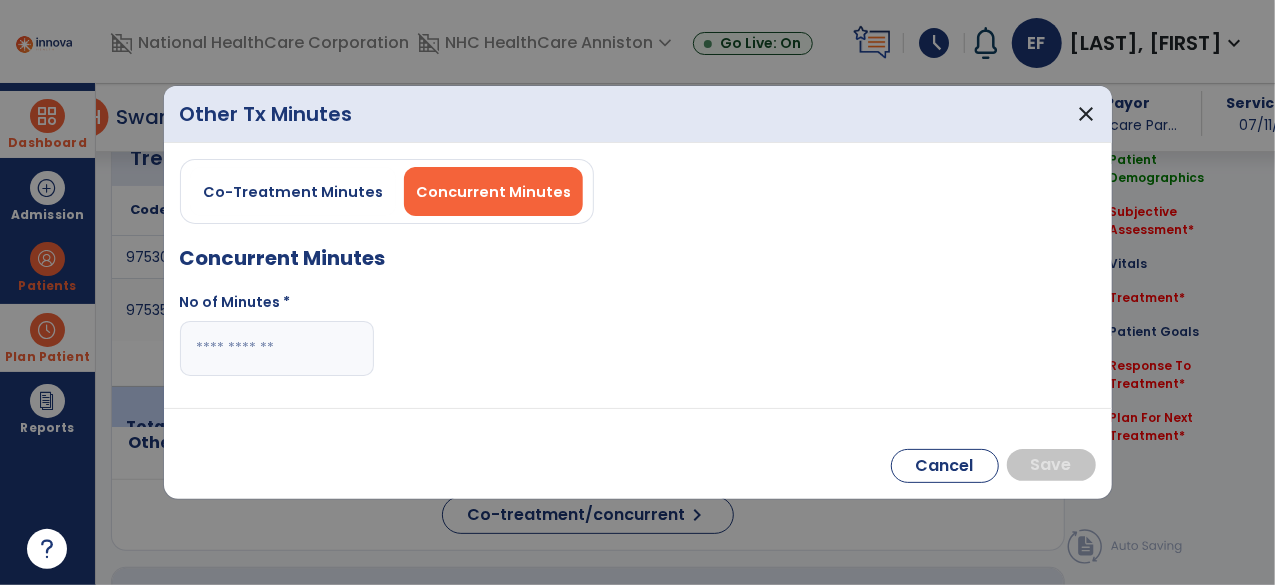 click on "No of Minutes *" at bounding box center [277, 342] 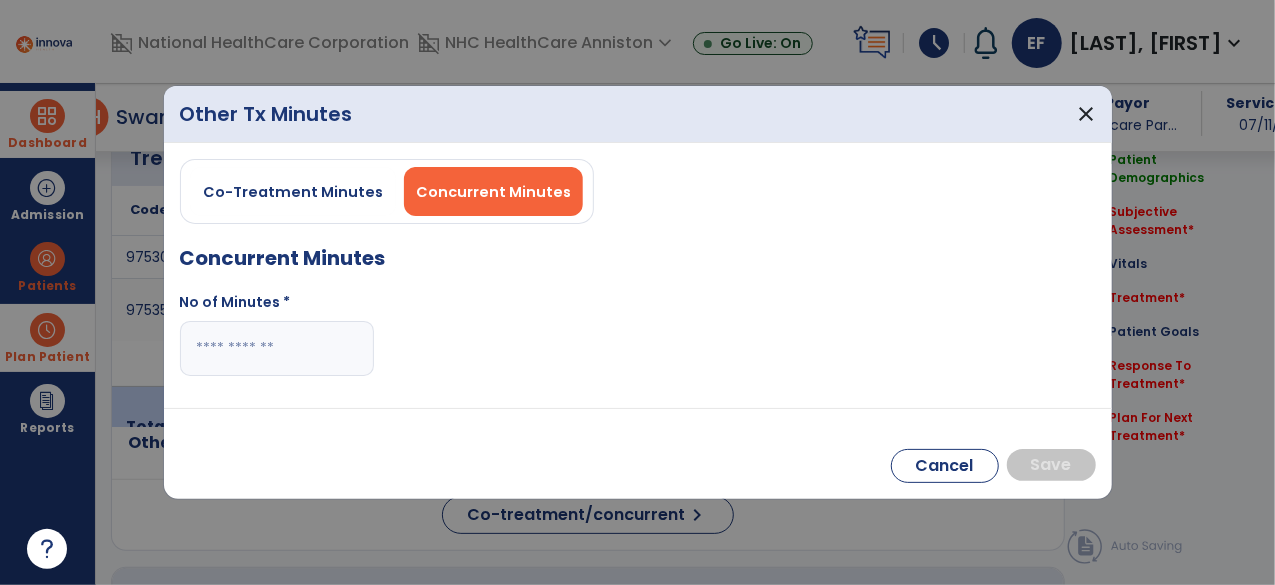 click at bounding box center (277, 348) 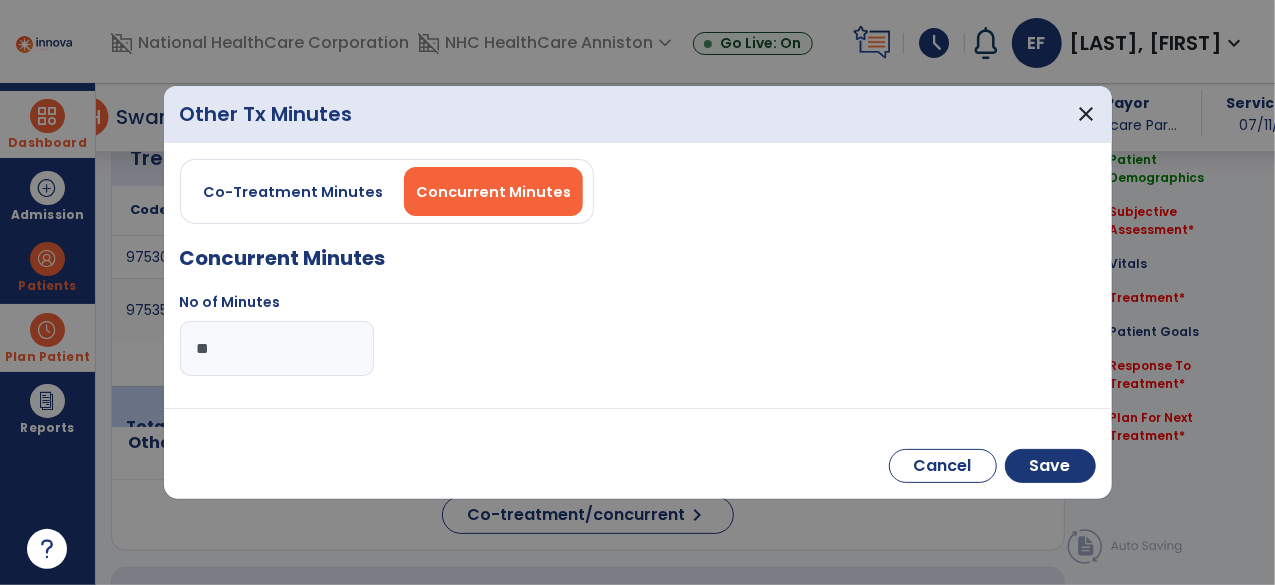 type on "**" 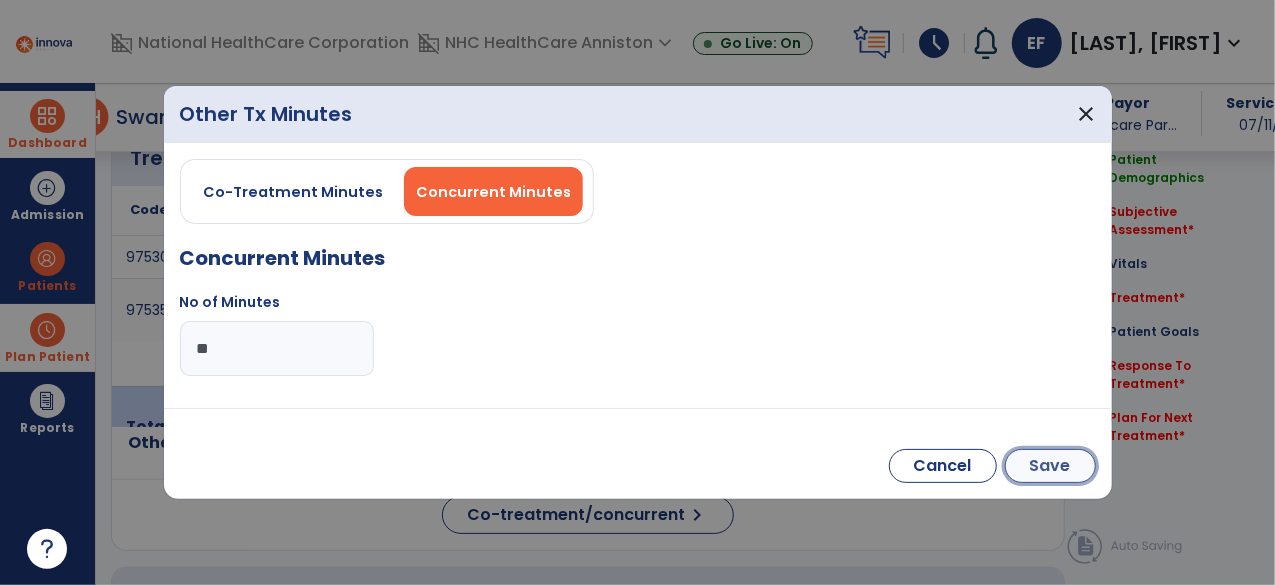 click on "Save" at bounding box center (1050, 466) 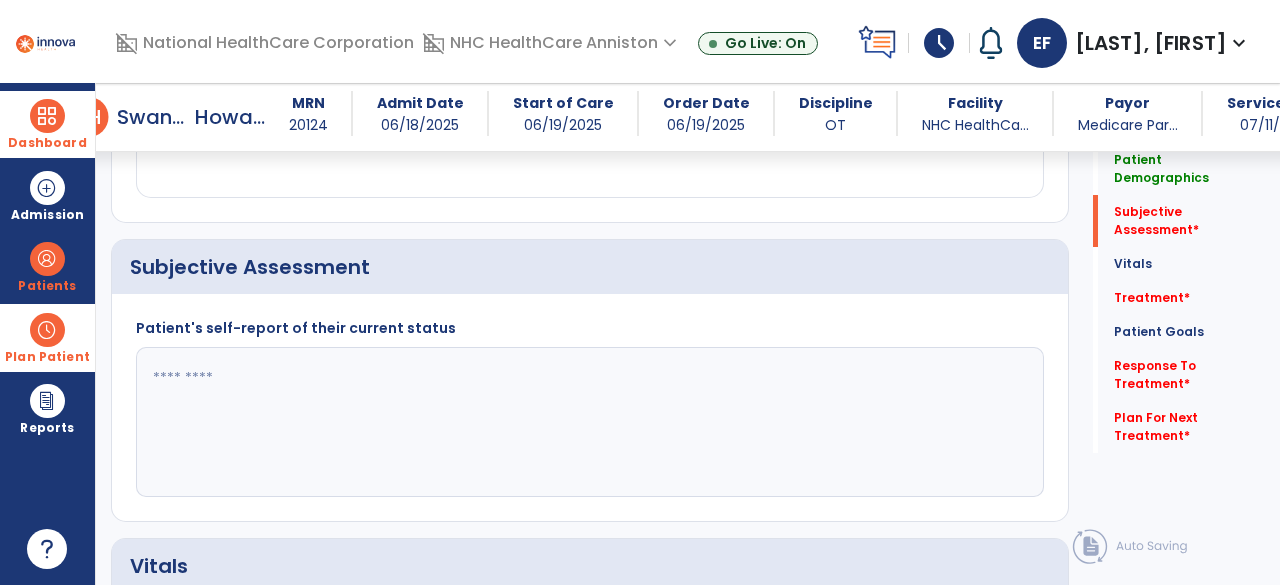 scroll, scrollTop: 0, scrollLeft: 0, axis: both 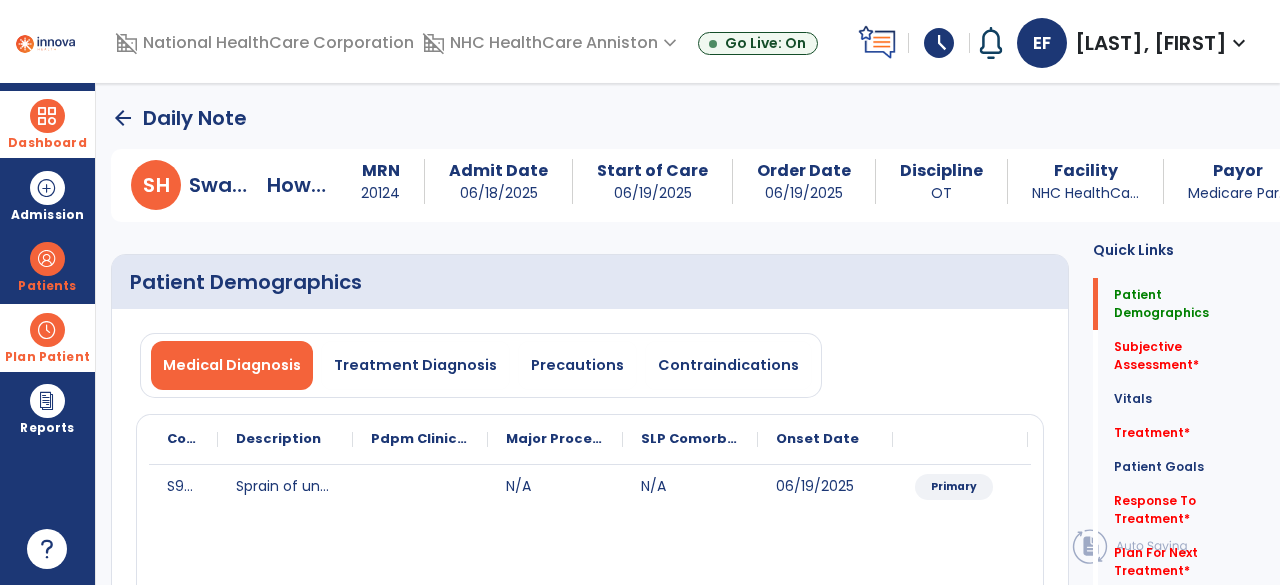 click on "arrow_back" 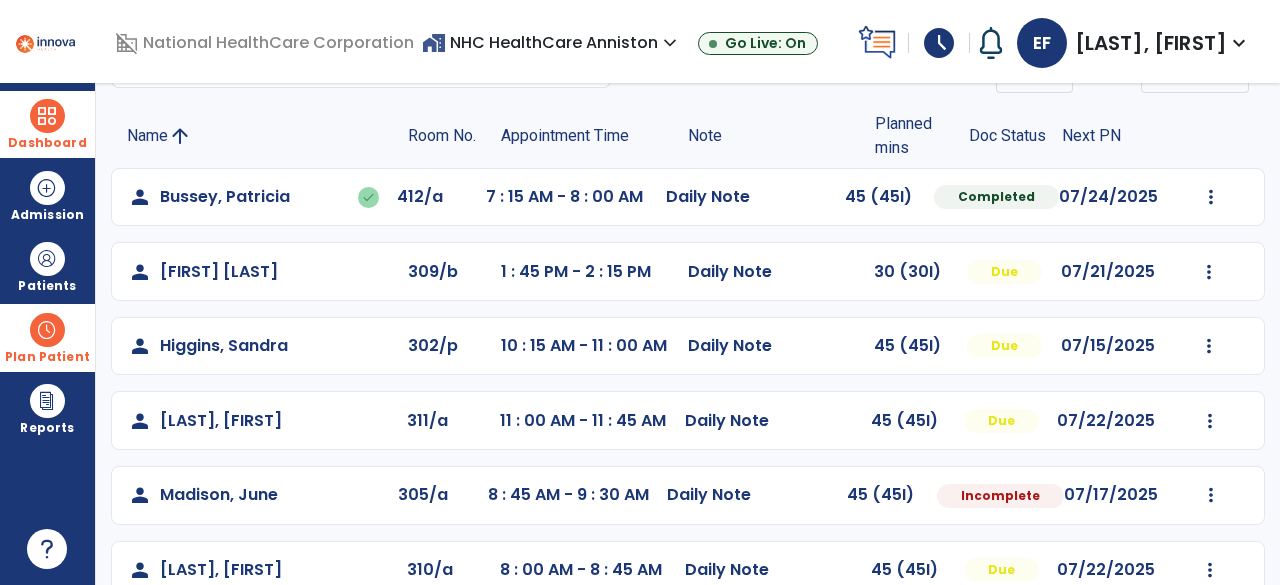 scroll, scrollTop: 116, scrollLeft: 0, axis: vertical 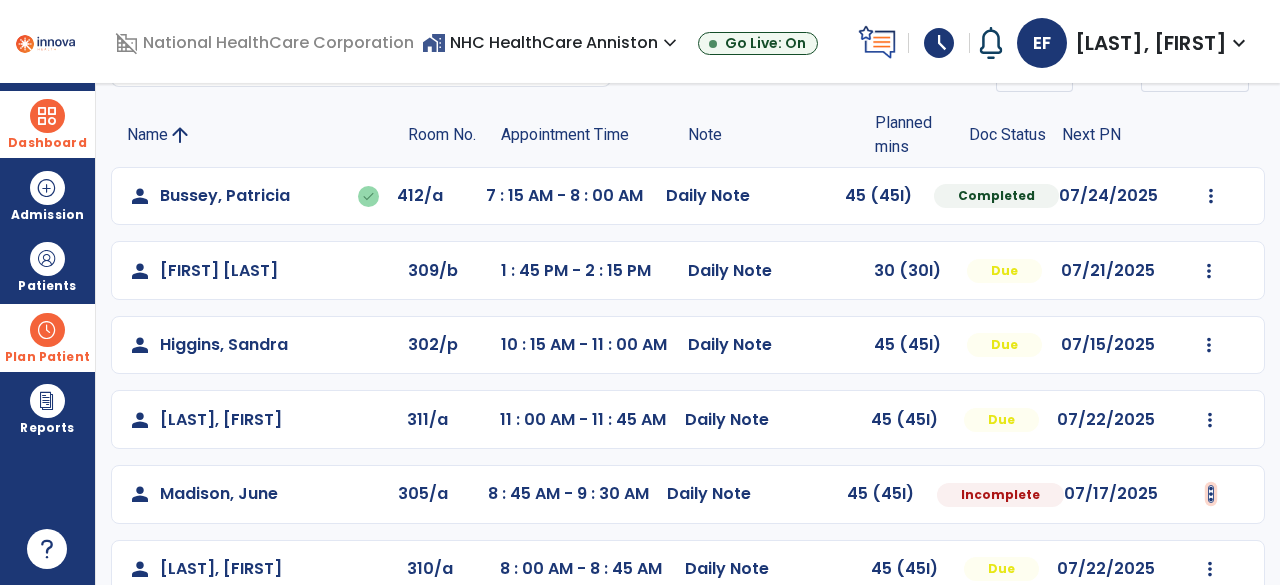 click at bounding box center [1211, 196] 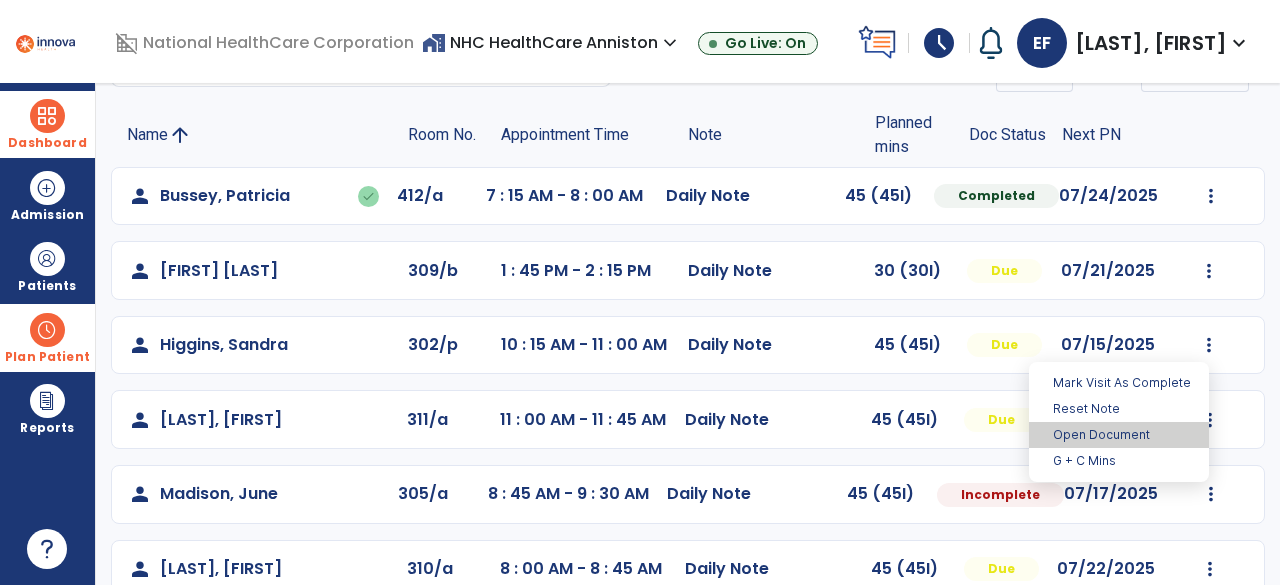 click on "Open Document" at bounding box center (1119, 435) 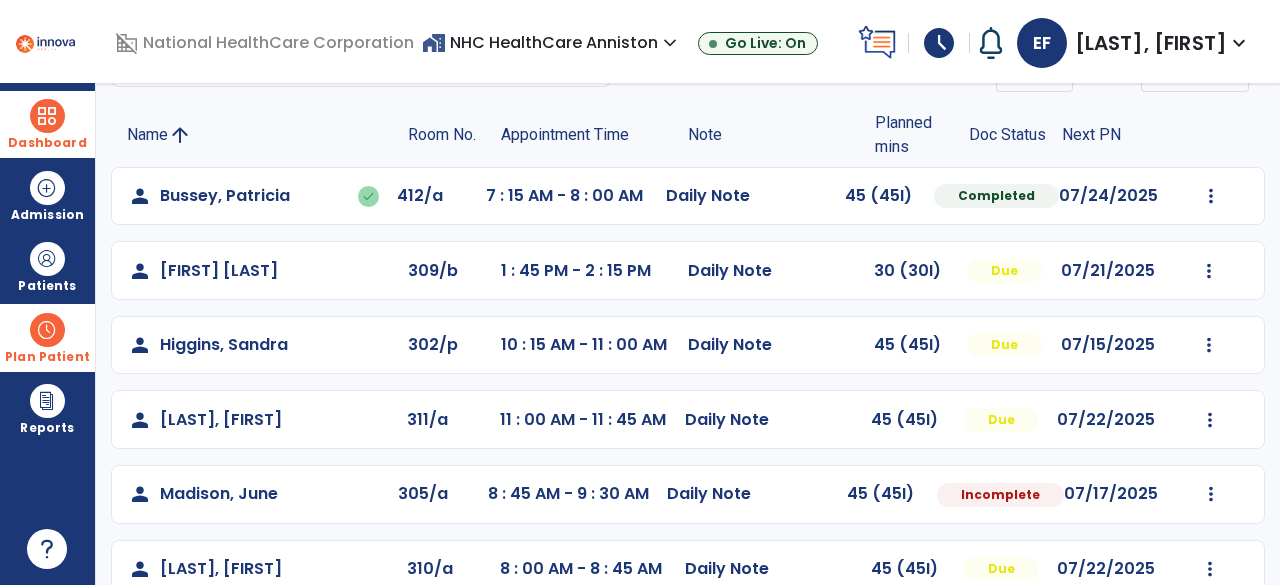 select on "*" 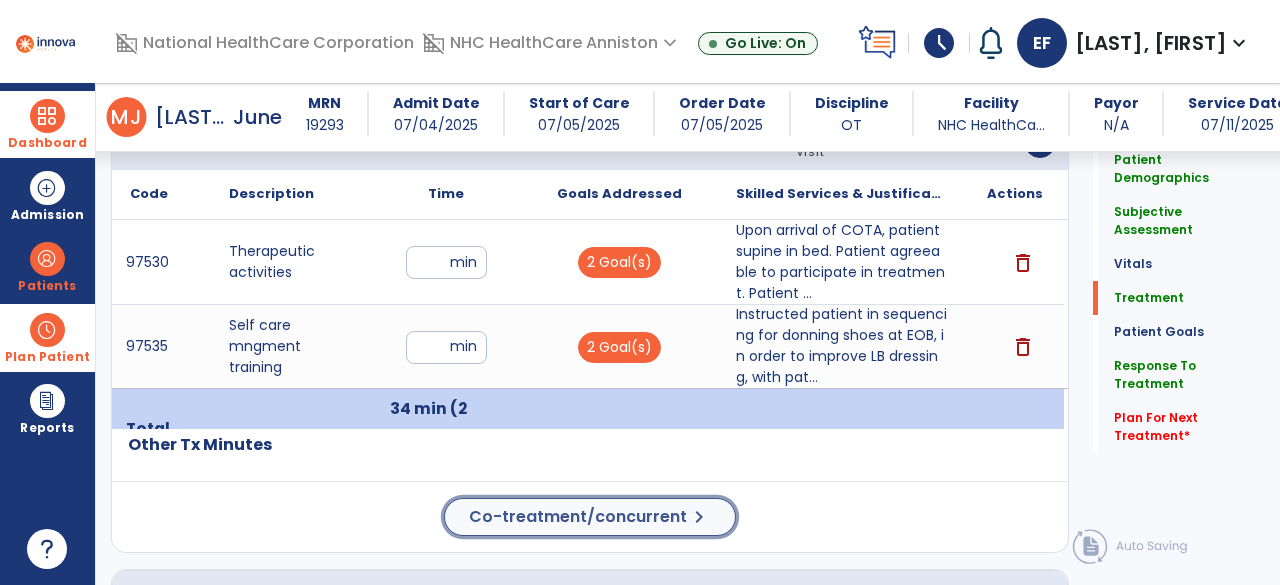 click on "Co-treatment/concurrent" 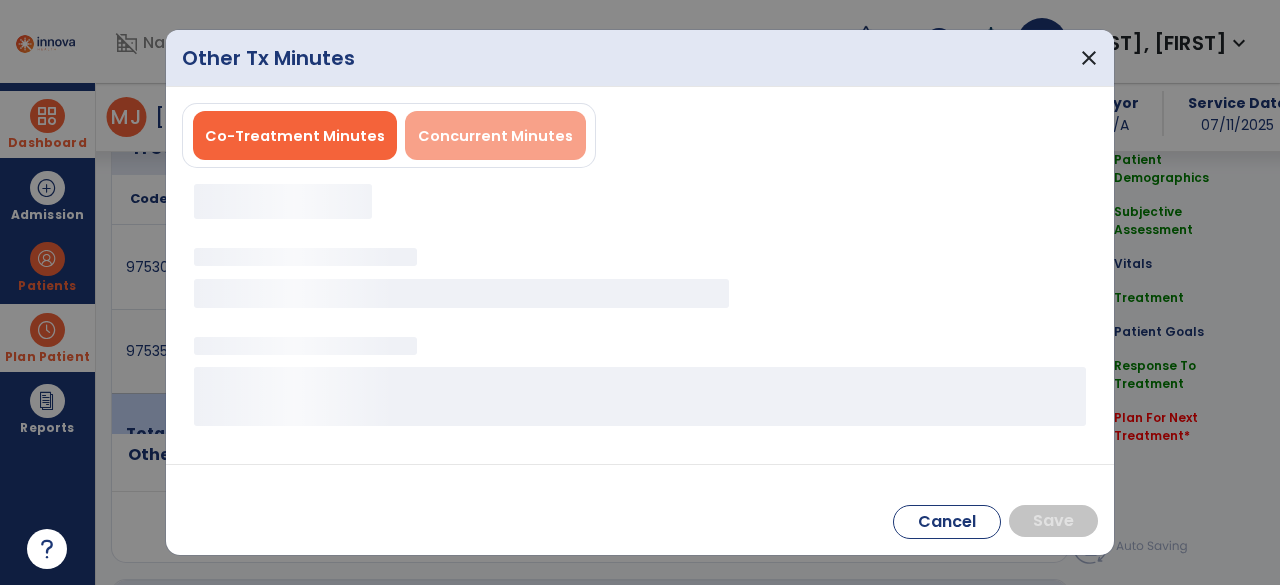 scroll, scrollTop: 1246, scrollLeft: 0, axis: vertical 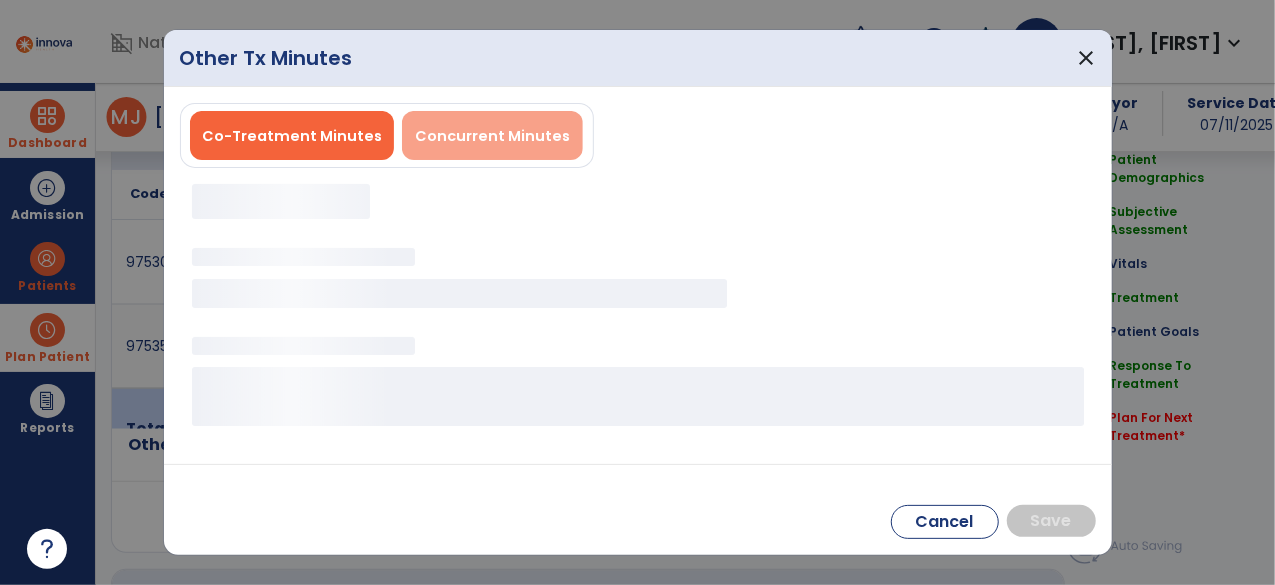 click on "Concurrent Minutes" at bounding box center [492, 136] 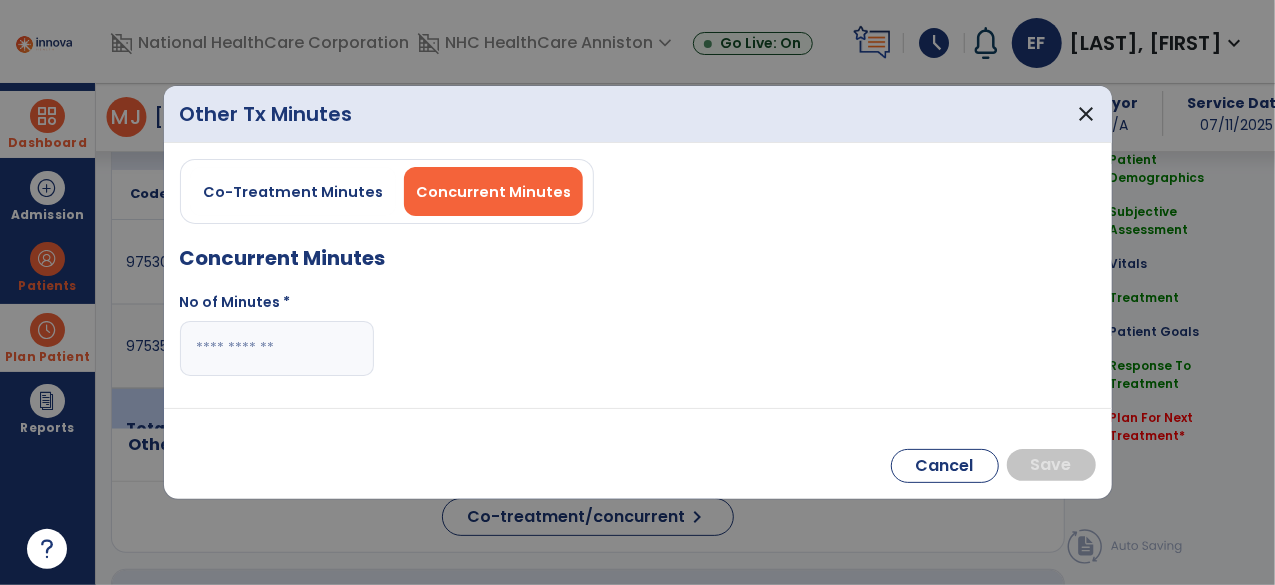 click at bounding box center (277, 348) 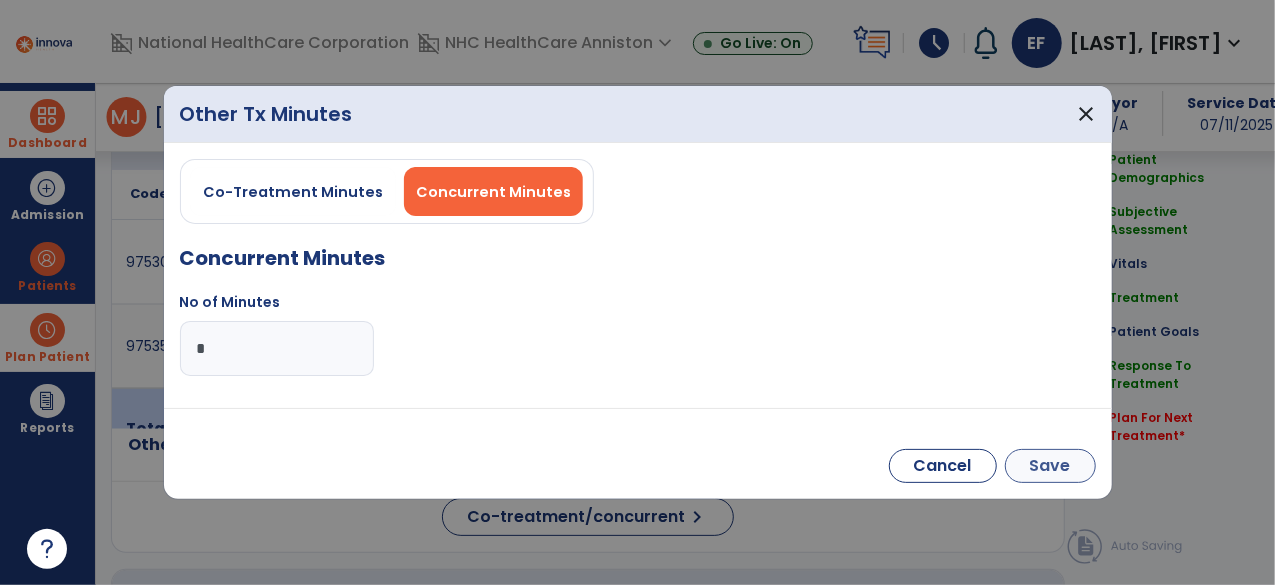 type on "*" 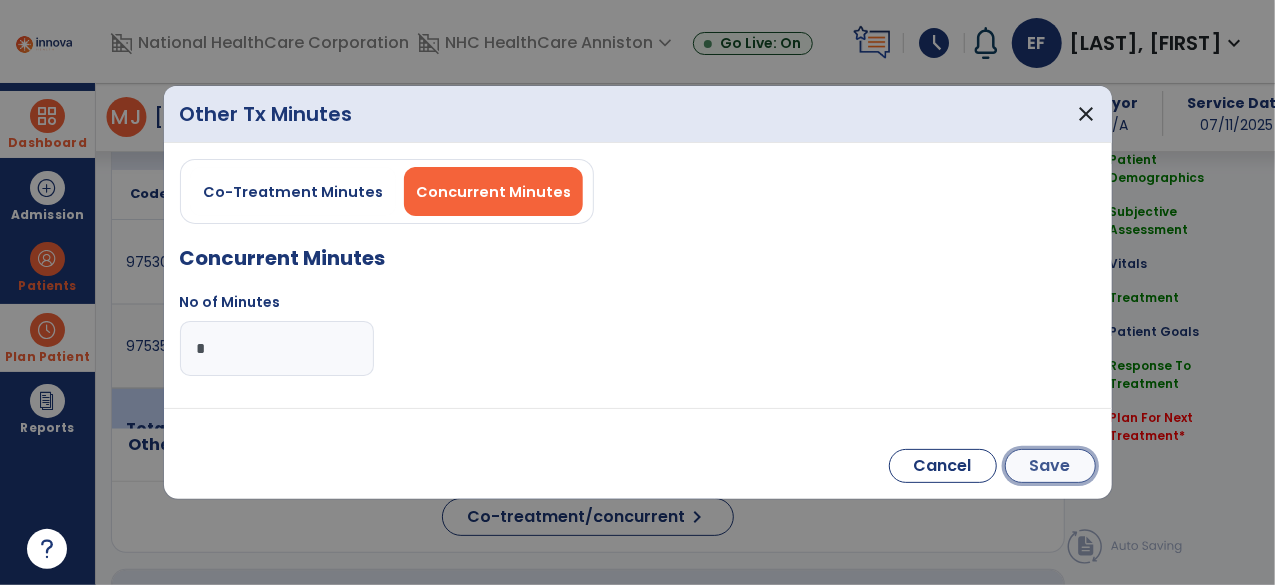 click on "Save" at bounding box center (1050, 466) 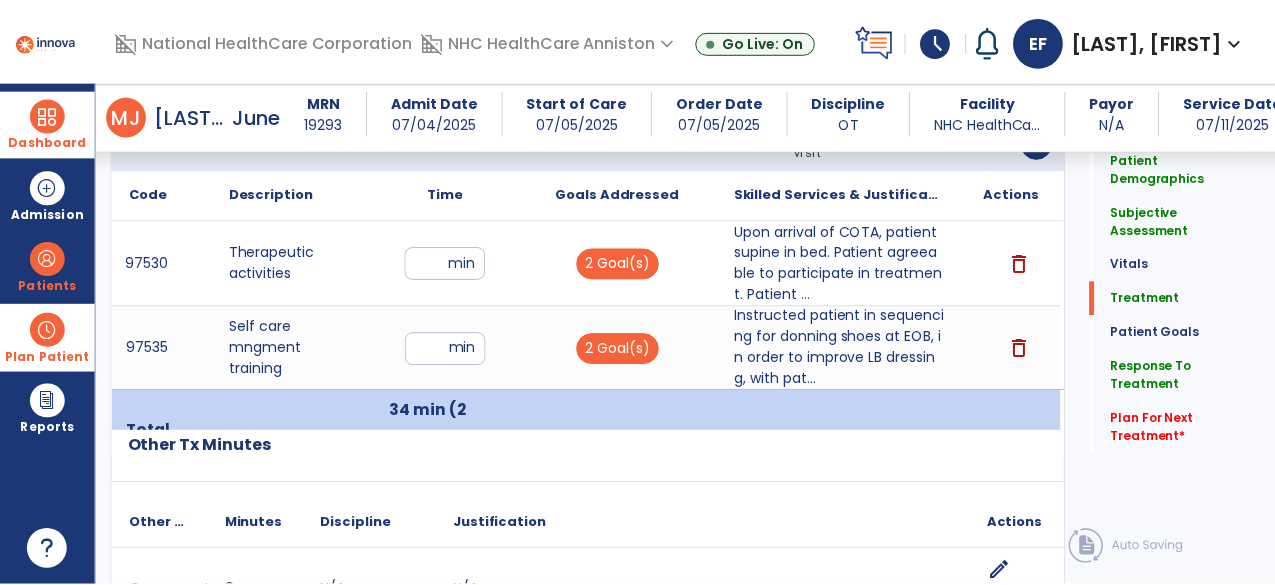 scroll, scrollTop: 1246, scrollLeft: 0, axis: vertical 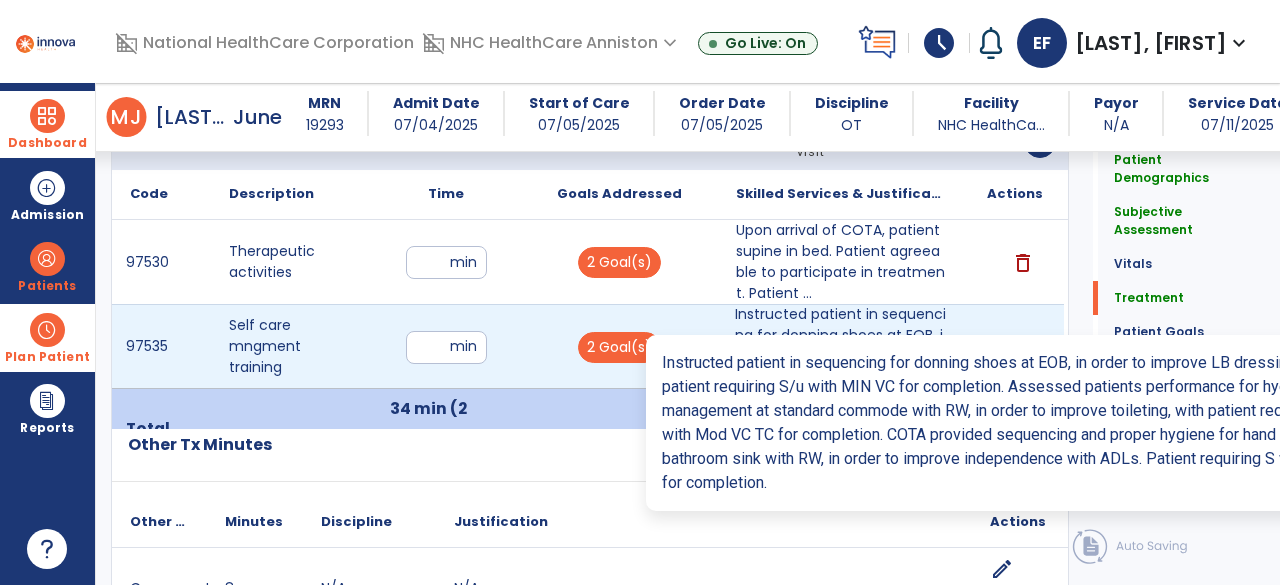 click on "Instructed patient in sequencing for donning shoes at EOB, in order to improve LB dressing, with pat..." at bounding box center [841, 346] 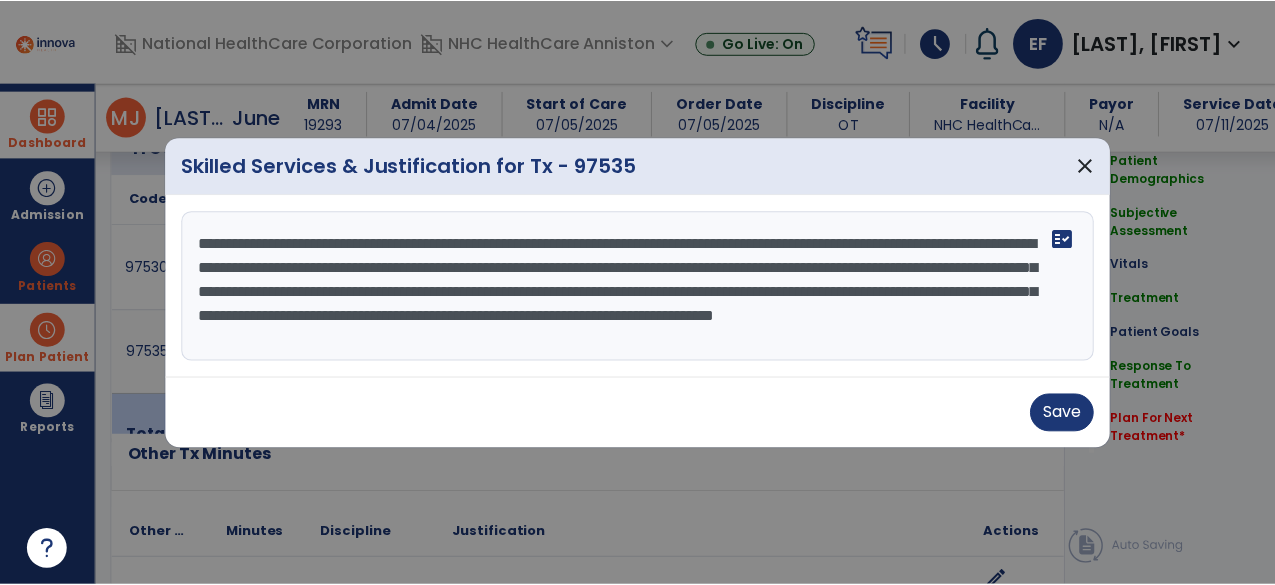 scroll, scrollTop: 1246, scrollLeft: 0, axis: vertical 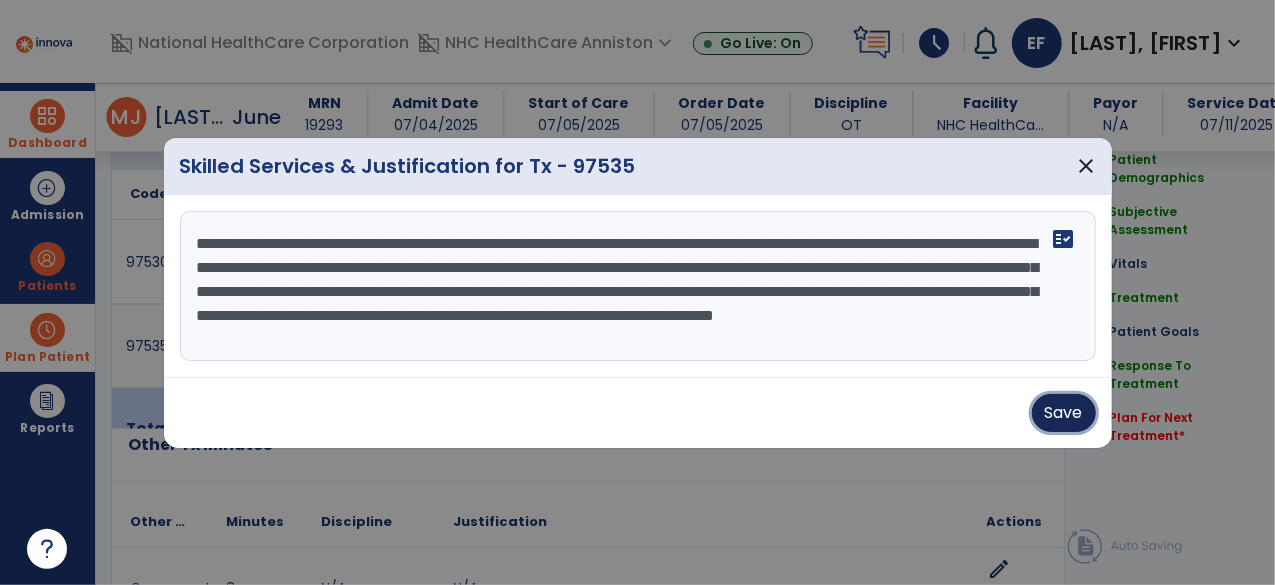 click on "Save" at bounding box center [1064, 413] 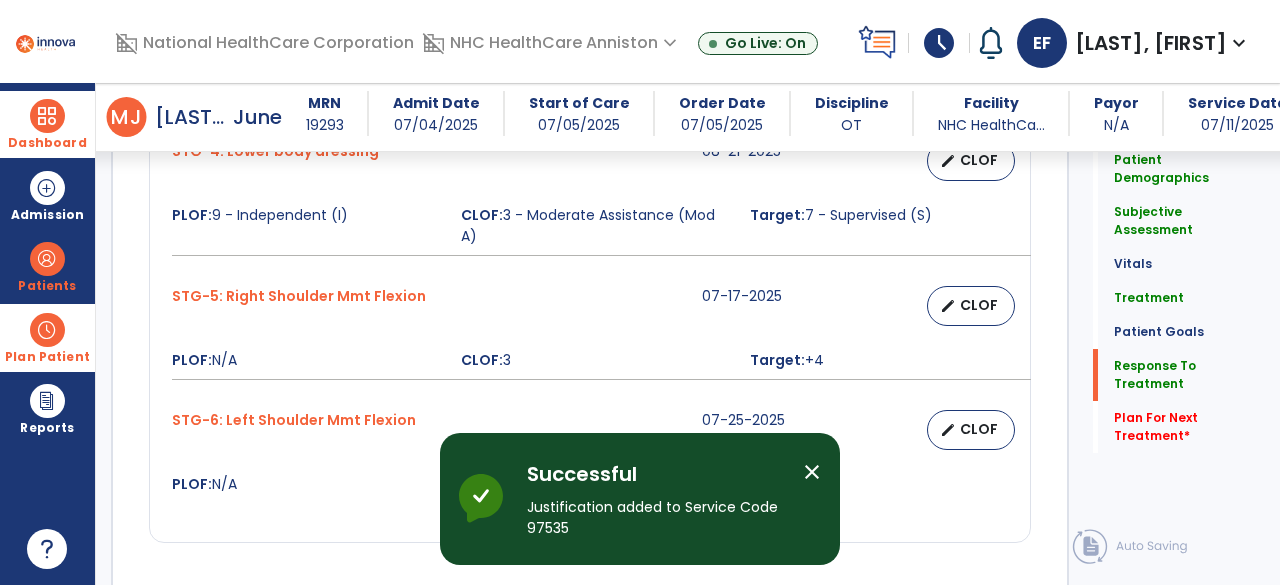 scroll, scrollTop: 3292, scrollLeft: 0, axis: vertical 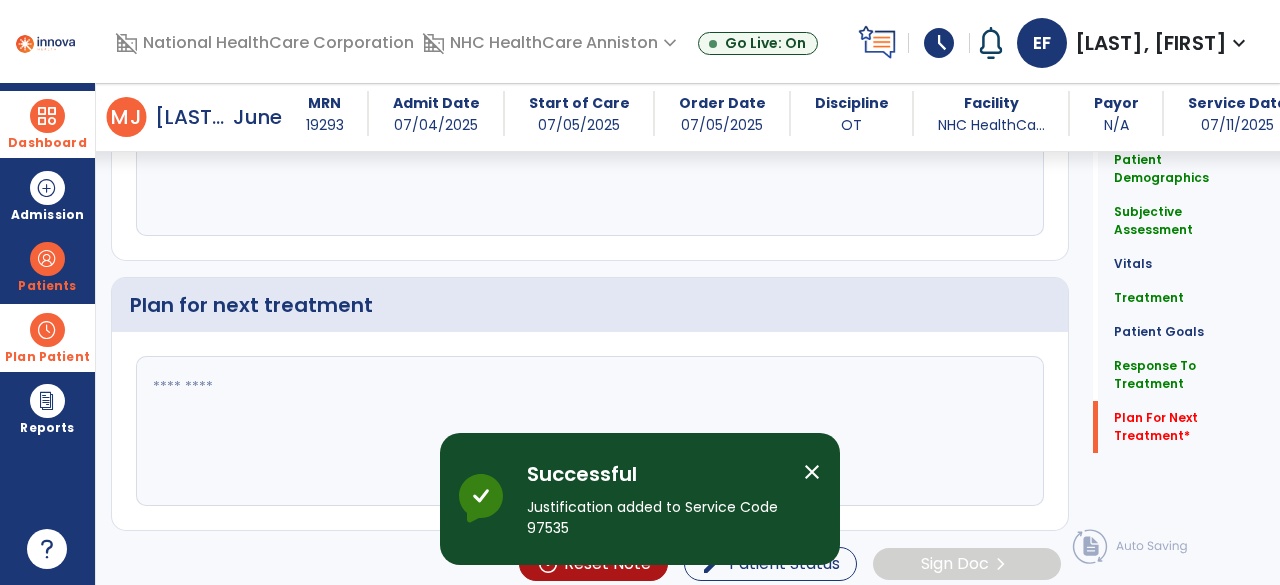 click 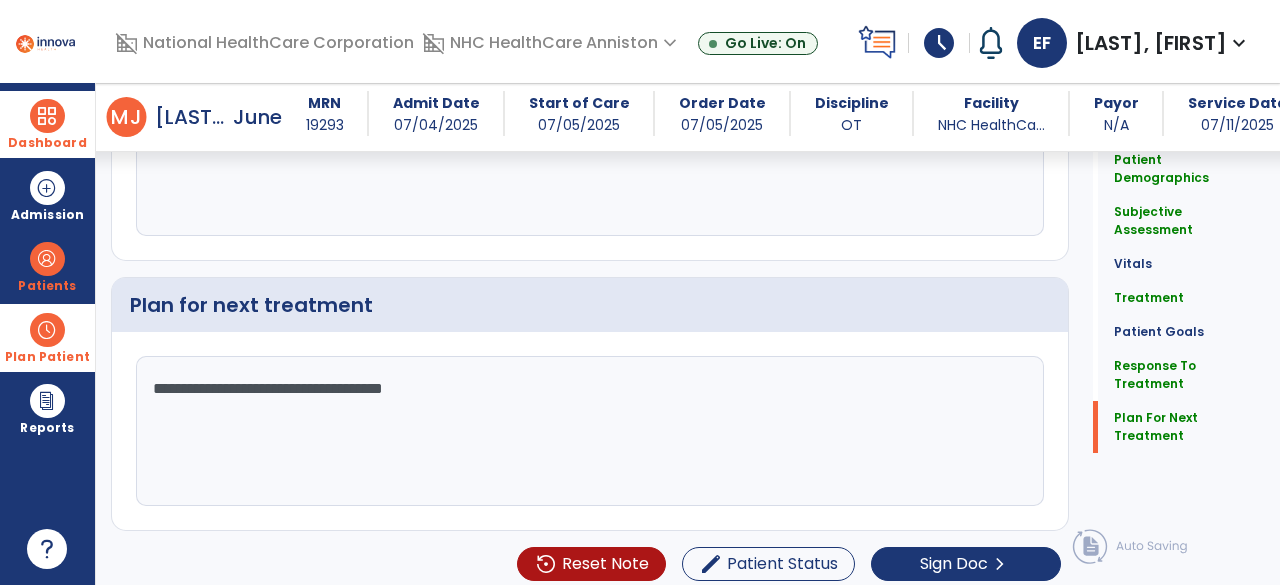 scroll, scrollTop: 3292, scrollLeft: 0, axis: vertical 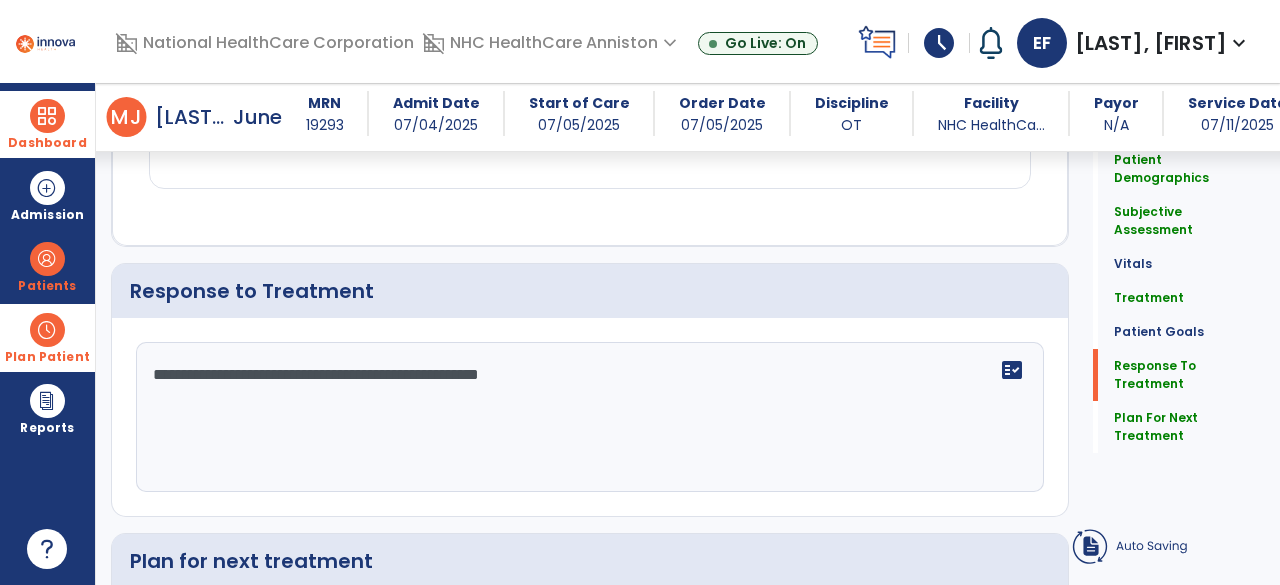 type on "**********" 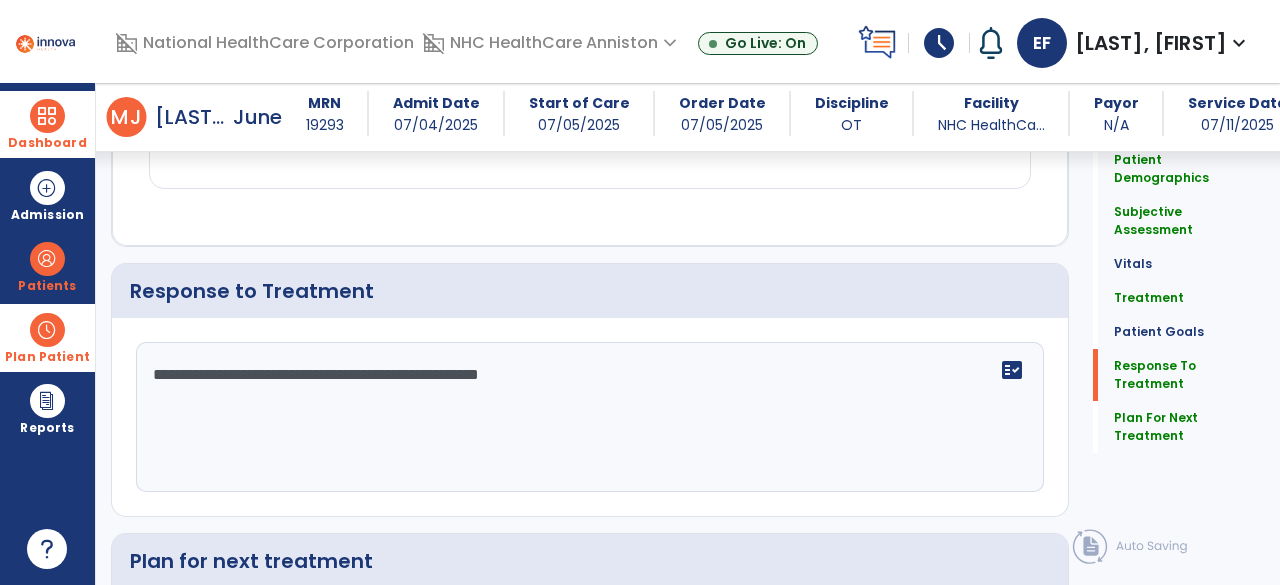 click on "**********" 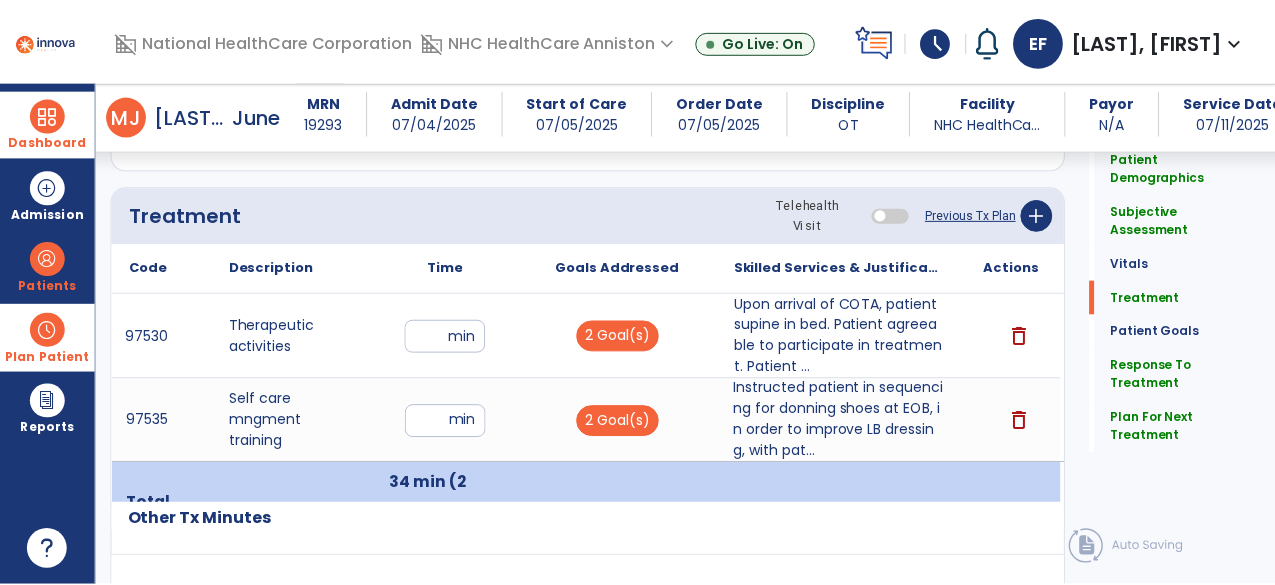scroll, scrollTop: 1172, scrollLeft: 0, axis: vertical 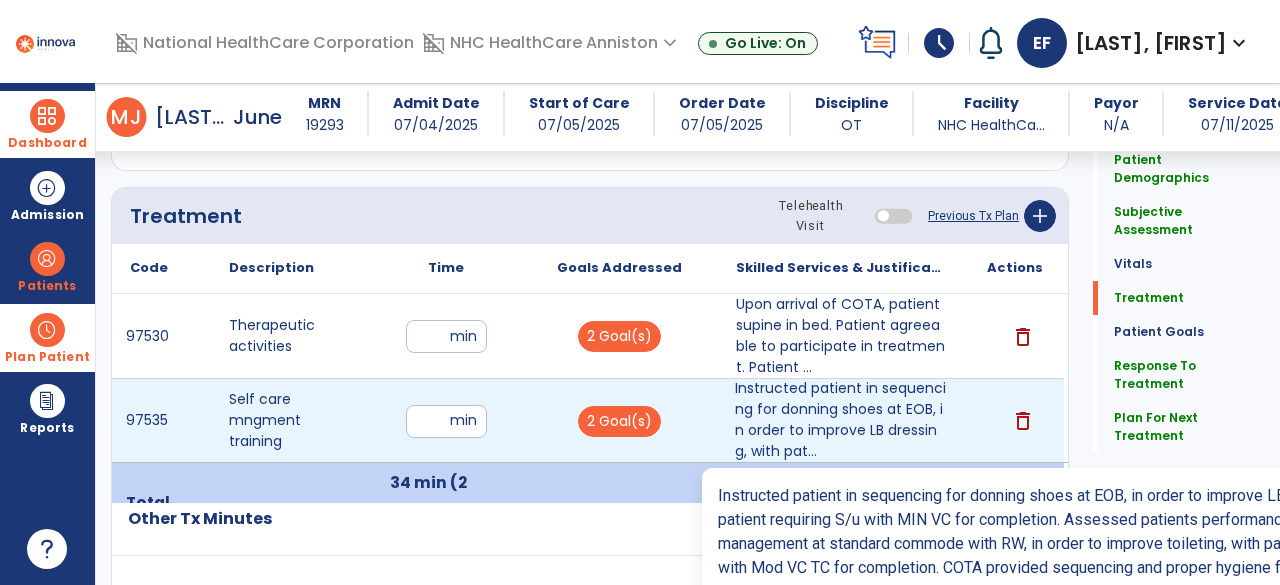type on "**********" 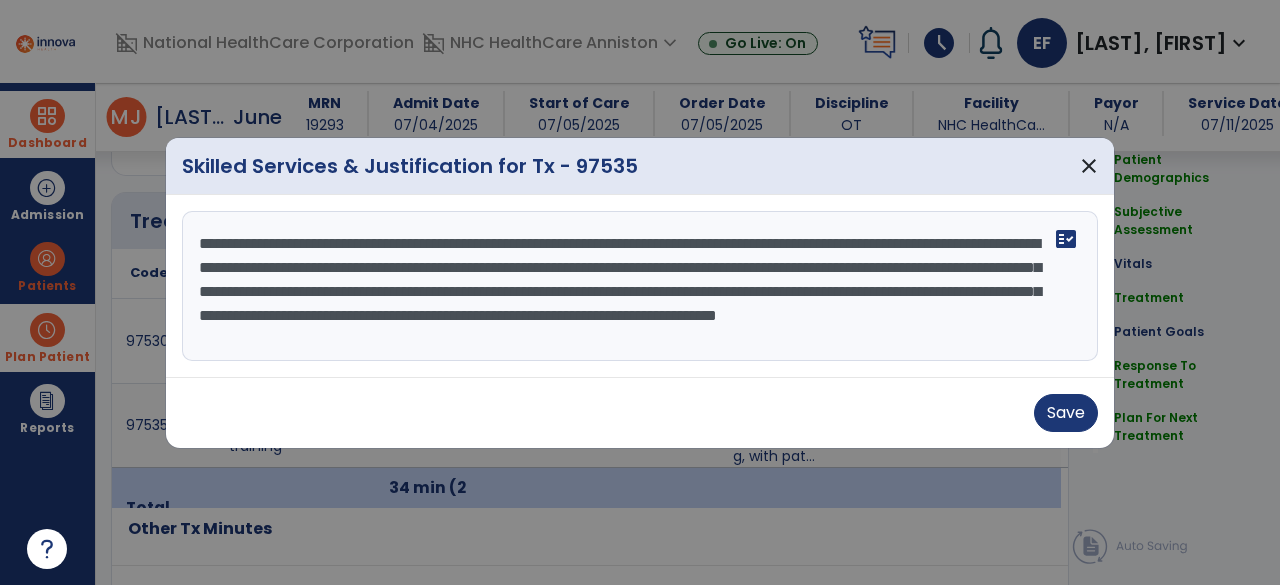 scroll, scrollTop: 1172, scrollLeft: 0, axis: vertical 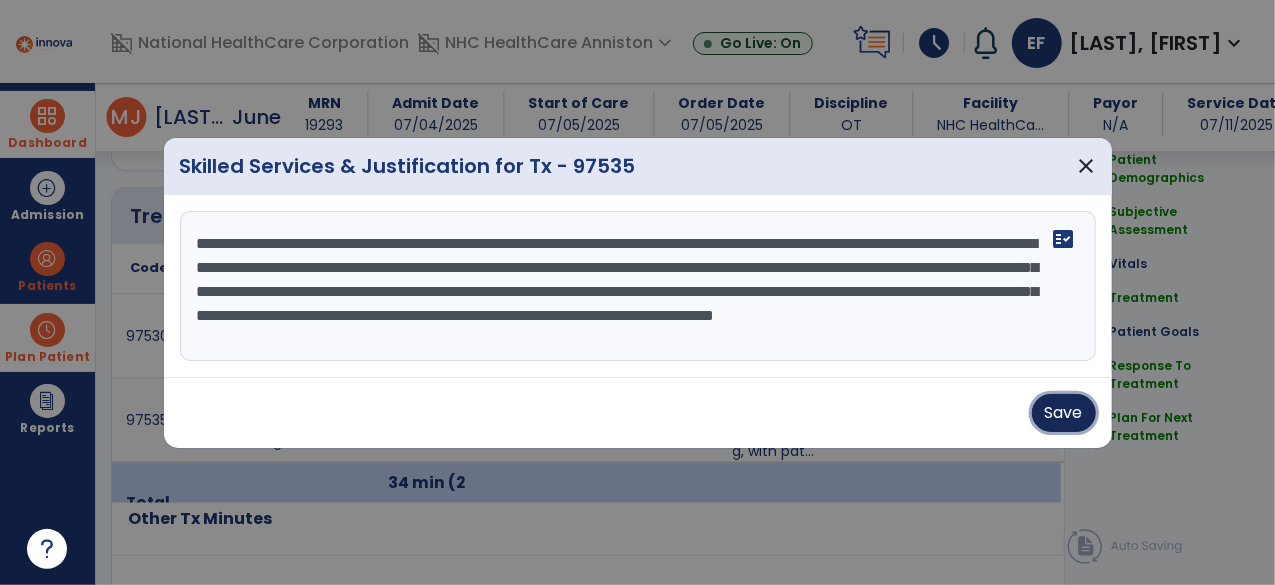 click on "Save" at bounding box center (1064, 413) 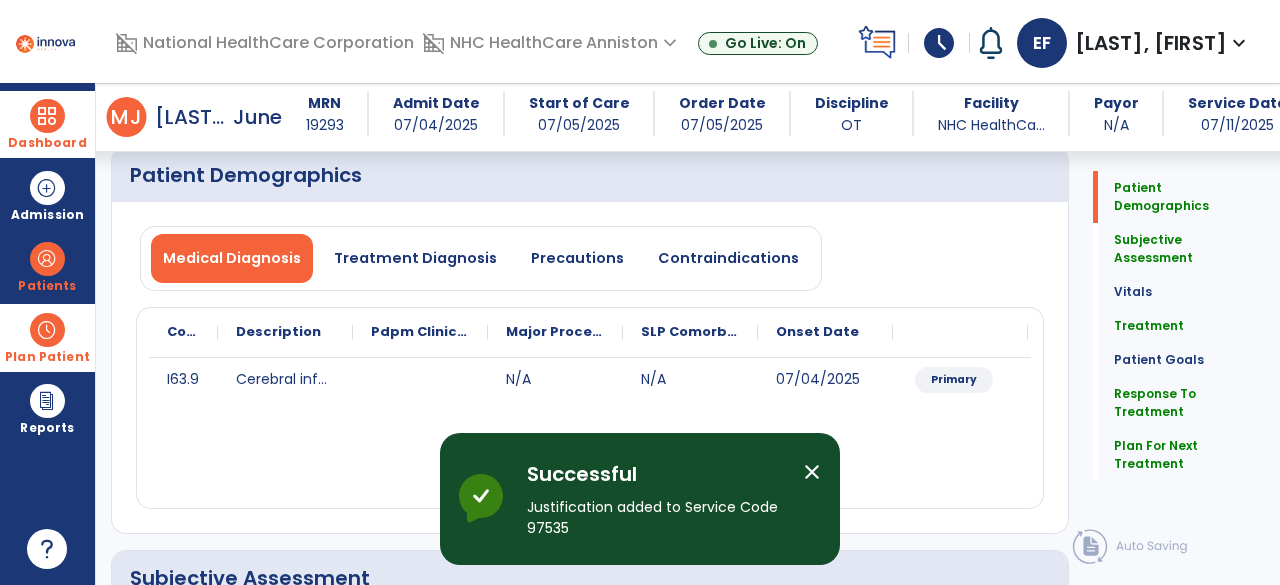scroll, scrollTop: 0, scrollLeft: 0, axis: both 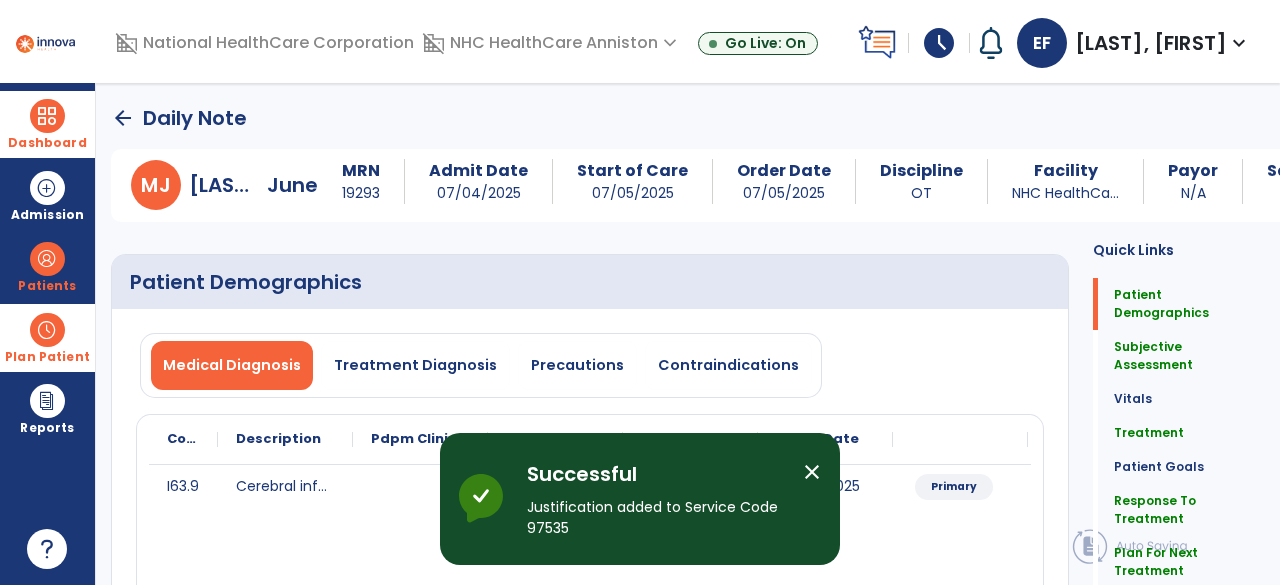 click on "arrow_back" 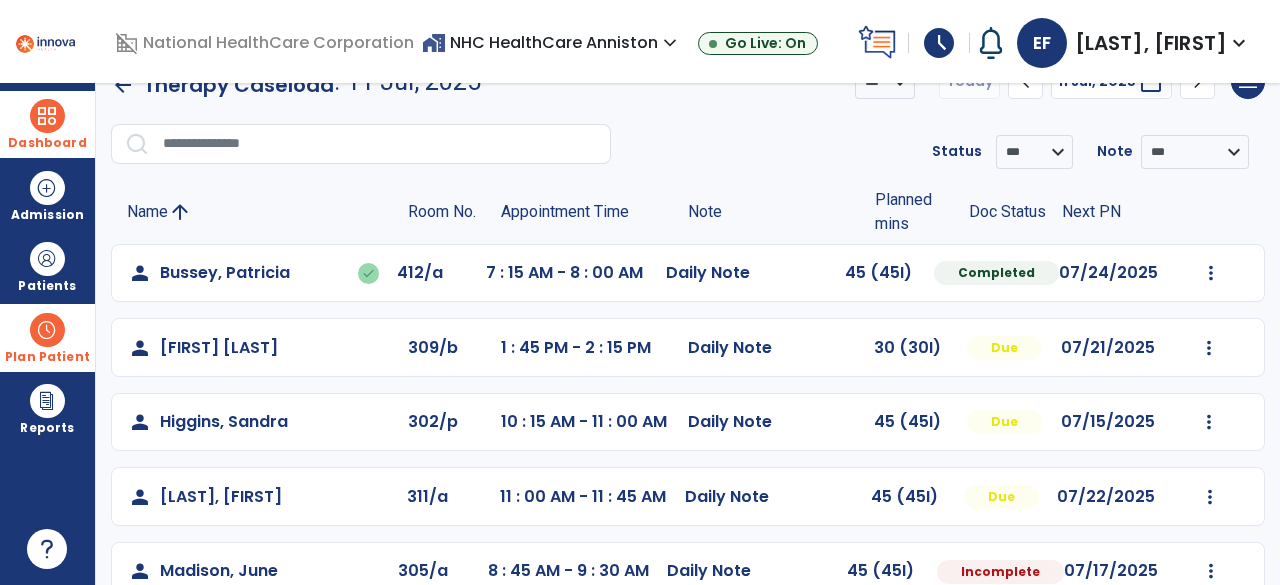 scroll, scrollTop: 38, scrollLeft: 0, axis: vertical 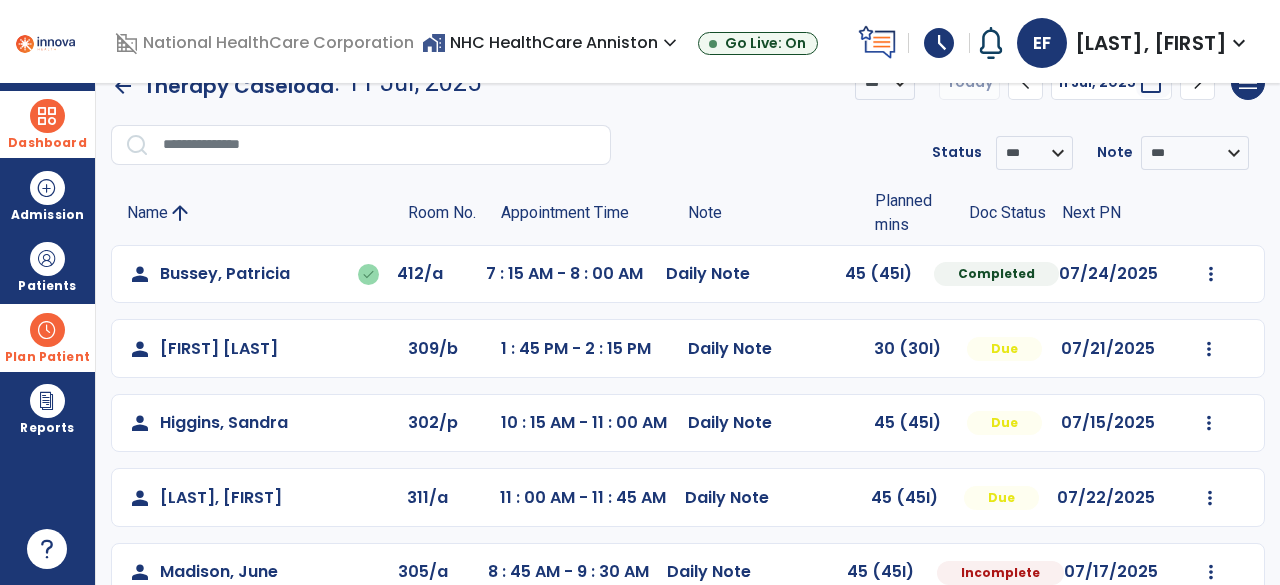 click on "Appointment Time" 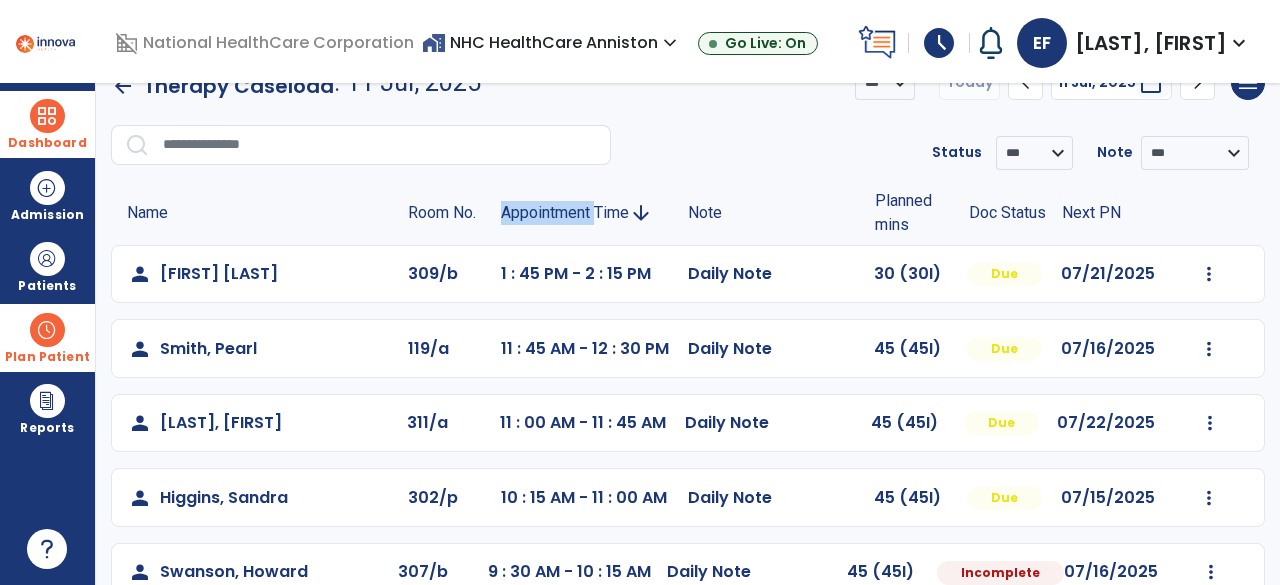 click on "Appointment Time" 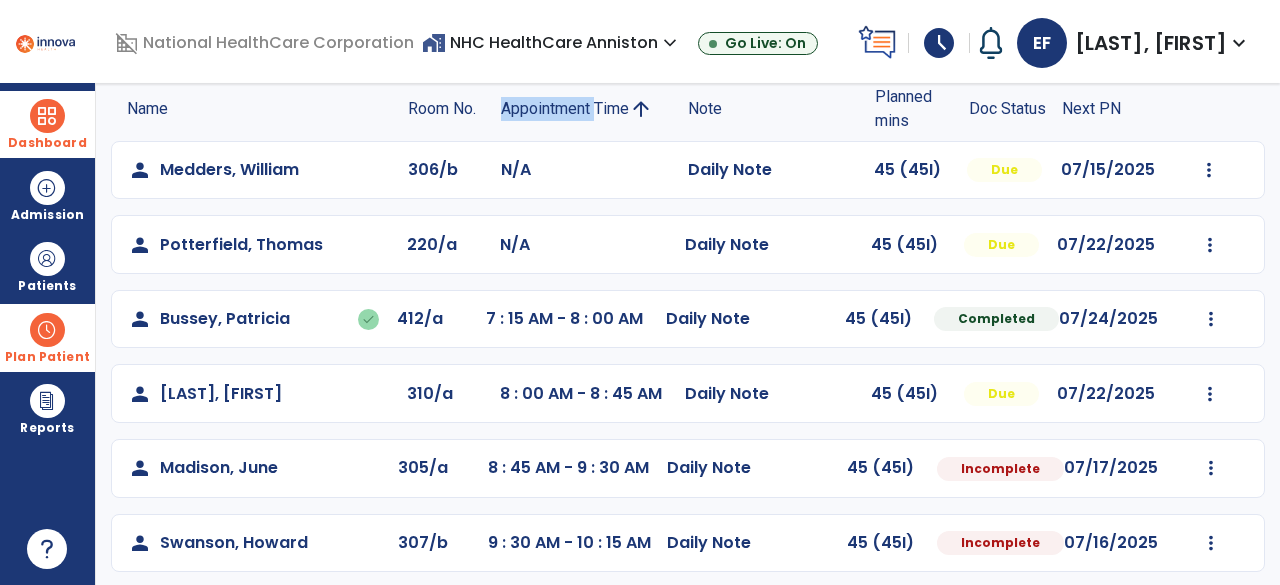scroll, scrollTop: 177, scrollLeft: 0, axis: vertical 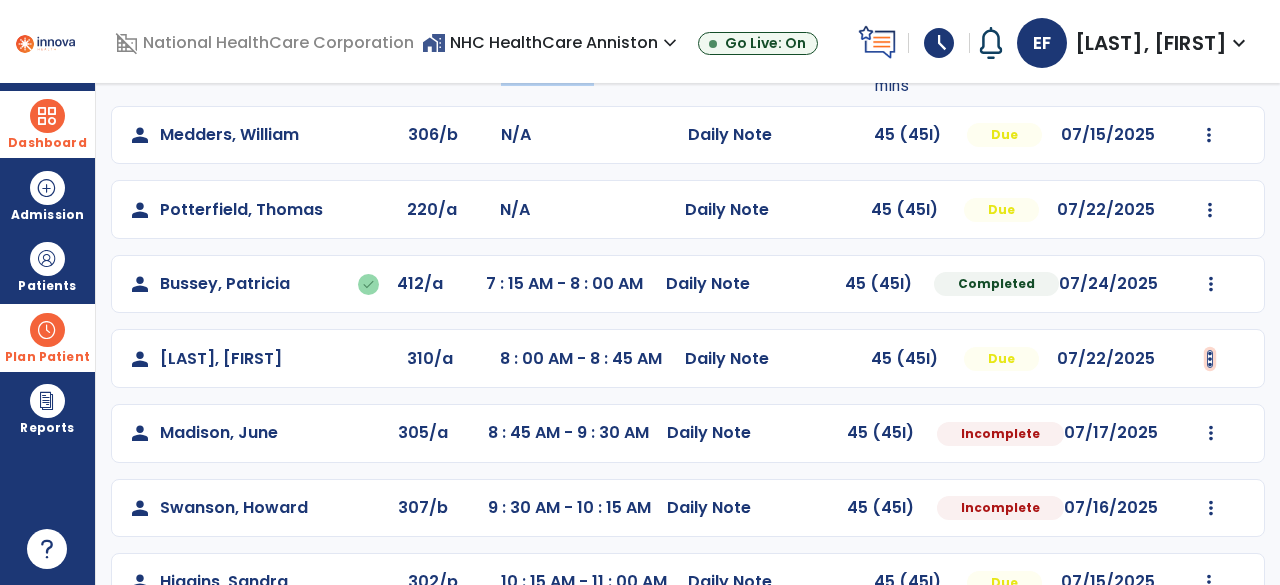 click at bounding box center (1209, 135) 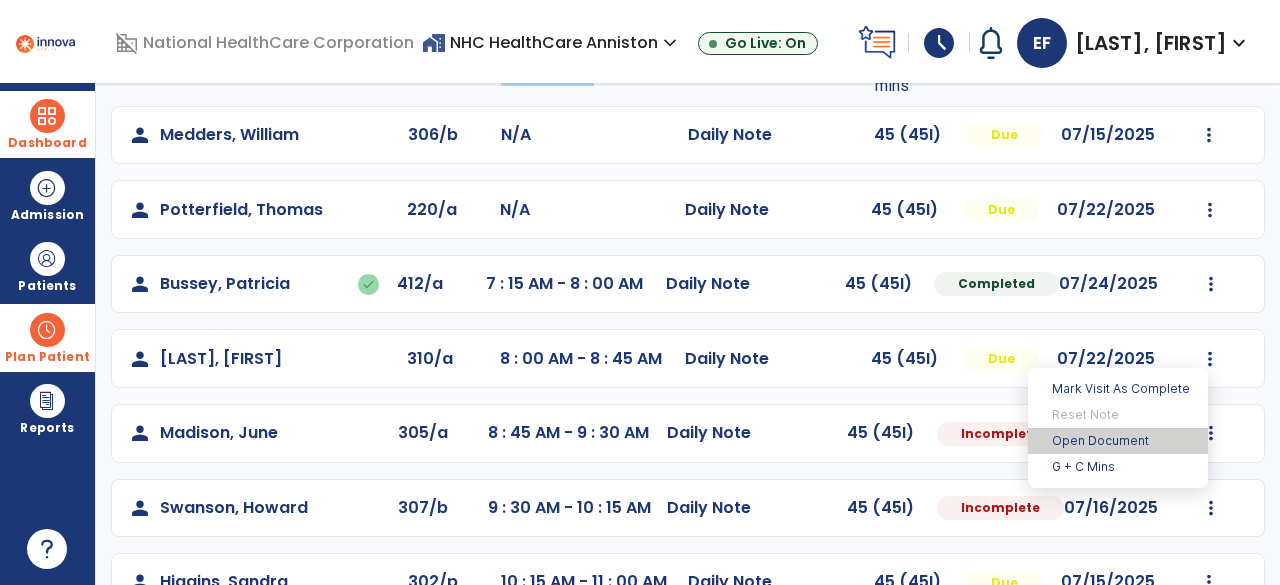click on "Open Document" at bounding box center (1118, 441) 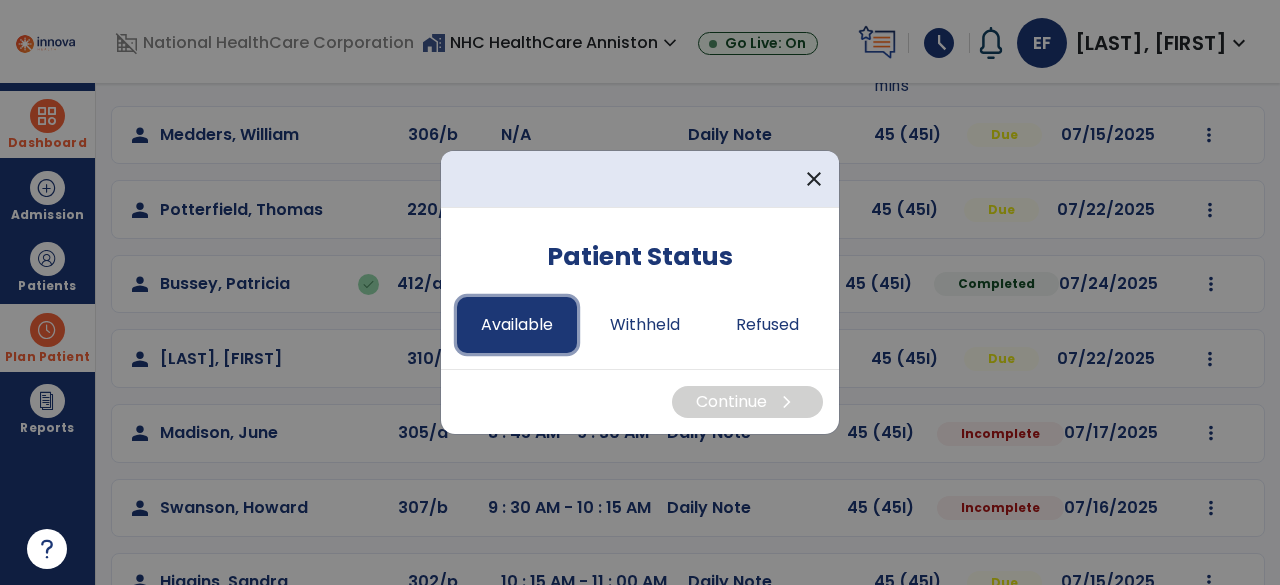 click on "Available" at bounding box center (517, 325) 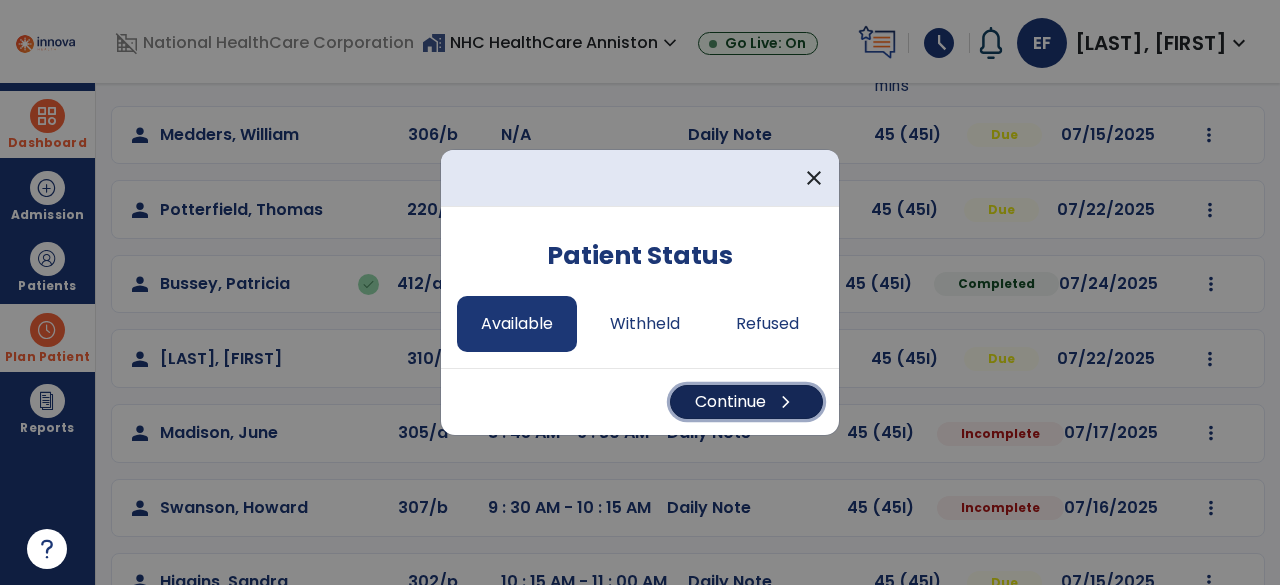 click on "Continue   chevron_right" at bounding box center (746, 402) 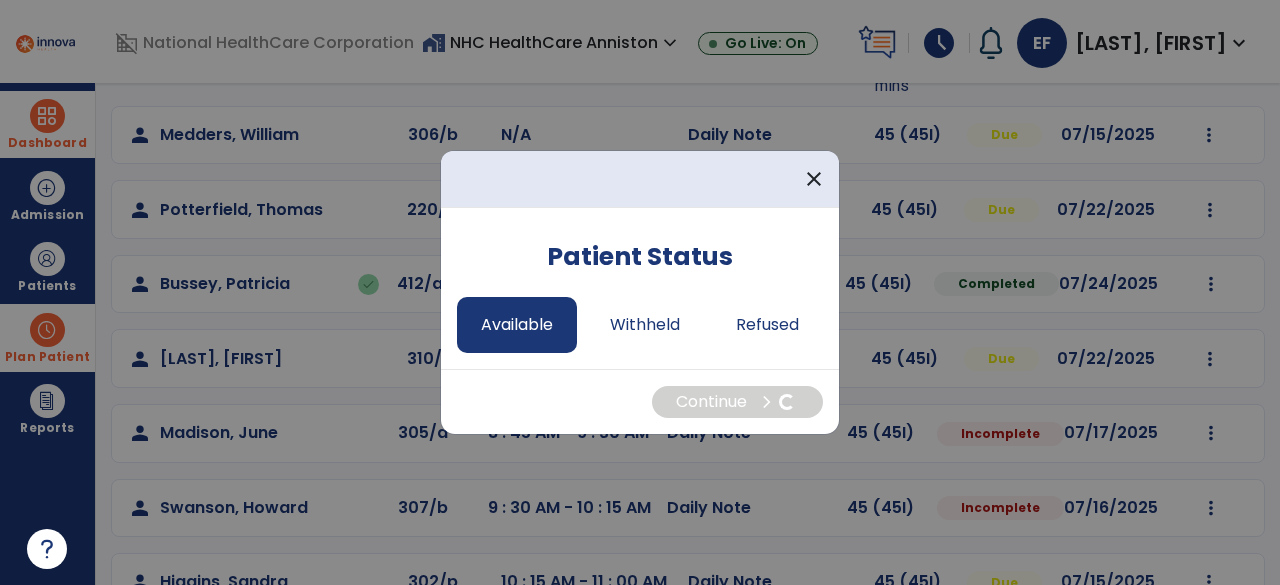 select on "*" 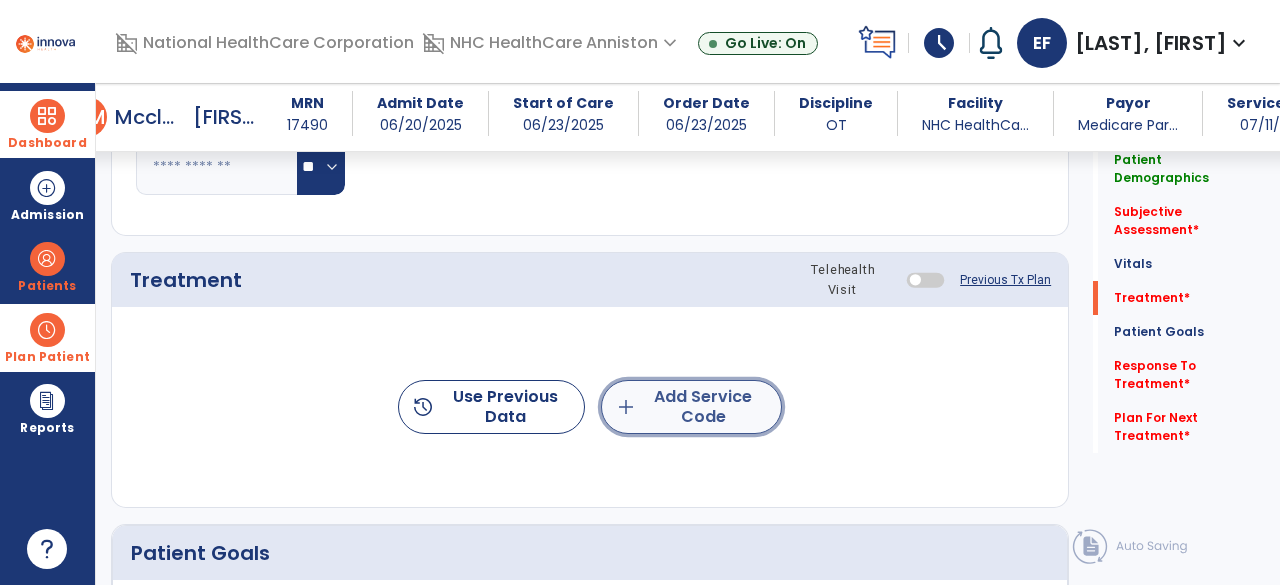 click on "add  Add Service Code" 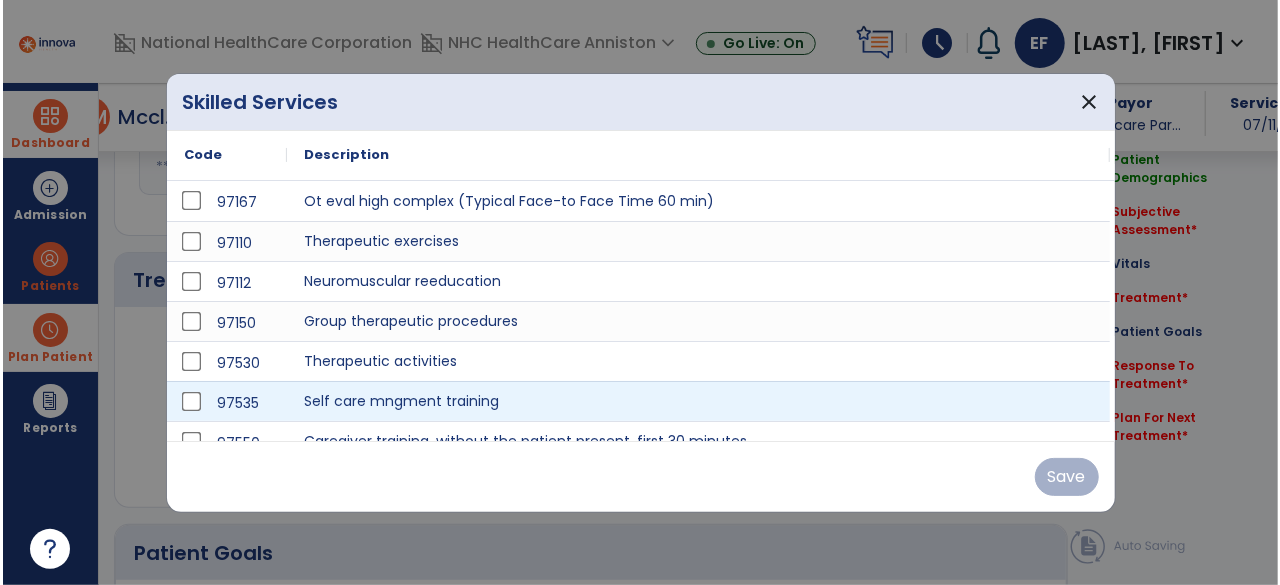 scroll, scrollTop: 1107, scrollLeft: 0, axis: vertical 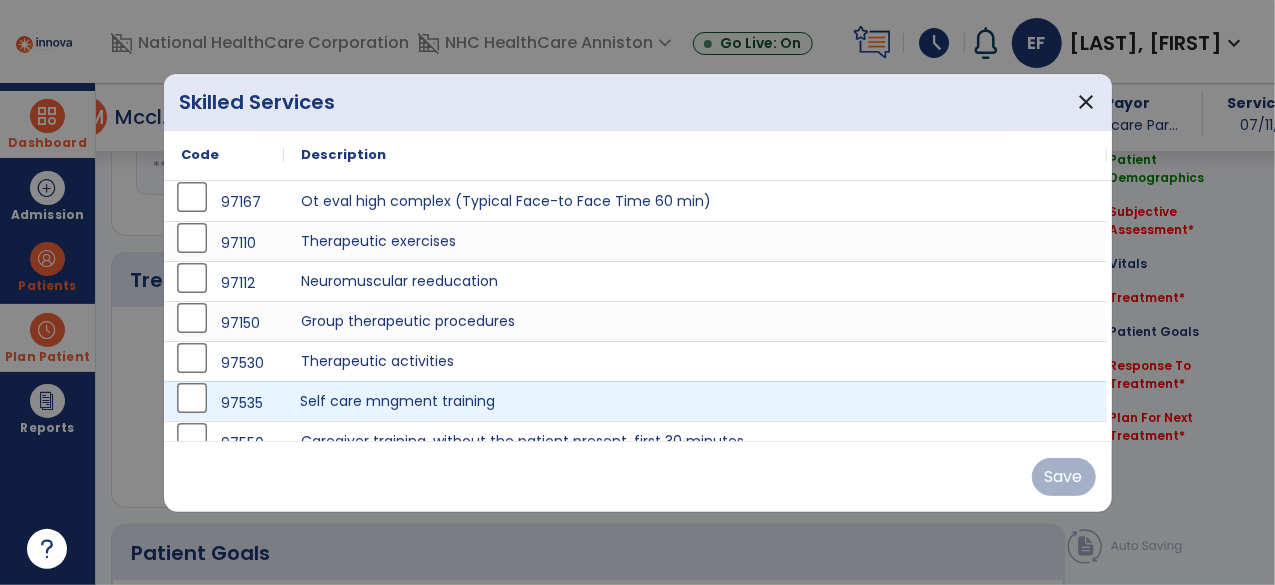 click on "Self care mngment training" at bounding box center [696, 401] 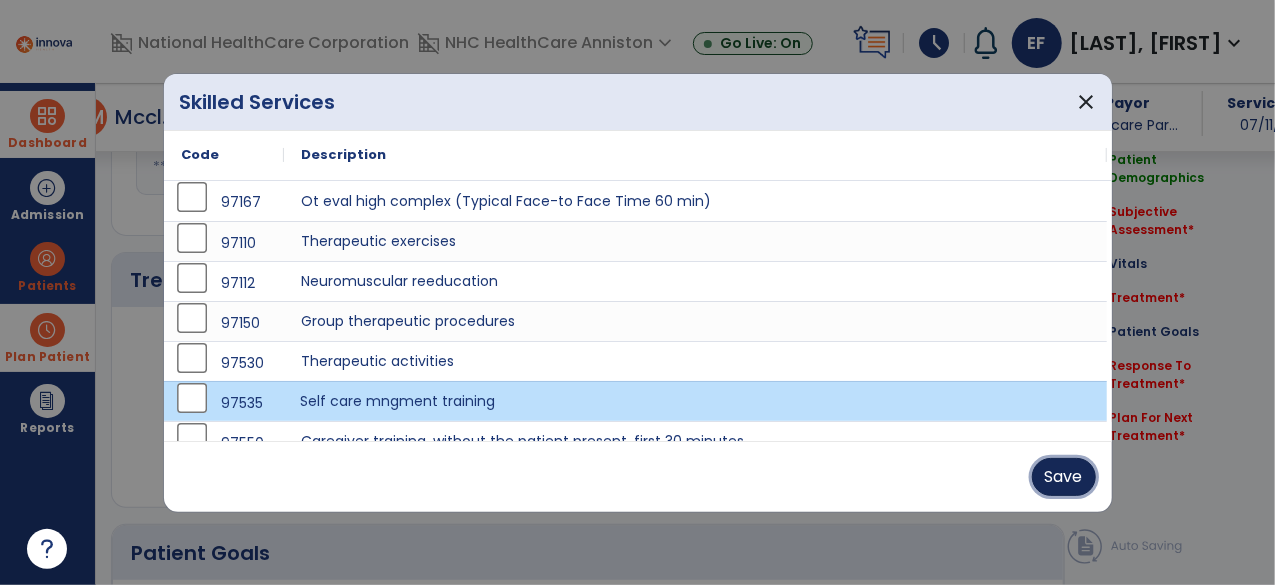 click on "Save" at bounding box center (1064, 477) 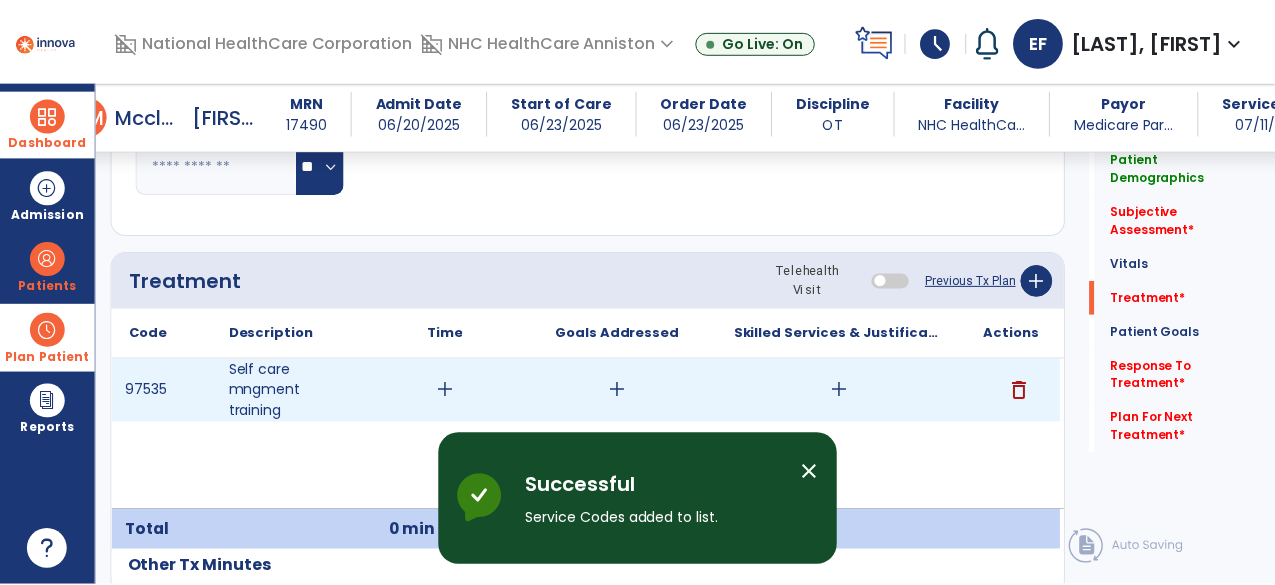 scroll, scrollTop: 1127, scrollLeft: 0, axis: vertical 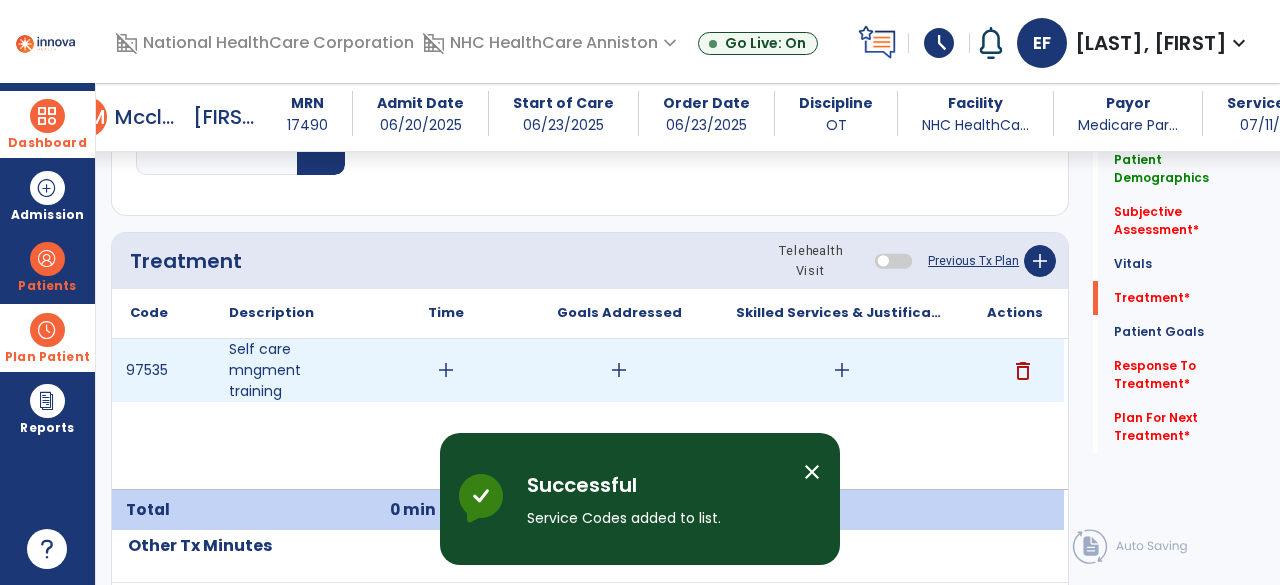 click on "add" at bounding box center [446, 370] 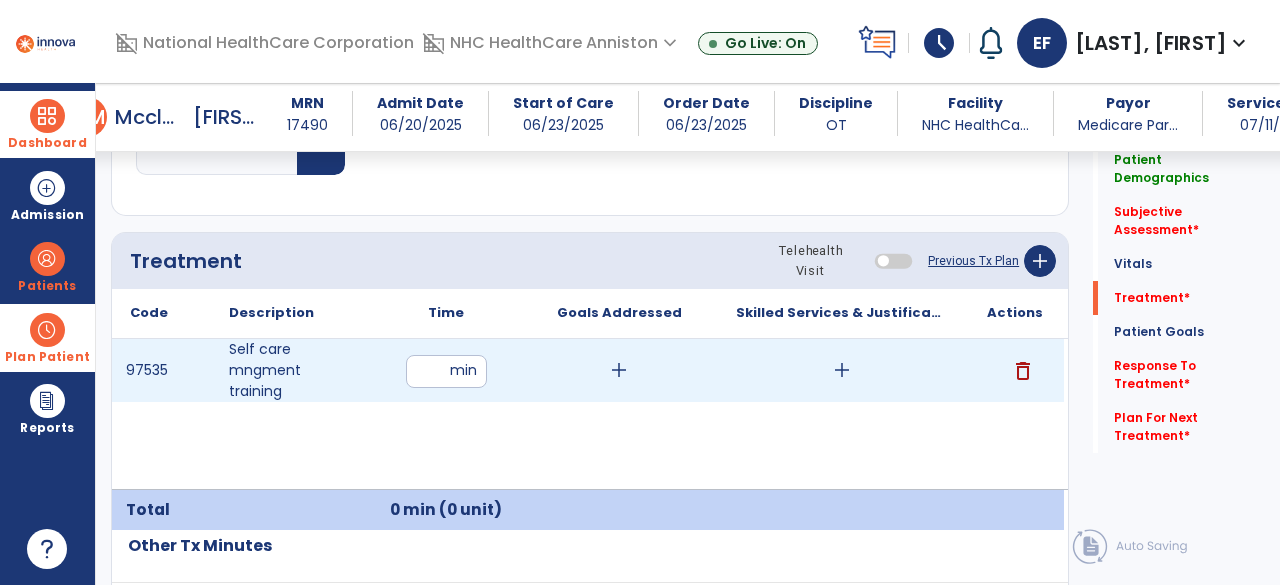 type on "**" 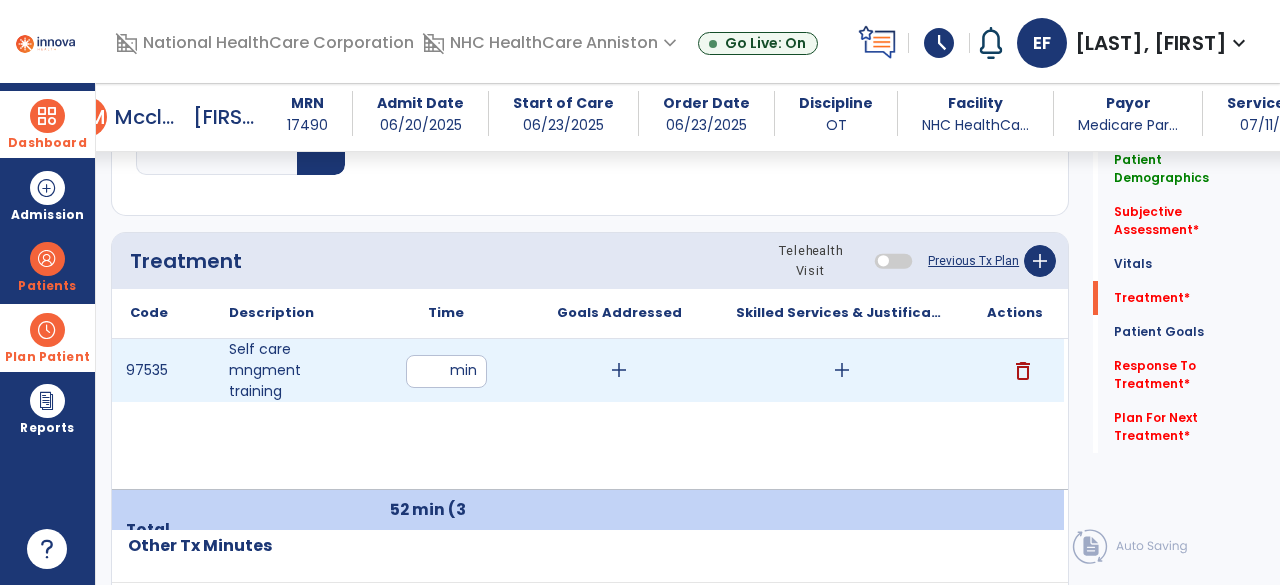 click on "add" at bounding box center (619, 370) 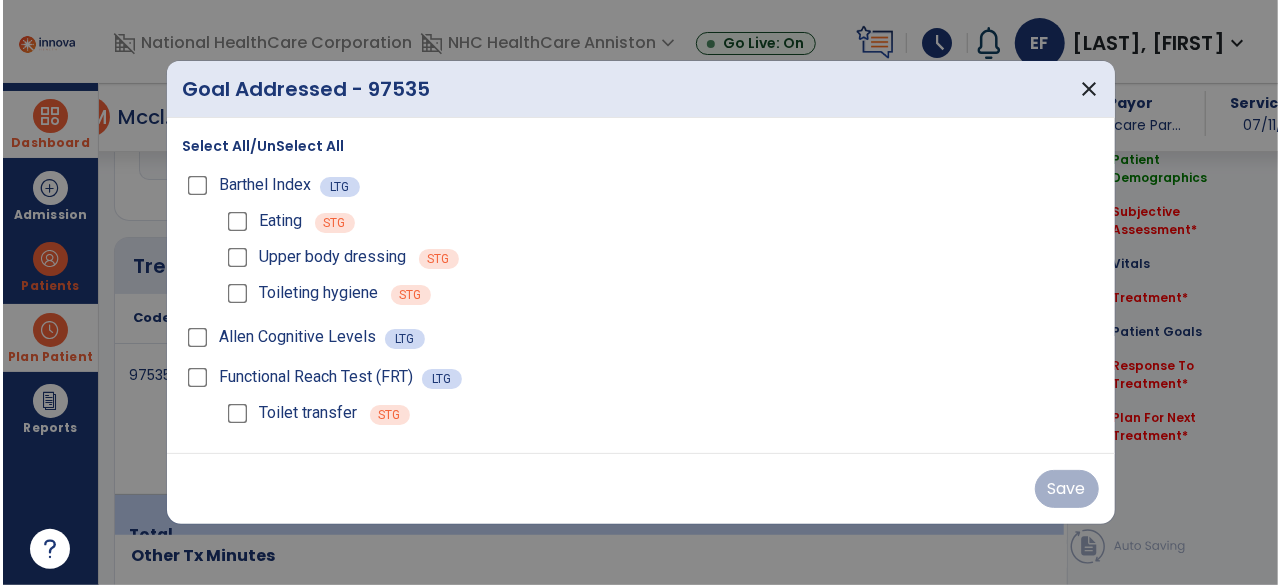 scroll, scrollTop: 1127, scrollLeft: 0, axis: vertical 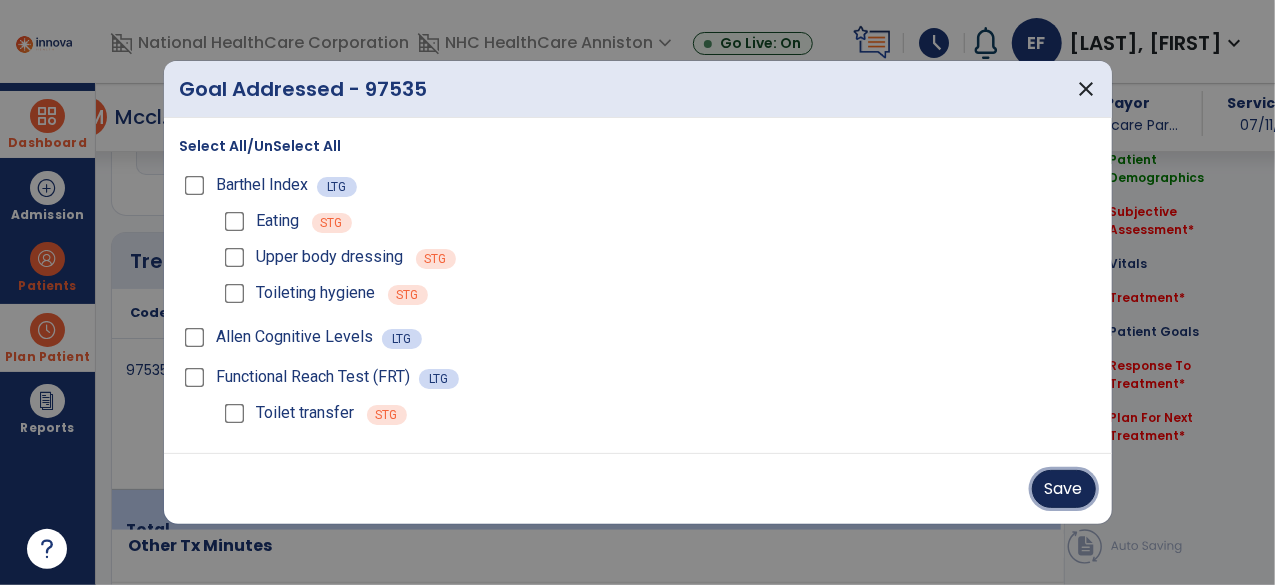 click on "Save" at bounding box center (1064, 489) 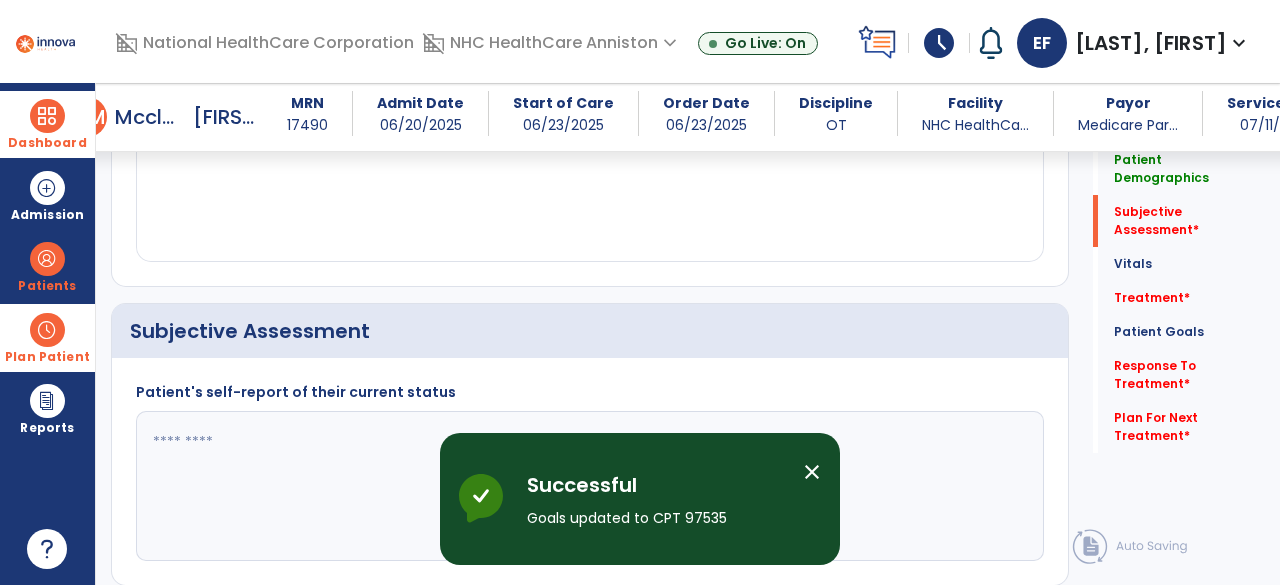 scroll, scrollTop: 0, scrollLeft: 0, axis: both 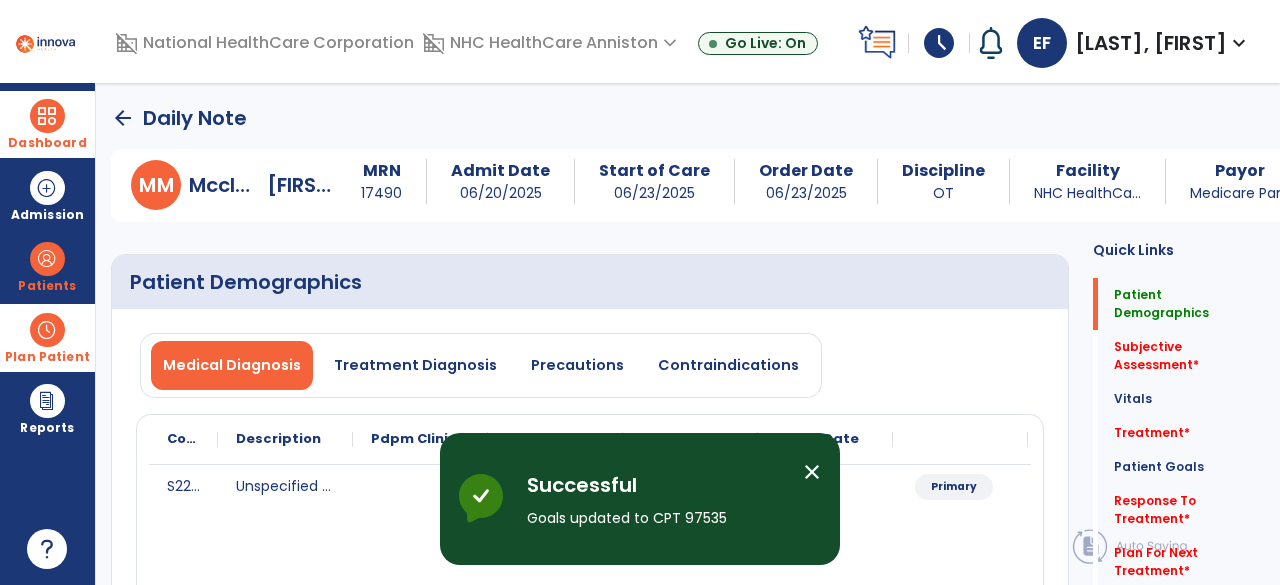 click on "arrow_back" 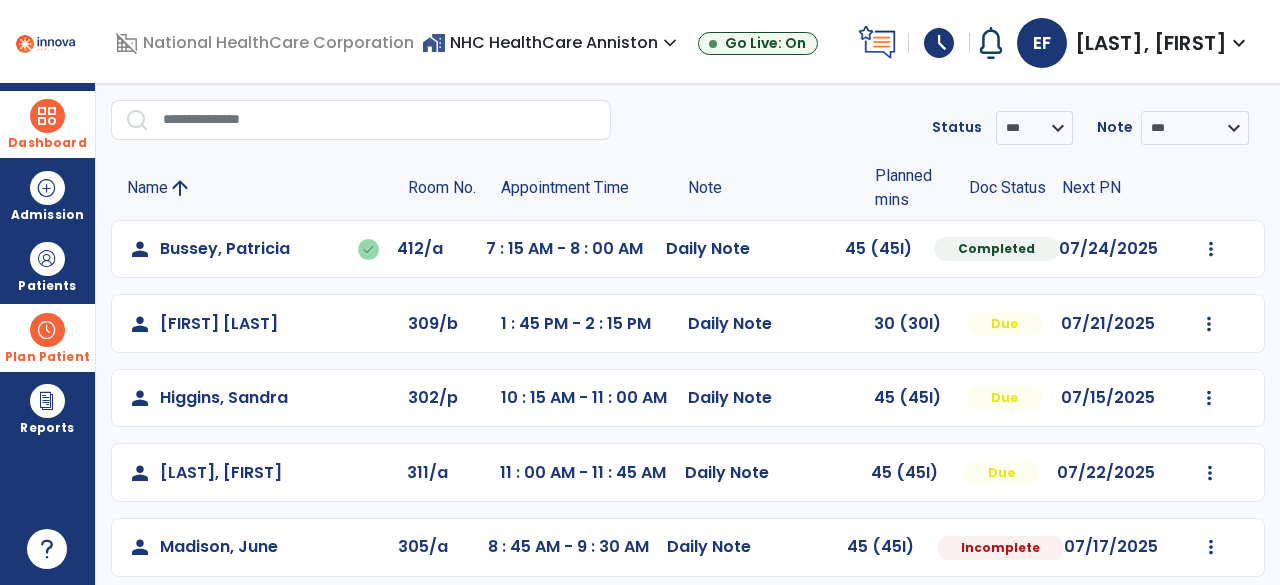 scroll, scrollTop: 64, scrollLeft: 0, axis: vertical 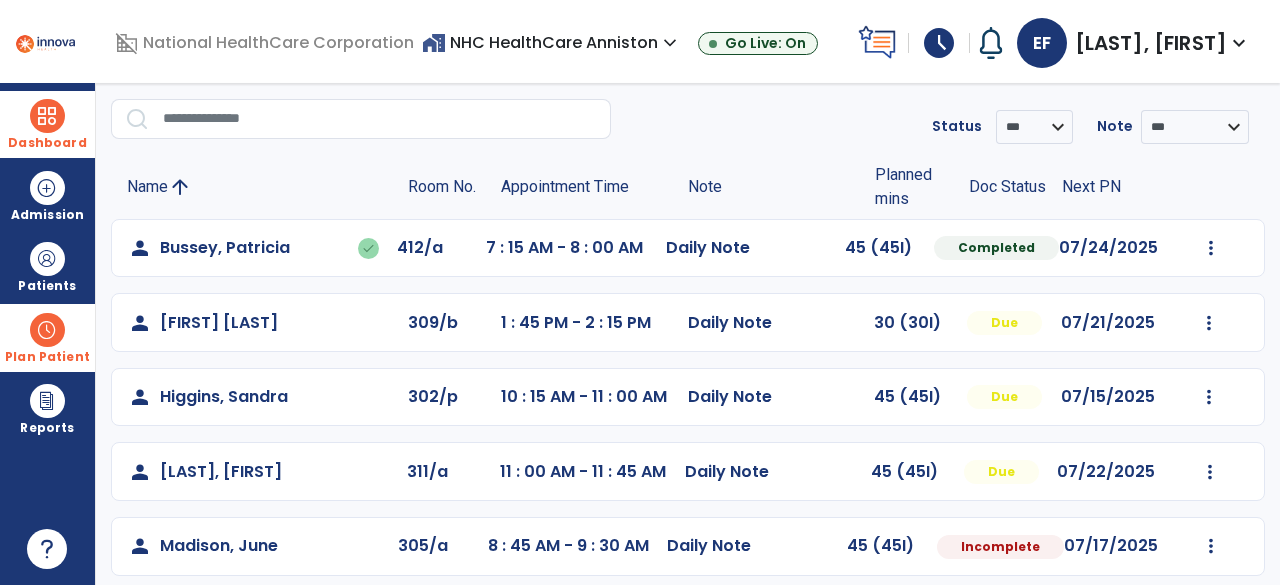 click on "Appointment Time" 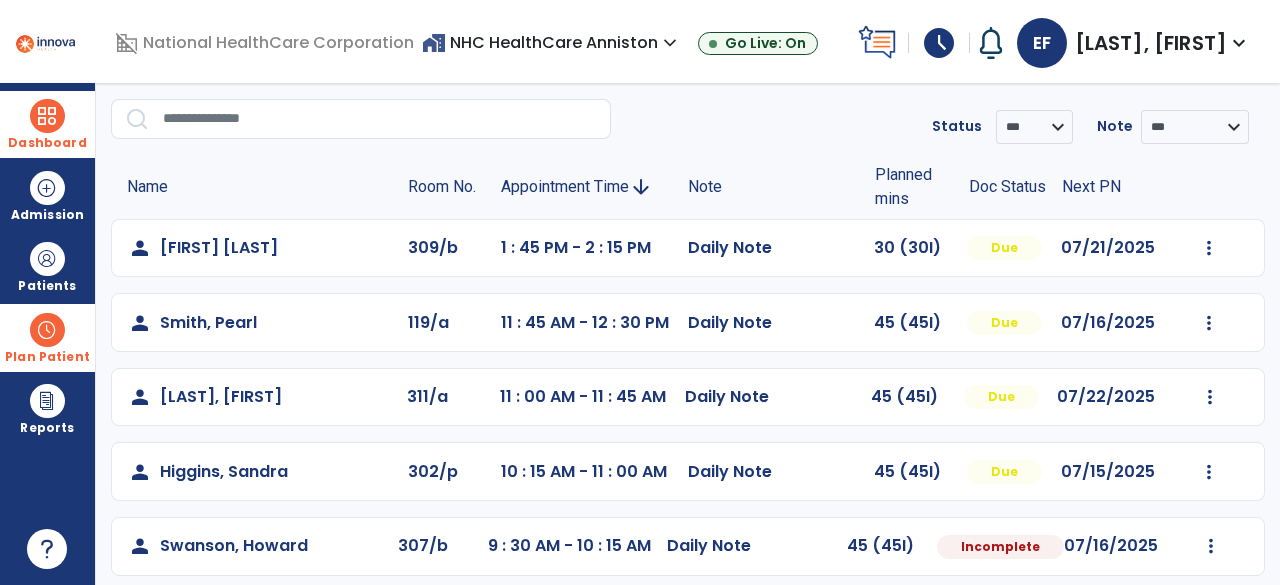 click on "Appointment Time" 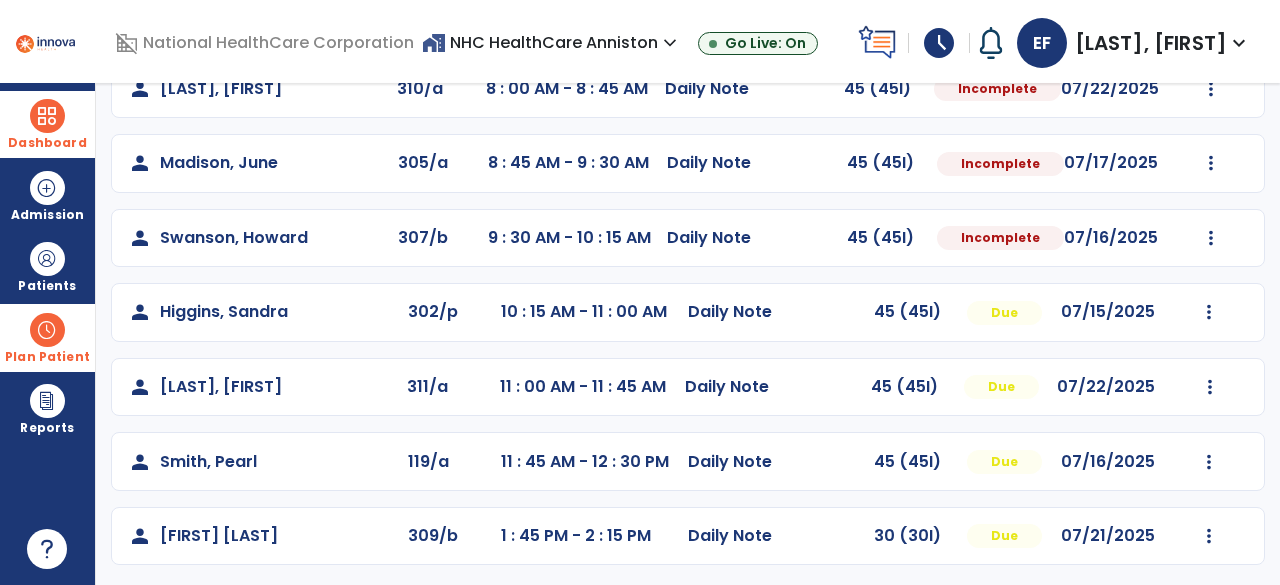 scroll, scrollTop: 448, scrollLeft: 0, axis: vertical 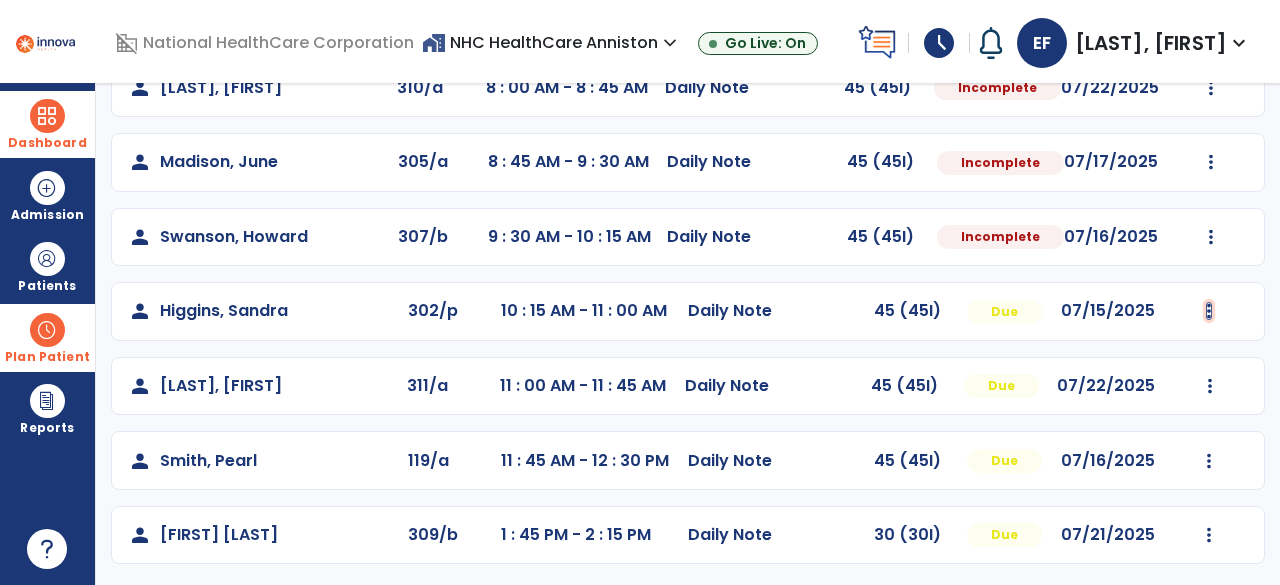 click at bounding box center [1209, -136] 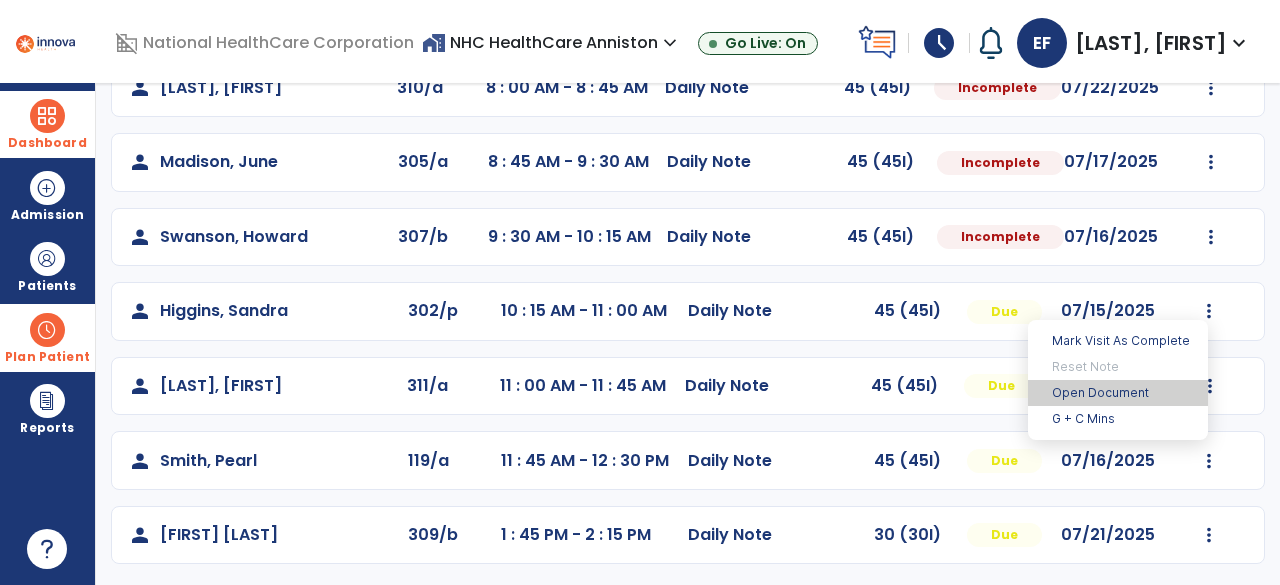click on "Open Document" at bounding box center (1118, 393) 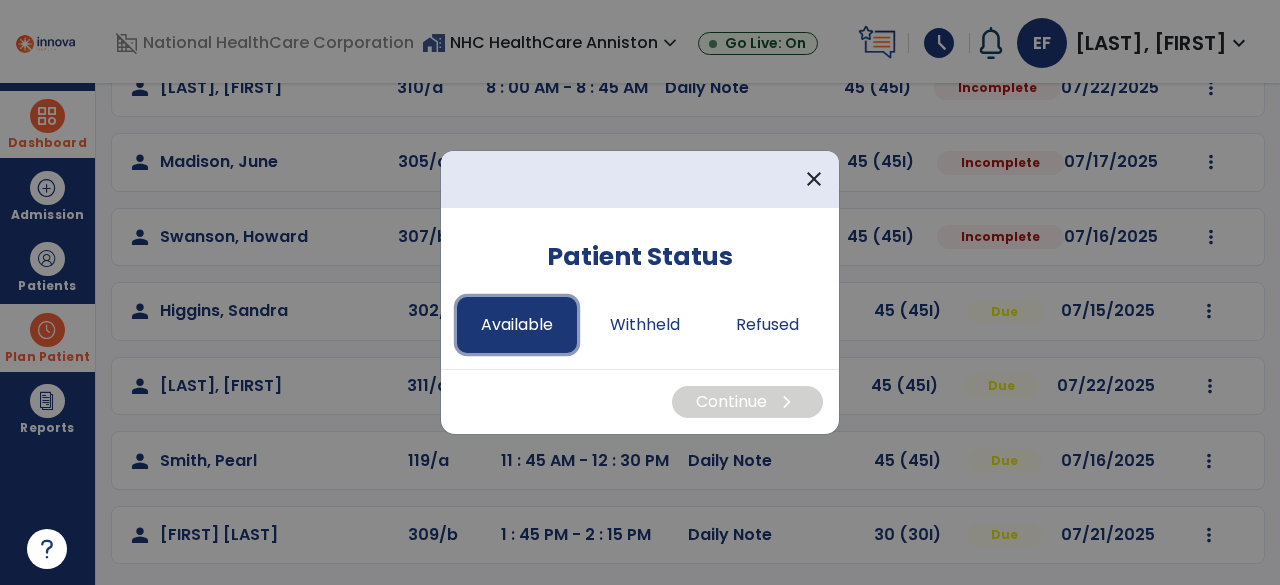 click on "Available" at bounding box center [517, 325] 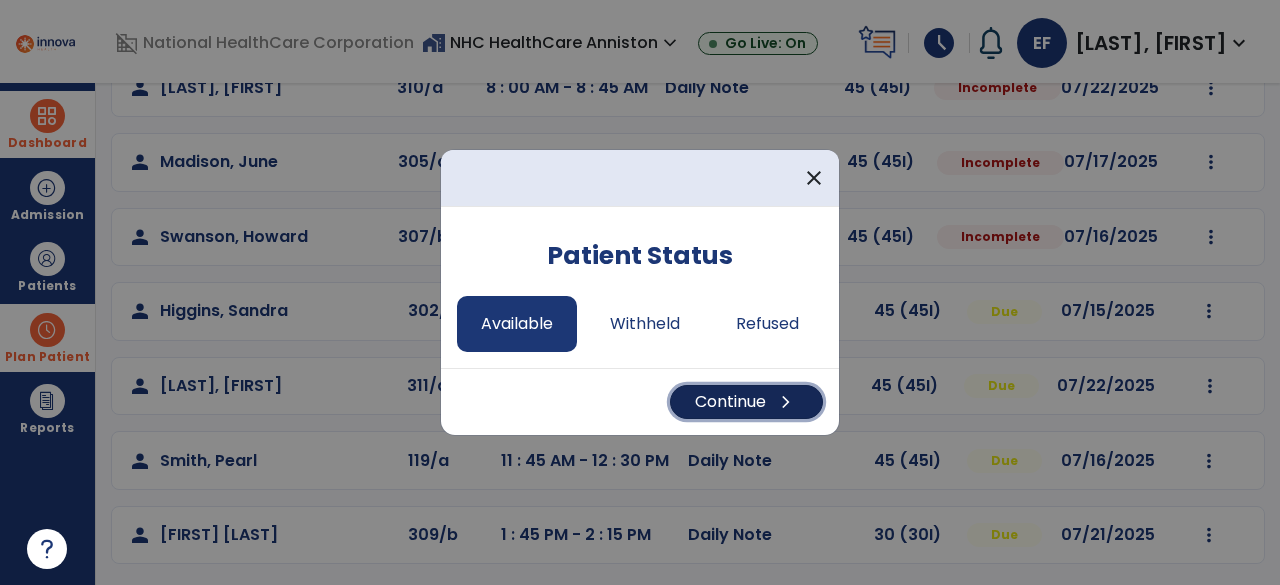 click on "Continue   chevron_right" at bounding box center [746, 402] 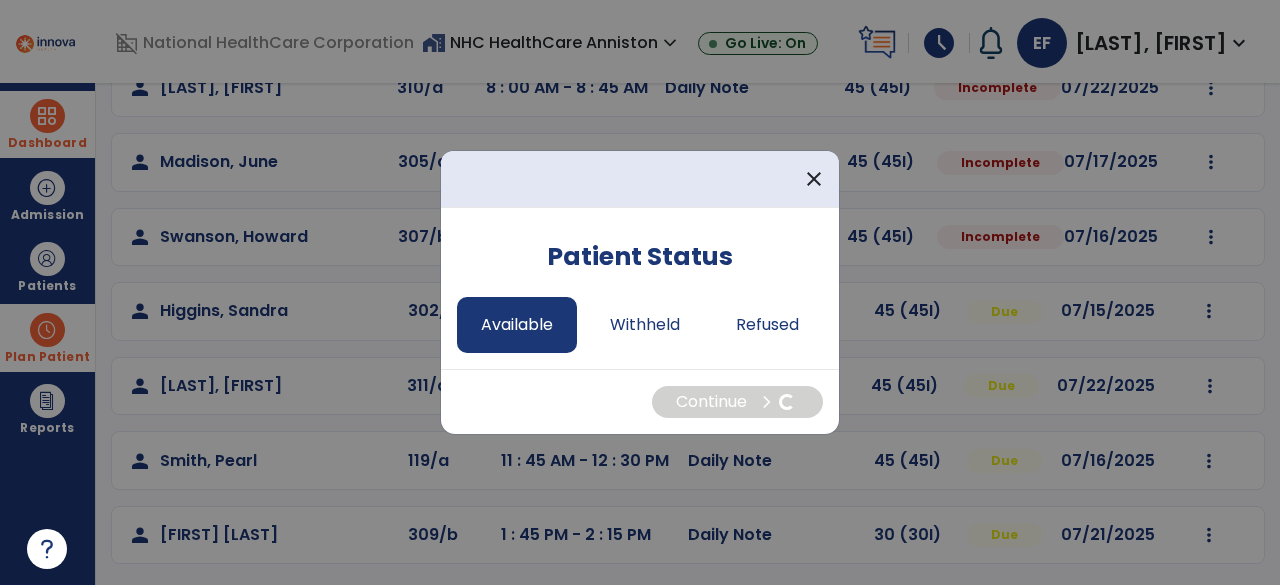 select on "*" 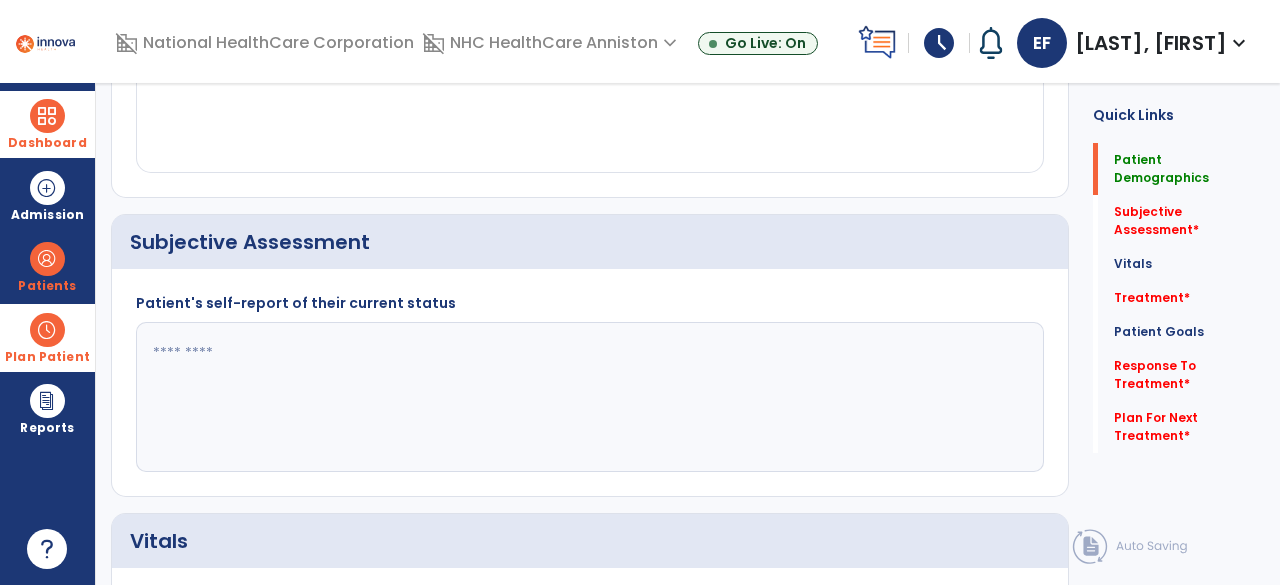 scroll, scrollTop: 0, scrollLeft: 0, axis: both 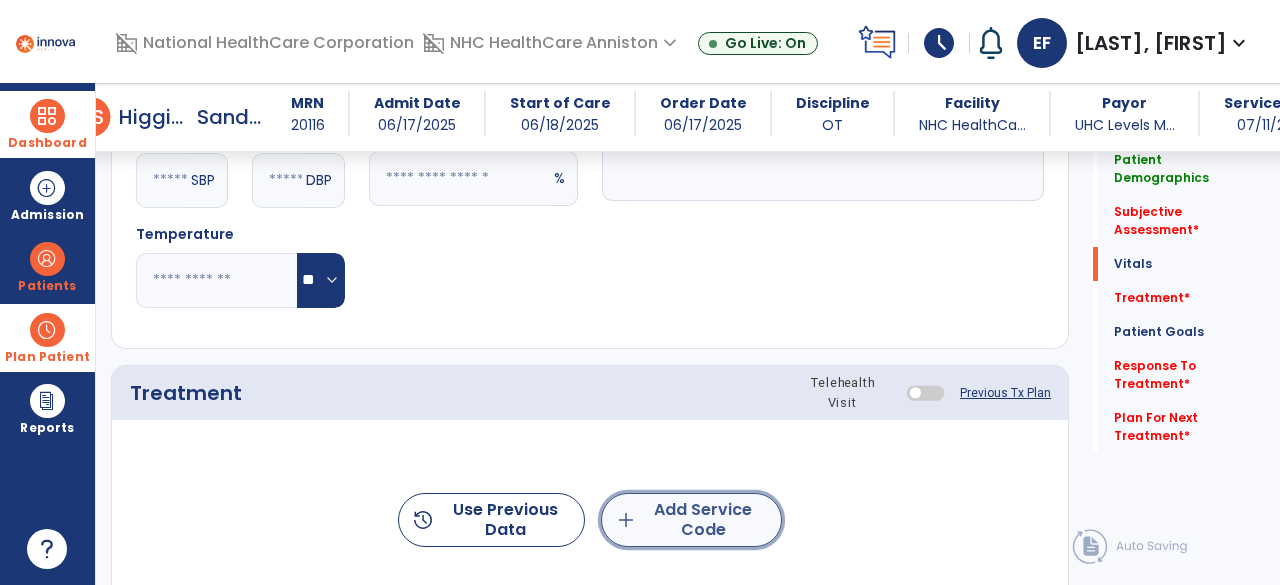 click on "add  Add Service Code" 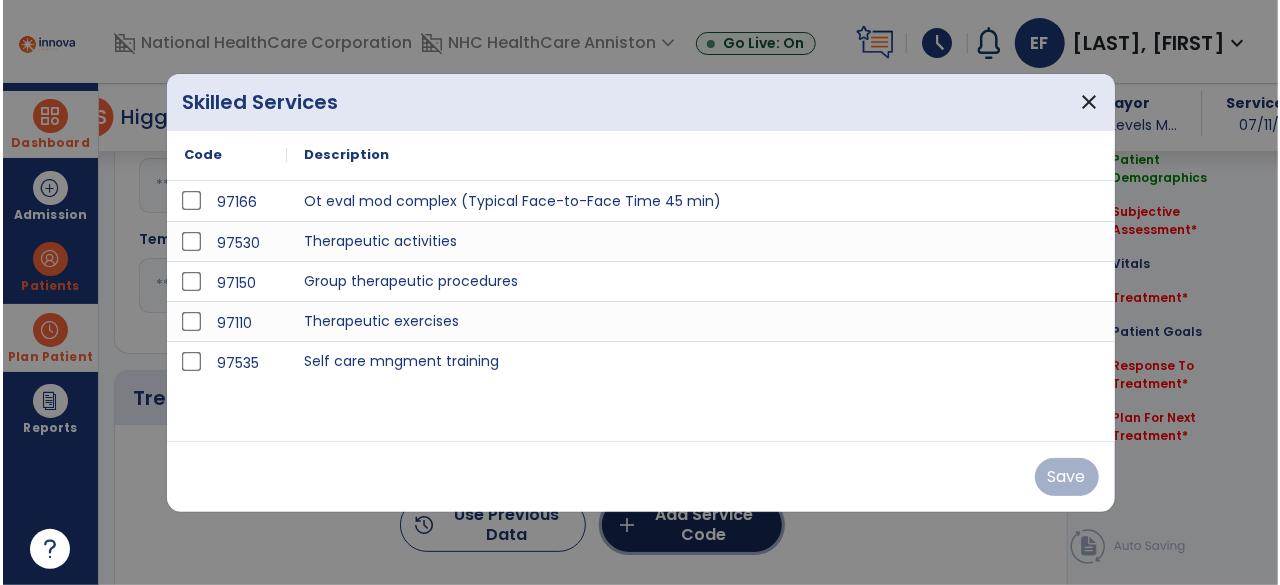 scroll, scrollTop: 994, scrollLeft: 0, axis: vertical 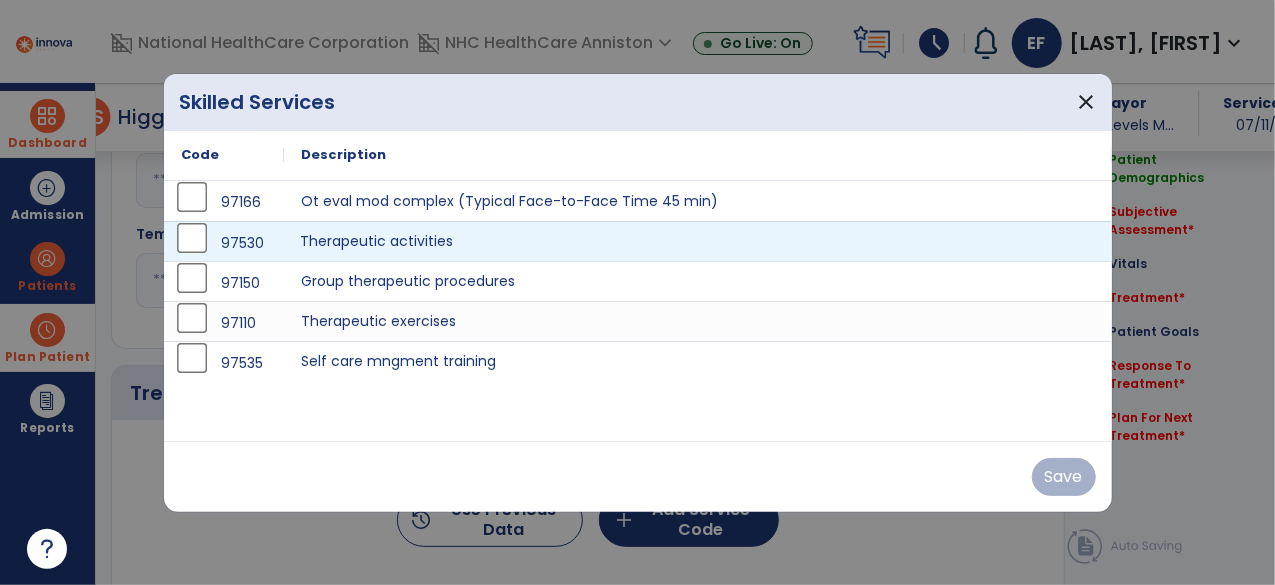click on "Therapeutic activities" at bounding box center [698, 241] 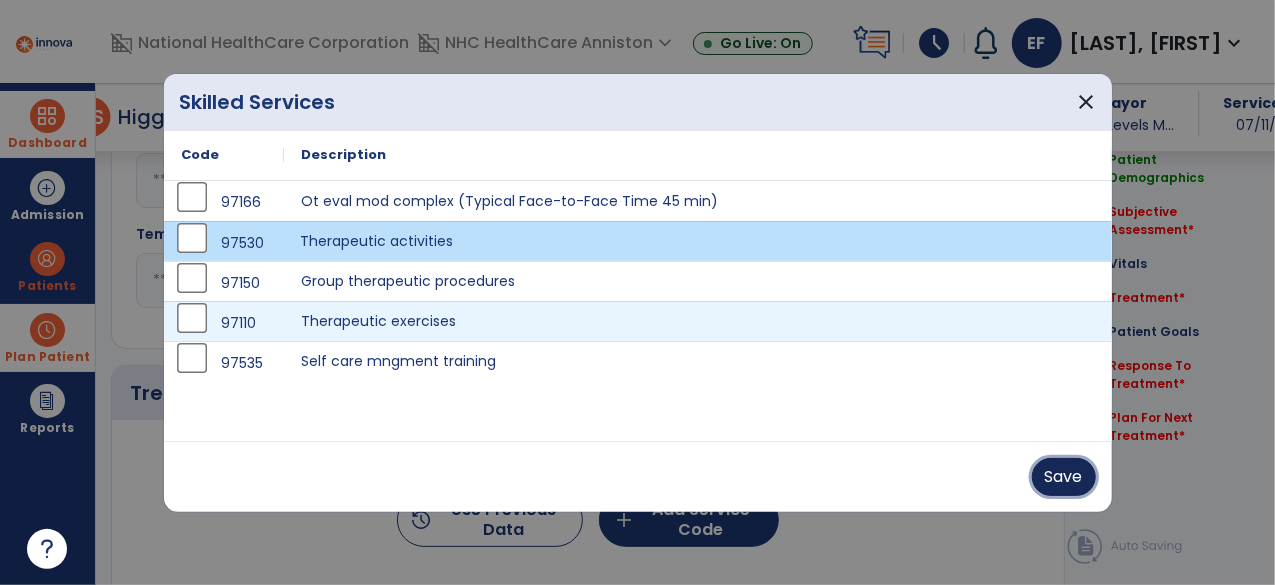 drag, startPoint x: 1064, startPoint y: 479, endPoint x: 678, endPoint y: 299, distance: 425.9061 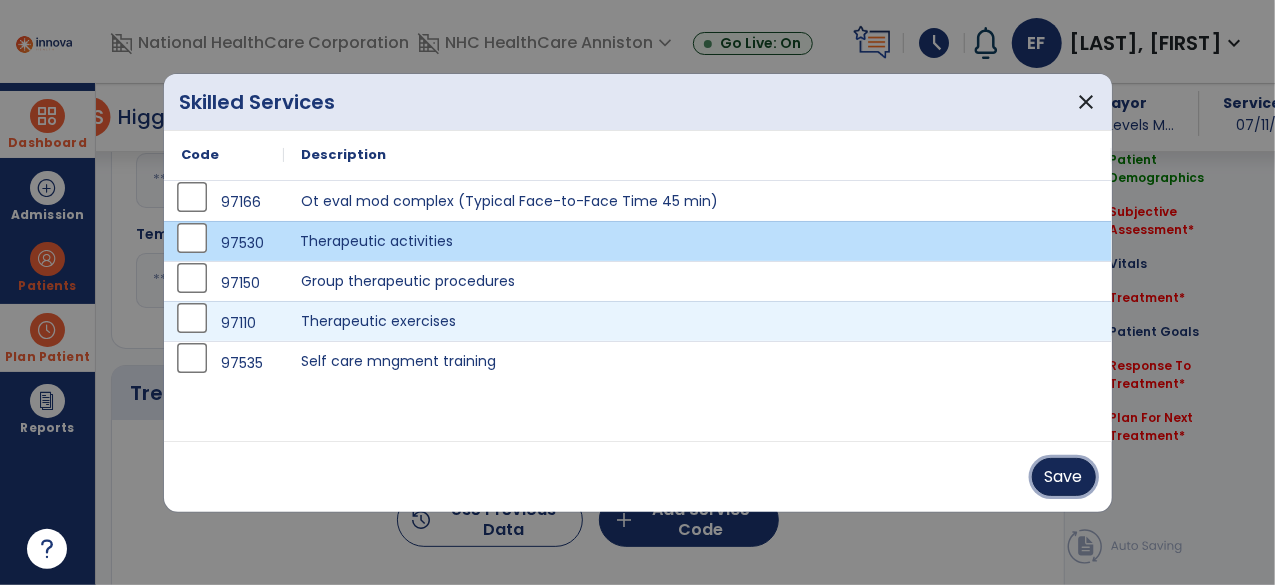 click on "Skilled Services   close
Code
Description
97166 Ot eval mod complex (Typical Face-to-Face Time 45 min)   97530 Therapeutic activities   97150 Group therapeutic procedures   97110   97535
to" at bounding box center [638, 293] 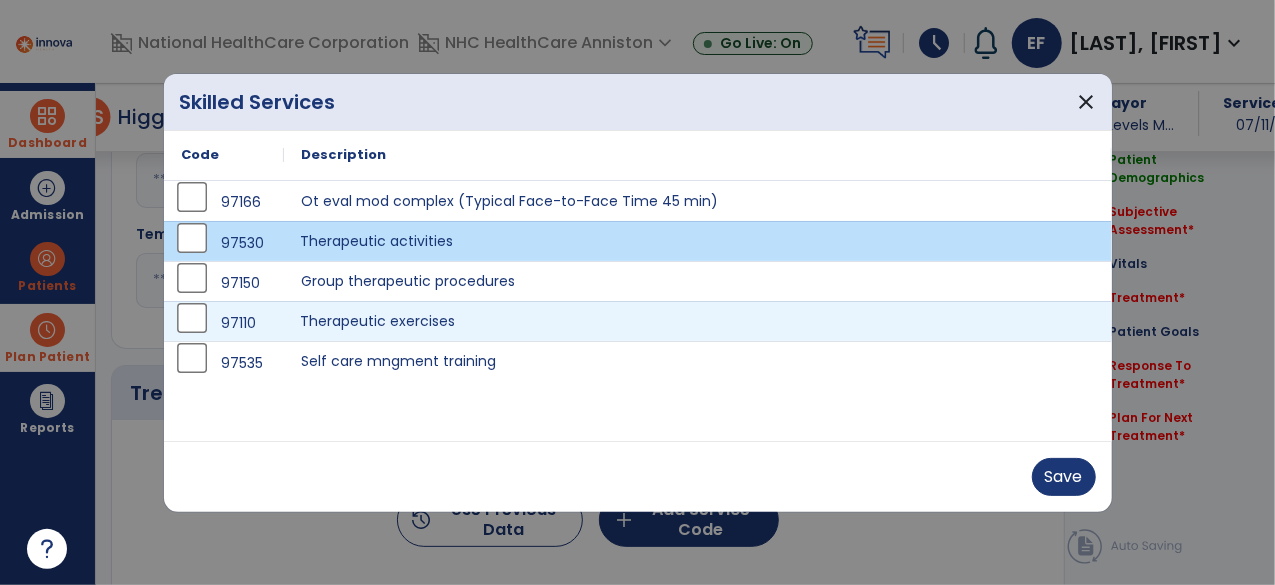 click on "Therapeutic exercises" at bounding box center [698, 321] 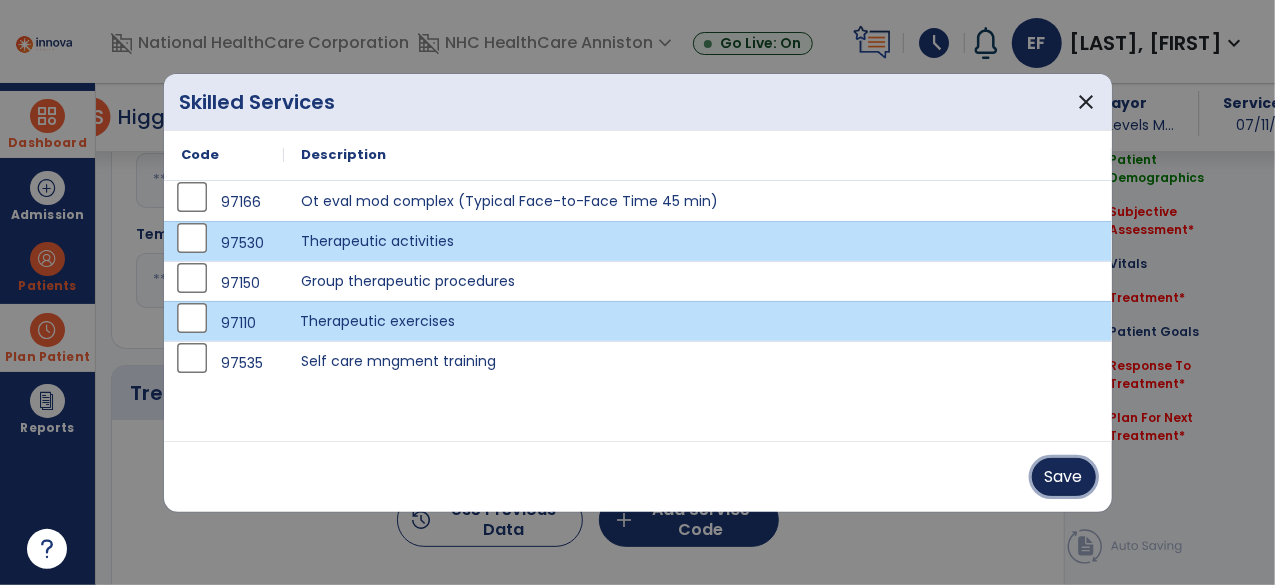 click on "Save" at bounding box center [1064, 477] 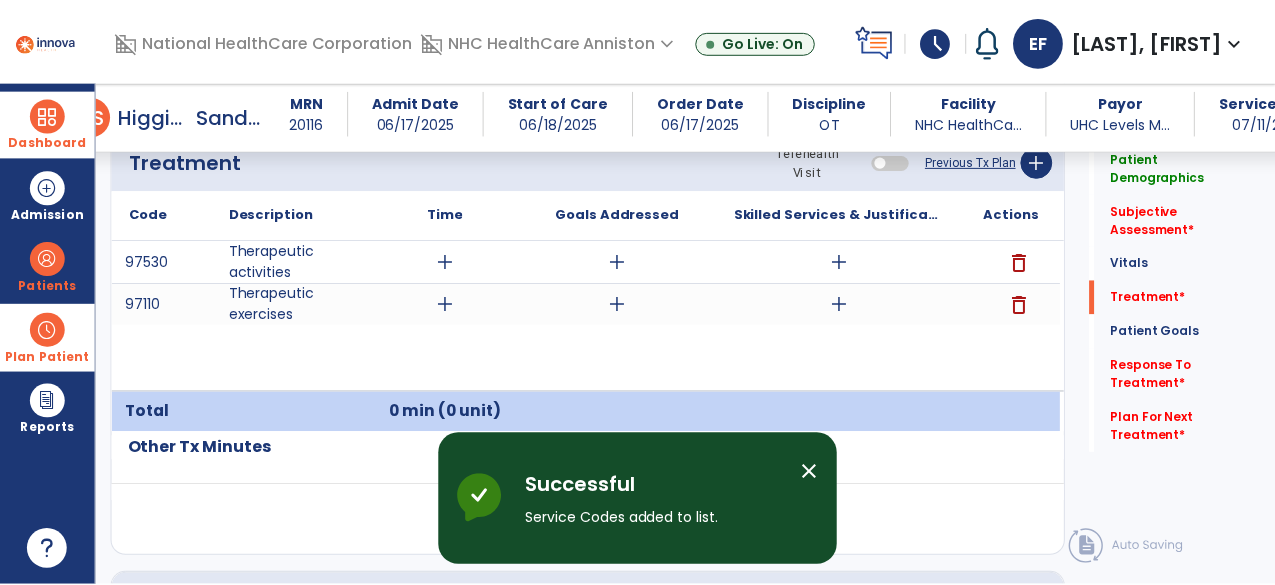 scroll, scrollTop: 1226, scrollLeft: 0, axis: vertical 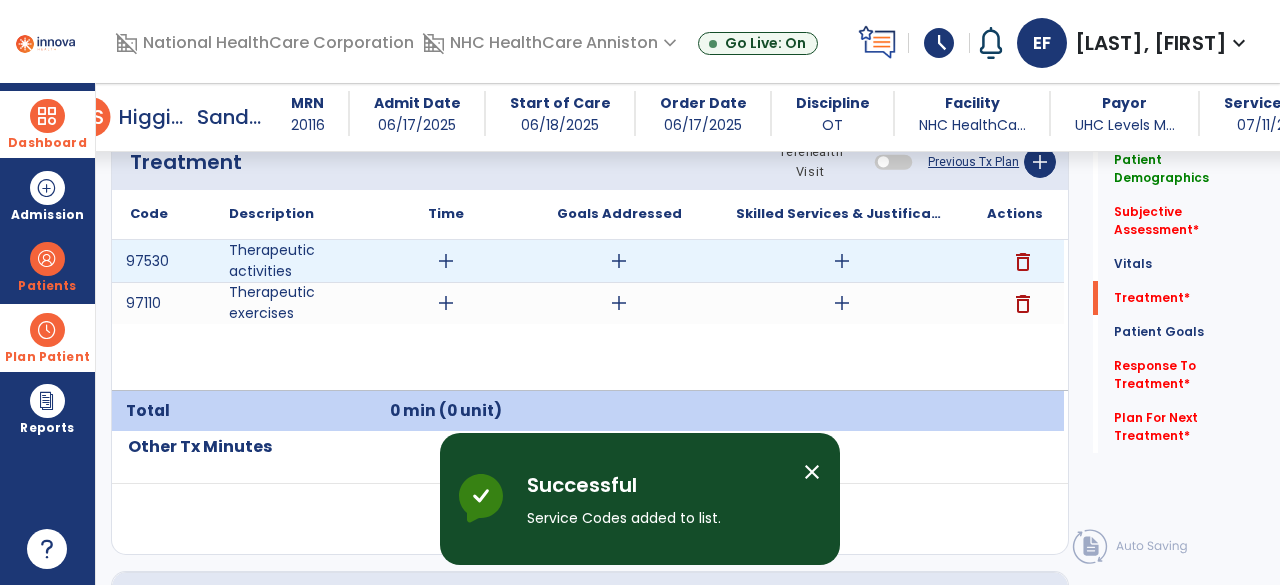 click on "add" at bounding box center [446, 261] 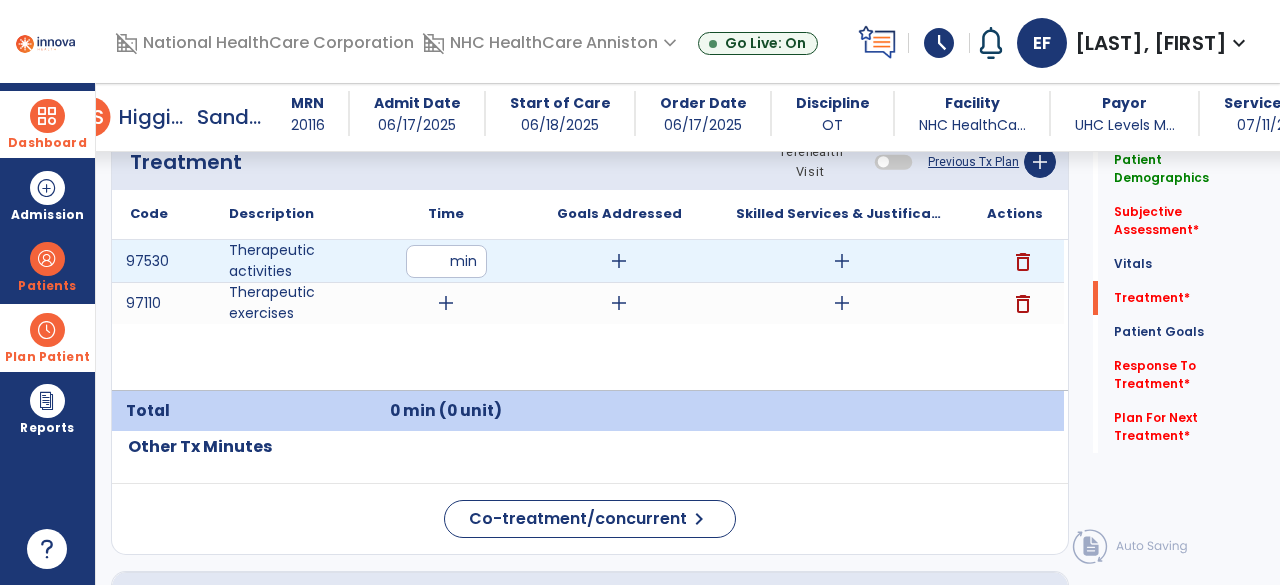 type on "**" 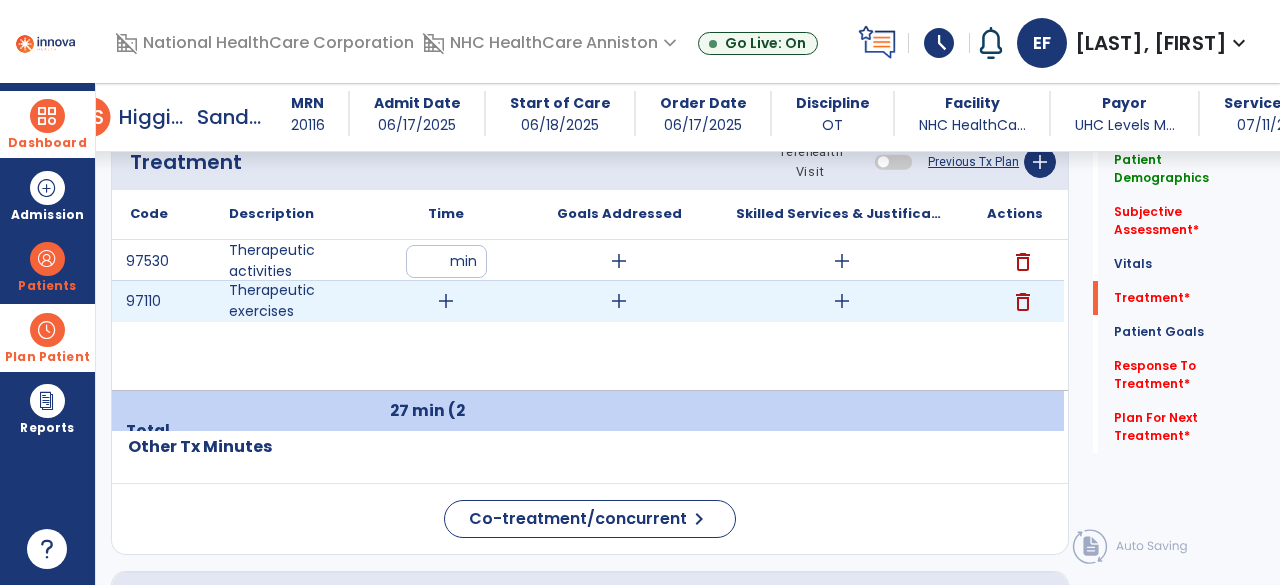 click on "add" at bounding box center [446, 301] 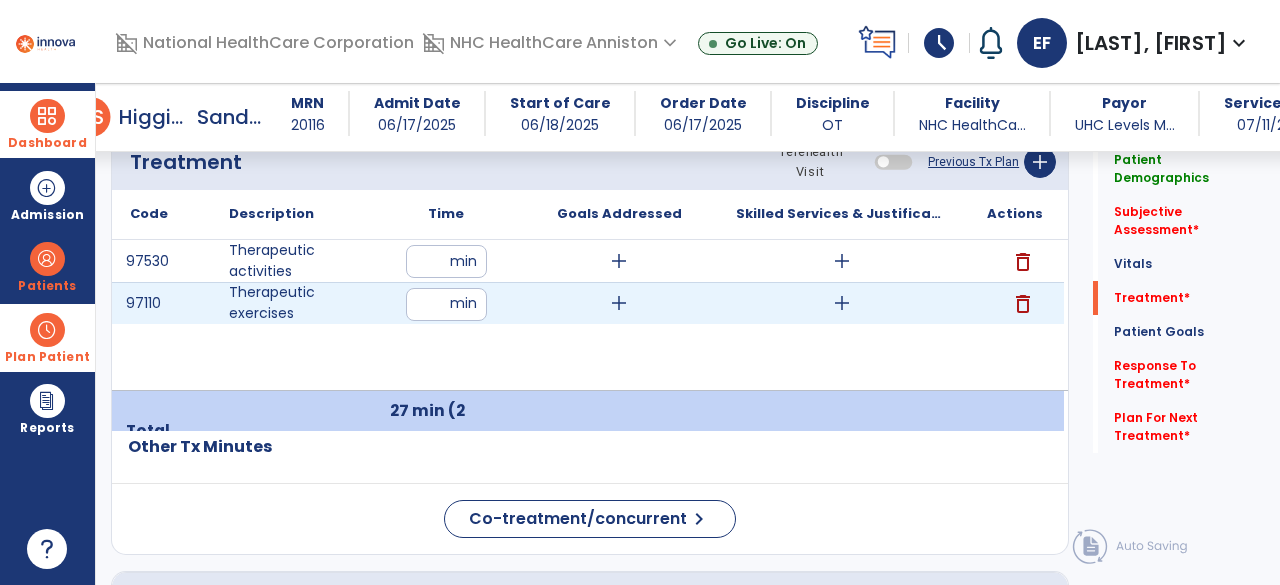 type on "**" 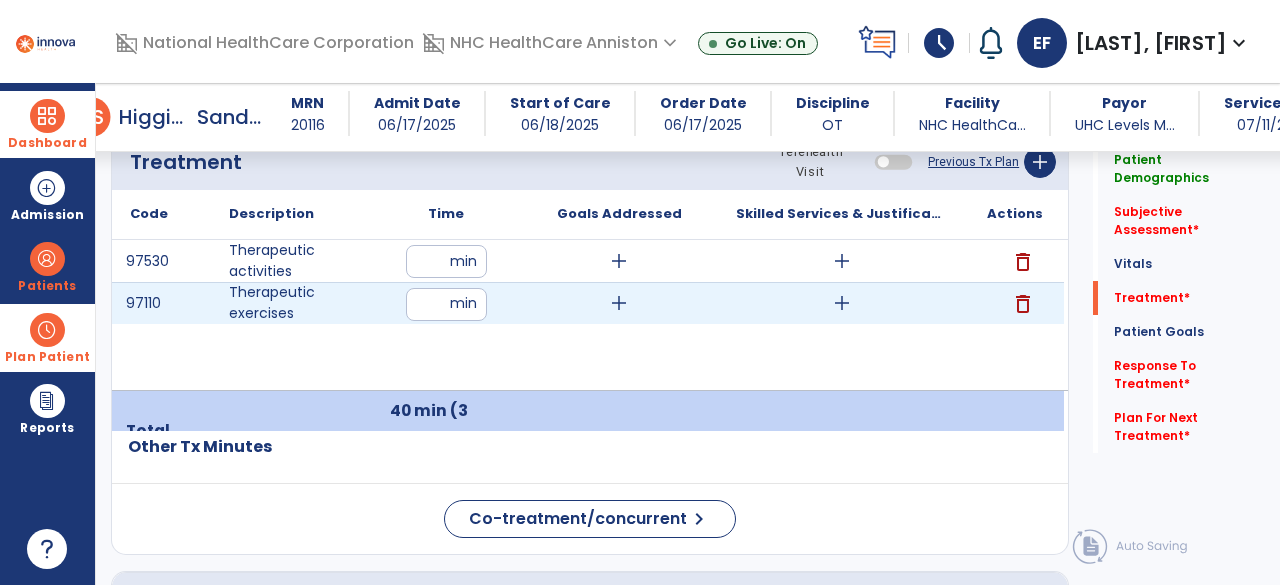 click on "add" at bounding box center (619, 303) 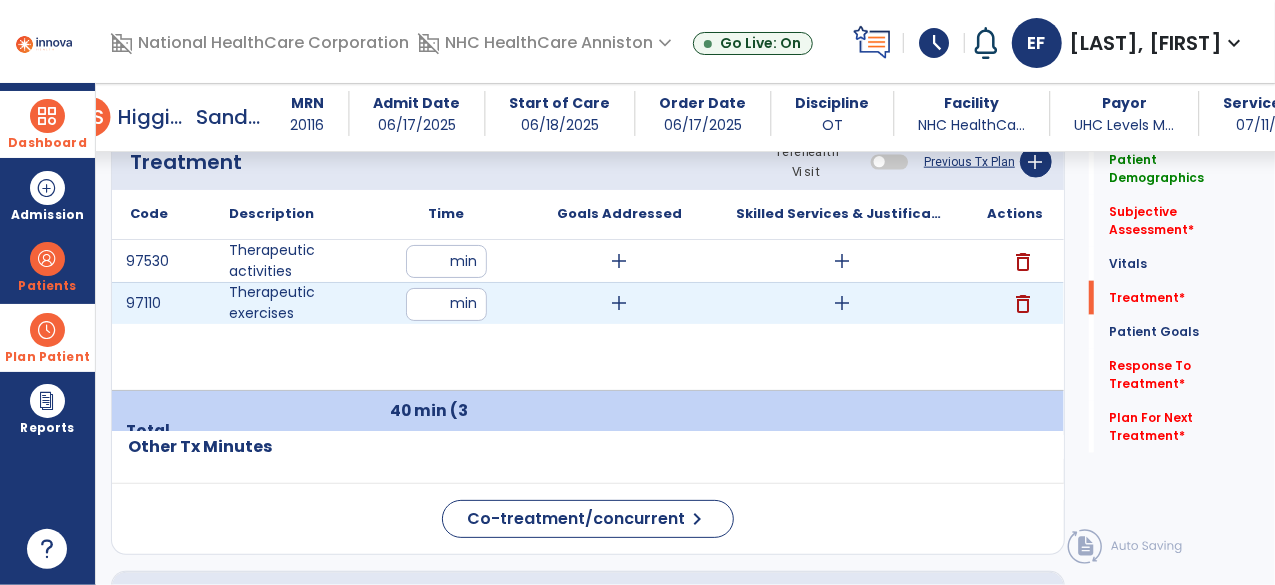 scroll, scrollTop: 1226, scrollLeft: 0, axis: vertical 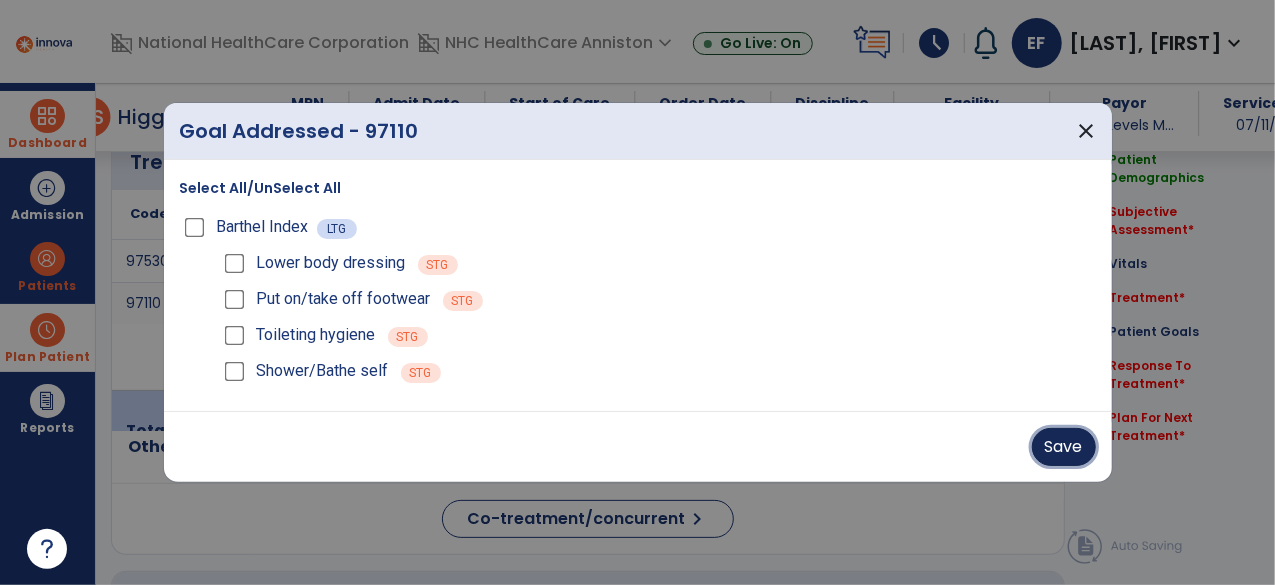 click on "Save" at bounding box center [1064, 447] 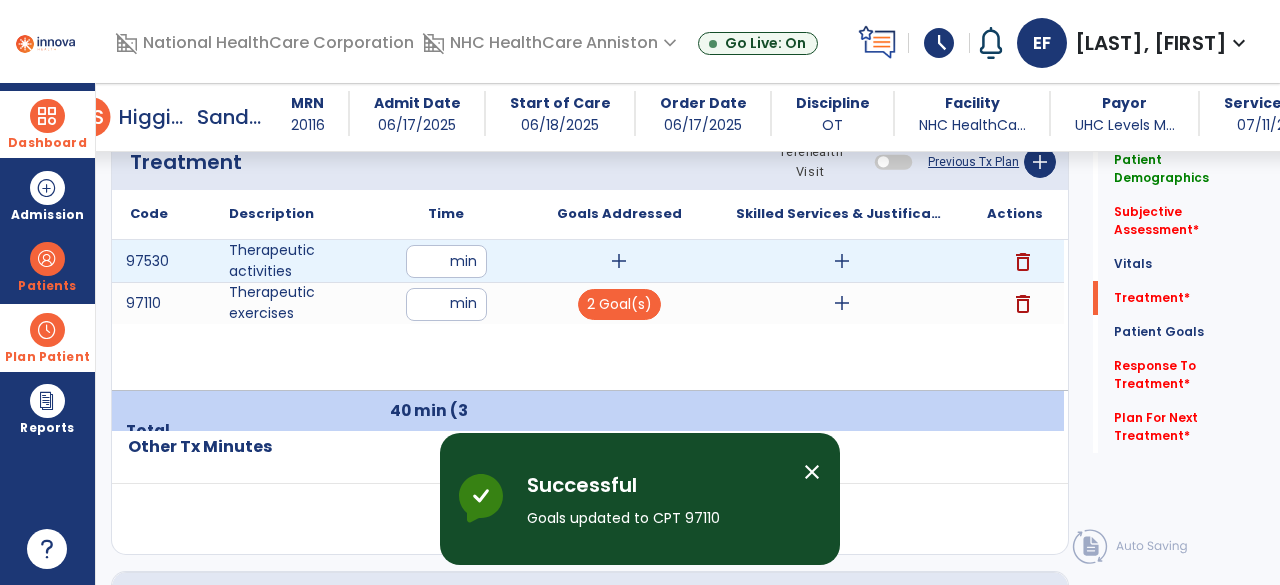 click on "add" at bounding box center (619, 261) 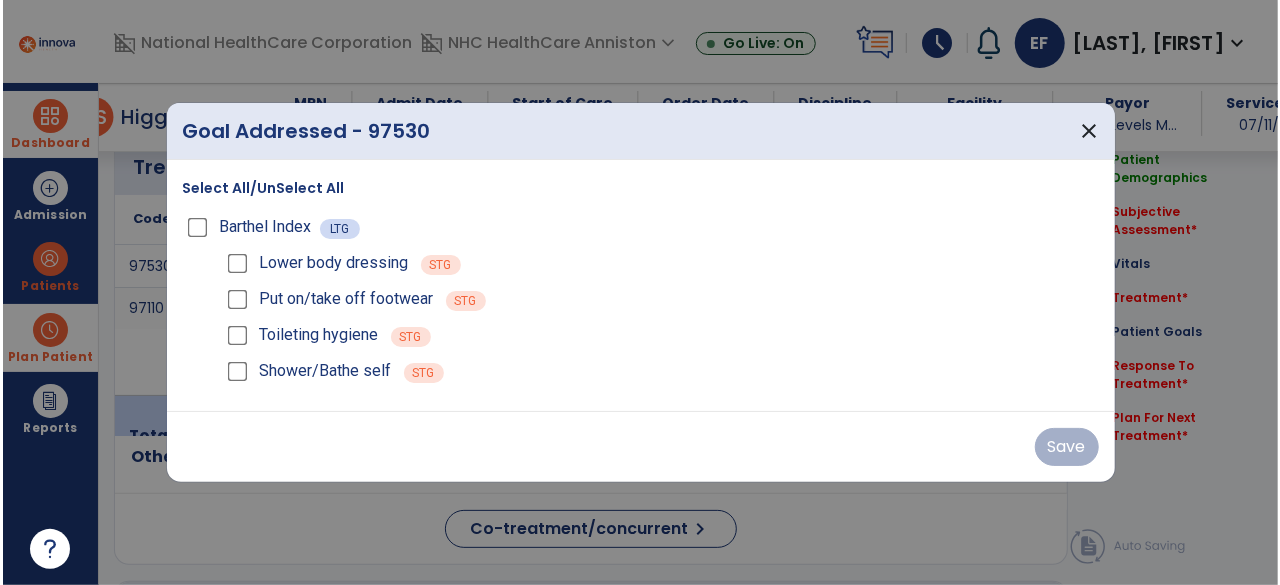 scroll, scrollTop: 1226, scrollLeft: 0, axis: vertical 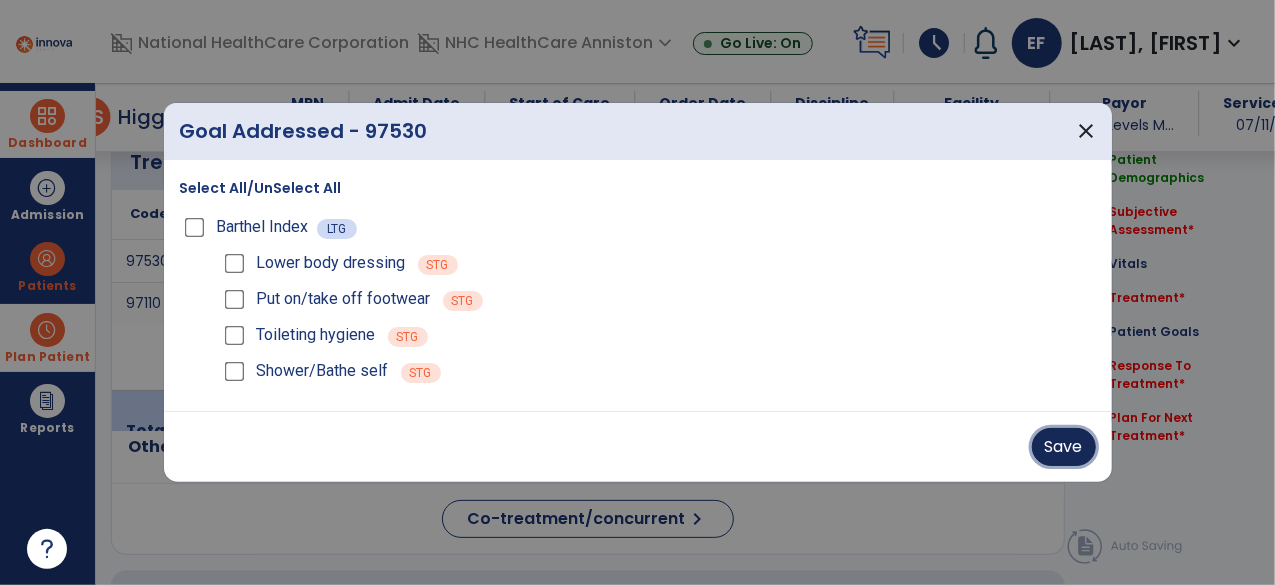 click on "Save" at bounding box center (1064, 447) 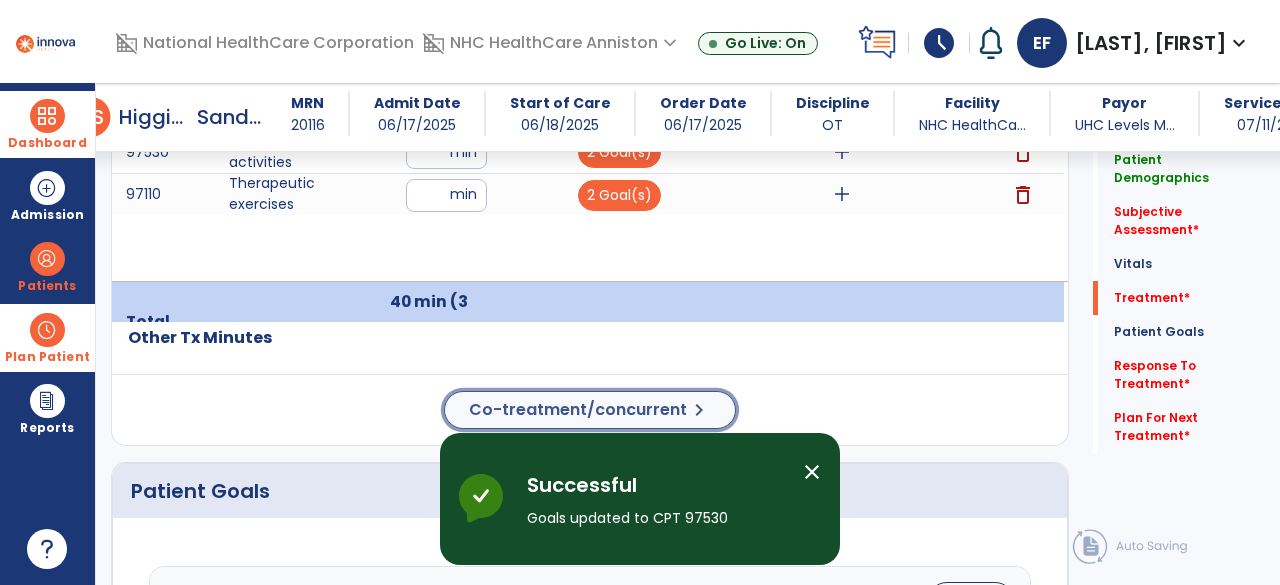 click on "Co-treatment/concurrent" 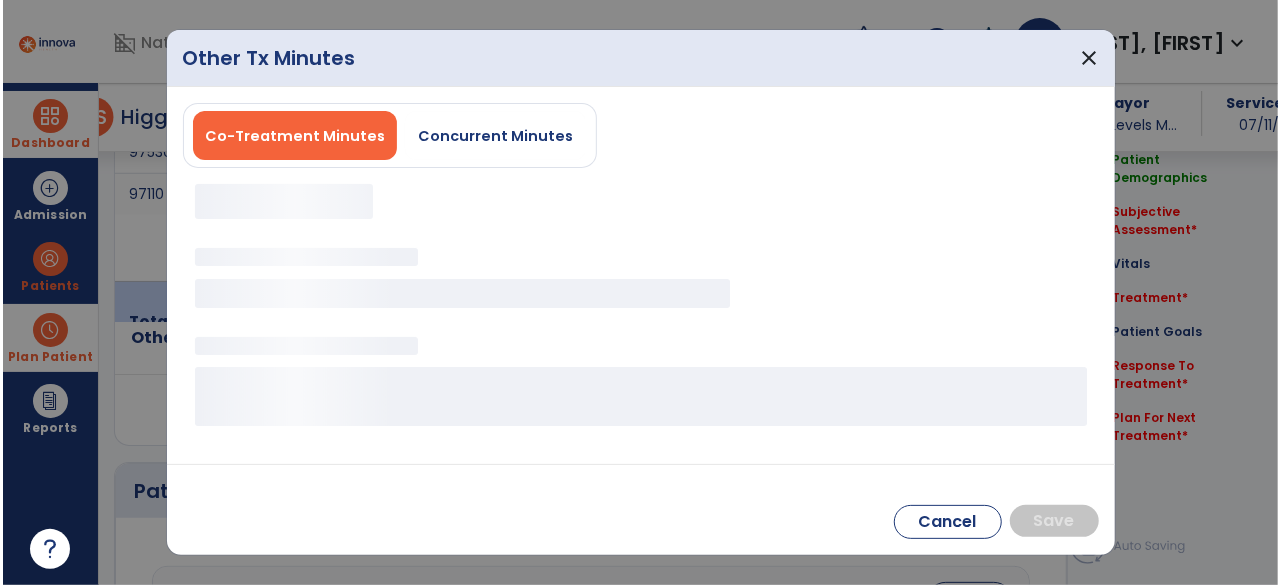 scroll, scrollTop: 1335, scrollLeft: 0, axis: vertical 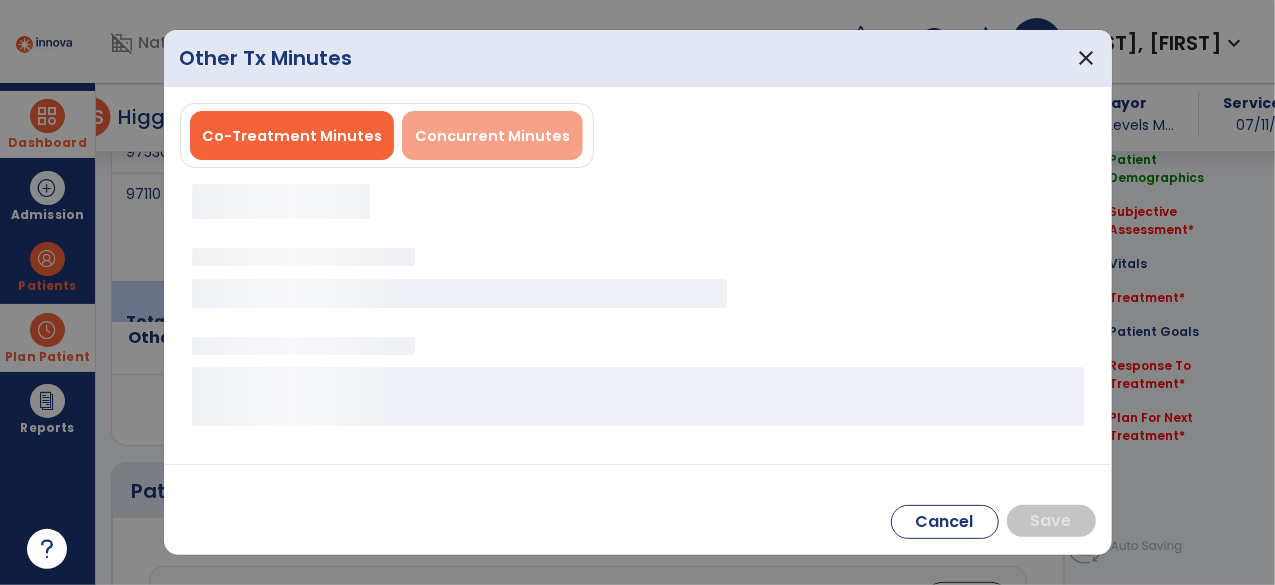 click on "Concurrent Minutes" at bounding box center [492, 135] 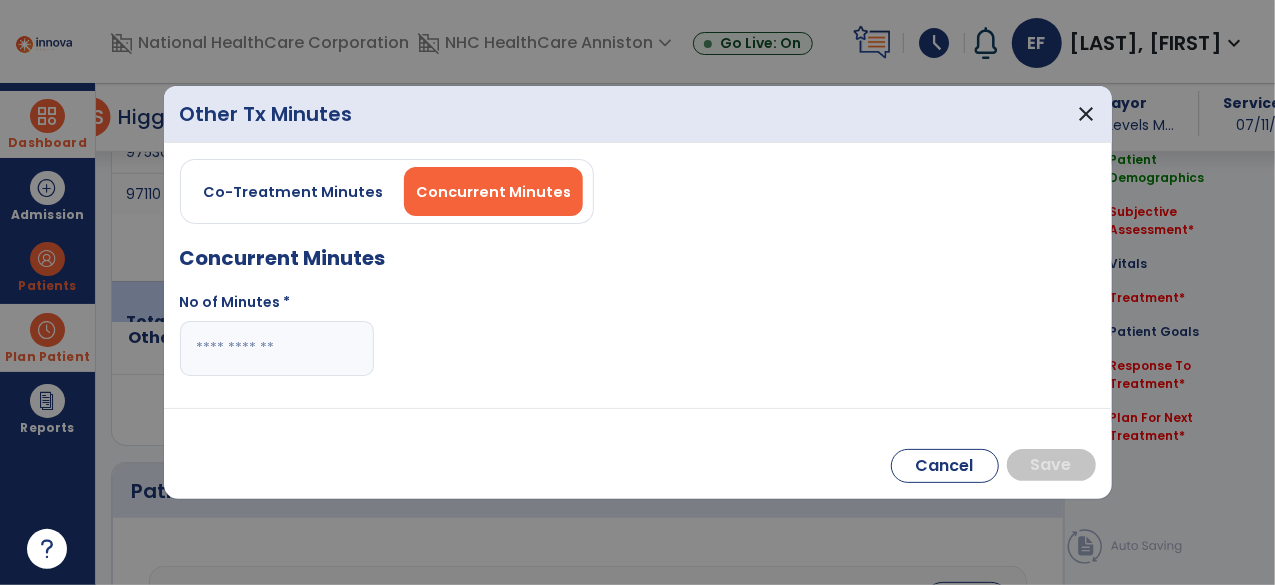 click at bounding box center [277, 348] 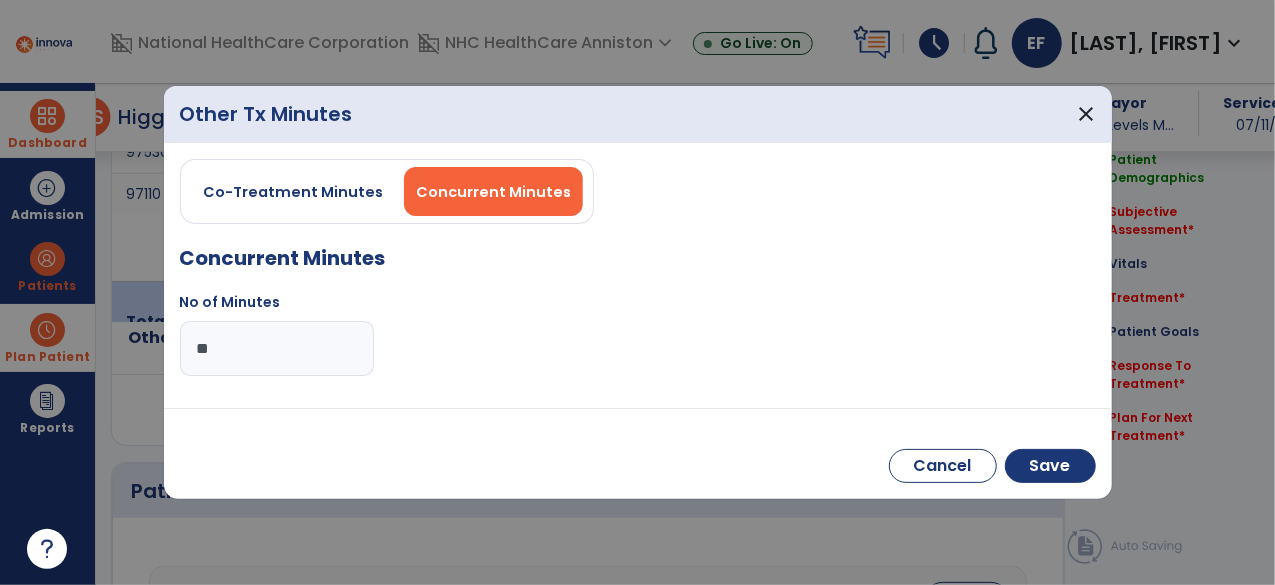 type on "**" 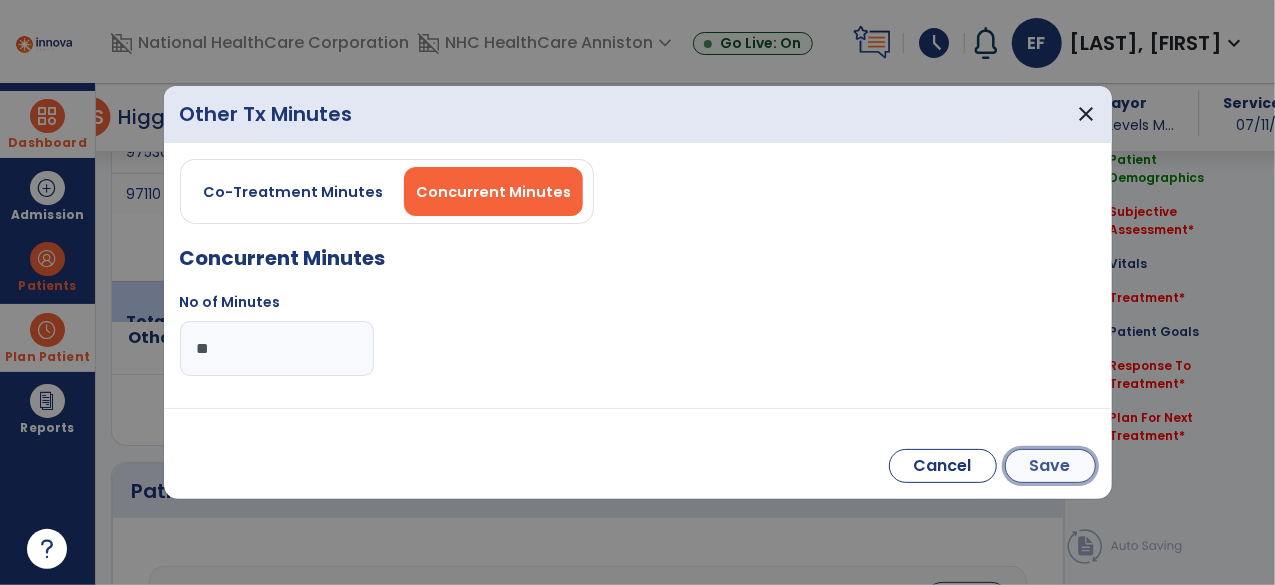 click on "Save" at bounding box center (1050, 466) 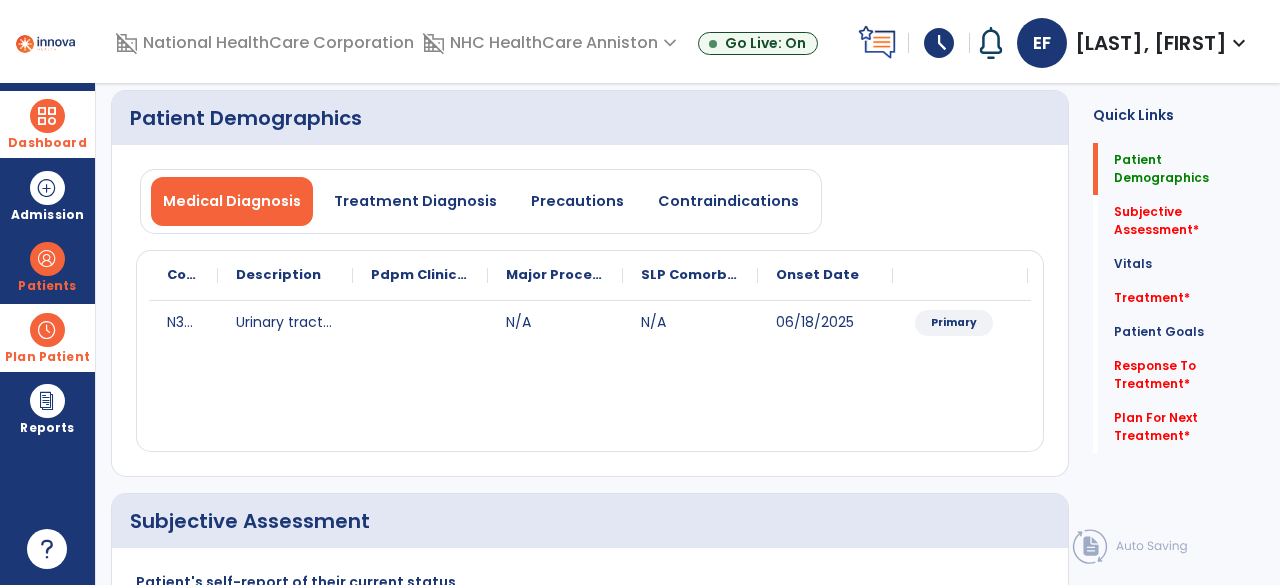 scroll, scrollTop: 0, scrollLeft: 0, axis: both 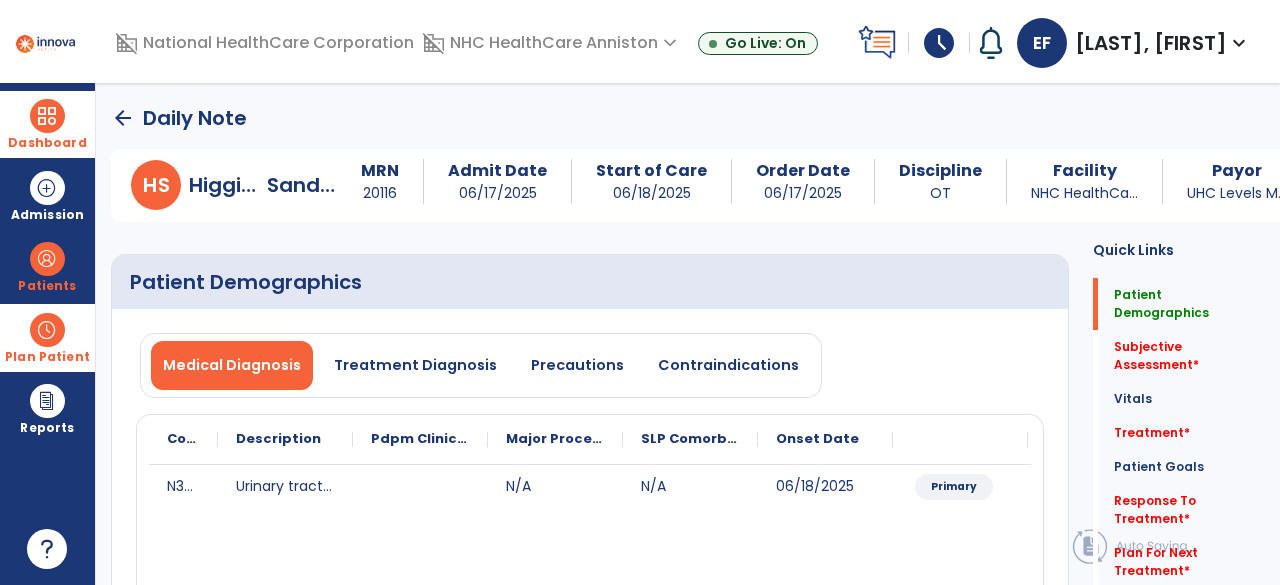 click on "arrow_back" 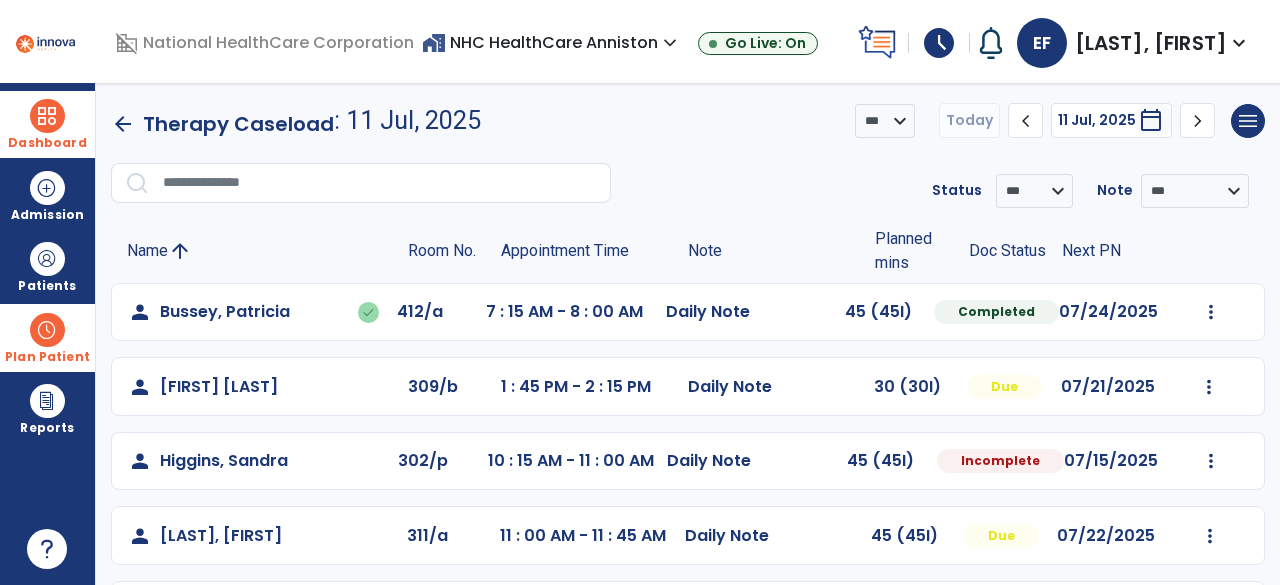 click on "Appointment Time" 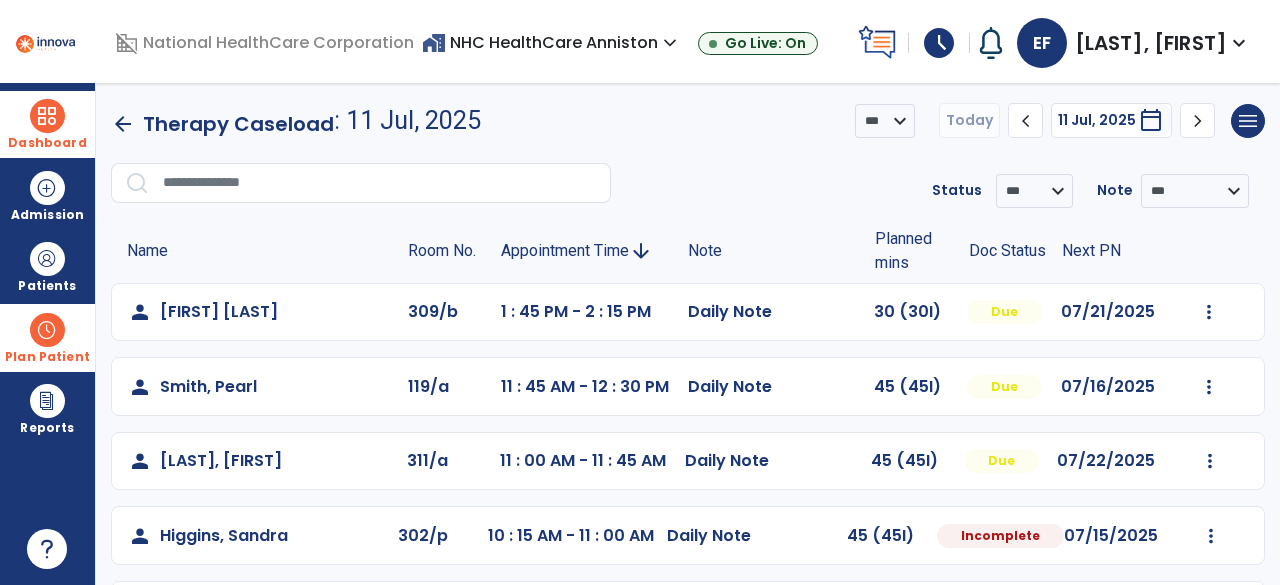 click on "Appointment Time" 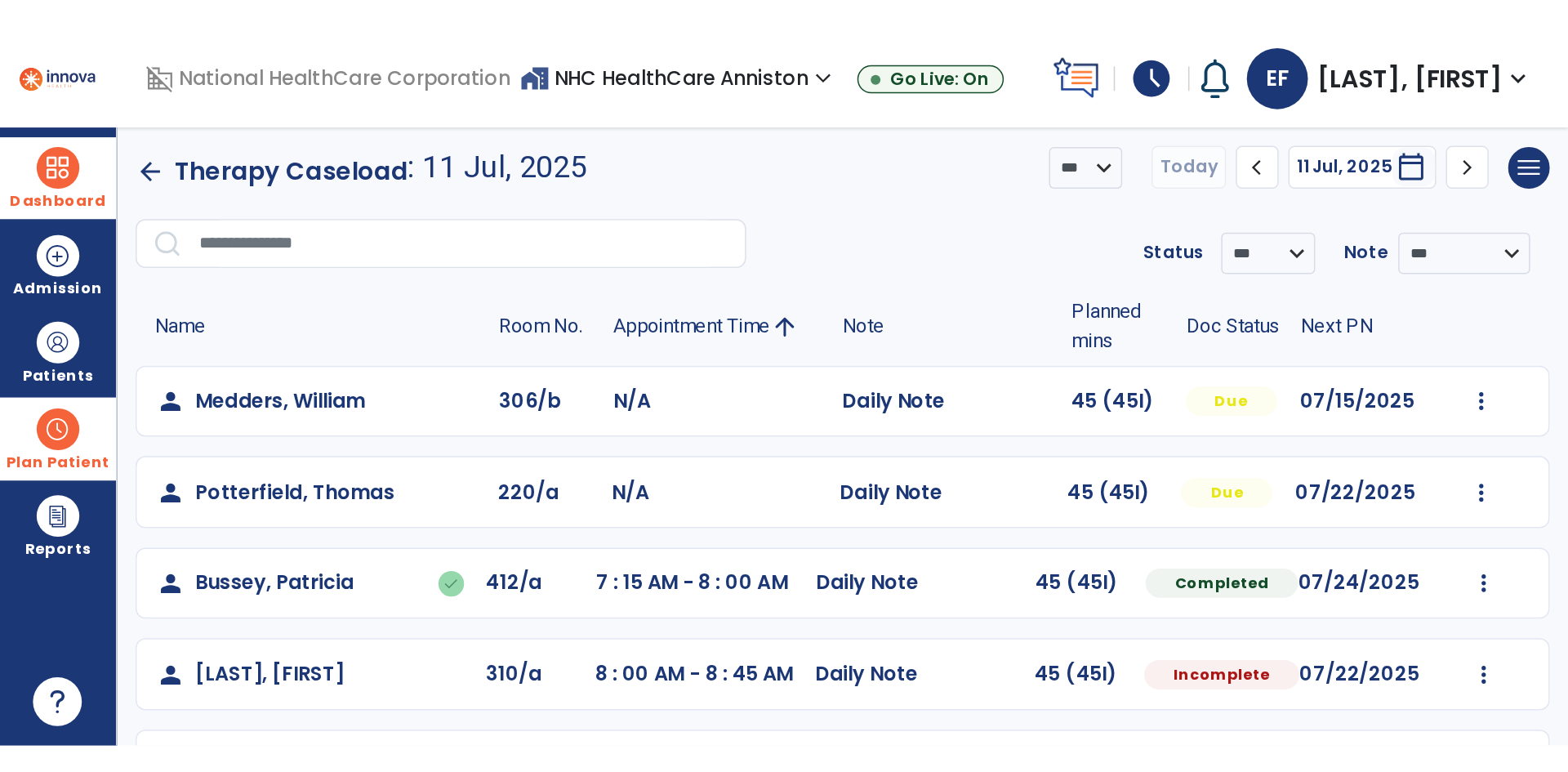 scroll, scrollTop: 4, scrollLeft: 0, axis: vertical 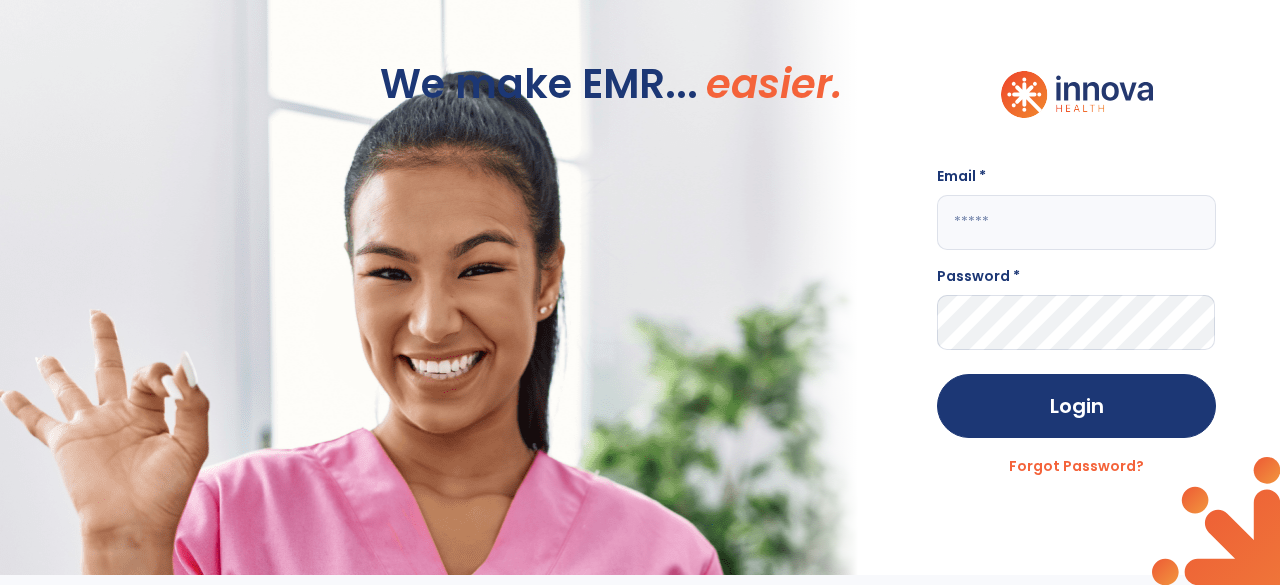 click 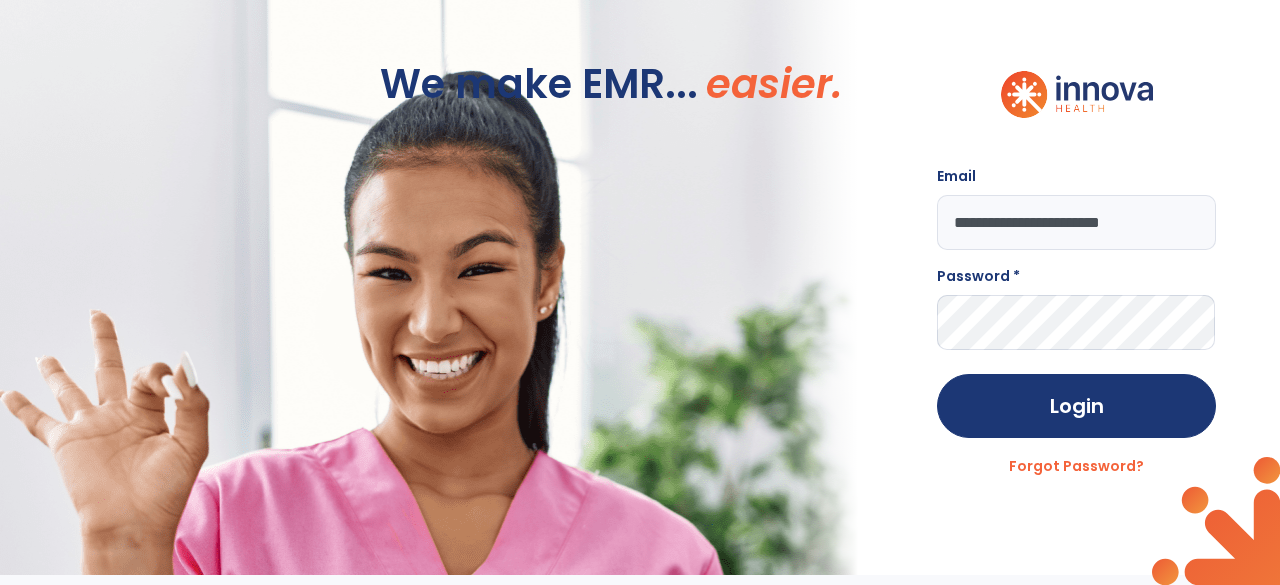 type on "**********" 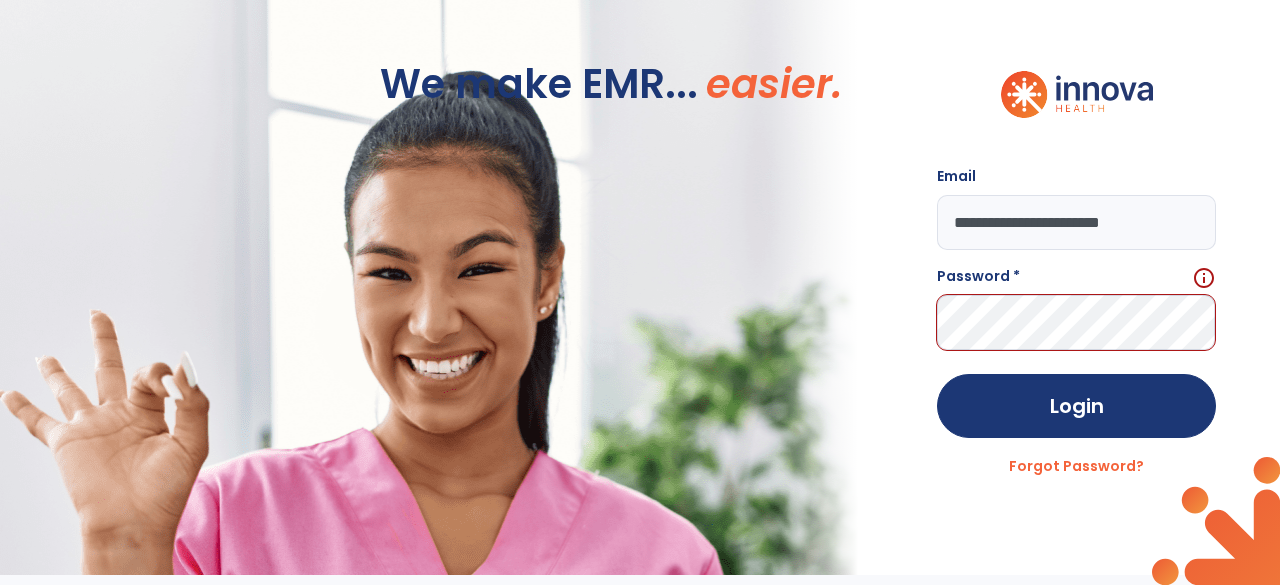 click on "**********" 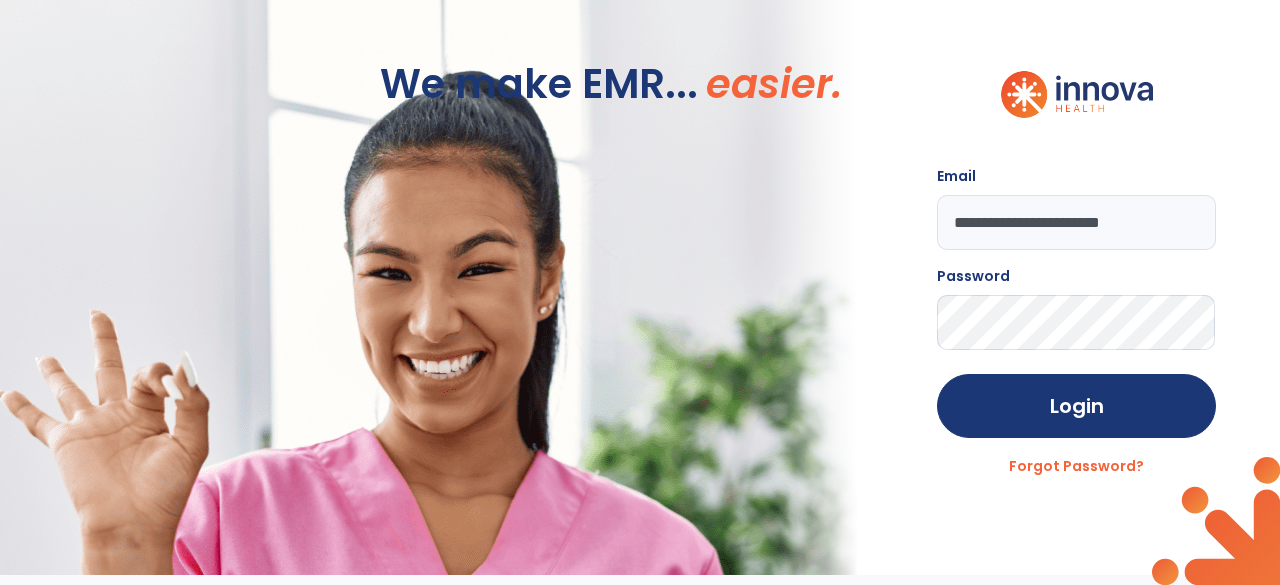click on "Login" 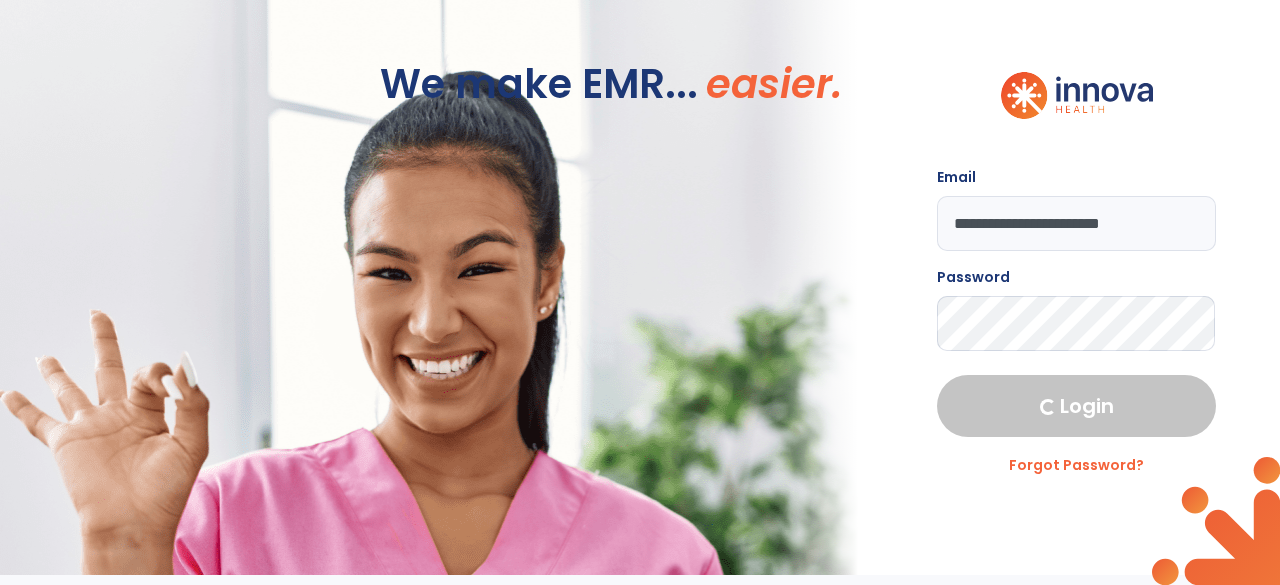 select on "****" 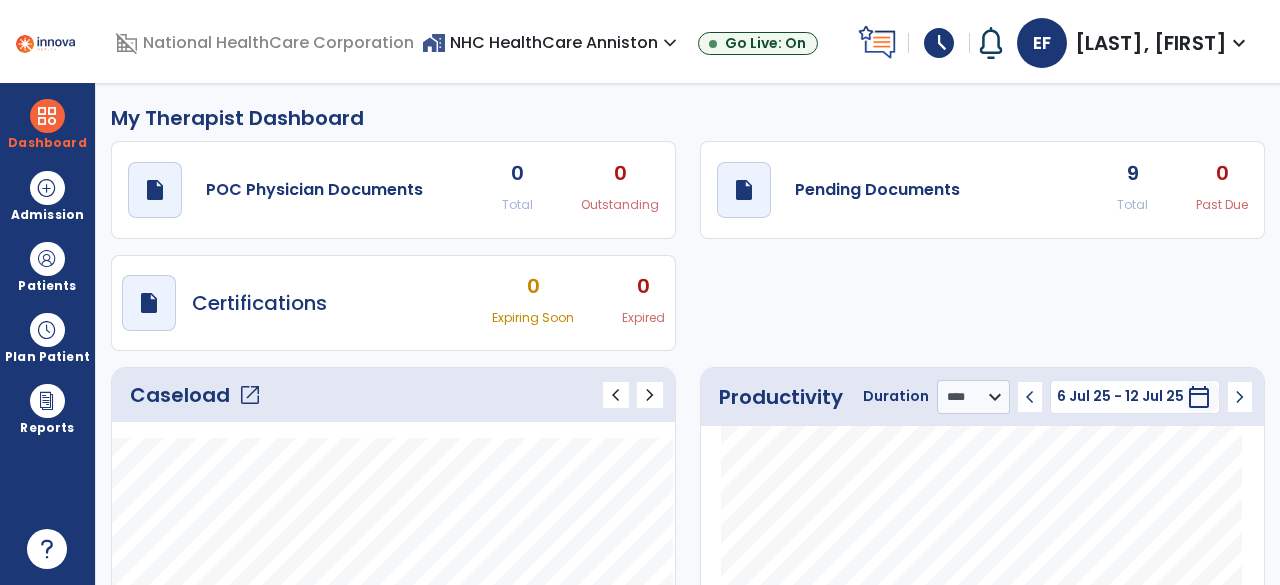click on "draft   open_in_new  POC Physician Documents 0 Total 0 Outstanding  draft   open_in_new  Pending Documents 9 Total 0 Past Due  draft   open_in_new  Certifications 0 Expiring Soon 0 Expired" 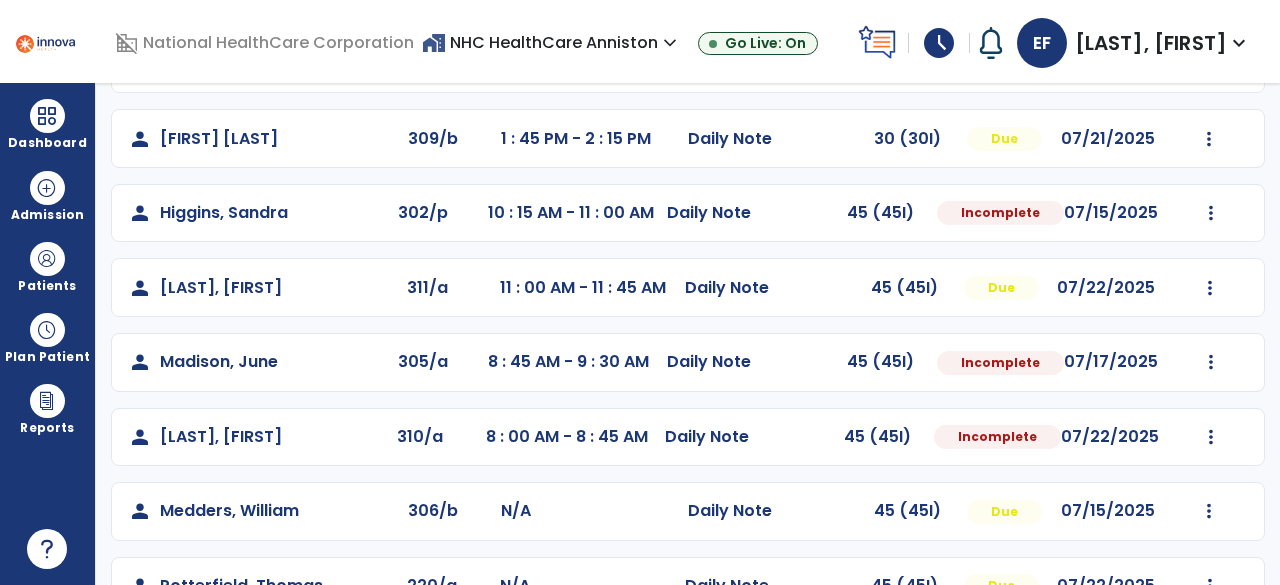 scroll, scrollTop: 234, scrollLeft: 0, axis: vertical 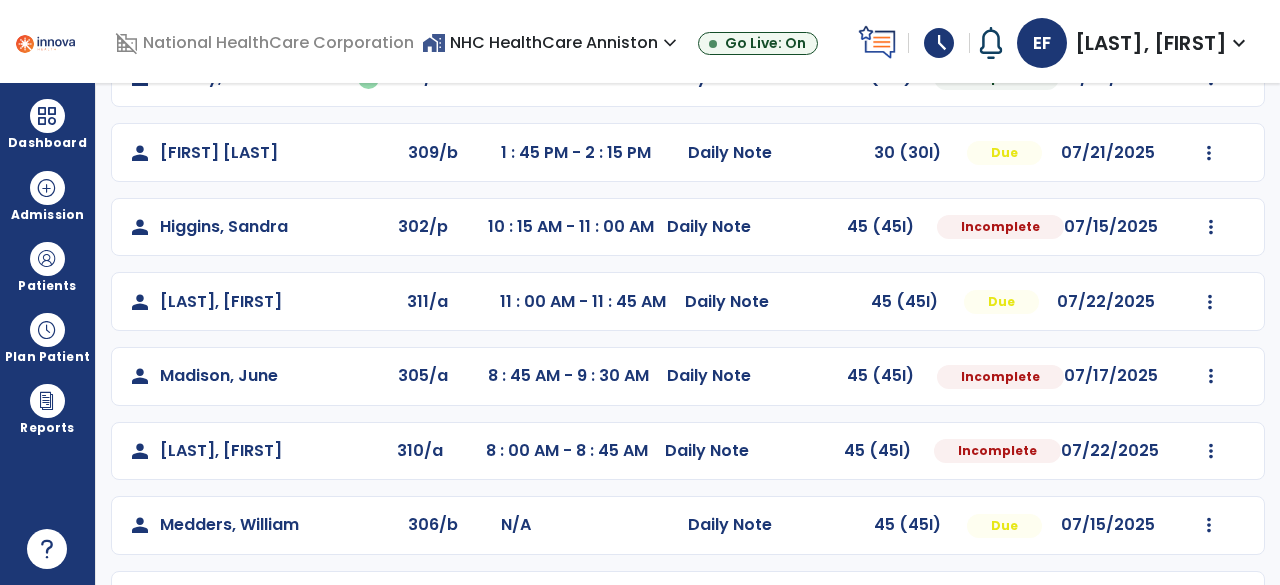 click on "Mark Visit As Complete   Reset Note   Open Document   G + C Mins" 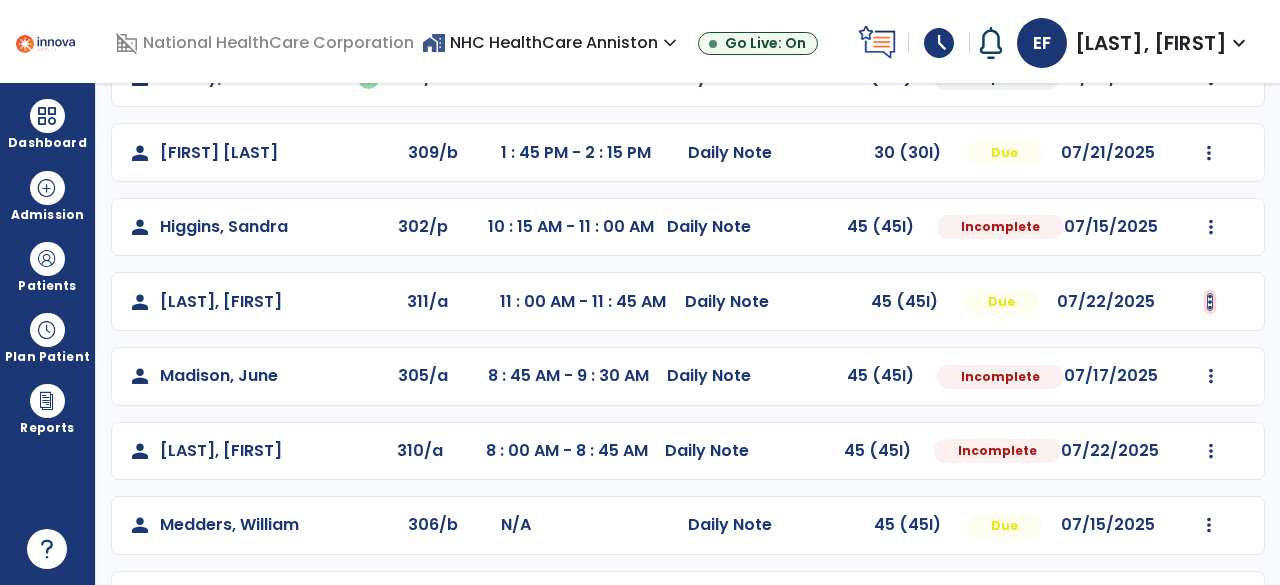 click at bounding box center [1211, 78] 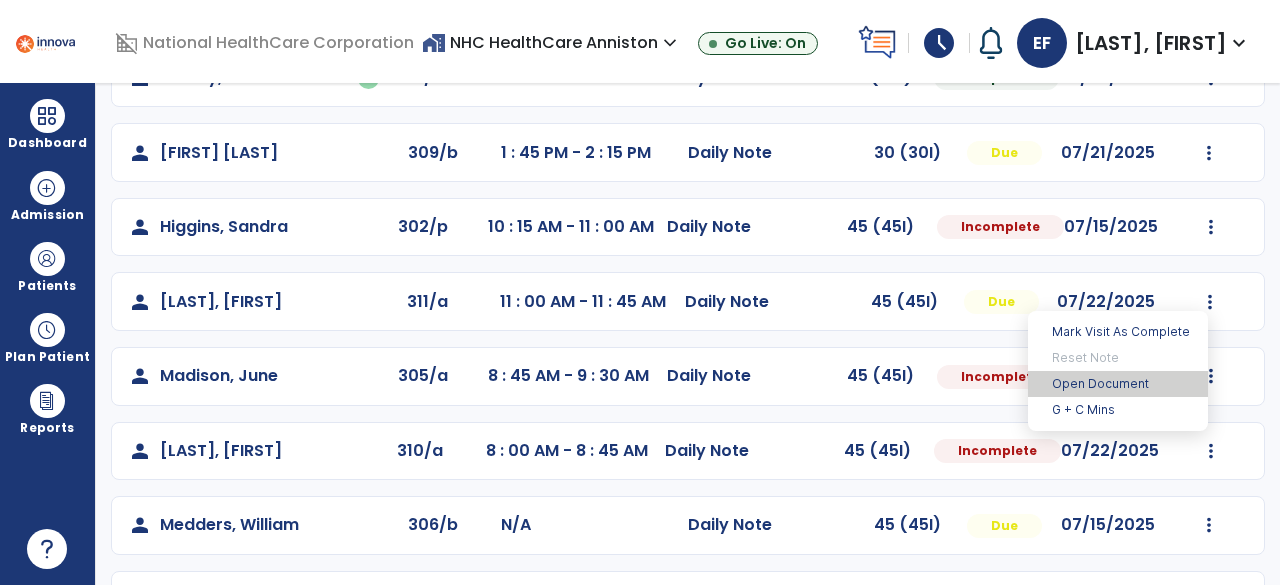 click on "Open Document" at bounding box center [1118, 384] 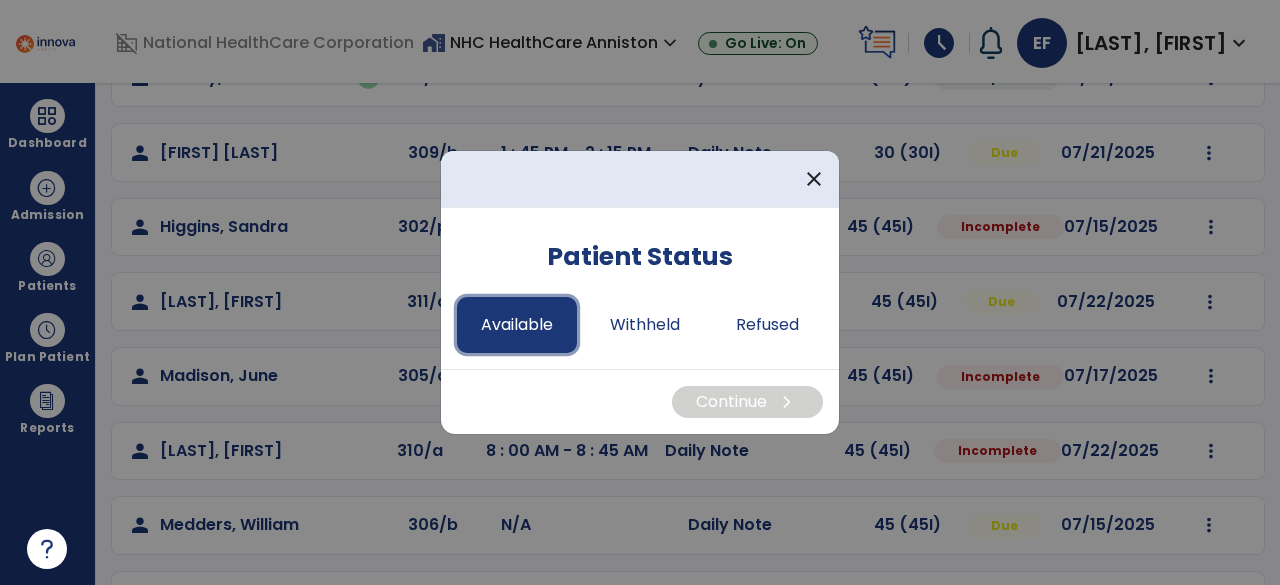 click on "Available" at bounding box center [517, 325] 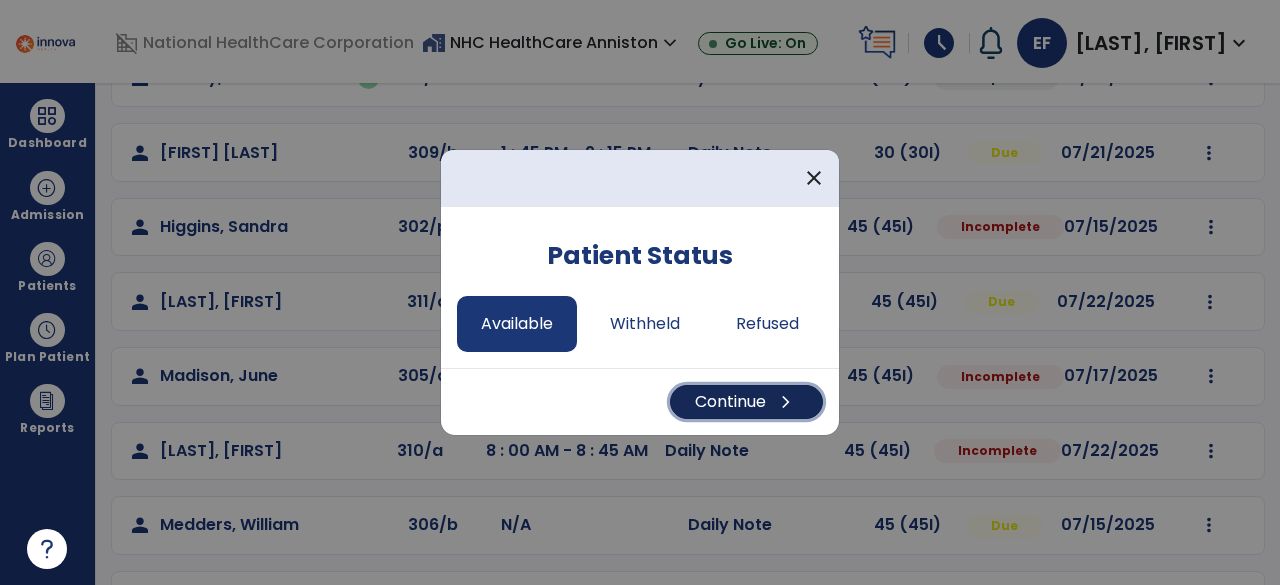 click on "Continue   chevron_right" at bounding box center [746, 402] 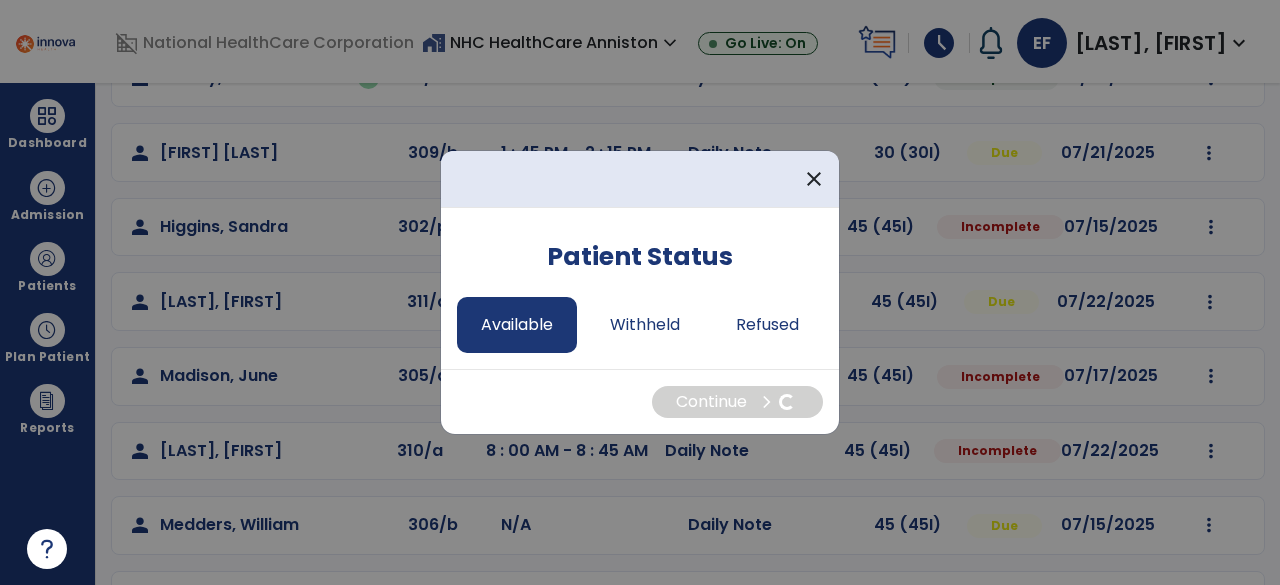 select on "*" 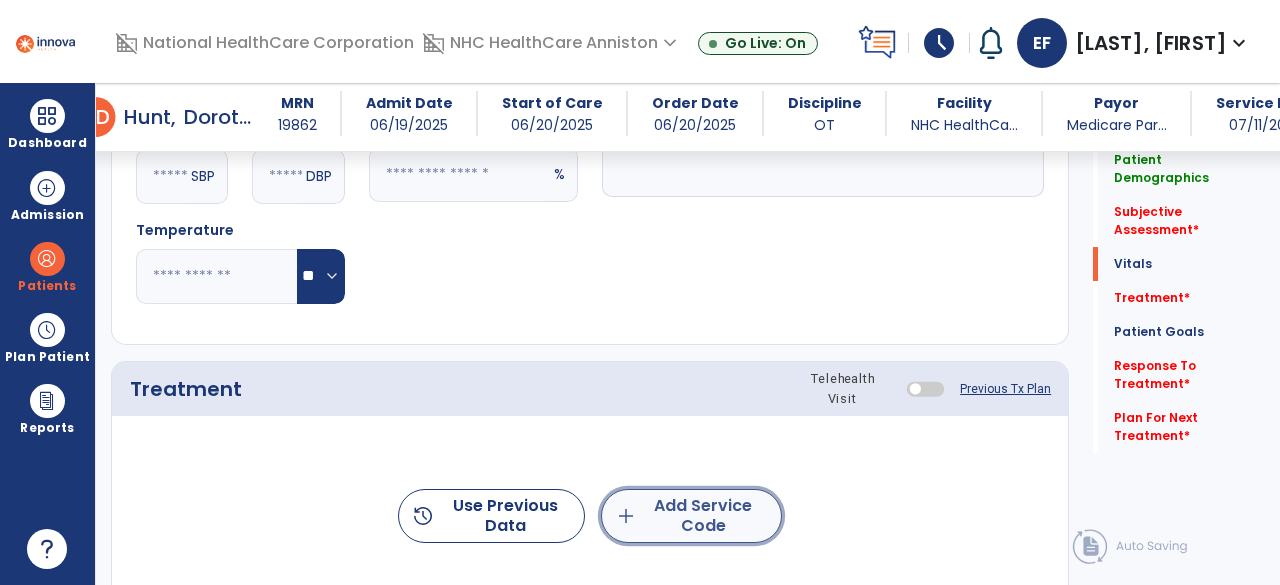 click on "add  Add Service Code" 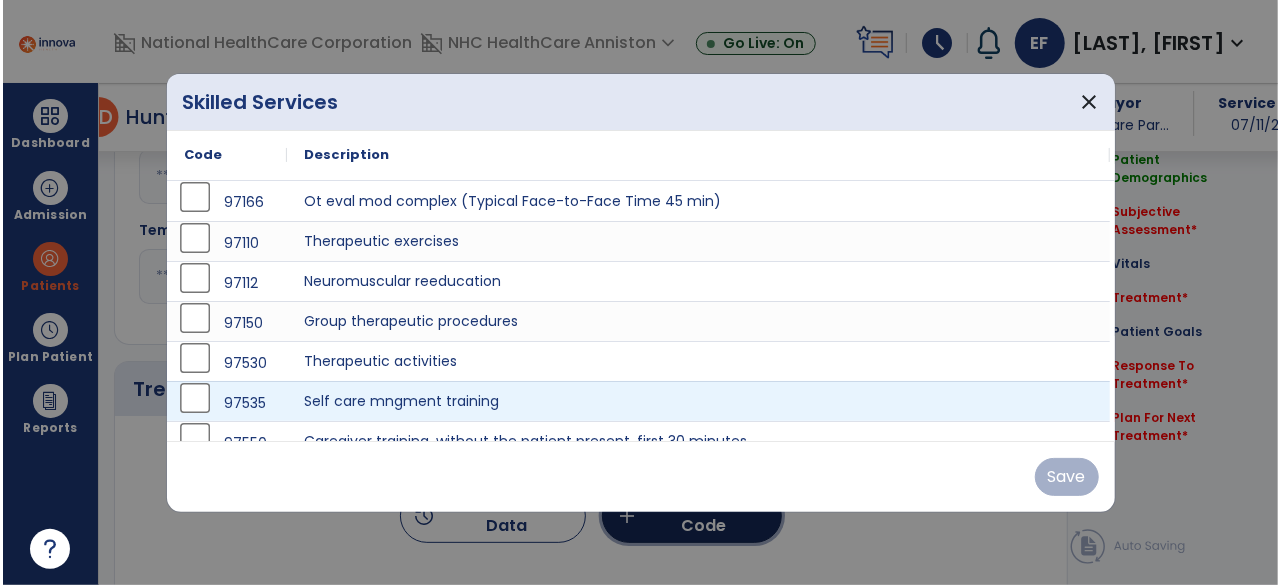 scroll, scrollTop: 998, scrollLeft: 0, axis: vertical 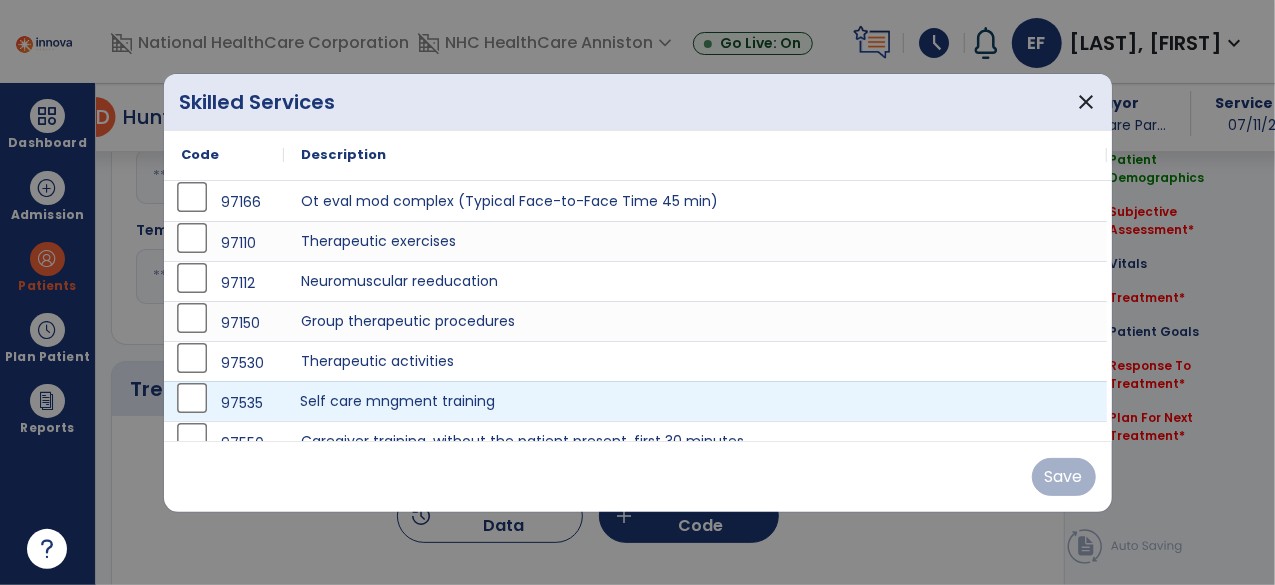 click on "Self care mngment training" at bounding box center [696, 401] 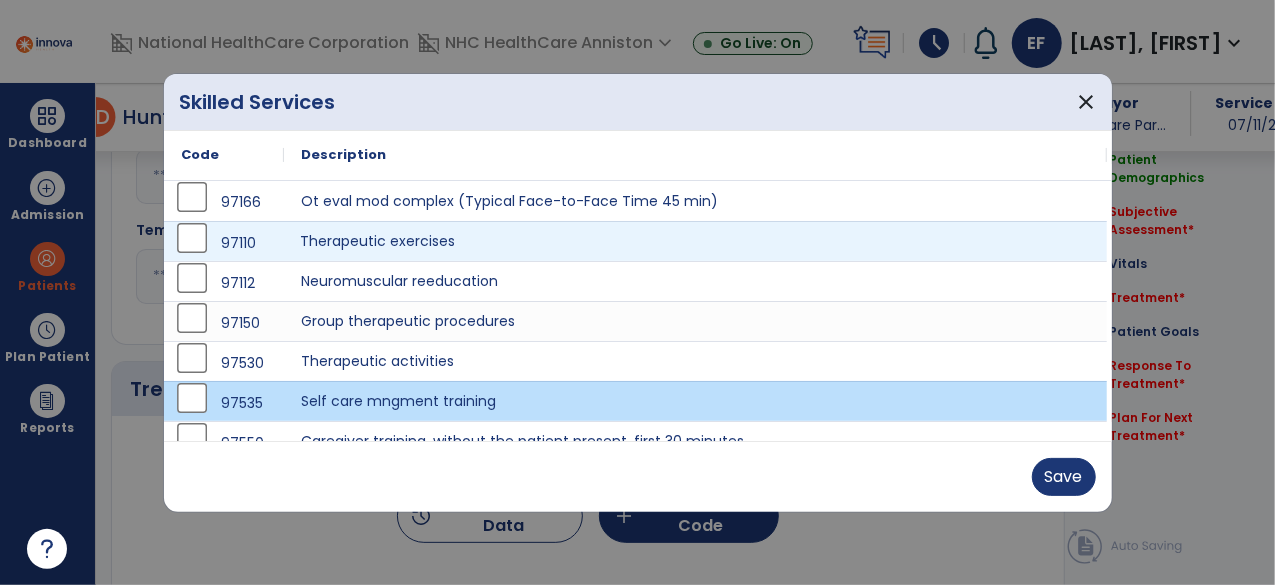 click on "Therapeutic exercises" at bounding box center [696, 241] 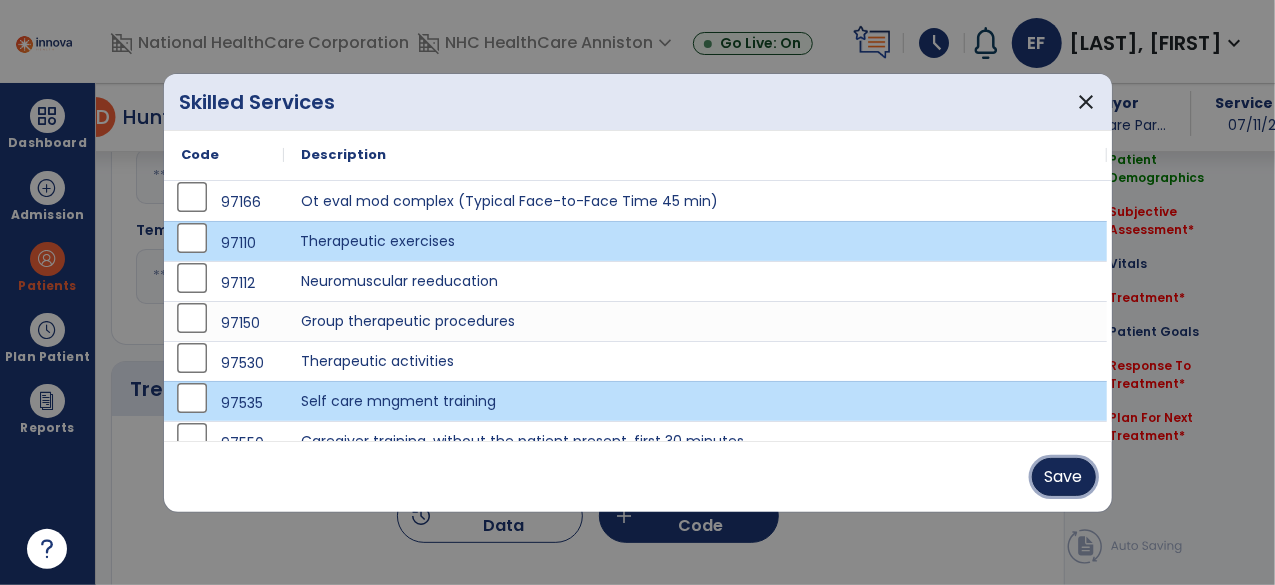 click on "Save" at bounding box center [1064, 477] 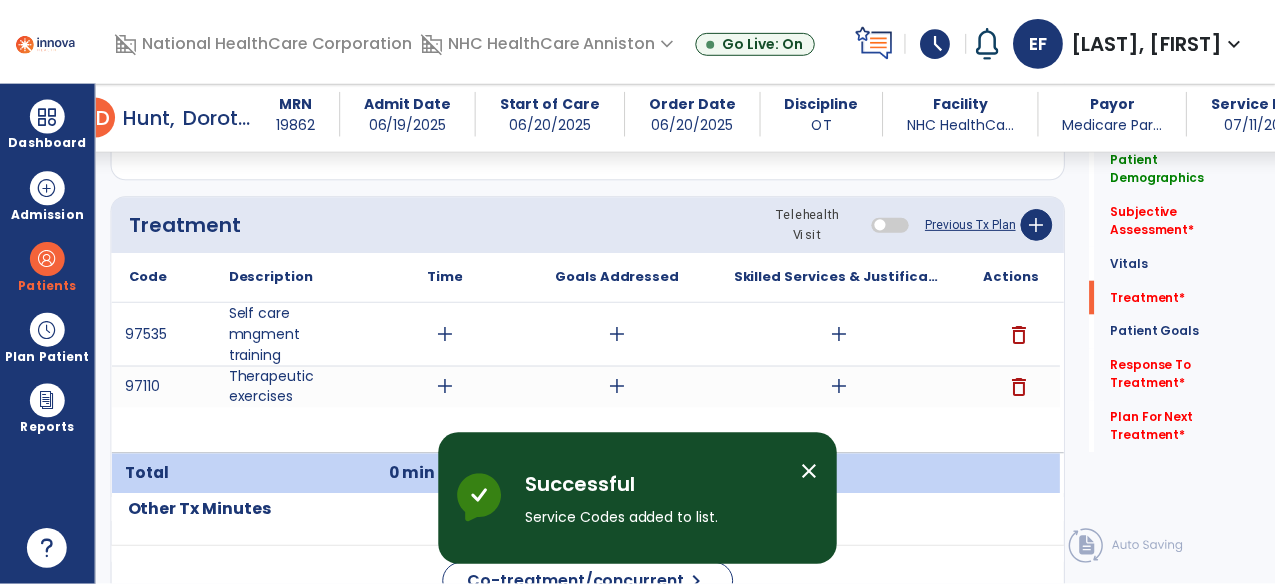 scroll, scrollTop: 1164, scrollLeft: 0, axis: vertical 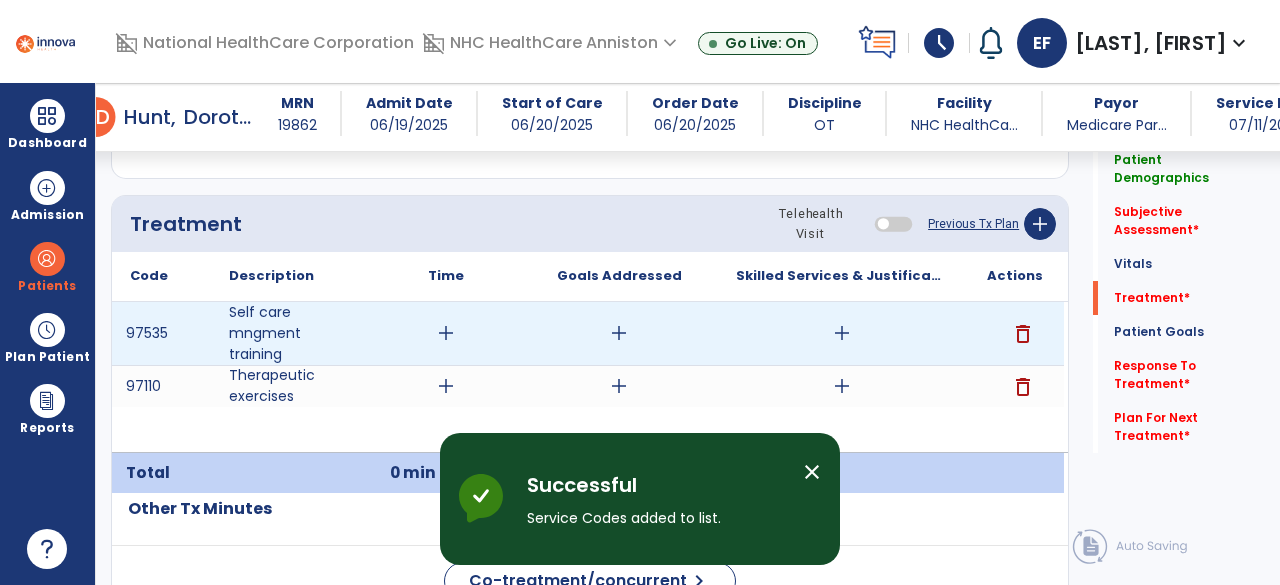 click on "add" at bounding box center (446, 333) 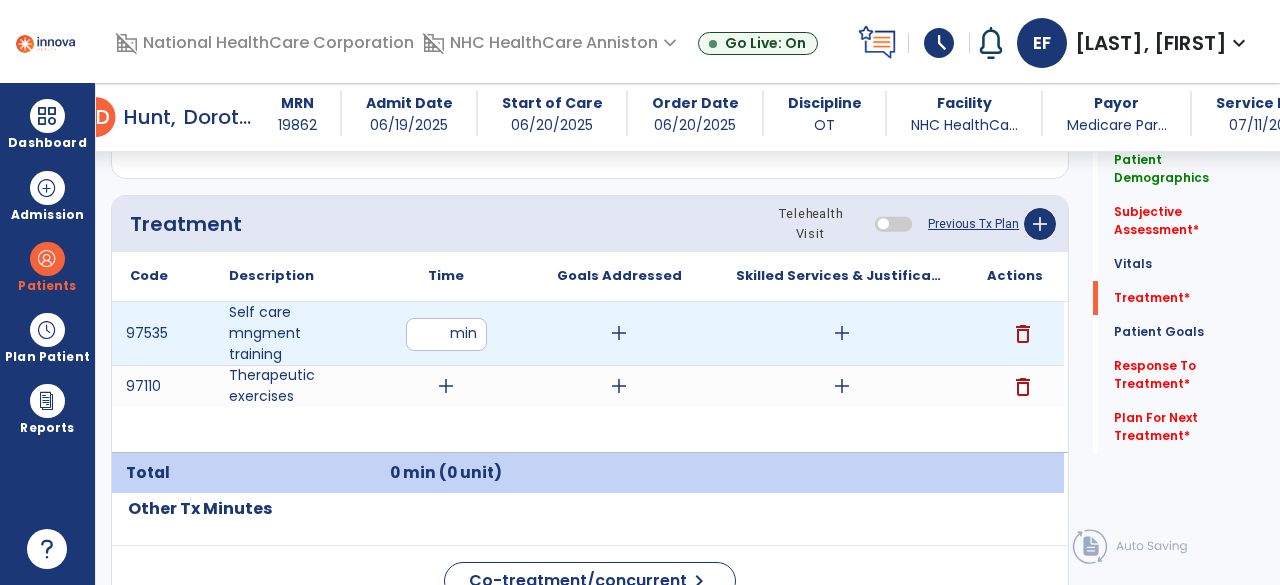type on "**" 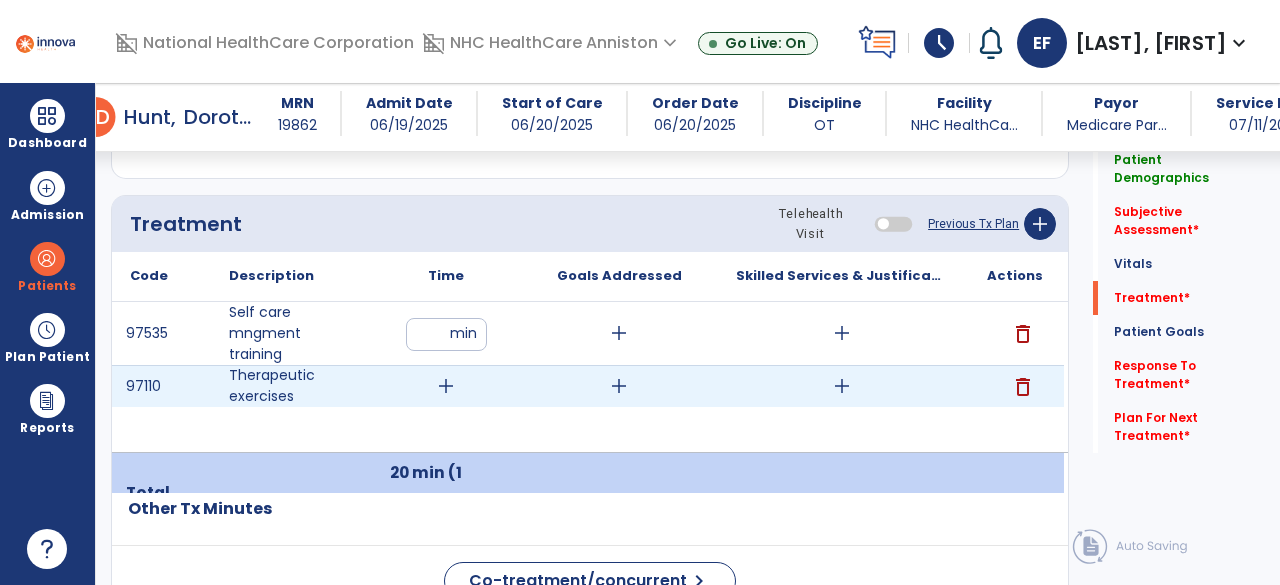 click on "add" at bounding box center (446, 386) 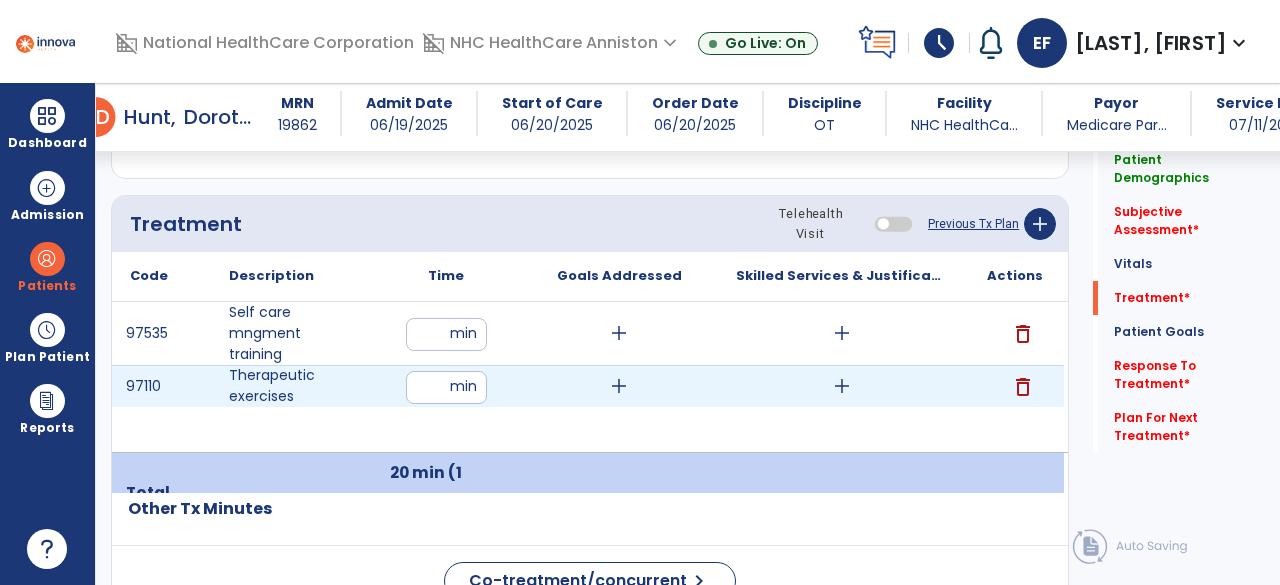 type on "**" 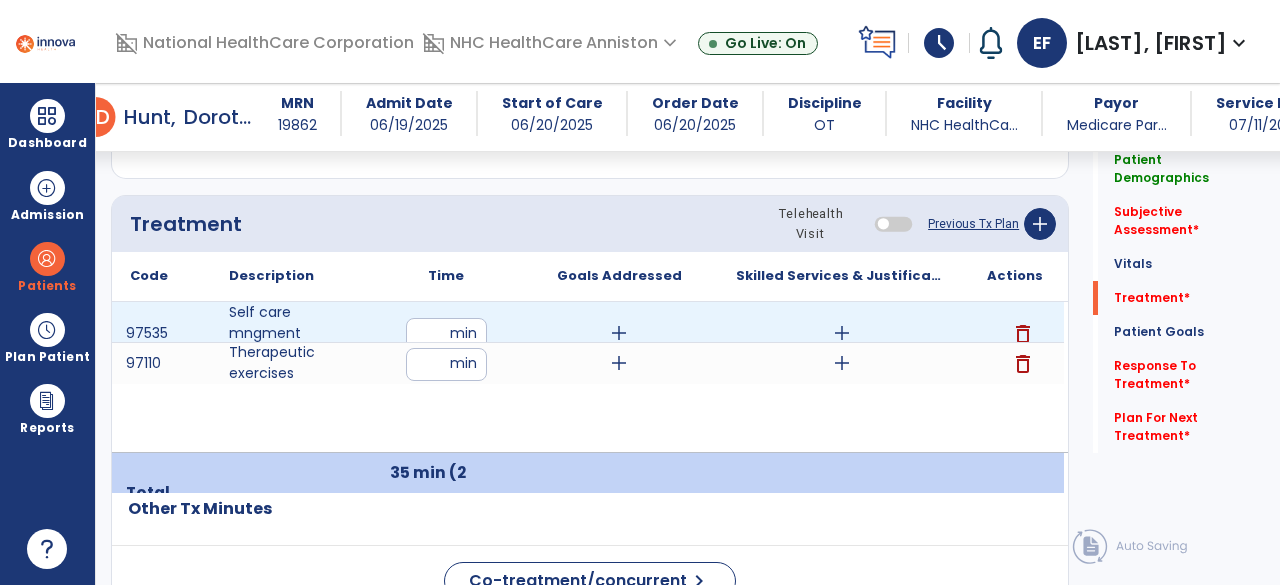 click on "add" at bounding box center [619, 333] 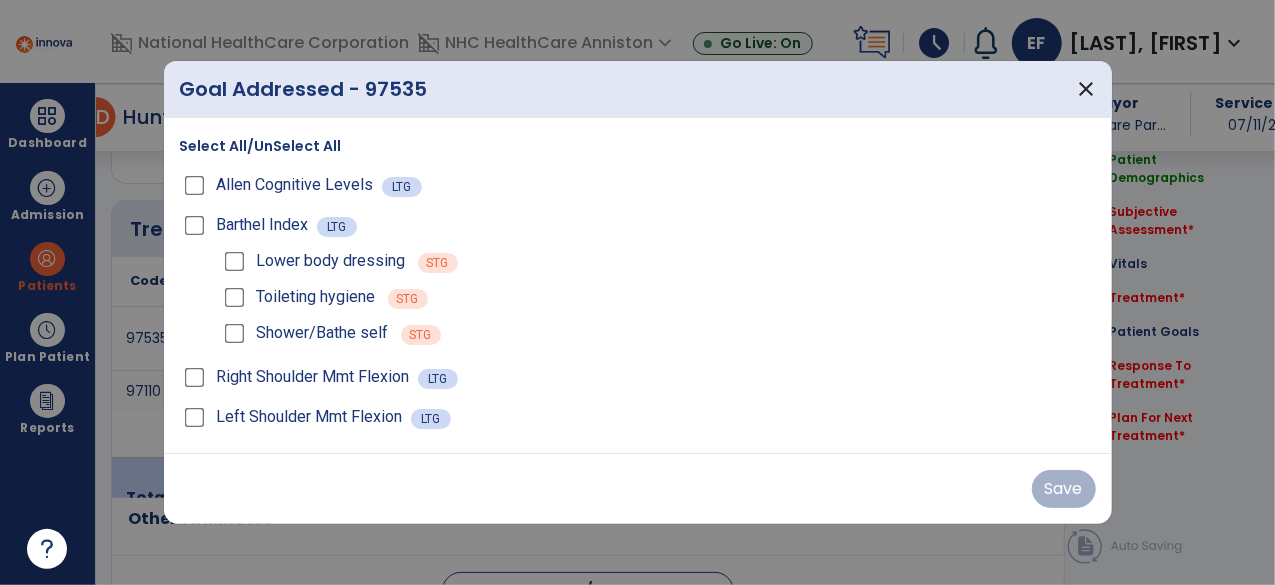 scroll, scrollTop: 1164, scrollLeft: 0, axis: vertical 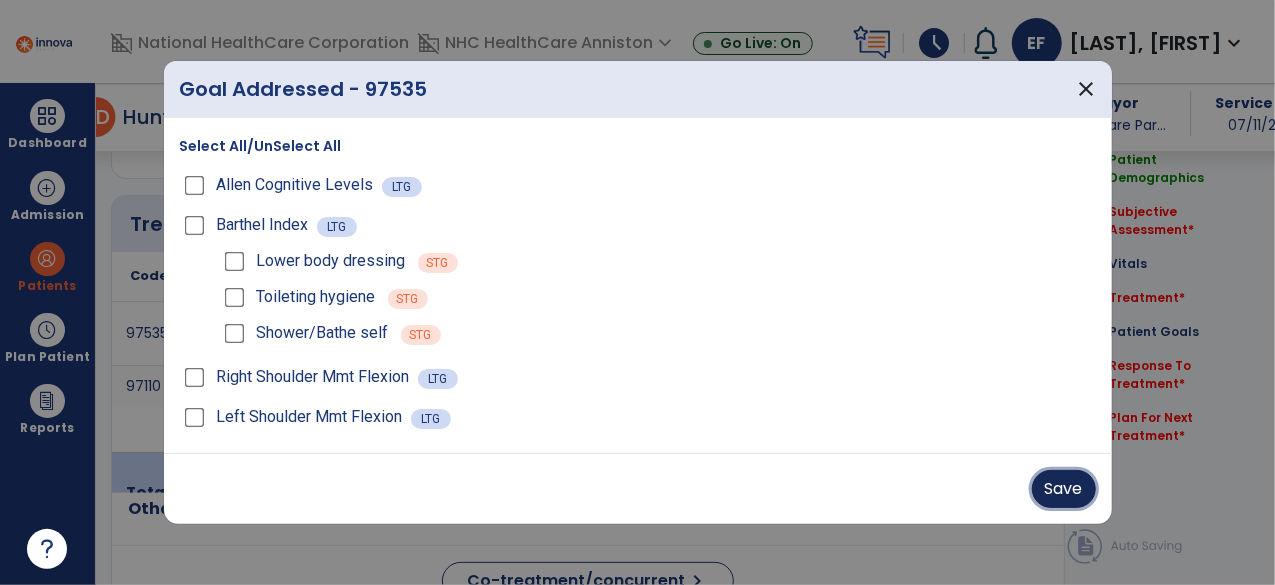 click on "Save" at bounding box center (1064, 489) 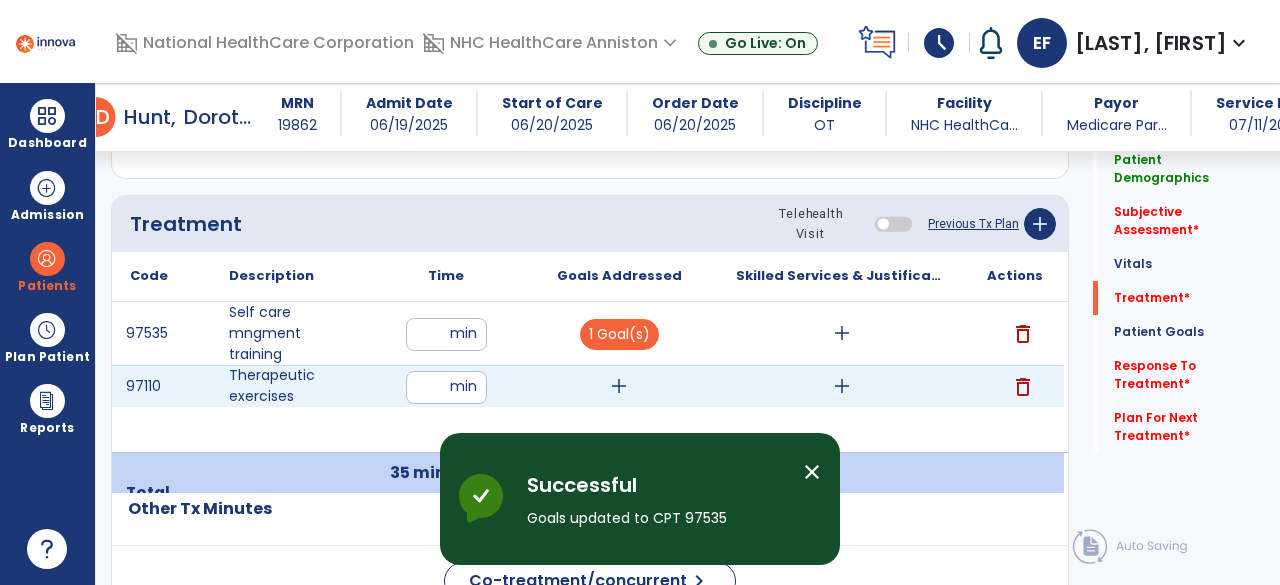 click on "add" at bounding box center (619, 386) 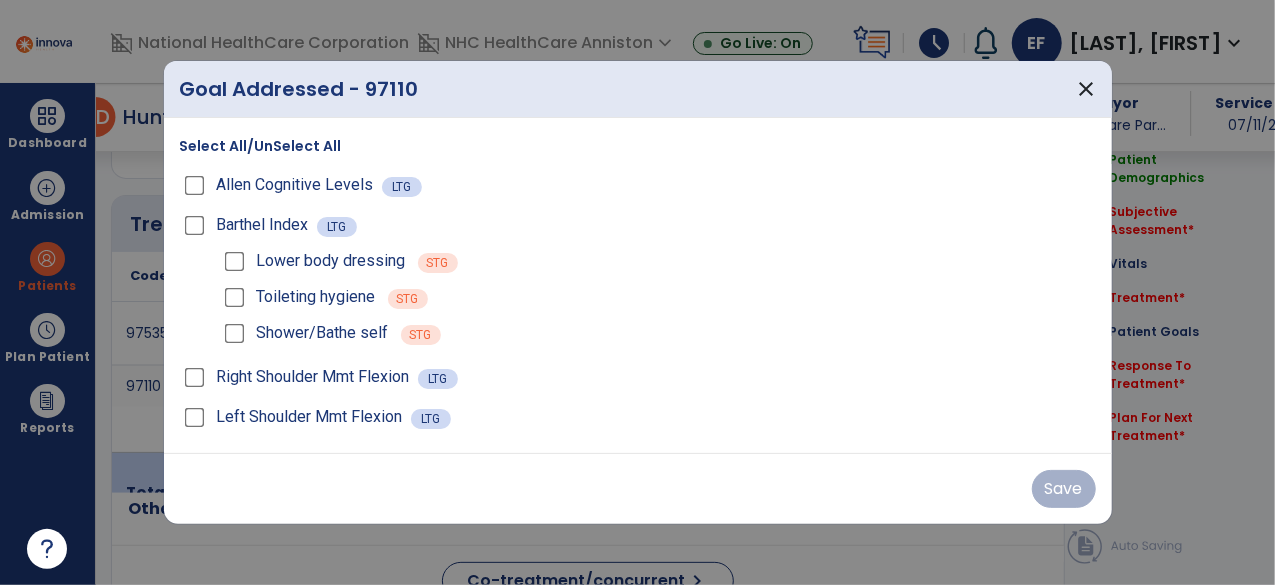 scroll, scrollTop: 1164, scrollLeft: 0, axis: vertical 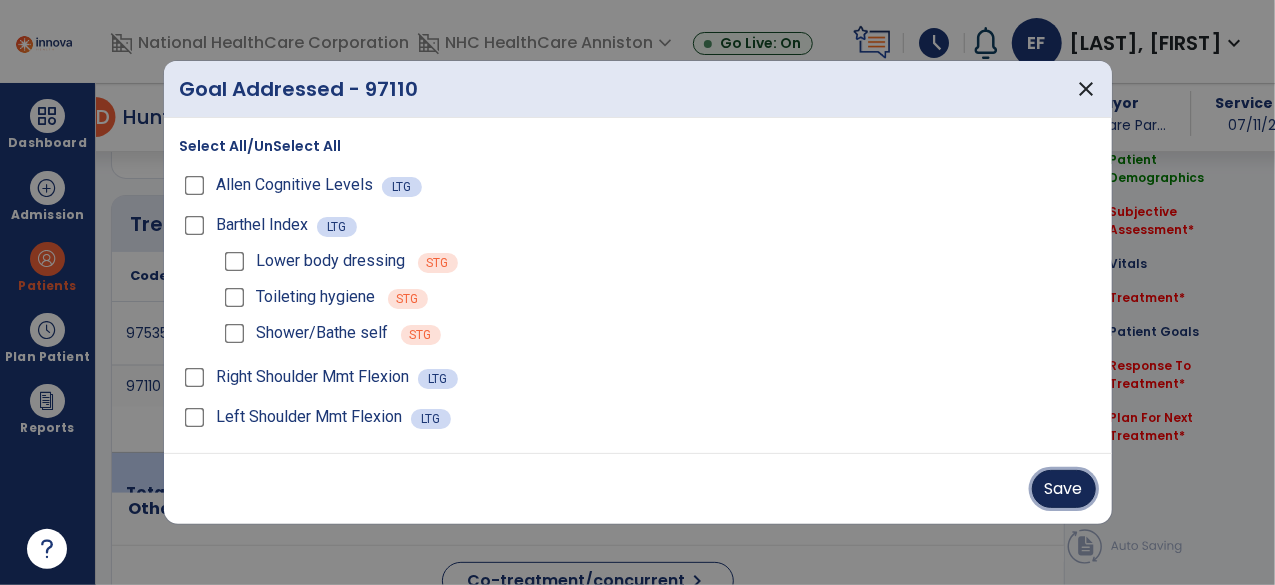 click on "Save" at bounding box center (1064, 489) 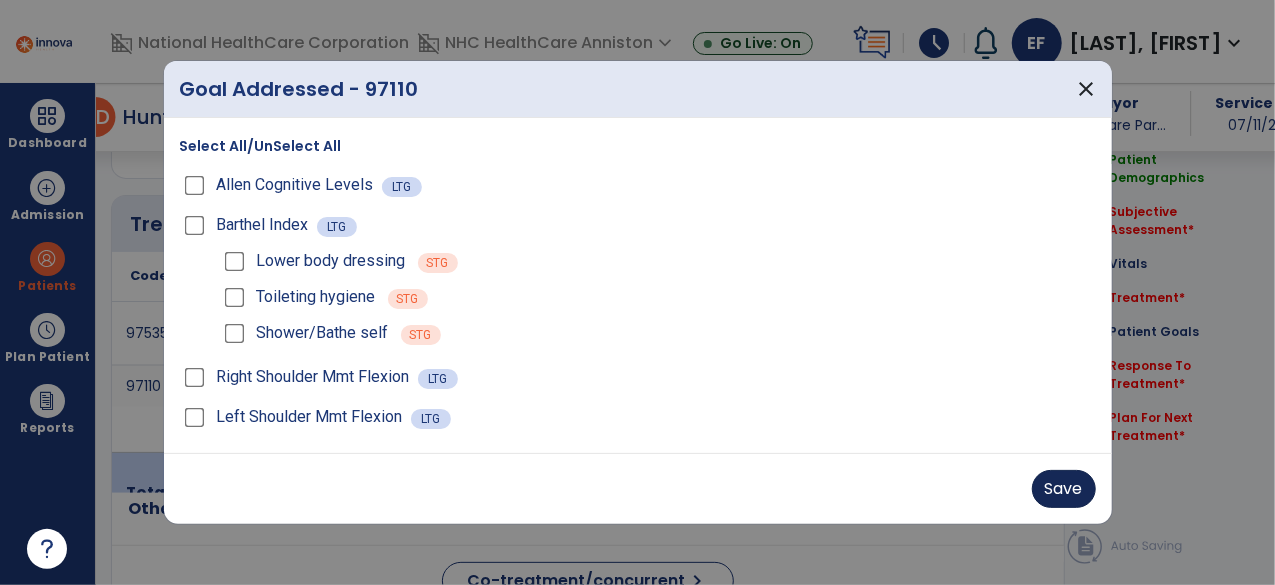 click on "Save" at bounding box center (638, 489) 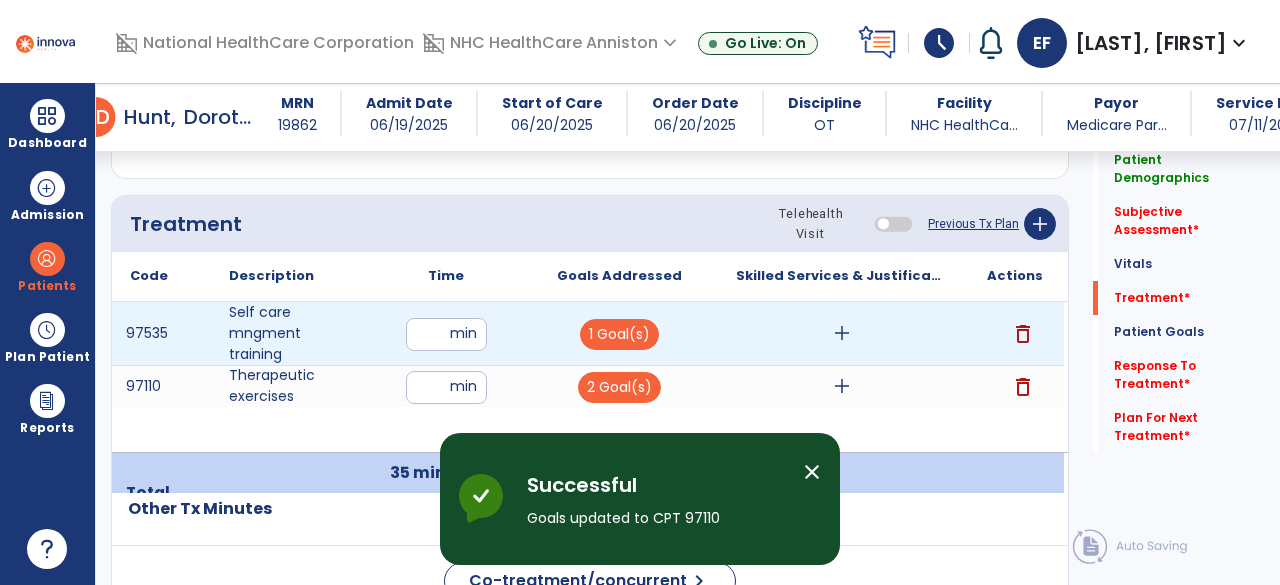 click on "add" at bounding box center [842, 333] 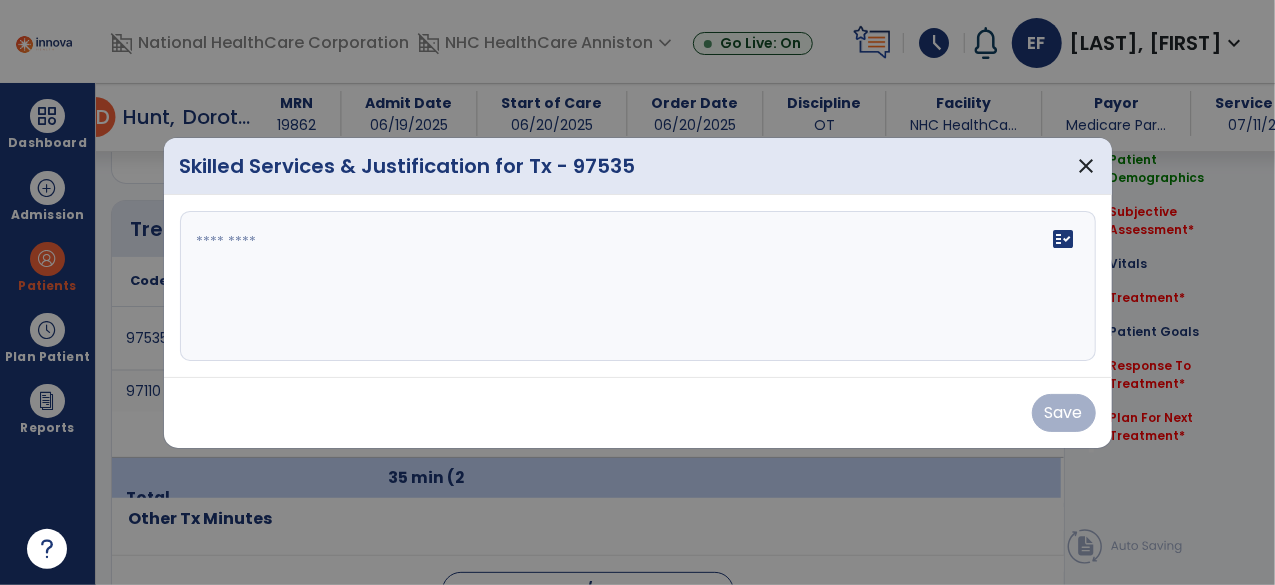 scroll, scrollTop: 1164, scrollLeft: 0, axis: vertical 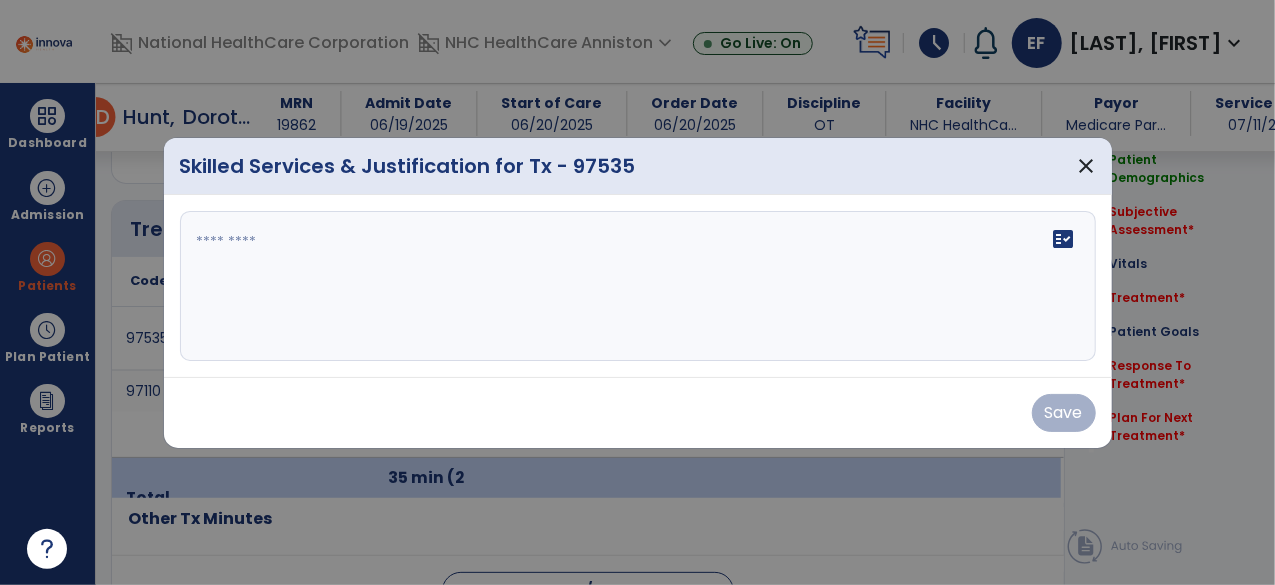 click on "fact_check" at bounding box center (638, 286) 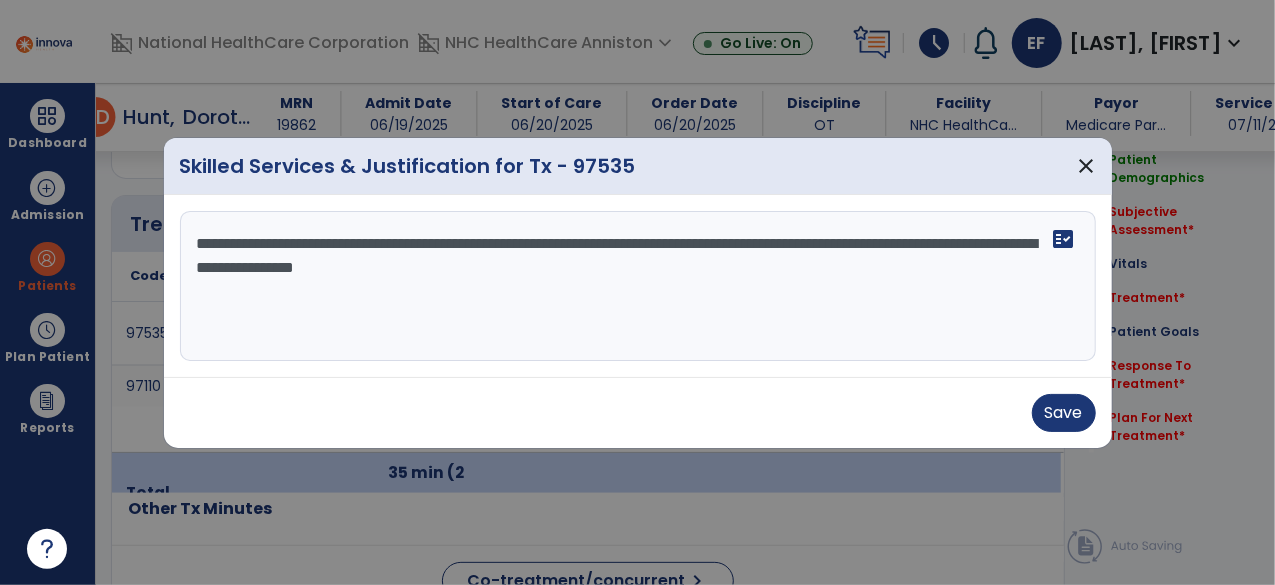 click on "**********" at bounding box center (638, 286) 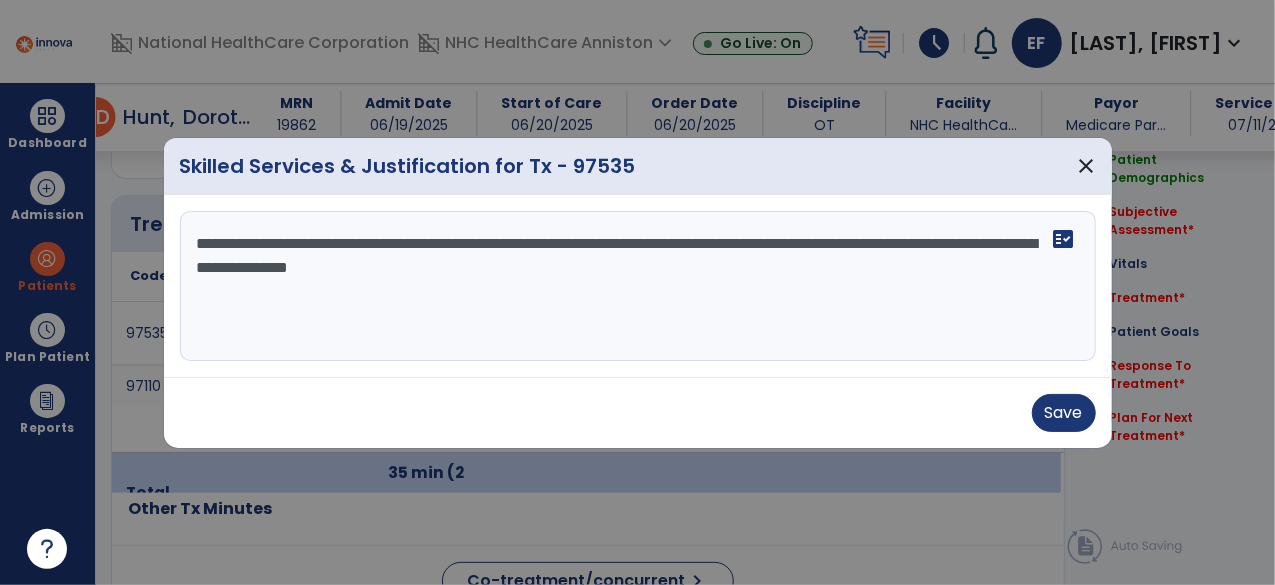 click on "**********" at bounding box center (638, 286) 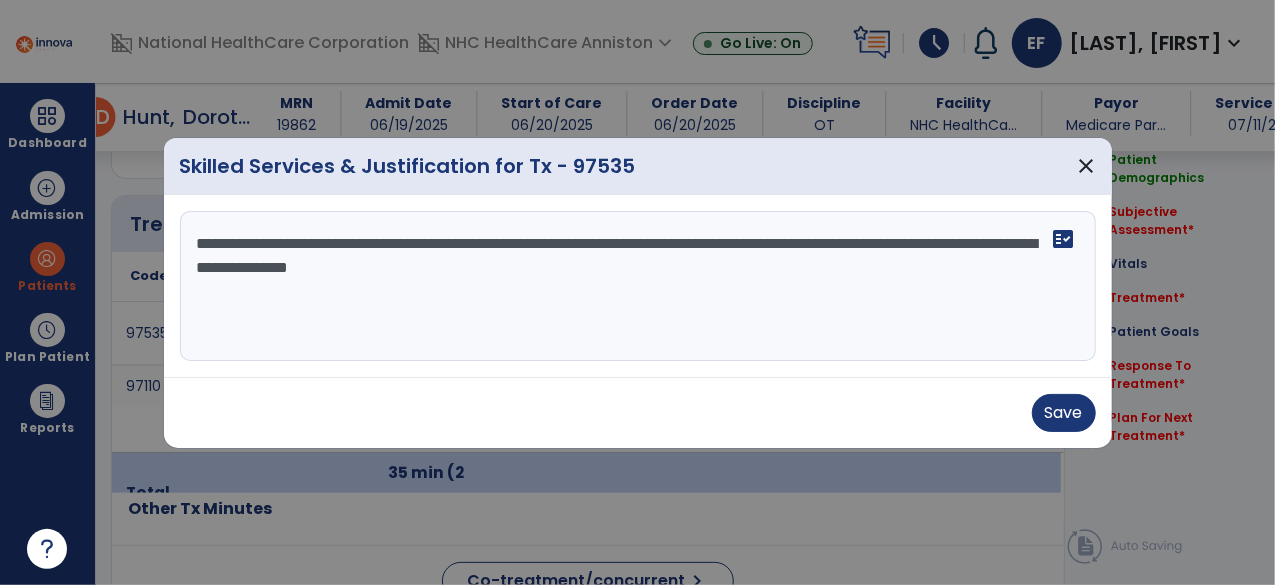 click on "**********" at bounding box center [638, 286] 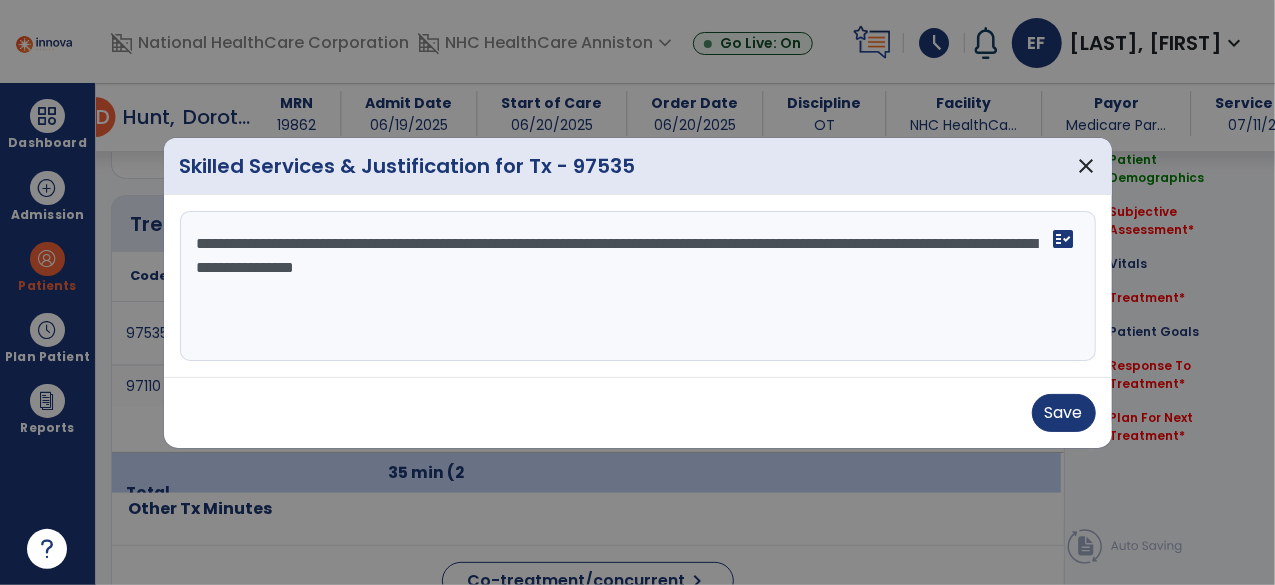 click on "**********" at bounding box center [638, 286] 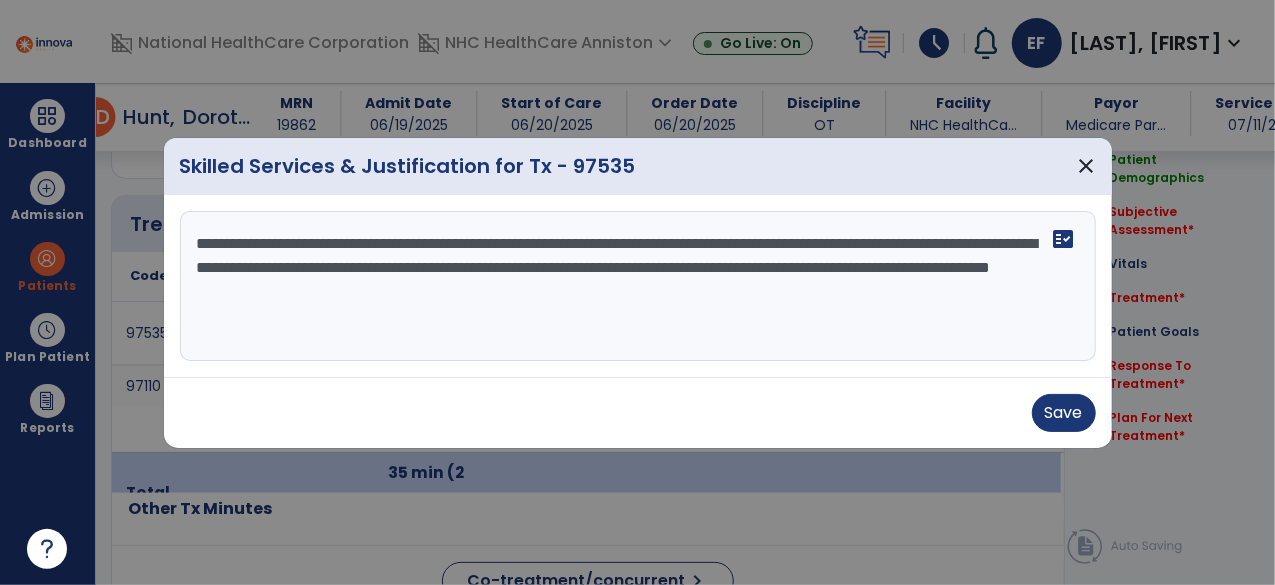 click on "**********" at bounding box center [638, 286] 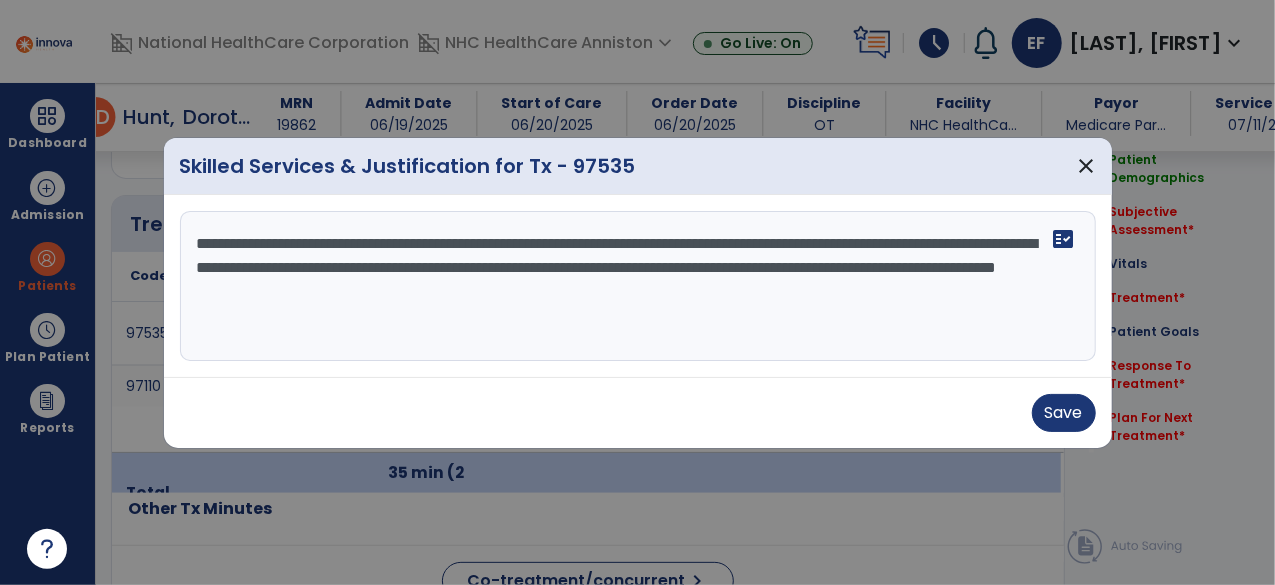 click on "**********" at bounding box center [638, 286] 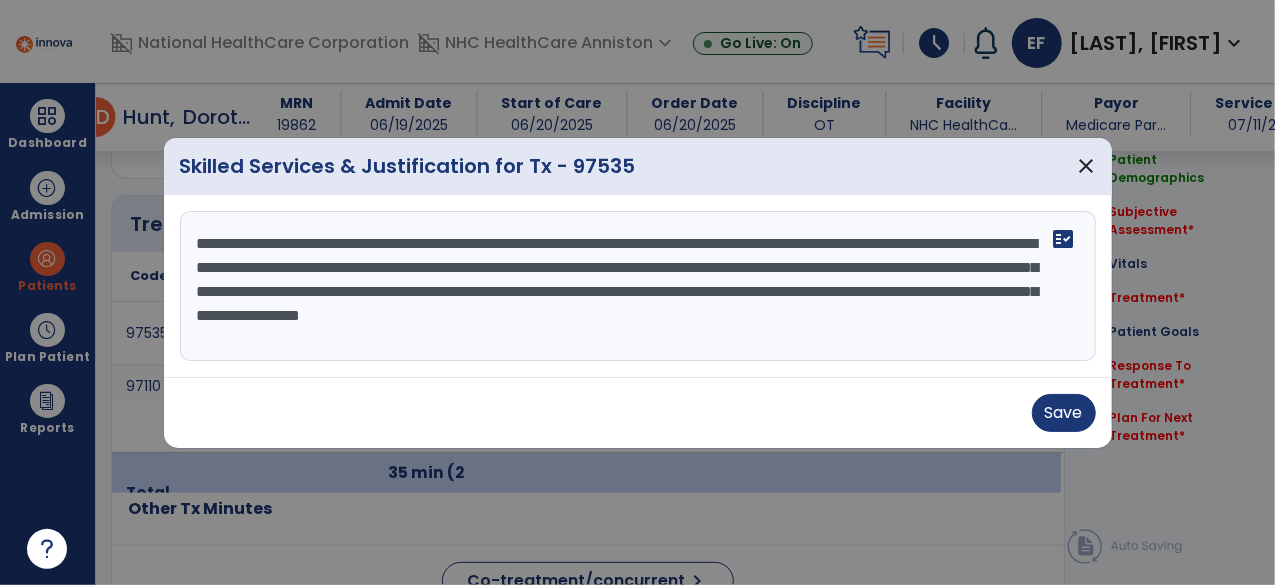 click on "**********" at bounding box center (638, 286) 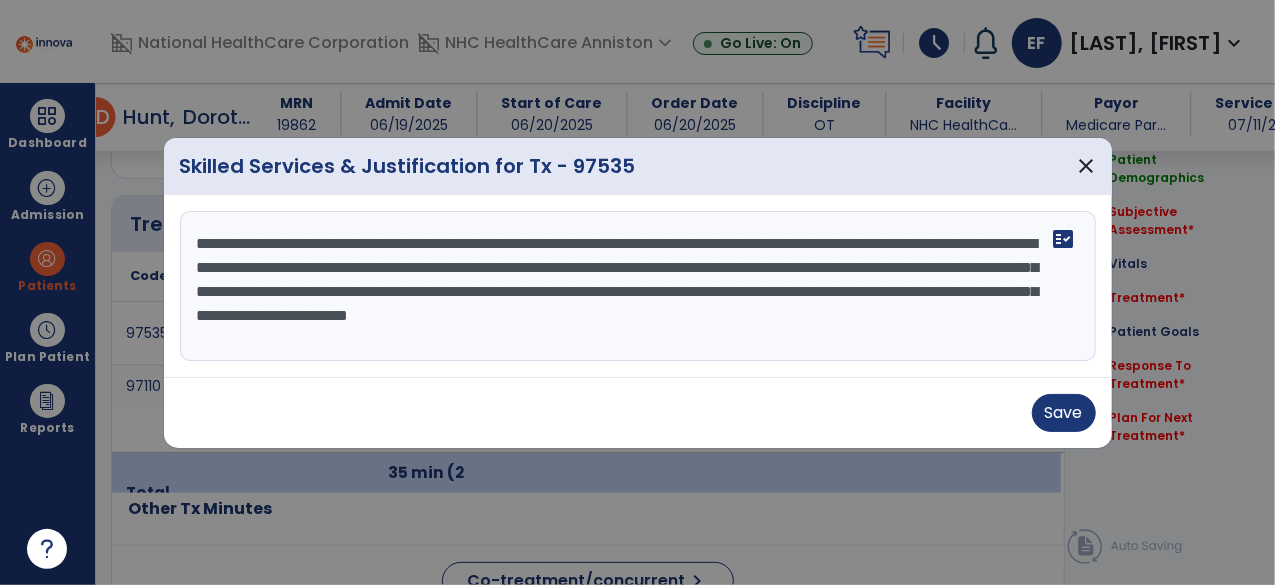 click on "**********" at bounding box center (638, 286) 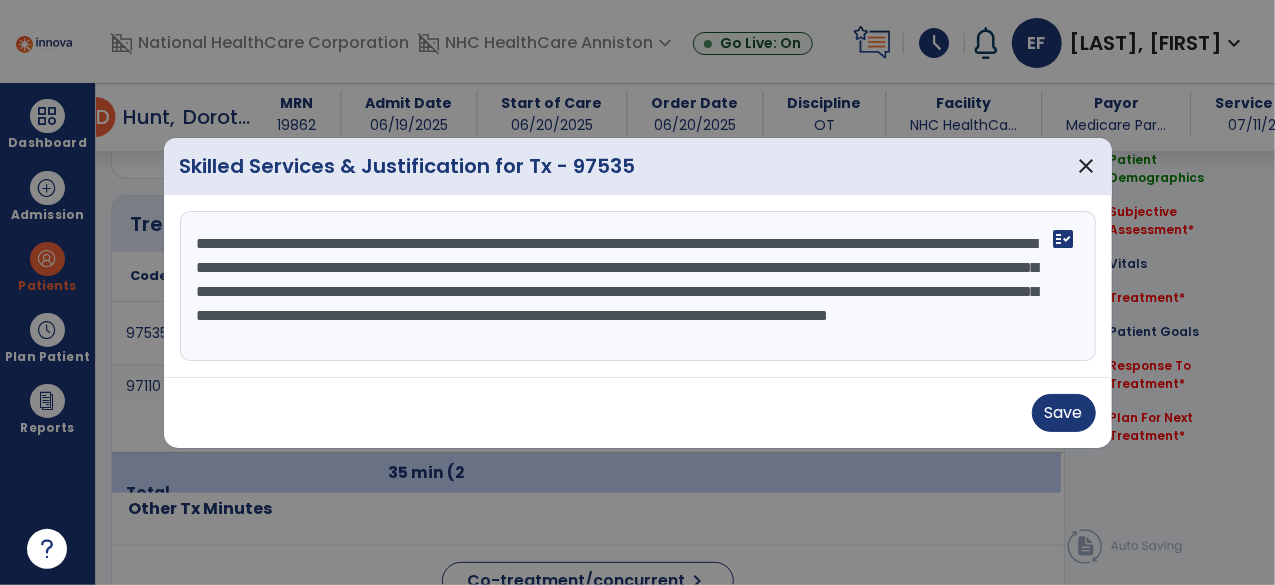 scroll, scrollTop: 15, scrollLeft: 0, axis: vertical 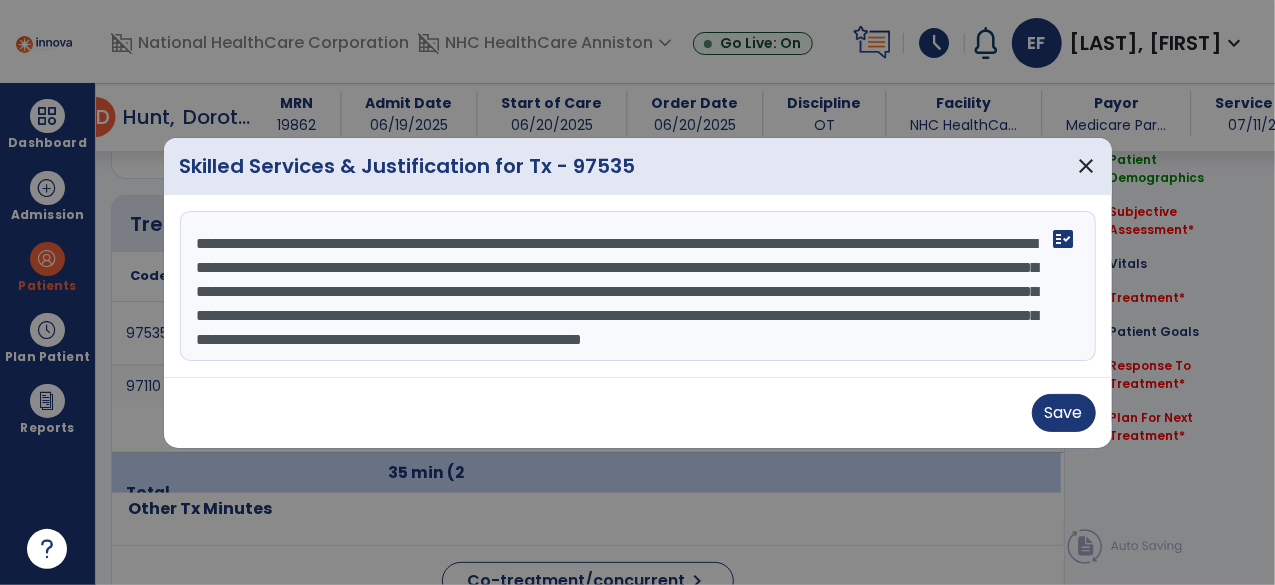 click on "**********" at bounding box center (638, 286) 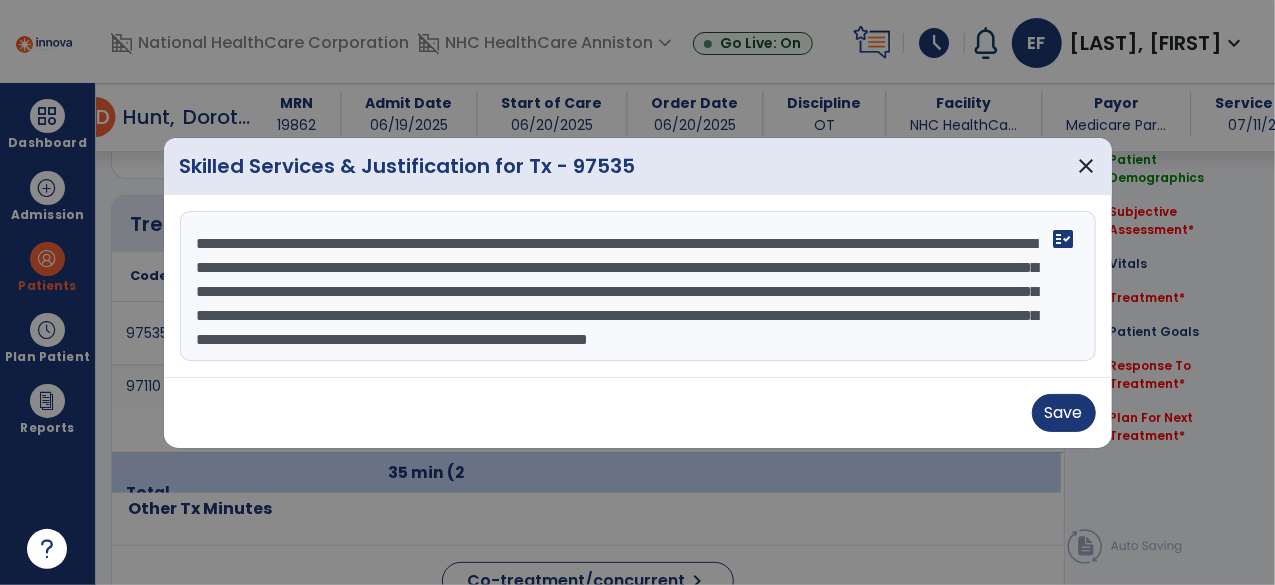 click on "**********" at bounding box center [638, 286] 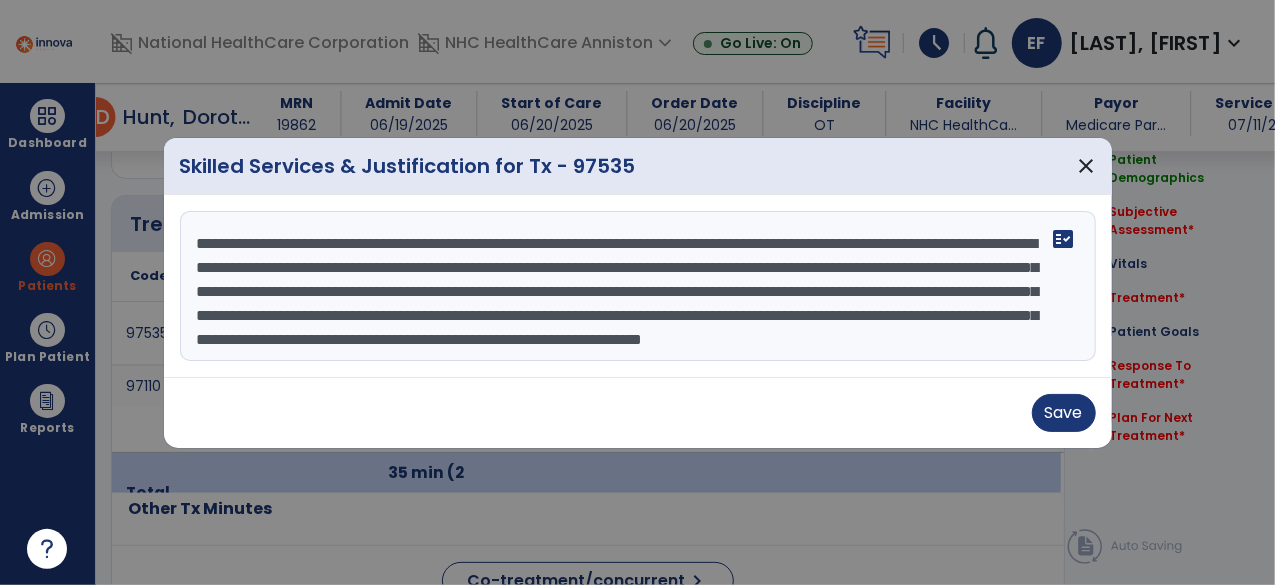 scroll, scrollTop: 39, scrollLeft: 0, axis: vertical 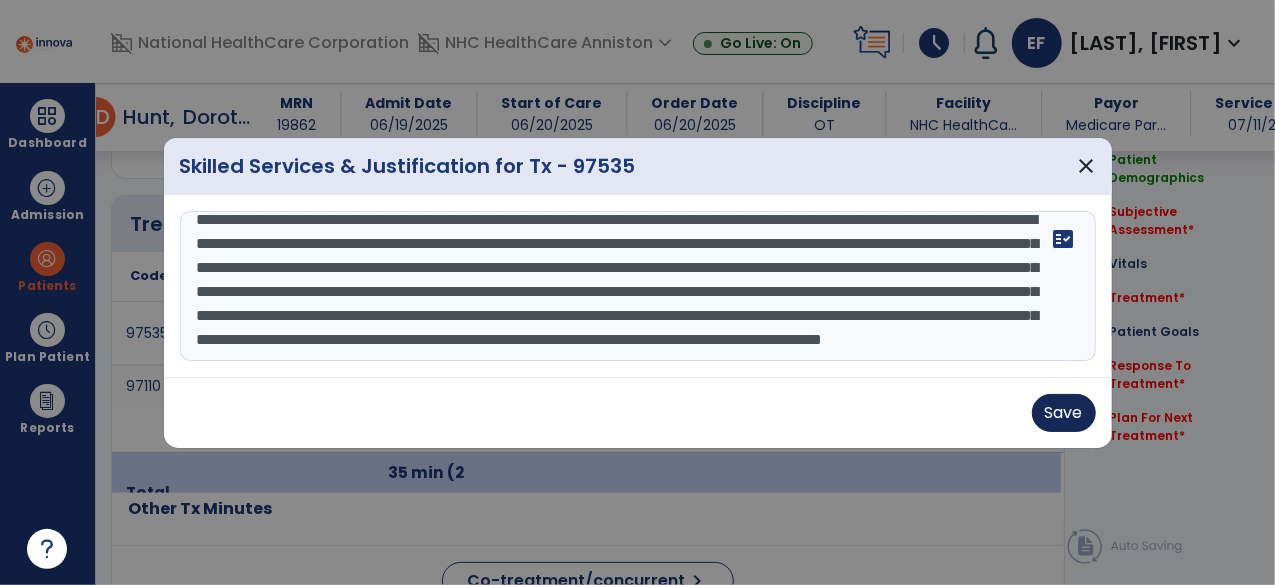 type on "**********" 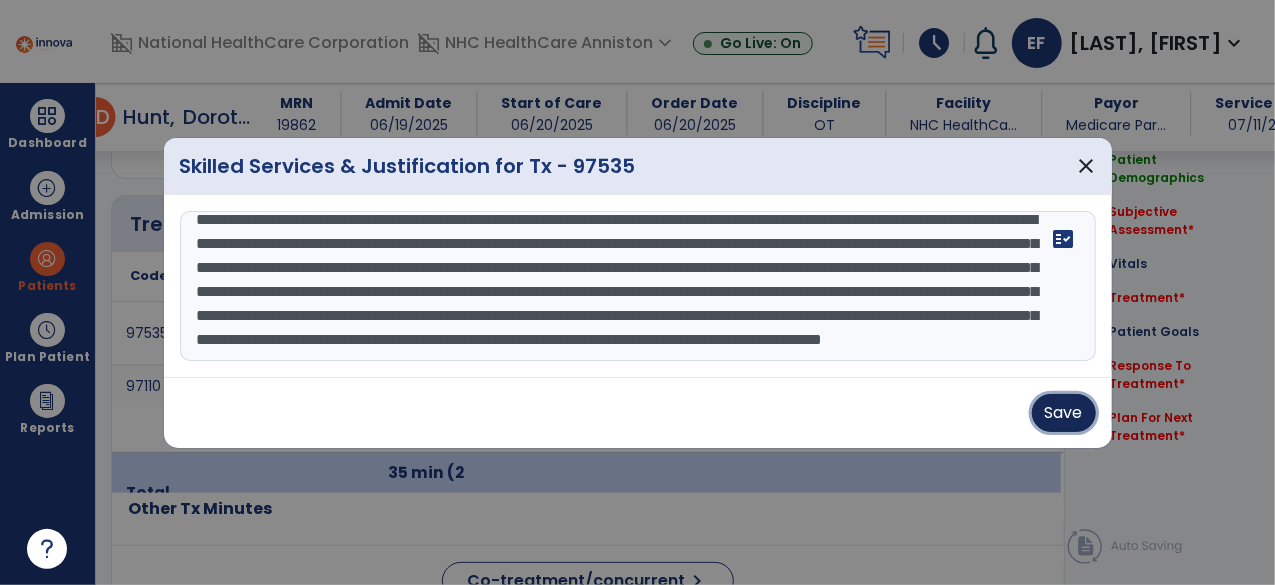 click on "Save" at bounding box center (1064, 413) 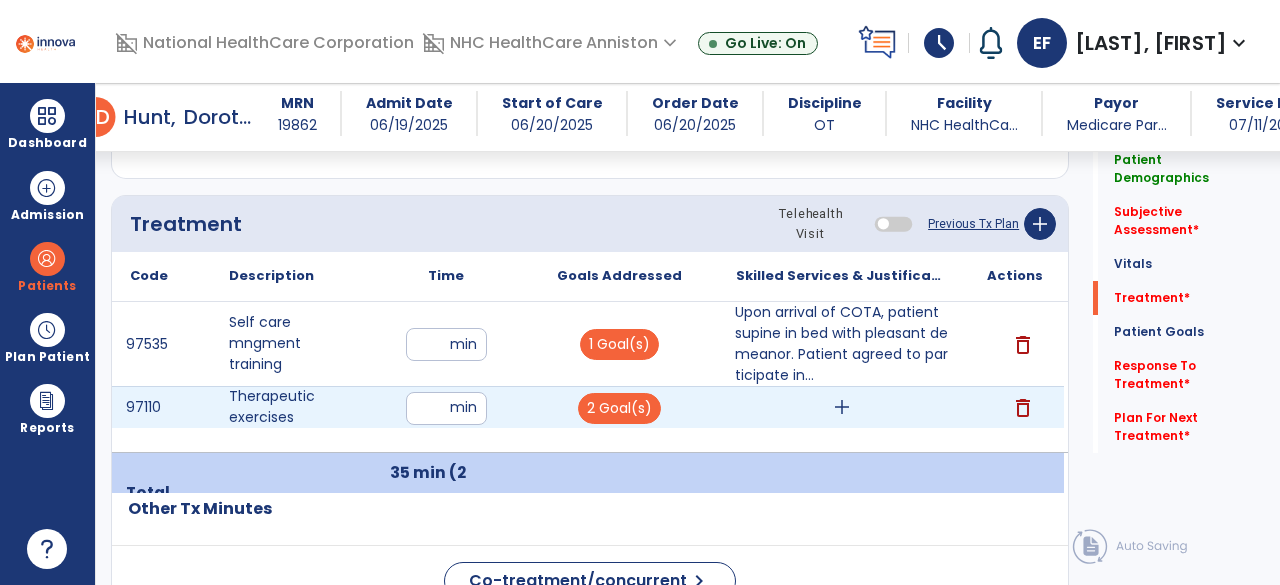 click on "add" at bounding box center (842, 407) 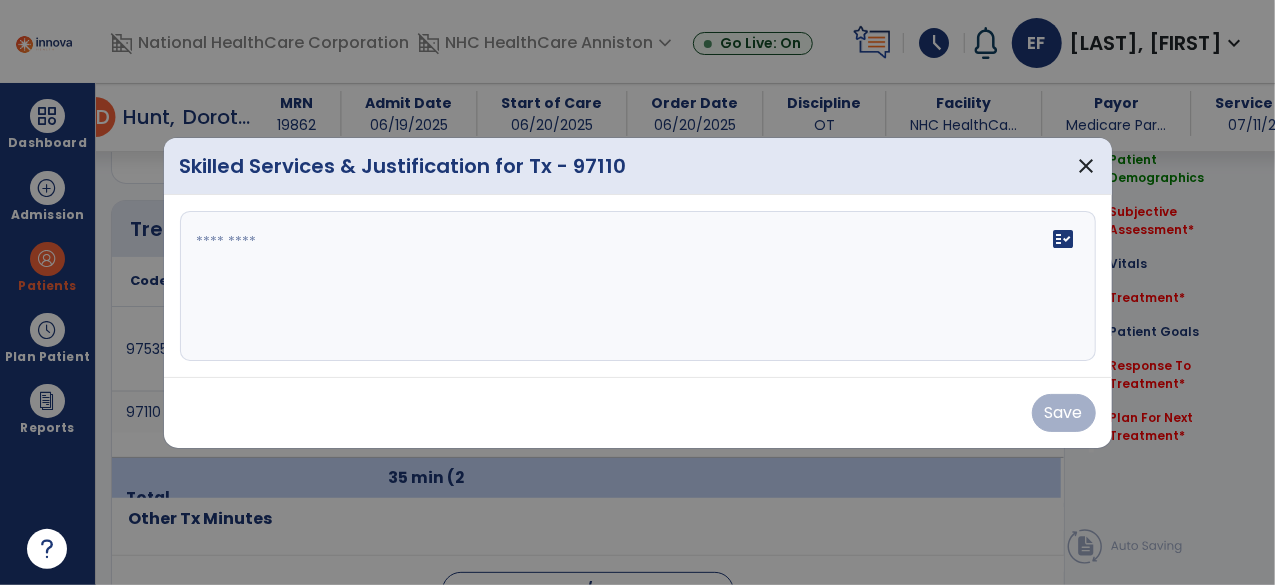 scroll, scrollTop: 1164, scrollLeft: 0, axis: vertical 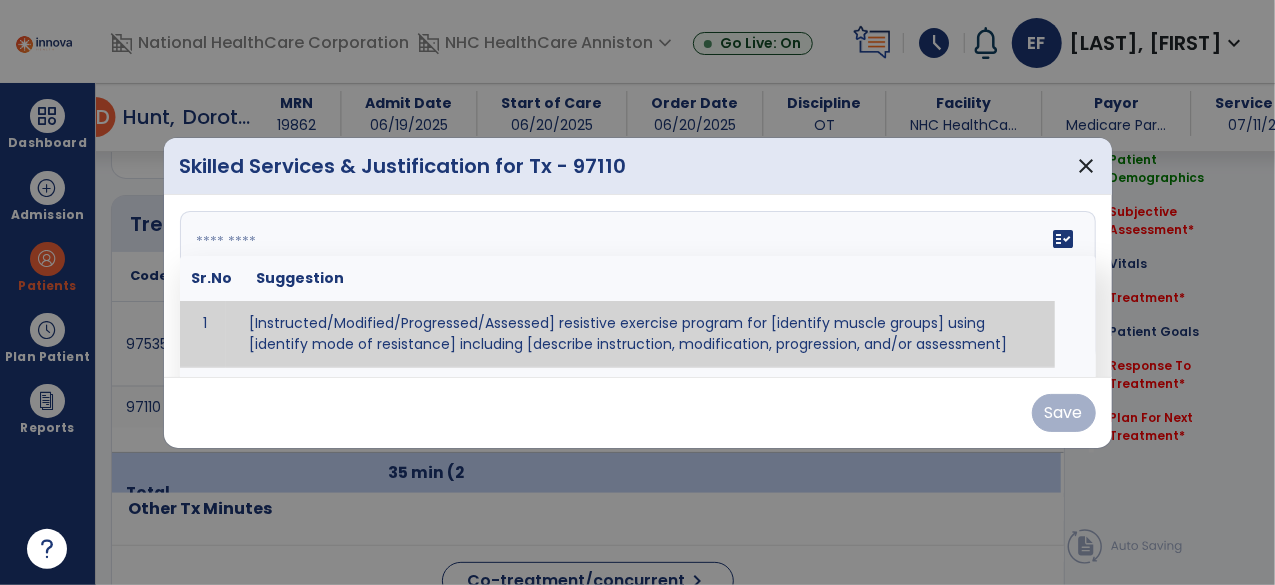 paste on "**********" 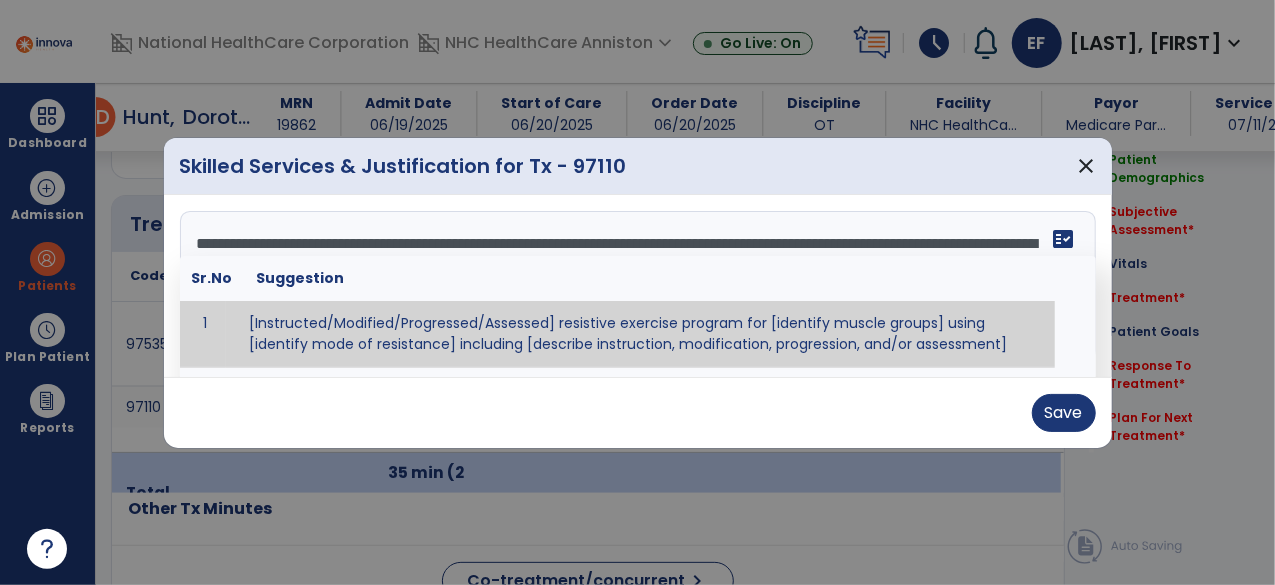 click on "**********" at bounding box center (636, 286) 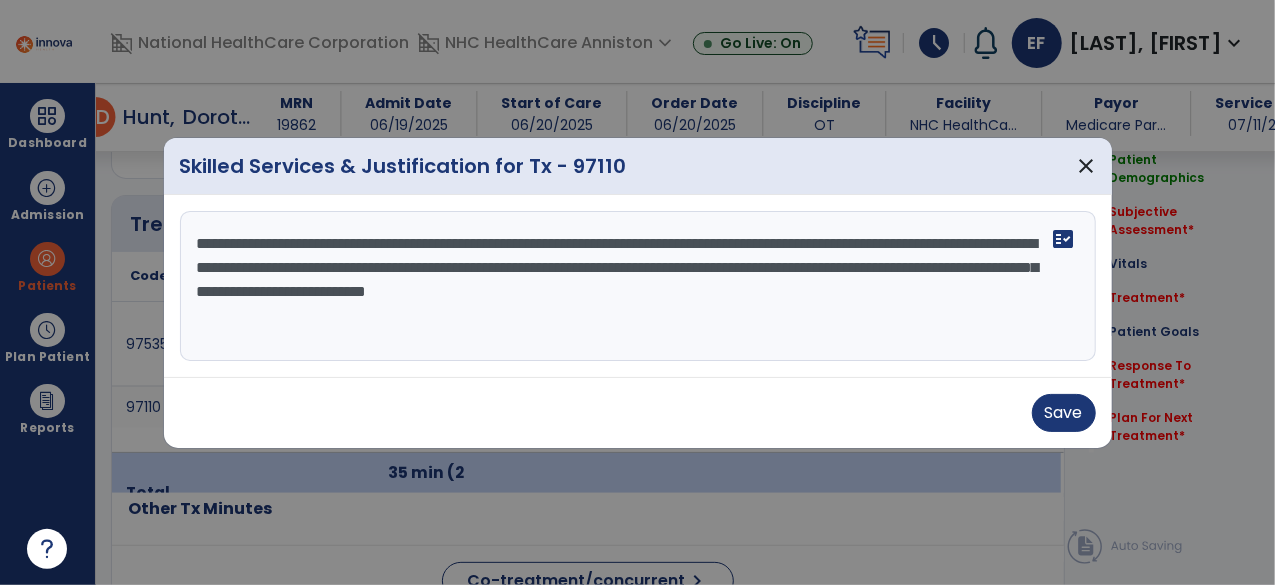 click on "**********" at bounding box center (638, 286) 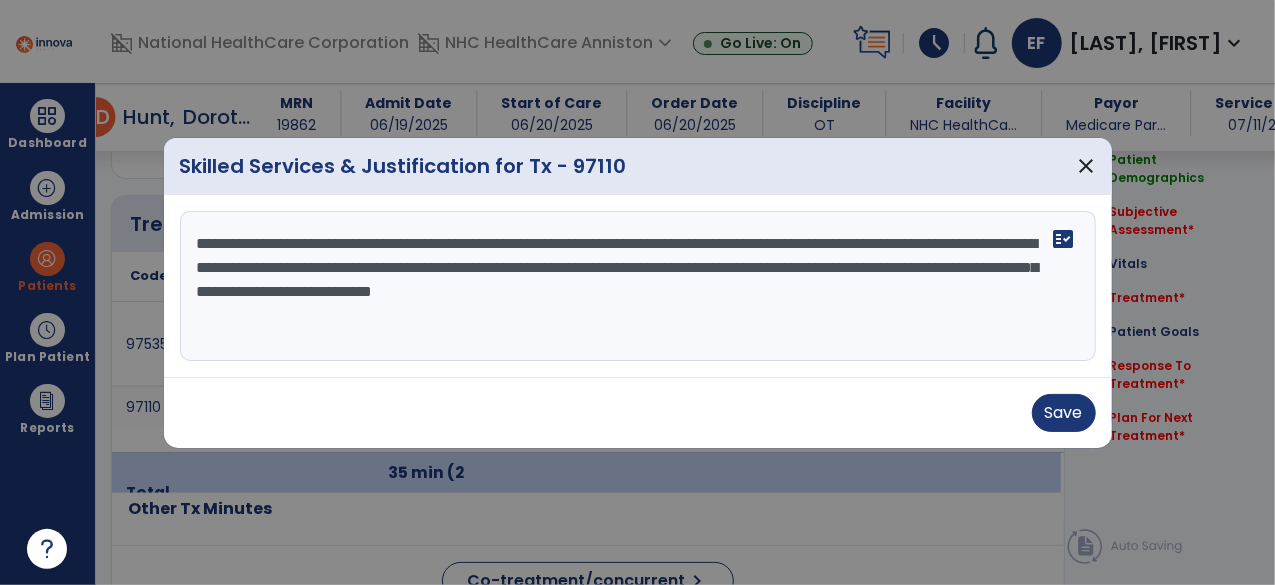 click on "**********" at bounding box center [638, 286] 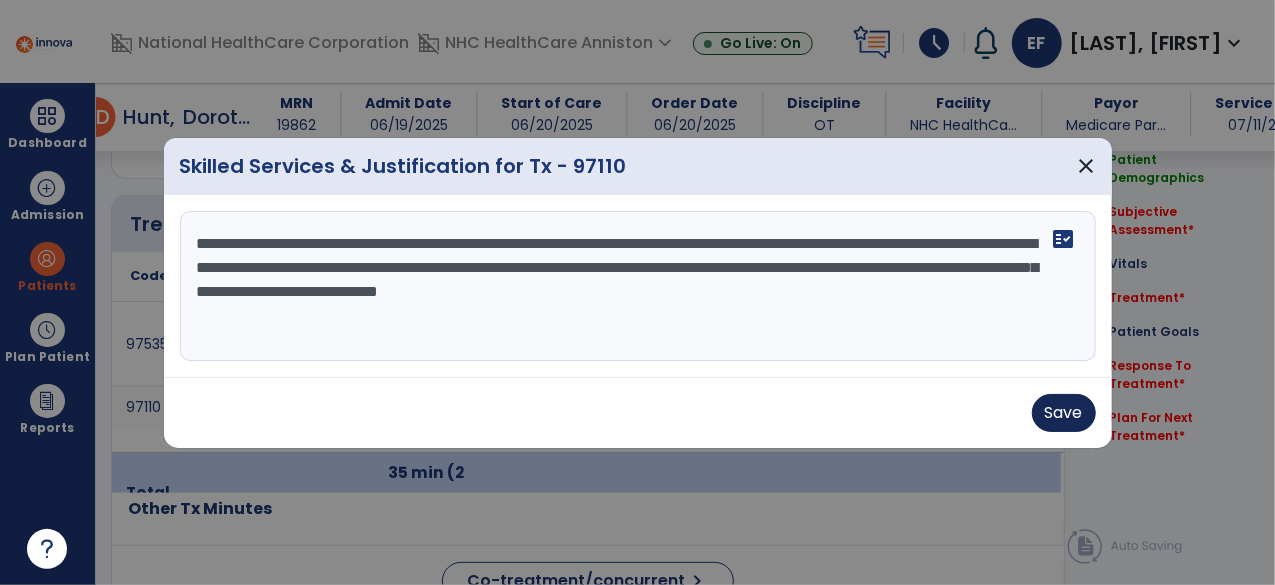 type on "**********" 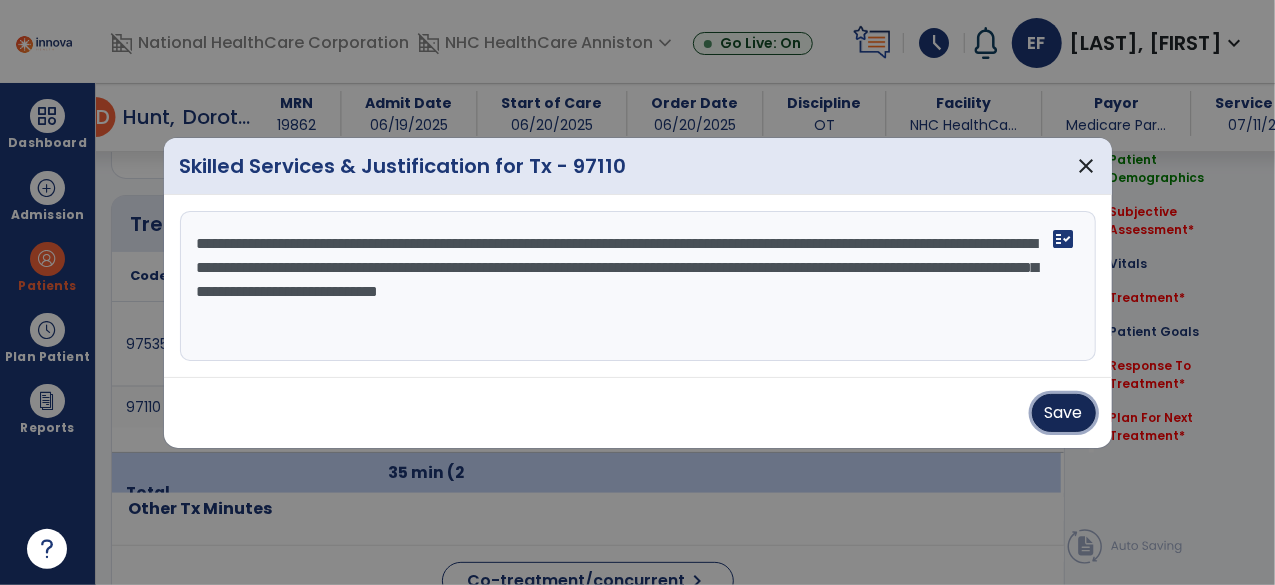click on "Save" at bounding box center (1064, 413) 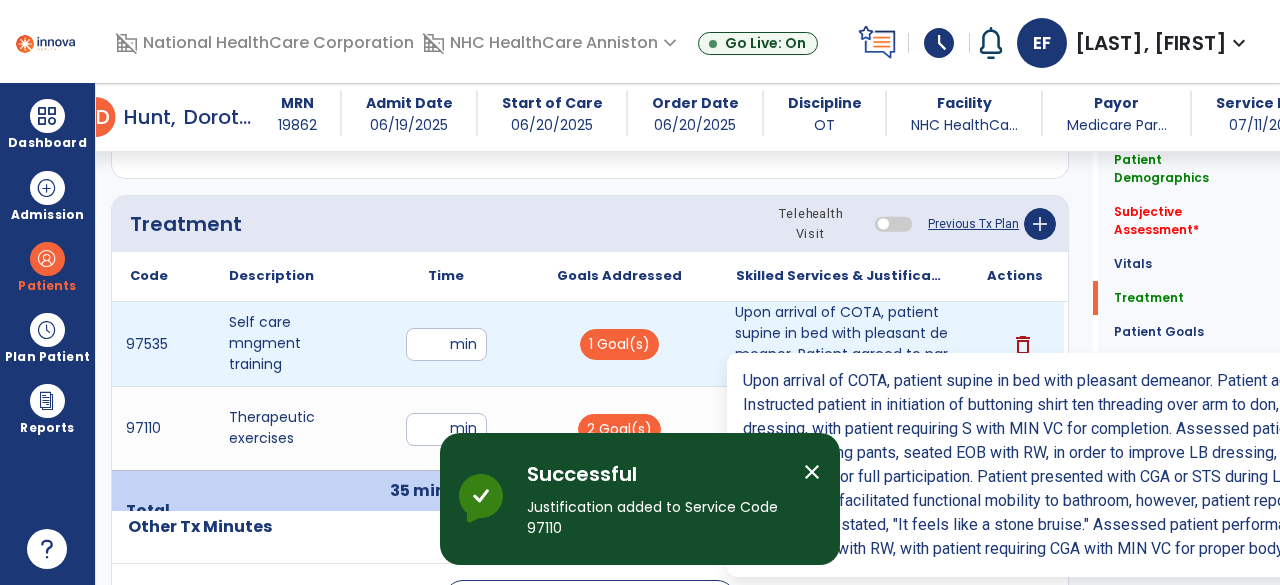 click on "Upon arrival of COTA, patient supine in bed with pleasant demeanor. Patient agreed to participate in..." at bounding box center (841, 344) 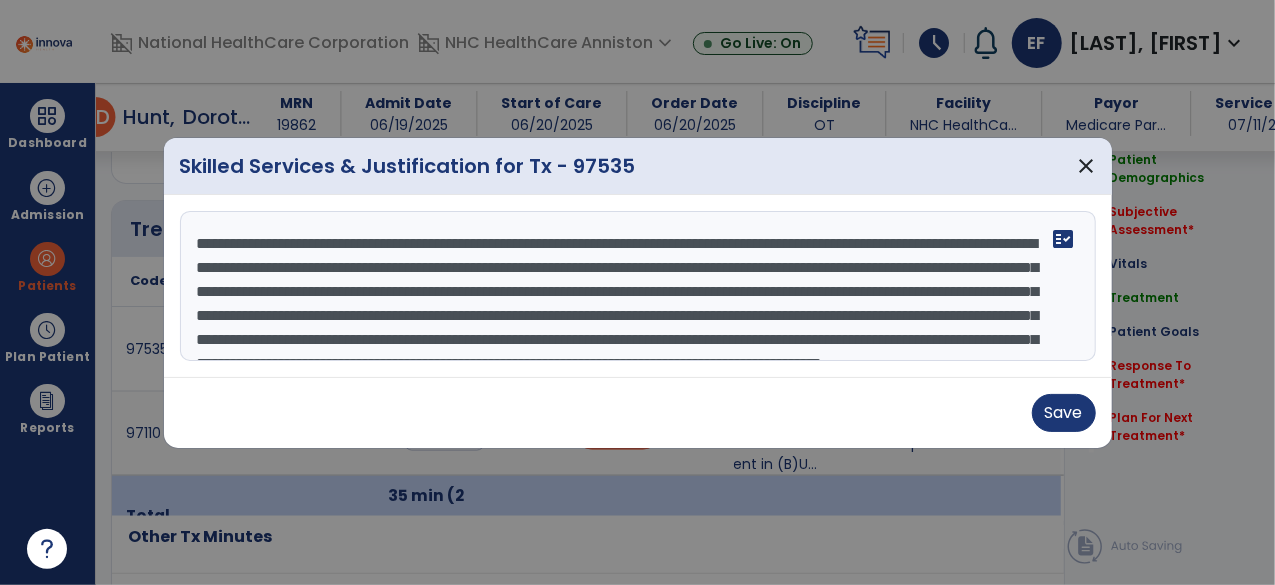 scroll, scrollTop: 1164, scrollLeft: 0, axis: vertical 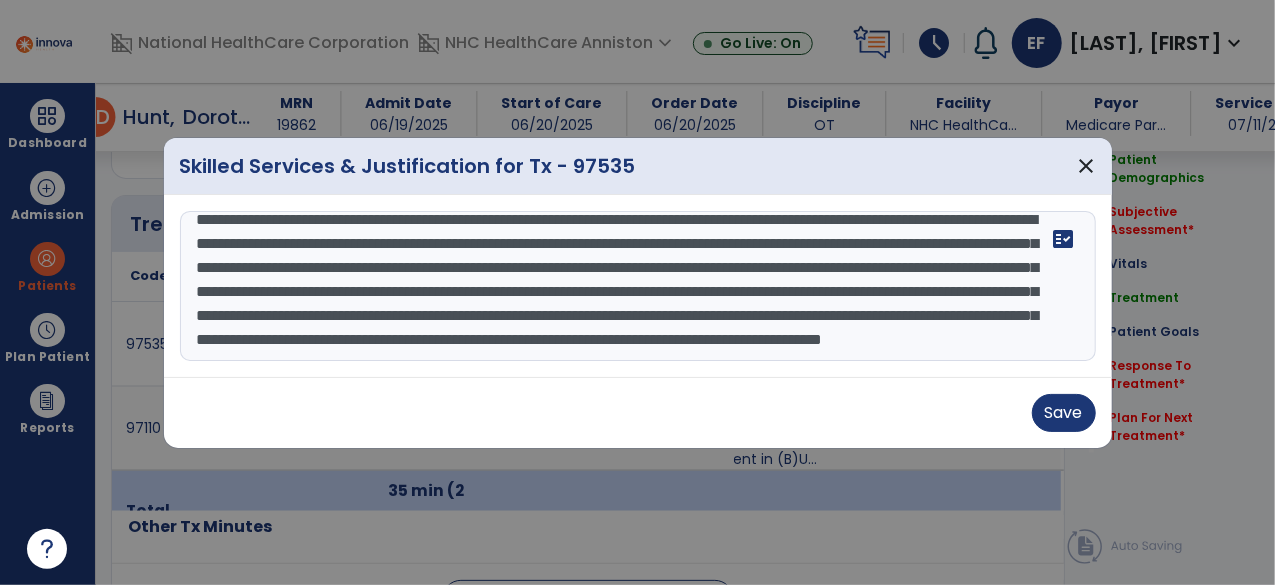 click on "**********" at bounding box center (638, 286) 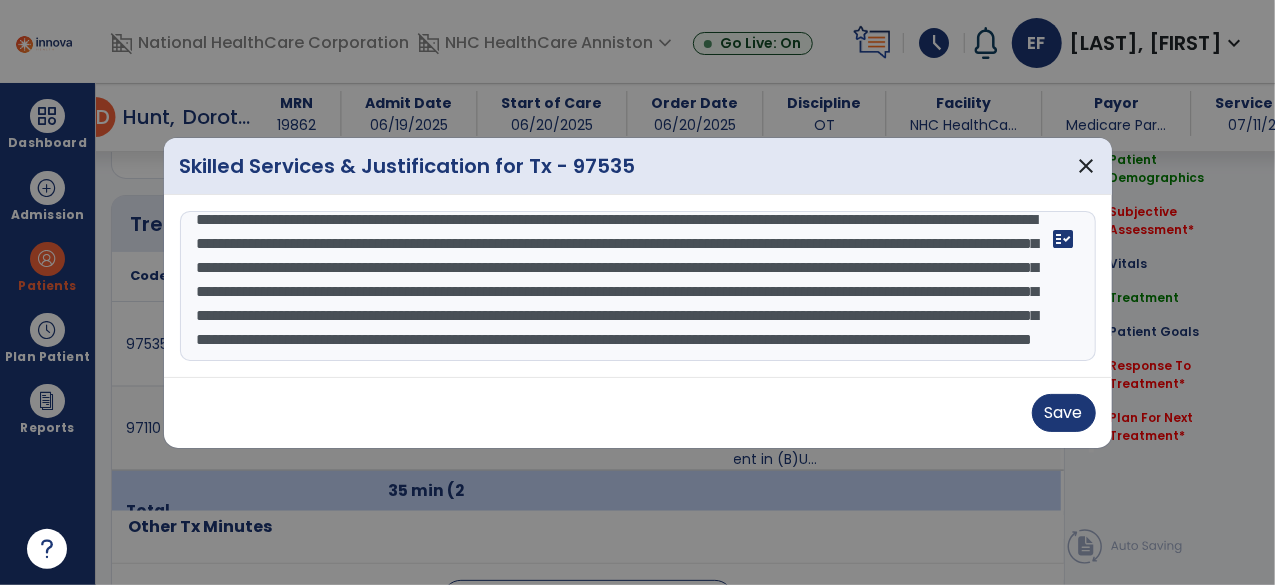 scroll, scrollTop: 87, scrollLeft: 0, axis: vertical 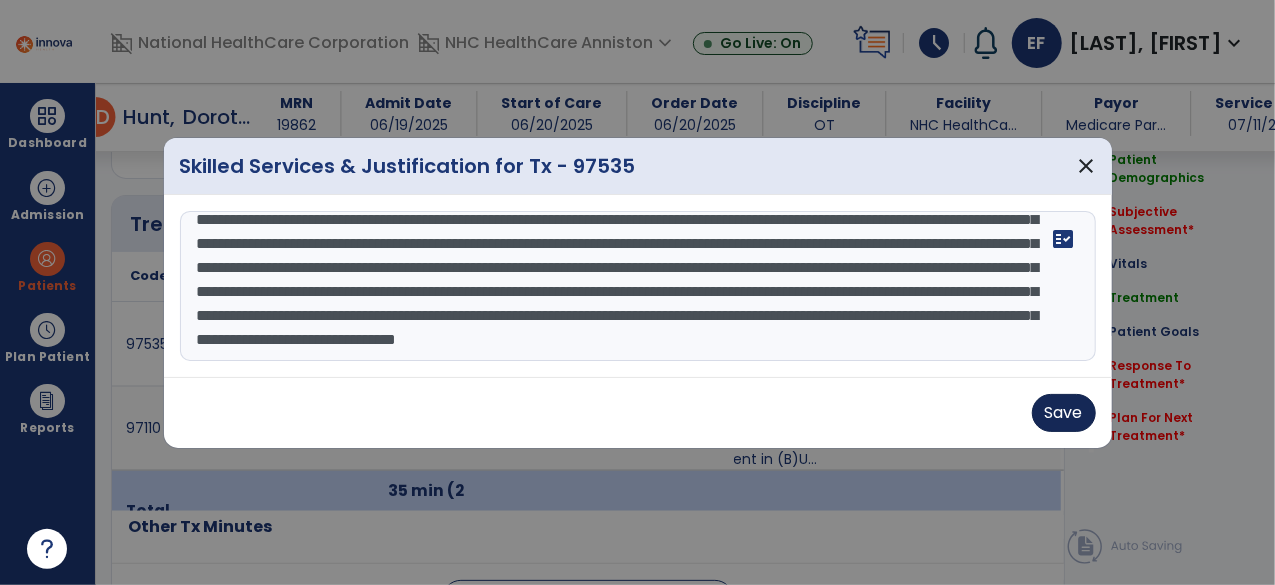 type on "**********" 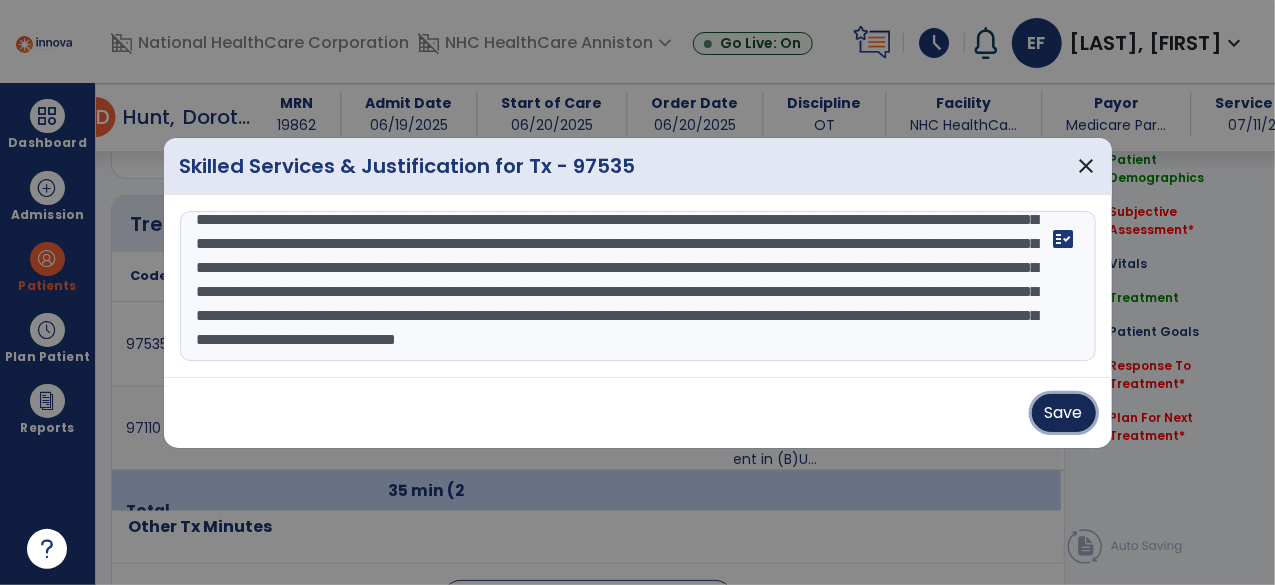 click on "Save" at bounding box center (1064, 413) 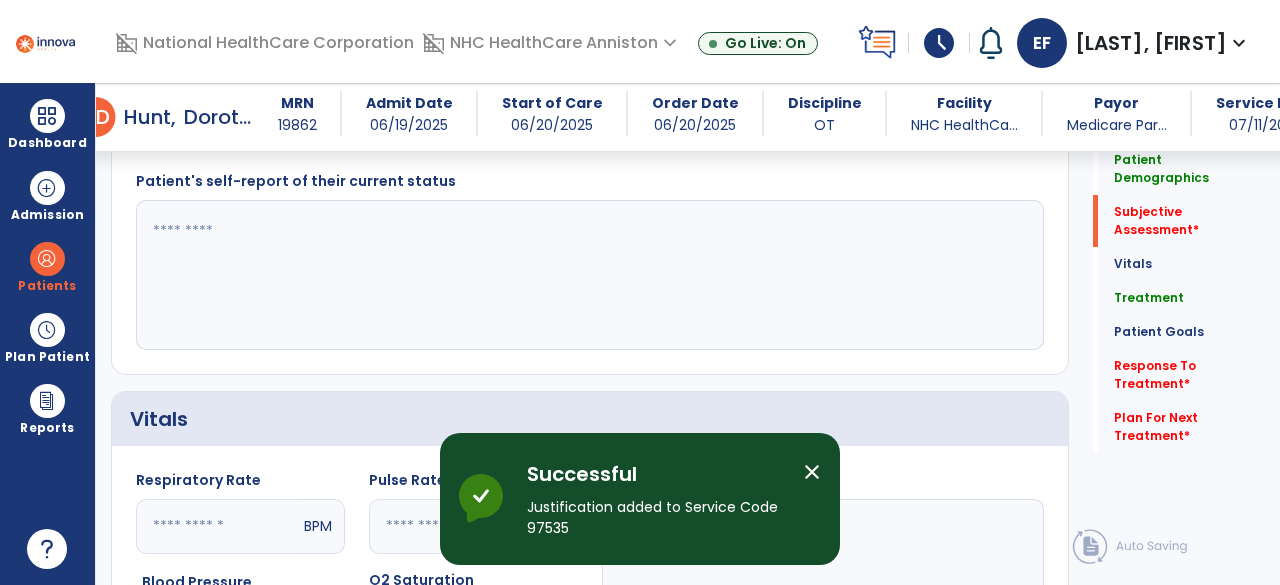 scroll, scrollTop: 544, scrollLeft: 0, axis: vertical 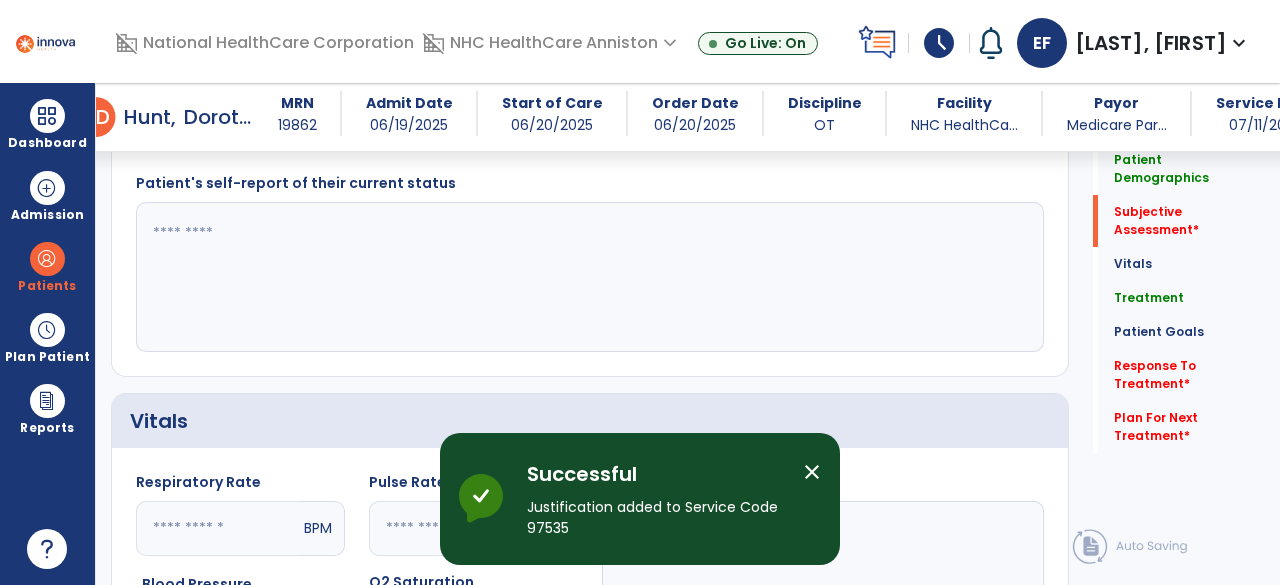click 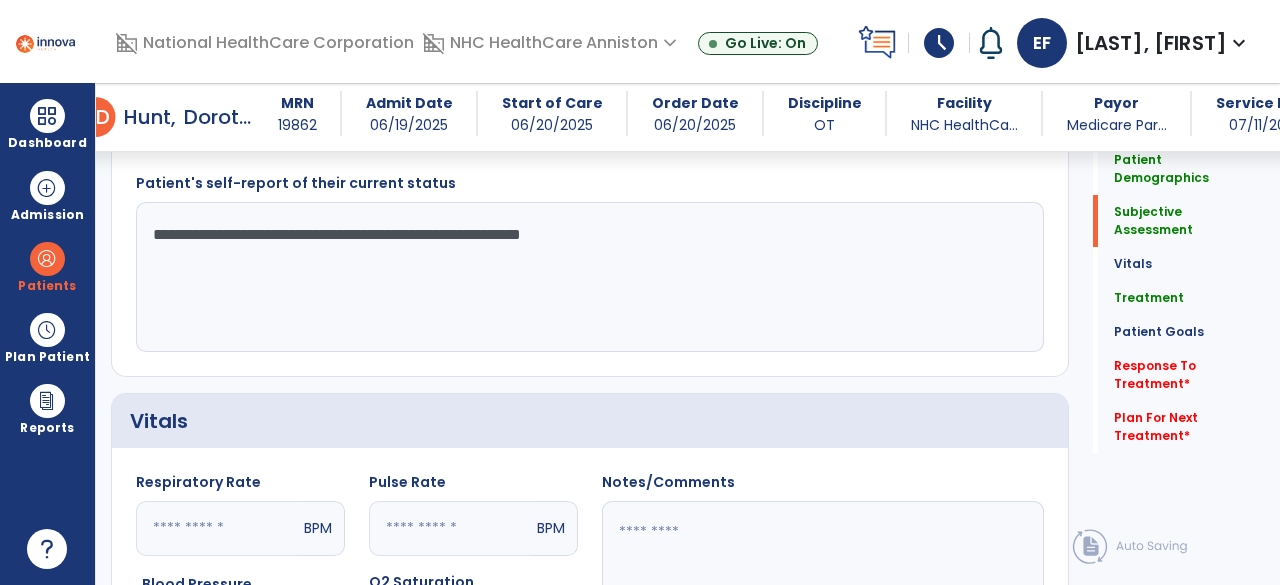 click on "**********" 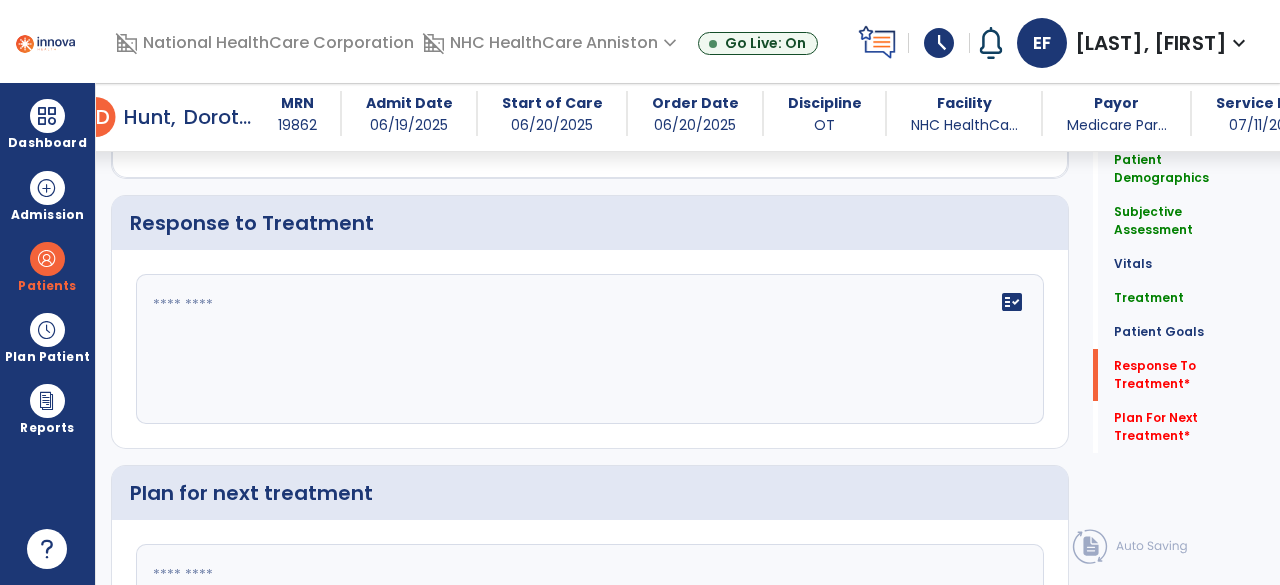 scroll, scrollTop: 3031, scrollLeft: 0, axis: vertical 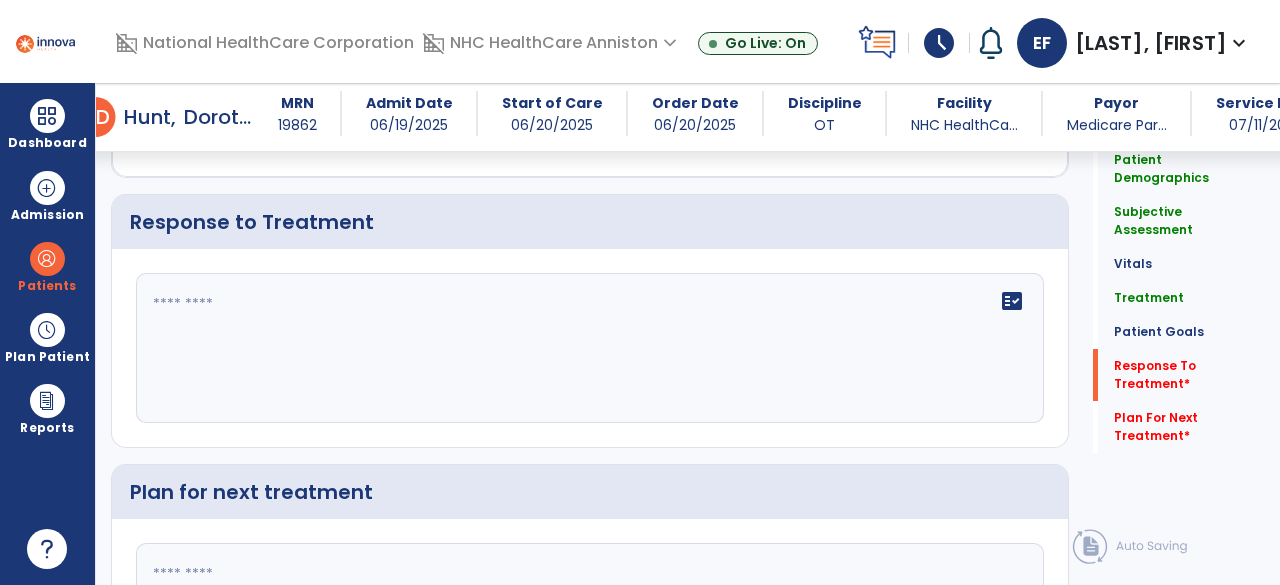 type on "**********" 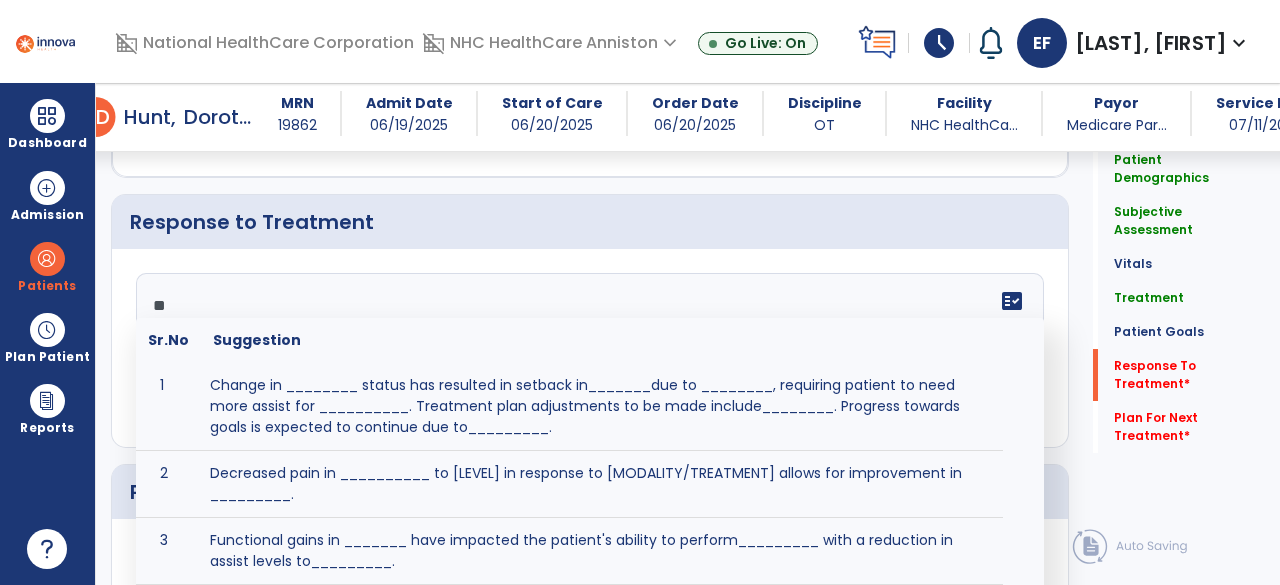 type on "*" 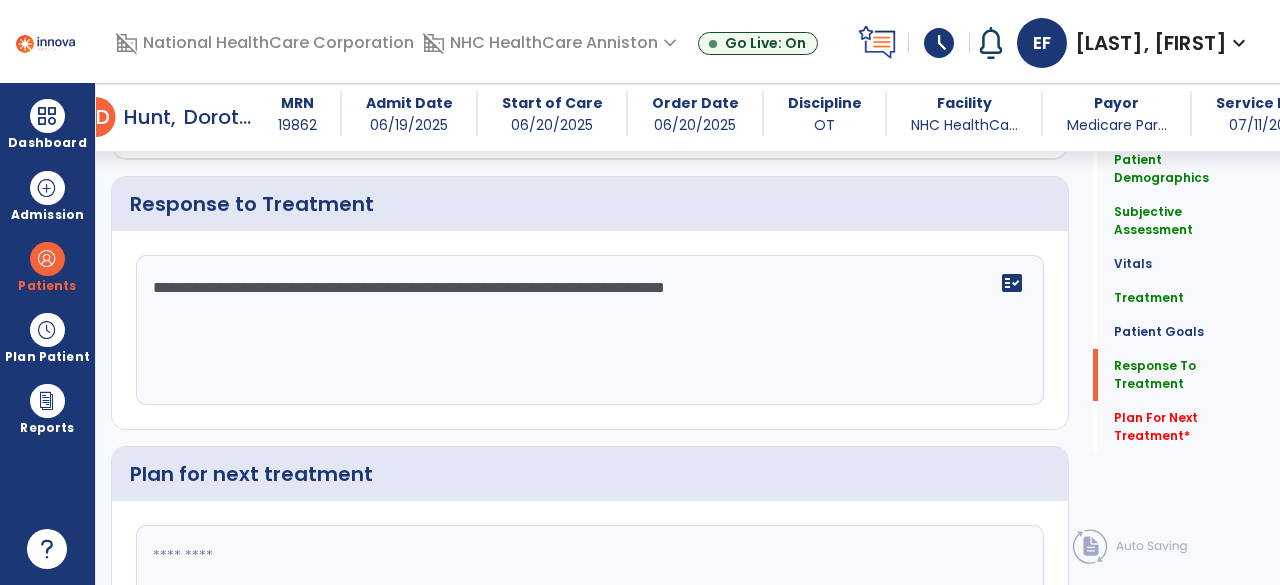 click on "**********" 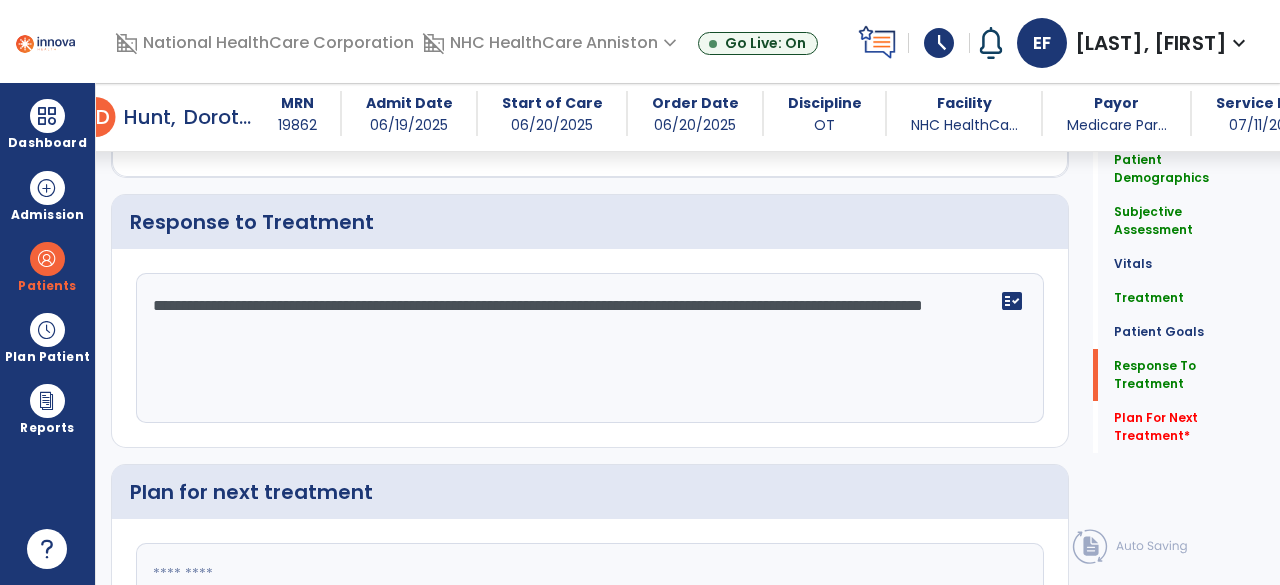 scroll, scrollTop: 3209, scrollLeft: 0, axis: vertical 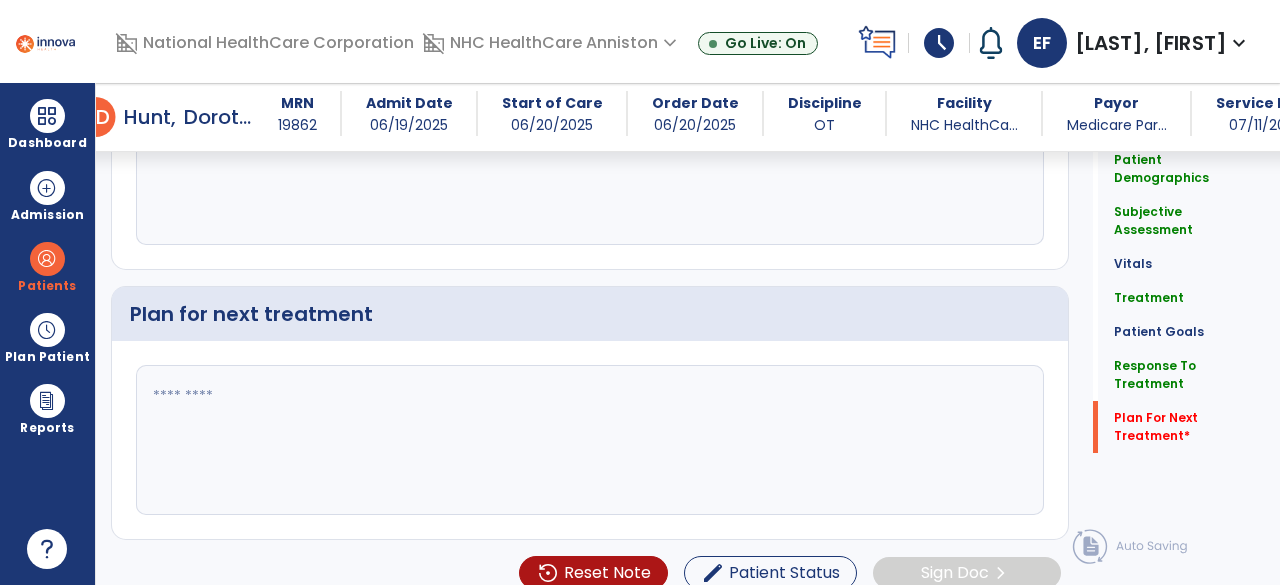 type on "**********" 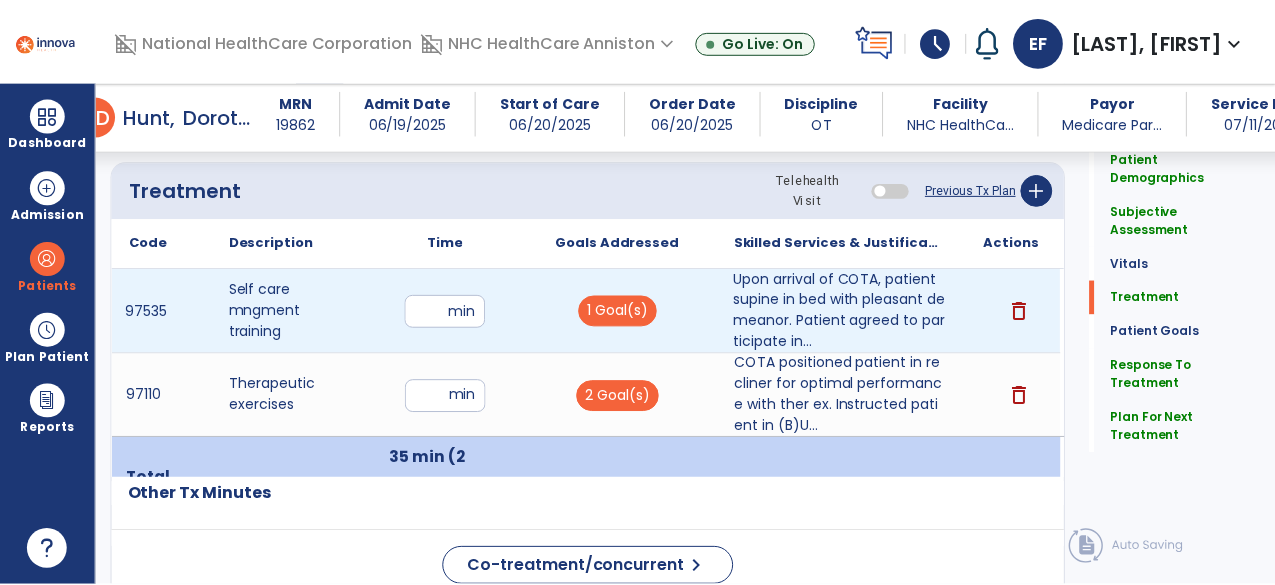 scroll, scrollTop: 1229, scrollLeft: 0, axis: vertical 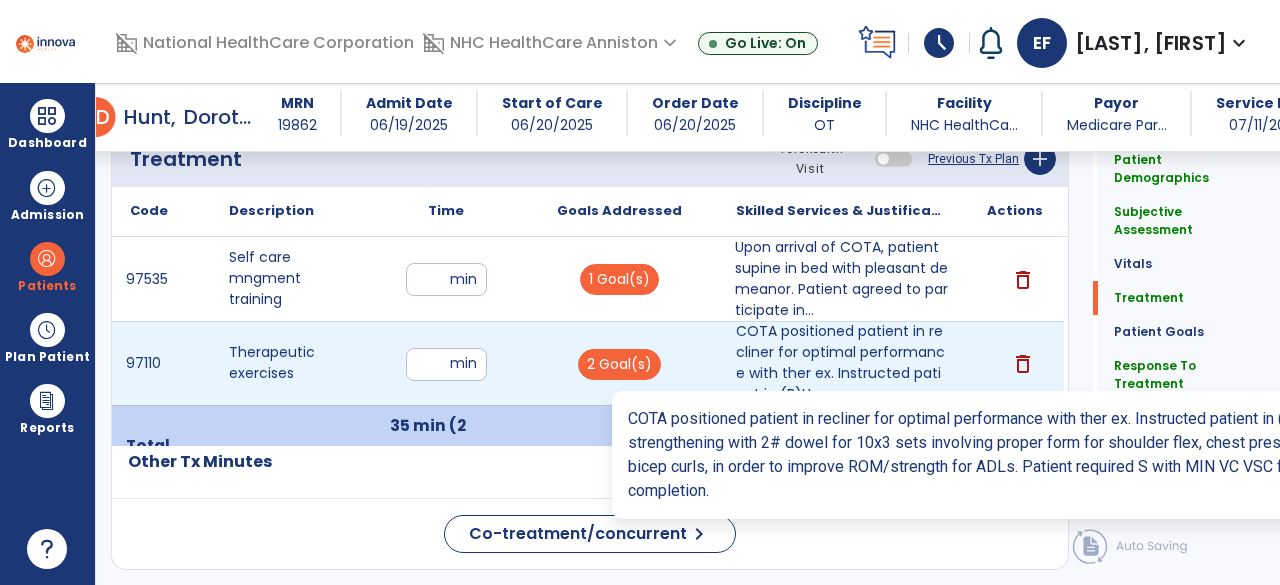 type on "**********" 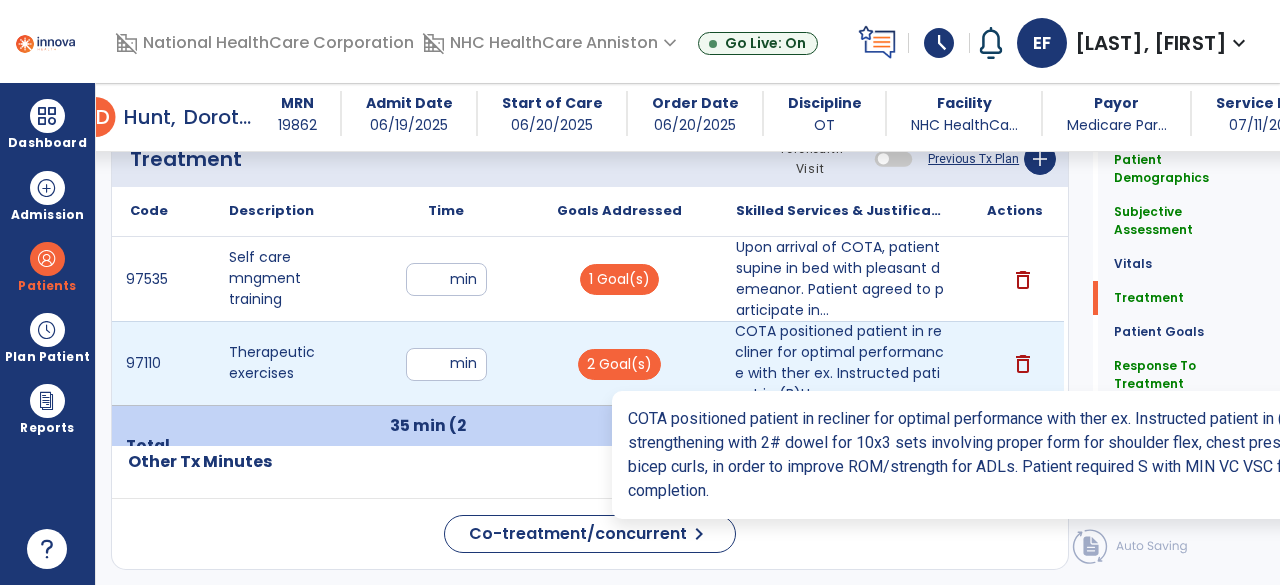 click on "COTA positioned patient in recliner for optimal performance with ther ex. Instructed patient in (B)U..." at bounding box center (841, 363) 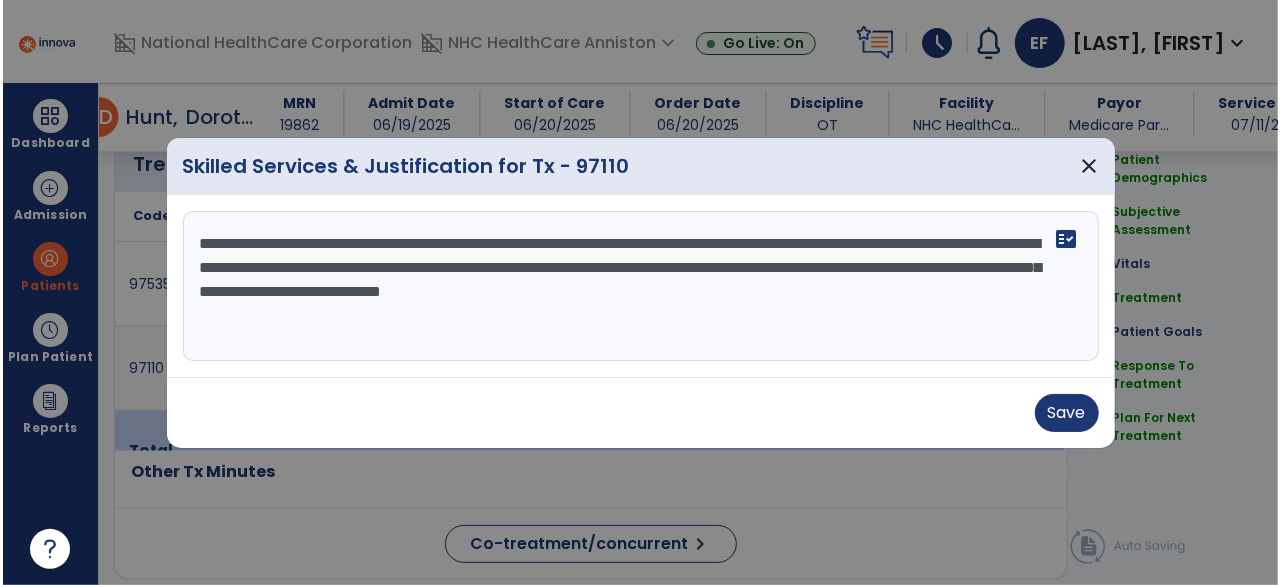 scroll, scrollTop: 1229, scrollLeft: 0, axis: vertical 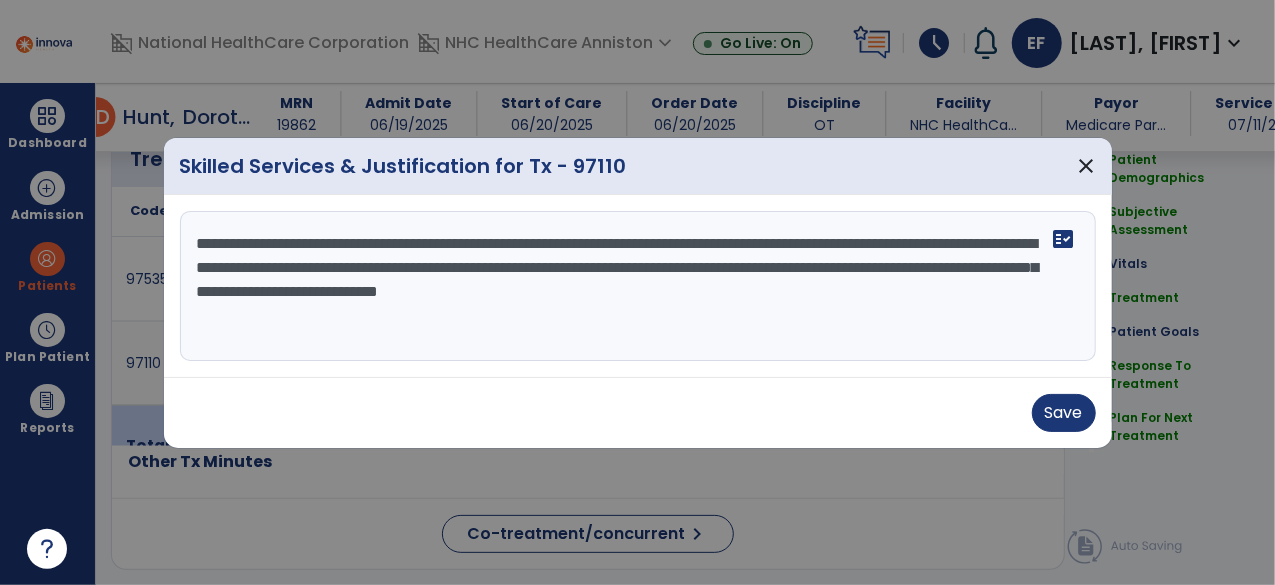 click on "**********" at bounding box center [638, 286] 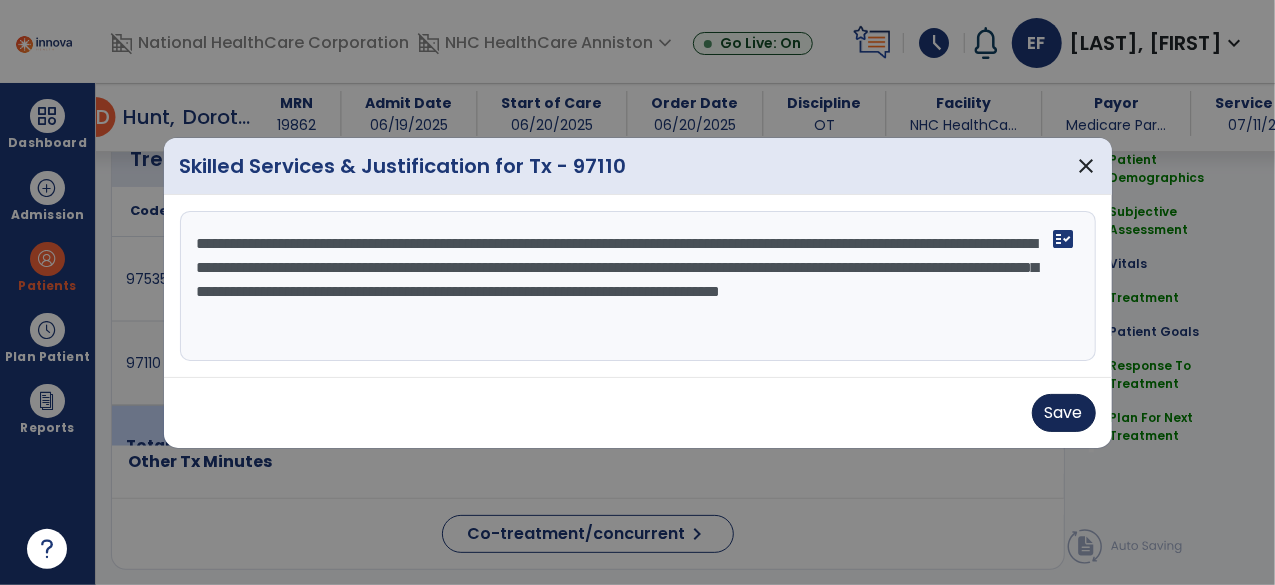 type on "**********" 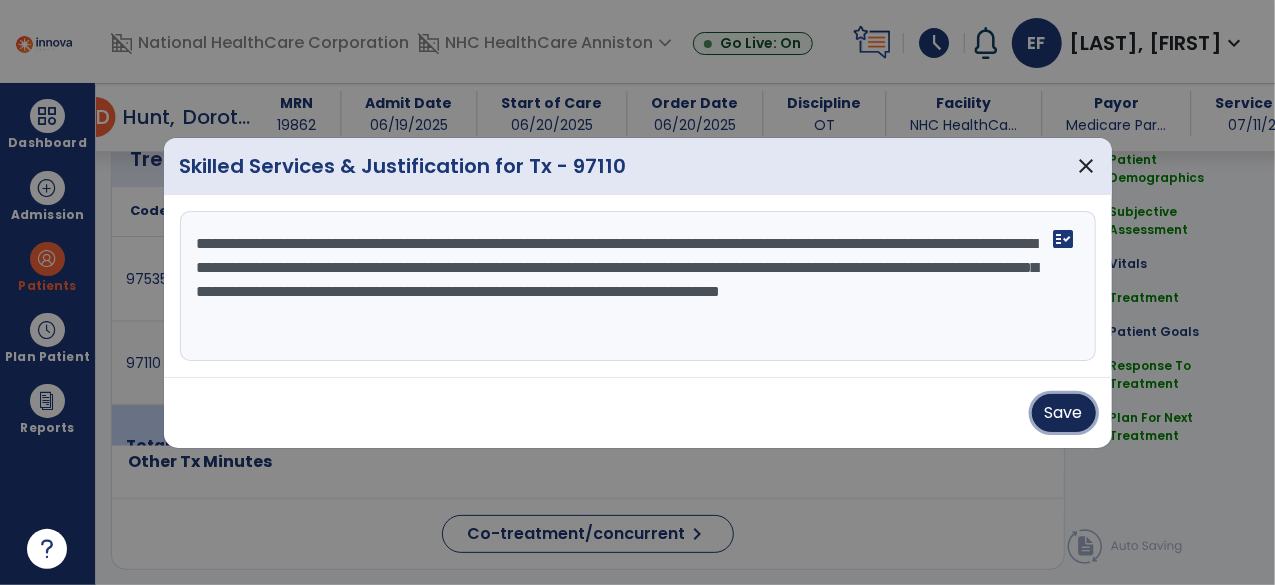 click on "Save" at bounding box center (1064, 413) 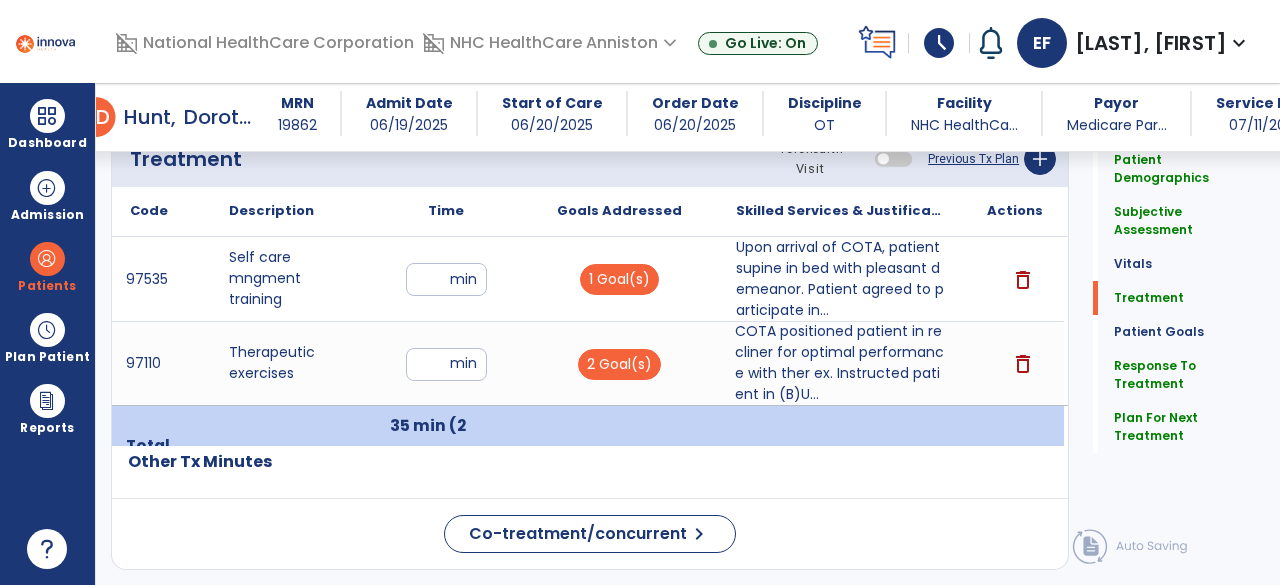 click on "Patient Demographics  Medical Diagnosis   Treatment Diagnosis   Precautions   Contraindications
Code
Description
Pdpm Clinical Category
S32.10XD" 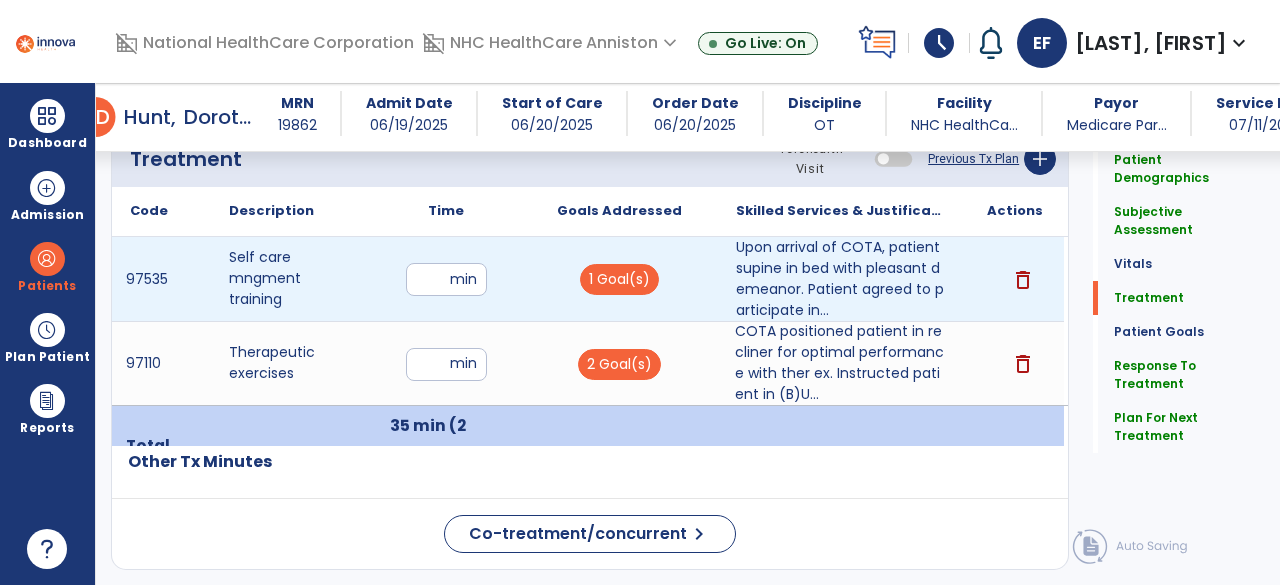 click on "**" at bounding box center (446, 279) 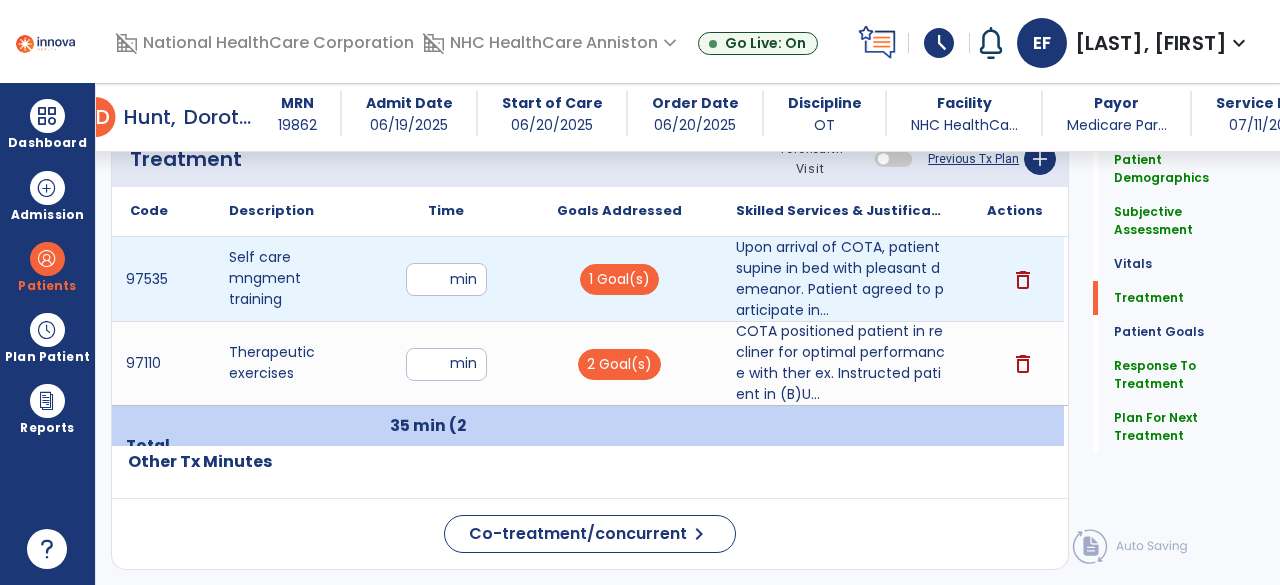 type on "**" 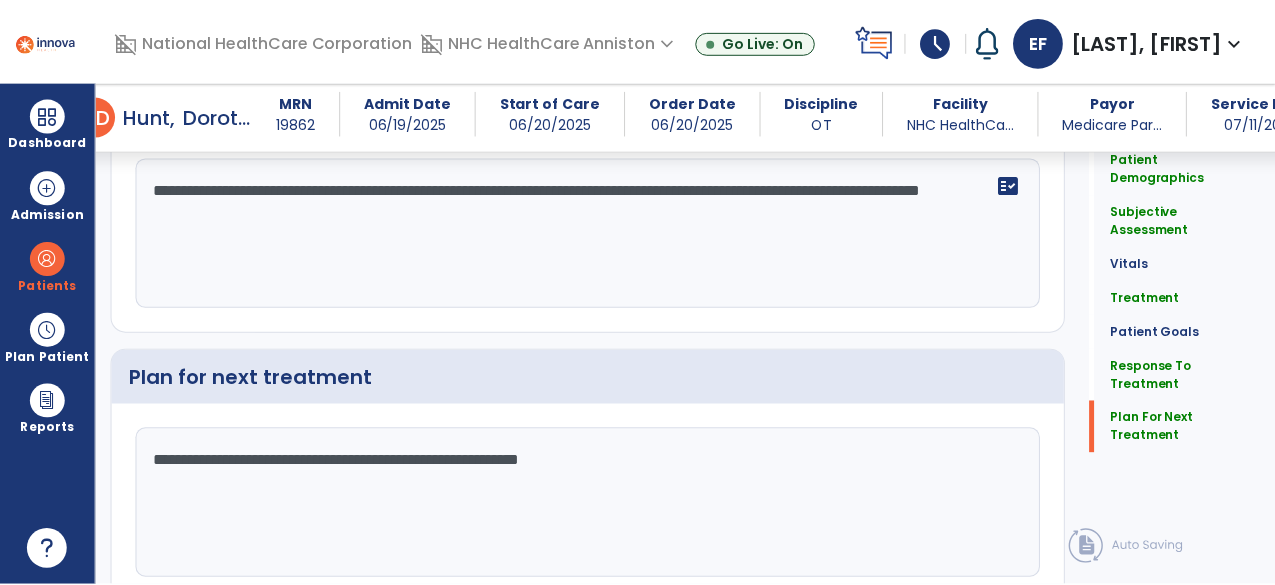 scroll, scrollTop: 3218, scrollLeft: 0, axis: vertical 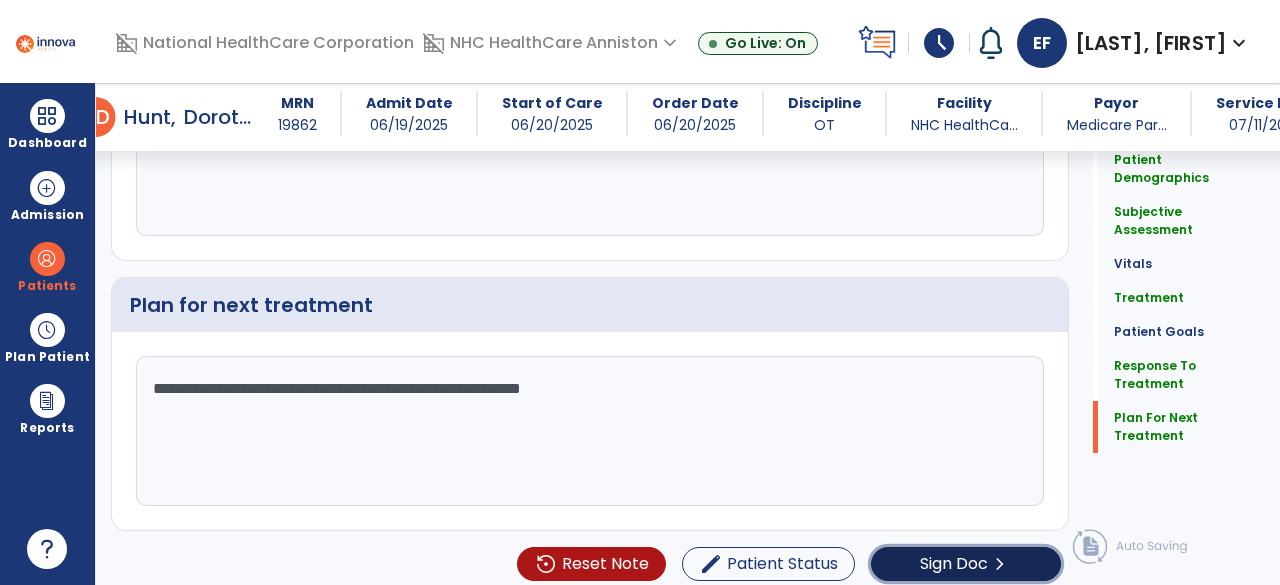 click on "Sign Doc  chevron_right" 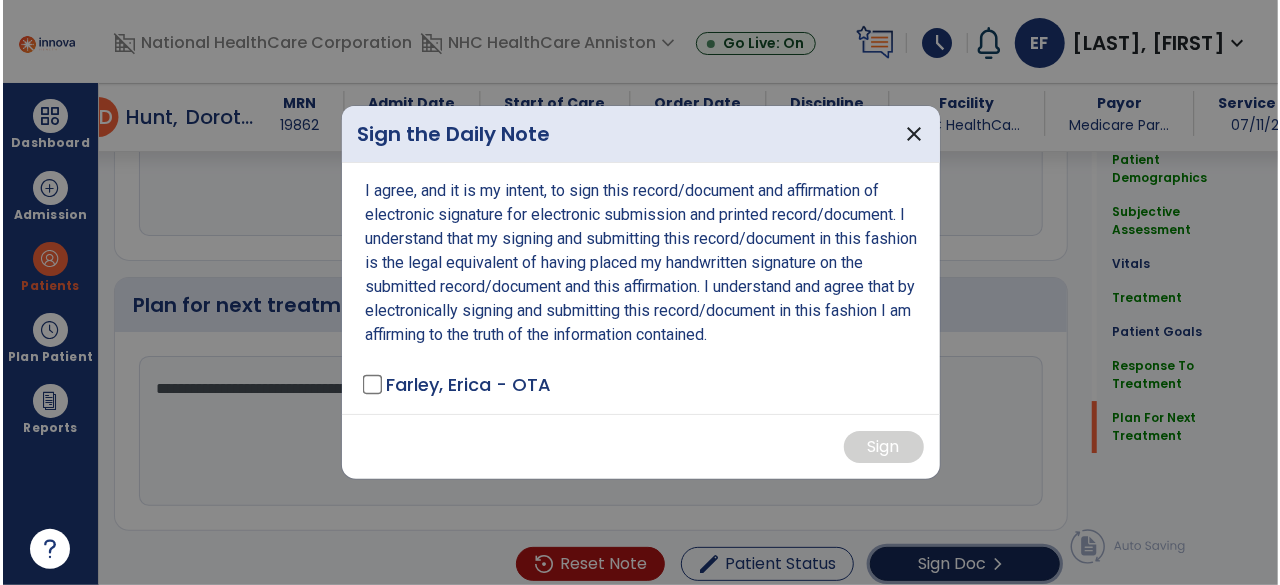 scroll, scrollTop: 3218, scrollLeft: 0, axis: vertical 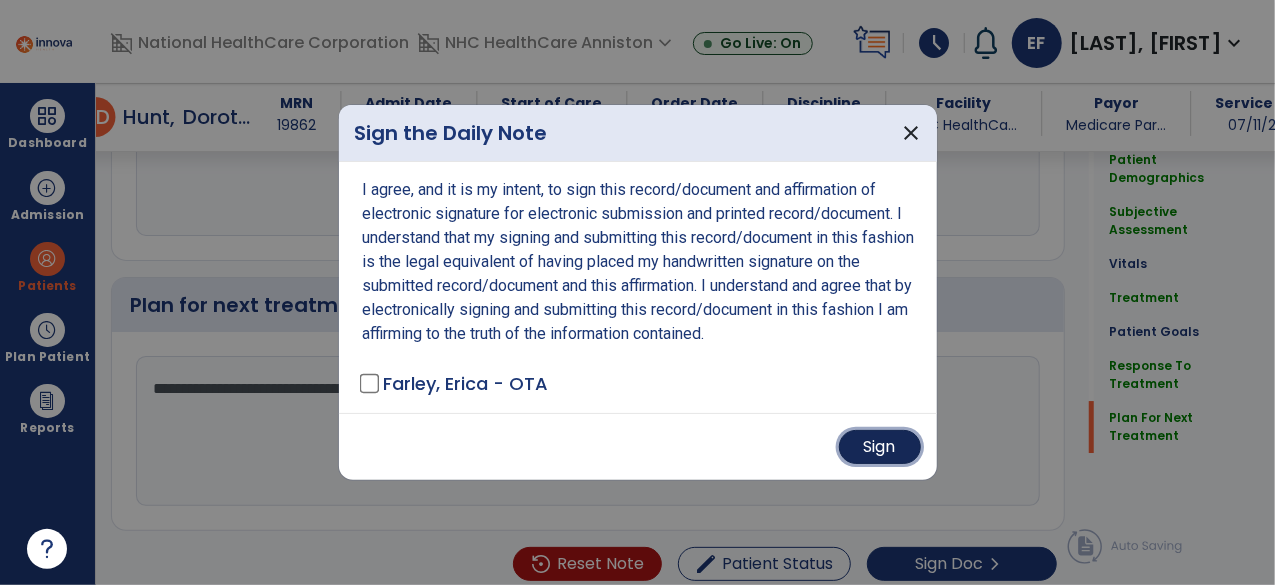 click on "Sign" at bounding box center [880, 447] 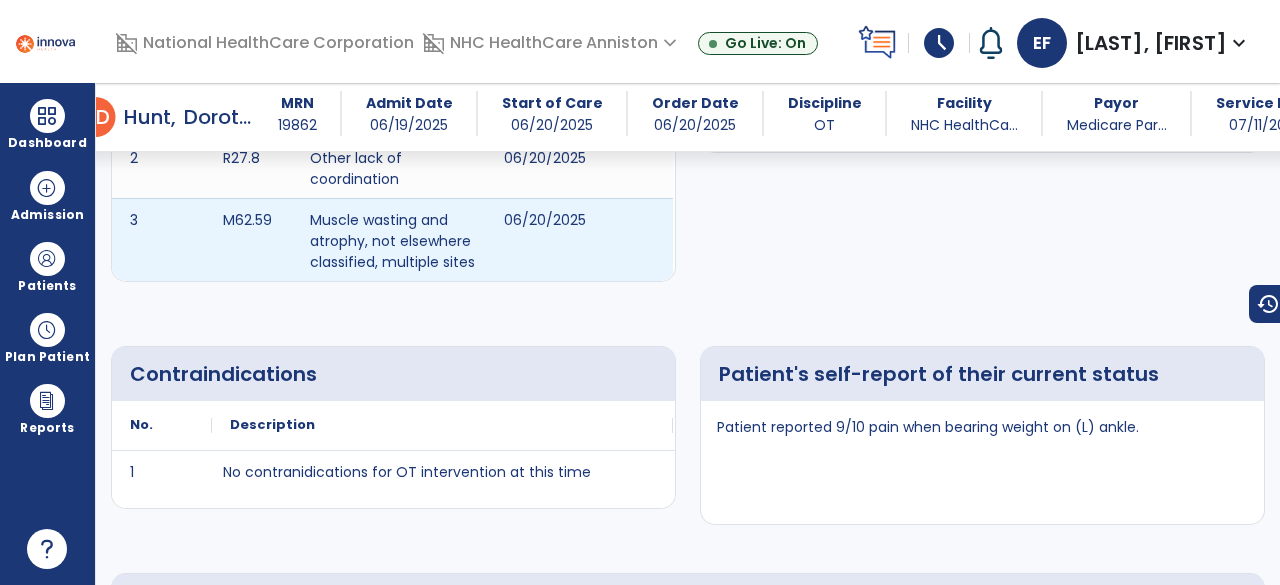 scroll, scrollTop: 0, scrollLeft: 0, axis: both 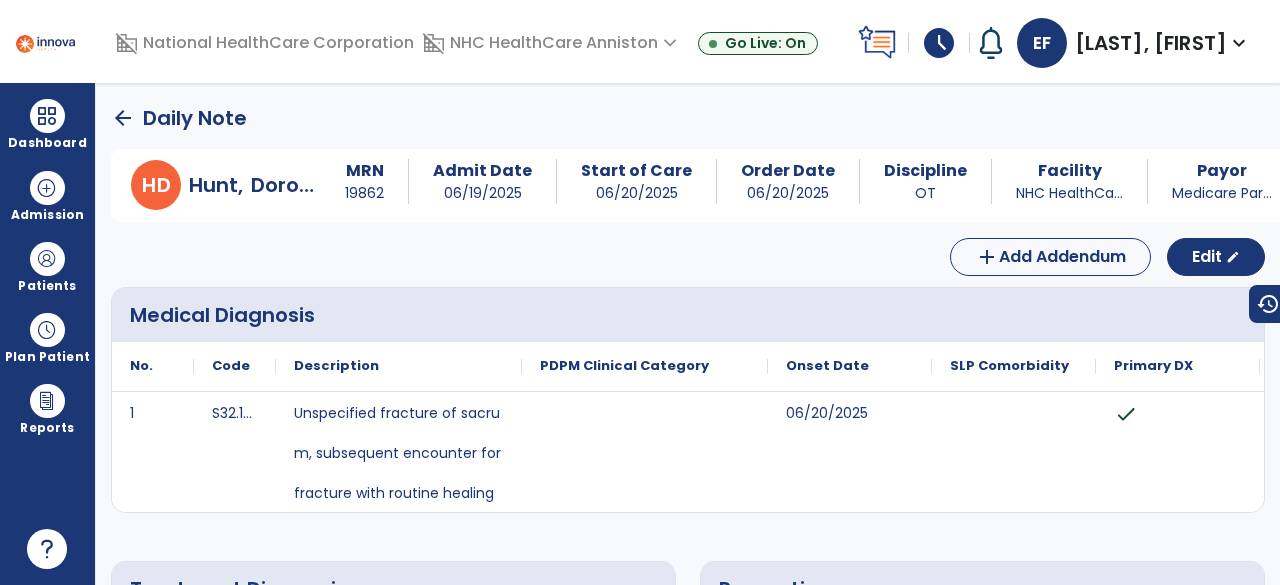 click on "arrow_back" 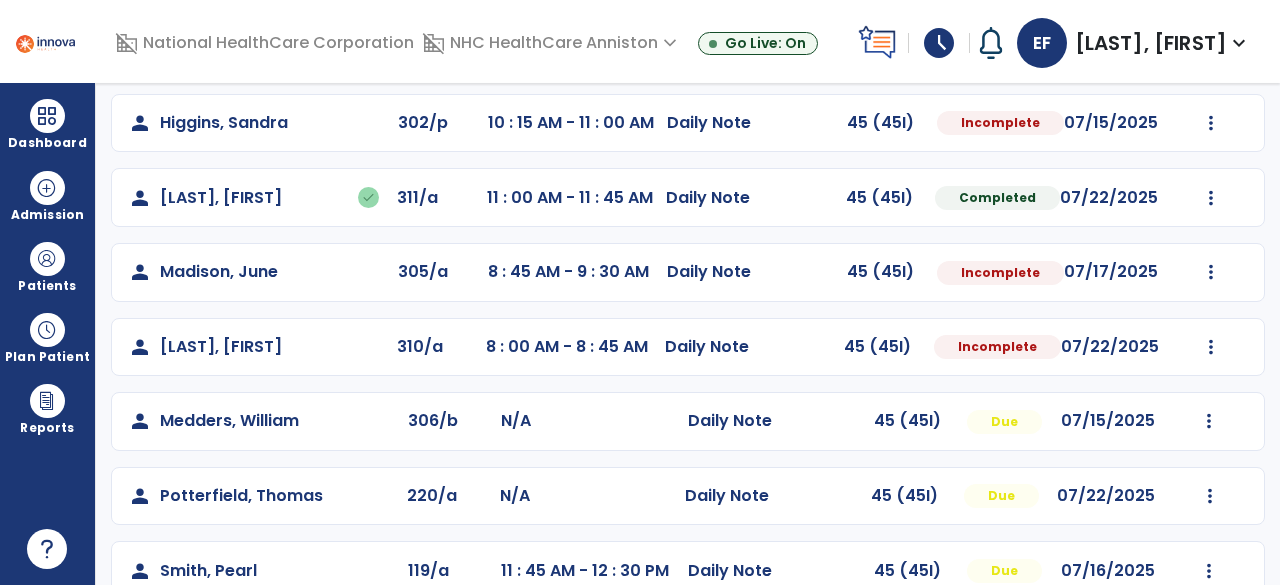 scroll, scrollTop: 352, scrollLeft: 0, axis: vertical 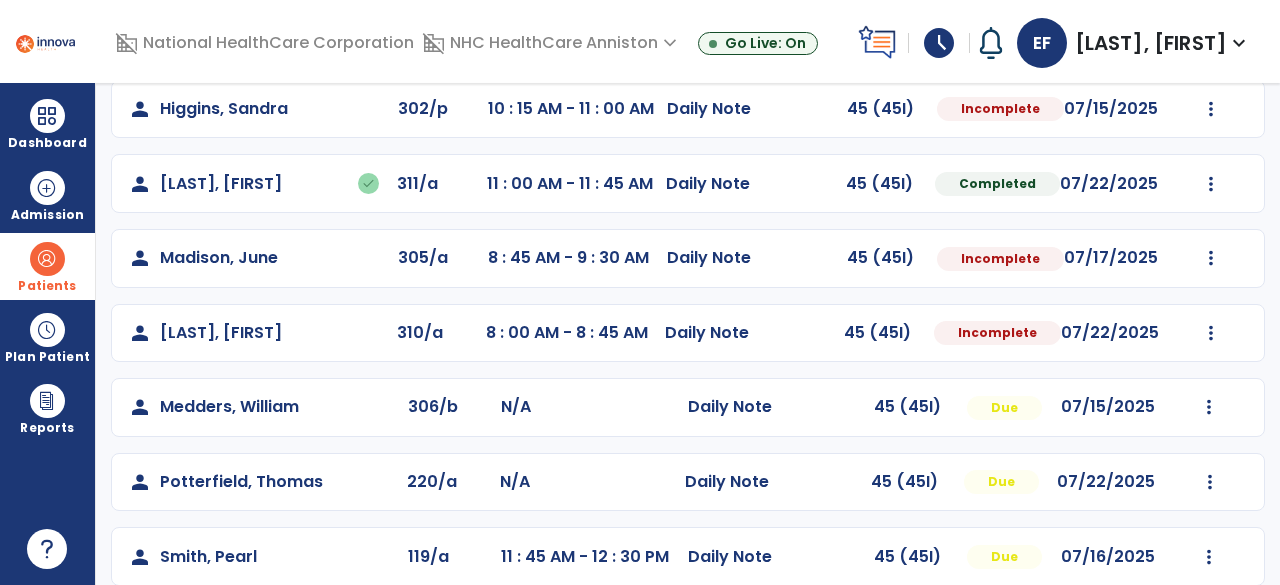 click at bounding box center (47, 259) 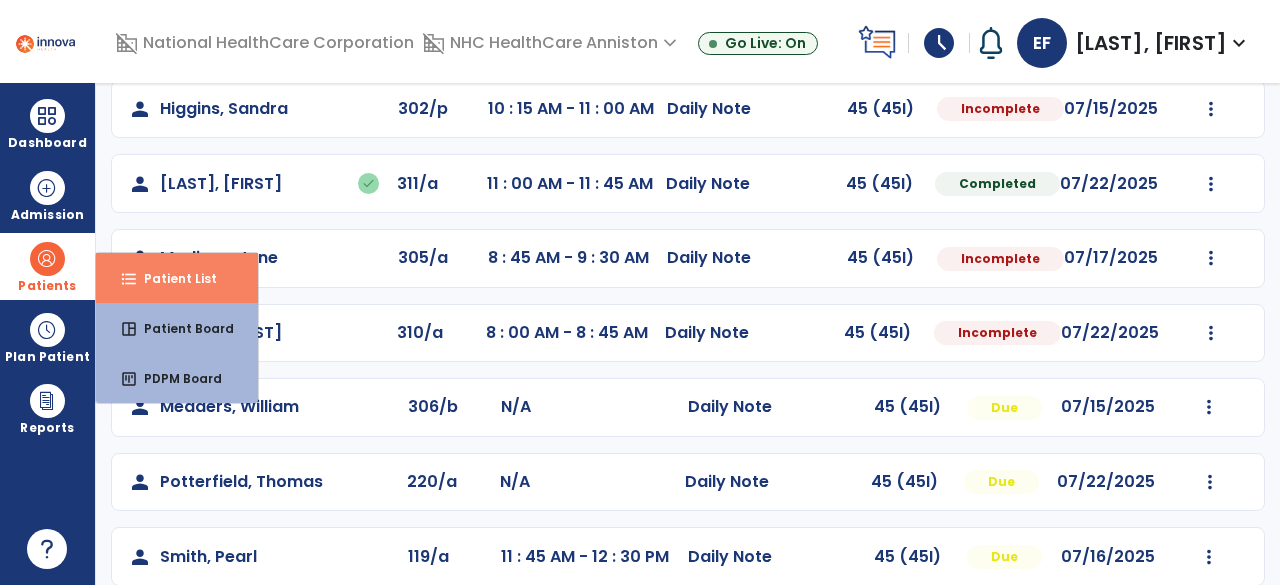 click on "format_list_bulleted  Patient List" at bounding box center [177, 278] 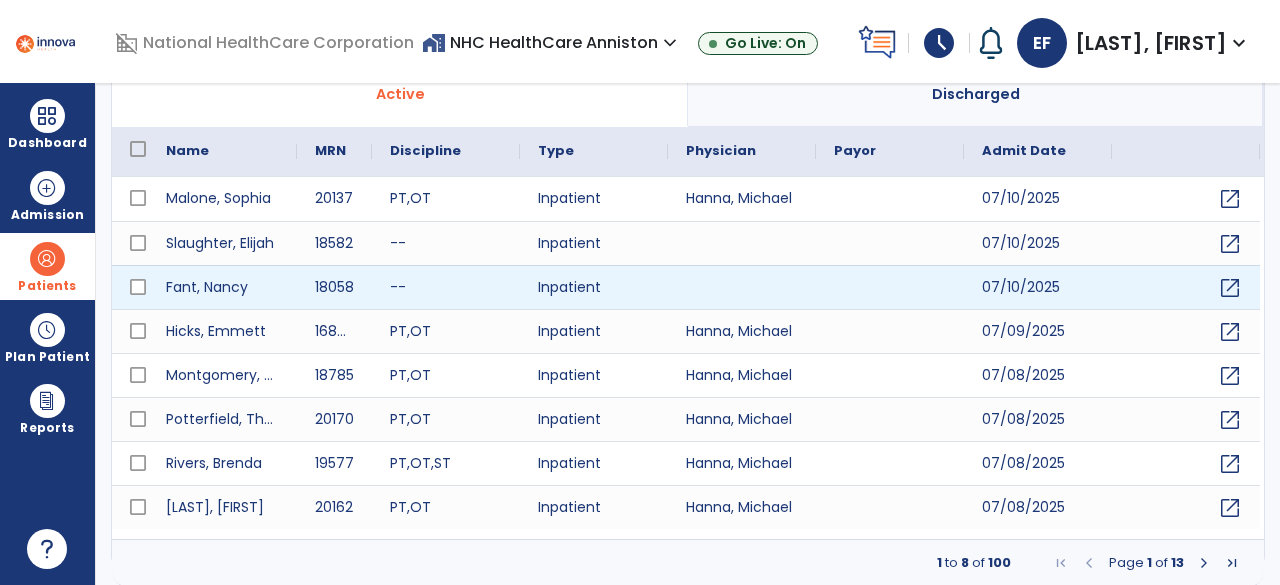 scroll, scrollTop: 6, scrollLeft: 0, axis: vertical 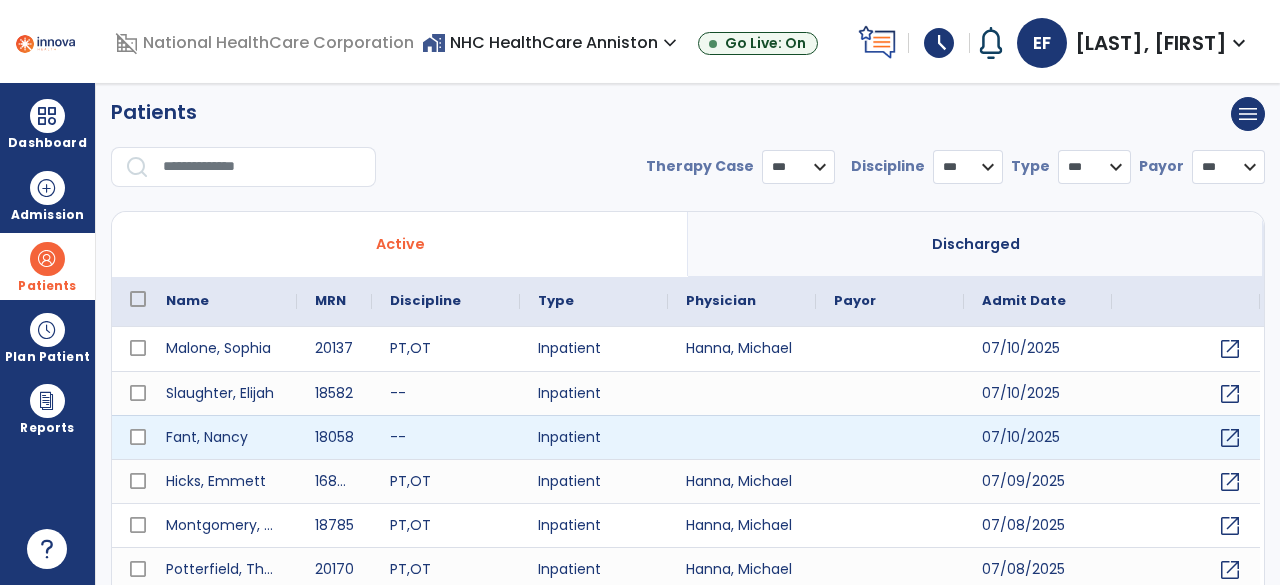 select on "***" 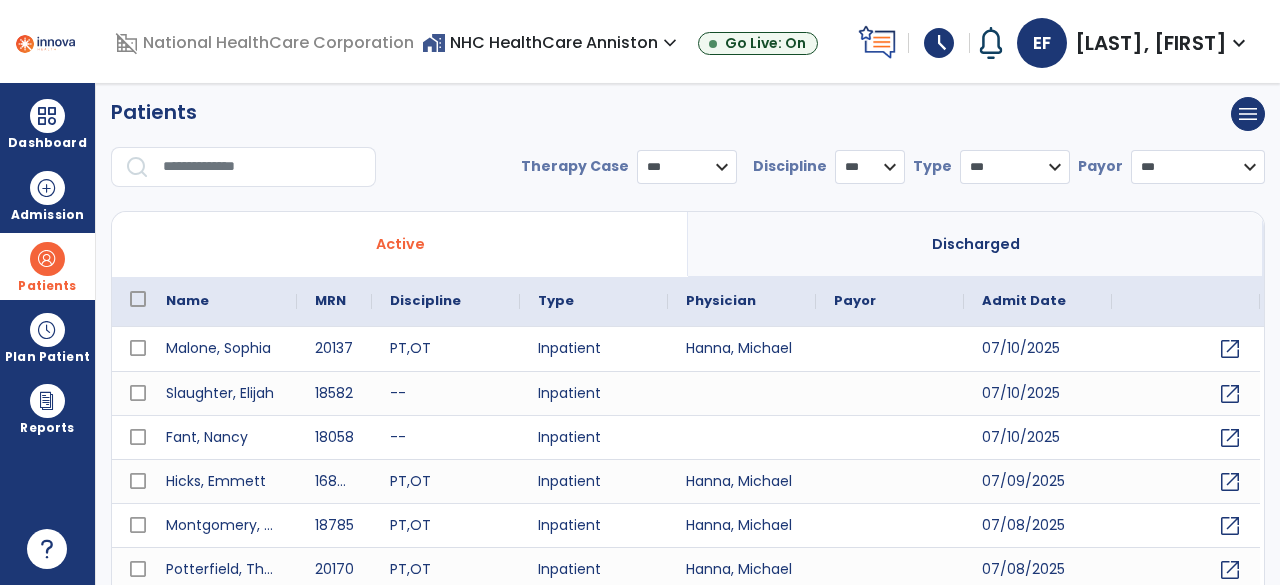 scroll, scrollTop: 0, scrollLeft: 0, axis: both 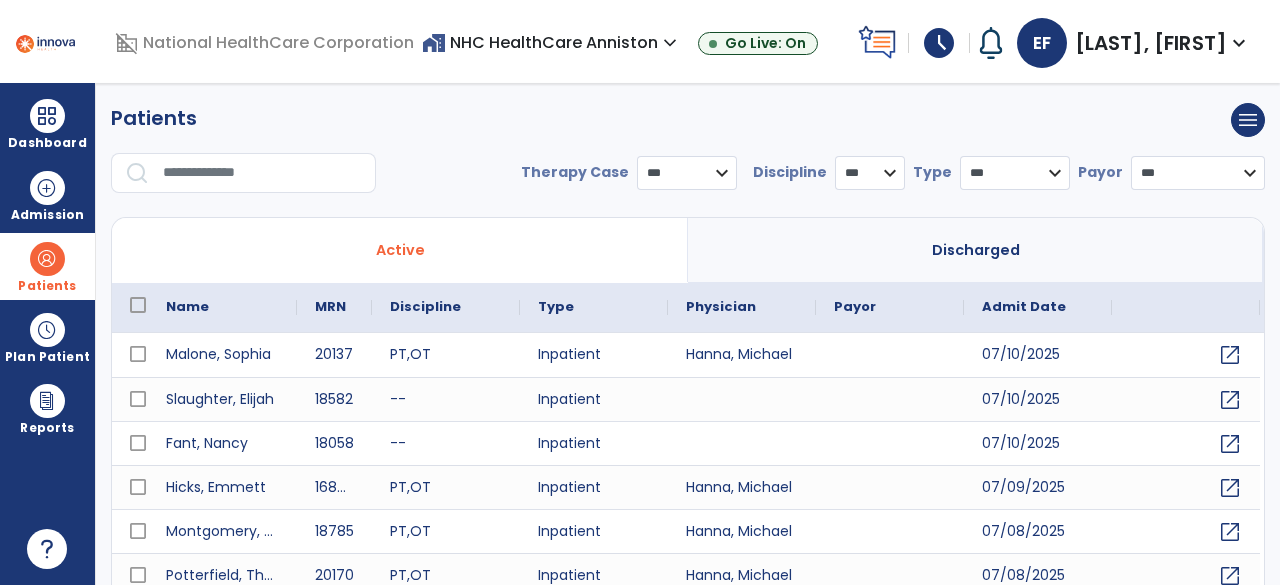 click at bounding box center (262, 173) 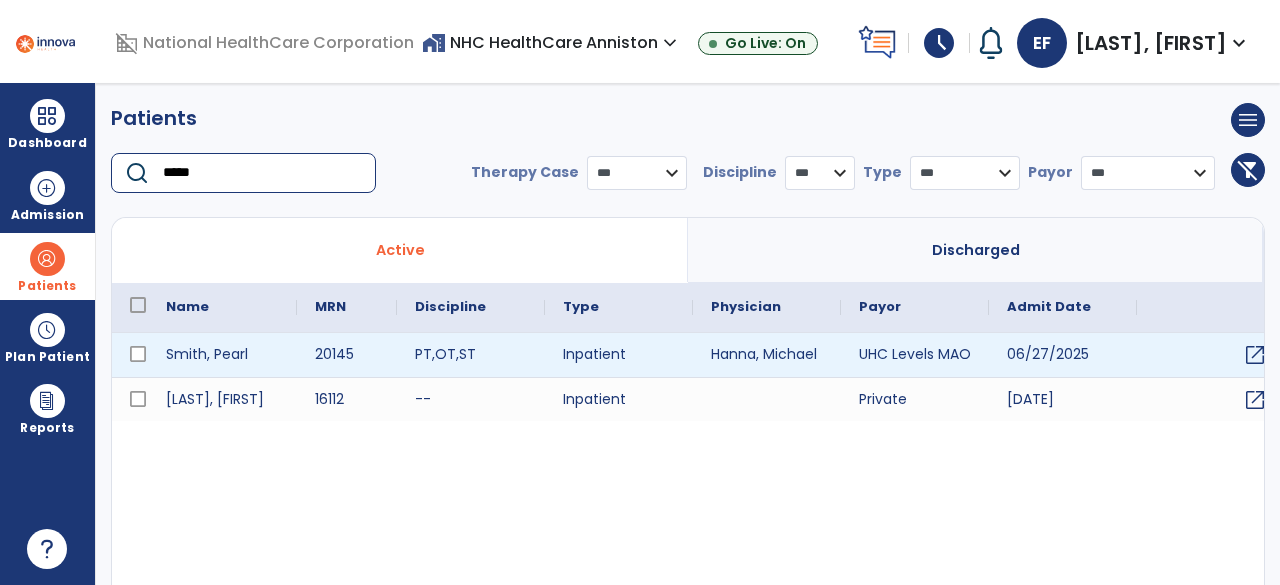 type on "*****" 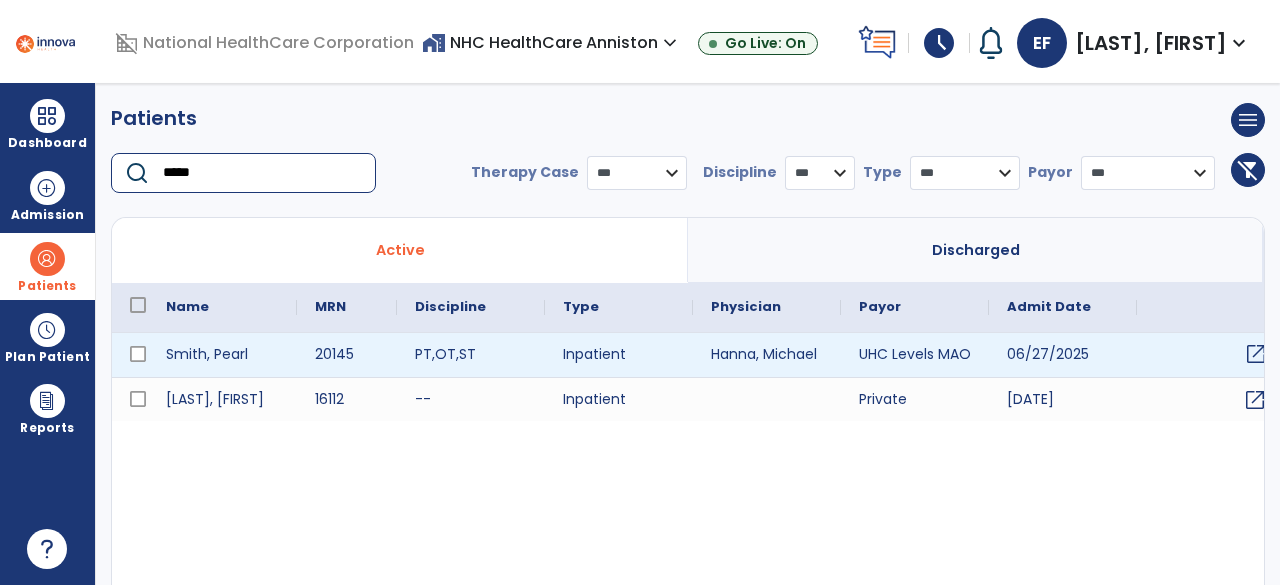 click on "open_in_new" at bounding box center (1256, 354) 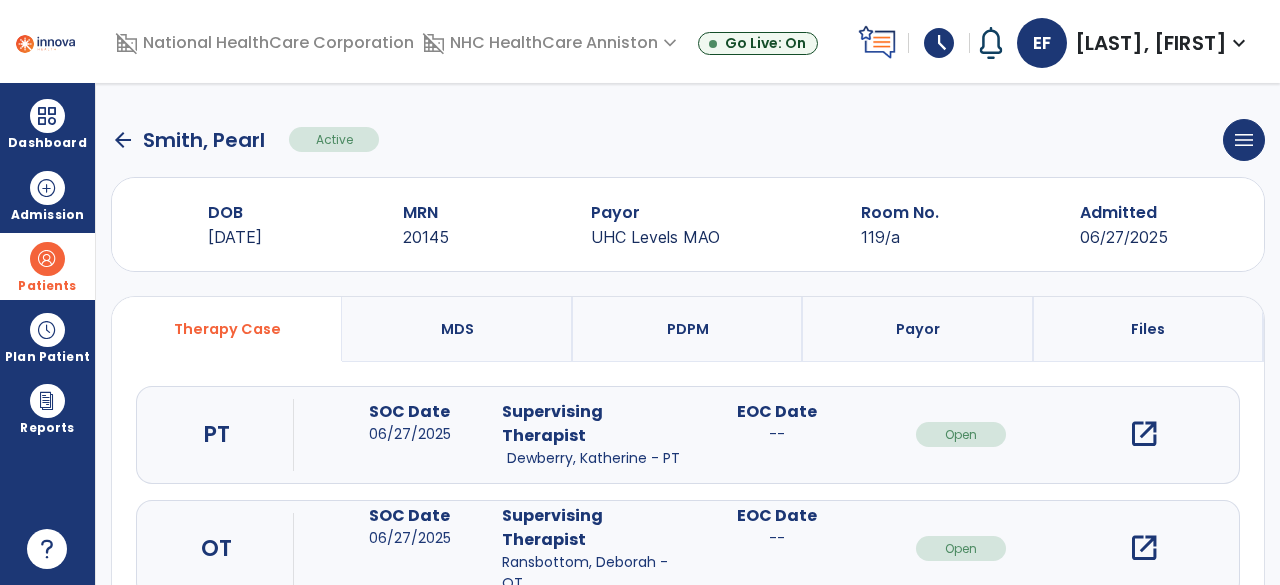 click on "open_in_new" at bounding box center [1144, 548] 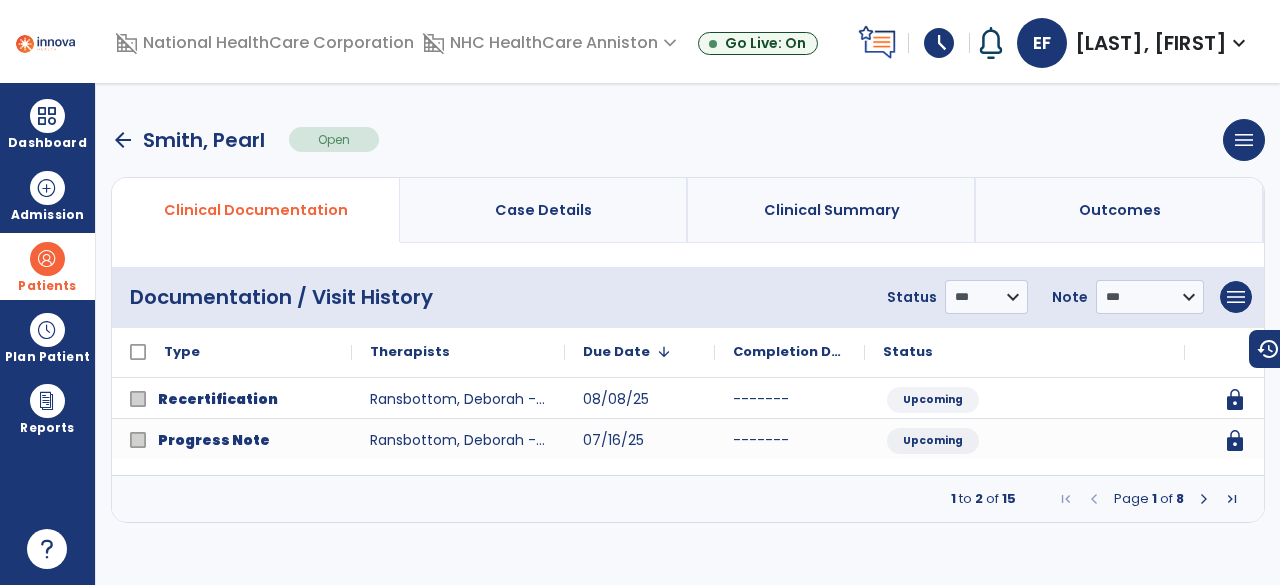 click at bounding box center [1232, 499] 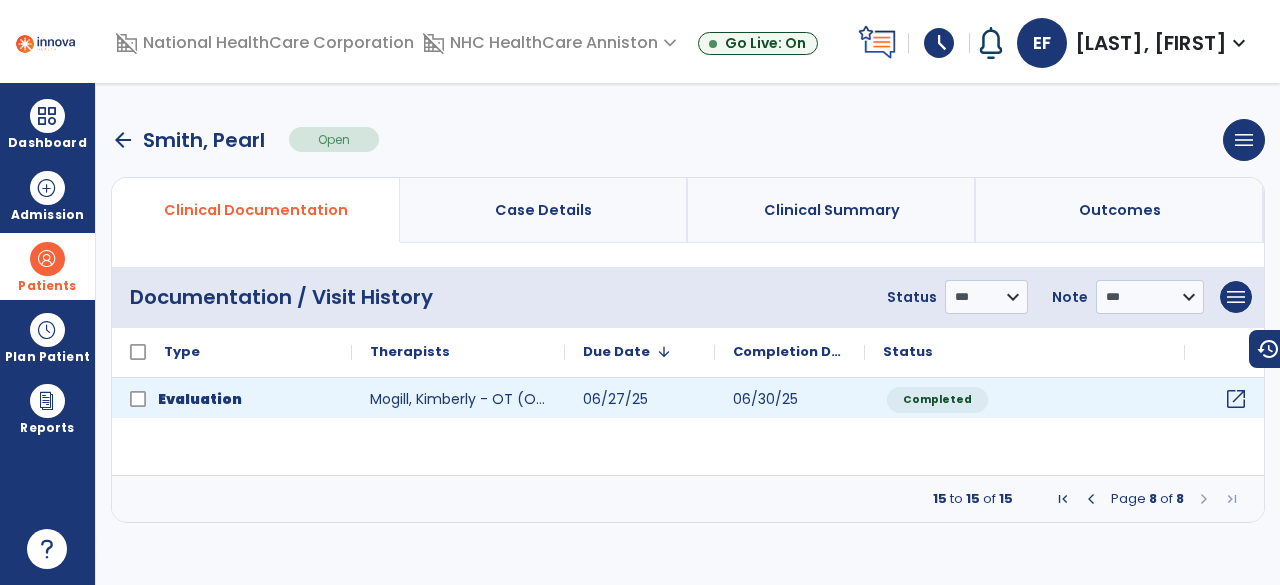 click on "open_in_new" 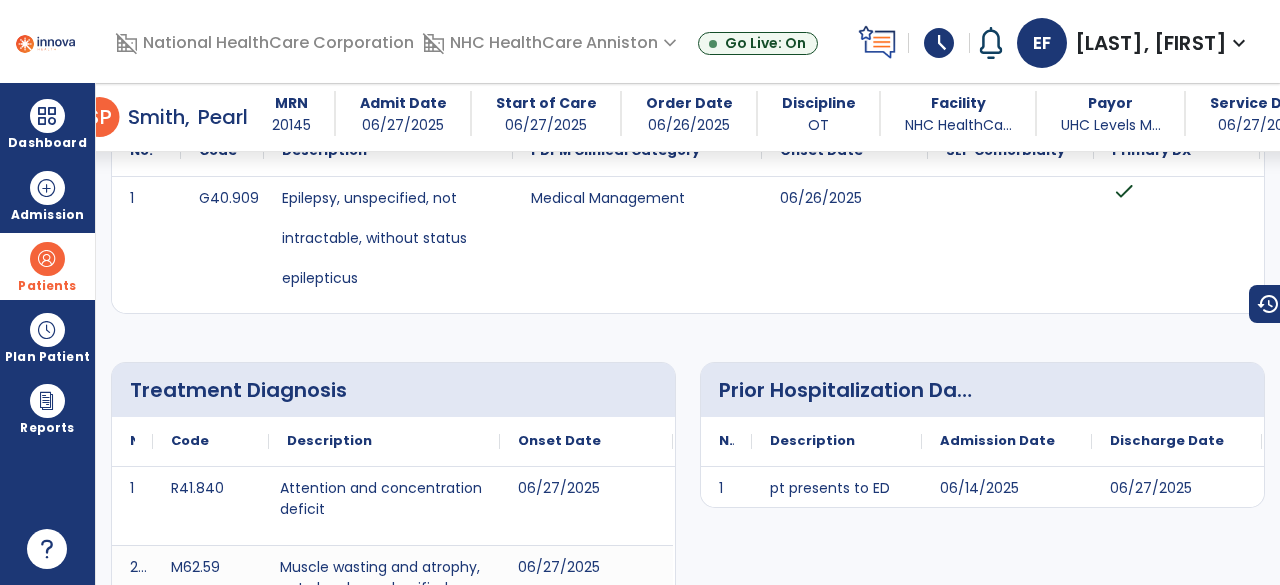 scroll, scrollTop: 0, scrollLeft: 0, axis: both 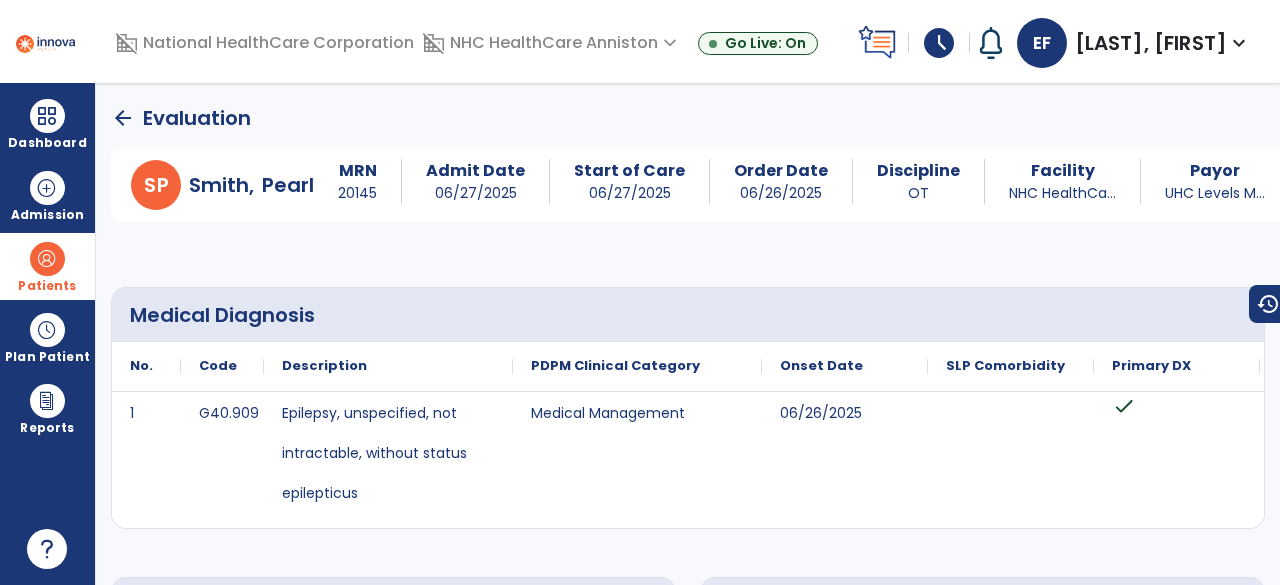 click on "arrow_back" 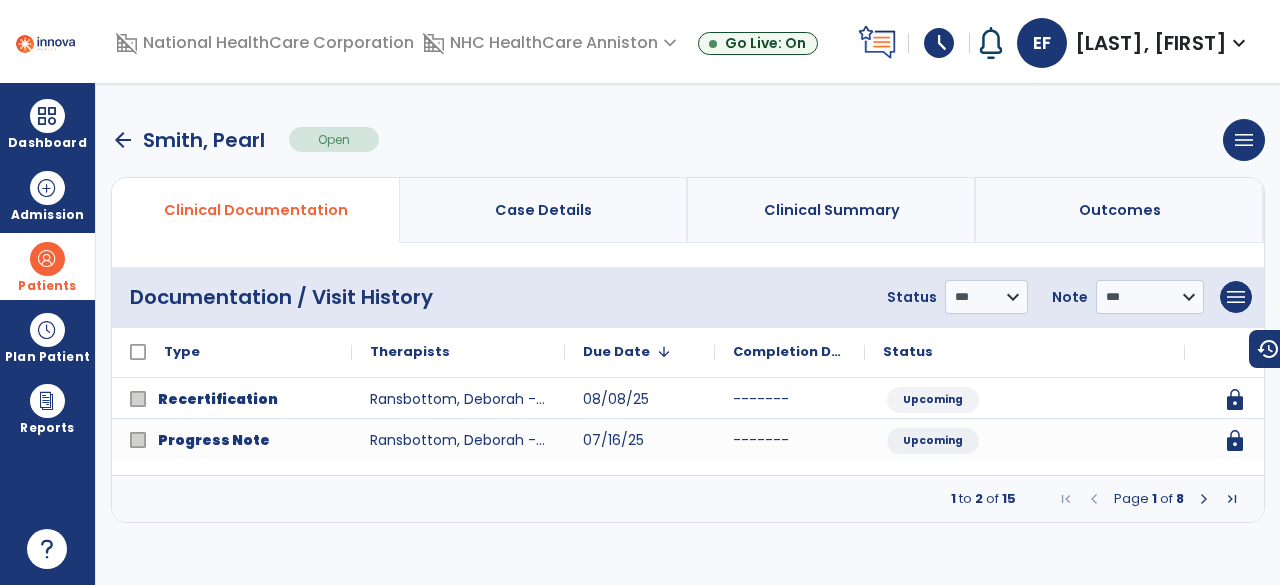 click at bounding box center (1094, 499) 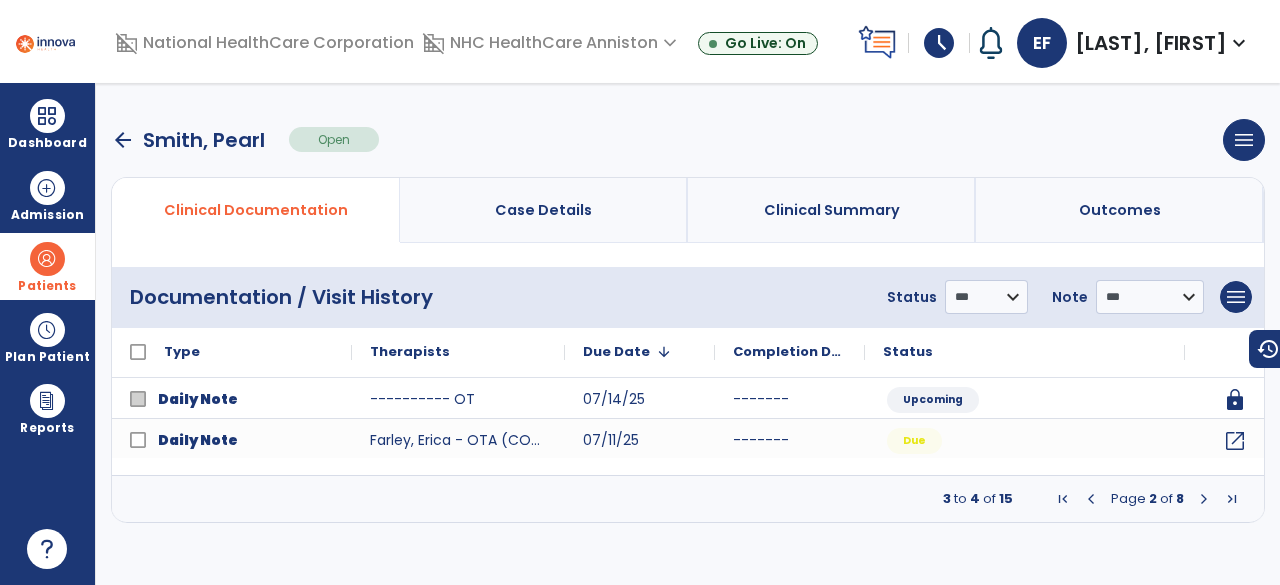 click at bounding box center (1204, 499) 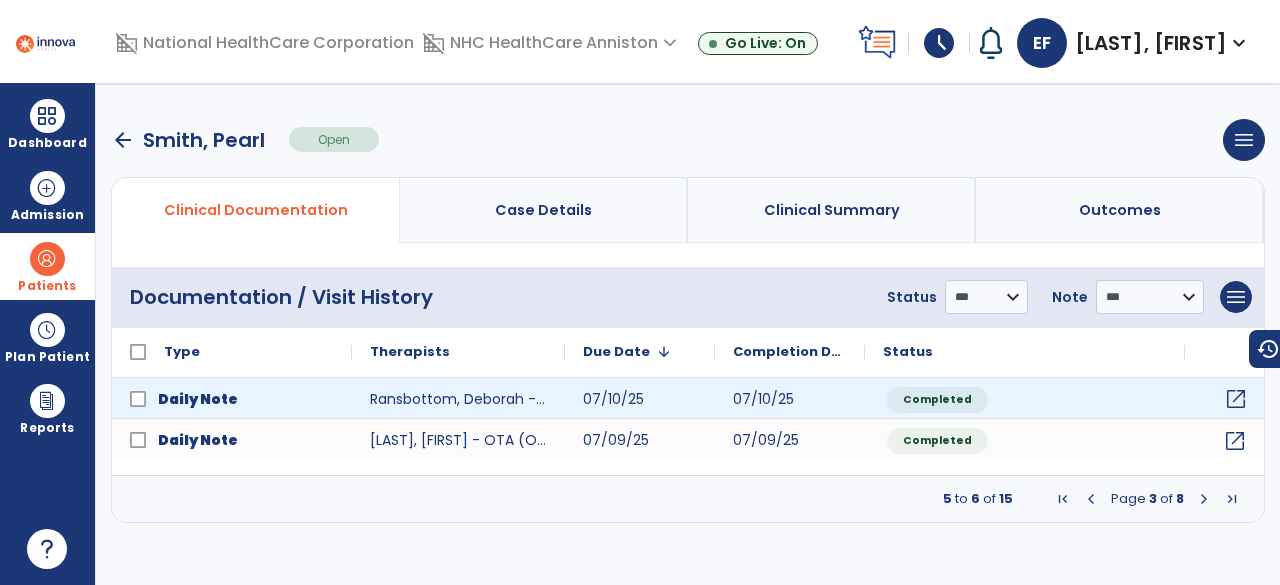 click on "open_in_new" 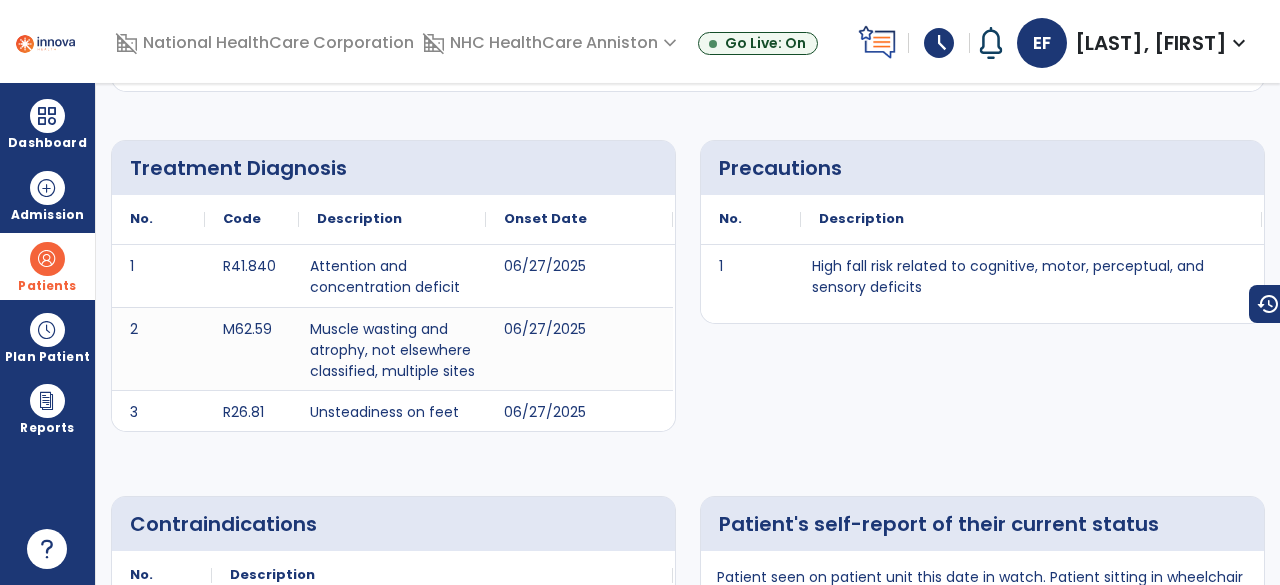 scroll, scrollTop: 0, scrollLeft: 0, axis: both 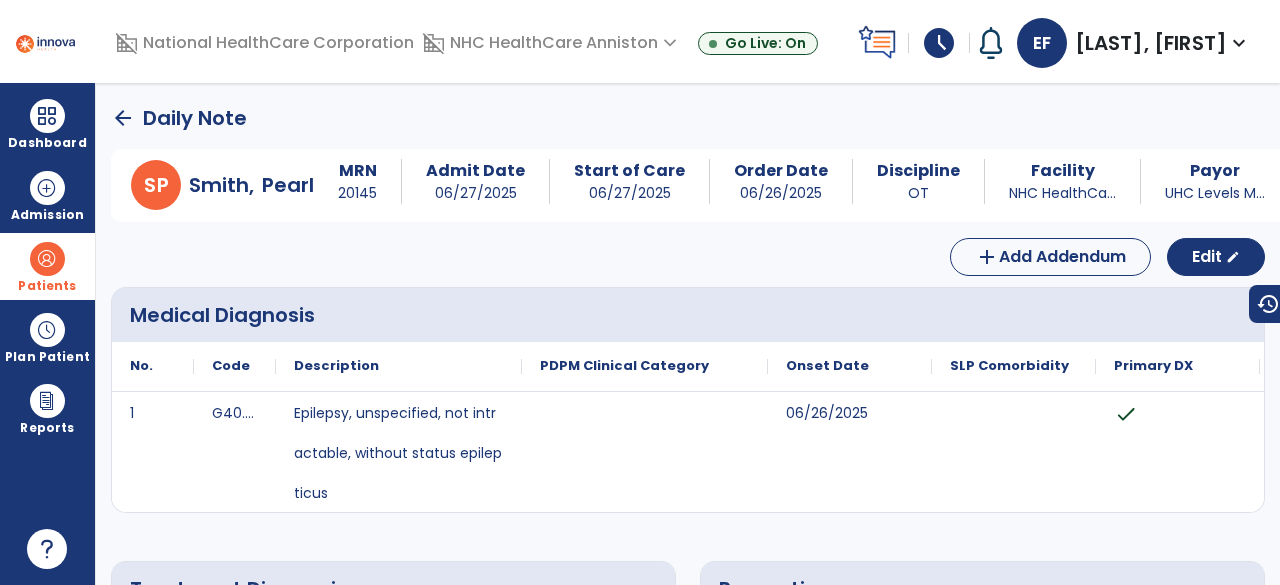 click on "arrow_back" 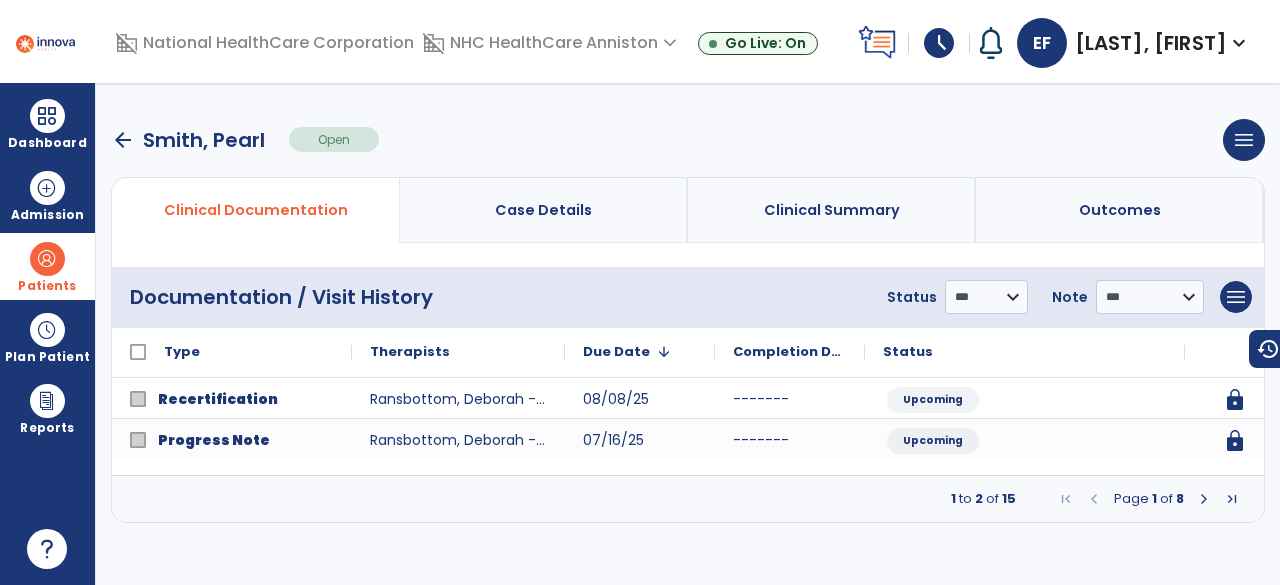 click at bounding box center (1204, 499) 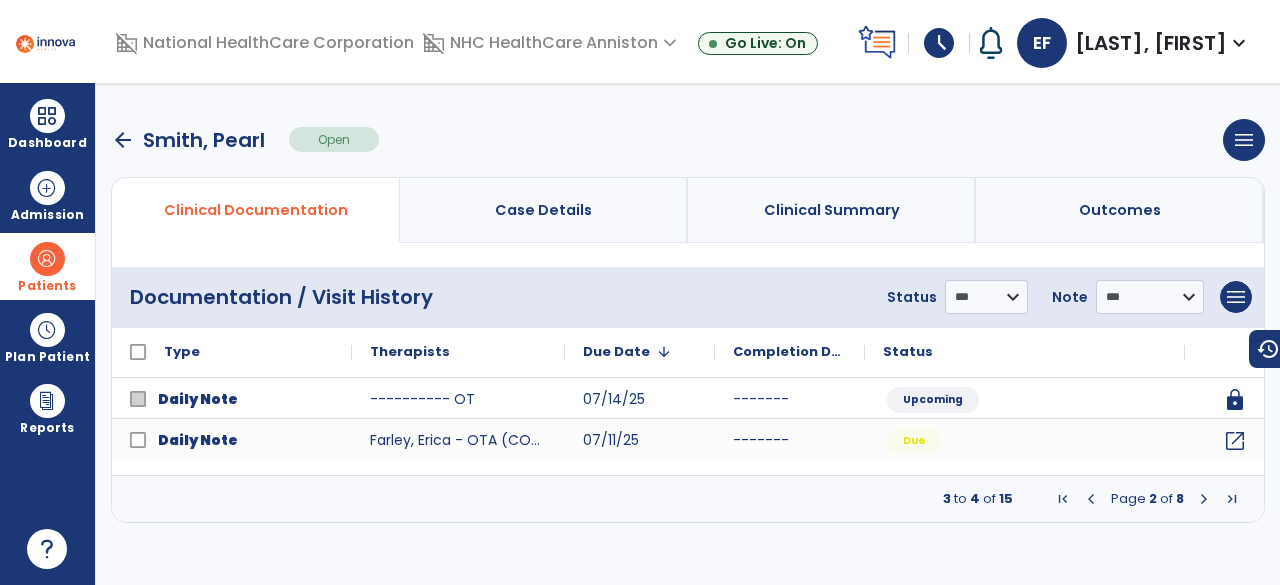 click at bounding box center [1204, 499] 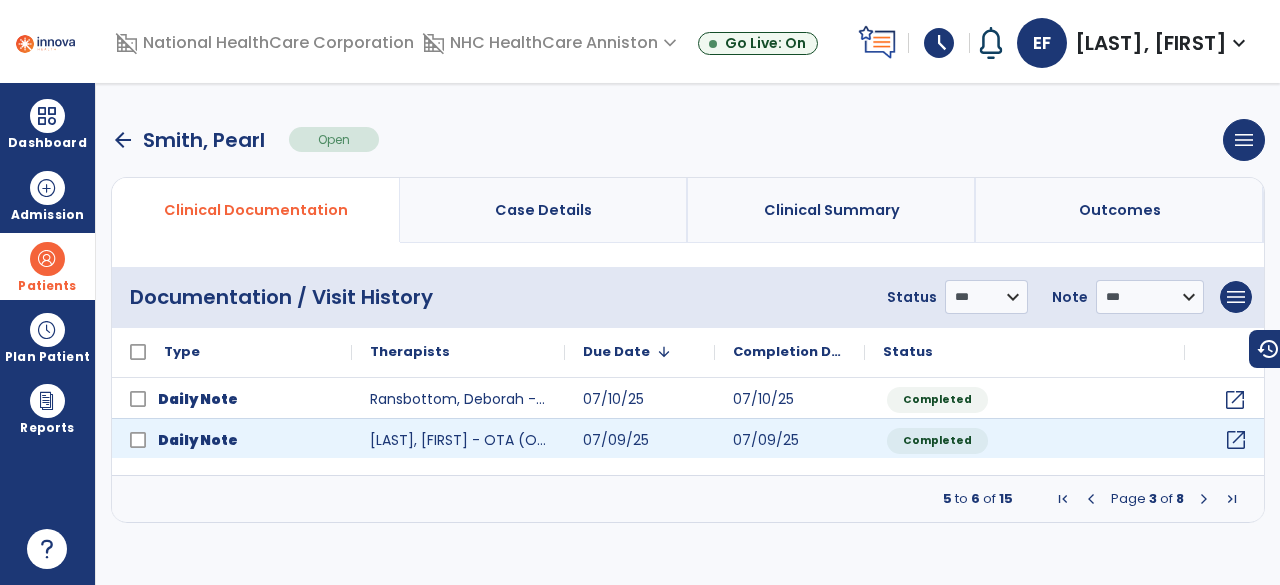 click on "open_in_new" 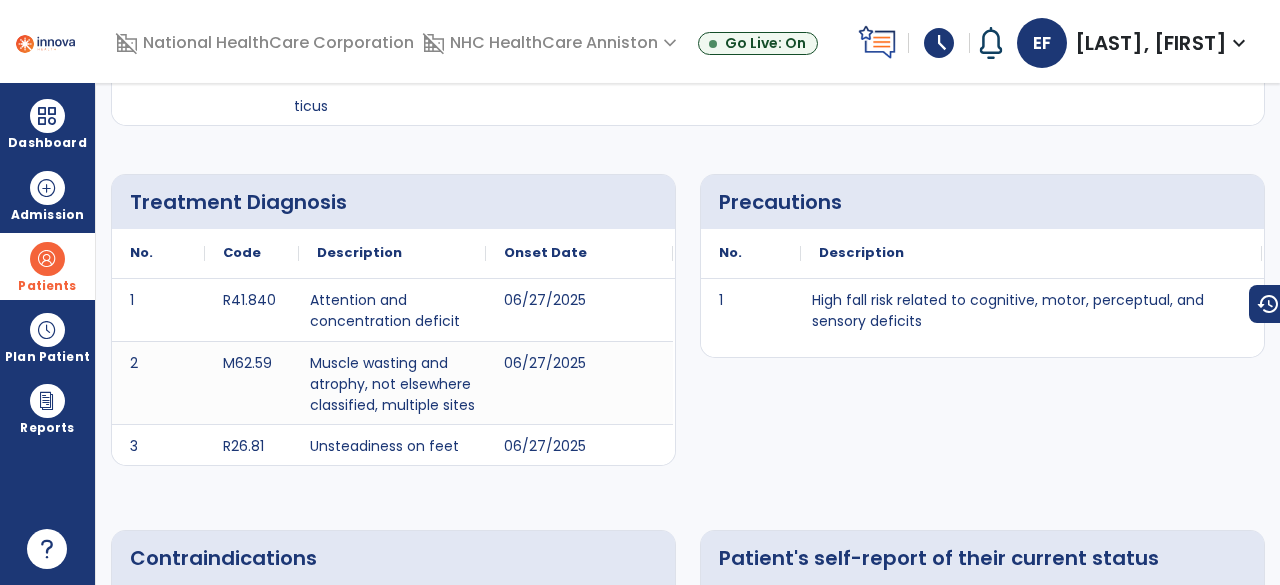 scroll, scrollTop: 0, scrollLeft: 0, axis: both 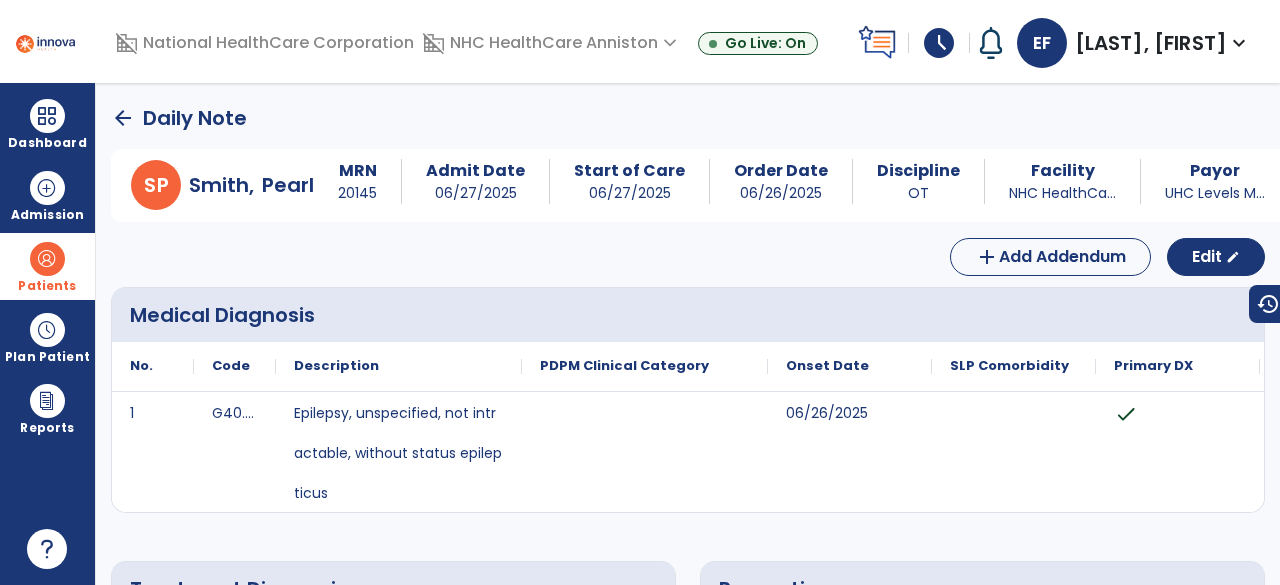click on "arrow_back" 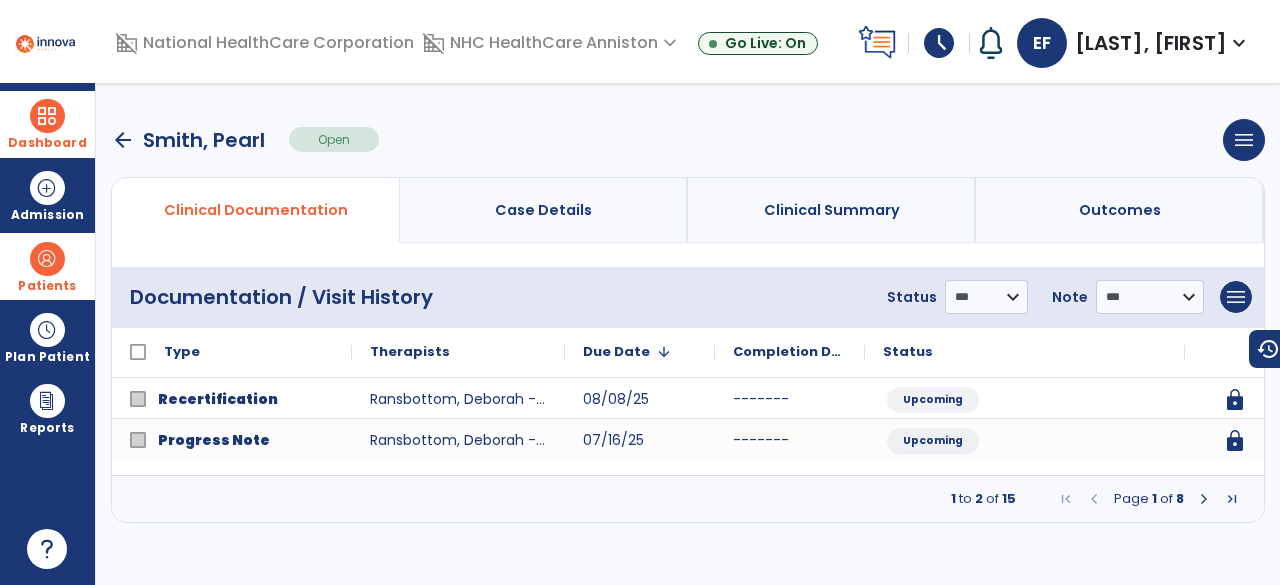 click on "Dashboard" at bounding box center (47, 124) 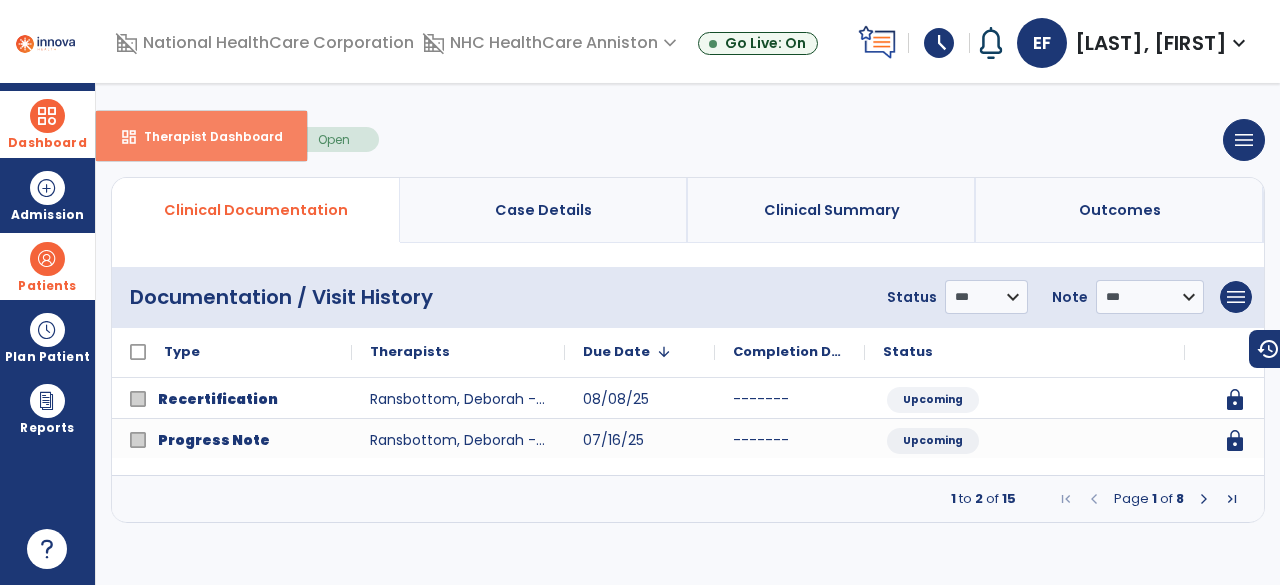 click on "Therapist Dashboard" at bounding box center (205, 136) 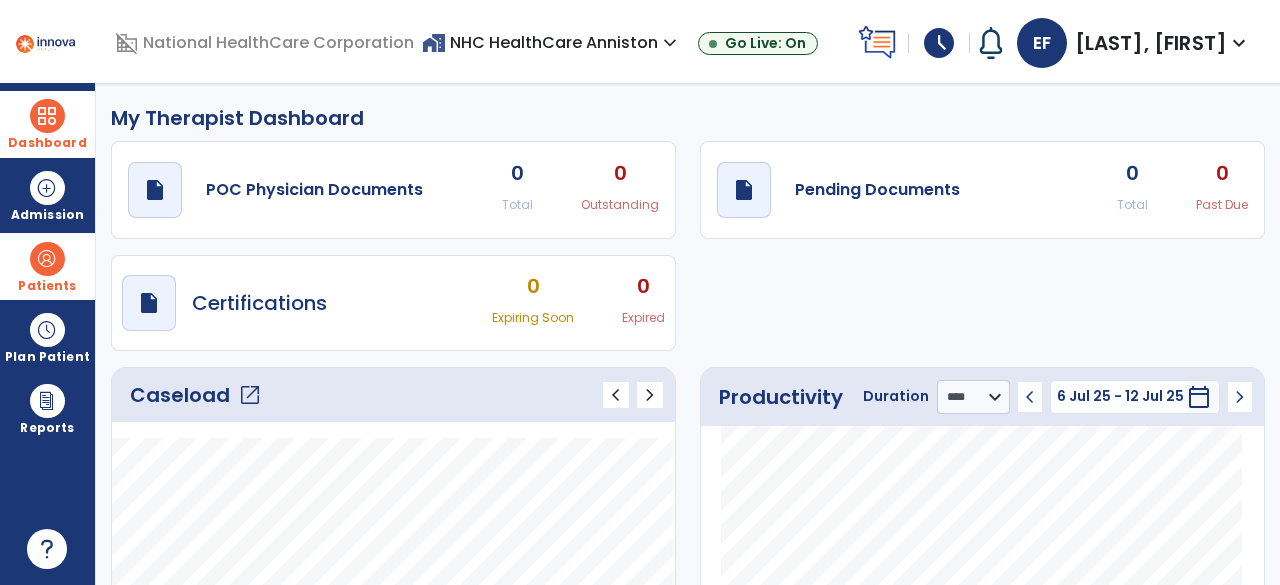 click on "open_in_new" 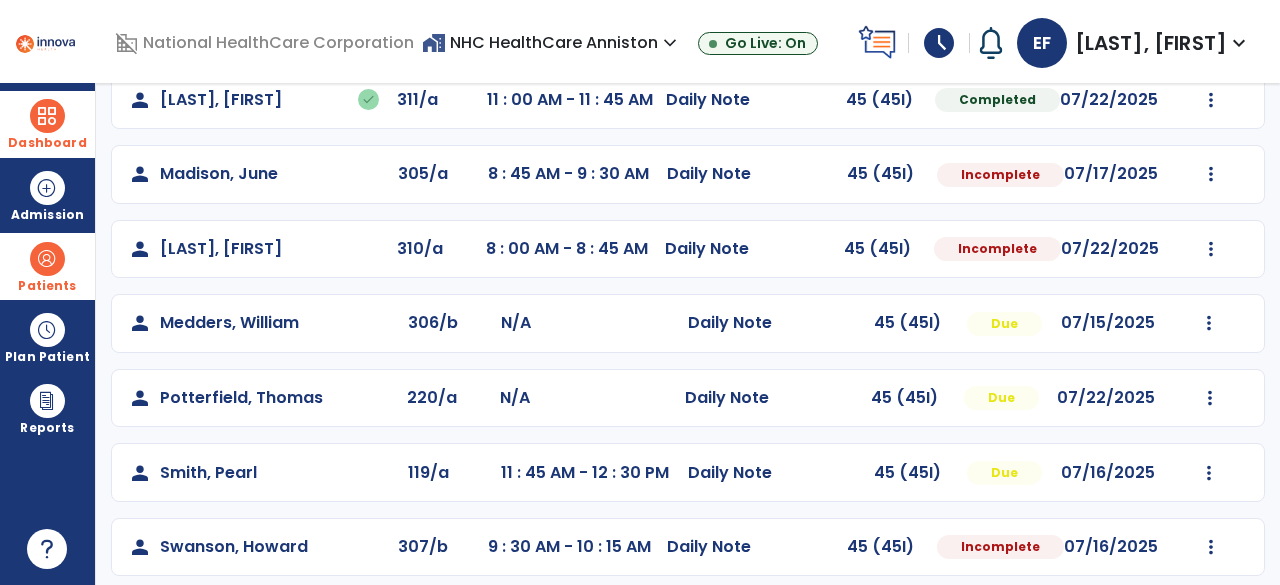 scroll, scrollTop: 448, scrollLeft: 0, axis: vertical 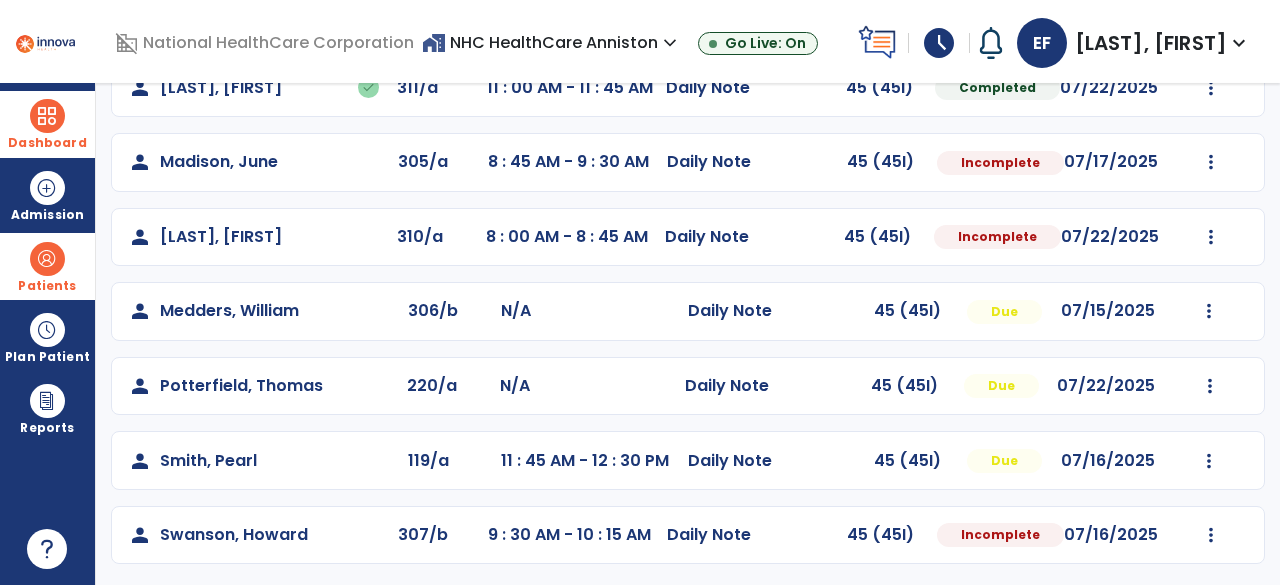 click on "Mark Visit As Complete   Reset Note   Open Document   G + C Mins" 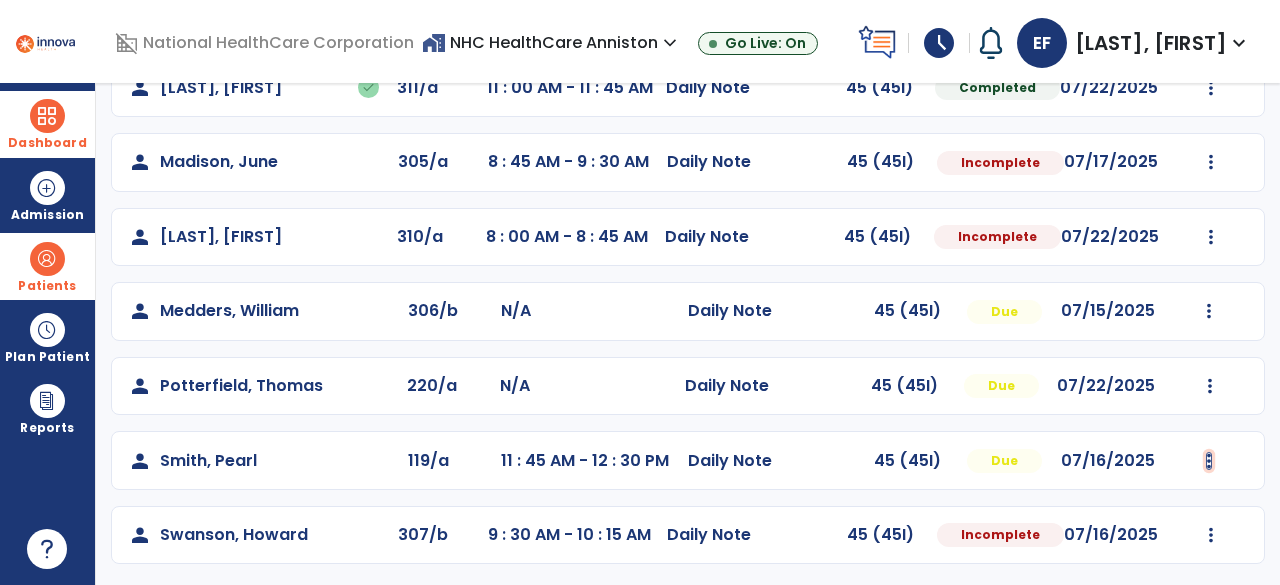 click at bounding box center (1211, -136) 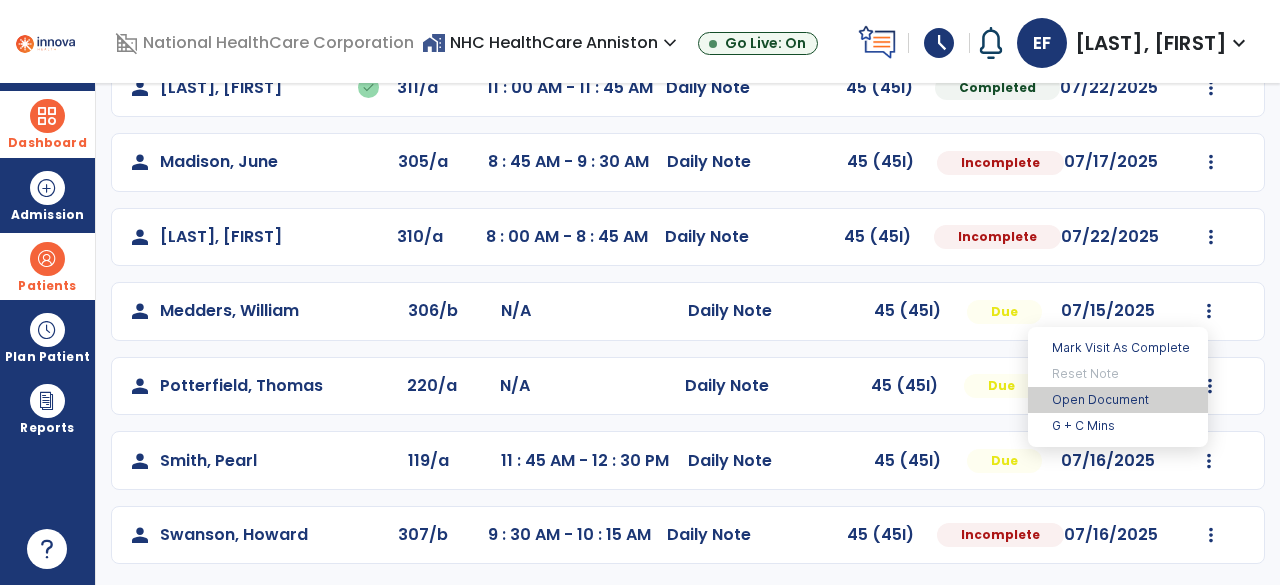 click on "Open Document" at bounding box center [1118, 400] 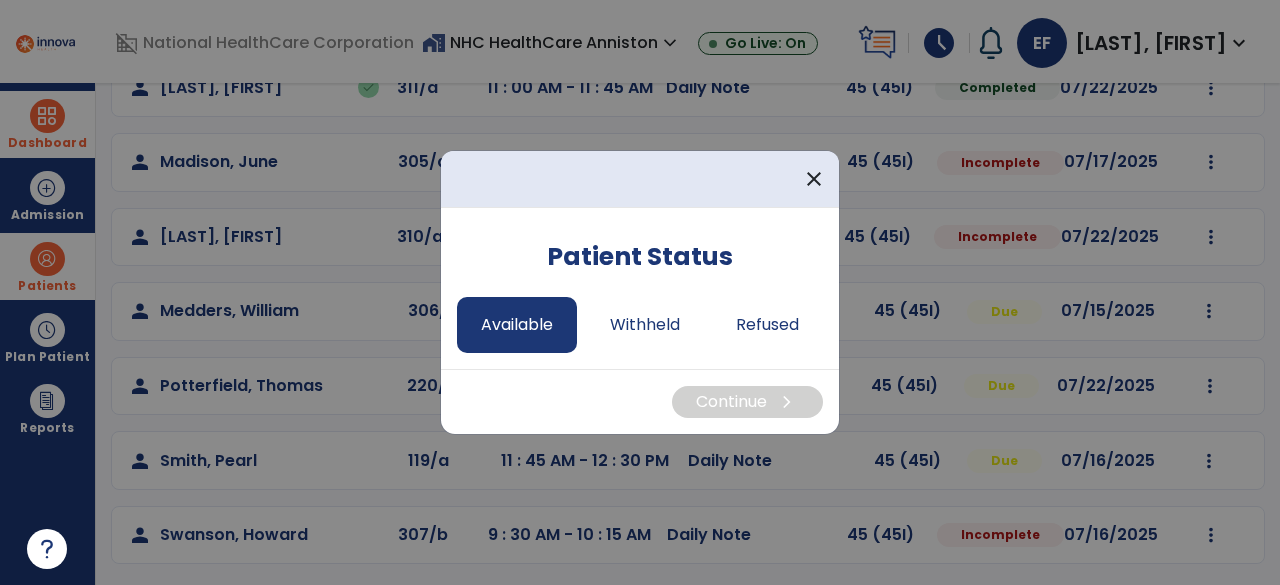 click on "Available" at bounding box center [517, 325] 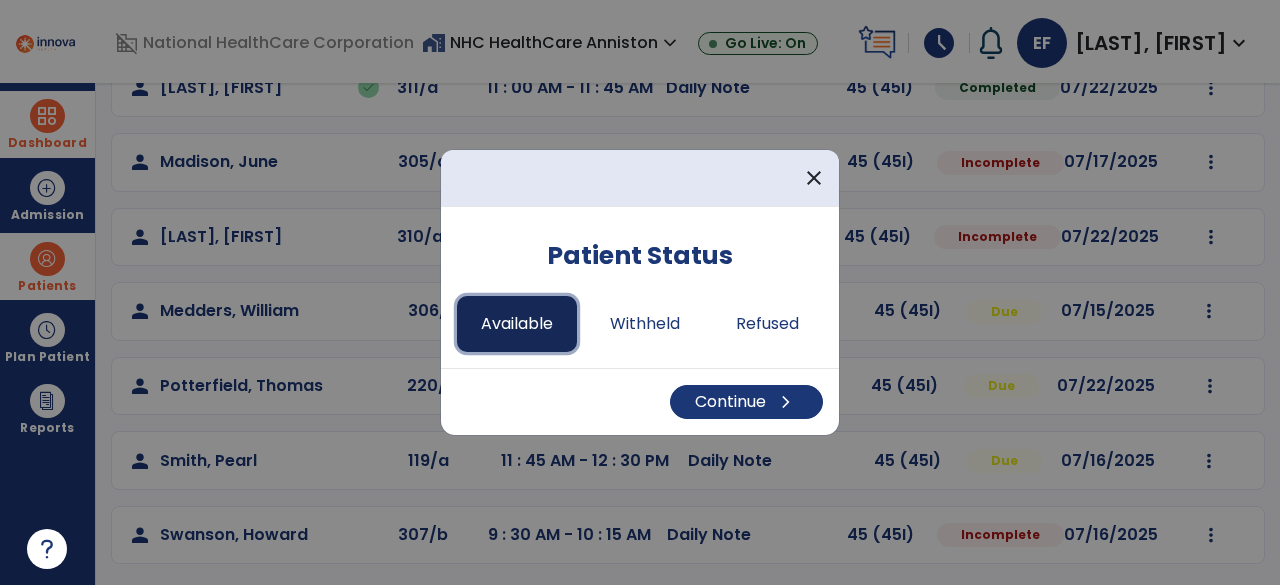 click on "Continue   chevron_right" at bounding box center (640, 401) 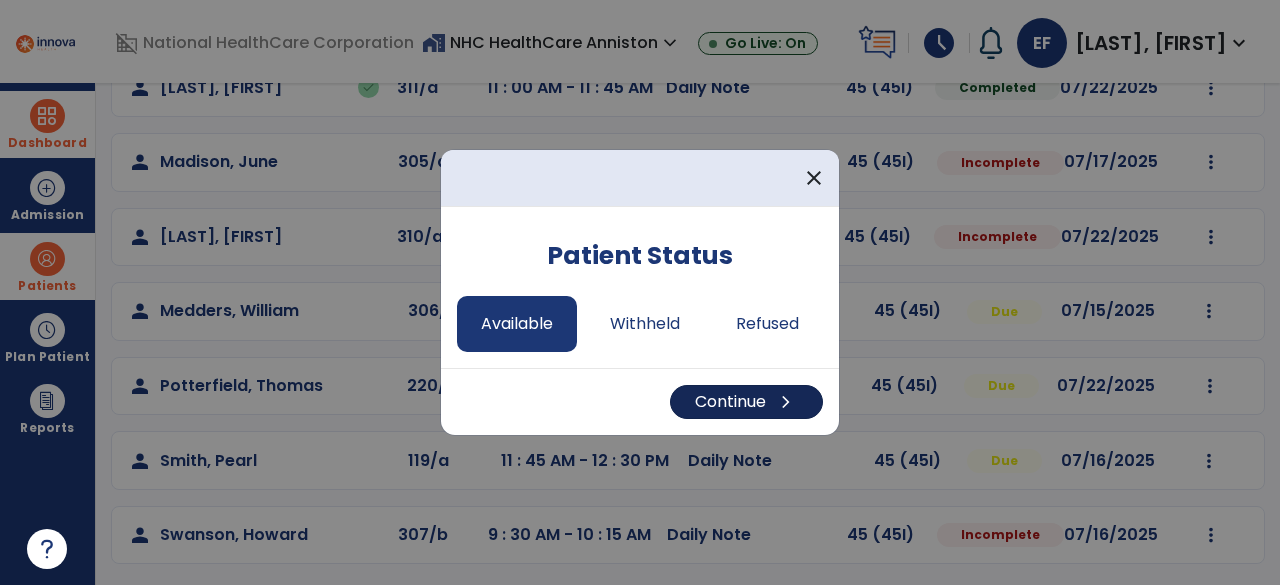 click on "Continue   chevron_right" at bounding box center [746, 402] 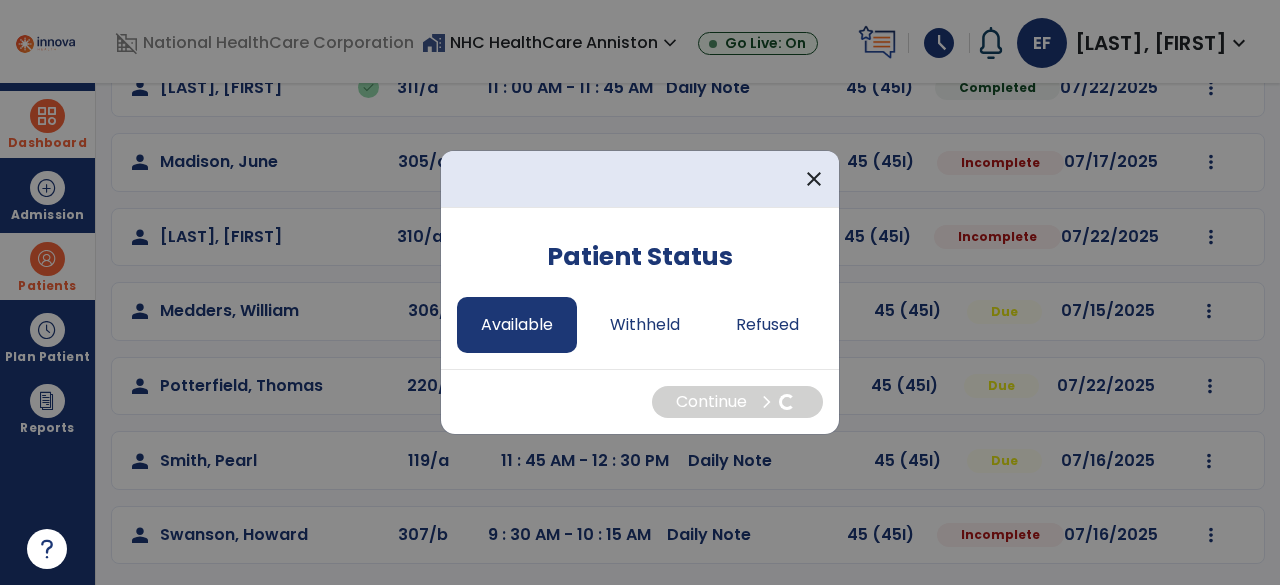select on "*" 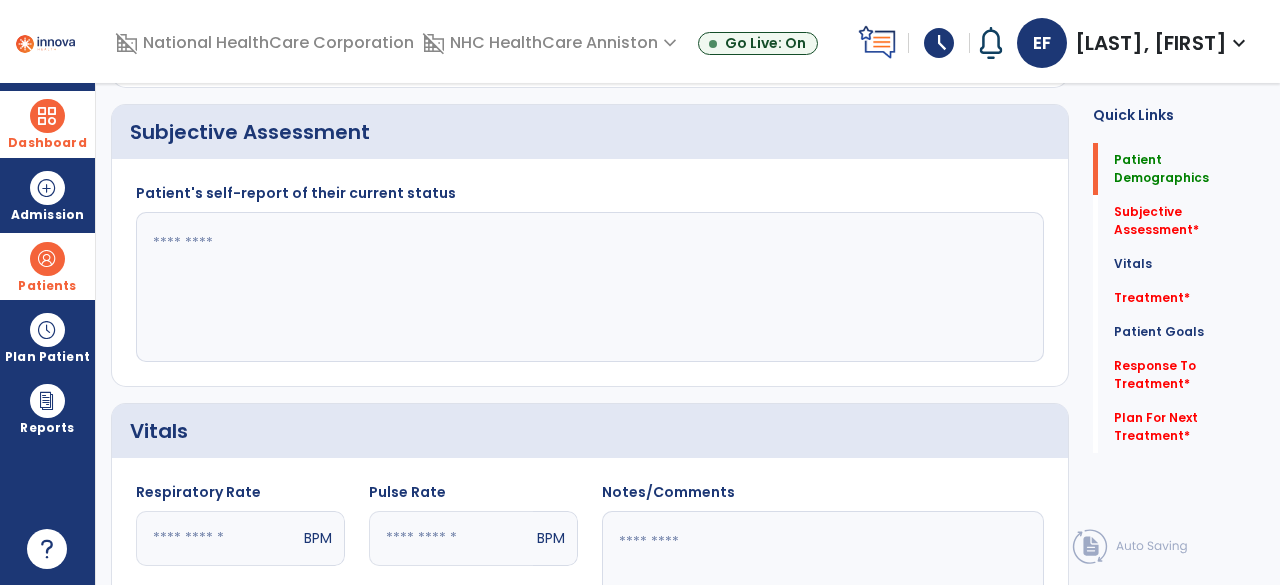 scroll, scrollTop: 0, scrollLeft: 0, axis: both 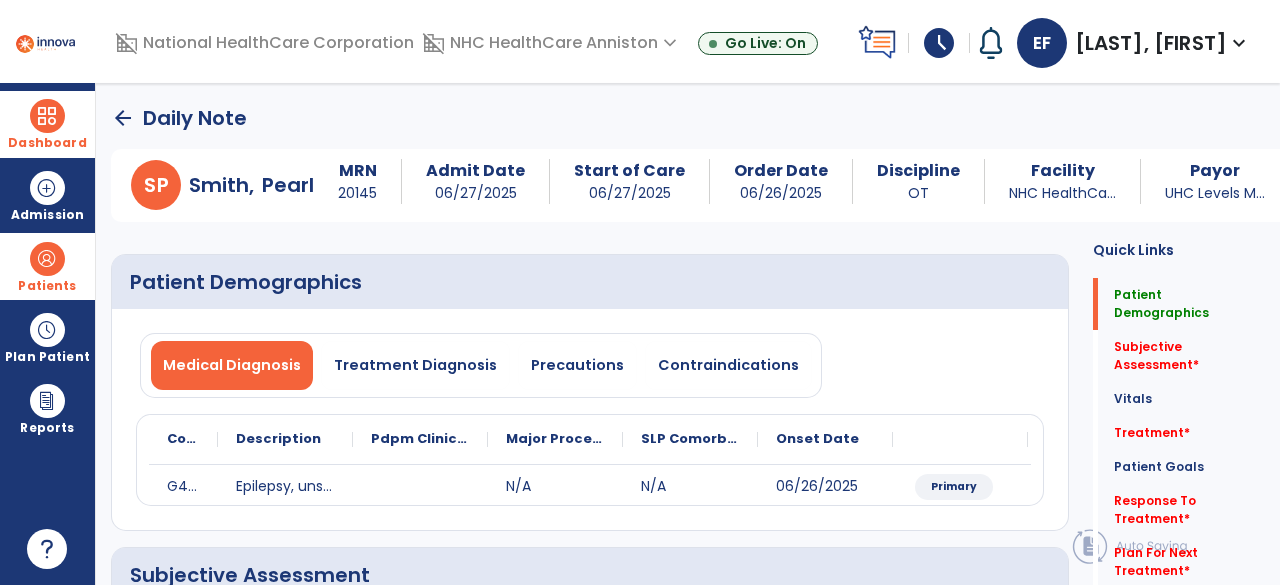 click on "Patient Demographics" 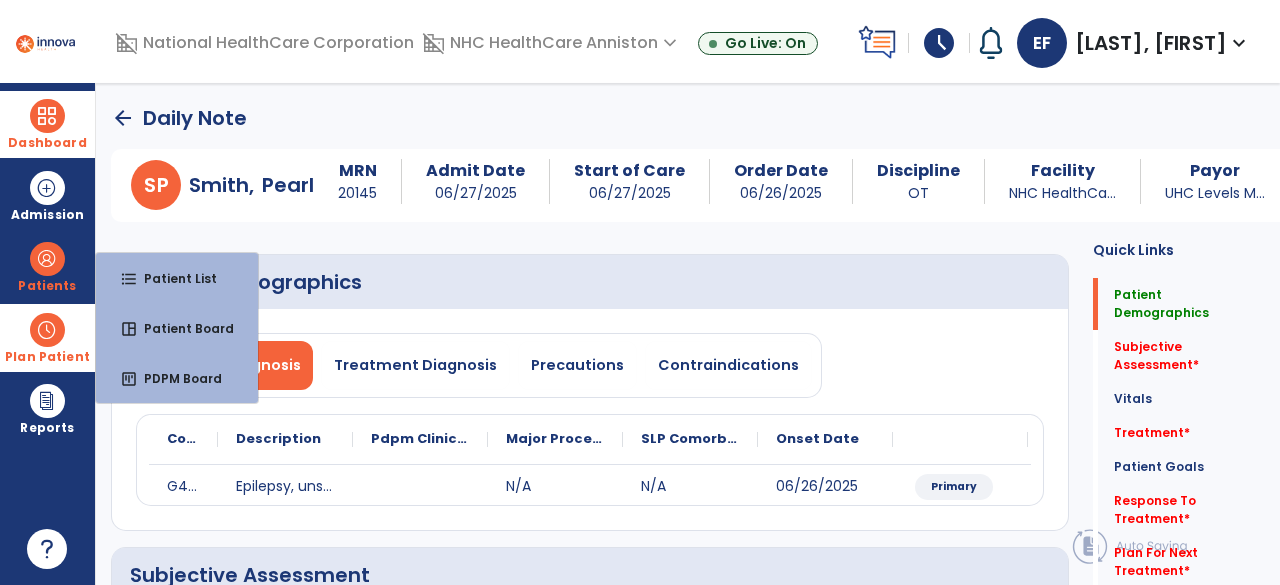 click on "Plan Patient" at bounding box center (47, 266) 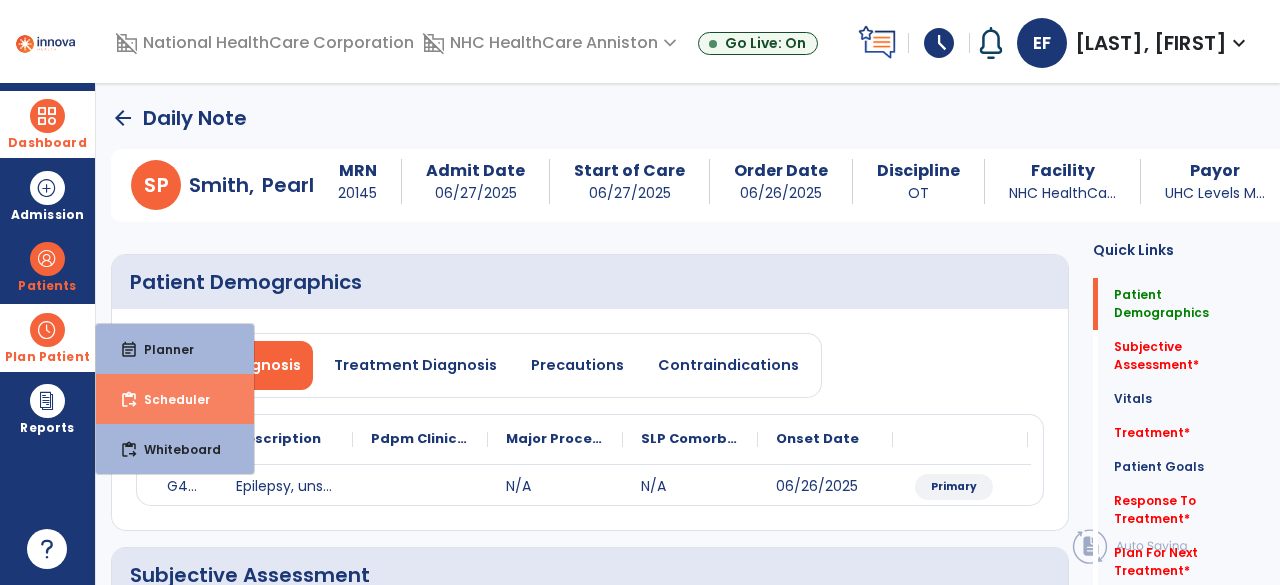 click on "content_paste_go  Scheduler" at bounding box center (175, 399) 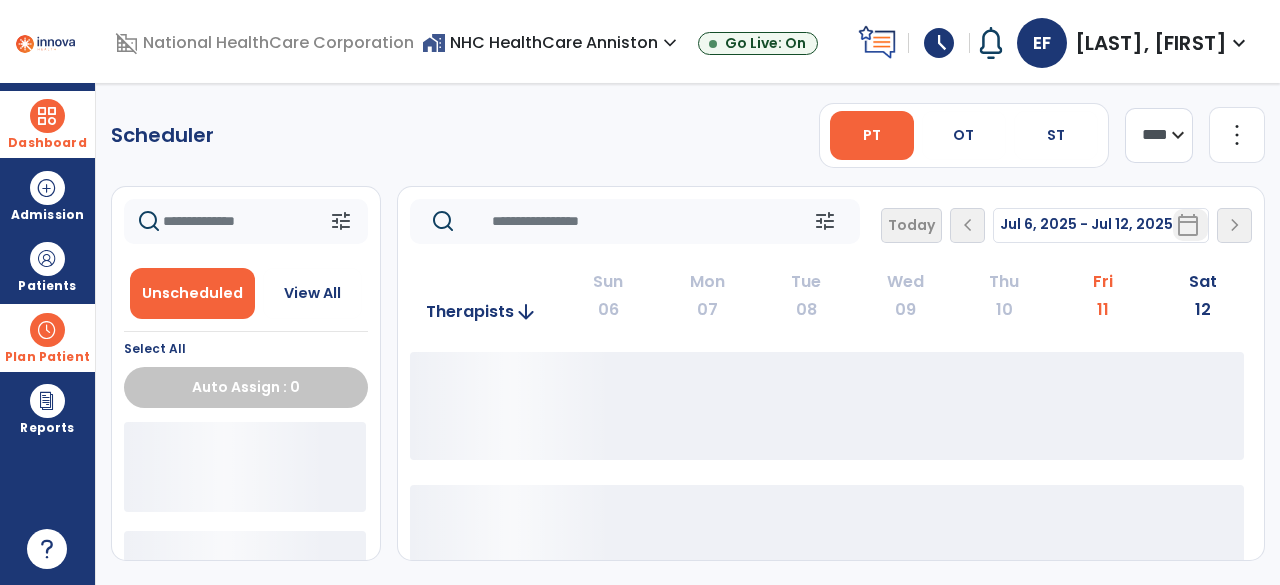 click on "PT   OT   ST" 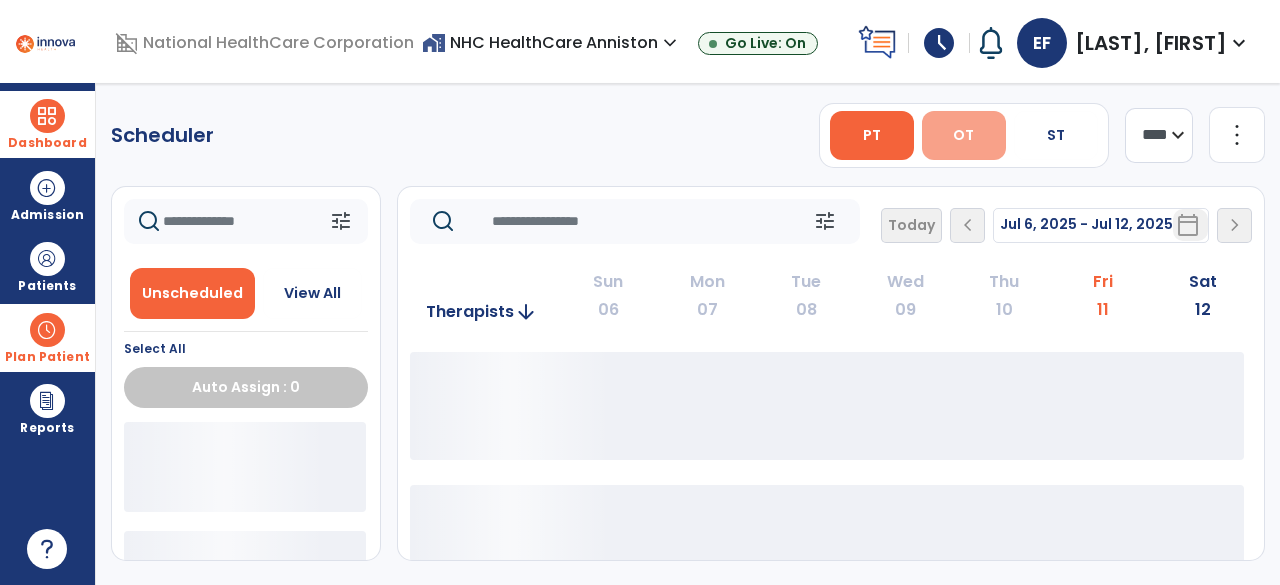 click on "OT" at bounding box center [964, 135] 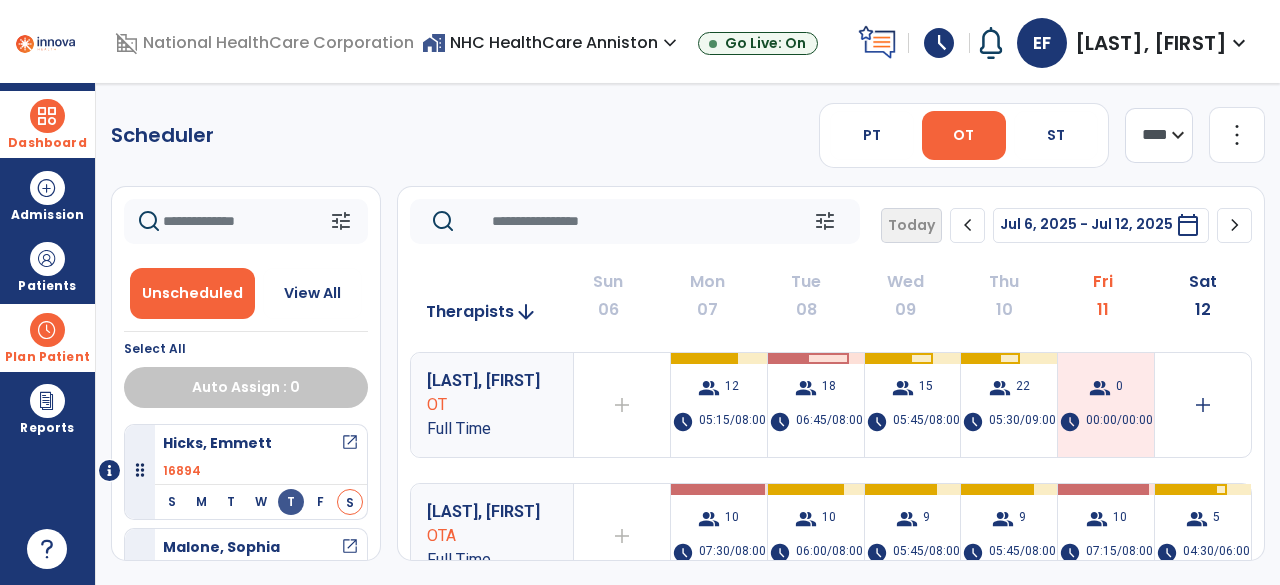 click on "chevron_right" 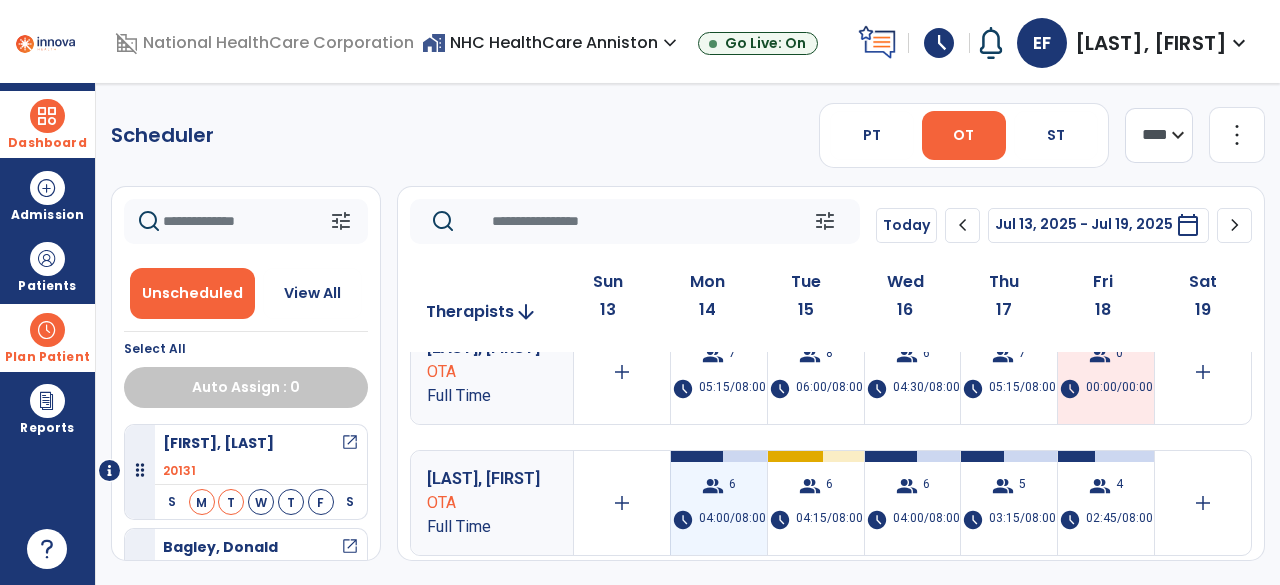 scroll, scrollTop: 296, scrollLeft: 0, axis: vertical 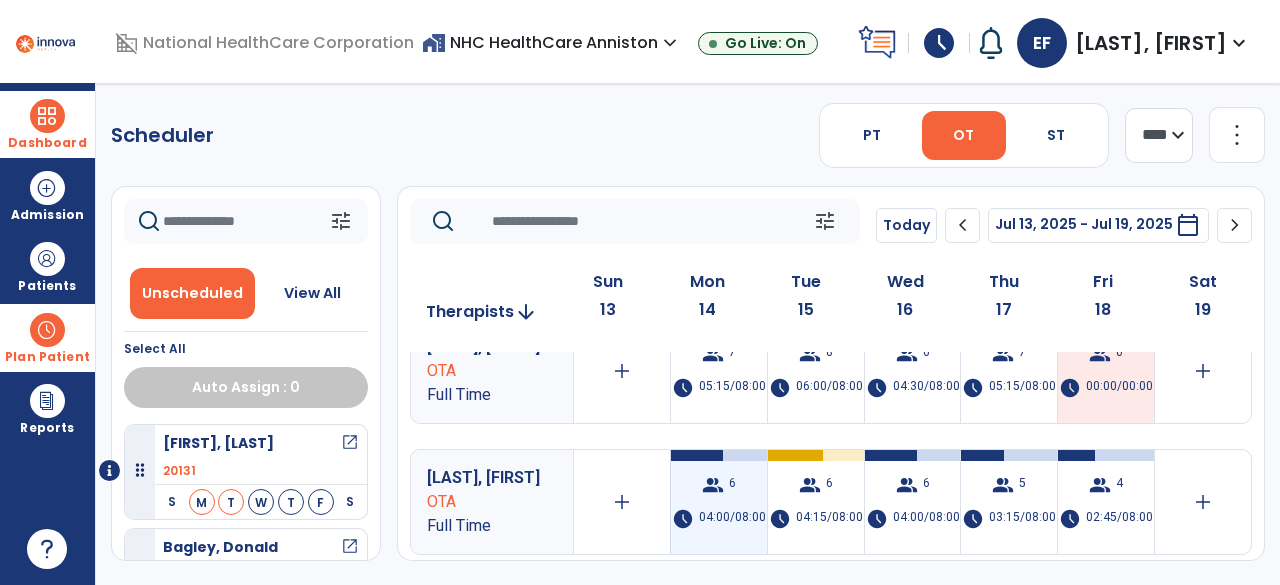 click on "04:00/08:00" at bounding box center (732, 519) 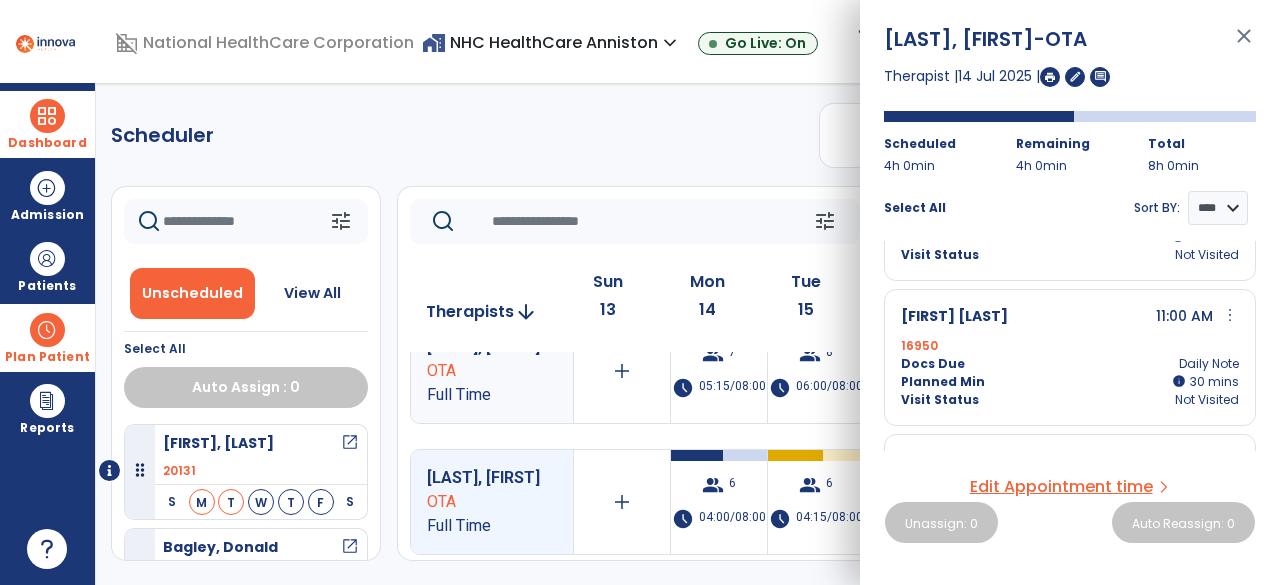 scroll, scrollTop: 653, scrollLeft: 0, axis: vertical 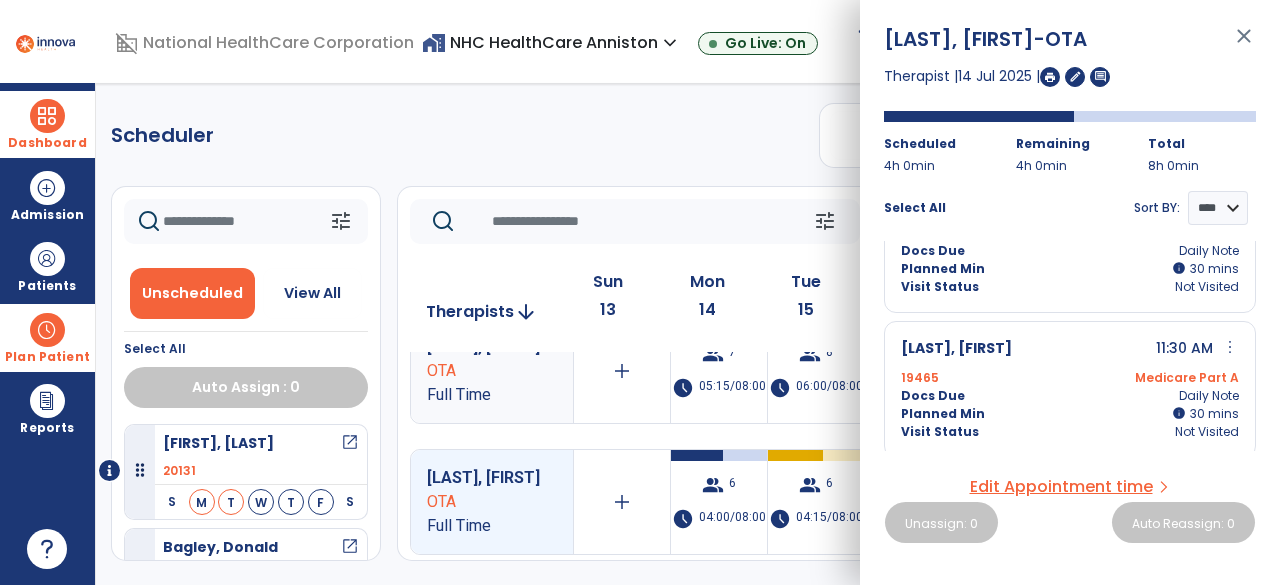 click on "close" at bounding box center (1244, 45) 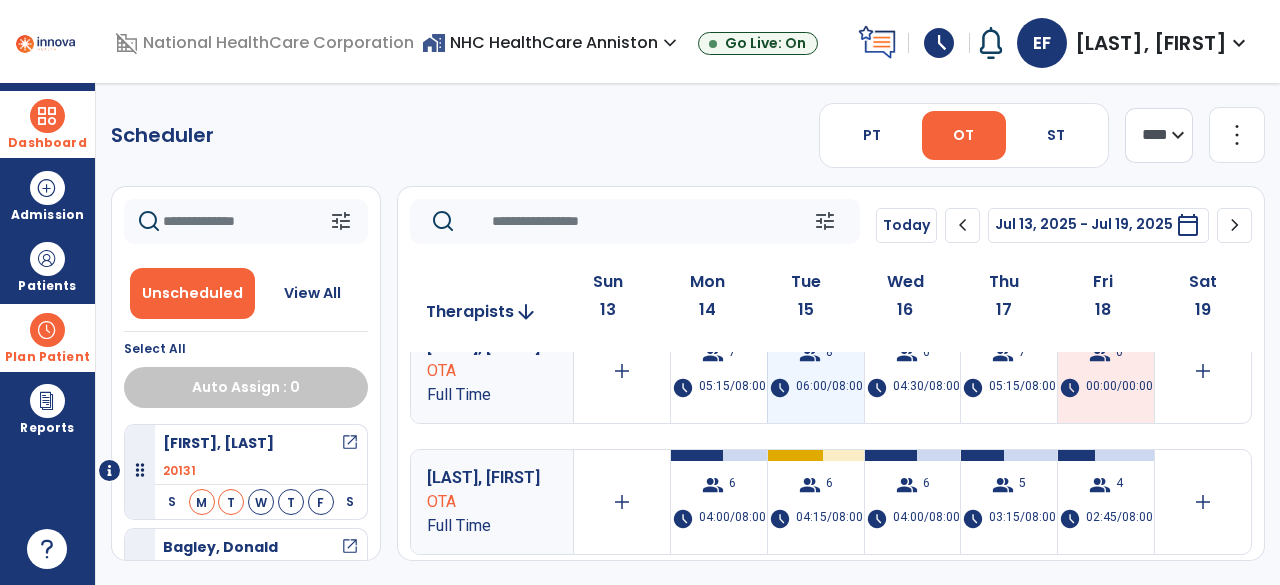click on "group  8  schedule  06:00/08:00" at bounding box center [816, 371] 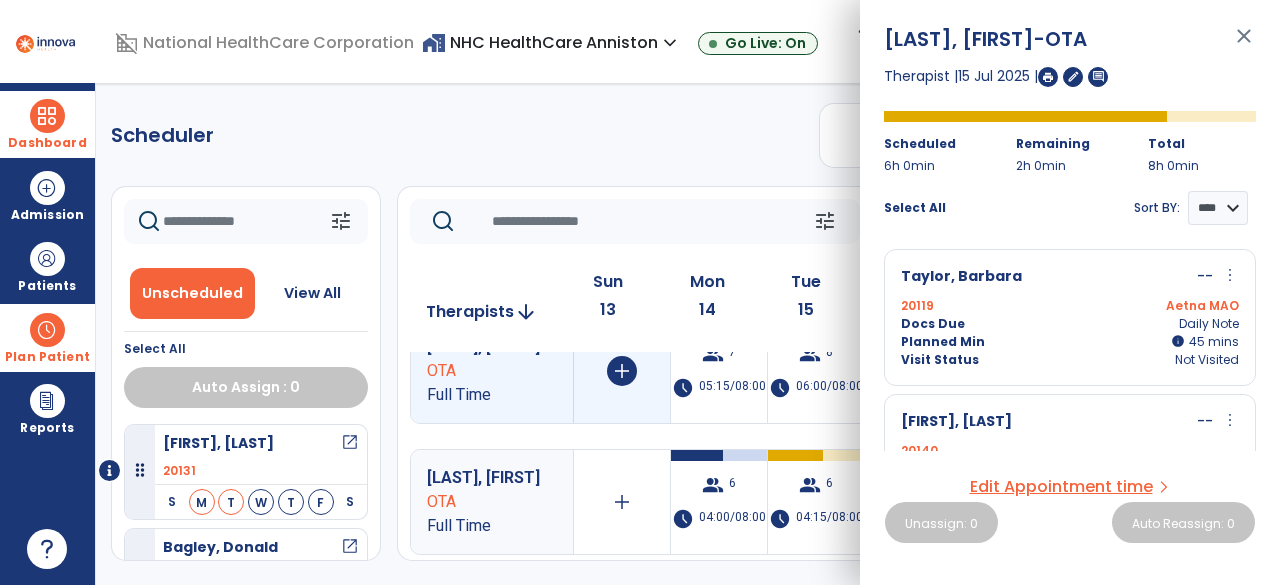 scroll, scrollTop: 390, scrollLeft: 0, axis: vertical 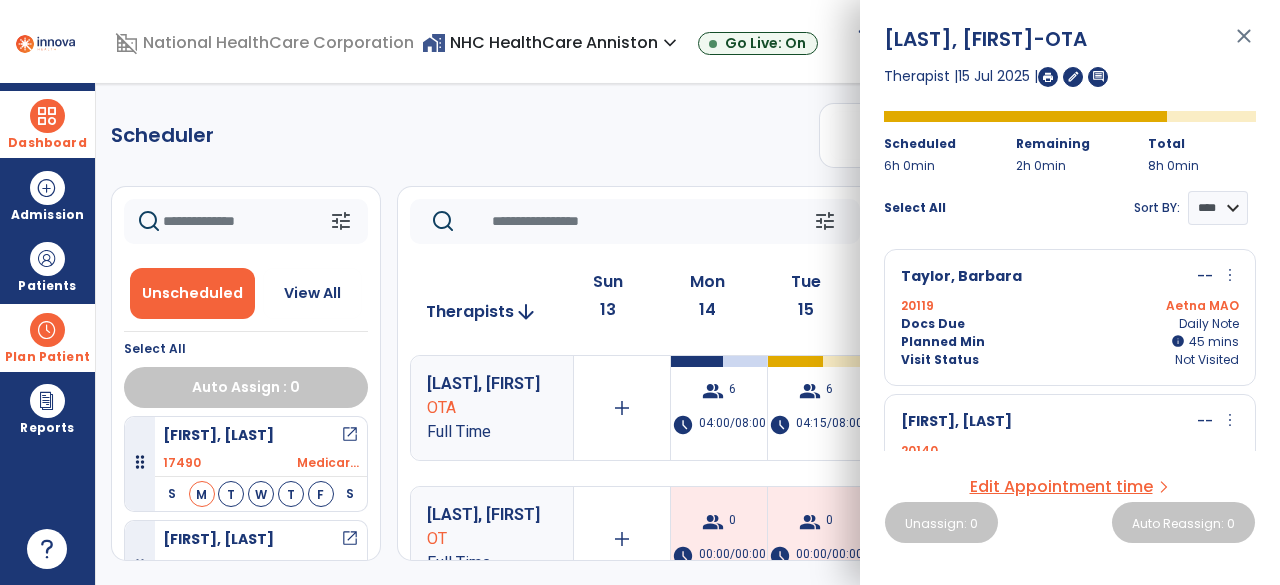 click on "tune" 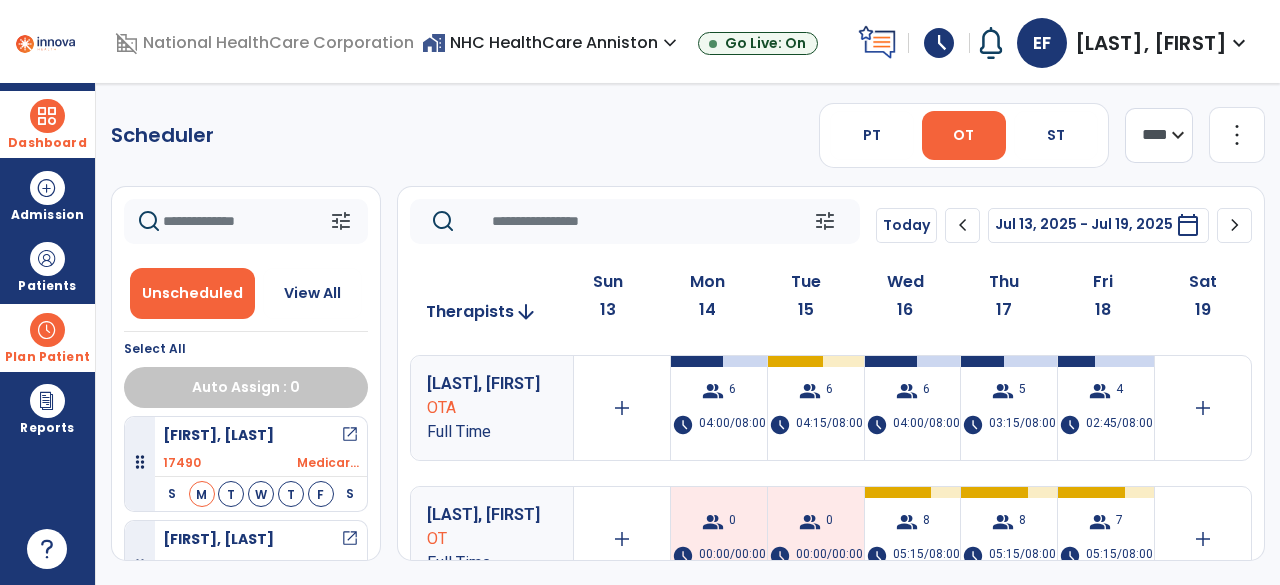 click on "Dashboard" at bounding box center (47, 143) 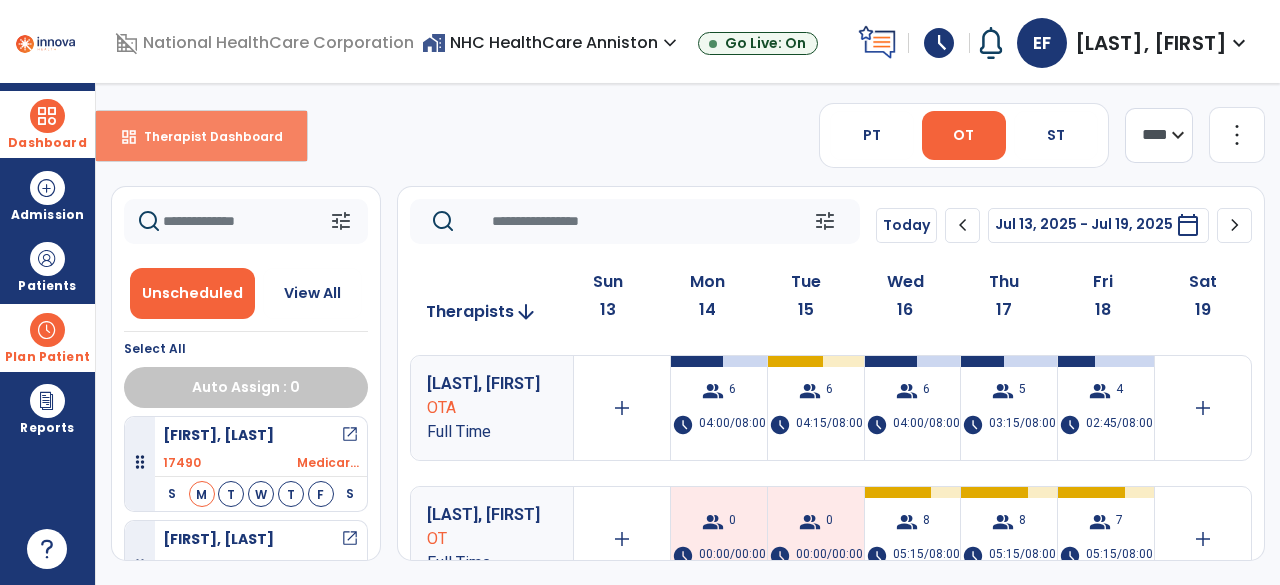 click on "Therapist Dashboard" at bounding box center [205, 136] 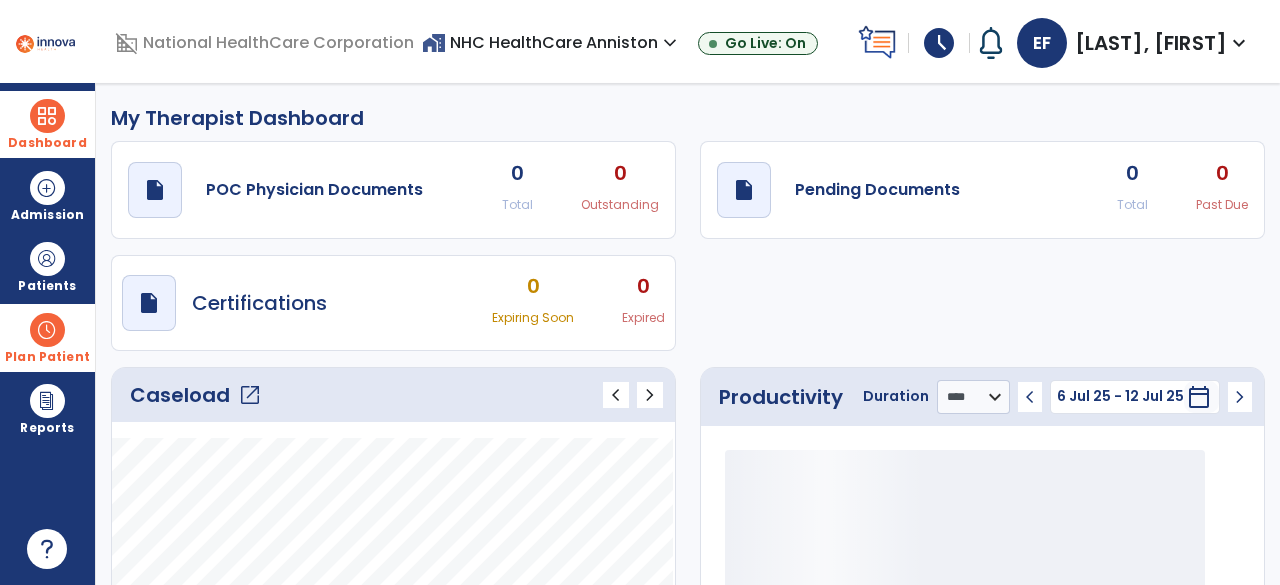 click on "open_in_new" 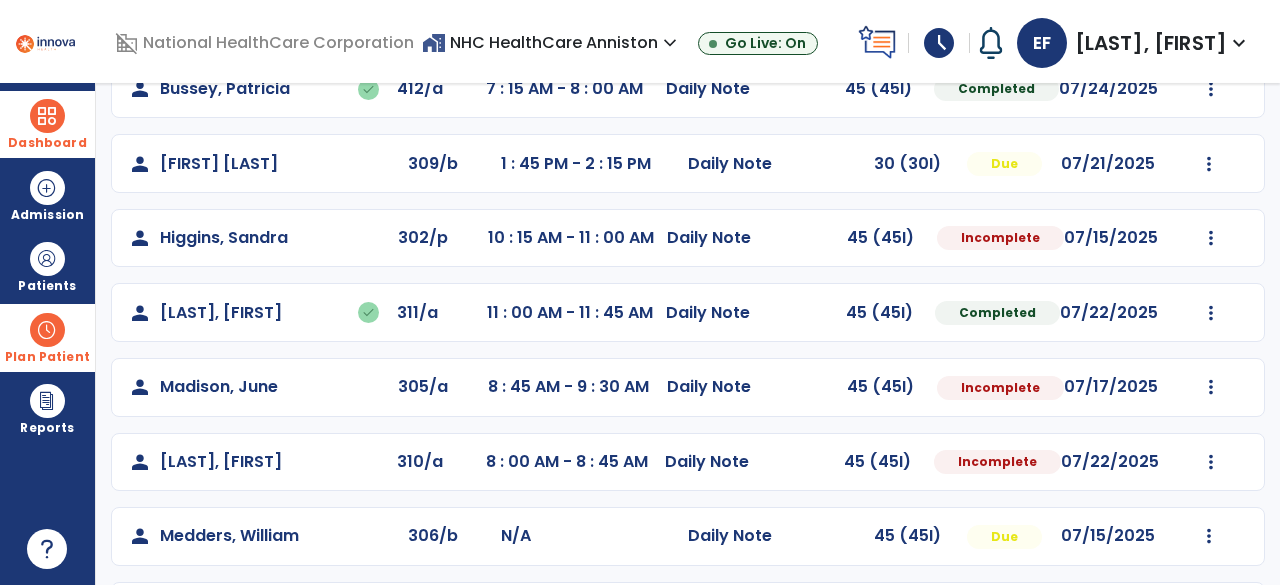 scroll, scrollTop: 448, scrollLeft: 0, axis: vertical 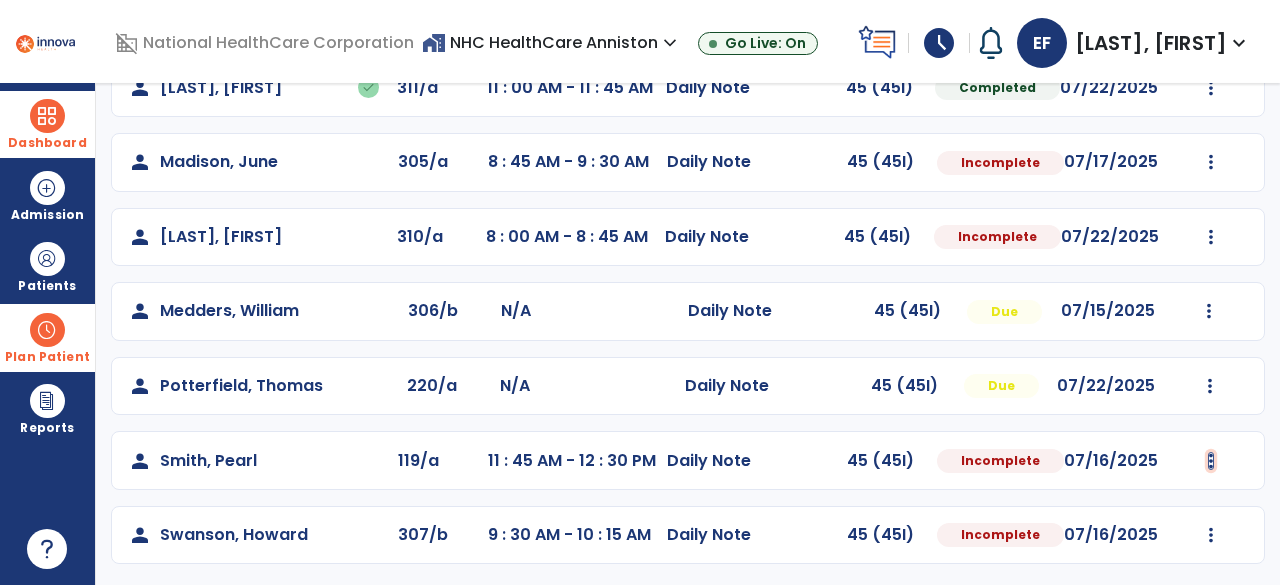 click at bounding box center [1211, -136] 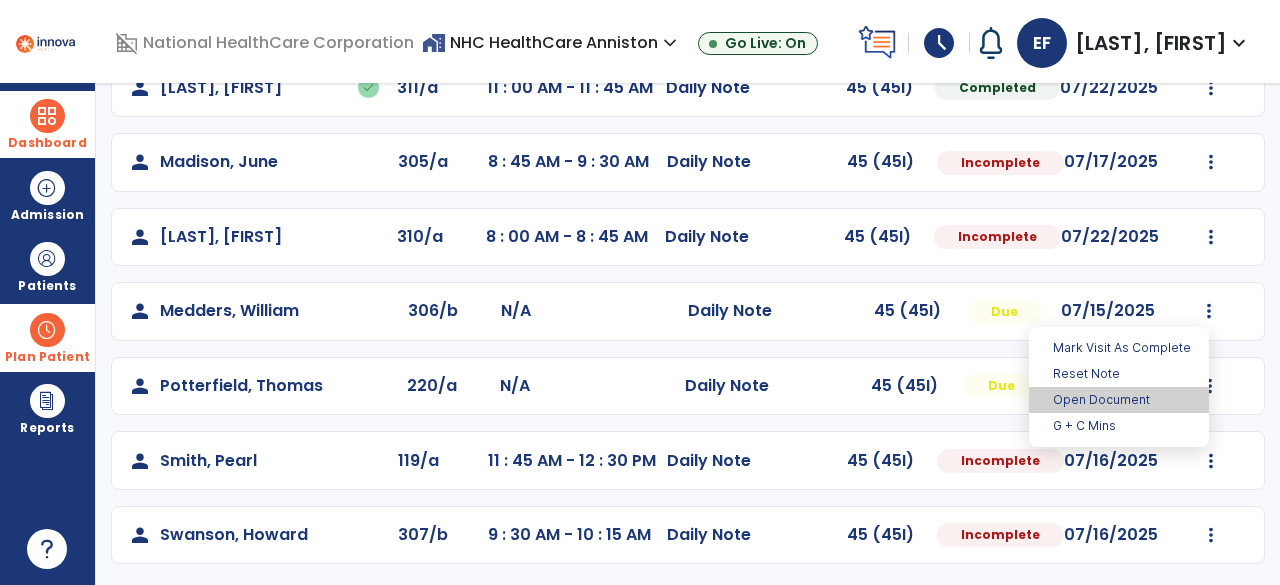 click on "Open Document" at bounding box center (1119, 400) 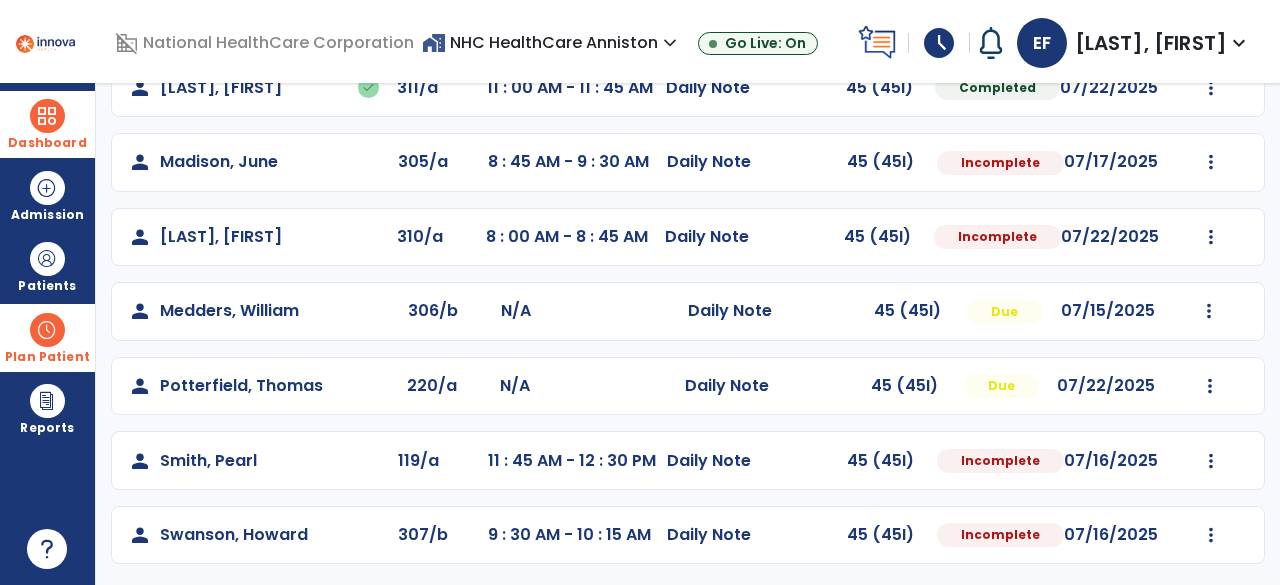 select on "*" 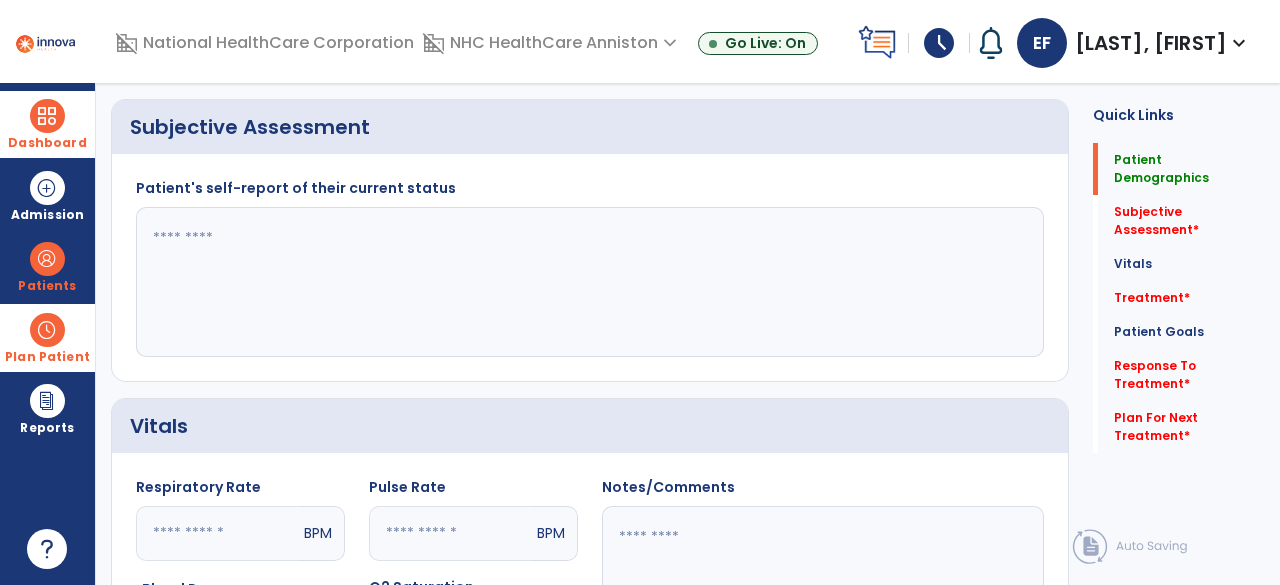 scroll, scrollTop: 0, scrollLeft: 0, axis: both 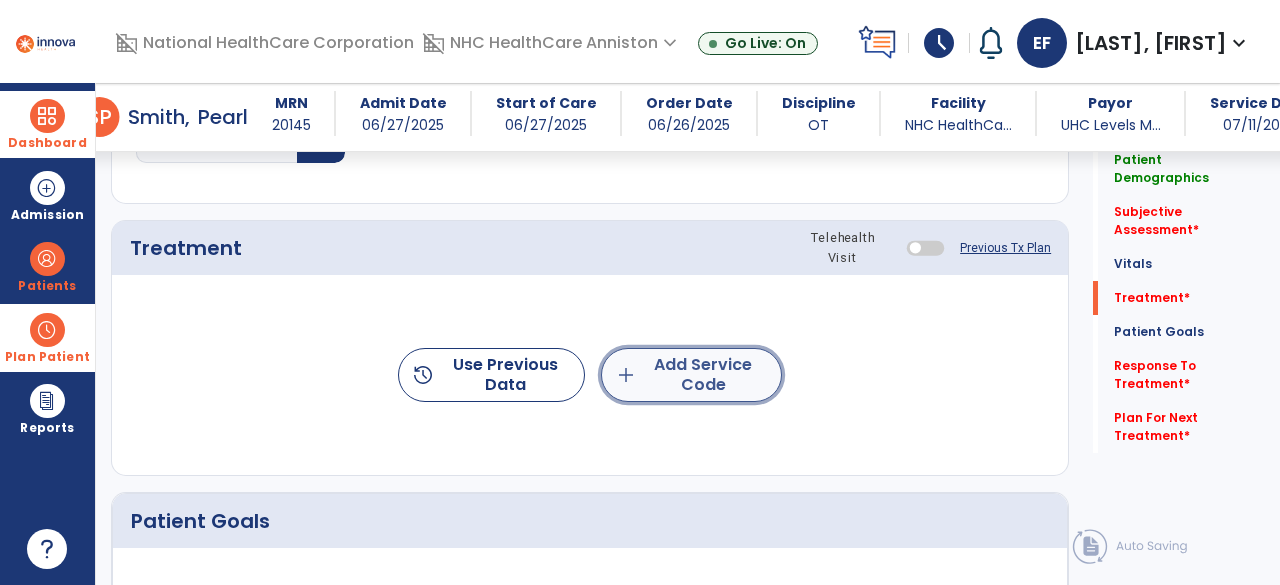 click on "add  Add Service Code" 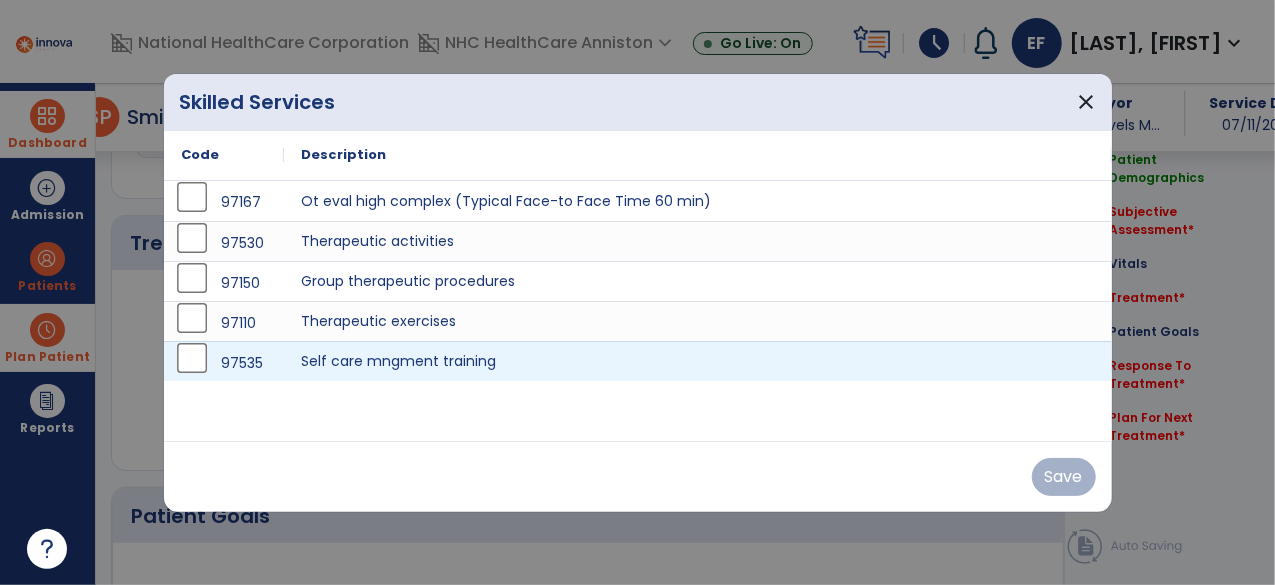 scroll, scrollTop: 1029, scrollLeft: 0, axis: vertical 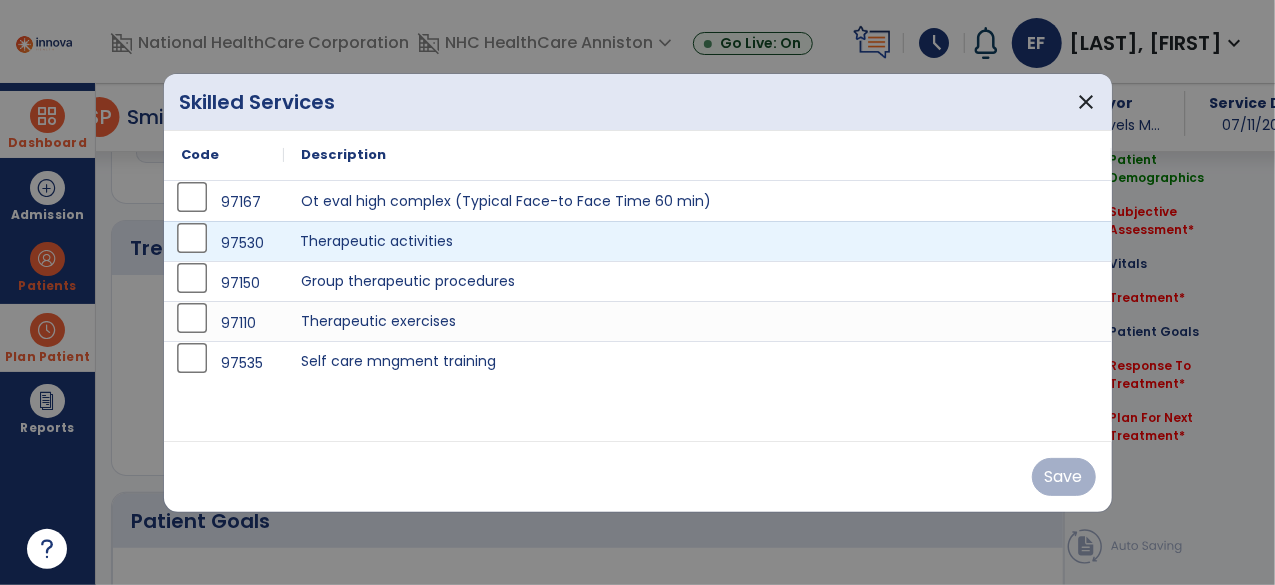 click on "Therapeutic activities" at bounding box center [698, 241] 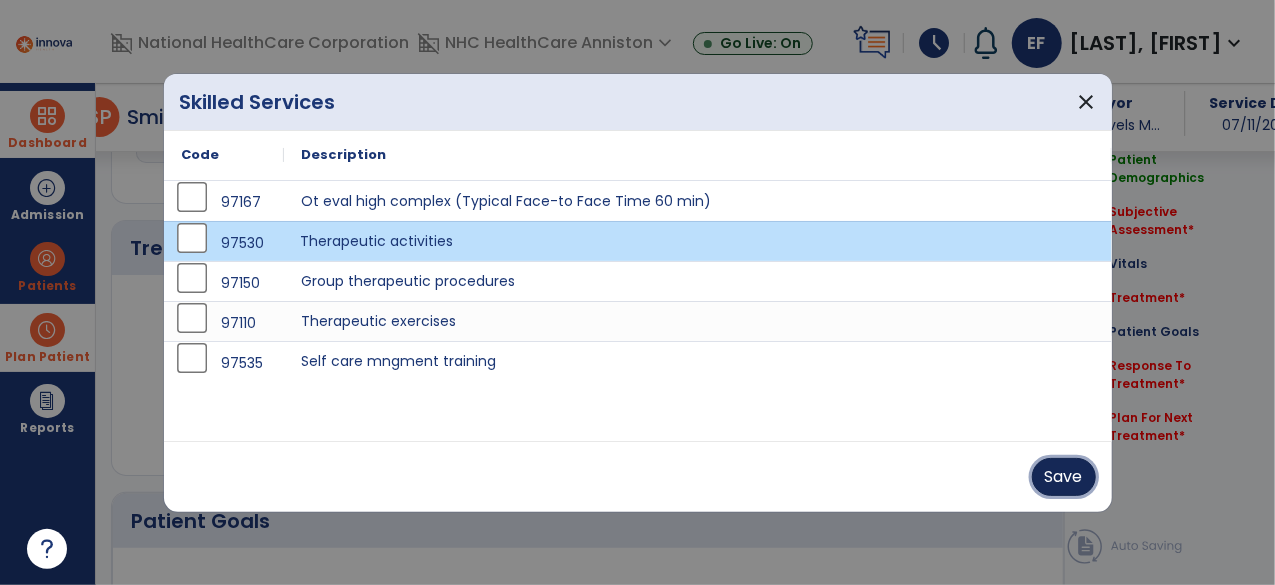click on "Save" at bounding box center (1064, 477) 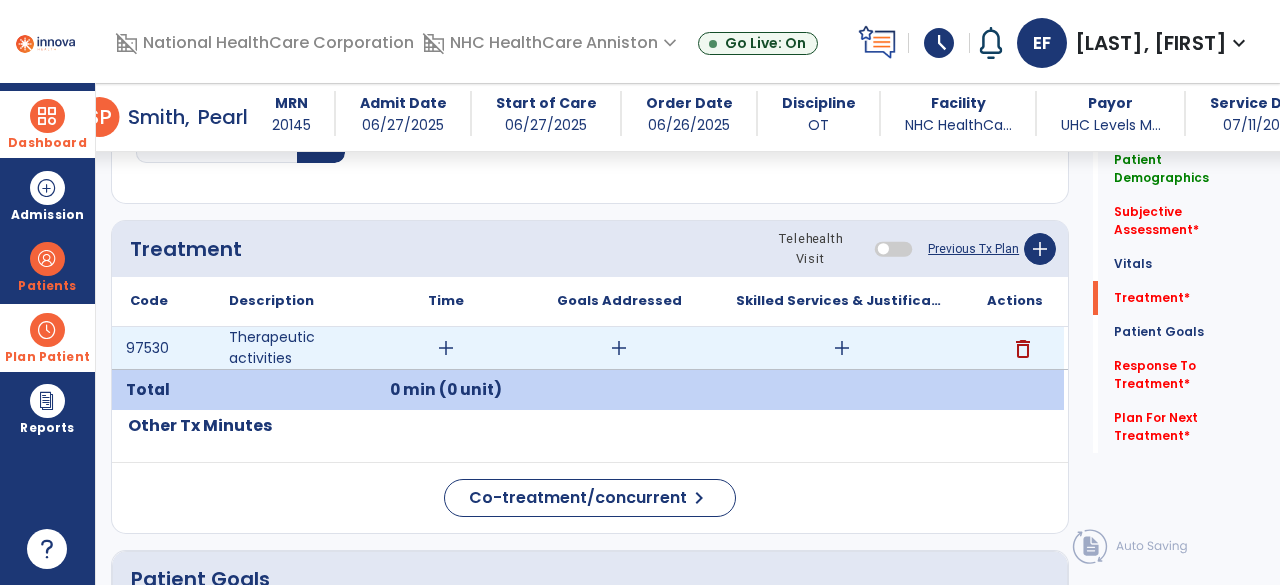 click on "add" at bounding box center [446, 348] 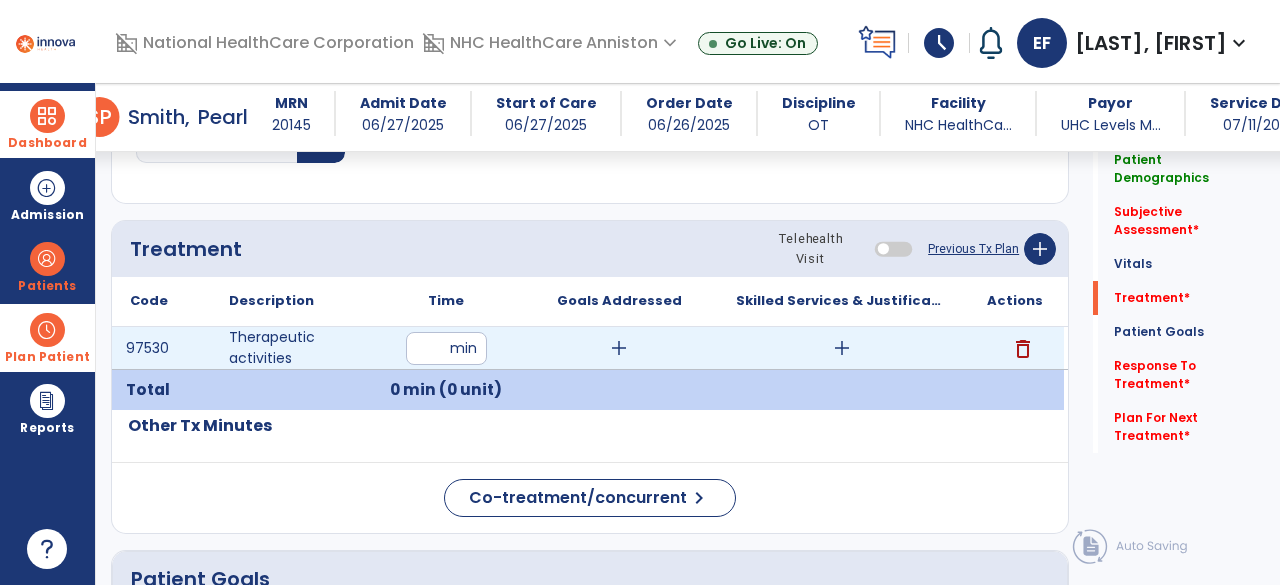 type on "**" 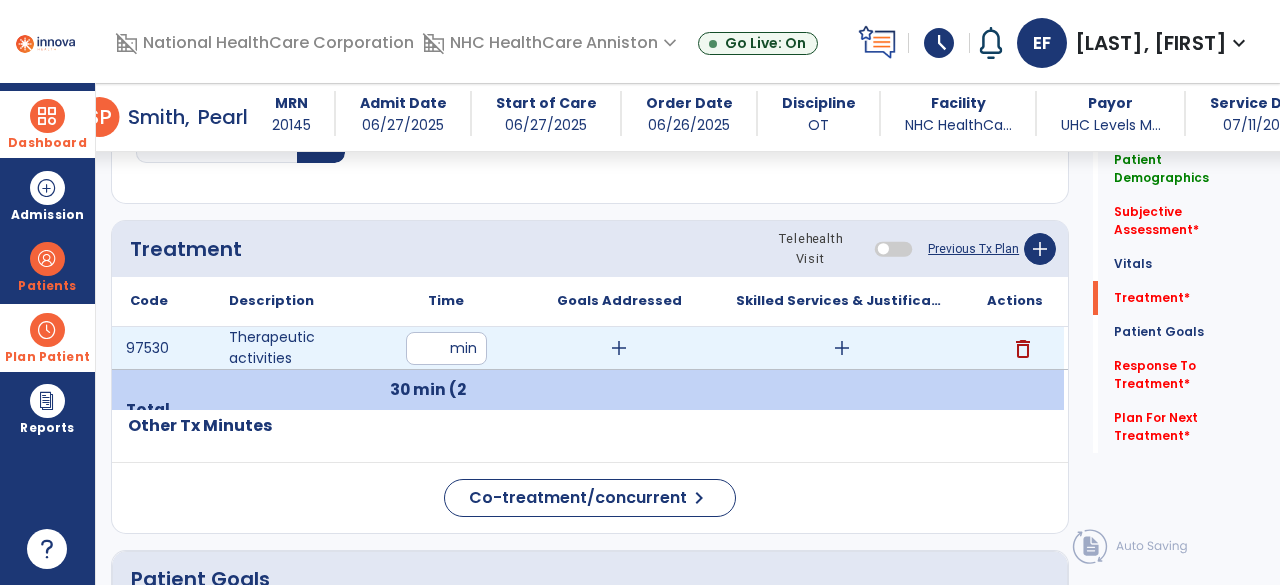 click on "add" at bounding box center [619, 348] 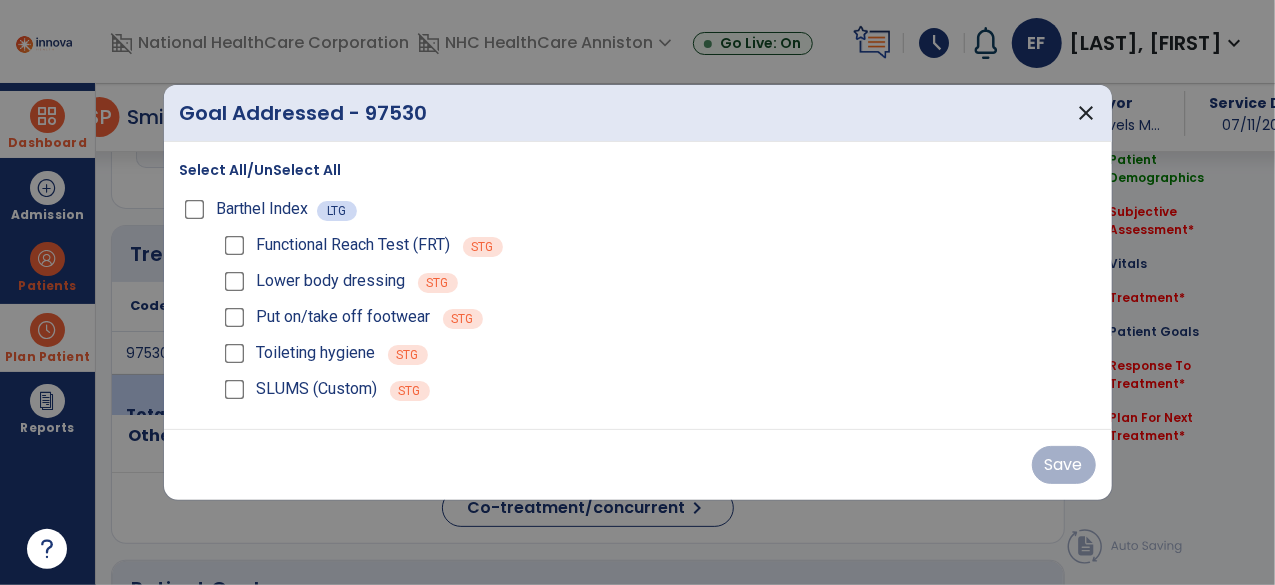 scroll, scrollTop: 1029, scrollLeft: 0, axis: vertical 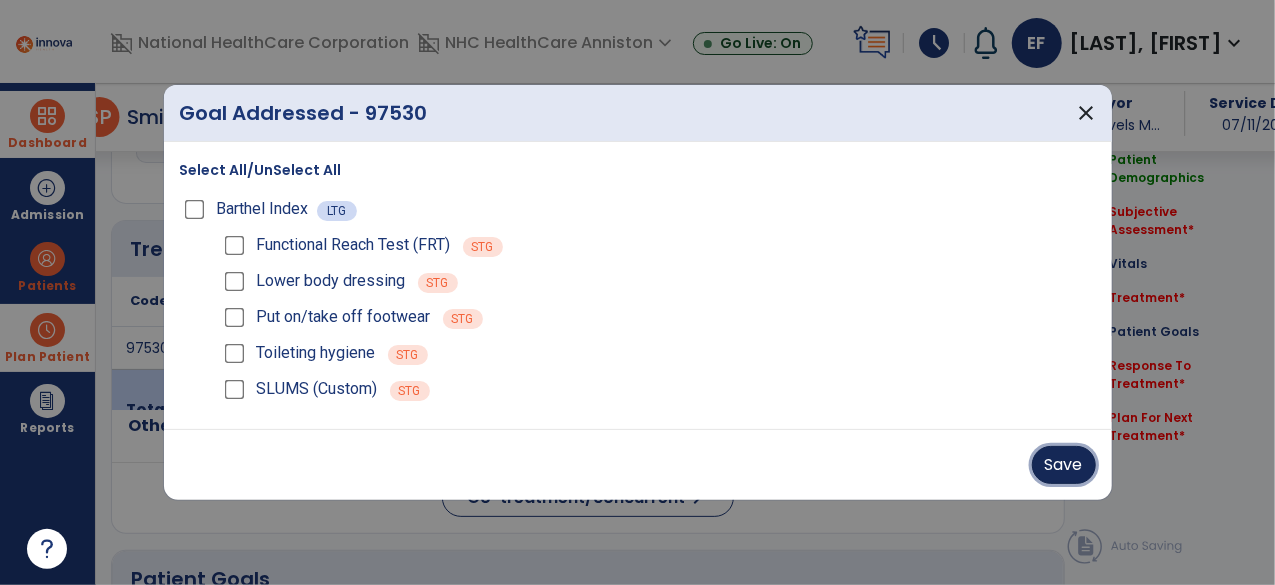 click on "Save" at bounding box center (1064, 465) 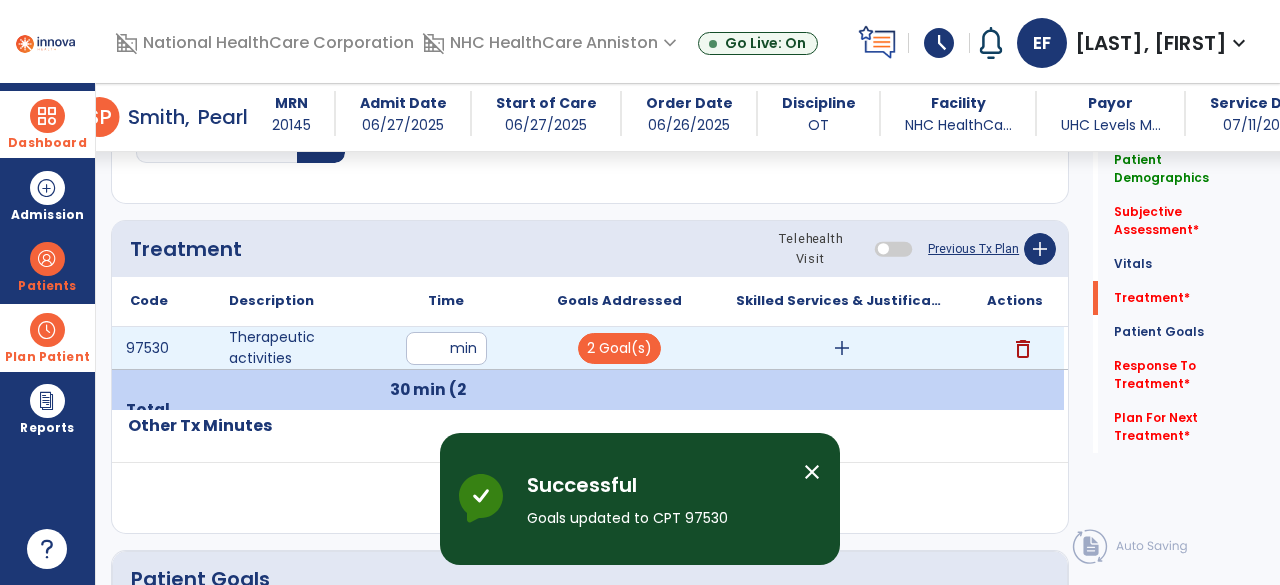 click on "add" at bounding box center [841, 348] 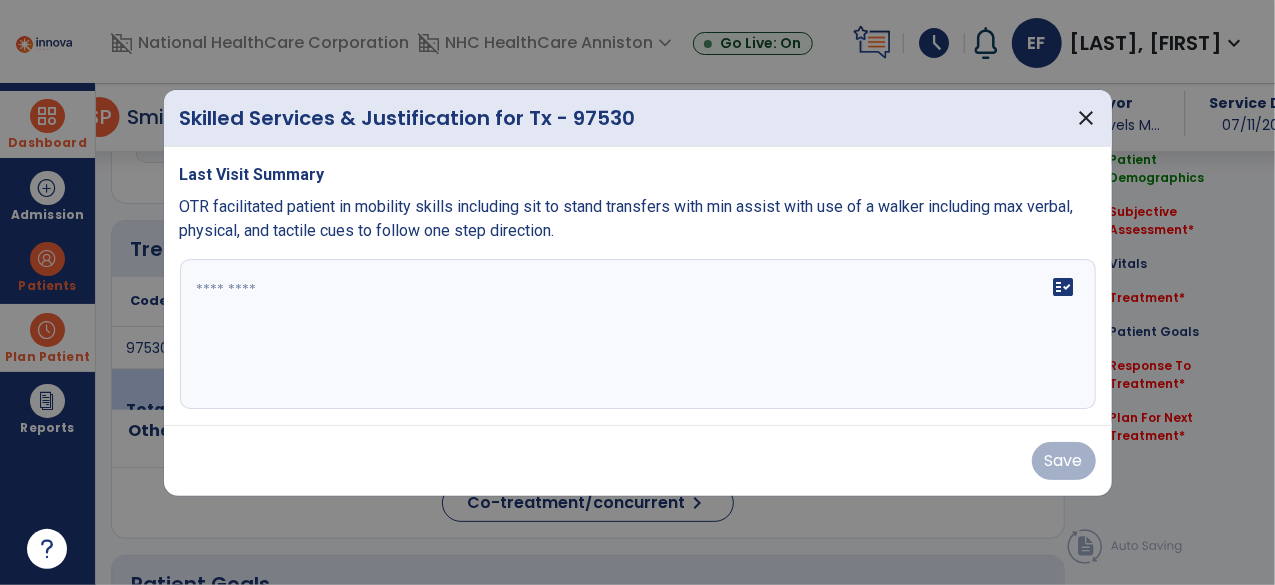 scroll, scrollTop: 1029, scrollLeft: 0, axis: vertical 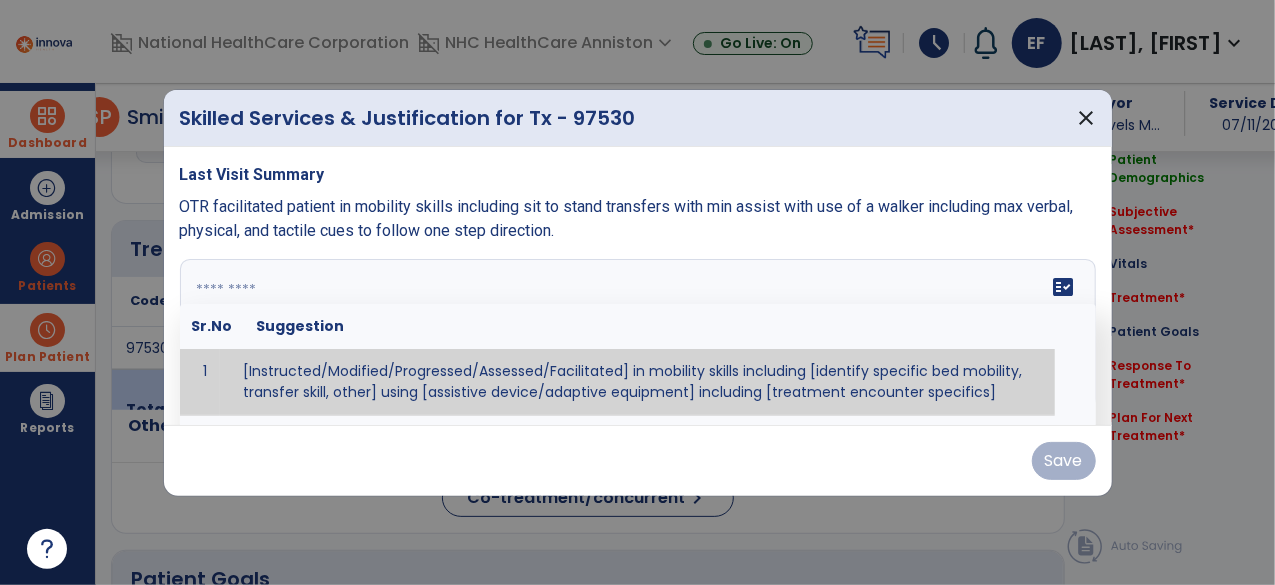 click at bounding box center [638, 334] 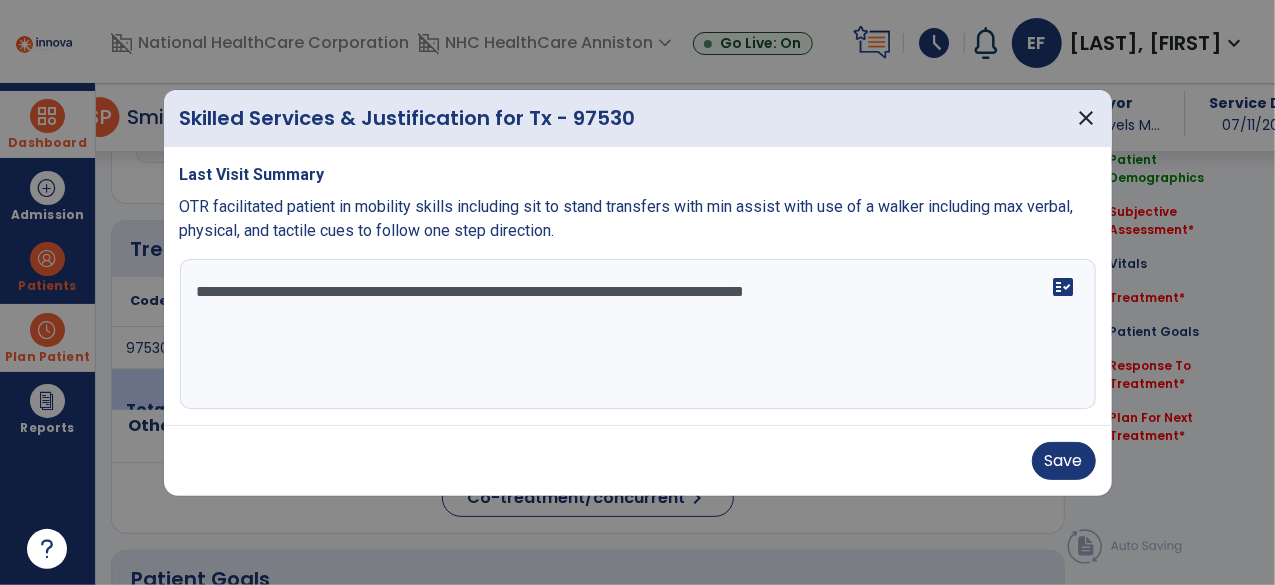 click on "**********" at bounding box center [638, 334] 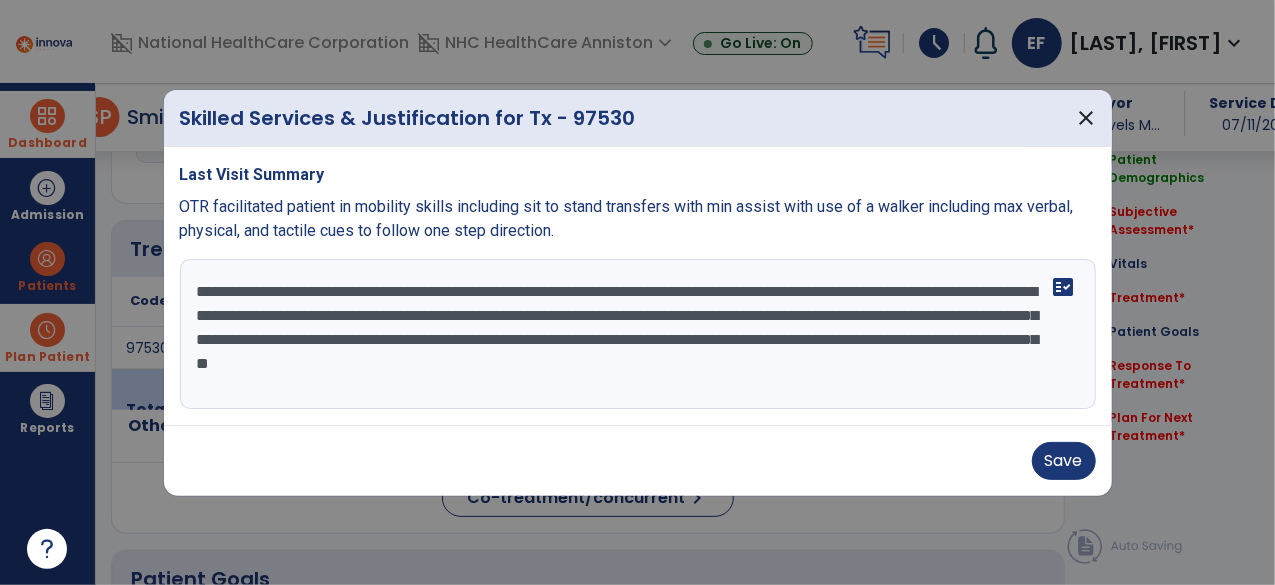 click on "**********" at bounding box center [638, 334] 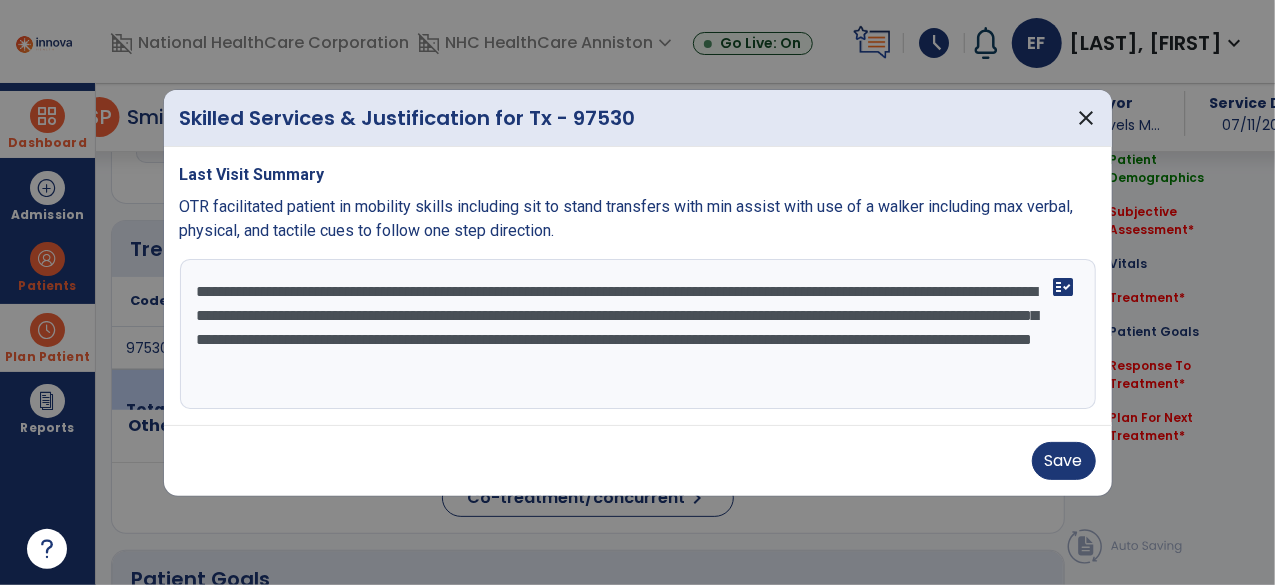 click on "**********" at bounding box center (638, 334) 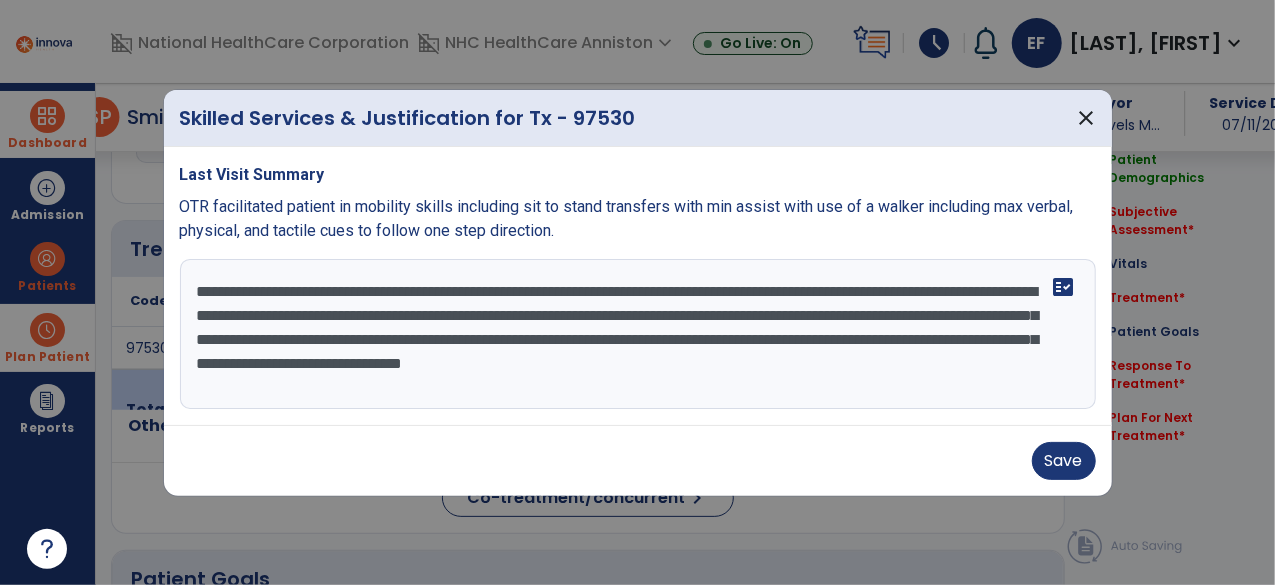 click on "**********" at bounding box center (638, 334) 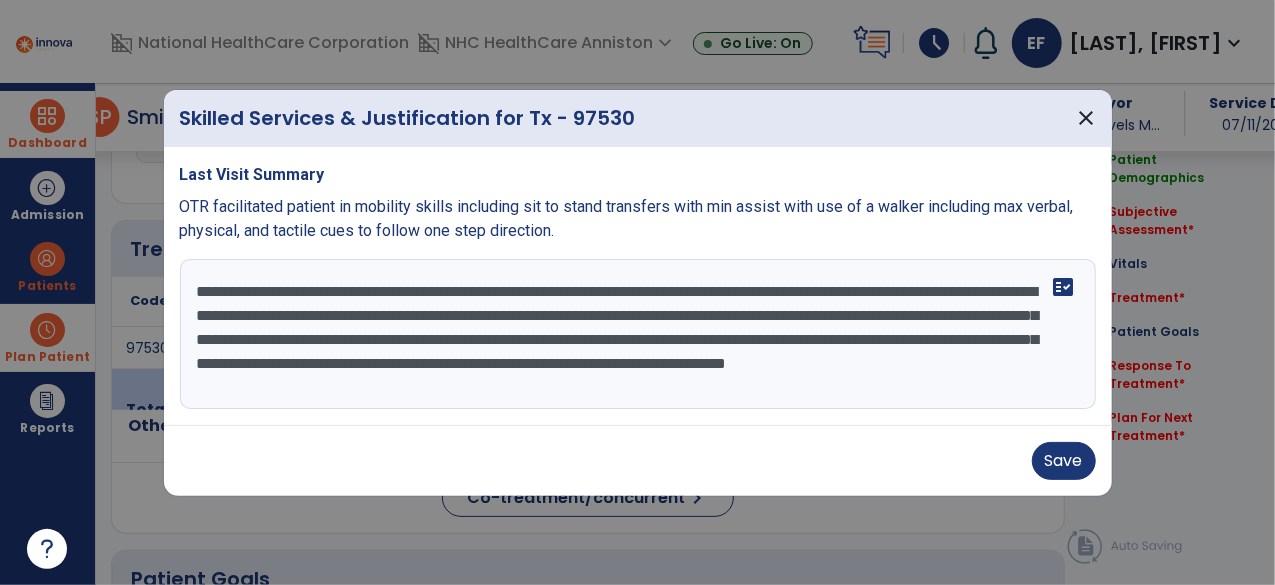 scroll, scrollTop: 15, scrollLeft: 0, axis: vertical 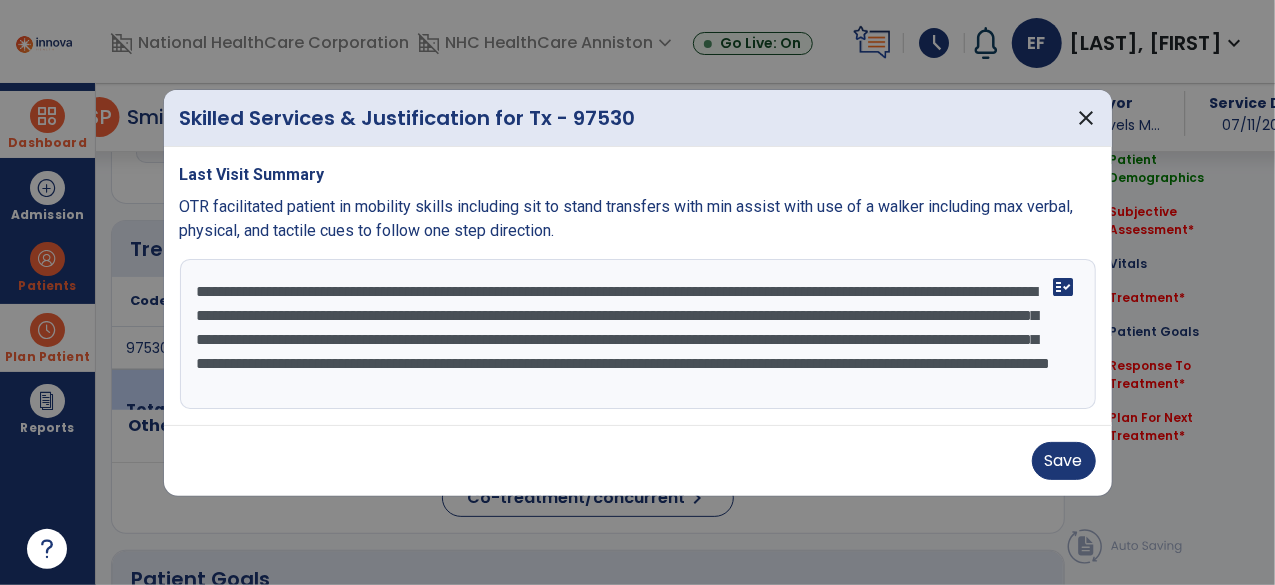 click on "**********" at bounding box center [638, 334] 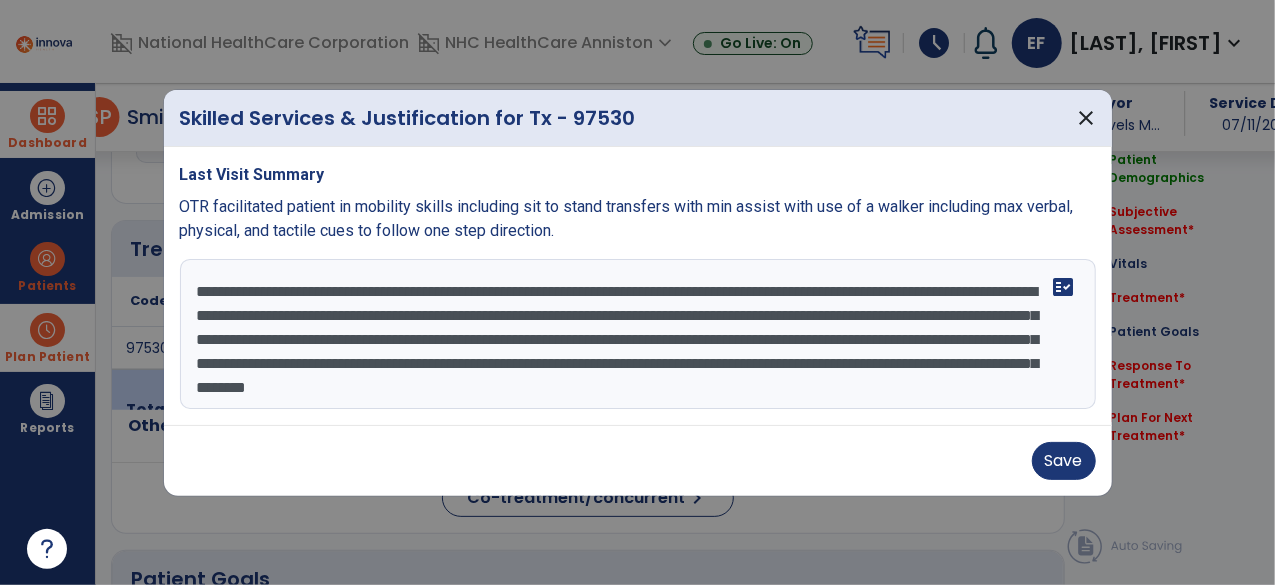 drag, startPoint x: 696, startPoint y: 367, endPoint x: 1028, endPoint y: 384, distance: 332.43497 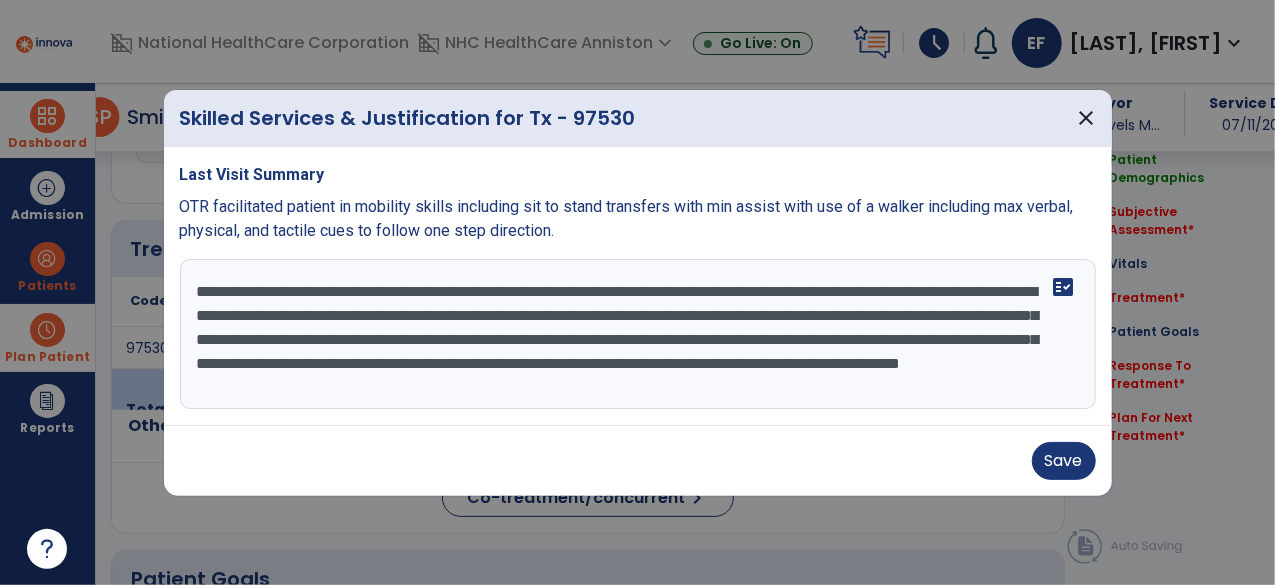 click on "**********" at bounding box center (638, 334) 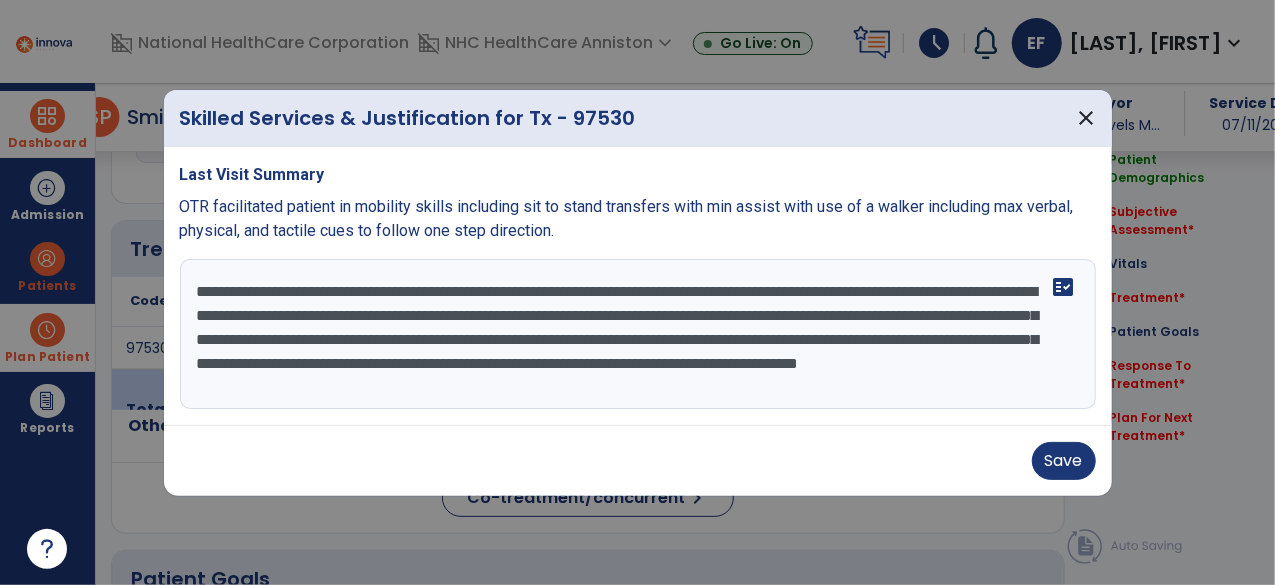 click on "**********" at bounding box center (638, 334) 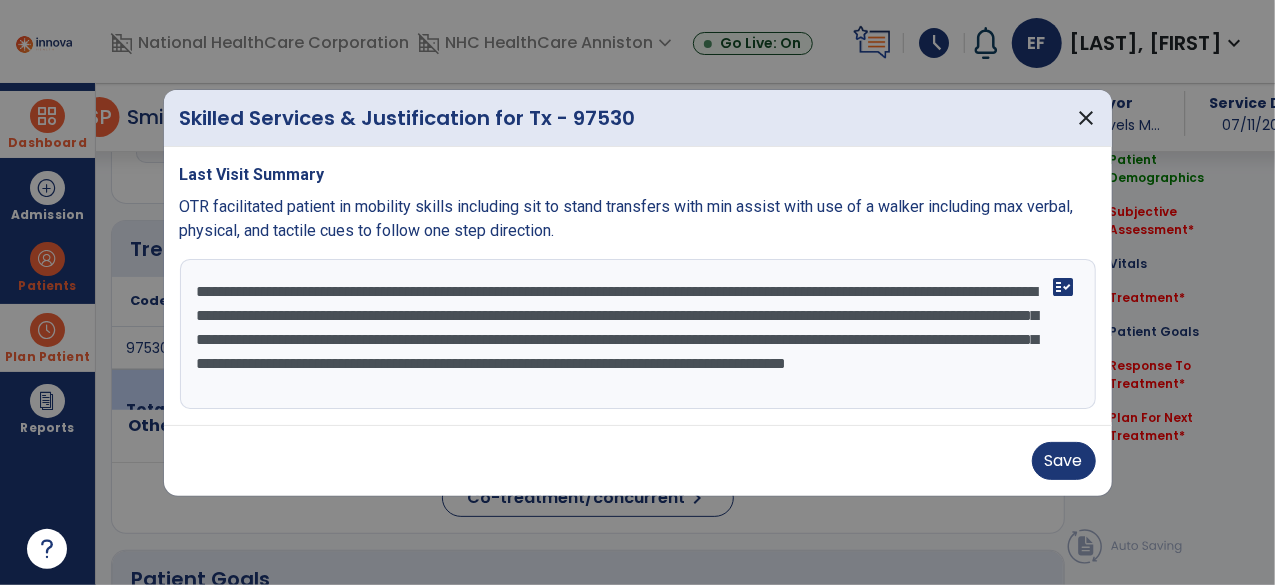 click on "Last Visit Summary OTR facilitated patient in mobility skills including sit to stand transfers with min assist with use of a walker including max verbal, physical, and tactile cues to follow one step direction.   OT session completed in dayroom. Facilitated dynamic standing balance activity at tabletop focusing on anterior reaching, in order to improve bathing performance. Patient noted with become agitated but unable to express agitation with verbal communication. Skilled intervention focused on hand-eye coordination, visual scanning, pattern recognition, and FM skills, seated at table top, in order to prep cognitive skills for independence with LB dressing and bathing. Limited choices provided to simplify activity with   fact_check" at bounding box center (638, 286) 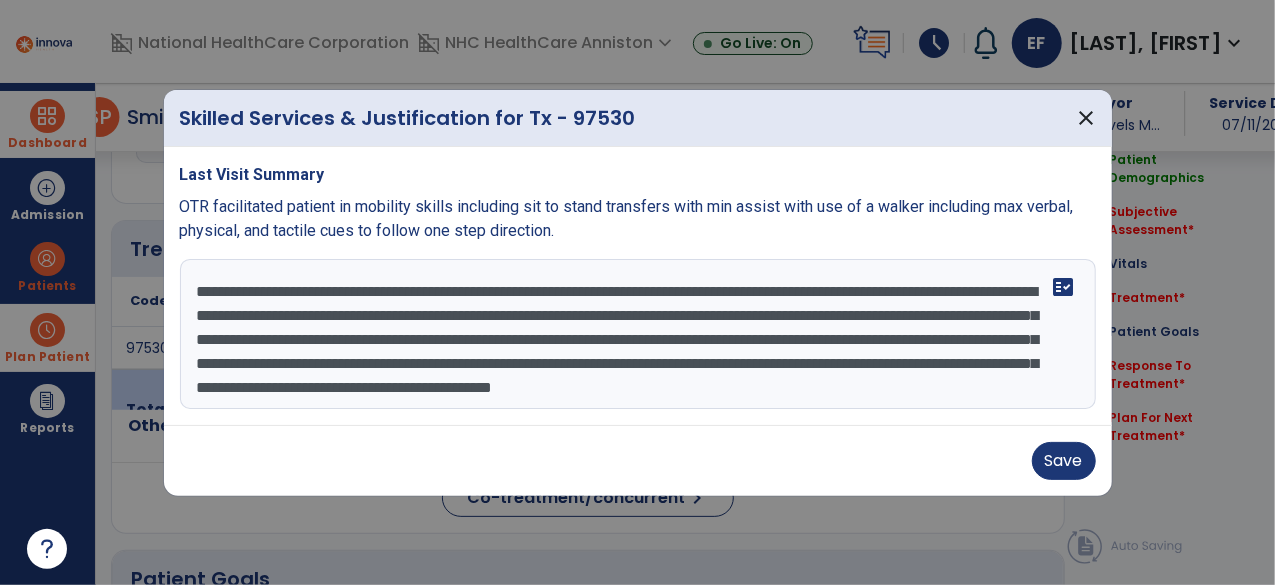 scroll, scrollTop: 39, scrollLeft: 0, axis: vertical 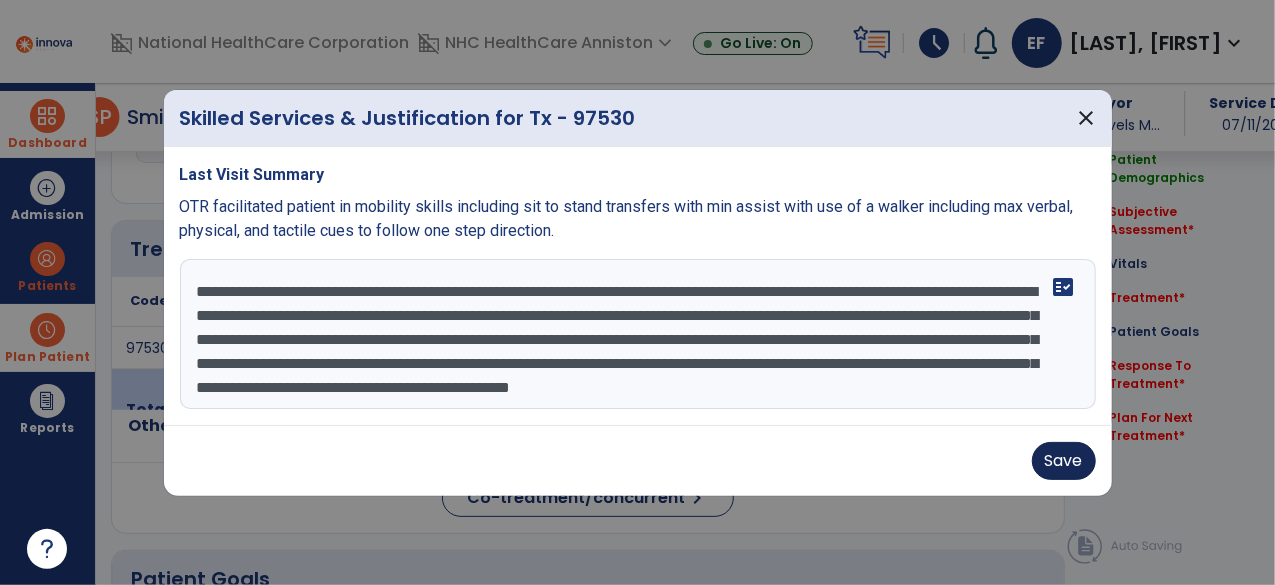 type on "**********" 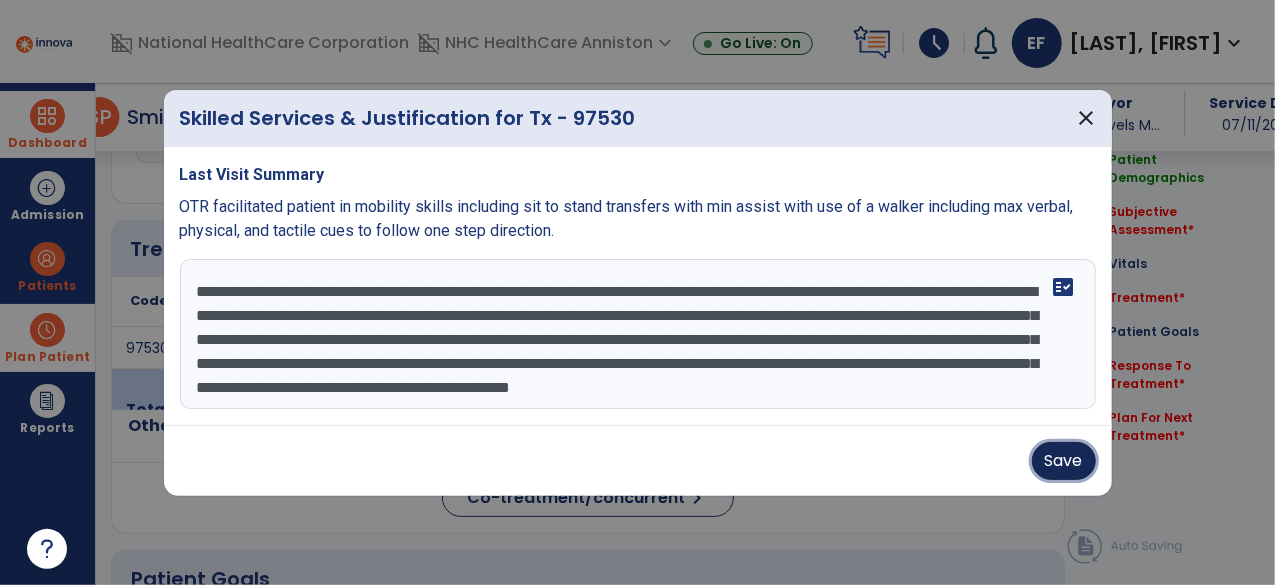 click on "Save" at bounding box center [1064, 461] 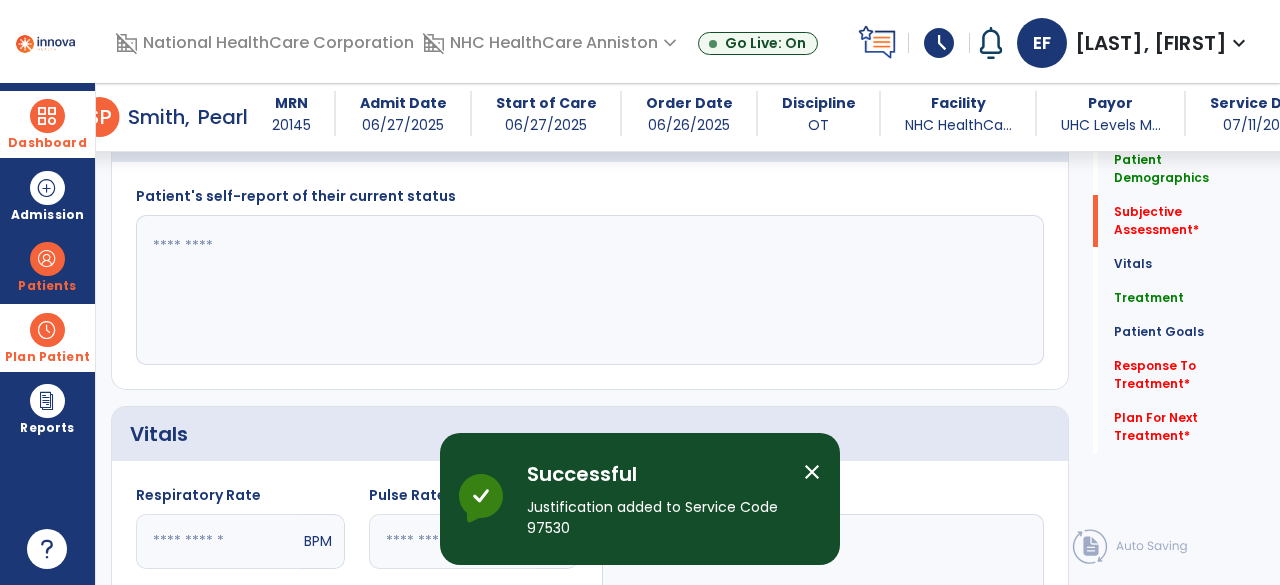 scroll, scrollTop: 413, scrollLeft: 0, axis: vertical 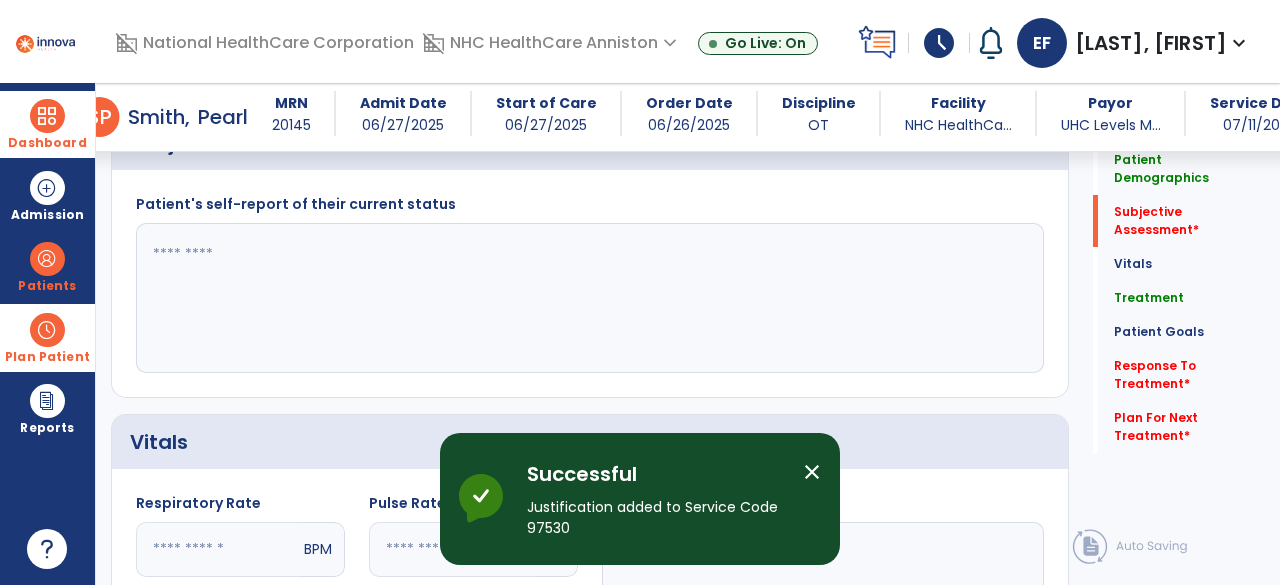 click 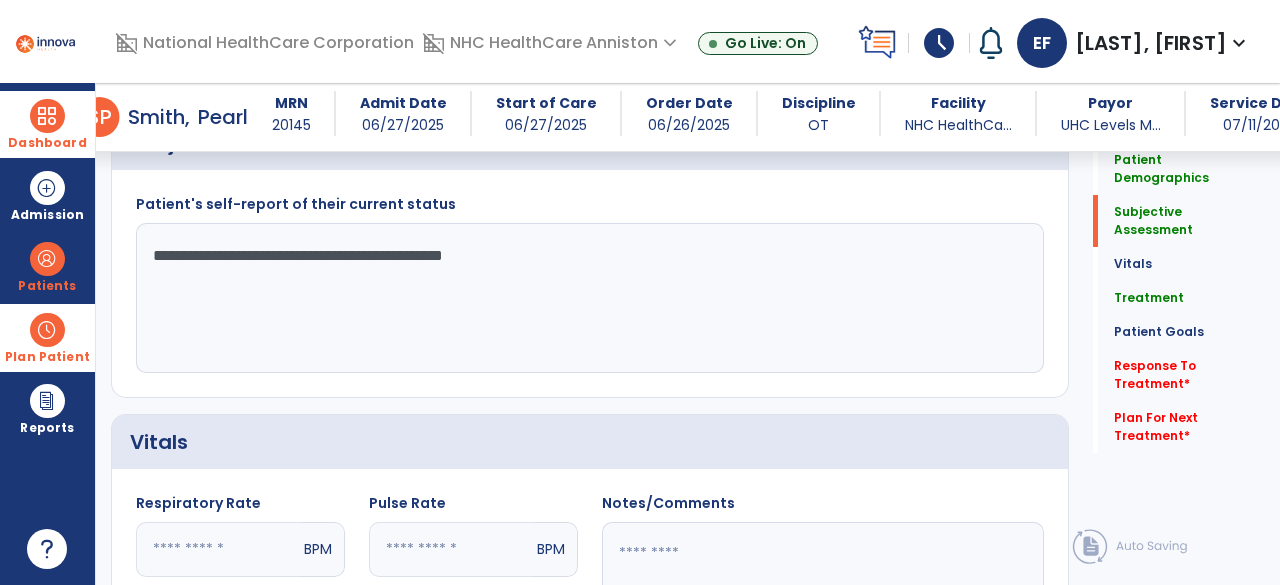 drag, startPoint x: 339, startPoint y: 253, endPoint x: 682, endPoint y: 255, distance: 343.00583 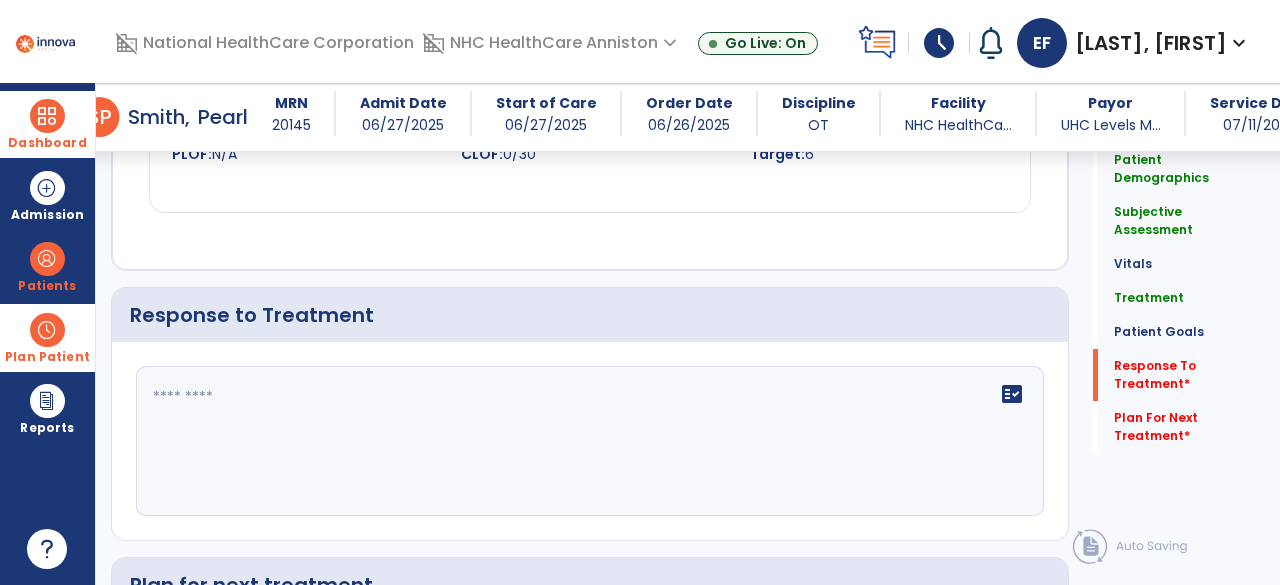 scroll, scrollTop: 2342, scrollLeft: 0, axis: vertical 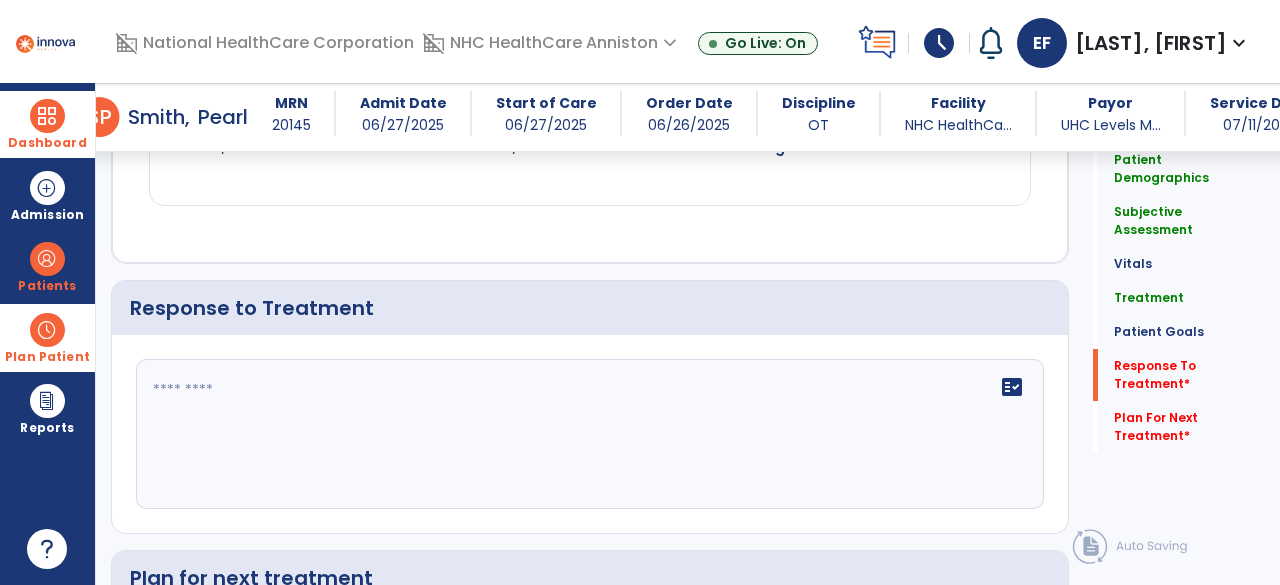 type on "**********" 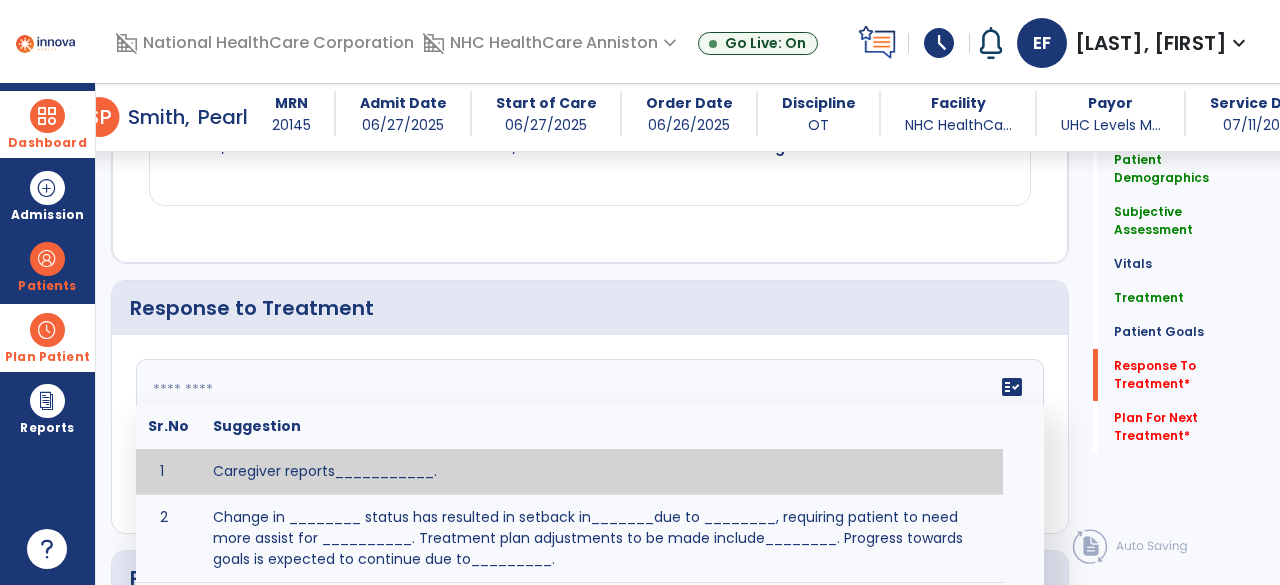 click on "fact_check  Sr.No Suggestion 1 Caregiver reports___________. 2 Change in ________ status has resulted in setback in_______due to ________, requiring patient to need more assist for __________.   Treatment plan adjustments to be made include________.  Progress towards goals is expected to continue due to_________. 3 Decreased pain in __________ to [LEVEL] in response to [MODALITY/TREATMENT] allows for improvement in _________. 4 Functional gains in _______ have impacted the patient's ability to perform_________ with a reduction in assist levels to_________. 5 Functional progress this week has been significant due to__________. 6 Gains in ________ have improved the patient's ability to perform ______with decreased levels of assist to___________. 7 Improvement in ________allows patient to tolerate higher levels of challenges in_________. 8 Pain in [AREA] has decreased to [LEVEL] in response to [TREATMENT/MODALITY], allowing fore ease in completing__________. 9 10 11 12 13 14 15 16 17 18 19 20 21" 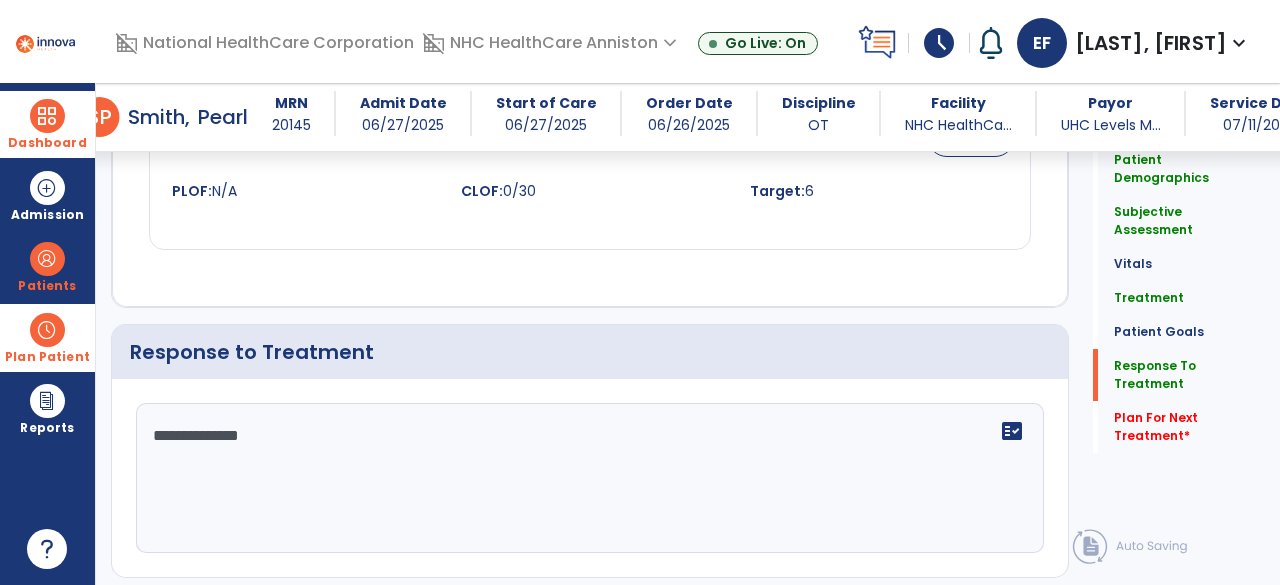 scroll, scrollTop: 2342, scrollLeft: 0, axis: vertical 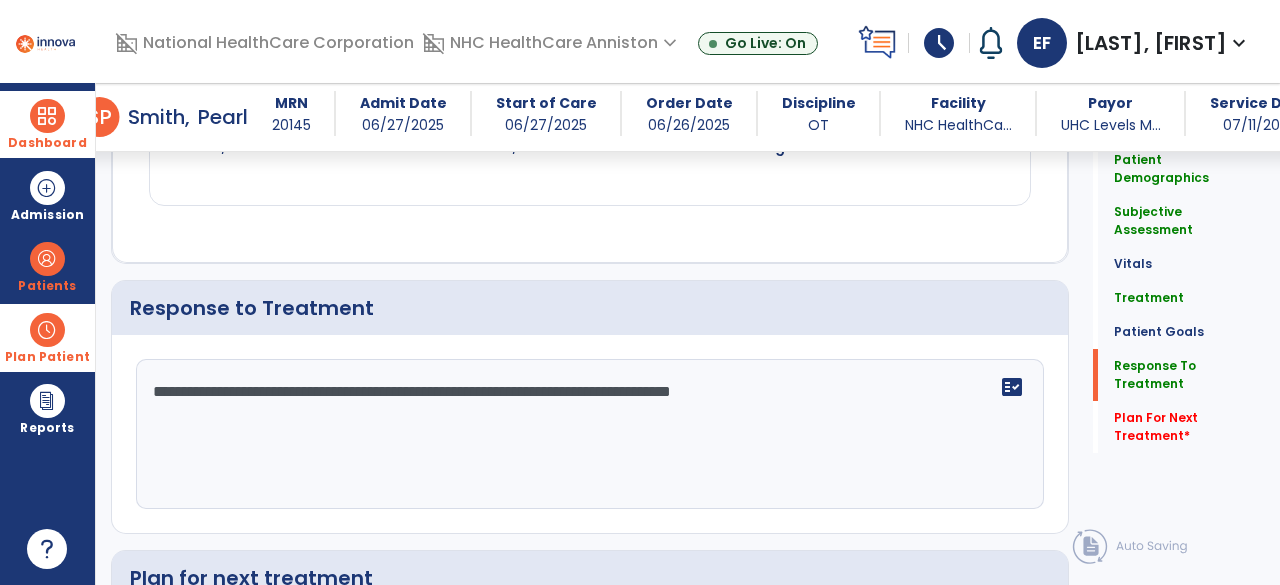 click on "**********" 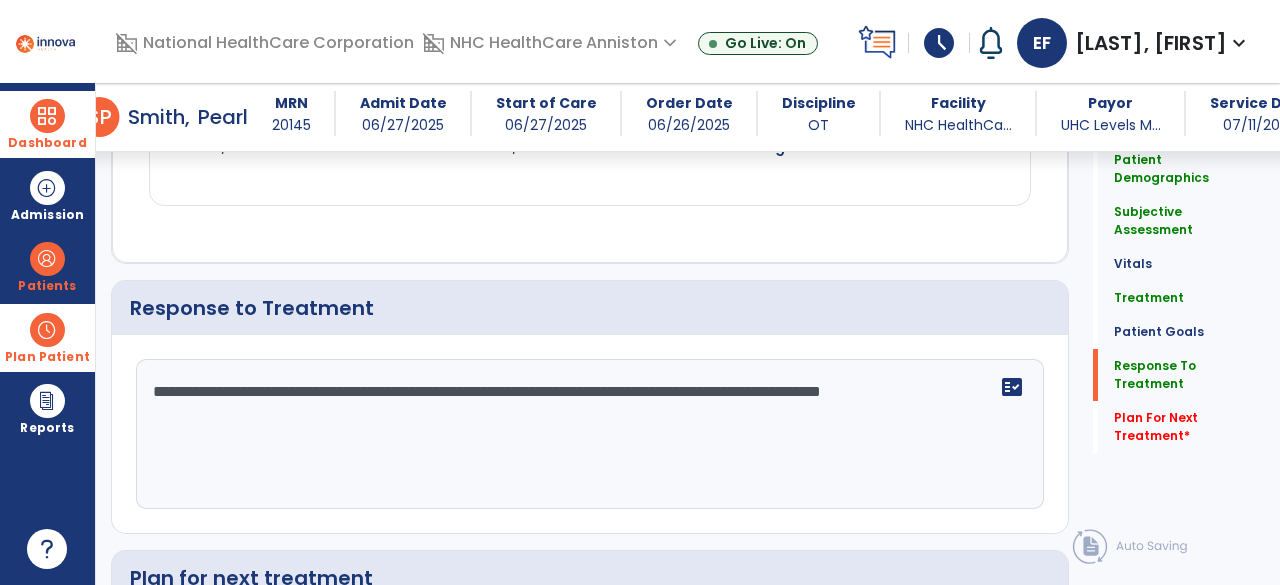 scroll, scrollTop: 2342, scrollLeft: 0, axis: vertical 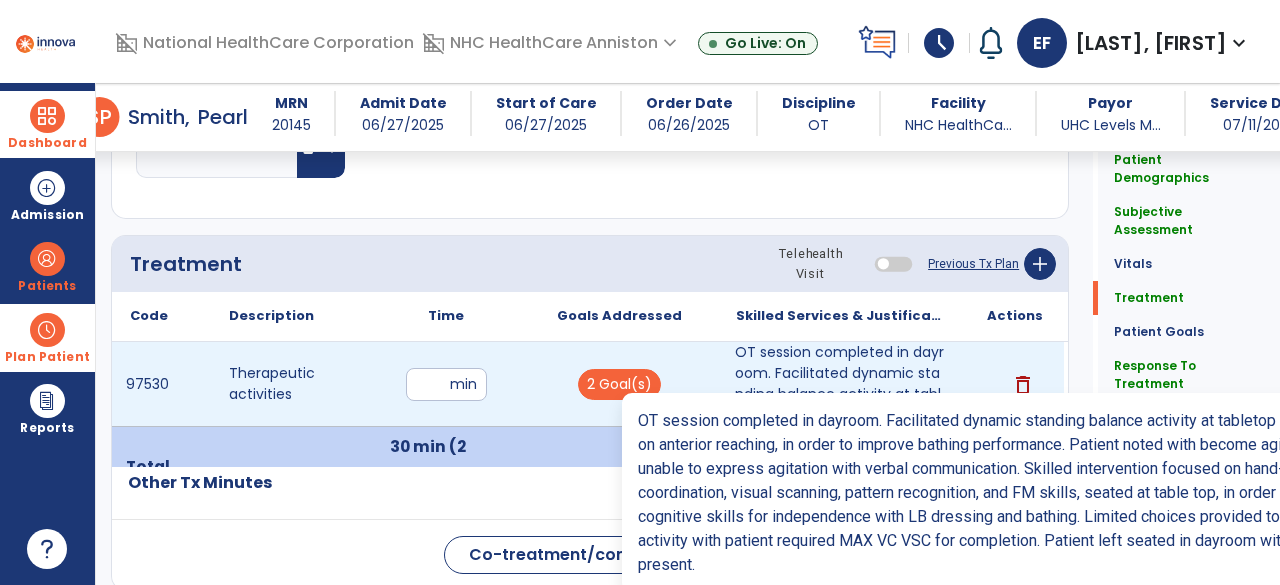 type on "**********" 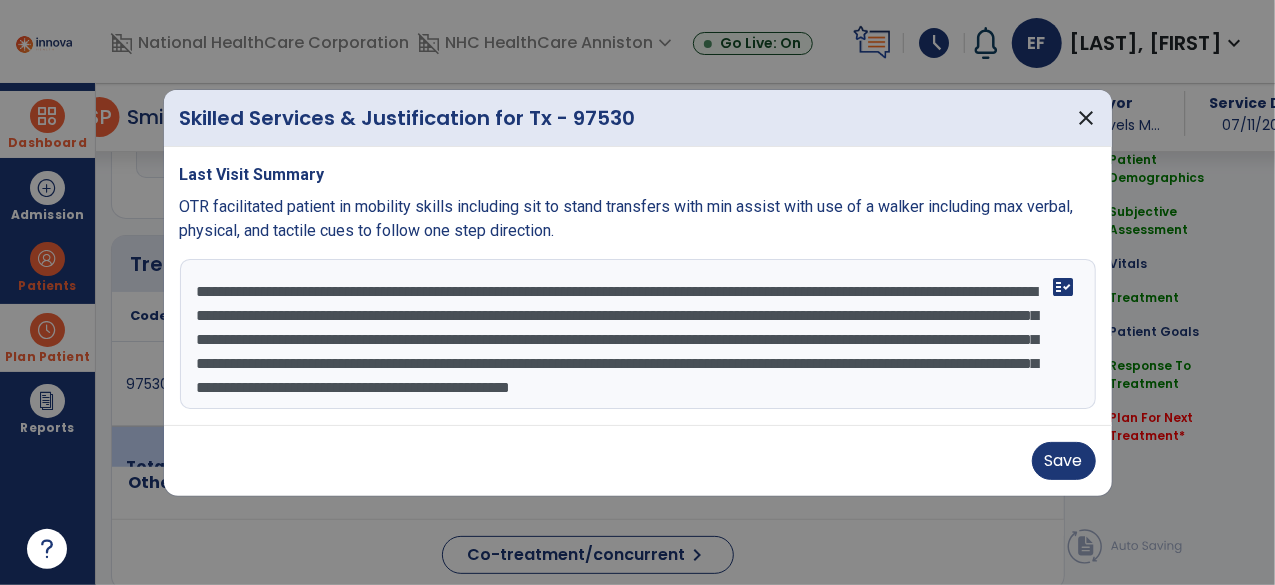 scroll, scrollTop: 1014, scrollLeft: 0, axis: vertical 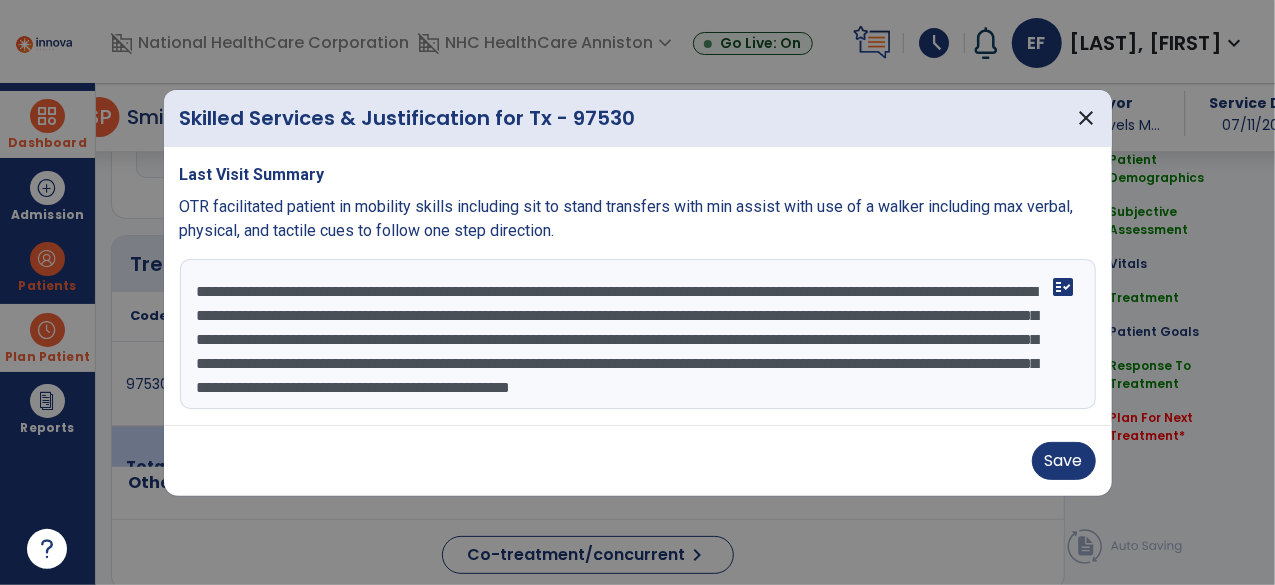 click on "**********" at bounding box center (638, 334) 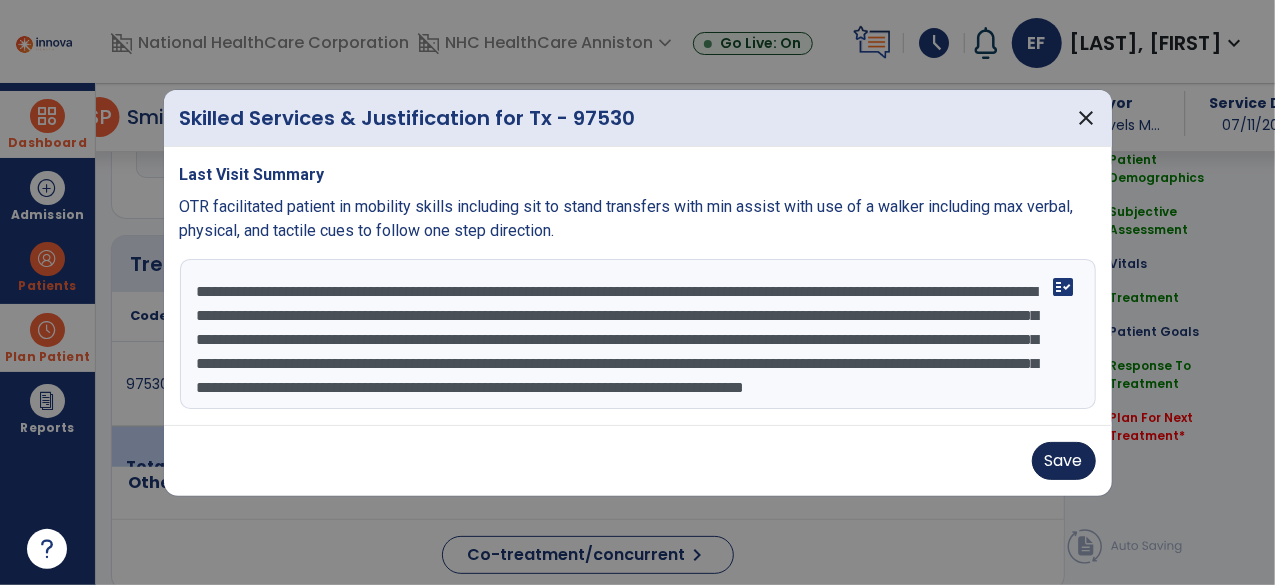 type on "**********" 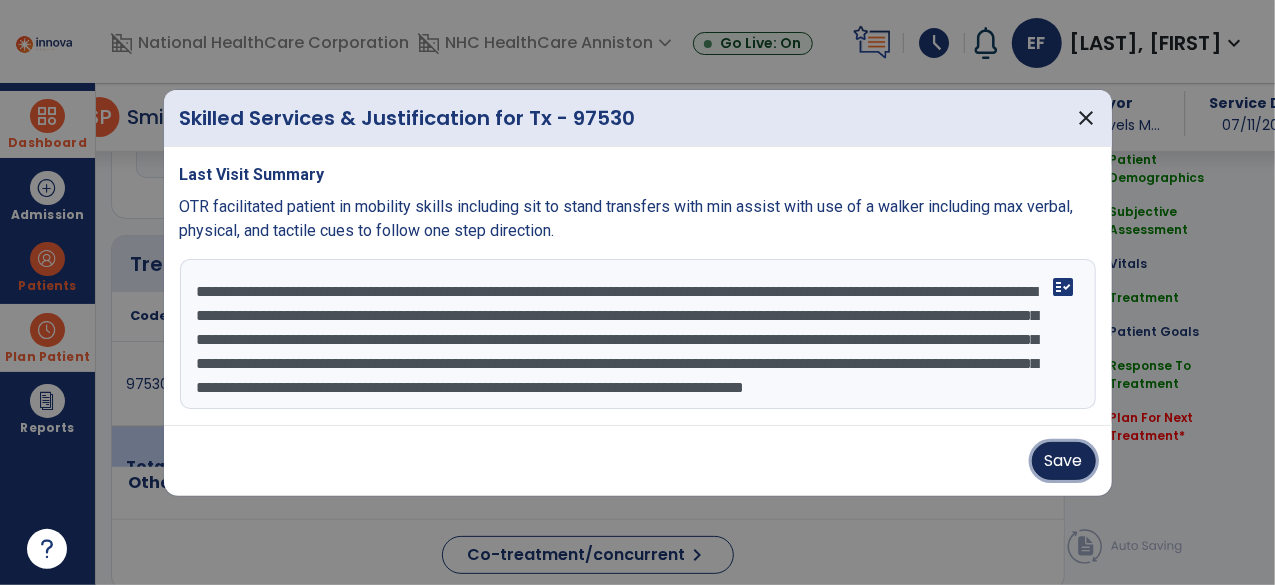 click on "Save" at bounding box center (1064, 461) 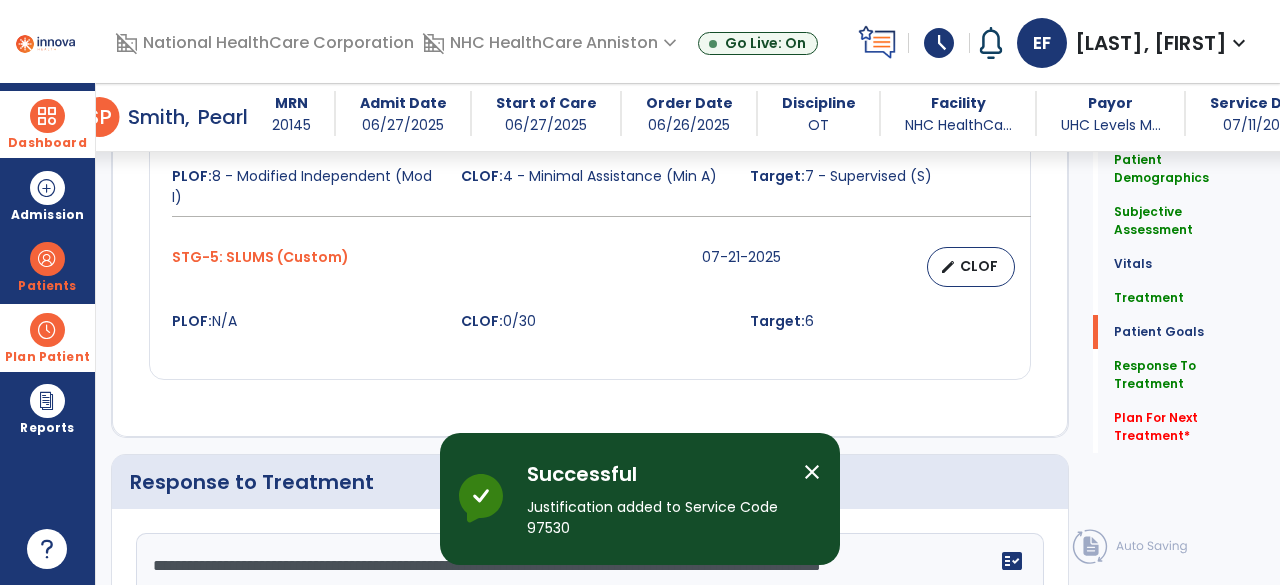scroll, scrollTop: 2616, scrollLeft: 0, axis: vertical 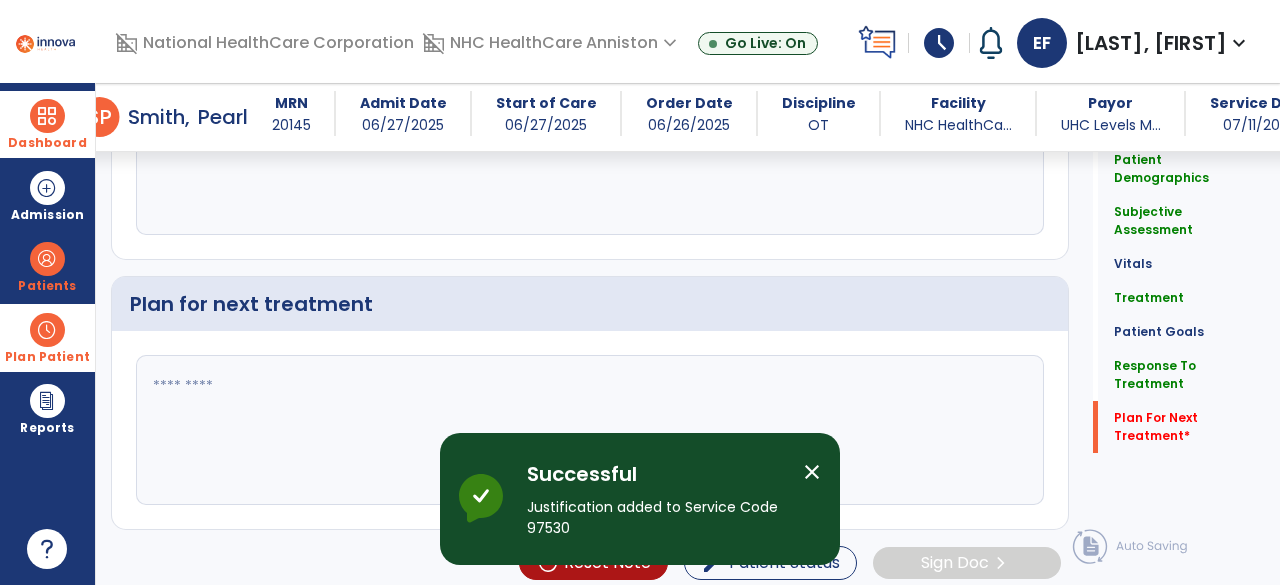 click 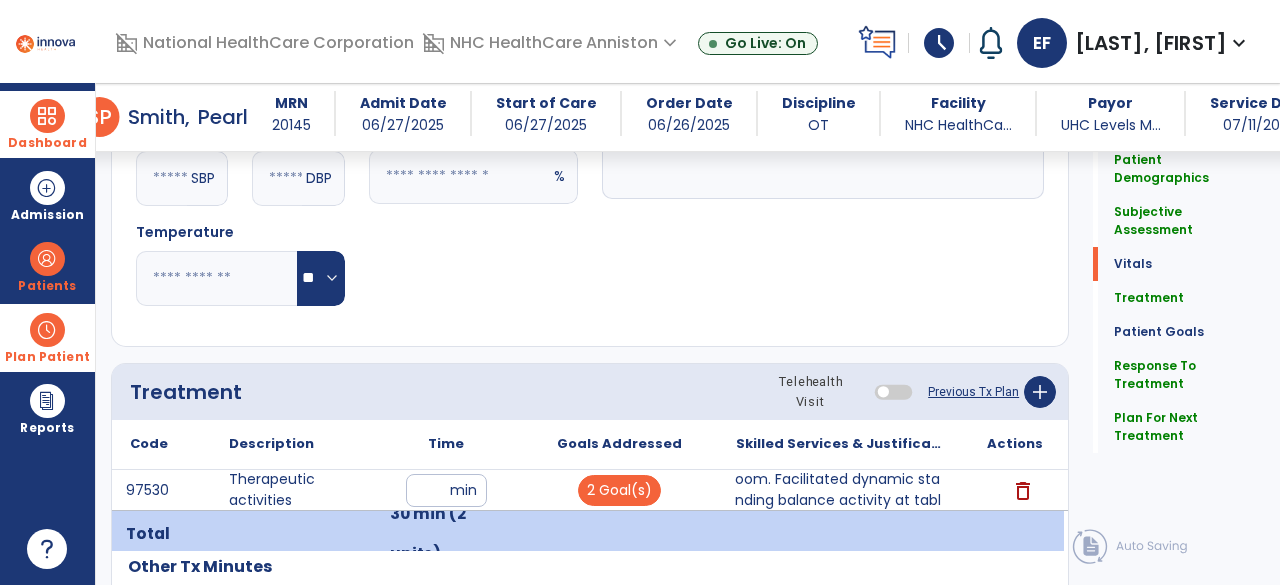 scroll, scrollTop: 911, scrollLeft: 0, axis: vertical 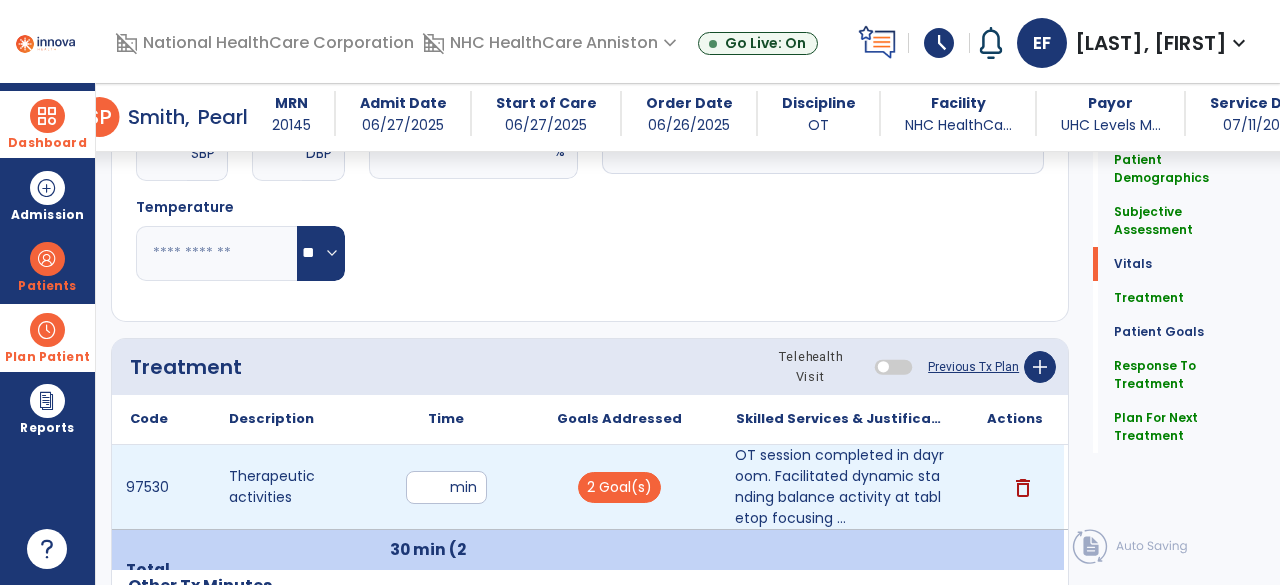type on "**********" 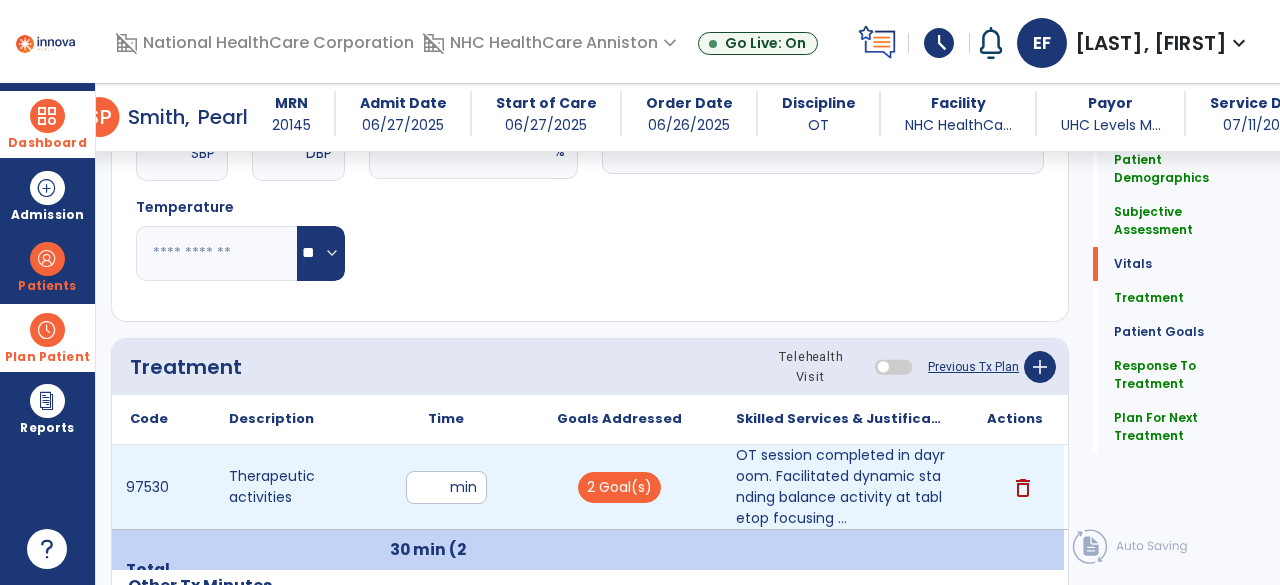 click on "**" at bounding box center (446, 487) 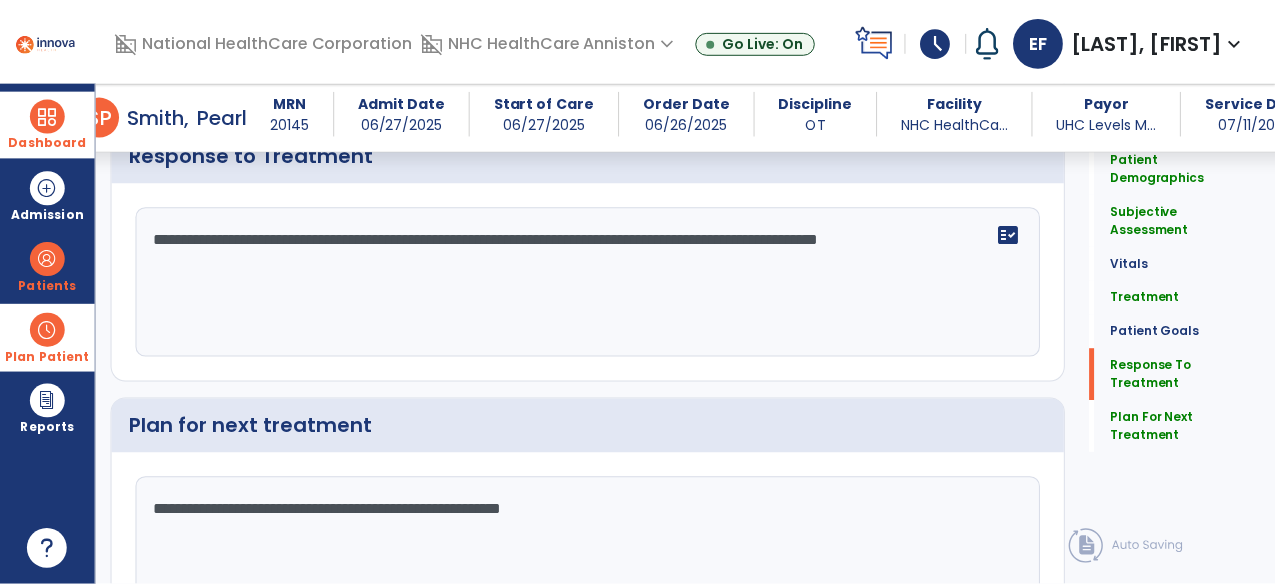 scroll, scrollTop: 2616, scrollLeft: 0, axis: vertical 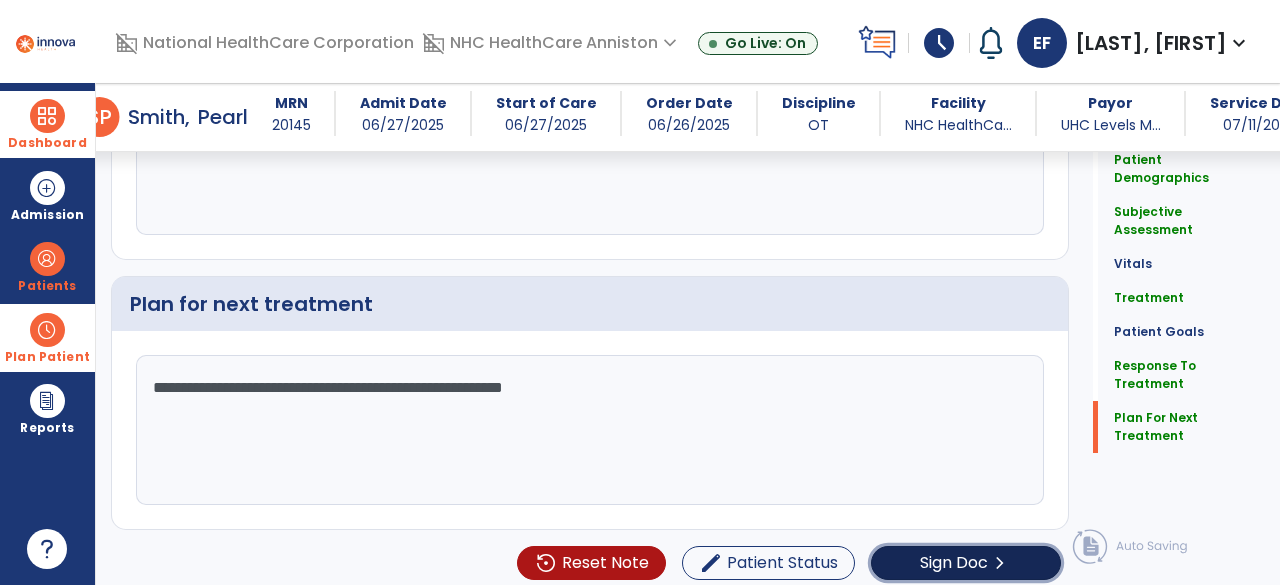 click on "Sign Doc" 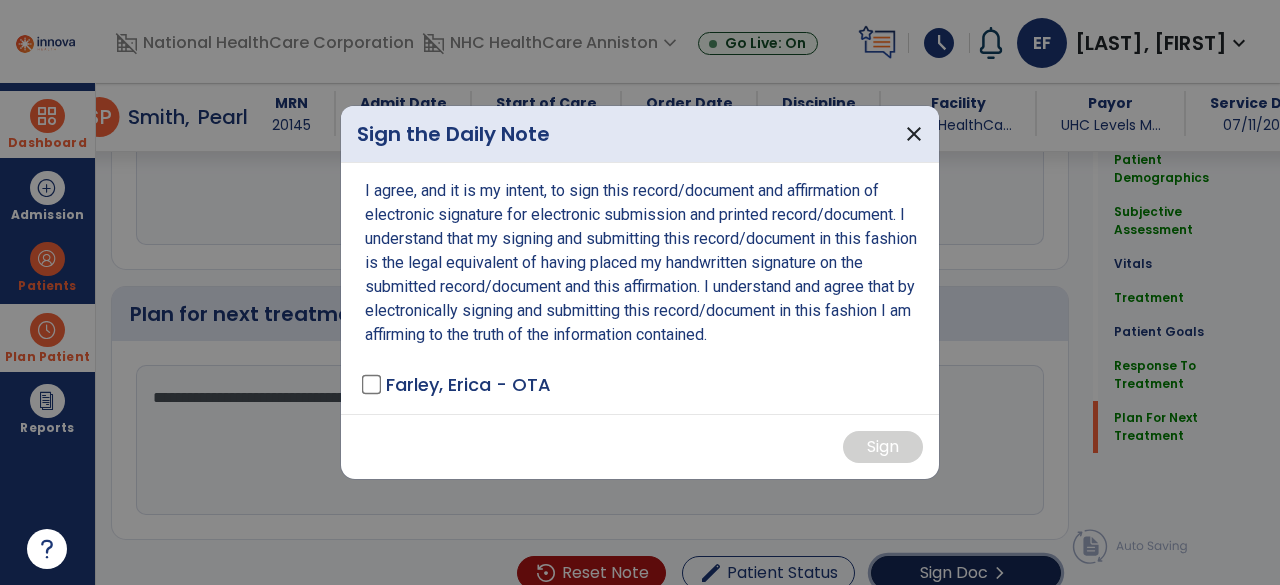scroll, scrollTop: 2616, scrollLeft: 0, axis: vertical 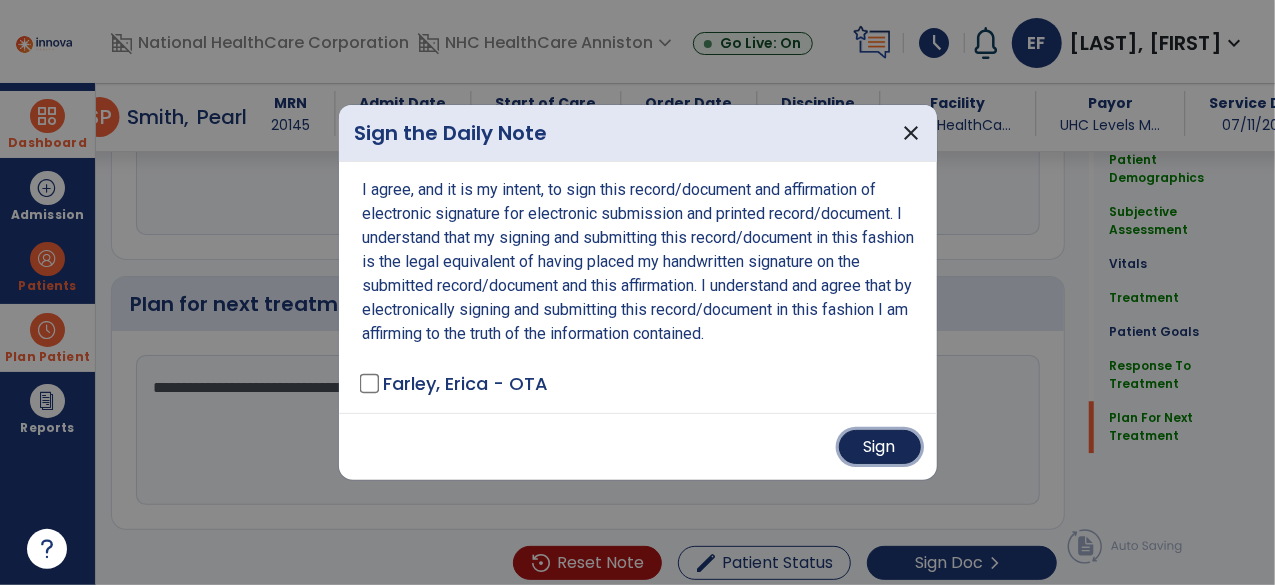click on "Sign" at bounding box center [880, 447] 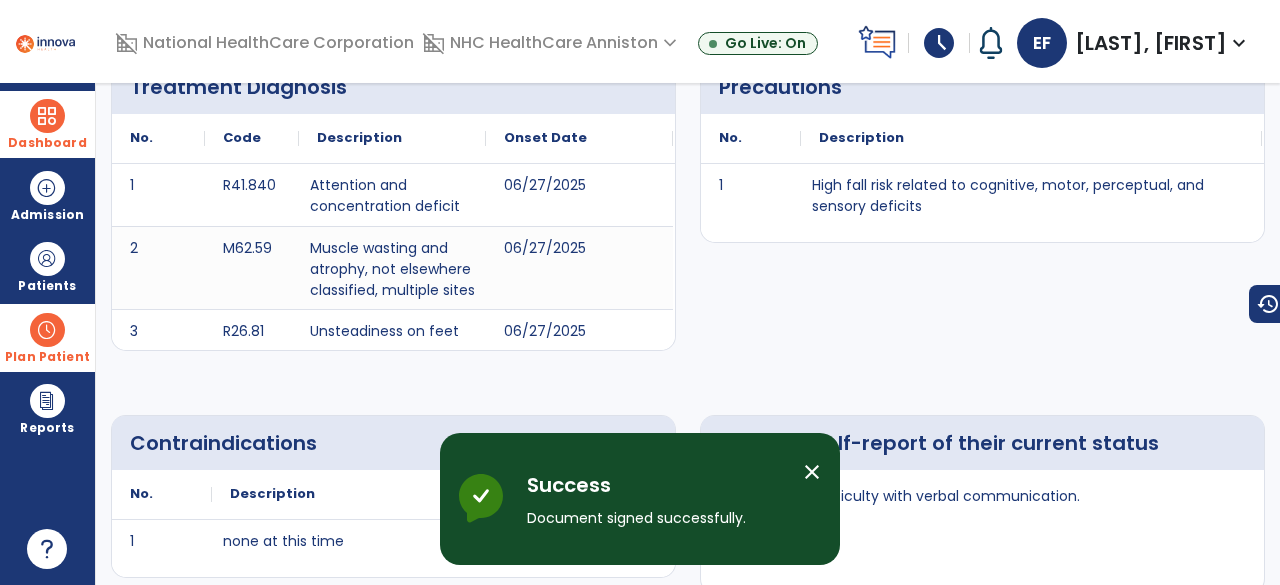 scroll, scrollTop: 0, scrollLeft: 0, axis: both 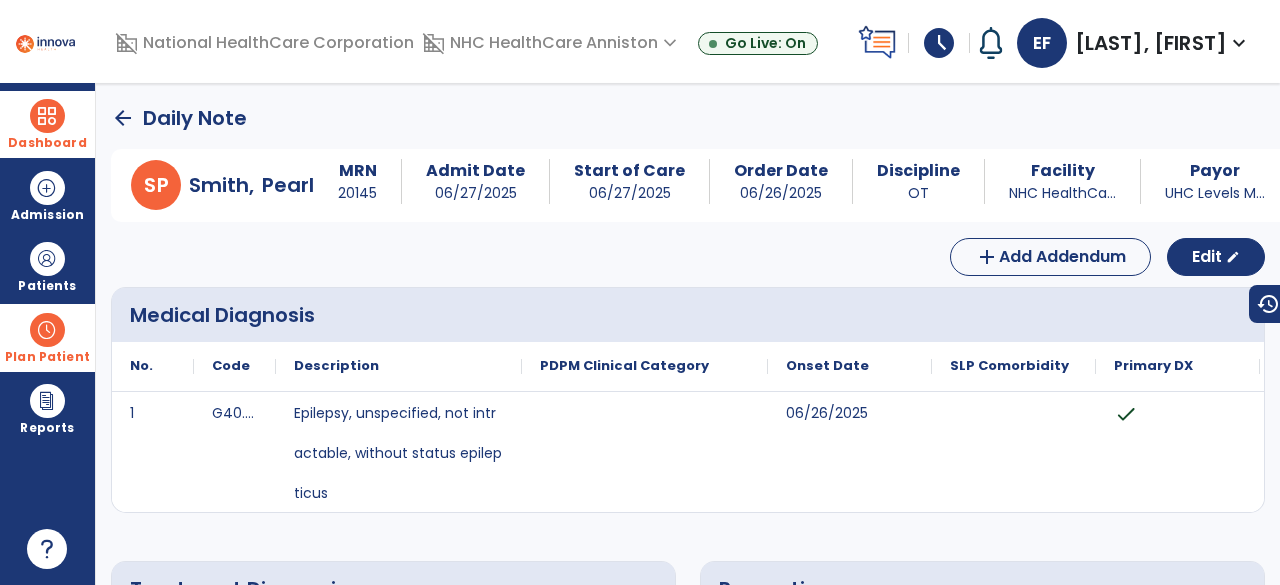 click on "arrow_back" 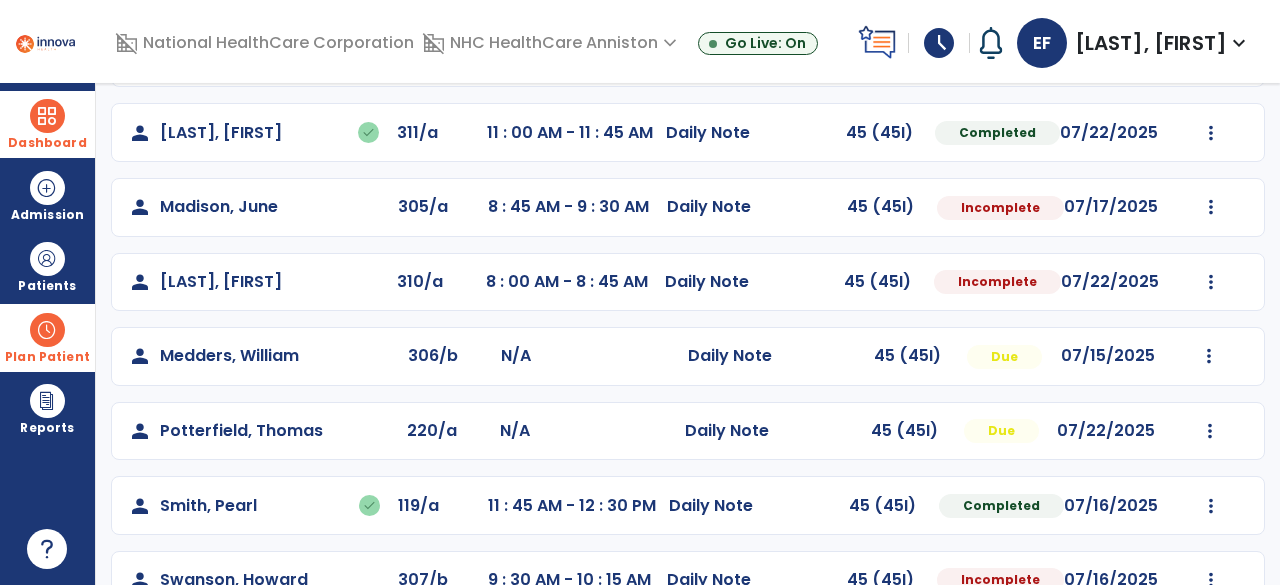 scroll, scrollTop: 448, scrollLeft: 0, axis: vertical 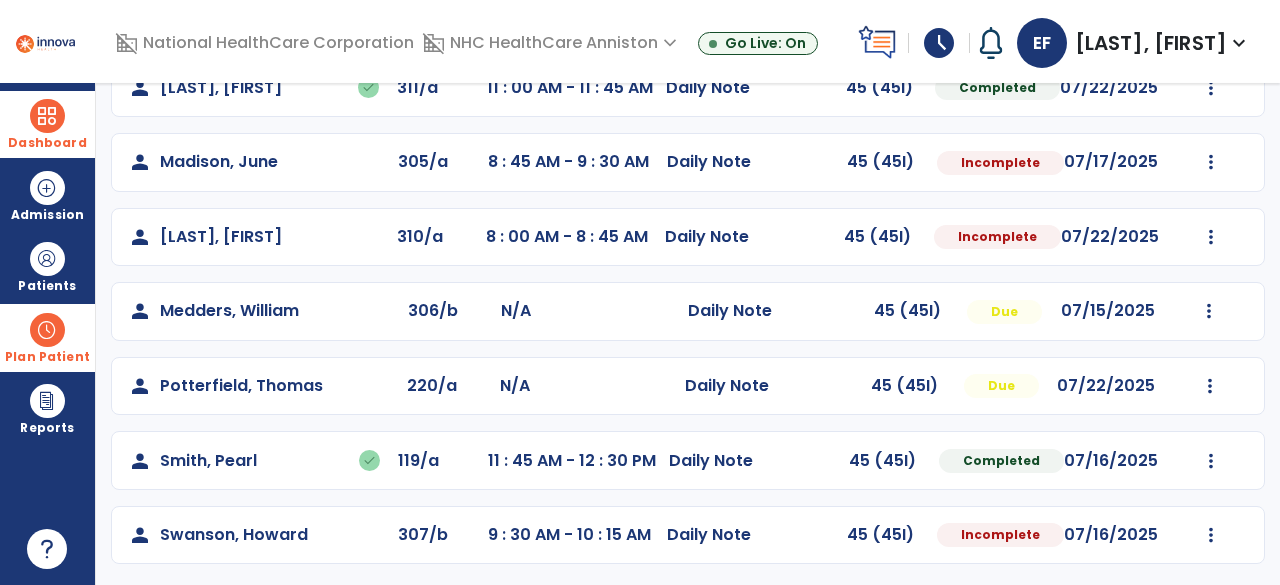 click on "N/A" 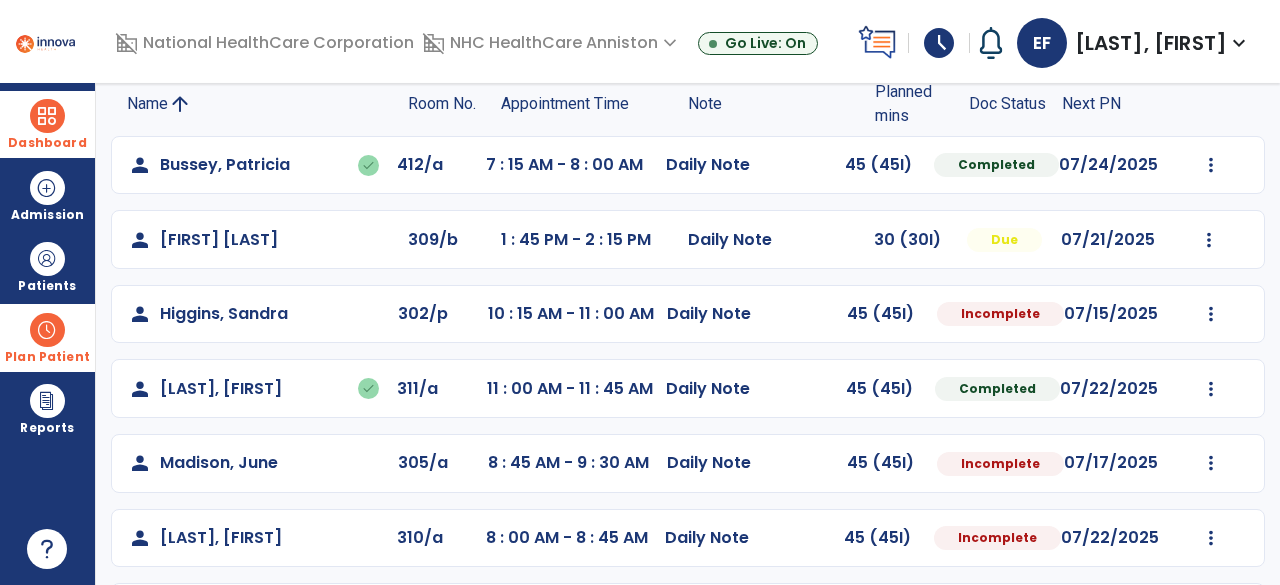 scroll, scrollTop: 140, scrollLeft: 0, axis: vertical 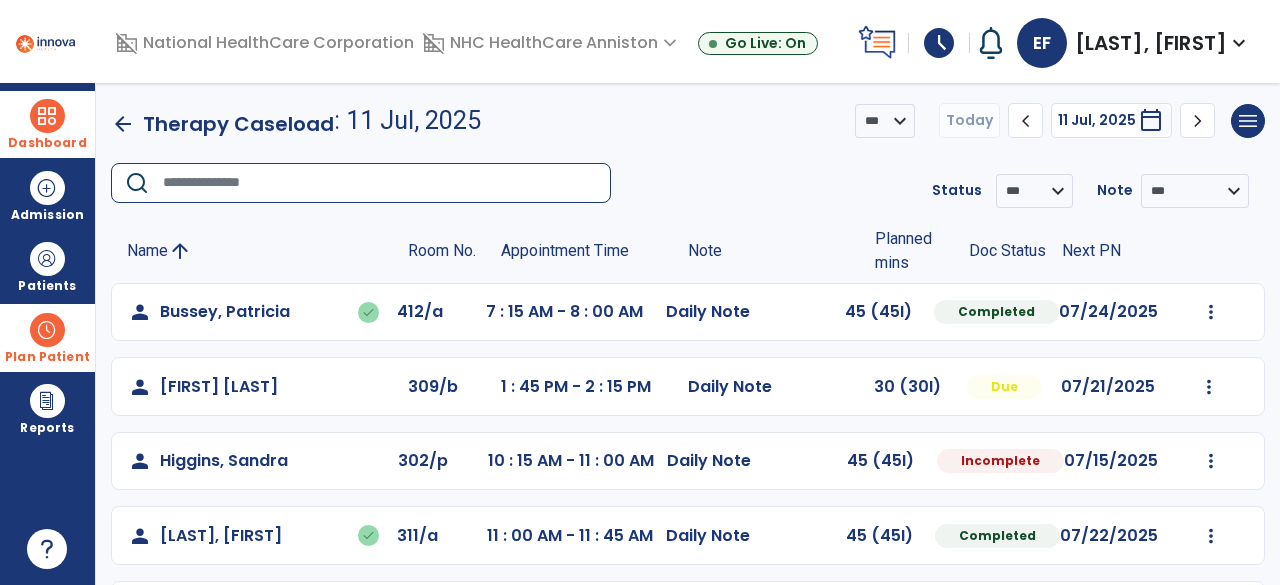 drag, startPoint x: 512, startPoint y: 391, endPoint x: 210, endPoint y: 202, distance: 356.26535 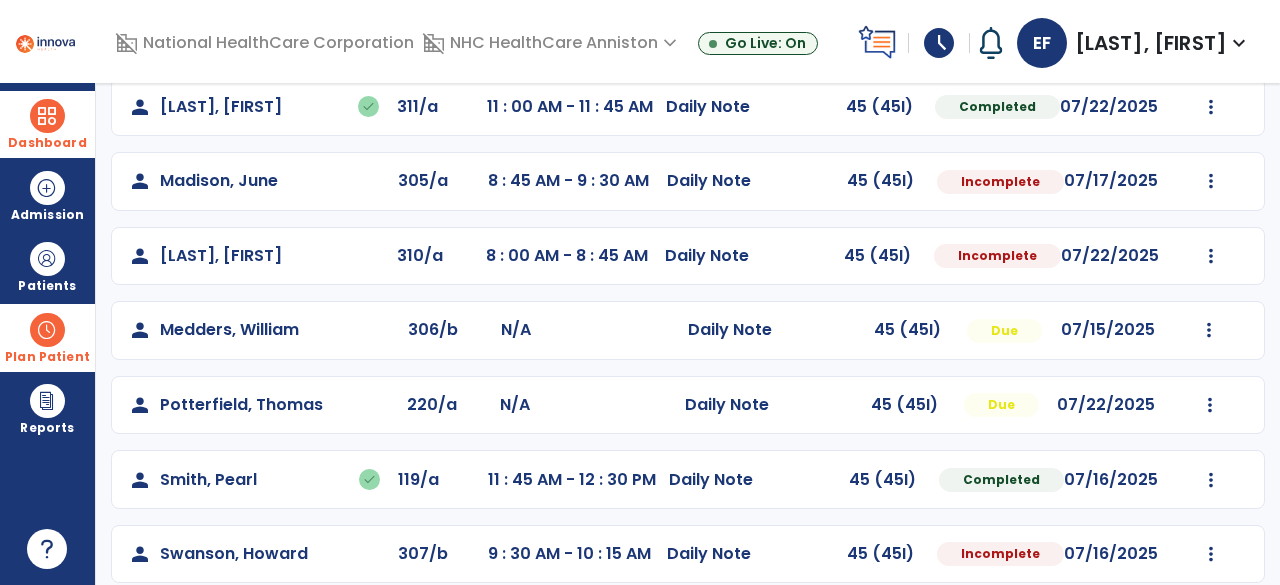 scroll, scrollTop: 448, scrollLeft: 0, axis: vertical 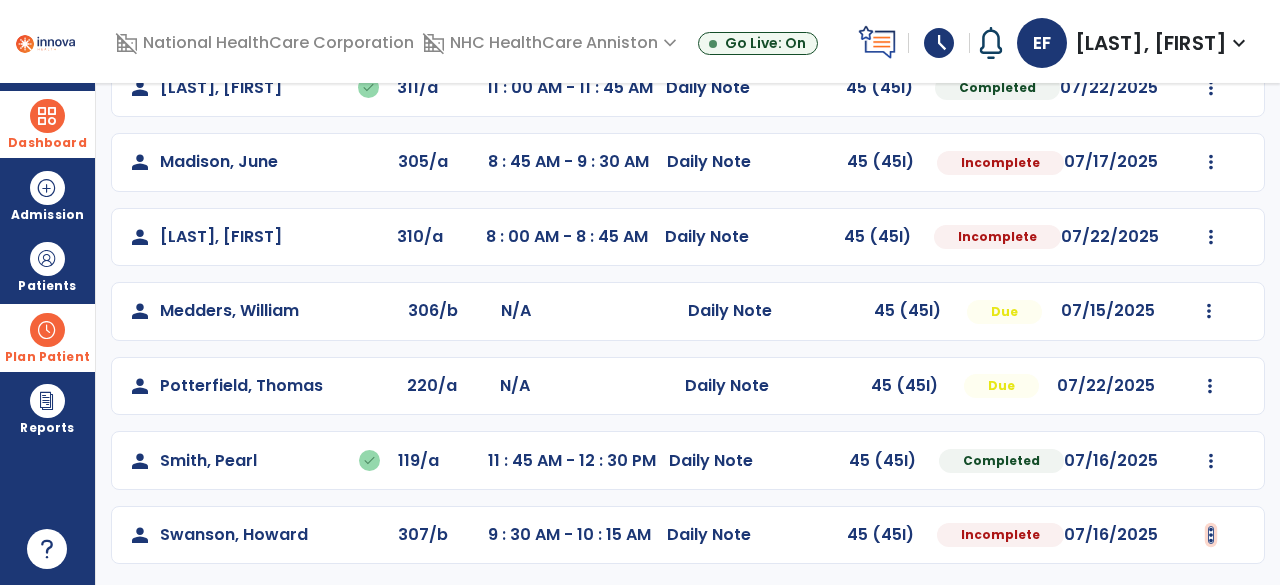 click at bounding box center [1211, -136] 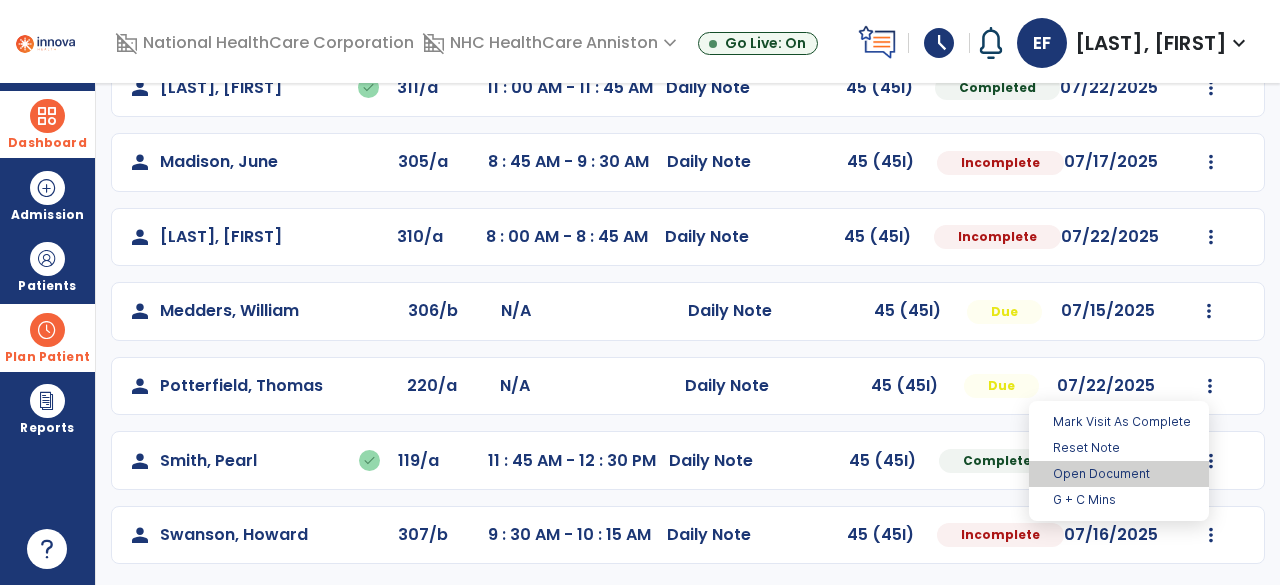 click on "Open Document" at bounding box center (1119, 474) 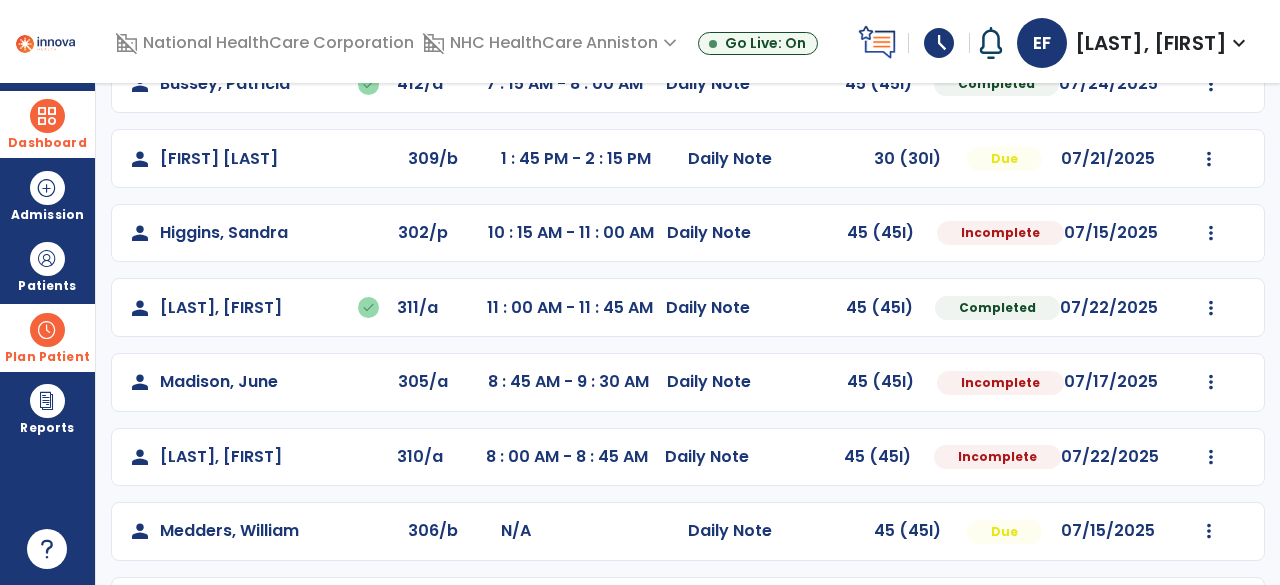 select on "*" 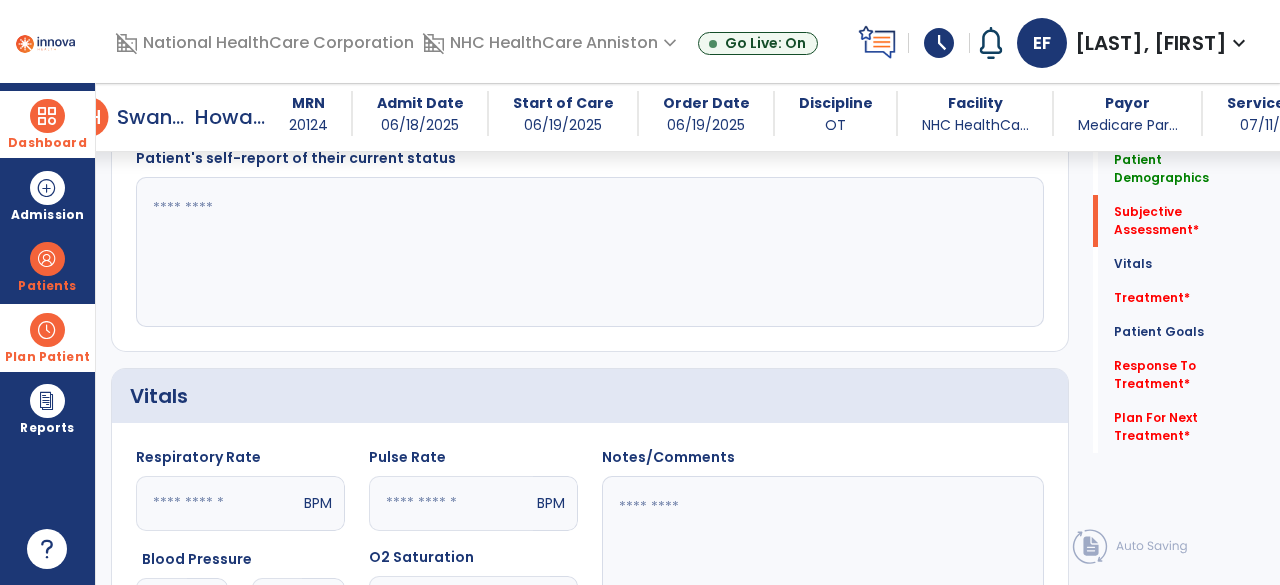 scroll, scrollTop: 394, scrollLeft: 0, axis: vertical 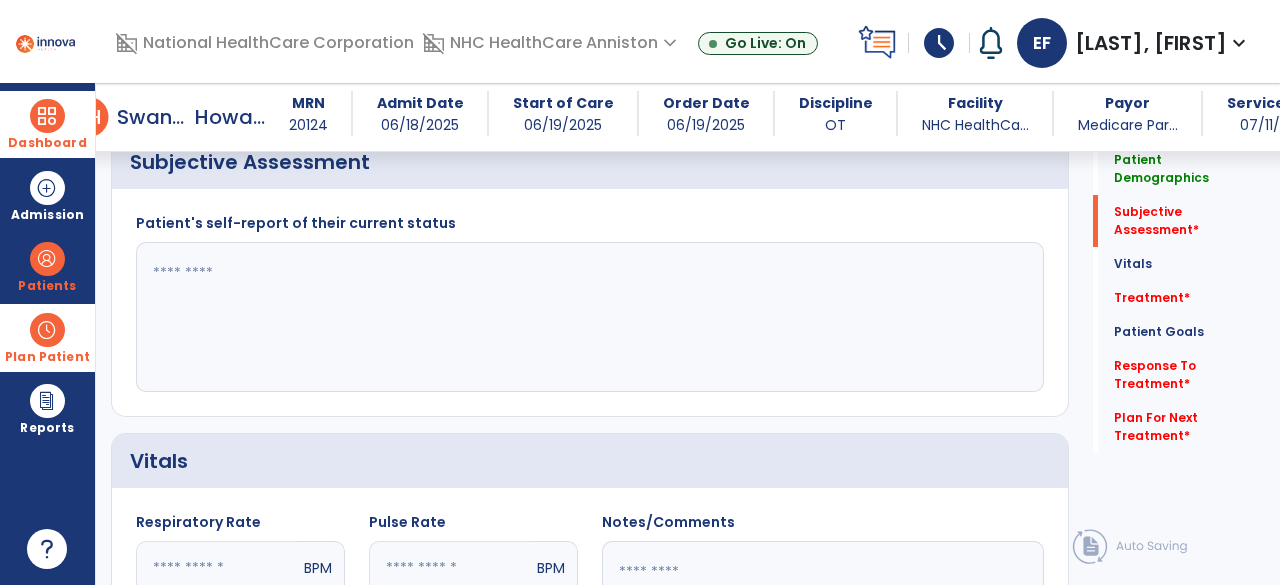 click 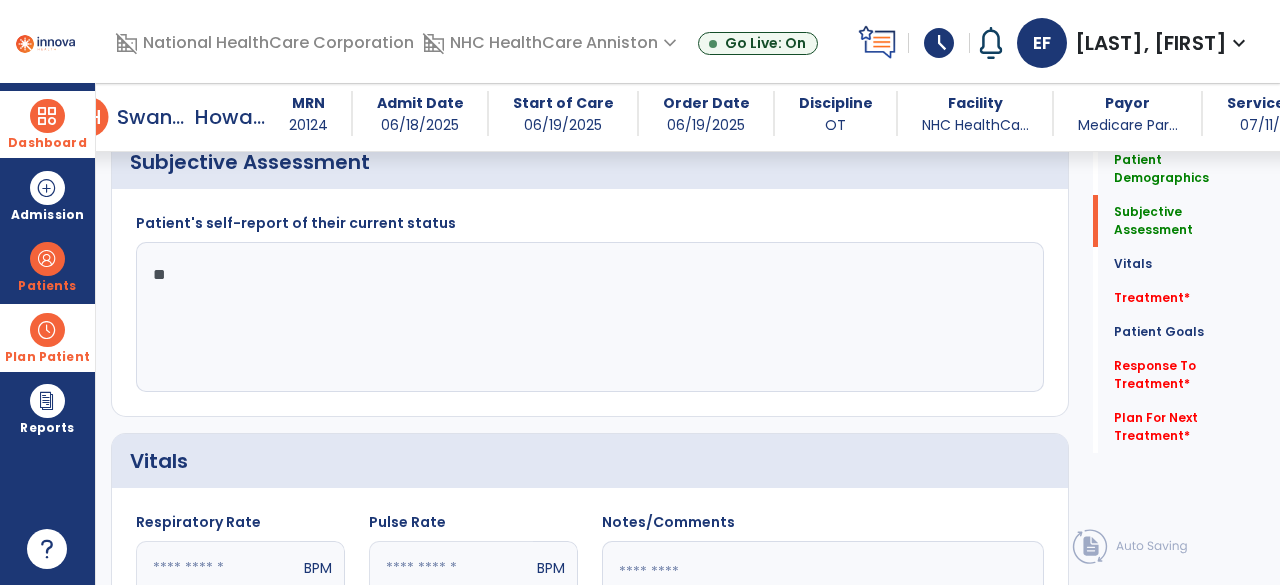 type on "*" 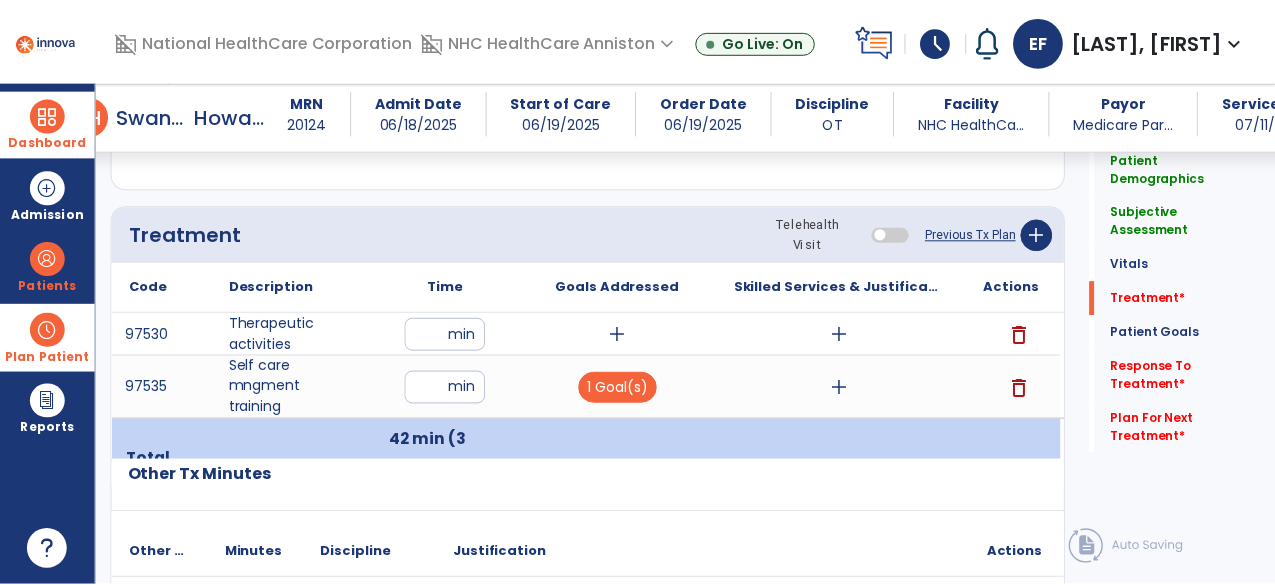 scroll, scrollTop: 1044, scrollLeft: 0, axis: vertical 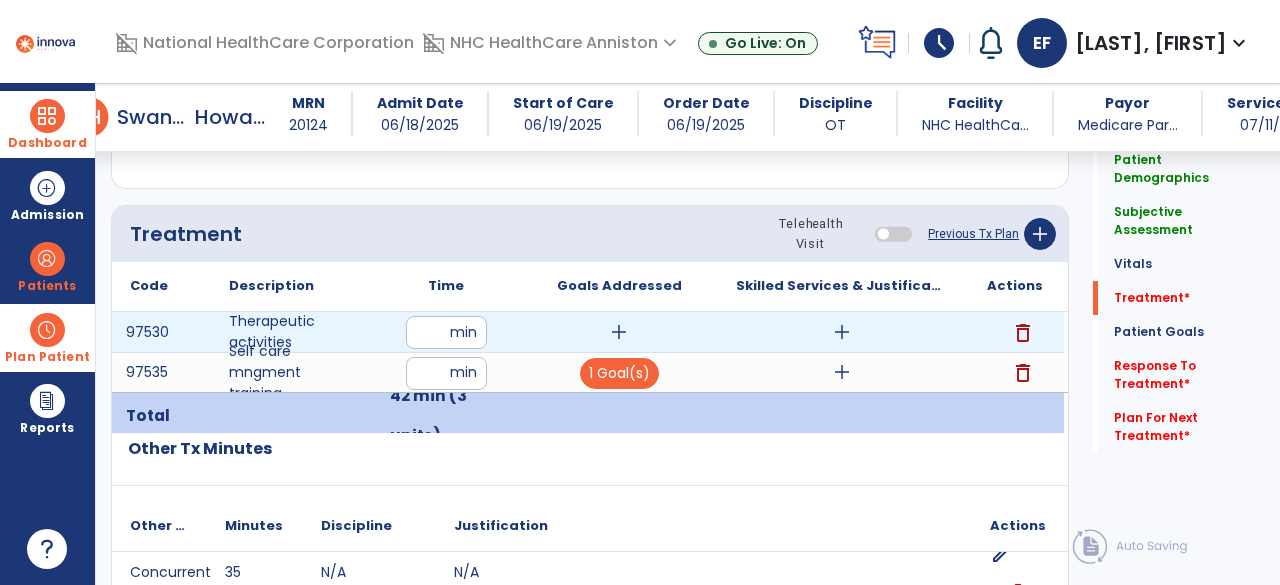 type on "**********" 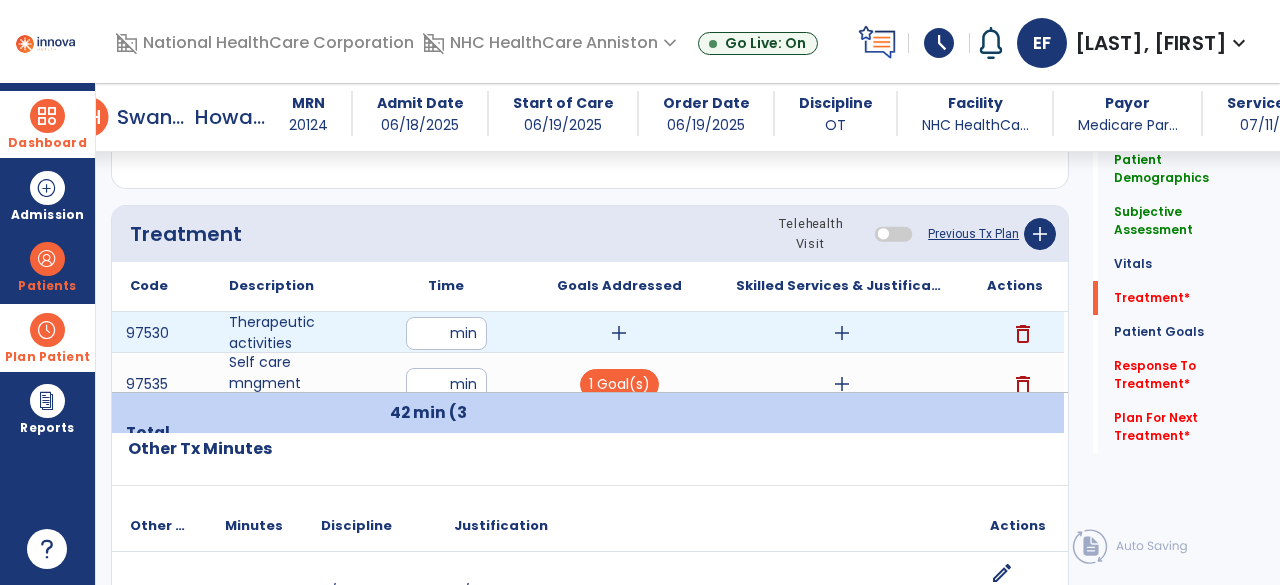click on "add" at bounding box center (619, 333) 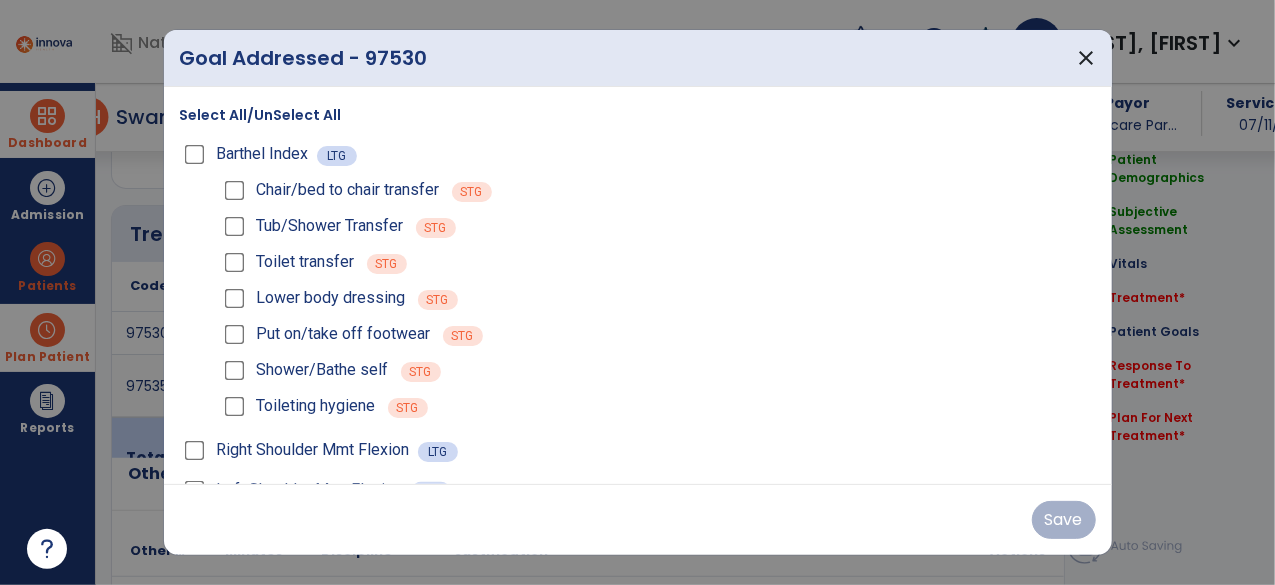 scroll, scrollTop: 1044, scrollLeft: 0, axis: vertical 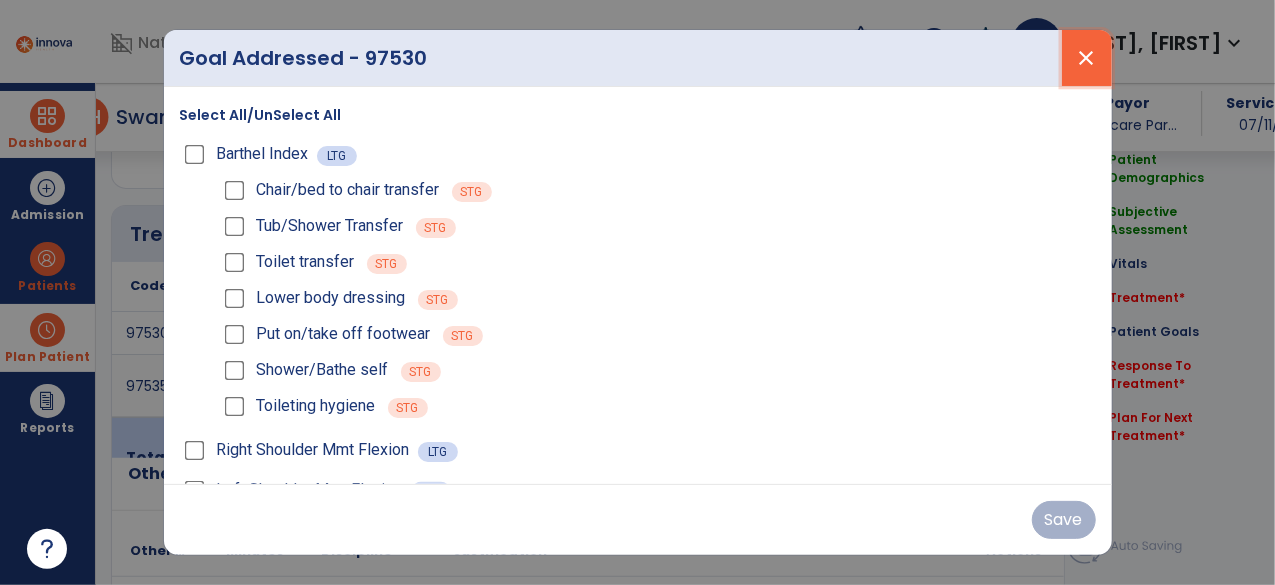 click on "close" at bounding box center [1087, 58] 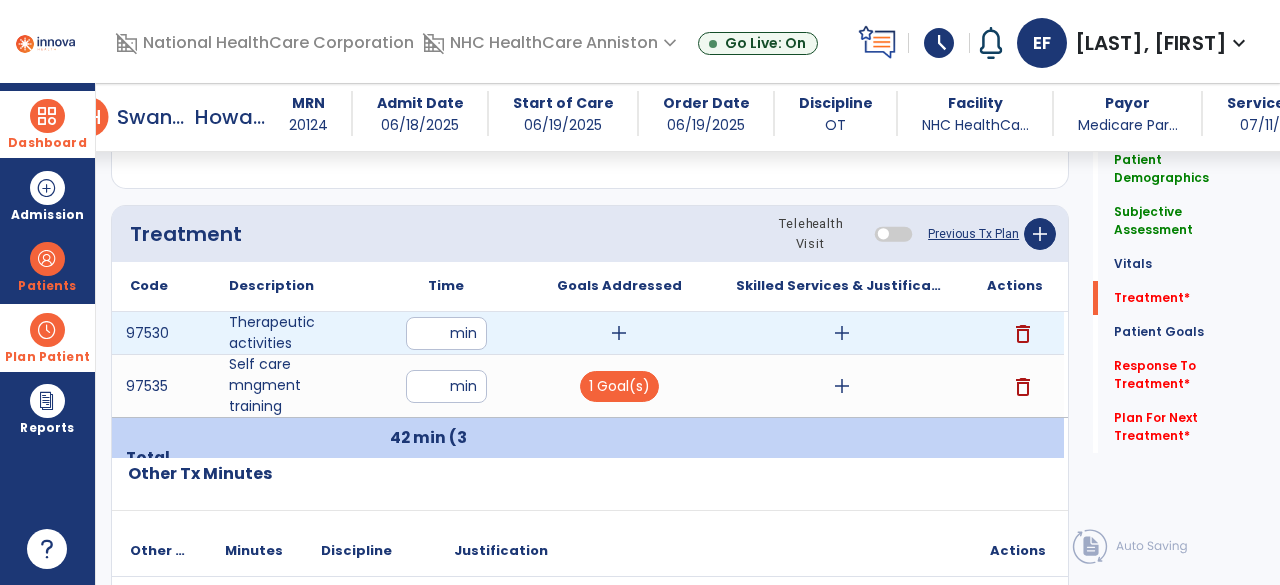 click on "add" at bounding box center (841, 333) 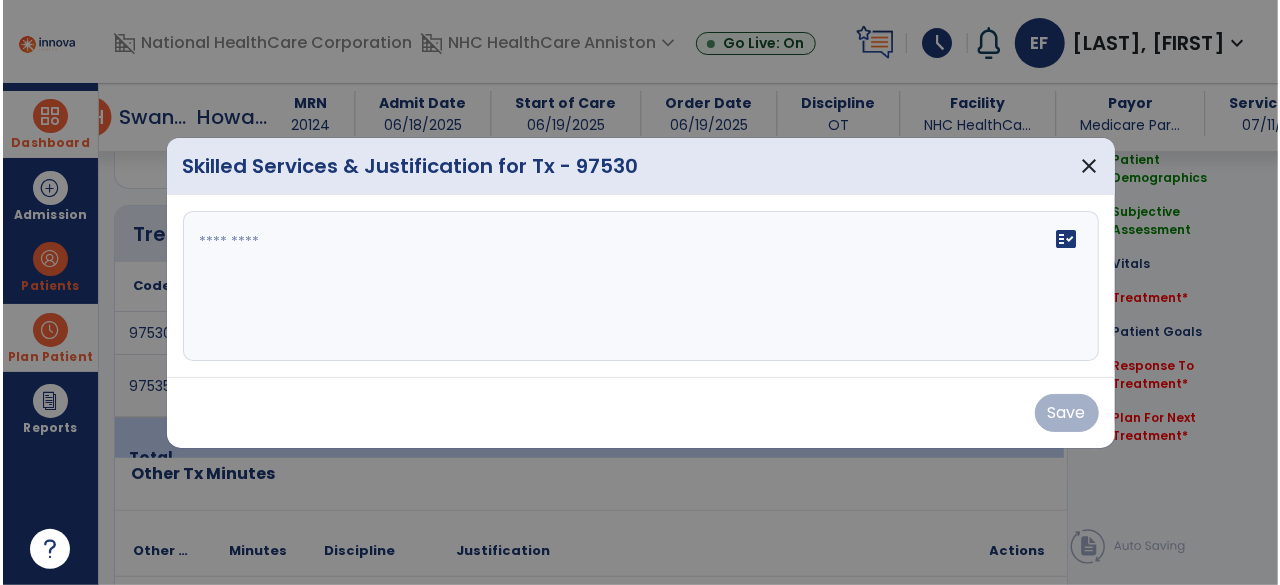 scroll, scrollTop: 1044, scrollLeft: 0, axis: vertical 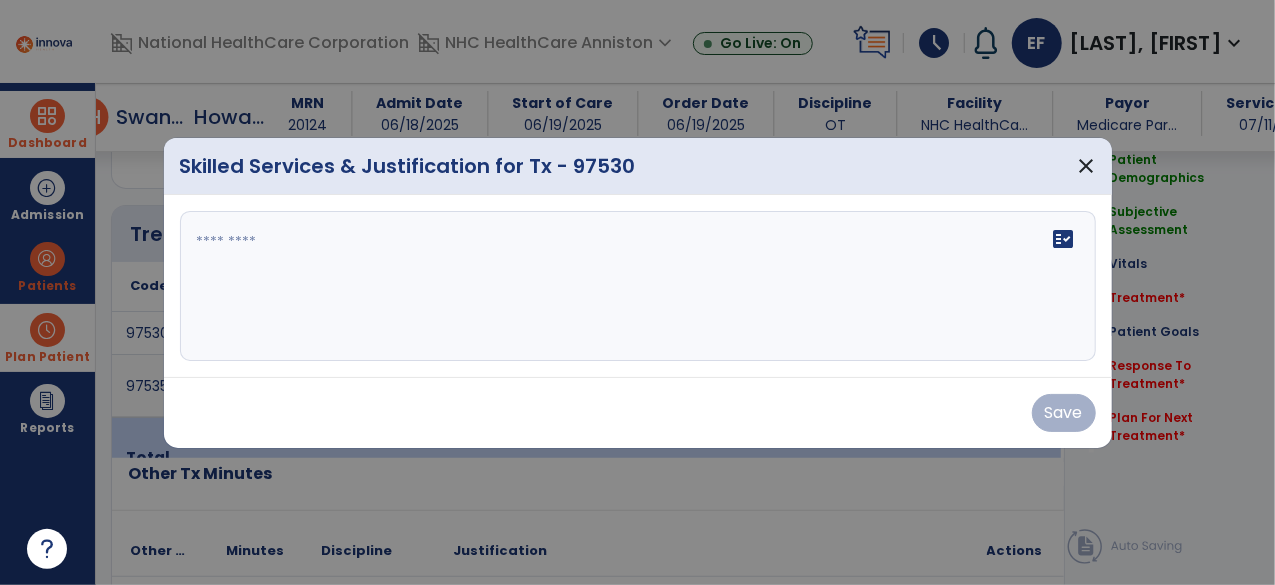 click on "fact_check" at bounding box center (638, 286) 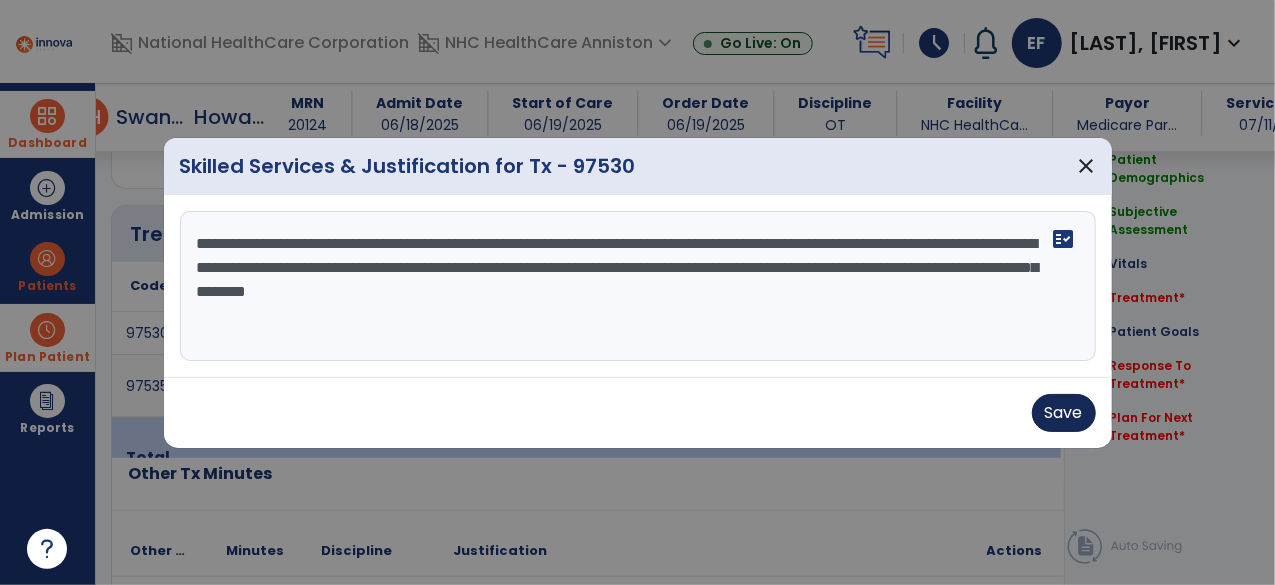 type on "**********" 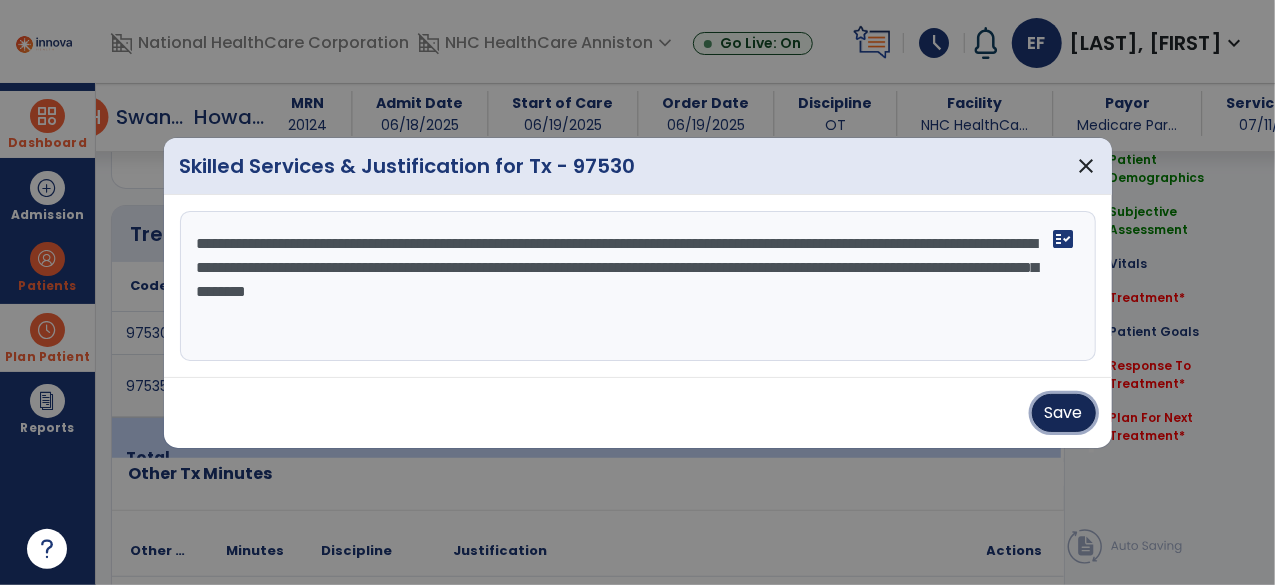 click on "Save" at bounding box center (1064, 413) 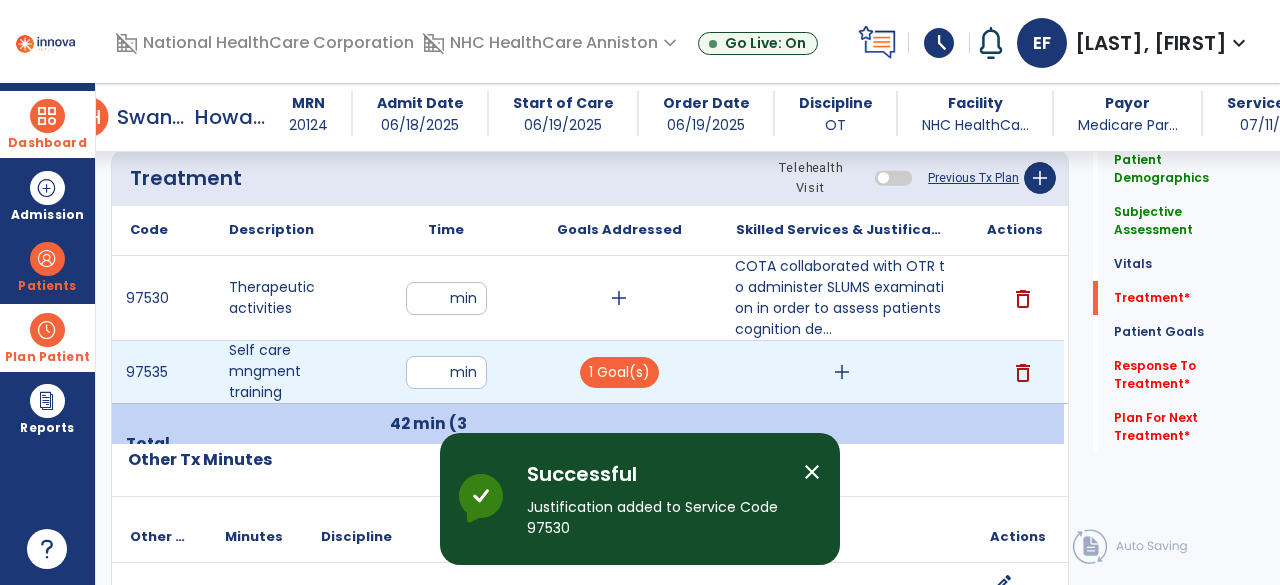 click on "add" at bounding box center (842, 372) 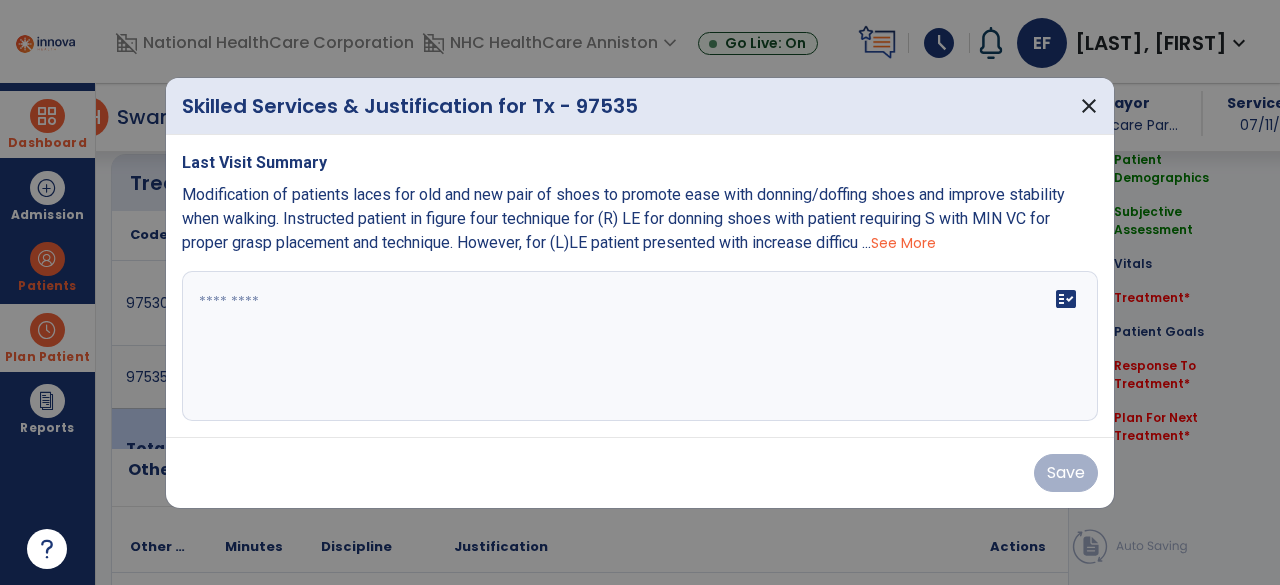 scroll, scrollTop: 1100, scrollLeft: 0, axis: vertical 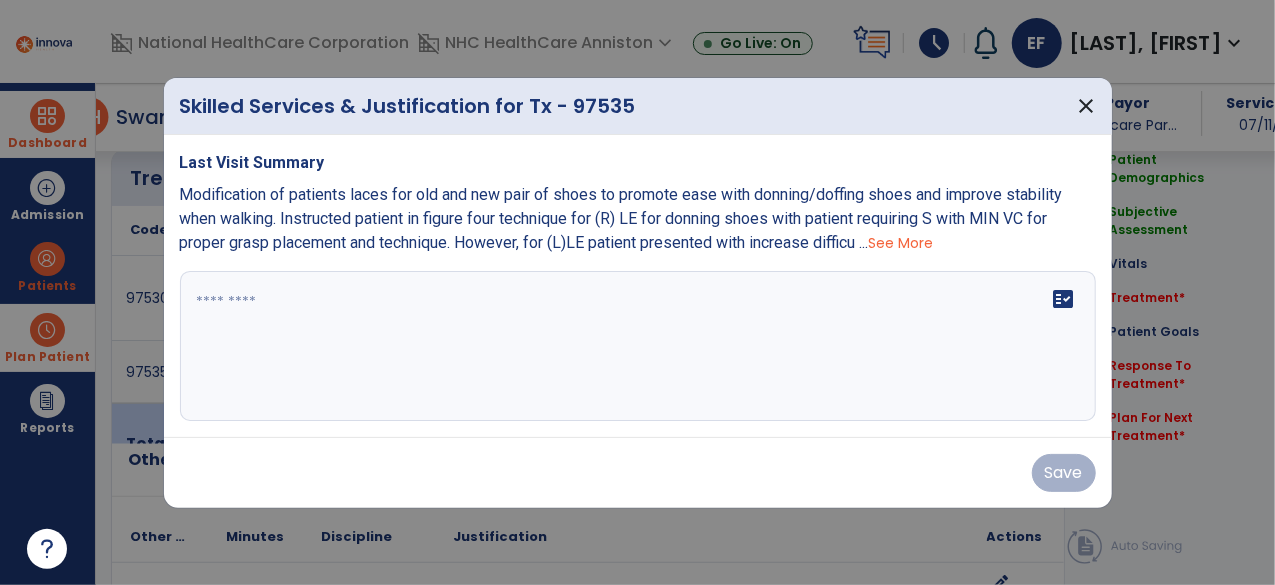 click at bounding box center (638, 346) 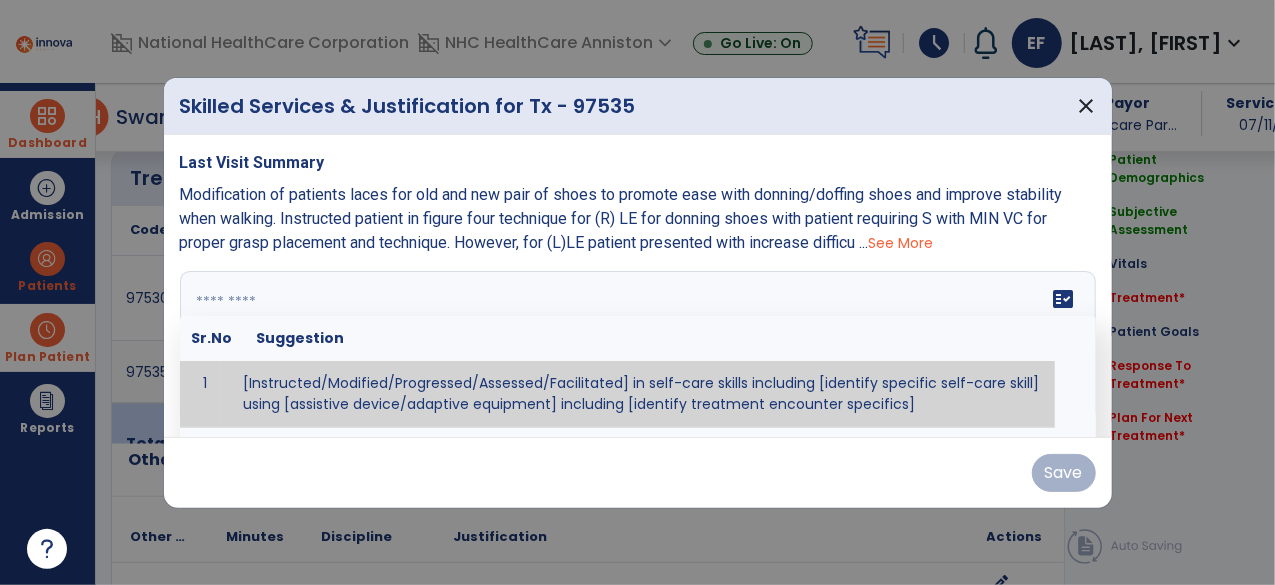 click on "See More" at bounding box center (901, 243) 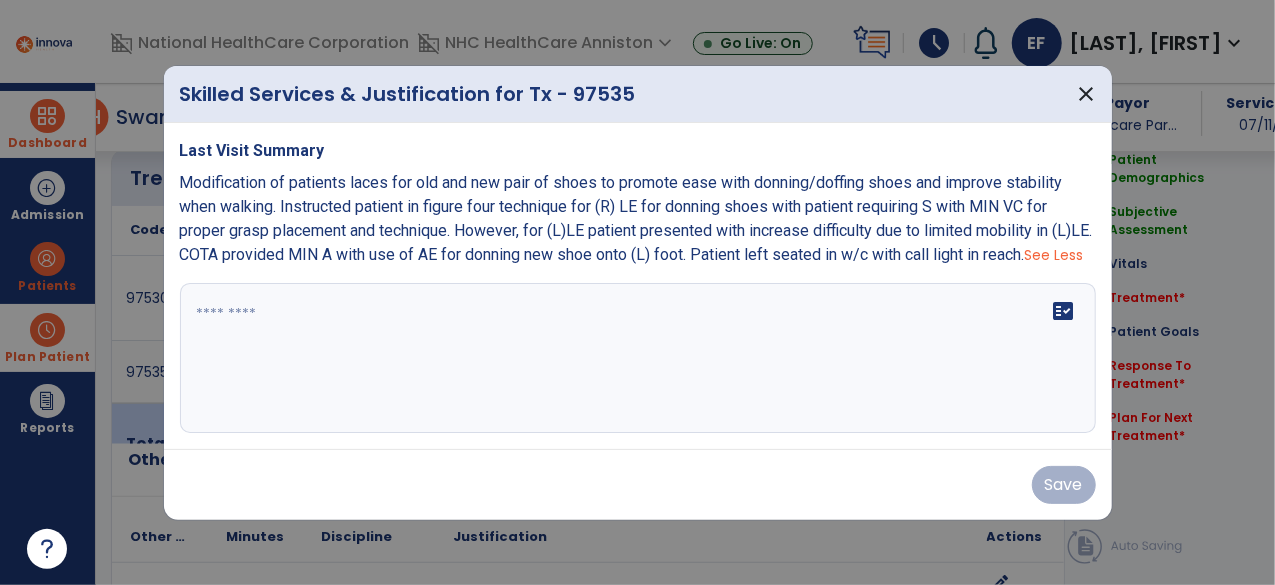 click at bounding box center (638, 358) 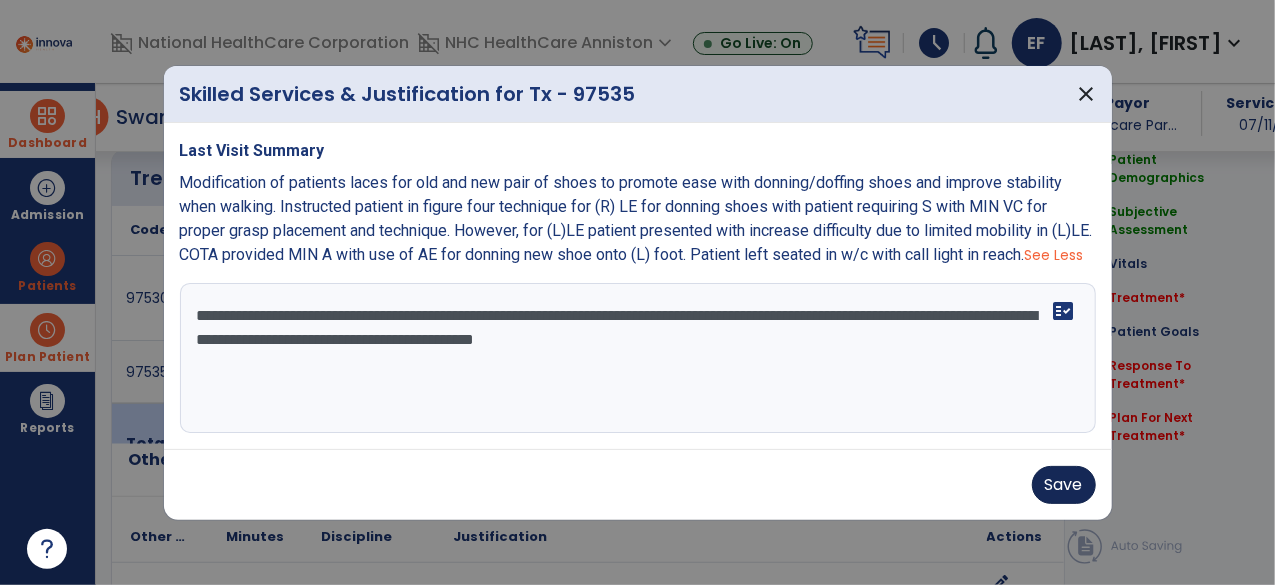 type on "**********" 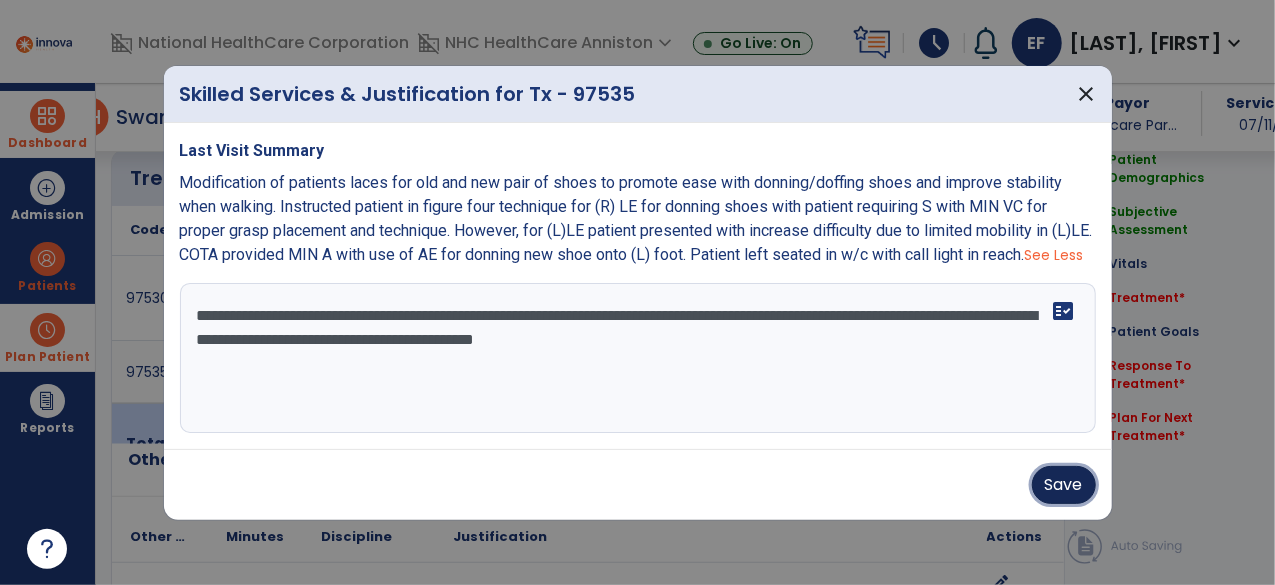 click on "Save" at bounding box center (1064, 485) 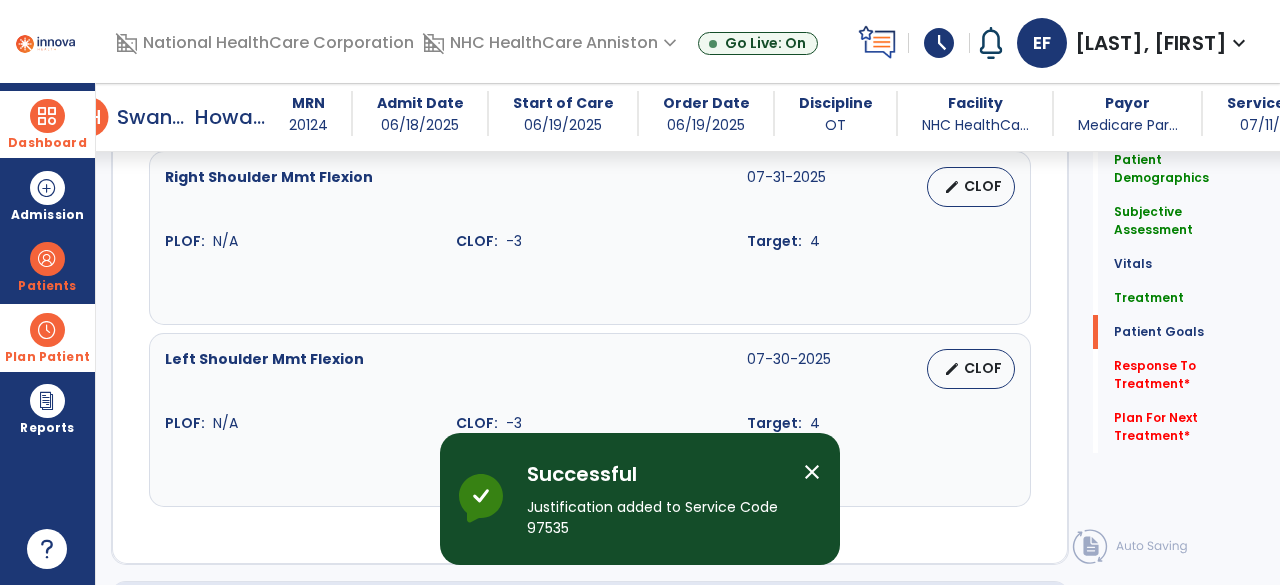 scroll, scrollTop: 3406, scrollLeft: 0, axis: vertical 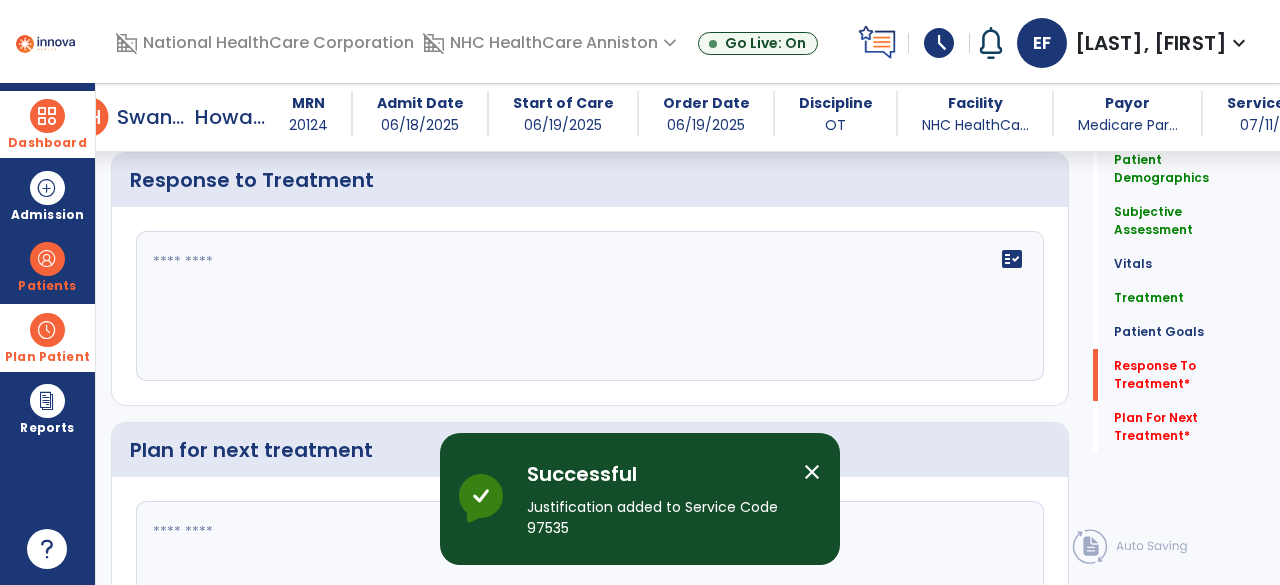 click on "fact_check" 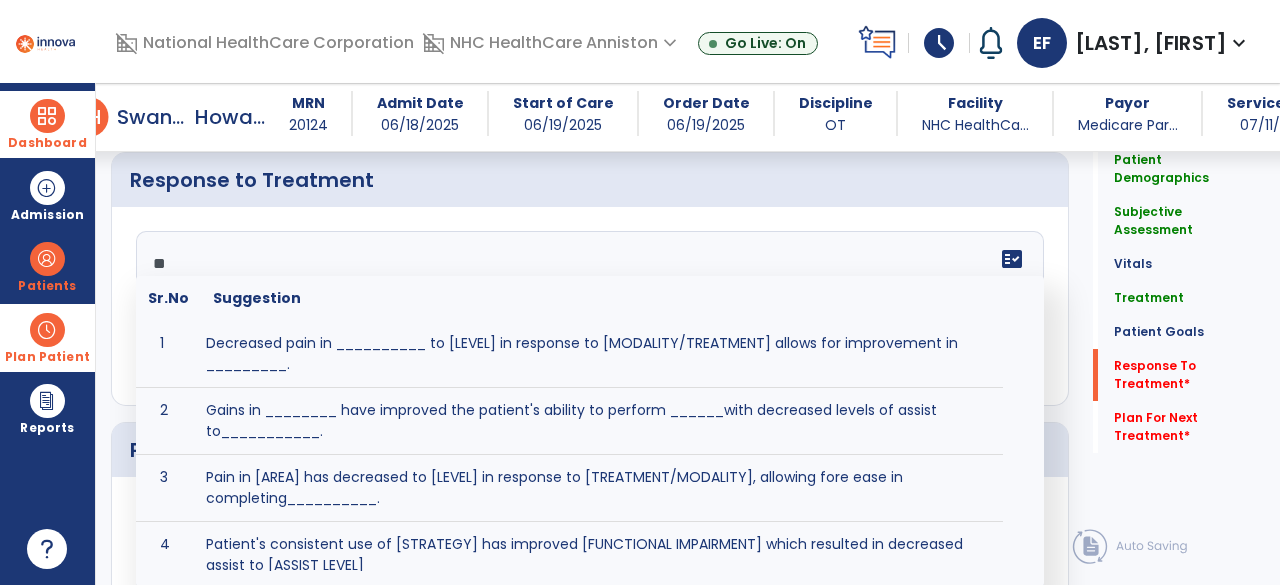type on "*" 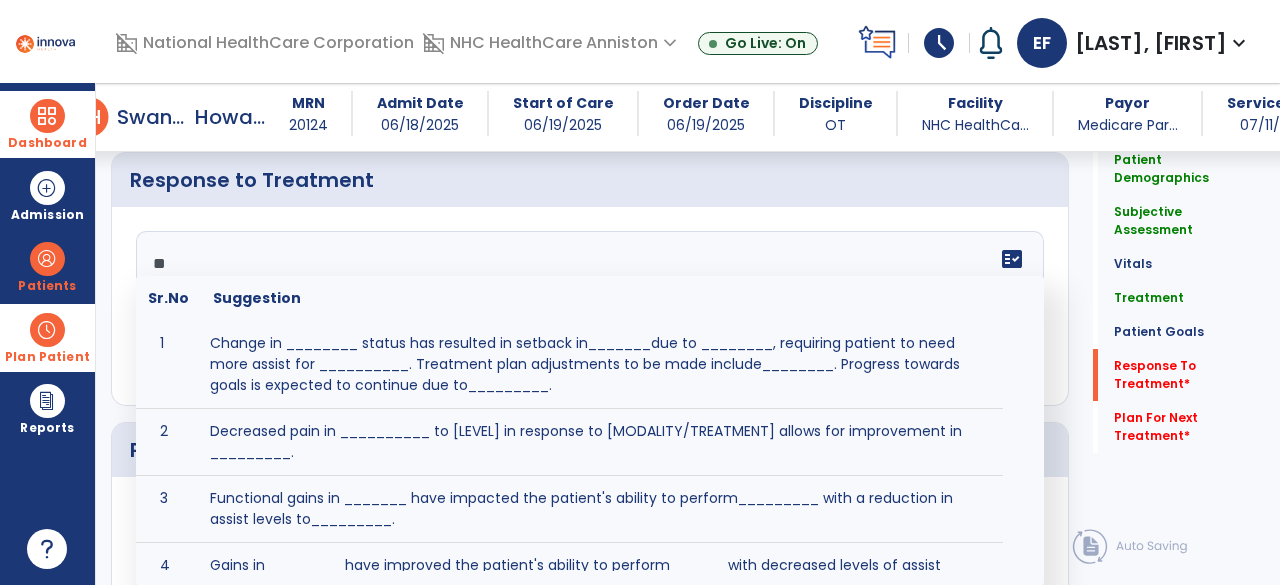 type on "*" 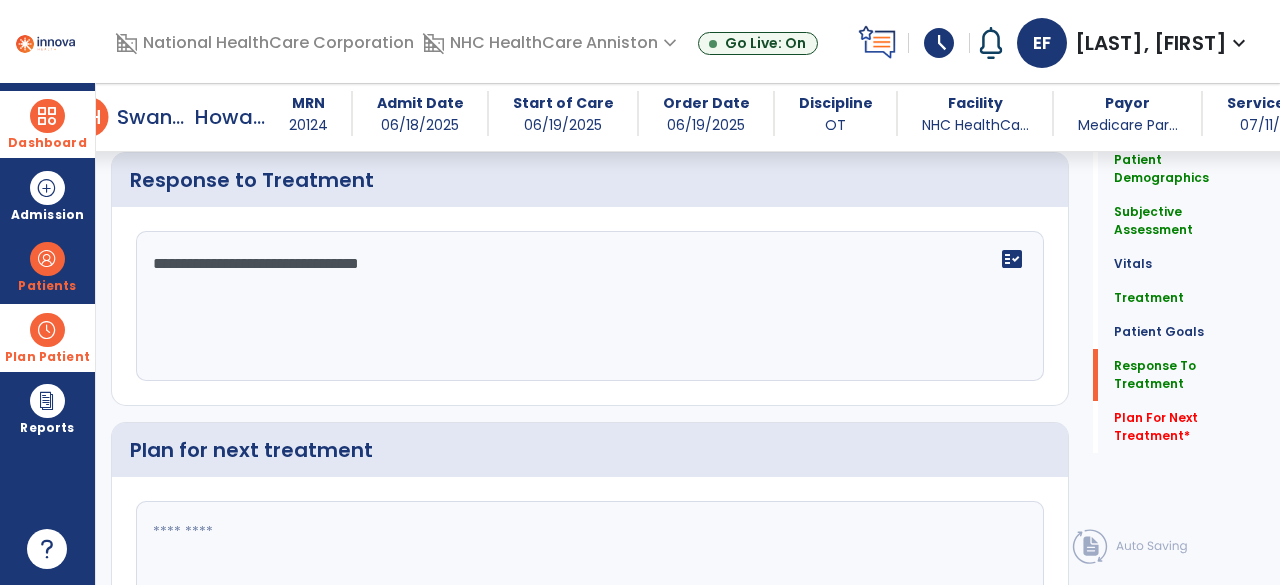 click on "**********" 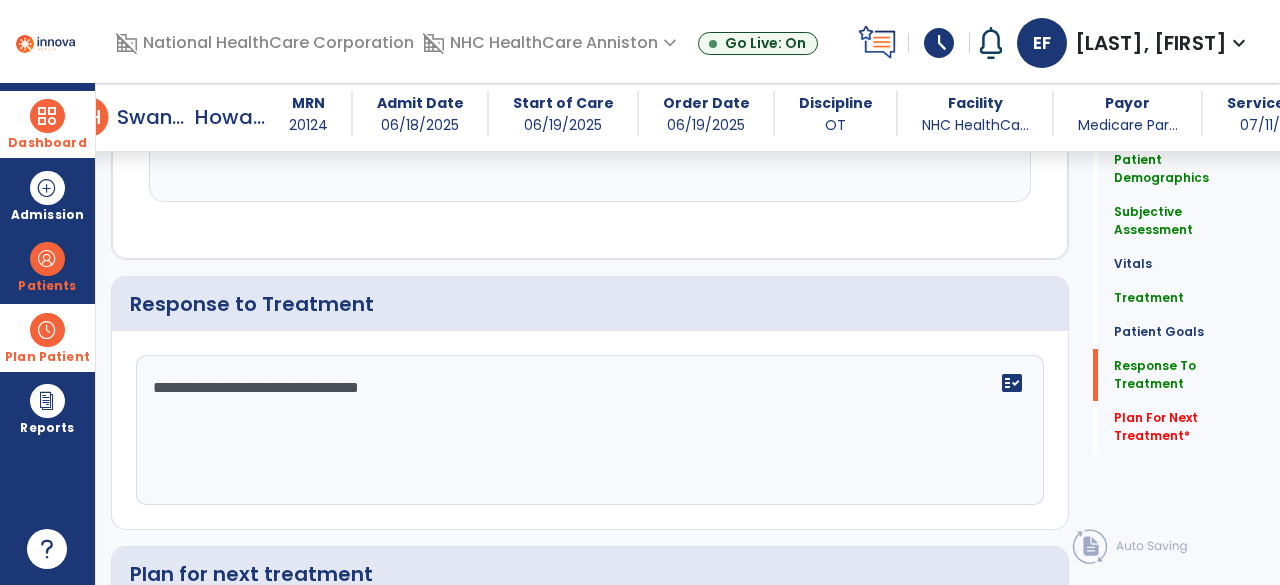 scroll, scrollTop: 3406, scrollLeft: 0, axis: vertical 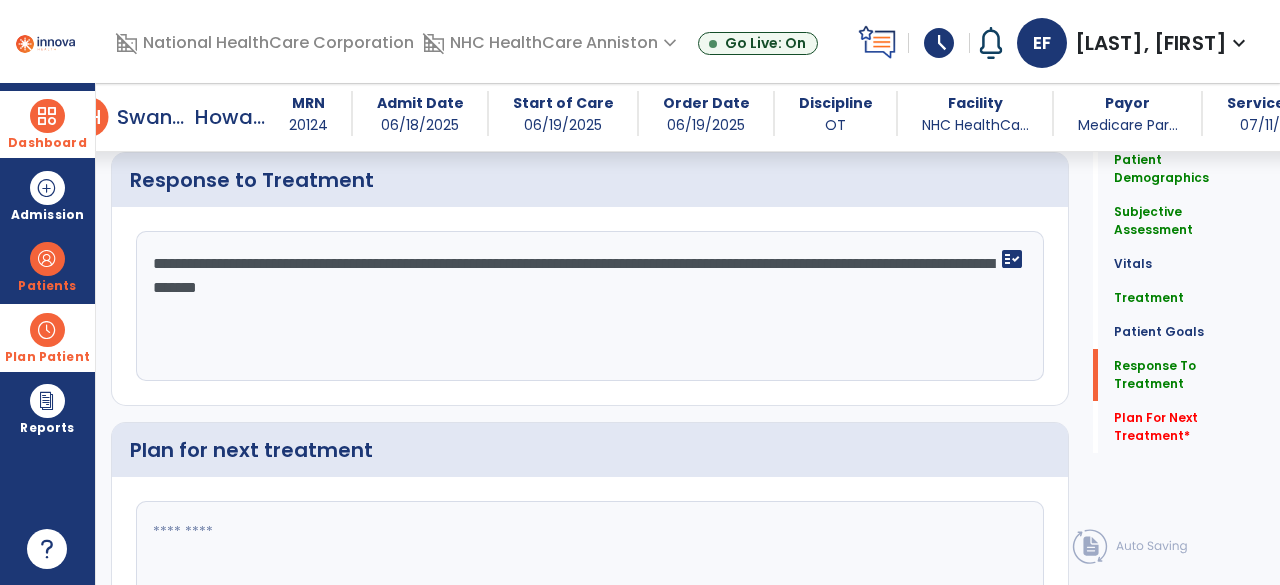 type on "**********" 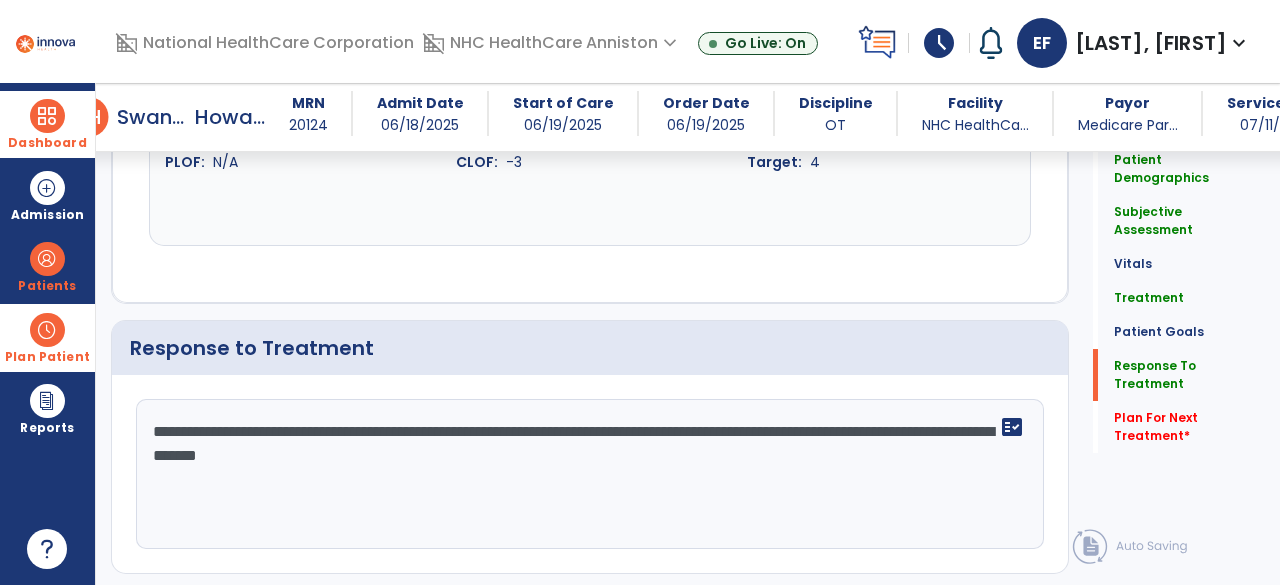 scroll, scrollTop: 3406, scrollLeft: 0, axis: vertical 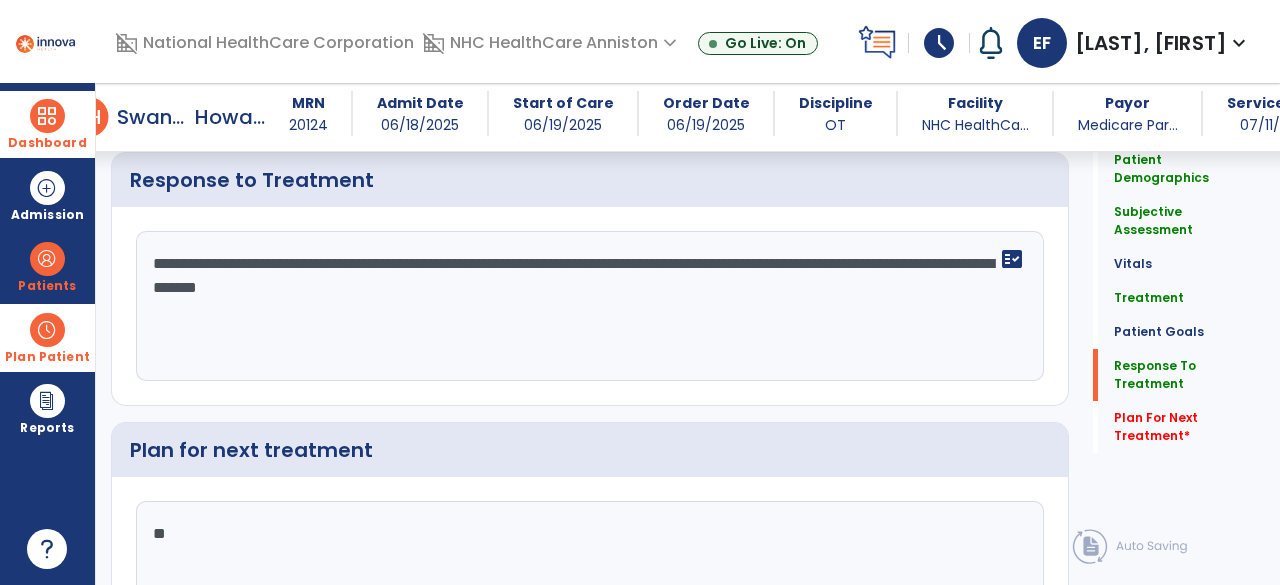 type on "*" 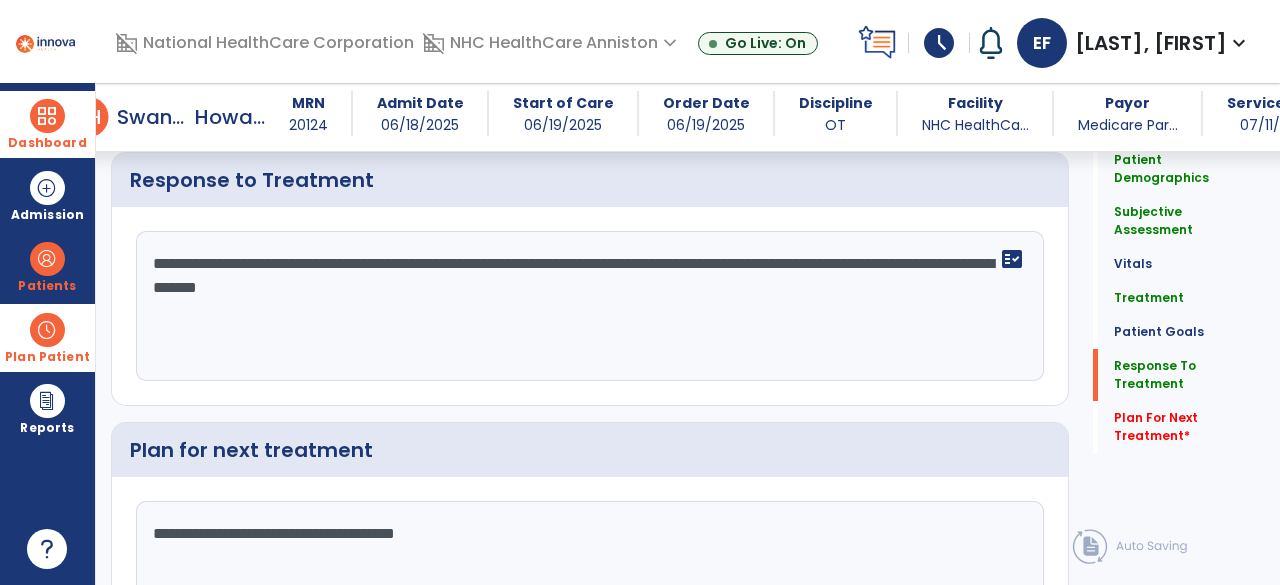 type on "**********" 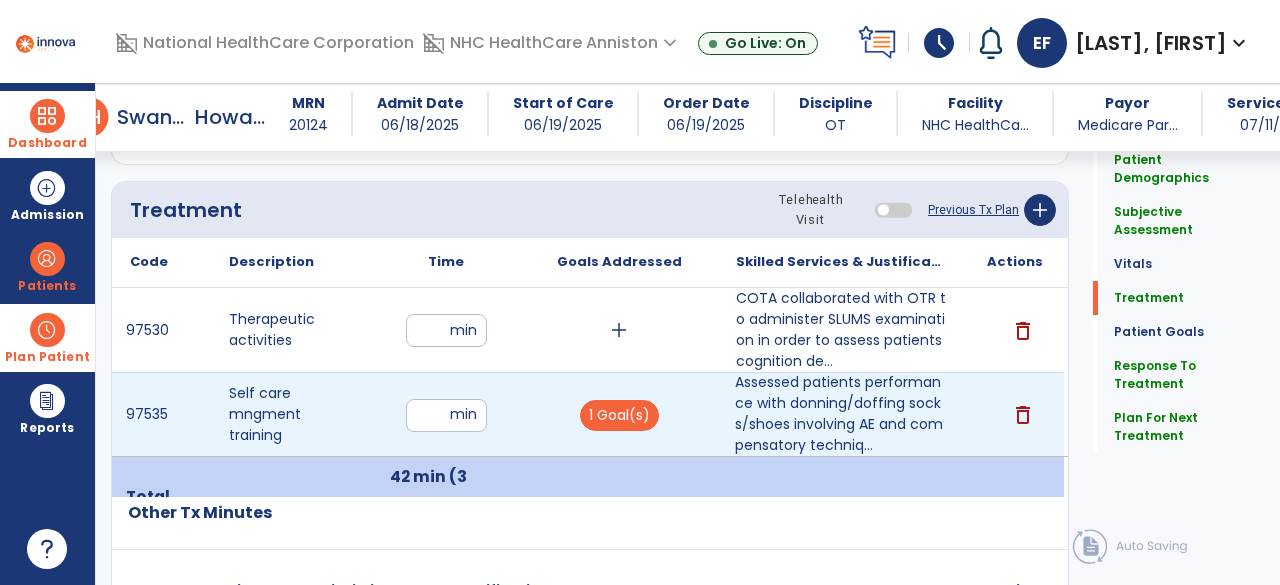 scroll, scrollTop: 1058, scrollLeft: 0, axis: vertical 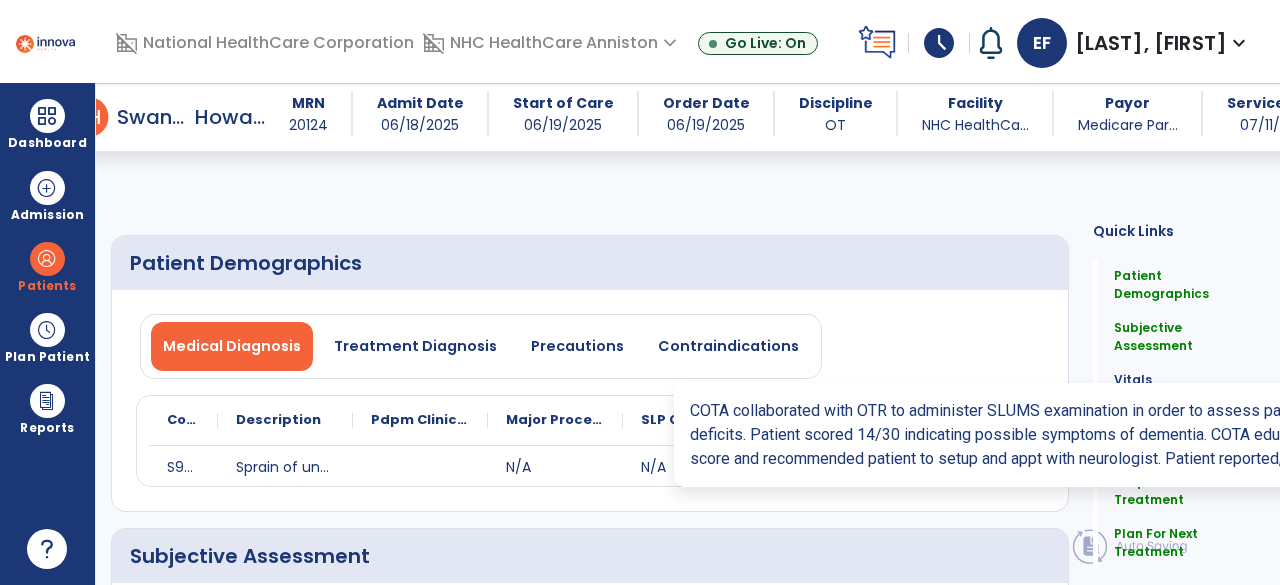 select on "*" 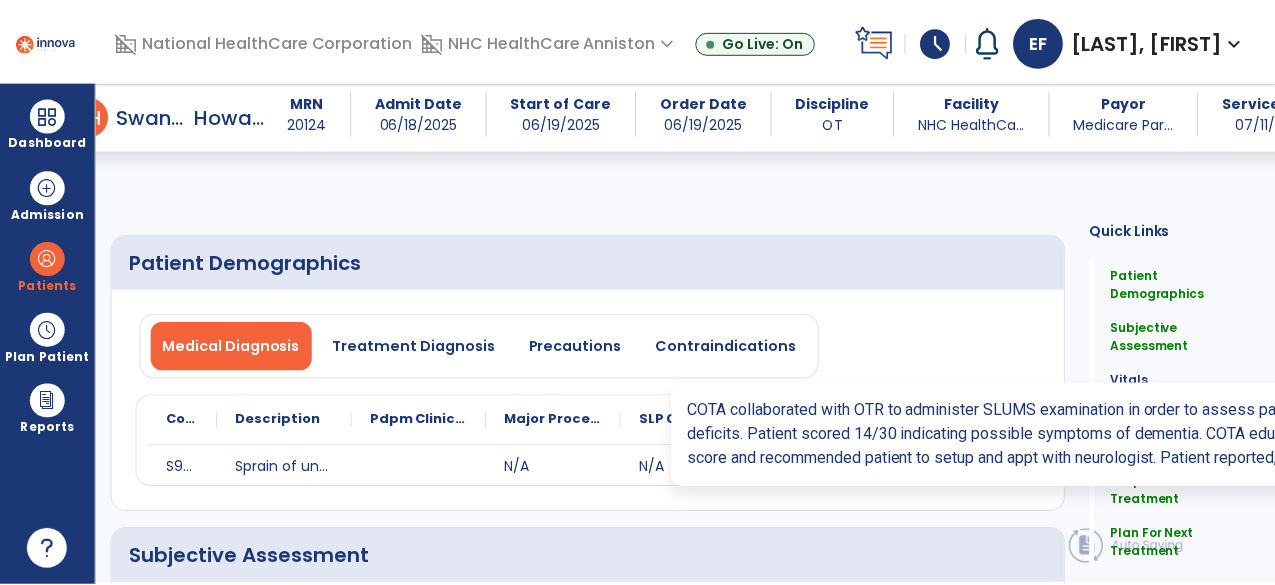 scroll, scrollTop: 1058, scrollLeft: 0, axis: vertical 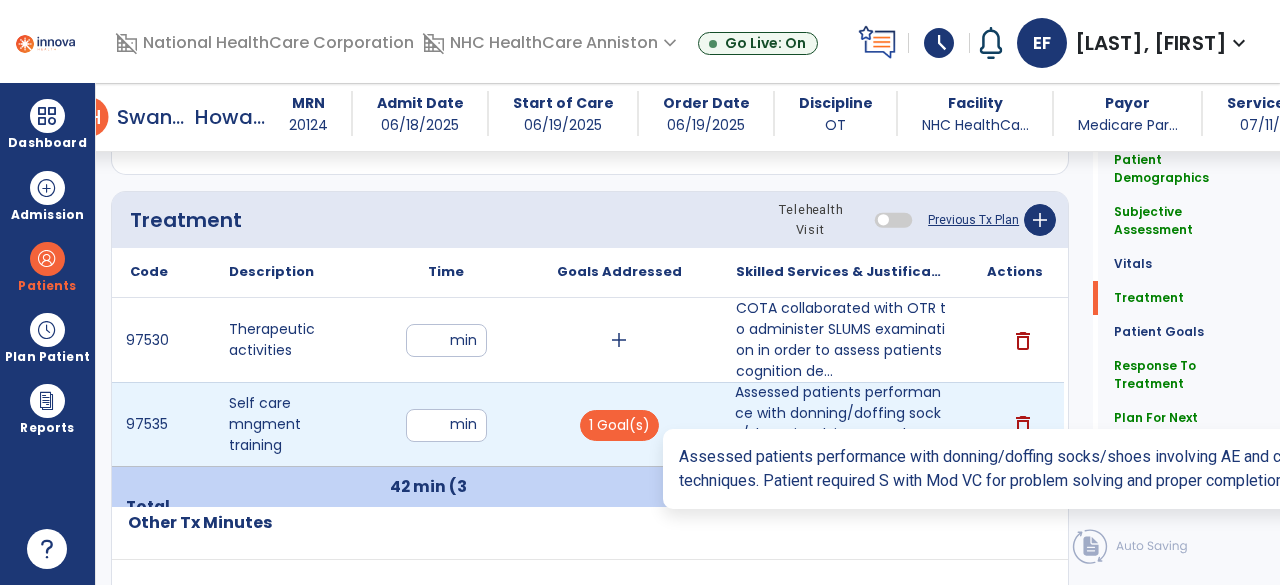 type on "**********" 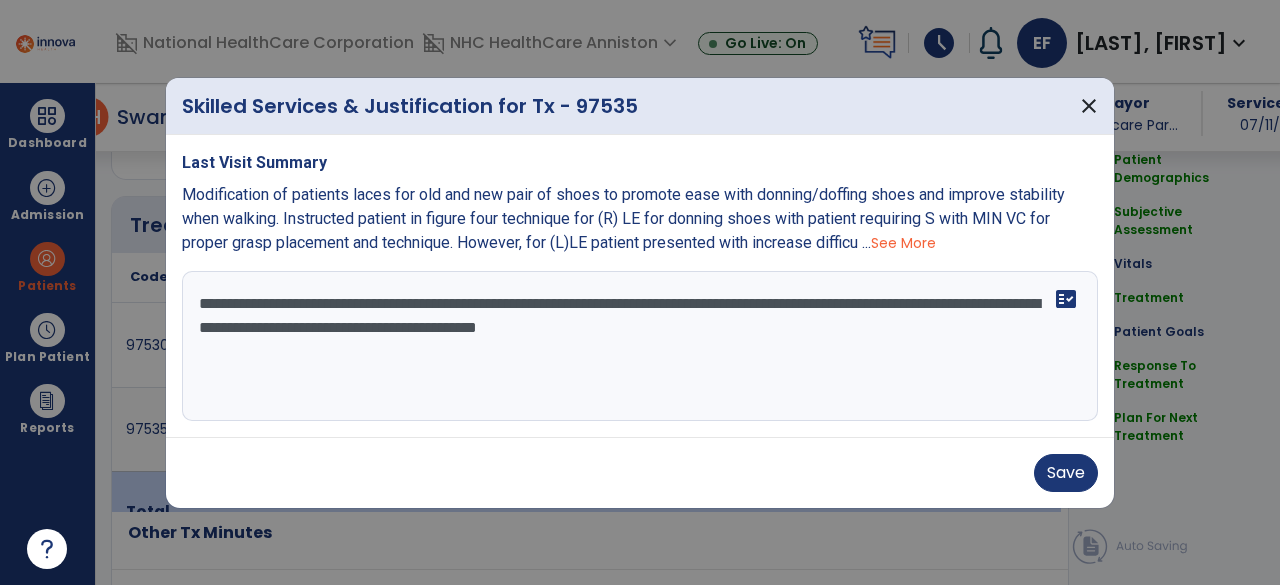 scroll, scrollTop: 1058, scrollLeft: 0, axis: vertical 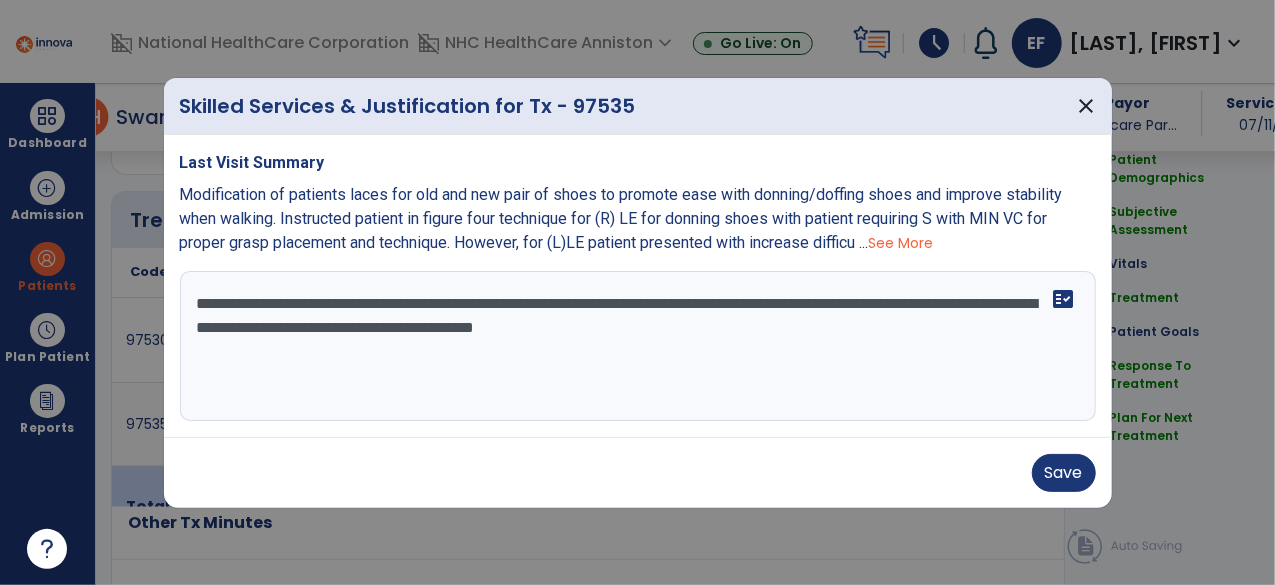 click on "**********" at bounding box center [638, 346] 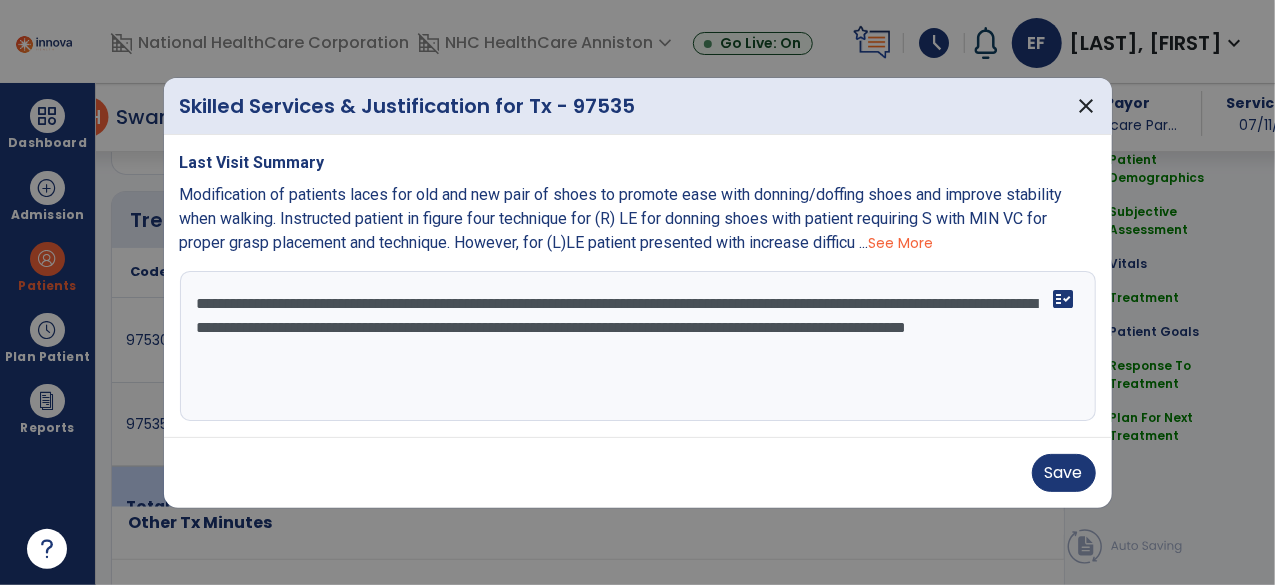 click on "**********" at bounding box center (638, 346) 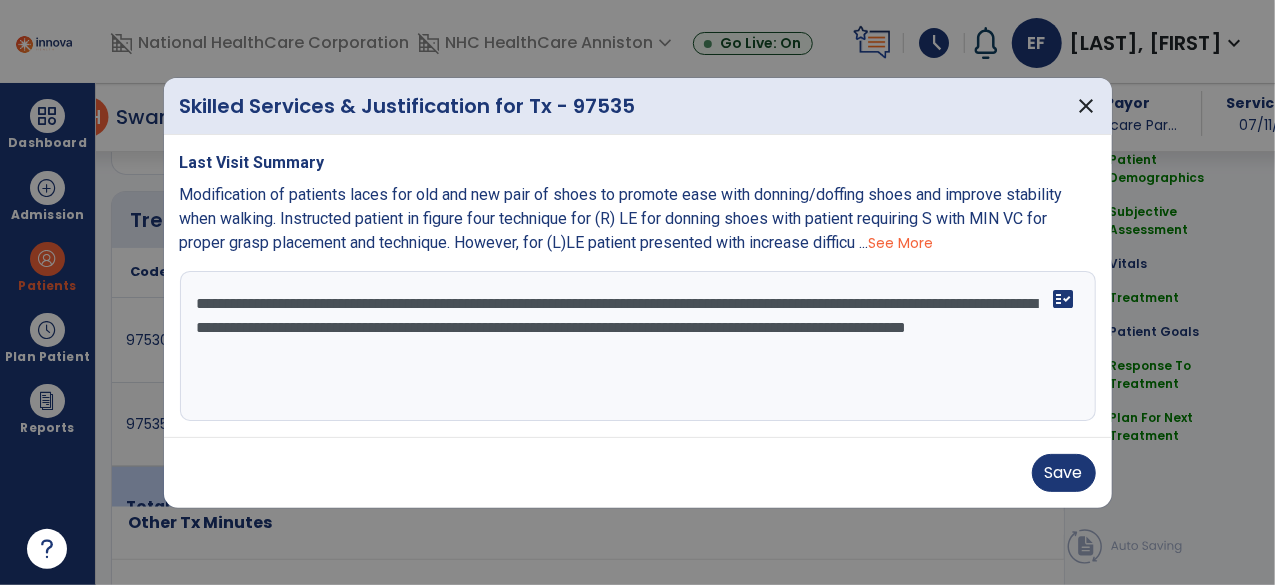 click on "**********" at bounding box center (638, 346) 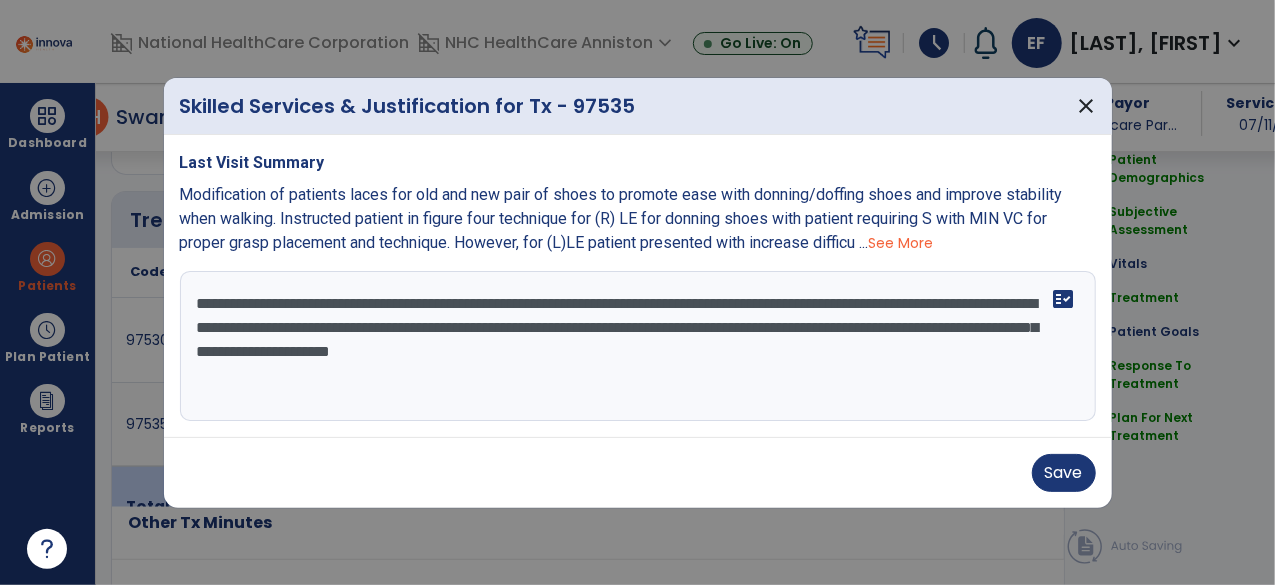 drag, startPoint x: 251, startPoint y: 330, endPoint x: 180, endPoint y: 287, distance: 83.00603 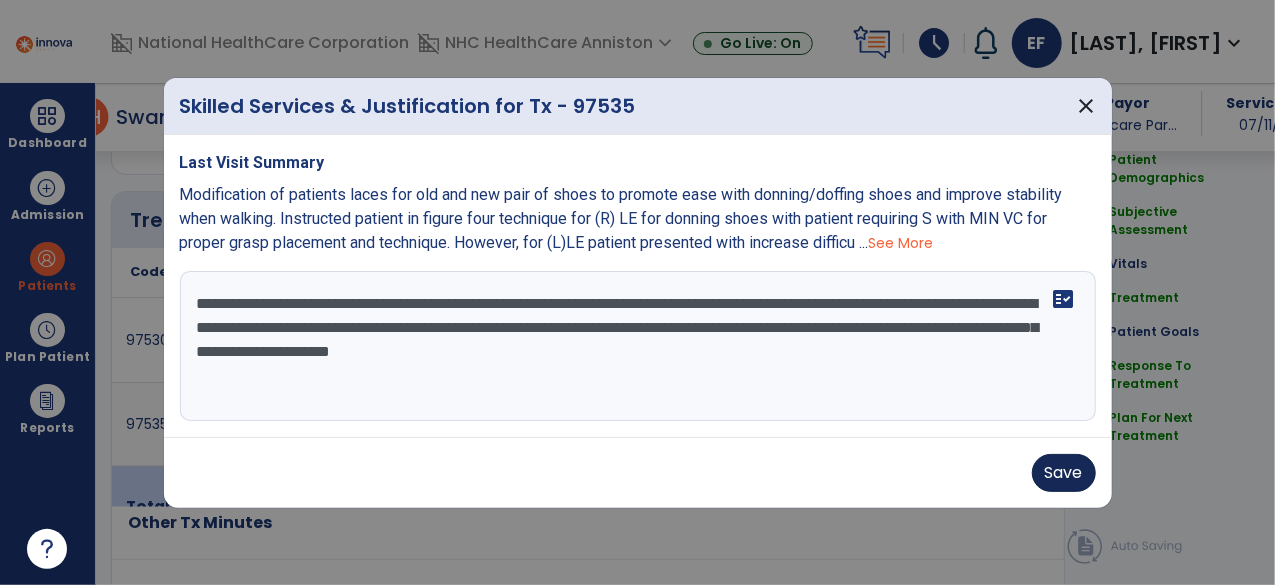 type on "**********" 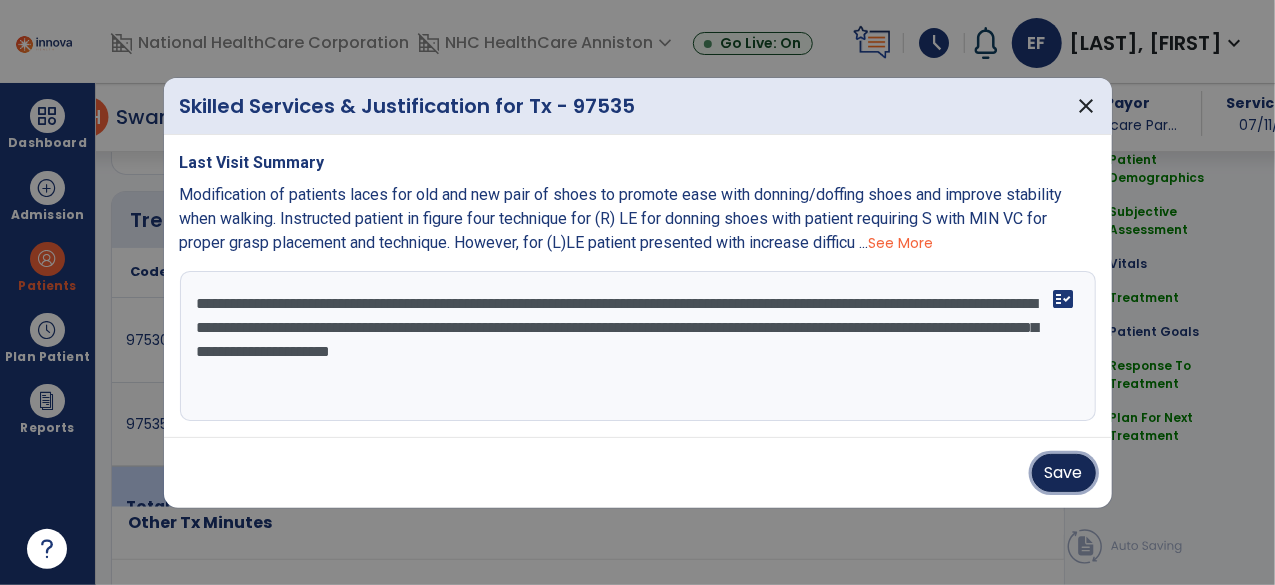 click on "Save" at bounding box center [1064, 473] 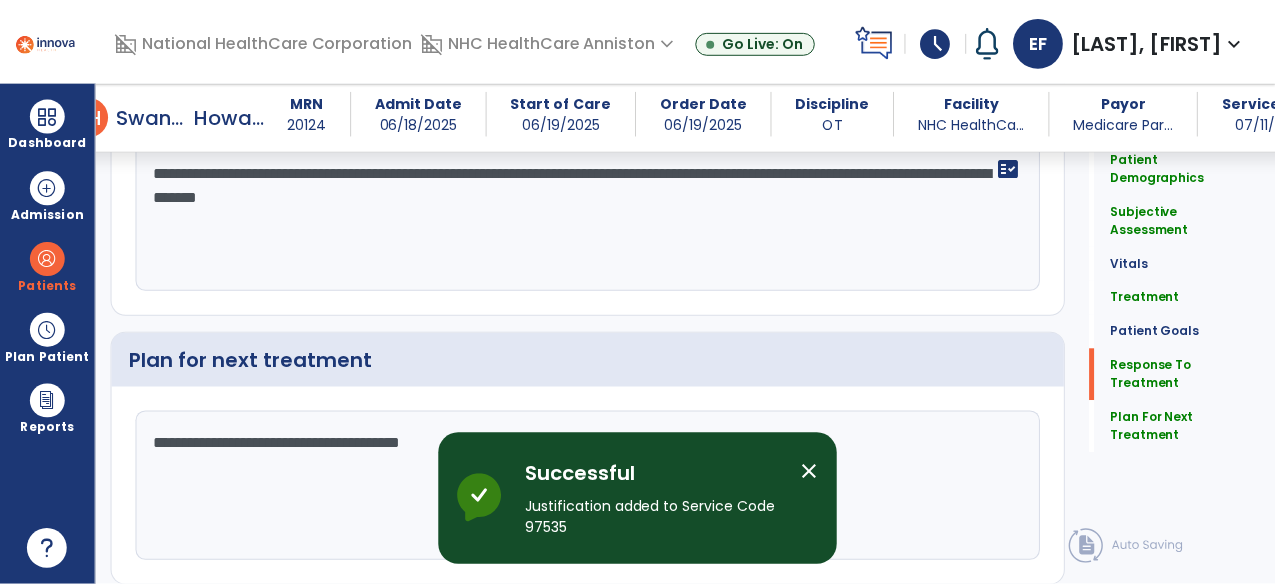scroll, scrollTop: 3530, scrollLeft: 0, axis: vertical 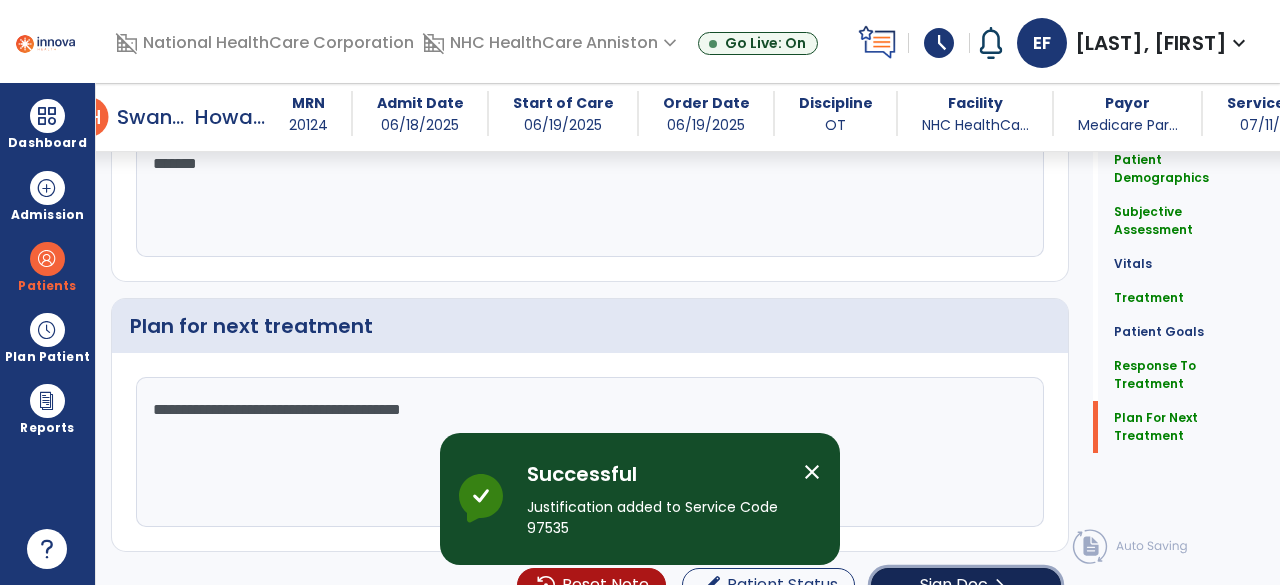 click on "Sign Doc" 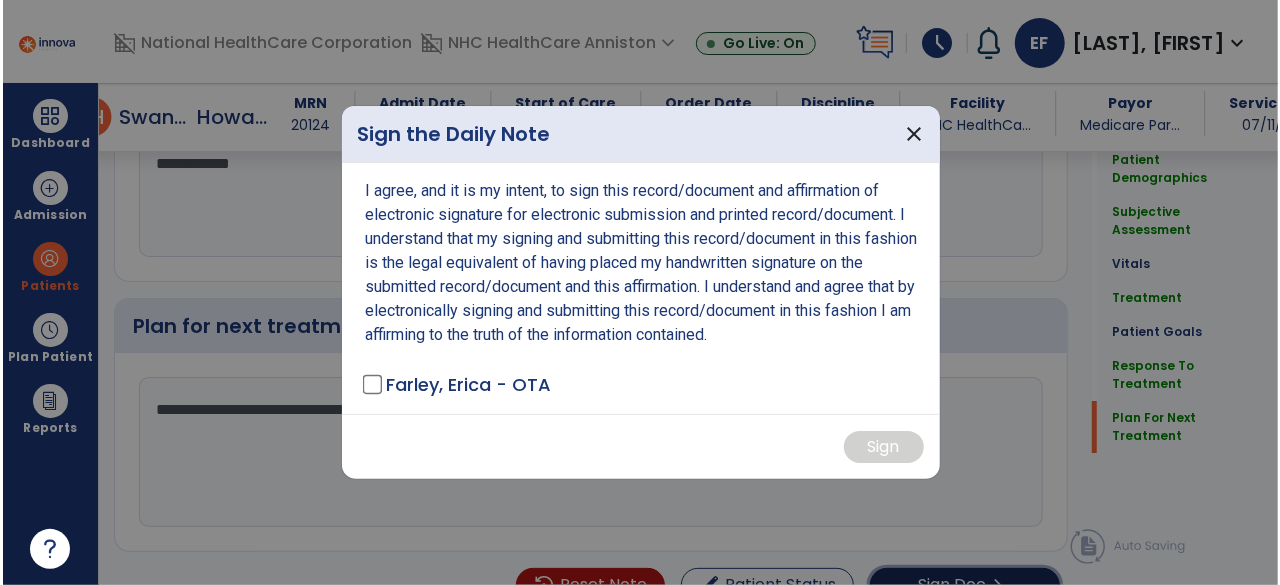scroll, scrollTop: 3530, scrollLeft: 0, axis: vertical 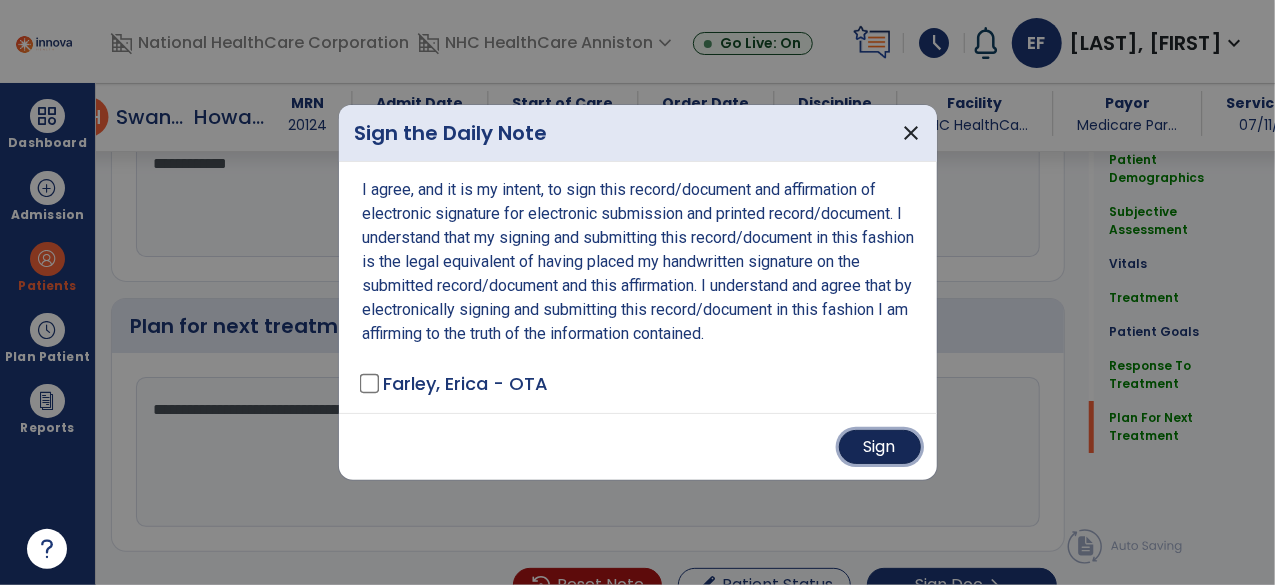 click on "Sign" at bounding box center (880, 447) 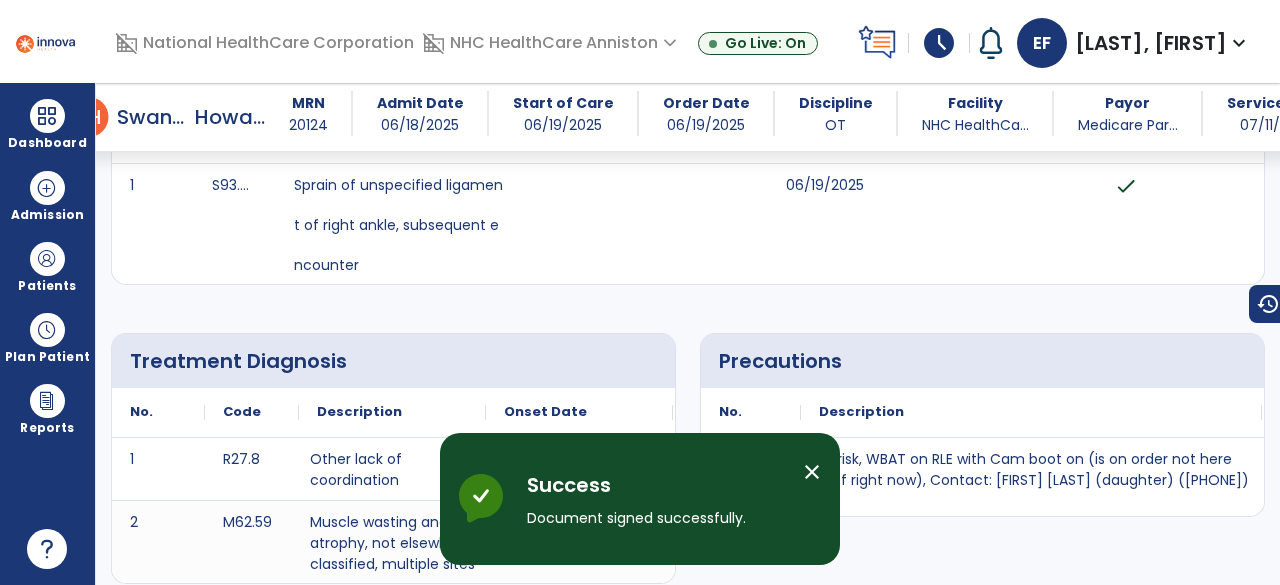 scroll, scrollTop: 0, scrollLeft: 0, axis: both 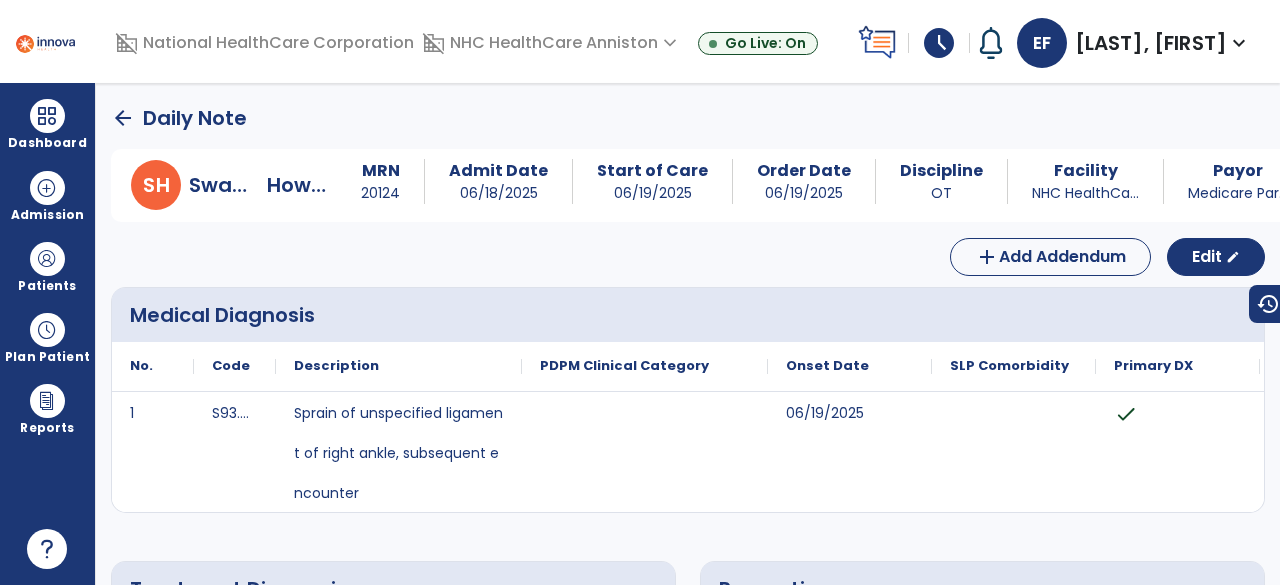 click on "arrow_back" 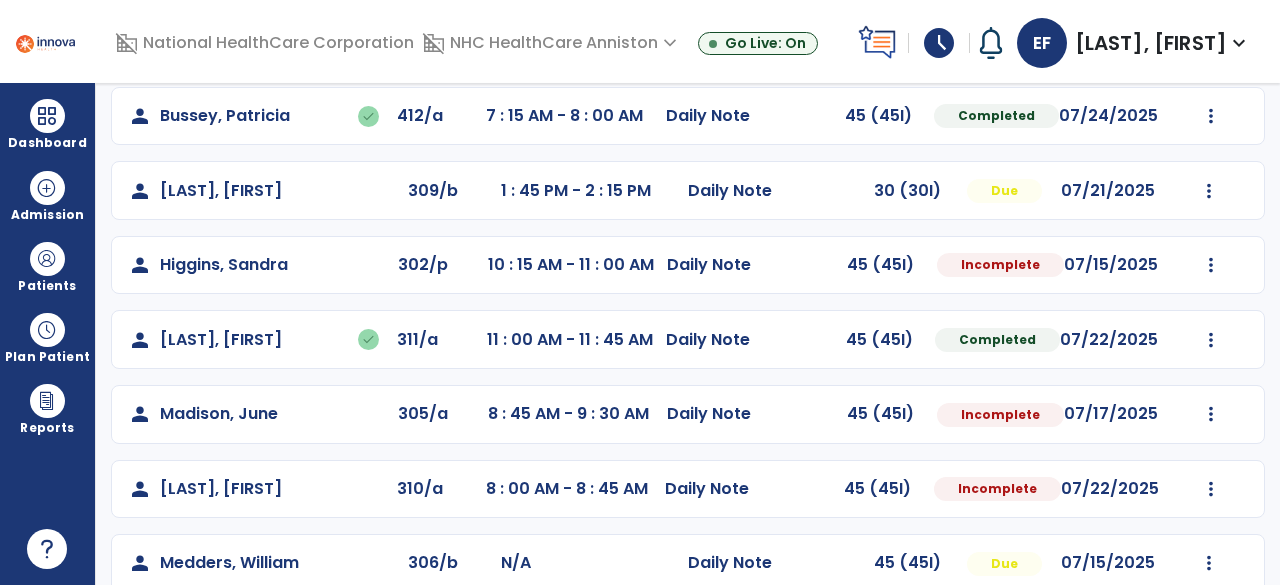 scroll, scrollTop: 199, scrollLeft: 0, axis: vertical 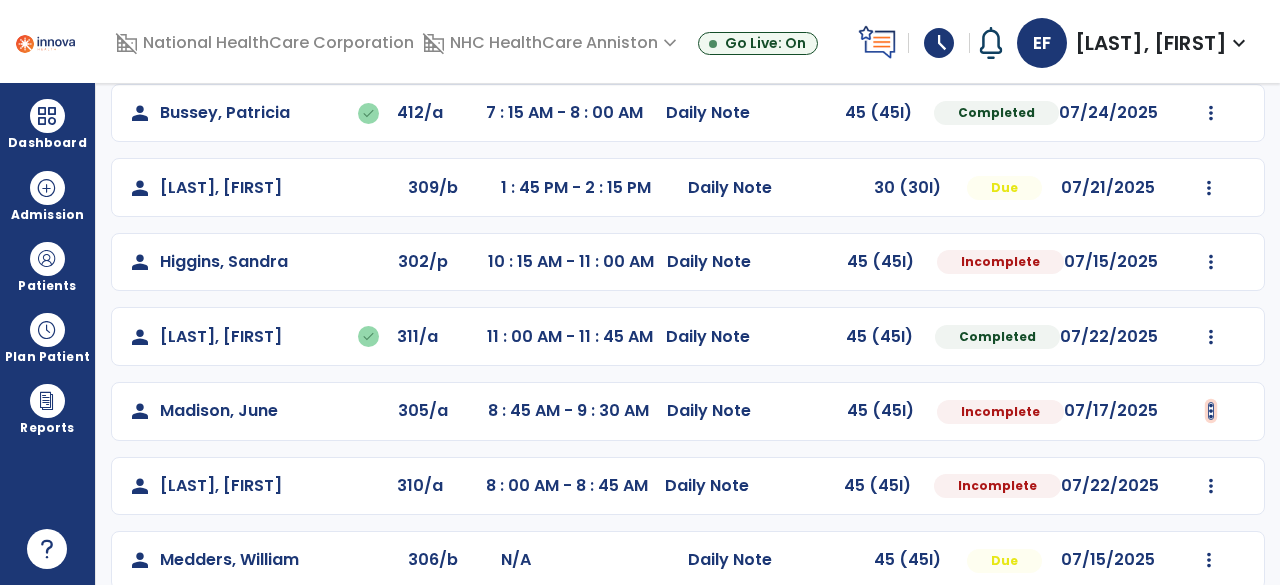 click at bounding box center [1211, 113] 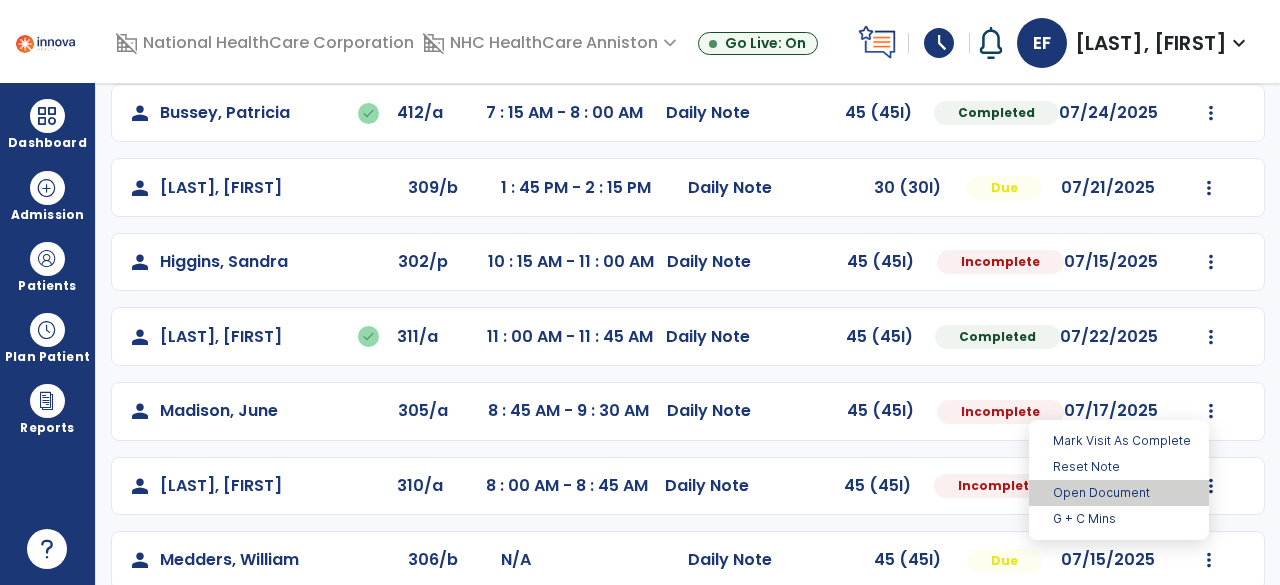 click on "Open Document" at bounding box center (1119, 493) 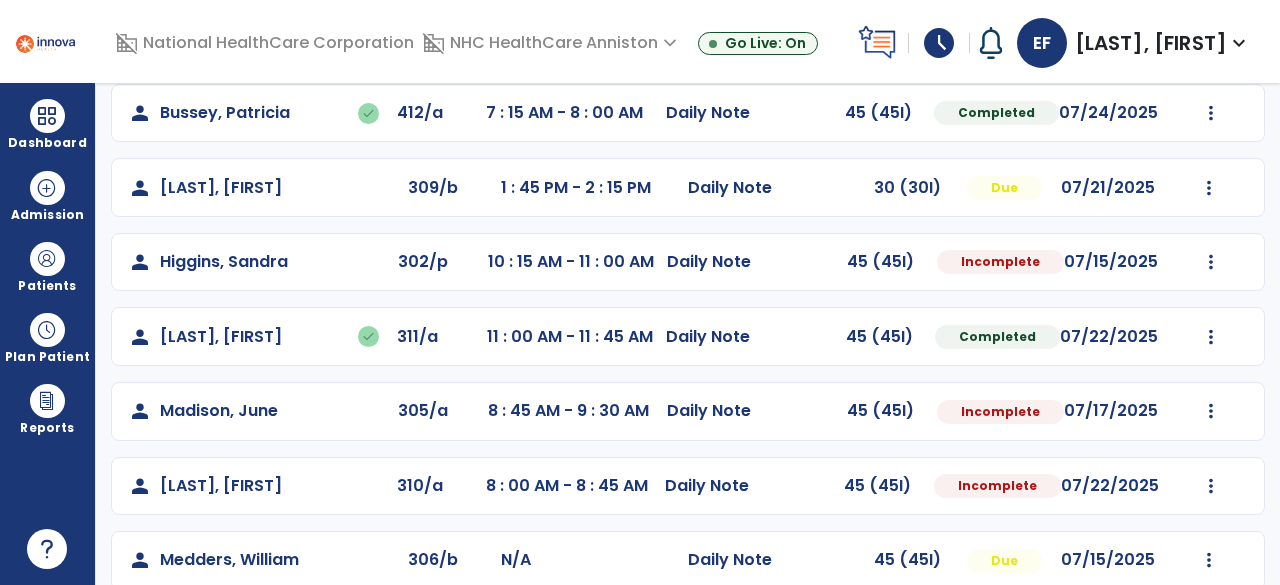 select on "*" 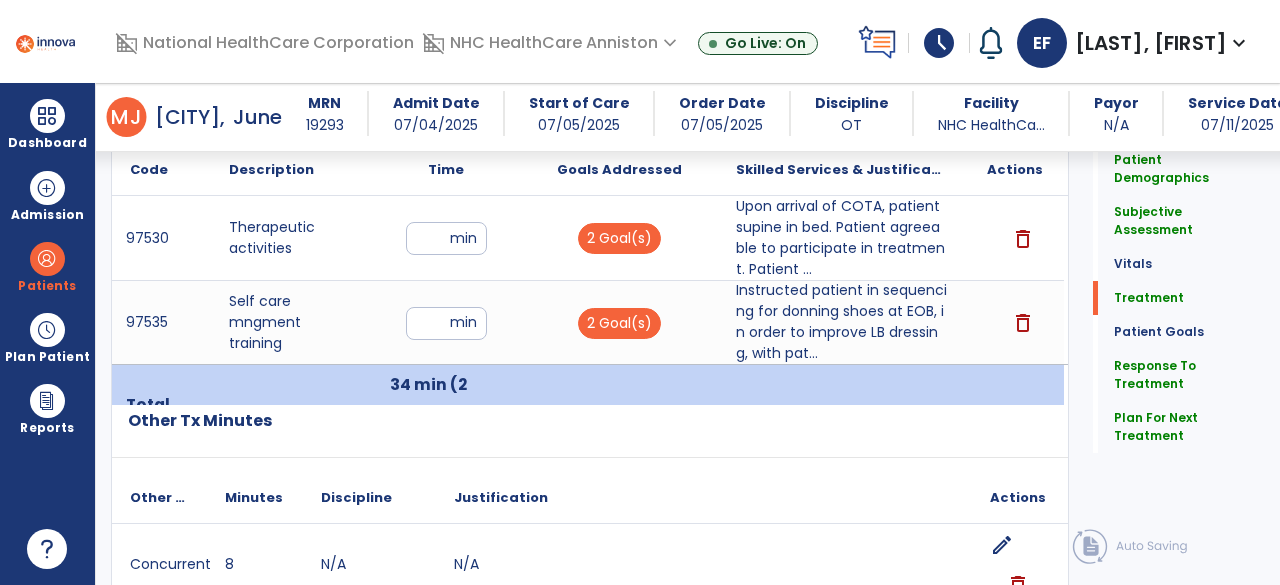 scroll, scrollTop: 1161, scrollLeft: 0, axis: vertical 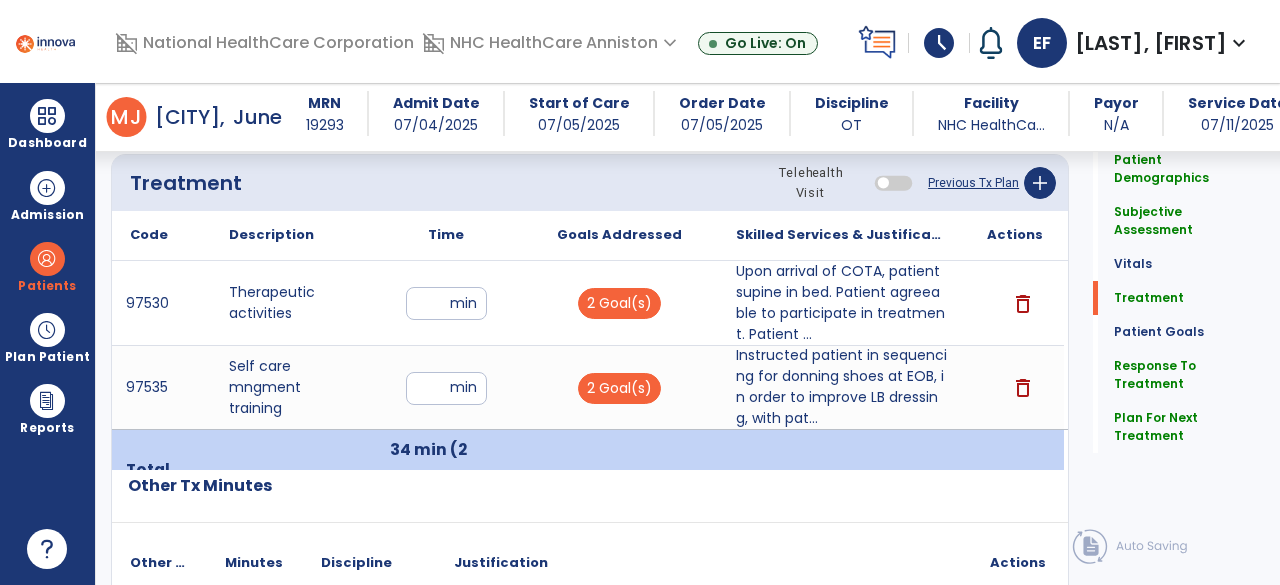 drag, startPoint x: 1110, startPoint y: 486, endPoint x: 717, endPoint y: 320, distance: 426.62045 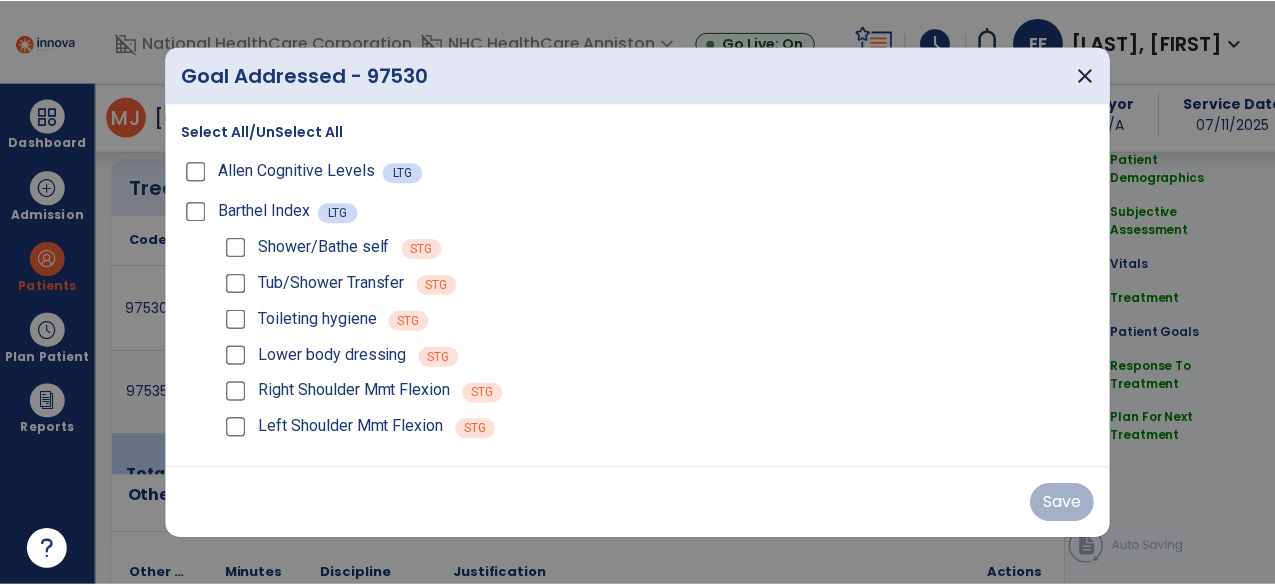 scroll, scrollTop: 1095, scrollLeft: 0, axis: vertical 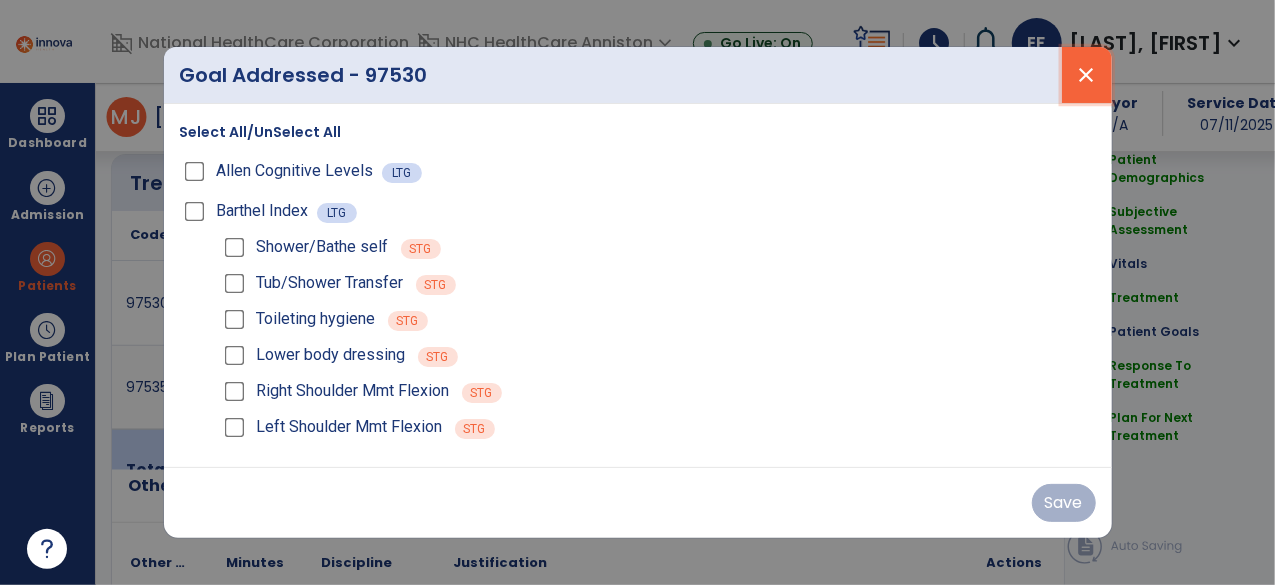 click on "close" at bounding box center (1087, 75) 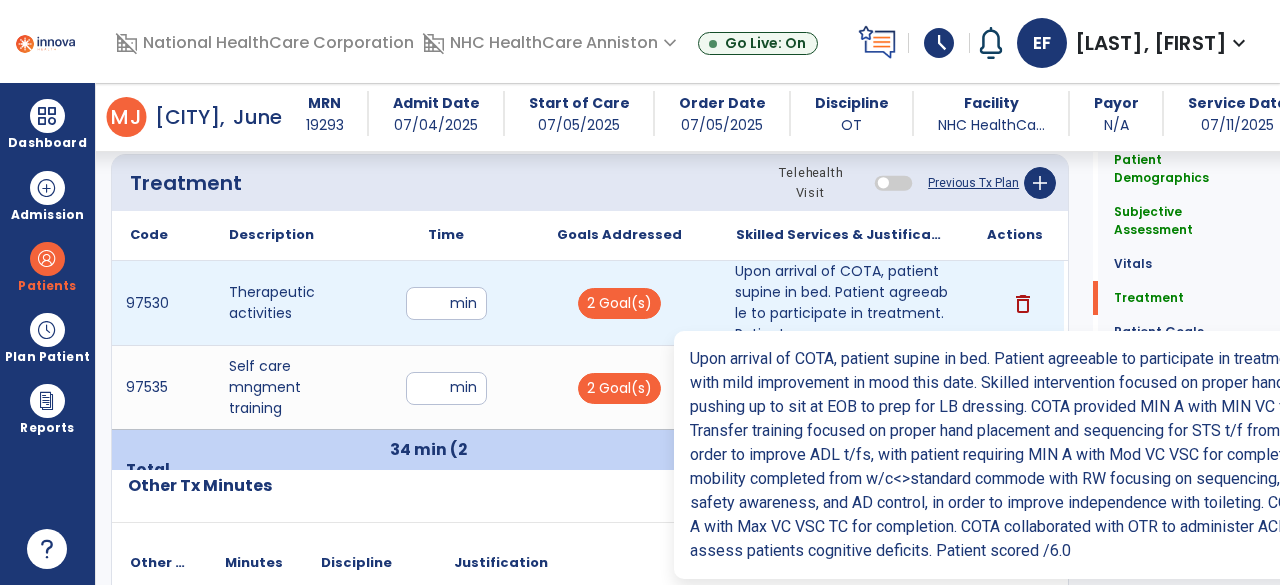 click on "Upon arrival of COTA, patient supine in bed. Patient agreeable to participate in treatment. Patient ..." at bounding box center [841, 303] 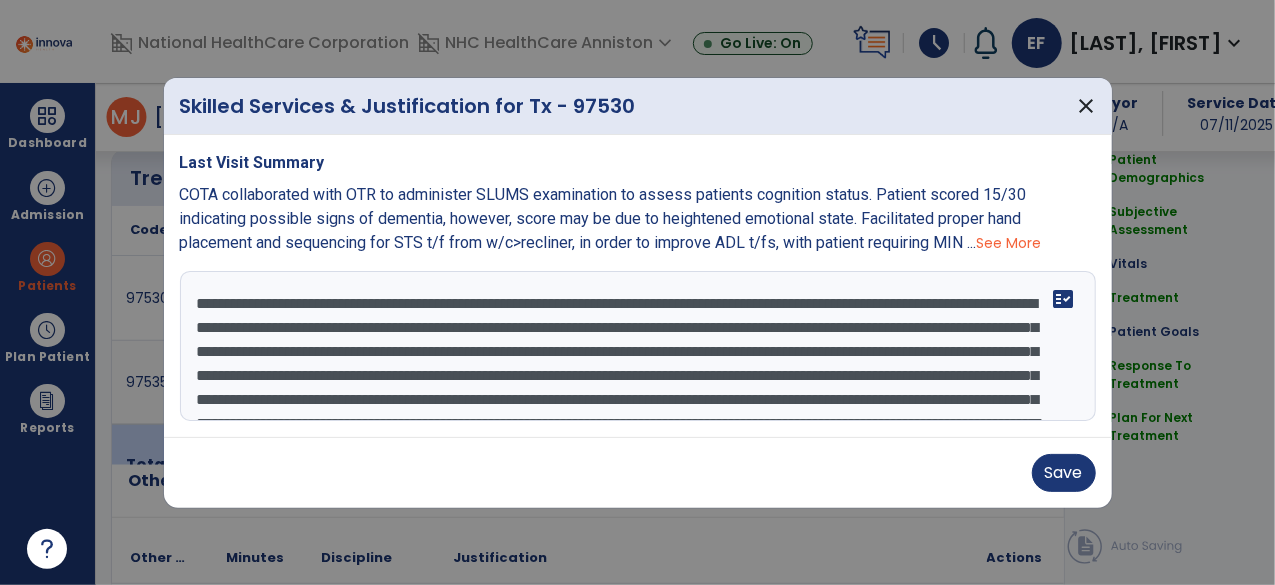 scroll, scrollTop: 1095, scrollLeft: 0, axis: vertical 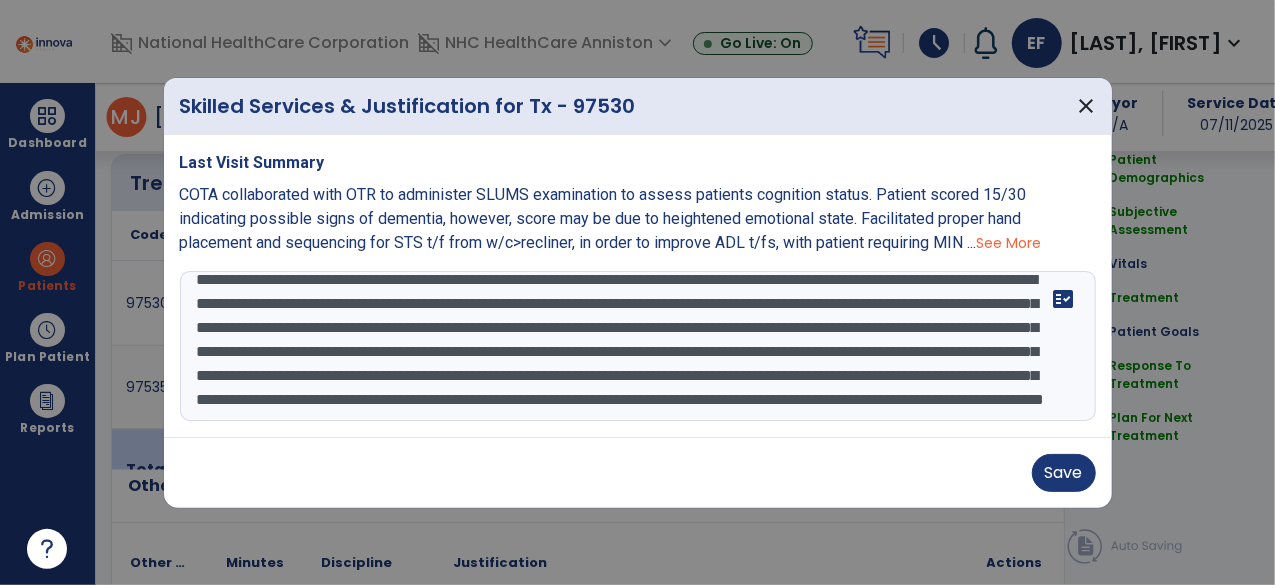 click on "**********" at bounding box center (638, 346) 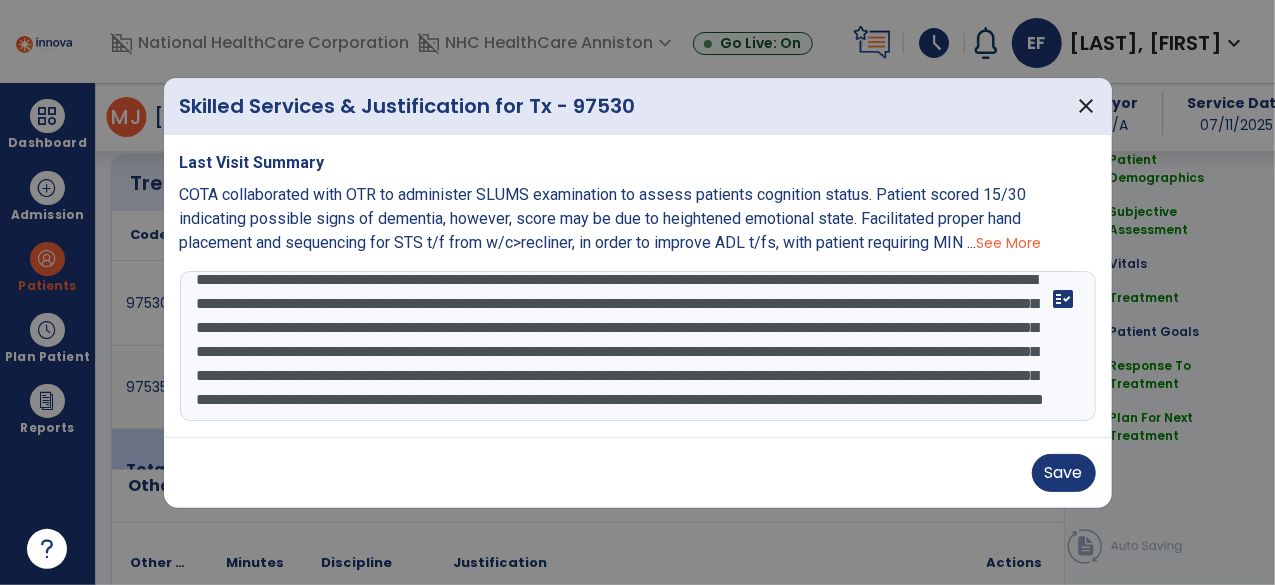 paste on "**********" 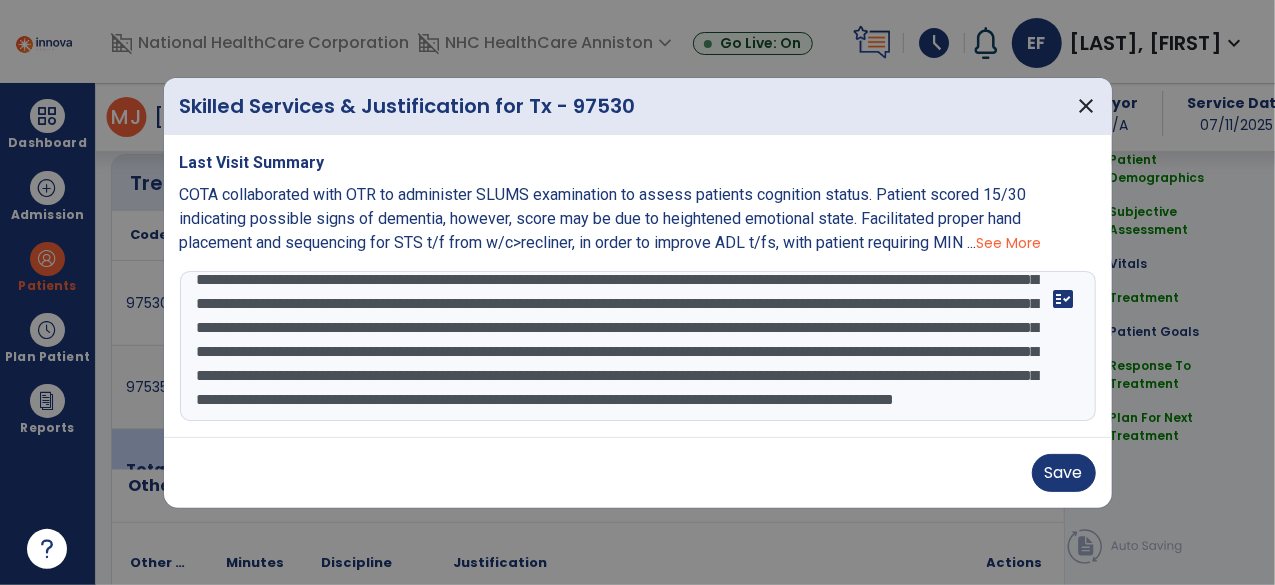 scroll, scrollTop: 120, scrollLeft: 0, axis: vertical 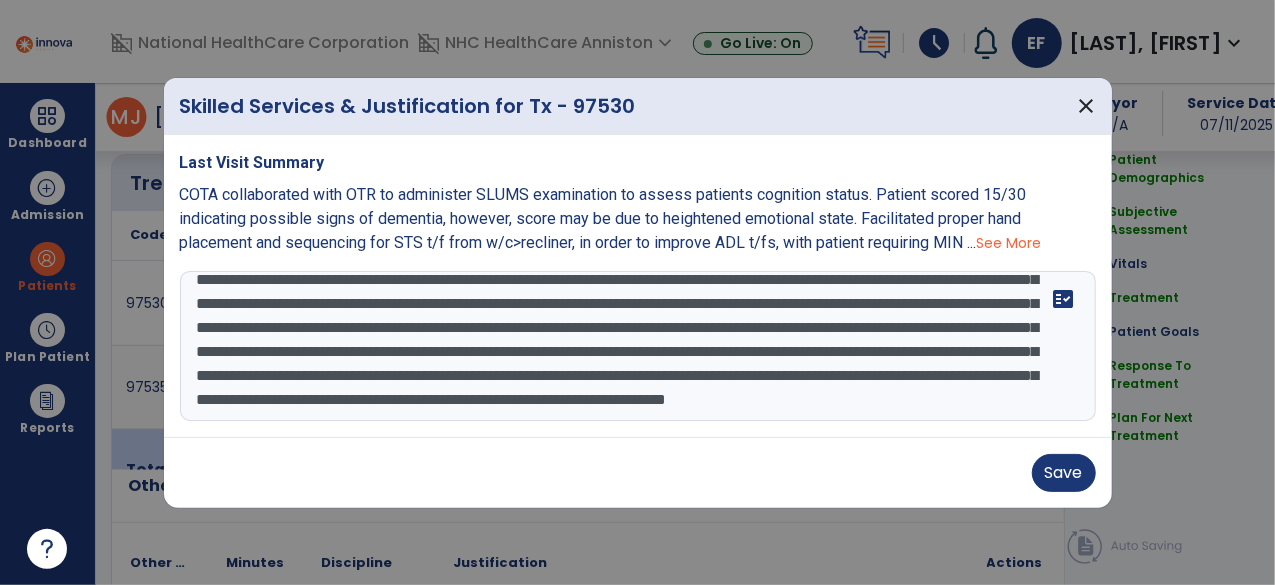 click on "**********" at bounding box center (638, 346) 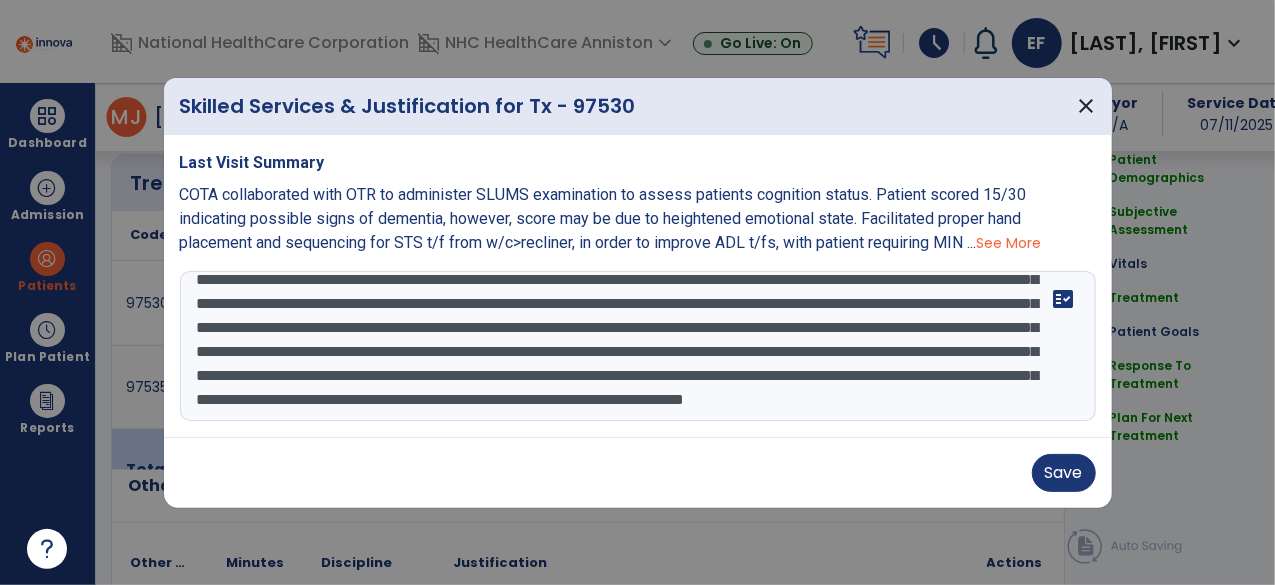 click on "**********" at bounding box center [638, 346] 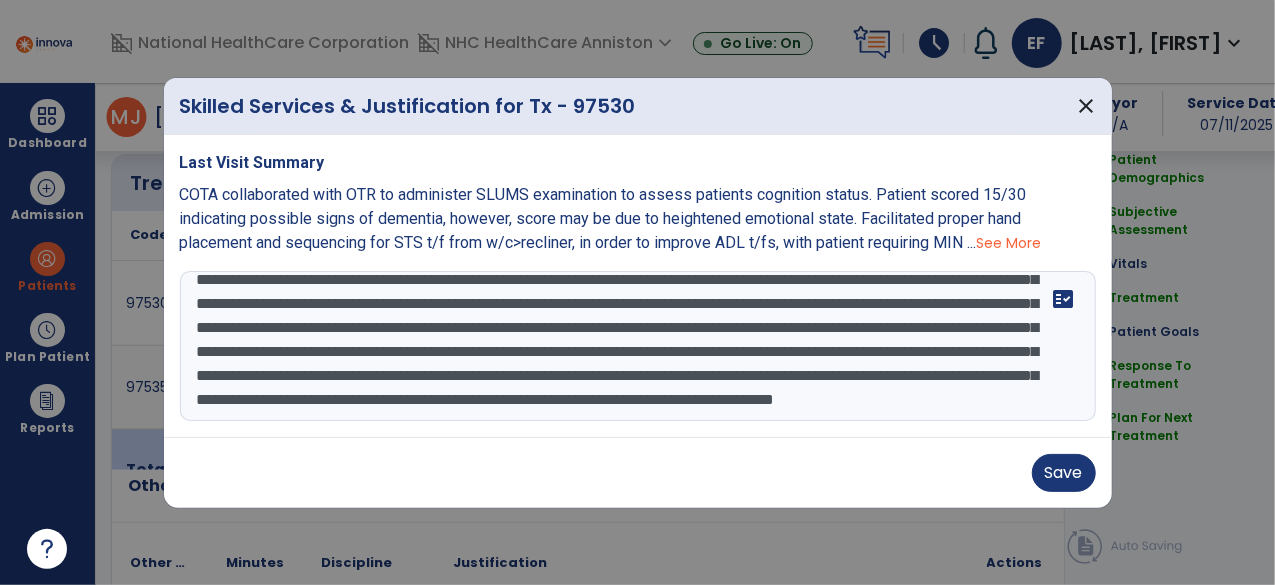 scroll, scrollTop: 112, scrollLeft: 0, axis: vertical 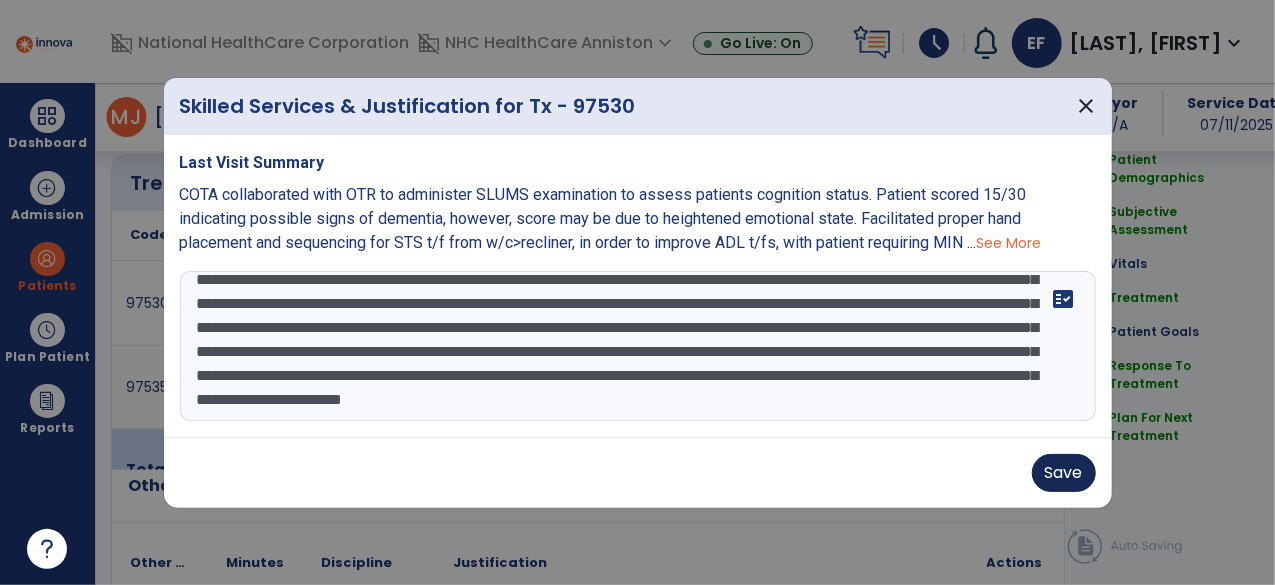 type on "**********" 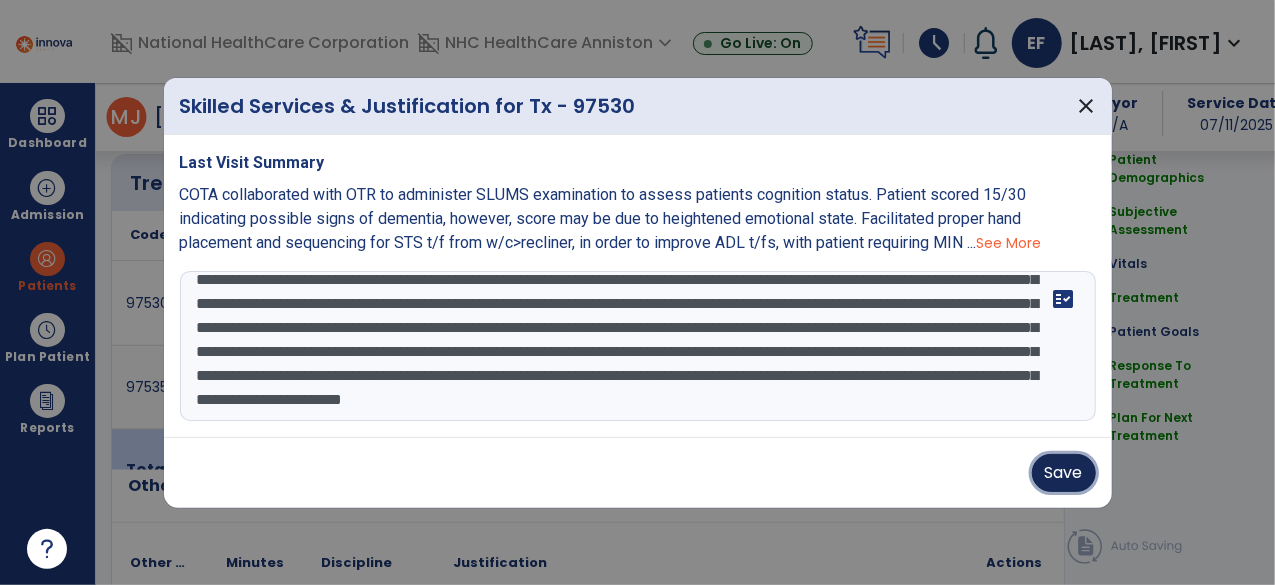 click on "Save" at bounding box center (1064, 473) 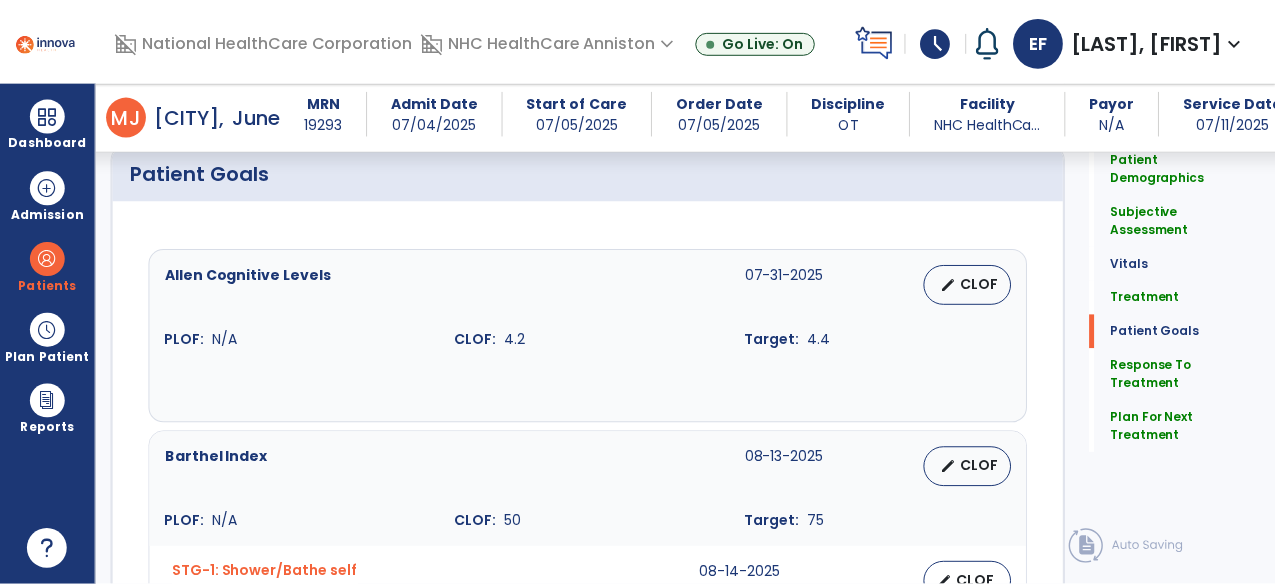 scroll, scrollTop: 1706, scrollLeft: 0, axis: vertical 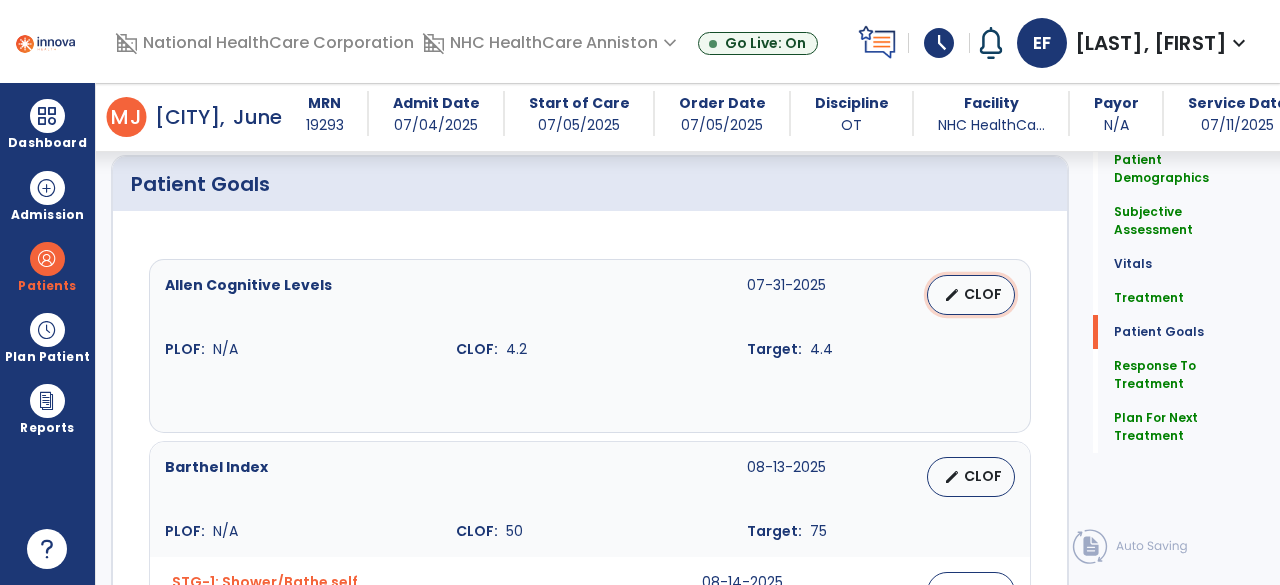click on "CLOF" at bounding box center [983, 294] 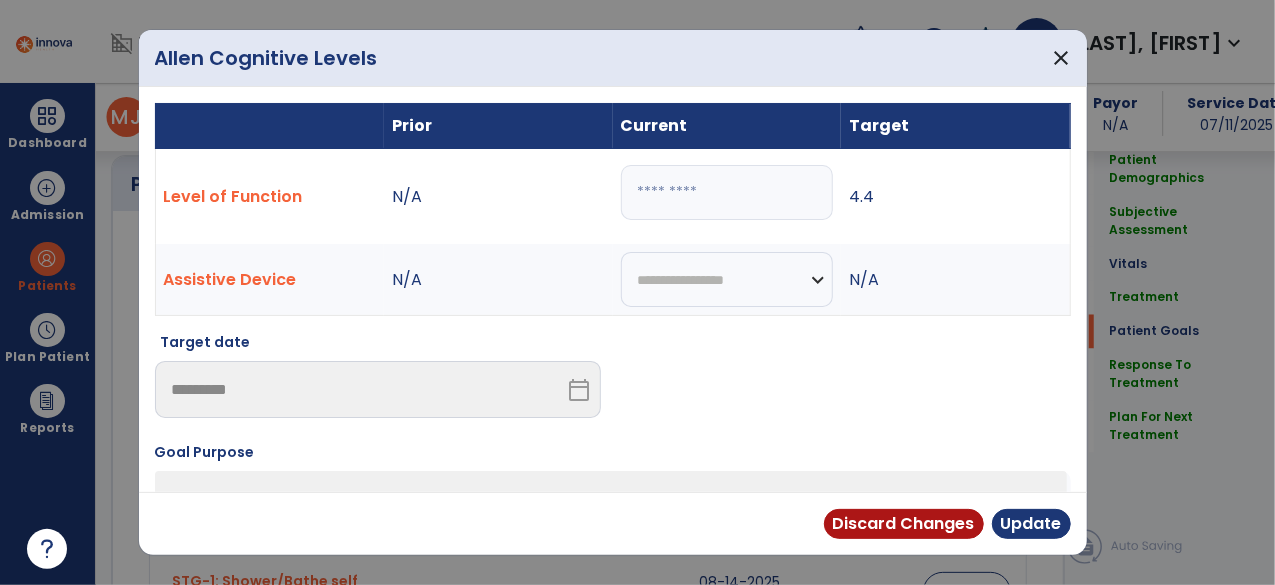 scroll, scrollTop: 1706, scrollLeft: 0, axis: vertical 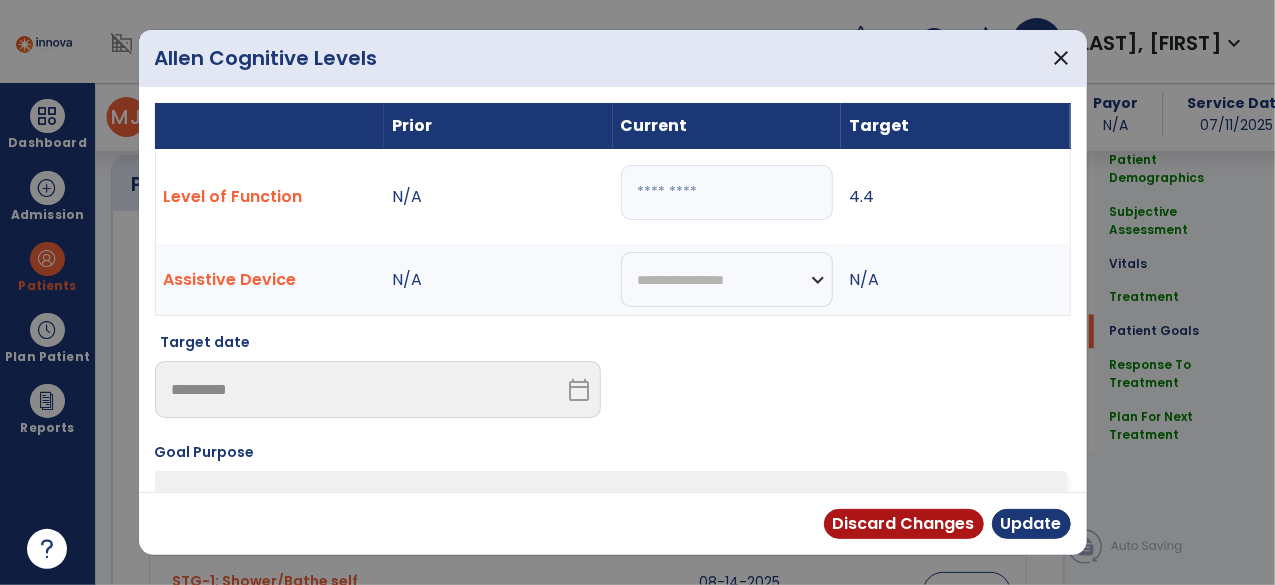 click on "***" at bounding box center (727, 192) 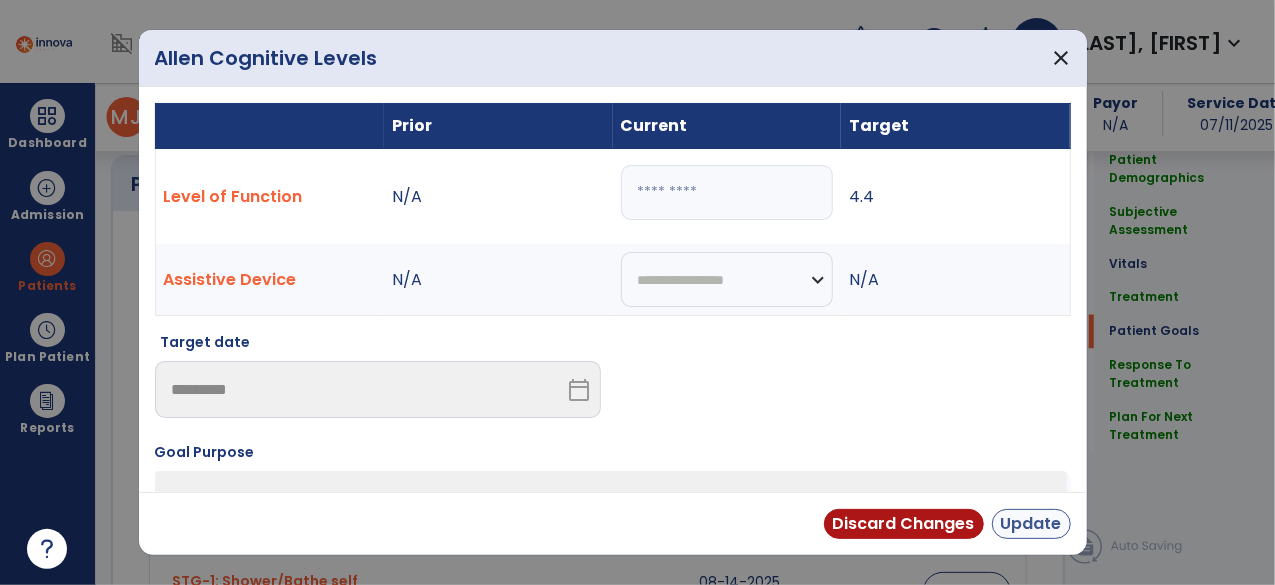 type on "***" 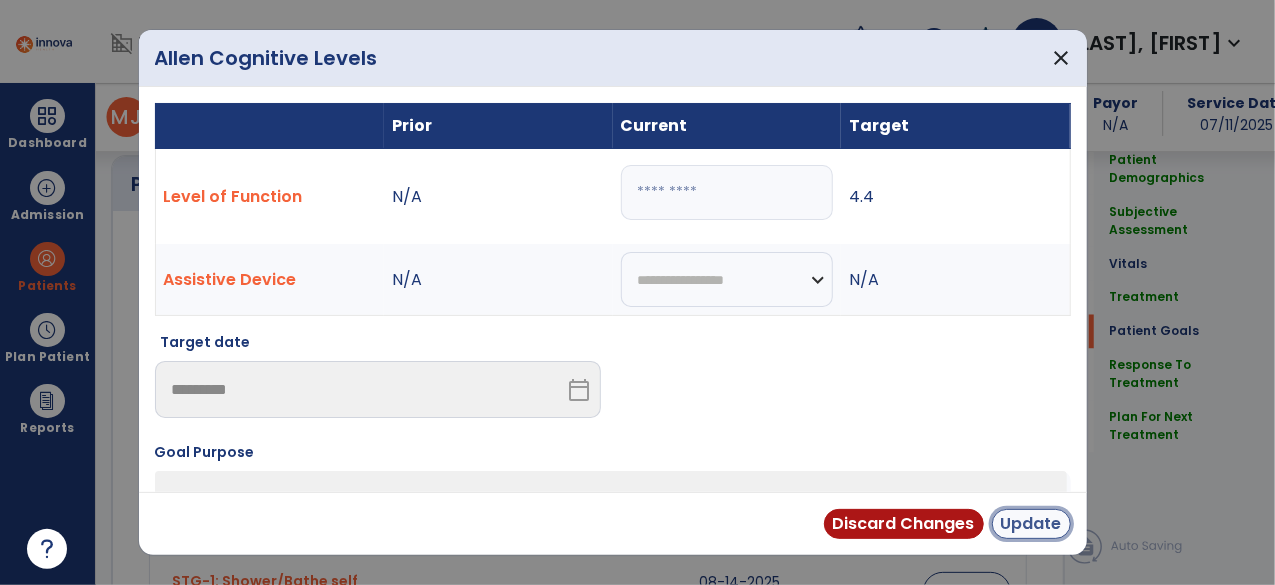 click on "Update" at bounding box center (1031, 524) 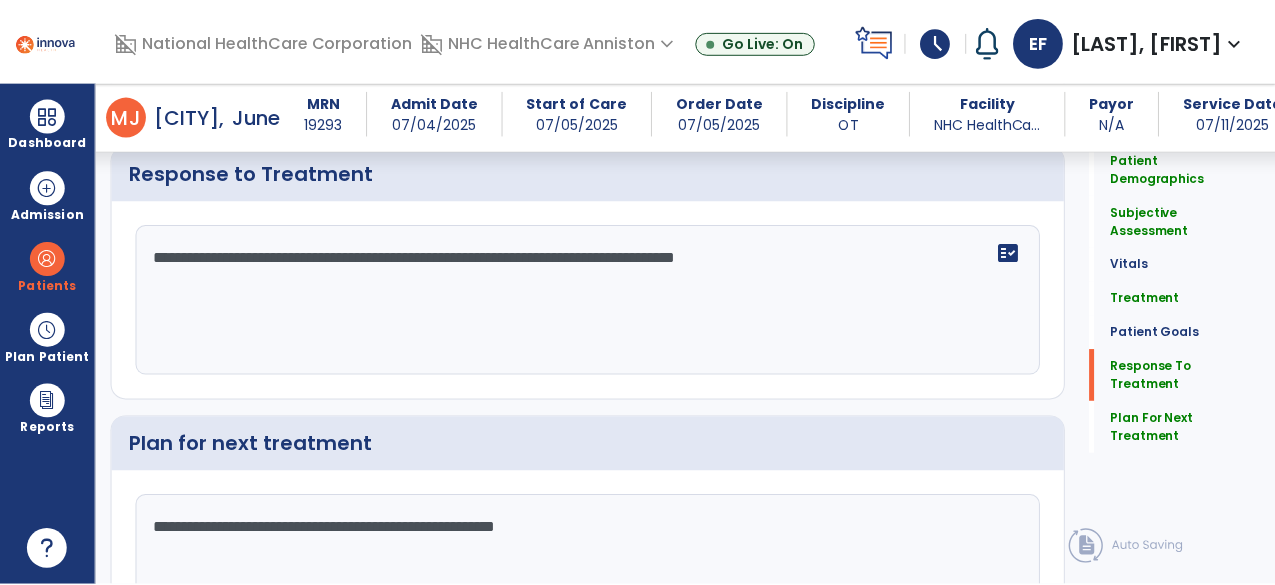 scroll, scrollTop: 3182, scrollLeft: 0, axis: vertical 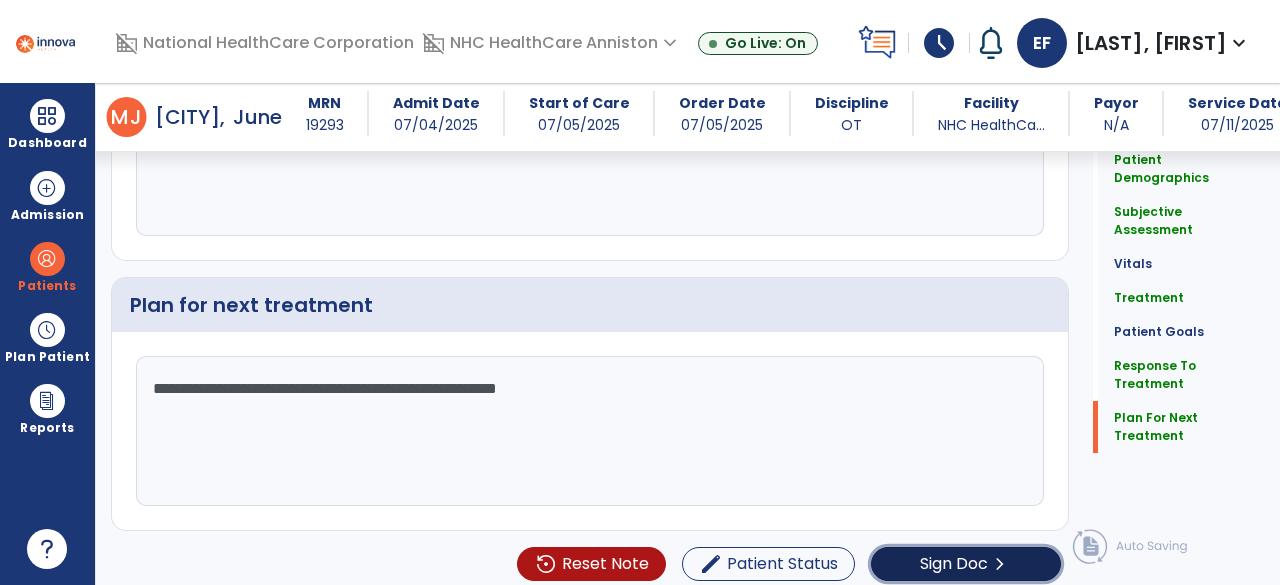 click on "Sign Doc  chevron_right" 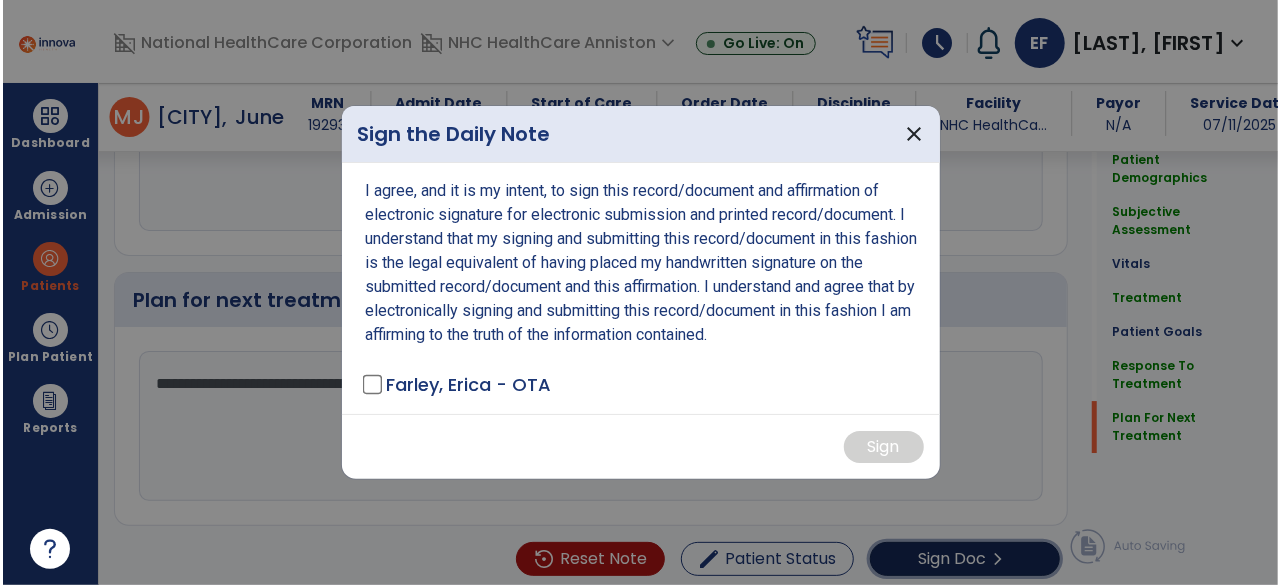 scroll, scrollTop: 3182, scrollLeft: 0, axis: vertical 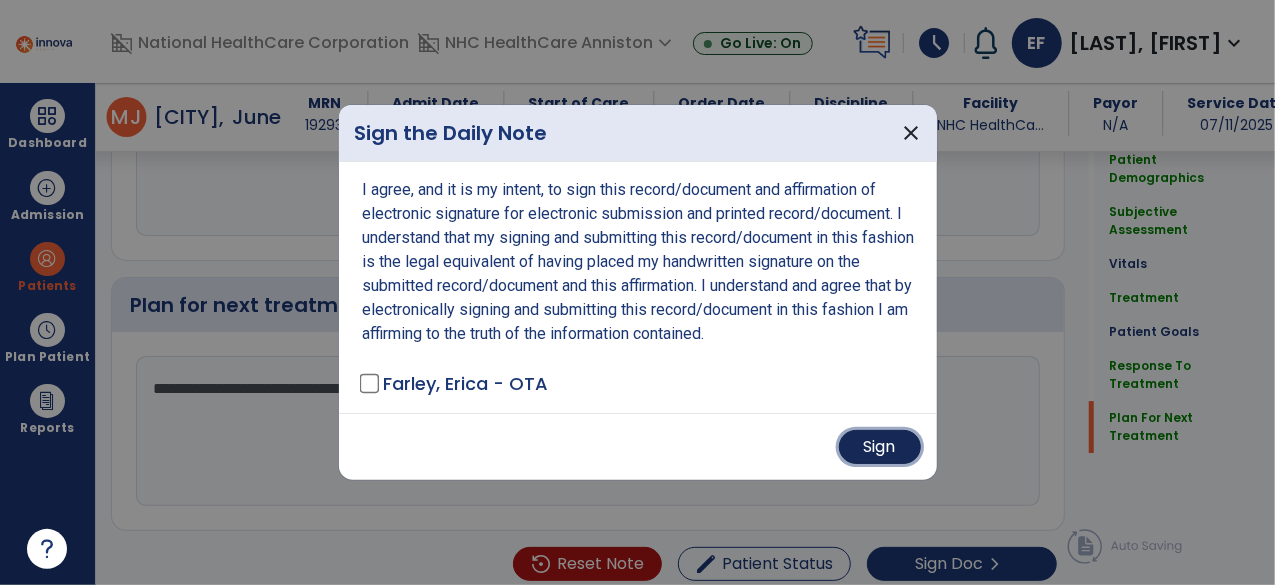 click on "Sign" at bounding box center [880, 447] 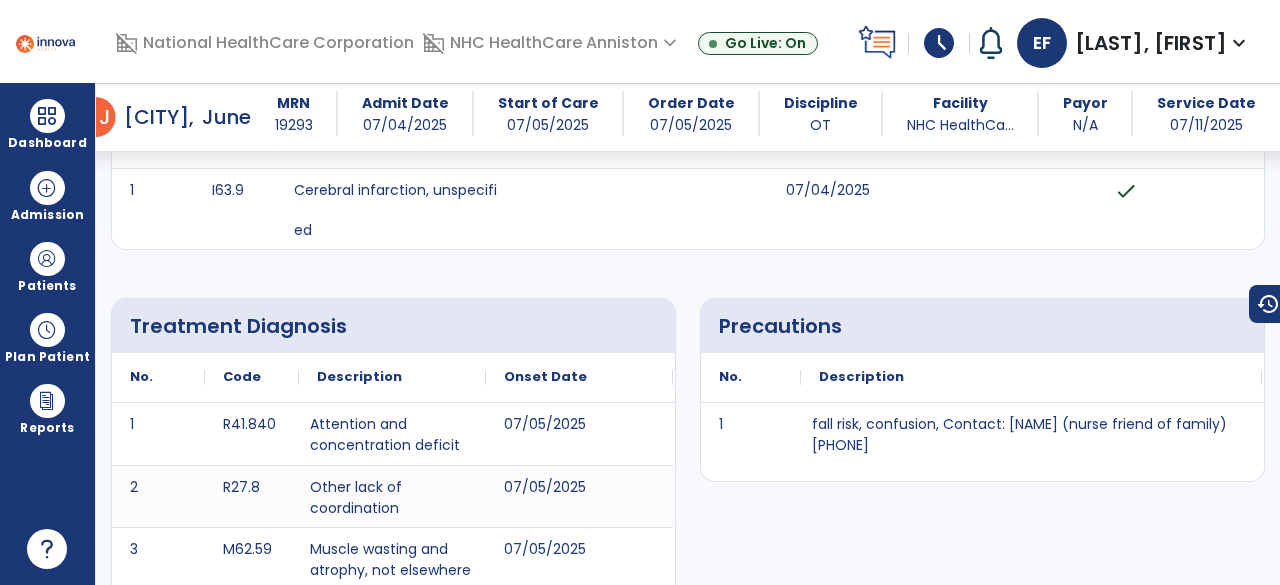 scroll, scrollTop: 0, scrollLeft: 0, axis: both 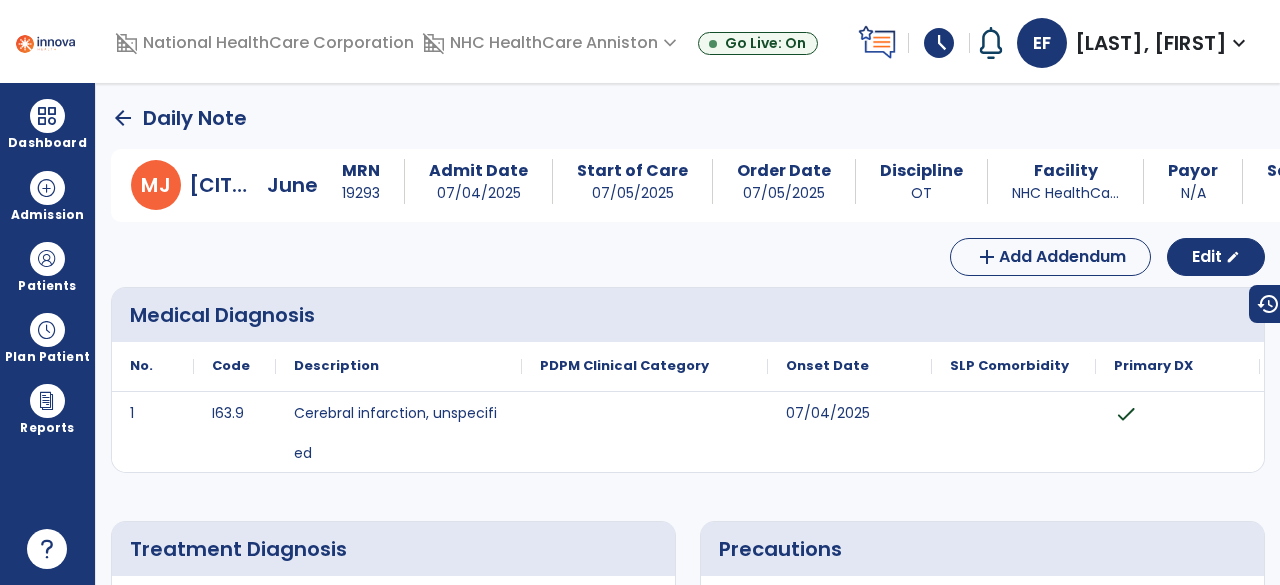 click on "arrow_back" 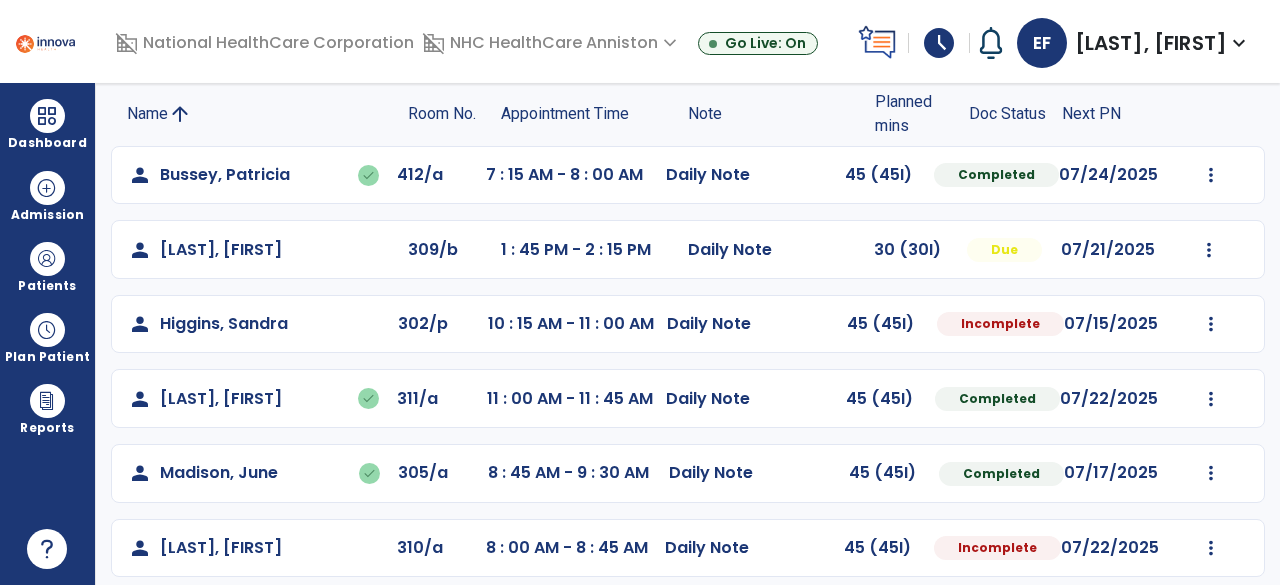 scroll, scrollTop: 132, scrollLeft: 0, axis: vertical 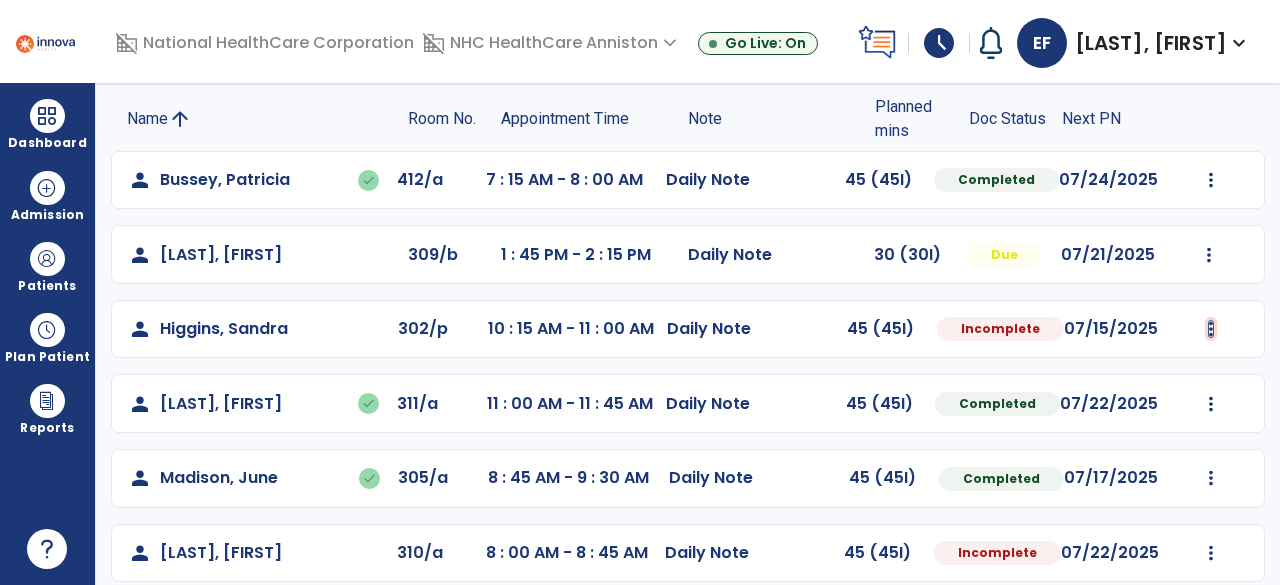 click at bounding box center [1211, 180] 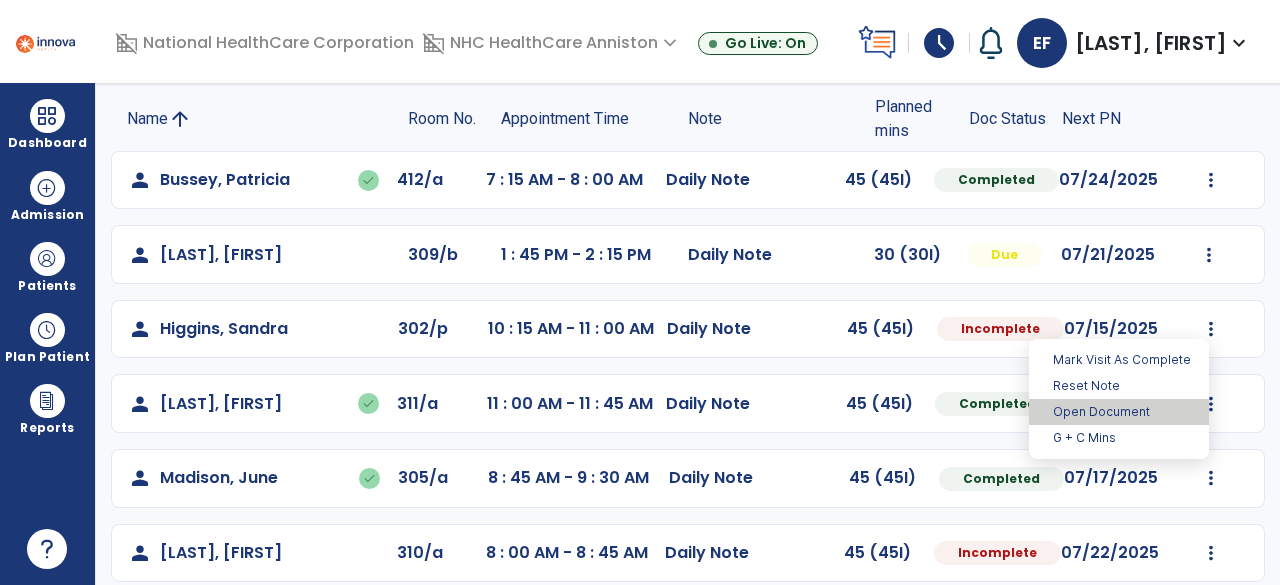 click on "Open Document" at bounding box center [1119, 412] 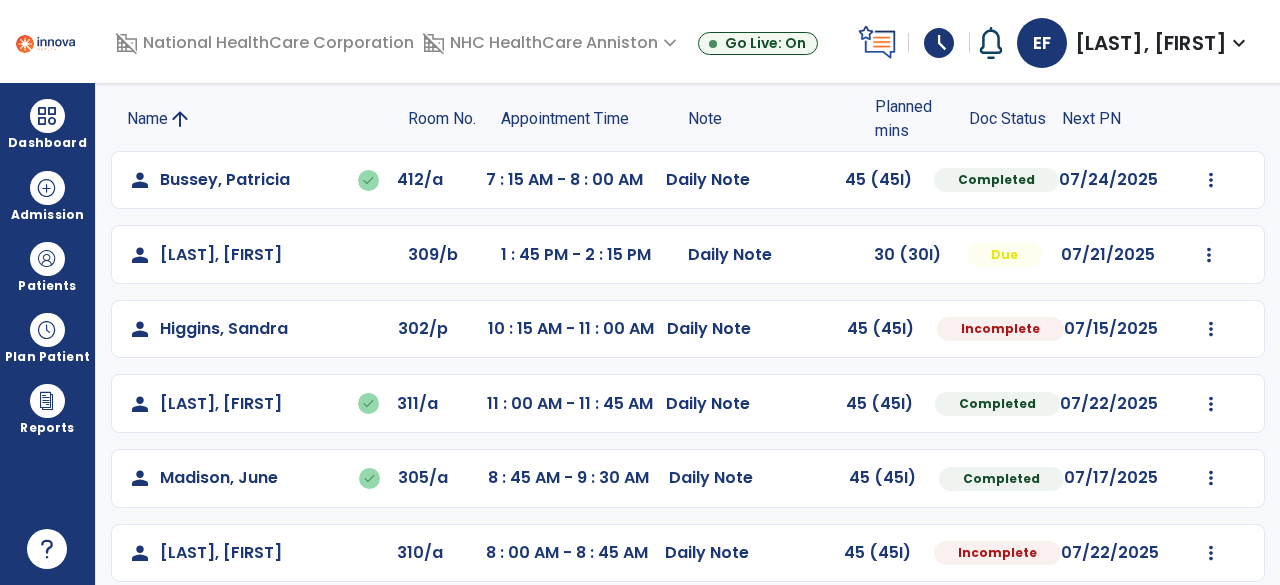 select on "*" 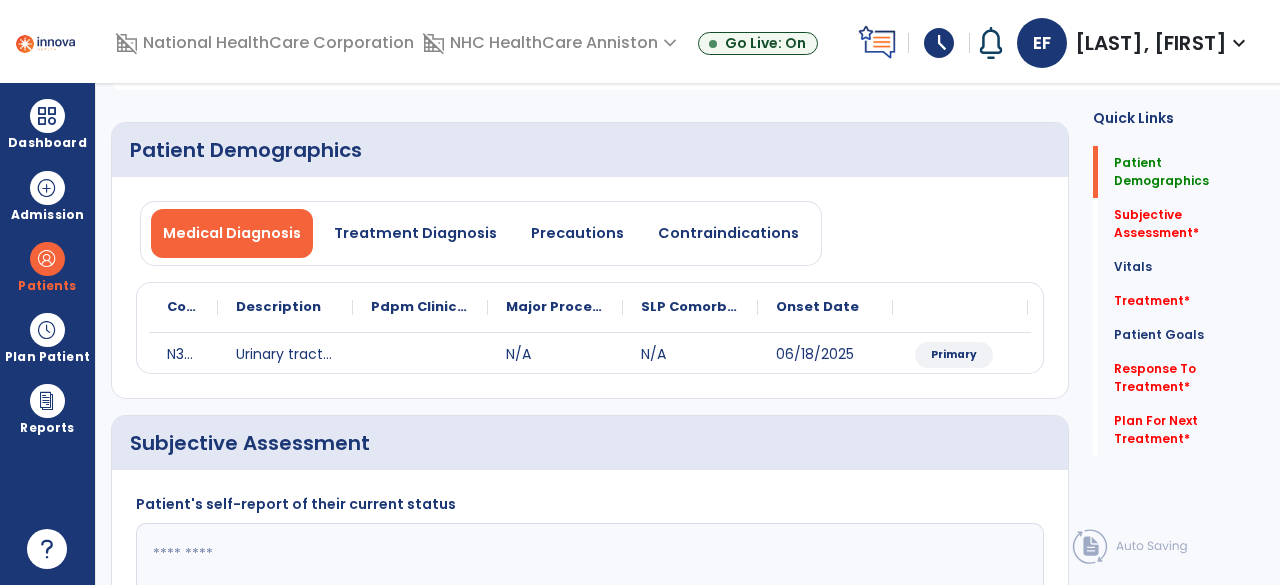 scroll, scrollTop: 259, scrollLeft: 0, axis: vertical 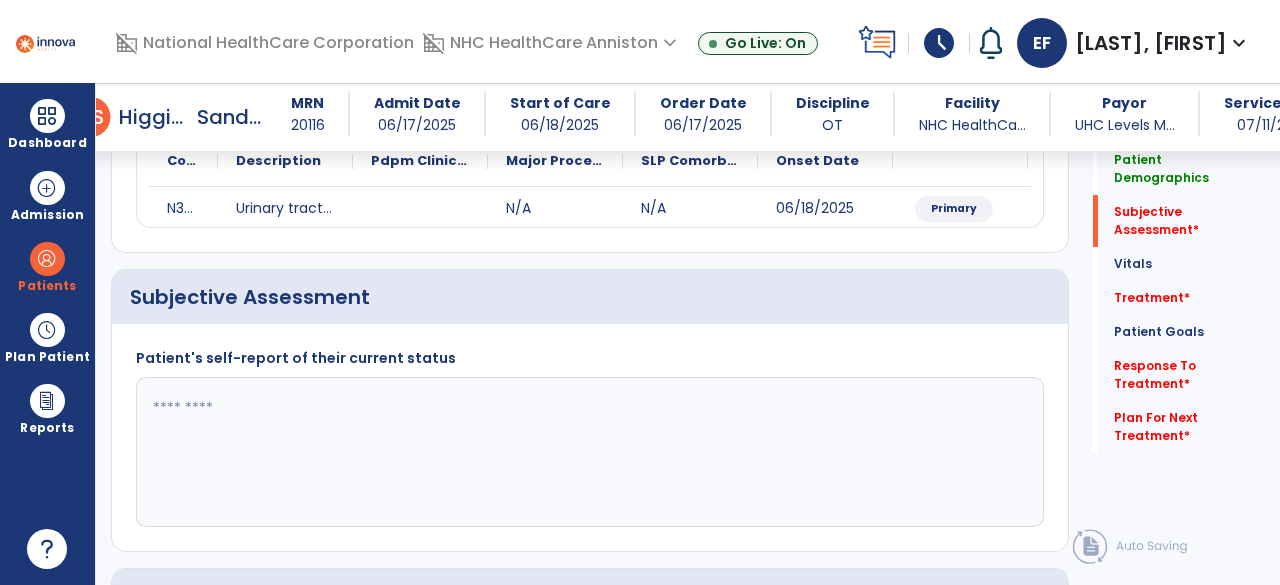 click 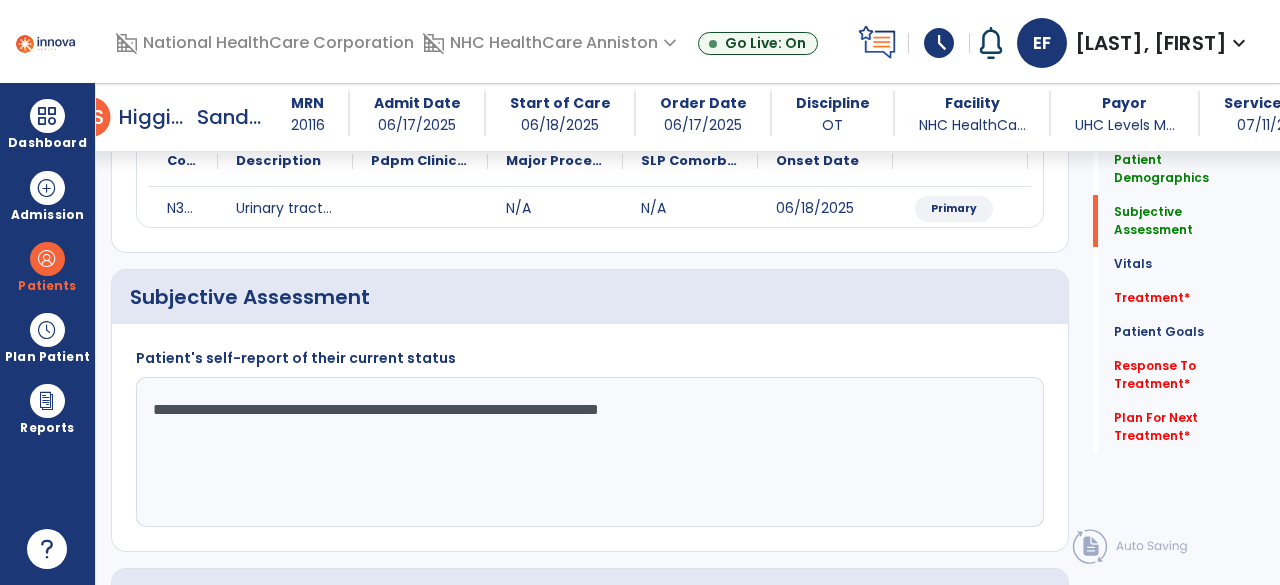click on "**********" 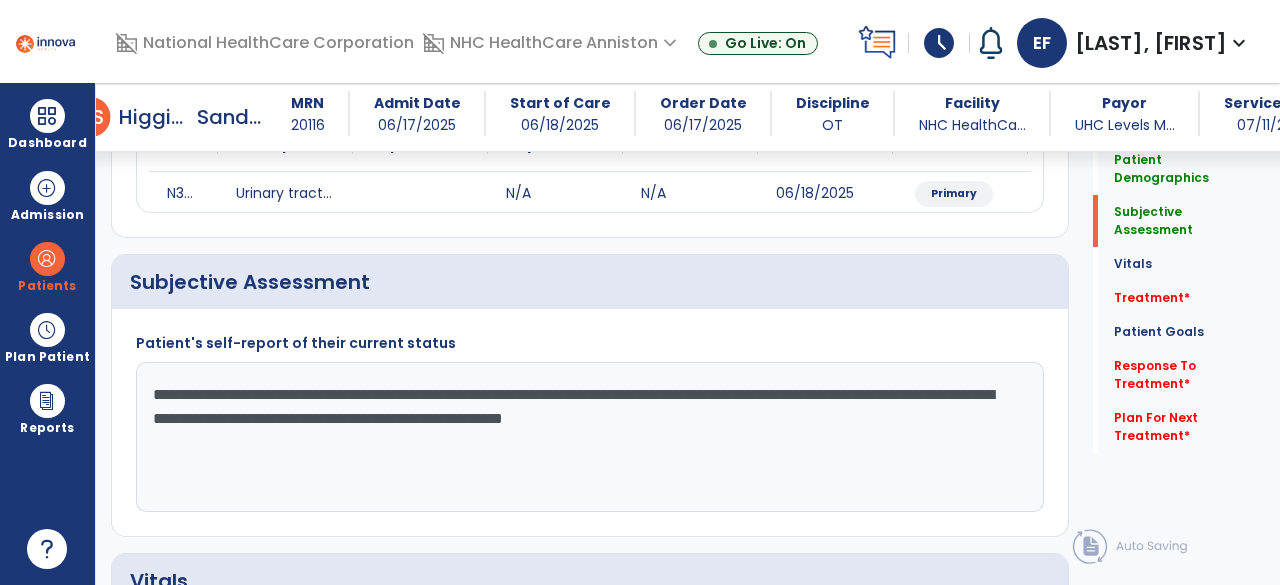 scroll, scrollTop: 275, scrollLeft: 0, axis: vertical 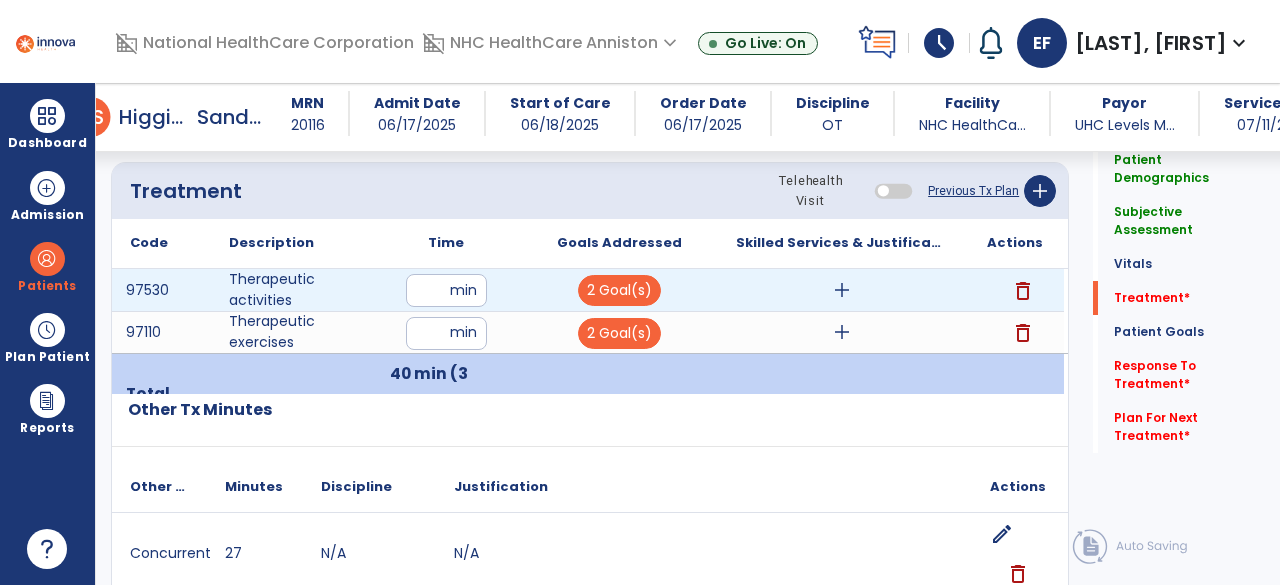 type on "**********" 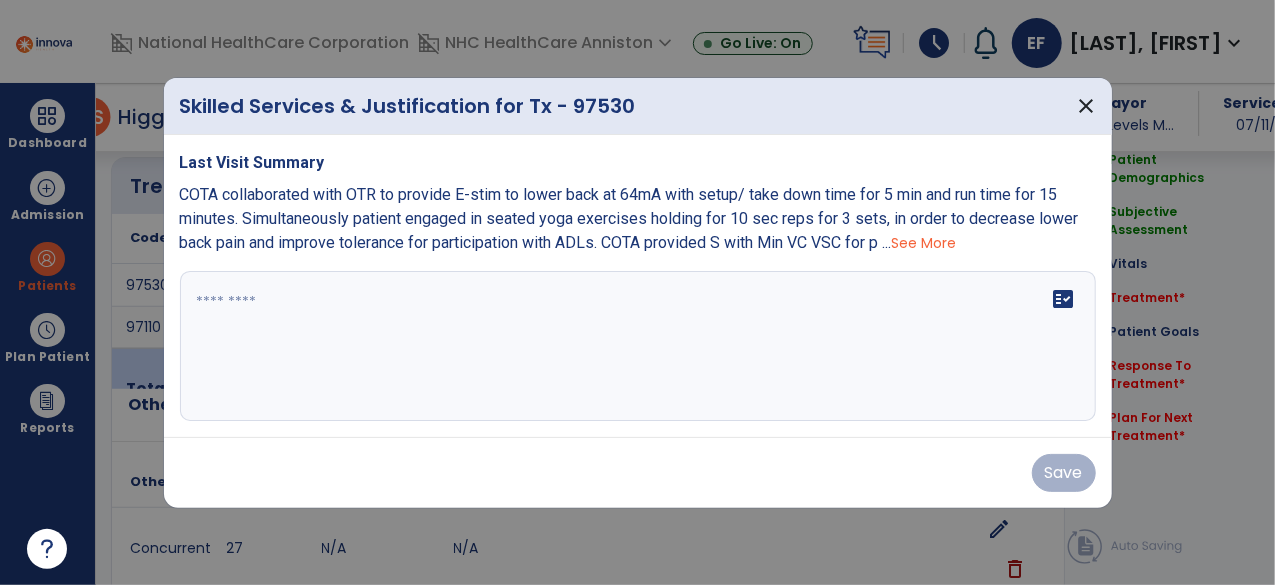 scroll, scrollTop: 1087, scrollLeft: 0, axis: vertical 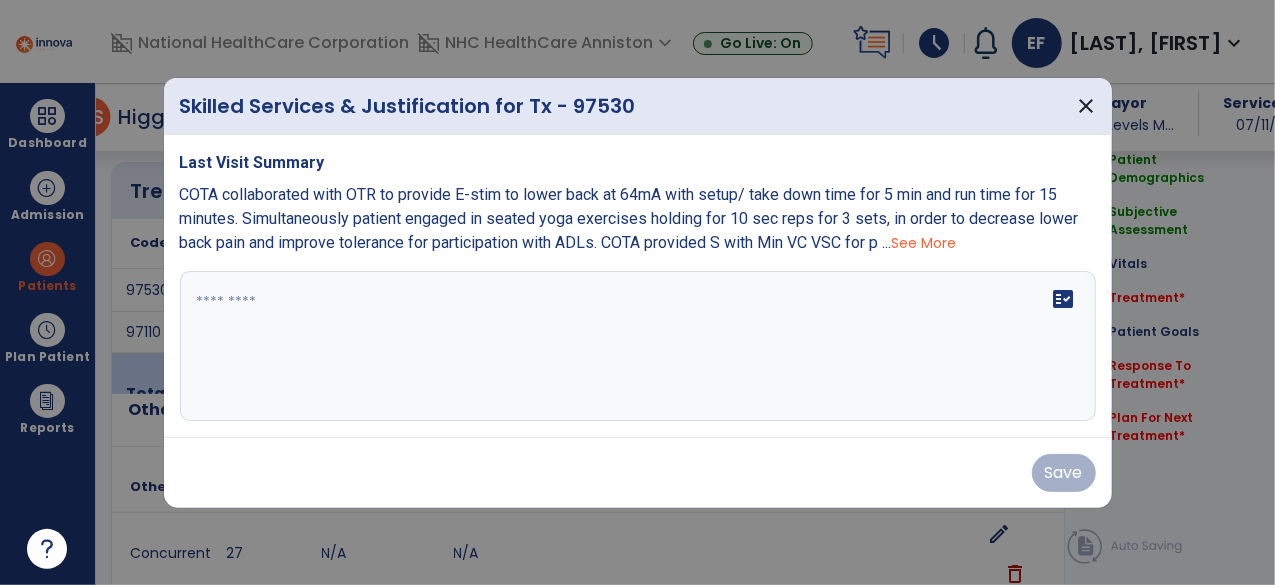 click on "See More" at bounding box center [924, 243] 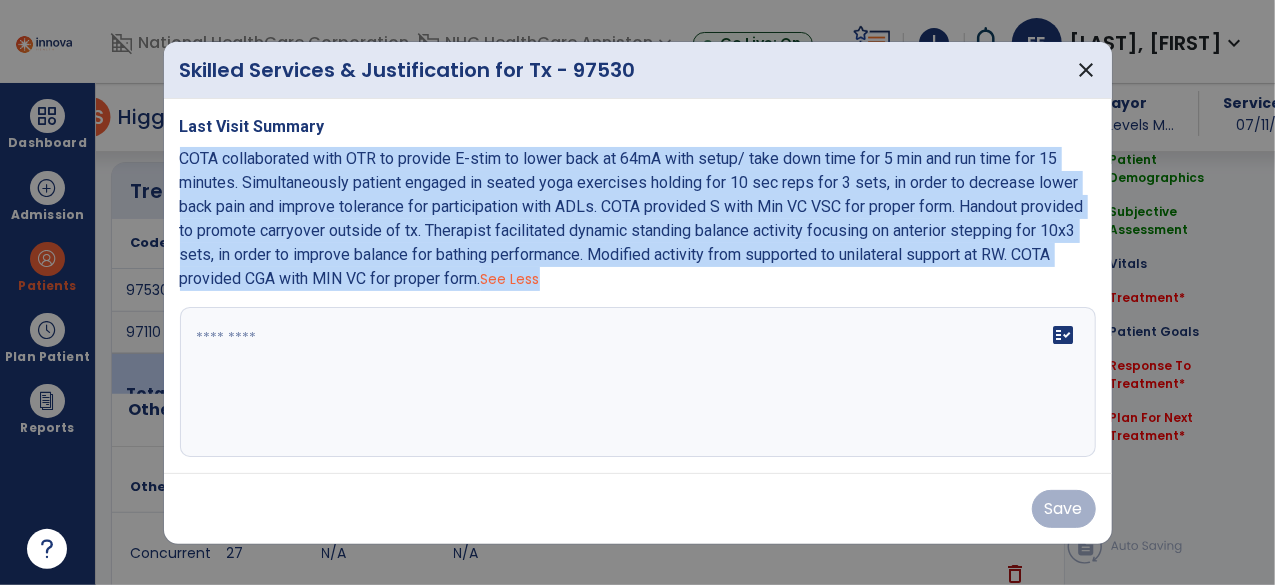 drag, startPoint x: 177, startPoint y: 156, endPoint x: 496, endPoint y: 293, distance: 347.17432 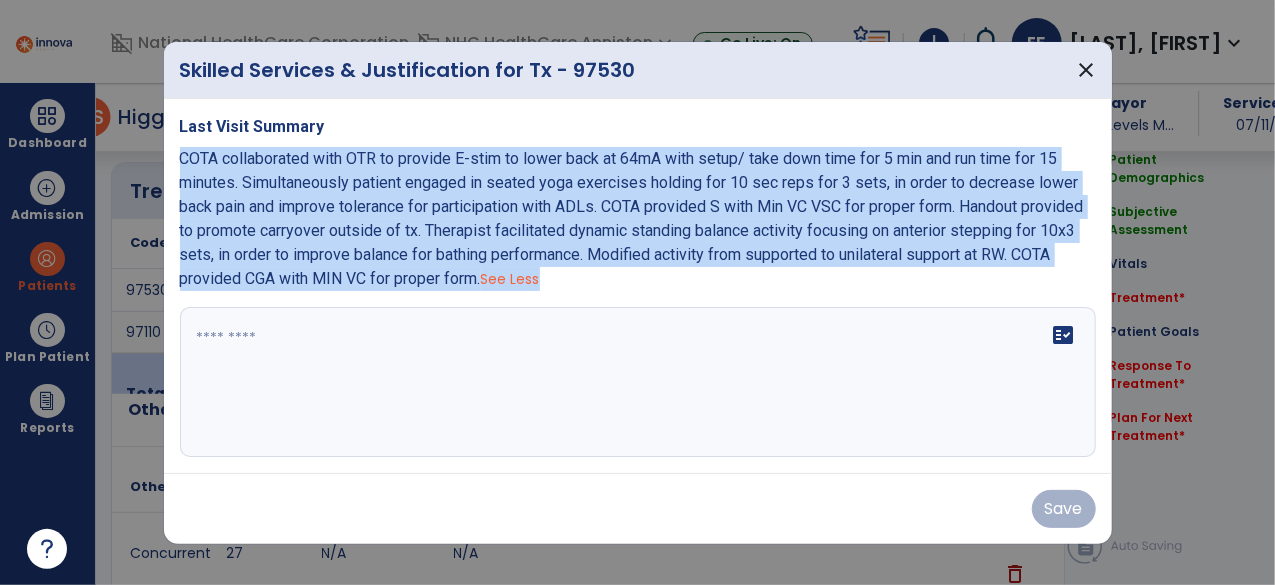 click on "Last Visit Summary COTA collaborated with OTR to provide E-stim to lower back at 64mA with setup/ take down time for 5 min and run time for 15 minutes. Simultaneously patient engaged in seated yoga exercises holding for 10 sec reps for 3 sets, in order to decrease lower back pain and improve tolerance for participation with ADLs. COTA provided S with Min VC VSC for proper form. Handout provided to promote carryover outside of tx. Therapist facilitated dynamic standing balance activity focusing on anterior stepping for 10x3 sets, in order to improve balance for bathing performance. Modified activity from supported to unilateral support at RW. COTA provided CGA with MIN VC for proper form.   See Less   fact_check" at bounding box center (638, 286) 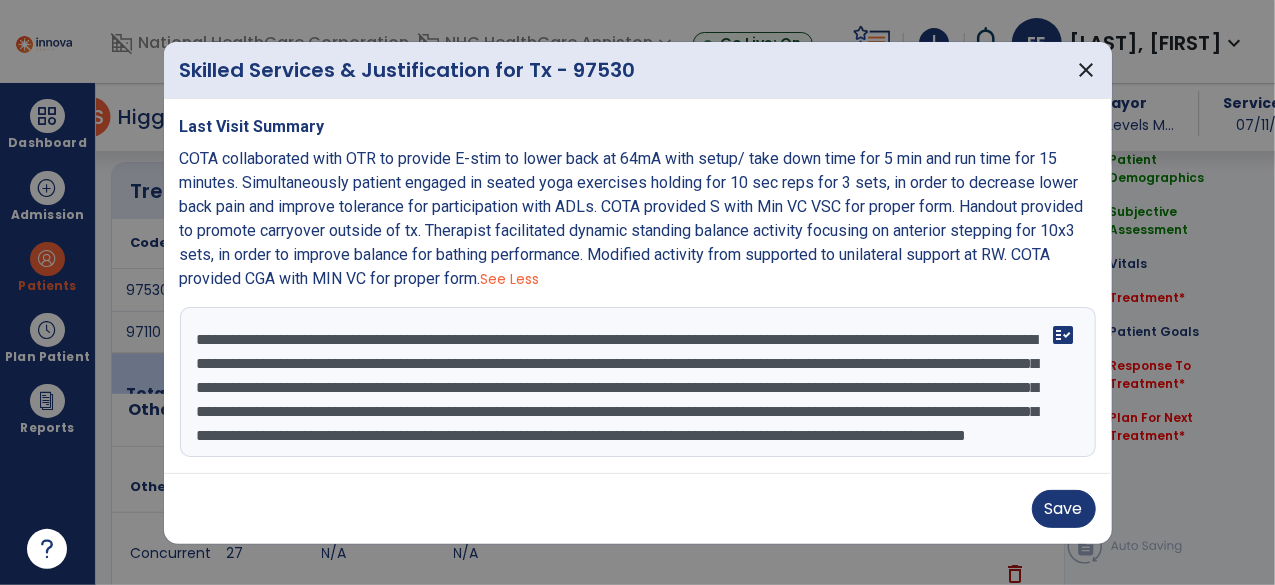 click on "COTA collaborated with OTR to provide E-stim to lower back at 64mA with setup/ take down time for 5 min and run time for 15 minutes. Simultaneously patient engaged in seated yoga exercises holding for 10 sec reps for 3 sets, in order to decrease lower back pain and improve tolerance for participation with ADLs. COTA provided S with Min VC VSC for proper form. Handout provided to promote carryover outside of tx. Therapist facilitated dynamic standing balance activity focusing on anterior stepping for 10x3 sets, in order to improve balance for bathing performance. Modified activity from supported to unilateral support at RW. COTA provided CGA with MIN VC for proper form." at bounding box center (632, 218) 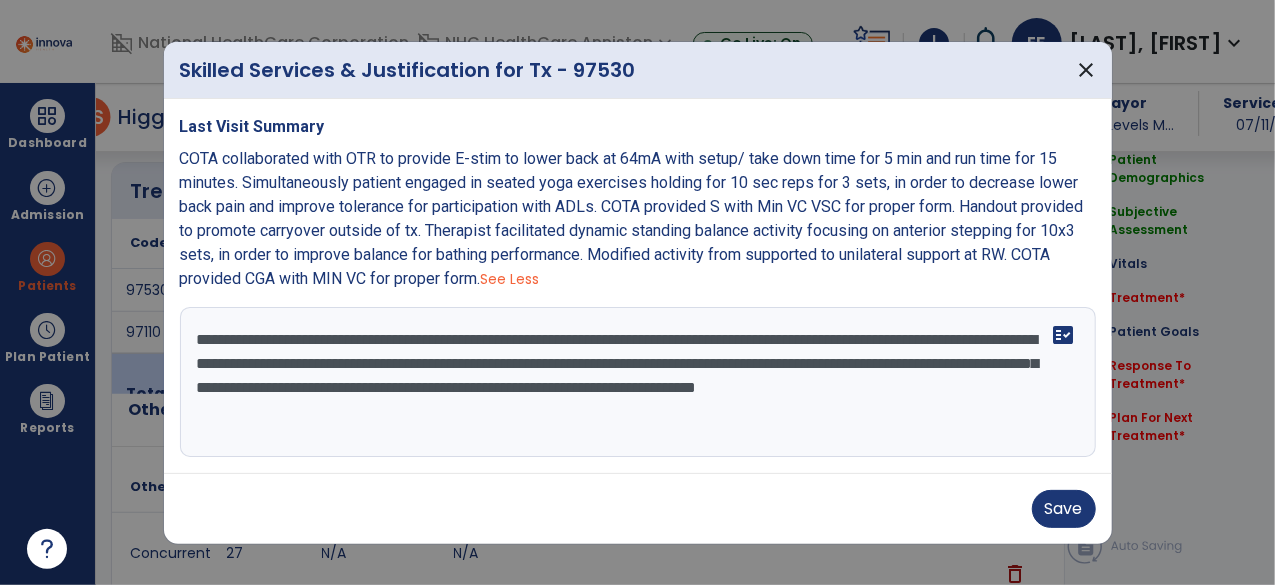 scroll, scrollTop: 0, scrollLeft: 0, axis: both 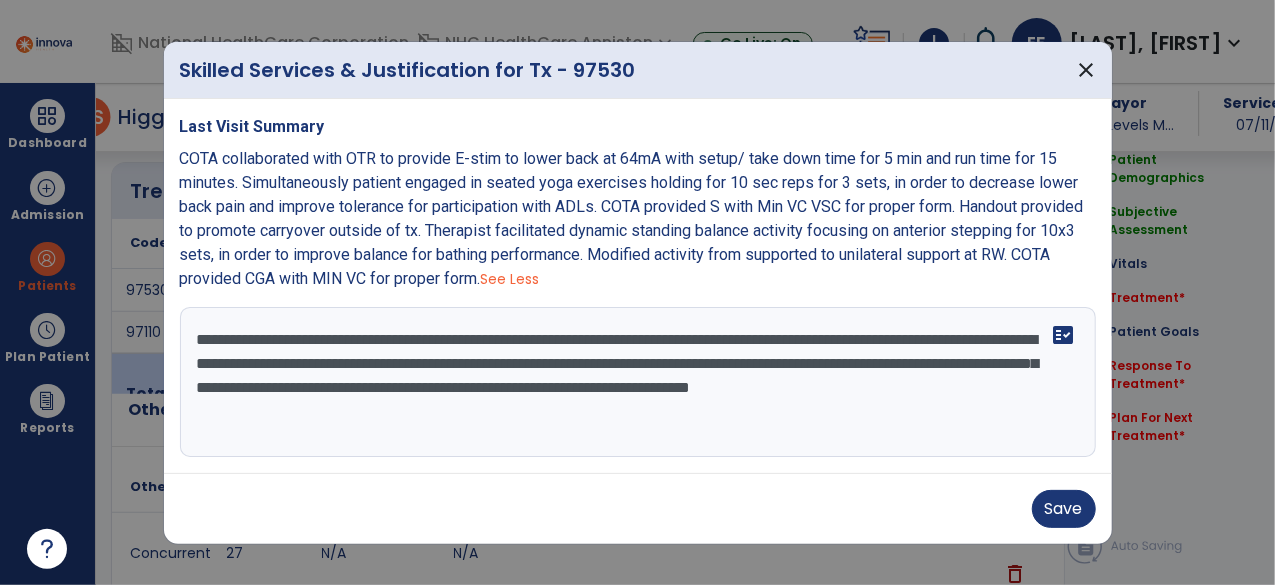 click on "**********" at bounding box center [638, 382] 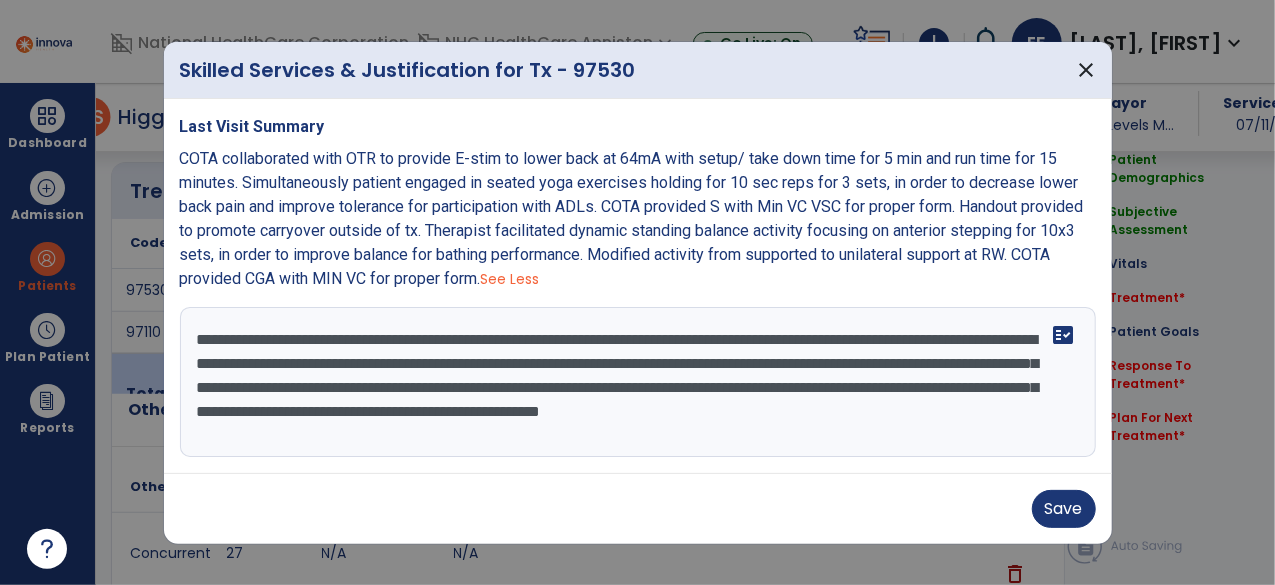 scroll, scrollTop: 23, scrollLeft: 0, axis: vertical 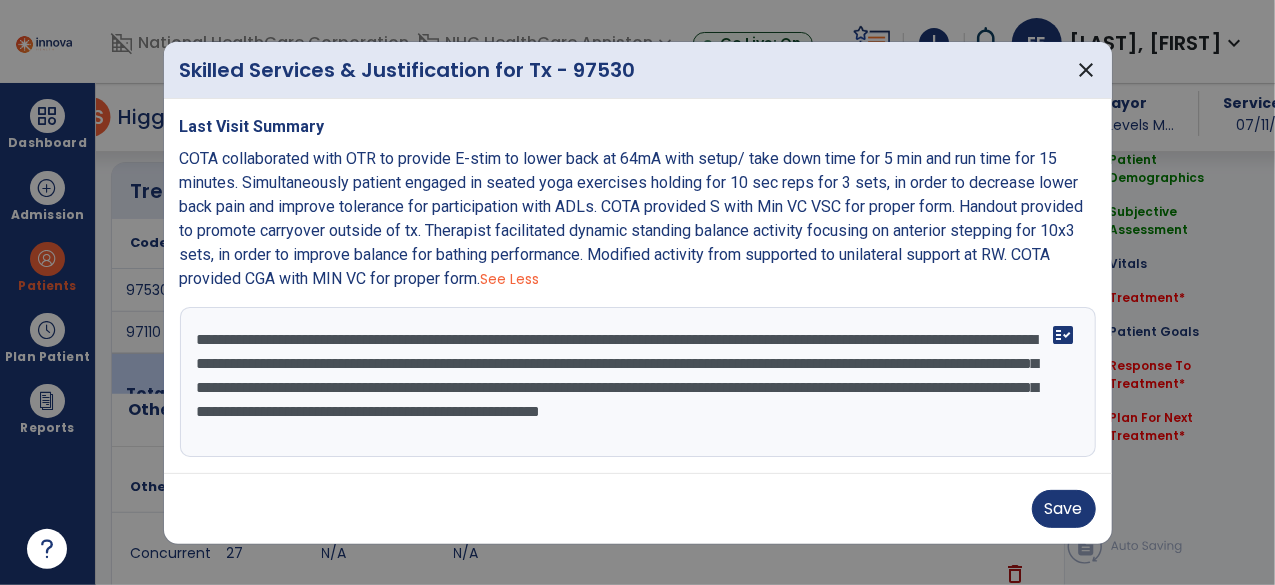 click on "**********" at bounding box center (638, 382) 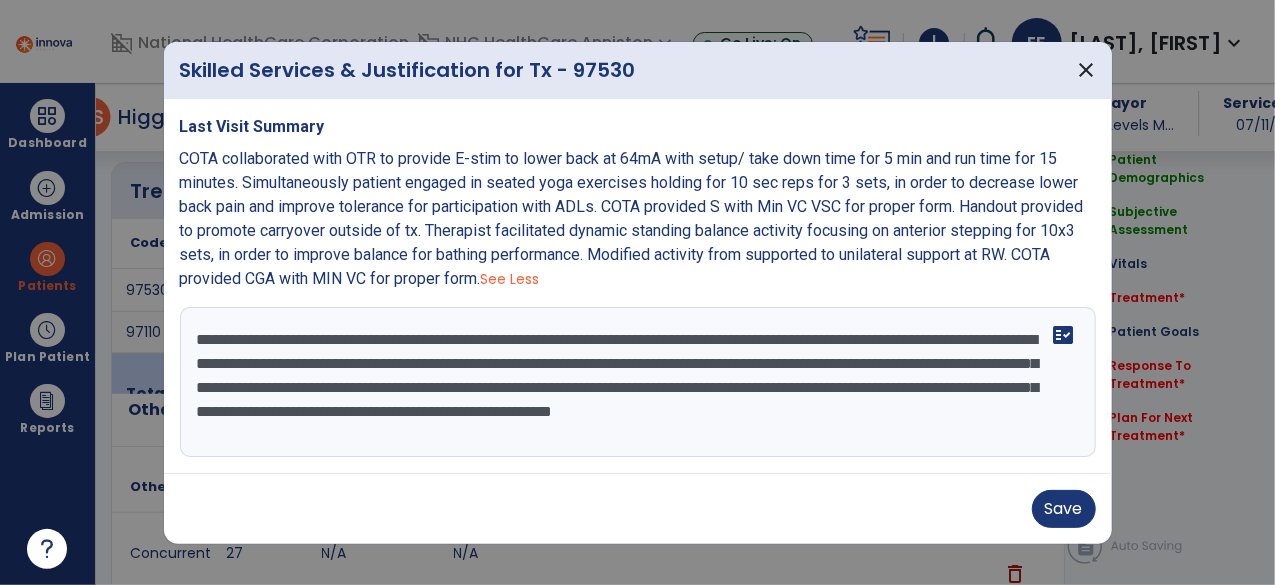 click on "**********" at bounding box center [638, 382] 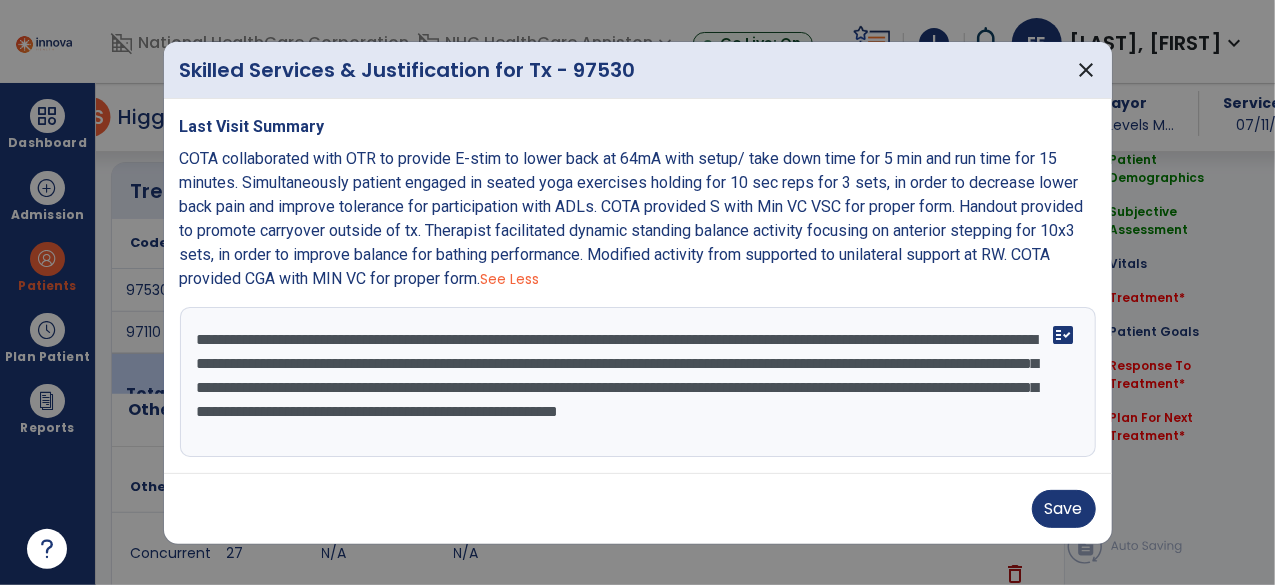 click on "**********" at bounding box center [638, 382] 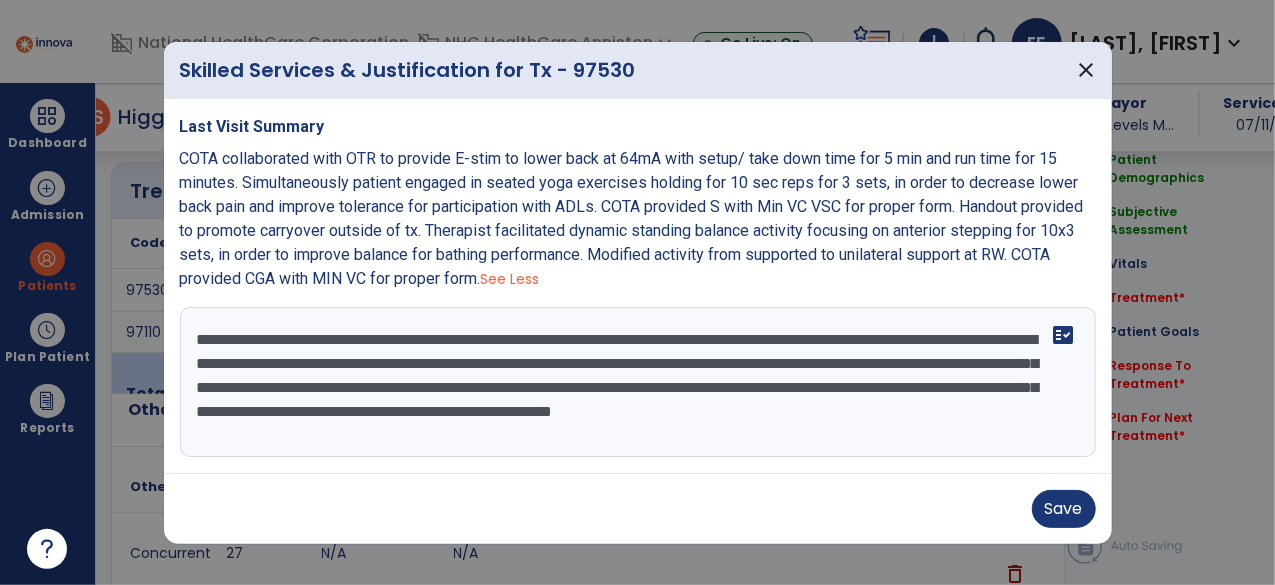 scroll, scrollTop: 0, scrollLeft: 0, axis: both 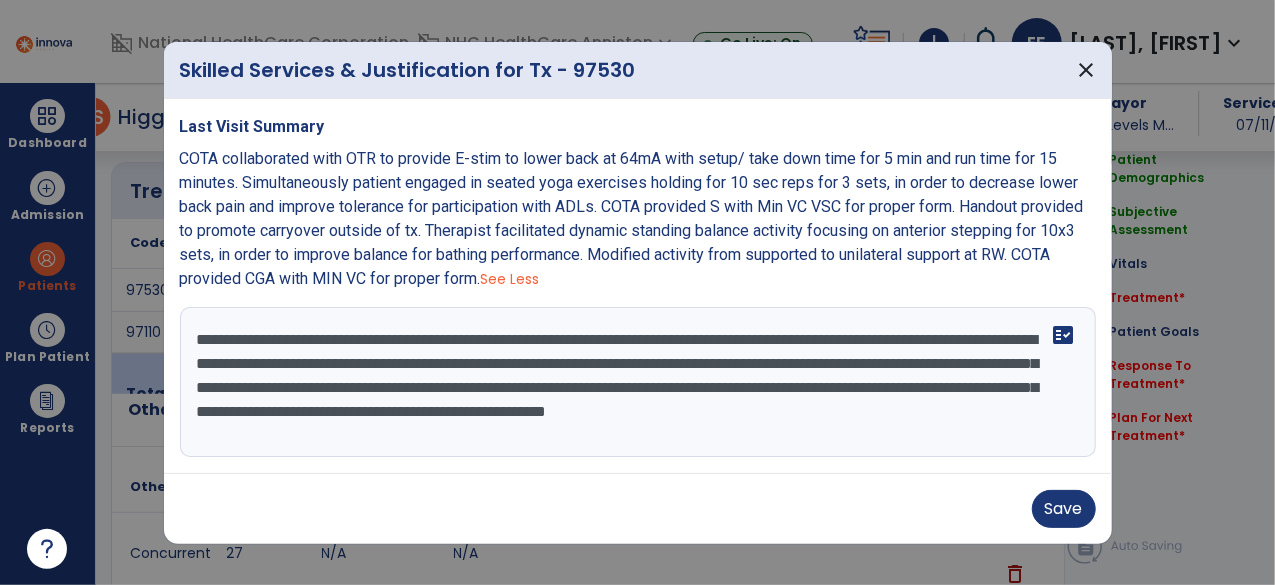click on "**********" at bounding box center (638, 382) 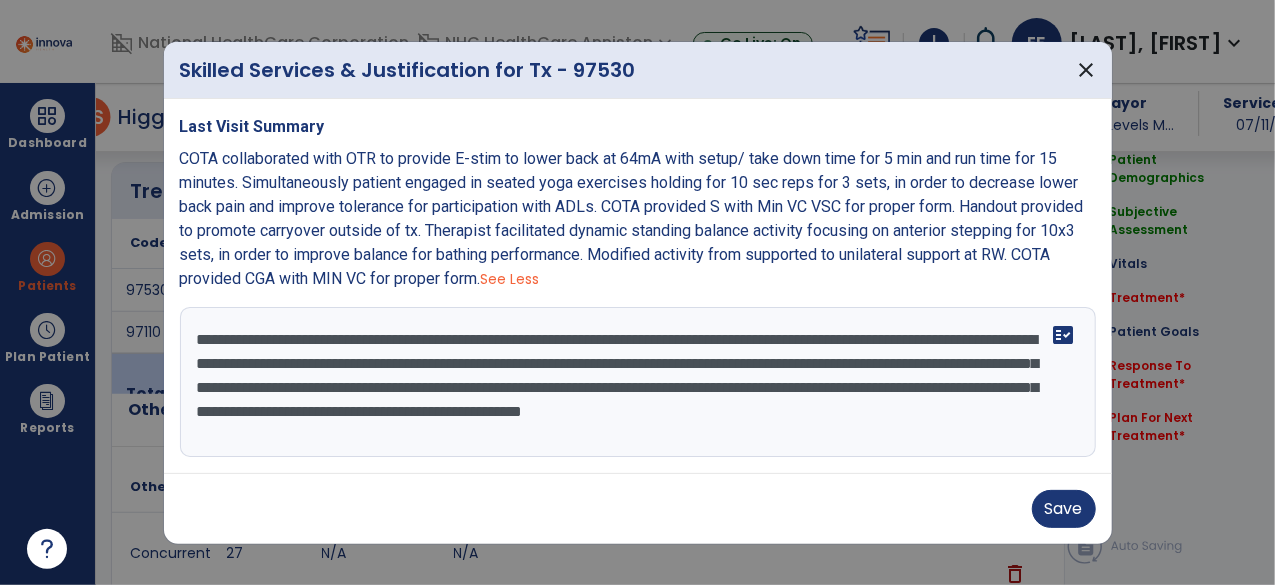 drag, startPoint x: 238, startPoint y: 433, endPoint x: 675, endPoint y: 459, distance: 437.77277 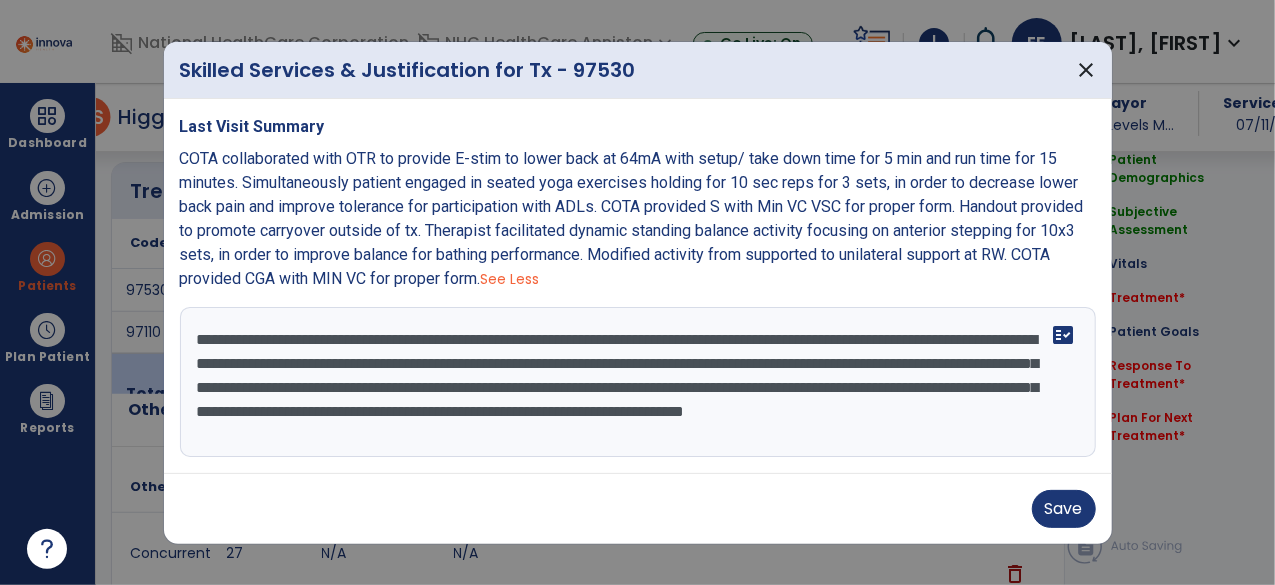 click on "**********" at bounding box center [638, 382] 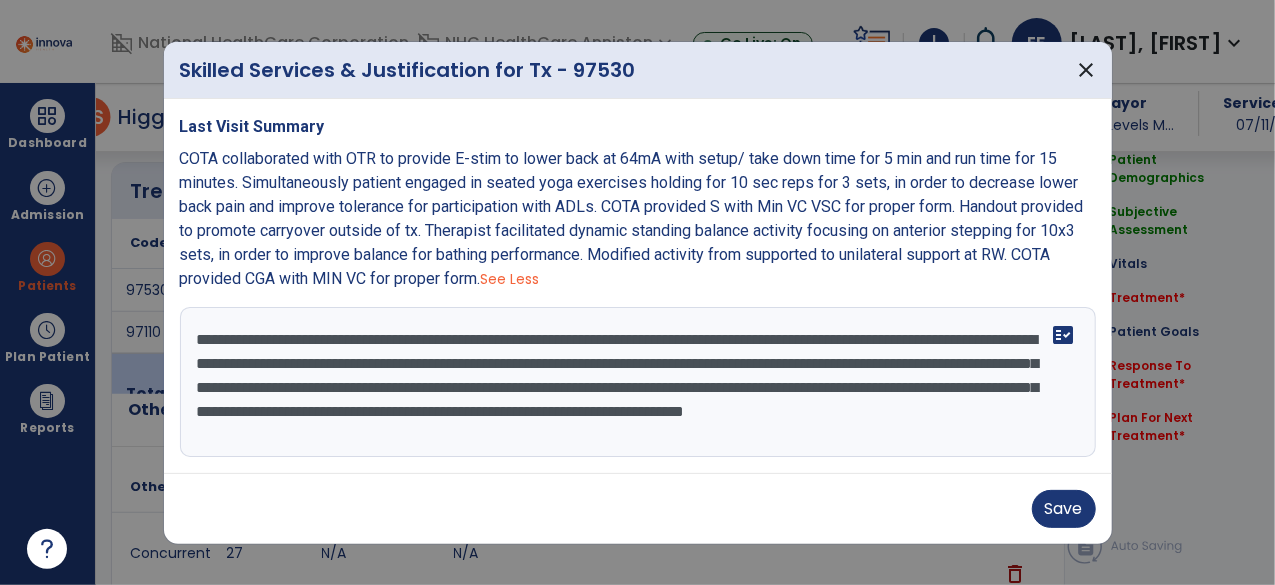 type on "**********" 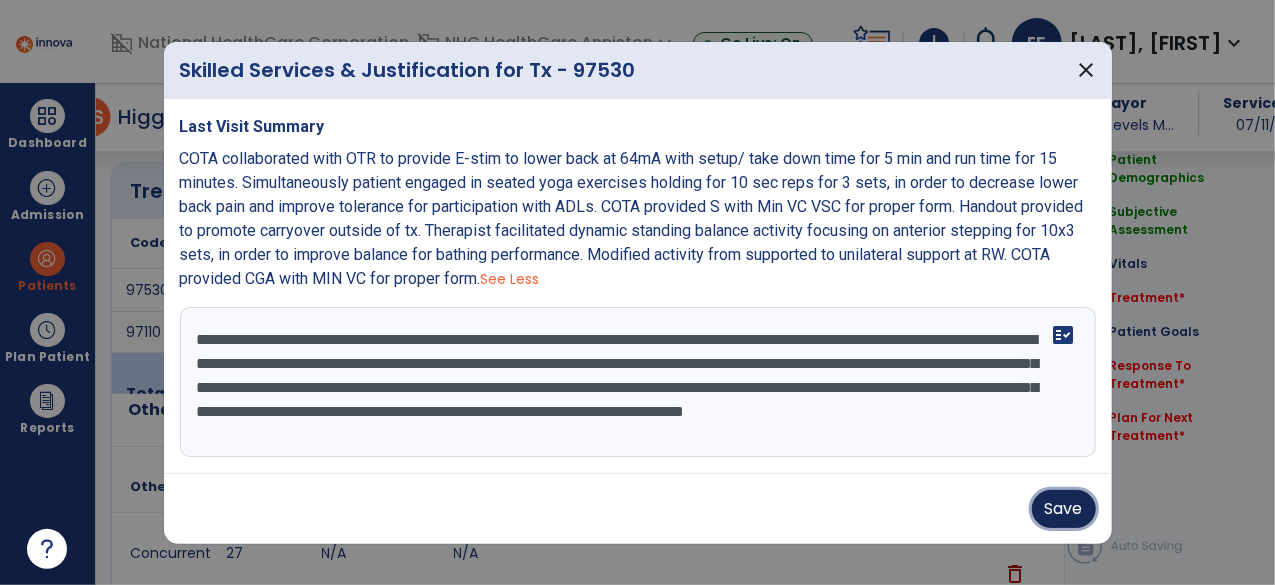 click on "Save" at bounding box center [1064, 509] 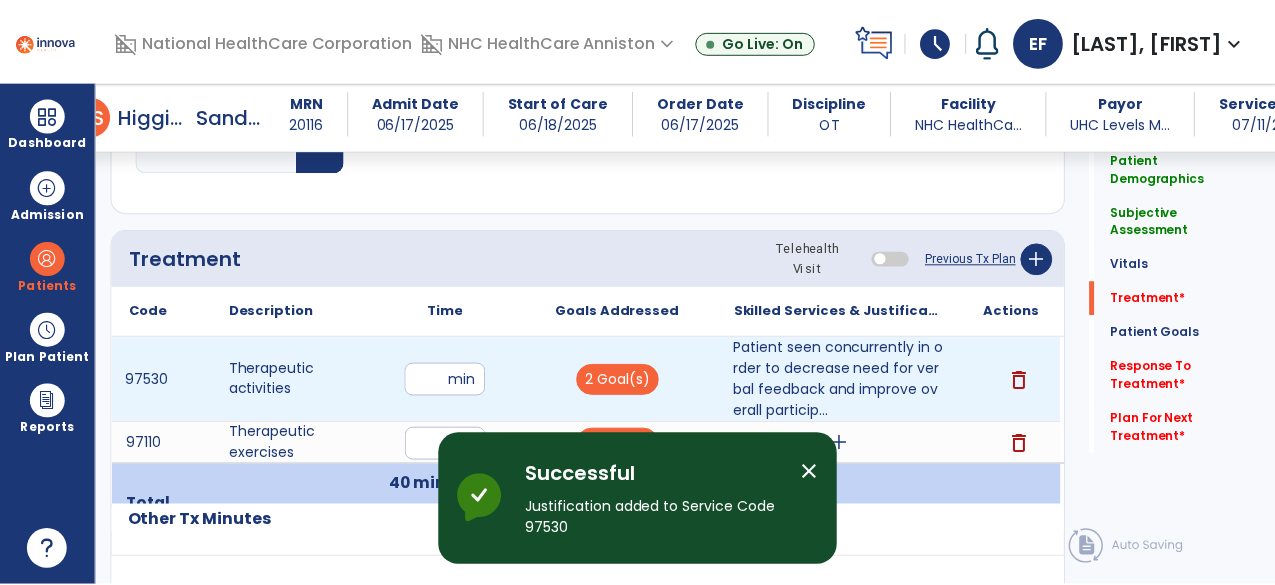 scroll, scrollTop: 1148, scrollLeft: 0, axis: vertical 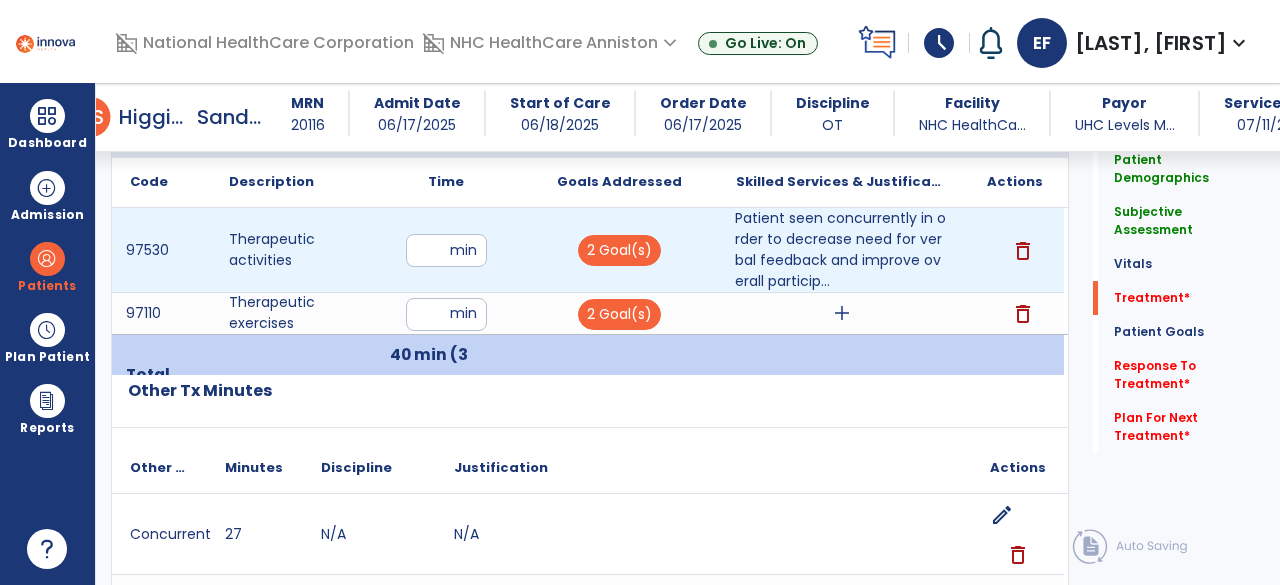 click on "**" at bounding box center [446, 250] 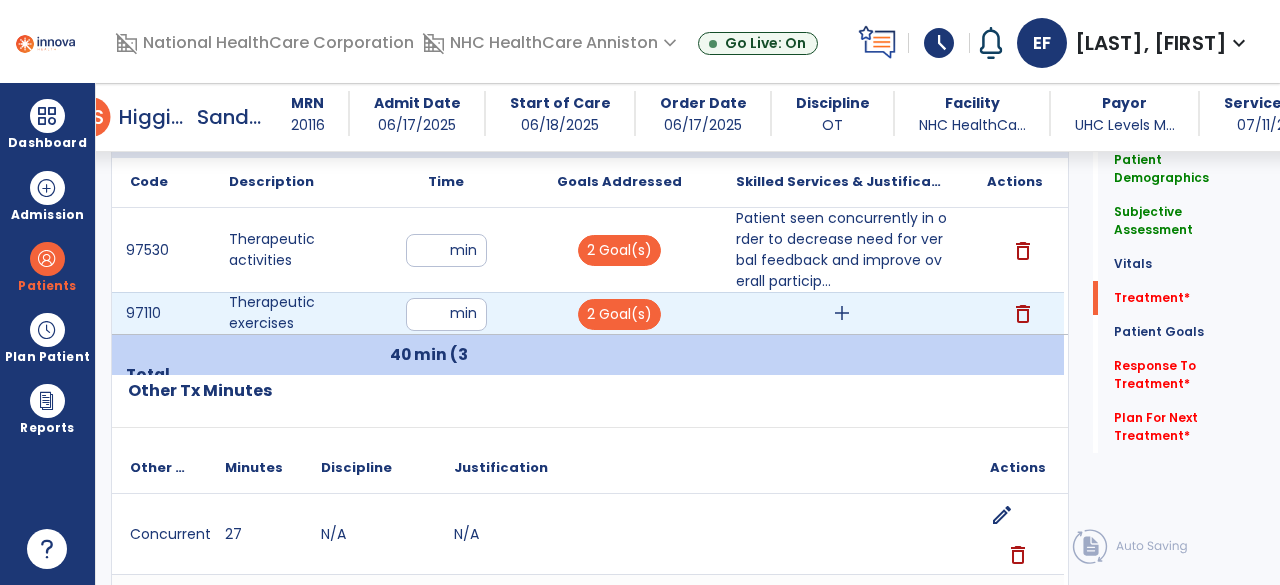 type on "**" 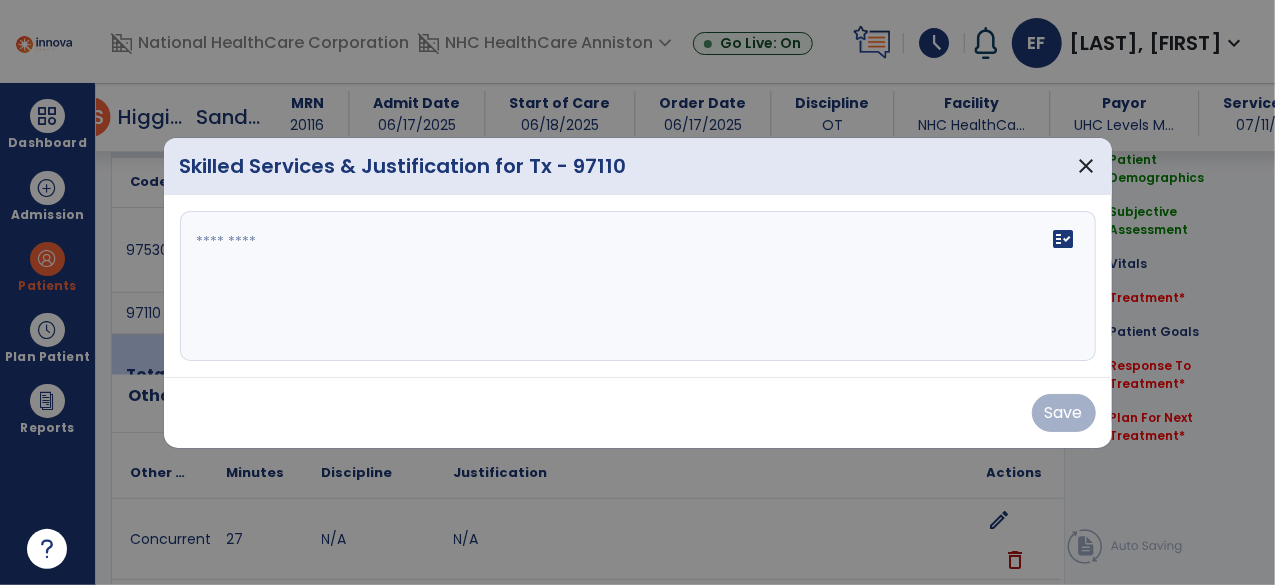 scroll, scrollTop: 1148, scrollLeft: 0, axis: vertical 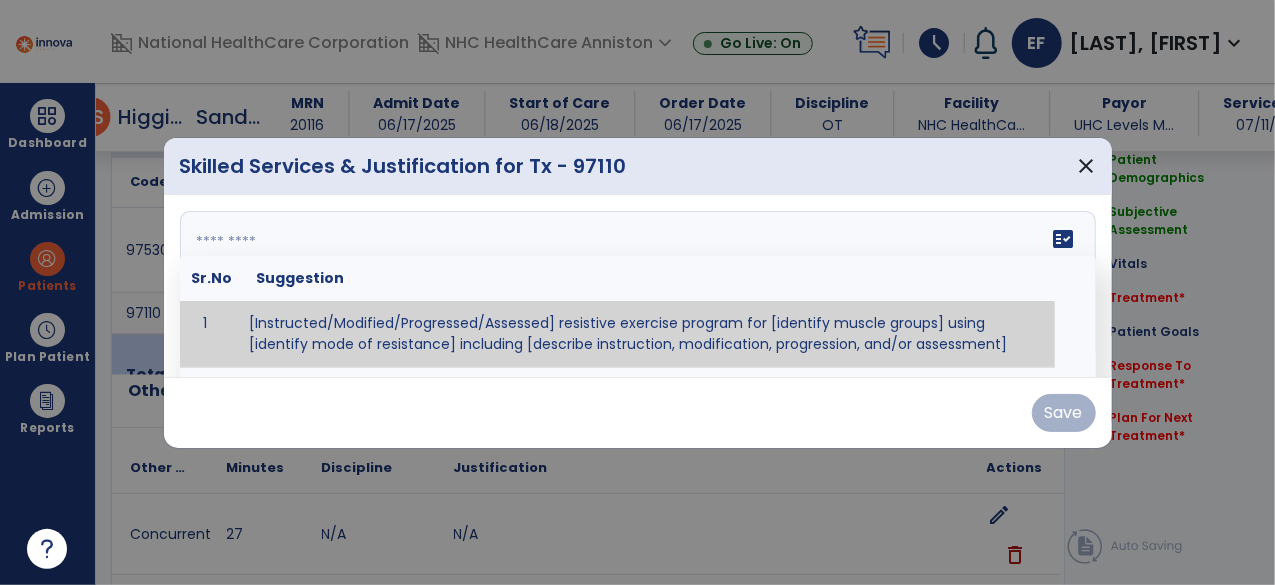 click on "fact_check  Sr.No Suggestion 1 [Instructed/Modified/Progressed/Assessed] resistive exercise program for [identify muscle groups] using [identify mode of resistance] including [describe instruction, modification, progression, and/or assessment] 2 [Instructed/Modified/Progressed/Assessed] aerobic exercise program using [identify equipment/mode] including [describe instruction, modification,progression, and/or assessment] 3 [Instructed/Modified/Progressed/Assessed] [PROM/A/AROM/AROM] program for [identify joint movements] using [contract-relax, over-pressure, inhibitory techniques, other] 4 [Assessed/Tested] aerobic capacity with administration of [aerobic capacity test]" at bounding box center (638, 286) 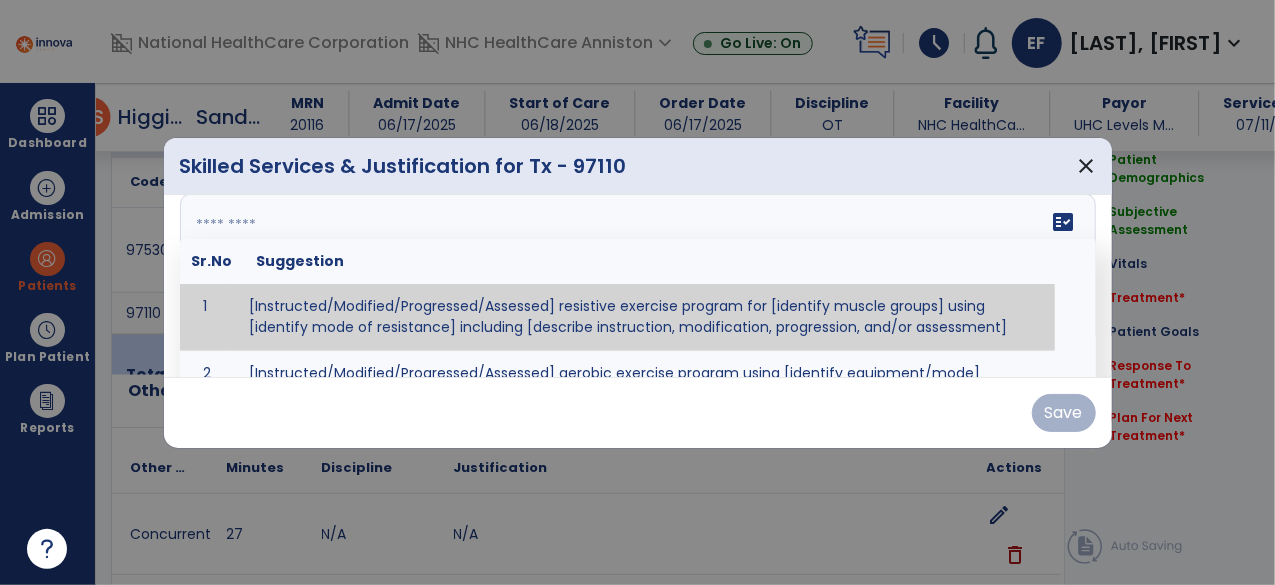 scroll, scrollTop: 21, scrollLeft: 0, axis: vertical 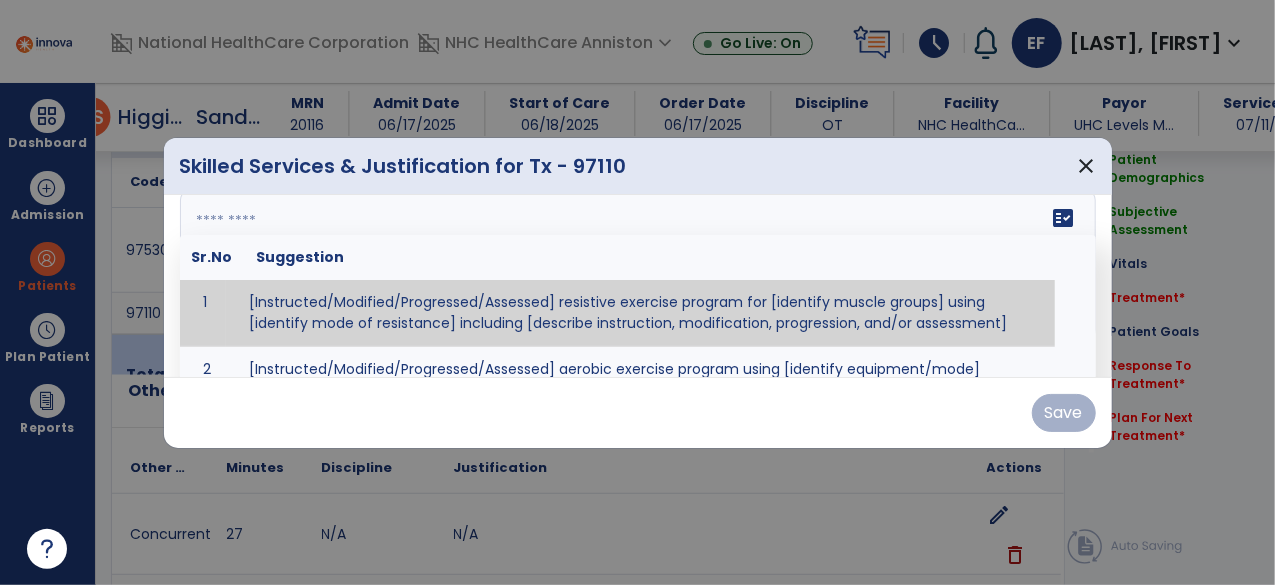 click at bounding box center [637, 292] 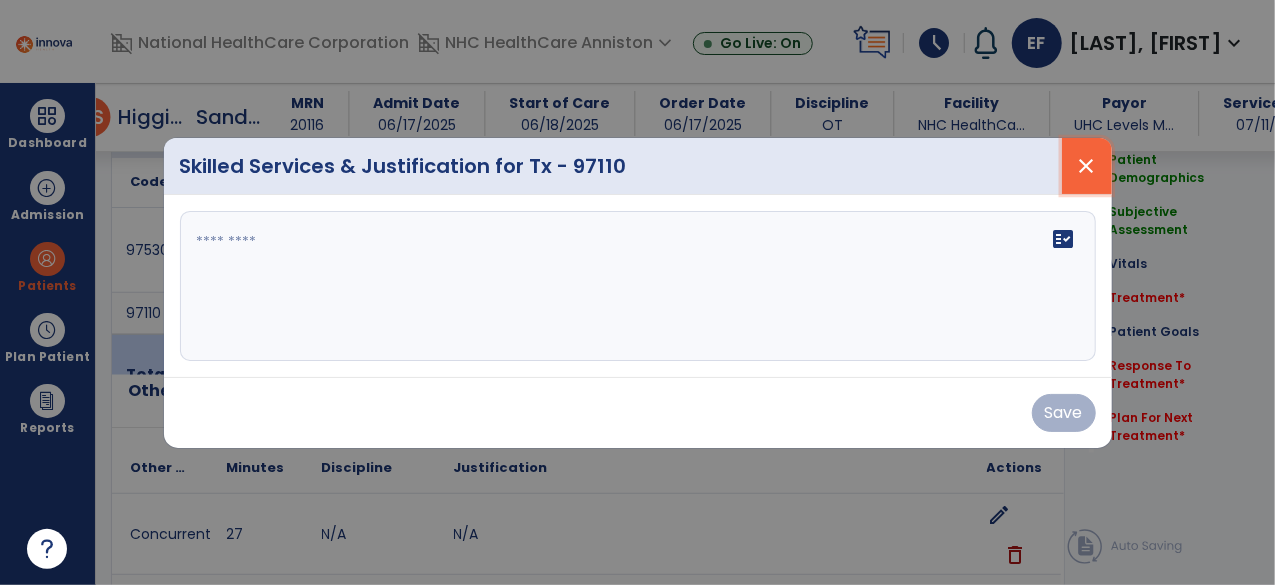 click on "close" at bounding box center [1087, 166] 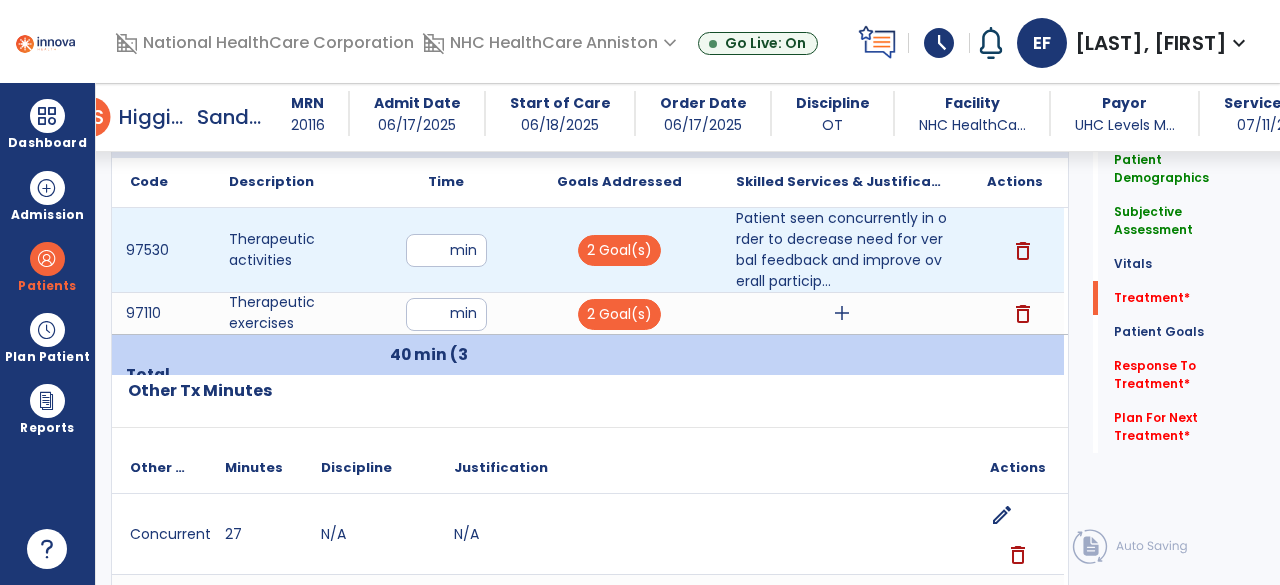 click on "**" at bounding box center (446, 250) 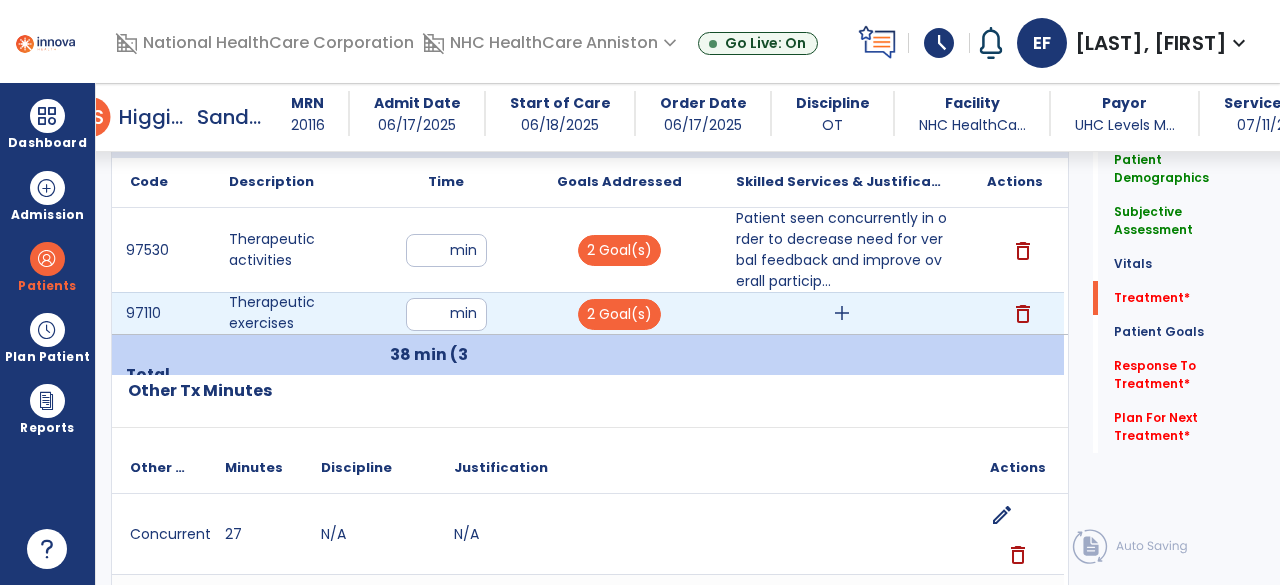 click on "**" at bounding box center [446, 314] 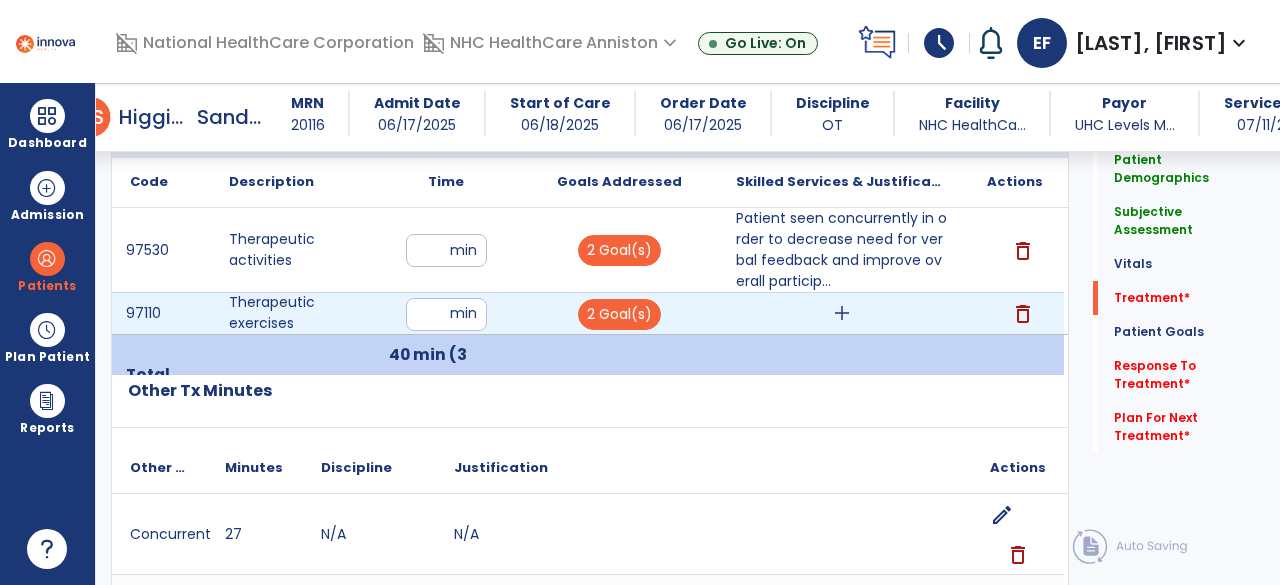 click on "add" at bounding box center [842, 313] 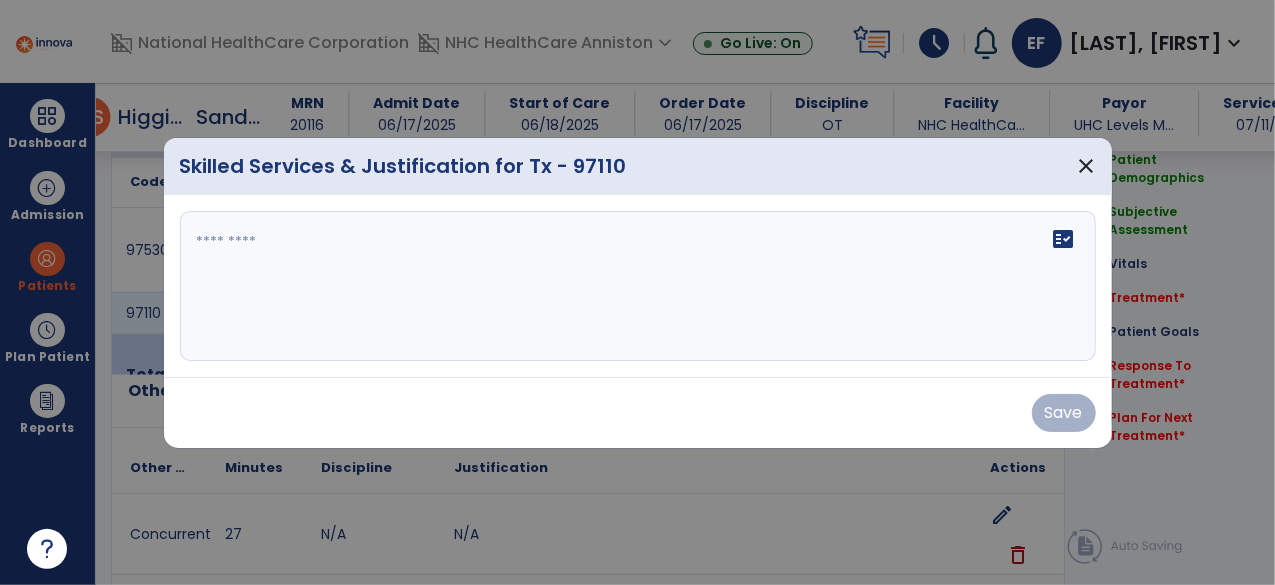 scroll, scrollTop: 1148, scrollLeft: 0, axis: vertical 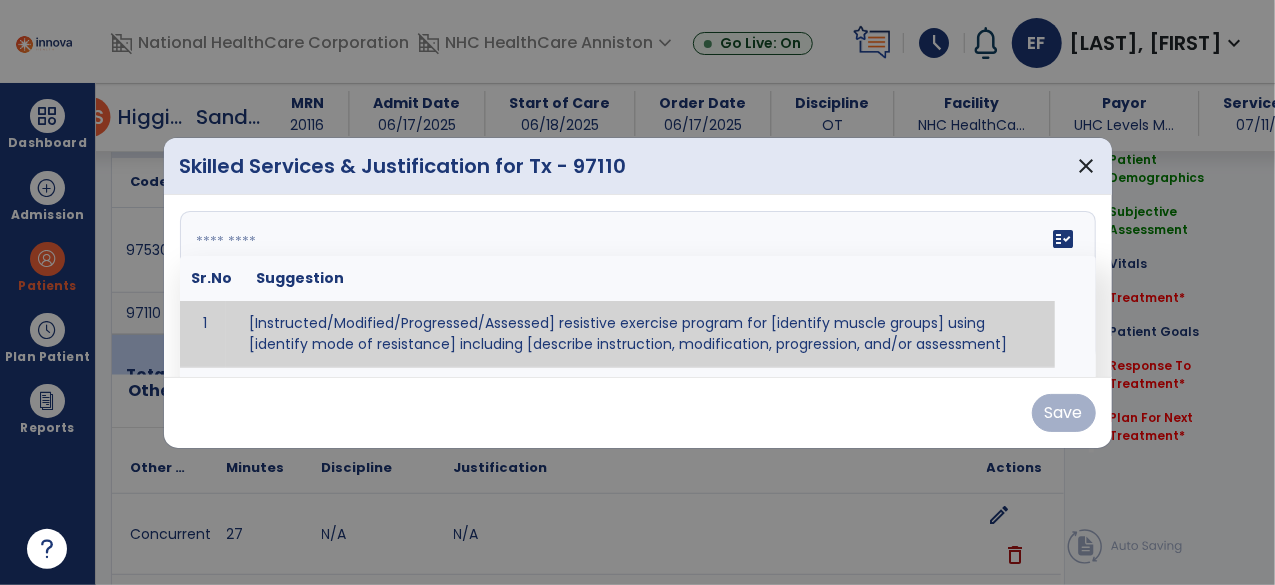 click on "fact_check  Sr.No Suggestion 1 [Instructed/Modified/Progressed/Assessed] resistive exercise program for [identify muscle groups] using [identify mode of resistance] including [describe instruction, modification, progression, and/or assessment] 2 [Instructed/Modified/Progressed/Assessed] aerobic exercise program using [identify equipment/mode] including [describe instruction, modification,progression, and/or assessment] 3 [Instructed/Modified/Progressed/Assessed] [PROM/A/AROM/AROM] program for [identify joint movements] using [contract-relax, over-pressure, inhibitory techniques, other] 4 [Assessed/Tested] aerobic capacity with administration of [aerobic capacity test]" at bounding box center (638, 286) 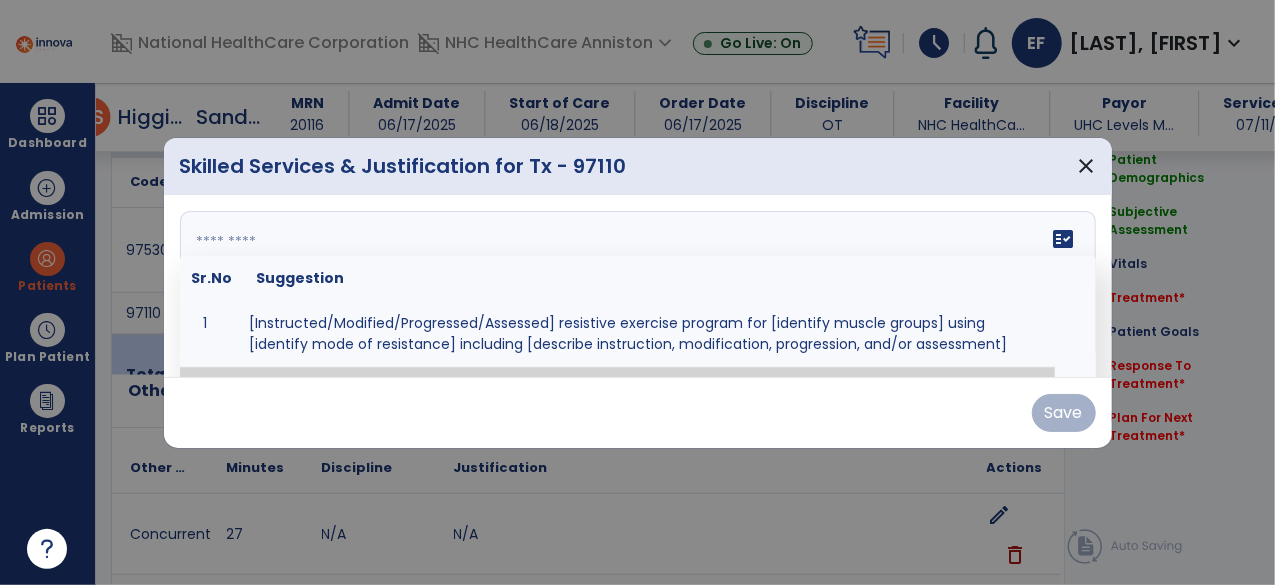 paste on "**********" 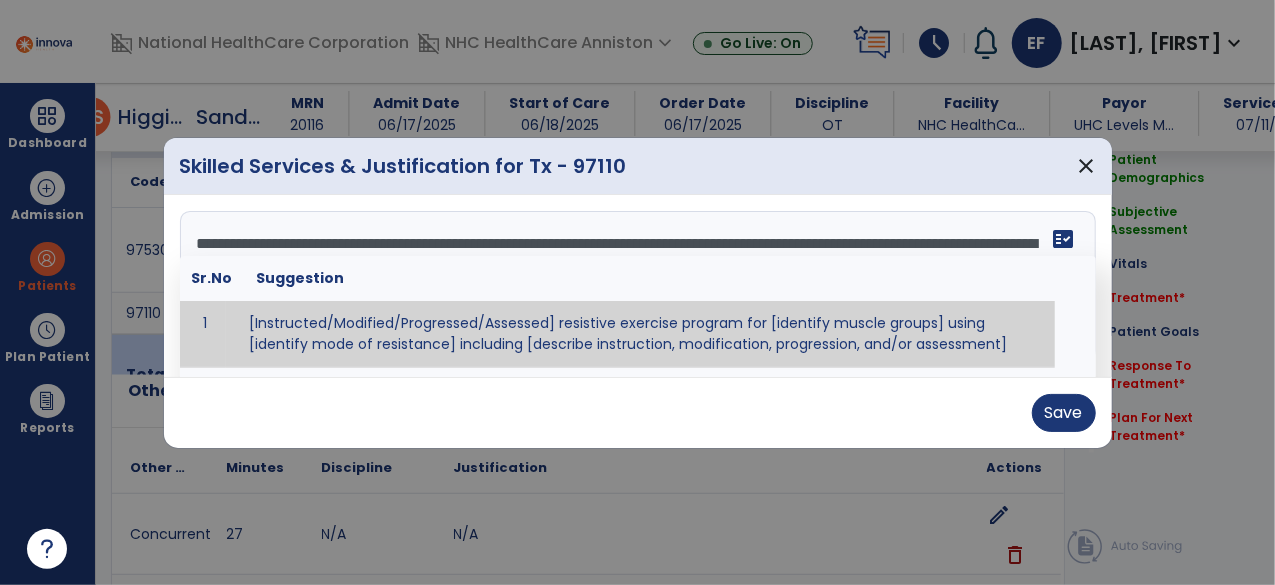 click on "**********" at bounding box center [636, 286] 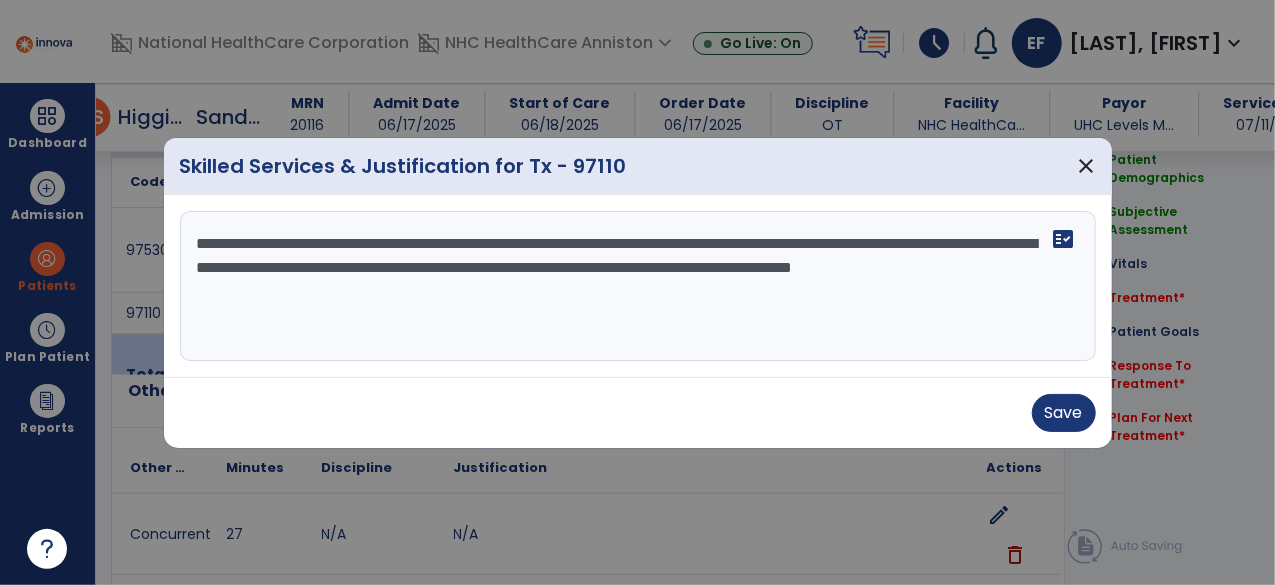 click on "**********" at bounding box center (638, 286) 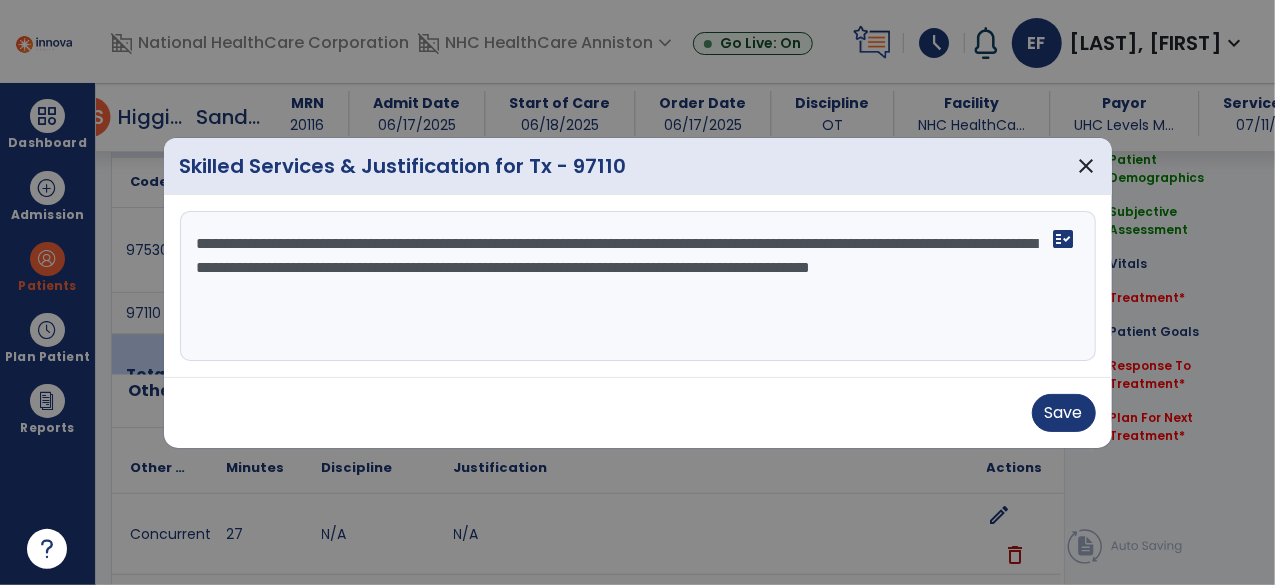 drag, startPoint x: 203, startPoint y: 268, endPoint x: 540, endPoint y: 263, distance: 337.03708 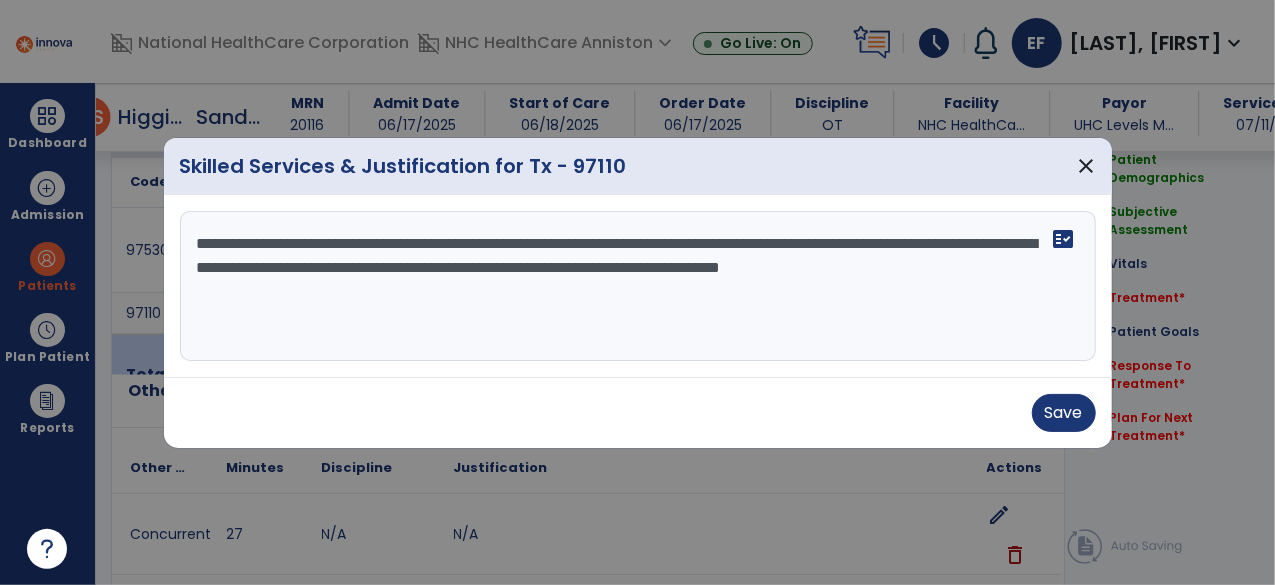 click on "**********" at bounding box center [638, 286] 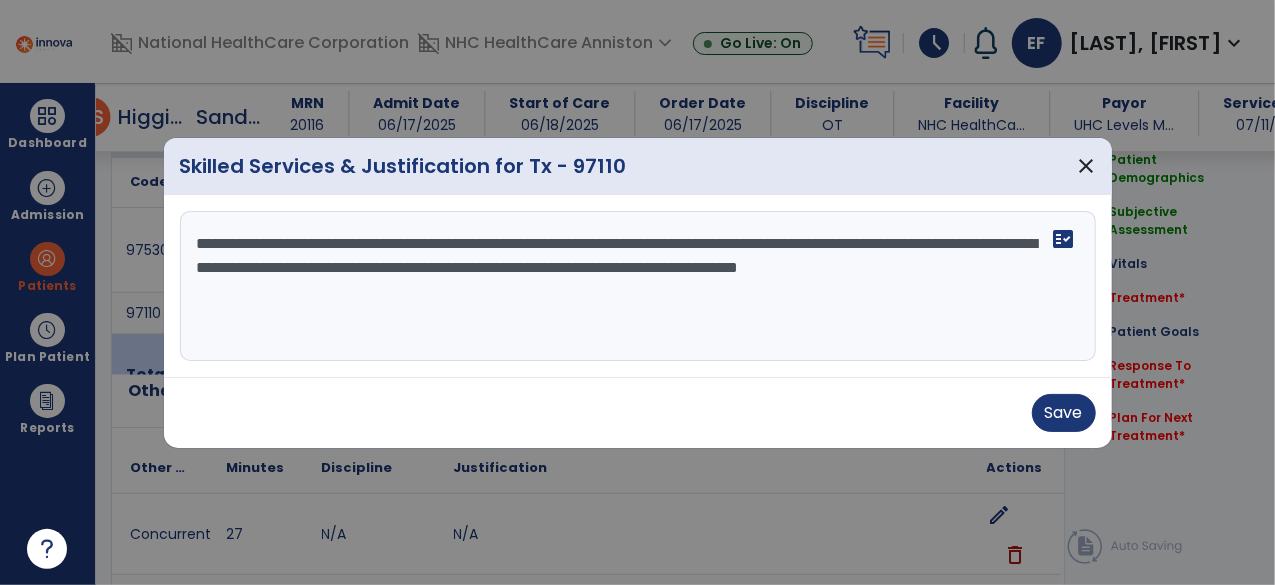 click on "**********" at bounding box center (638, 286) 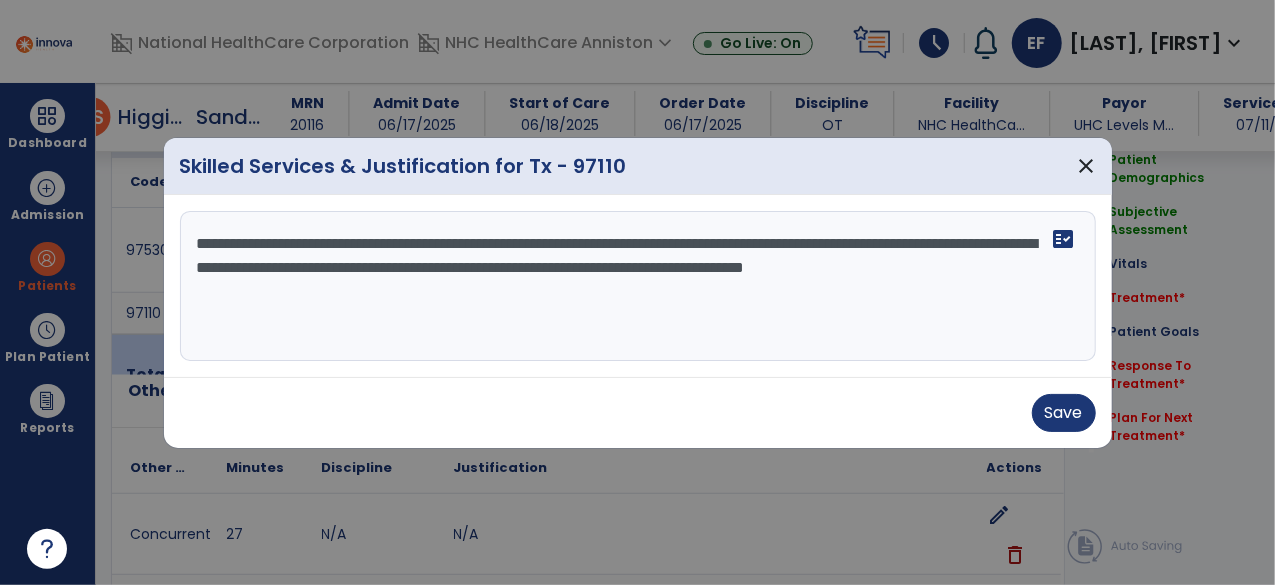 click on "**********" at bounding box center (638, 286) 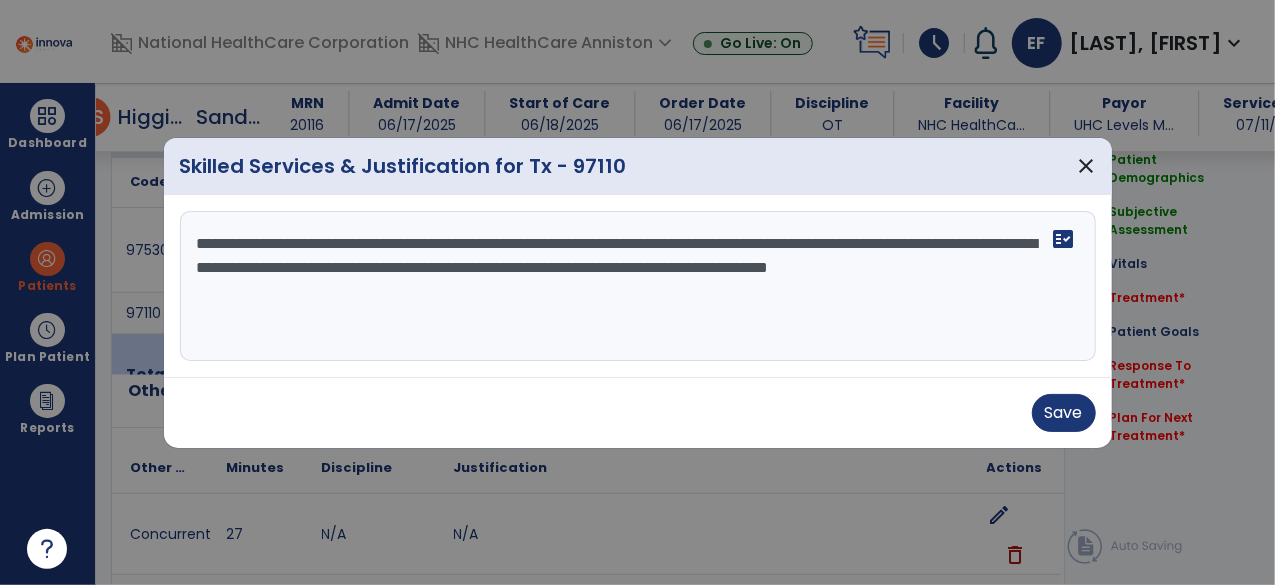 click on "**********" at bounding box center (638, 286) 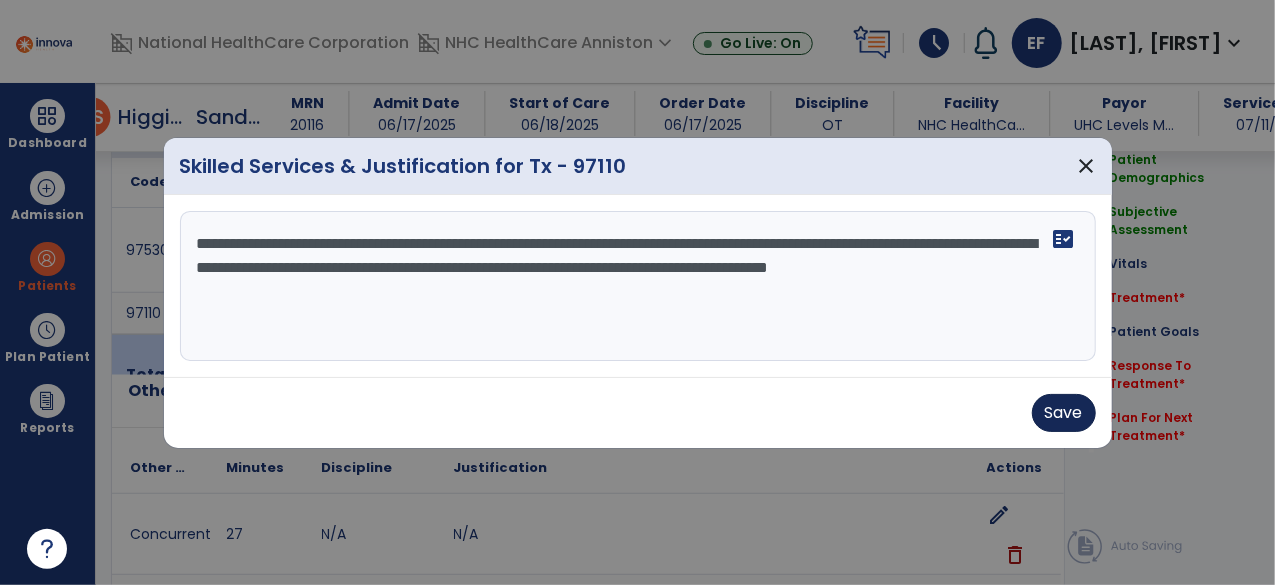 type on "**********" 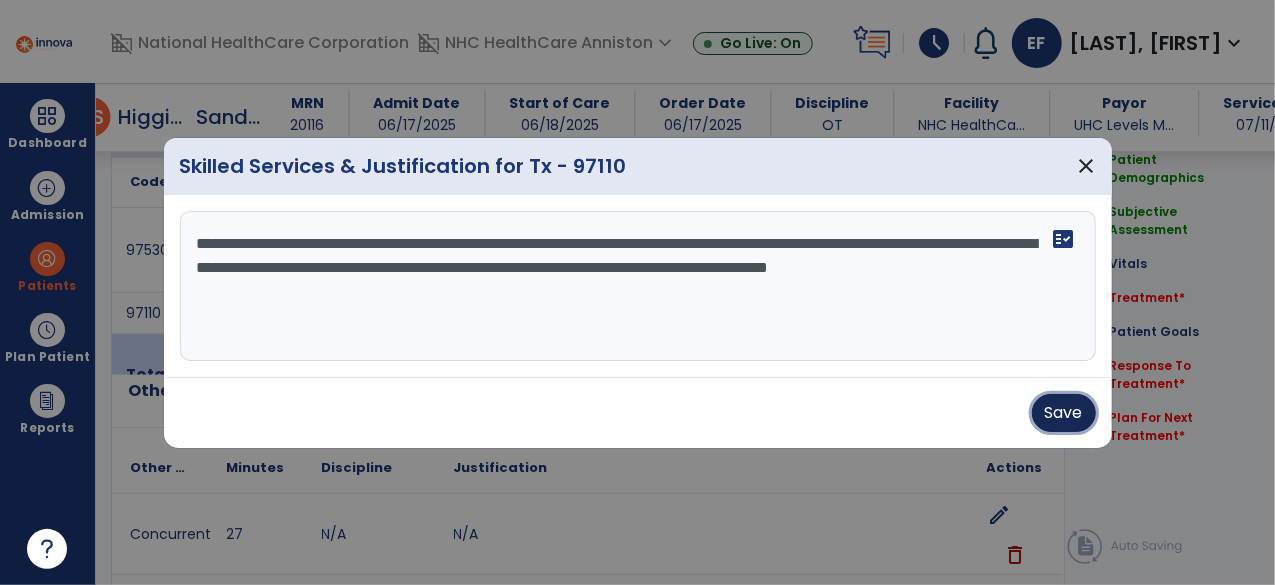 click on "Save" at bounding box center [1064, 413] 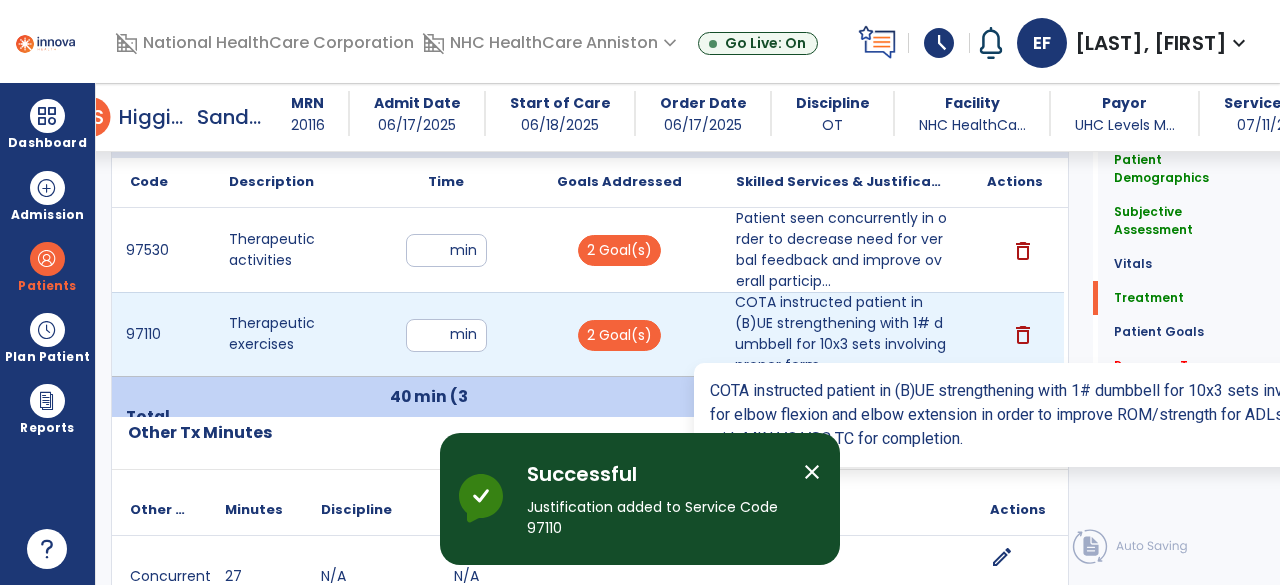 click on "COTA instructed patient in (B)UE strengthening with 1# dumbbell for 10x3 sets involving proper form ..." at bounding box center (841, 334) 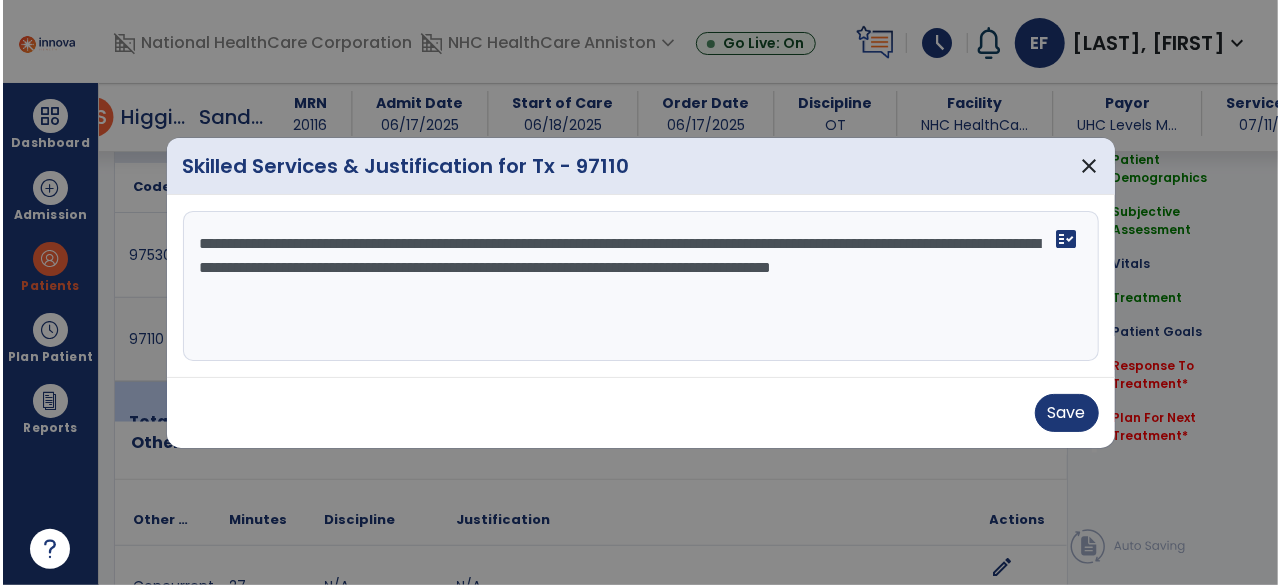 scroll, scrollTop: 1148, scrollLeft: 0, axis: vertical 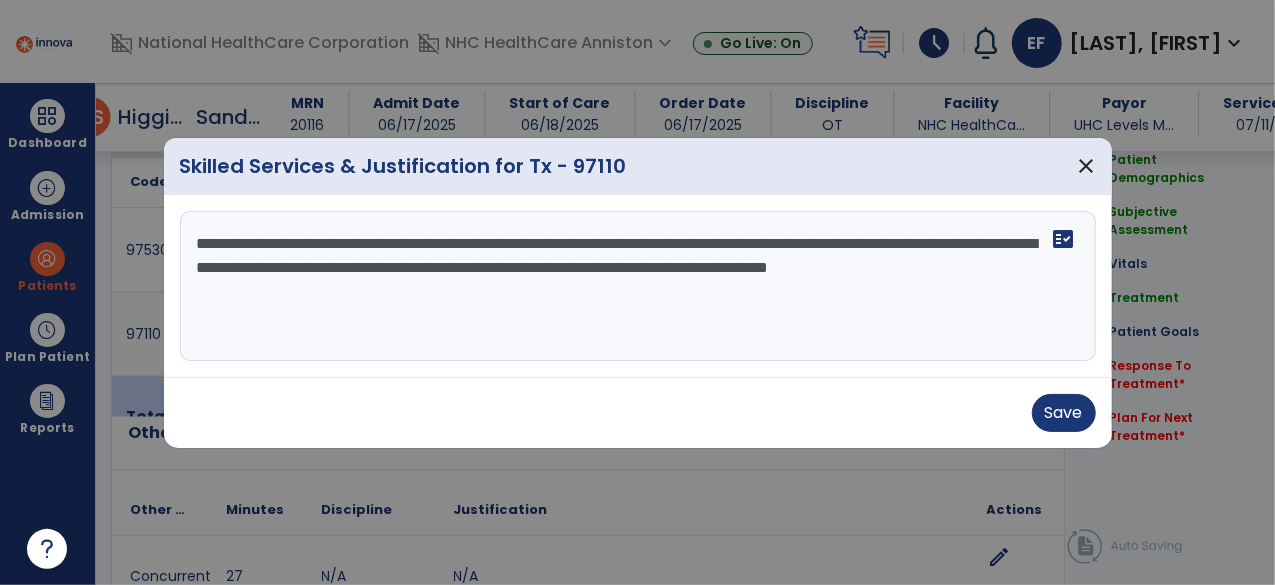 click on "**********" at bounding box center [638, 286] 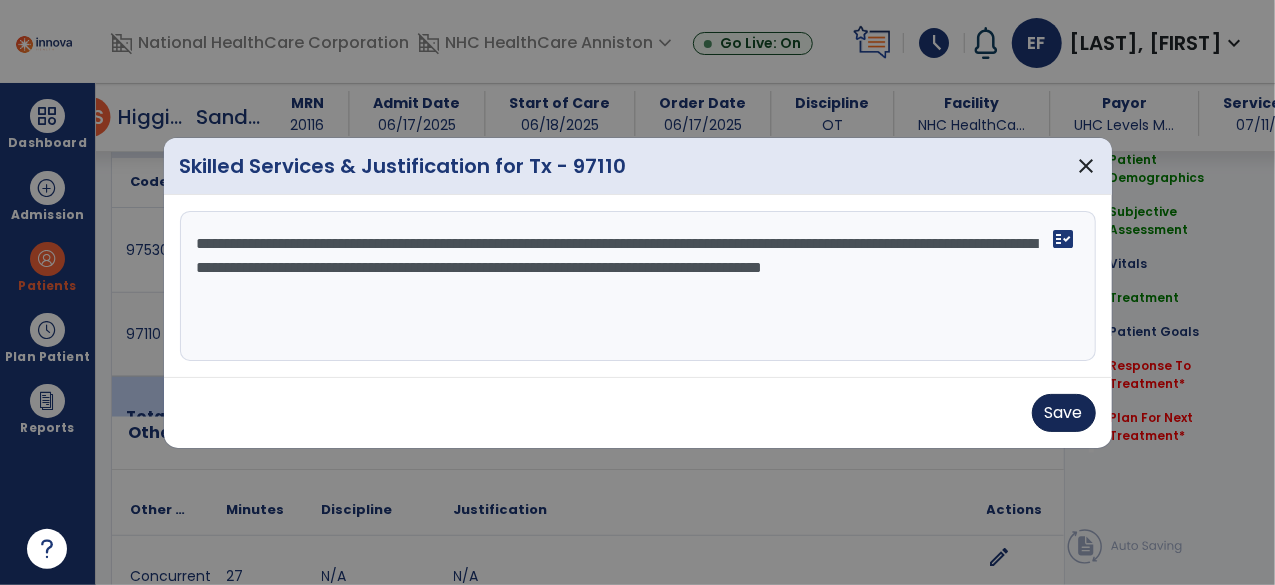 type on "**********" 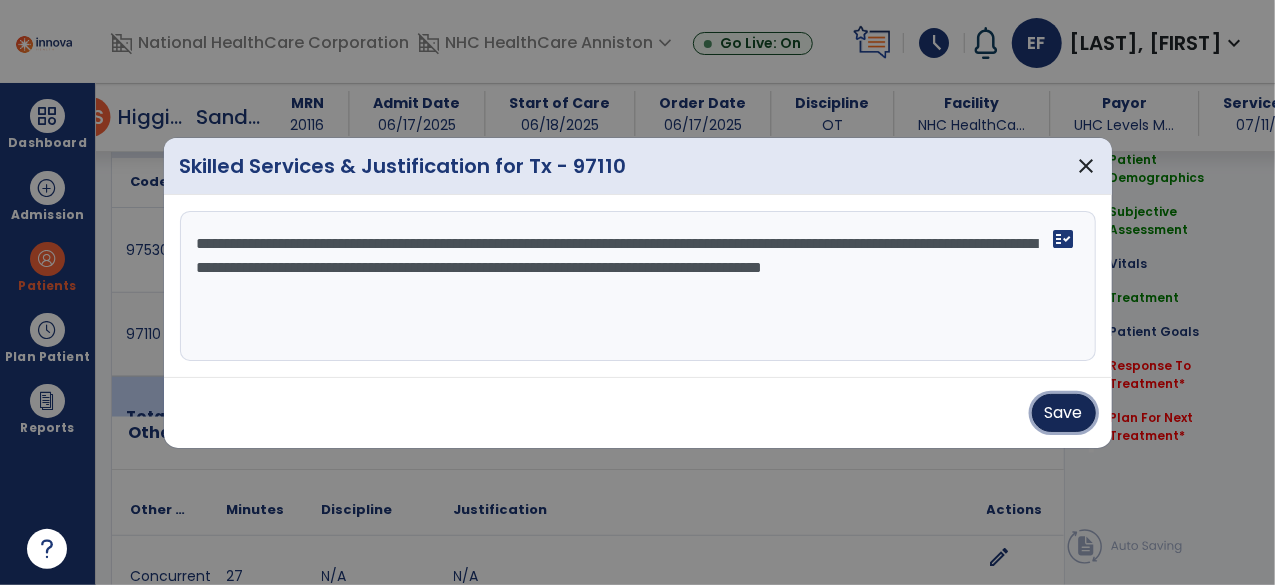 click on "Save" at bounding box center (1064, 413) 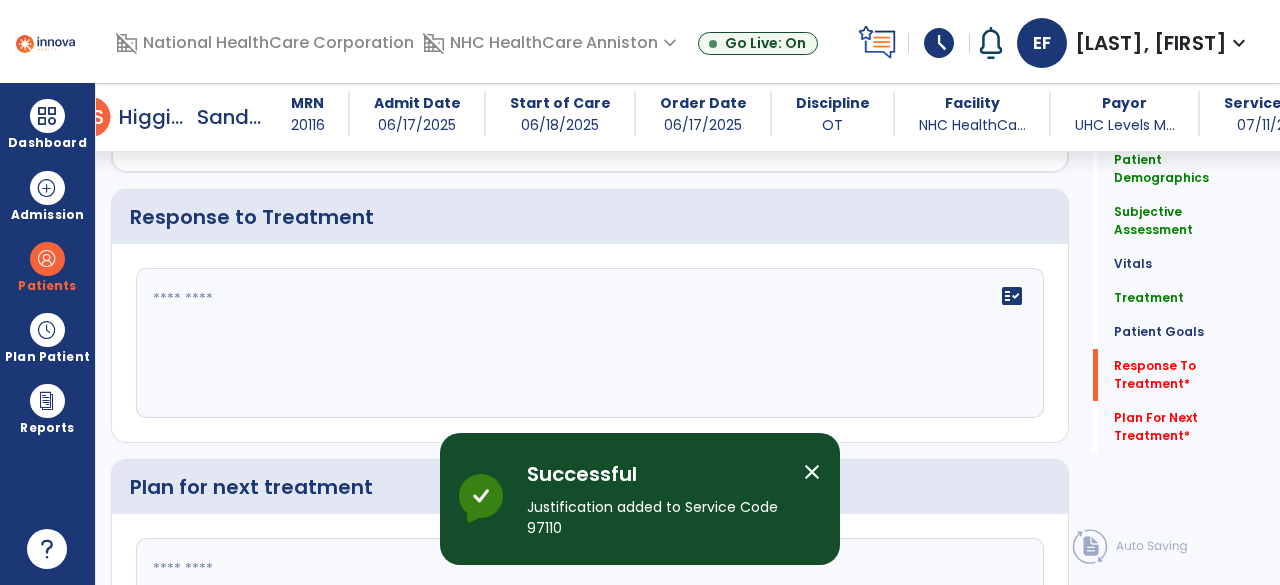 scroll, scrollTop: 2695, scrollLeft: 0, axis: vertical 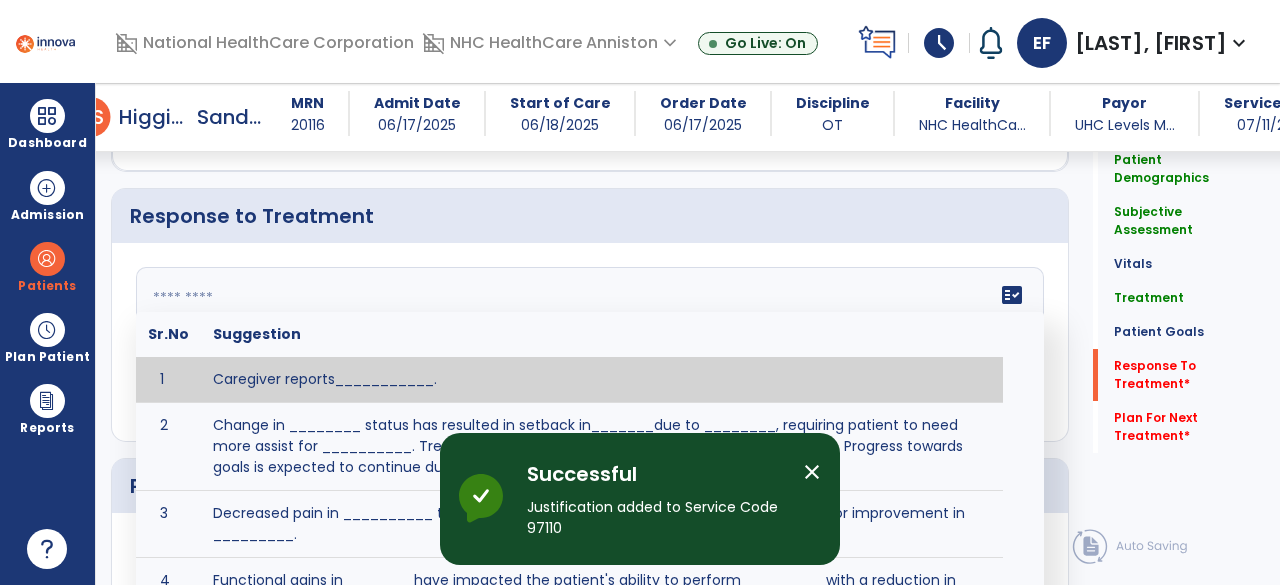 click on "fact_check  Sr.No Suggestion 1 Caregiver reports___________. 2 Change in ________ status has resulted in setback in_______due to ________, requiring patient to need more assist for __________.   Treatment plan adjustments to be made include________.  Progress towards goals is expected to continue due to_________. 3 Decreased pain in __________ to [LEVEL] in response to [MODALITY/TREATMENT] allows for improvement in _________. 4 Functional gains in _______ have impacted the patient's ability to perform_________ with a reduction in assist levels to_________. 5 Functional progress this week has been significant due to__________. 6 Gains in ________ have improved the patient's ability to perform ______with decreased levels of assist to___________. 7 Improvement in ________allows patient to tolerate higher levels of challenges in_________. 8 Pain in [AREA] has decreased to [LEVEL] in response to [TREATMENT/MODALITY], allowing fore ease in completing__________. 9 10 11 12 13 14 15 16 17 18 19 20 21" 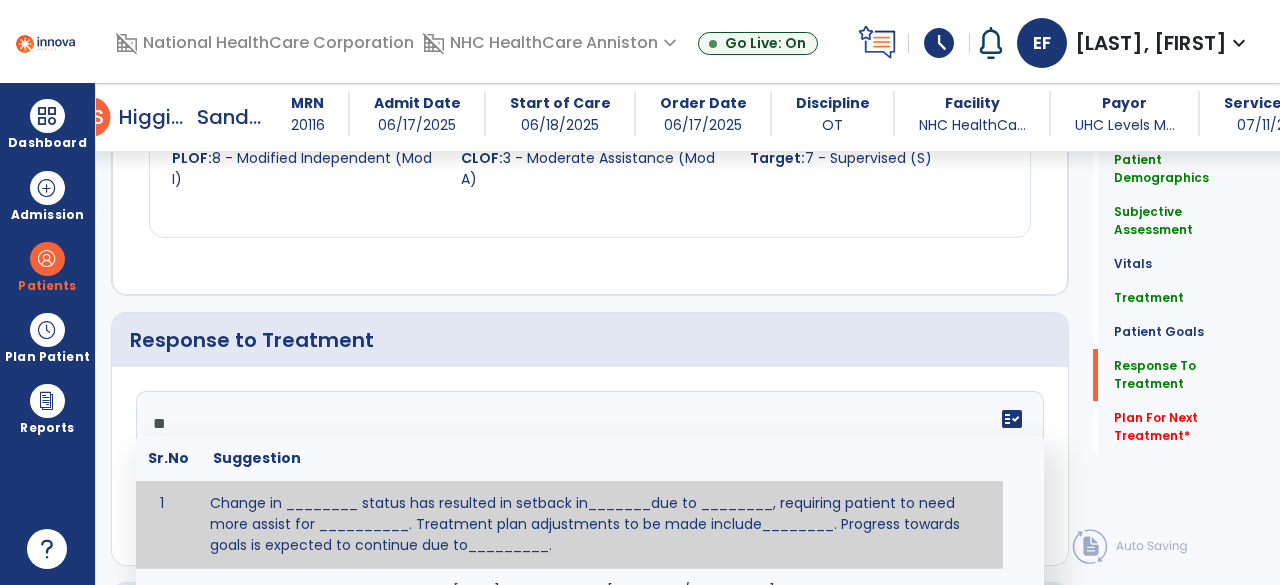 scroll, scrollTop: 2695, scrollLeft: 0, axis: vertical 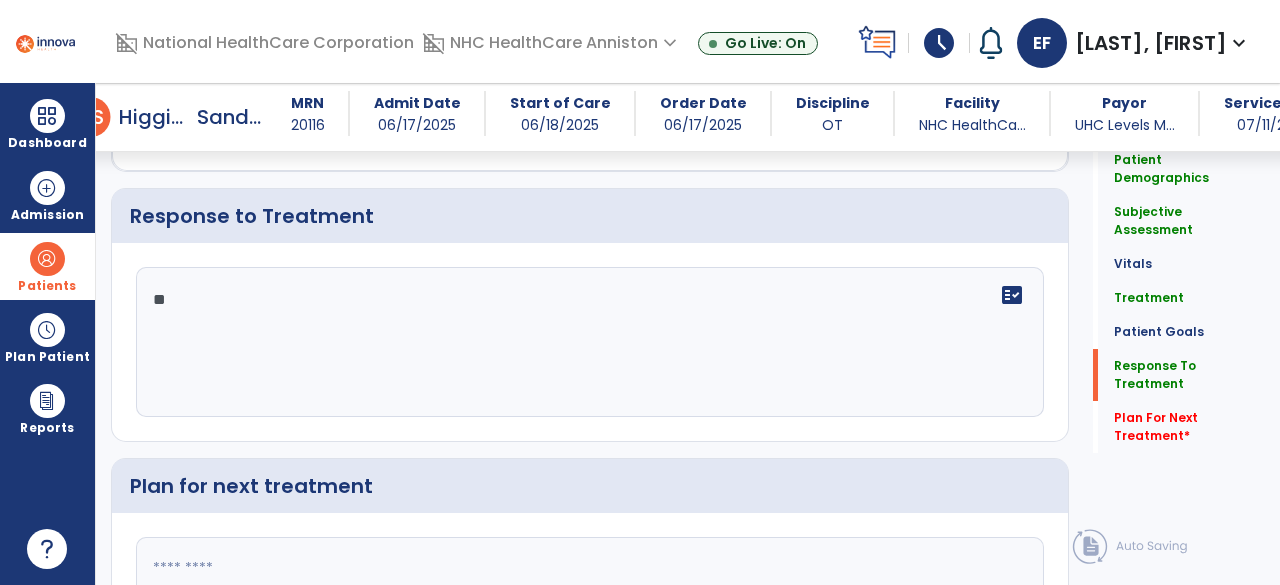 click on "Patients" at bounding box center (47, 286) 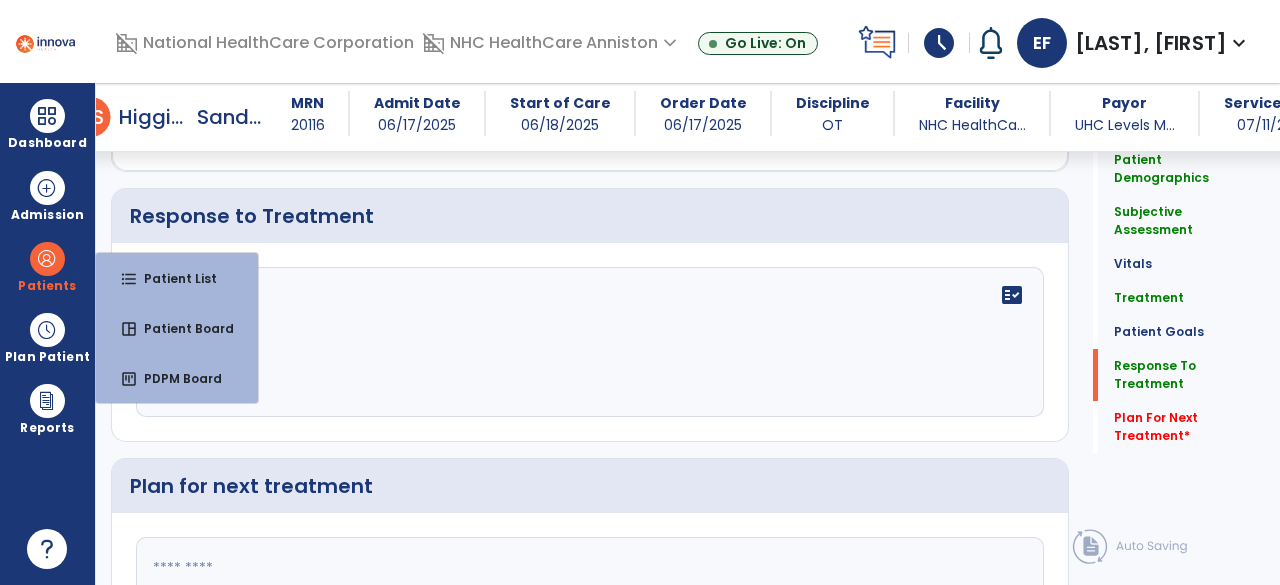 click on "**" 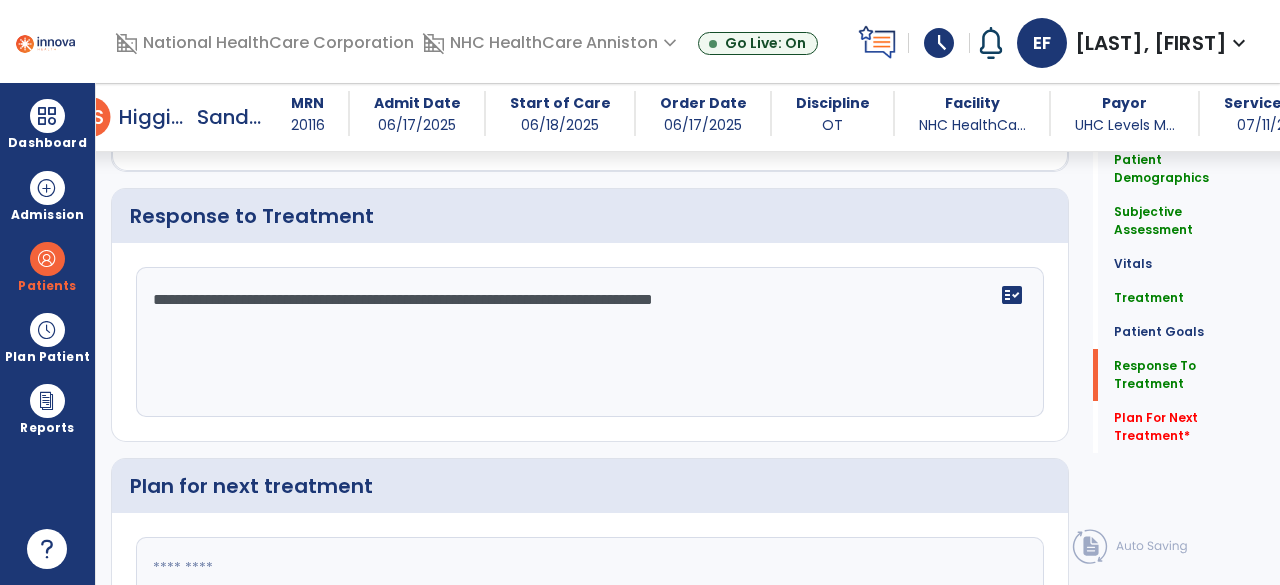 scroll, scrollTop: 2878, scrollLeft: 0, axis: vertical 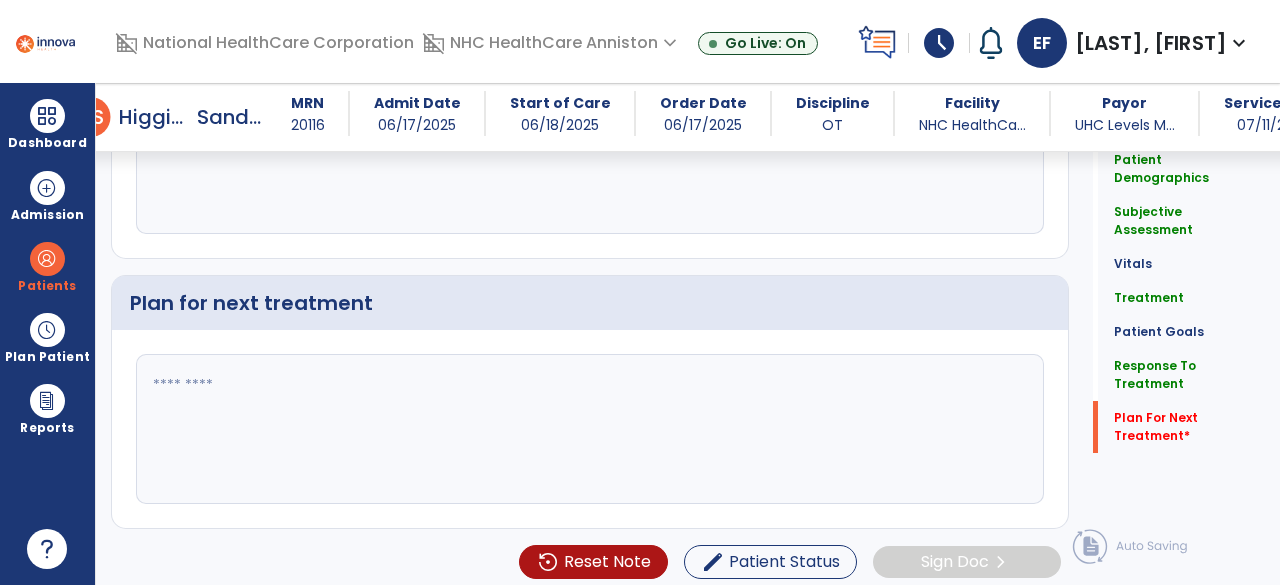 type on "**********" 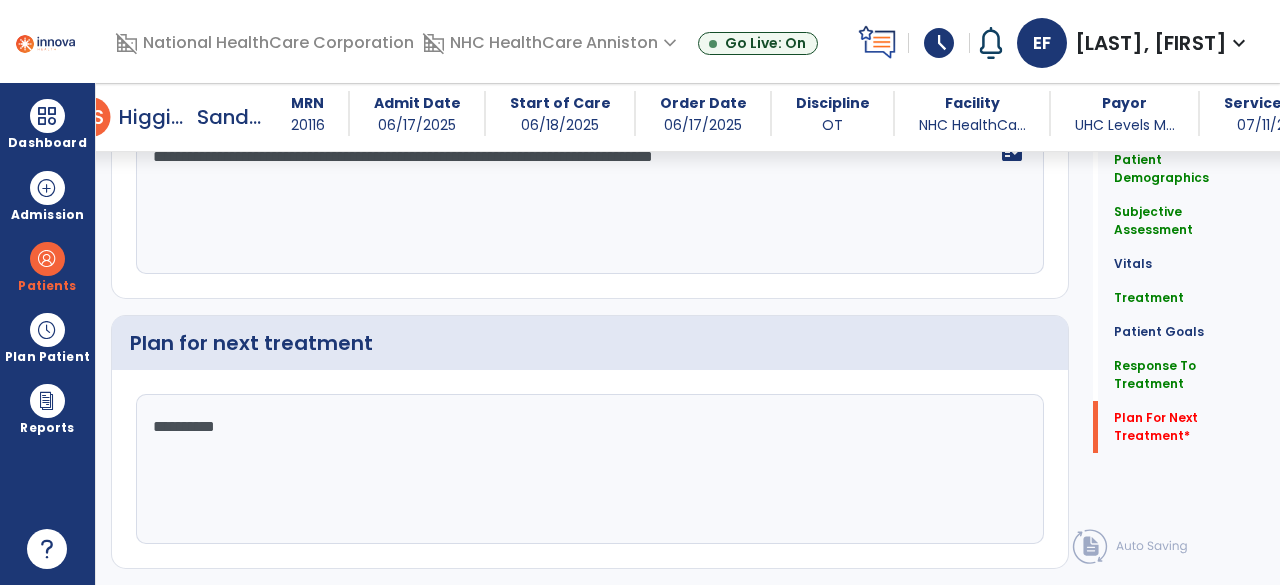 scroll, scrollTop: 2878, scrollLeft: 0, axis: vertical 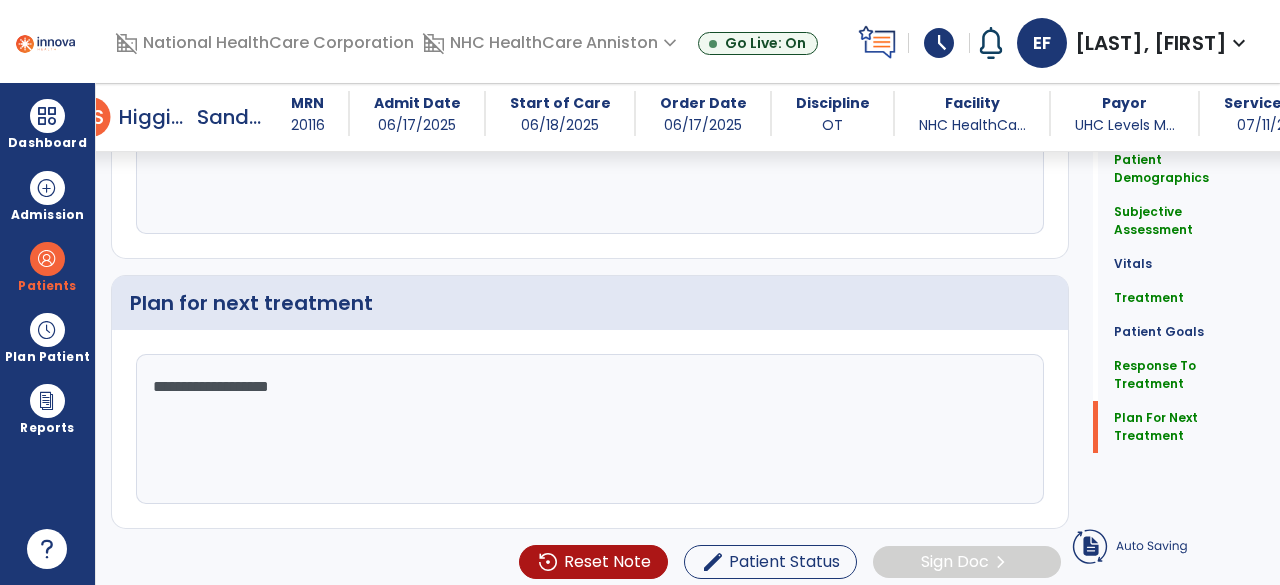 click on "**********" 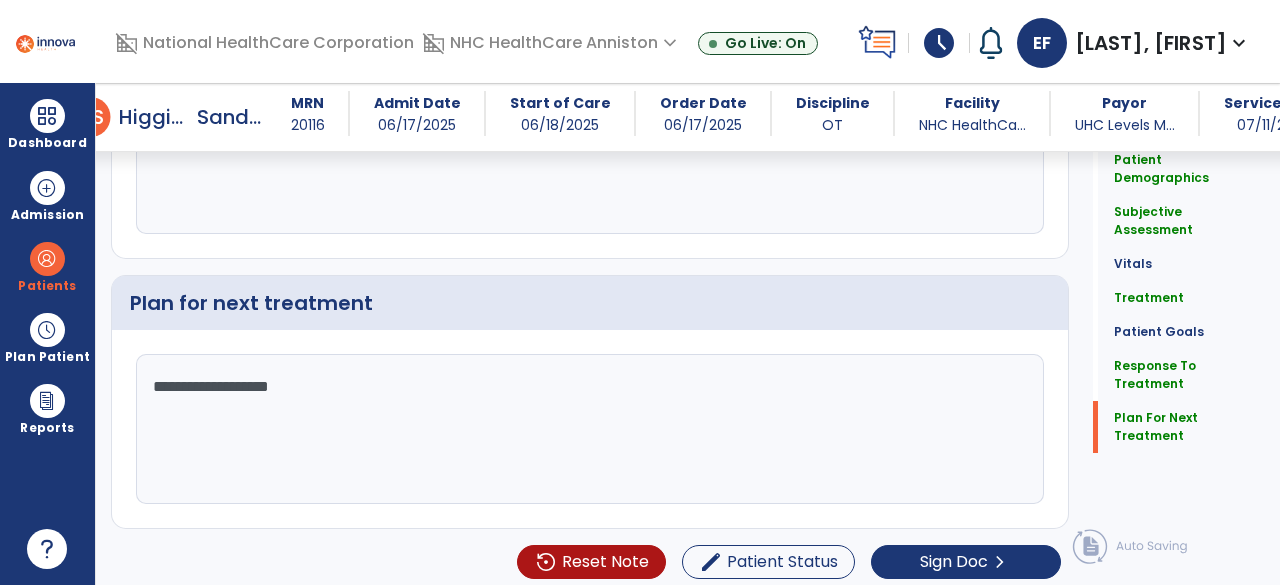 click on "**********" 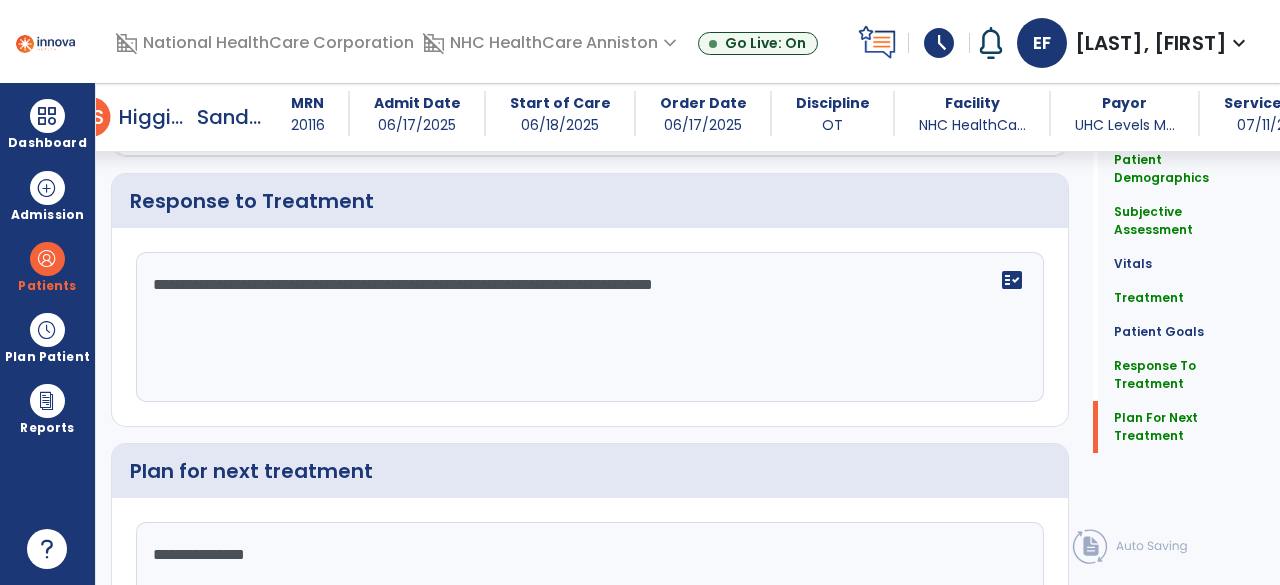 scroll, scrollTop: 2878, scrollLeft: 0, axis: vertical 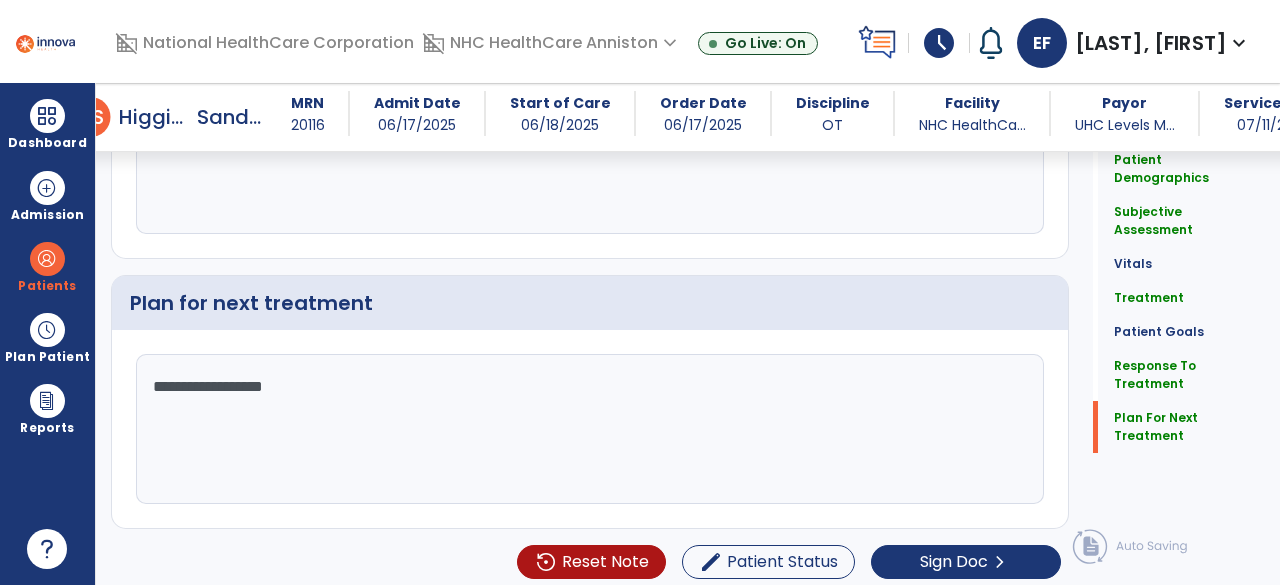 click on "**********" 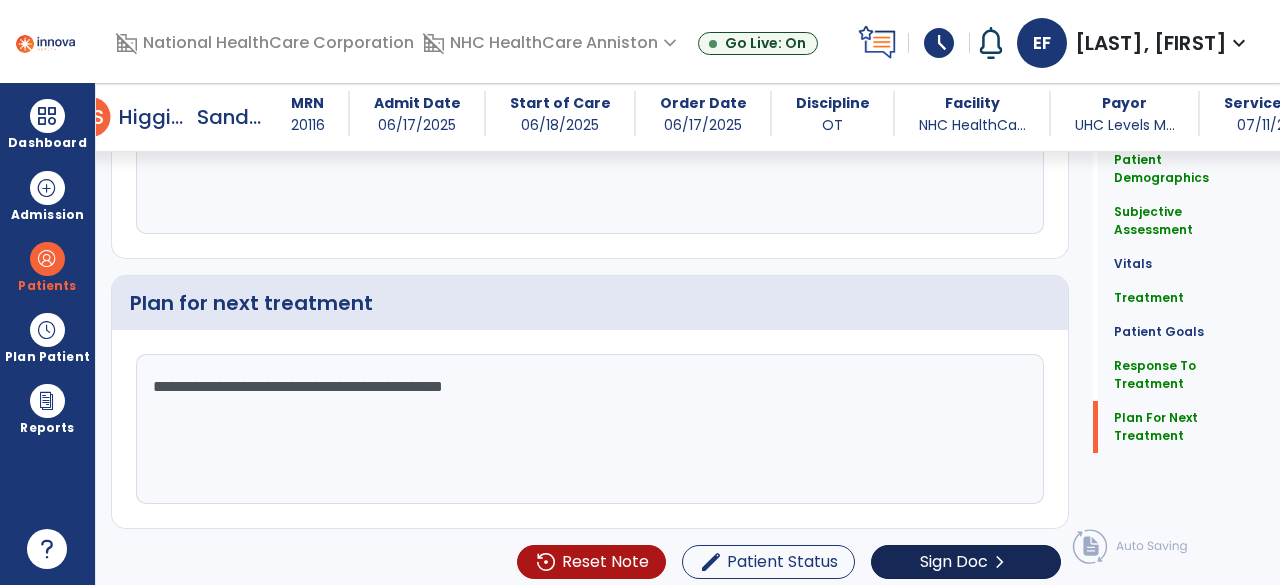 type on "**********" 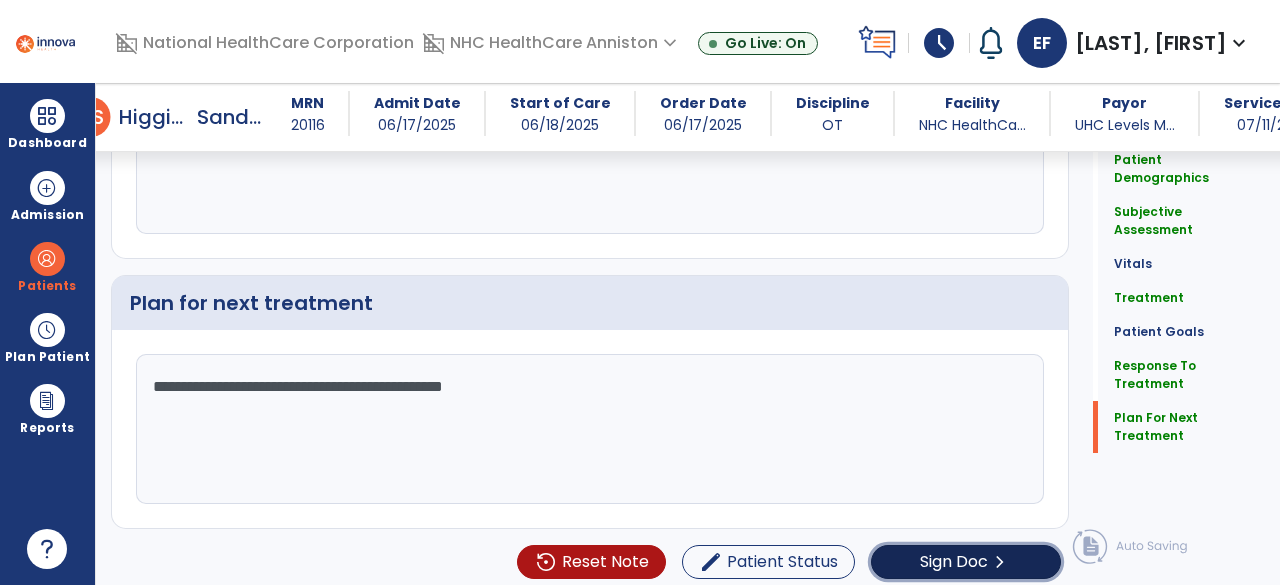 click on "Sign Doc" 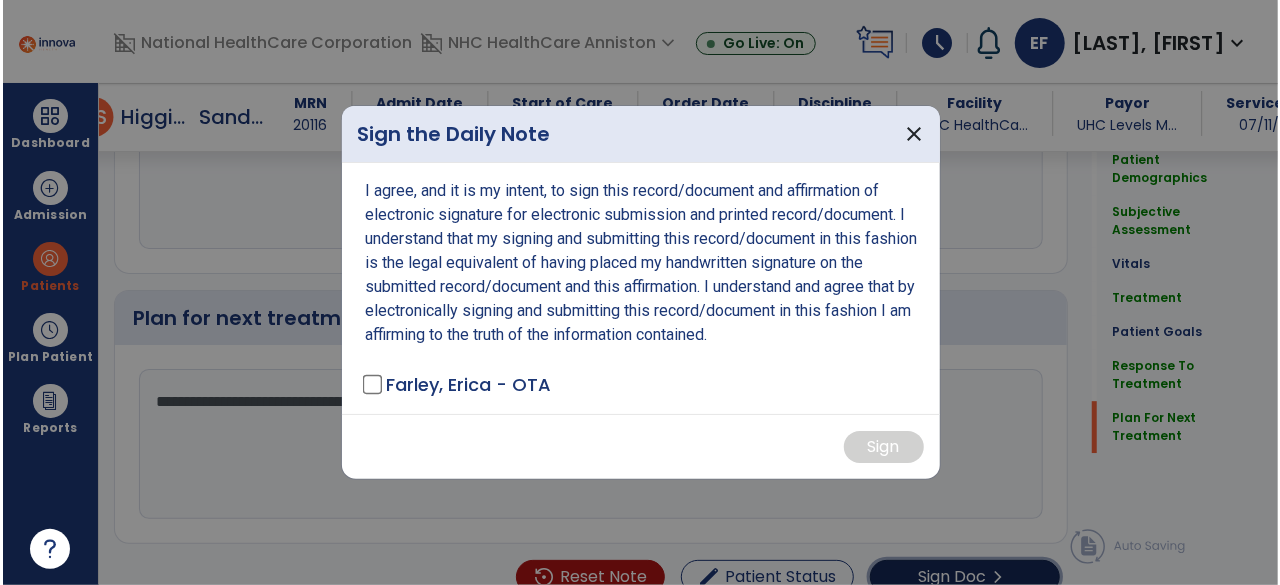 scroll, scrollTop: 2878, scrollLeft: 0, axis: vertical 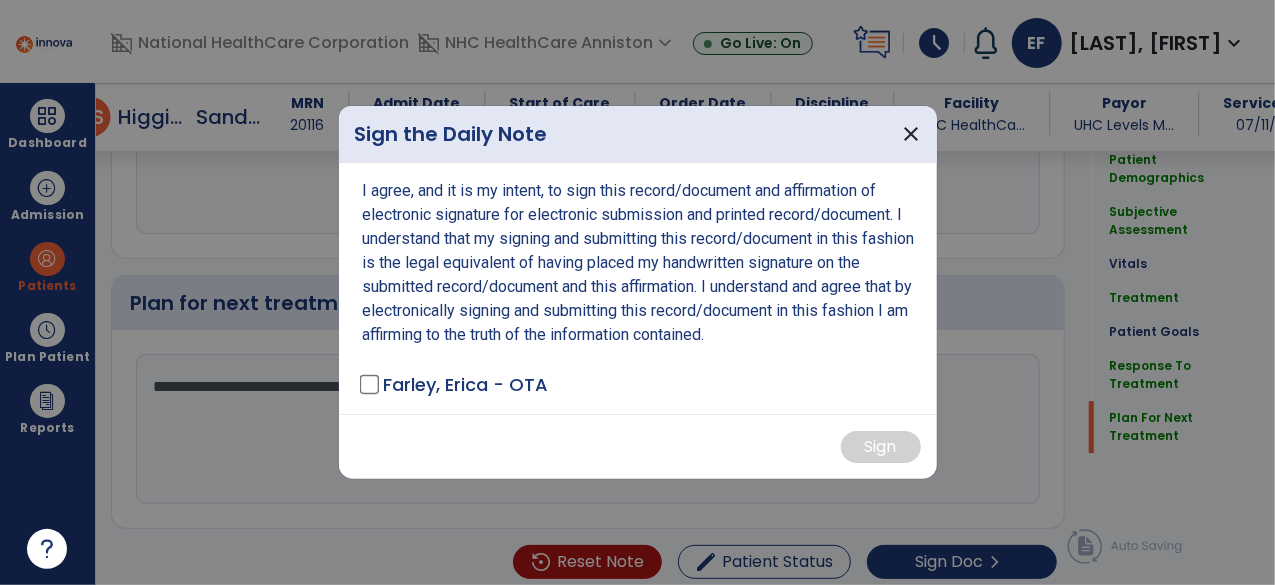 click on "I agree, and it is my intent, to sign this record/document and affirmation of electronic signature for electronic submission and printed record/document. I understand that my signing and submitting this record/document in this fashion is the legal equivalent of having placed my handwritten signature on the submitted record/document and this affirmation. I understand and agree that by electronically signing and submitting this record/document in this fashion I am affirming to the truth of the information contained.  Farley, Erica  - OTA" at bounding box center (638, 288) 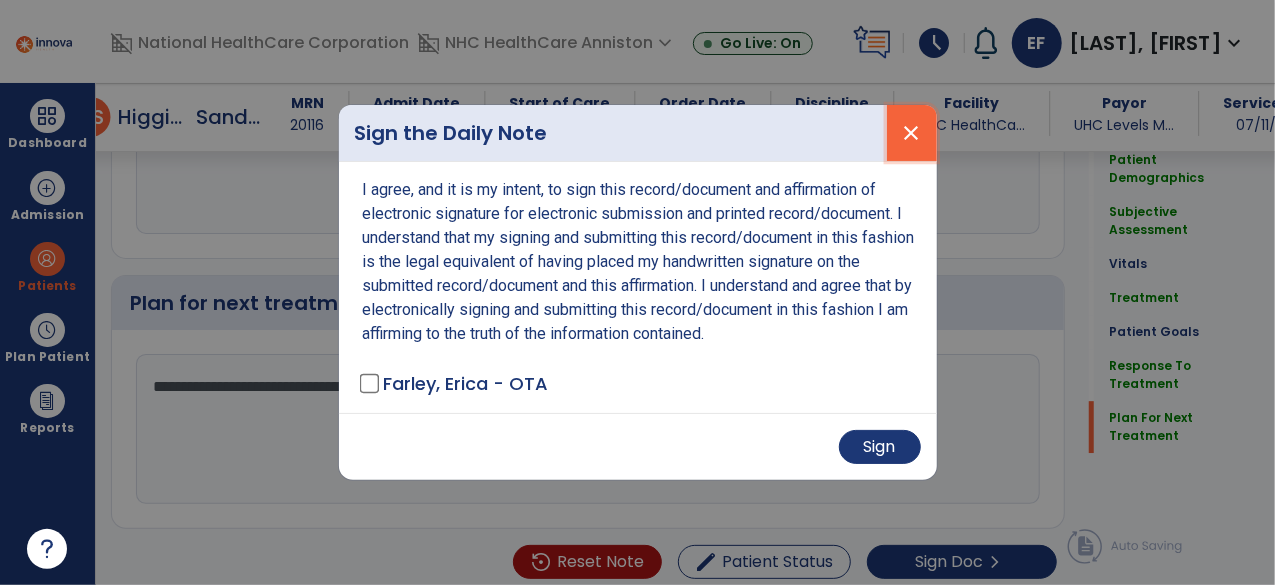 click on "close" at bounding box center [912, 133] 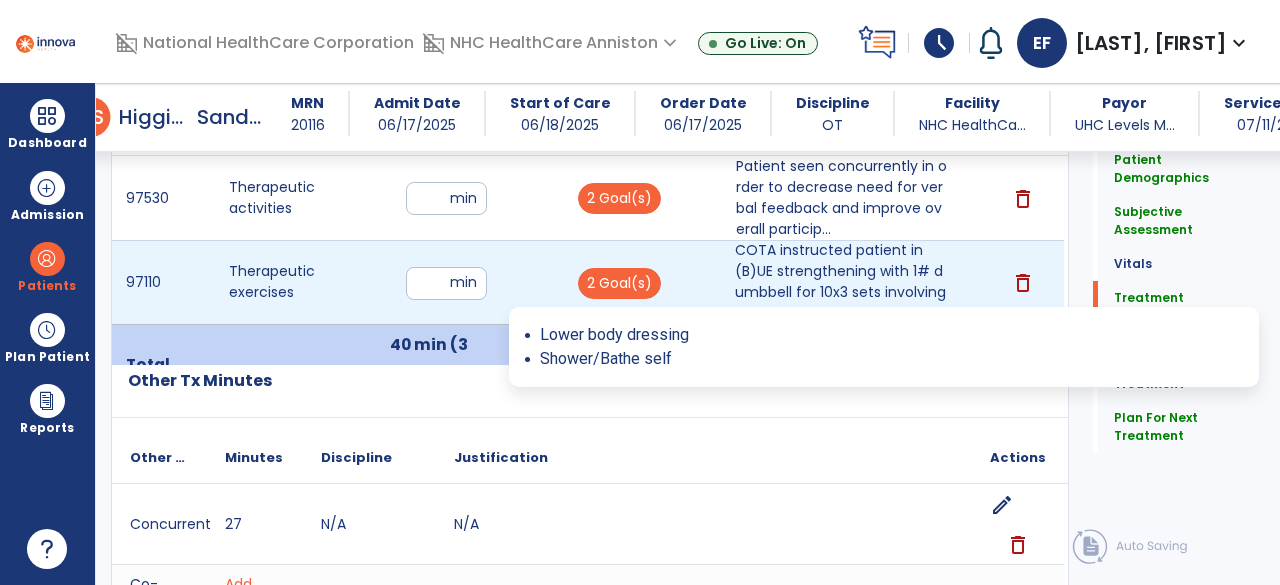scroll, scrollTop: 1166, scrollLeft: 0, axis: vertical 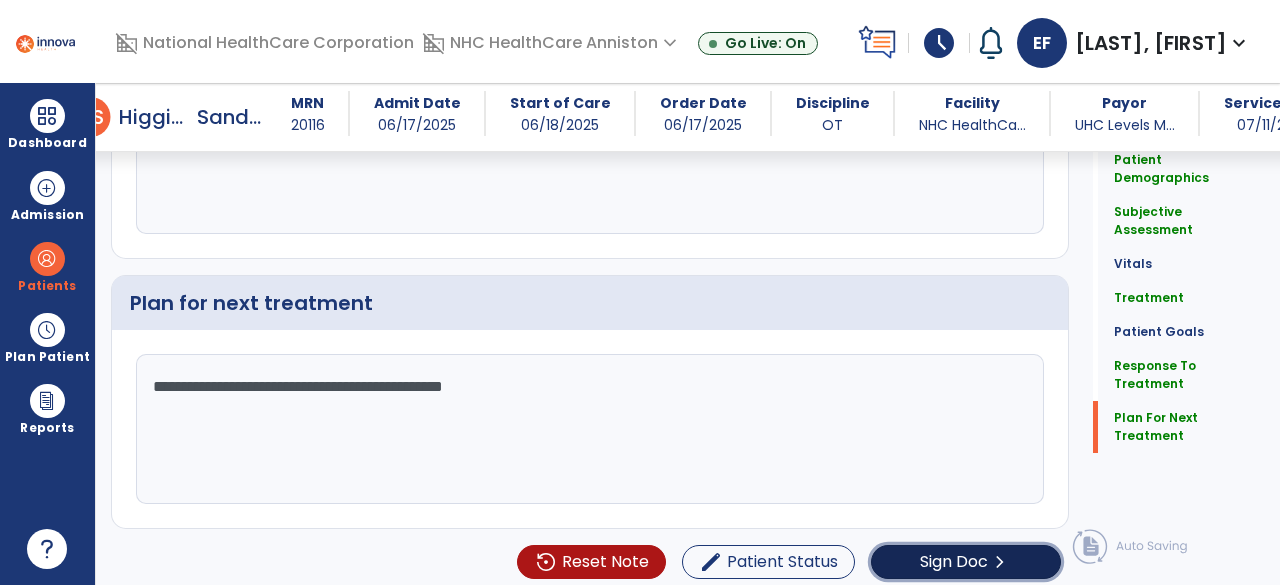 click on "Sign Doc" 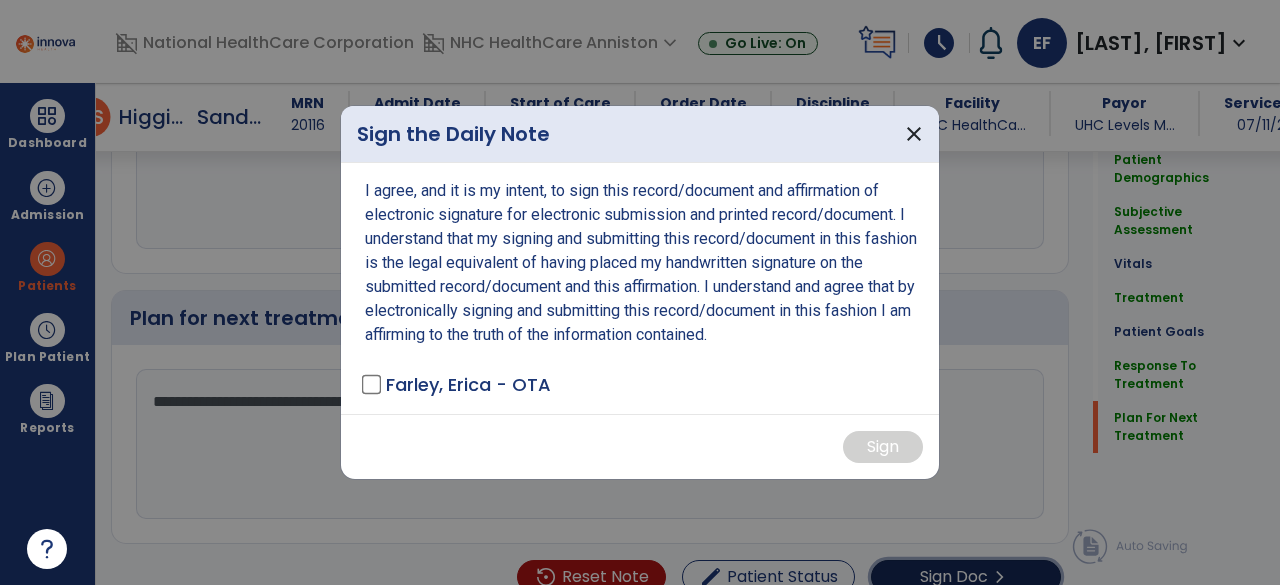 scroll, scrollTop: 2878, scrollLeft: 0, axis: vertical 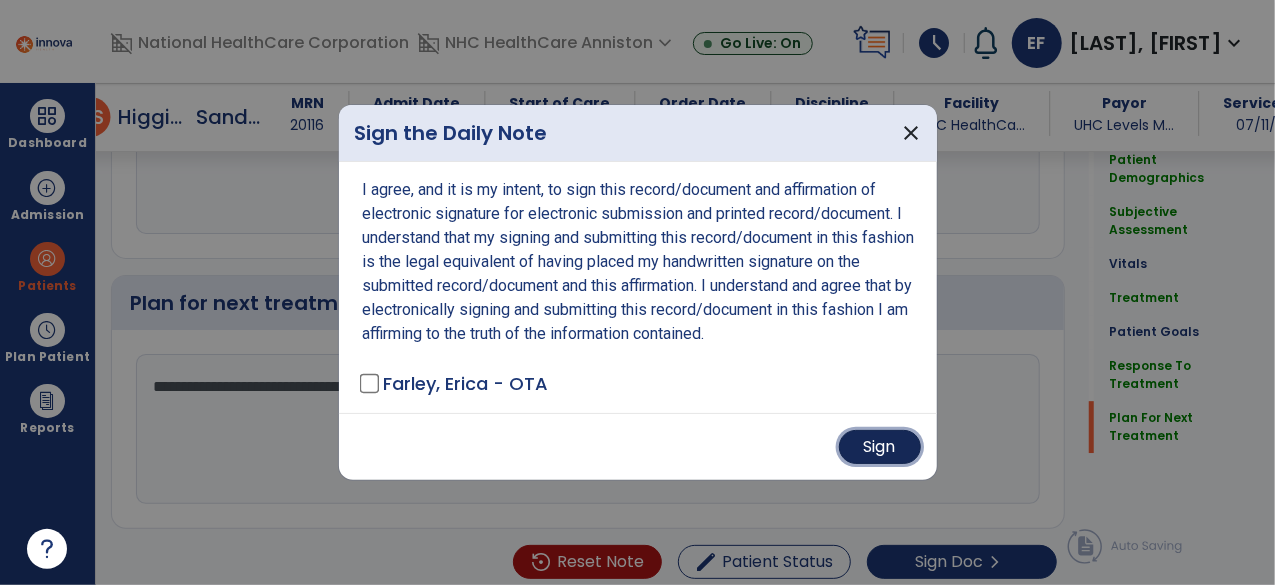 click on "Sign" at bounding box center [880, 447] 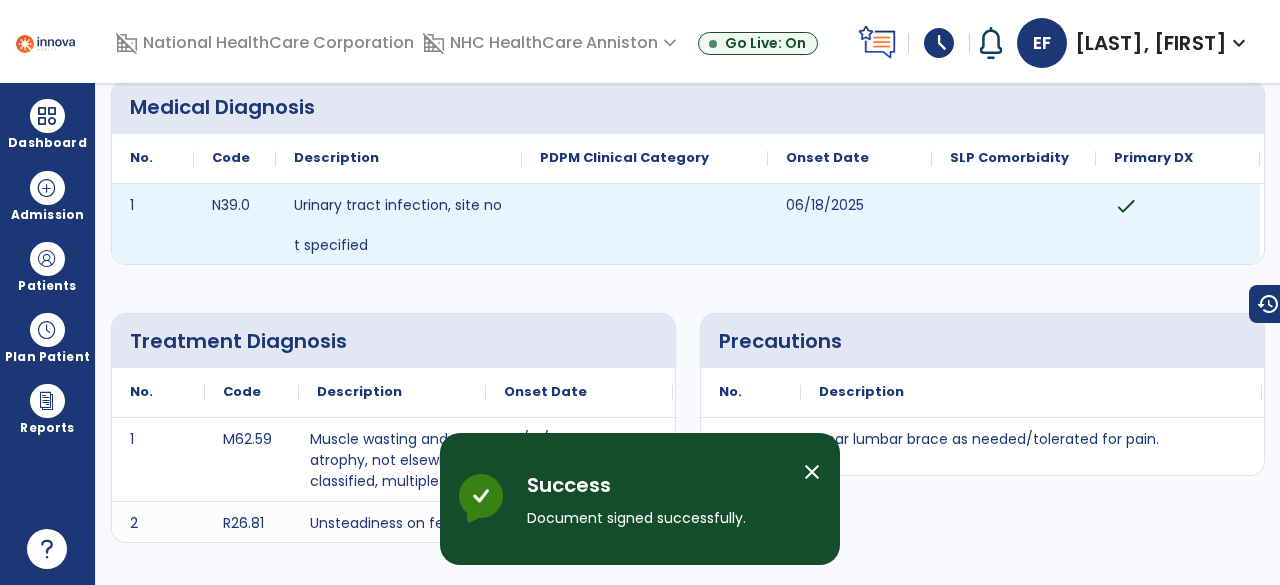 scroll, scrollTop: 0, scrollLeft: 0, axis: both 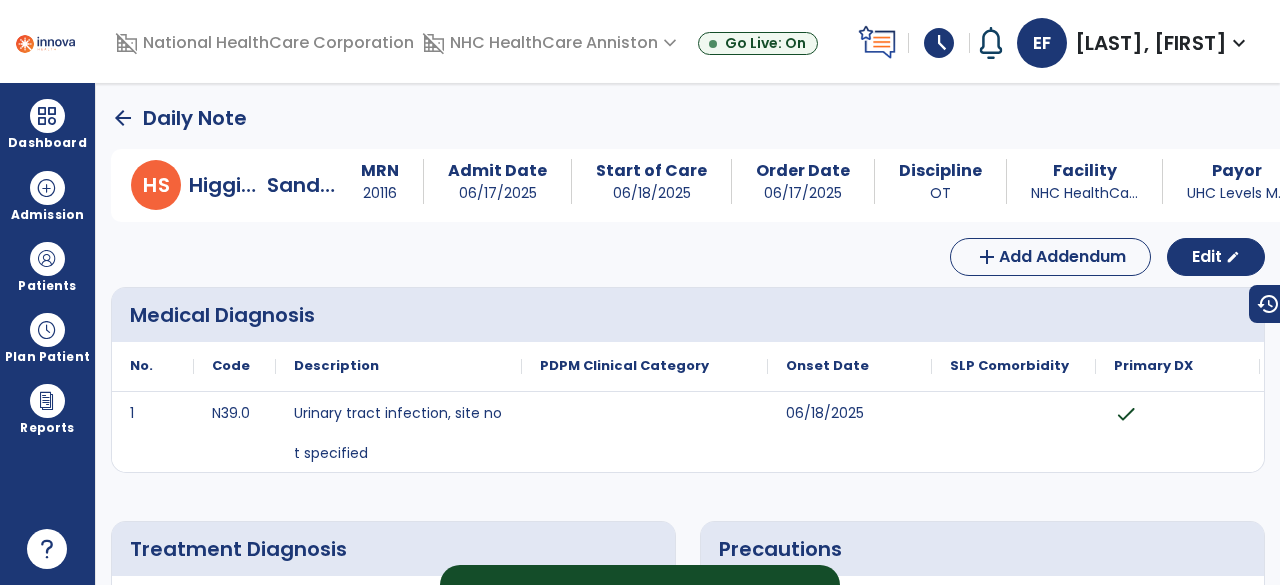 click on "arrow_back" 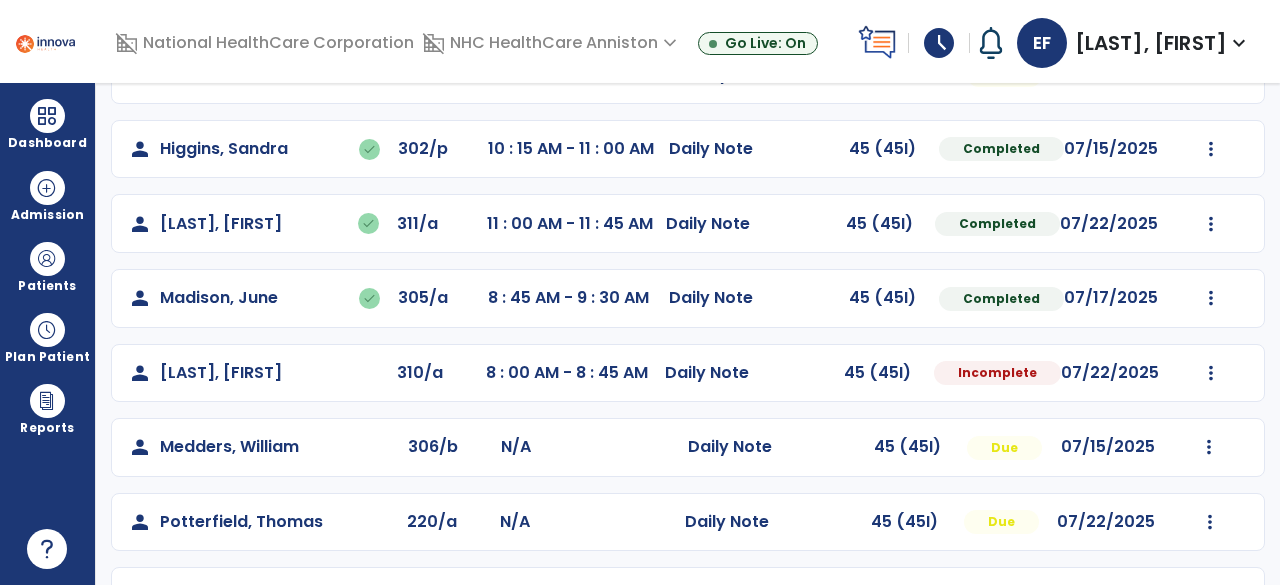 scroll, scrollTop: 448, scrollLeft: 0, axis: vertical 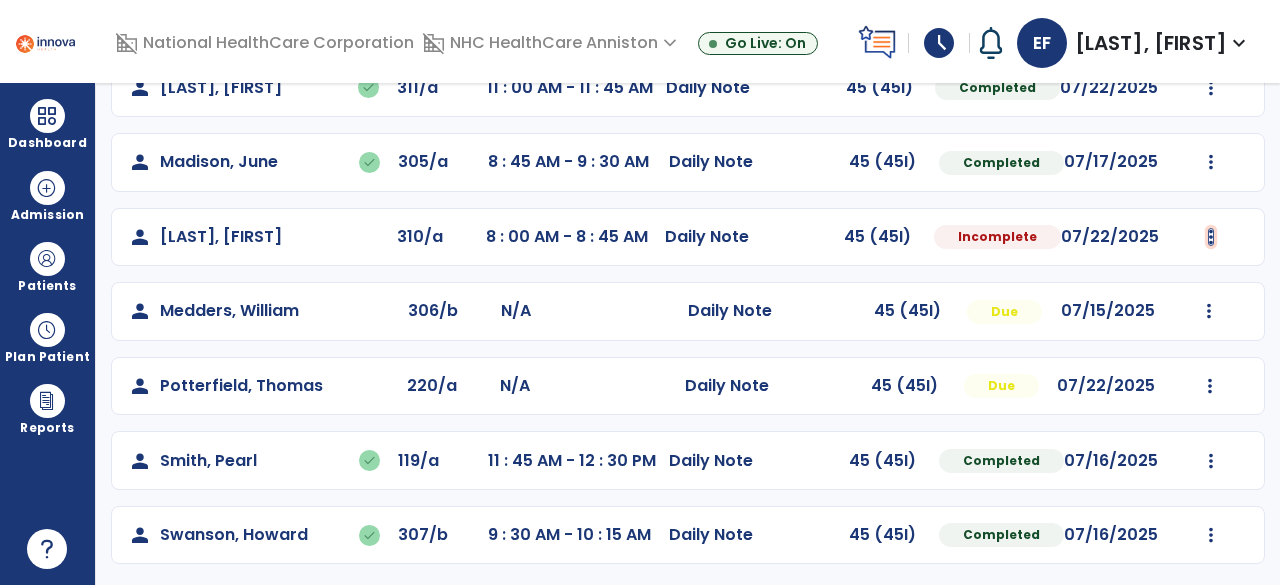 click at bounding box center [1211, -136] 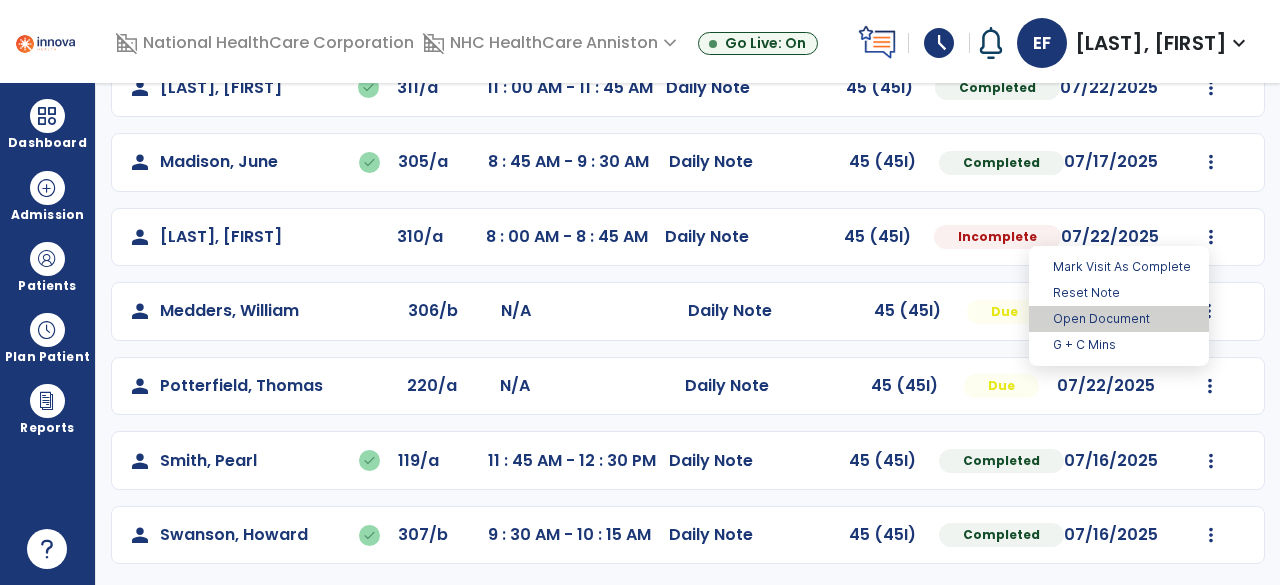 click on "Open Document" at bounding box center [1119, 319] 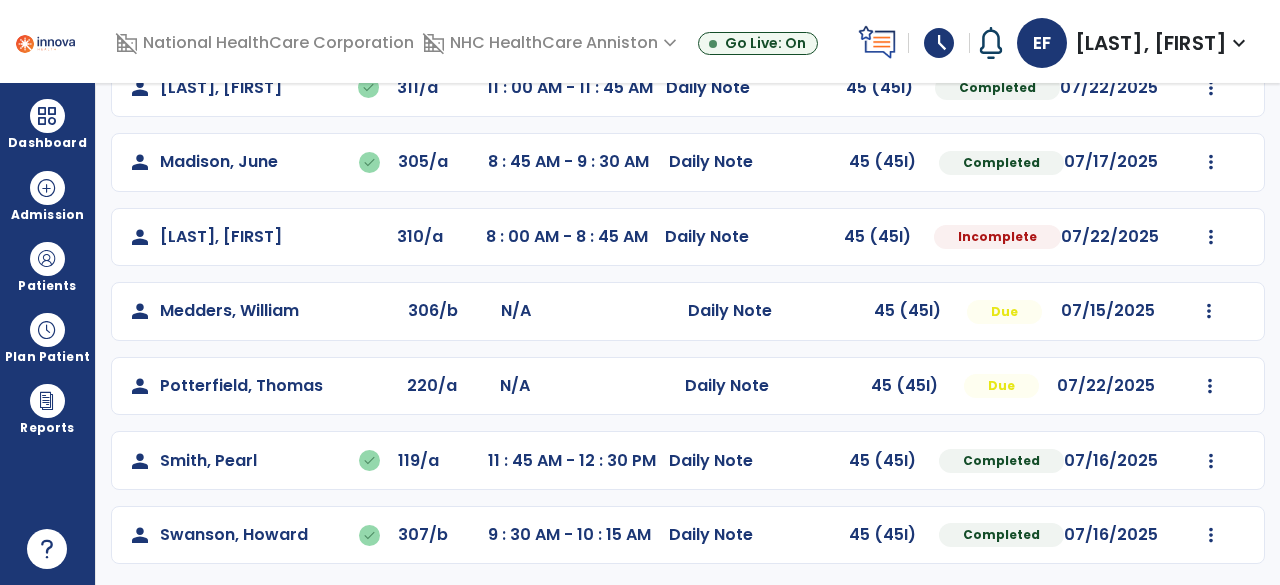 select on "*" 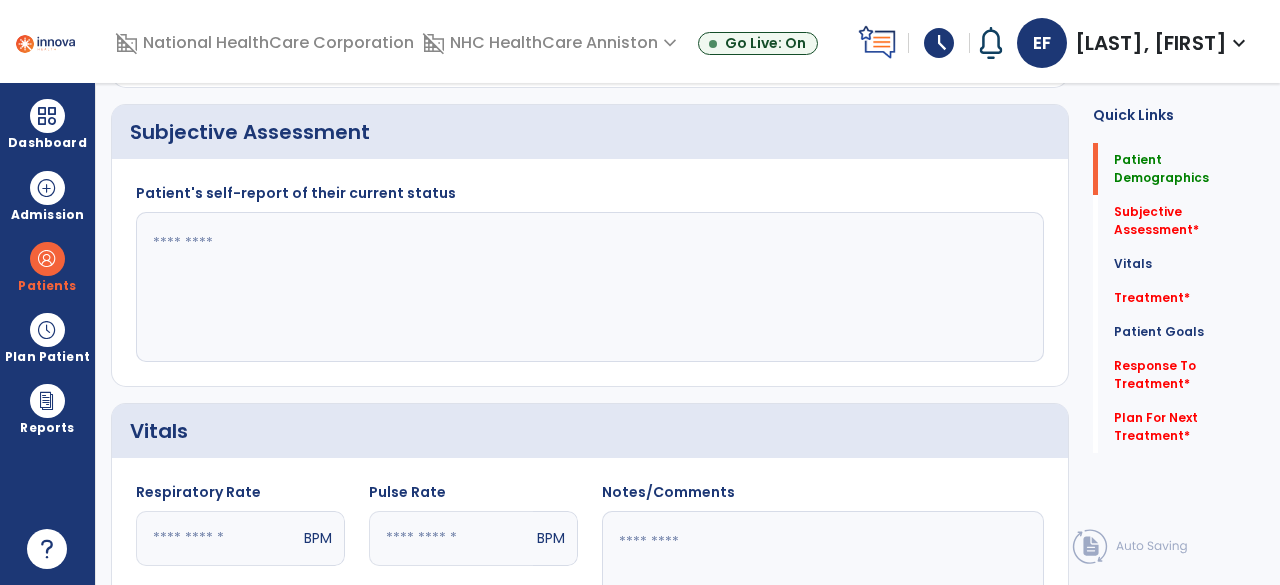 scroll, scrollTop: 0, scrollLeft: 0, axis: both 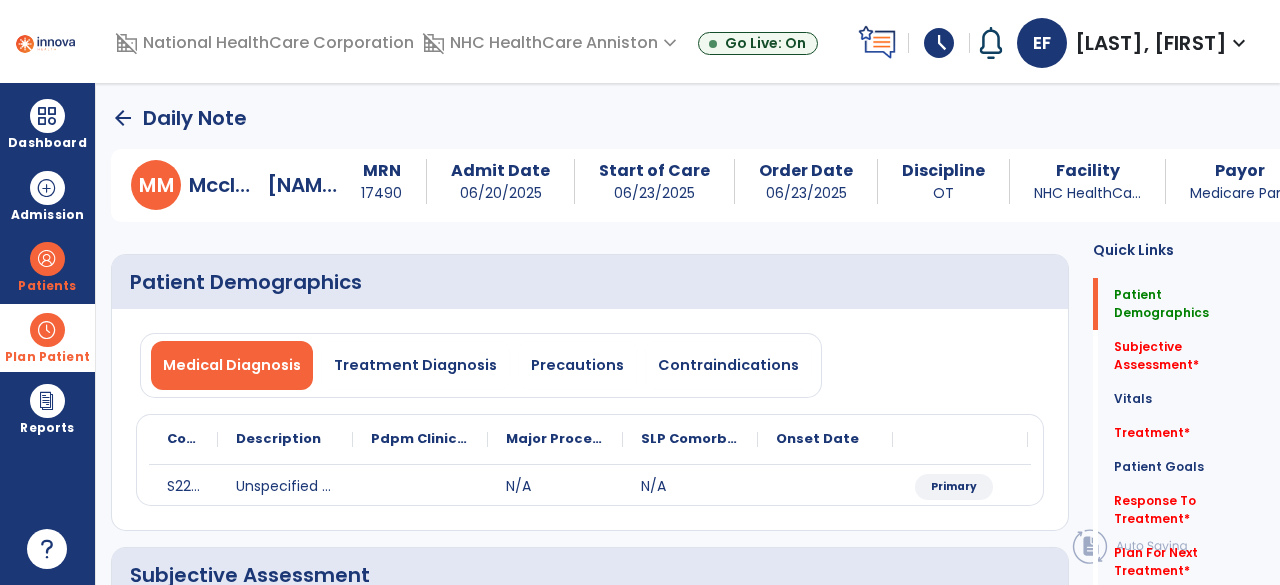 click at bounding box center [47, 330] 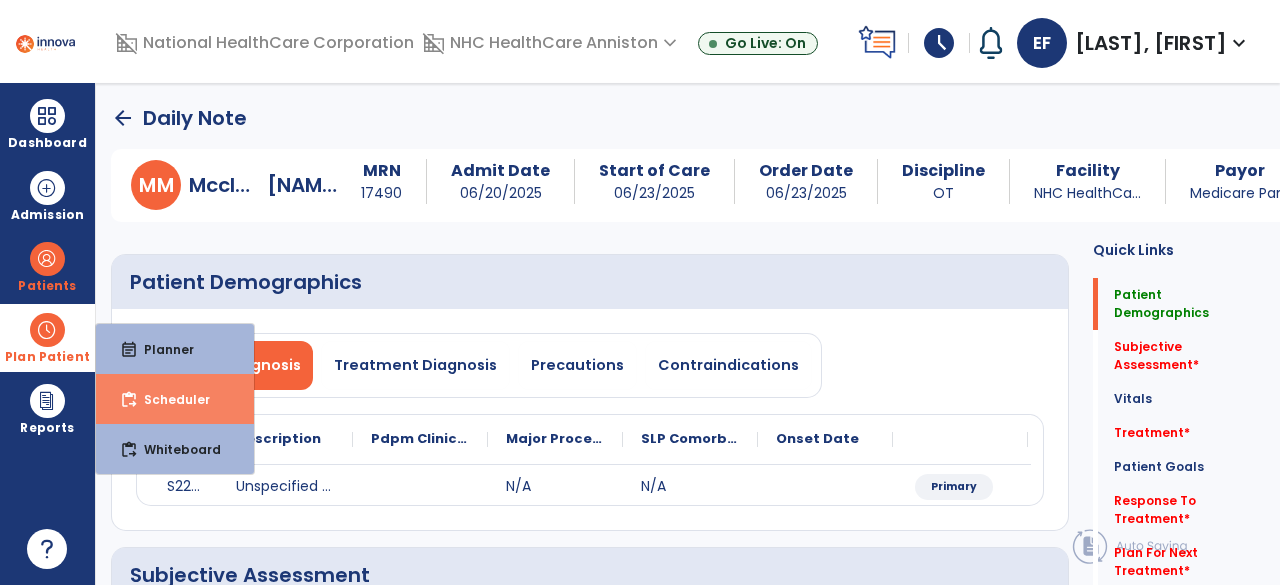 click on "content_paste_go" at bounding box center (129, 400) 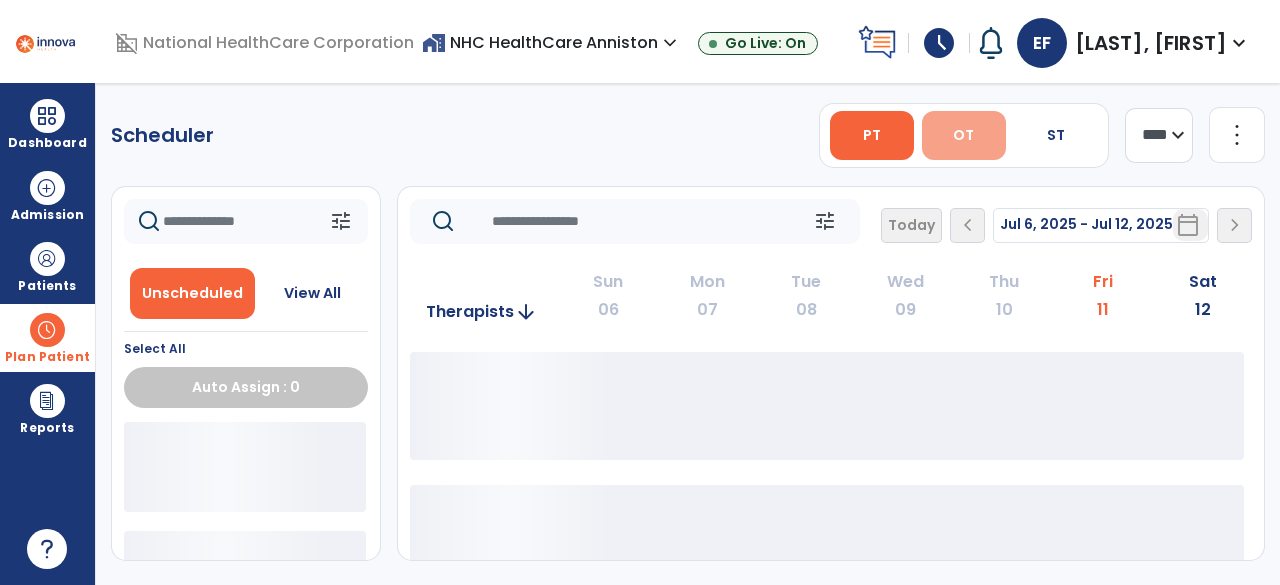 click on "OT" at bounding box center (964, 135) 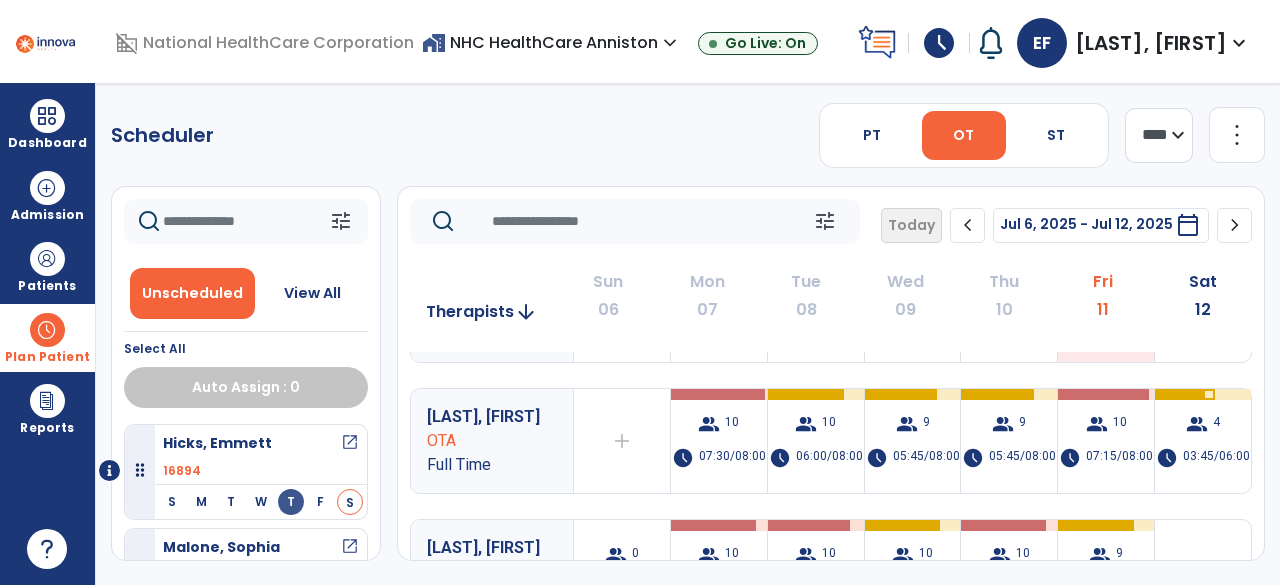 scroll, scrollTop: 120, scrollLeft: 0, axis: vertical 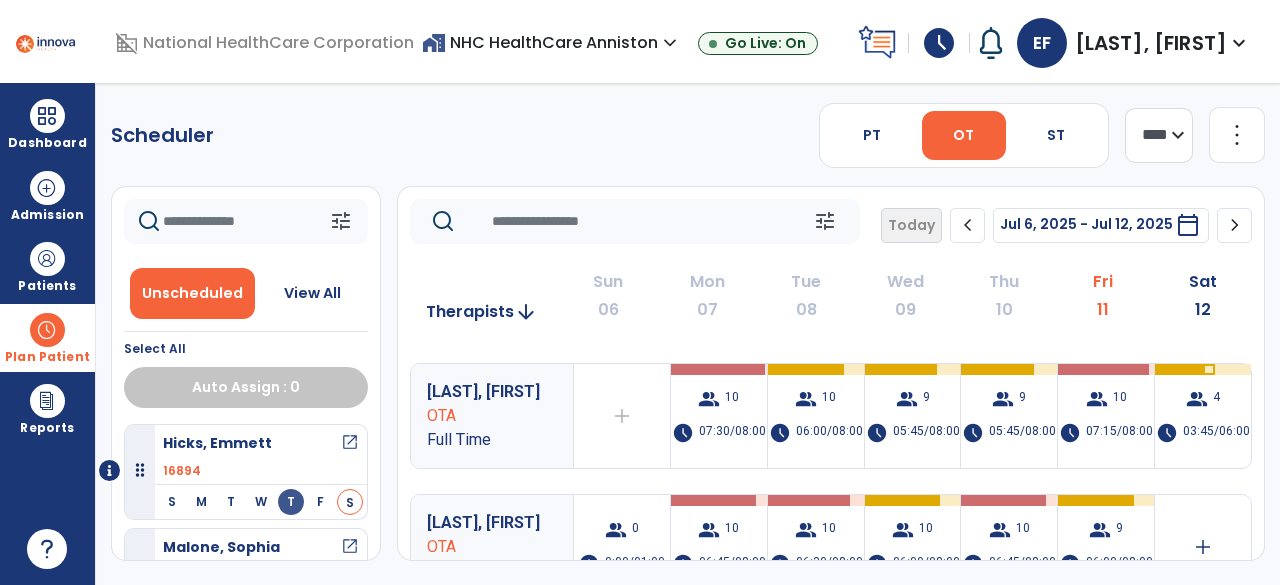 click on "chevron_right" 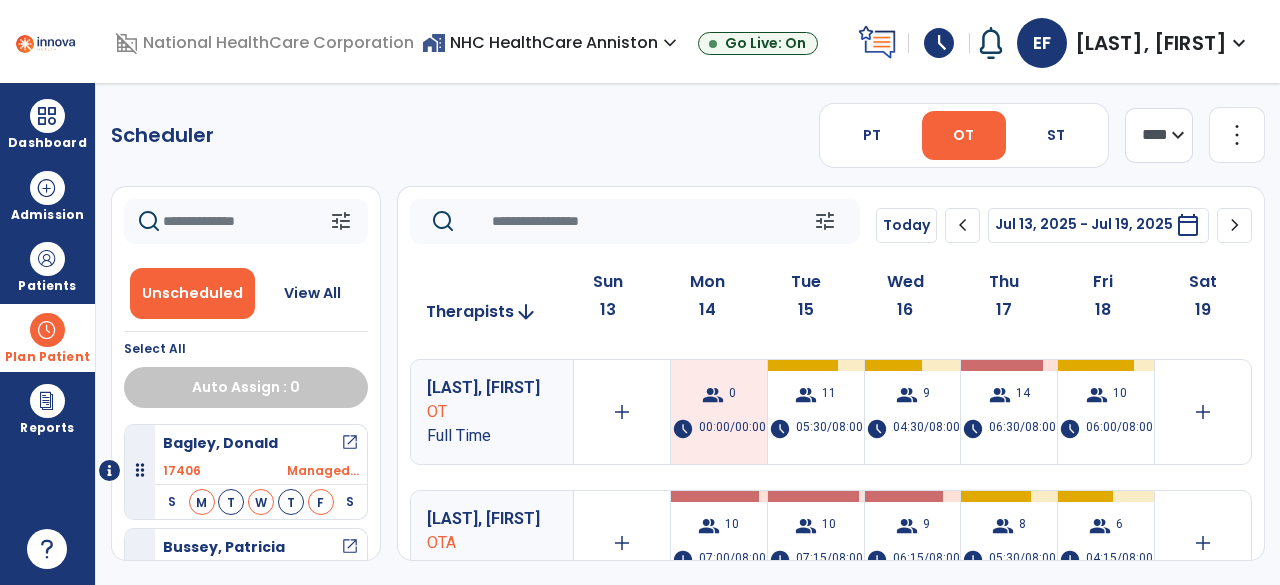 scroll, scrollTop: 104, scrollLeft: 0, axis: vertical 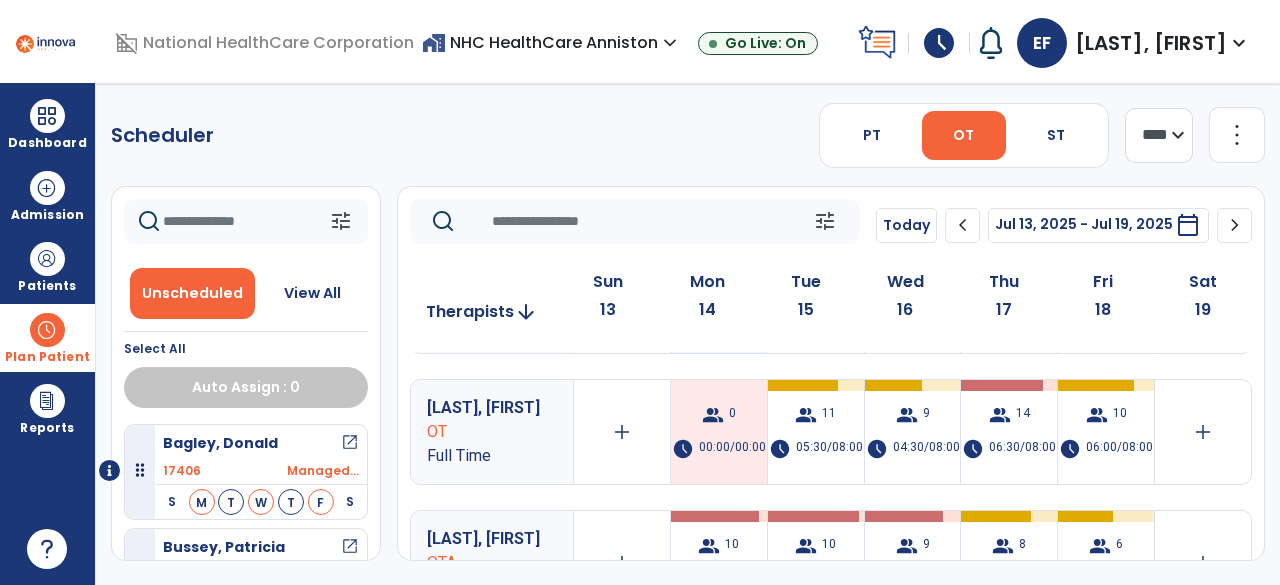 click on "group" at bounding box center (713, 415) 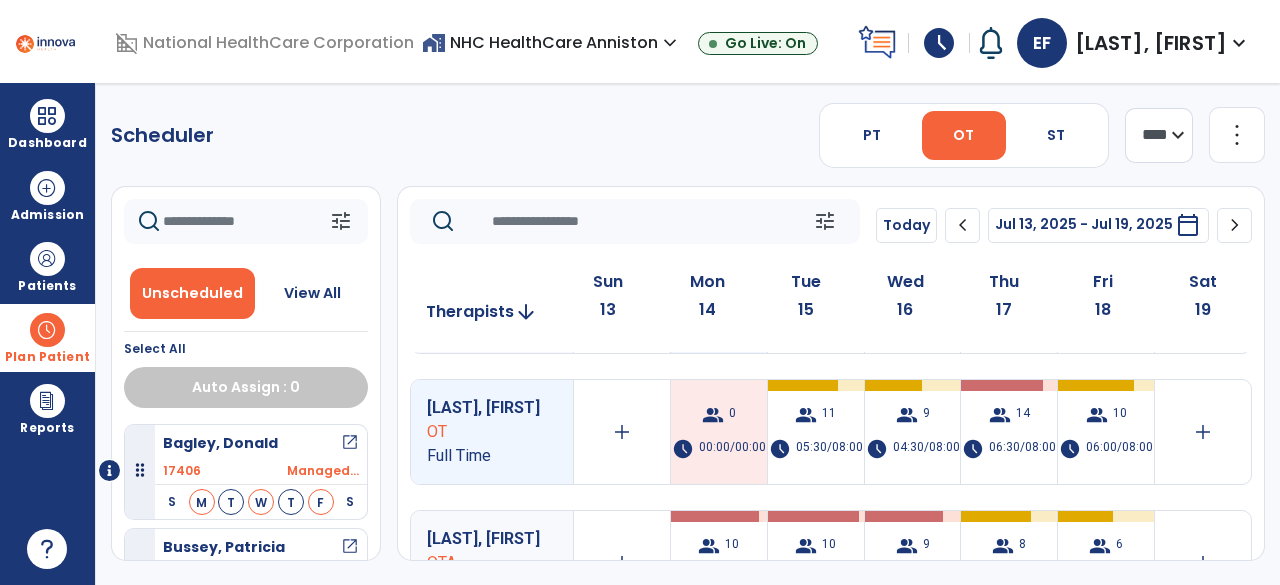 scroll, scrollTop: 42, scrollLeft: 0, axis: vertical 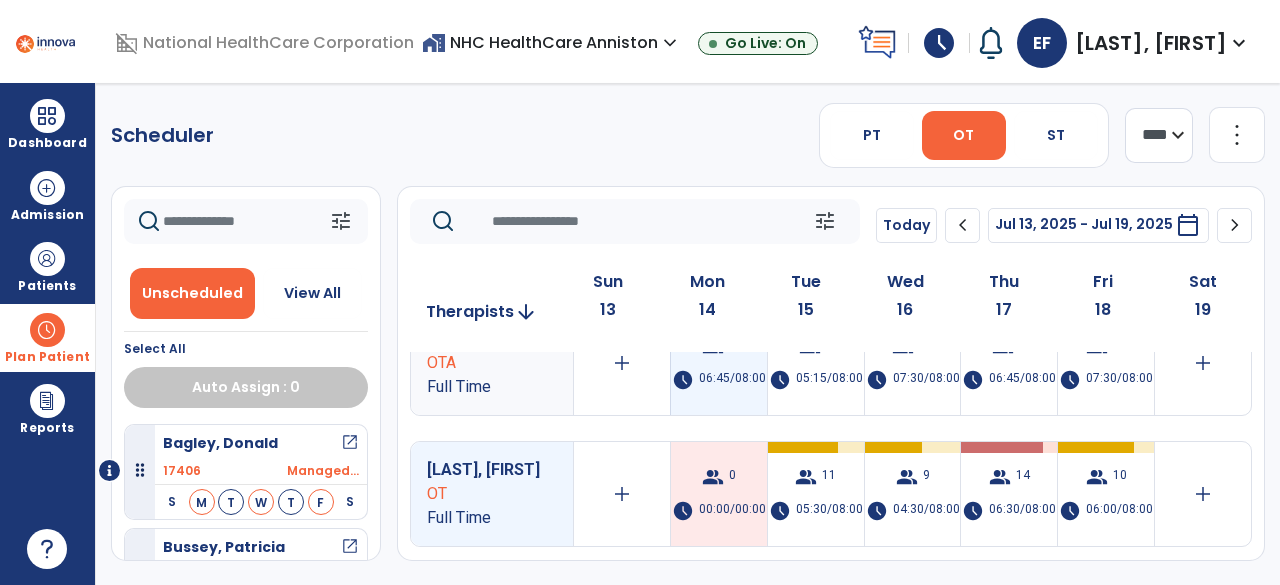 click on "group  9  schedule  06:45/08:00" at bounding box center (719, 363) 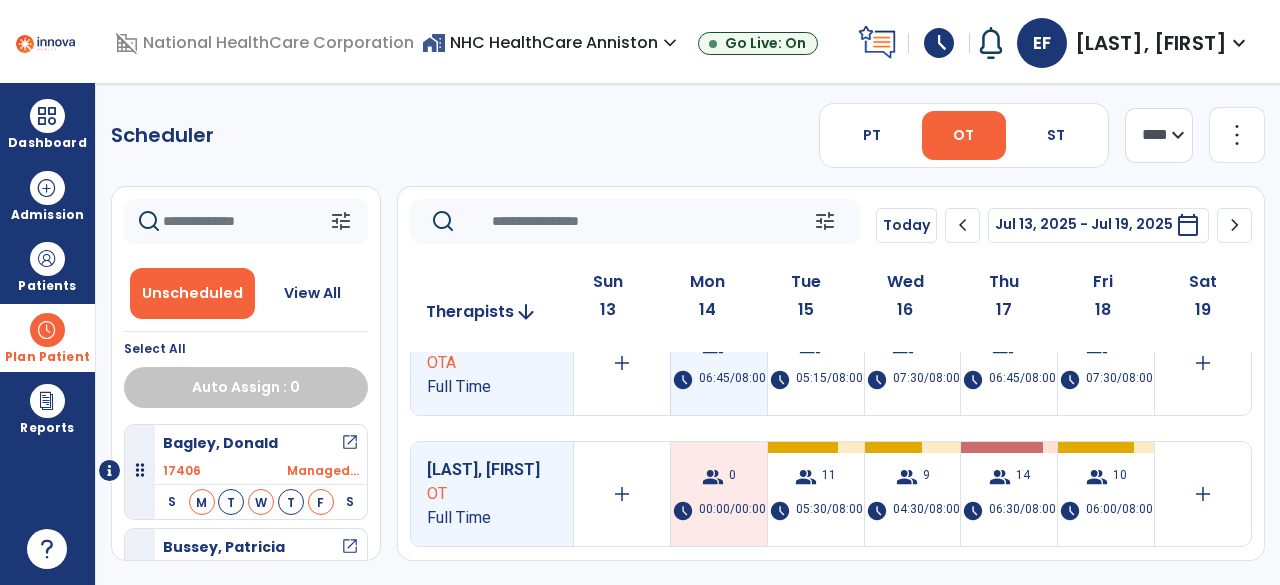 click on "group  9  schedule  06:45/08:00" at bounding box center [719, 363] 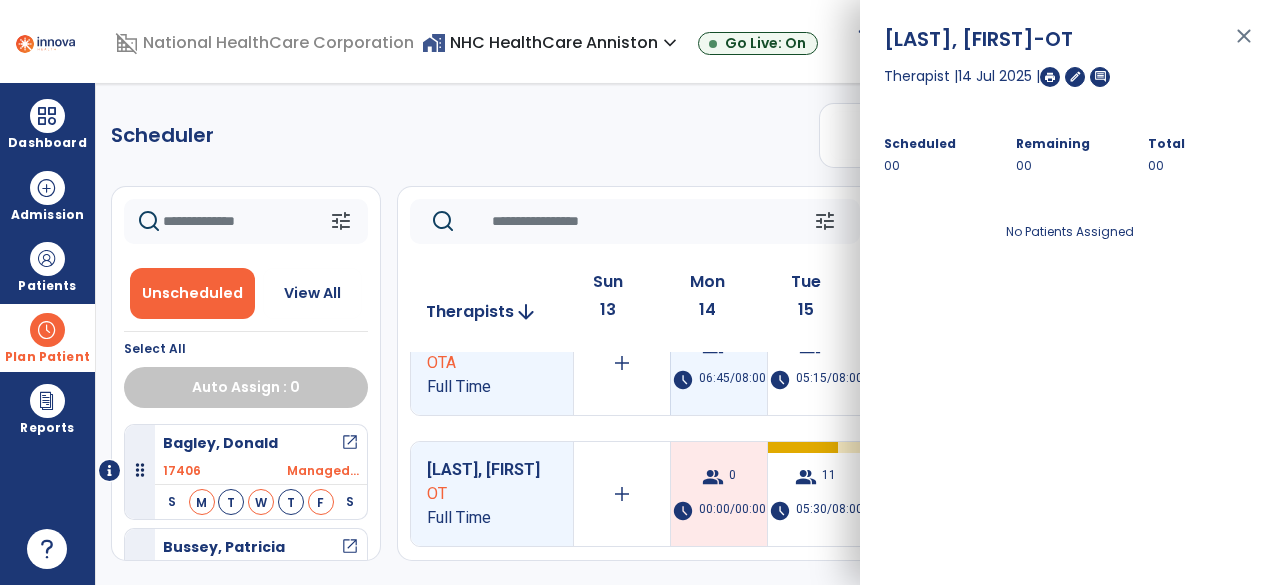 click on "group  9  schedule  06:45/08:00" at bounding box center (719, 363) 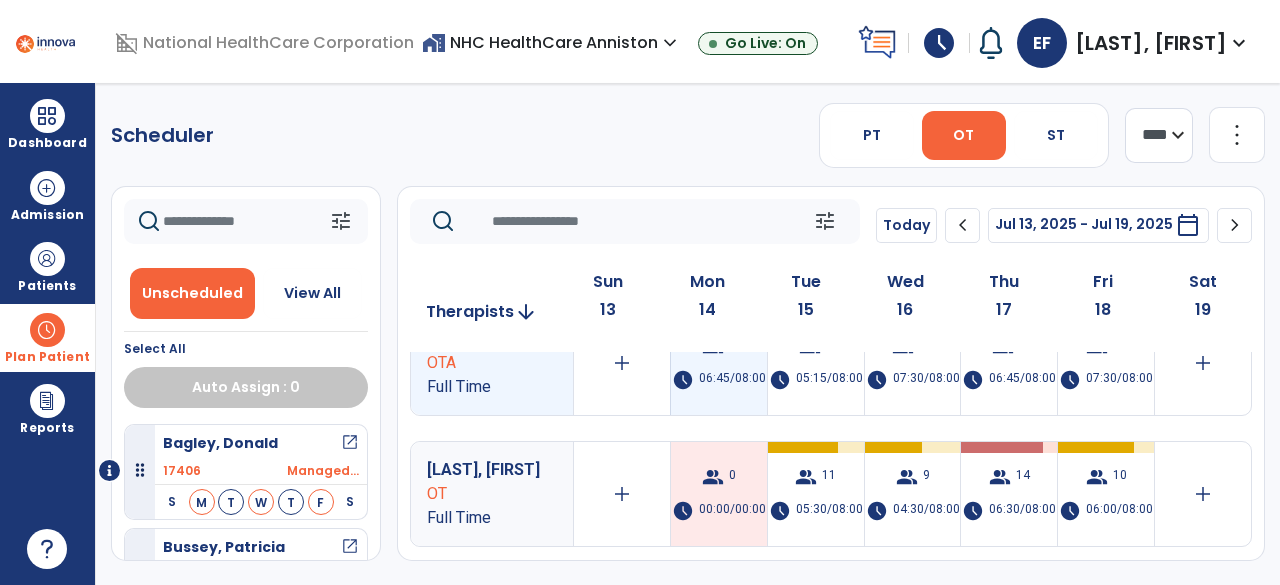 scroll, scrollTop: 0, scrollLeft: 0, axis: both 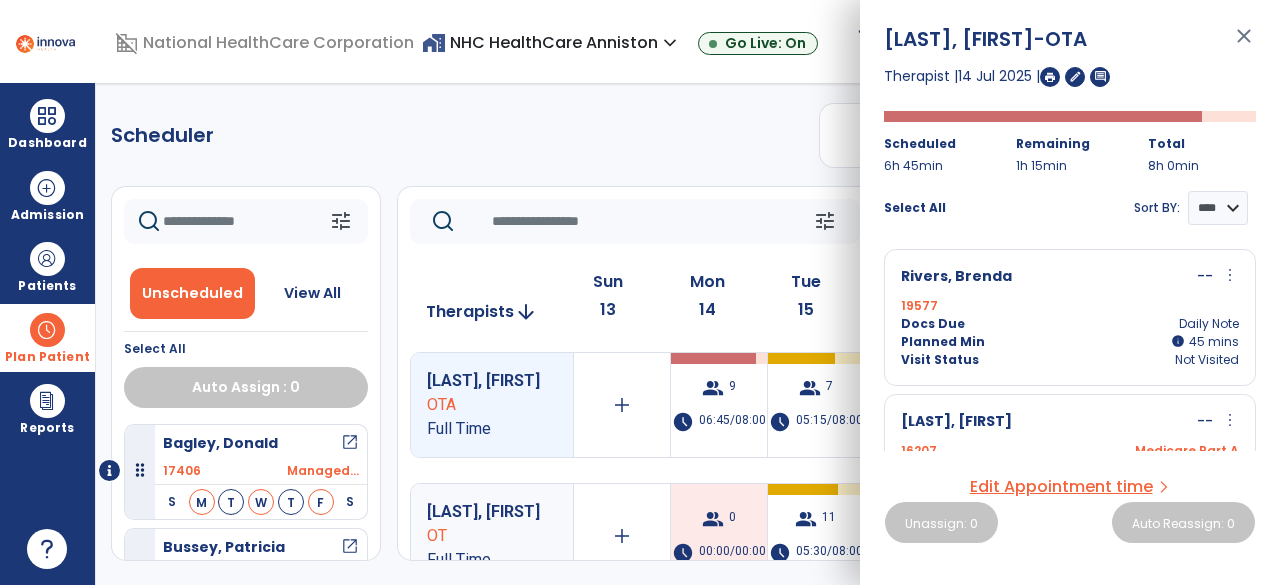 click at bounding box center [1050, 77] 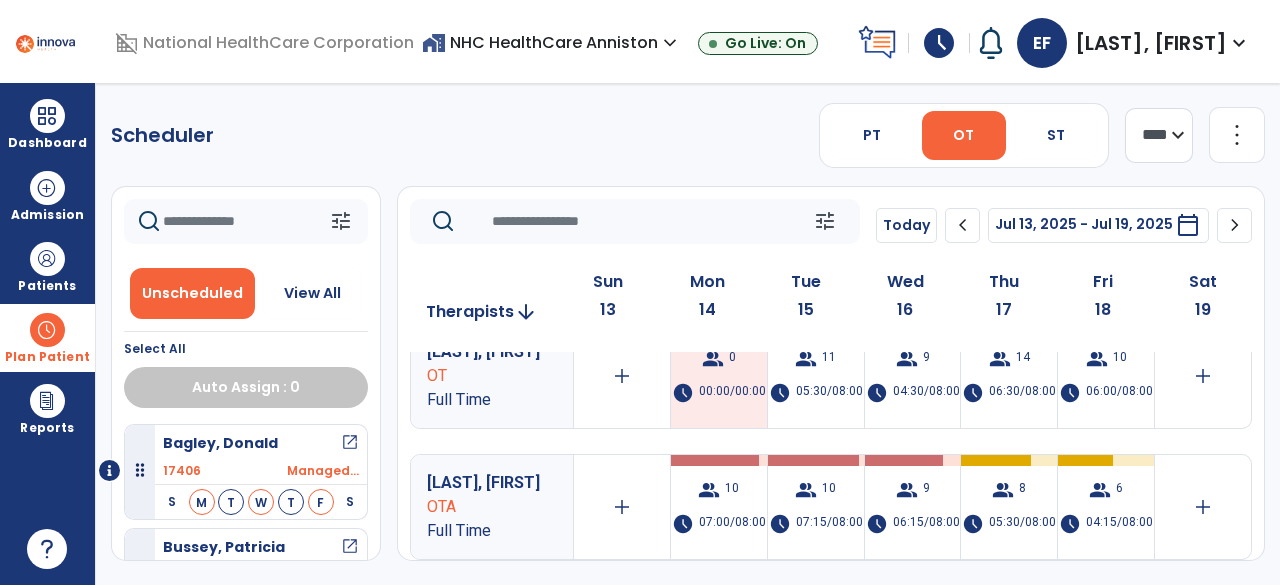 scroll, scrollTop: 161, scrollLeft: 0, axis: vertical 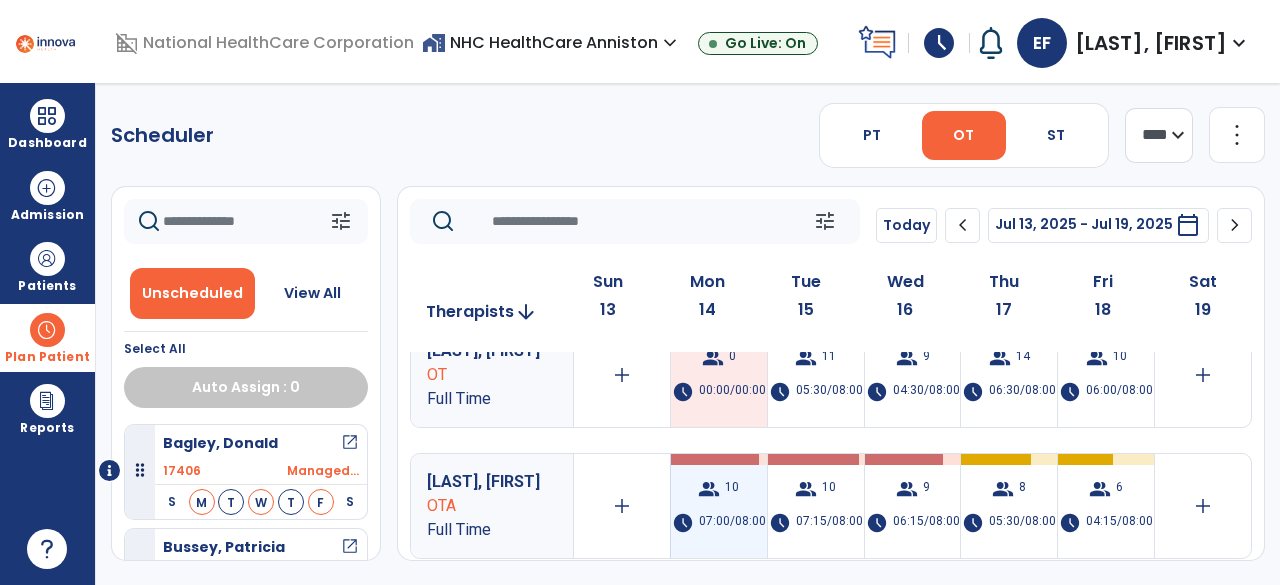 click on "group  10  schedule  07:00/08:00" at bounding box center [719, 506] 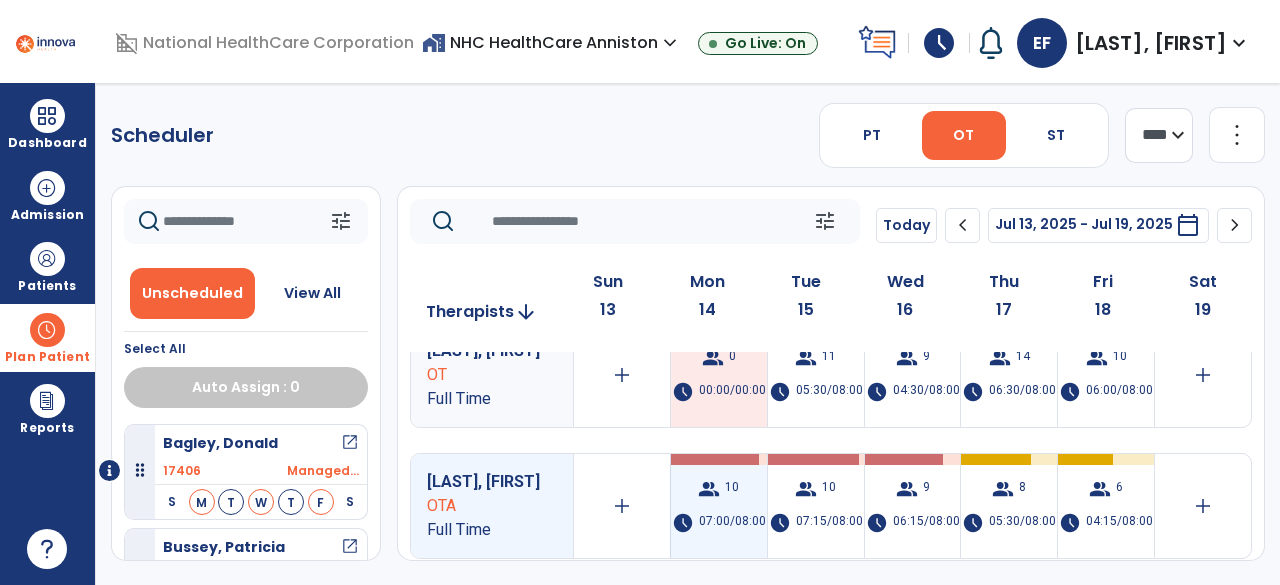 click on "group  10  schedule  07:00/08:00" at bounding box center (719, 506) 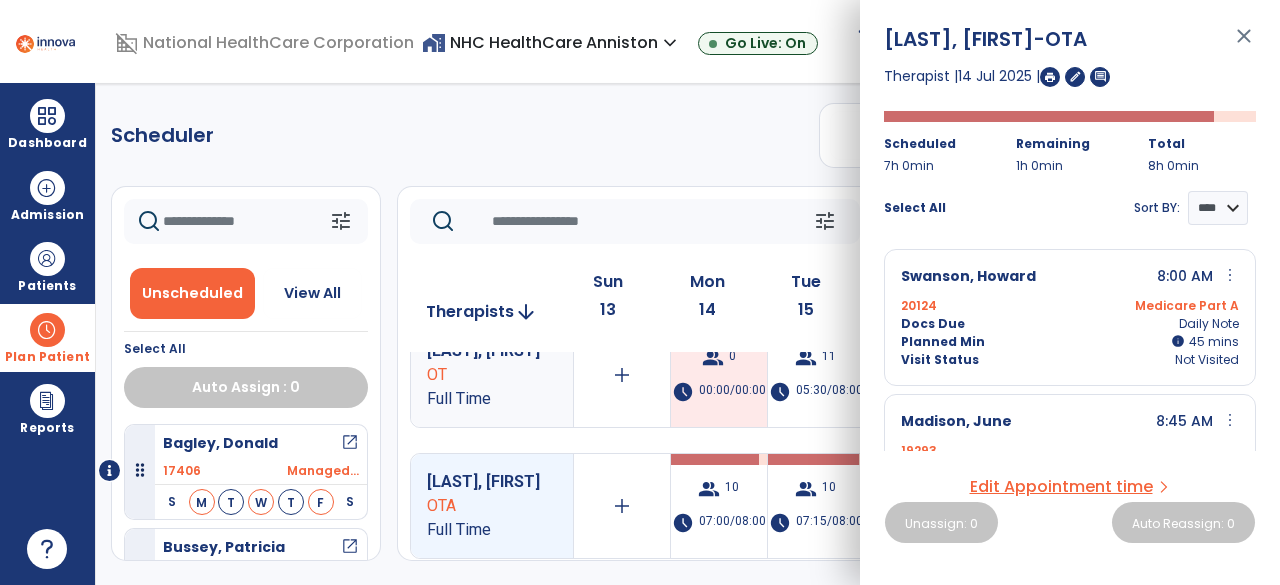 click on "Edit Appointment time" at bounding box center [1061, 487] 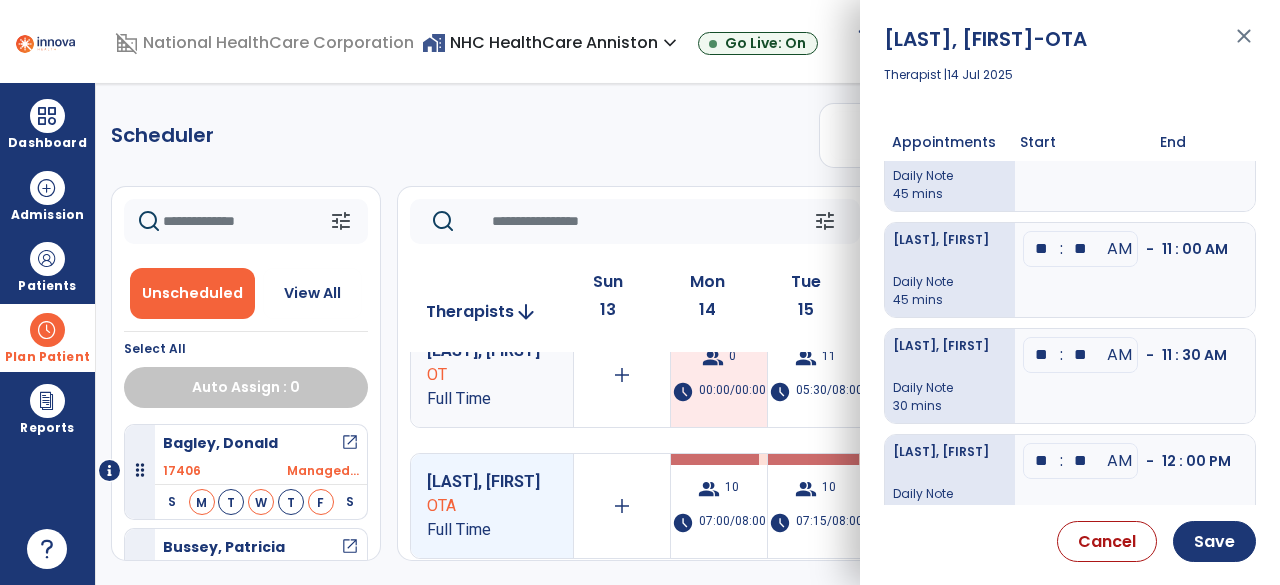 scroll, scrollTop: 296, scrollLeft: 0, axis: vertical 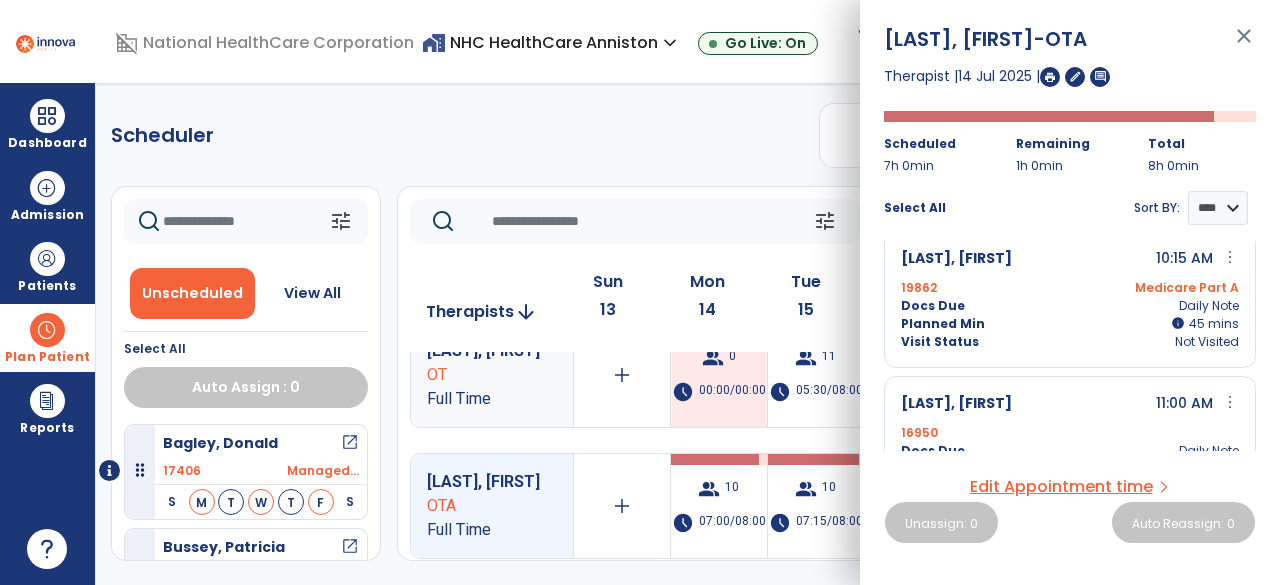click on "Edit Appointment time" at bounding box center (1061, 487) 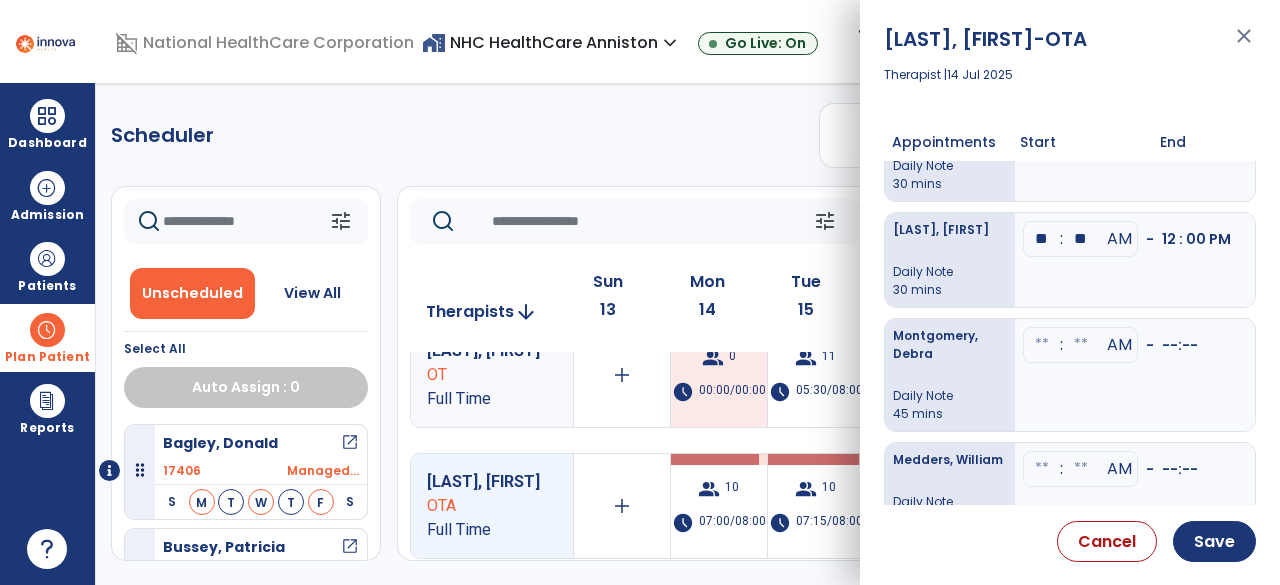 scroll, scrollTop: 517, scrollLeft: 0, axis: vertical 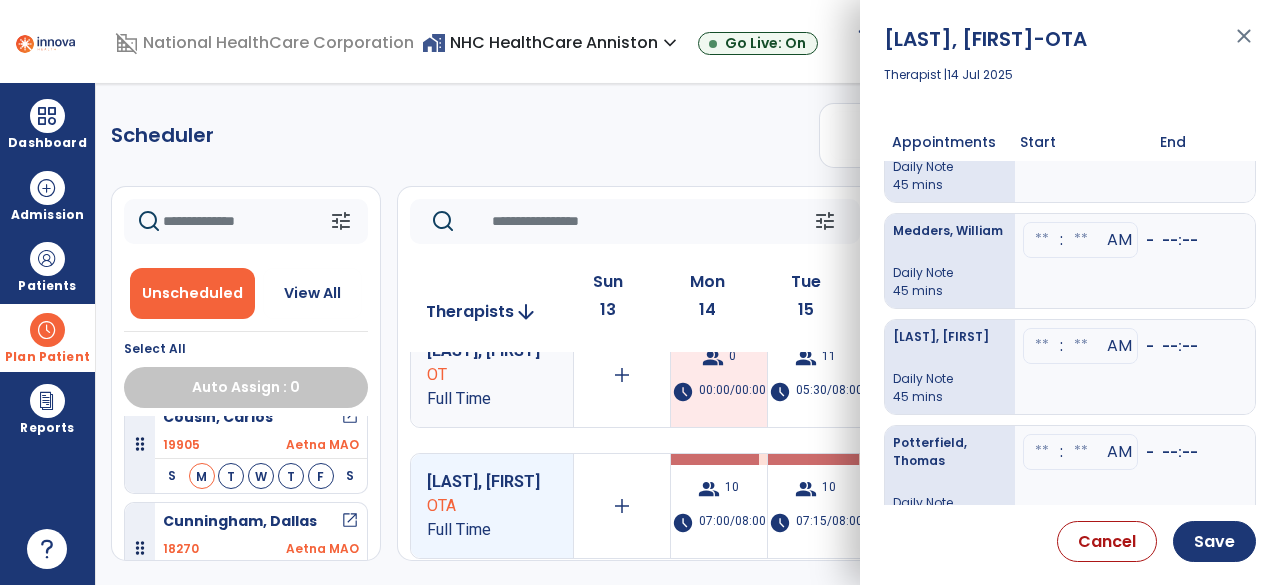click at bounding box center (1081, -556) 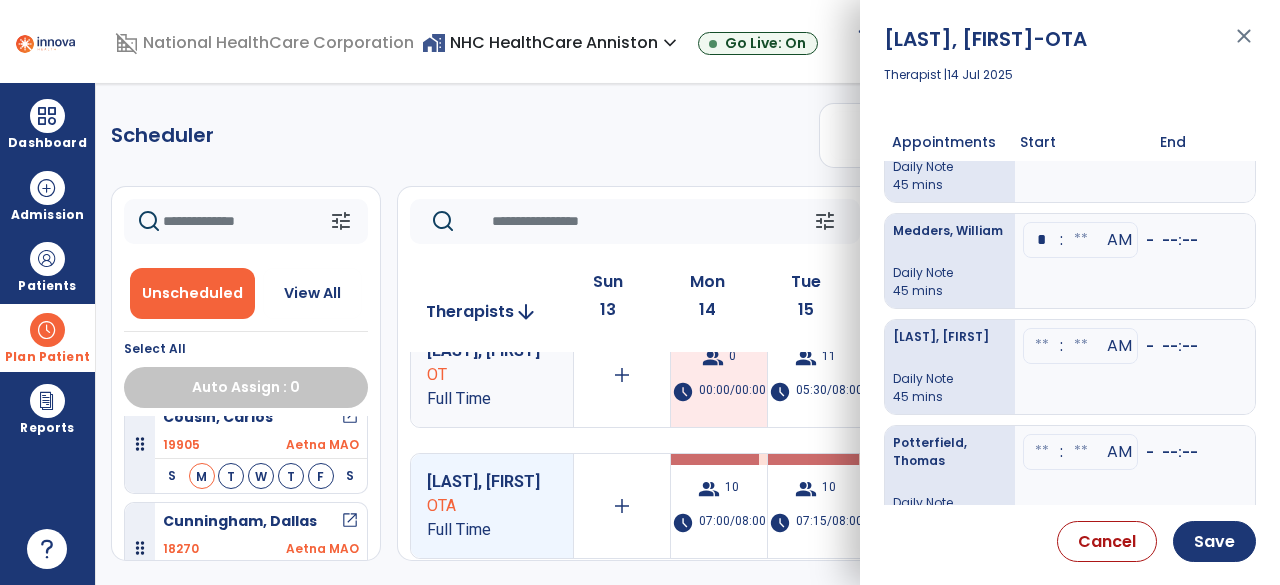 type on "**" 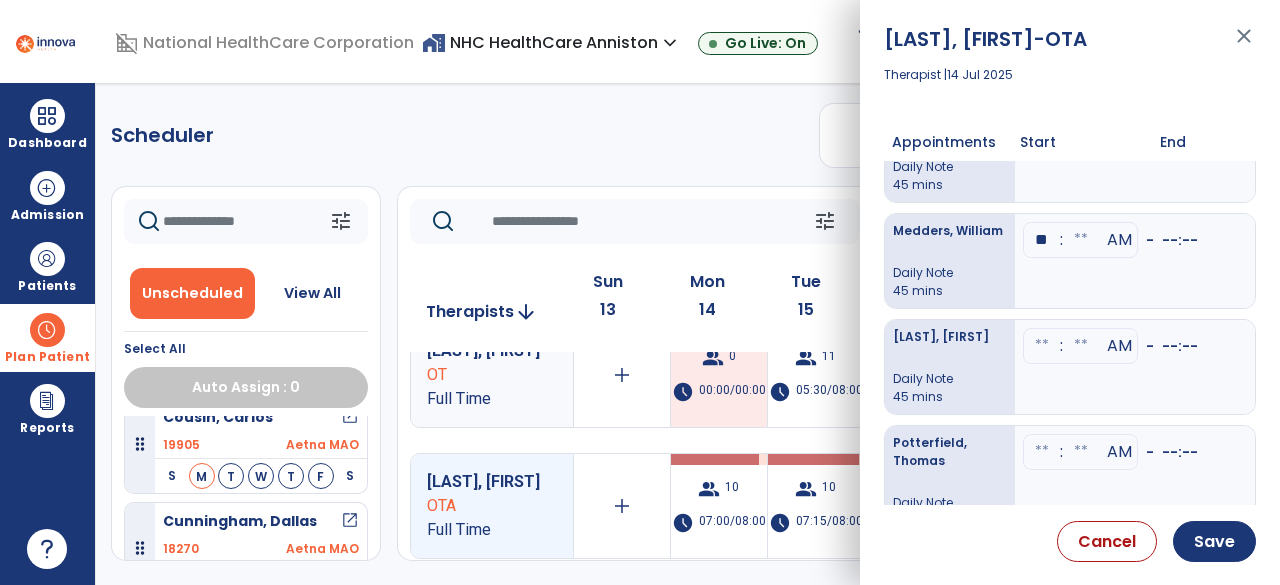click at bounding box center [1081, 240] 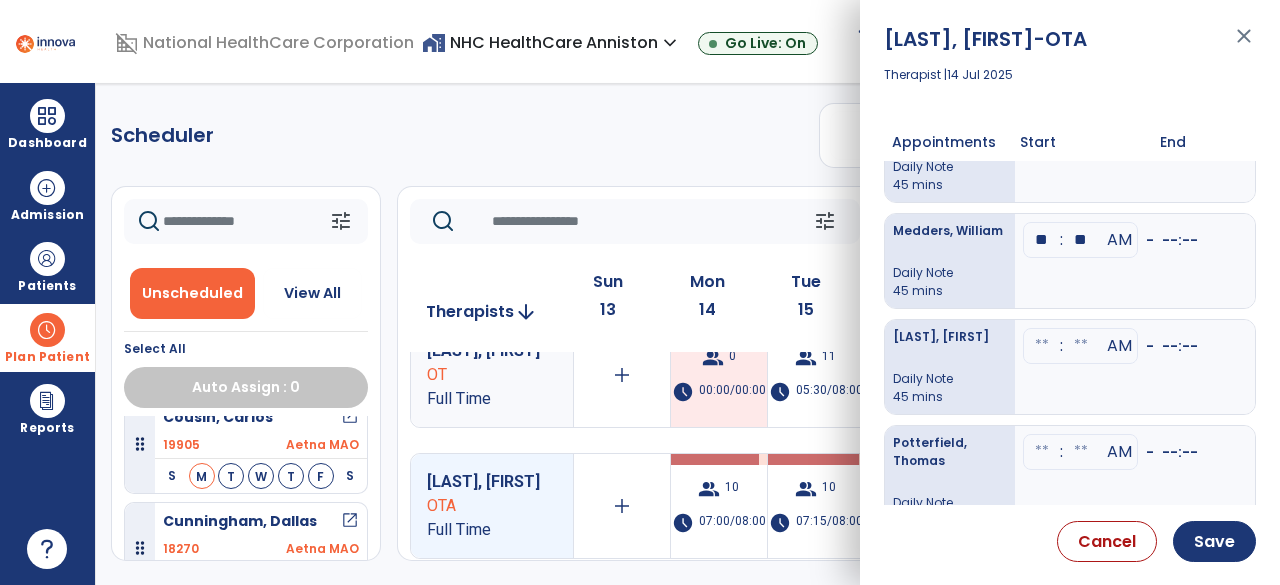 type on "**" 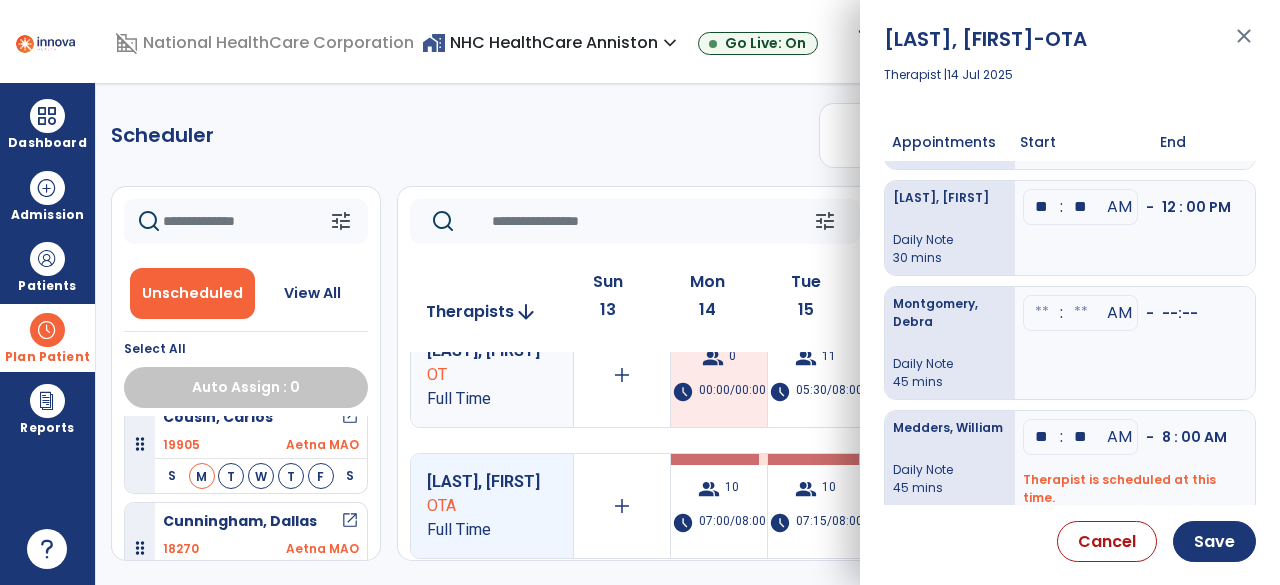 scroll, scrollTop: 573, scrollLeft: 0, axis: vertical 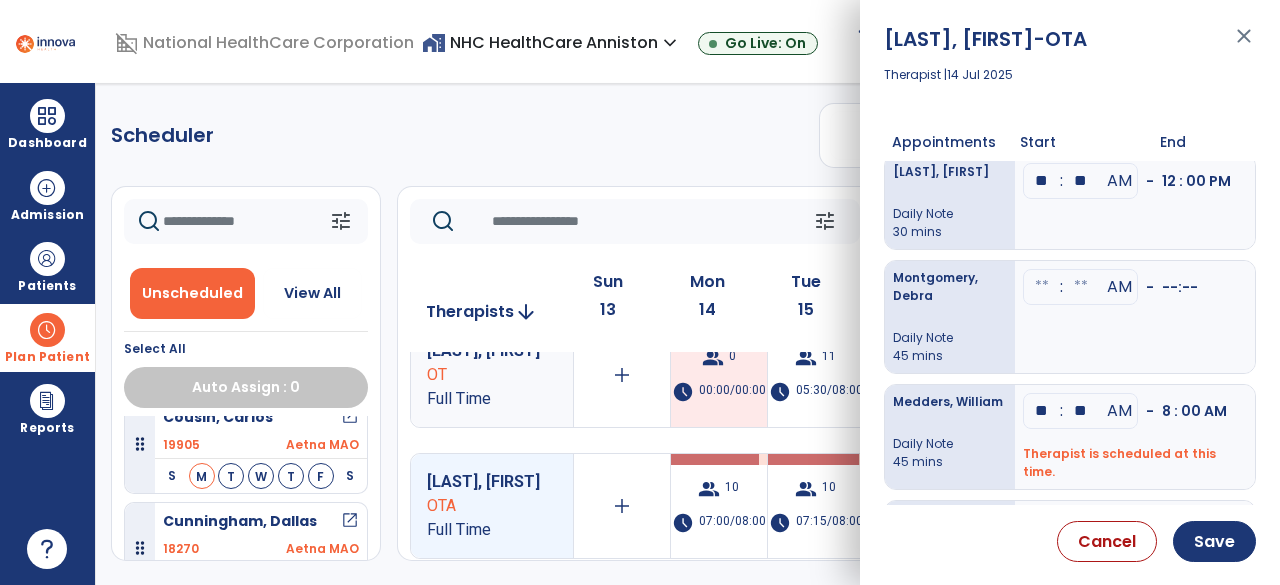 click at bounding box center (1042, -385) 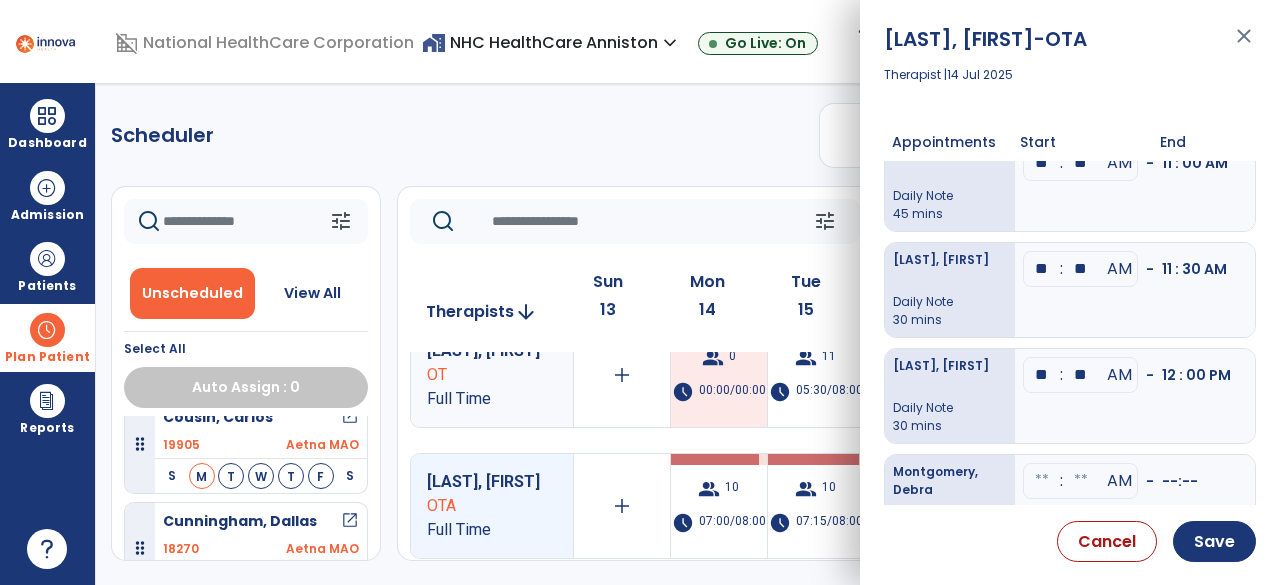 drag, startPoint x: 1039, startPoint y: 240, endPoint x: 984, endPoint y: 339, distance: 113.25193 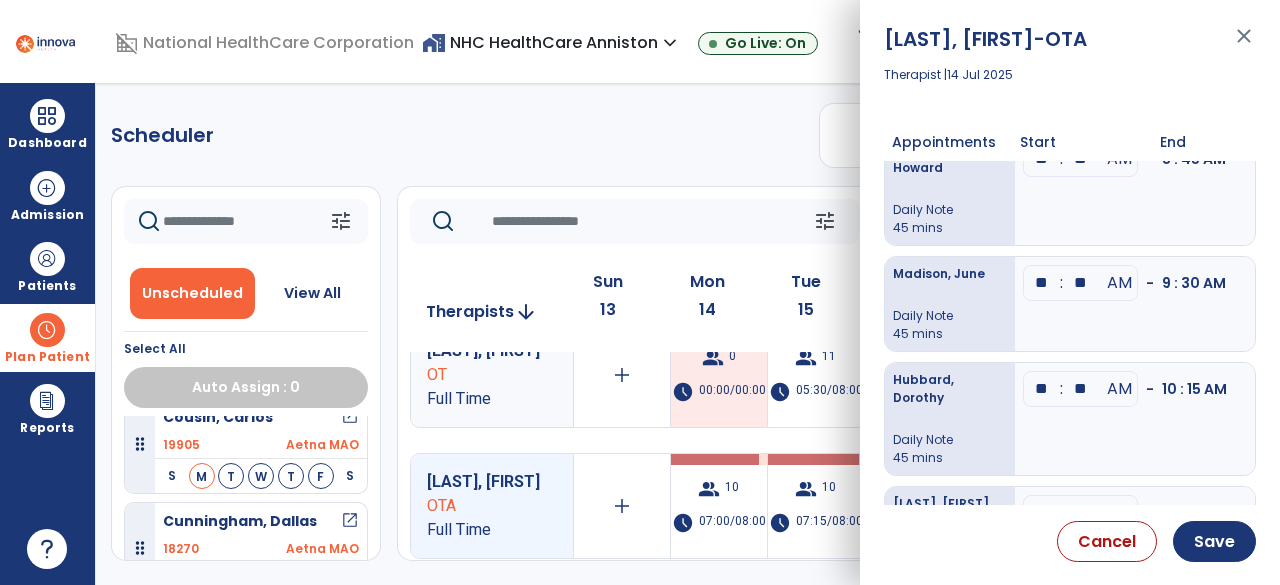 scroll, scrollTop: 0, scrollLeft: 0, axis: both 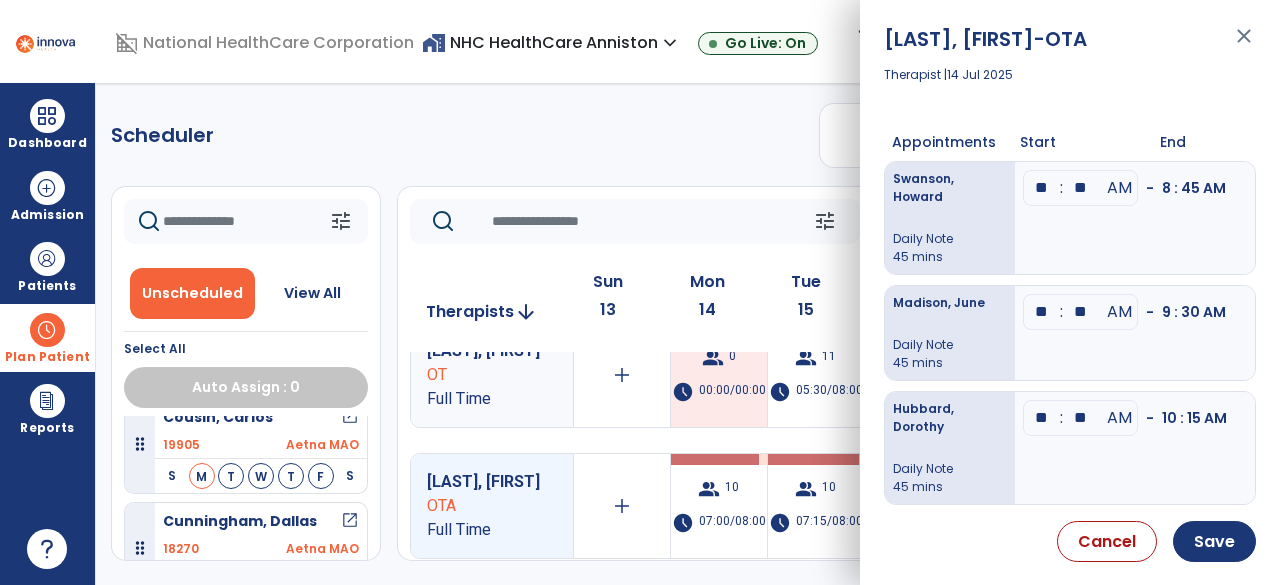 click on "close" at bounding box center (1244, 45) 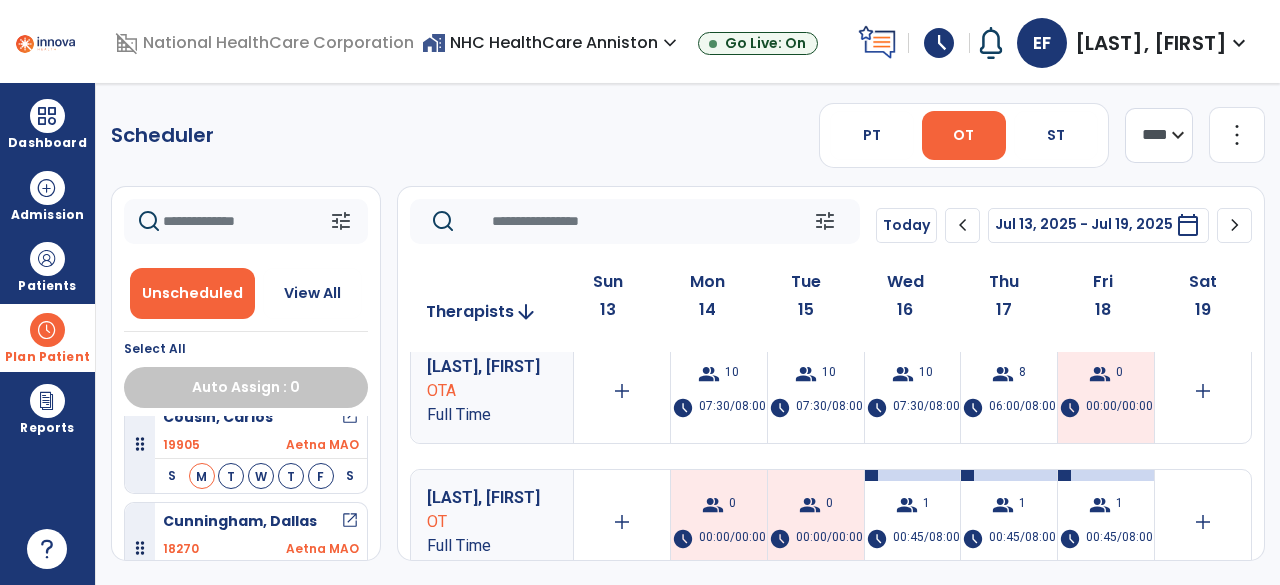 scroll, scrollTop: 0, scrollLeft: 0, axis: both 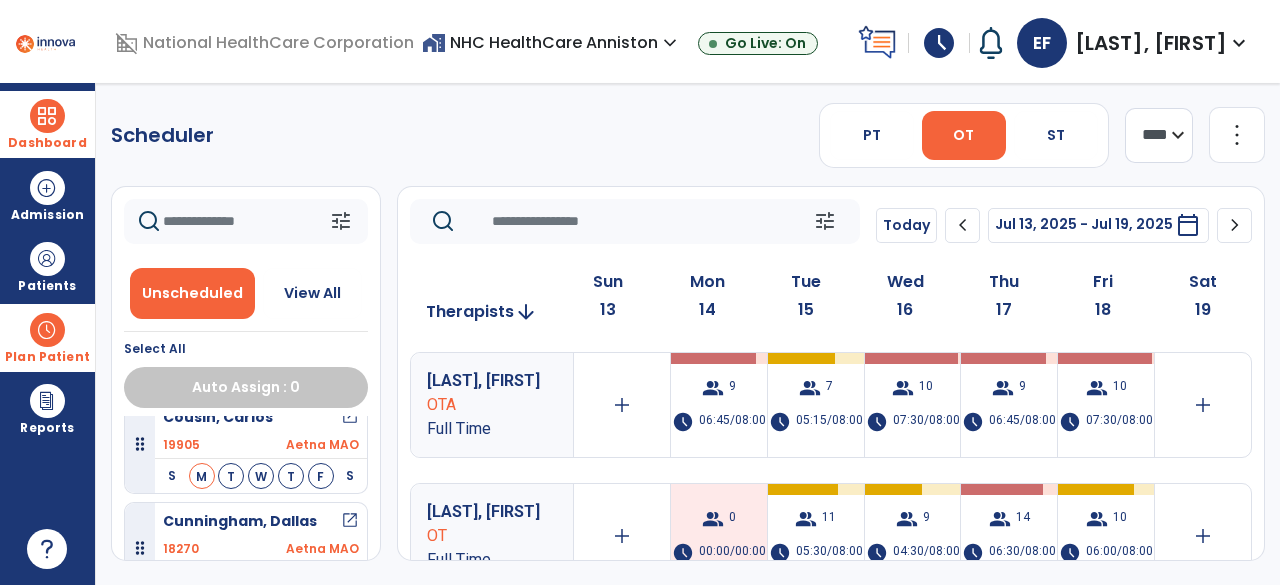 click on "Dashboard" at bounding box center (47, 143) 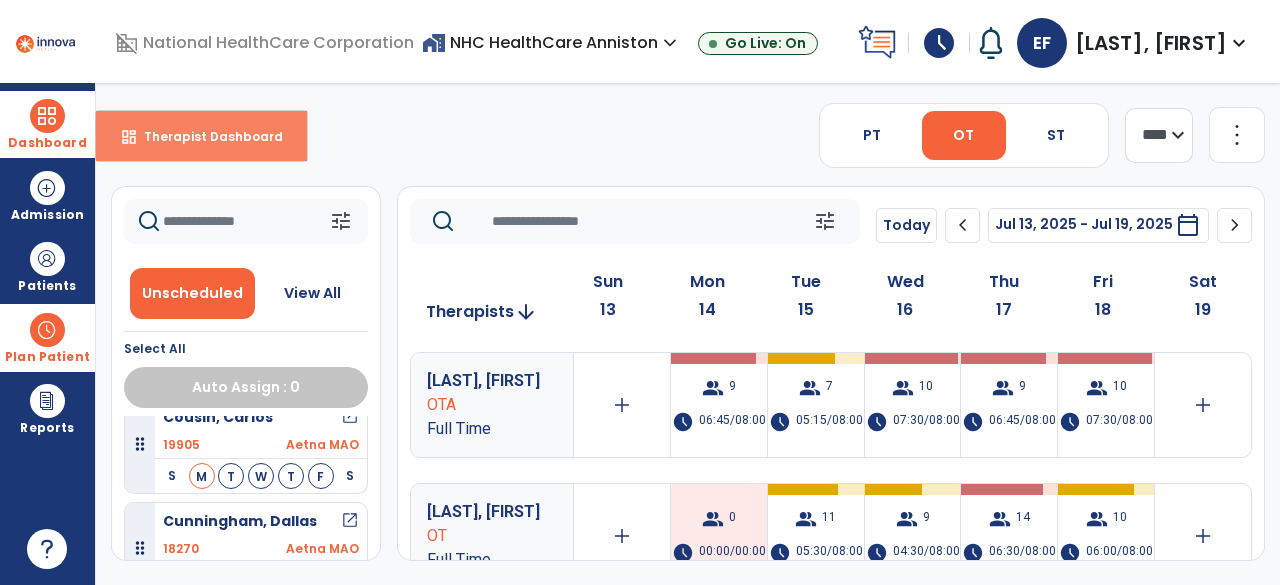 click on "dashboard  Therapist Dashboard" at bounding box center (201, 136) 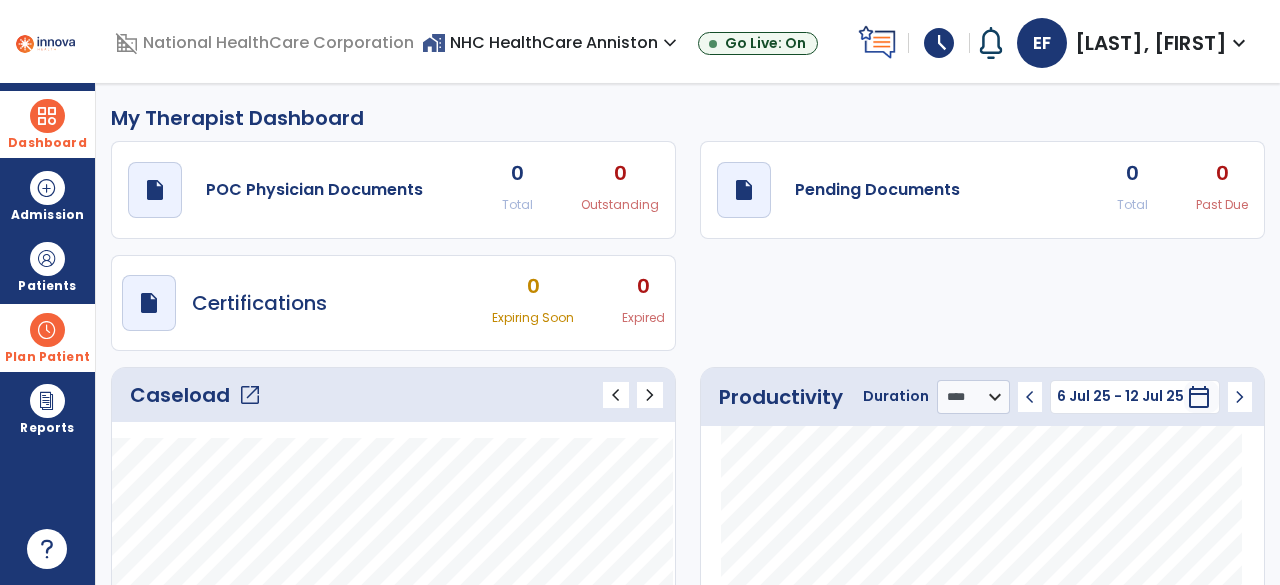 click on "open_in_new" 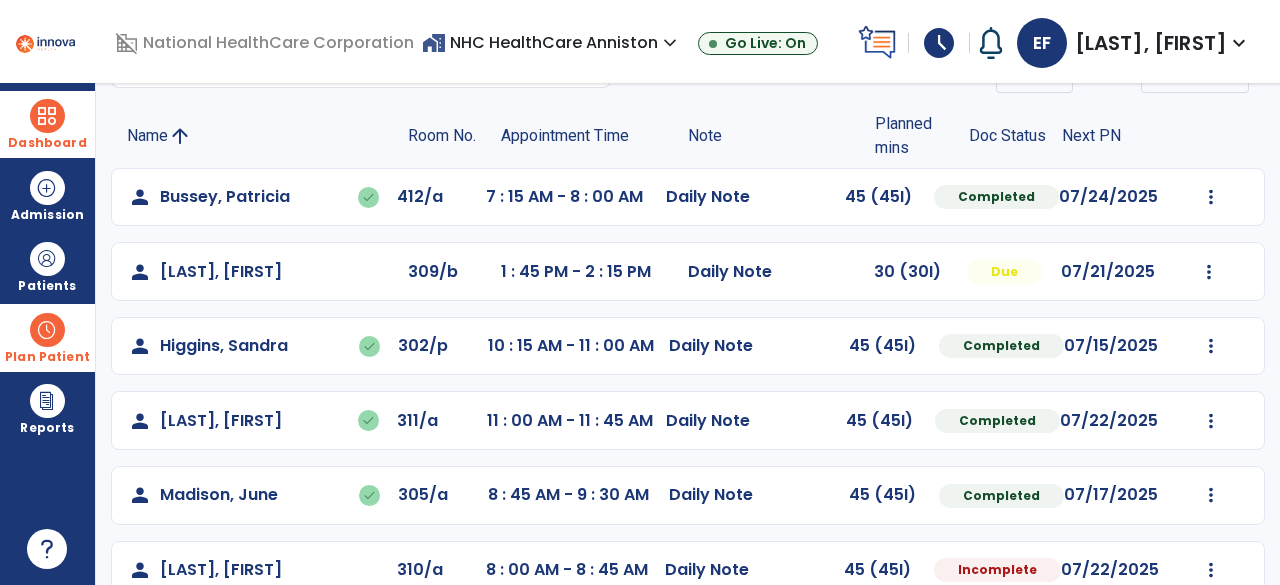 scroll, scrollTop: 0, scrollLeft: 0, axis: both 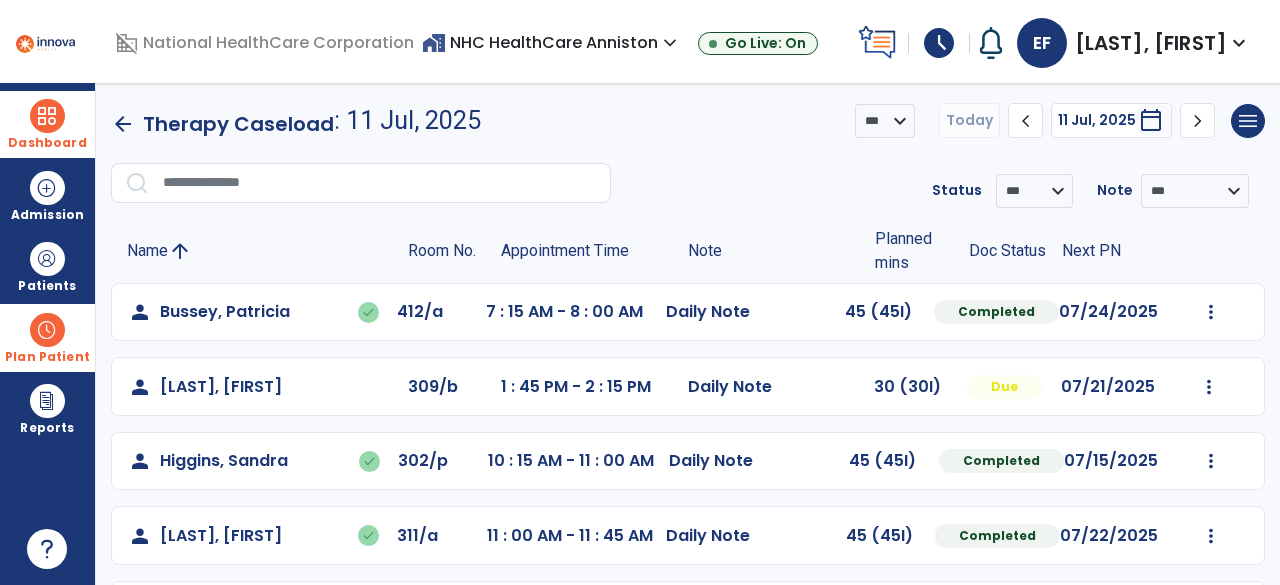 click on "schedule" at bounding box center [939, 43] 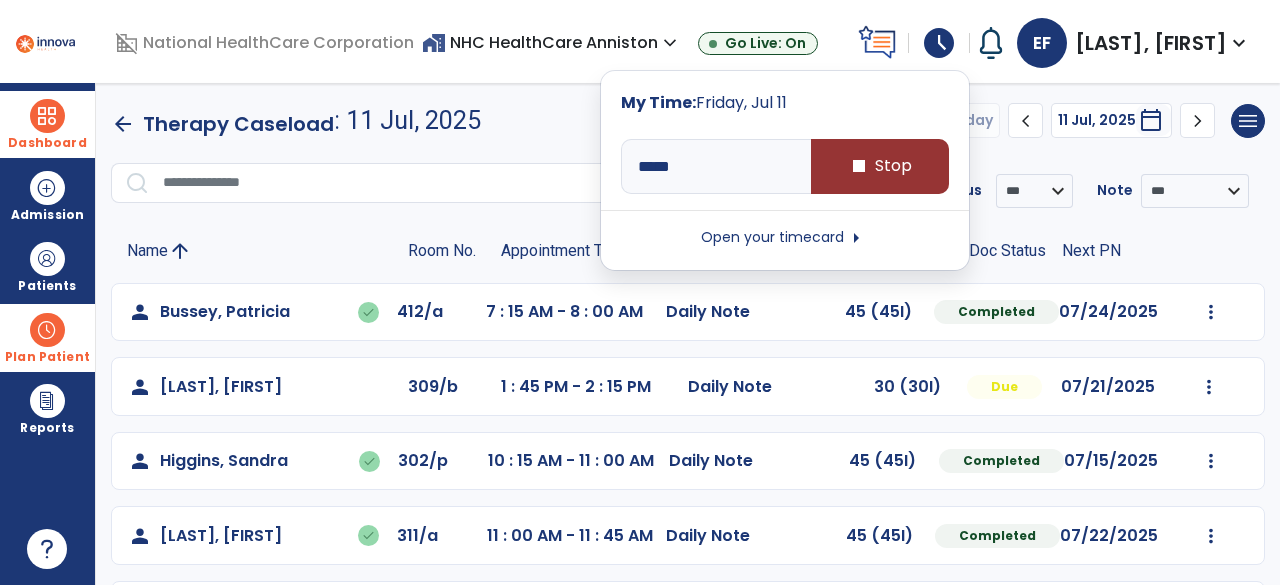 click on "stop  Stop" at bounding box center (880, 166) 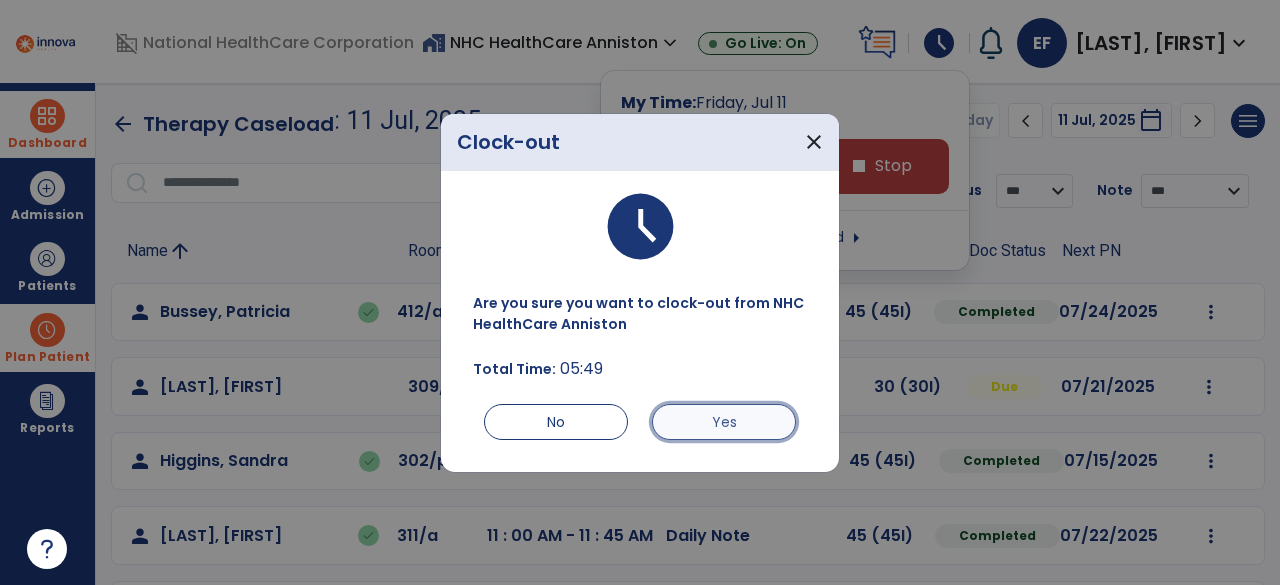 click on "Yes" at bounding box center (724, 422) 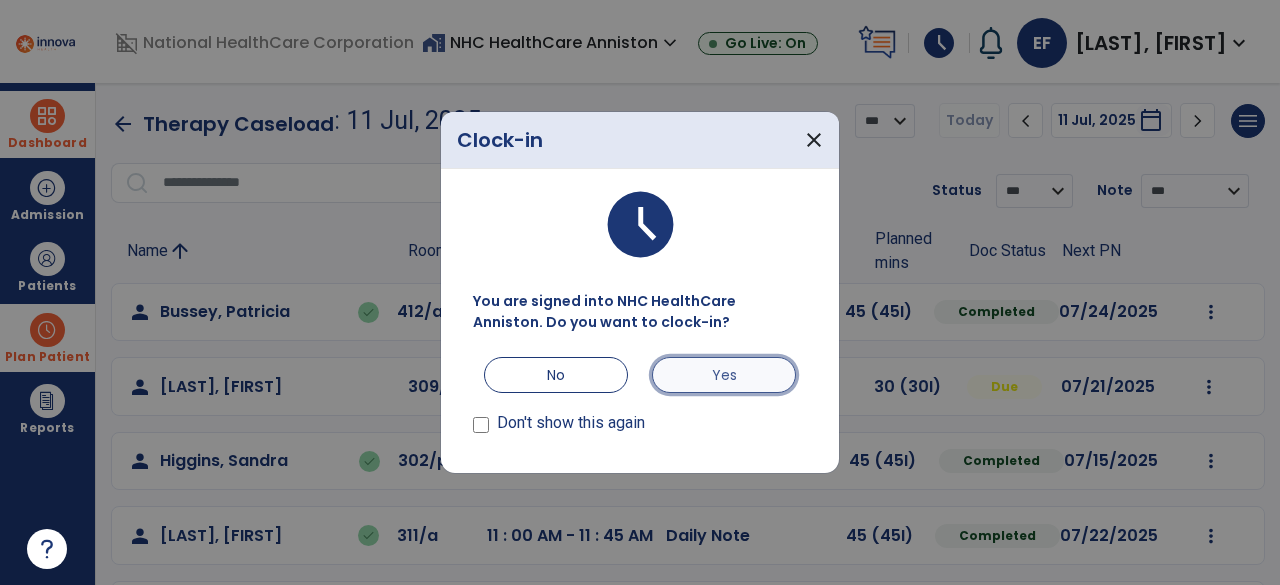 click on "Yes" at bounding box center (724, 375) 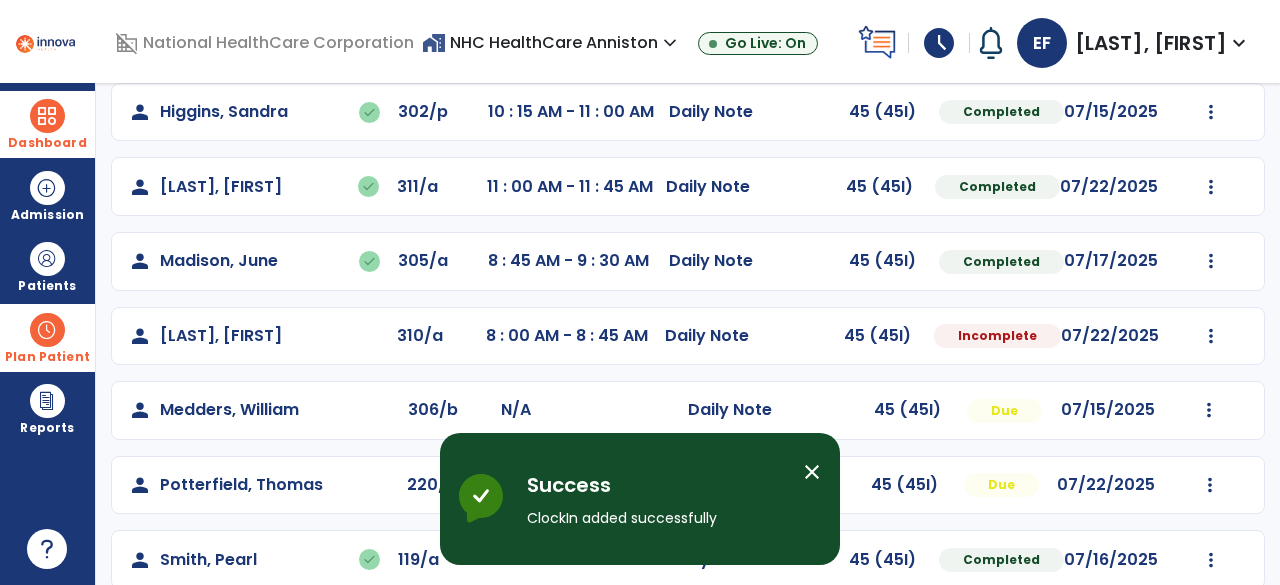 scroll, scrollTop: 448, scrollLeft: 0, axis: vertical 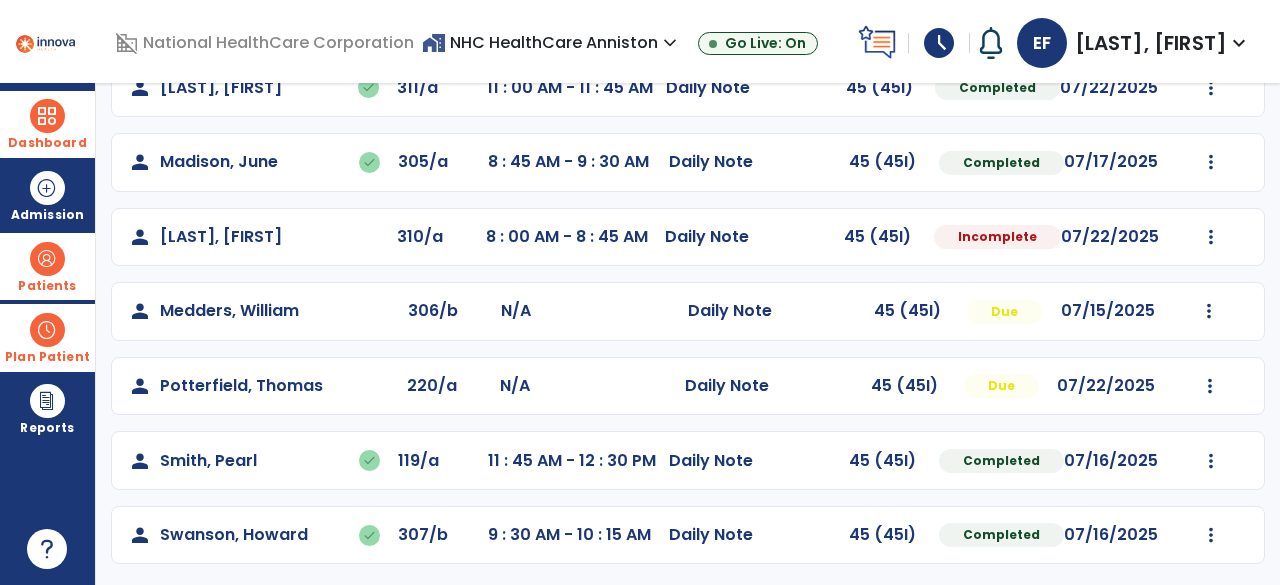 click on "Patients" at bounding box center (47, 286) 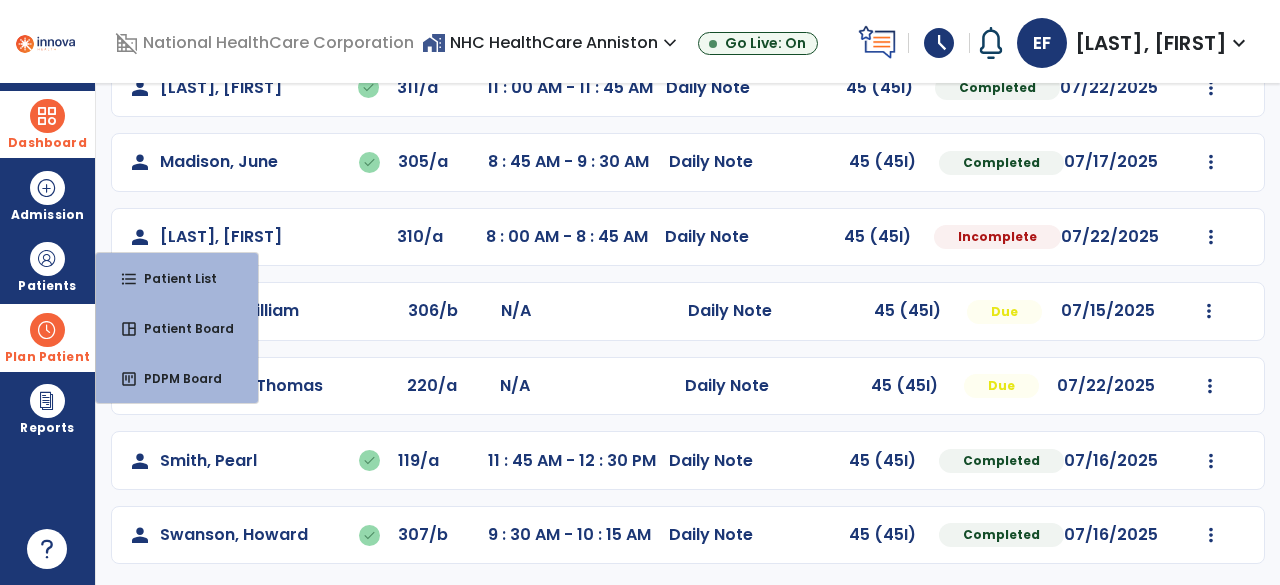 click at bounding box center (47, 330) 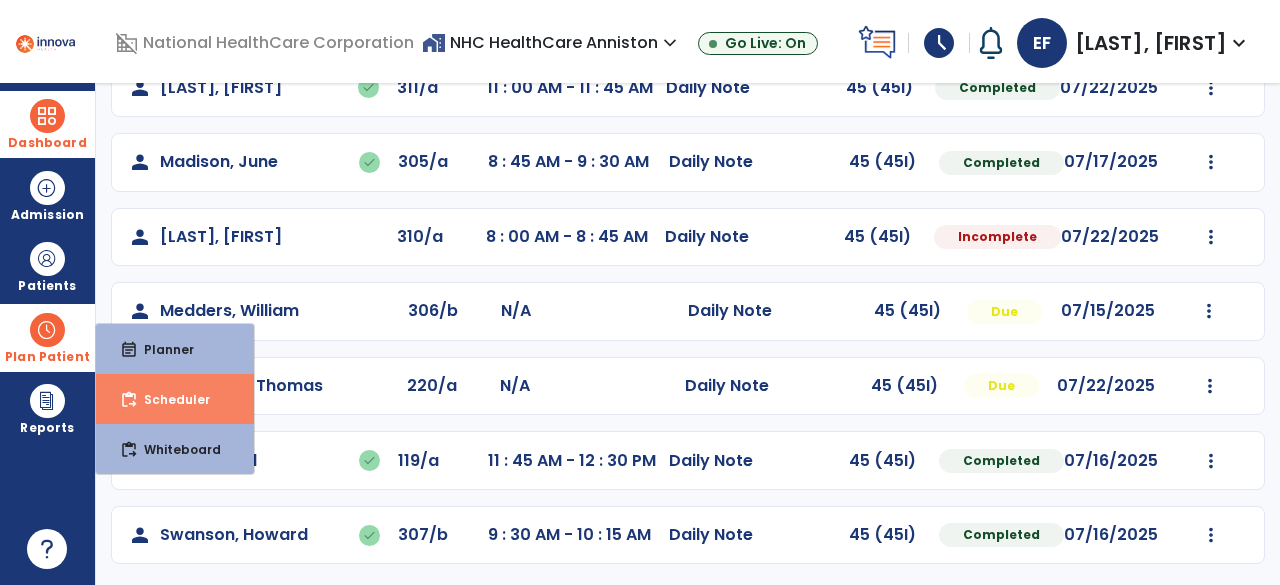 click on "Scheduler" at bounding box center (169, 399) 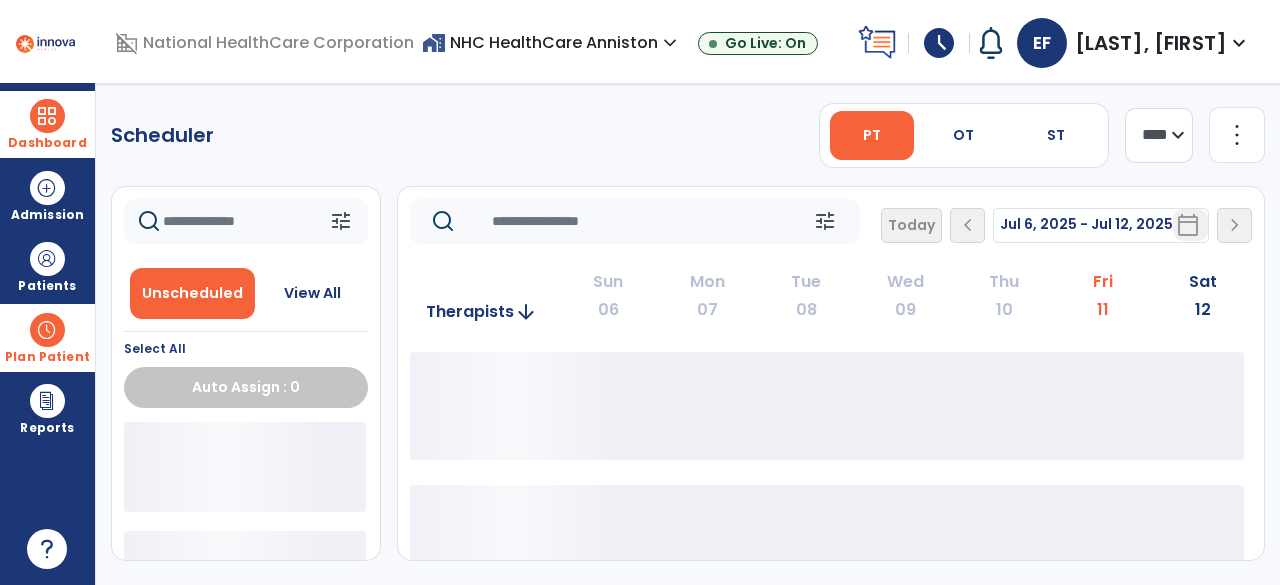 scroll, scrollTop: 0, scrollLeft: 0, axis: both 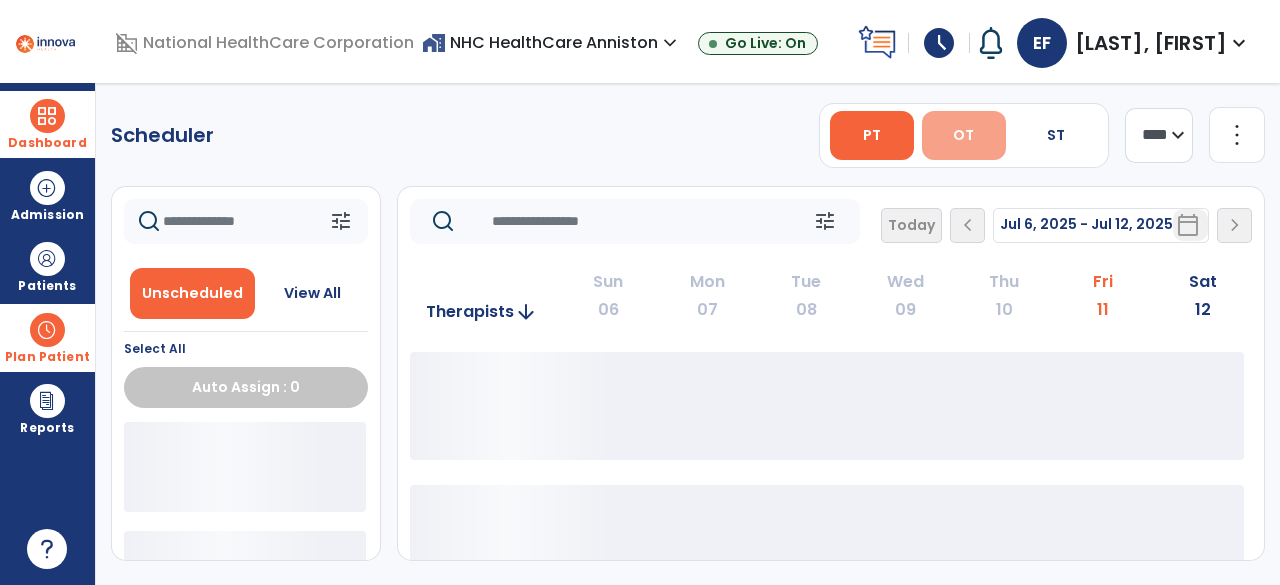 click on "OT" at bounding box center [964, 135] 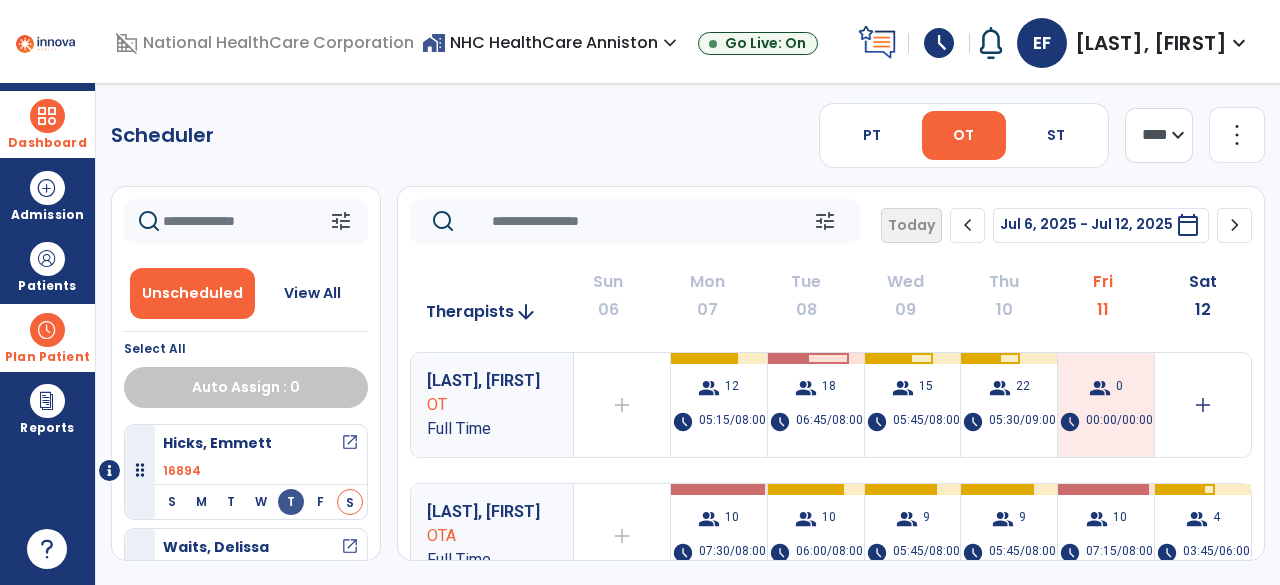 click on "chevron_right" 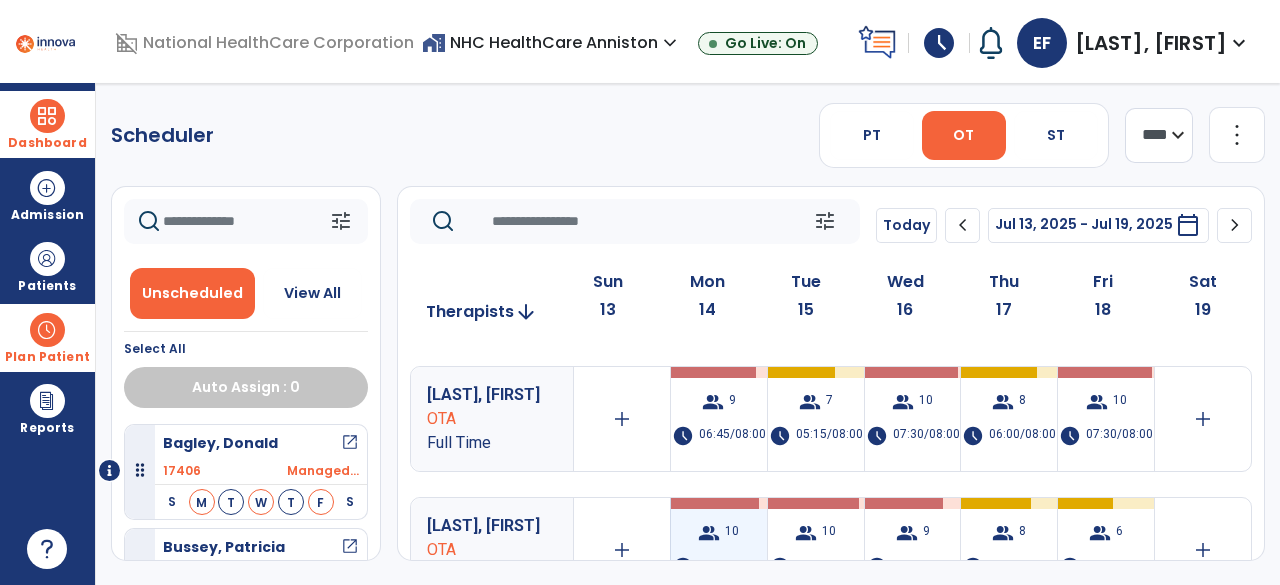 scroll, scrollTop: 107, scrollLeft: 0, axis: vertical 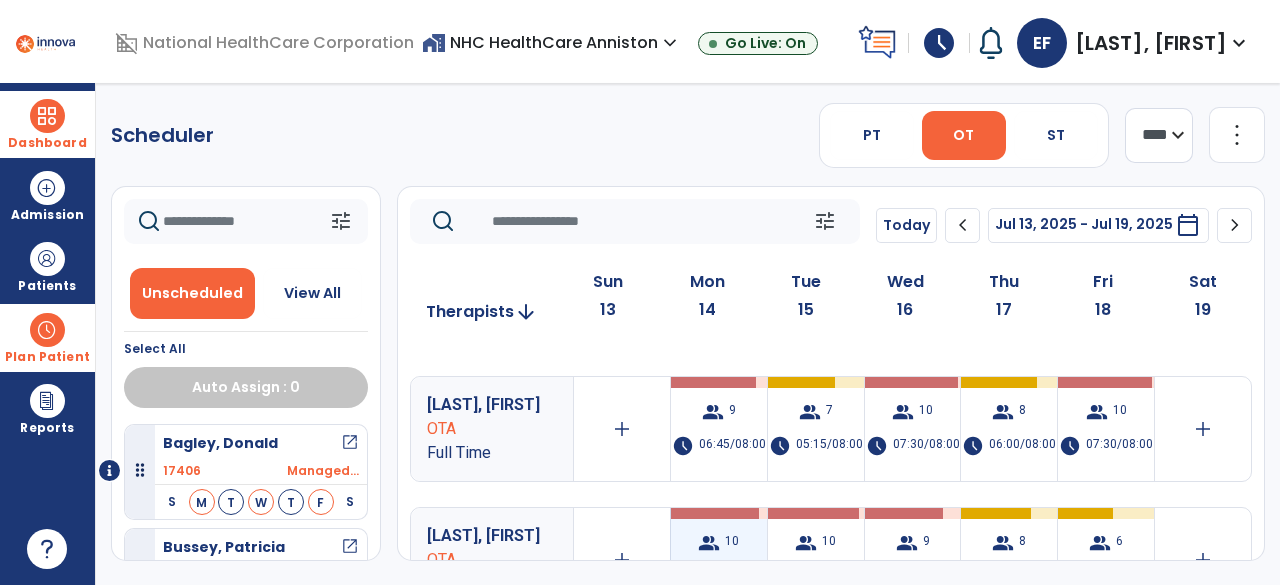 click on "group  9  schedule  06:45/08:00" at bounding box center [719, 429] 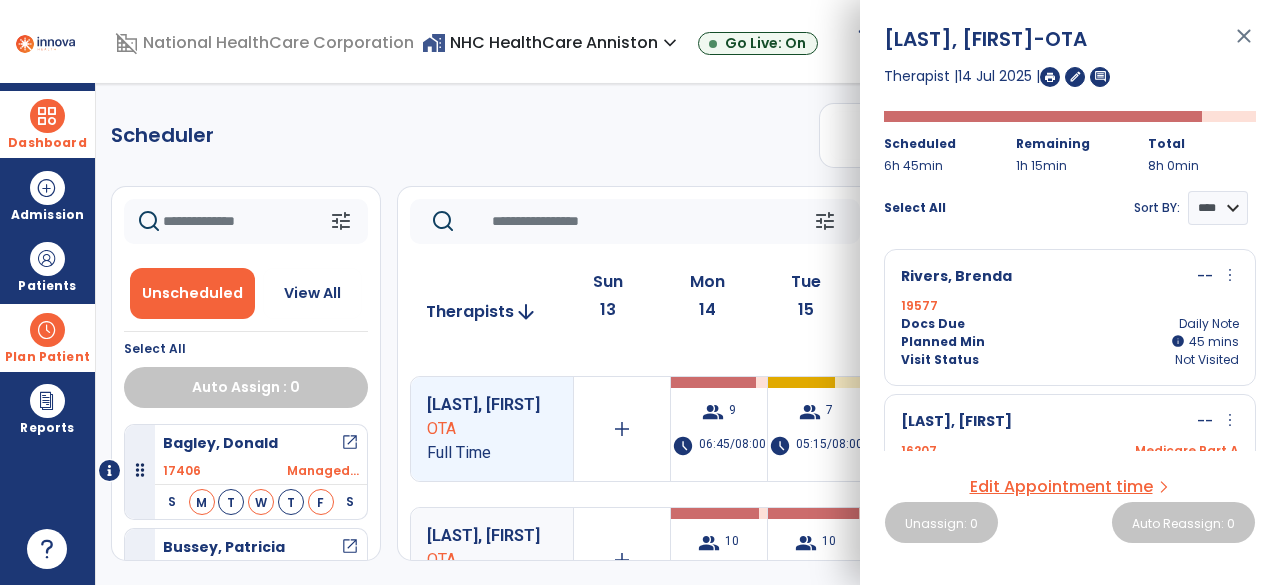 click on "Edit Appointment time" at bounding box center [1061, 487] 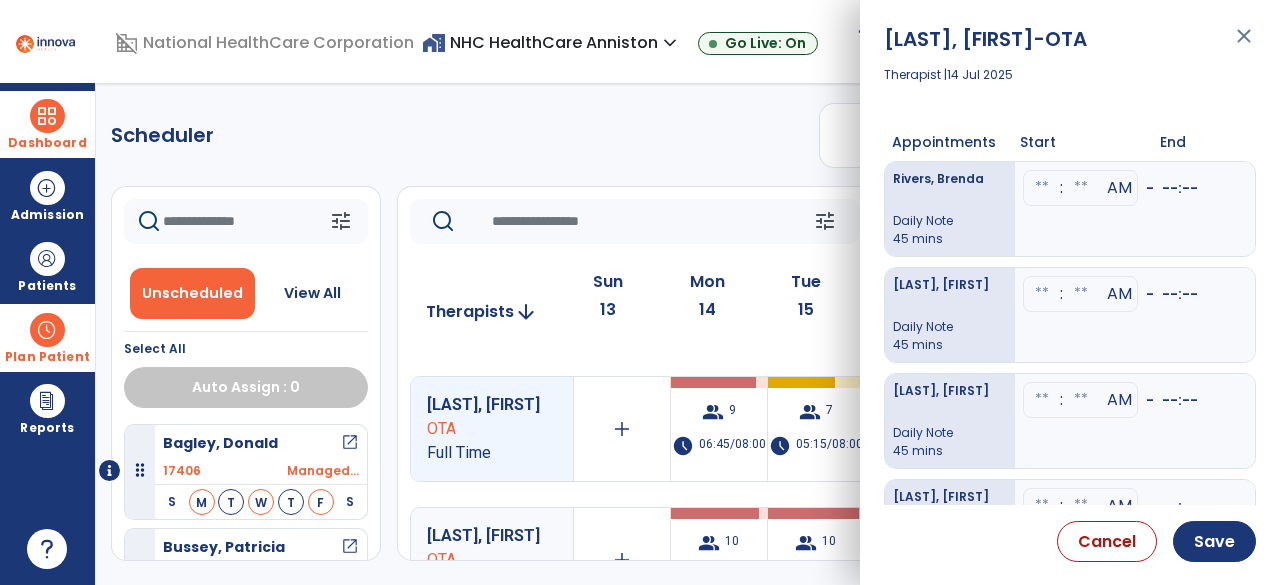 click at bounding box center [1042, 188] 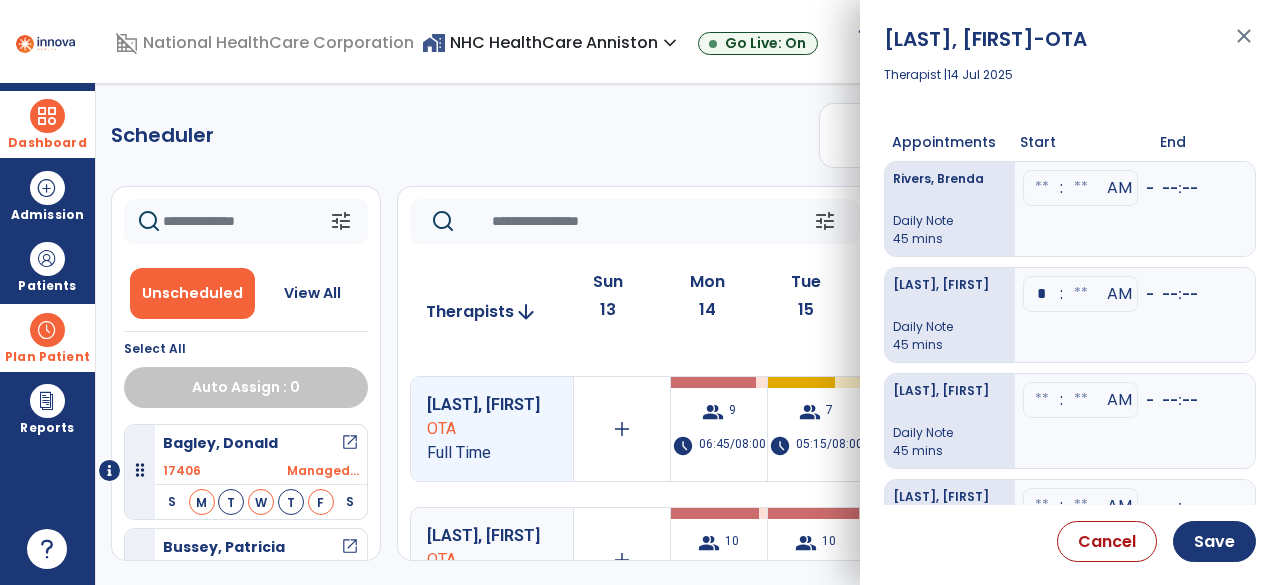 type on "**" 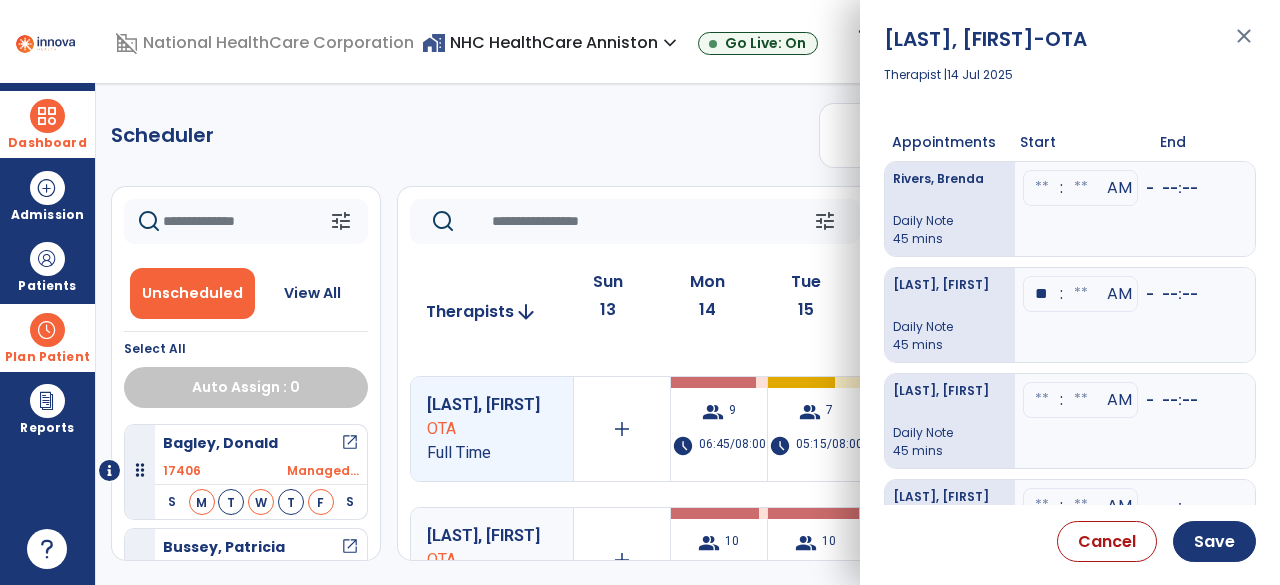 click at bounding box center [1081, 188] 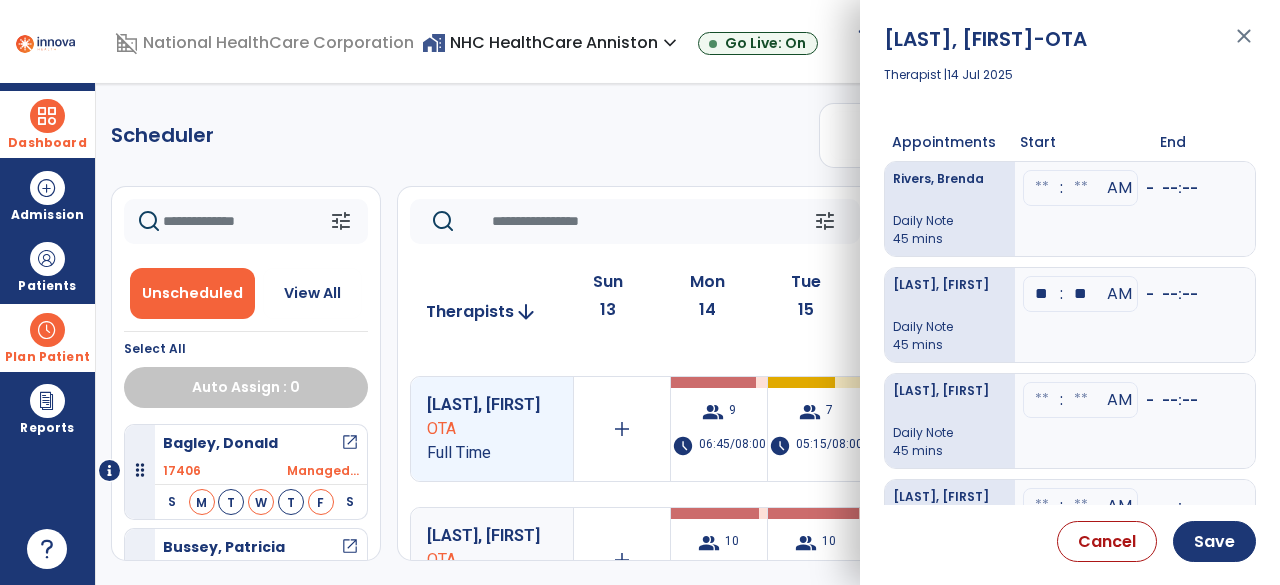 type on "**" 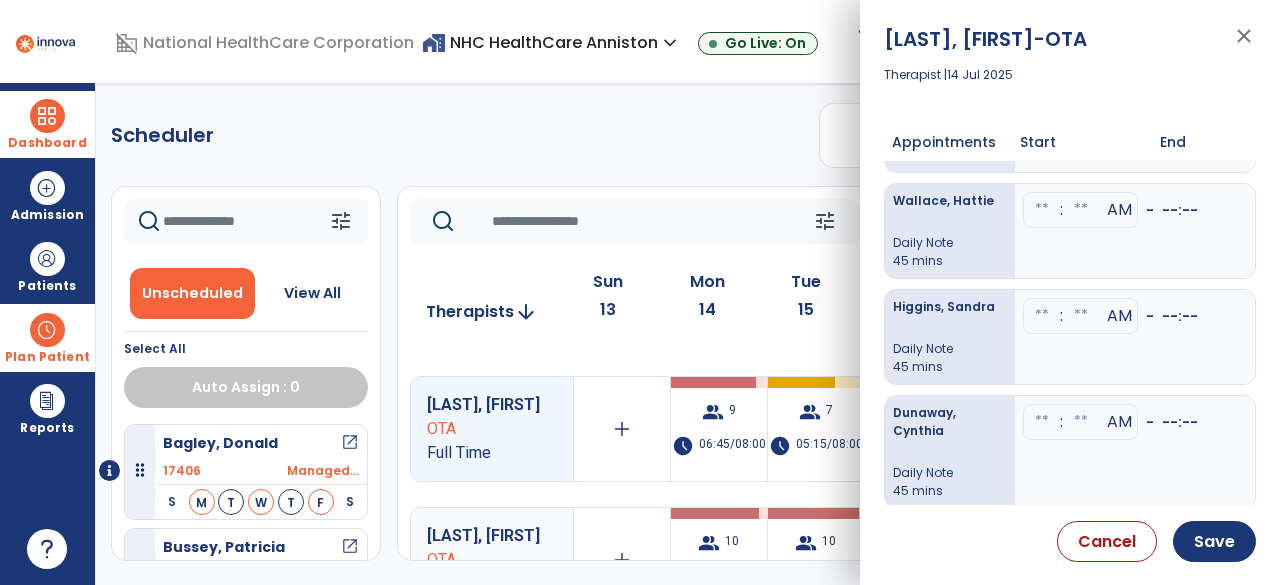 scroll, scrollTop: 337, scrollLeft: 0, axis: vertical 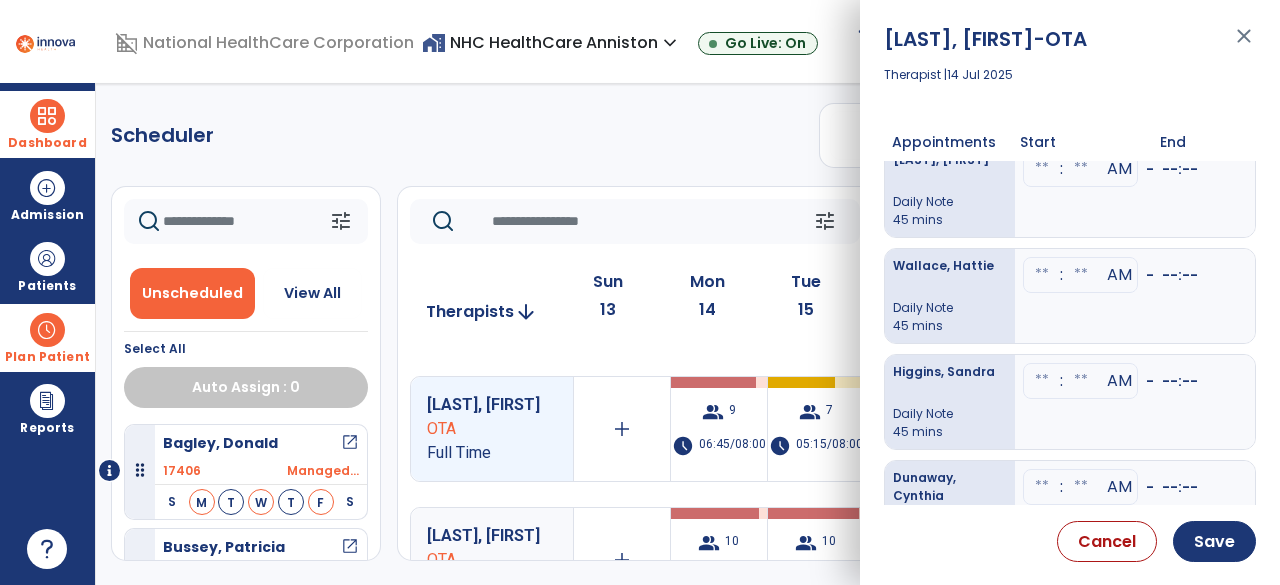click at bounding box center [1042, -149] 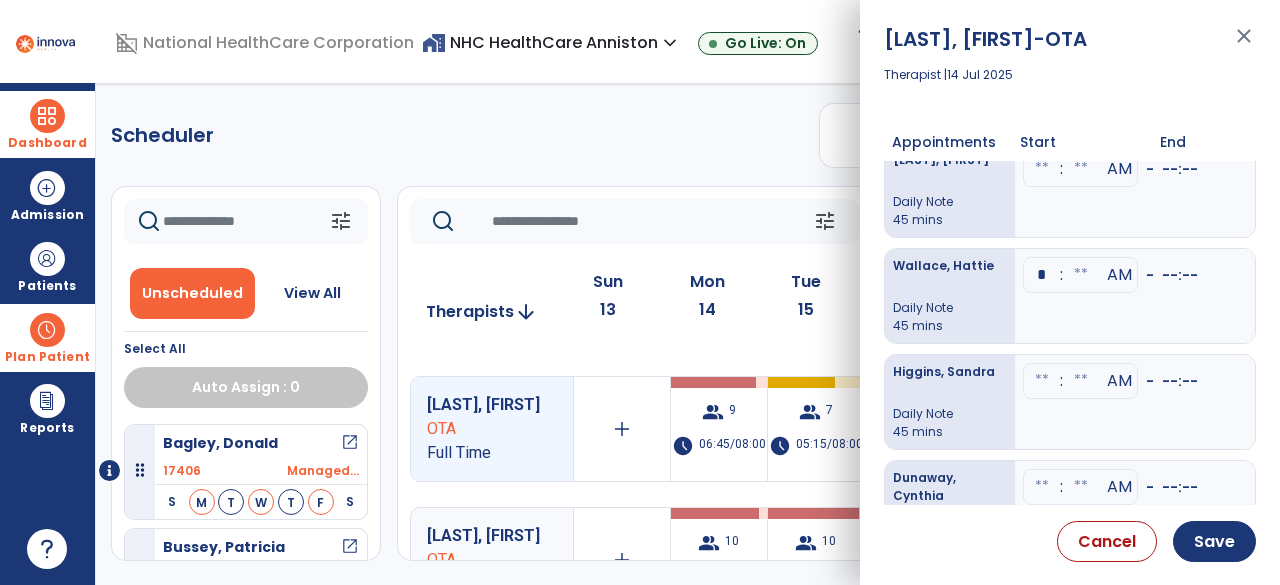 type on "**" 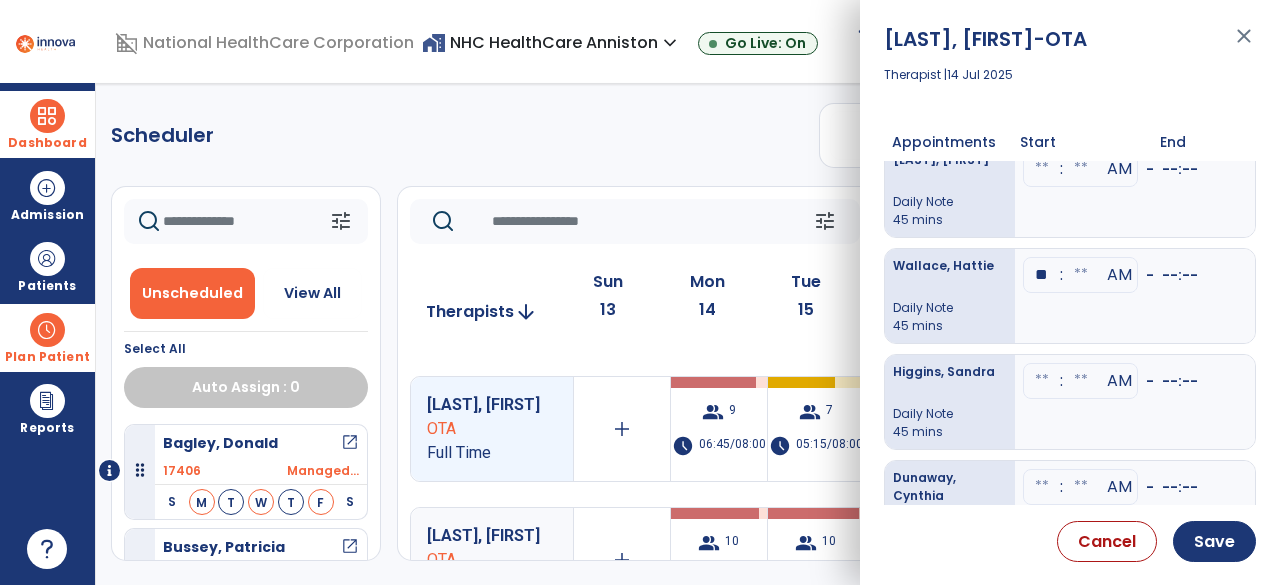 click at bounding box center [1081, -43] 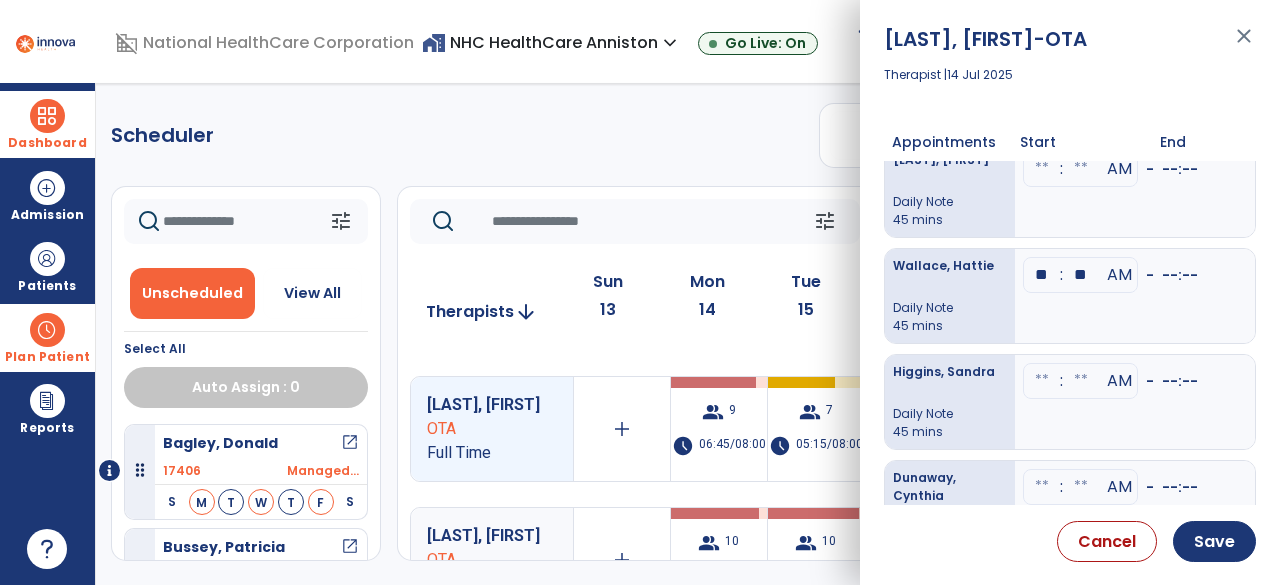 type on "**" 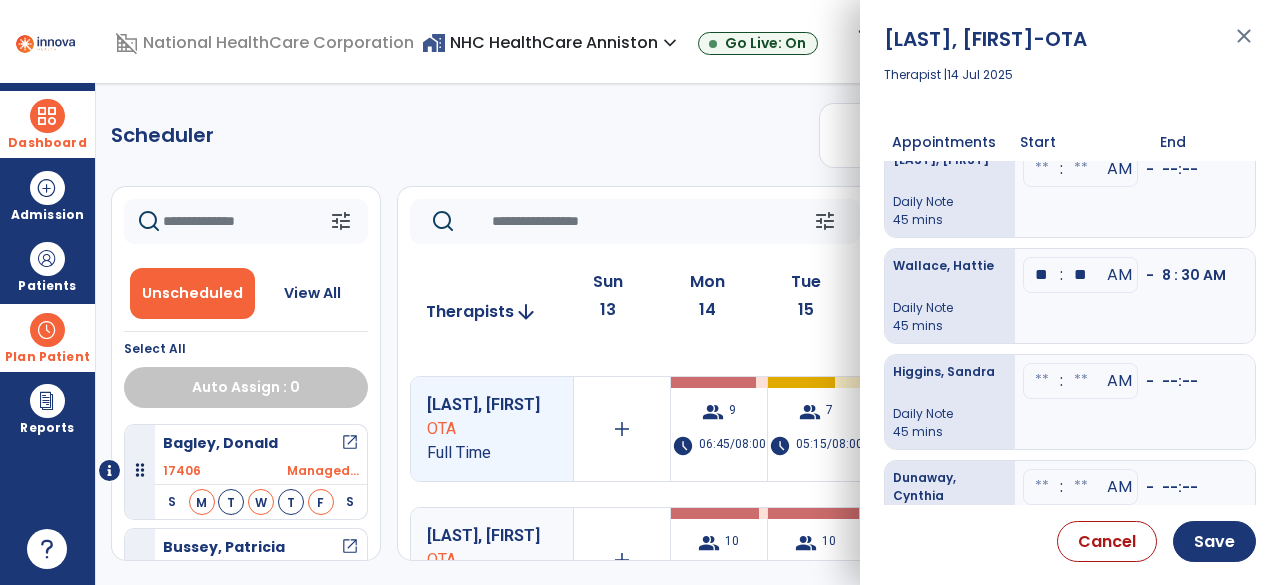 click on "[LAST], [FIRST]  Daily Note 45 mins" at bounding box center [950, 296] 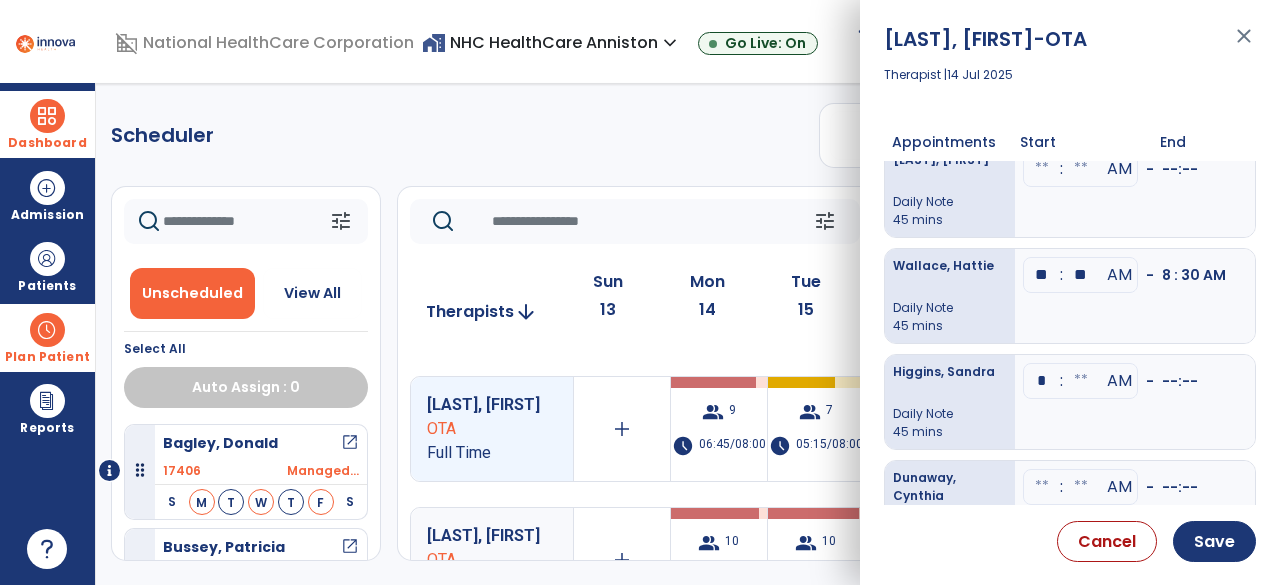 type on "**" 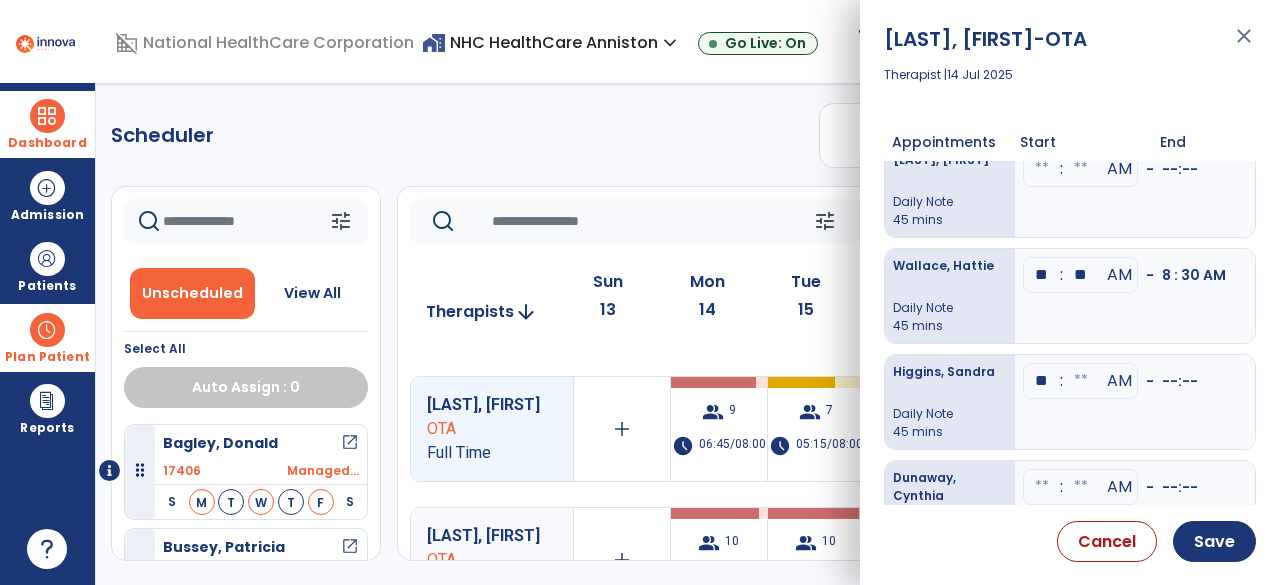 click at bounding box center [1081, -43] 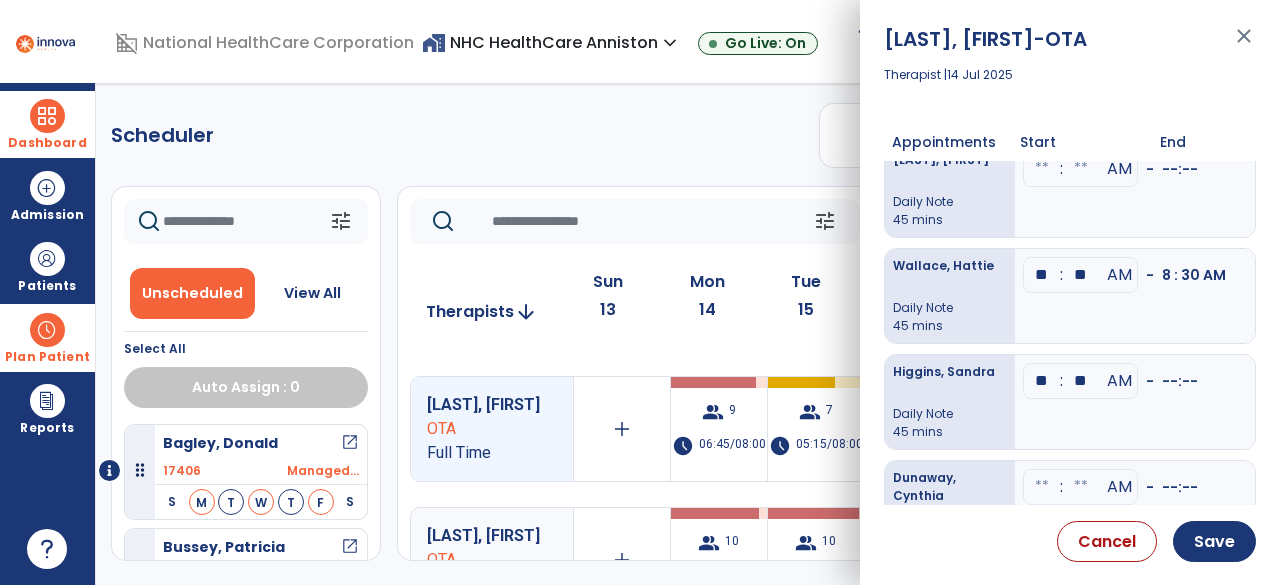 type on "**" 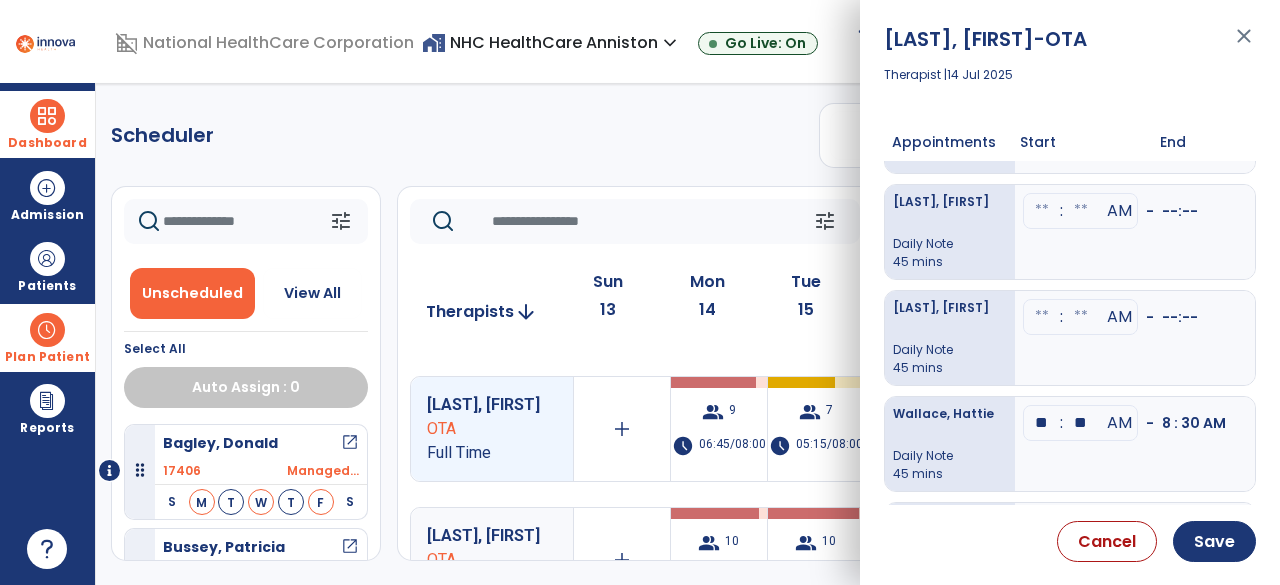 scroll, scrollTop: 188, scrollLeft: 0, axis: vertical 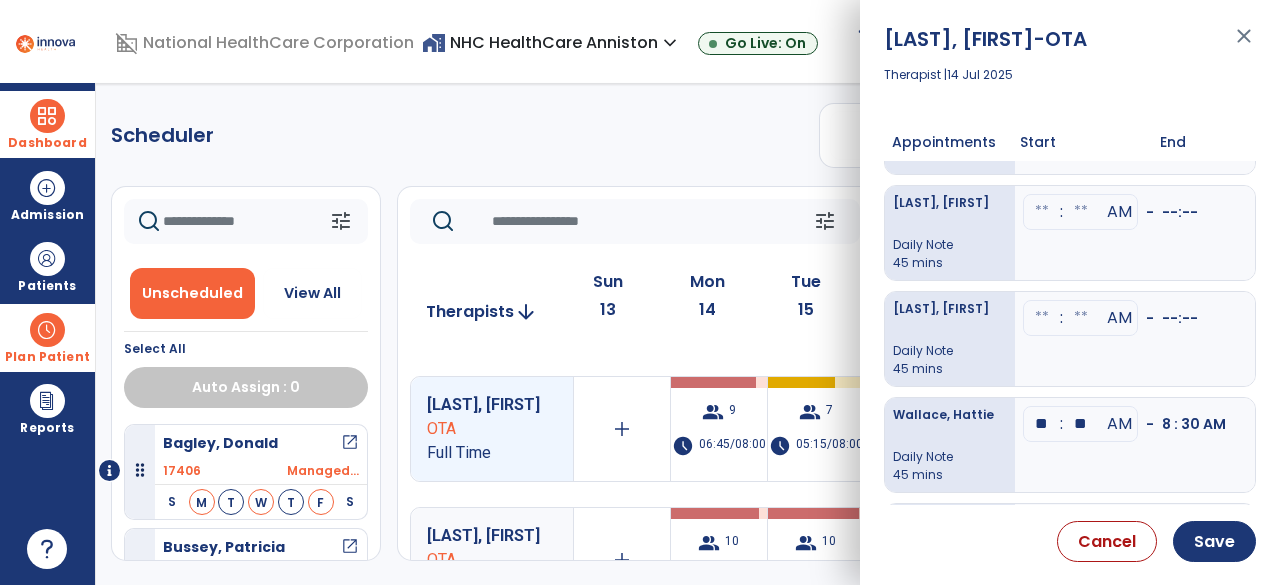click at bounding box center (1042, 0) 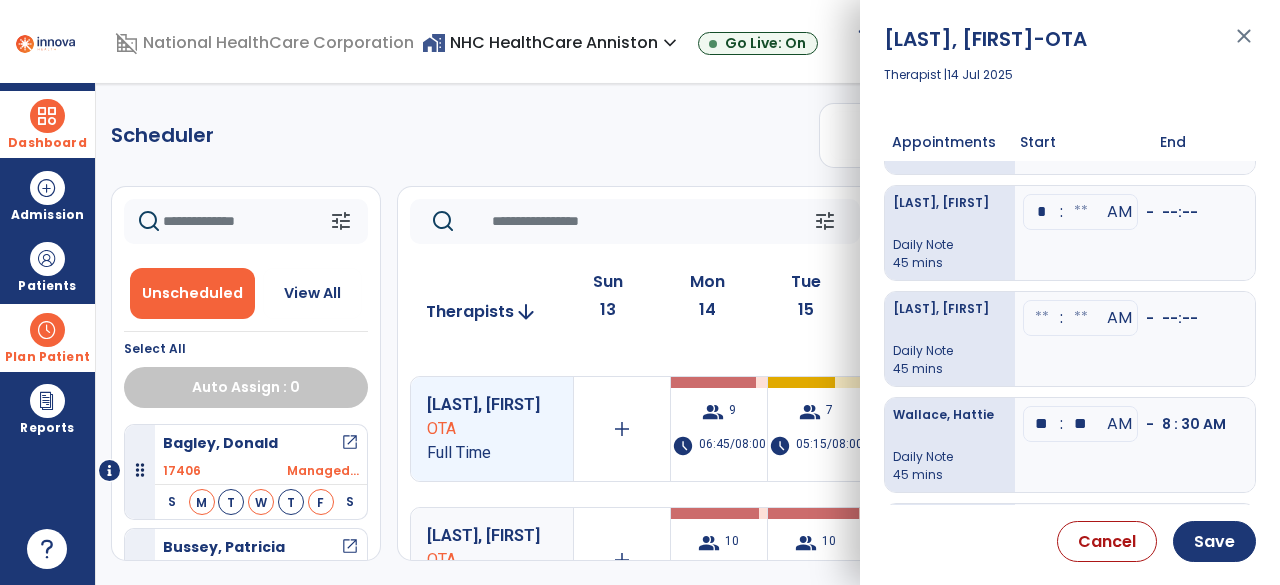 type on "**" 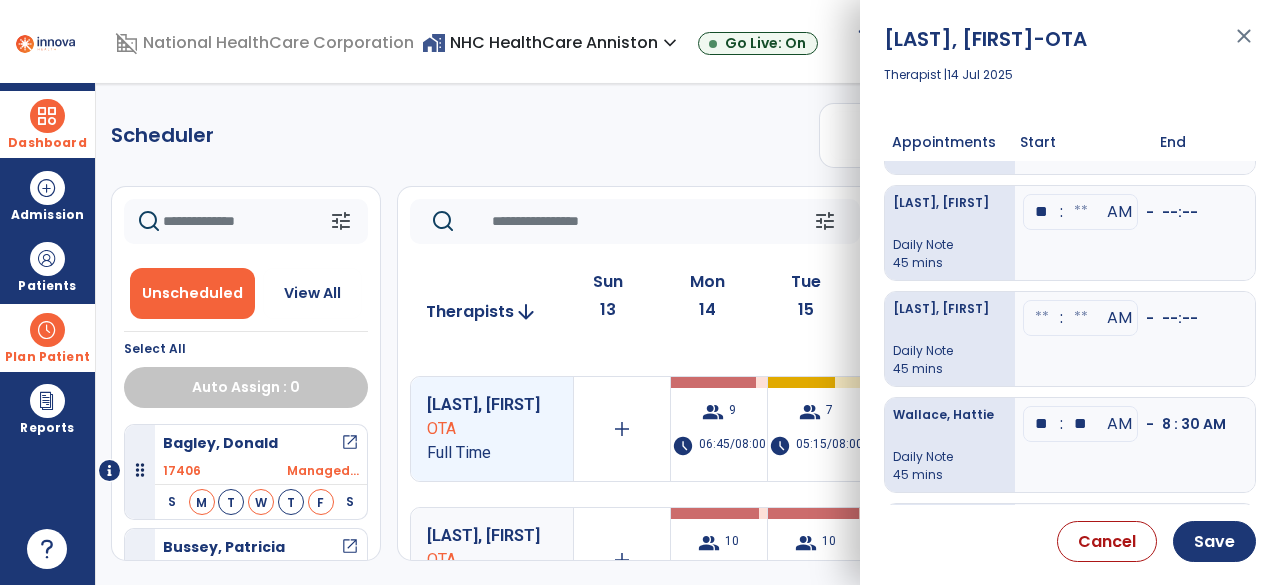 click at bounding box center [1081, 0] 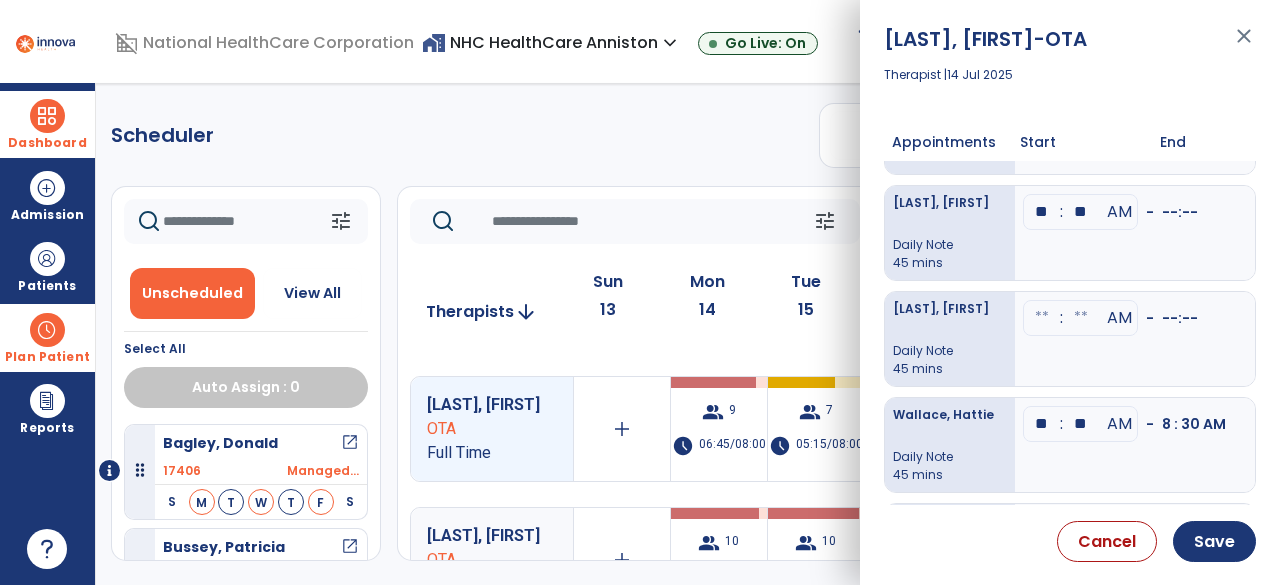 type on "**" 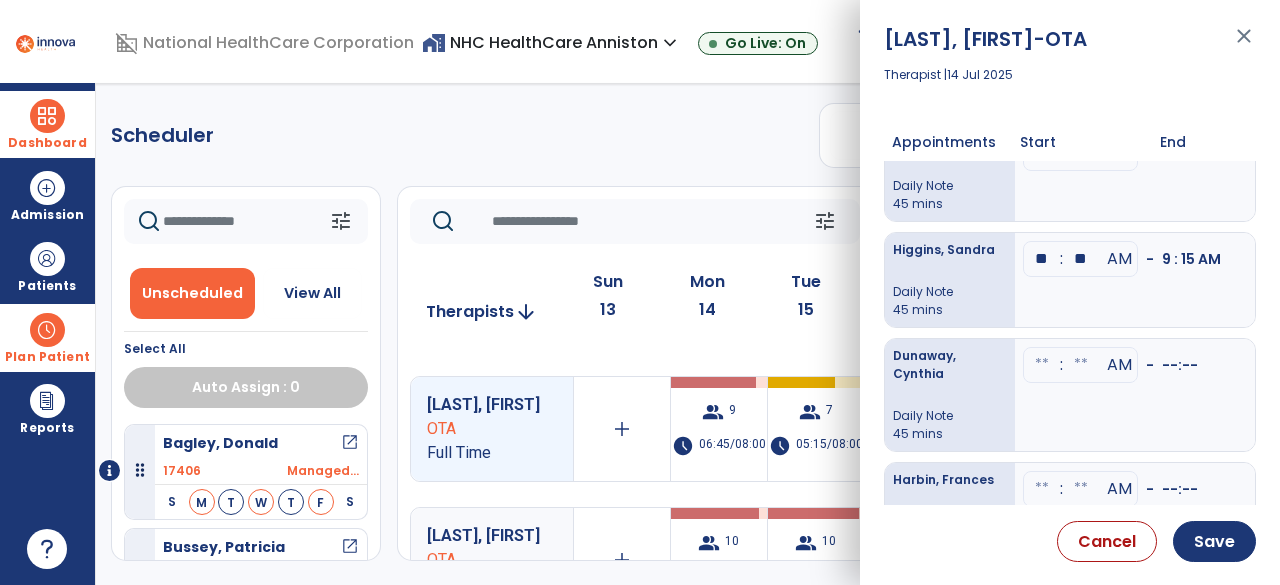 scroll, scrollTop: 603, scrollLeft: 0, axis: vertical 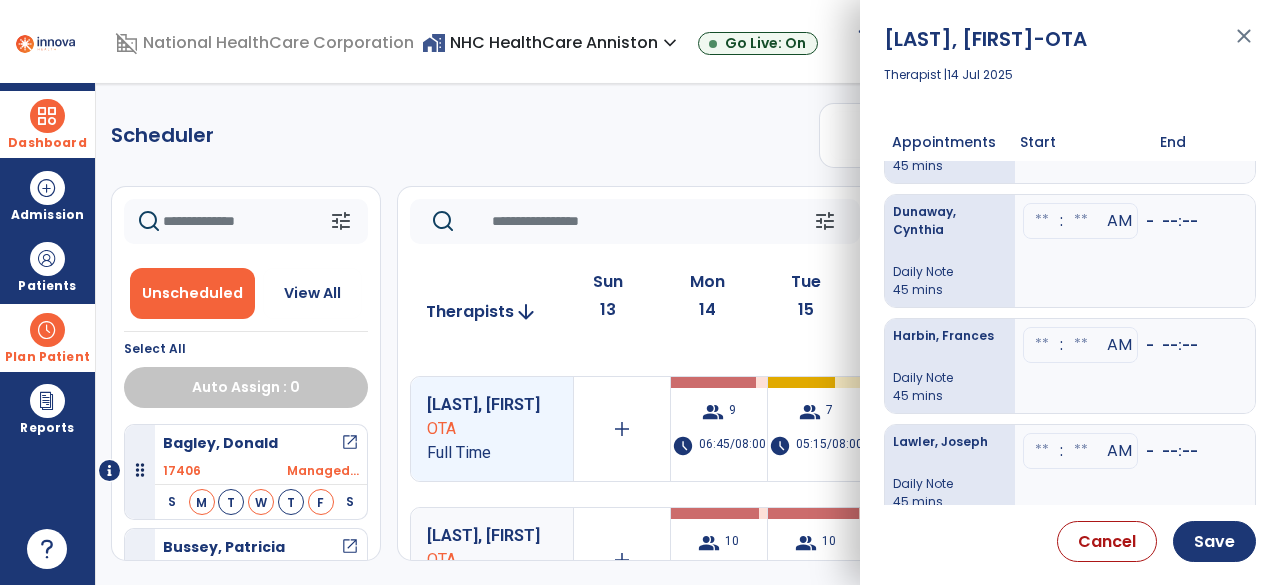 click at bounding box center (1042, -415) 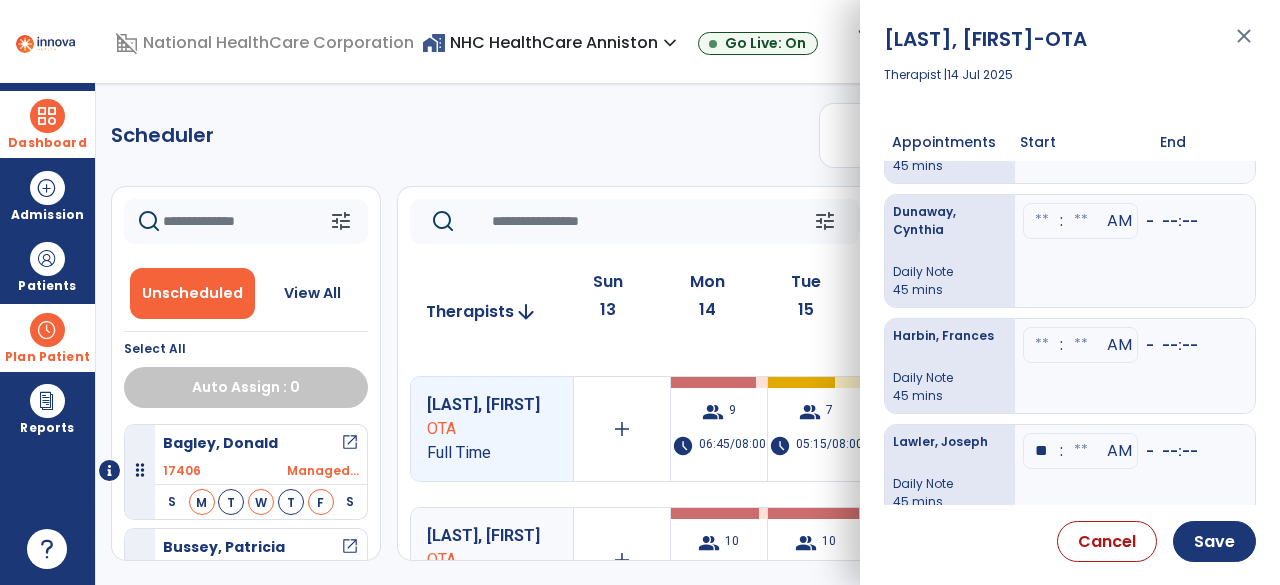 type on "**" 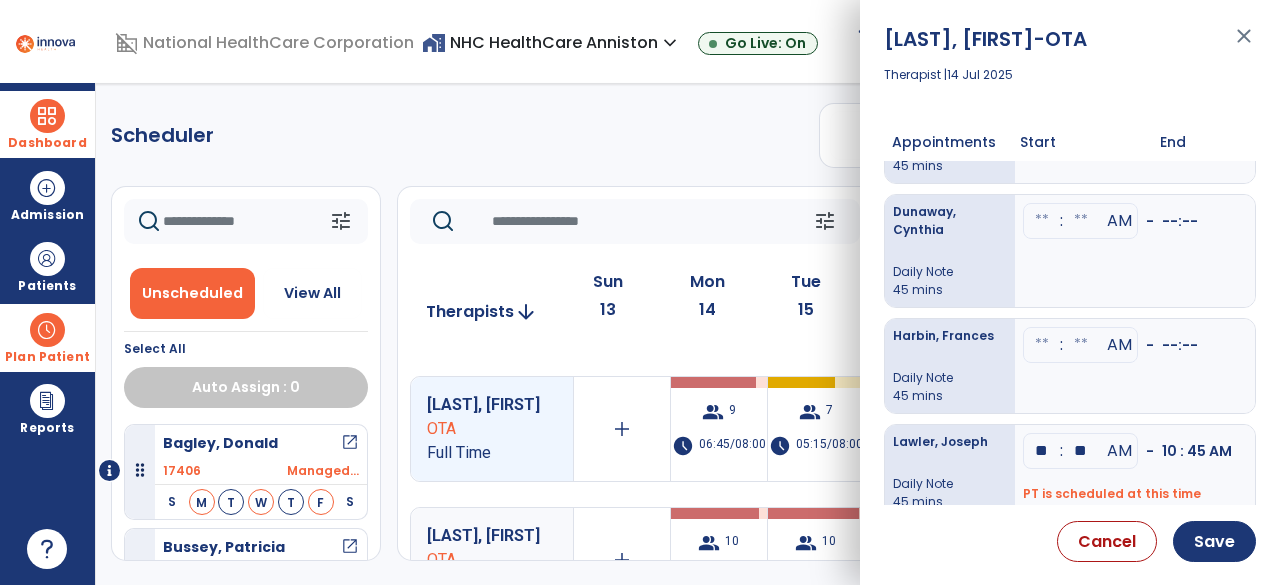 click on "[LAST], [FIRST]  Daily Note 45 mins" at bounding box center [950, 366] 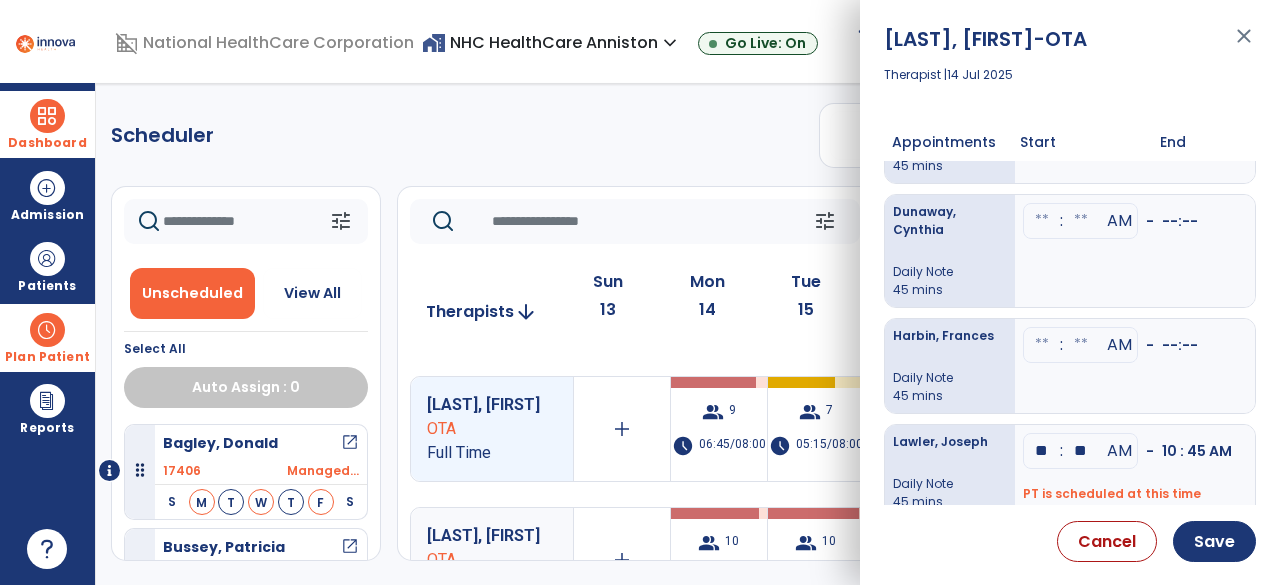 click on "**" at bounding box center [1081, -309] 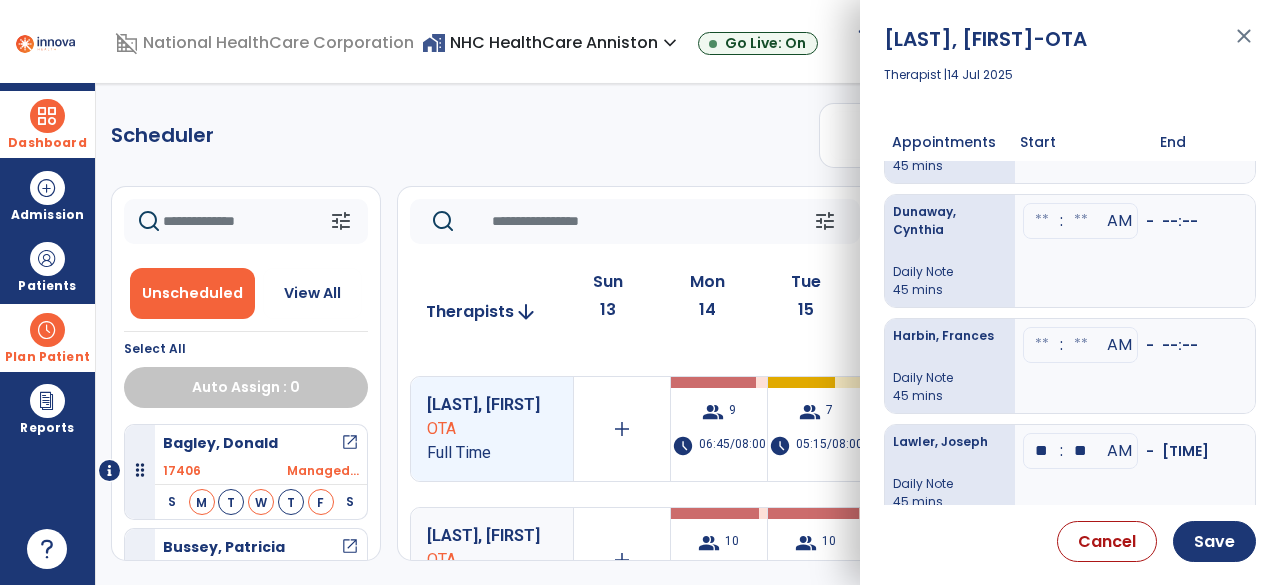 click on "[LAST], [FIRST]  Daily Note 45 mins" at bounding box center (950, 472) 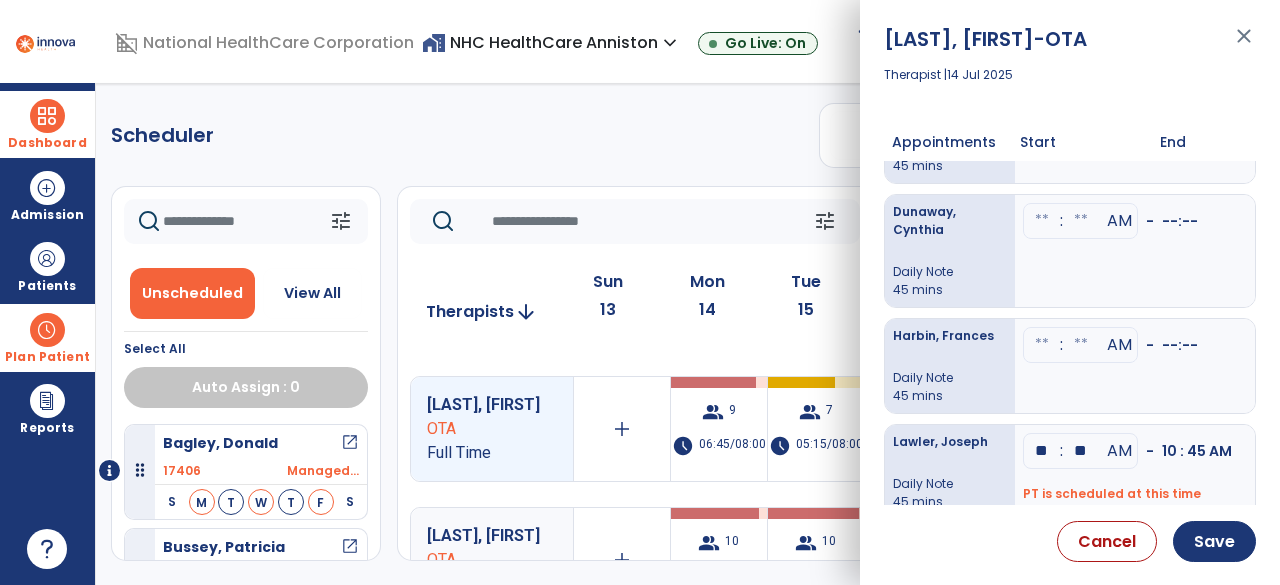 click on "[LAST], [FIRST]  Daily Note 45 mins" at bounding box center [950, 472] 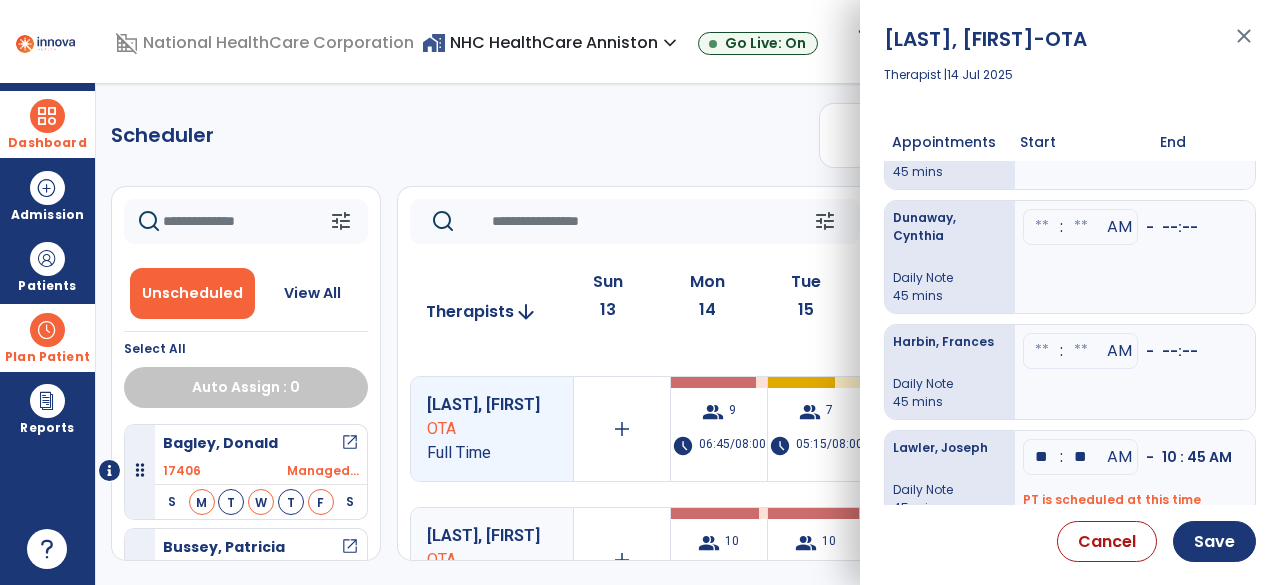 scroll, scrollTop: 592, scrollLeft: 0, axis: vertical 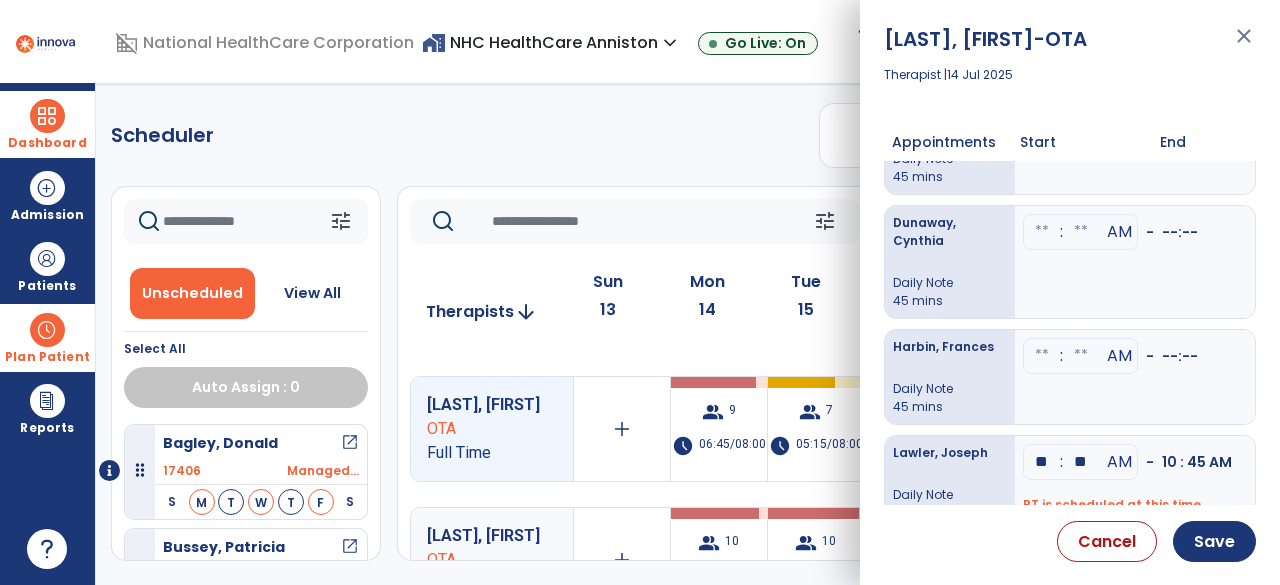 click at bounding box center [1042, -404] 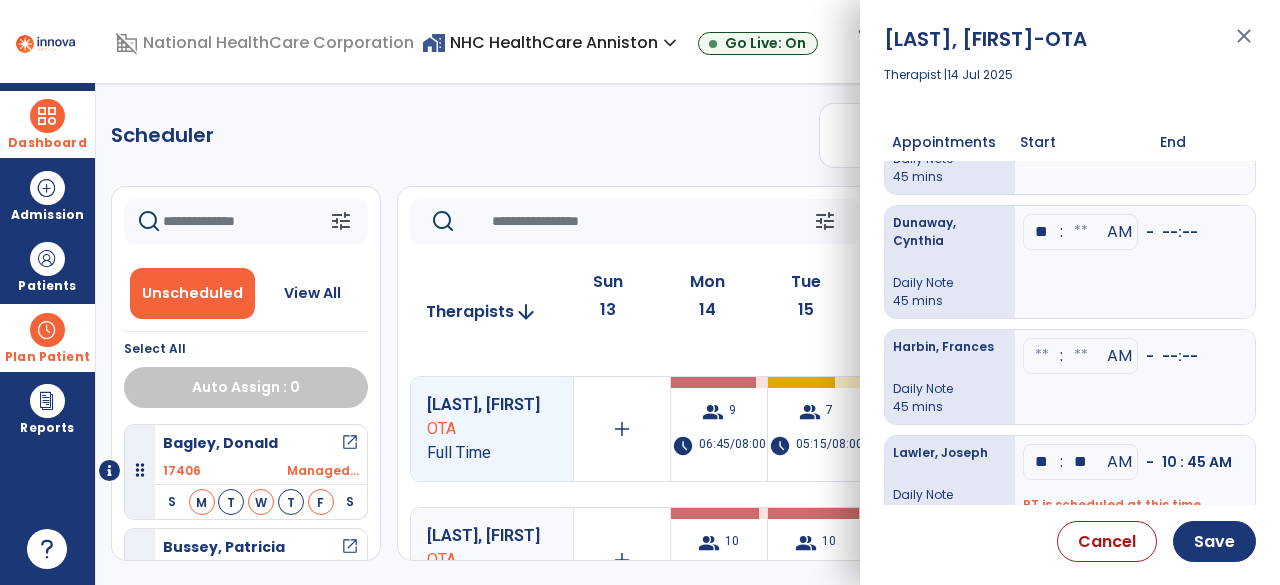 type on "**" 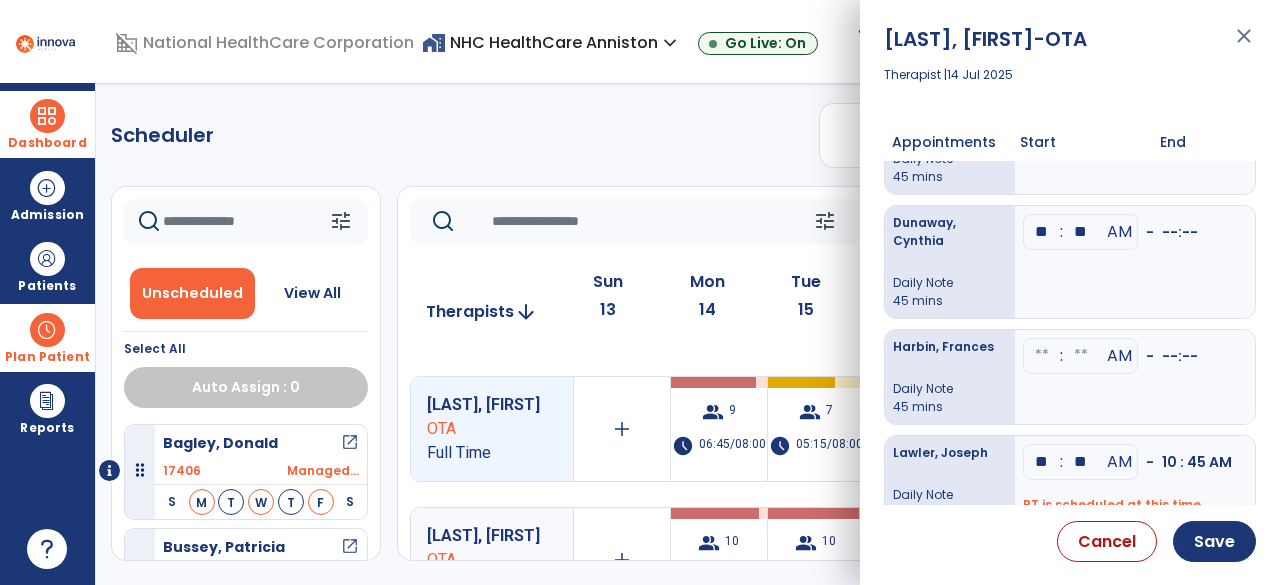 type on "**" 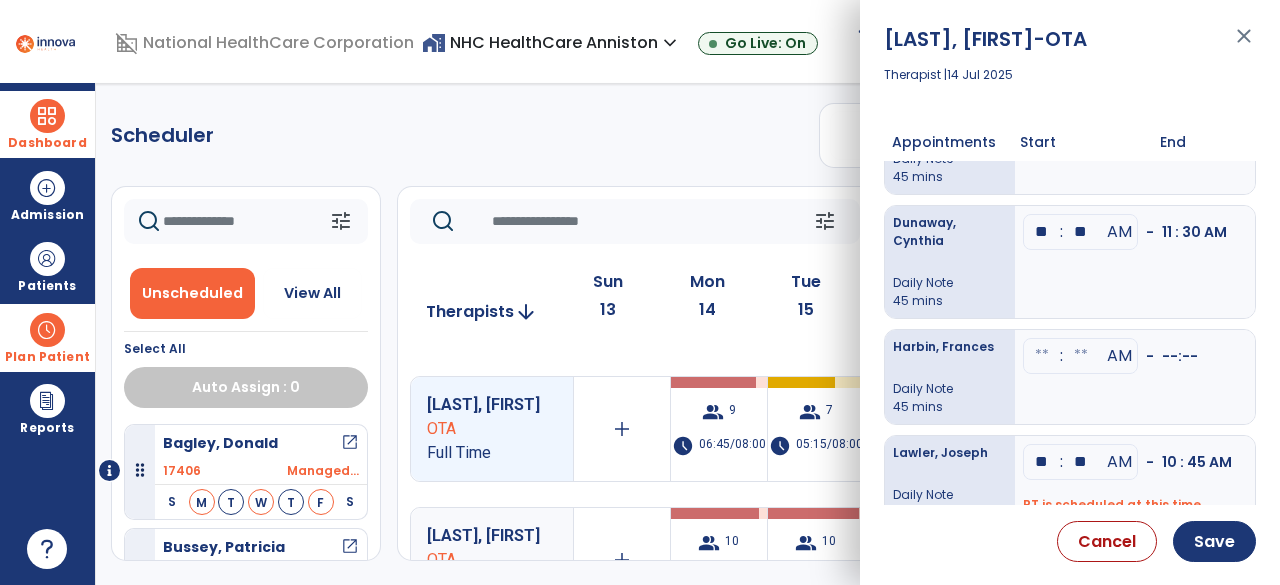 click on "Harbin, Frances" at bounding box center [950, 347] 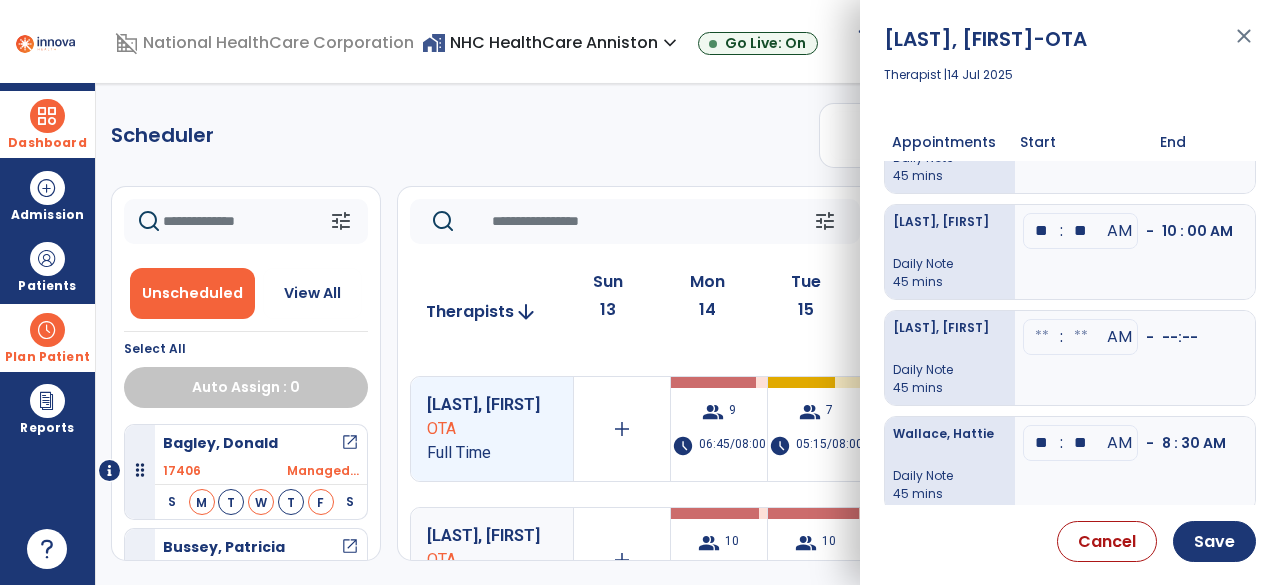 scroll, scrollTop: 168, scrollLeft: 0, axis: vertical 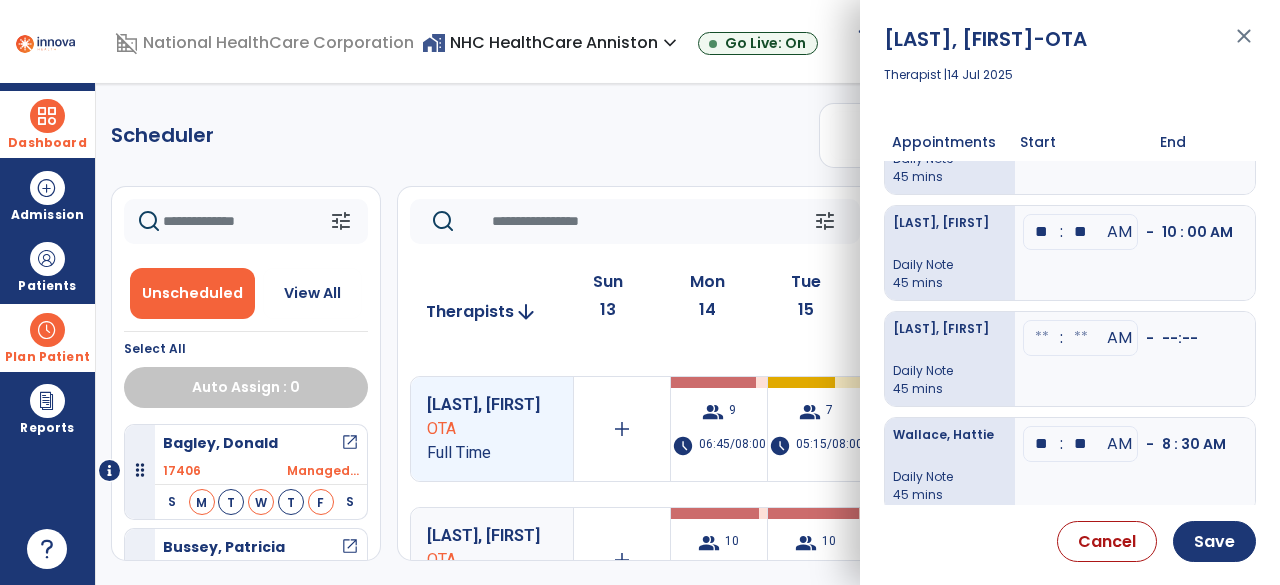 click at bounding box center [1042, 20] 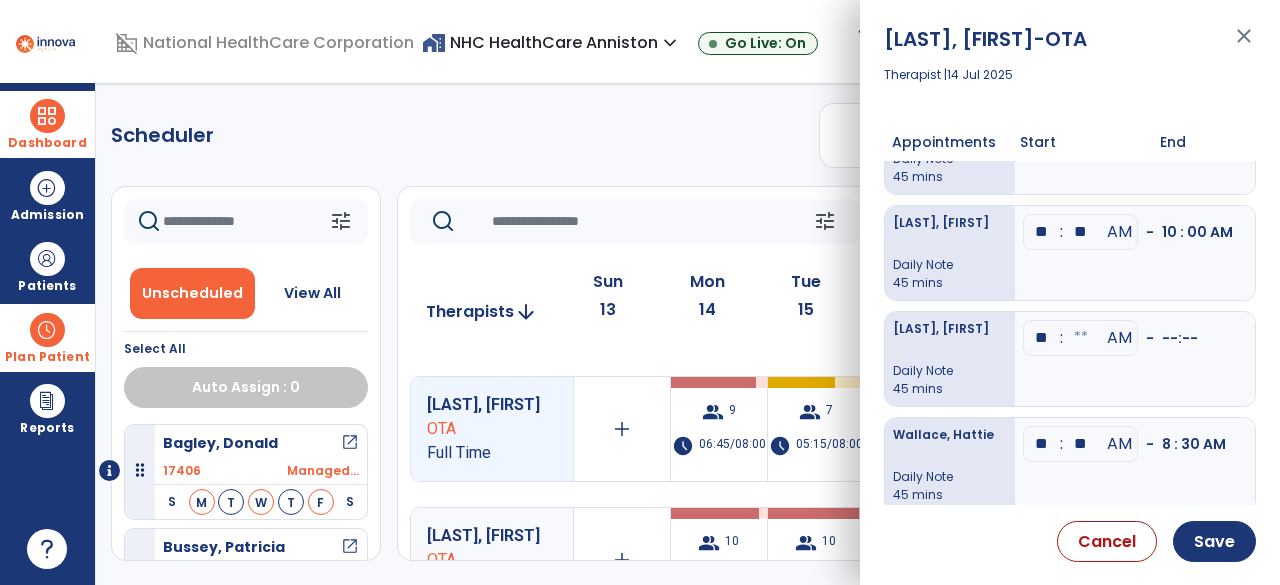 type on "**" 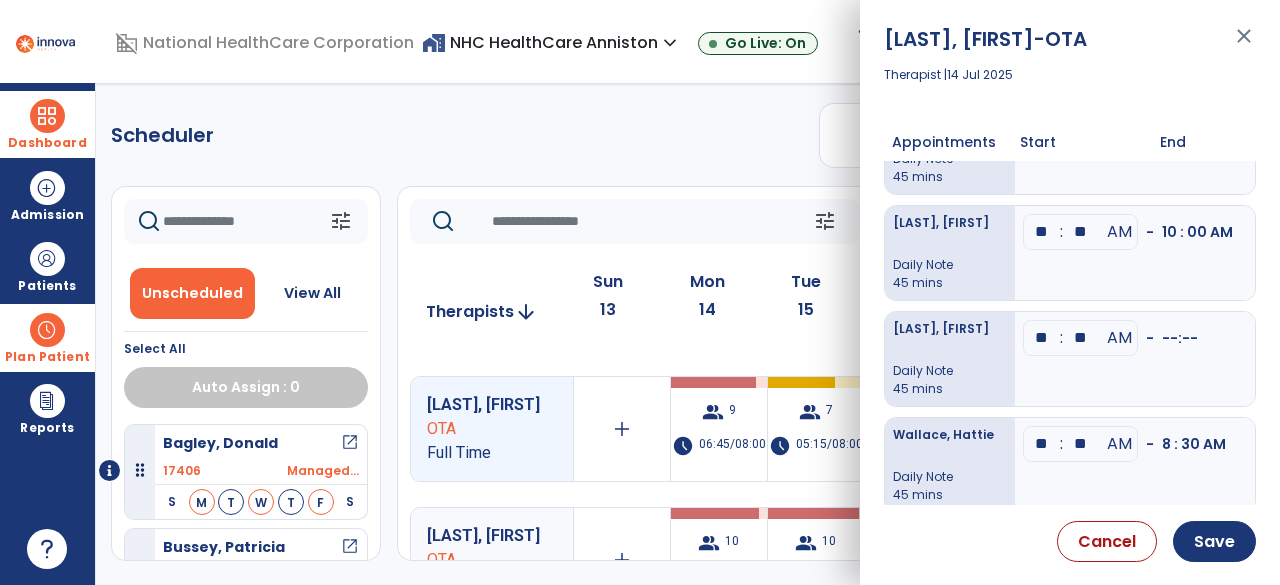 type on "**" 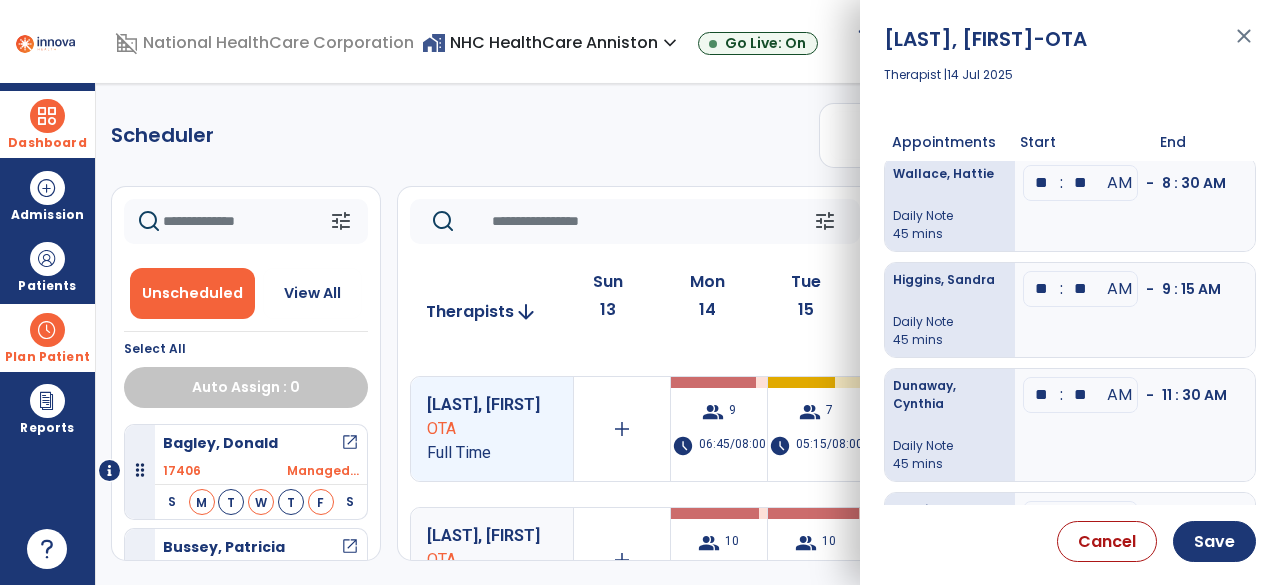 scroll, scrollTop: 603, scrollLeft: 0, axis: vertical 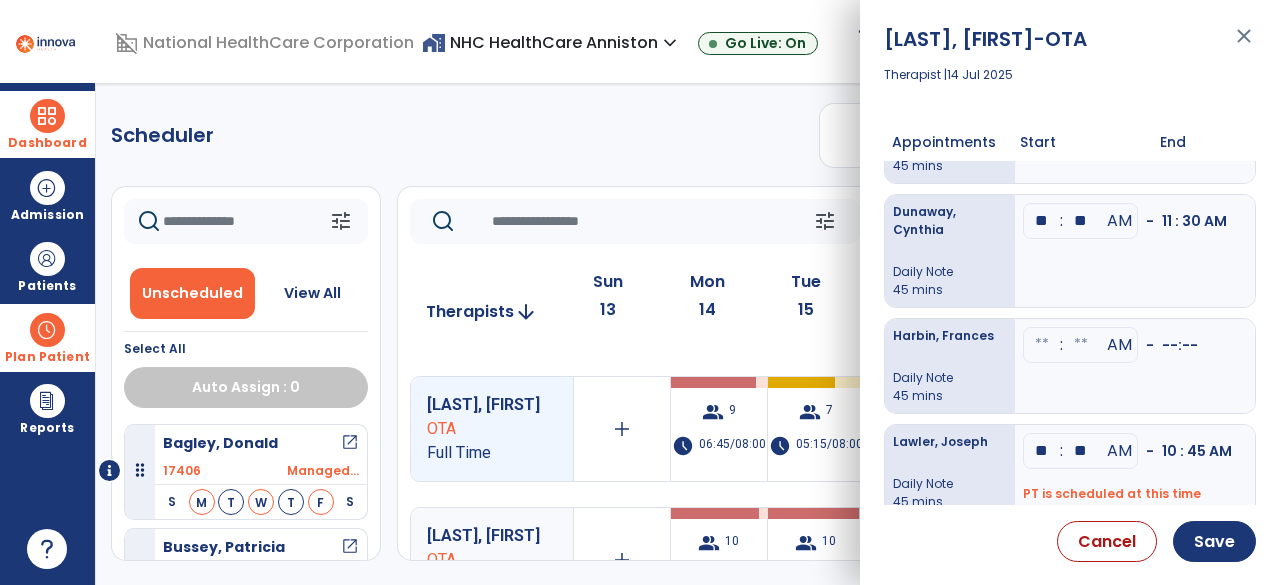 click at bounding box center [1042, -415] 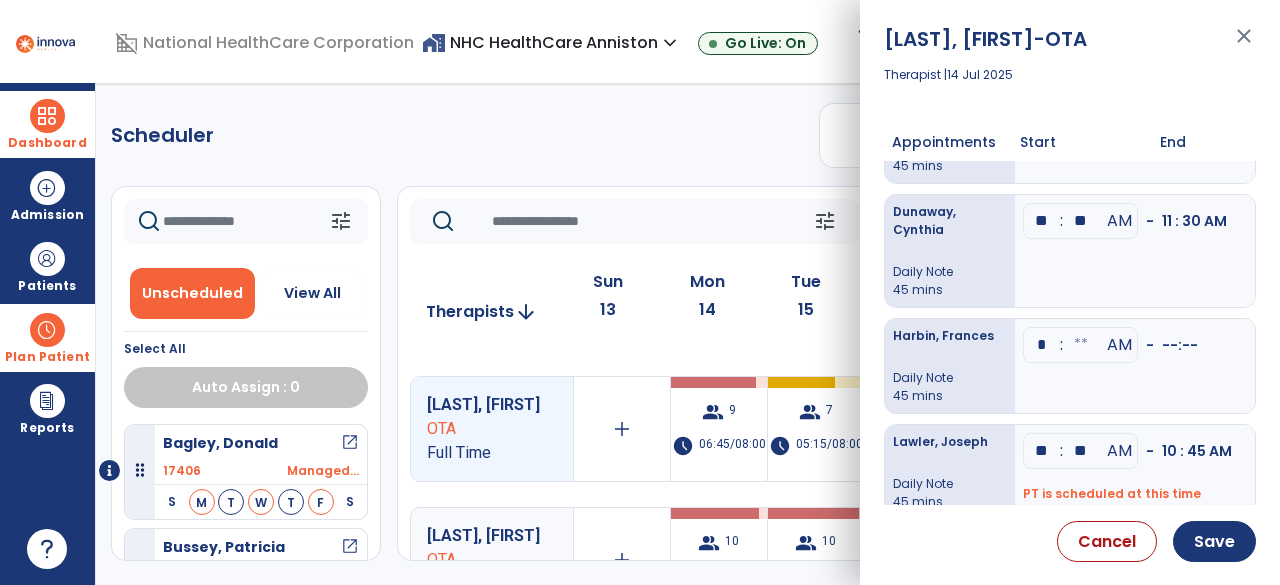 type on "**" 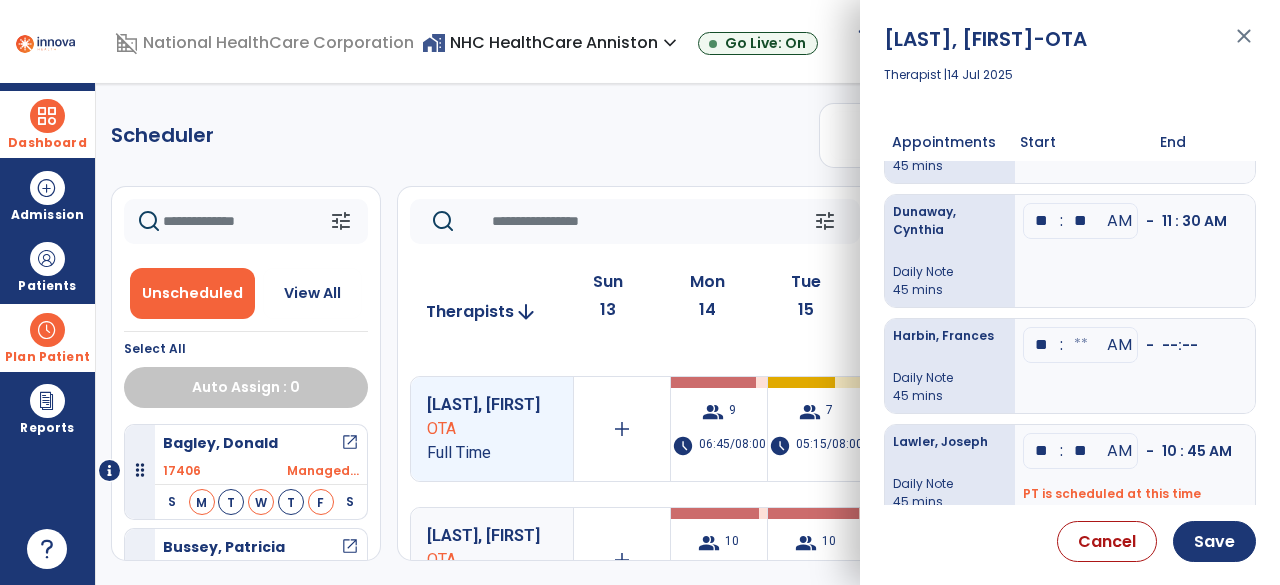 click at bounding box center (1081, -309) 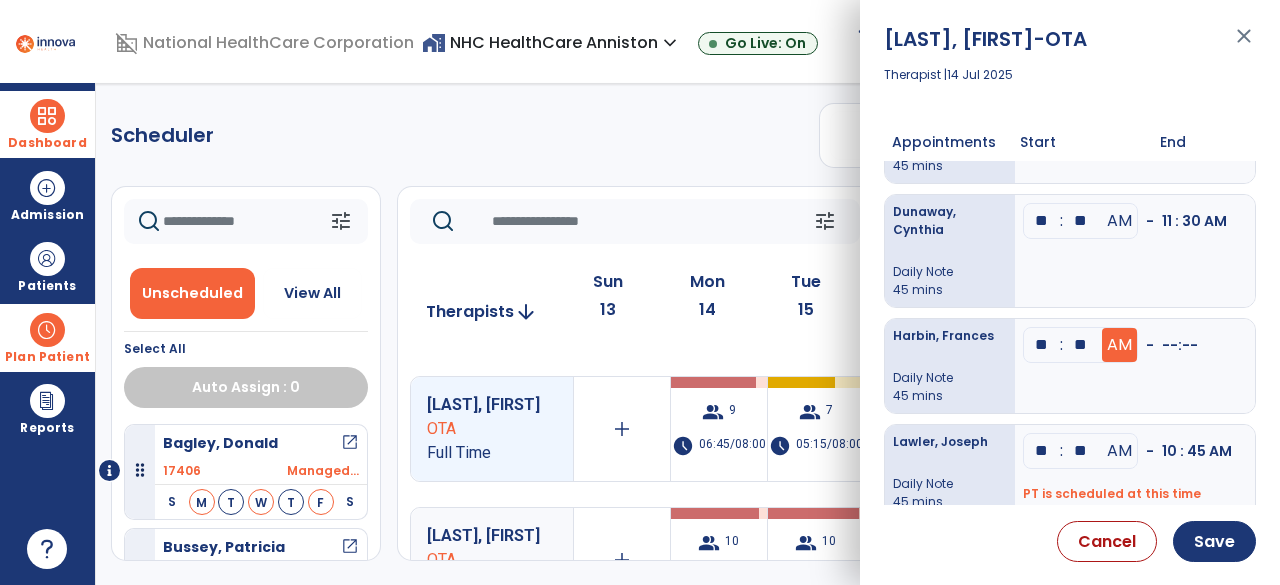 type on "**" 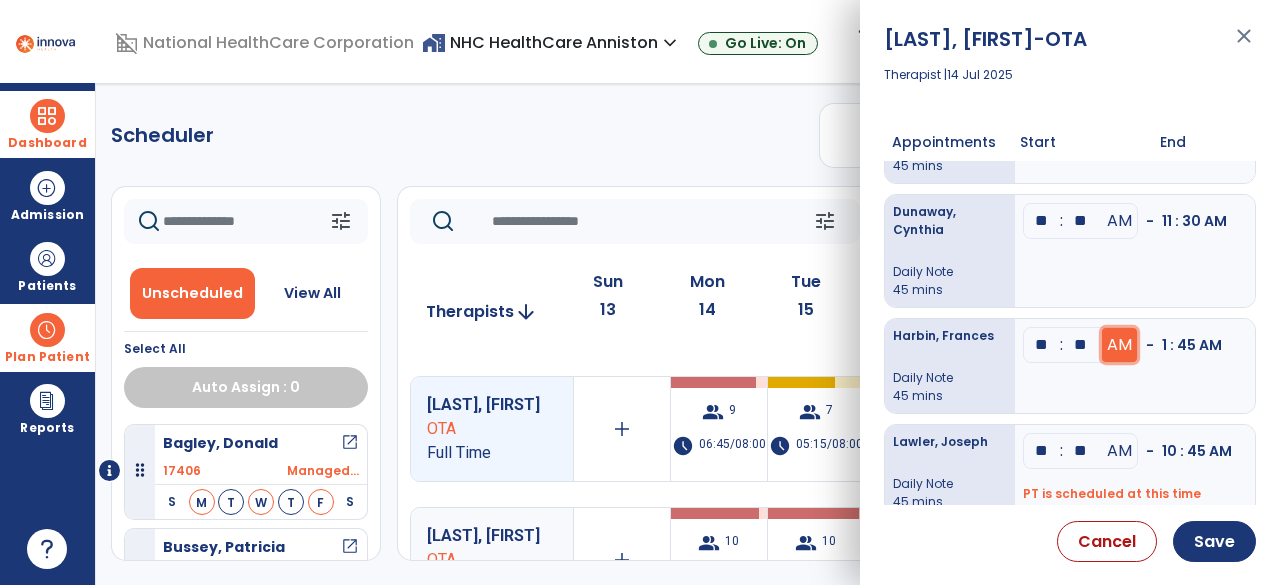 click on "AM" at bounding box center [1119, -309] 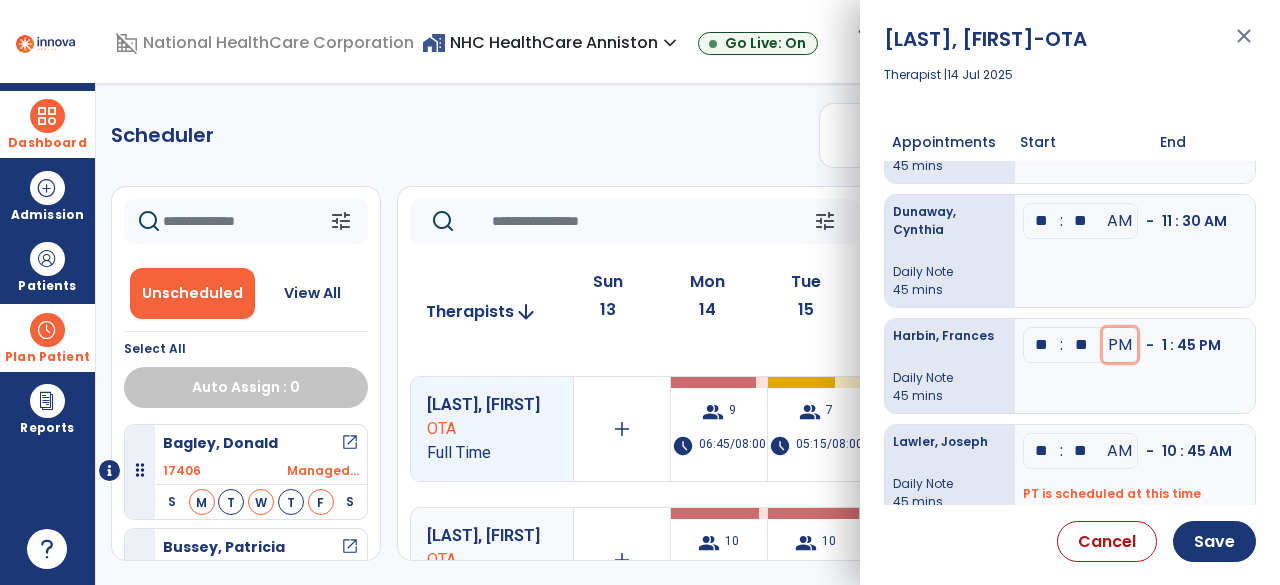 scroll, scrollTop: 0, scrollLeft: 0, axis: both 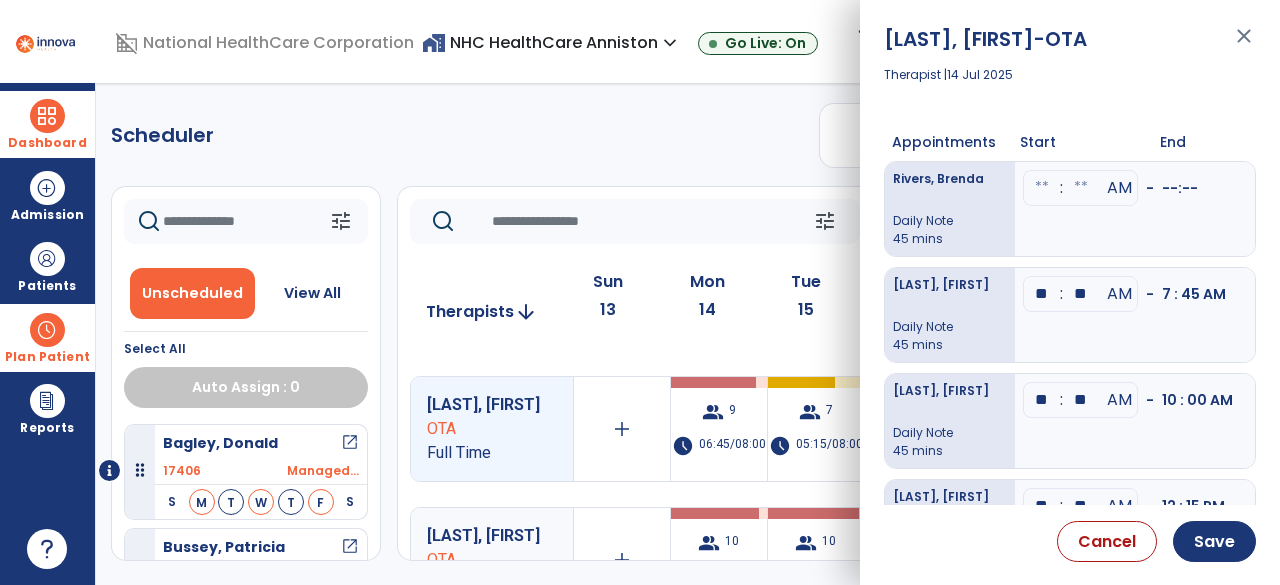 click at bounding box center [1042, 188] 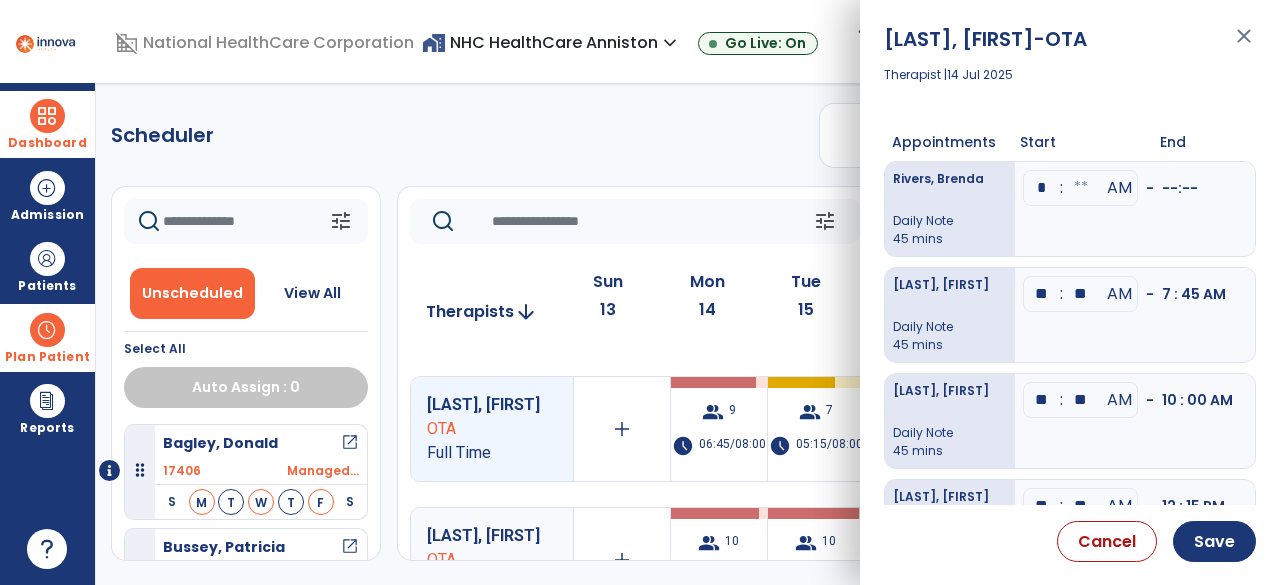 type on "**" 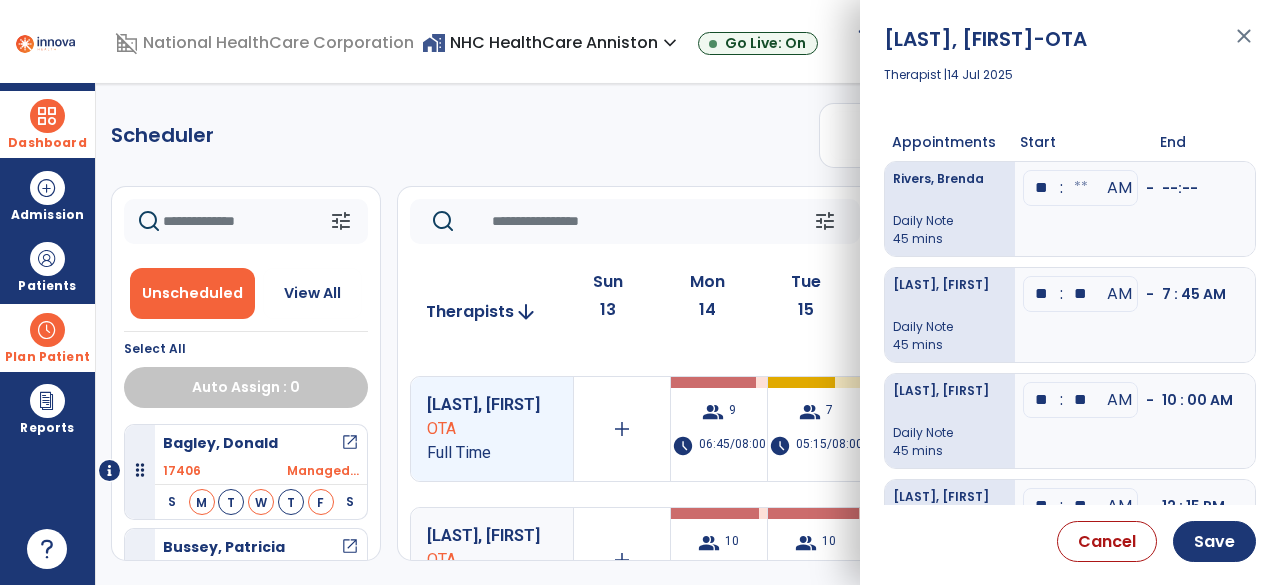 click at bounding box center [1081, 188] 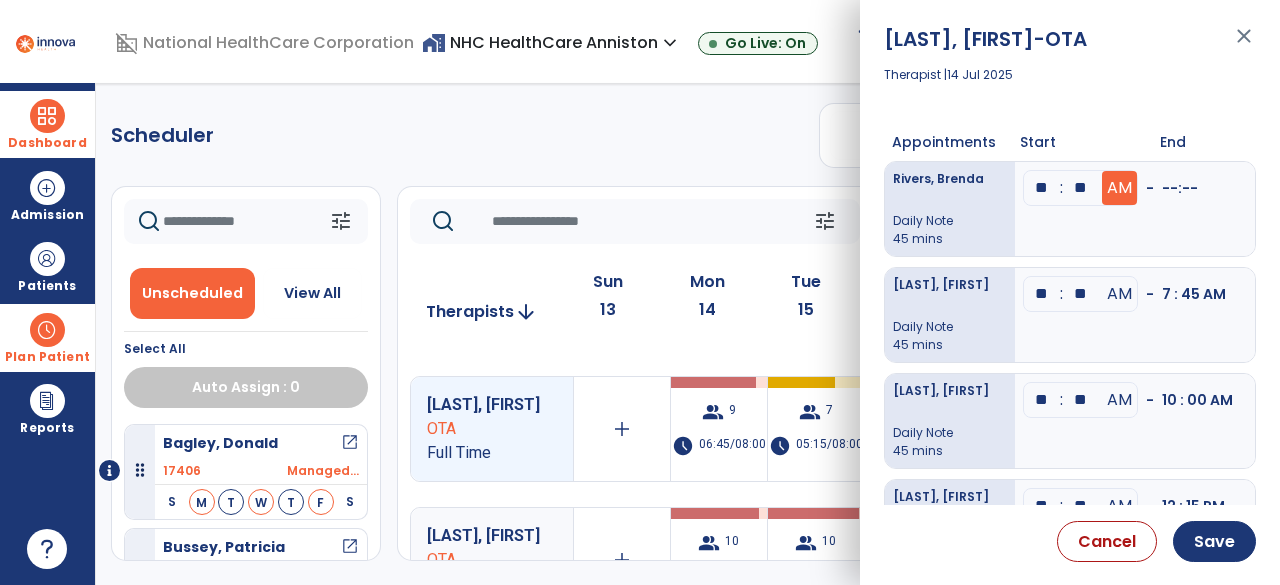 type on "**" 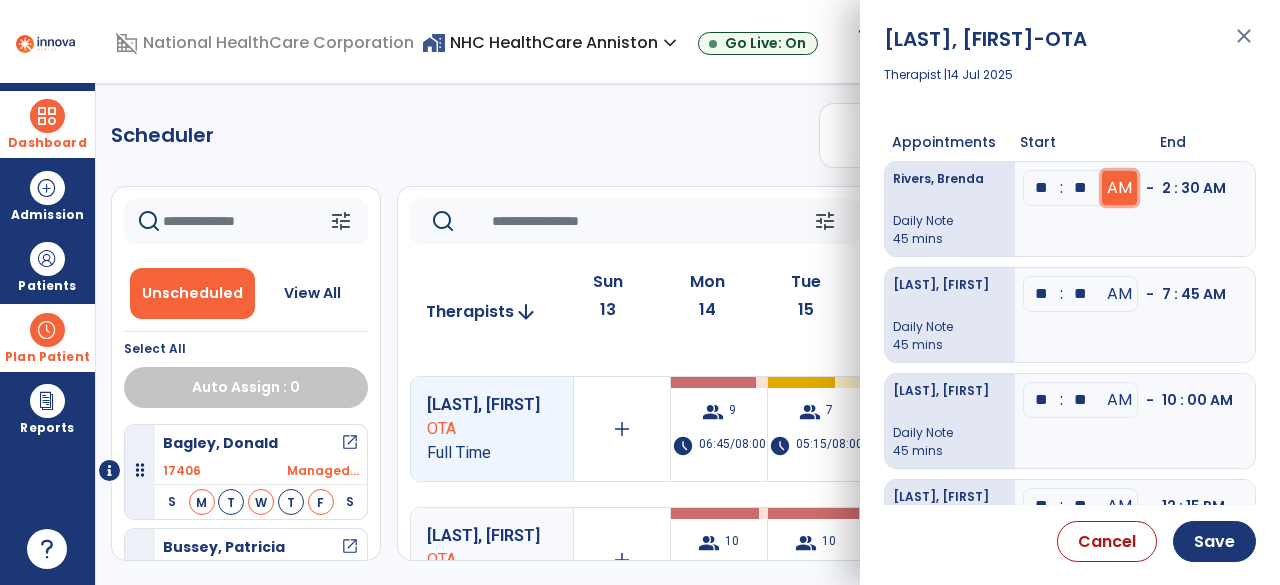 click on "AM" at bounding box center [1119, 188] 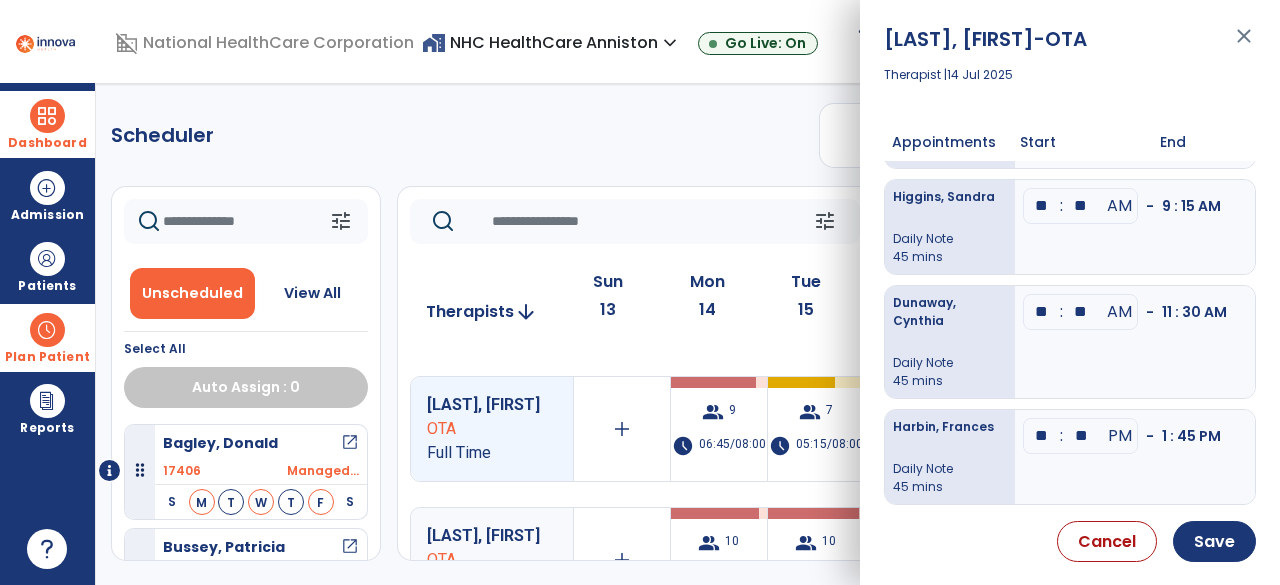 scroll, scrollTop: 603, scrollLeft: 0, axis: vertical 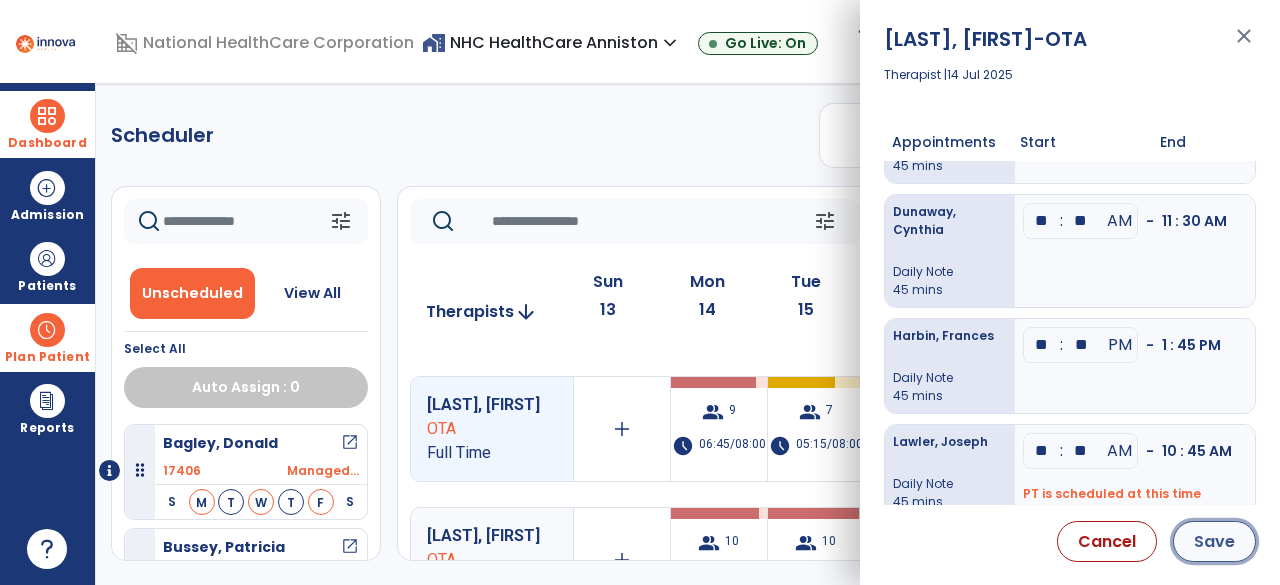 click on "Save" at bounding box center (1214, 541) 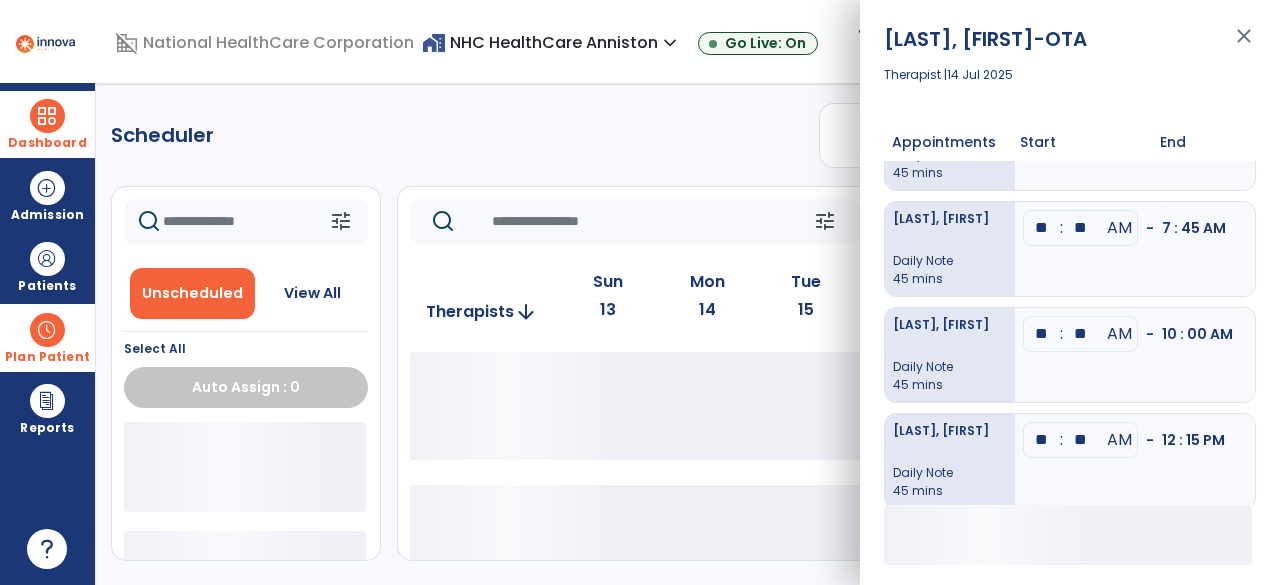 scroll, scrollTop: 63, scrollLeft: 0, axis: vertical 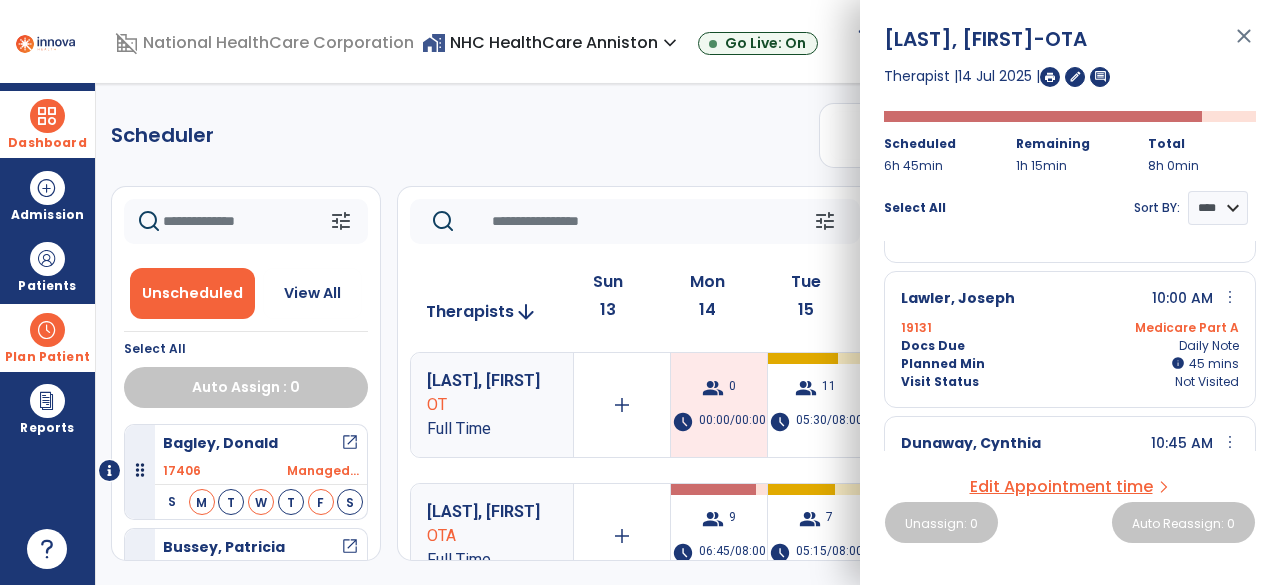 click on "Scheduler   PT   OT   ST  **** *** more_vert  Manage Labor   View All Therapists   Print" 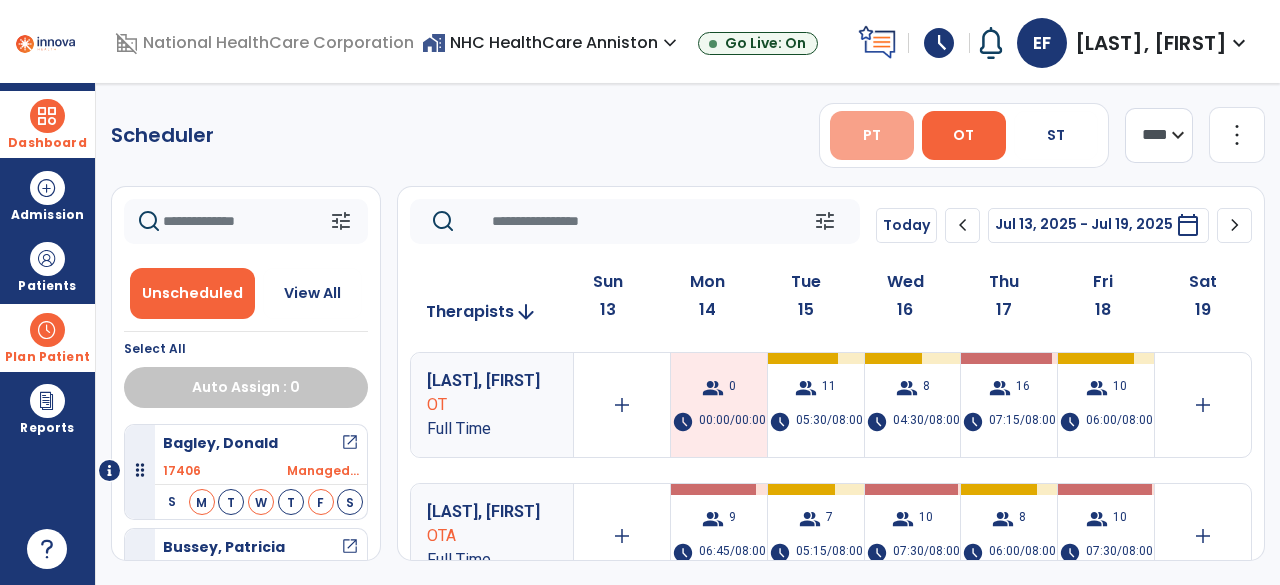 click on "PT" at bounding box center [872, 135] 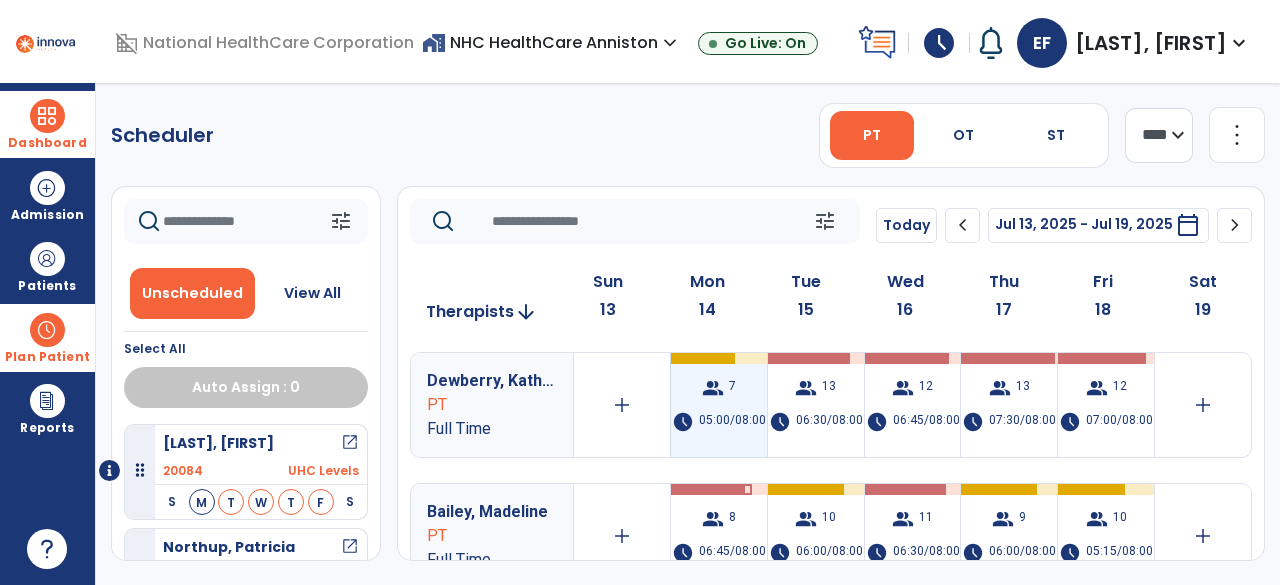 click on "group  7  schedule  05:00/08:00" at bounding box center [719, 405] 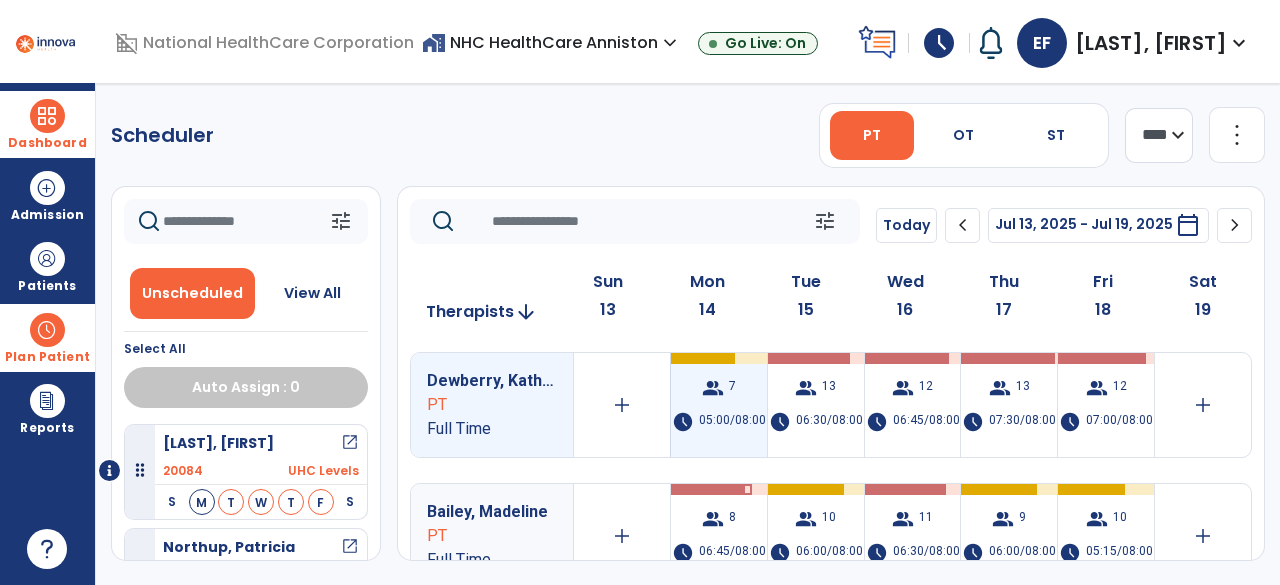 click on "group  7  schedule  05:00/08:00" at bounding box center (719, 405) 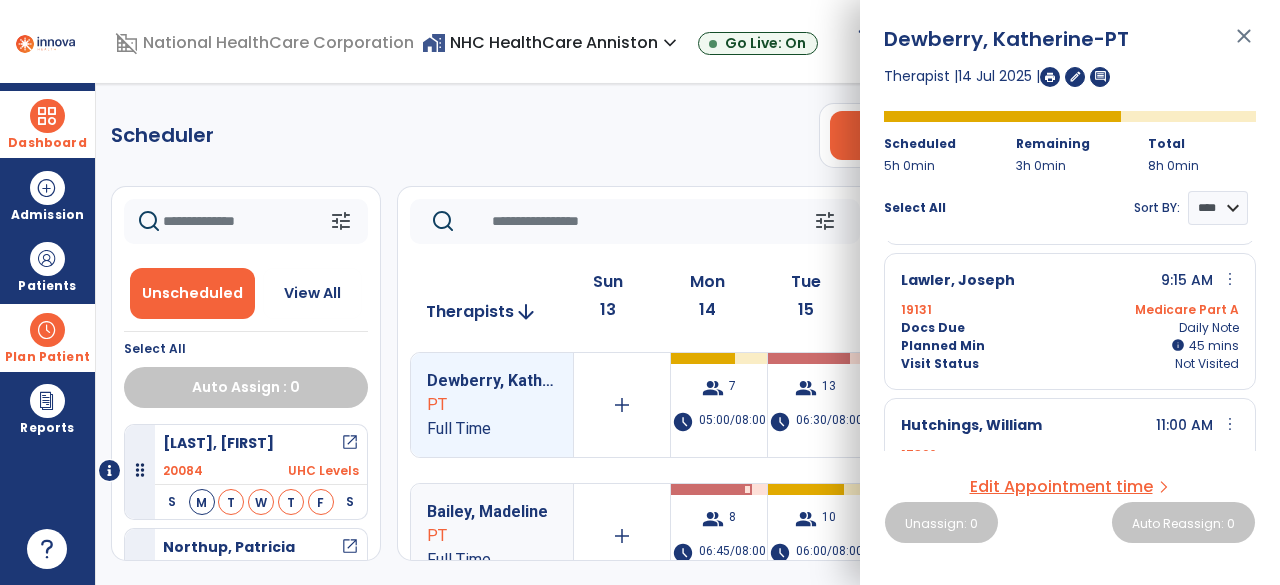 scroll, scrollTop: 0, scrollLeft: 0, axis: both 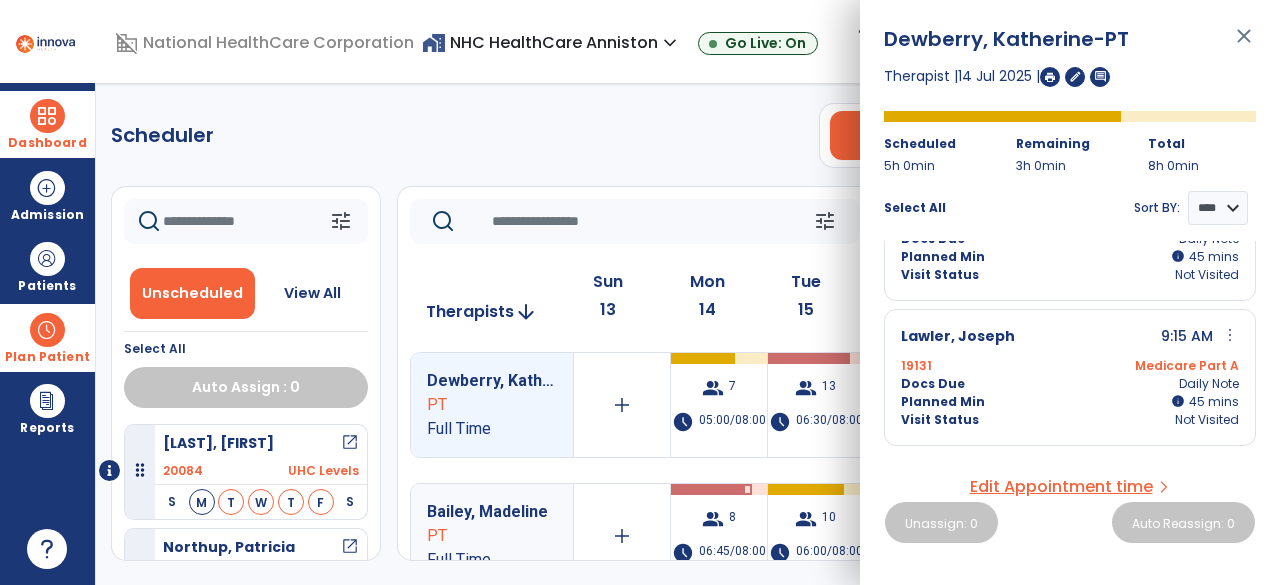 click on "close" at bounding box center (1244, 45) 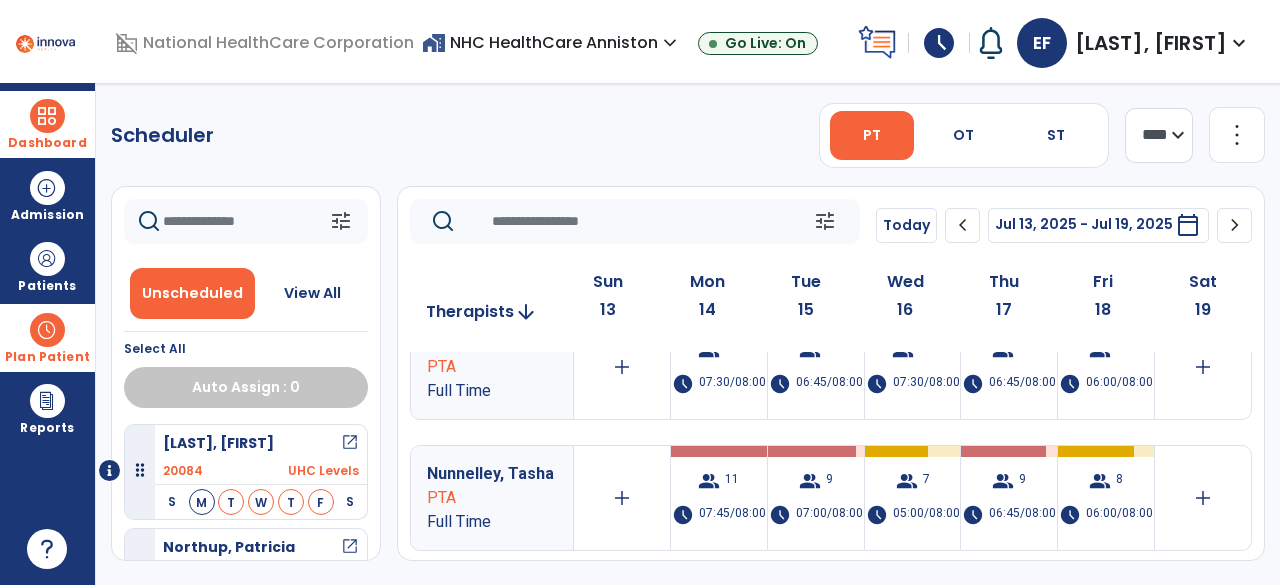 scroll, scrollTop: 0, scrollLeft: 0, axis: both 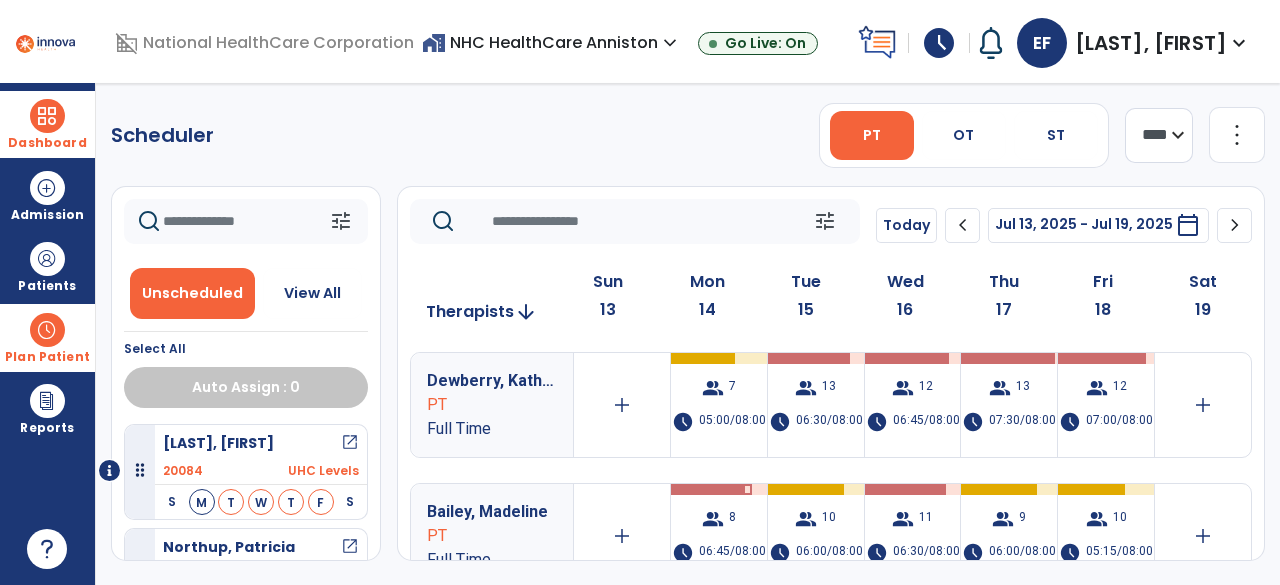 click at bounding box center [47, 116] 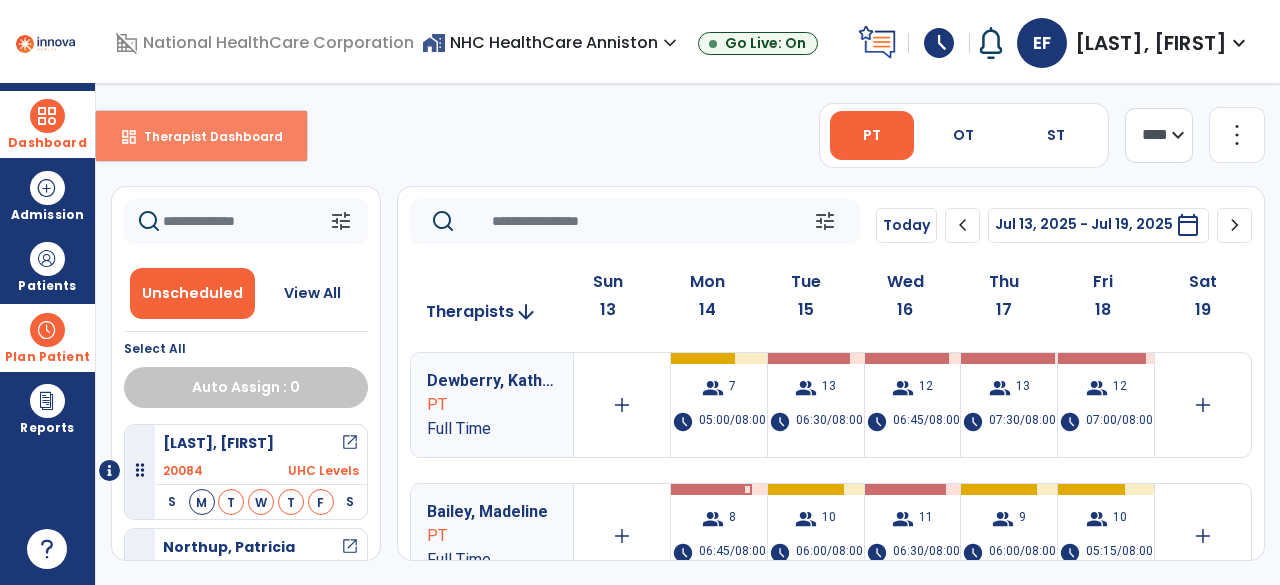 click on "dashboard  Therapist Dashboard" at bounding box center [201, 136] 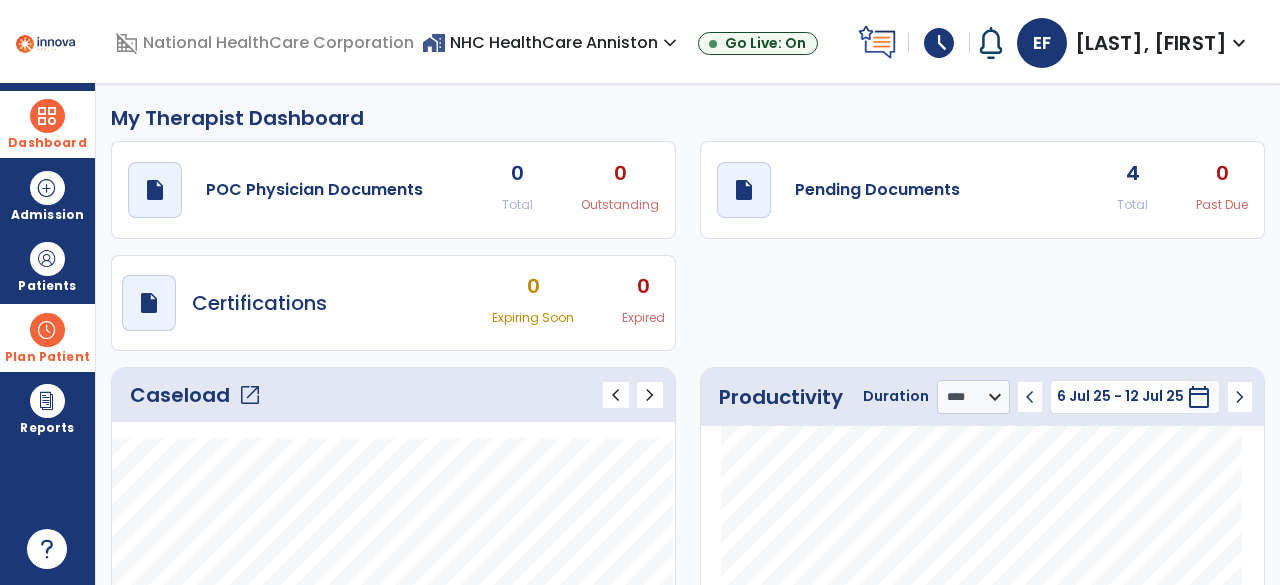 click on "open_in_new" 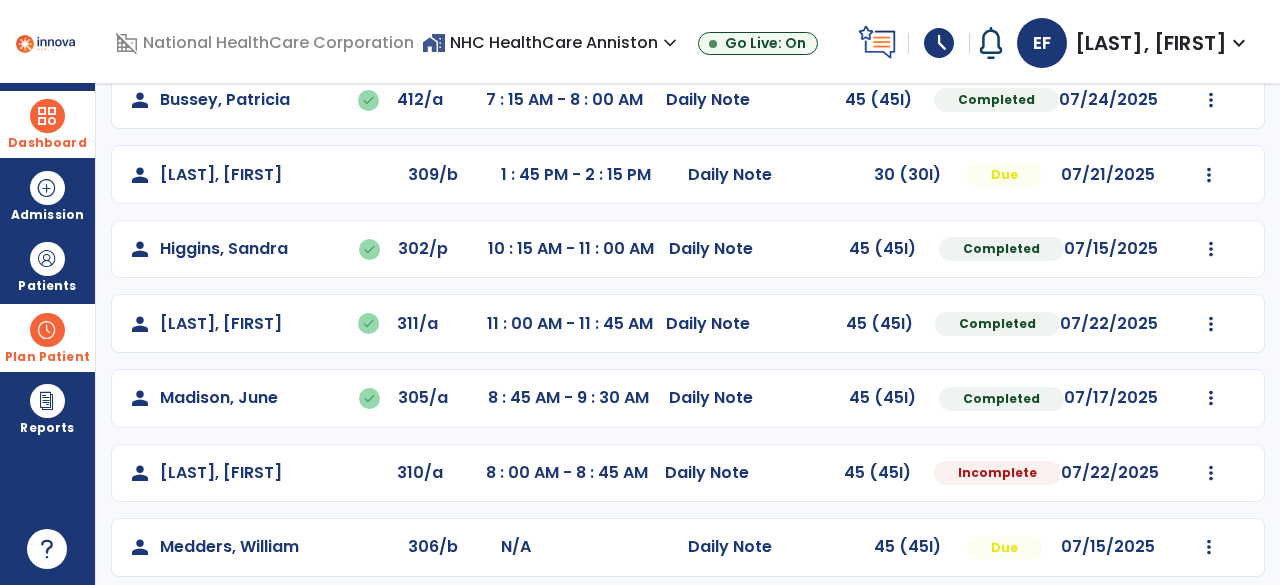 scroll, scrollTop: 214, scrollLeft: 0, axis: vertical 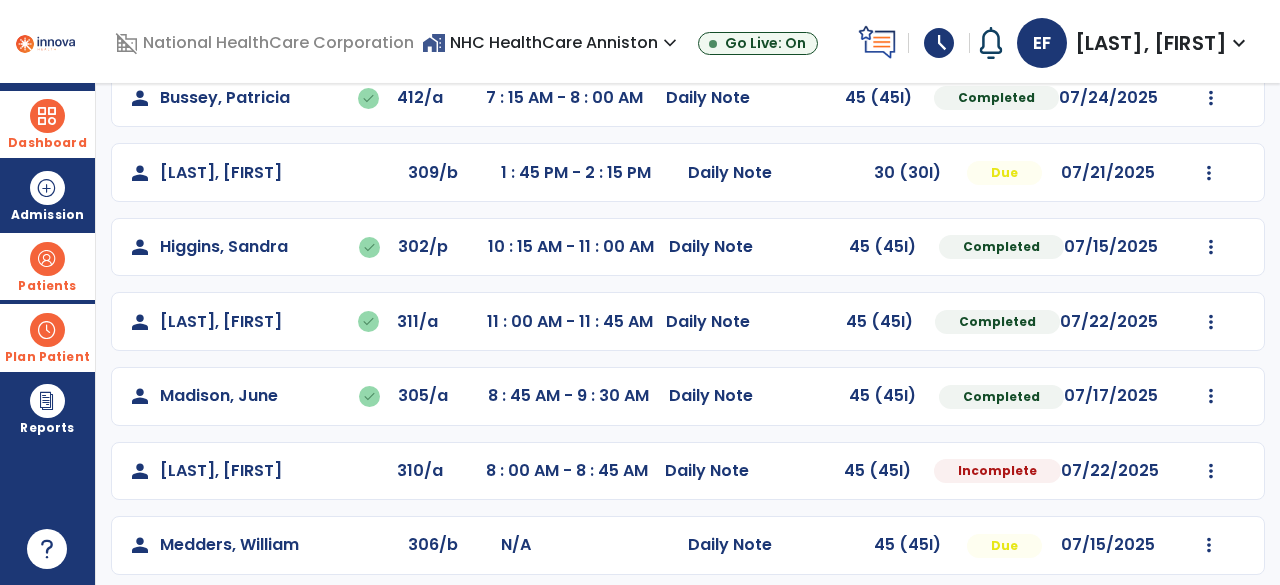 click on "Patients" at bounding box center [47, 286] 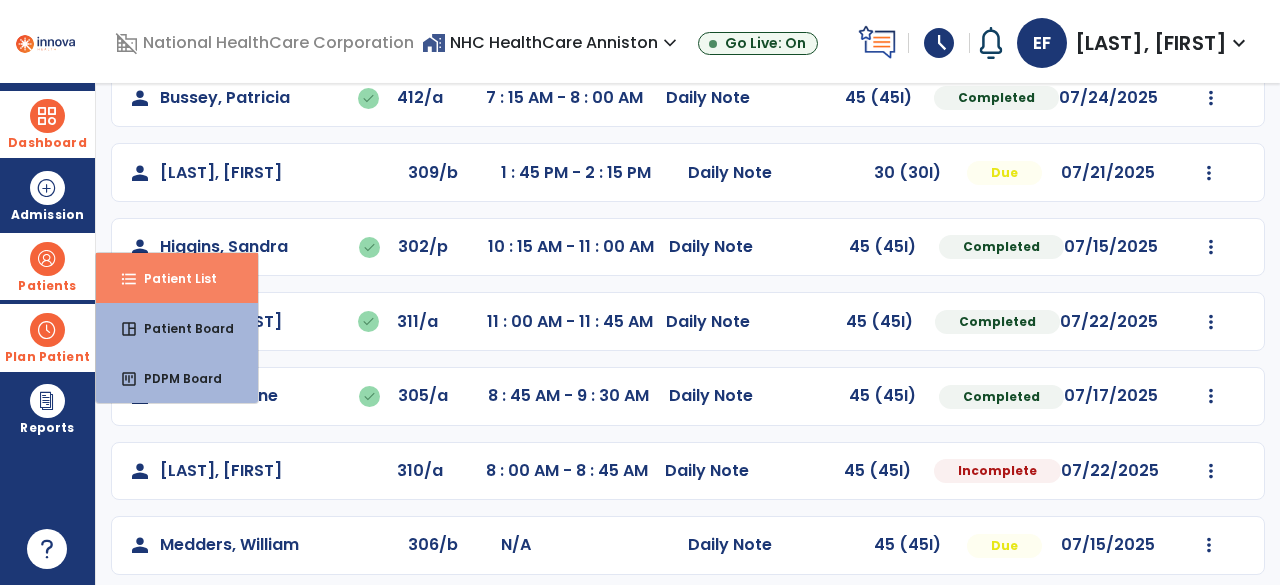 click on "Patient List" at bounding box center (172, 278) 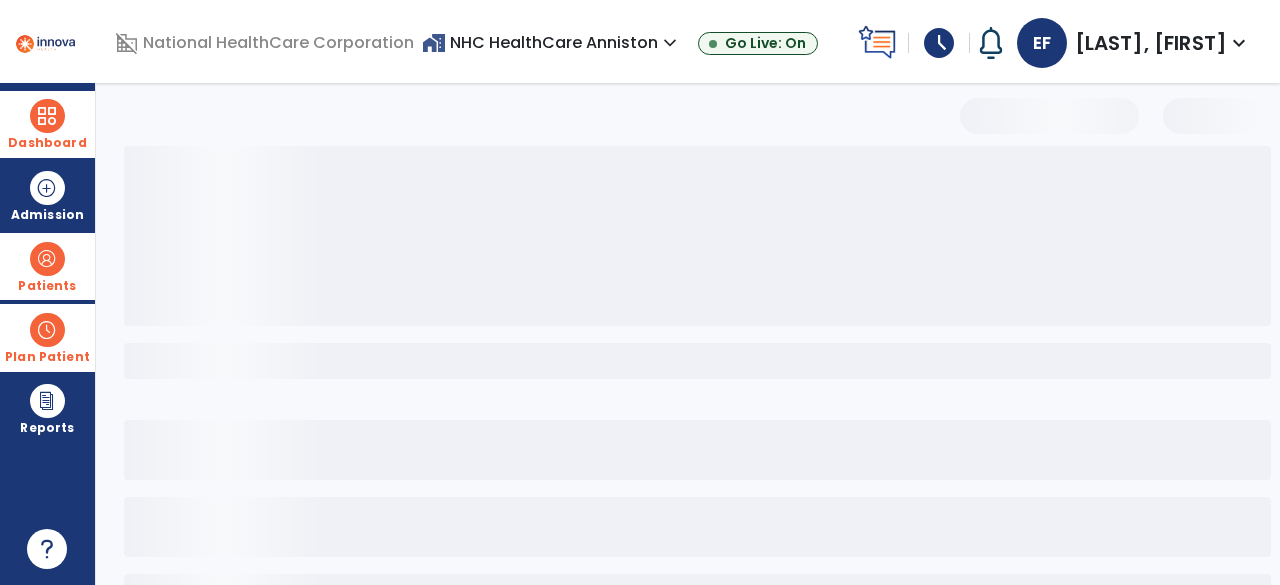 select on "***" 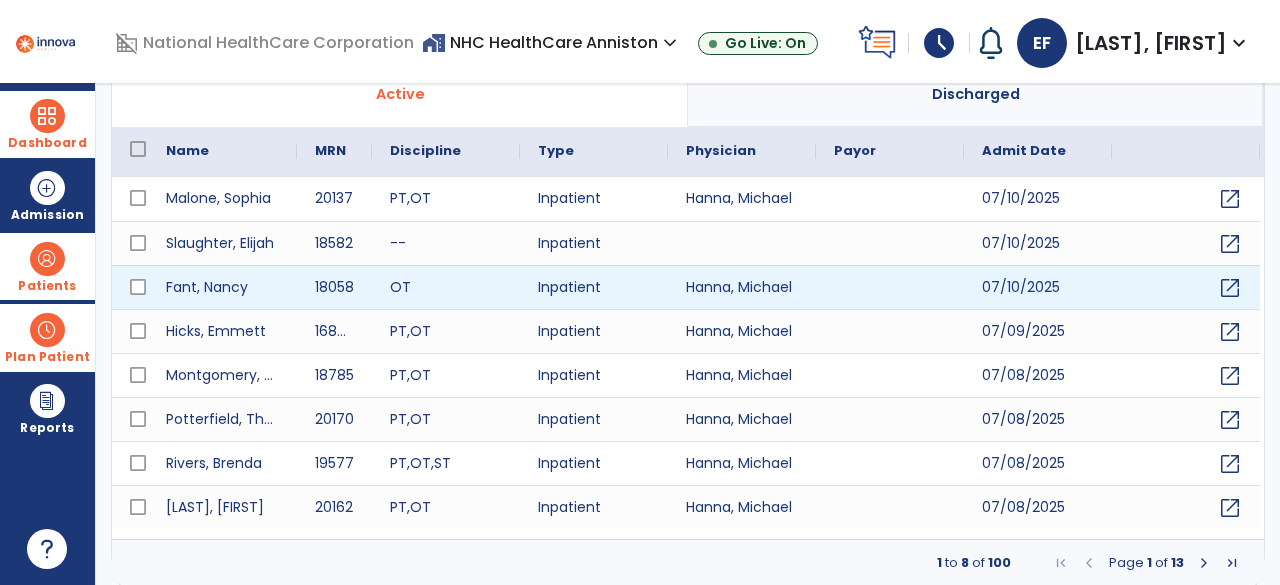 scroll, scrollTop: 126, scrollLeft: 0, axis: vertical 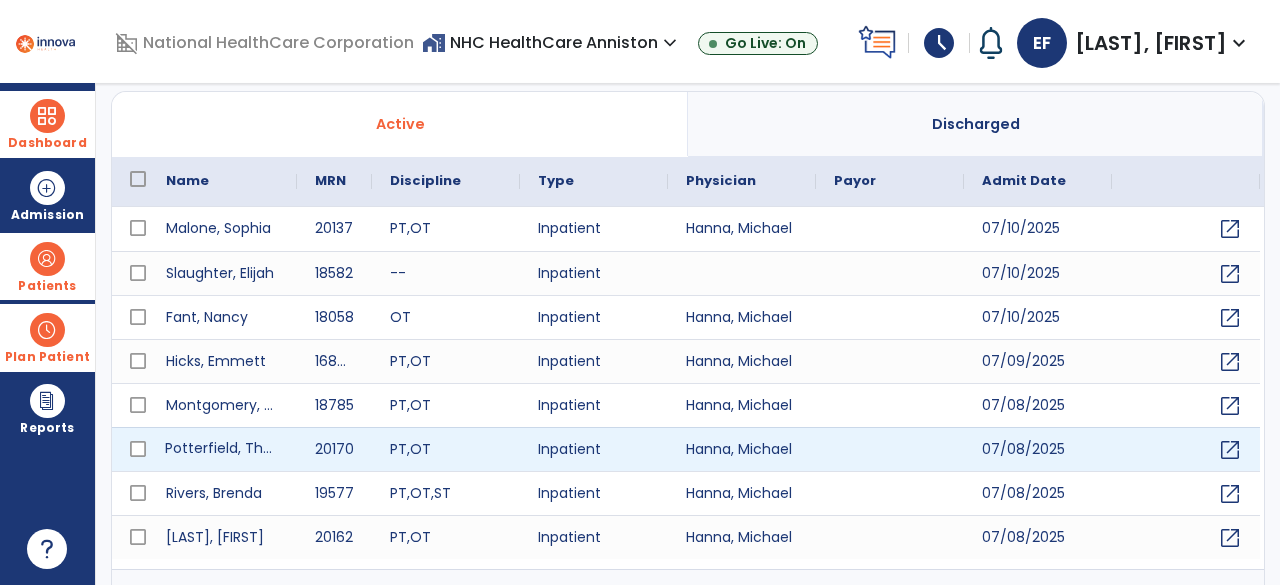 click on "Potterfield, Thomas" at bounding box center [222, 449] 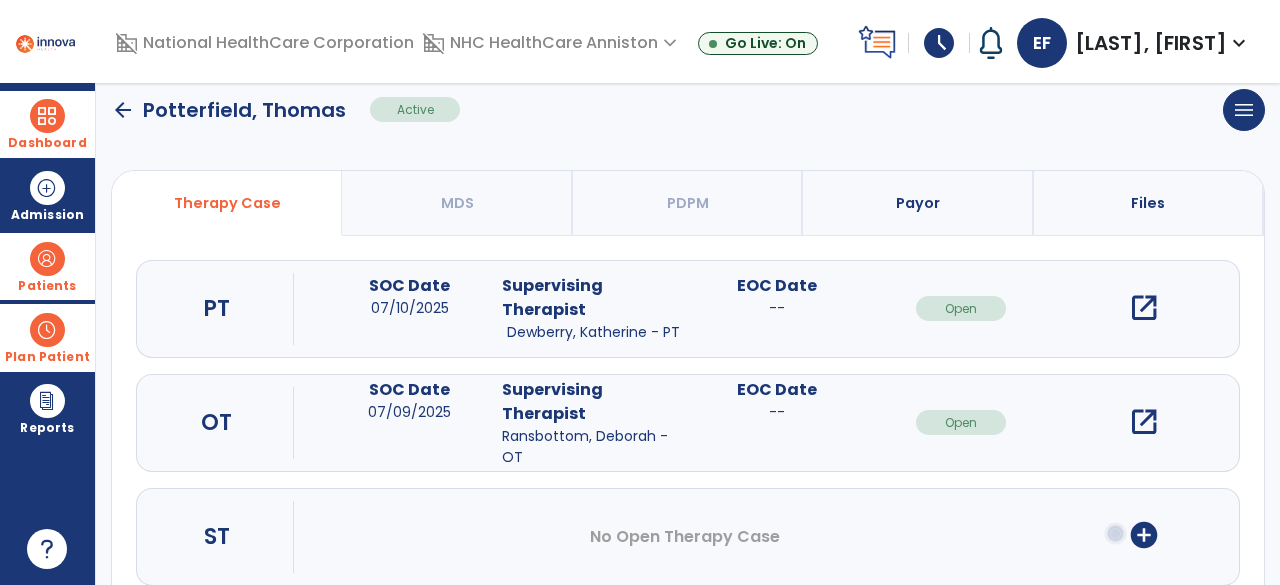 click on "OT" at bounding box center [217, 423] 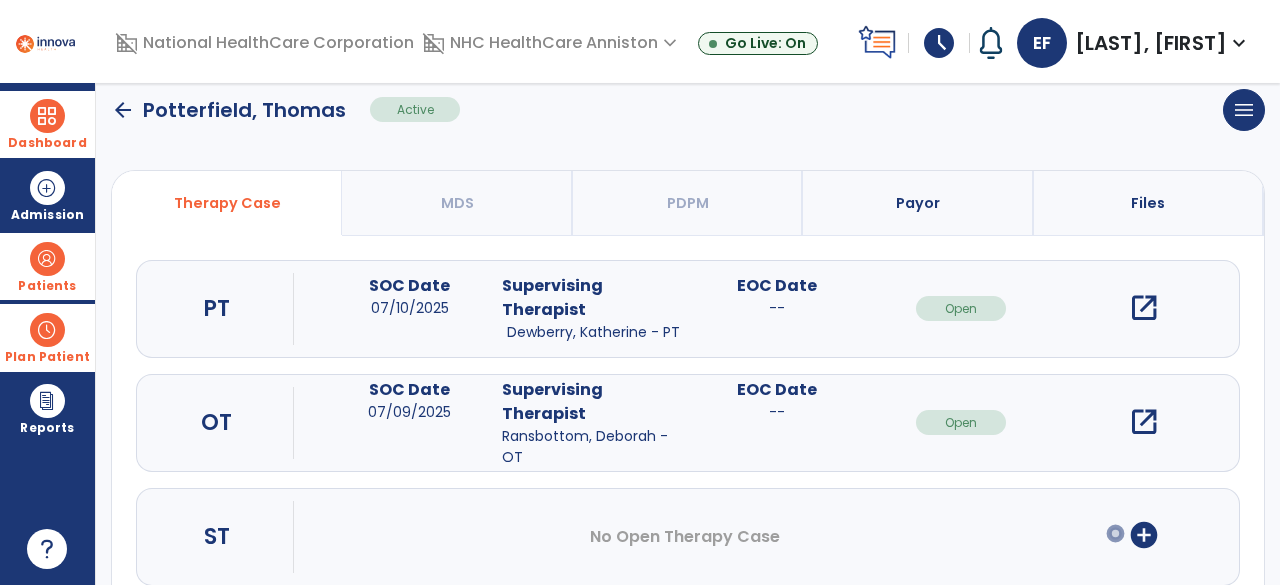 click on "open_in_new" at bounding box center [1144, 422] 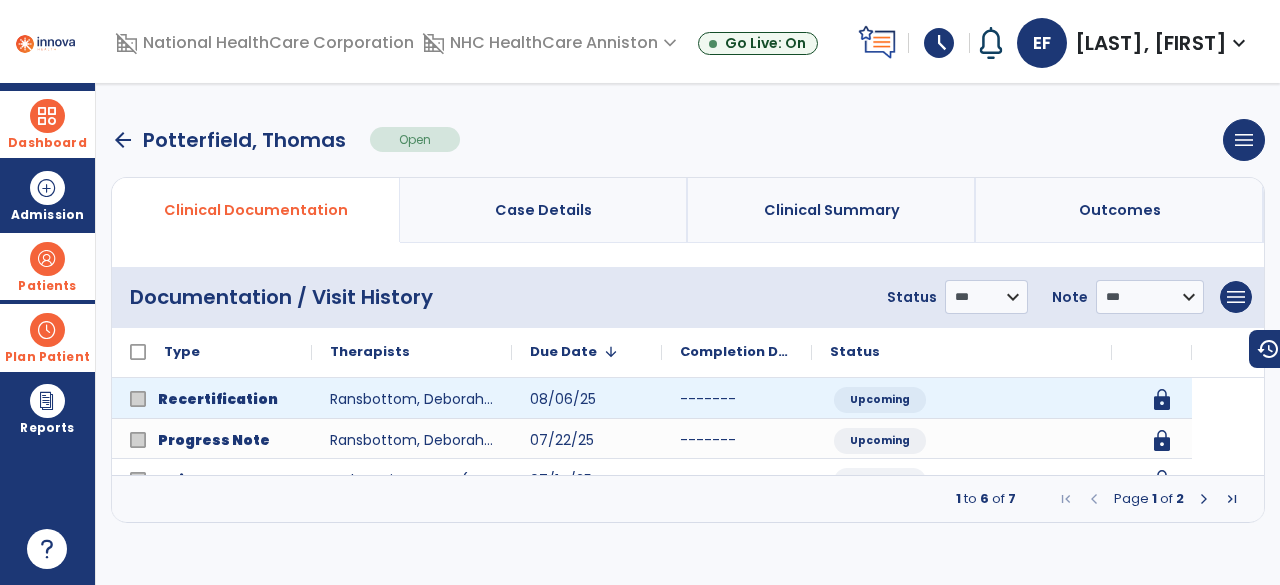 scroll, scrollTop: 0, scrollLeft: 0, axis: both 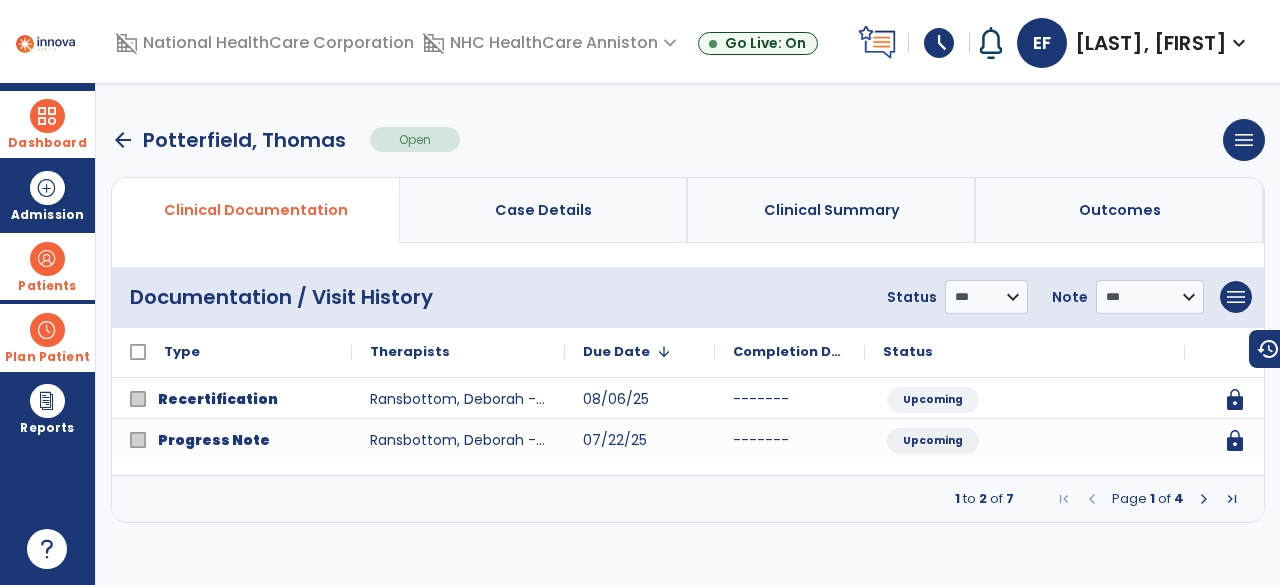 click at bounding box center [1204, 499] 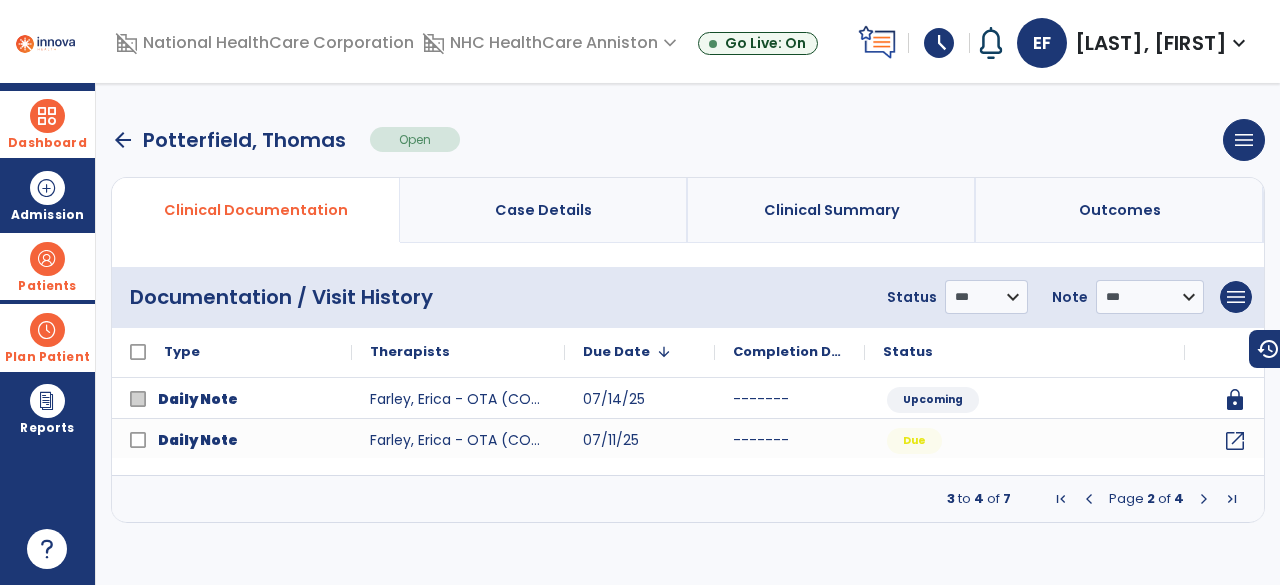 click at bounding box center (1204, 499) 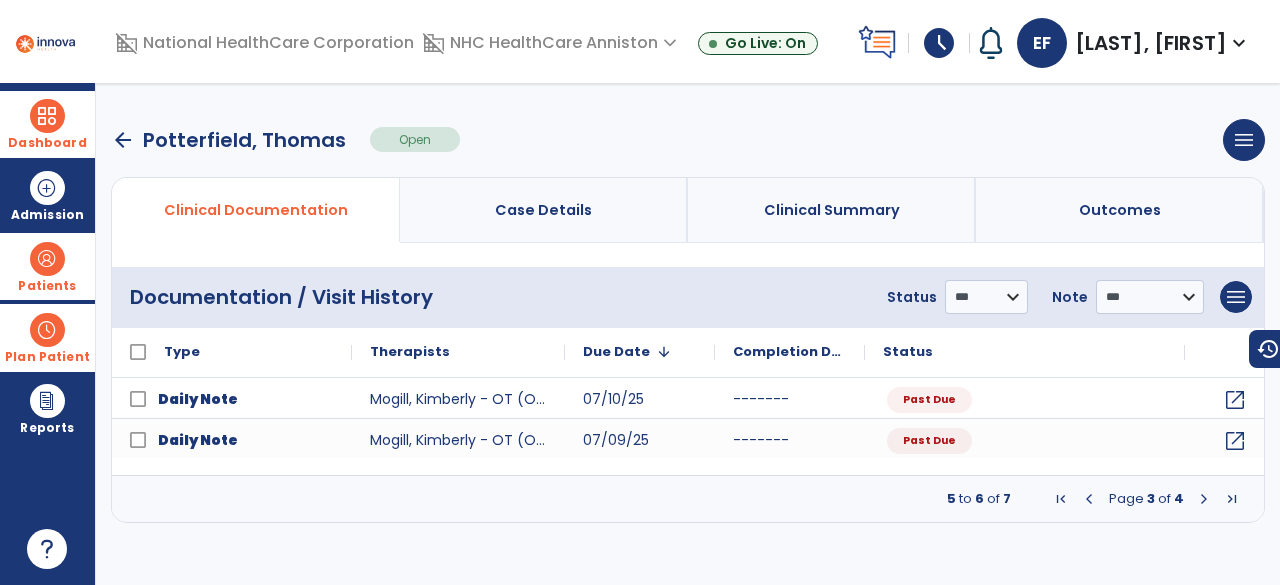 click at bounding box center [1204, 499] 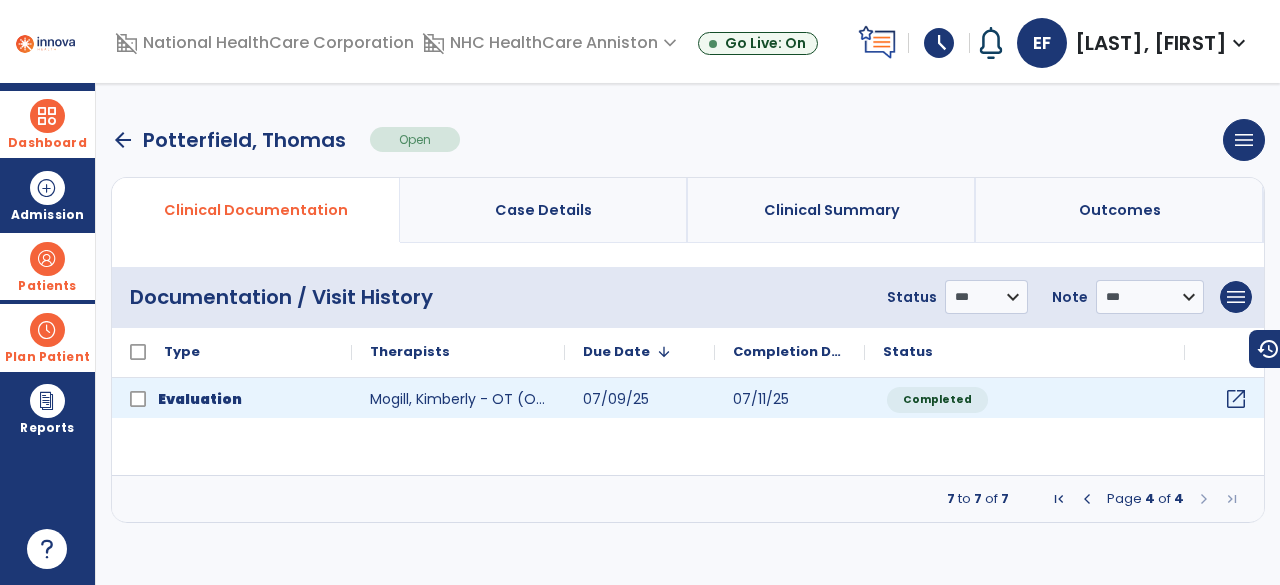 click on "open_in_new" 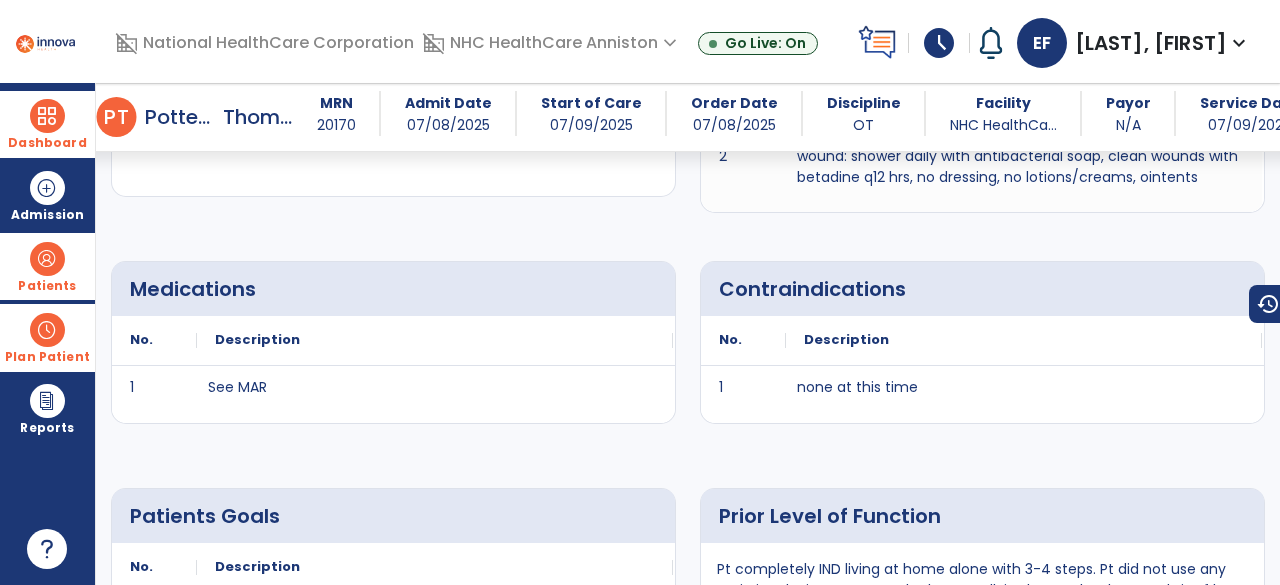 scroll, scrollTop: 1160, scrollLeft: 0, axis: vertical 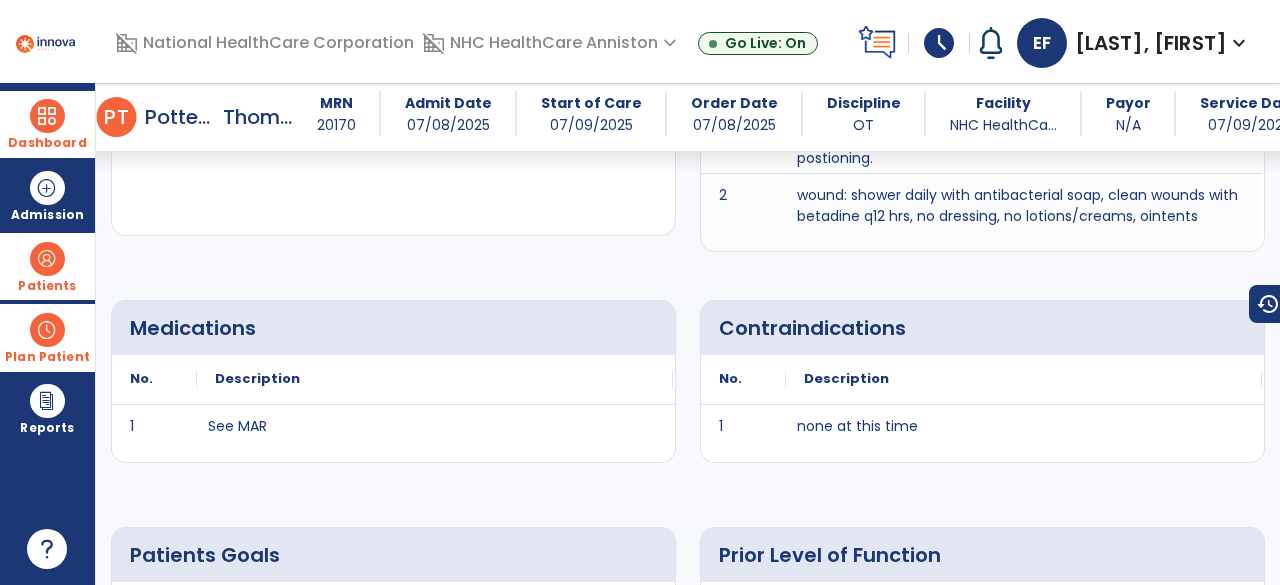 click on "Dashboard" at bounding box center (47, 124) 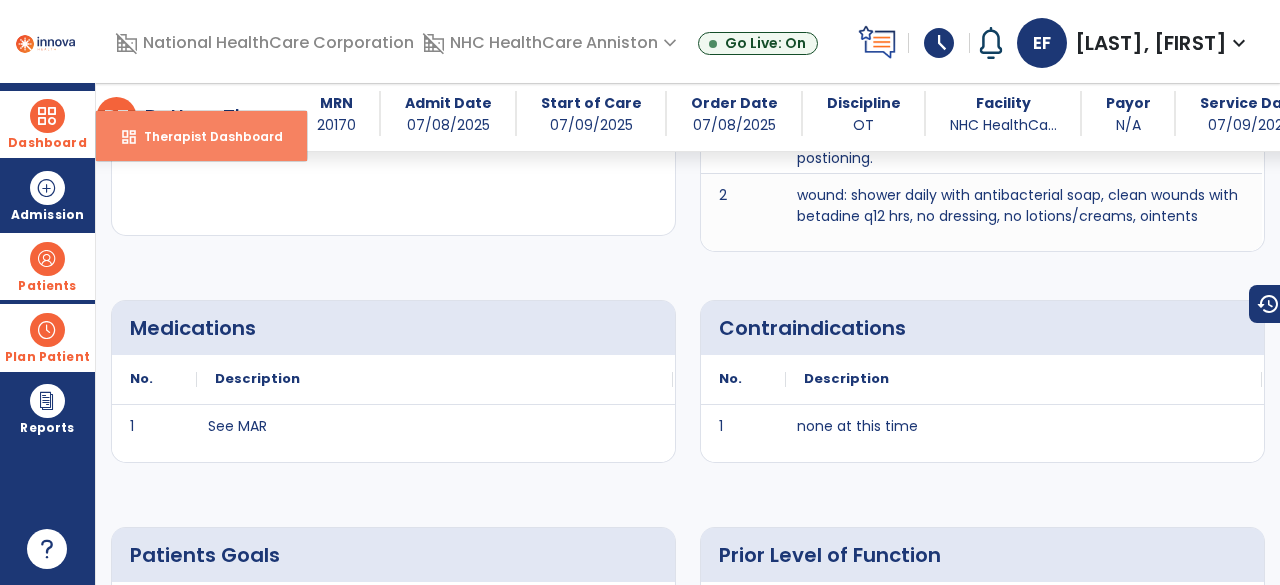 click on "Therapist Dashboard" at bounding box center [205, 136] 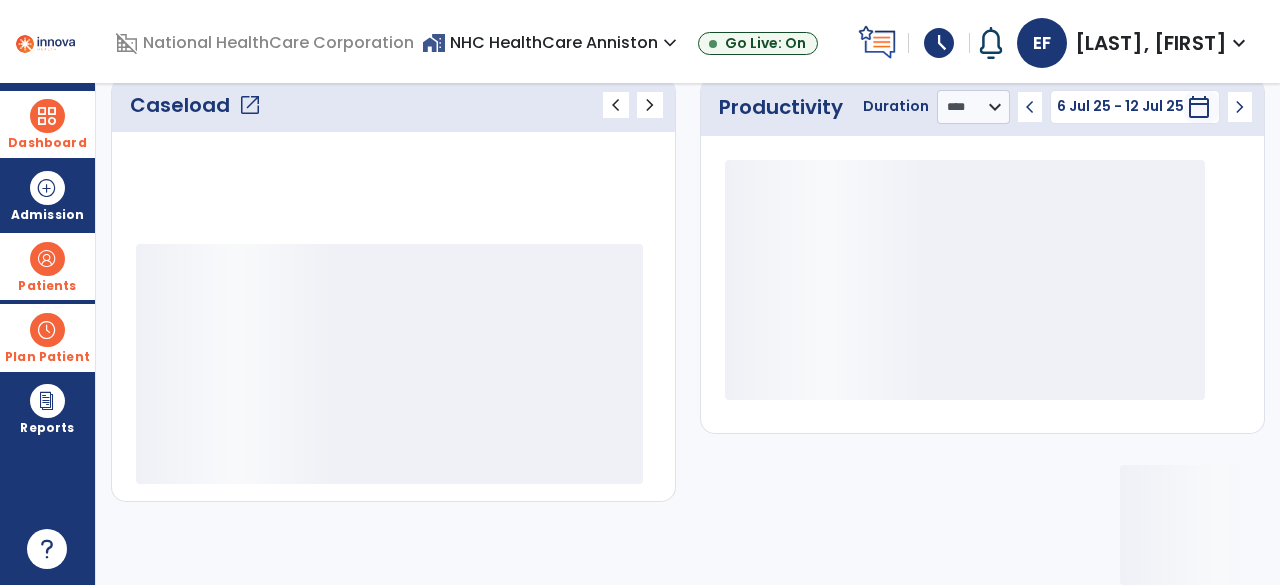 scroll, scrollTop: 286, scrollLeft: 0, axis: vertical 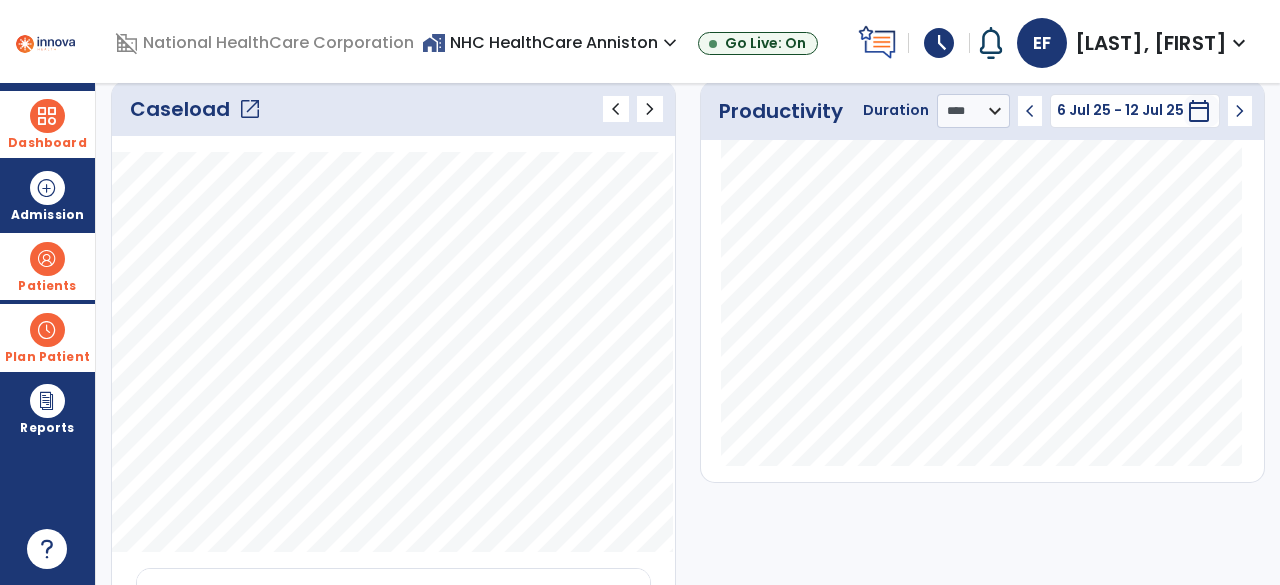 click on "open_in_new" 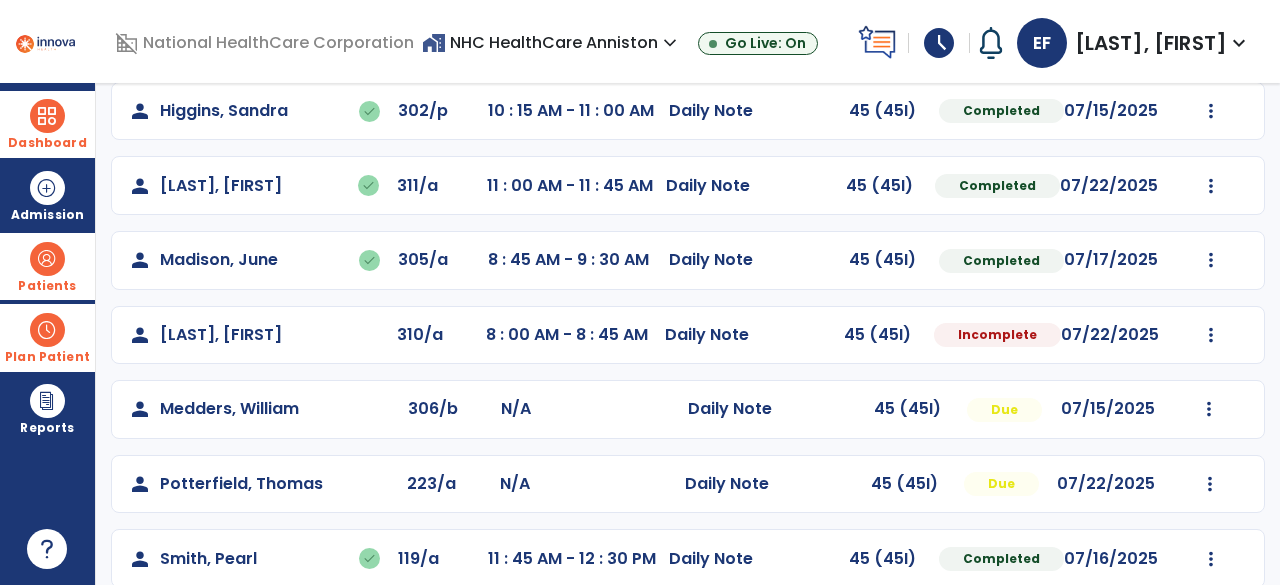 scroll, scrollTop: 448, scrollLeft: 0, axis: vertical 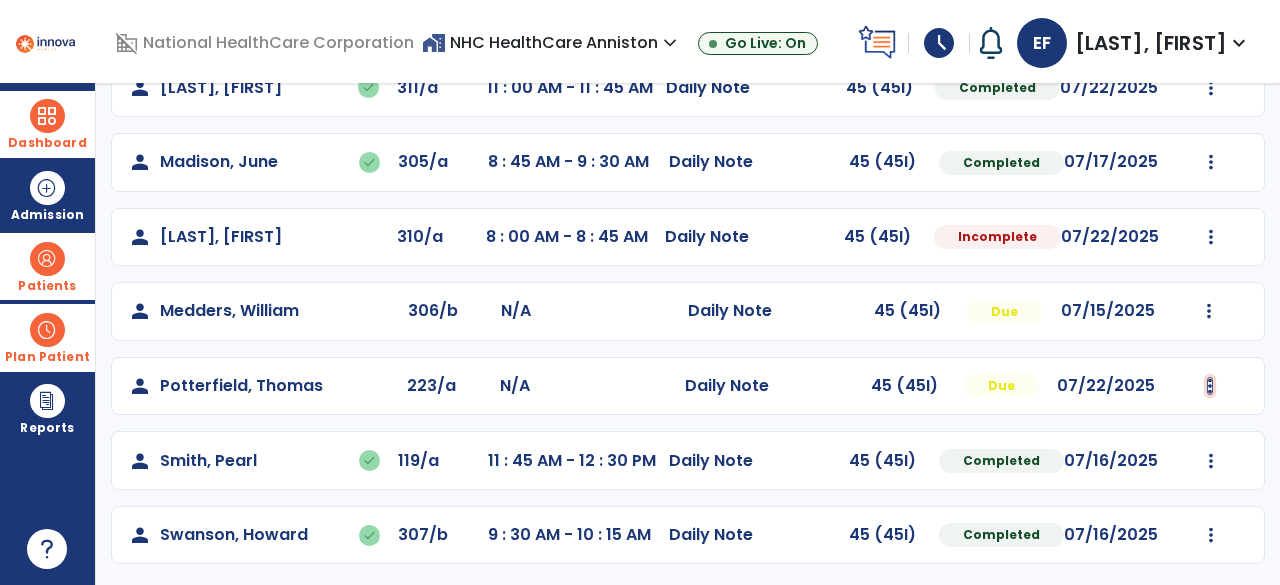click at bounding box center (1211, -136) 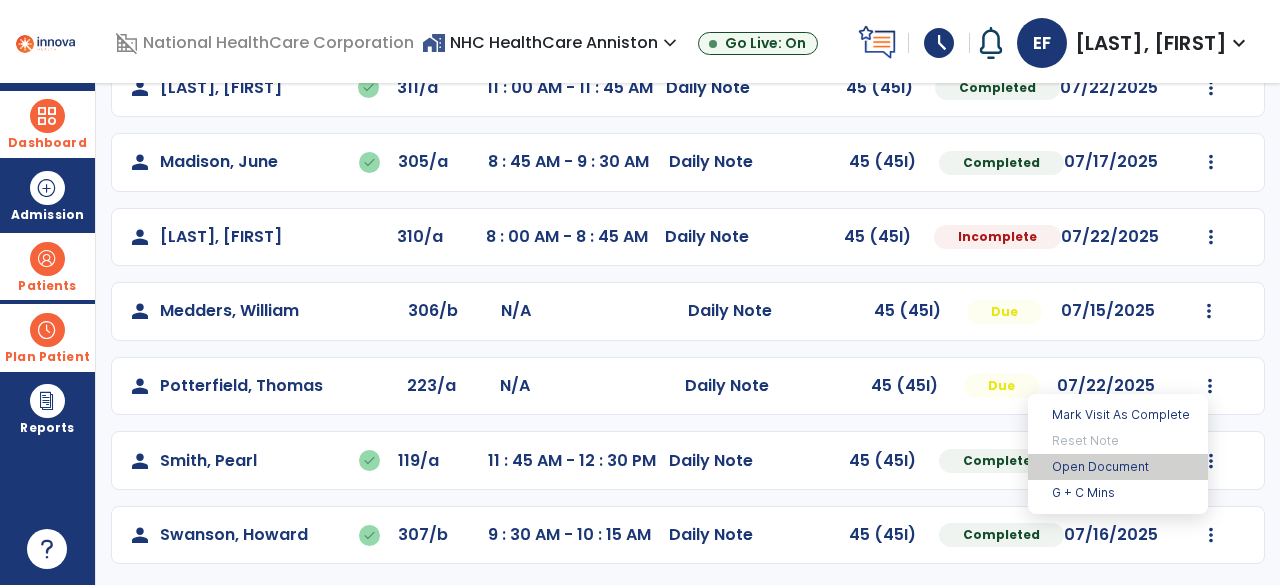 click on "Open Document" at bounding box center (1118, 467) 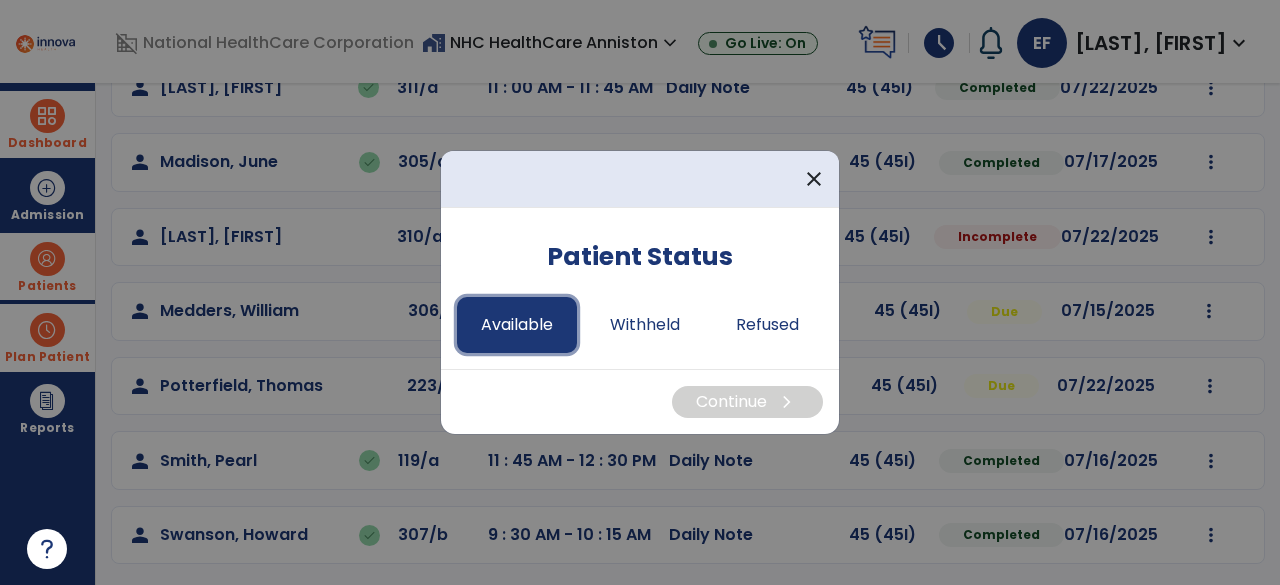 click on "Available" at bounding box center [517, 325] 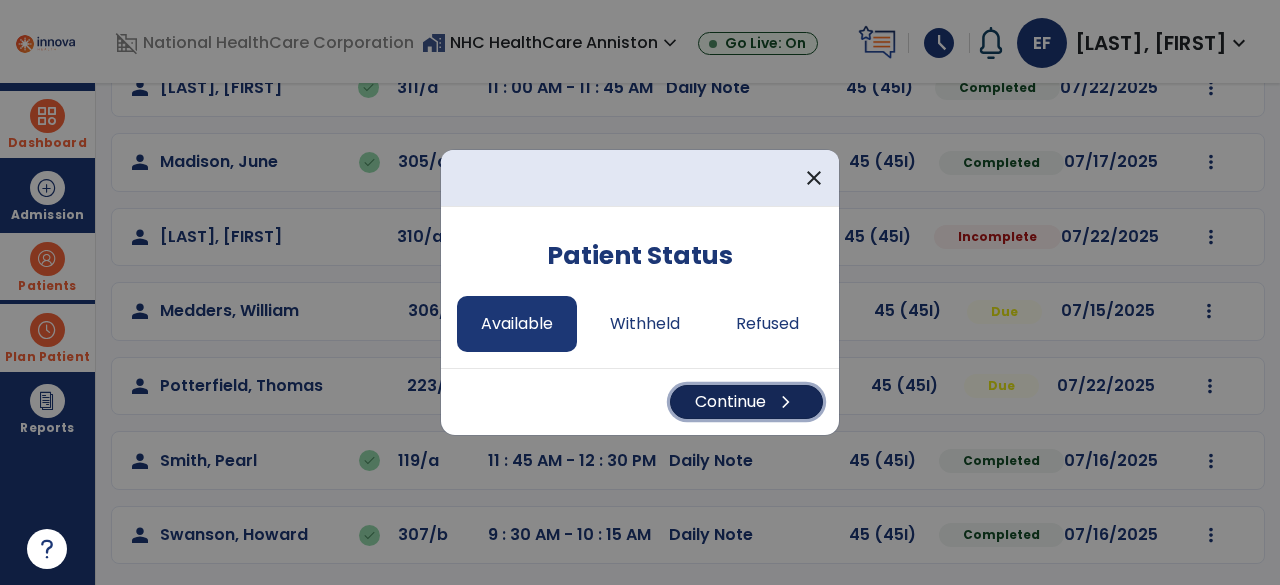 click on "Continue   chevron_right" at bounding box center [746, 402] 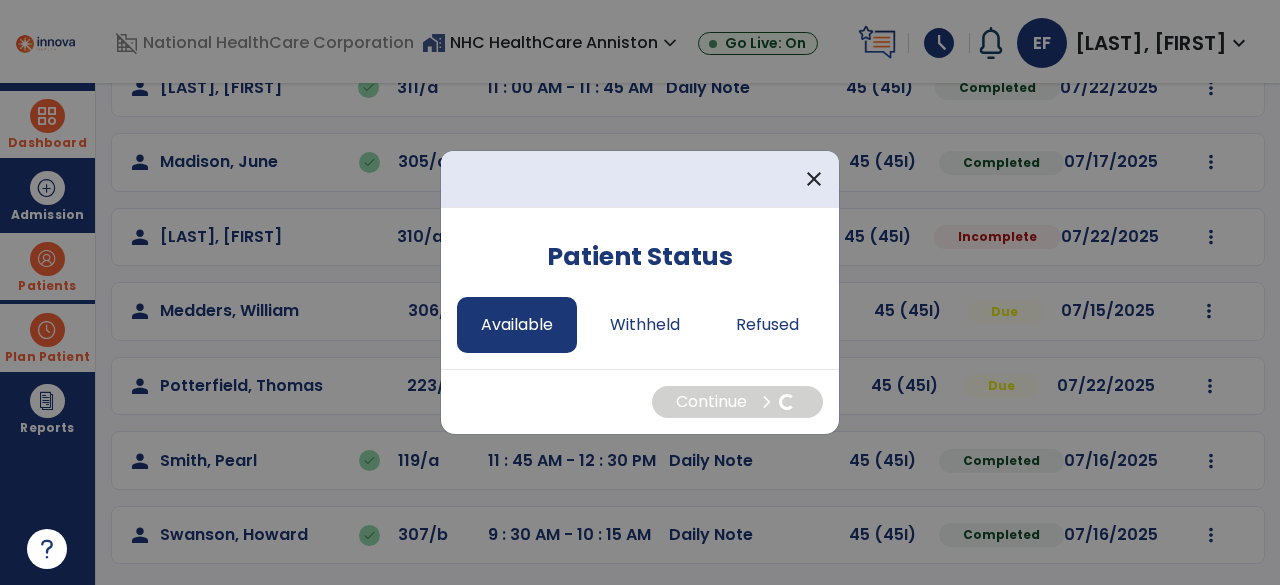 select on "*" 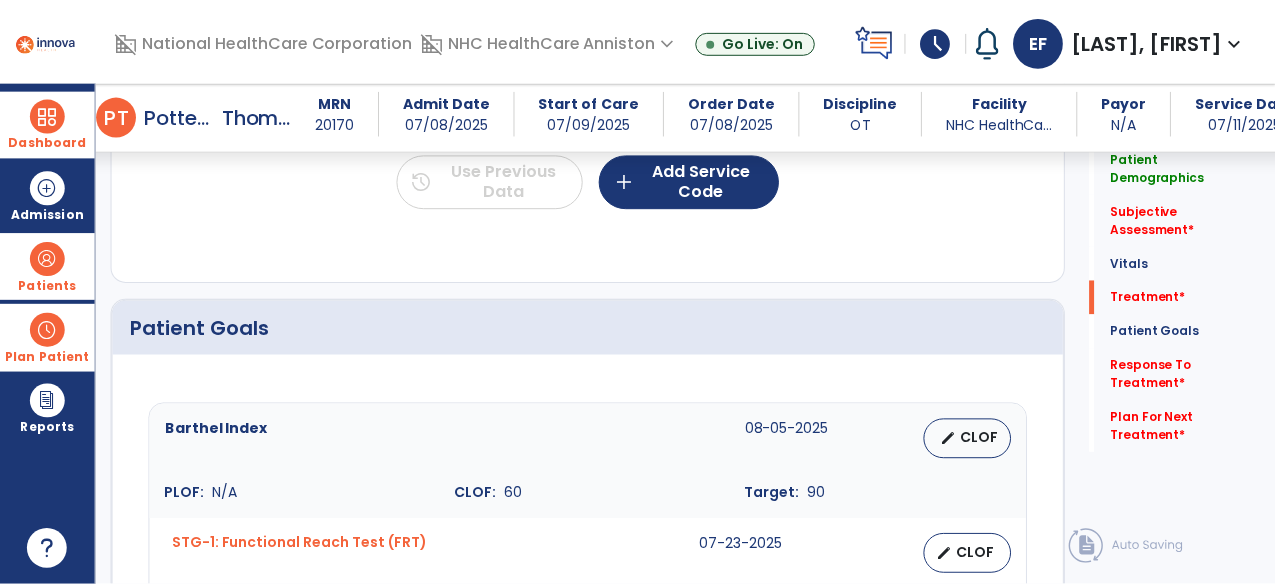 scroll, scrollTop: 1143, scrollLeft: 0, axis: vertical 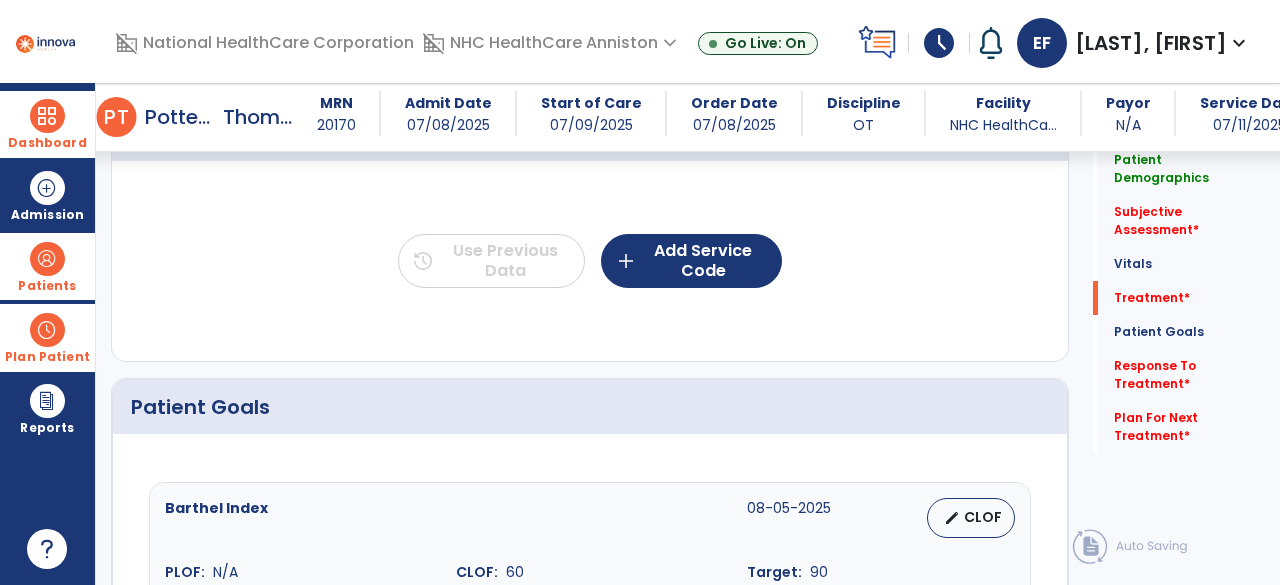 click on "Patient Demographics  Medical Diagnosis   Treatment Diagnosis   Precautions   Contraindications
Code
Description
Pdpm Clinical Category
Z48.812" 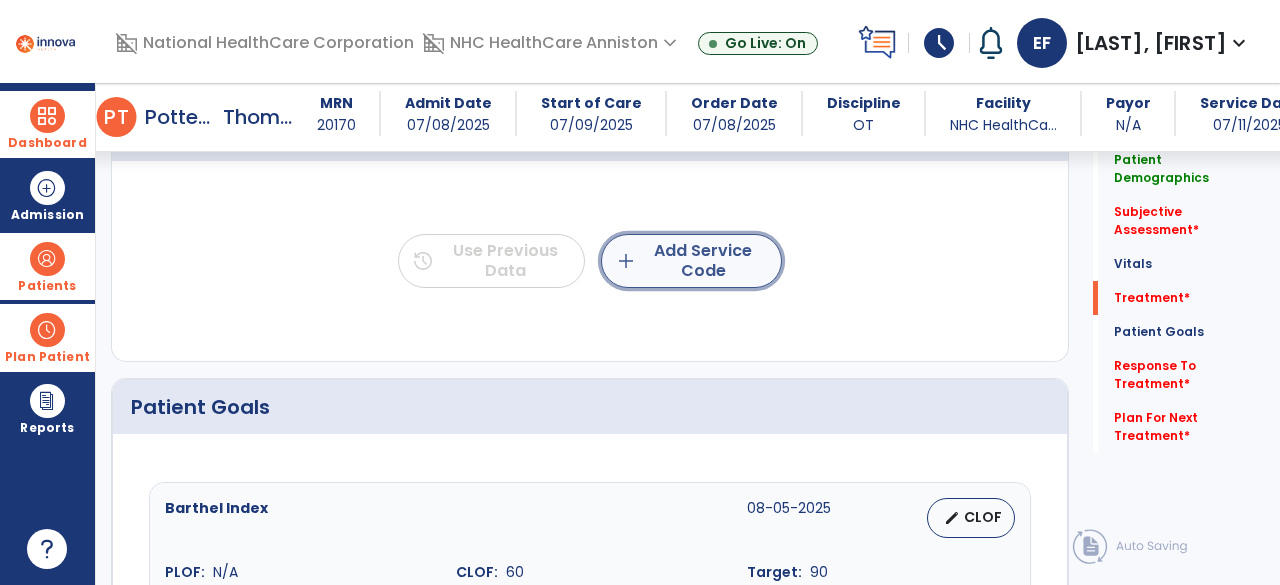click on "add  Add Service Code" 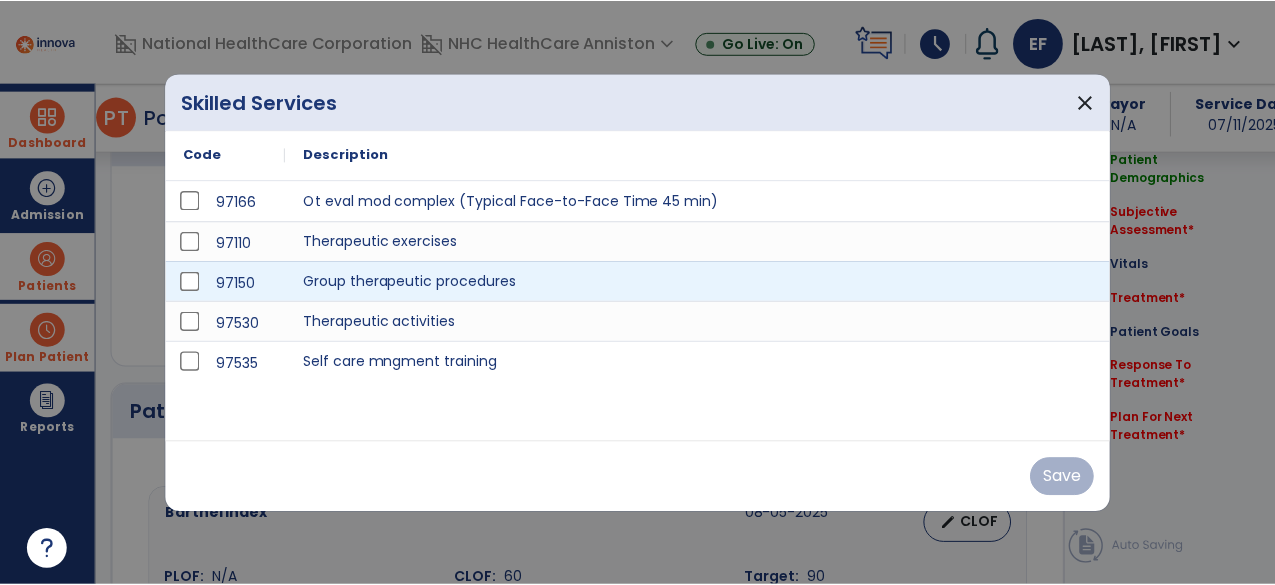 scroll, scrollTop: 1143, scrollLeft: 0, axis: vertical 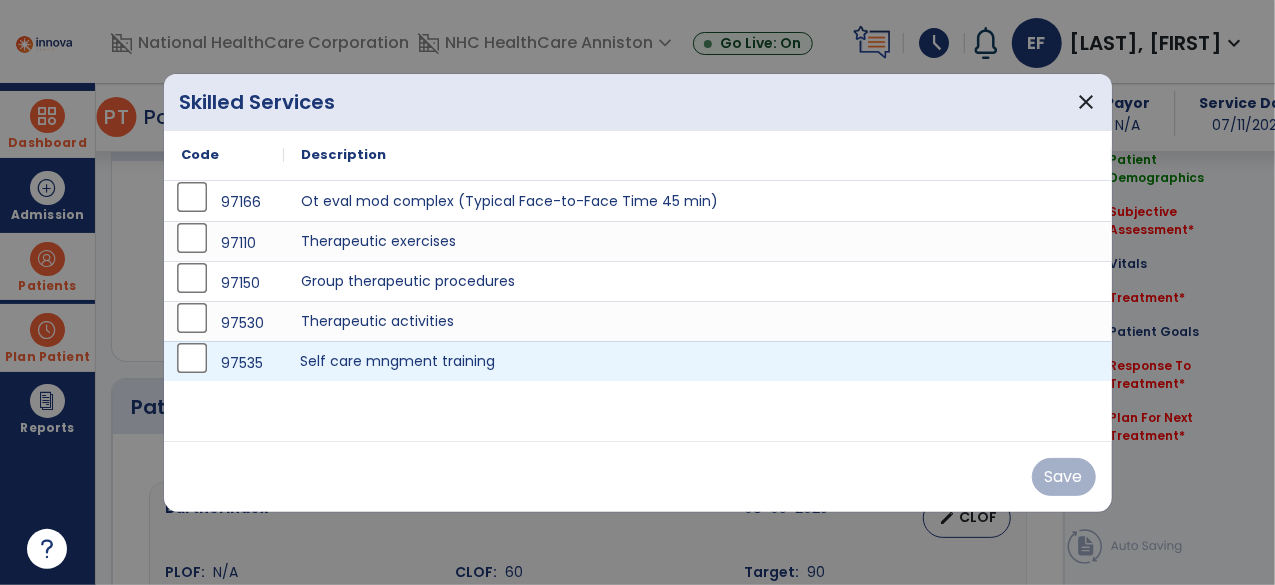 click on "Self care mngment training" at bounding box center (698, 361) 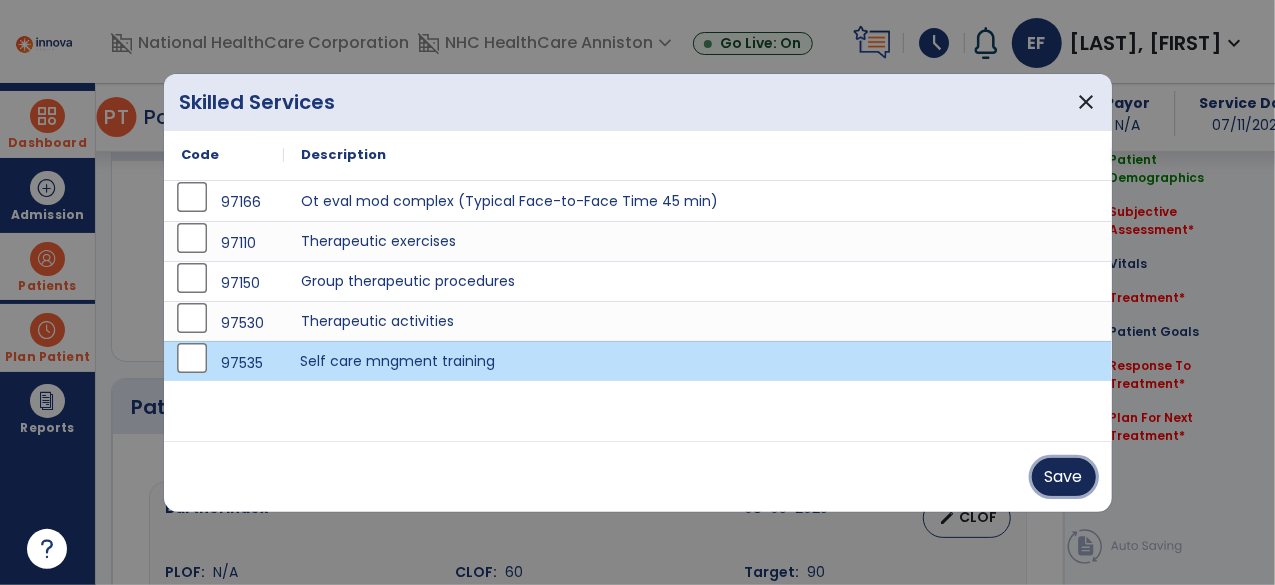click on "Save" at bounding box center (1064, 477) 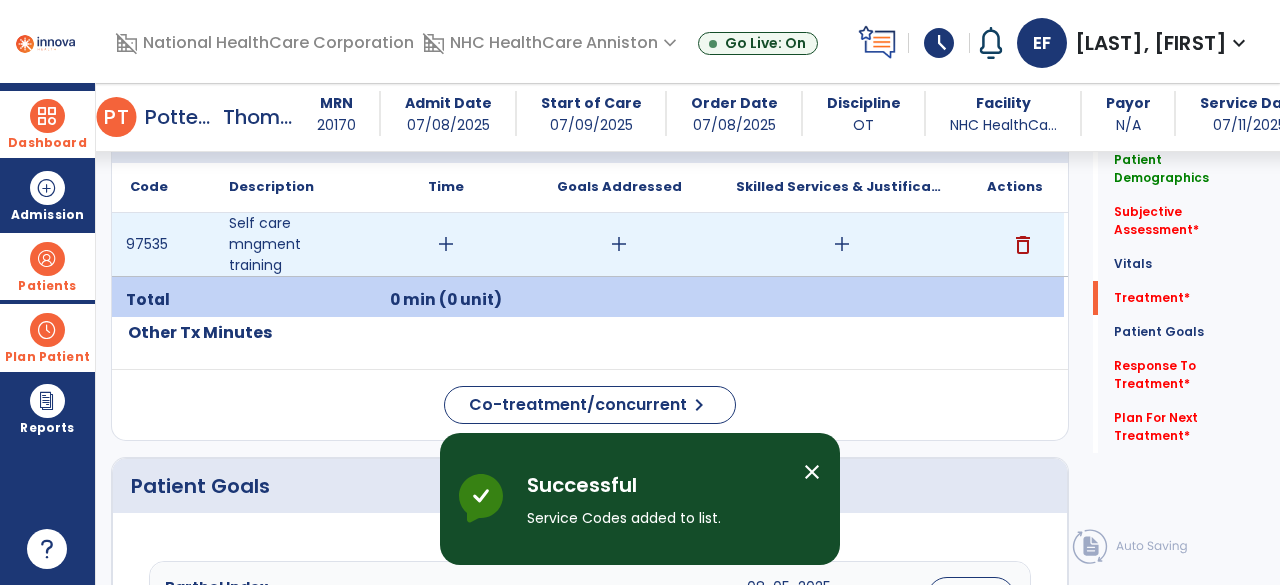 click on "add" at bounding box center (446, 244) 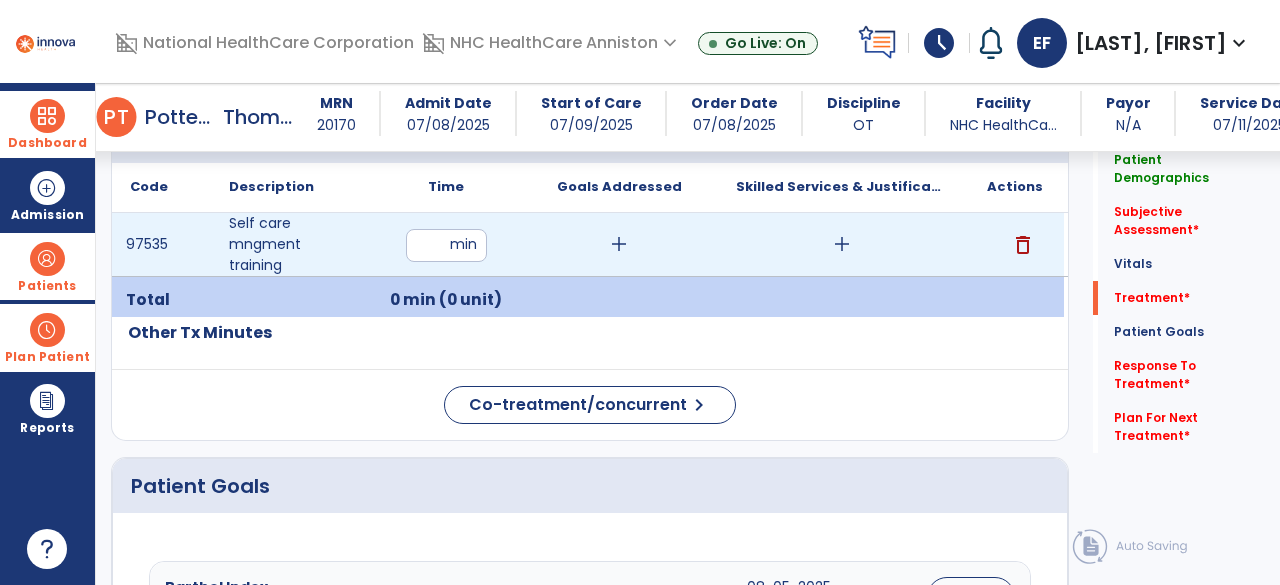 type on "**" 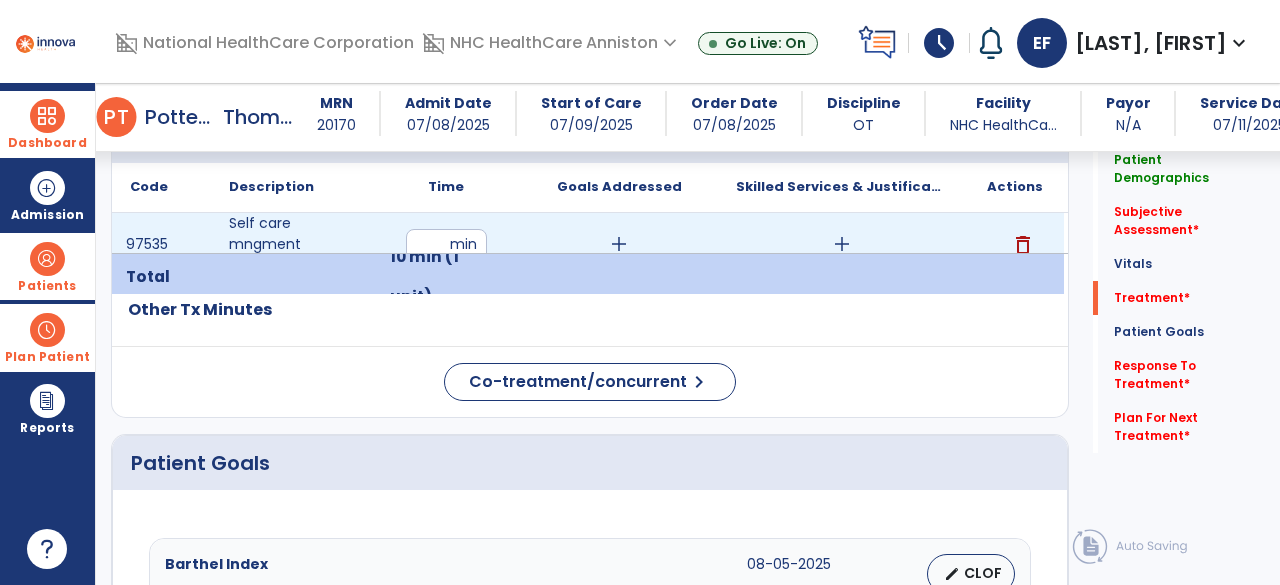 click on "add" at bounding box center [619, 244] 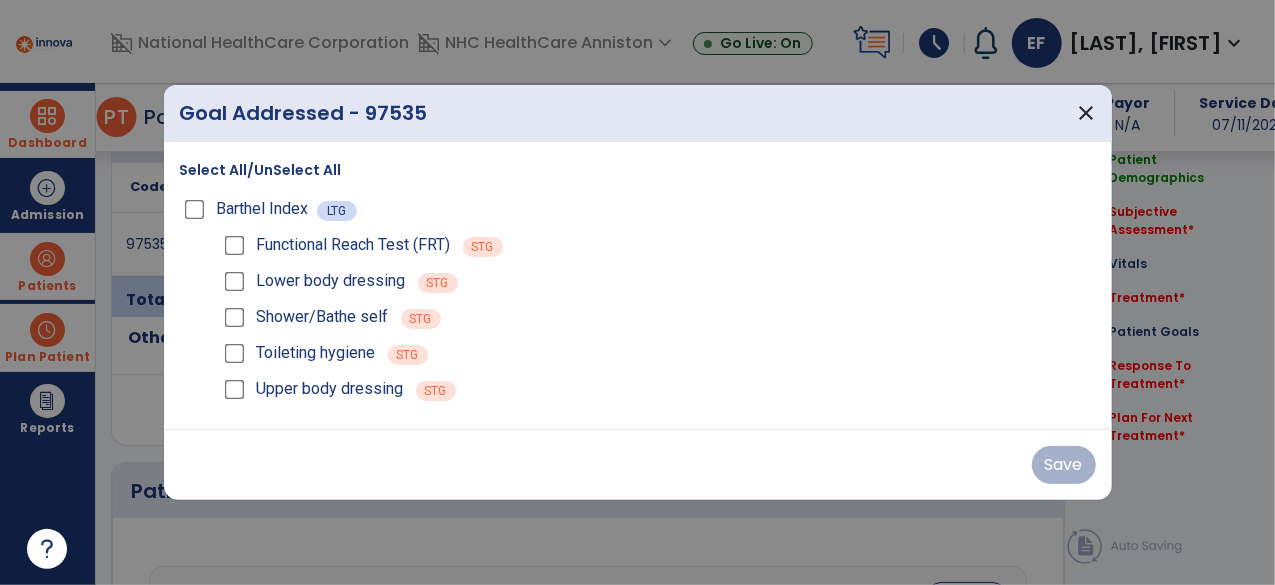 scroll, scrollTop: 1143, scrollLeft: 0, axis: vertical 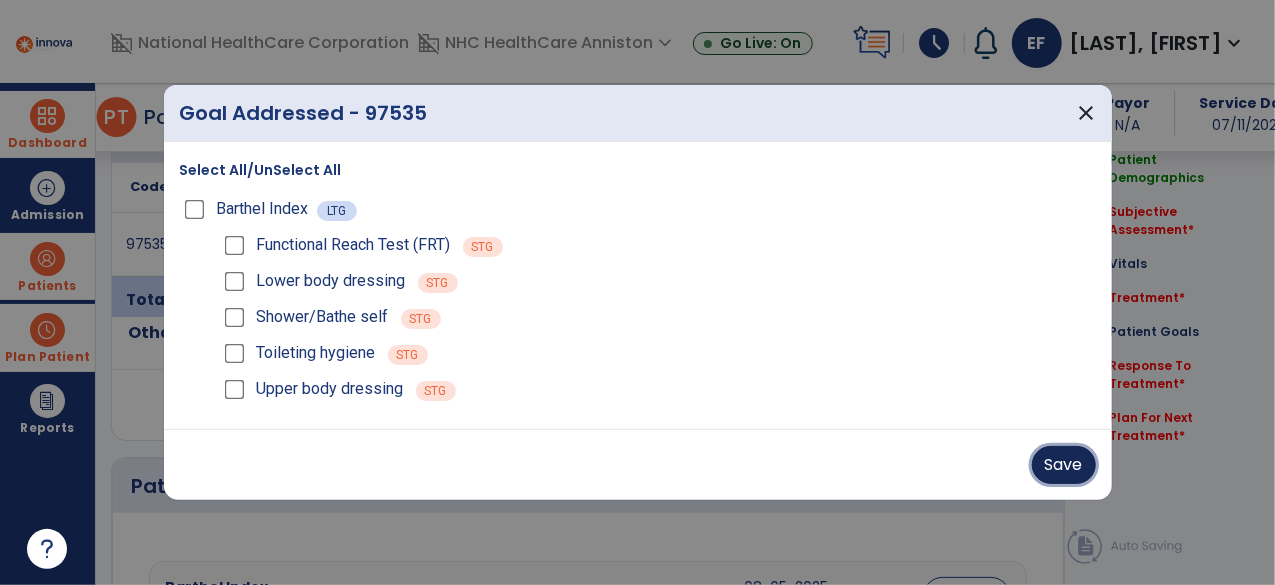 click on "Save" at bounding box center [1064, 465] 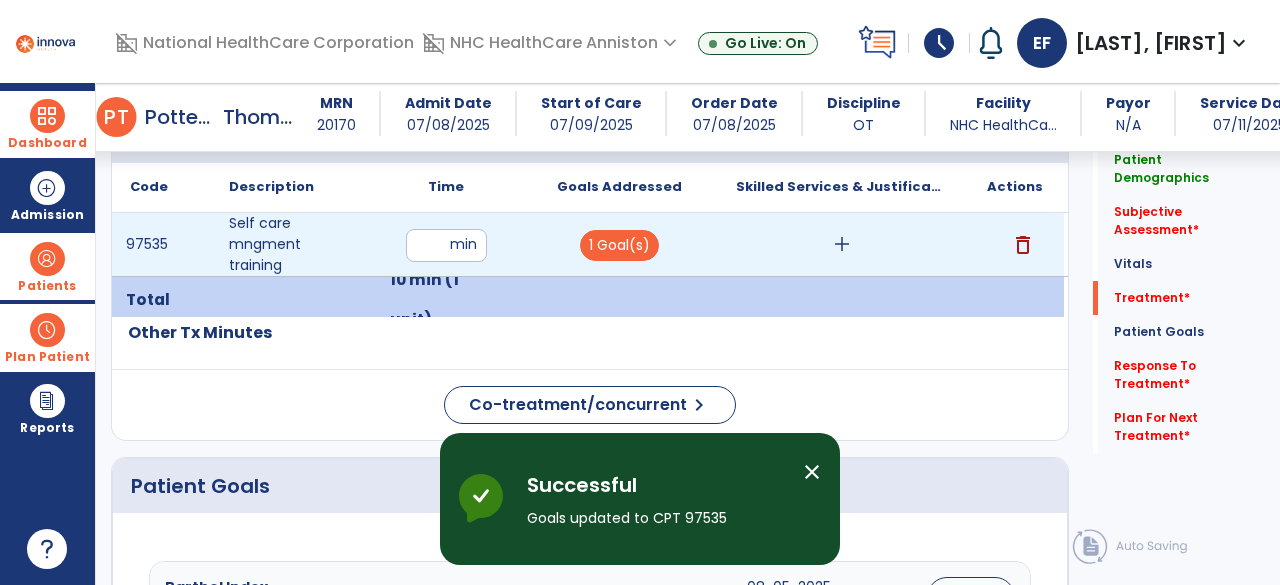 click on "add" at bounding box center [842, 244] 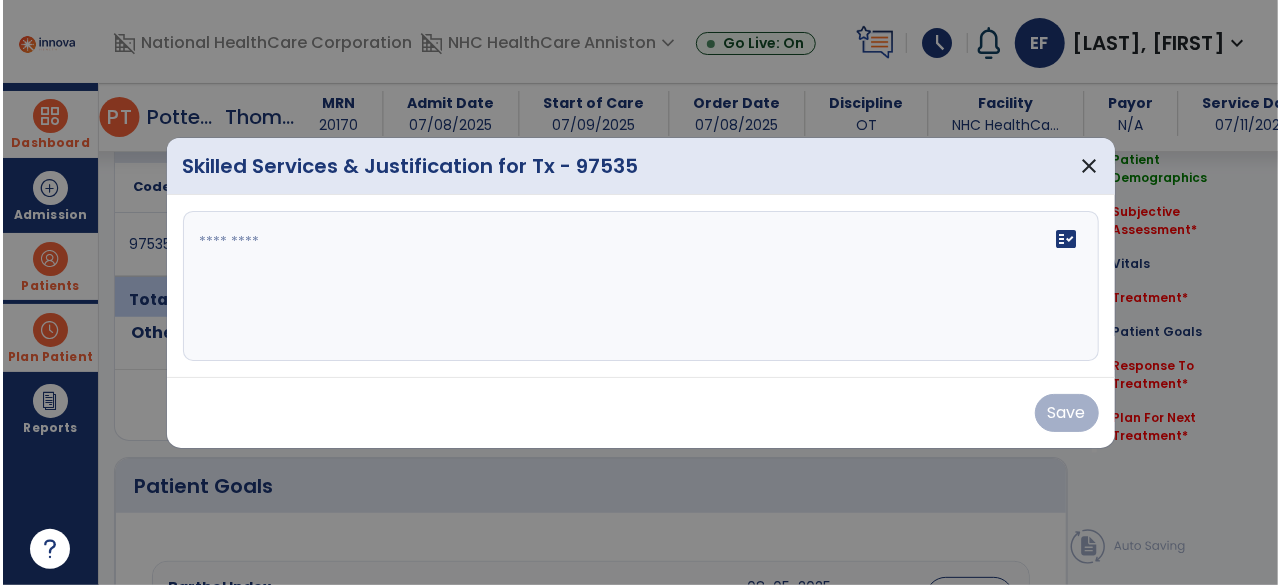 scroll, scrollTop: 1143, scrollLeft: 0, axis: vertical 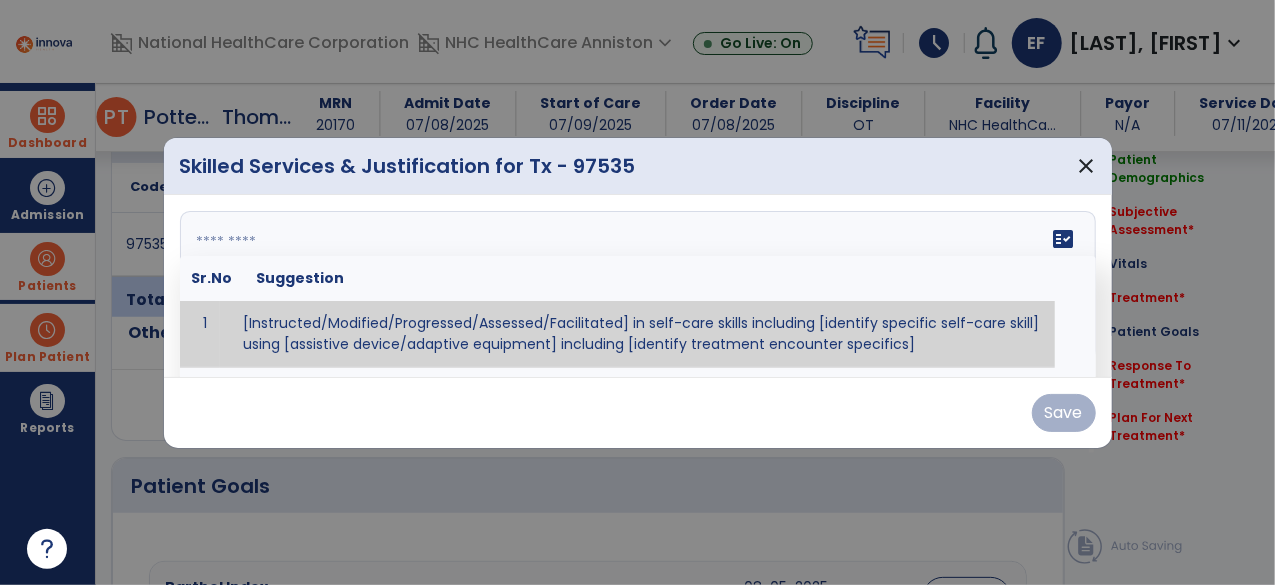 click on "fact_check  Sr.No Suggestion 1 [Instructed/Modified/Progressed/Assessed/Facilitated] in self-care skills including [identify specific self-care skill] using [assistive device/adaptive equipment] including [identify treatment encounter specifics]" at bounding box center (638, 286) 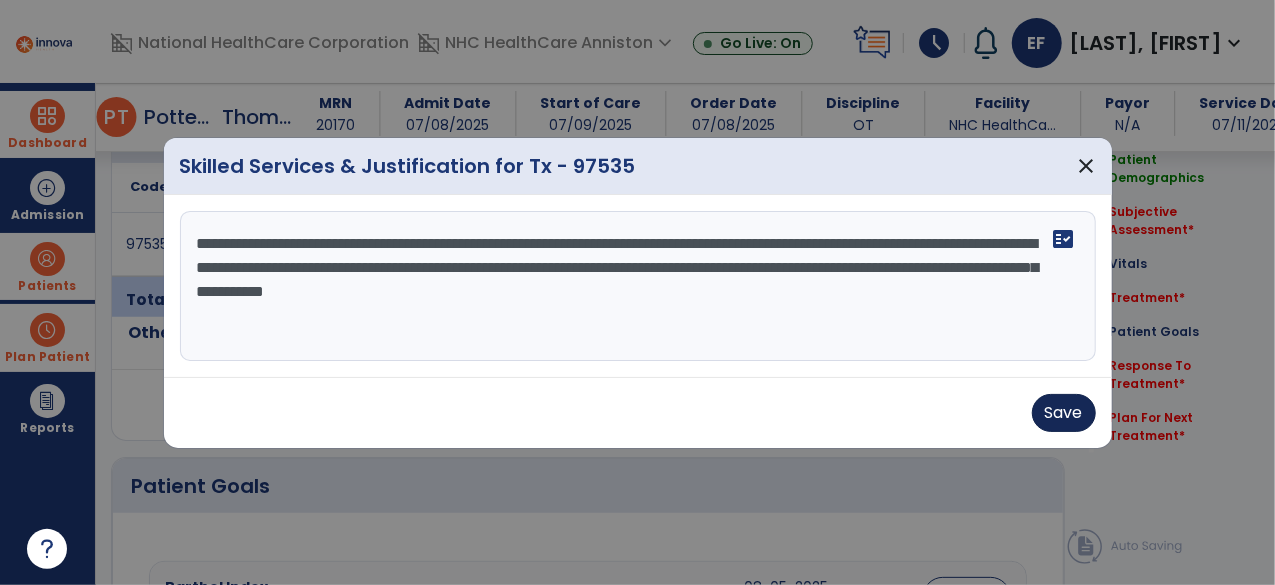 type on "**********" 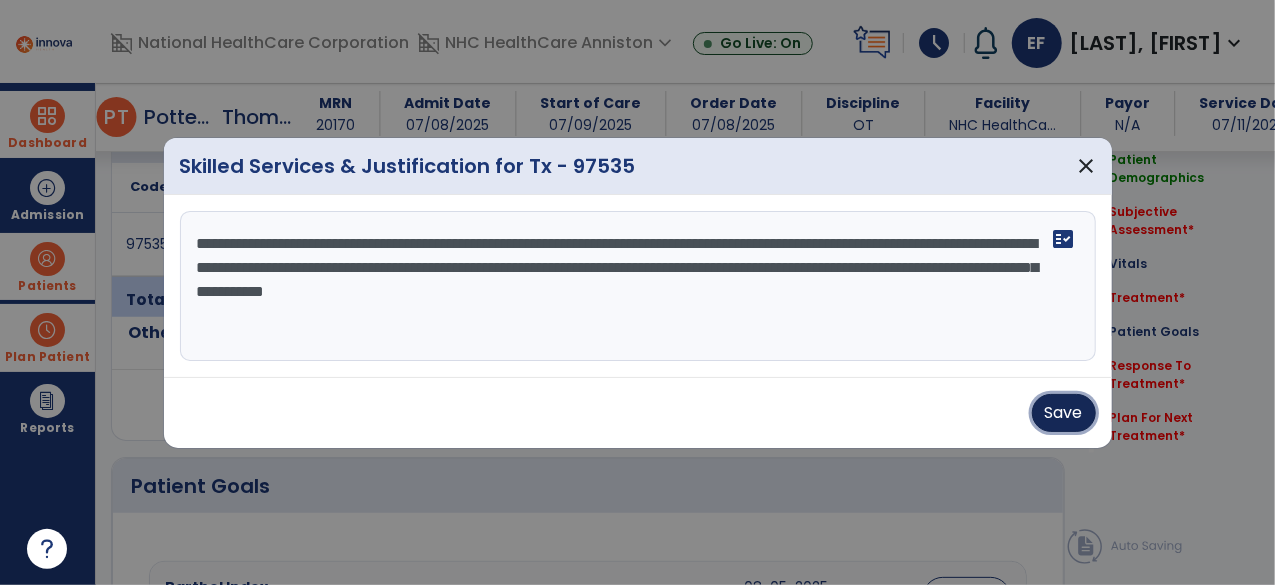 click on "Save" at bounding box center [1064, 413] 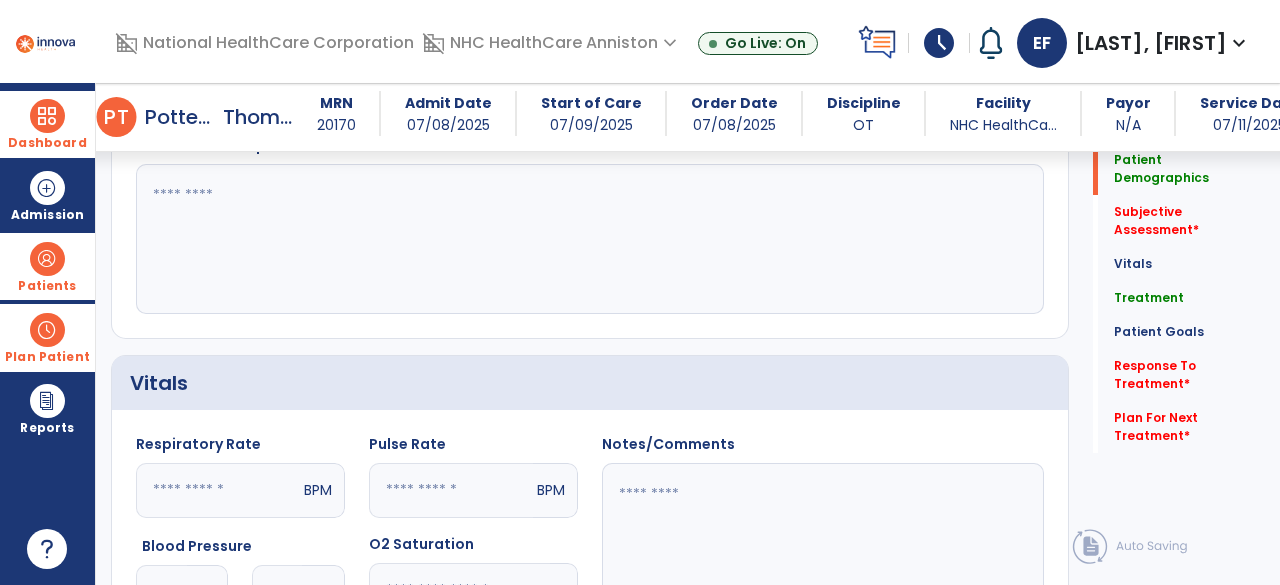 scroll, scrollTop: 0, scrollLeft: 0, axis: both 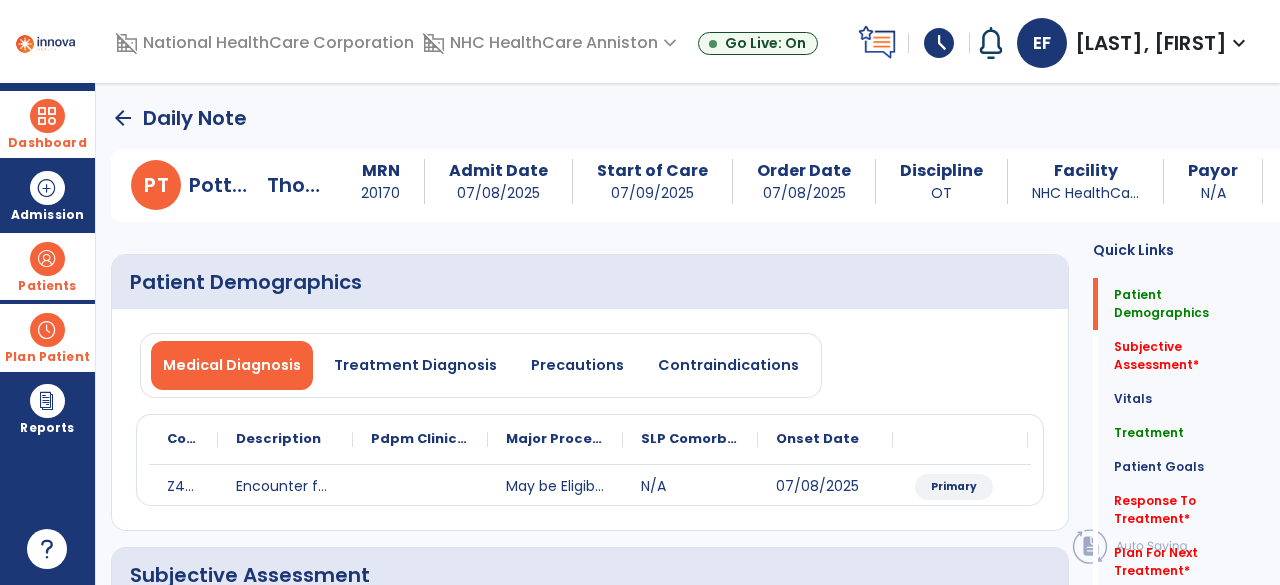 click on "arrow_back" 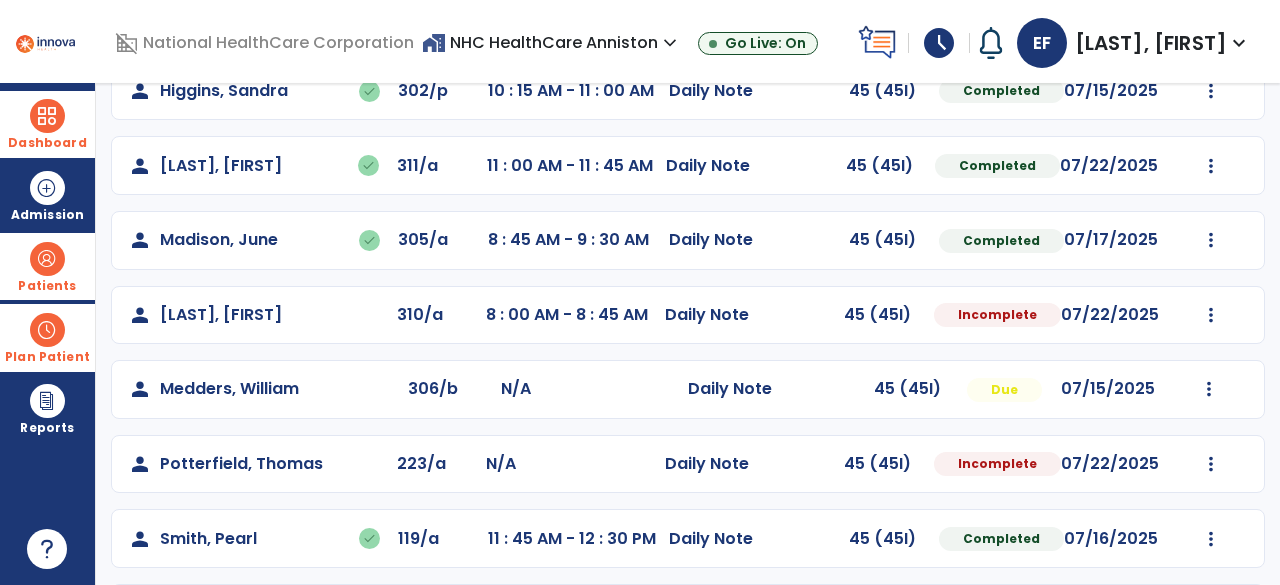 scroll, scrollTop: 330, scrollLeft: 0, axis: vertical 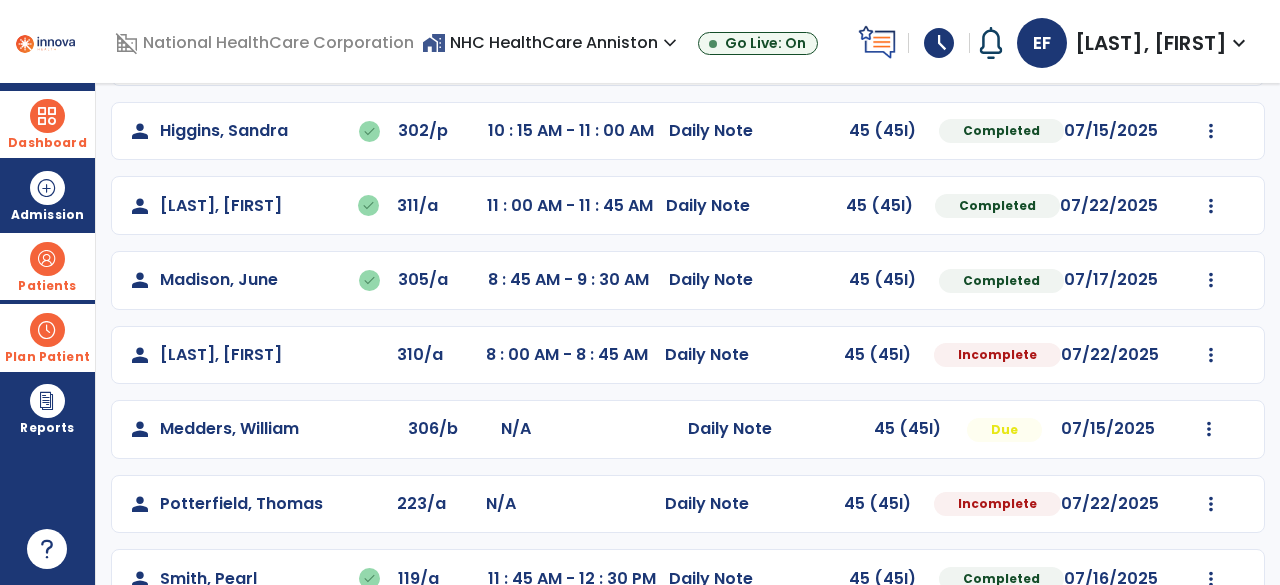 click at bounding box center (47, 330) 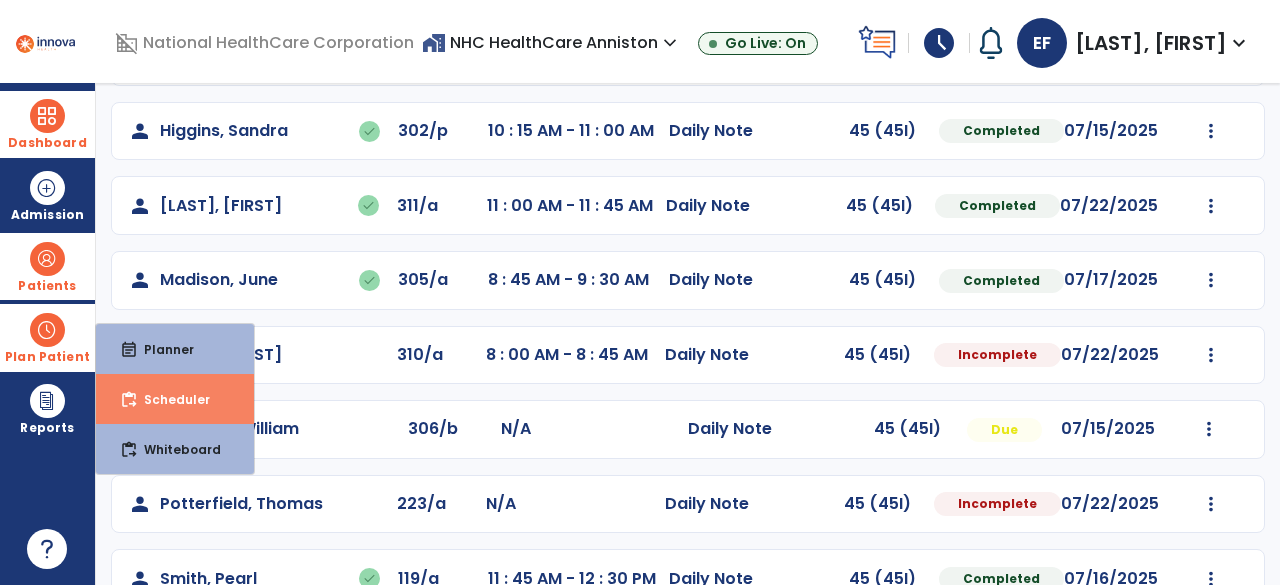 click on "content_paste_go" at bounding box center (129, 400) 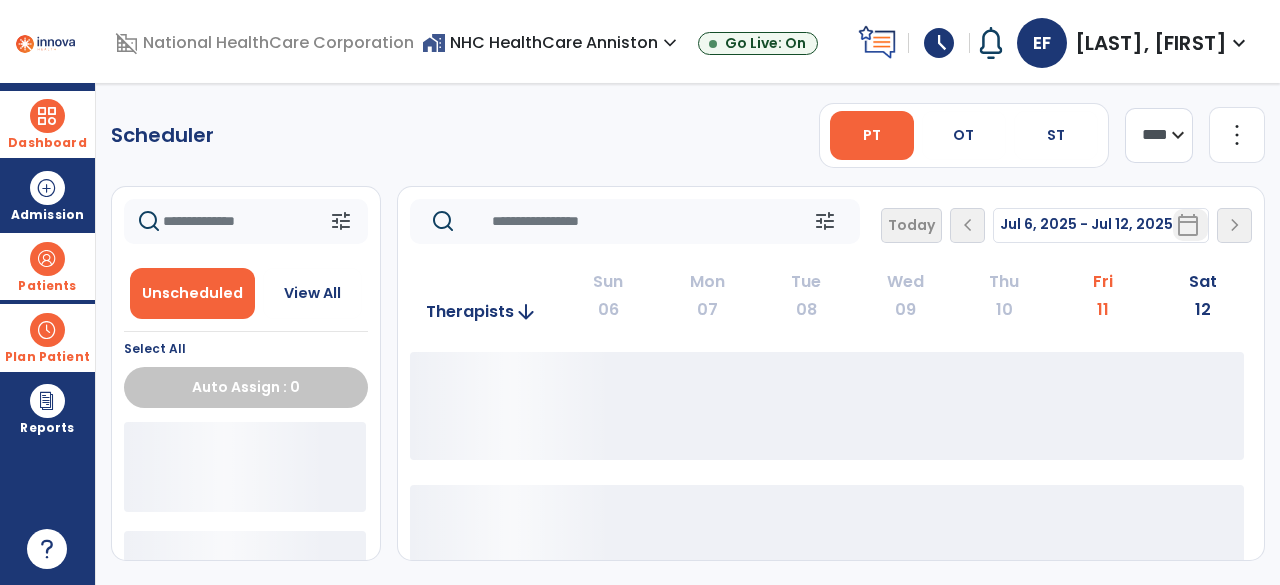 scroll, scrollTop: 0, scrollLeft: 0, axis: both 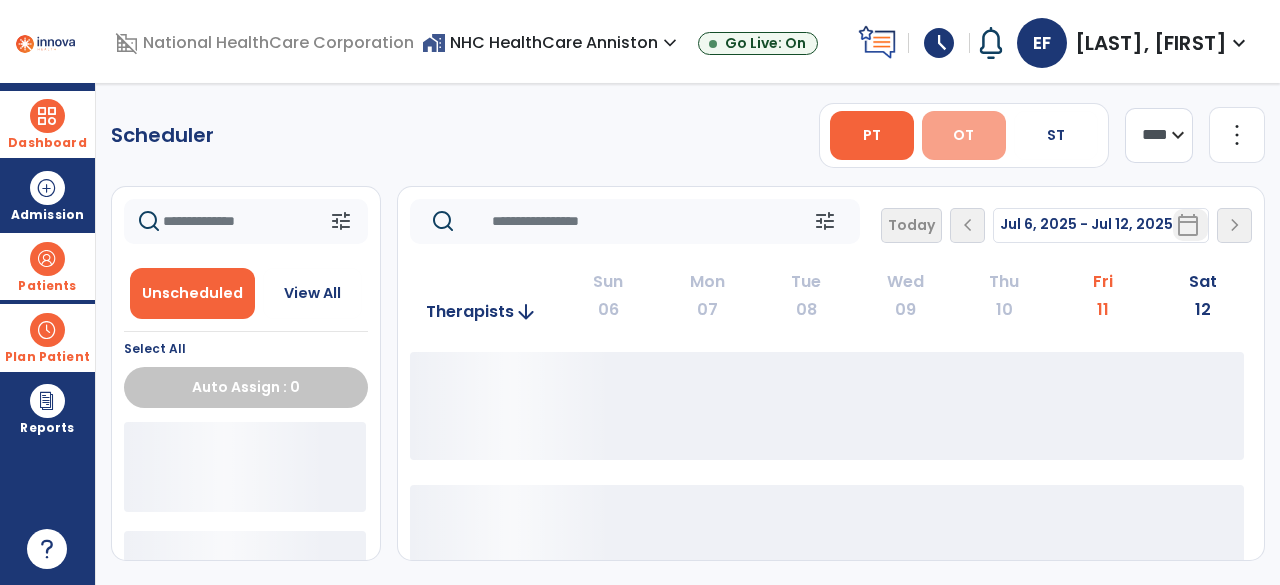 click on "OT" at bounding box center [963, 135] 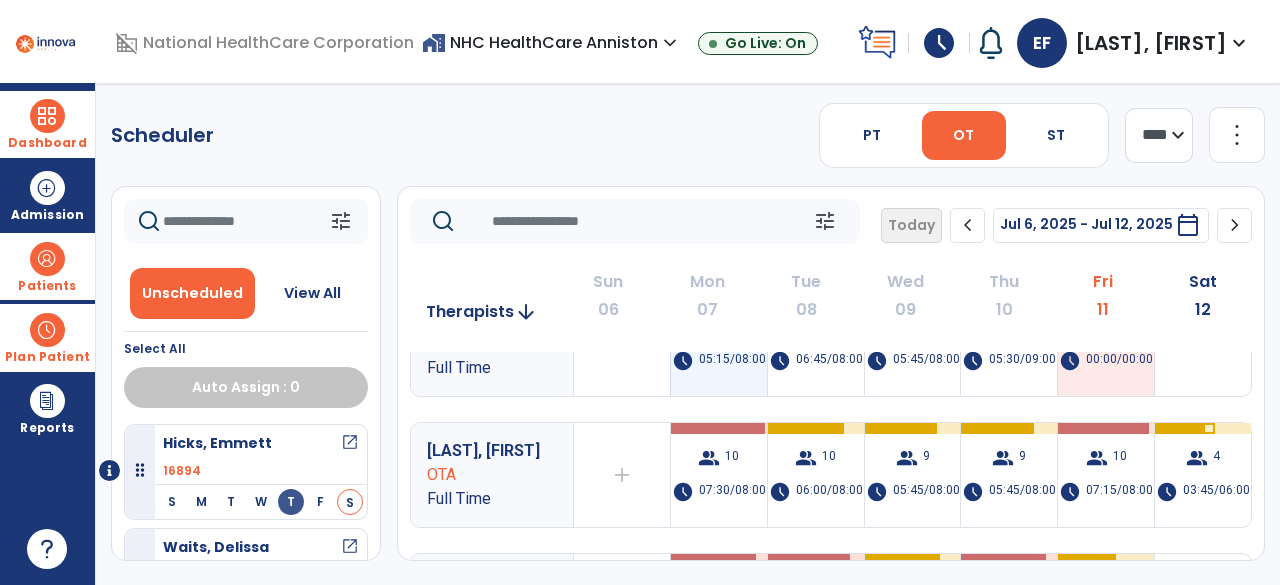 scroll, scrollTop: 70, scrollLeft: 0, axis: vertical 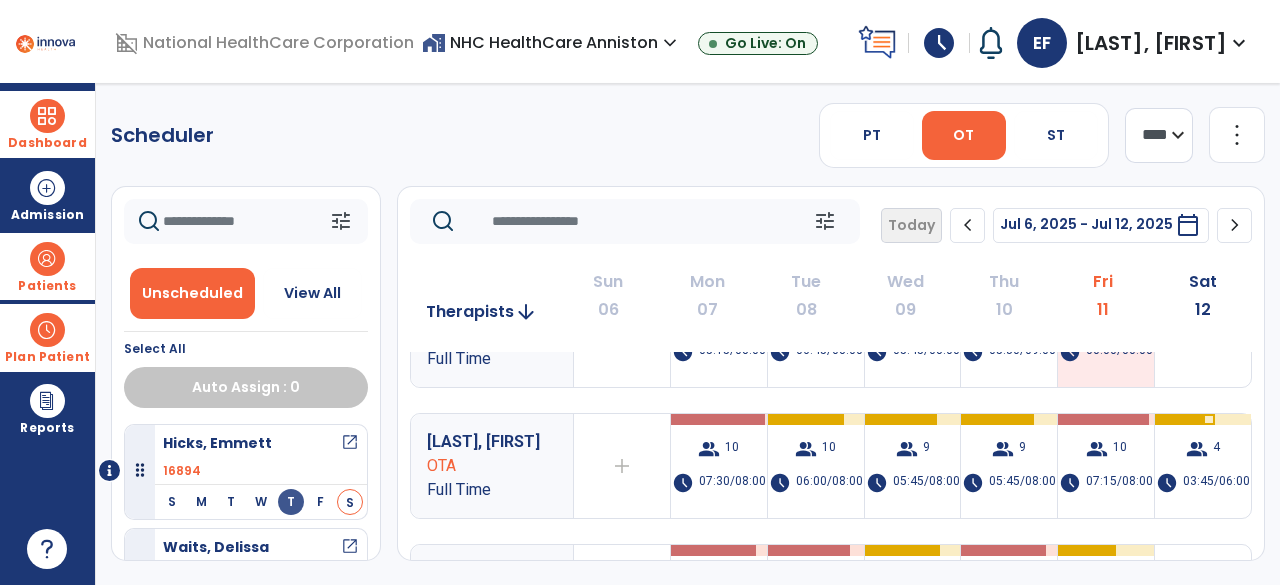 click on "chevron_right" 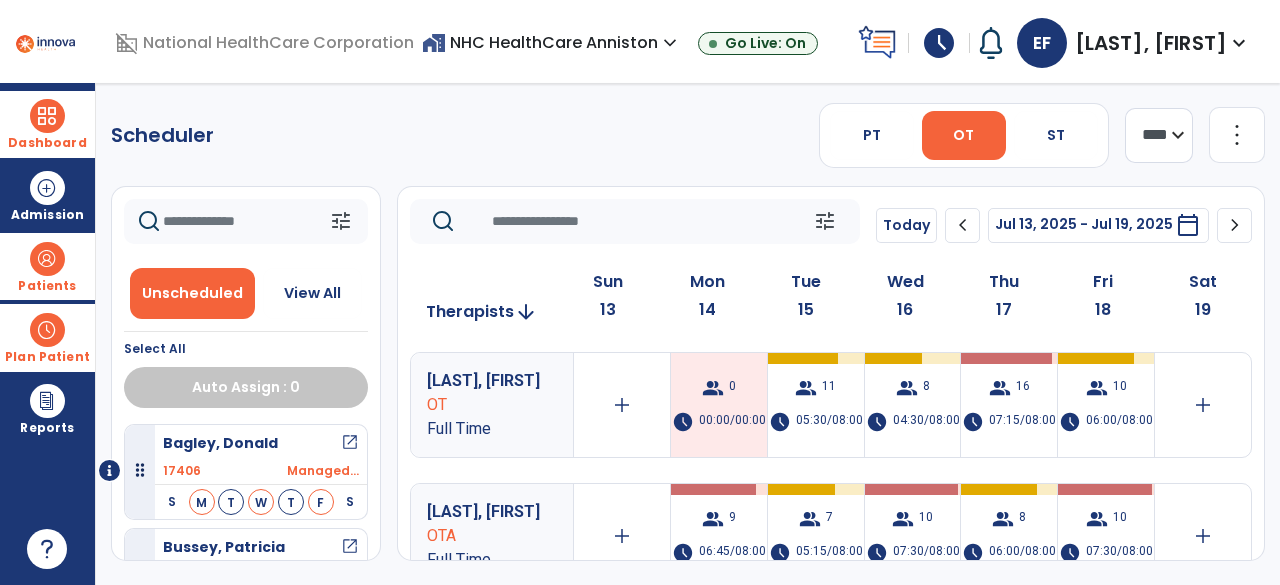 click at bounding box center [47, 116] 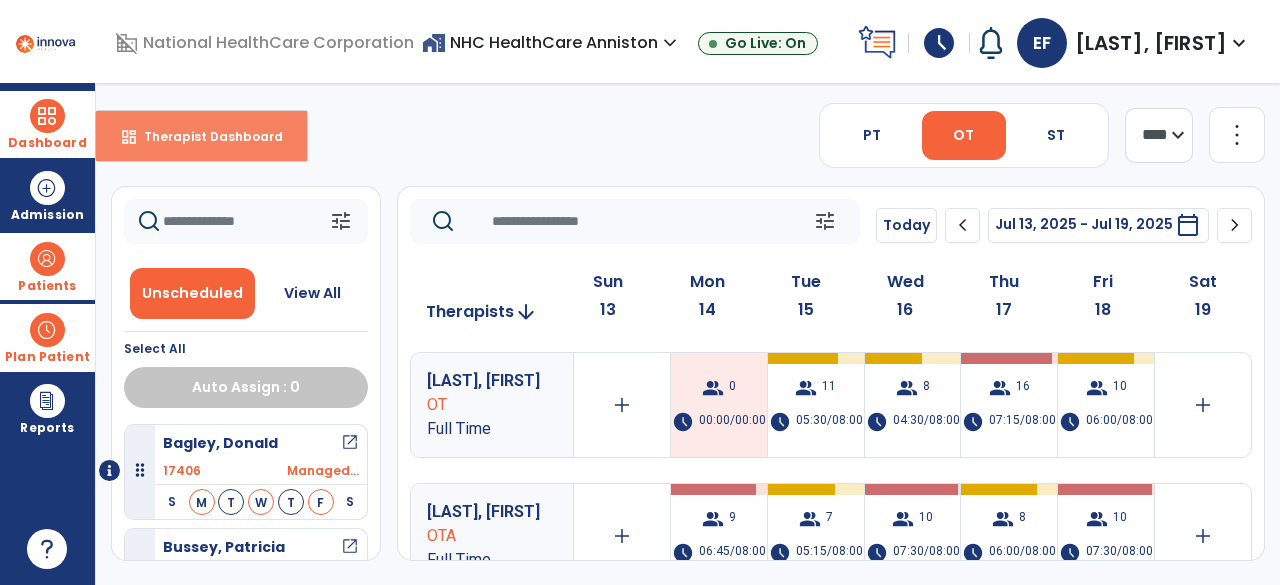 click on "dashboard  Therapist Dashboard" at bounding box center [201, 136] 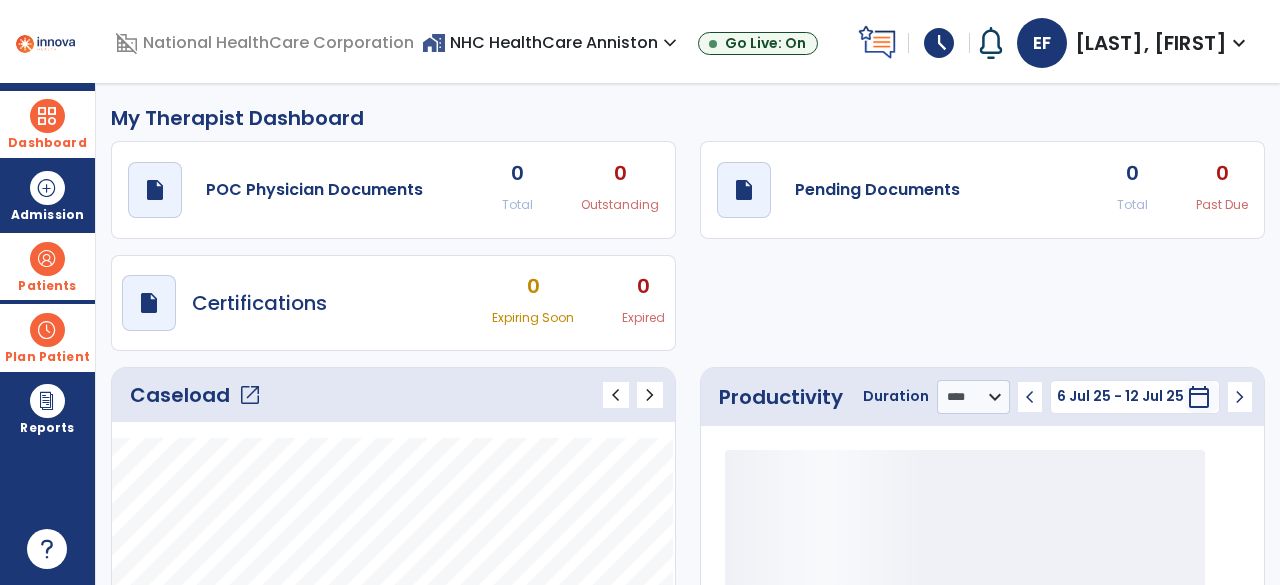 click on "open_in_new" 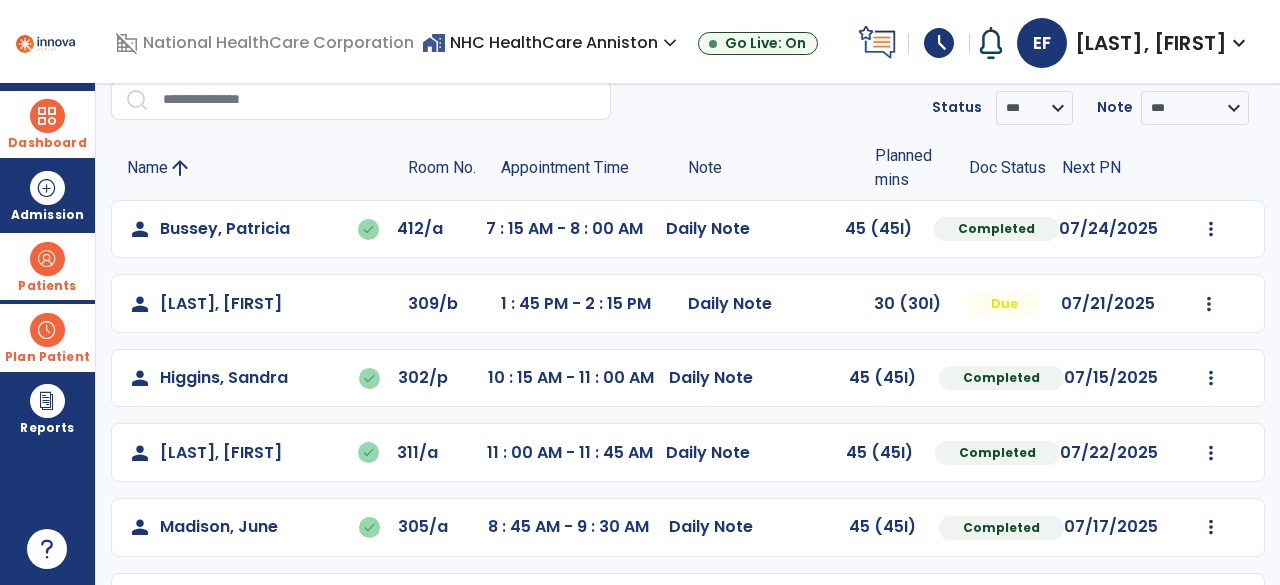 scroll, scrollTop: 17, scrollLeft: 0, axis: vertical 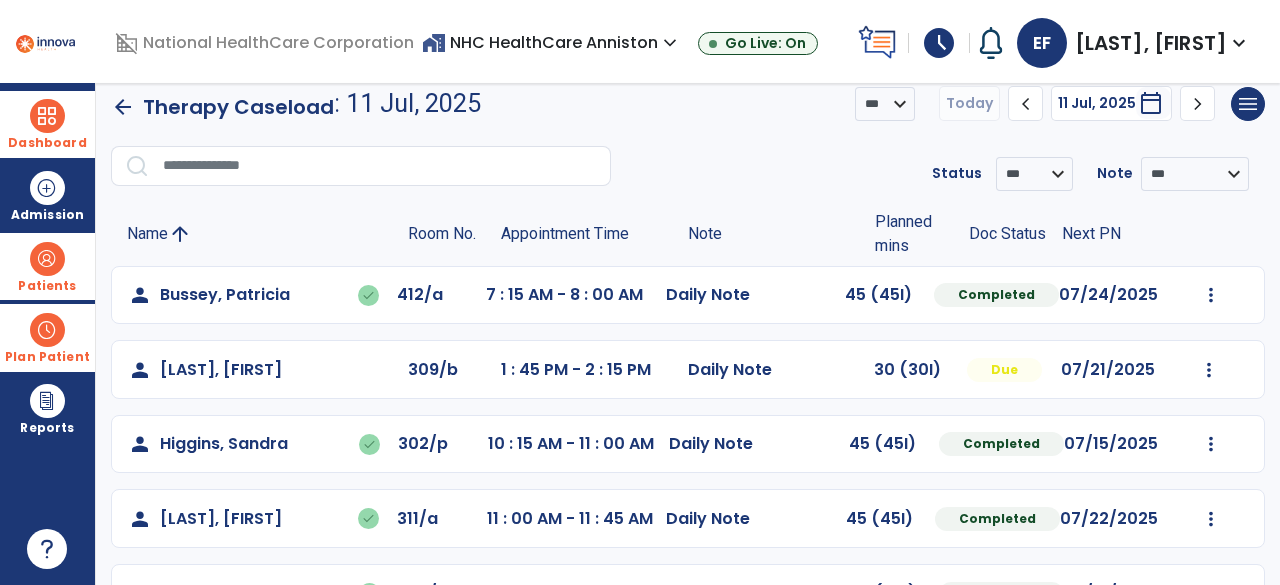 click on "arrow_back" 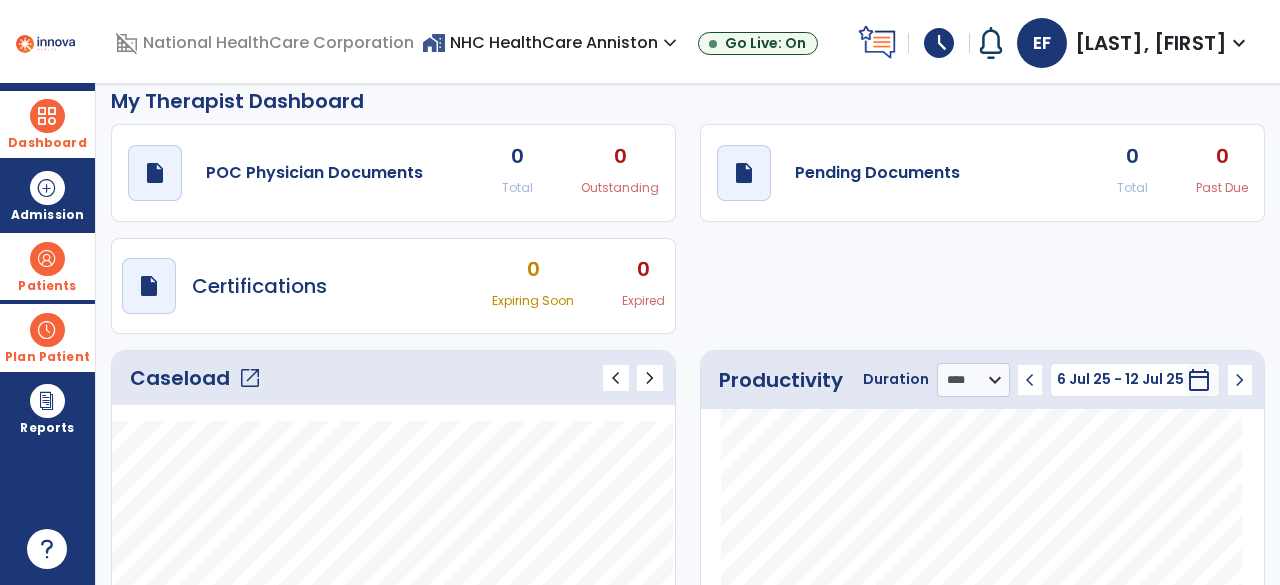 click at bounding box center (47, 259) 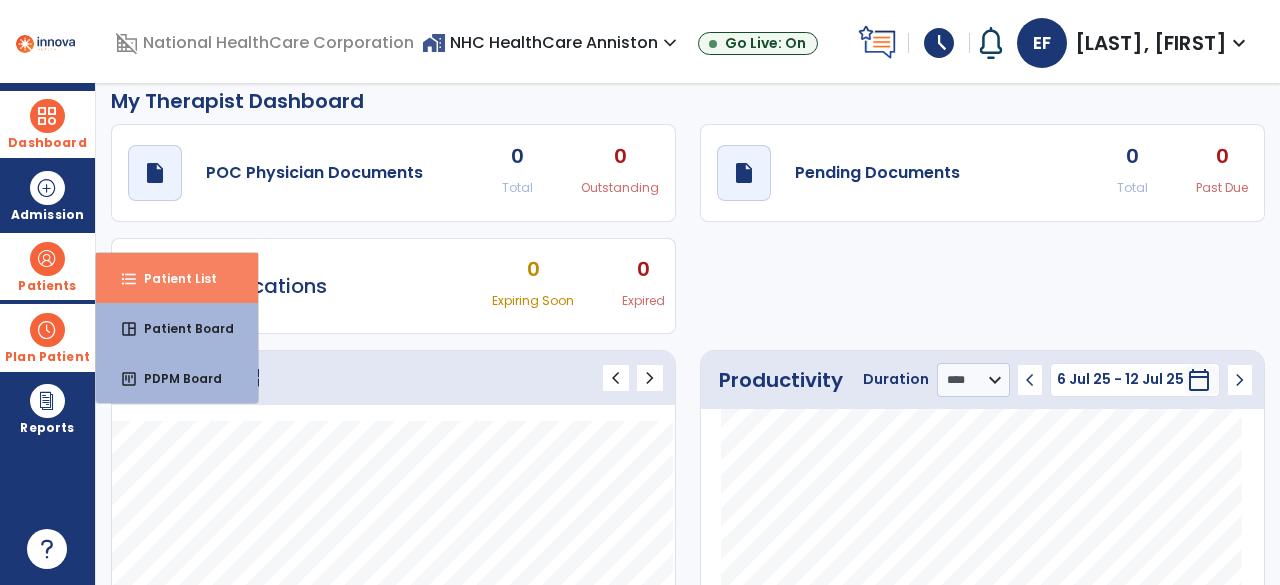 click on "format_list_bulleted  Patient List" at bounding box center [177, 278] 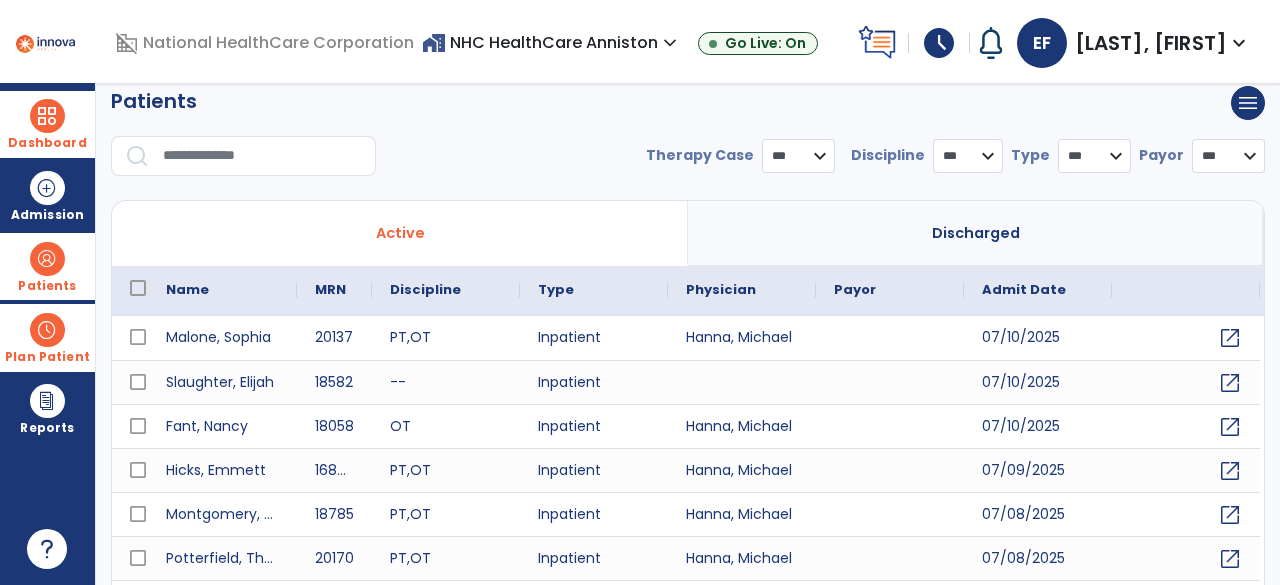 select on "***" 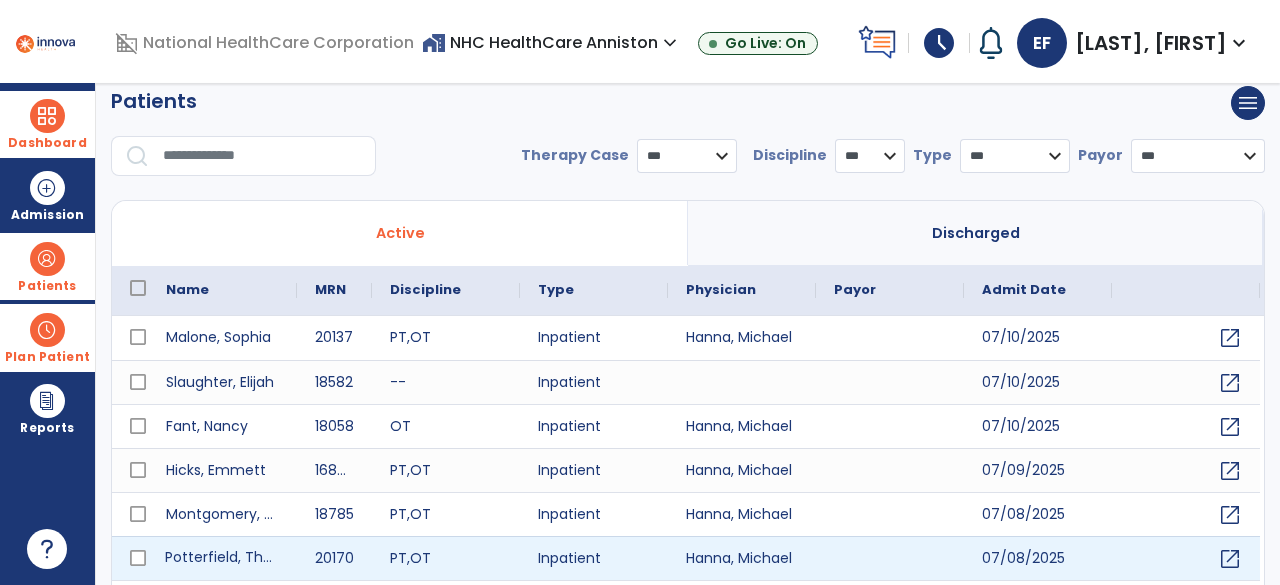 click on "Potterfield, Thomas" at bounding box center (222, 558) 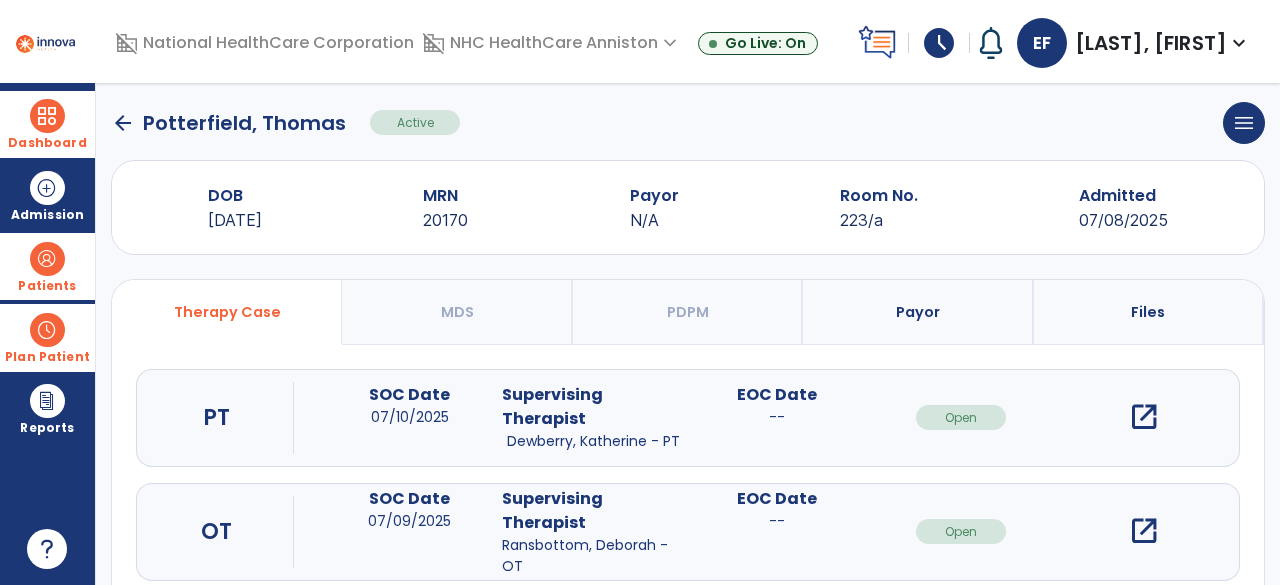 click on "open_in_new" at bounding box center (1144, 531) 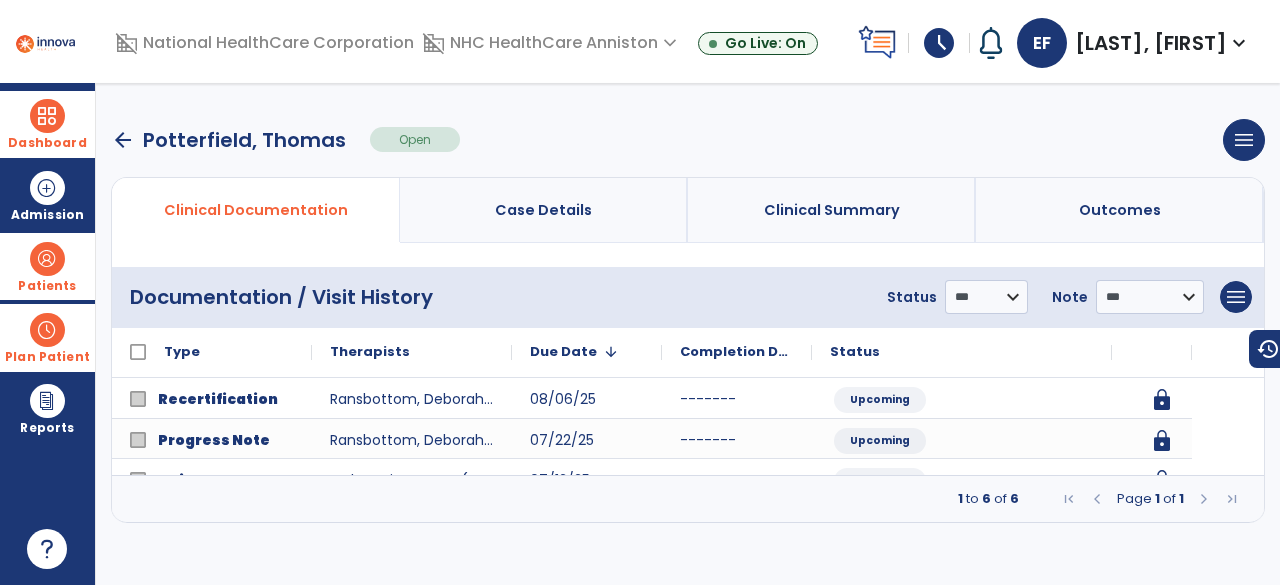scroll, scrollTop: 0, scrollLeft: 0, axis: both 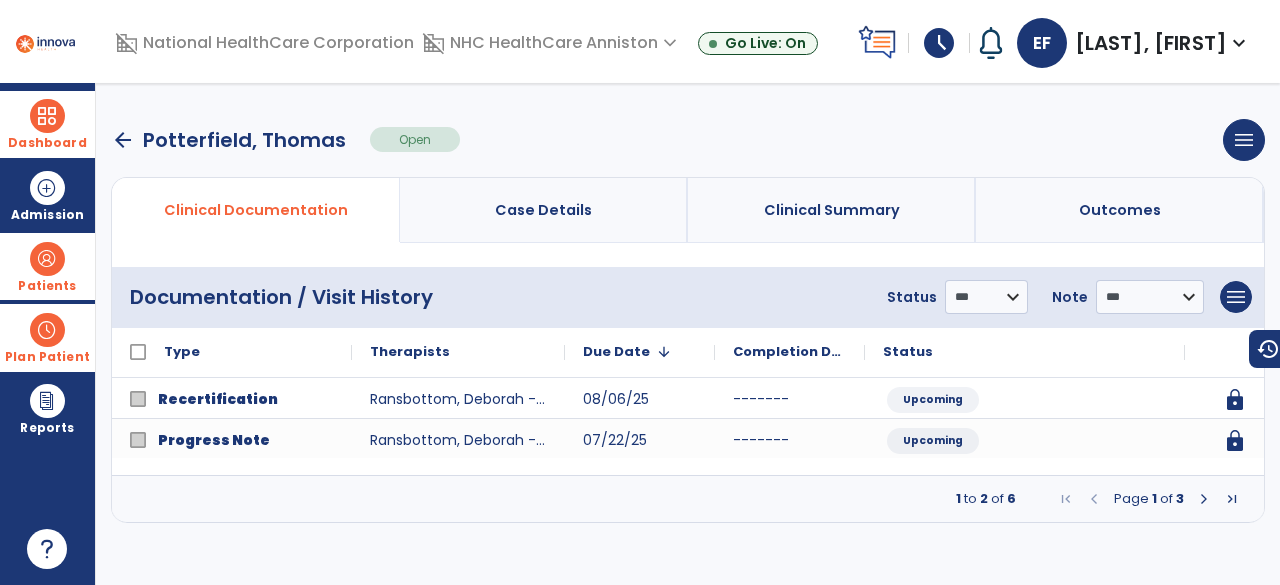 click at bounding box center (1204, 499) 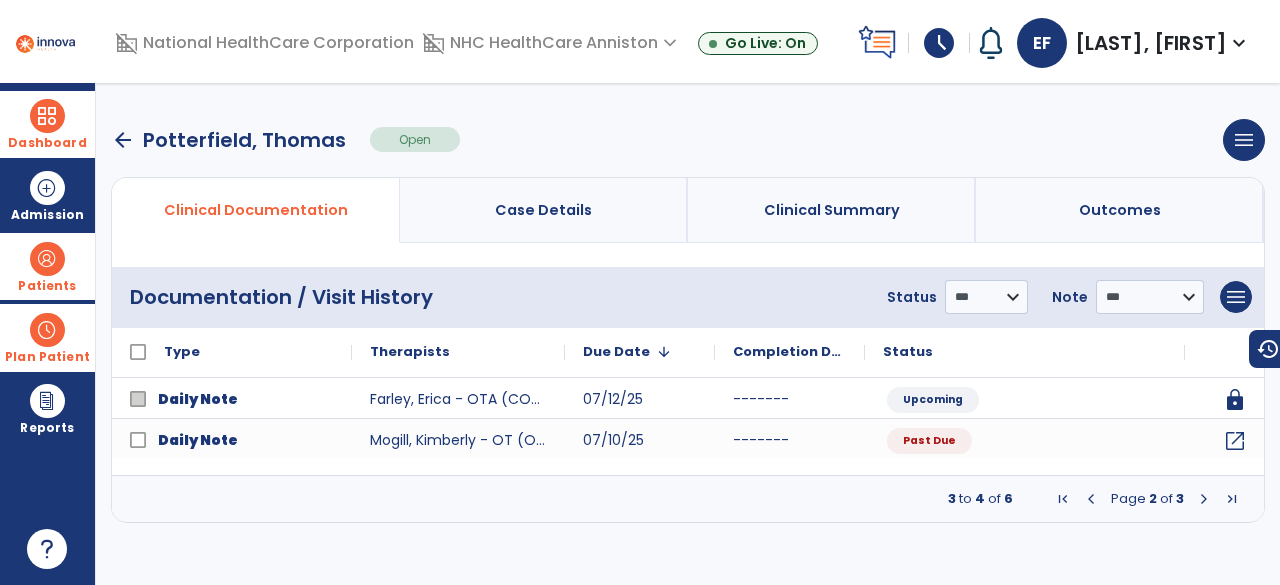 click at bounding box center [1091, 499] 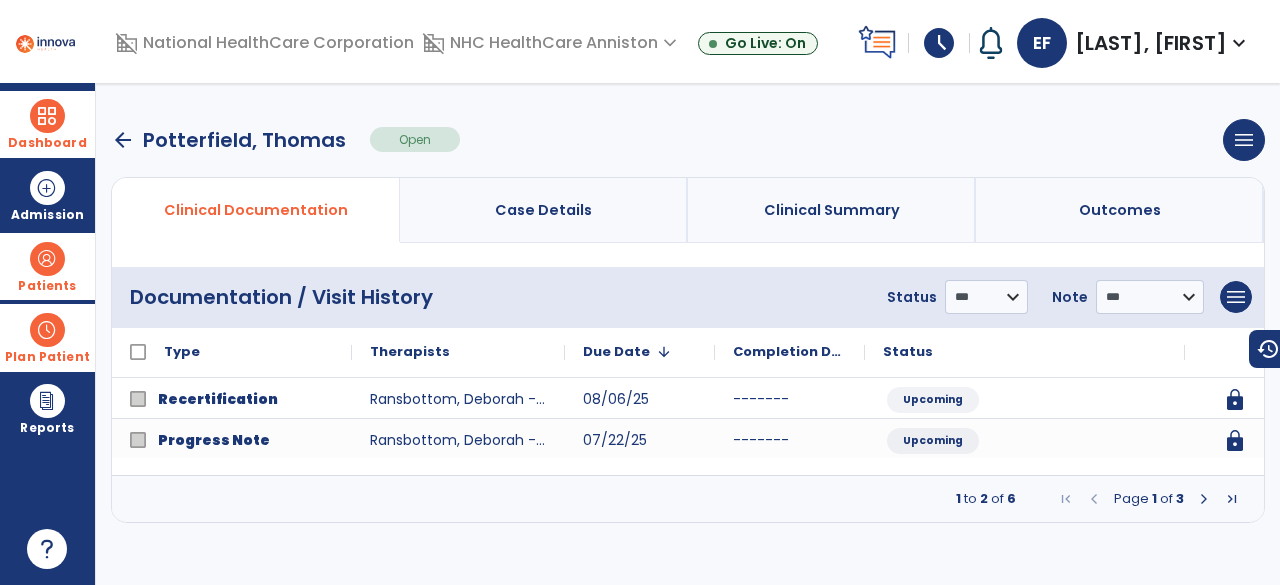 click on "Dashboard" at bounding box center [47, 143] 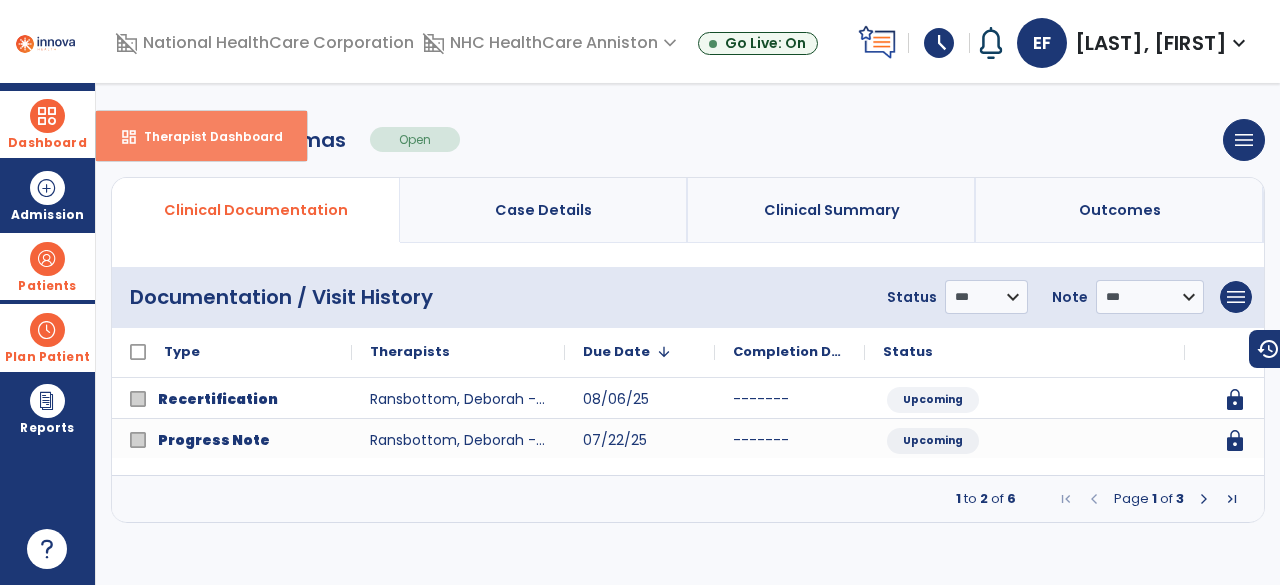click on "dashboard  Therapist Dashboard" at bounding box center [201, 136] 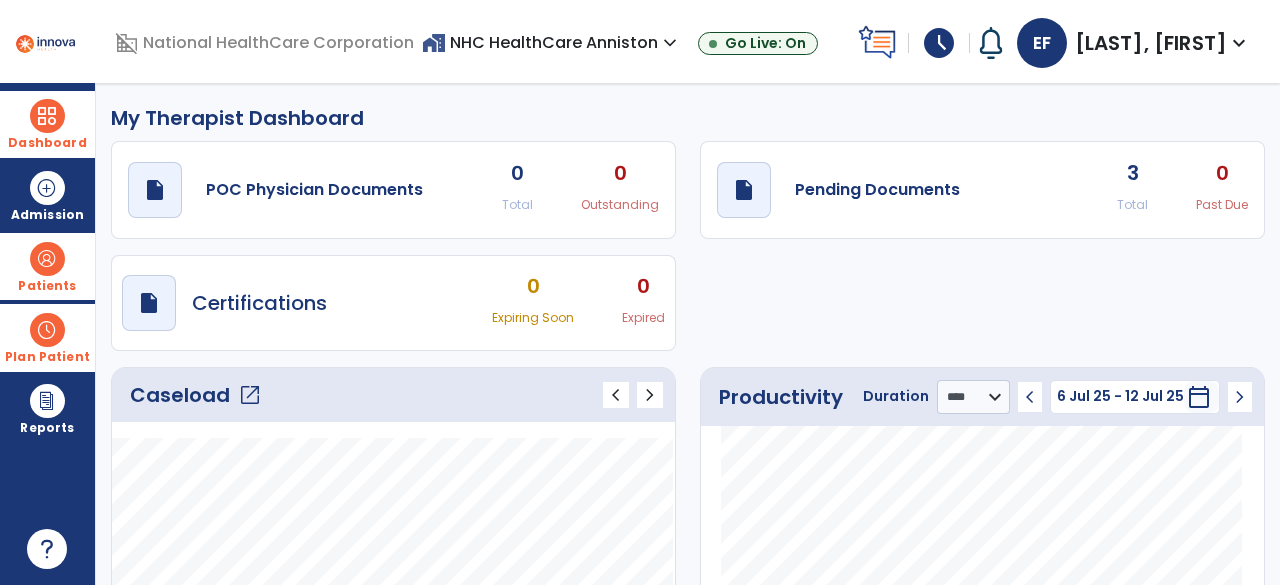 click on "open_in_new" 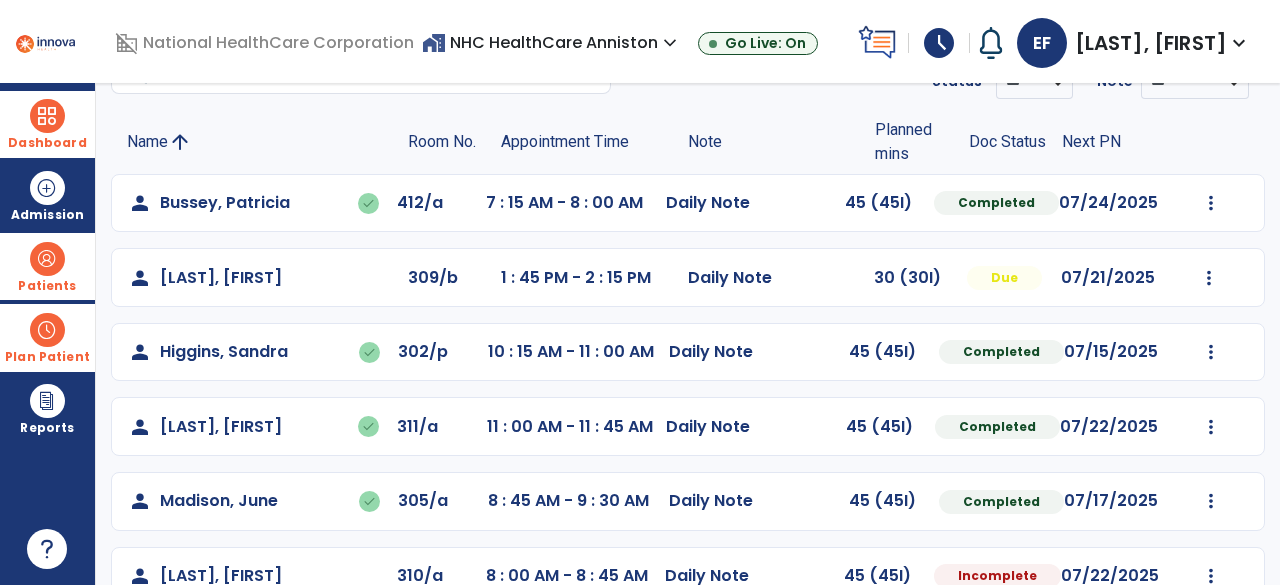 scroll, scrollTop: 108, scrollLeft: 0, axis: vertical 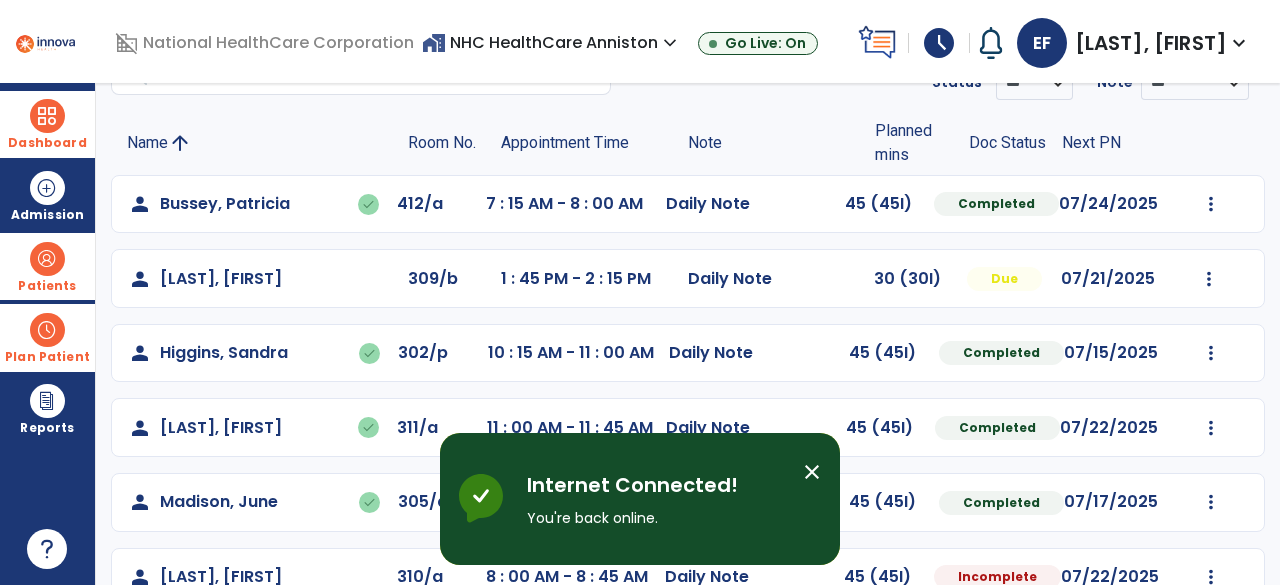 click at bounding box center (47, 330) 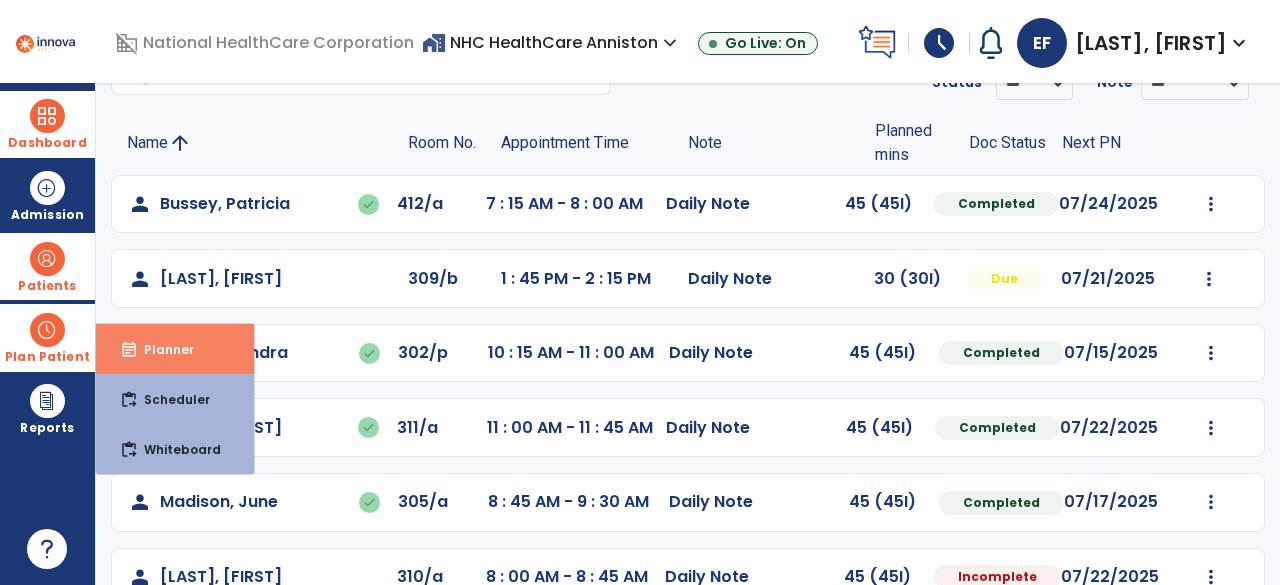 click on "event_note  Planner" at bounding box center [175, 349] 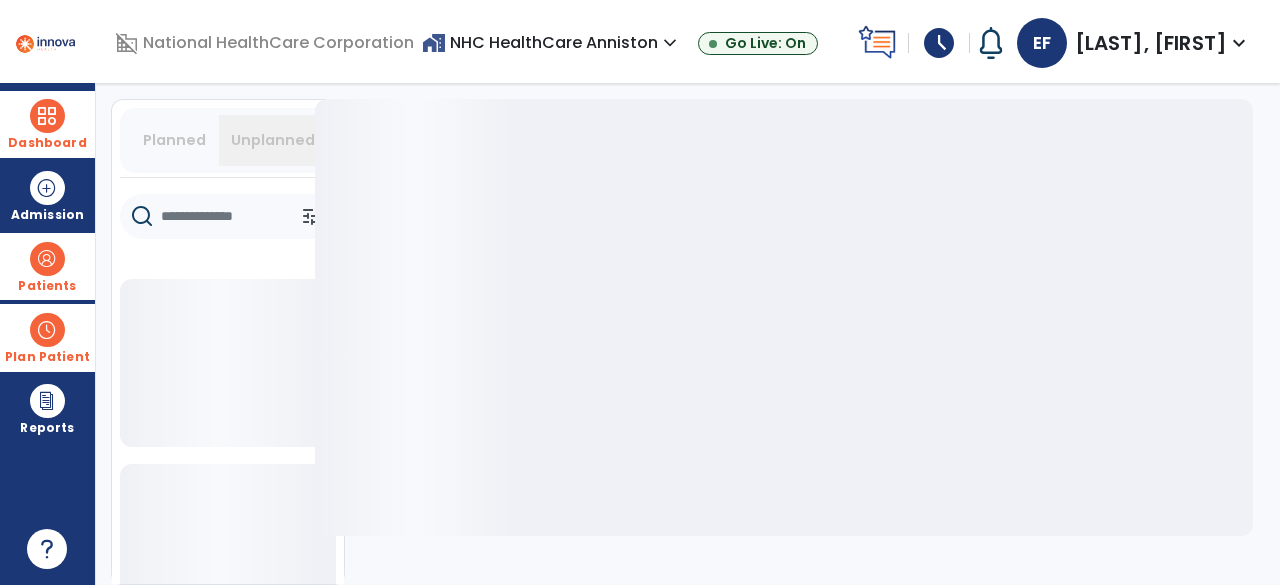 scroll, scrollTop: 56, scrollLeft: 0, axis: vertical 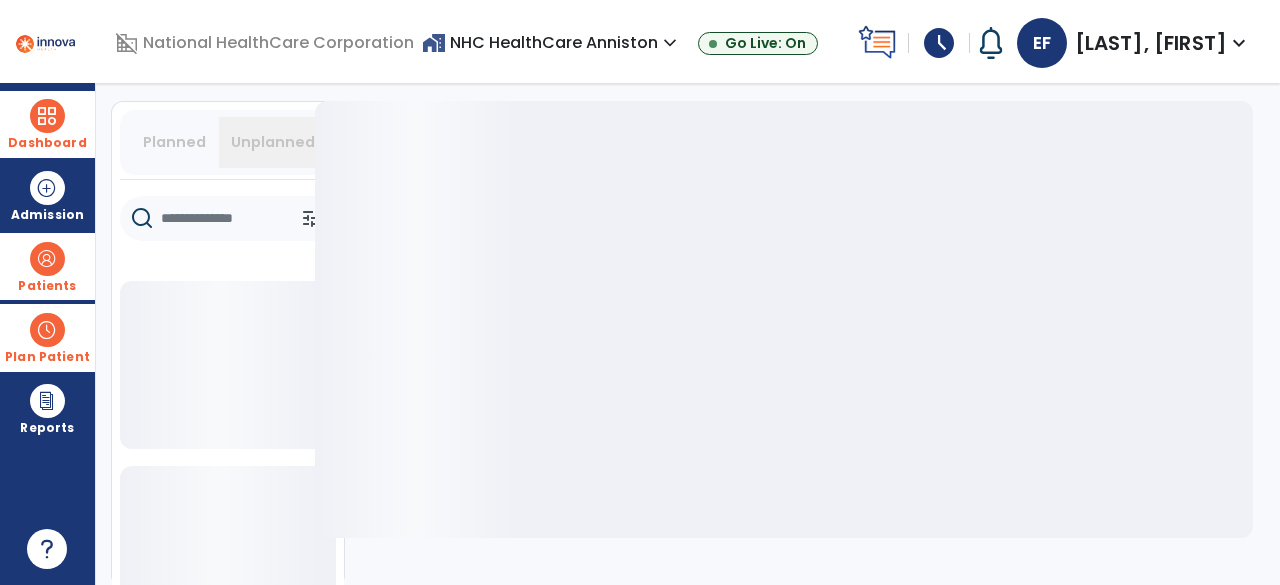click at bounding box center (47, 330) 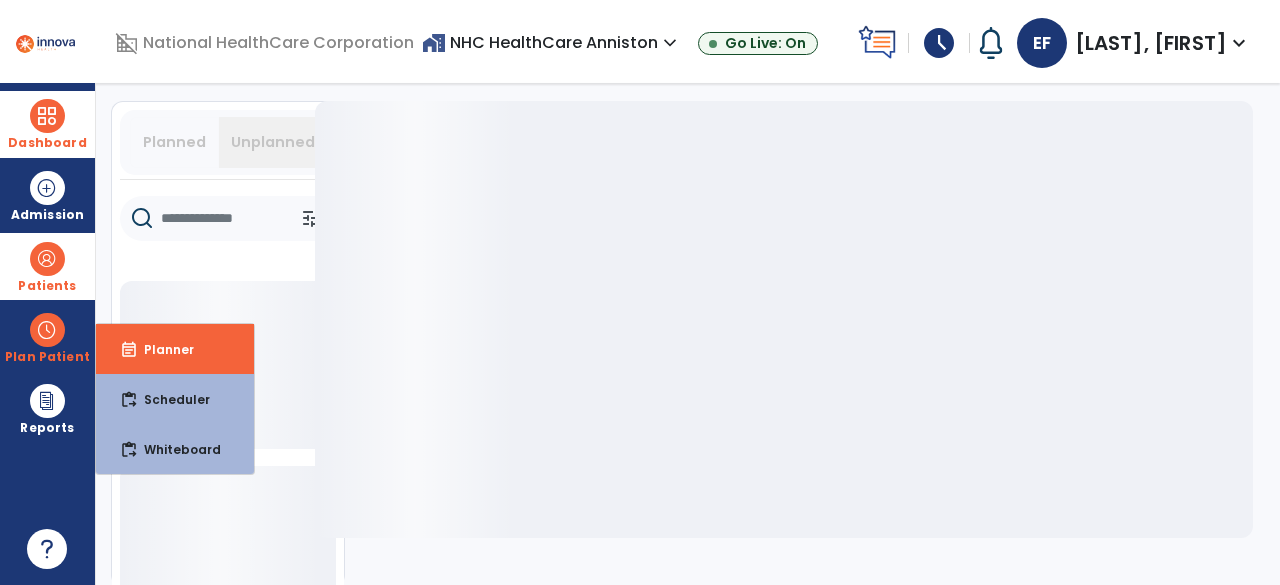 click on "Patients" at bounding box center (47, 286) 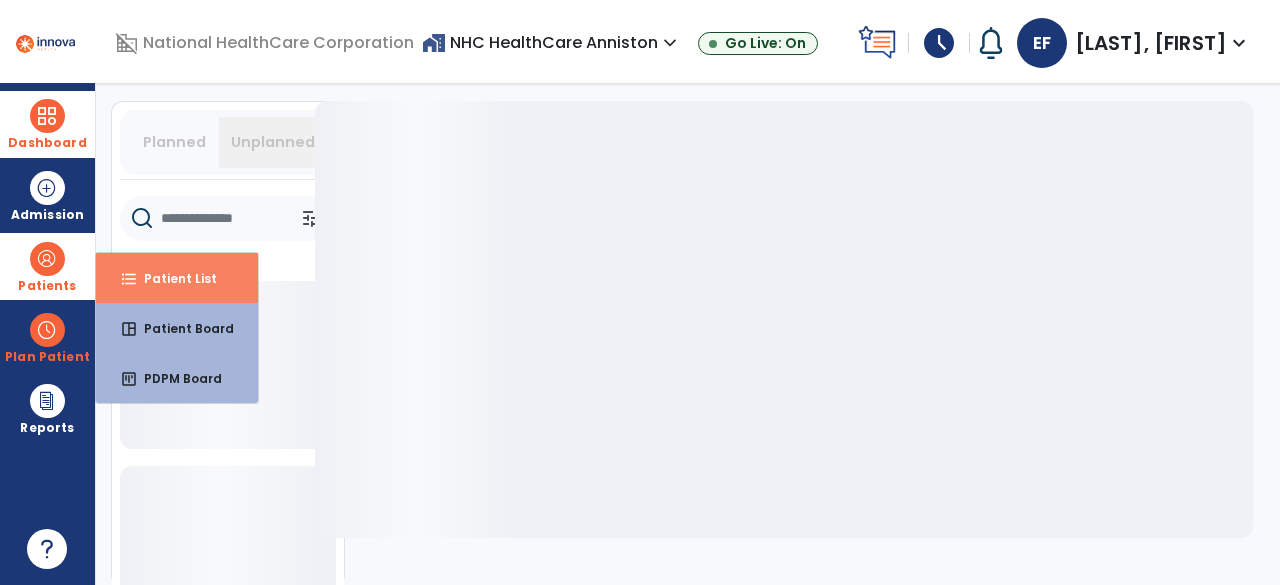 click on "format_list_bulleted" at bounding box center [129, 279] 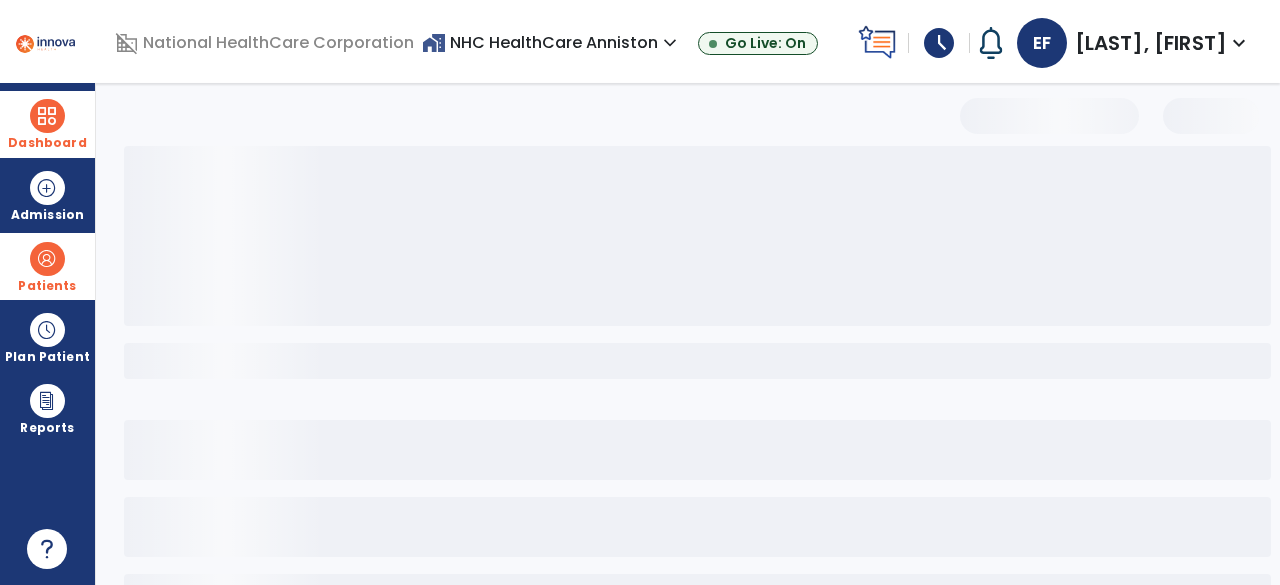 select on "***" 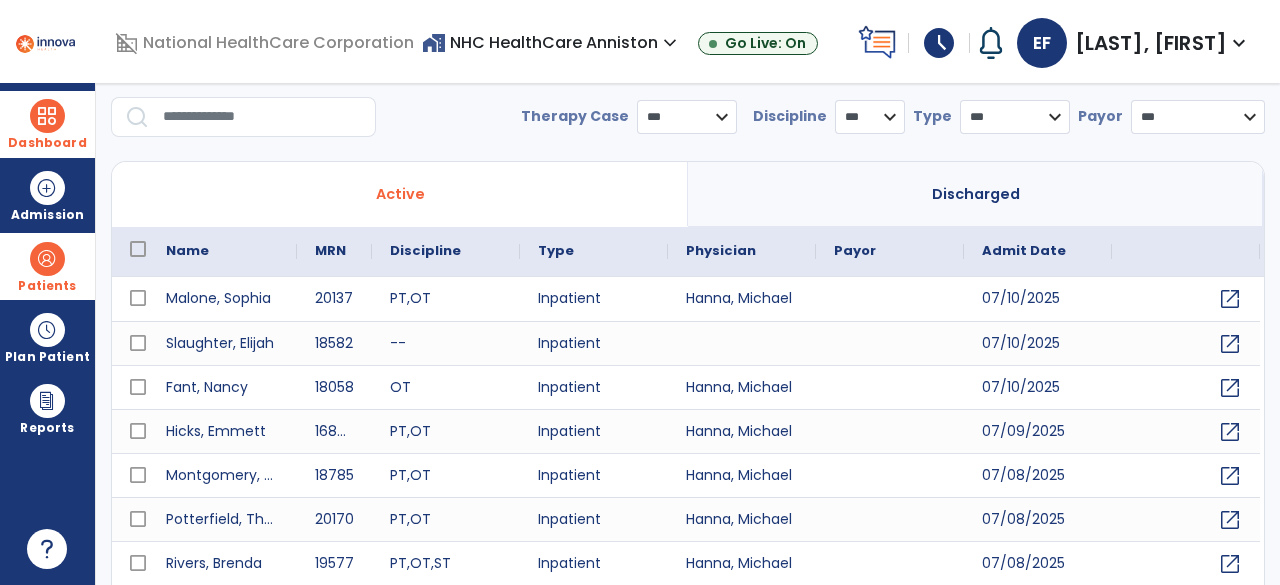 scroll, scrollTop: 0, scrollLeft: 0, axis: both 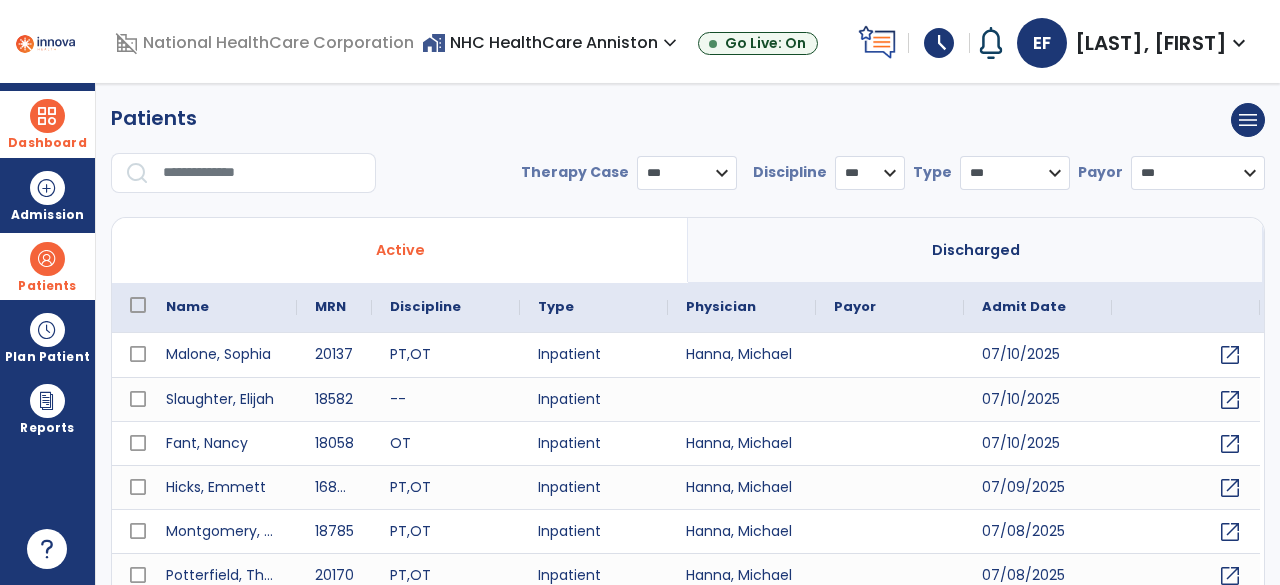 click at bounding box center [262, 173] 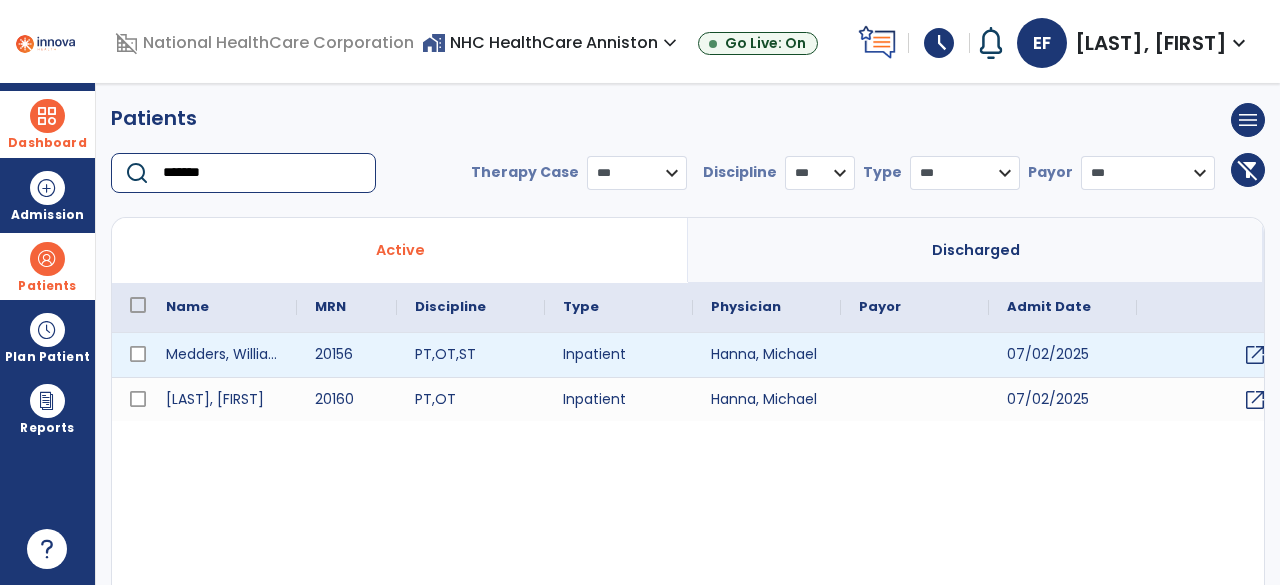 type on "*******" 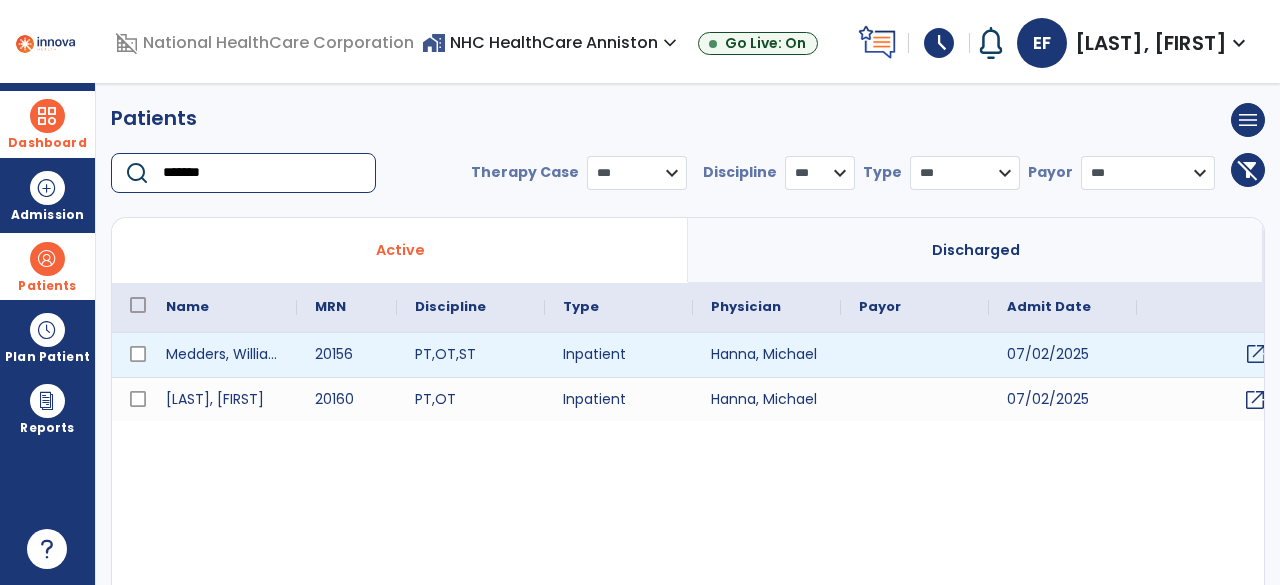 click on "open_in_new" at bounding box center (1256, 354) 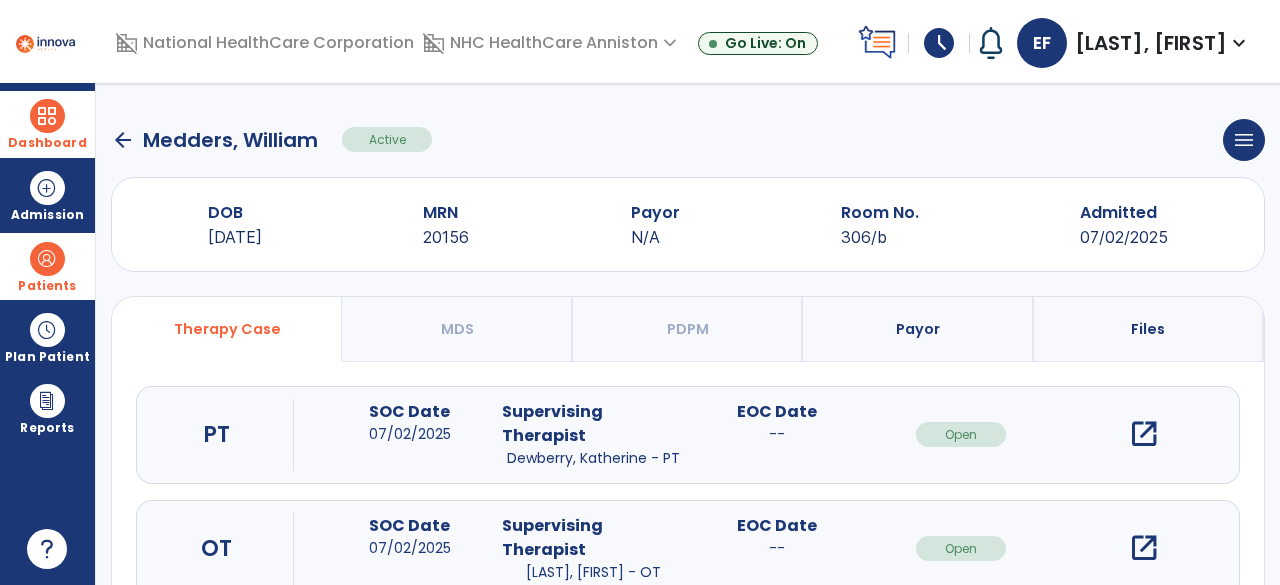 click on "open_in_new" at bounding box center [1144, 548] 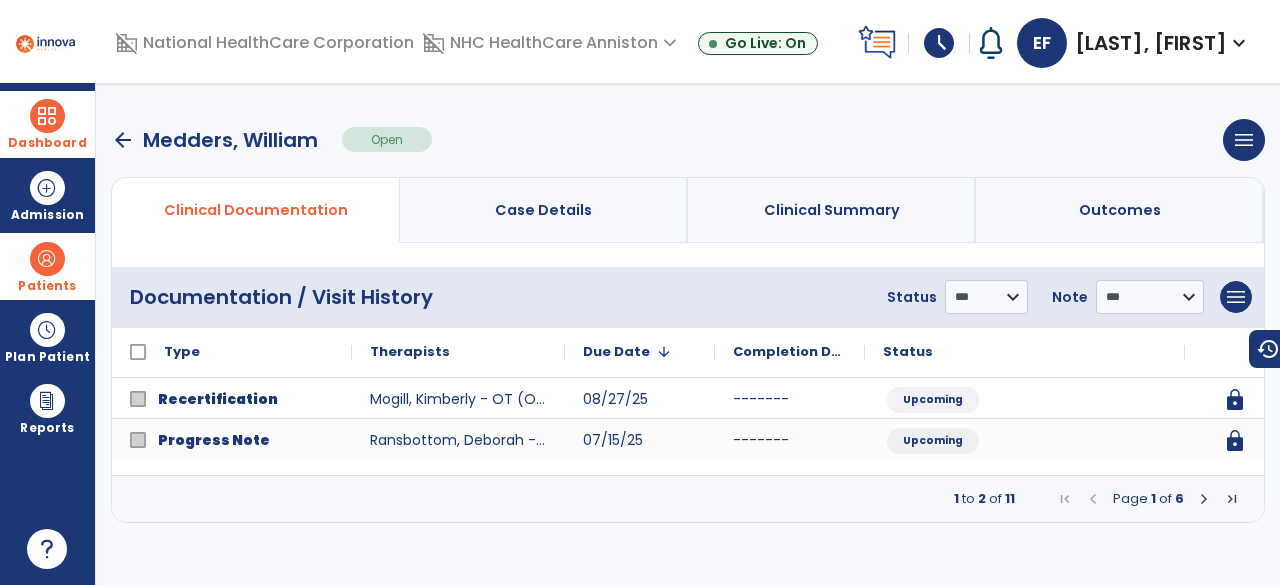 click at bounding box center [1232, 499] 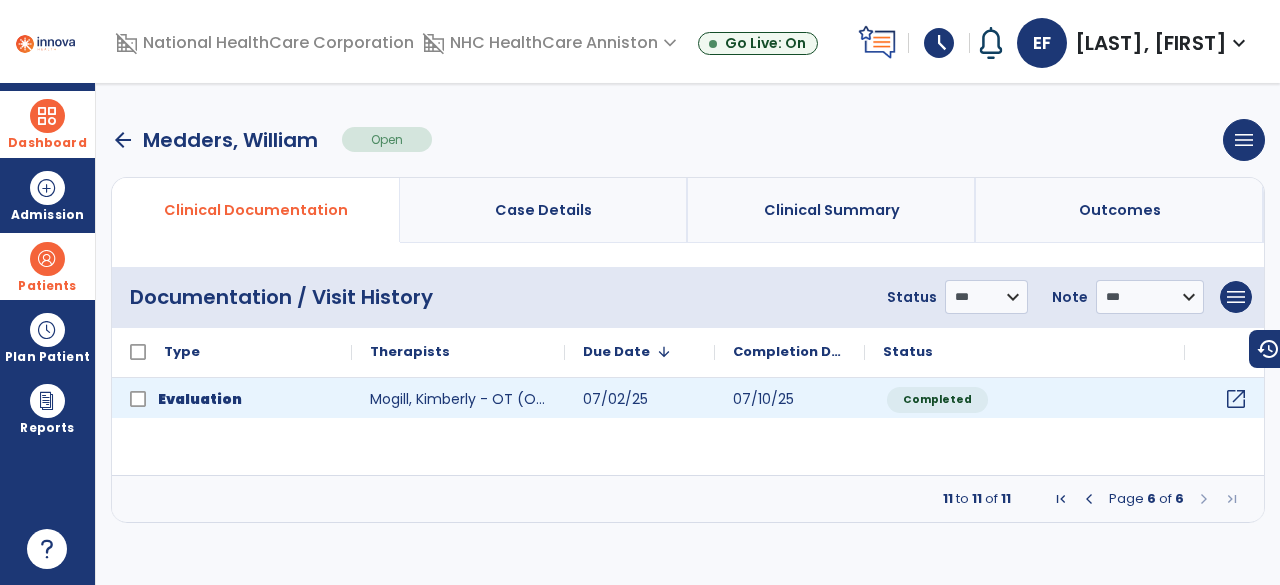 click on "open_in_new" 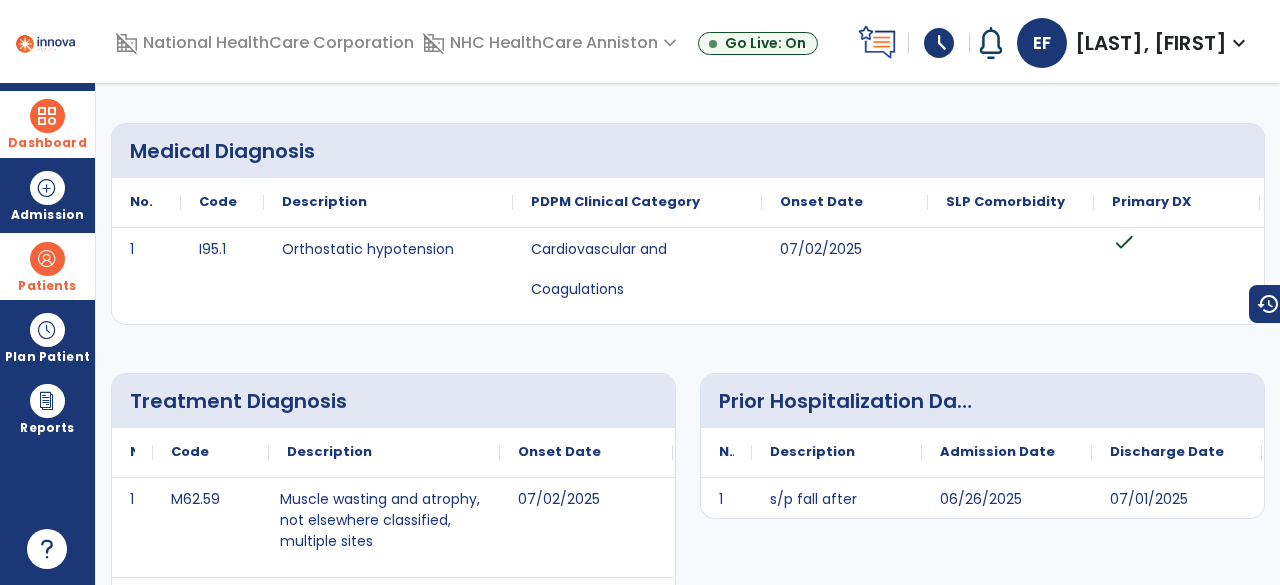 scroll, scrollTop: 0, scrollLeft: 0, axis: both 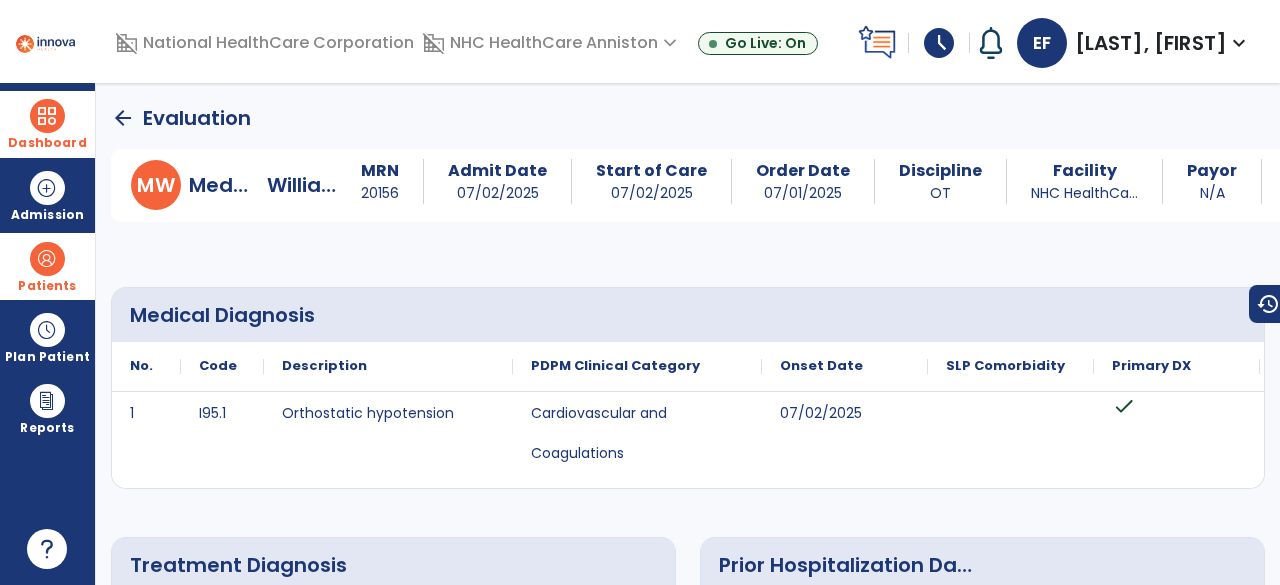click on "arrow_back   Evaluation" 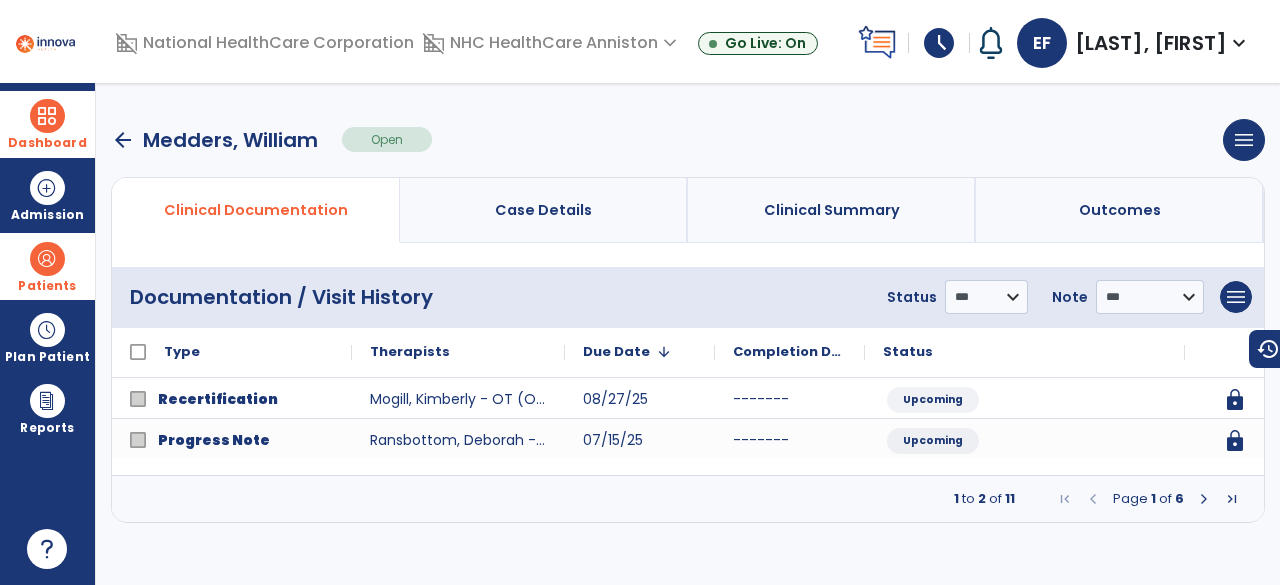 click at bounding box center [1204, 499] 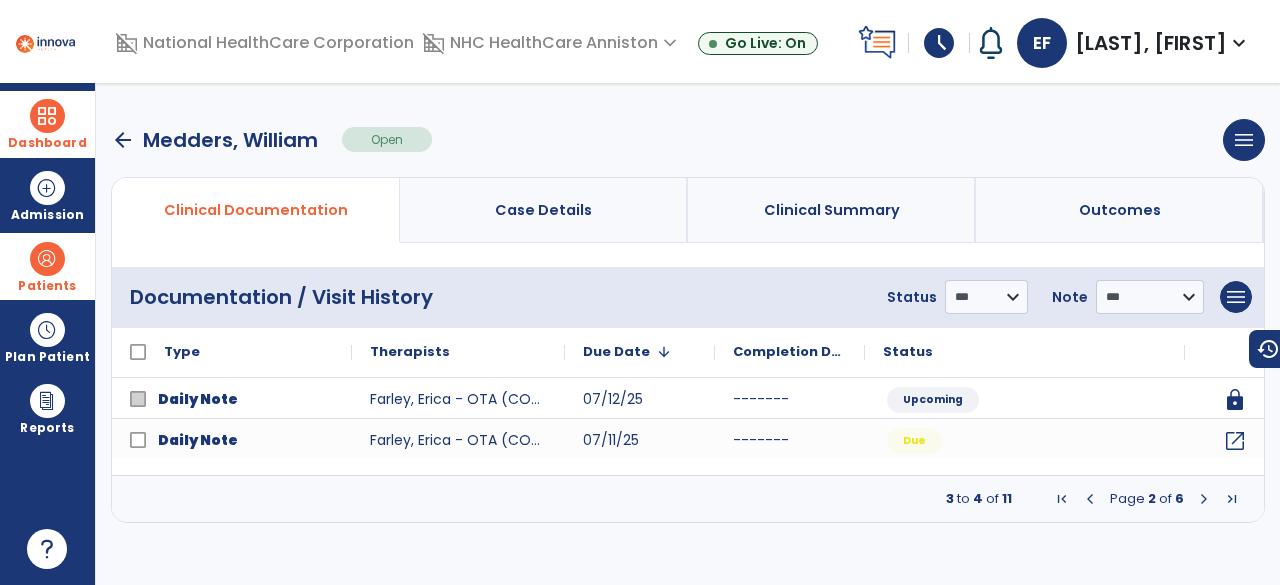 click at bounding box center [1204, 499] 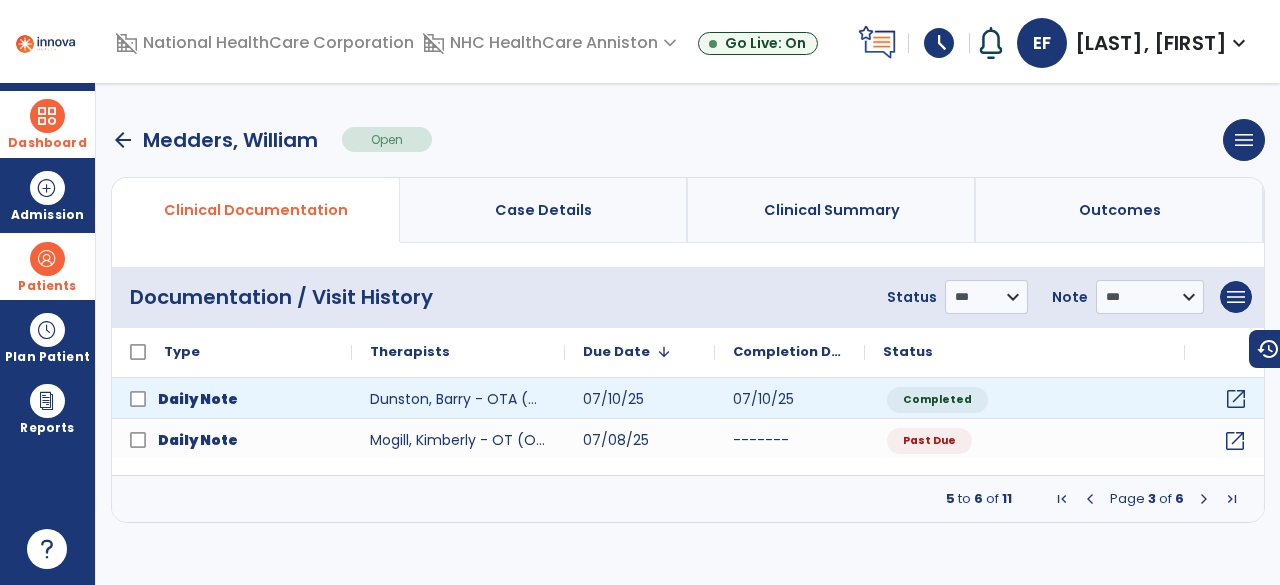 click on "open_in_new" 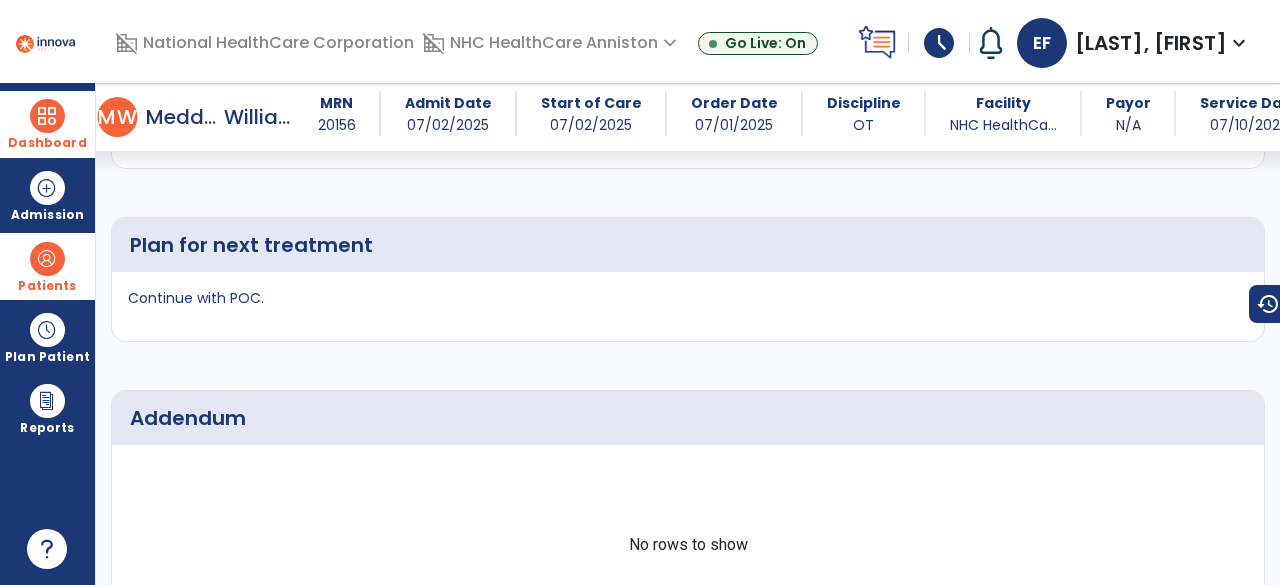 scroll, scrollTop: 3007, scrollLeft: 0, axis: vertical 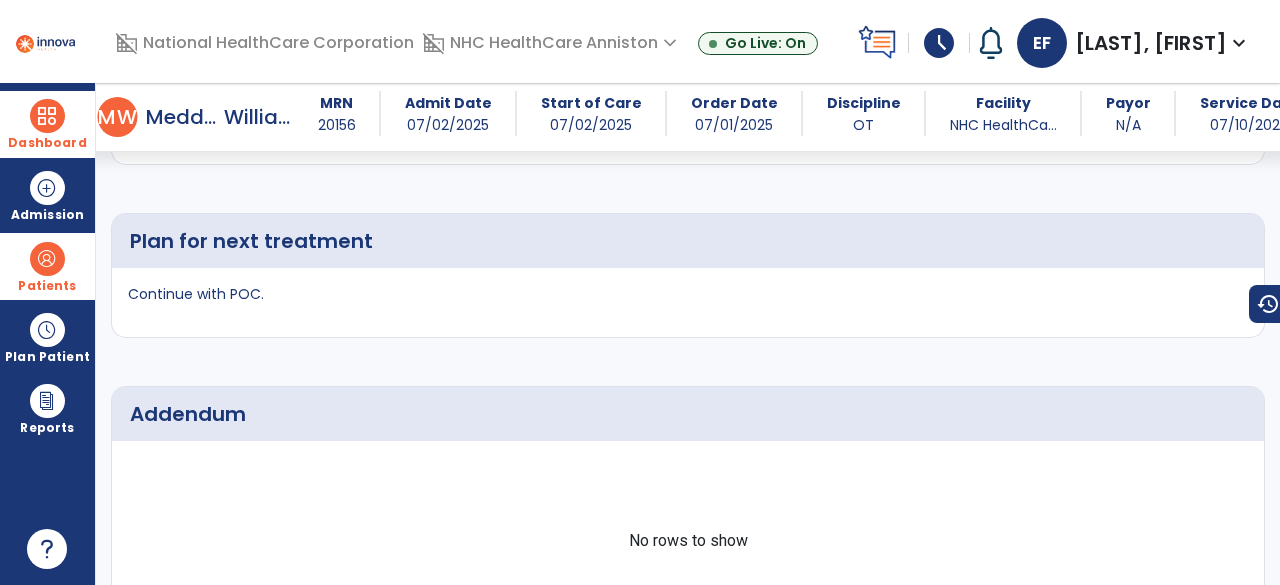 click on "Dashboard" at bounding box center (47, 143) 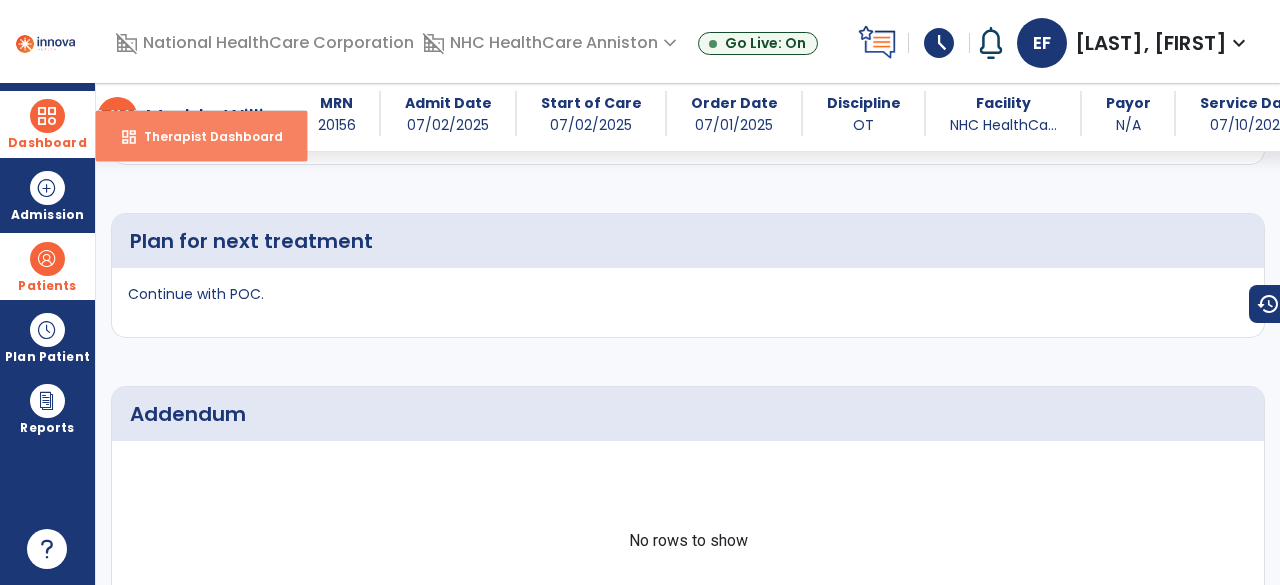 click on "Therapist Dashboard" at bounding box center (205, 136) 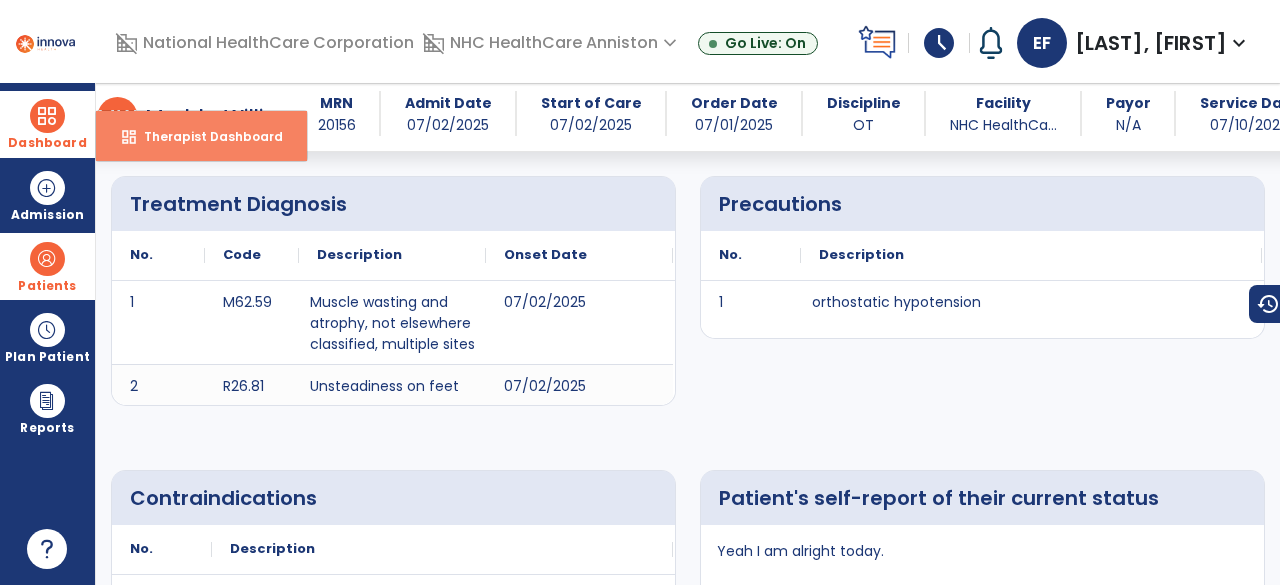 select on "****" 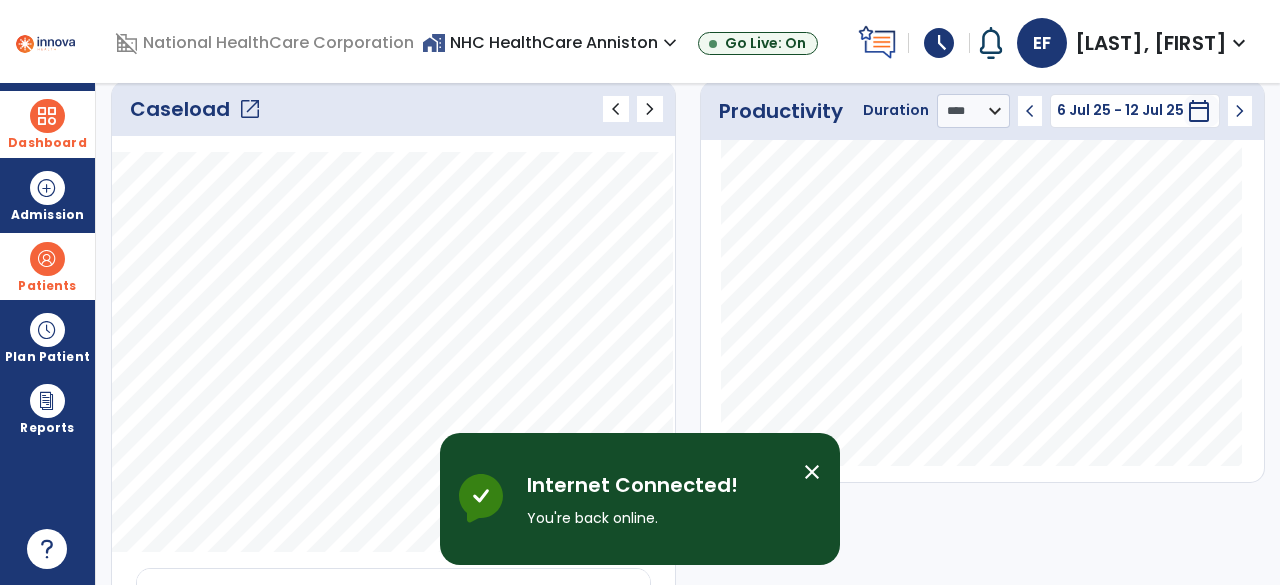 drag, startPoint x: 267, startPoint y: 128, endPoint x: 254, endPoint y: 121, distance: 14.764823 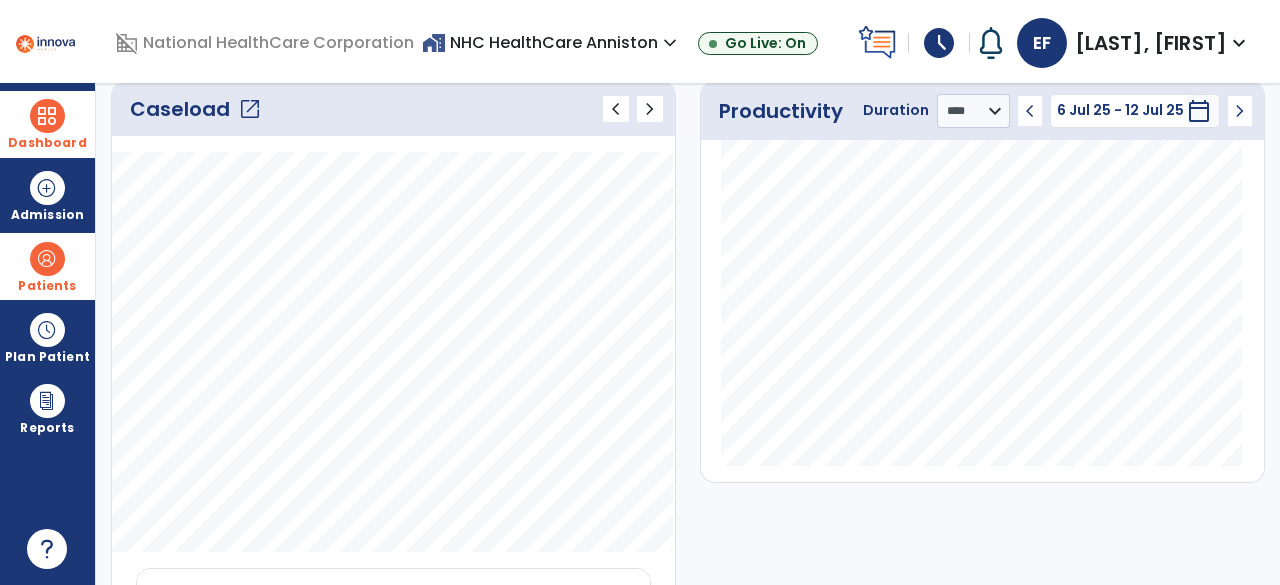 click on "open_in_new" 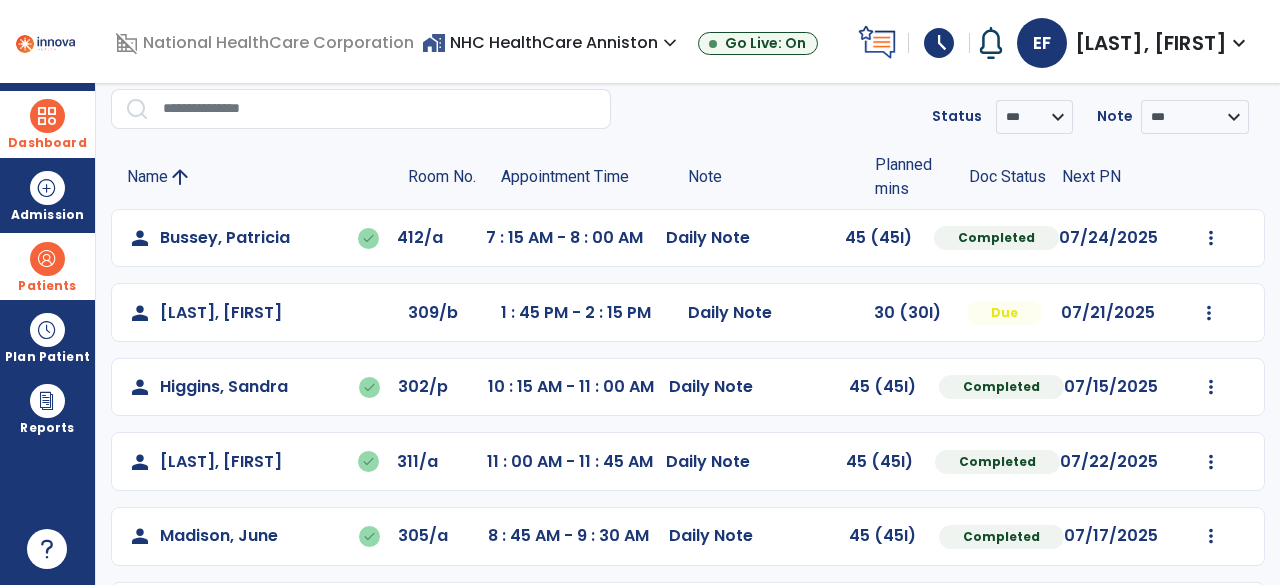scroll, scrollTop: 373, scrollLeft: 0, axis: vertical 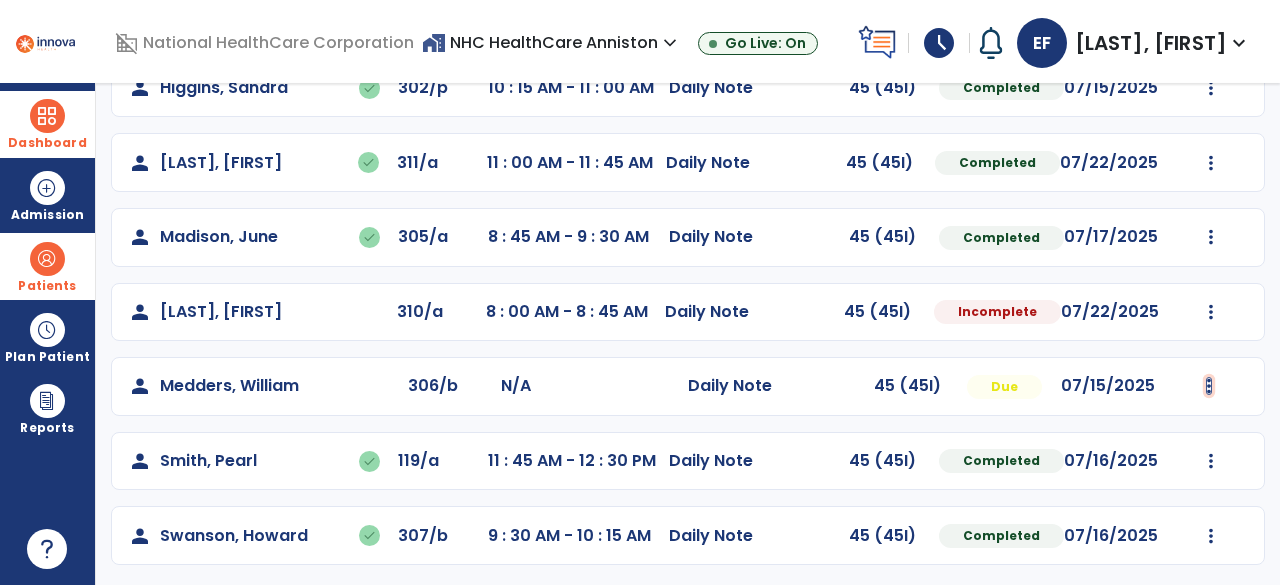 click at bounding box center [1211, -61] 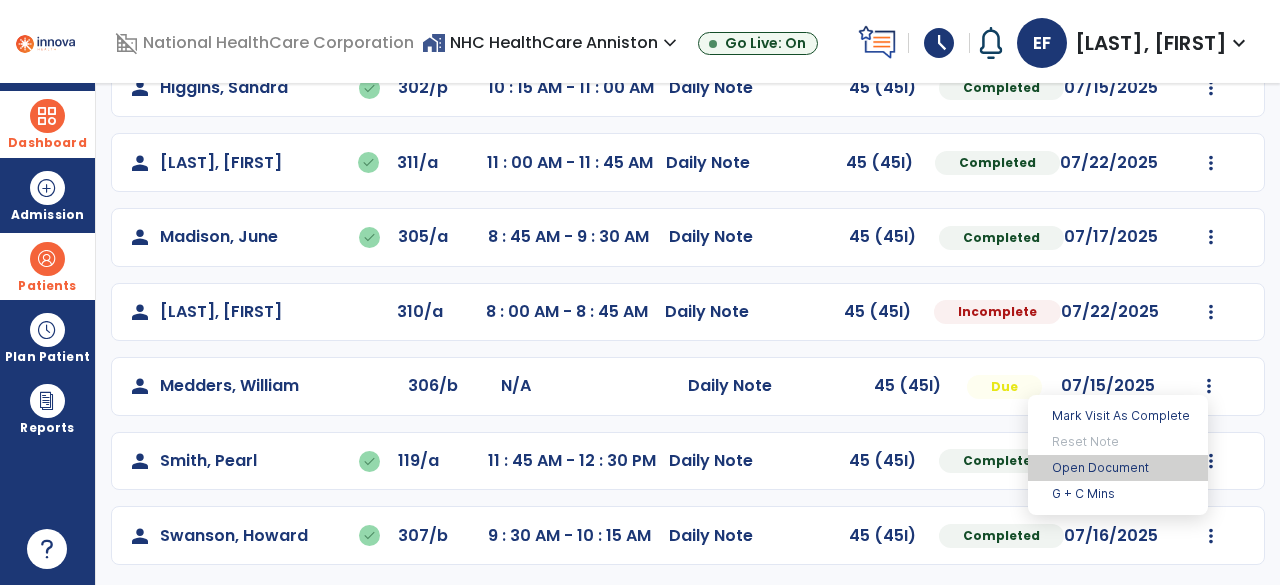 click on "Open Document" at bounding box center [1118, 468] 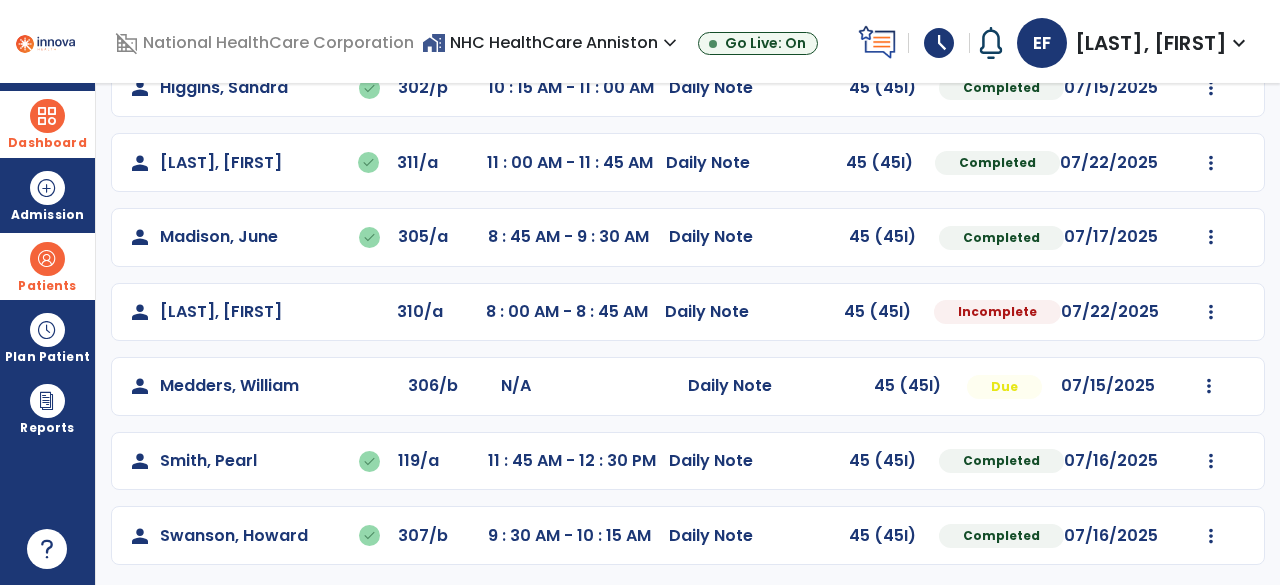 click on "person [LAST], [FIRST] [NUMBER]/[NUMBER] N/A Daily Note [NUMBER] ([NUMBER]I) Due [DATE] Mark Visit As Complete Reset Note Open Document G + C Mins" 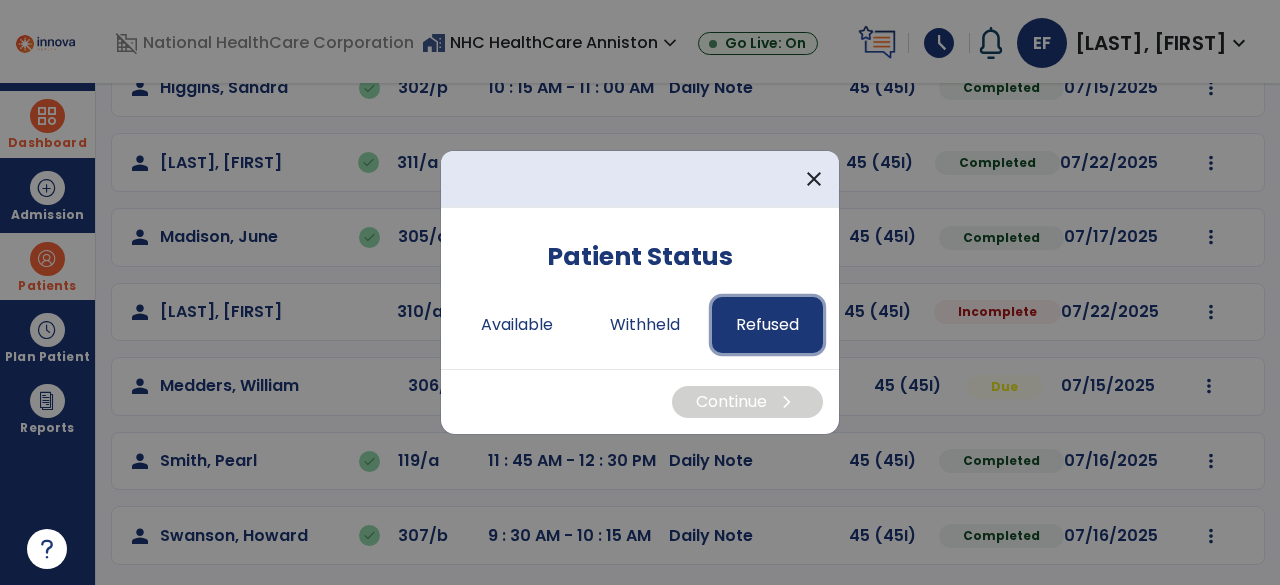 click on "Refused" at bounding box center (767, 325) 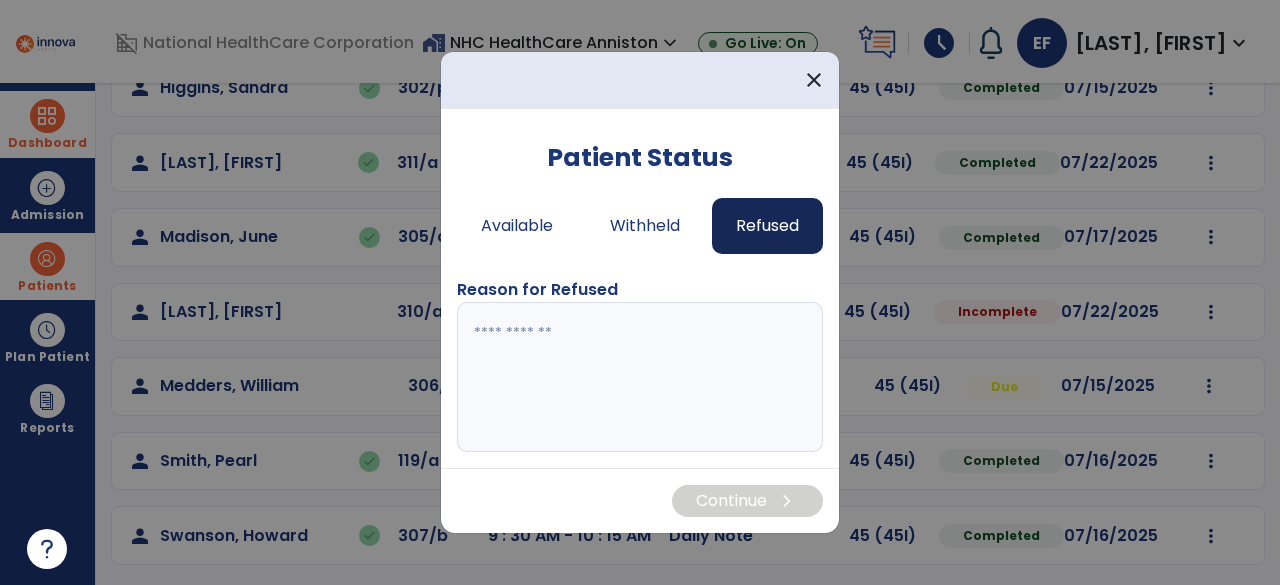 click at bounding box center [640, 377] 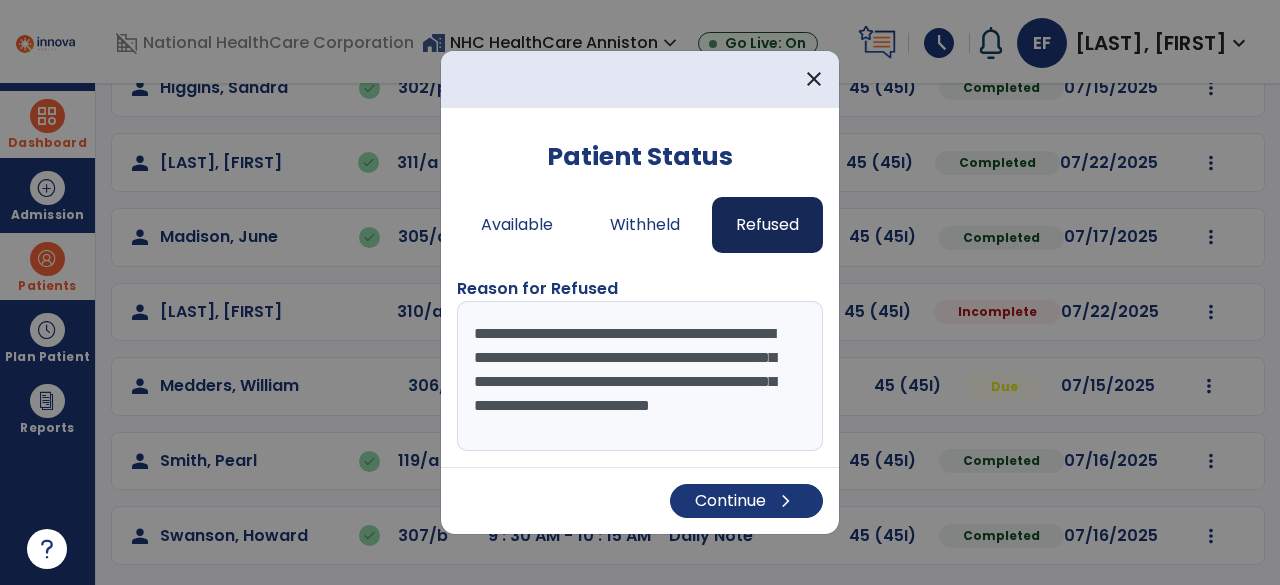 scroll, scrollTop: 14, scrollLeft: 0, axis: vertical 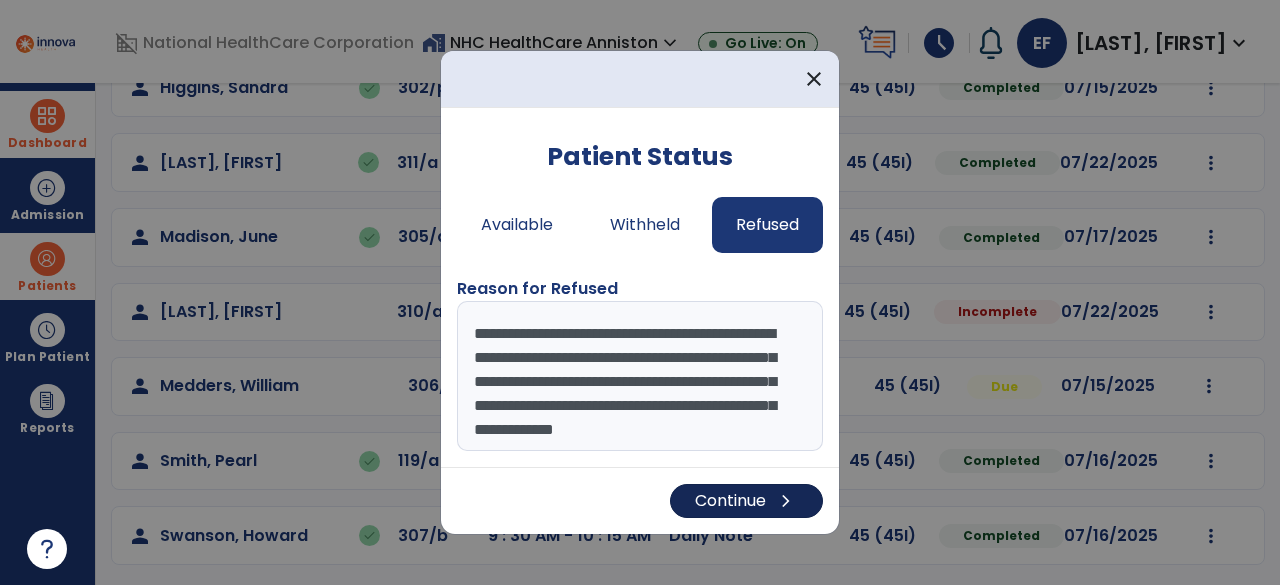 type on "**********" 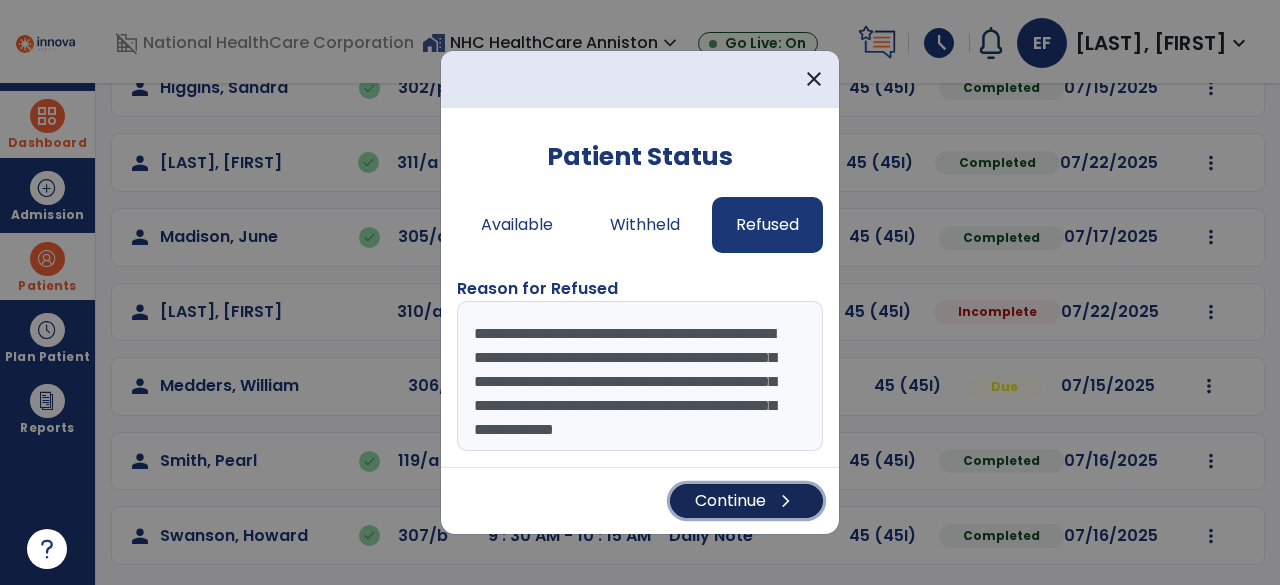 click on "Continue   chevron_right" at bounding box center (746, 501) 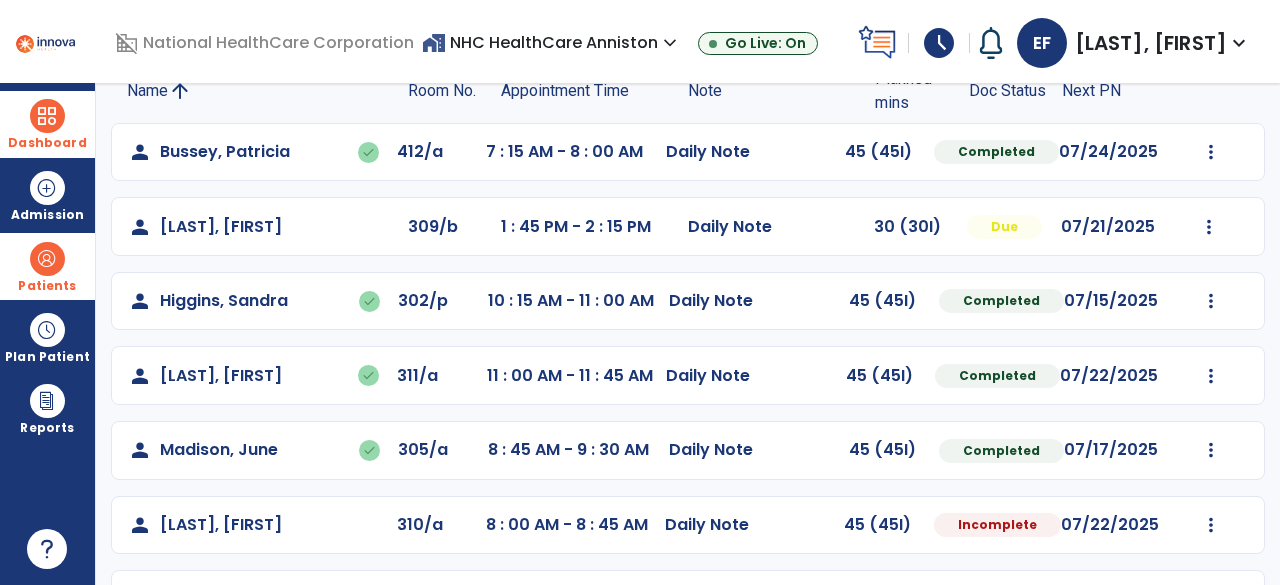 scroll, scrollTop: 148, scrollLeft: 0, axis: vertical 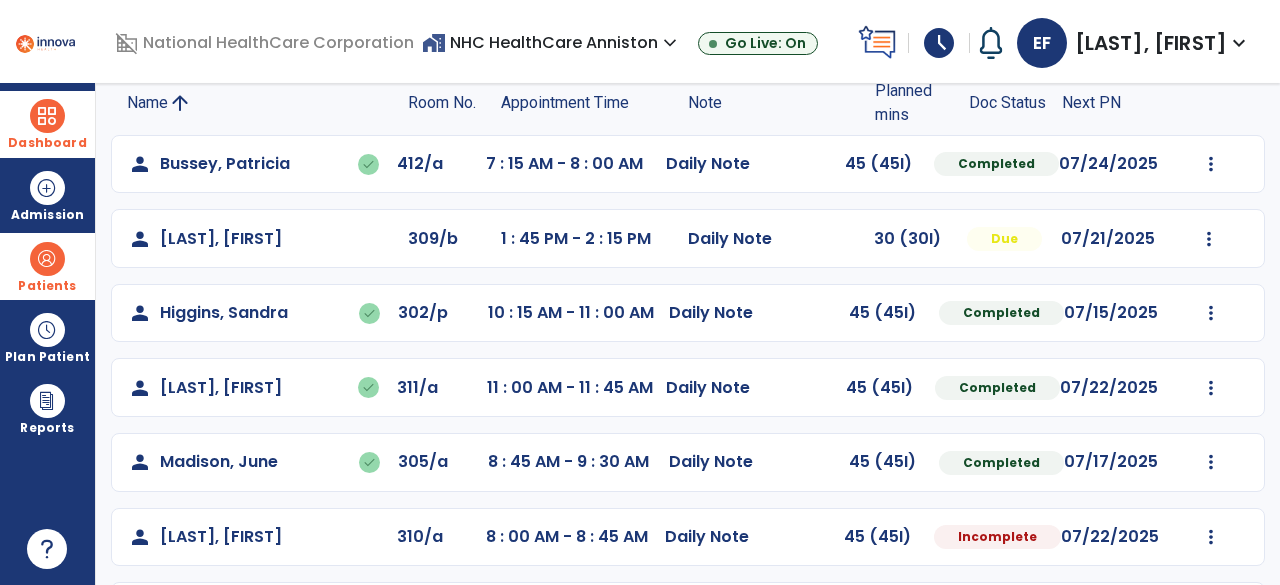 click on "Patients" at bounding box center [47, 266] 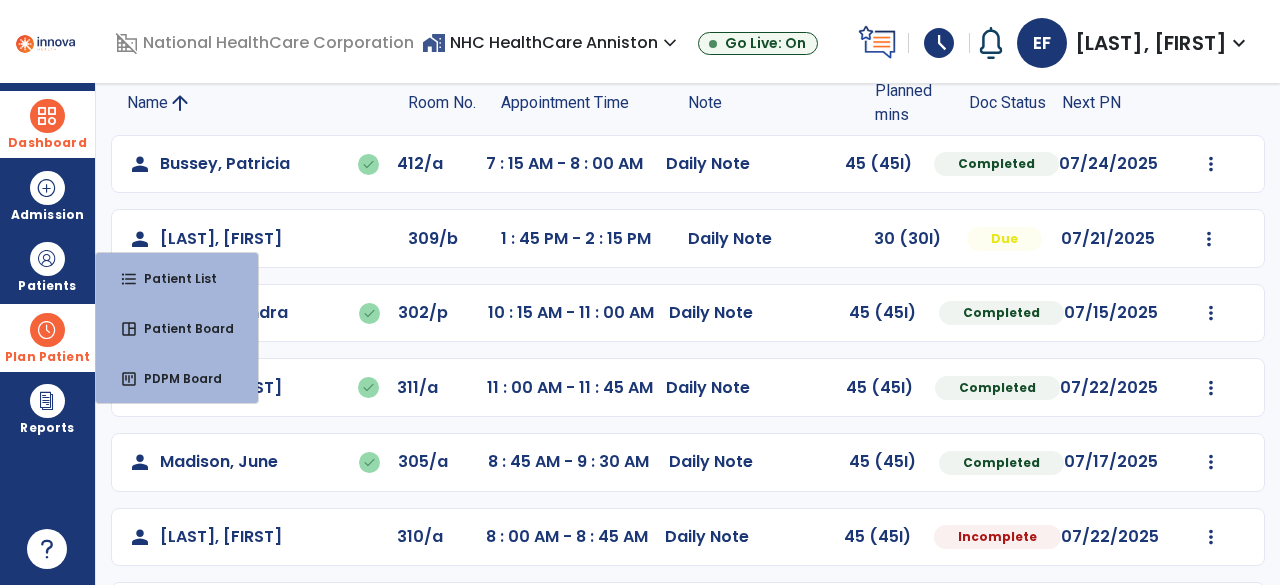 click on "Plan Patient" at bounding box center [47, 266] 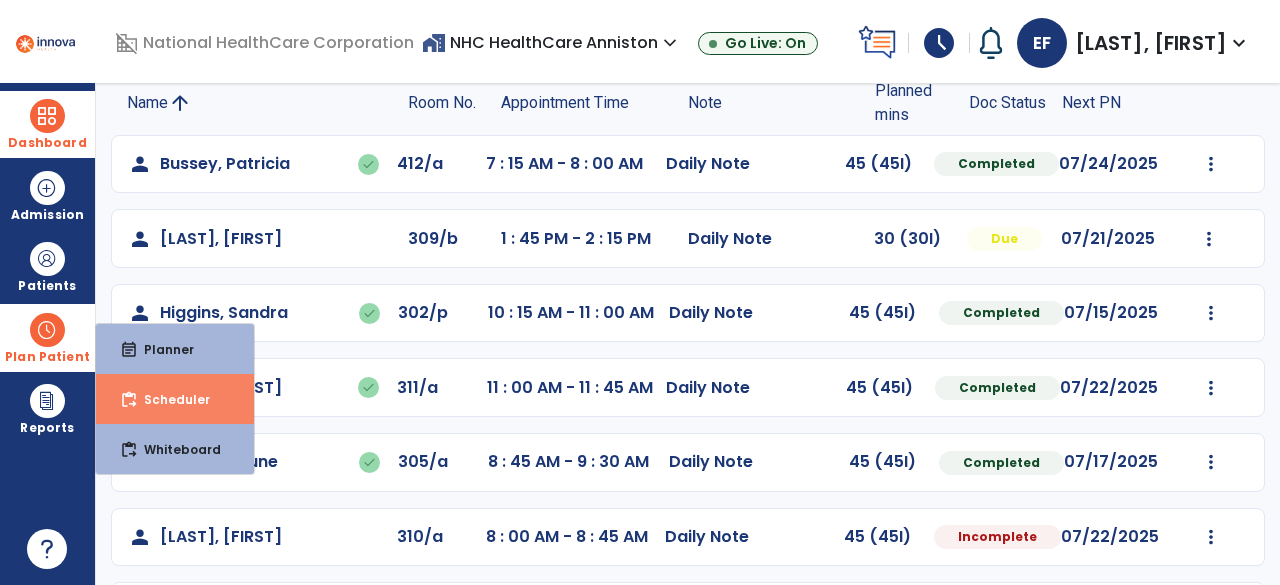 click on "content_paste_go  Scheduler" at bounding box center (175, 399) 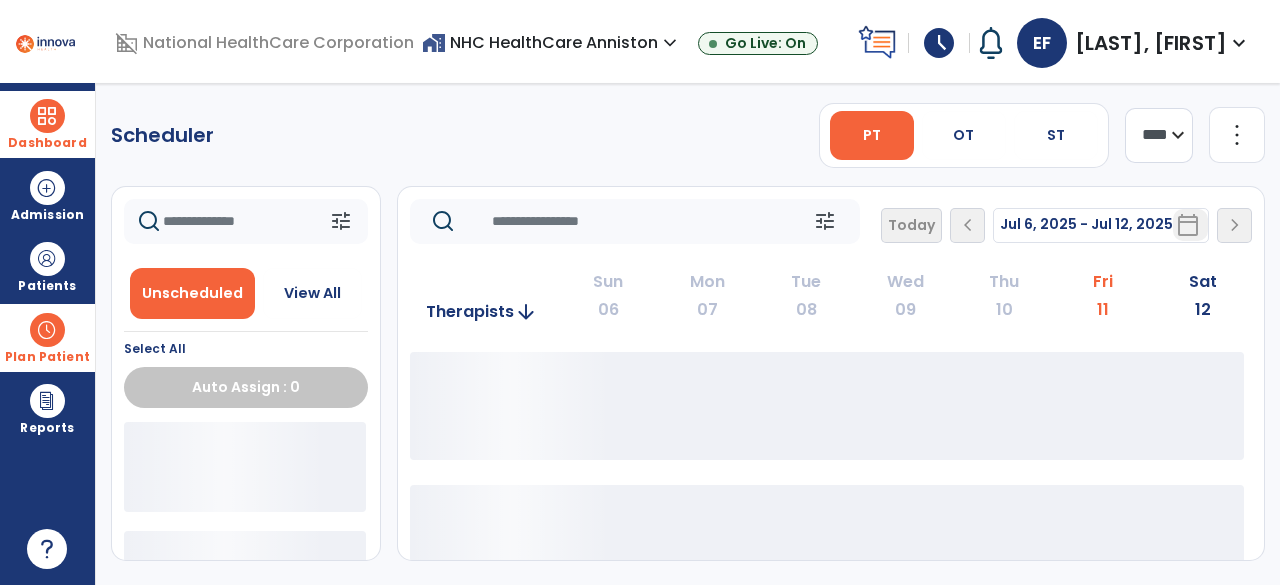 scroll, scrollTop: 0, scrollLeft: 0, axis: both 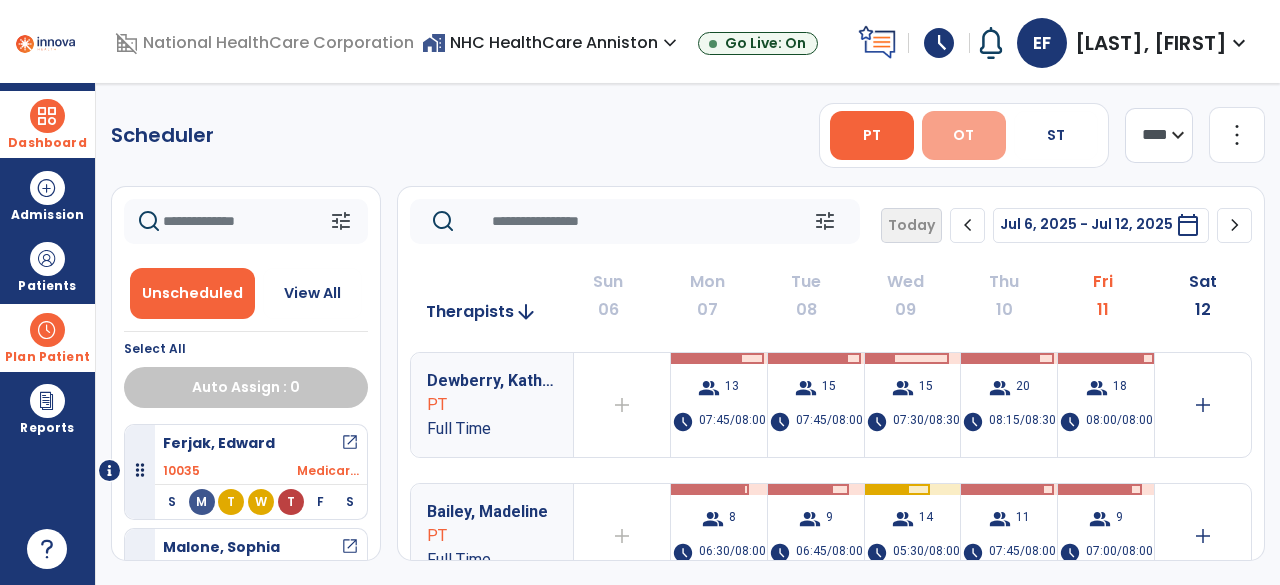 click on "OT" at bounding box center (964, 135) 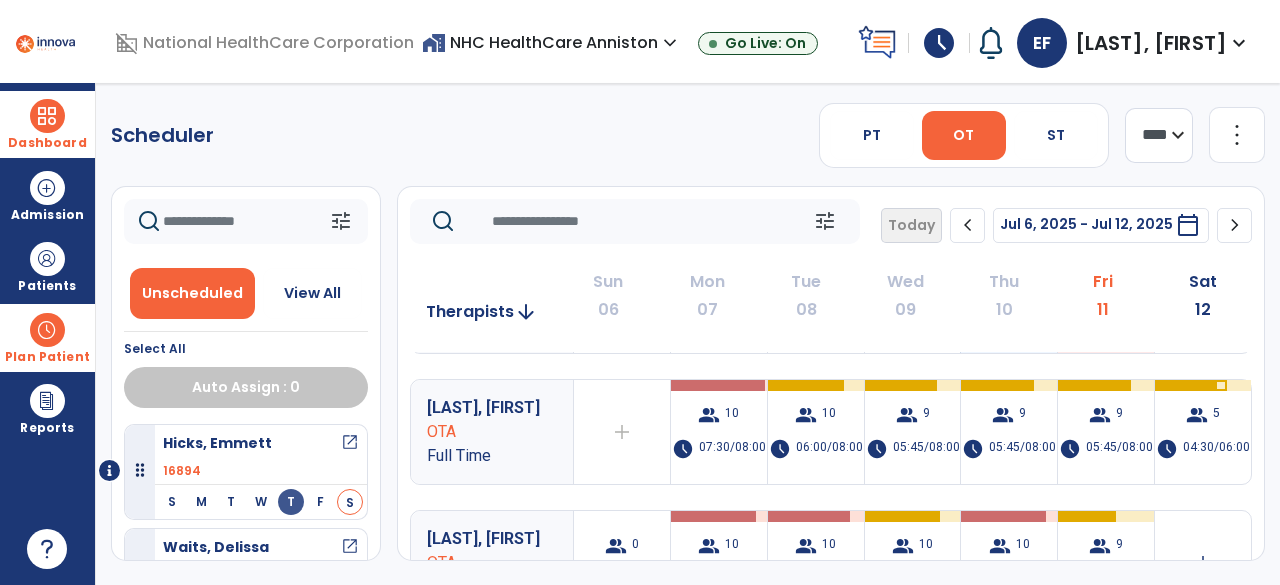 scroll, scrollTop: 102, scrollLeft: 0, axis: vertical 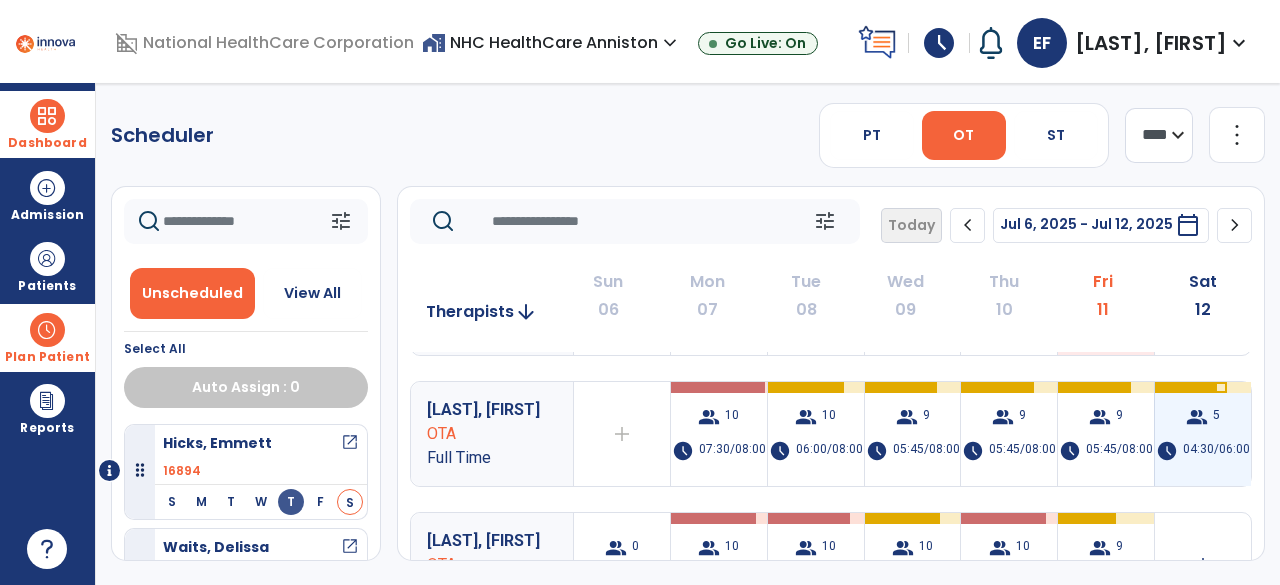 click on "04:30/06:00" at bounding box center [1216, 451] 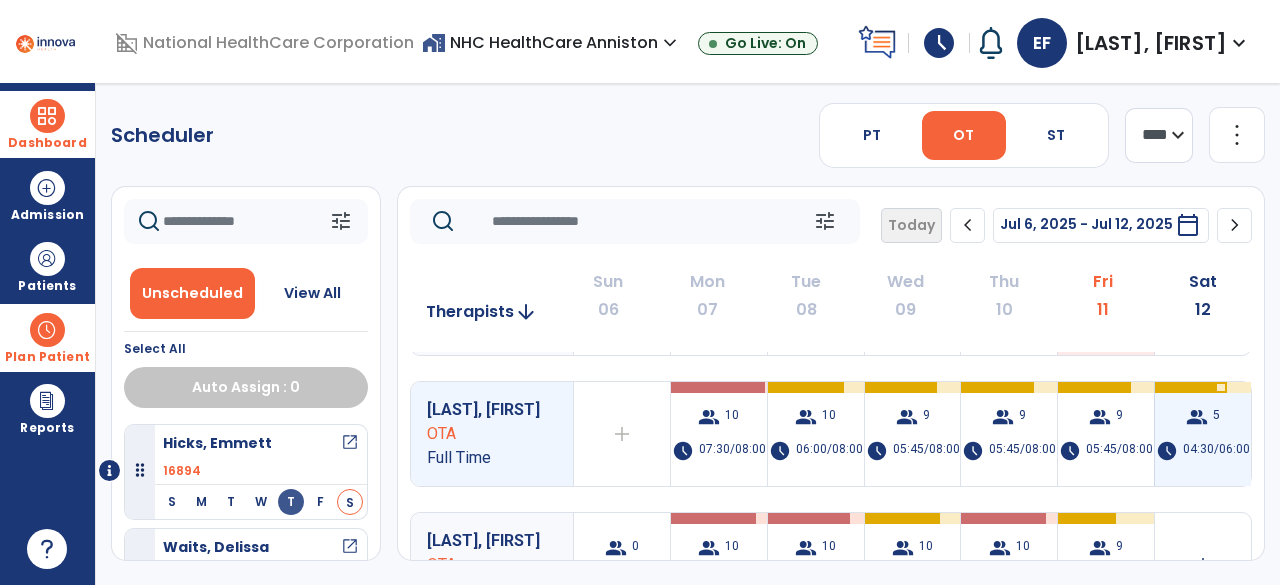 click on "04:30/06:00" at bounding box center [1216, 451] 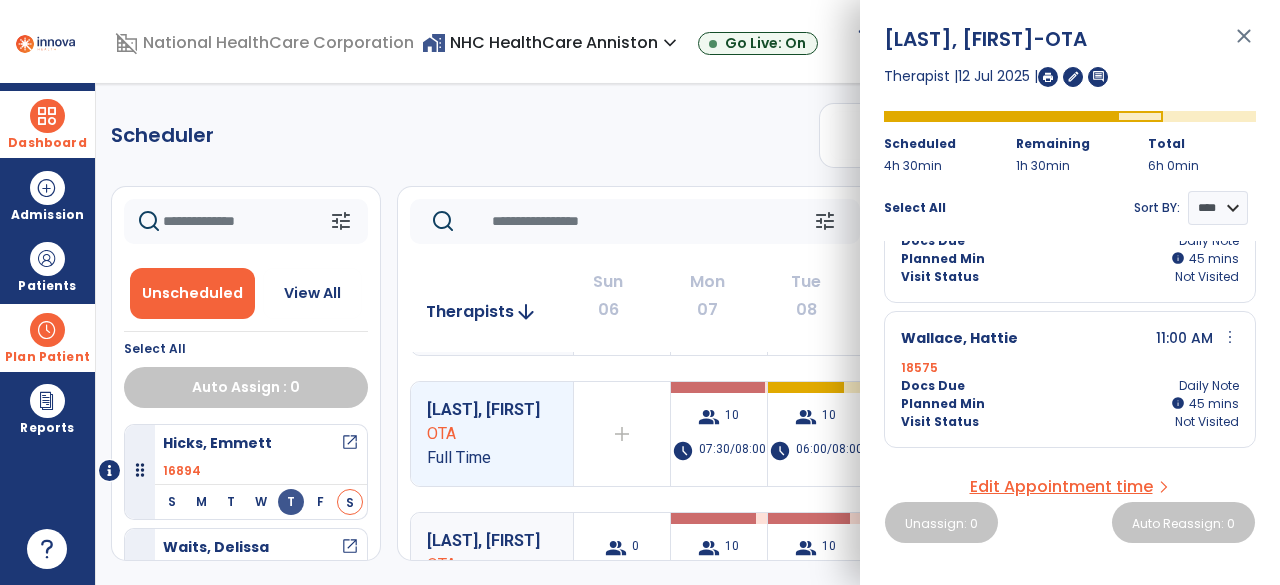 scroll, scrollTop: 374, scrollLeft: 0, axis: vertical 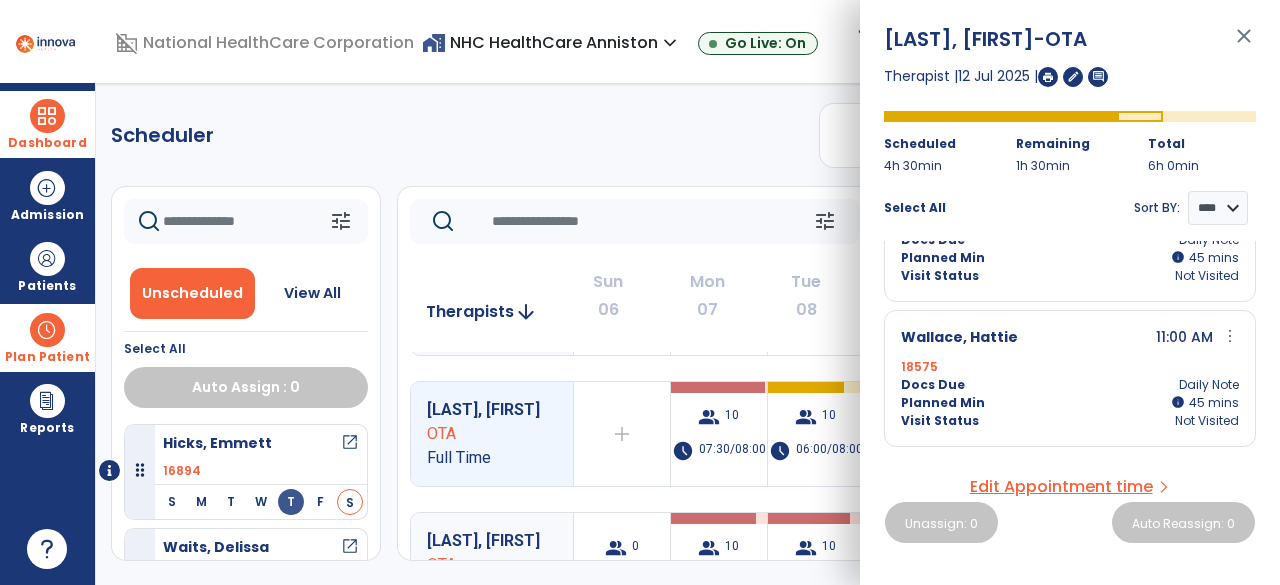 click on "Edit Appointment time" at bounding box center (1061, 487) 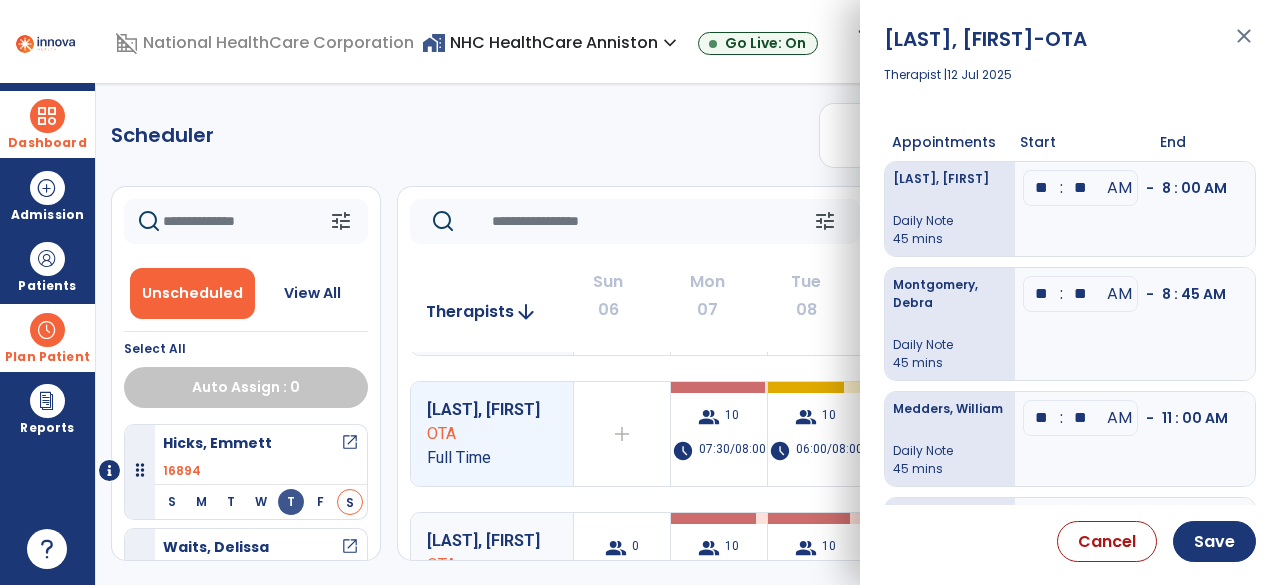 scroll, scrollTop: 218, scrollLeft: 0, axis: vertical 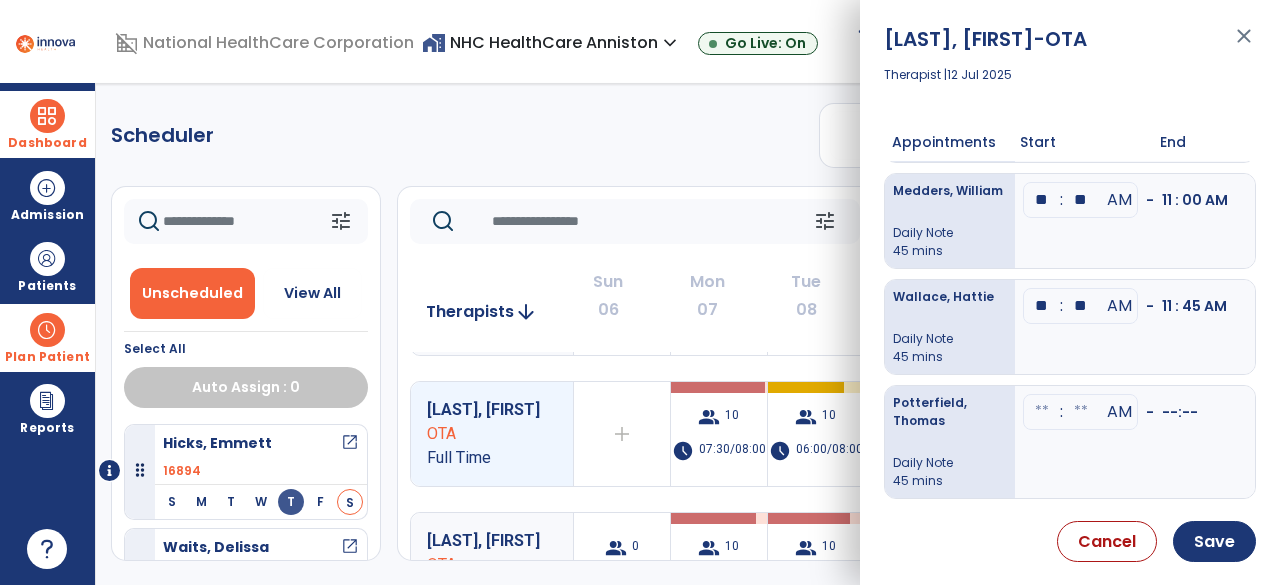click at bounding box center (1042, -30) 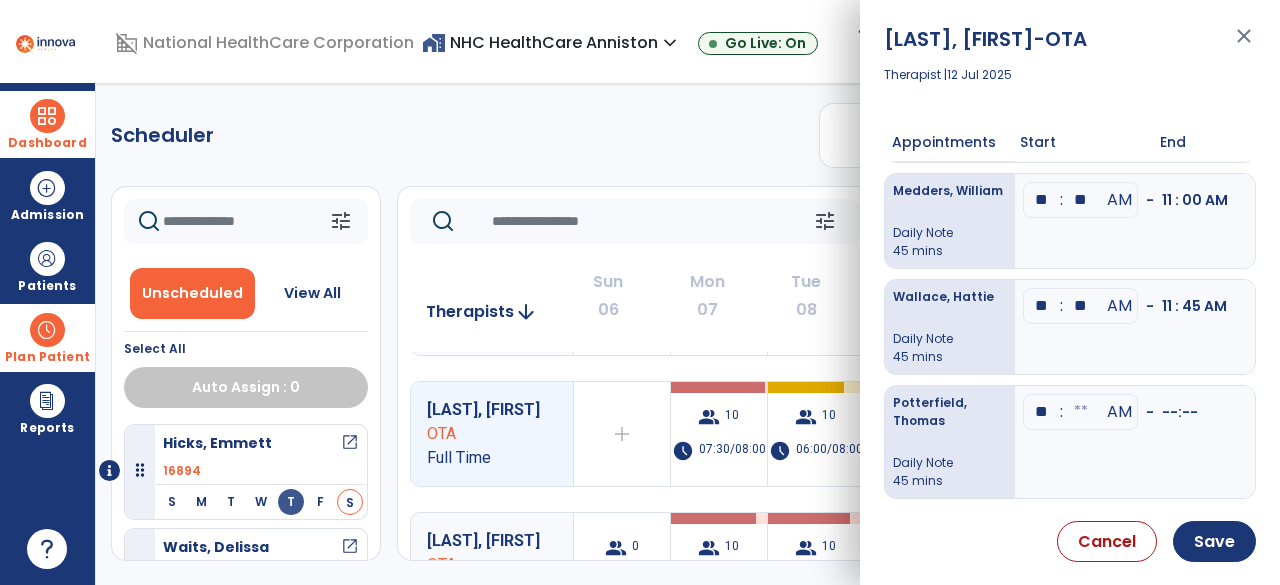 type on "**" 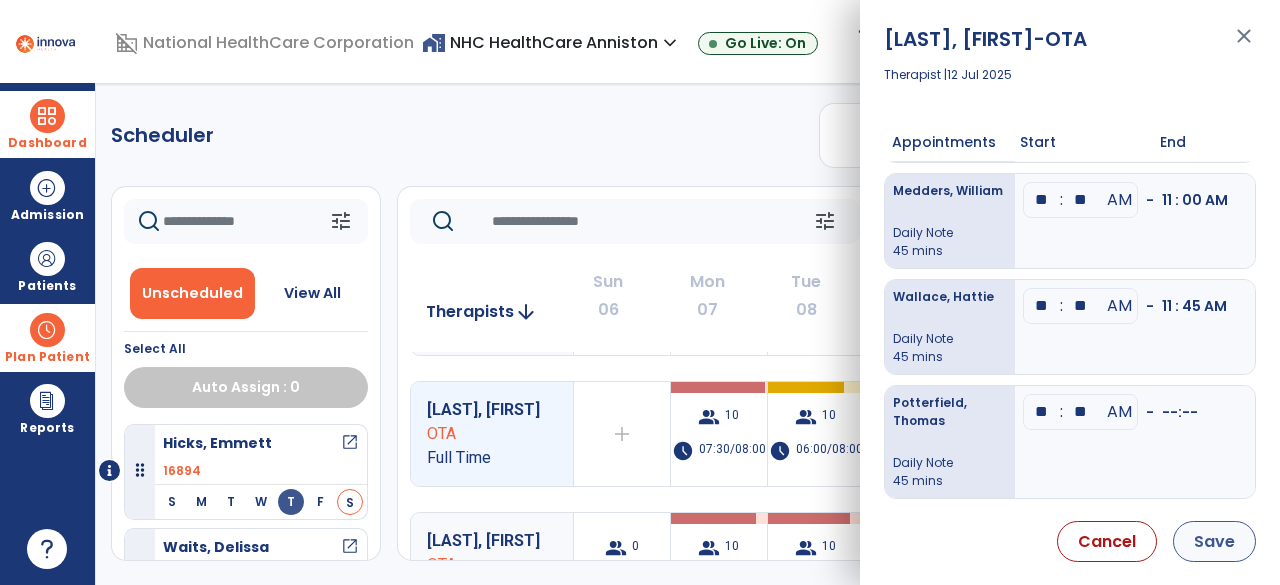 type on "**" 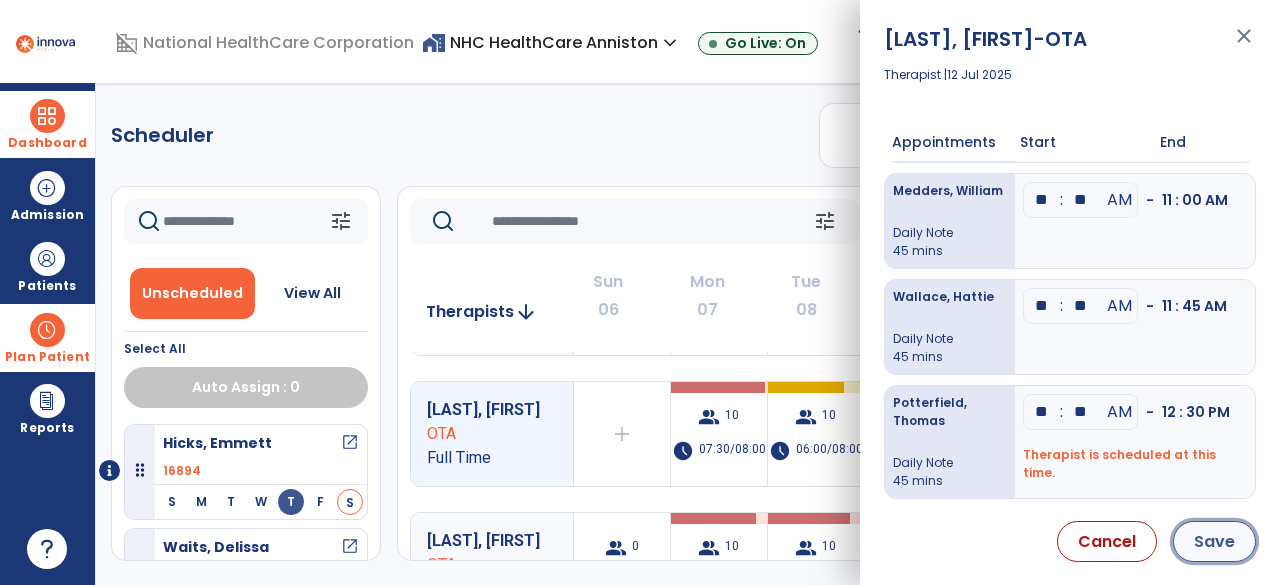 click on "Save" at bounding box center [1214, 541] 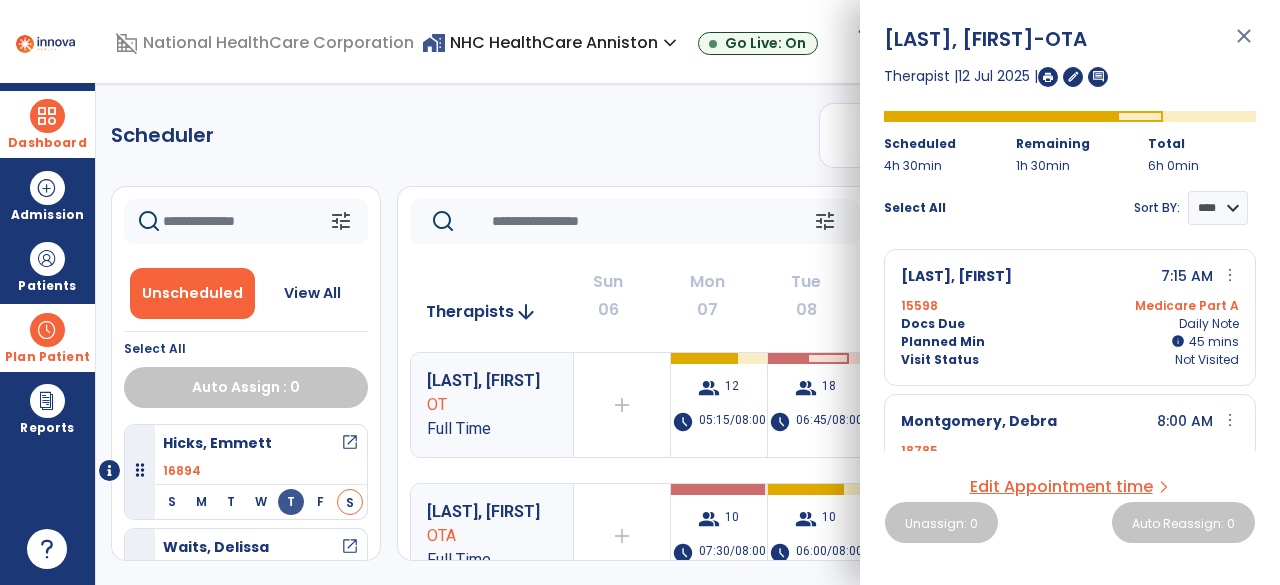 click on "Dashboard" at bounding box center (47, 124) 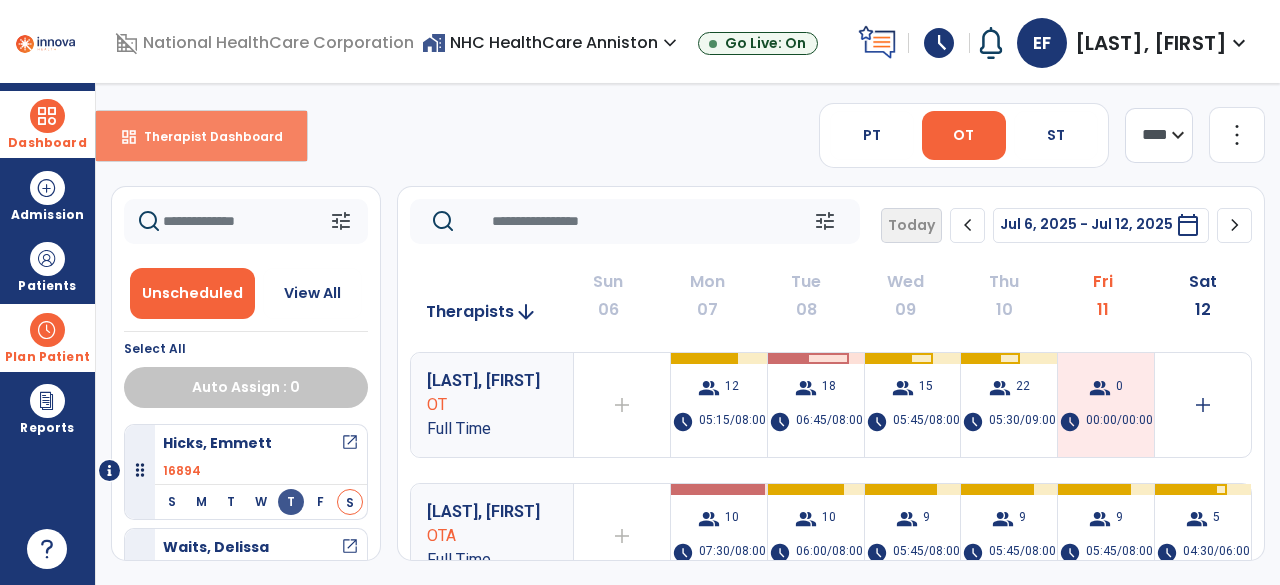 click on "dashboard  Therapist Dashboard" at bounding box center (201, 136) 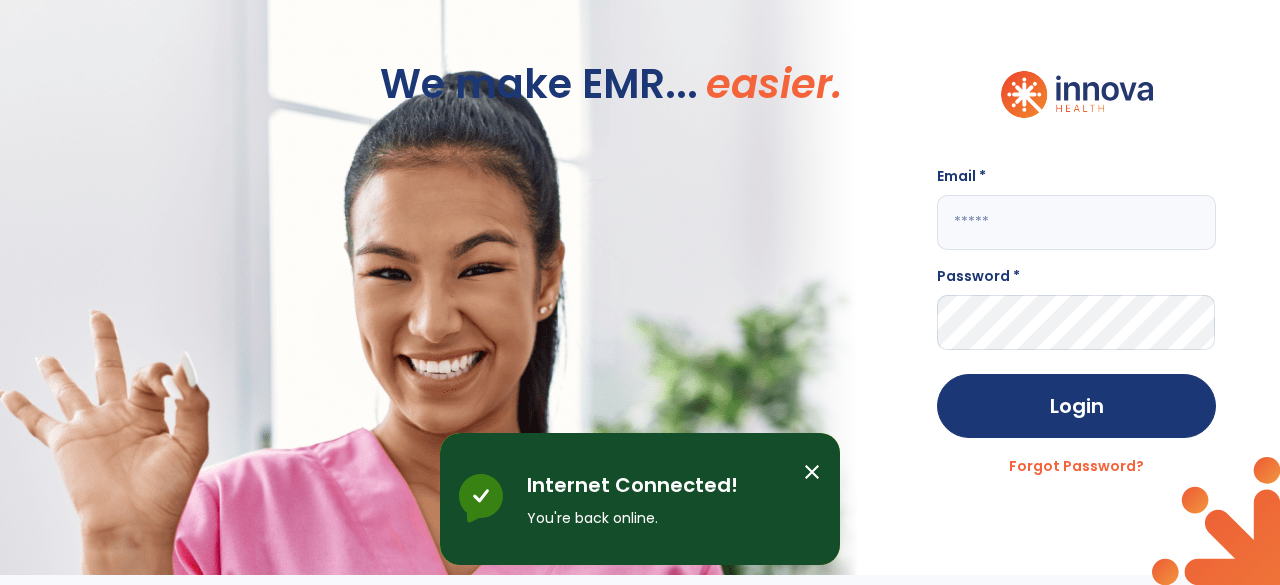click 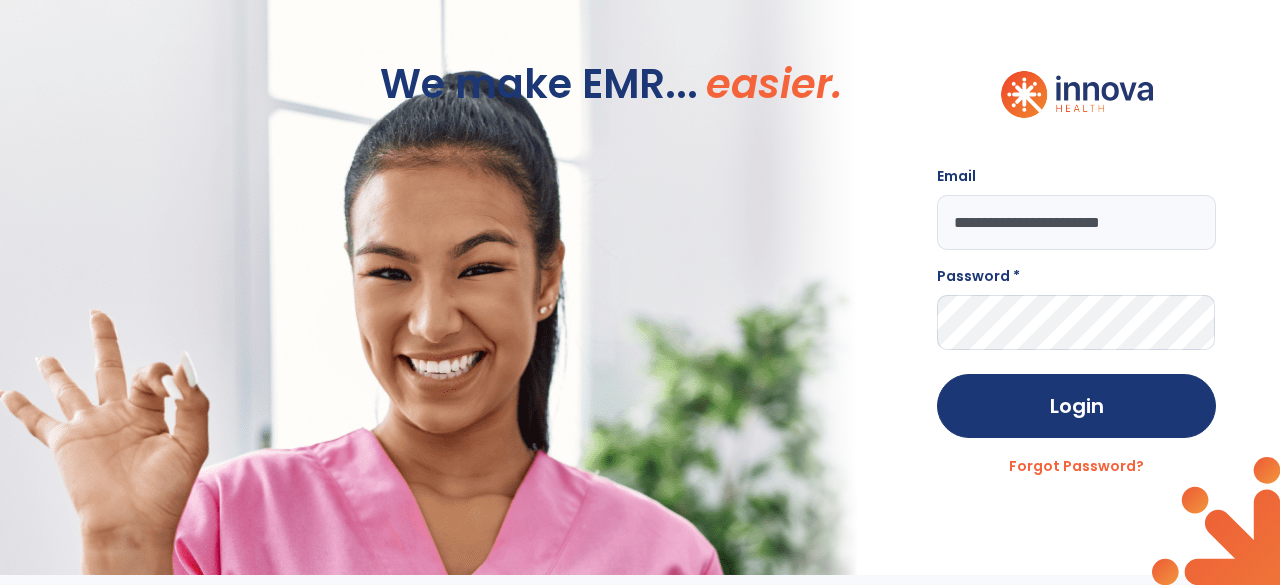 type on "**********" 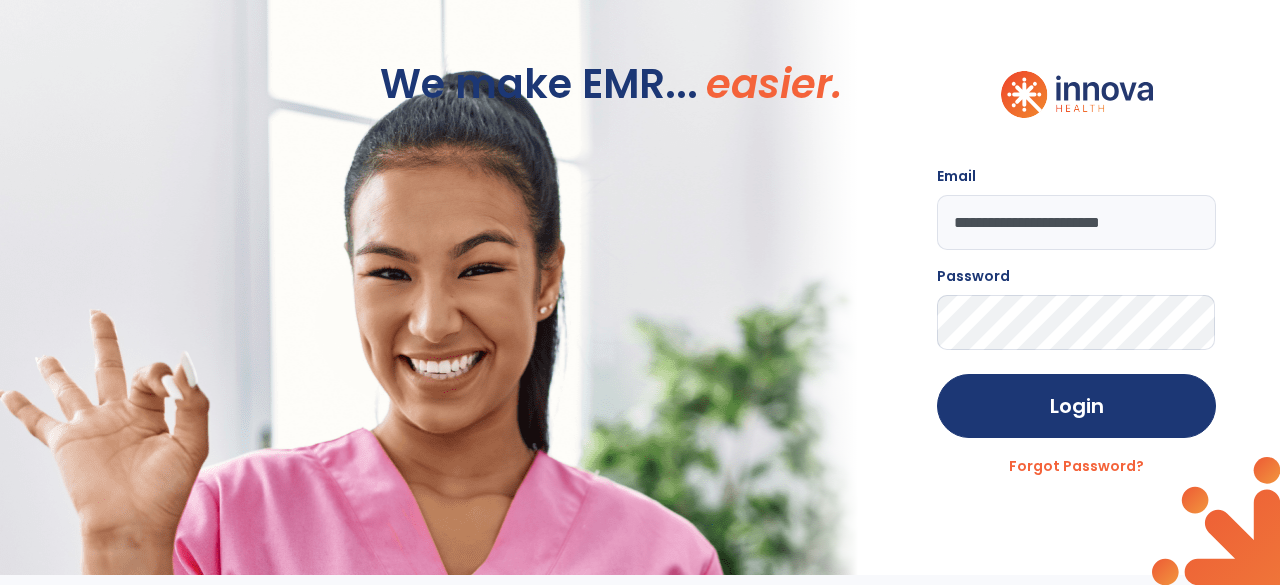 click on "Login" 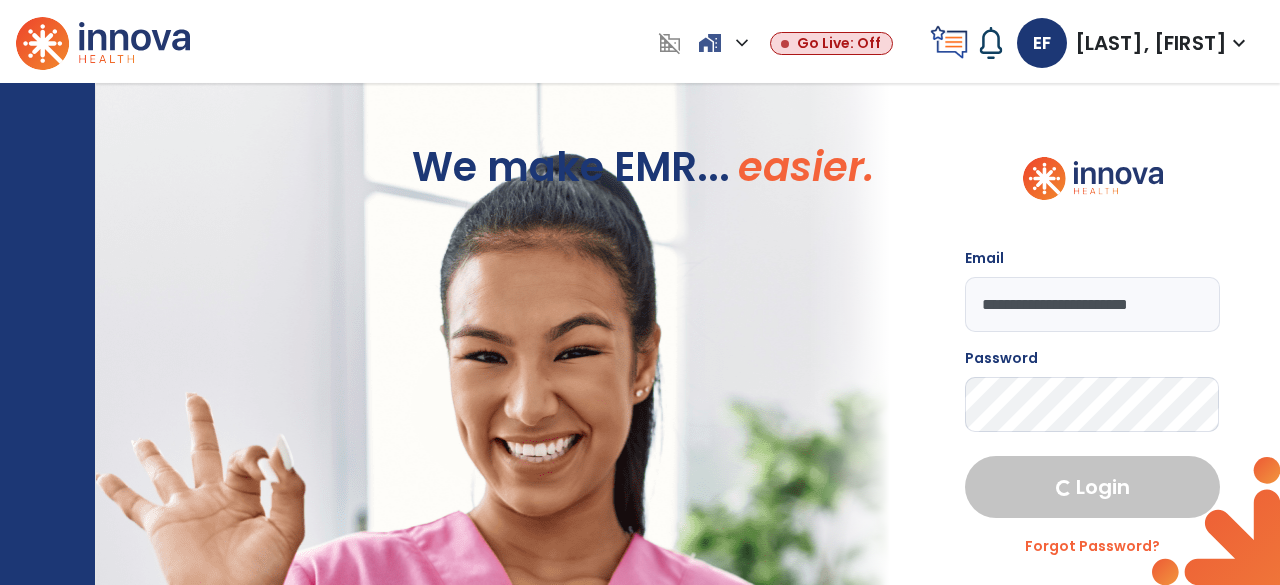 select on "****" 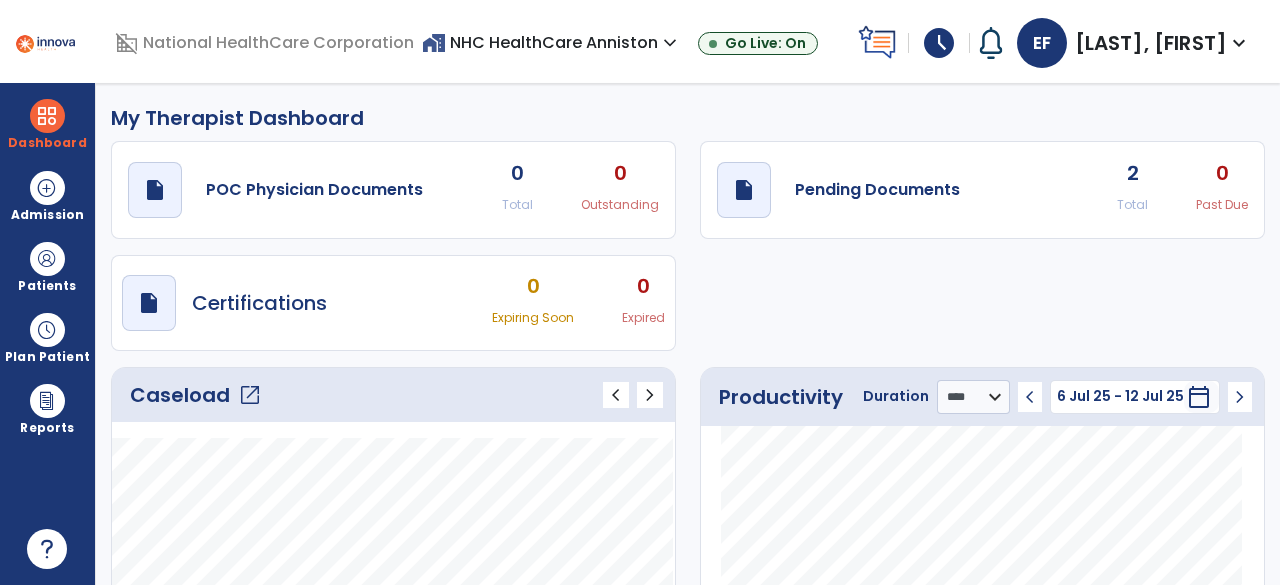 click on "open_in_new" 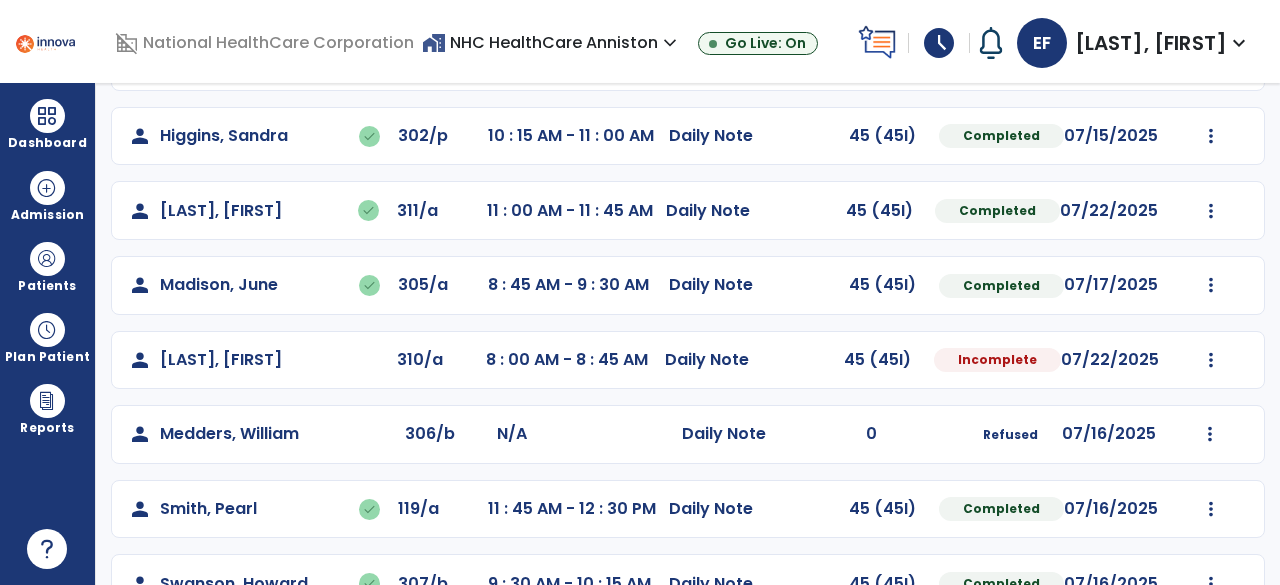 scroll, scrollTop: 327, scrollLeft: 0, axis: vertical 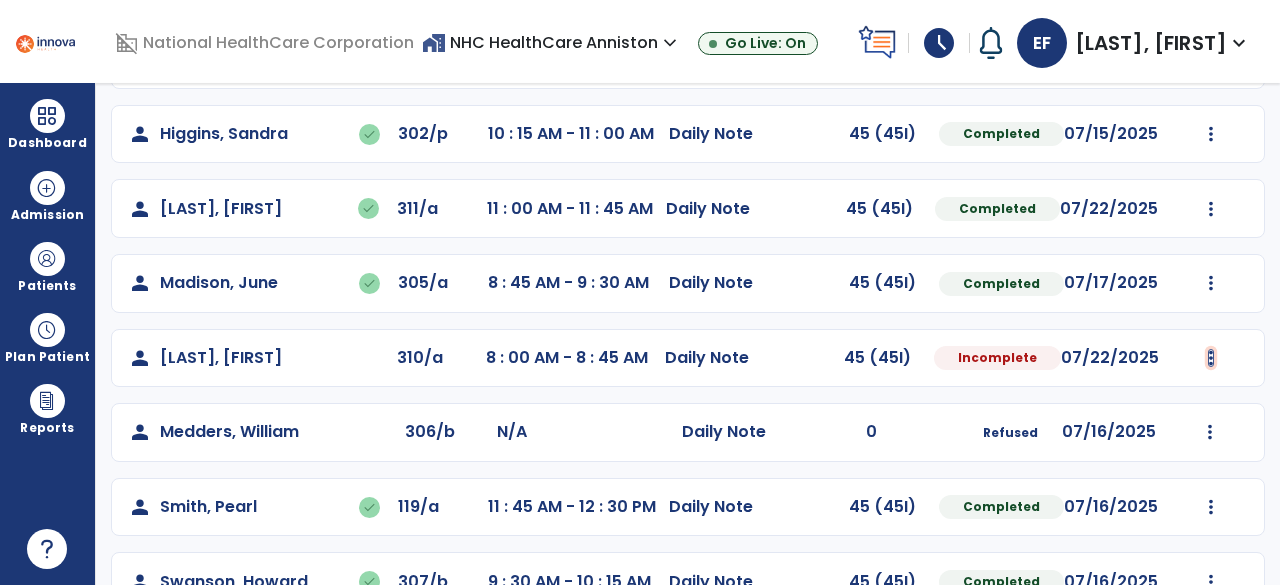 click at bounding box center (1211, -15) 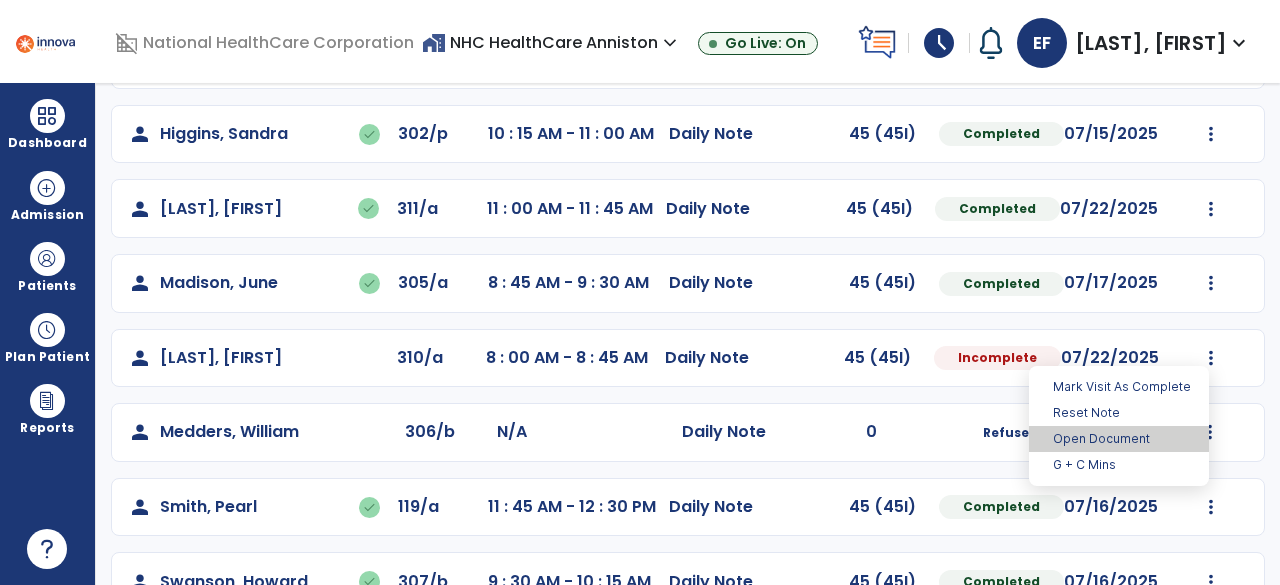 click on "Open Document" at bounding box center [1119, 439] 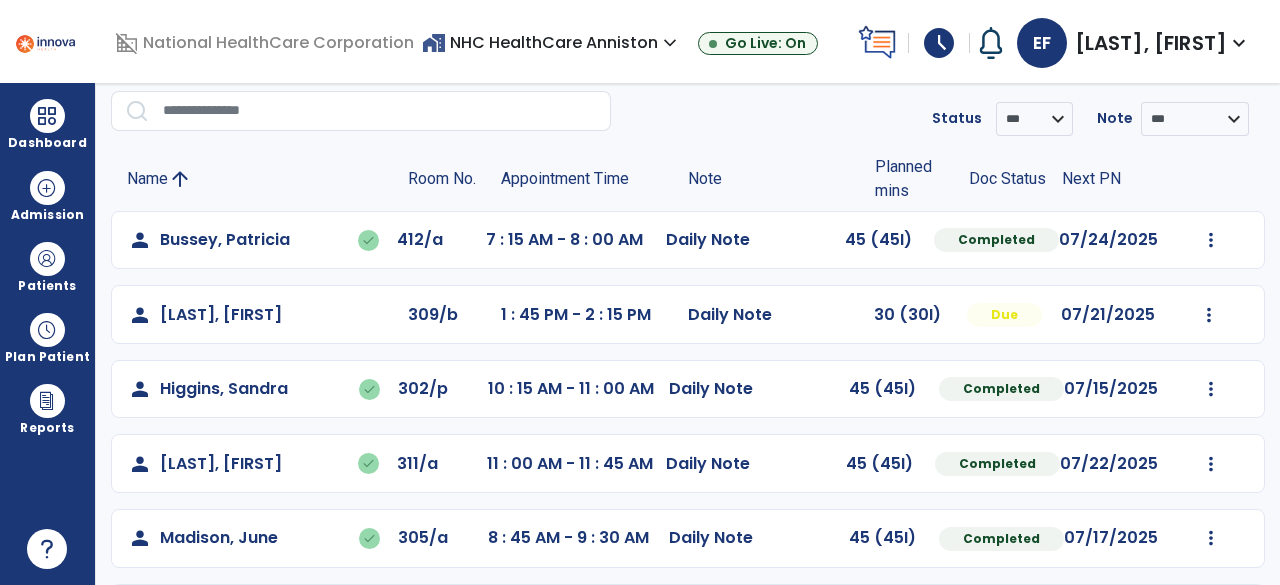scroll, scrollTop: 71, scrollLeft: 0, axis: vertical 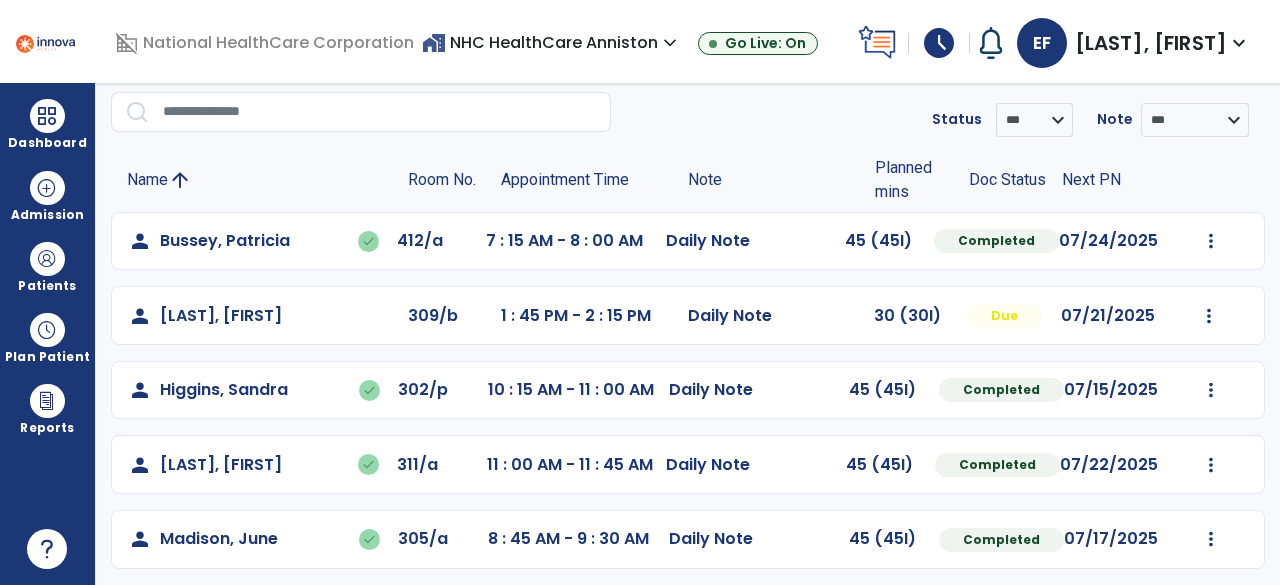 select on "*" 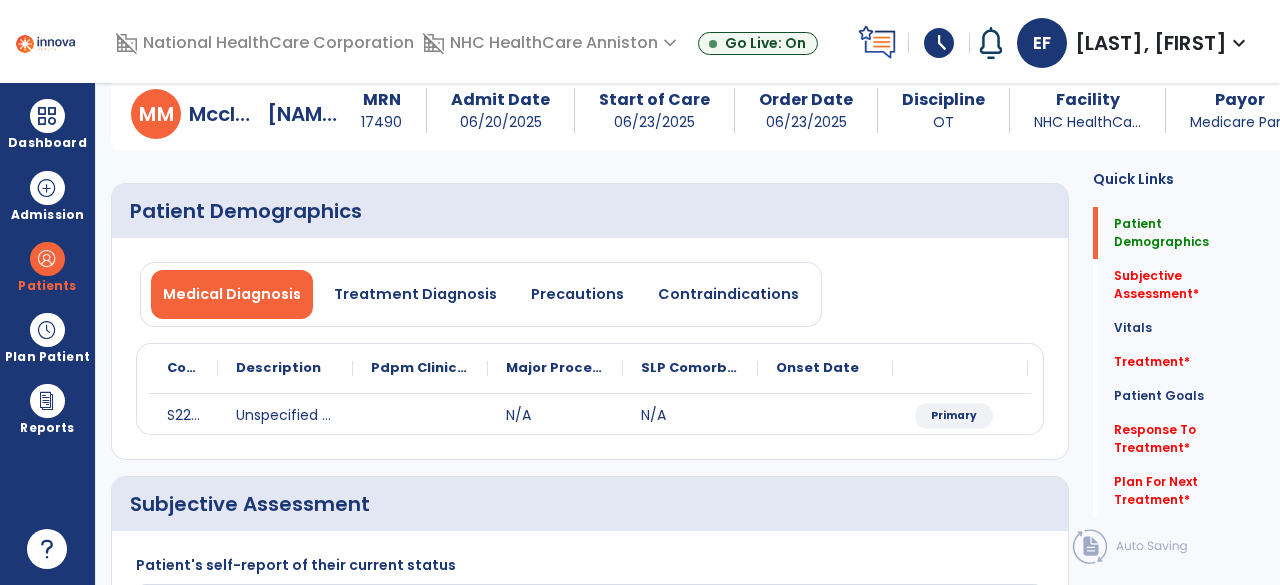 scroll, scrollTop: 0, scrollLeft: 0, axis: both 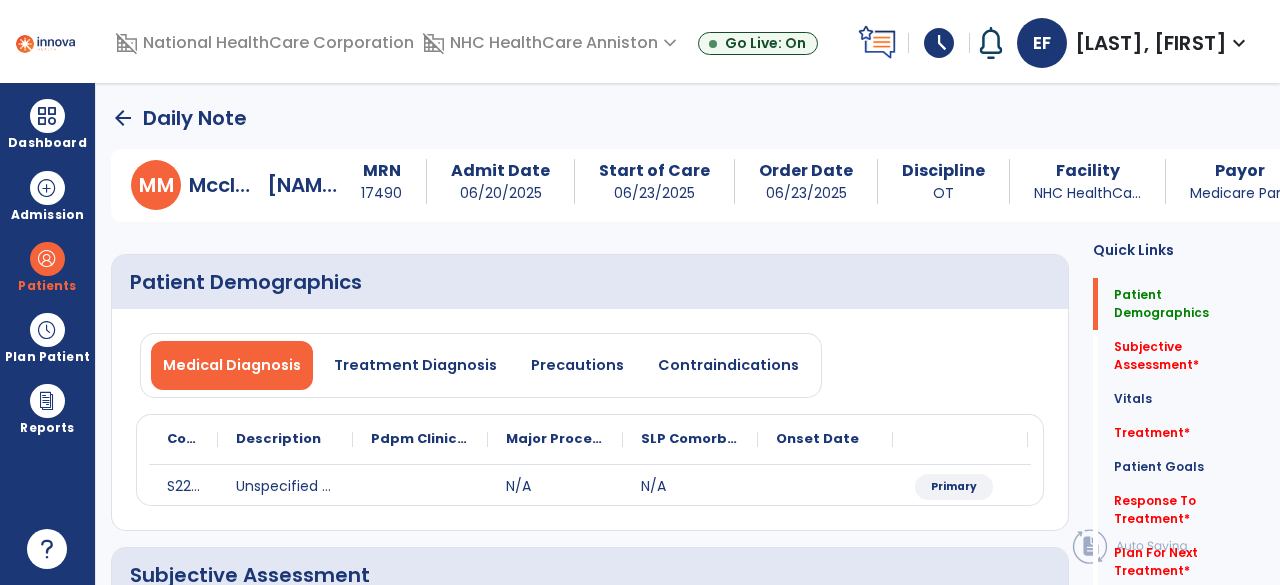 click on "arrow_back" 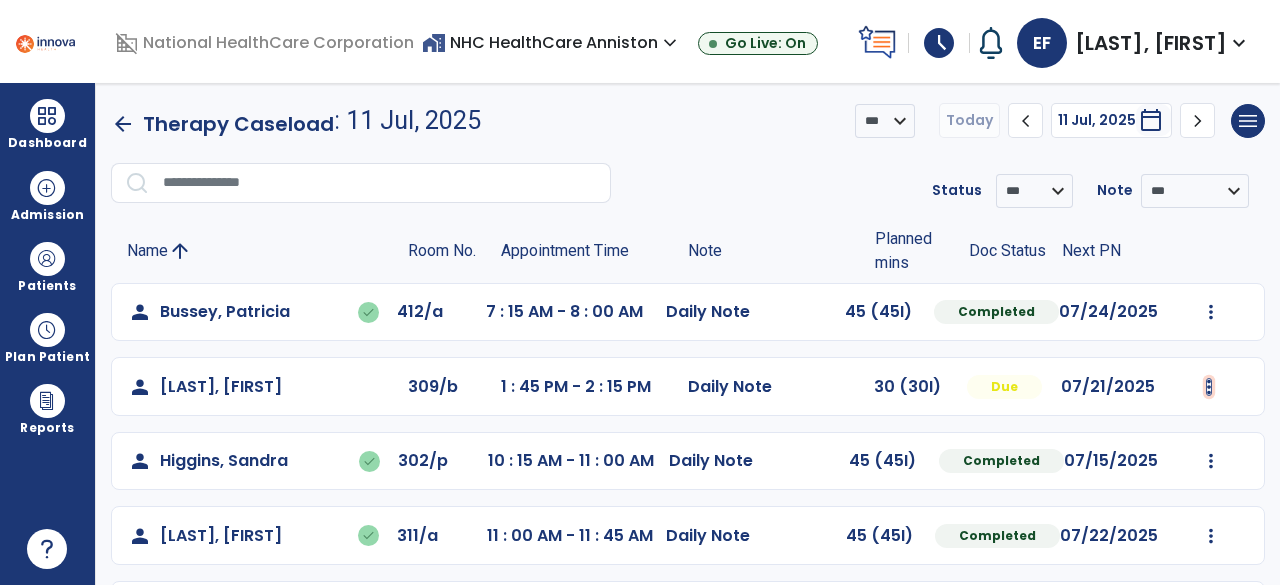 click at bounding box center [1211, 312] 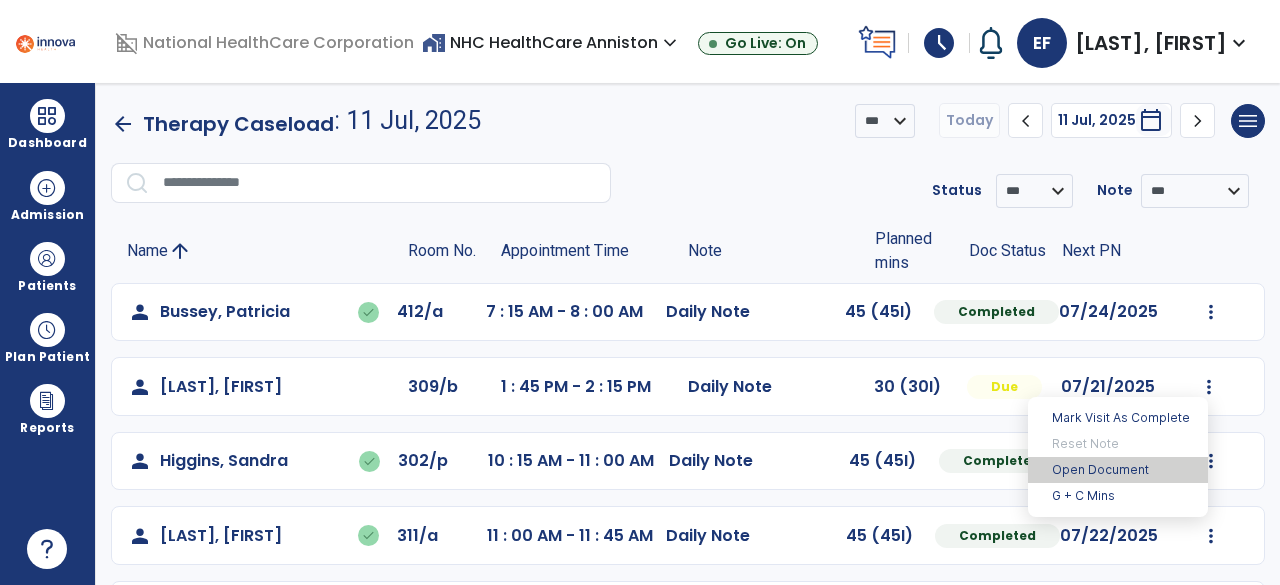click on "Open Document" at bounding box center (1118, 470) 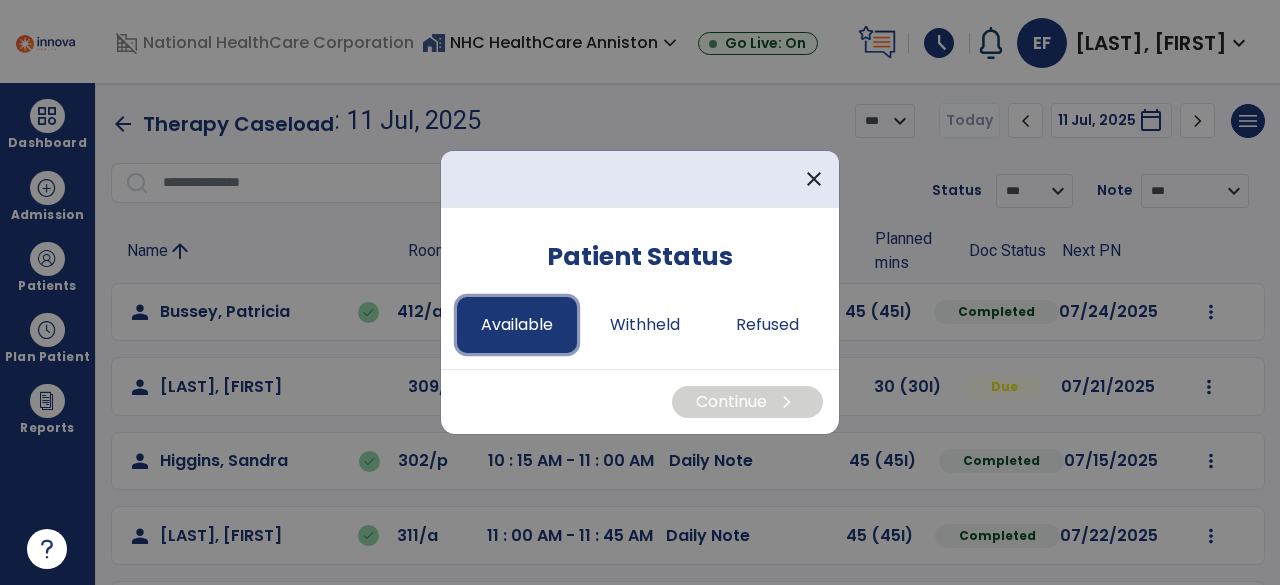click on "Available" at bounding box center [517, 325] 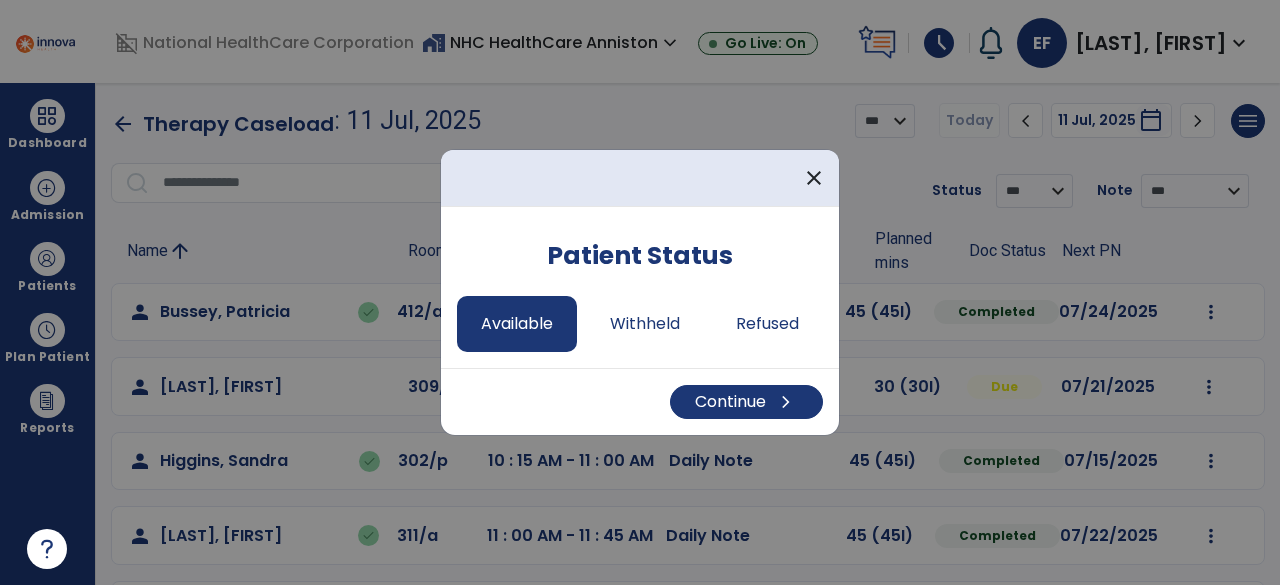click on "Continue   chevron_right" at bounding box center (640, 401) 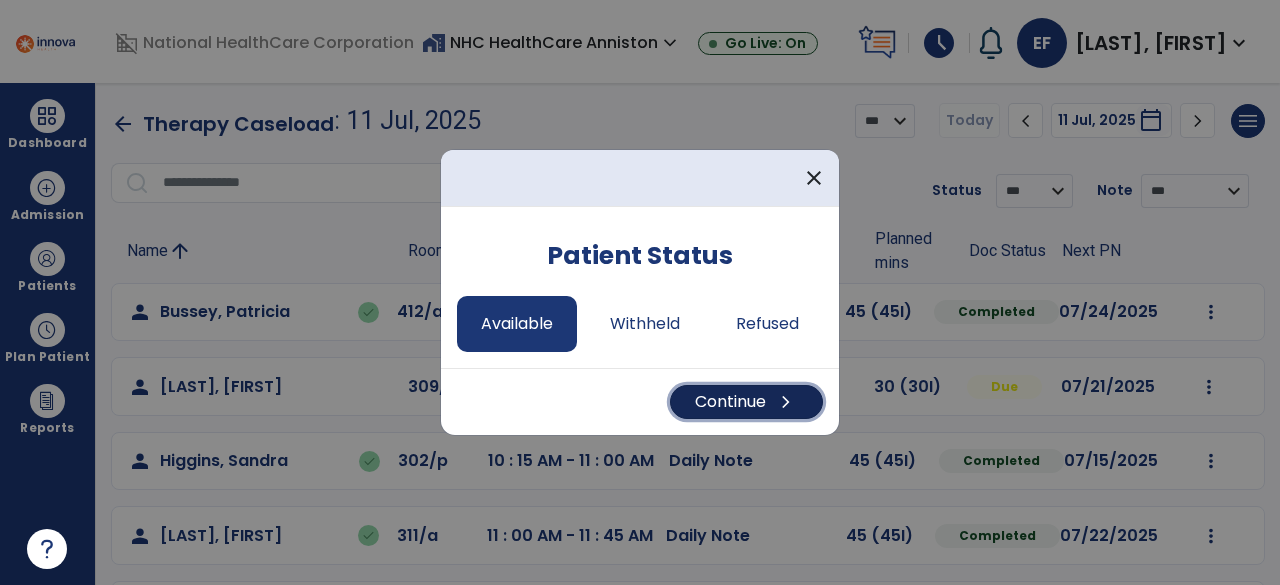 click on "Continue   chevron_right" at bounding box center [746, 402] 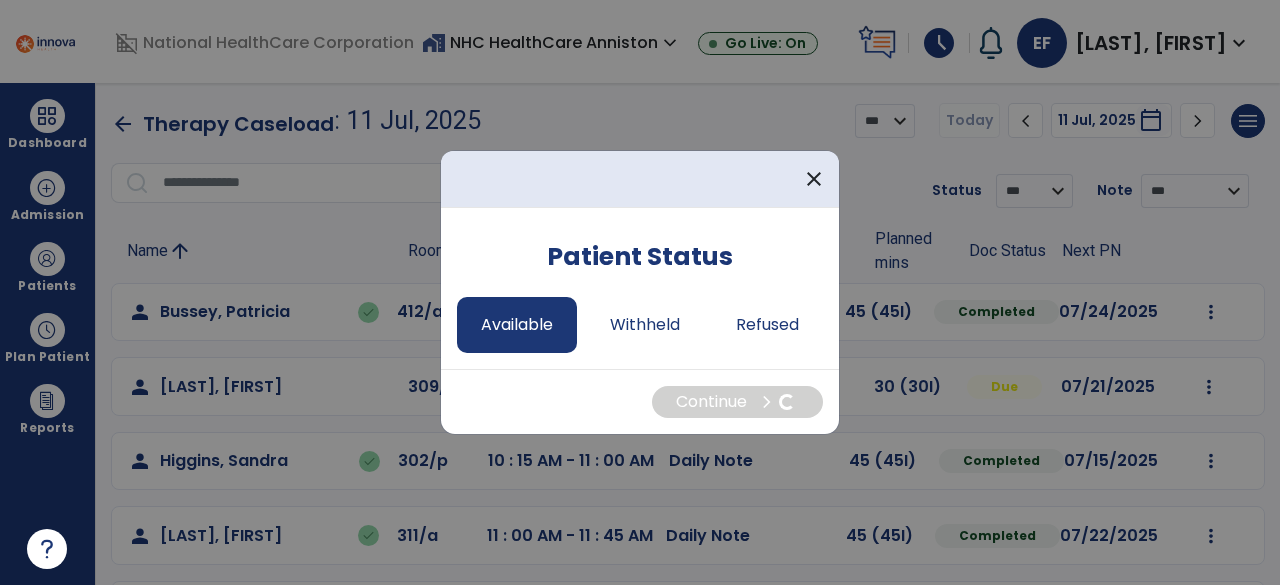 select on "*" 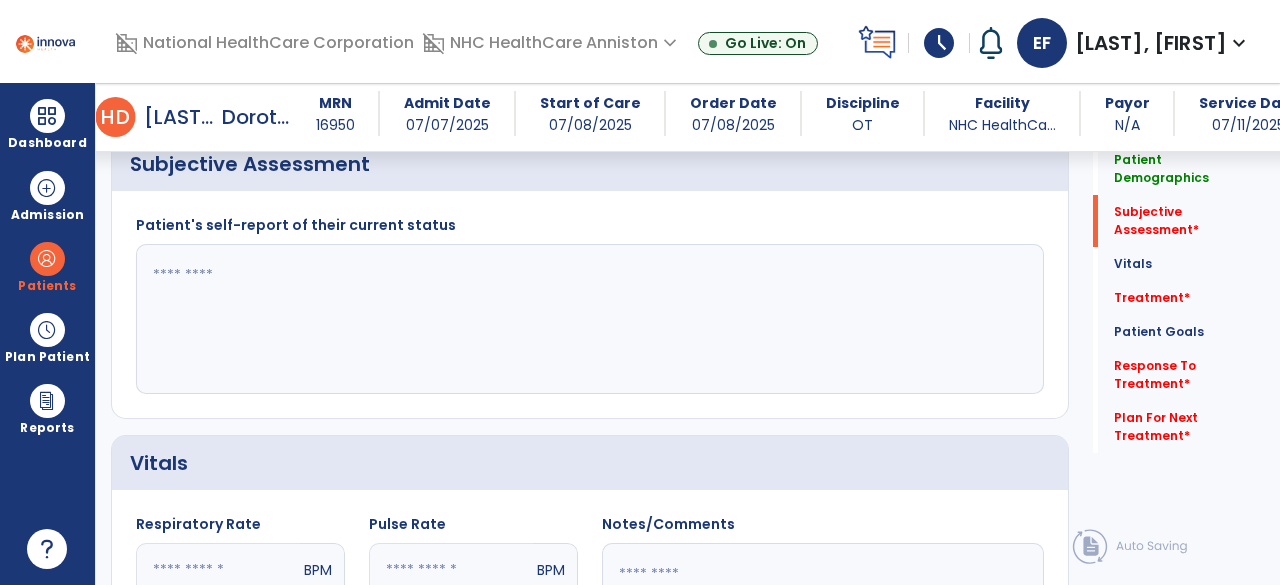 scroll, scrollTop: 393, scrollLeft: 0, axis: vertical 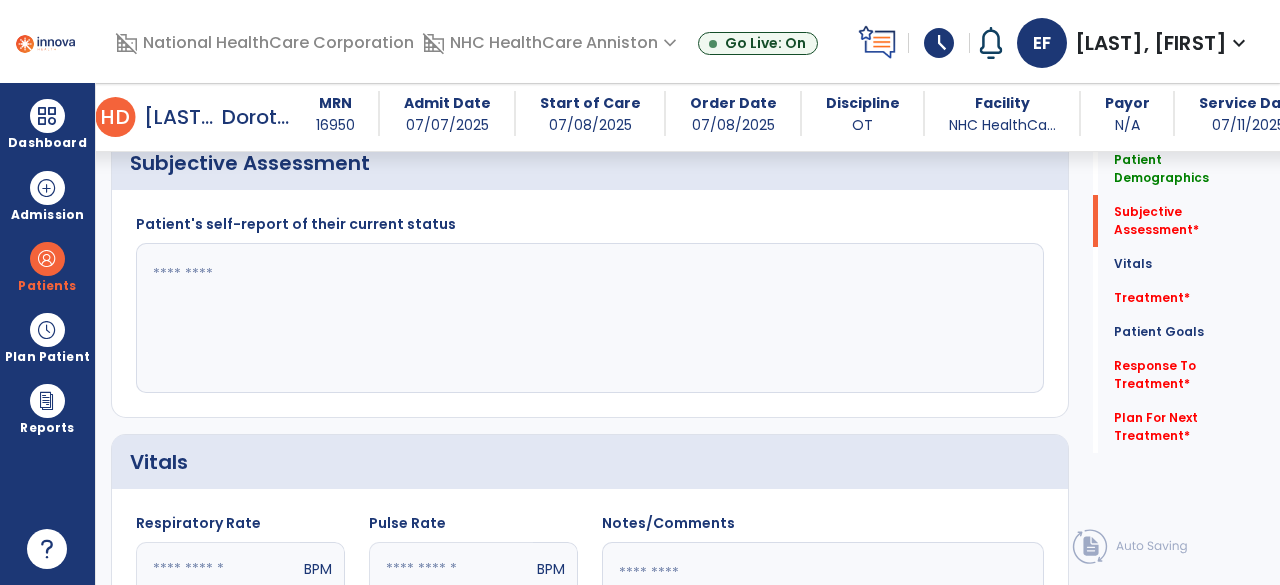 click 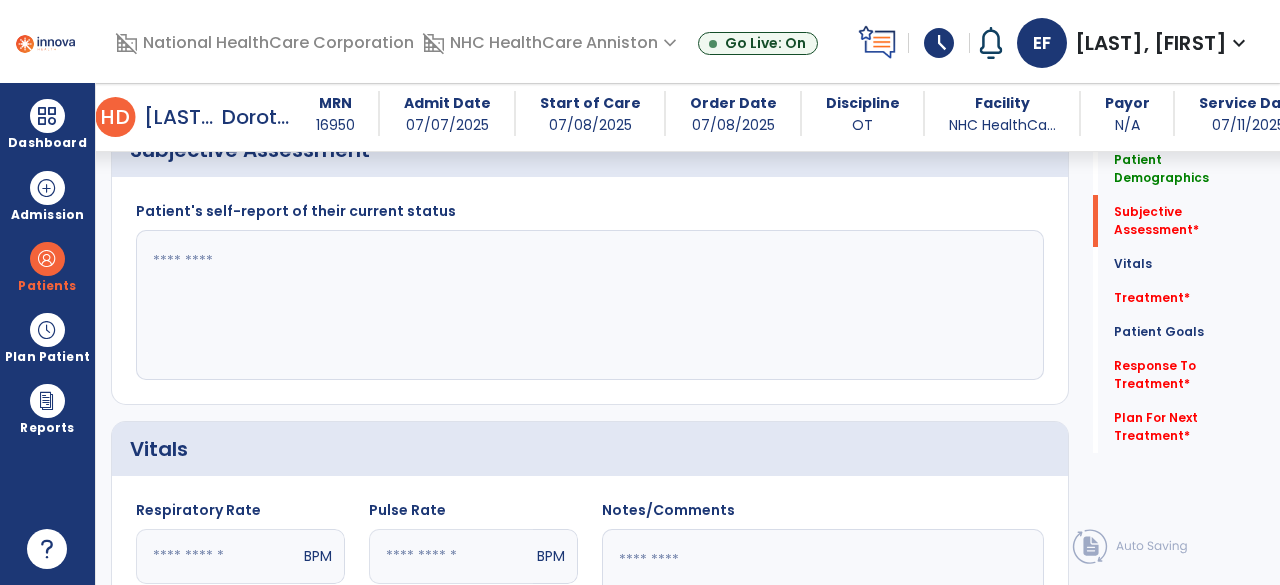 scroll, scrollTop: 405, scrollLeft: 0, axis: vertical 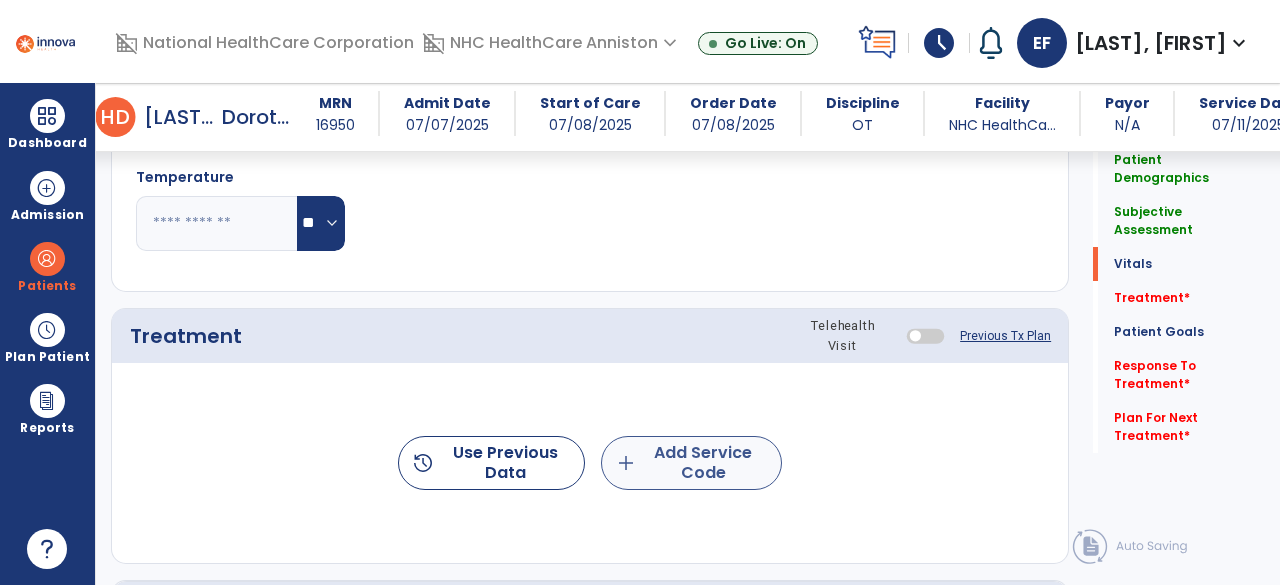 type on "**********" 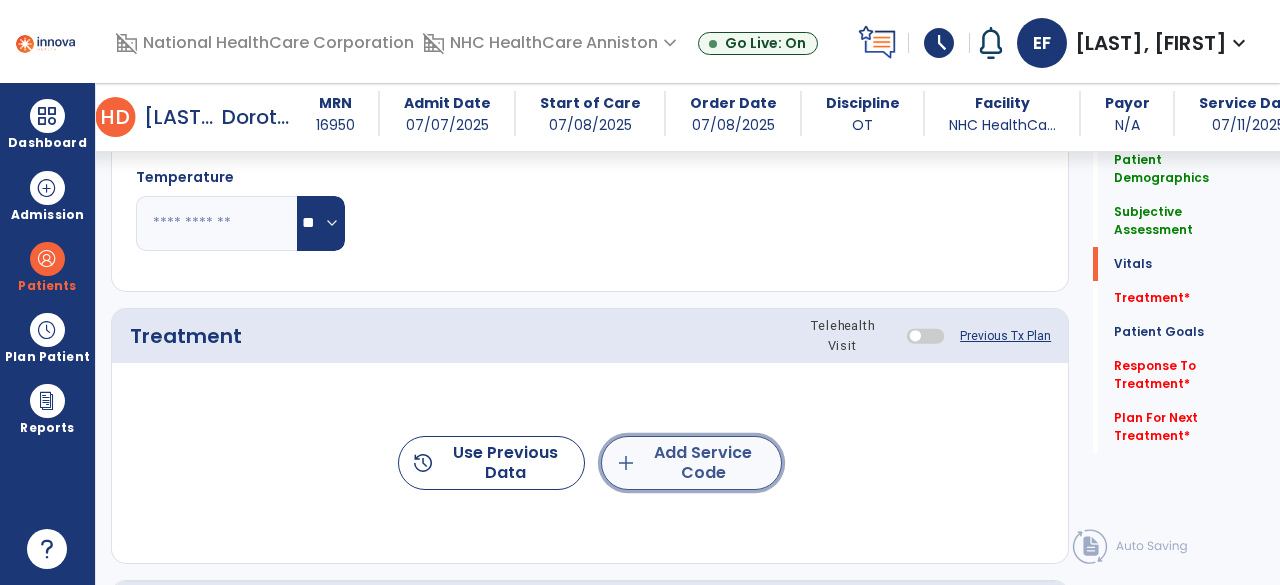 click on "add  Add Service Code" 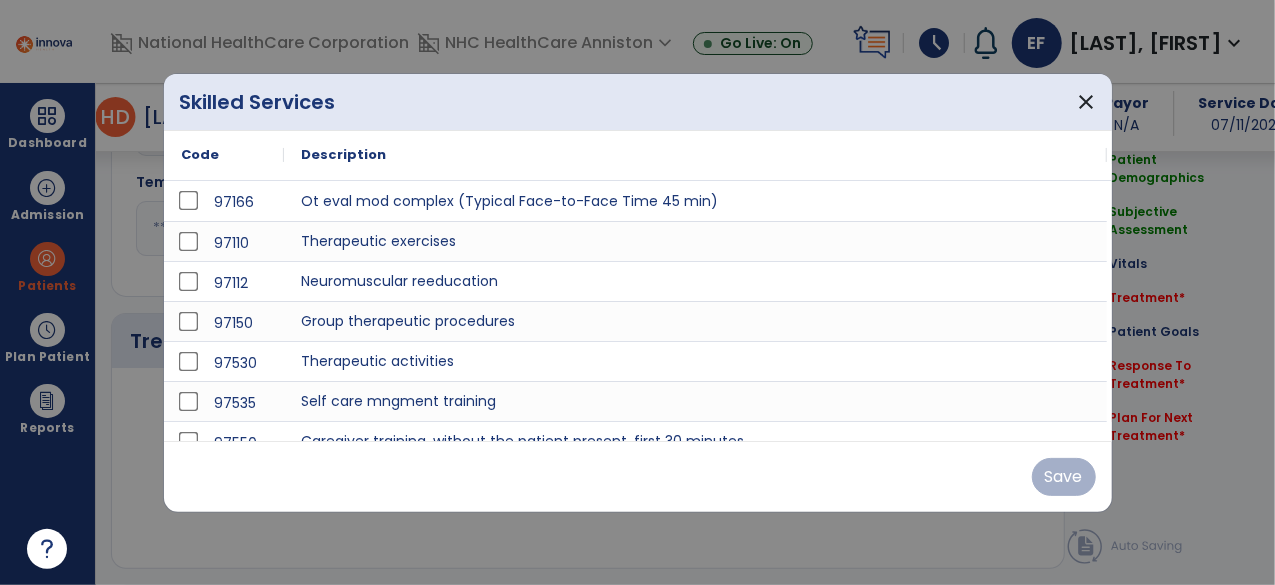 scroll, scrollTop: 941, scrollLeft: 0, axis: vertical 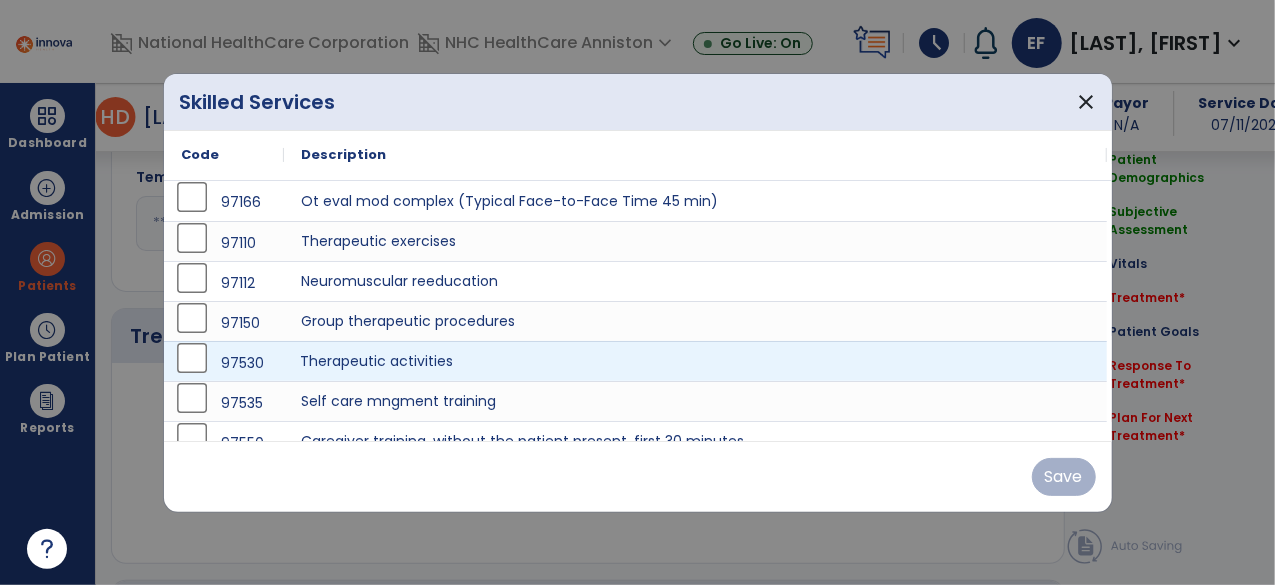 click on "Therapeutic activities" at bounding box center [696, 361] 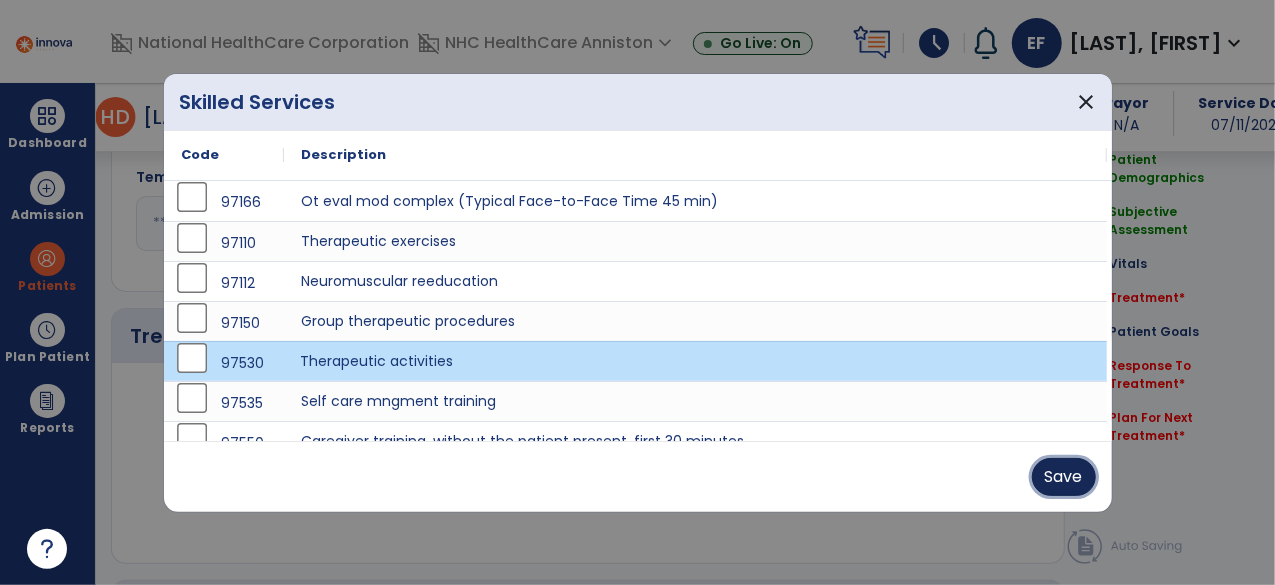 click on "Save" at bounding box center (1064, 477) 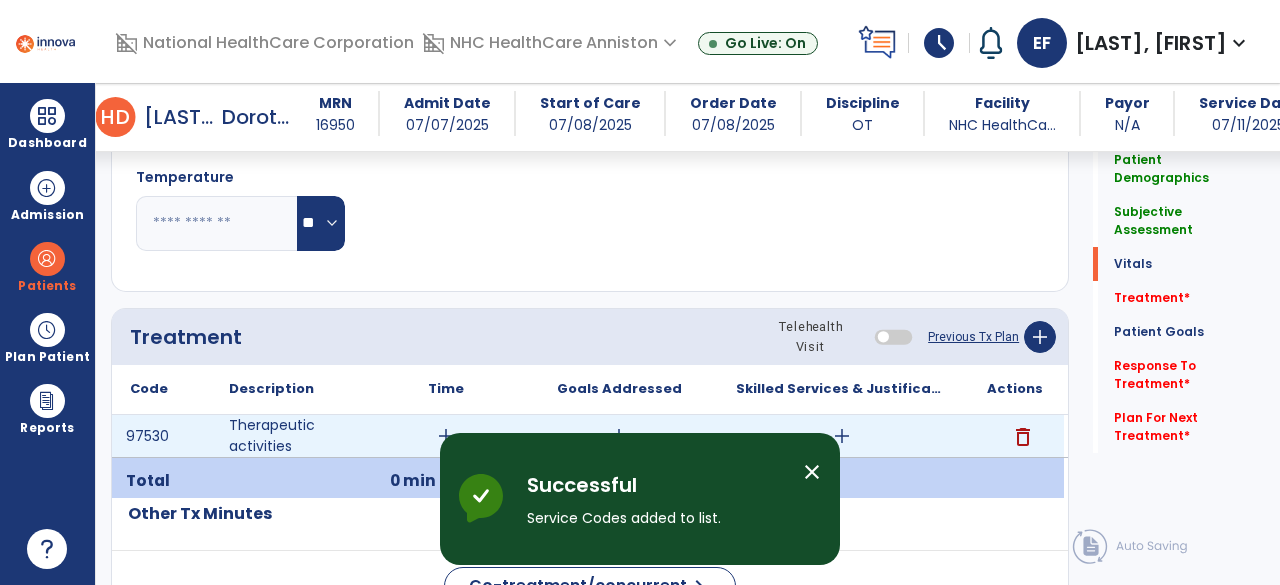 click on "add" at bounding box center [446, 436] 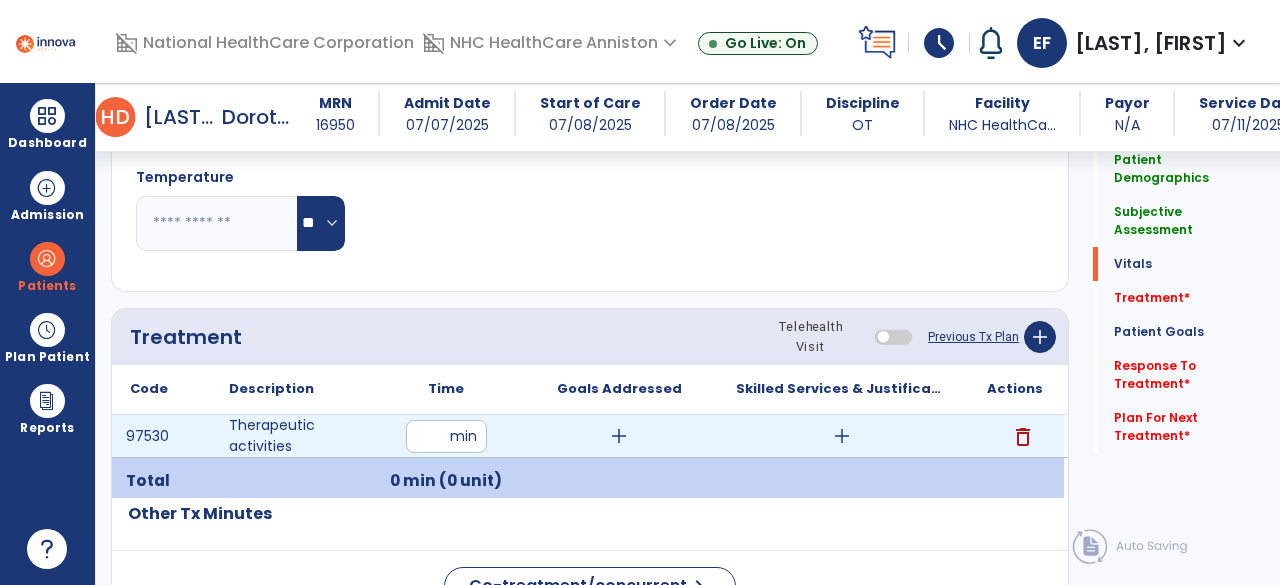 type on "**" 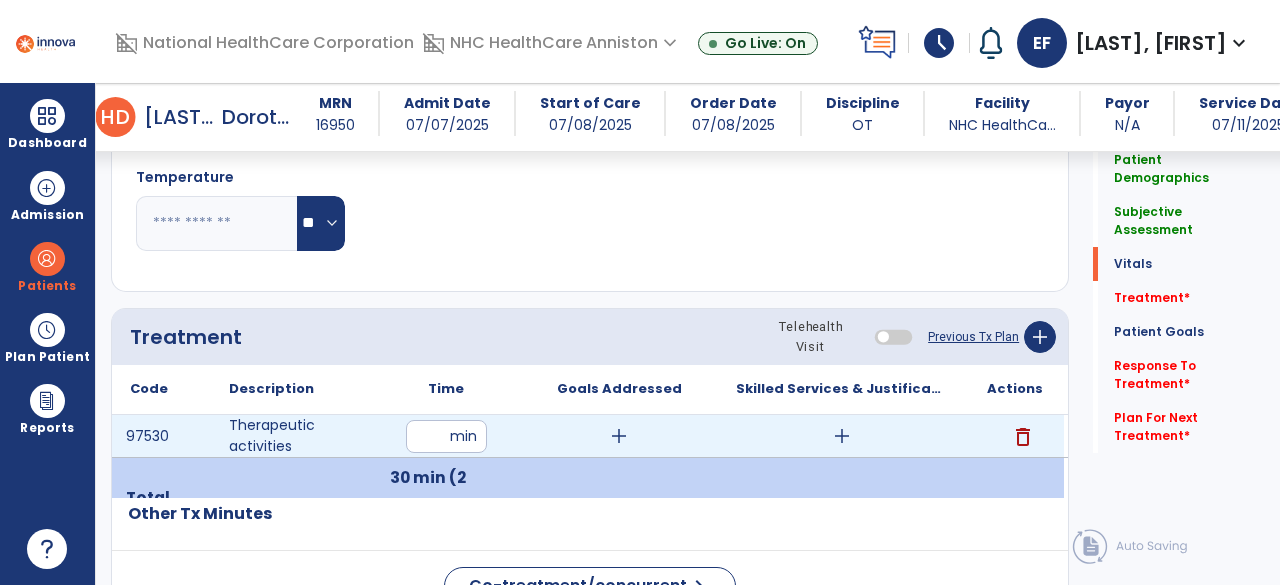 click on "add" at bounding box center [619, 436] 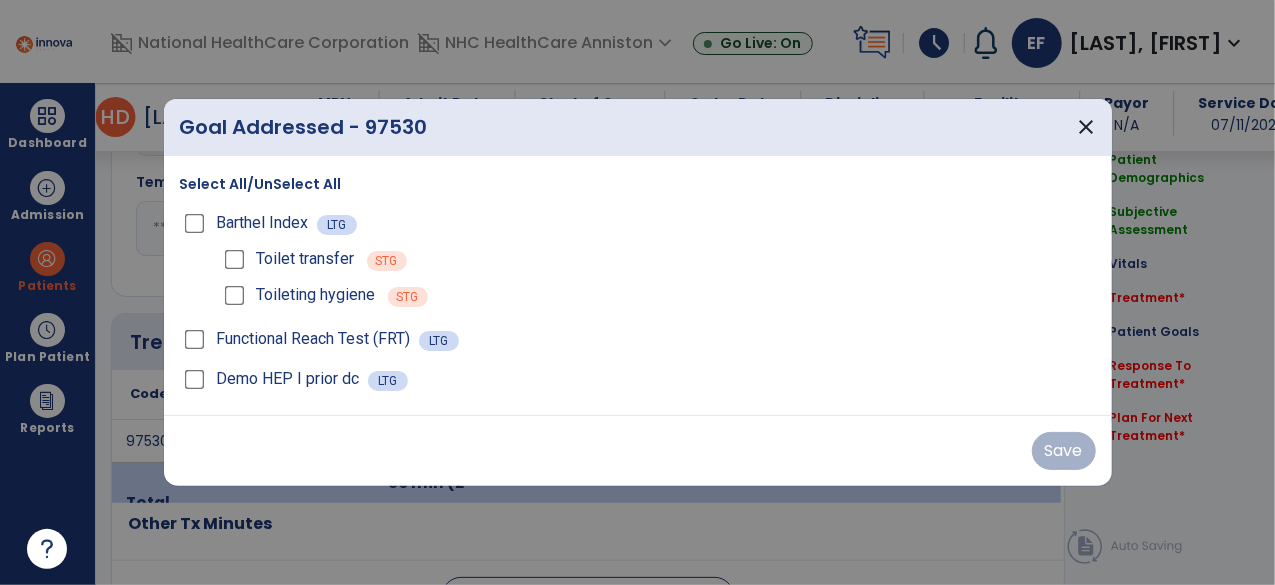 scroll, scrollTop: 941, scrollLeft: 0, axis: vertical 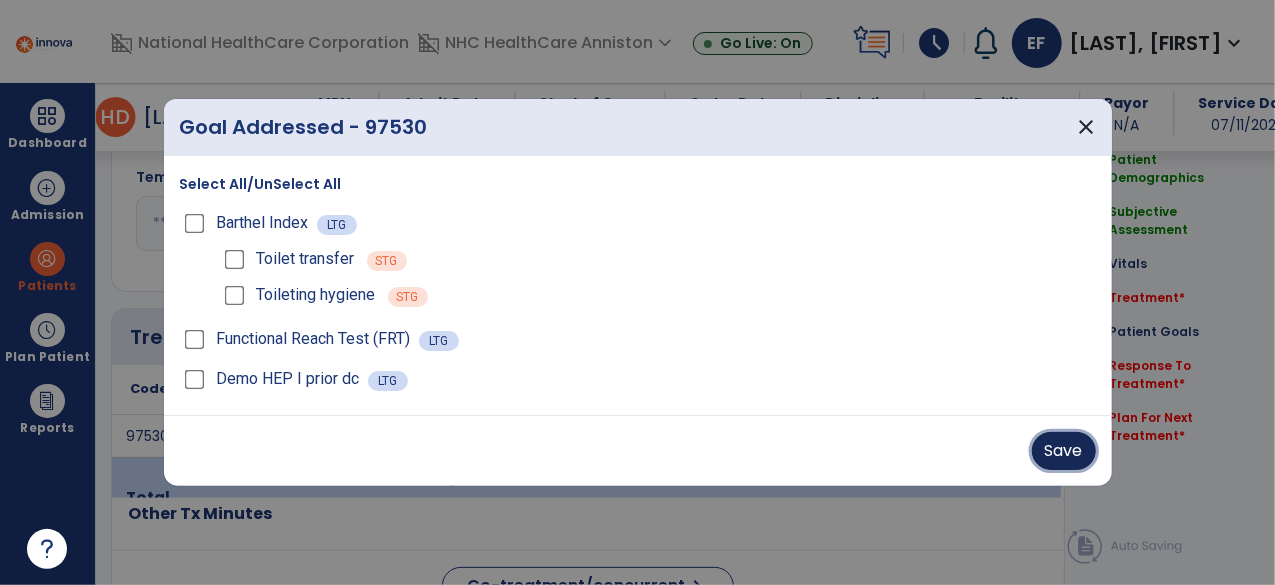 click on "Save" at bounding box center (1064, 451) 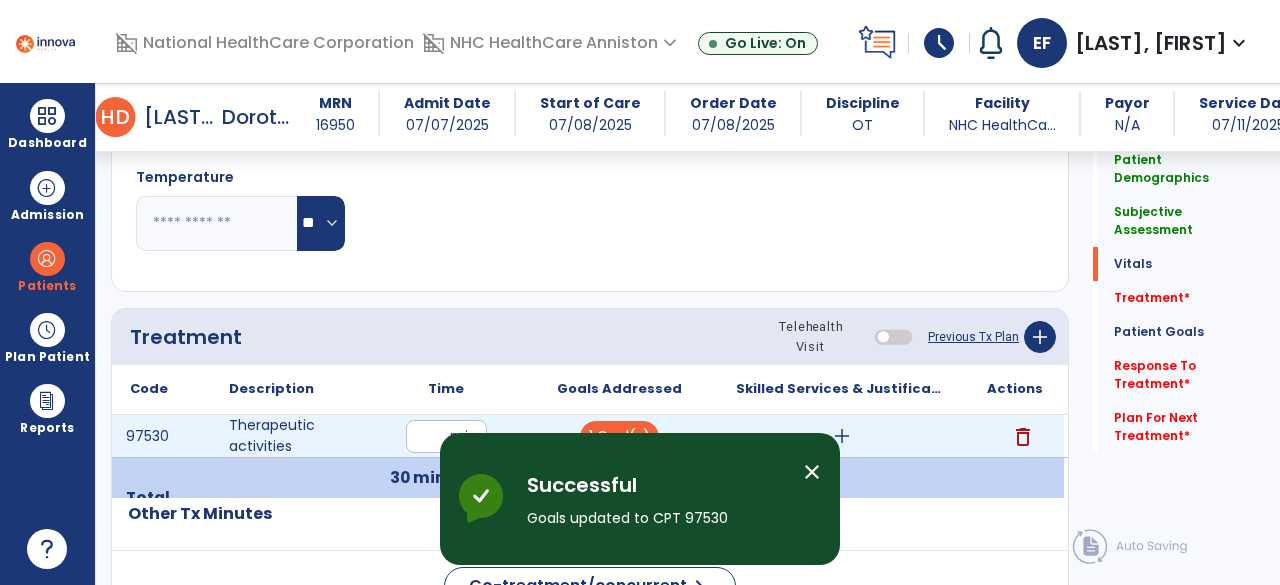 click on "add" at bounding box center [842, 436] 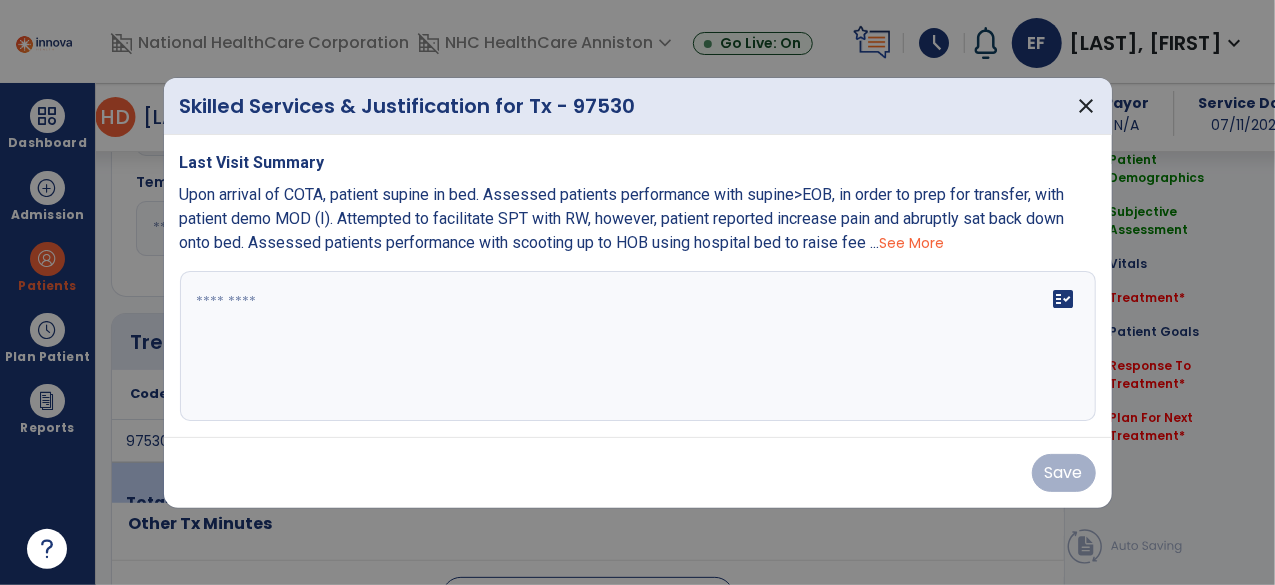 scroll, scrollTop: 941, scrollLeft: 0, axis: vertical 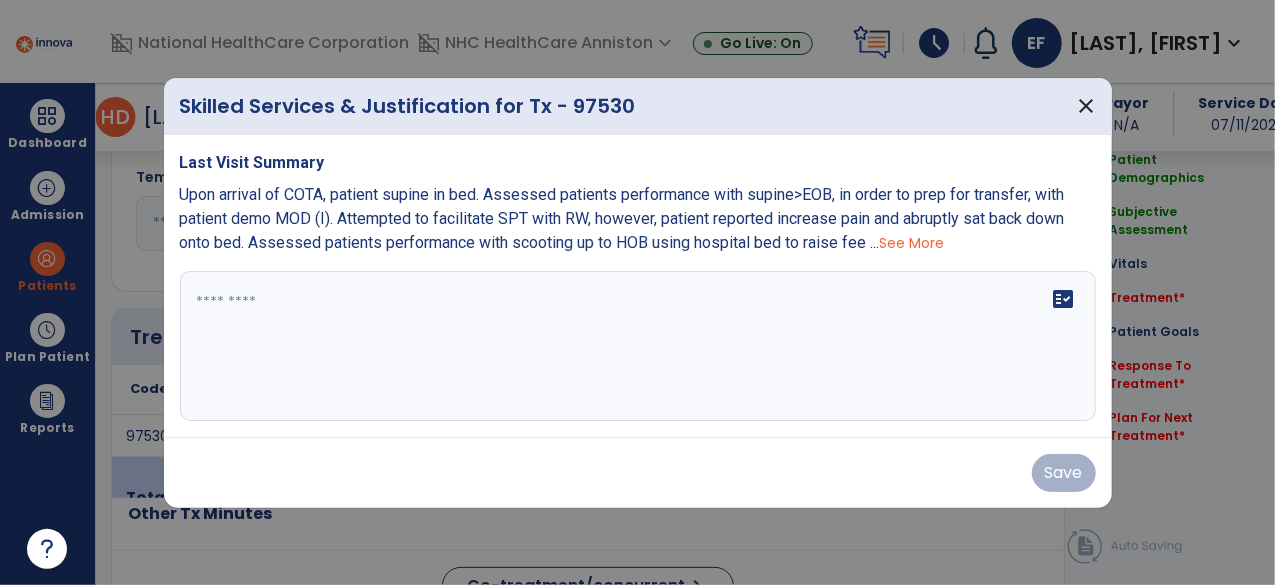 click on "See More" at bounding box center (912, 243) 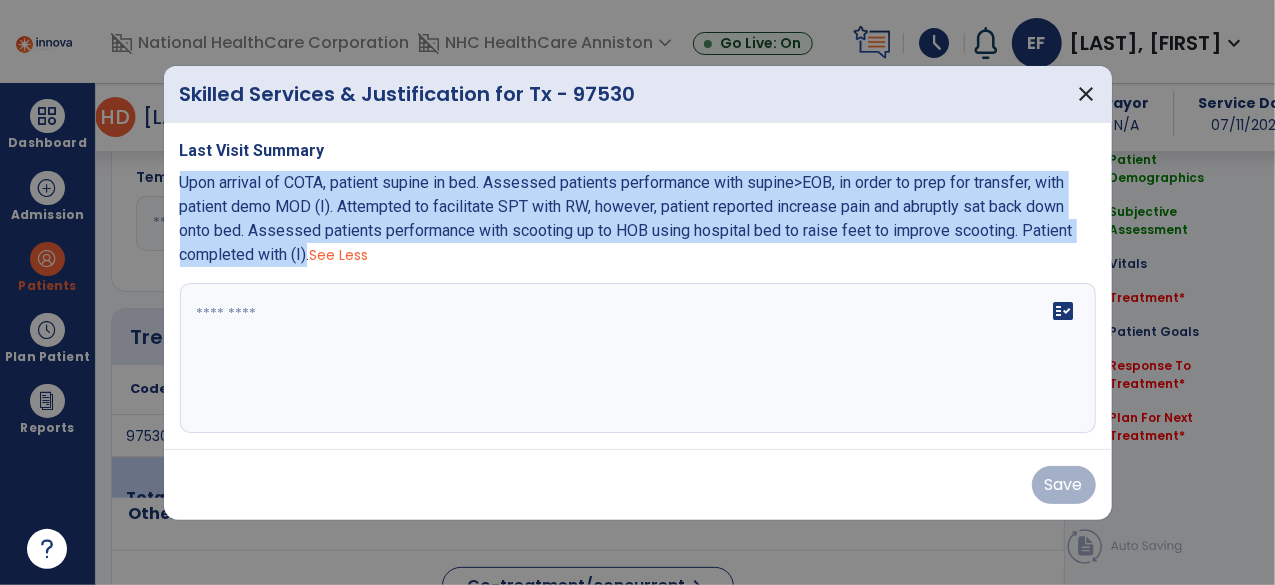 drag, startPoint x: 181, startPoint y: 183, endPoint x: 306, endPoint y: 255, distance: 144.25325 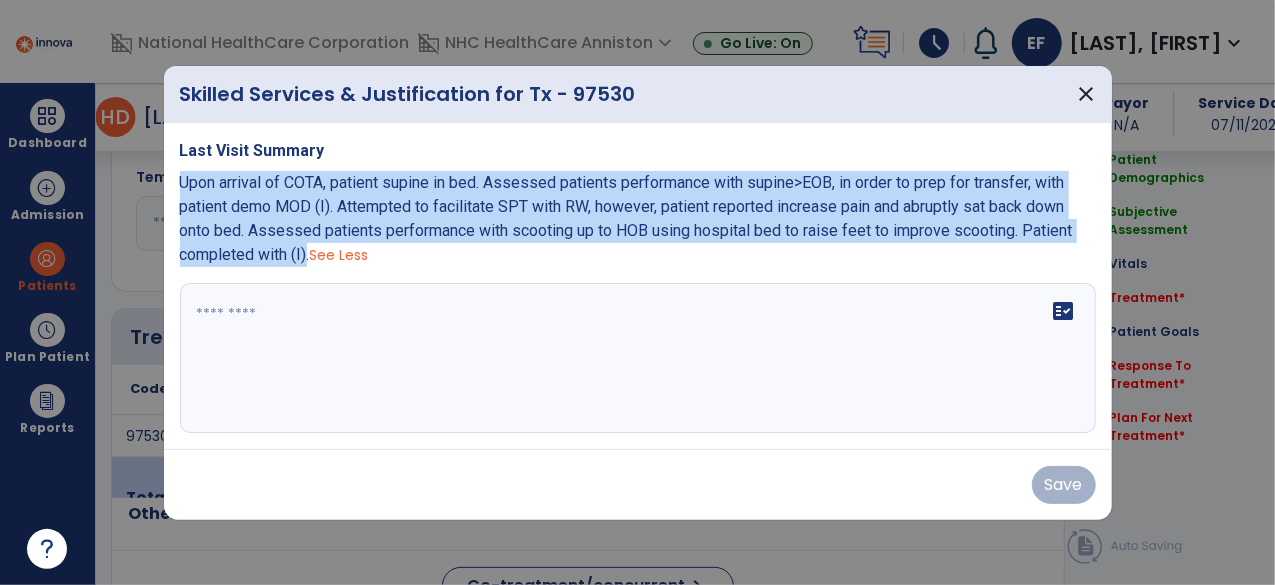 click on "Upon arrival of COTA, patient supine in bed. Assessed patients performance with supine>EOB, in order to prep for transfer, with patient demo MOD (I).  Attempted to facilitate SPT with RW, however, patient reported increase pain and abruptly sat back down onto bed. Assessed patients performance with scooting up to HOB using hospital bed to raise feet to improve scooting. Patient completed with (I)." at bounding box center [626, 218] 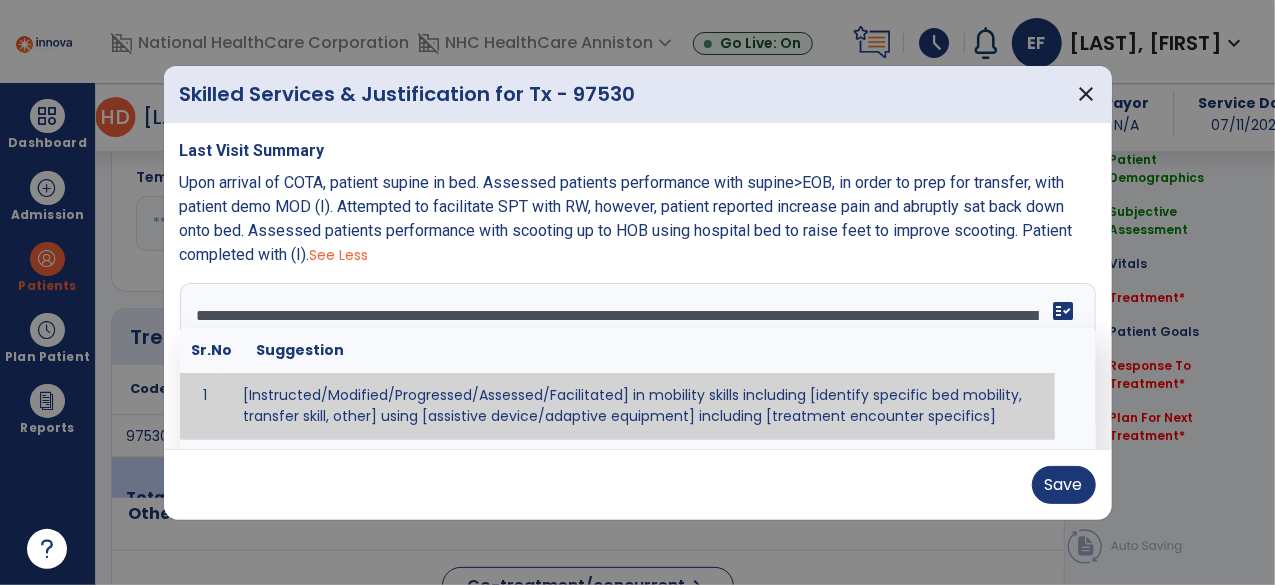 click on "**********" at bounding box center (636, 358) 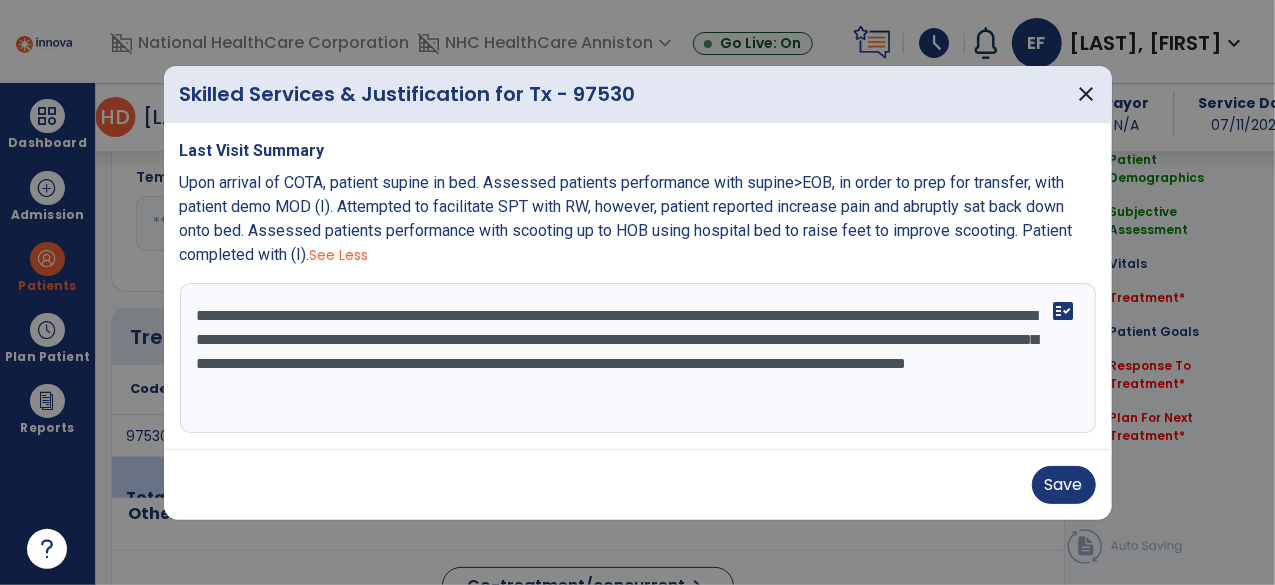 click on "**********" at bounding box center (638, 358) 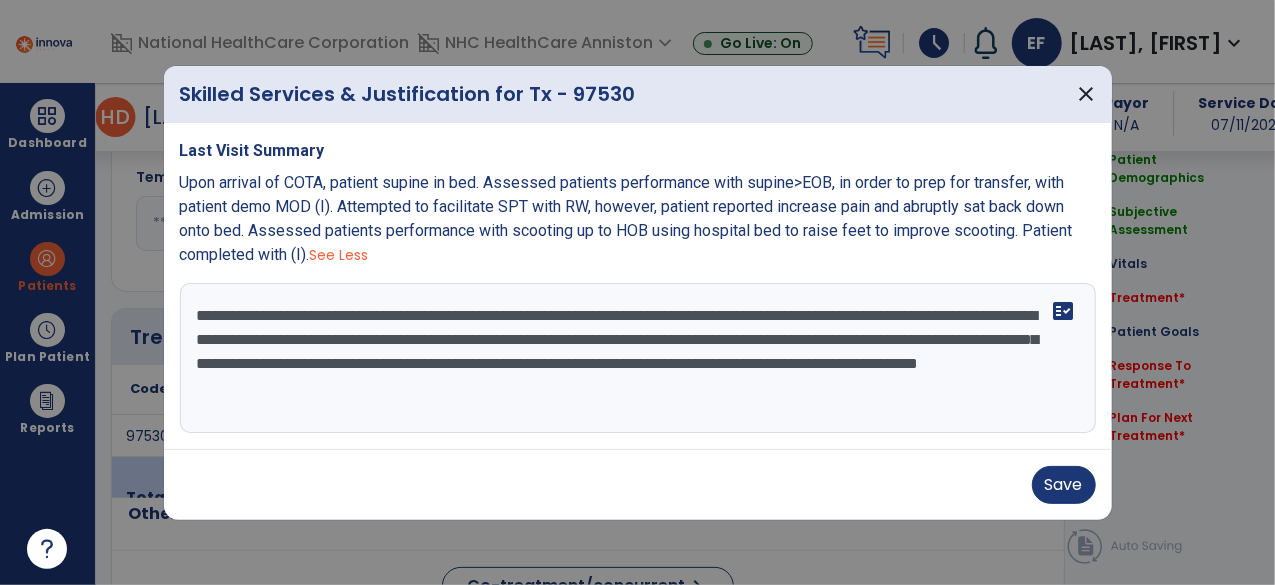click on "**********" at bounding box center (638, 358) 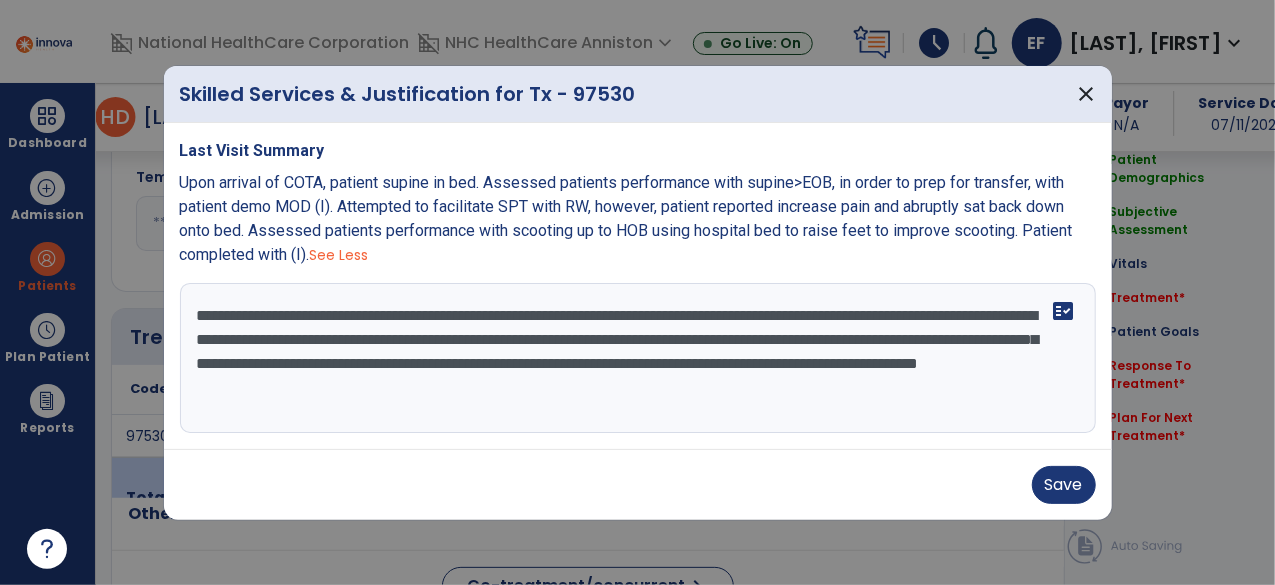 click on "**********" at bounding box center (638, 358) 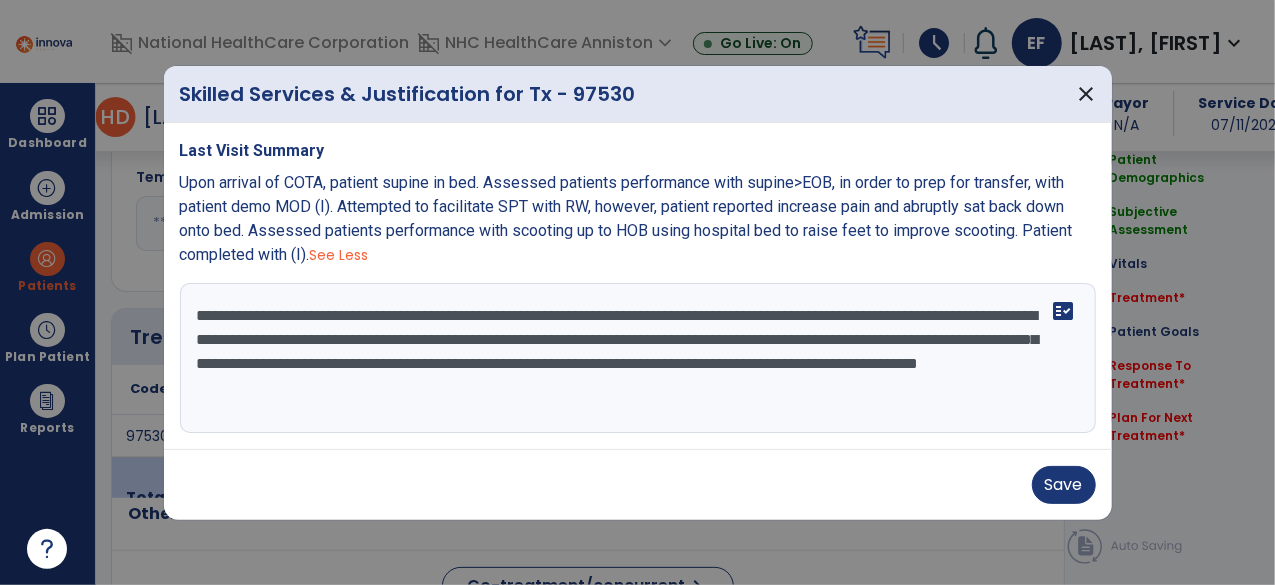 drag, startPoint x: 552, startPoint y: 340, endPoint x: 688, endPoint y: 369, distance: 139.05754 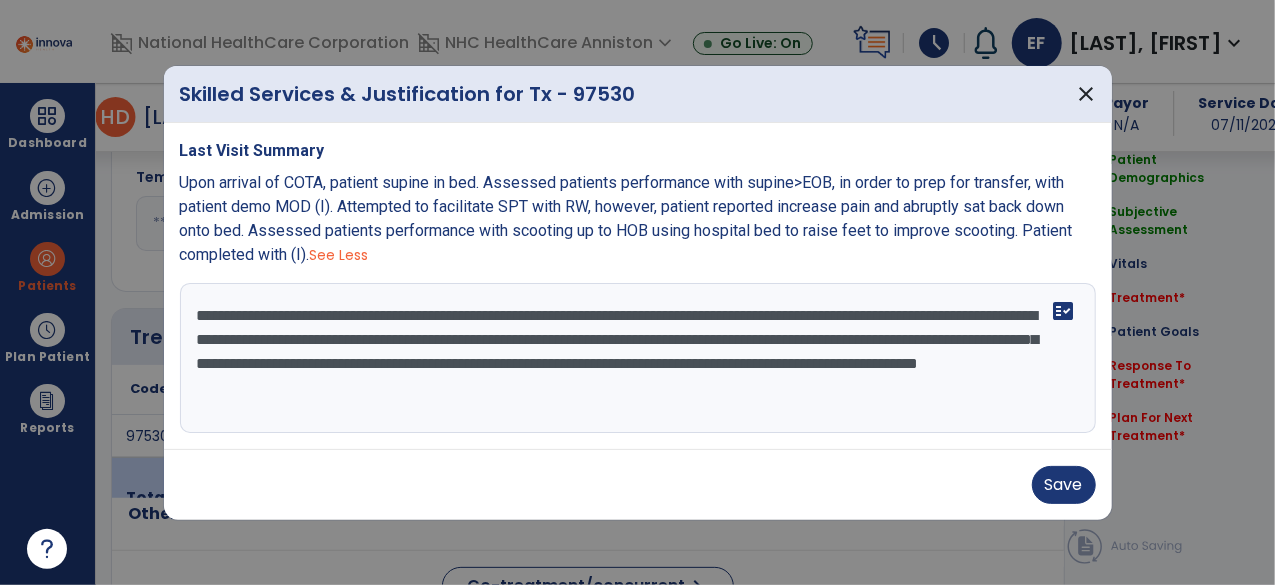 click on "**********" at bounding box center (638, 358) 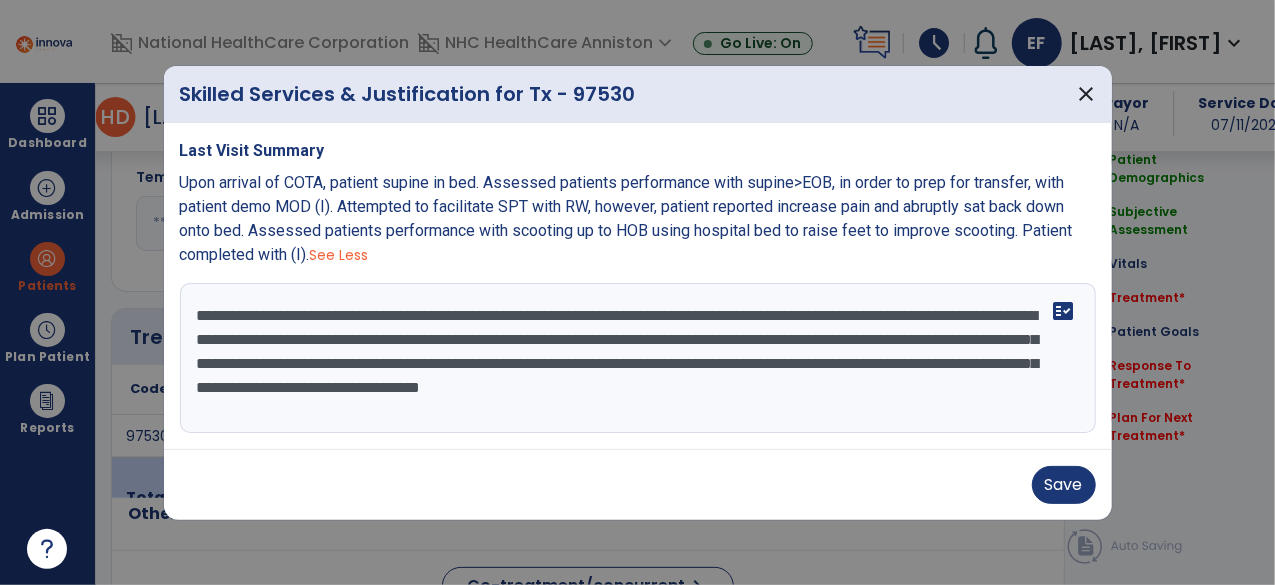 click on "**********" at bounding box center (638, 358) 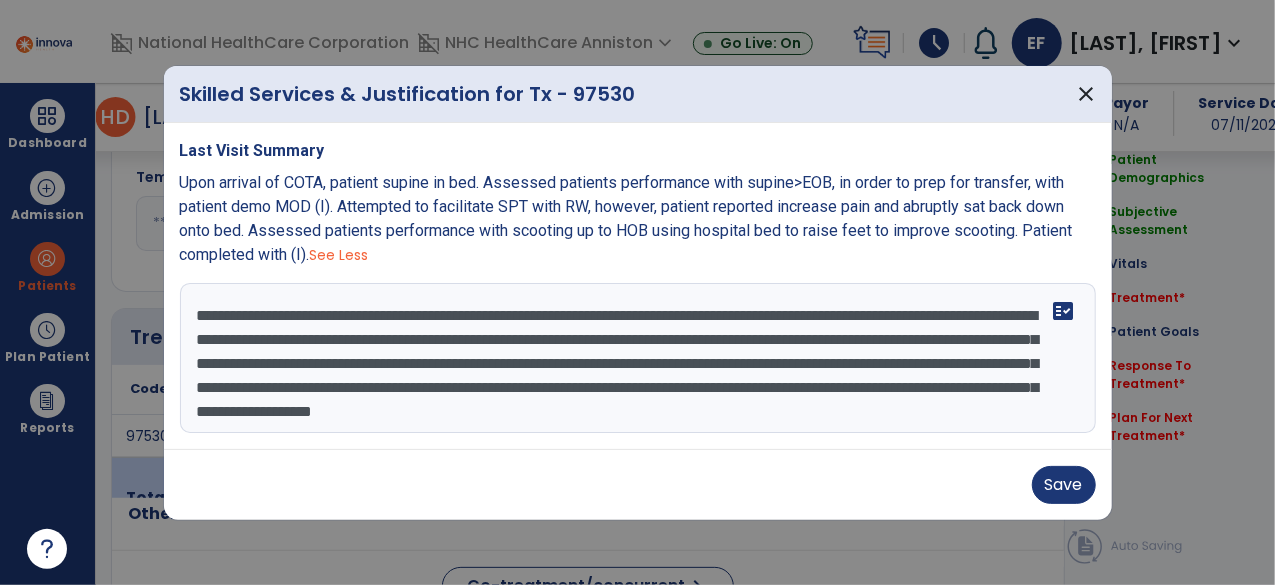 scroll, scrollTop: 24, scrollLeft: 0, axis: vertical 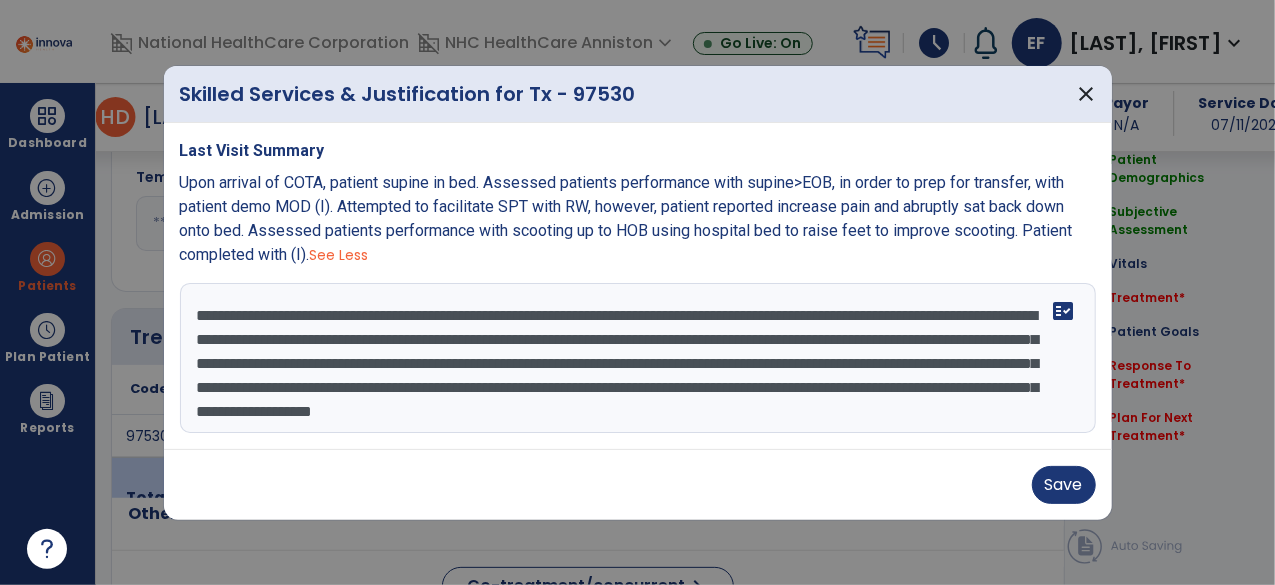 click on "**********" at bounding box center (638, 358) 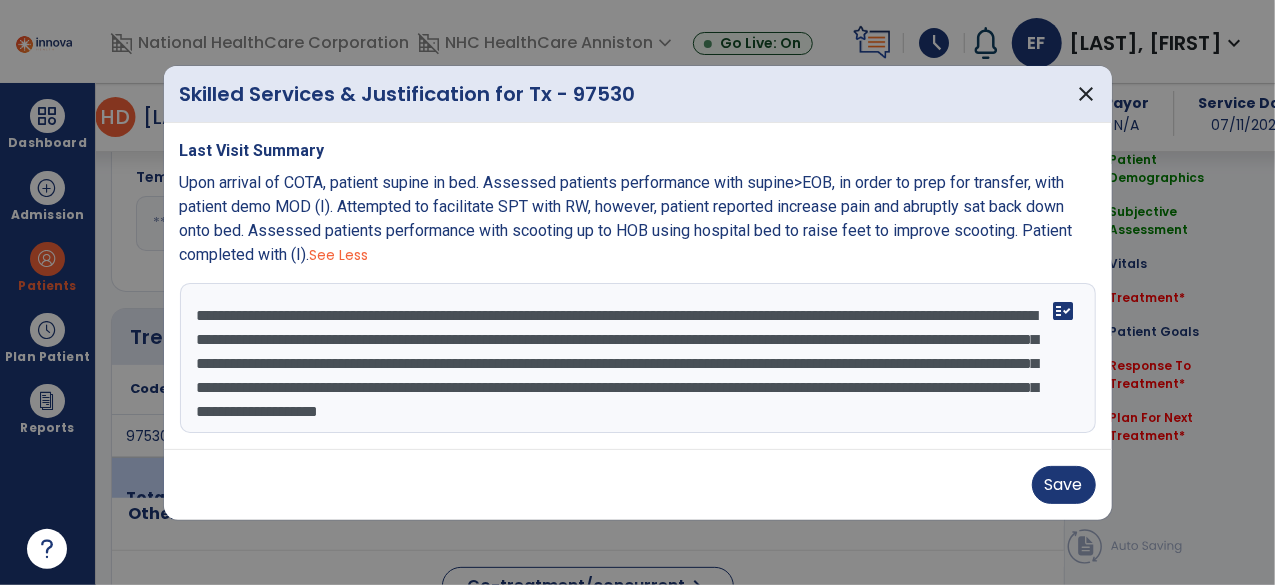 click on "**********" at bounding box center (638, 358) 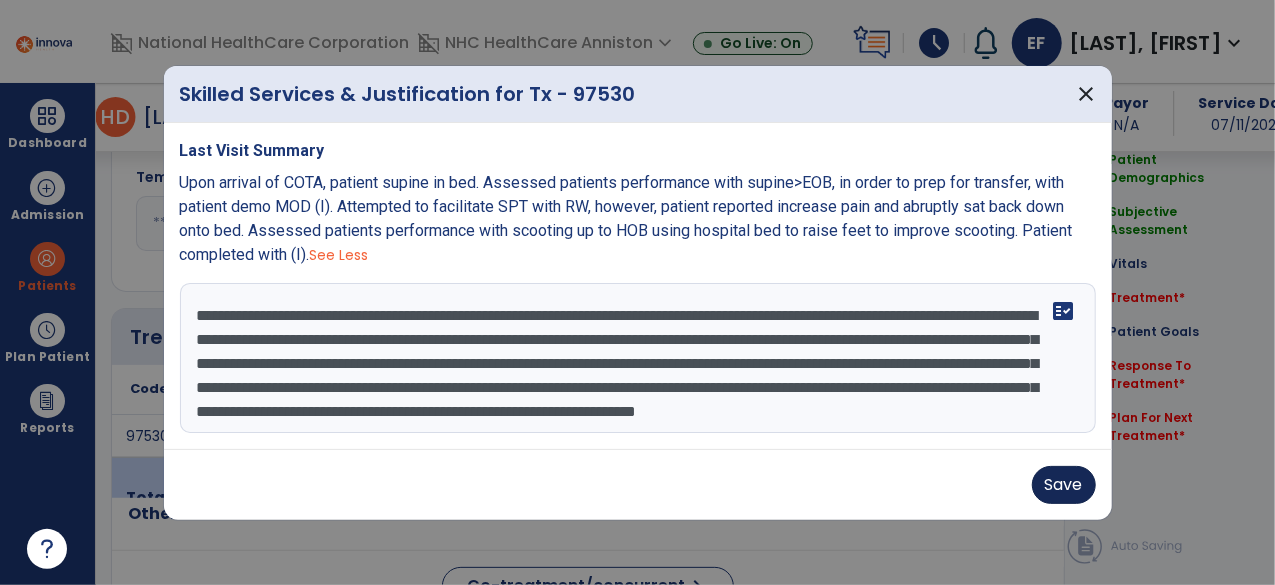 type on "**********" 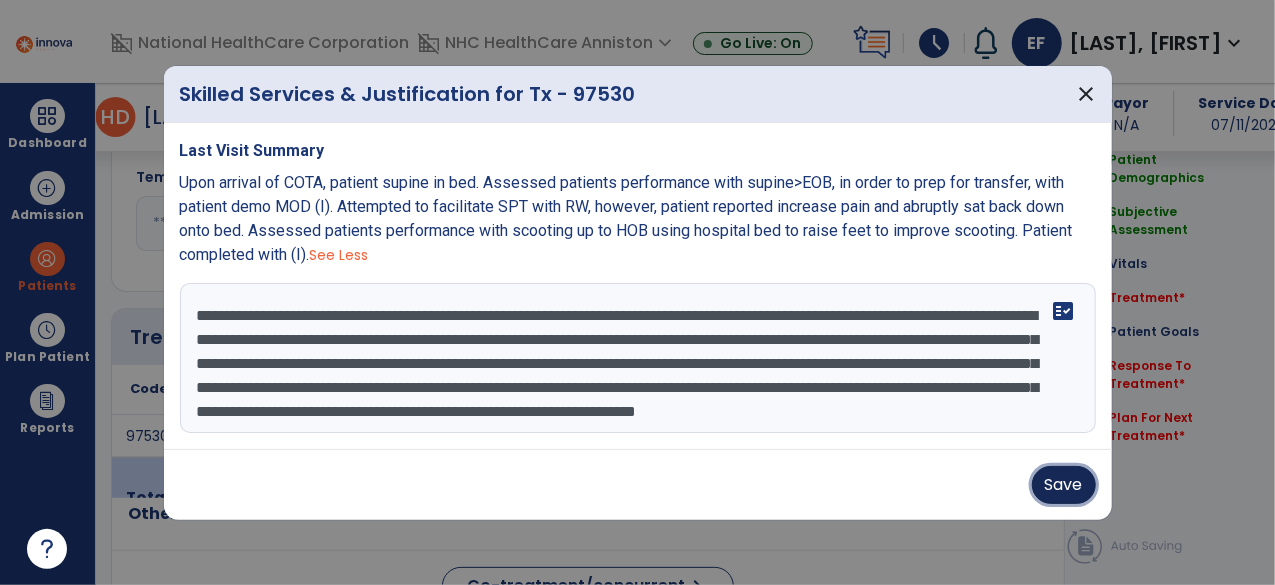 click on "Save" at bounding box center (1064, 485) 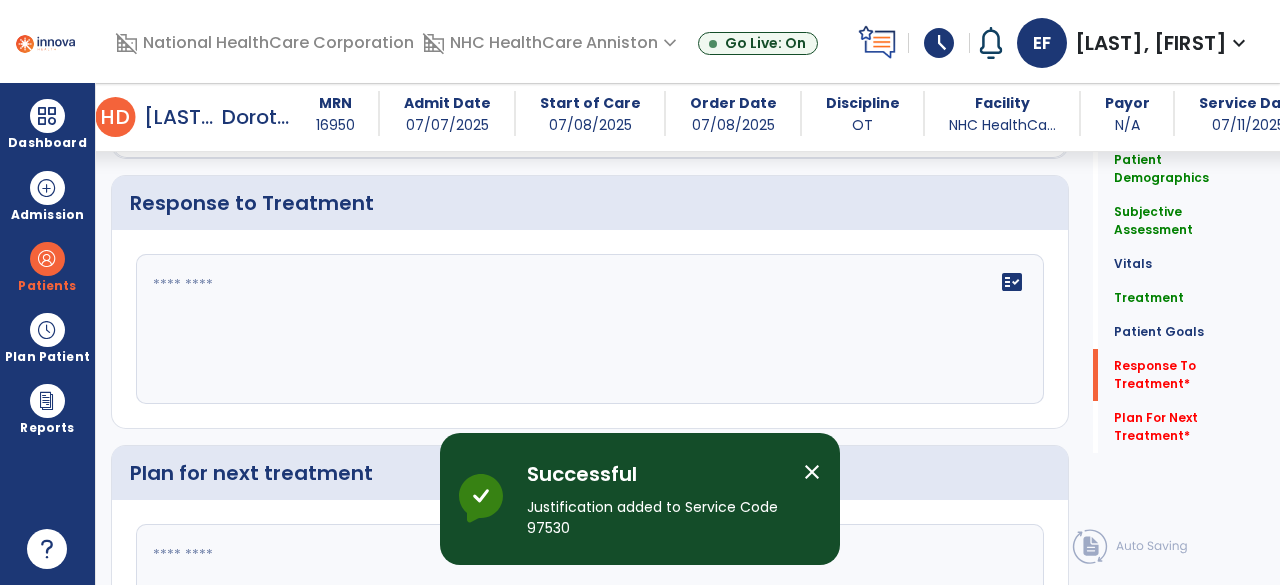 scroll, scrollTop: 2468, scrollLeft: 0, axis: vertical 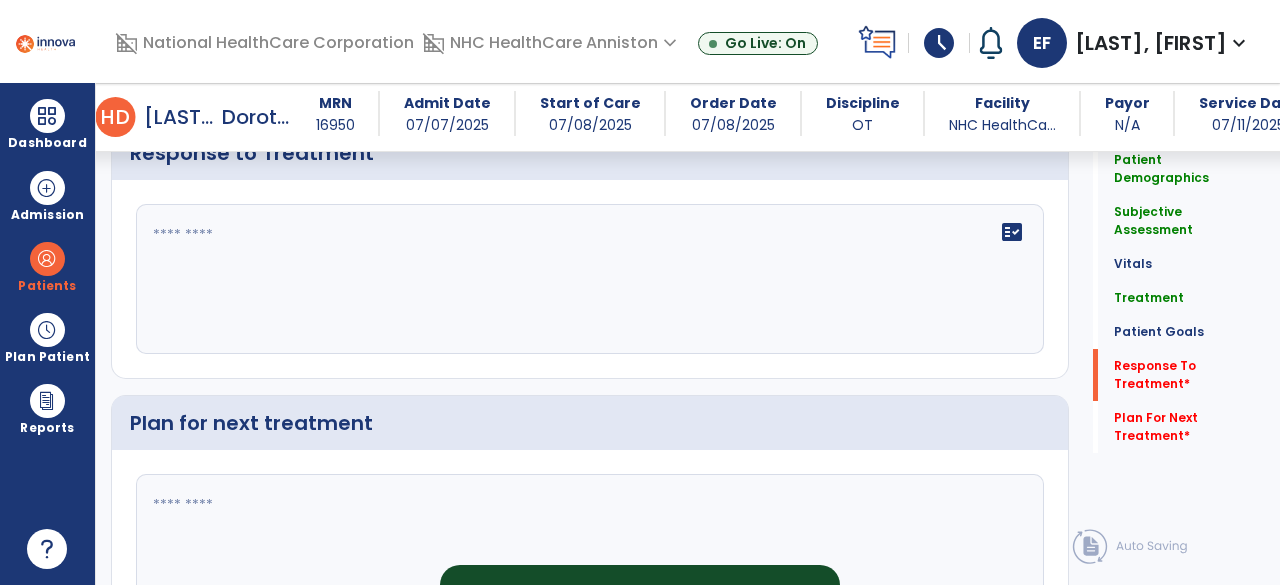 click on "fact_check" 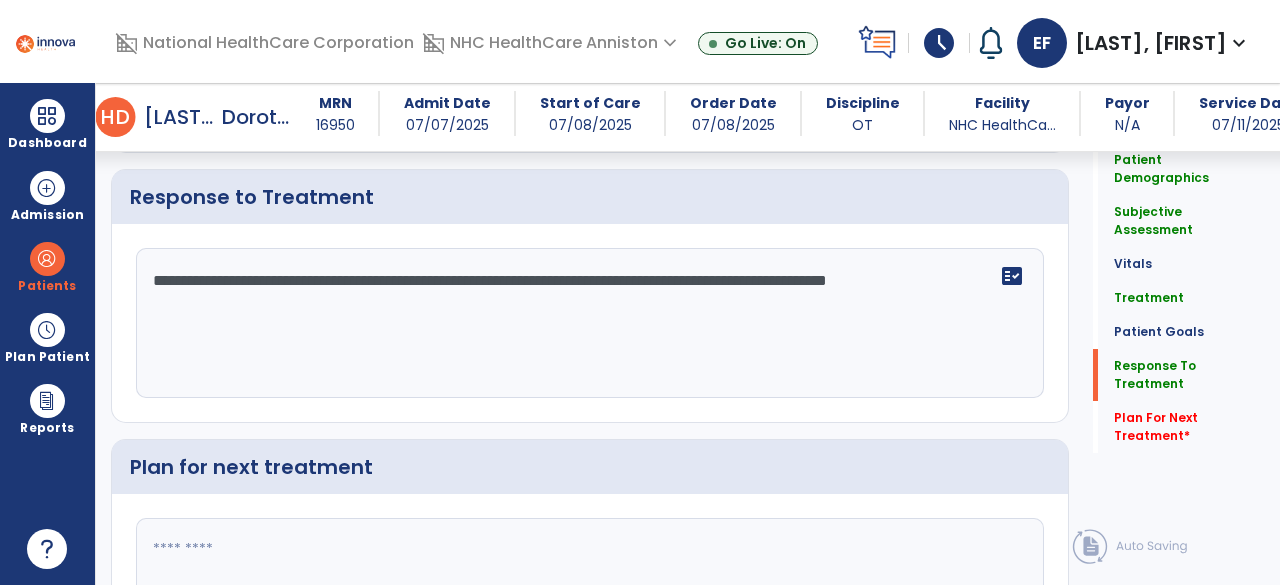 scroll, scrollTop: 2468, scrollLeft: 0, axis: vertical 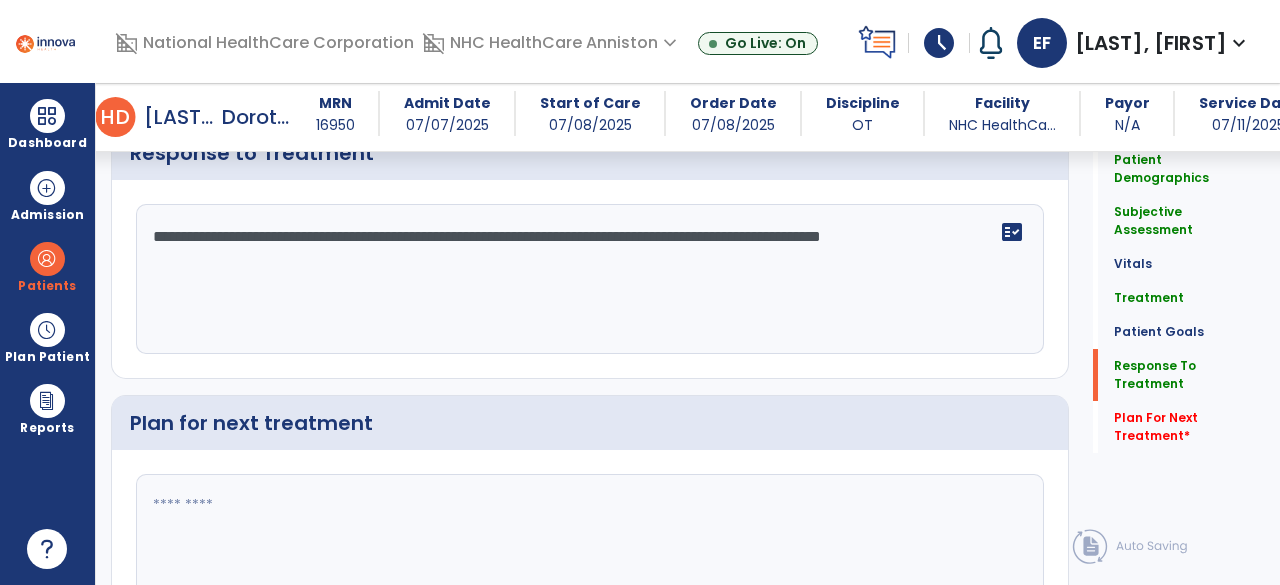 type on "**********" 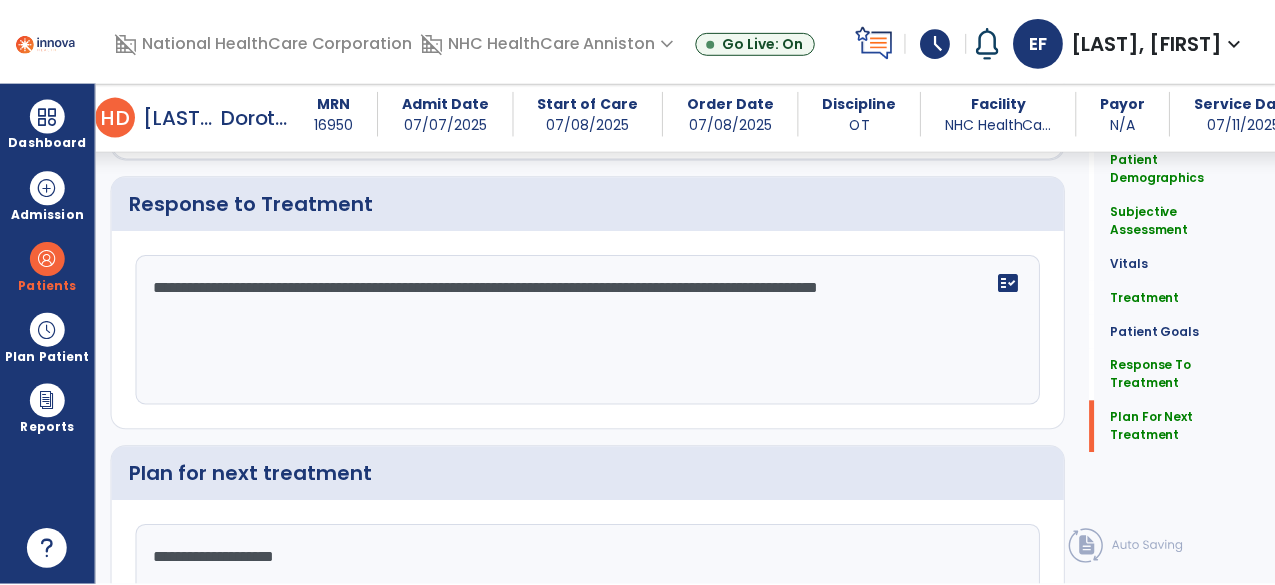 scroll, scrollTop: 2586, scrollLeft: 0, axis: vertical 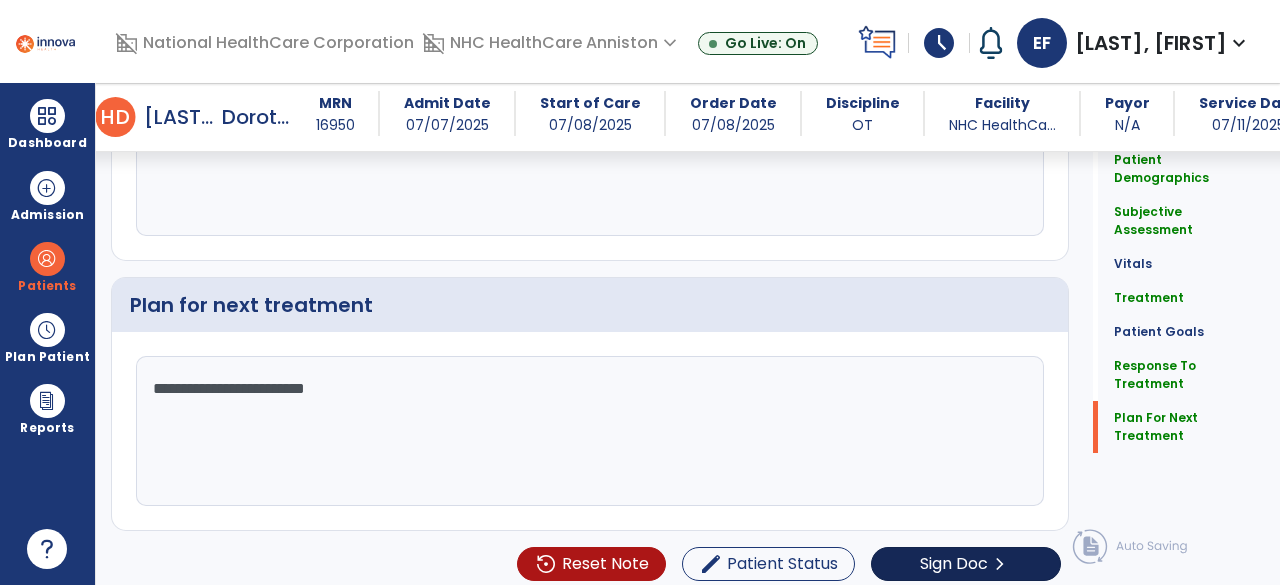 type on "**********" 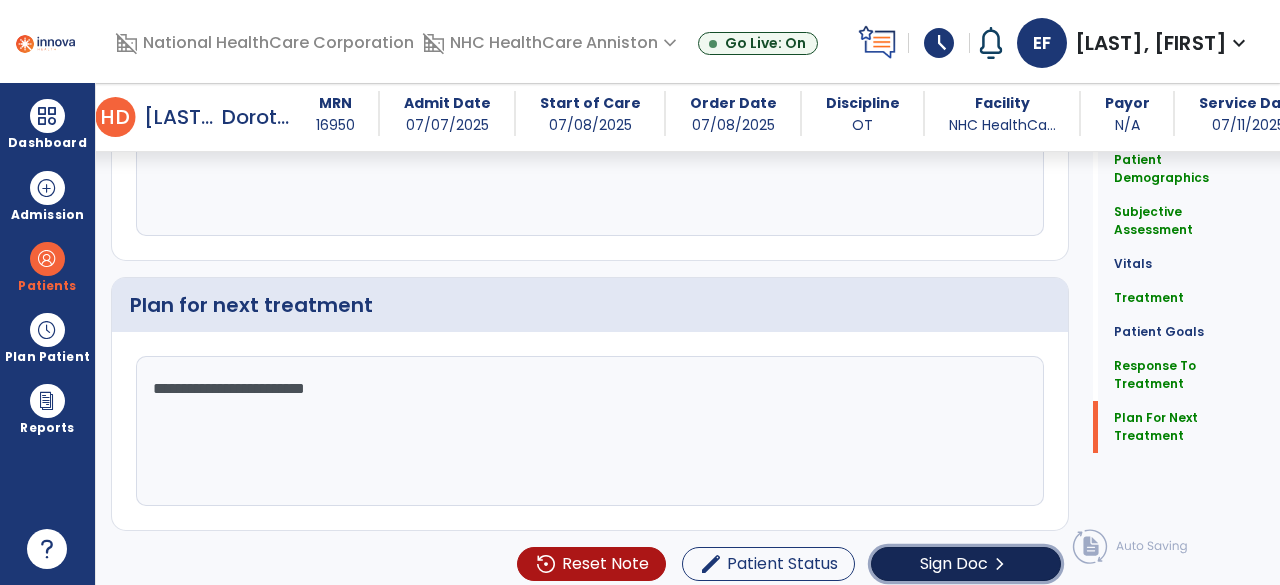 click on "Sign Doc" 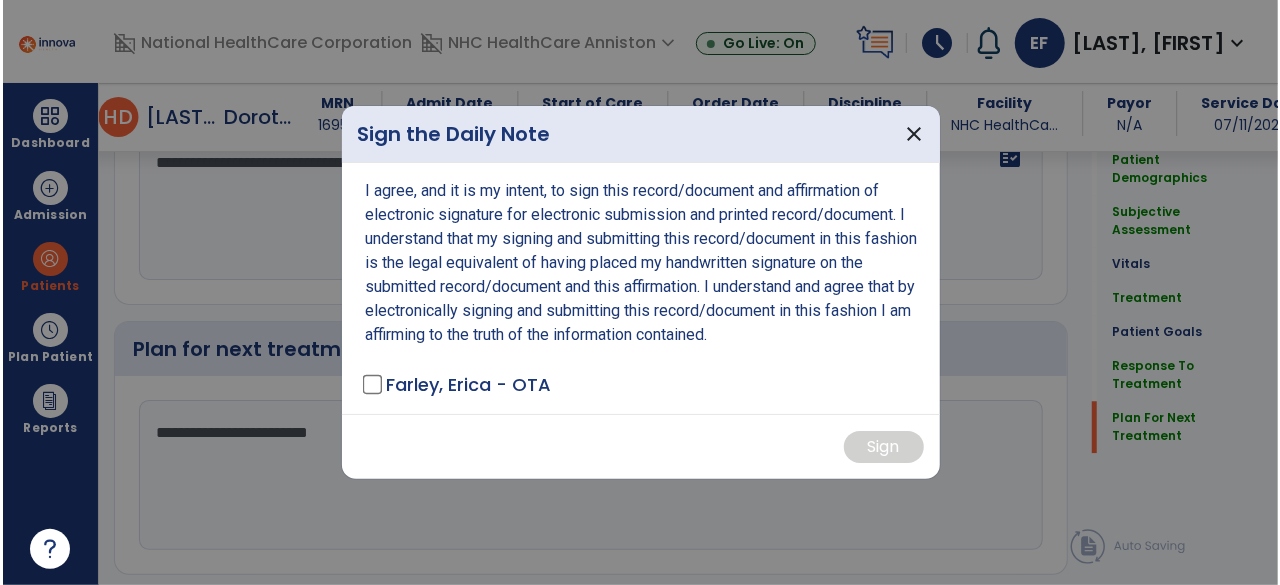scroll, scrollTop: 2586, scrollLeft: 0, axis: vertical 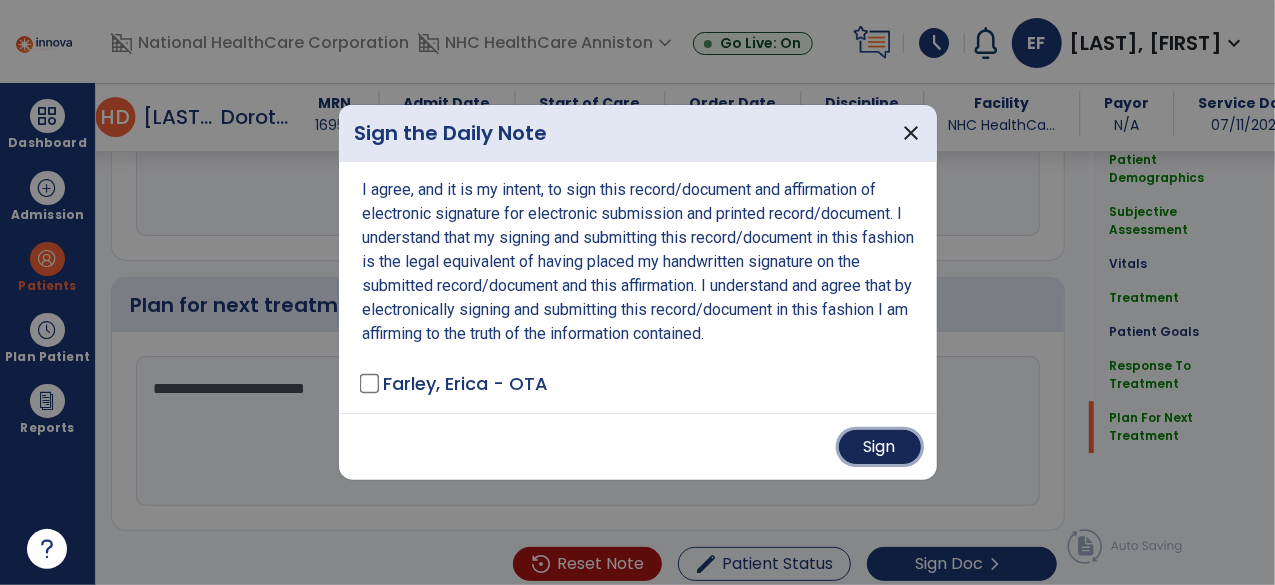 click on "Sign" at bounding box center [880, 447] 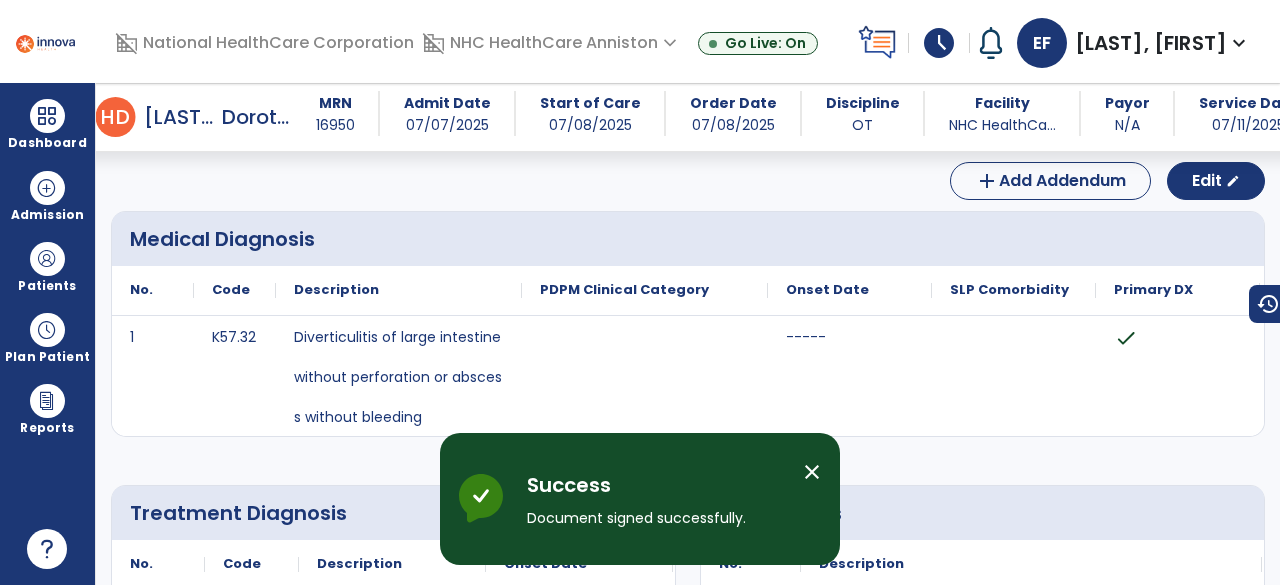 scroll, scrollTop: 0, scrollLeft: 0, axis: both 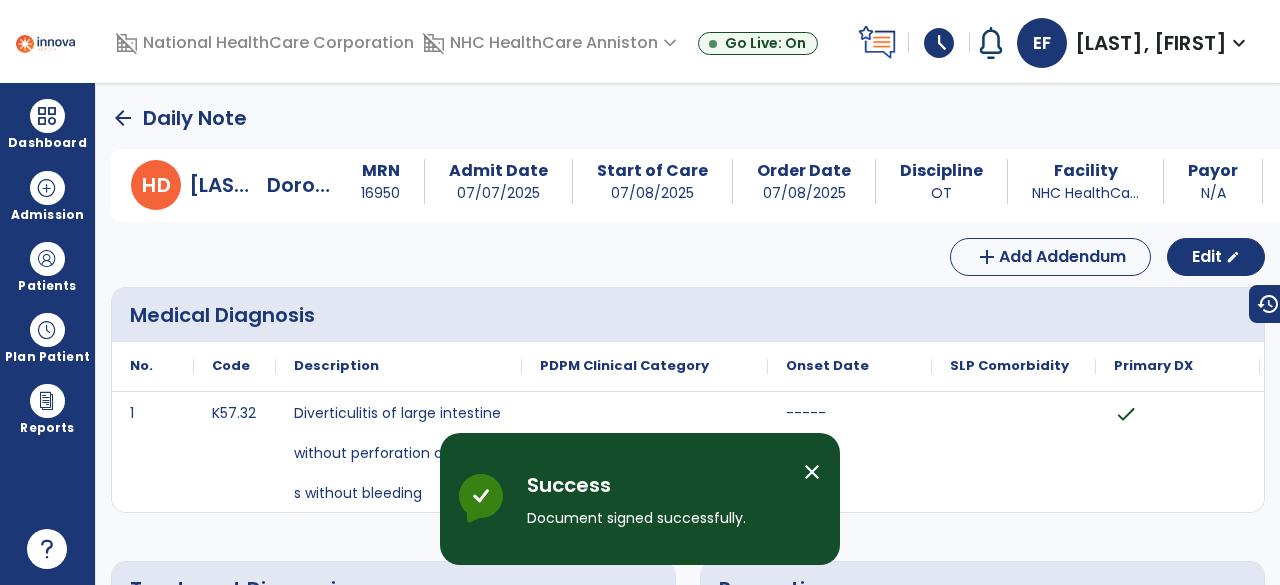 click on "arrow_back" 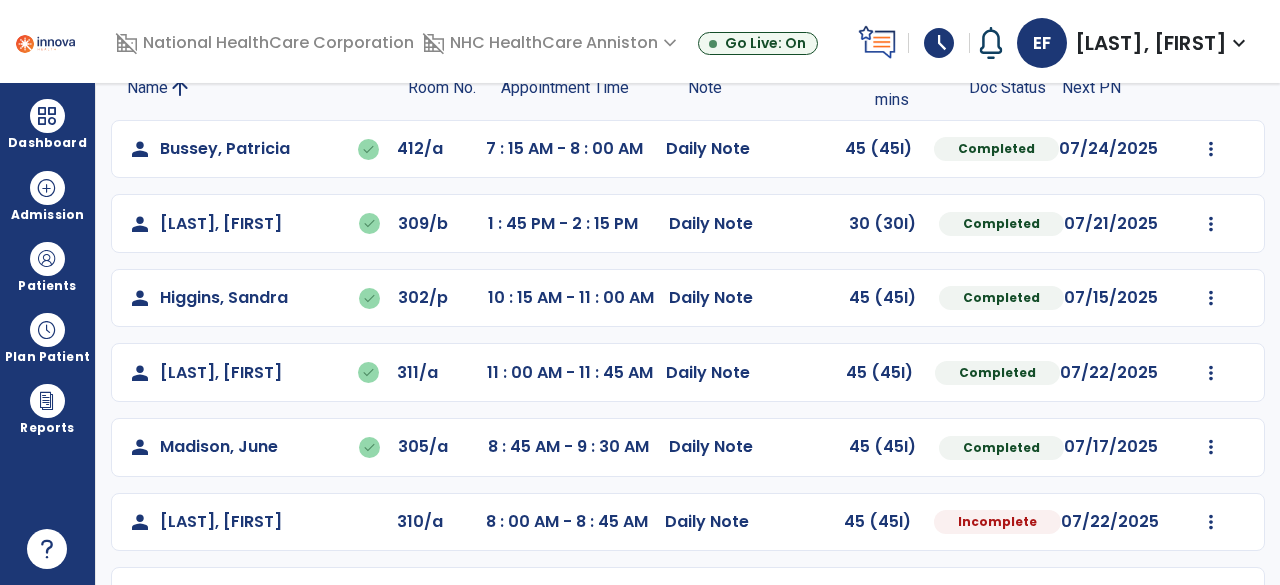 scroll, scrollTop: 373, scrollLeft: 0, axis: vertical 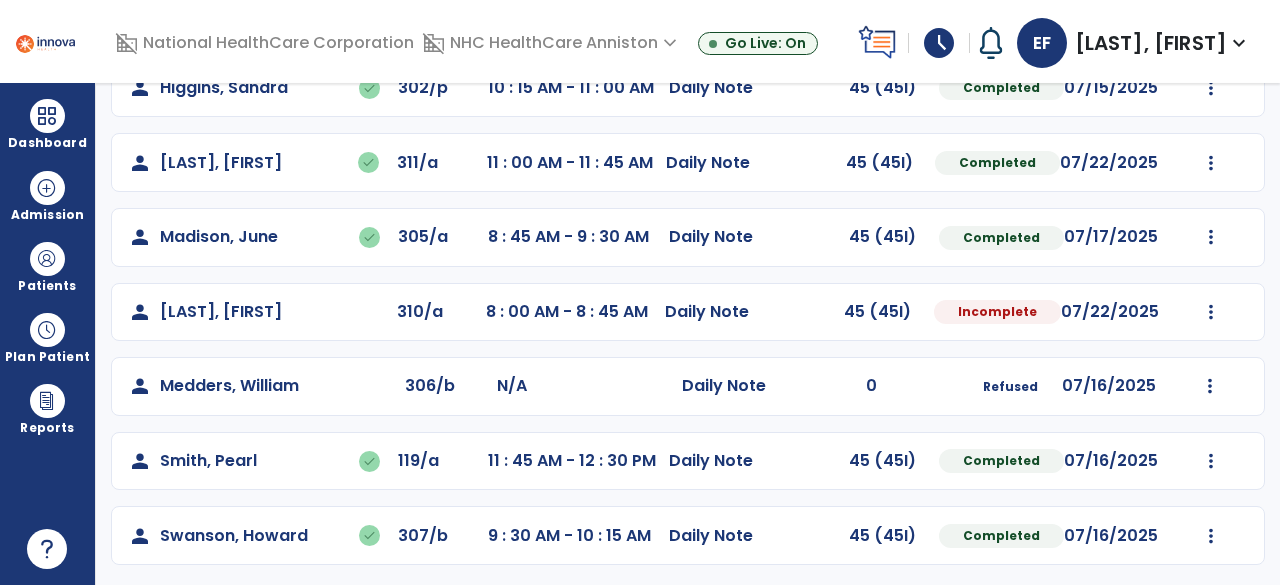 click on "schedule" at bounding box center (939, 43) 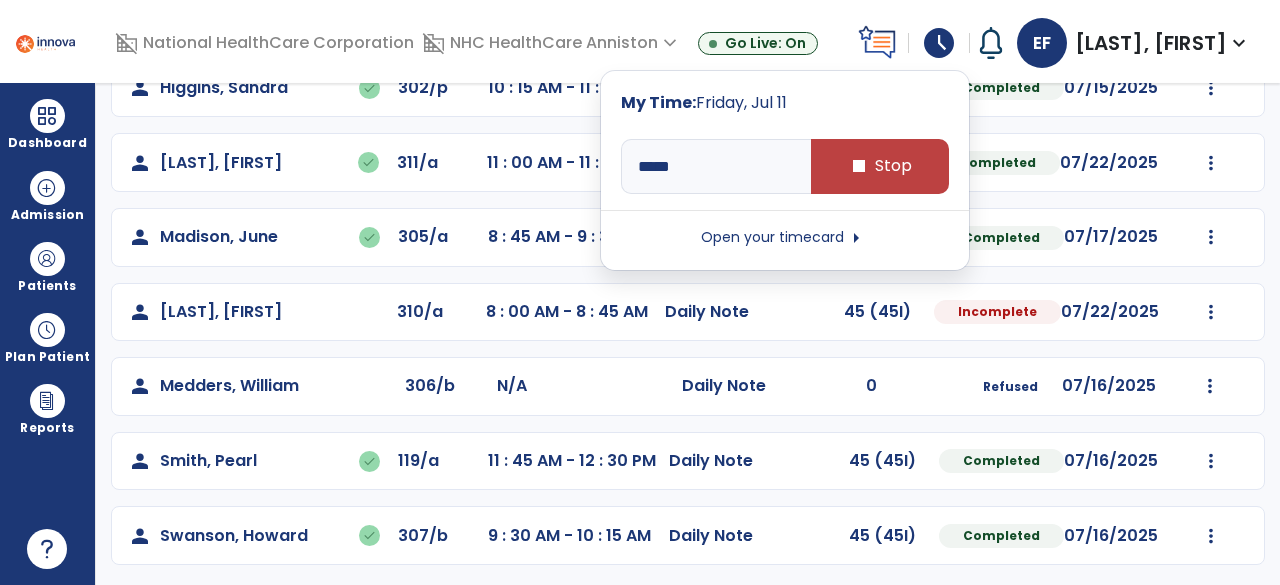click on "person [LAST], [FIRST] done 119/a 11 : 45 AM - 12 : 30 PM Daily Note 45 (45I) Completed 07/16/2025 Undo Visit Status Reset Note Open Document G + C Mins" 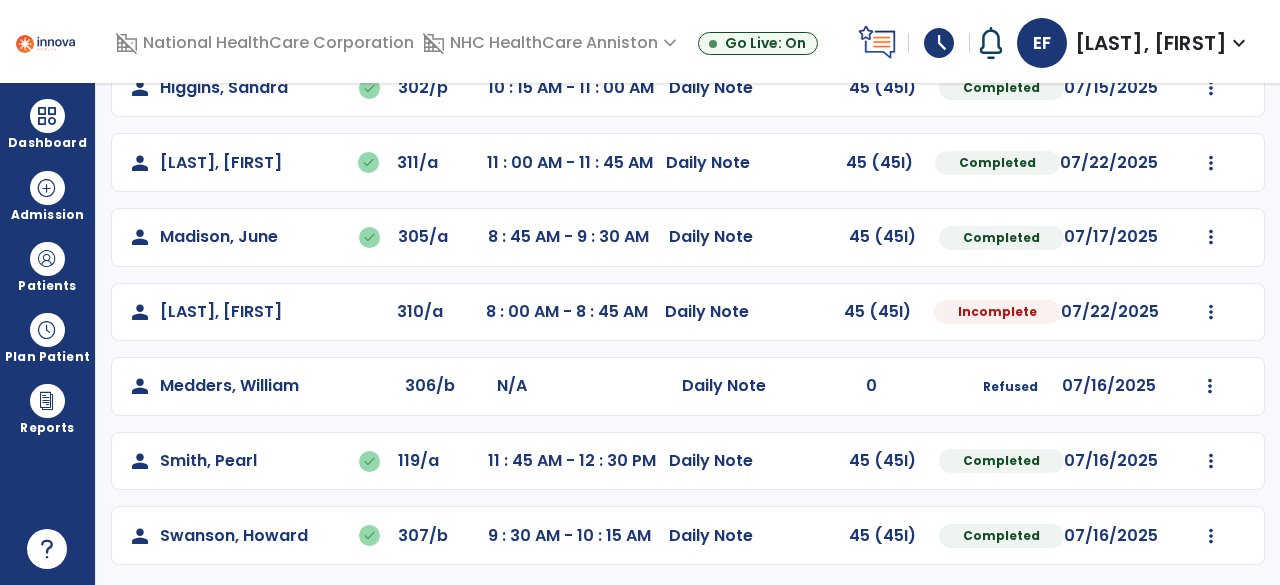 click on "schedule" at bounding box center [939, 43] 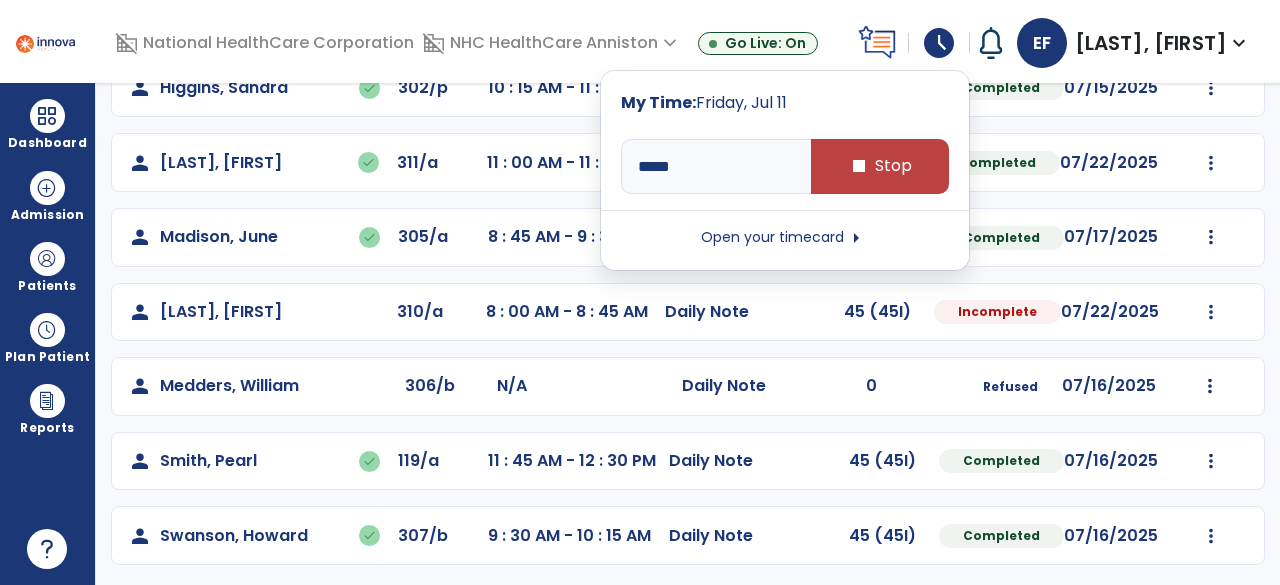 click on "Open your timecard  arrow_right" at bounding box center (785, 238) 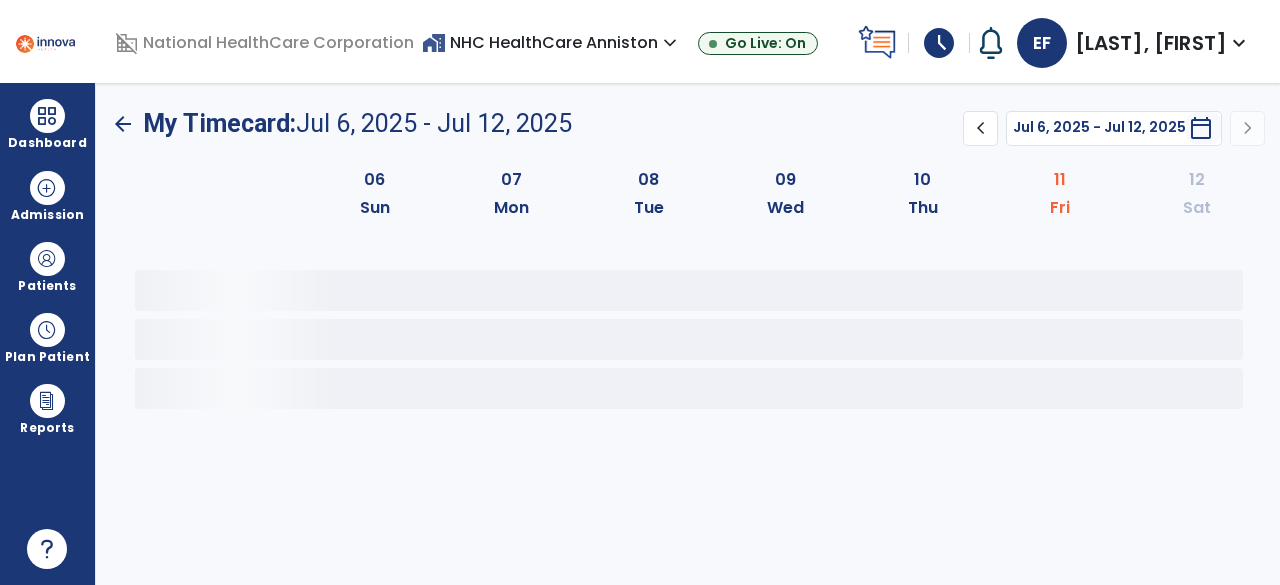 scroll, scrollTop: 0, scrollLeft: 0, axis: both 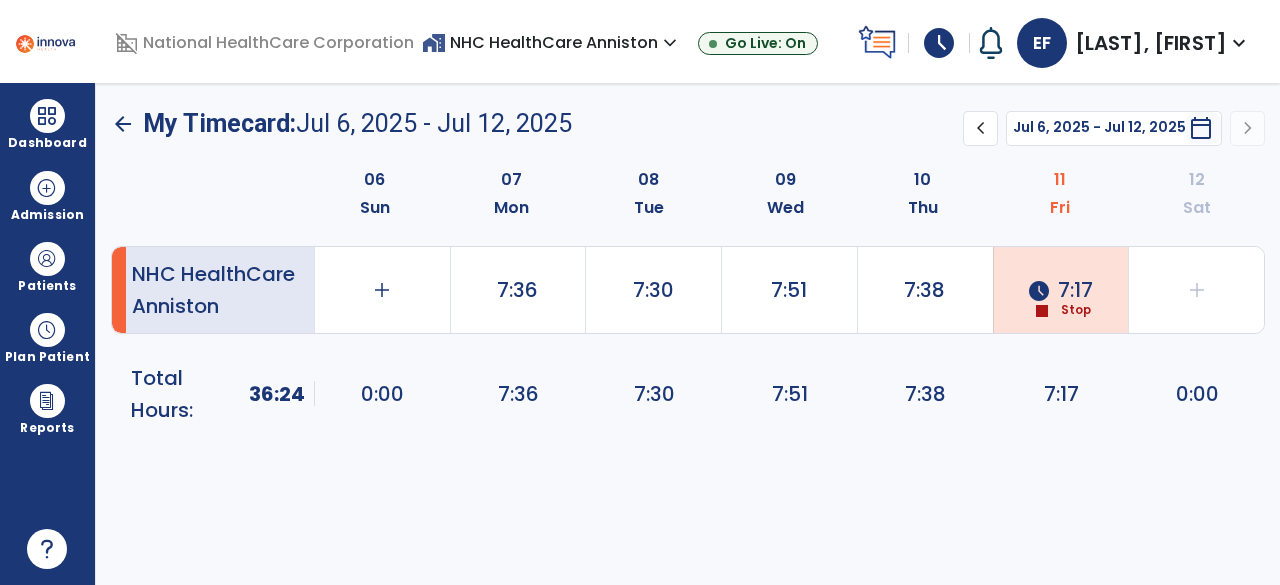 click on "schedule  7:17  stop  Stop" 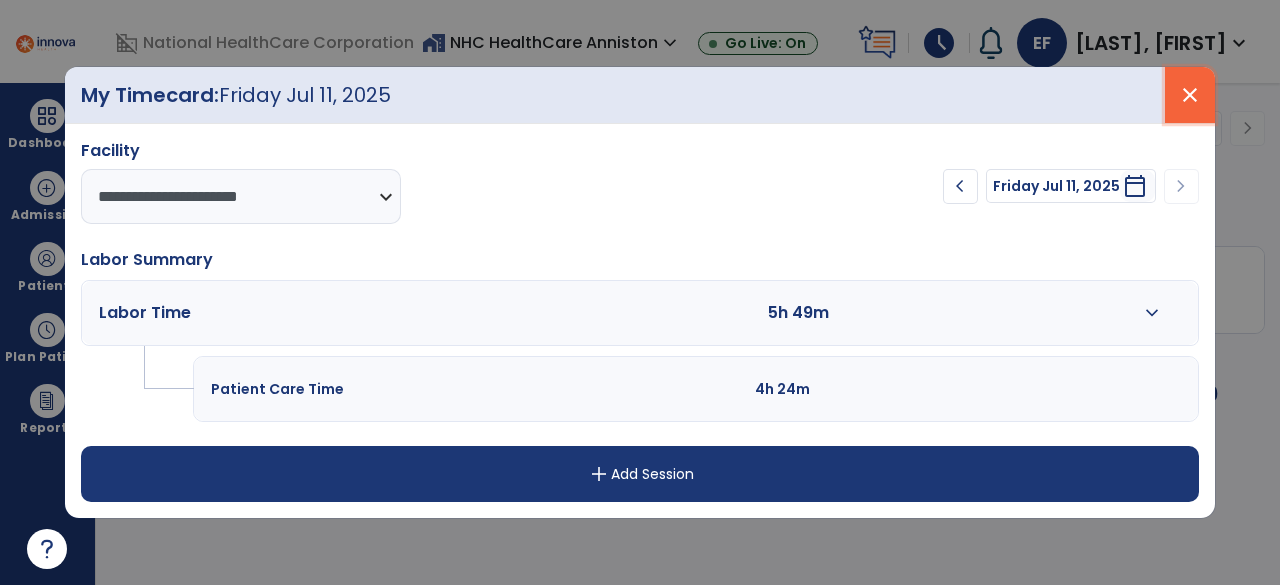 click on "close" at bounding box center [1190, 95] 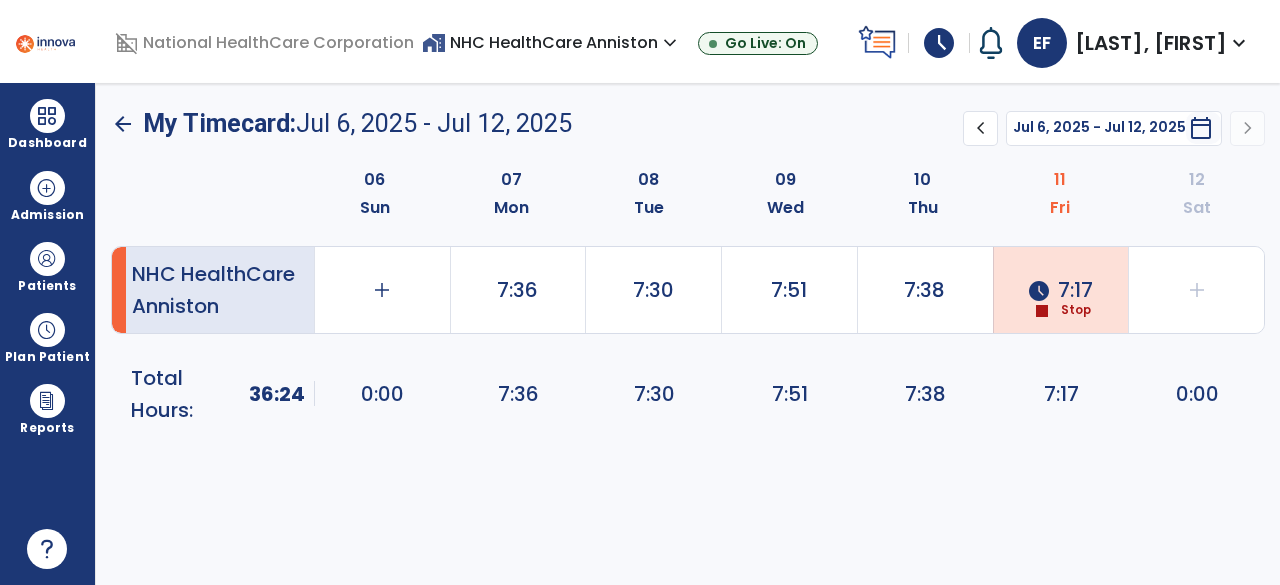 click on "arrow_back" 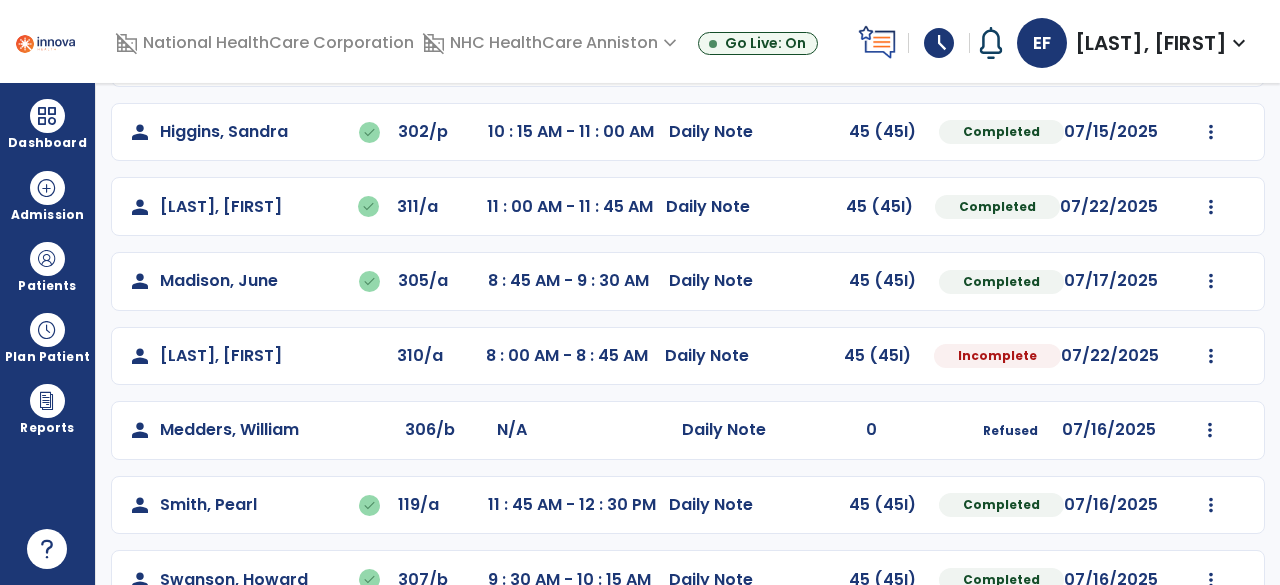 scroll, scrollTop: 335, scrollLeft: 0, axis: vertical 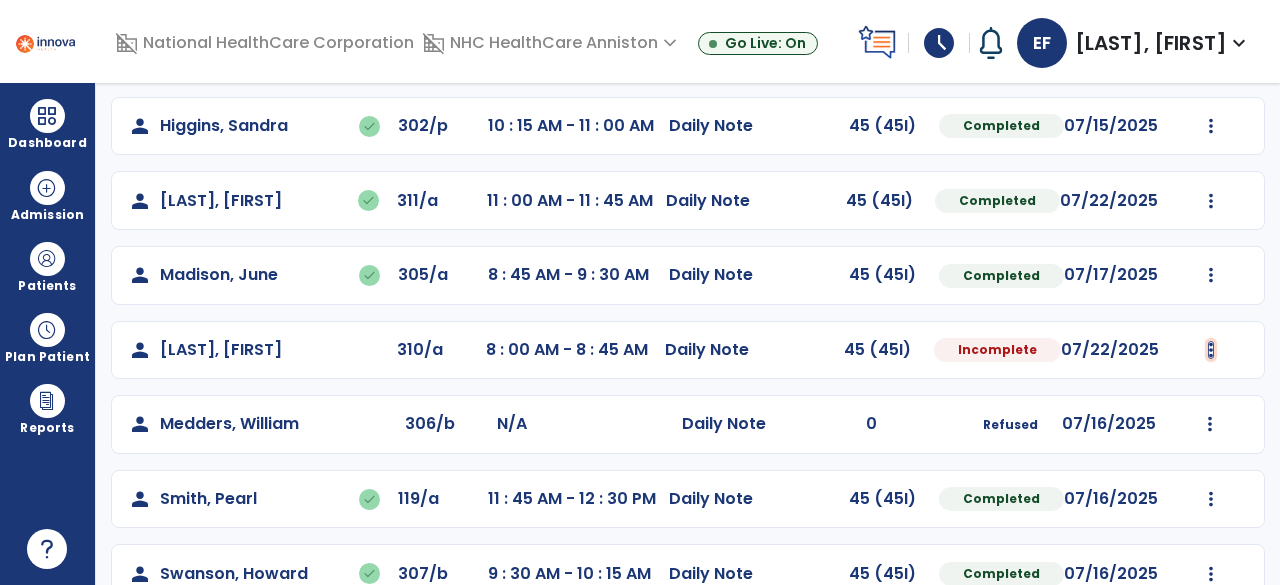 click at bounding box center (1211, -23) 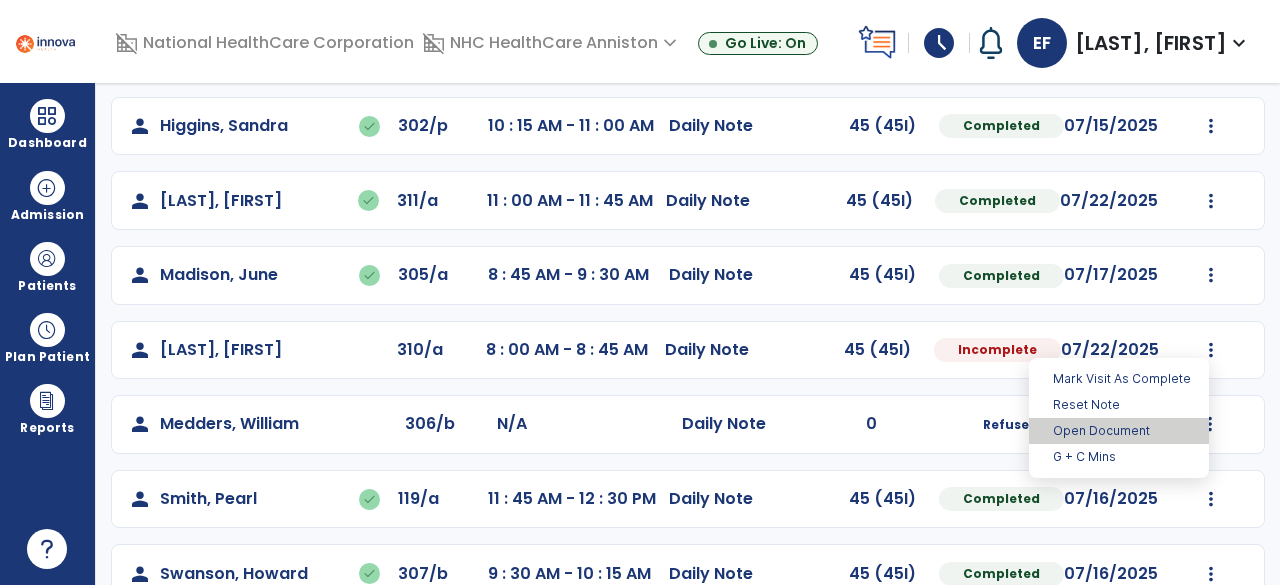 click on "Open Document" at bounding box center [1119, 431] 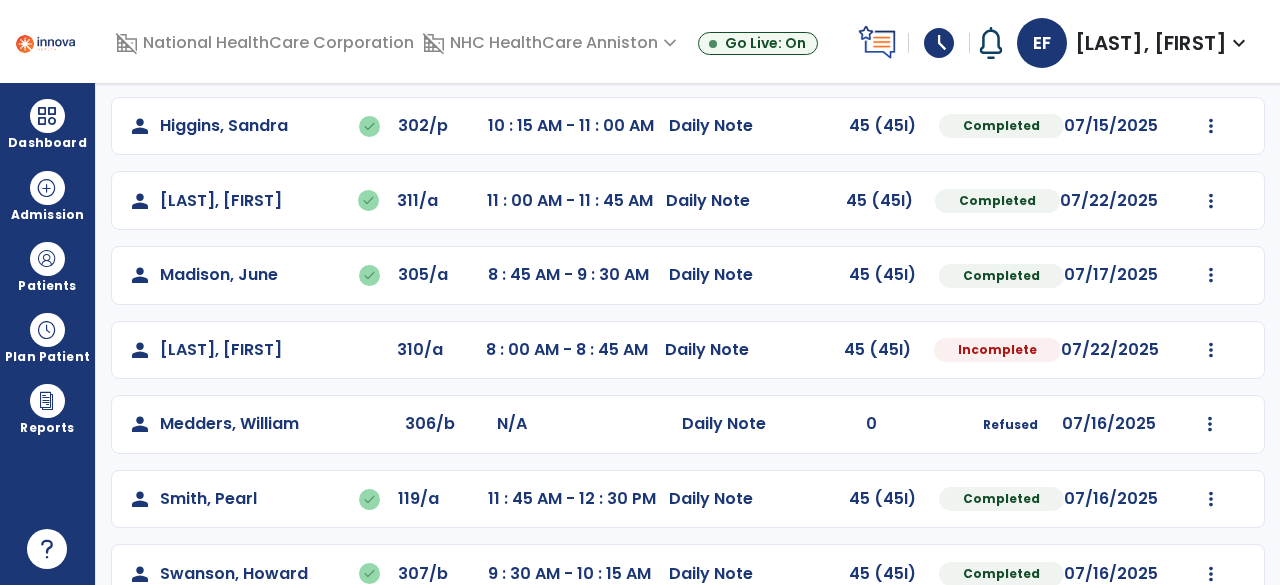 select on "*" 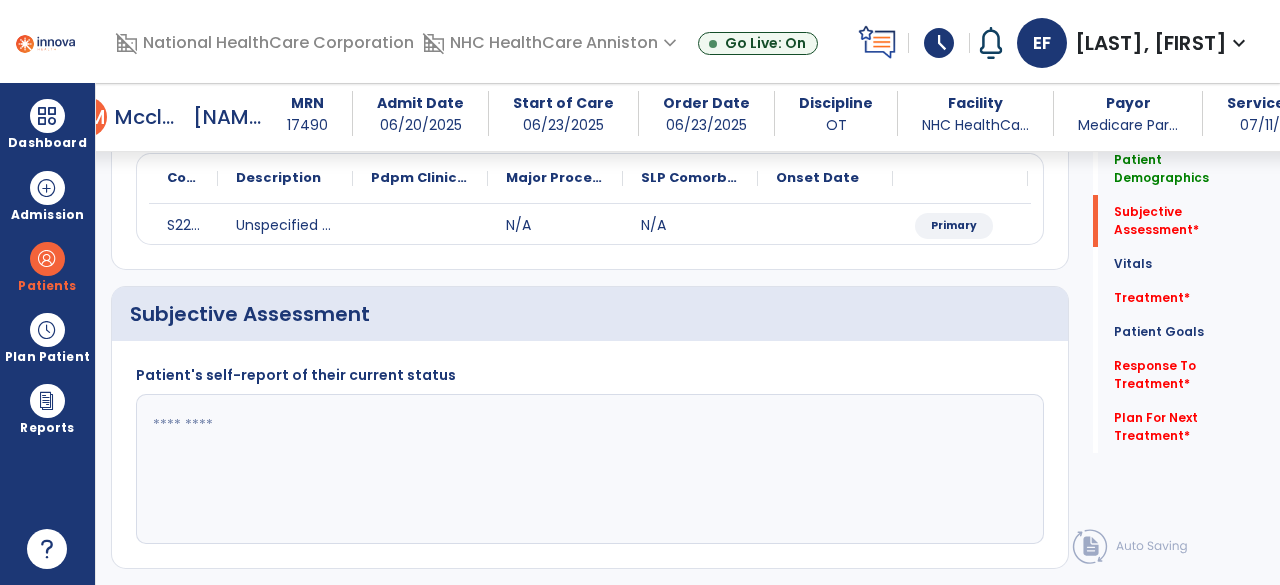 scroll, scrollTop: 388, scrollLeft: 0, axis: vertical 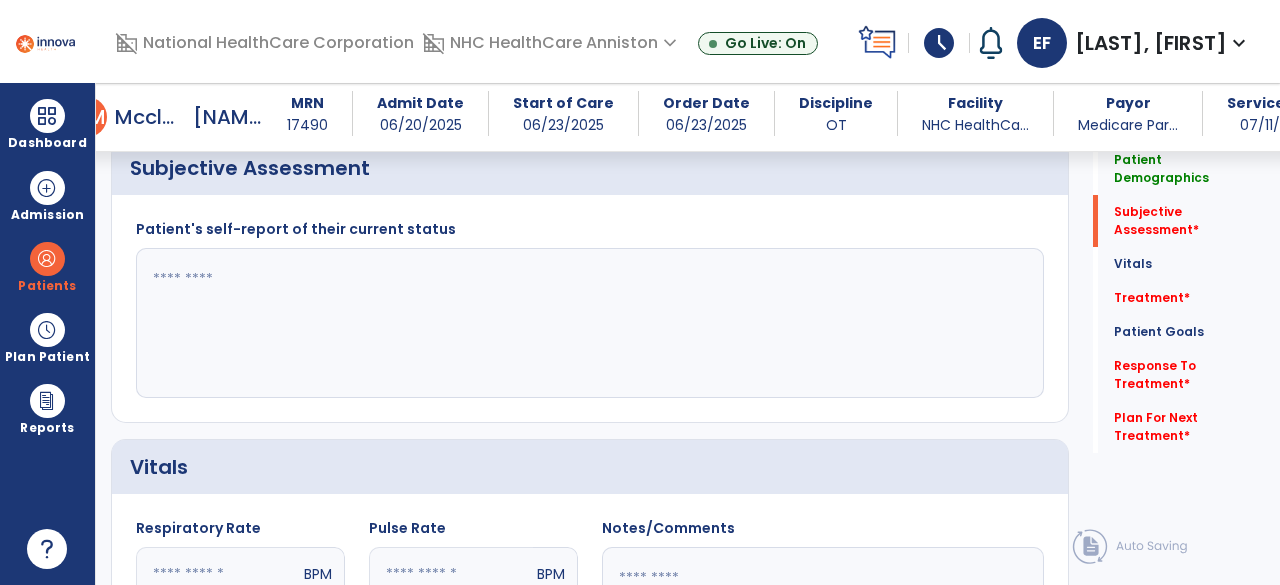 click 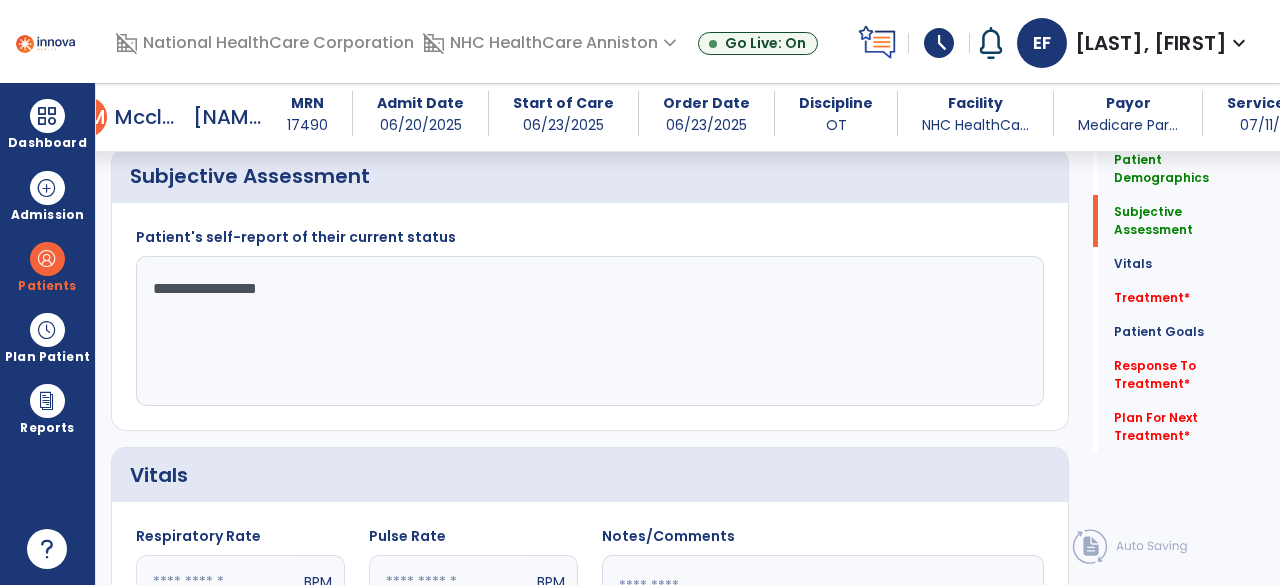 scroll, scrollTop: 374, scrollLeft: 0, axis: vertical 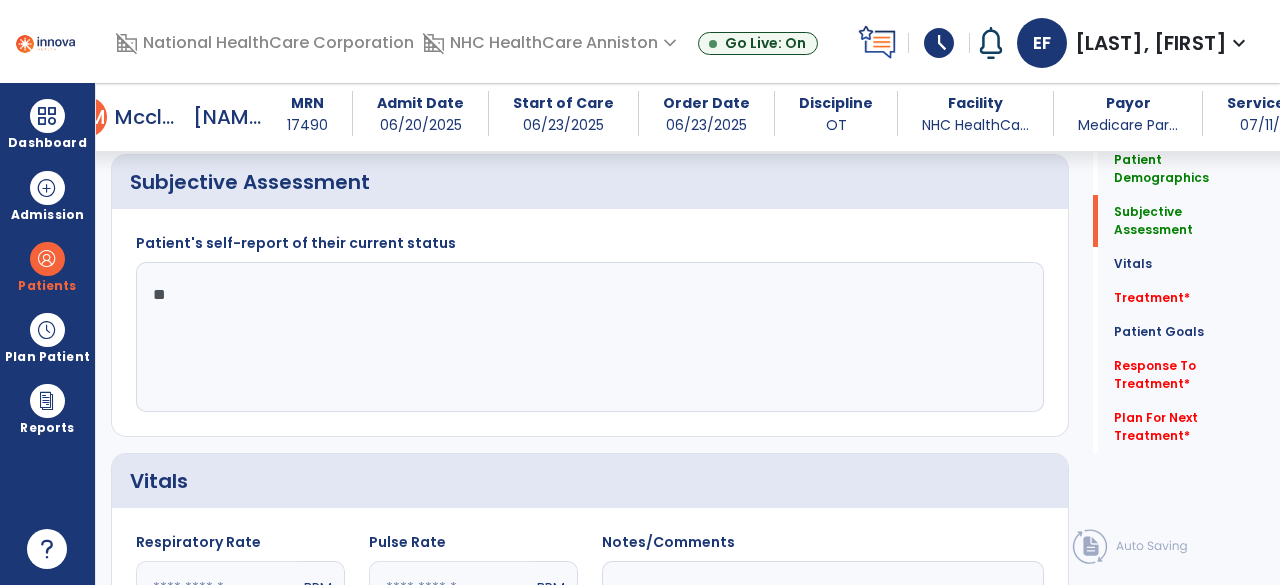 type on "*" 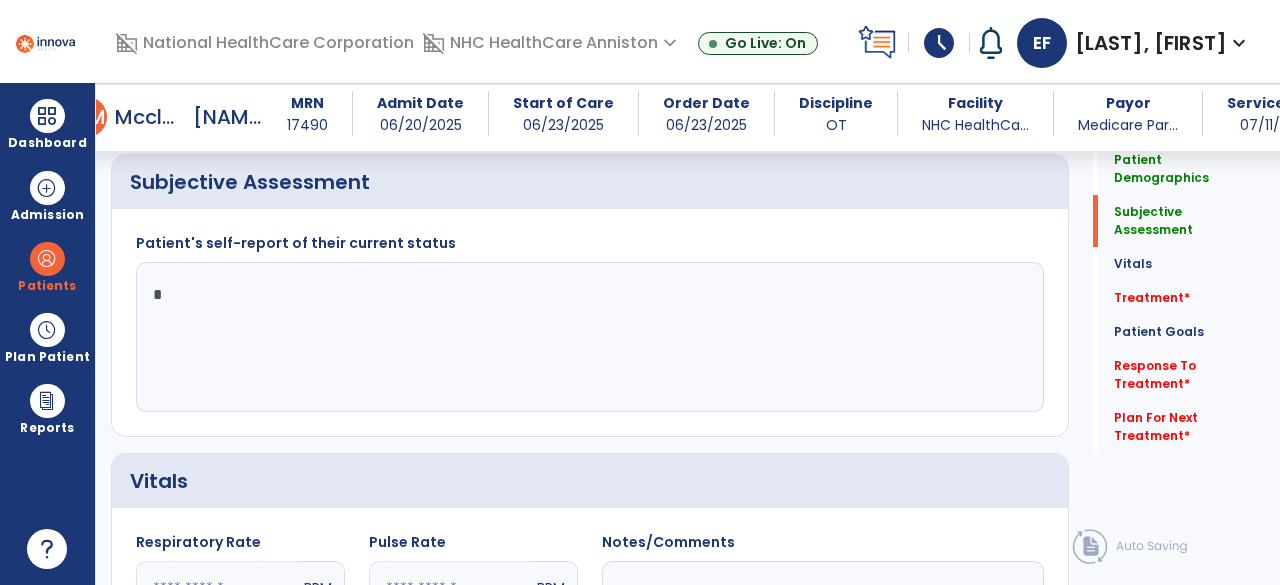type 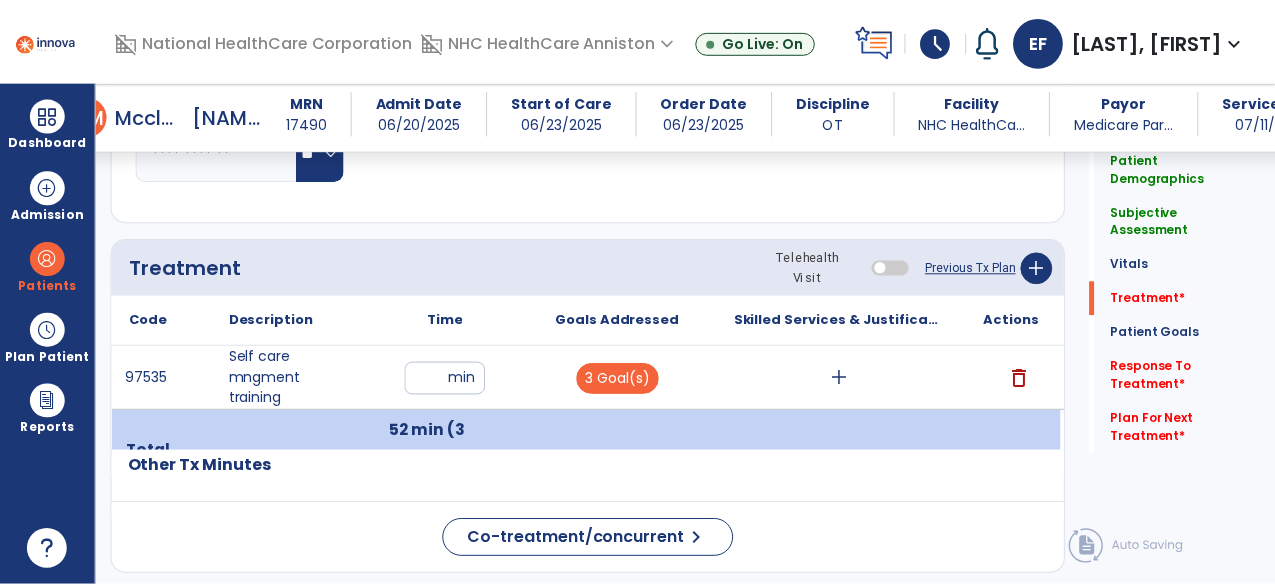 scroll, scrollTop: 1128, scrollLeft: 0, axis: vertical 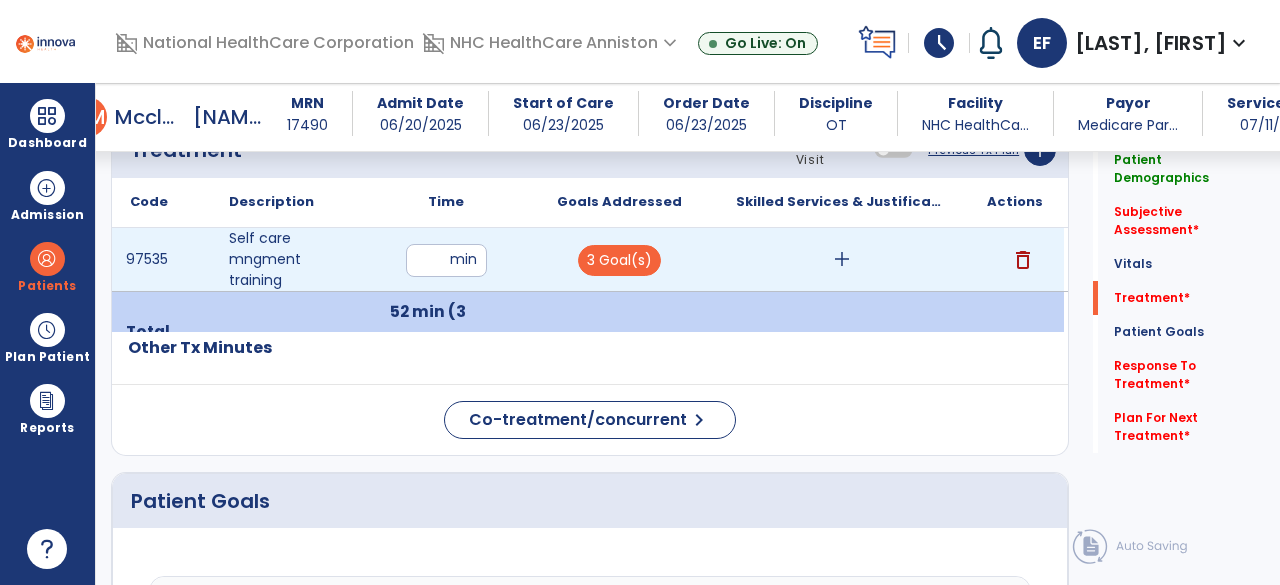 drag, startPoint x: 840, startPoint y: 241, endPoint x: 770, endPoint y: 270, distance: 75.76939 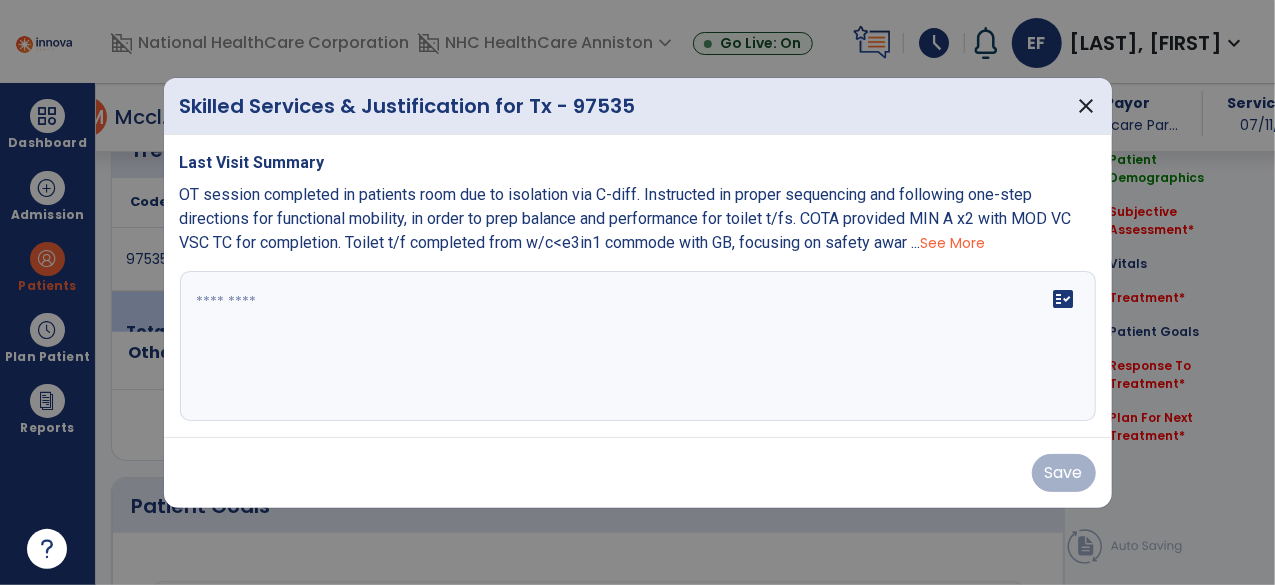 scroll, scrollTop: 1128, scrollLeft: 0, axis: vertical 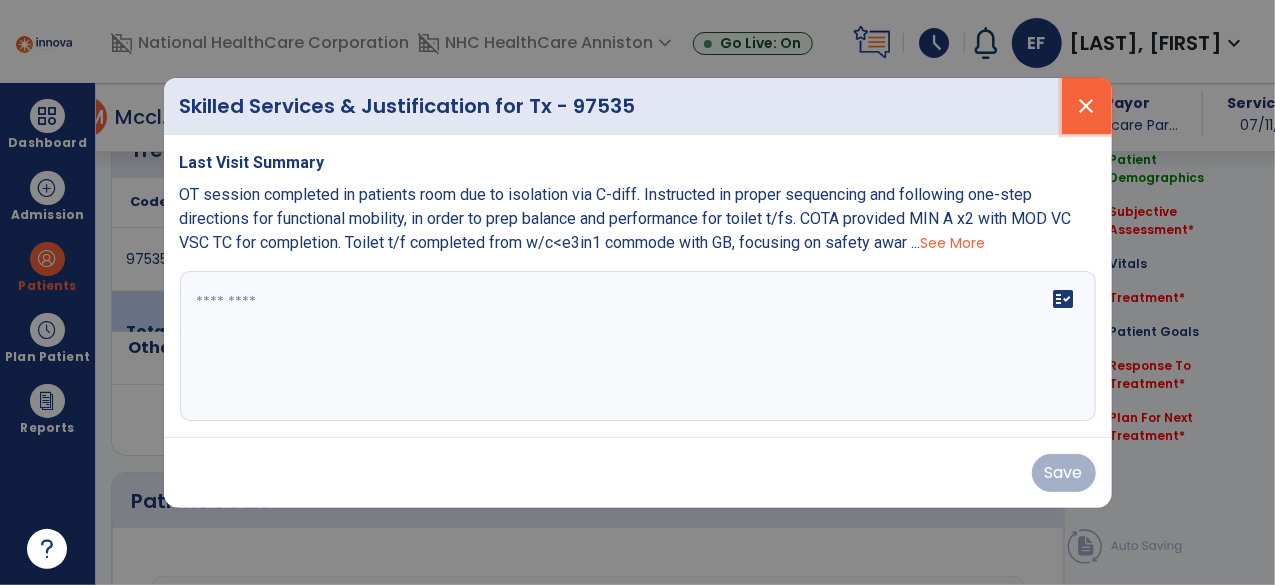 click on "close" at bounding box center (1087, 106) 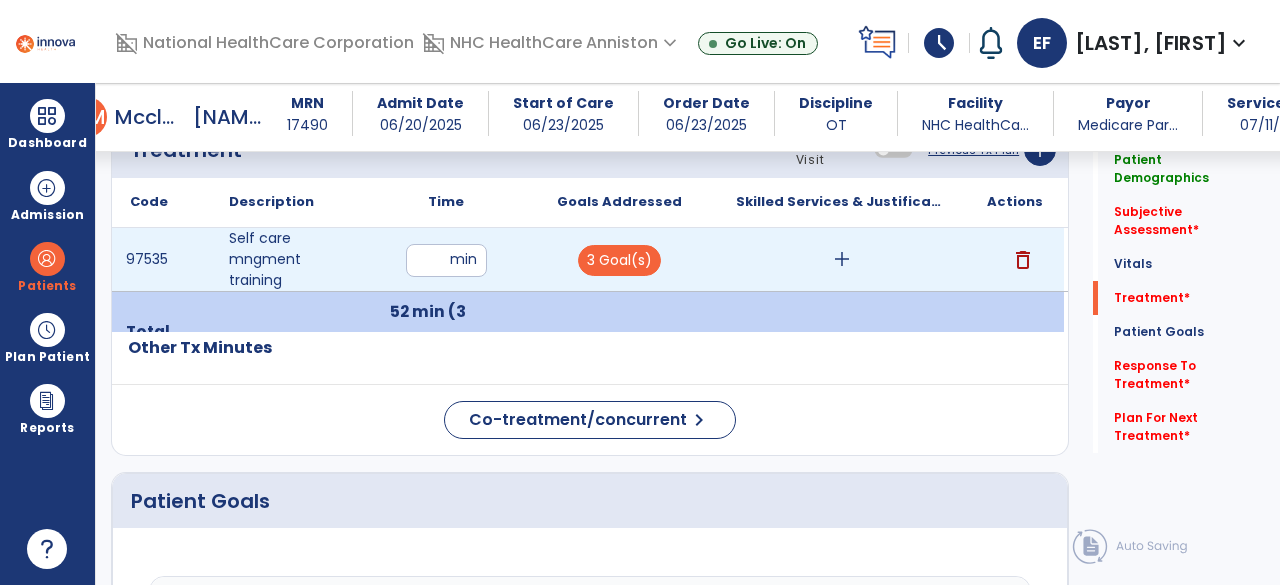 click on "add" at bounding box center [841, 259] 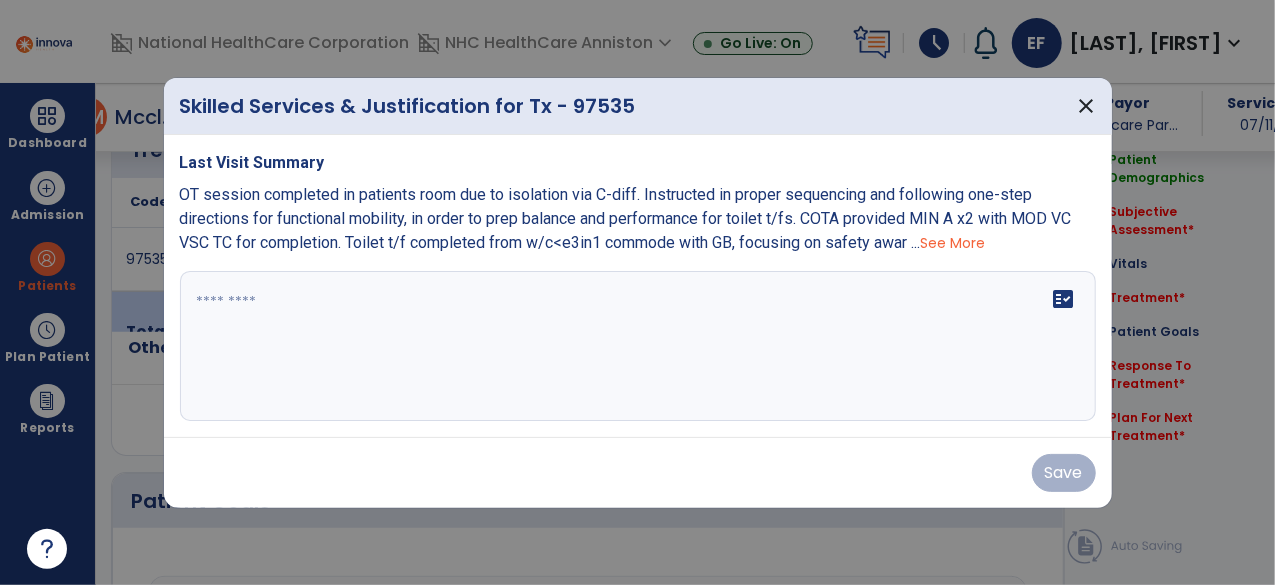 scroll, scrollTop: 1128, scrollLeft: 0, axis: vertical 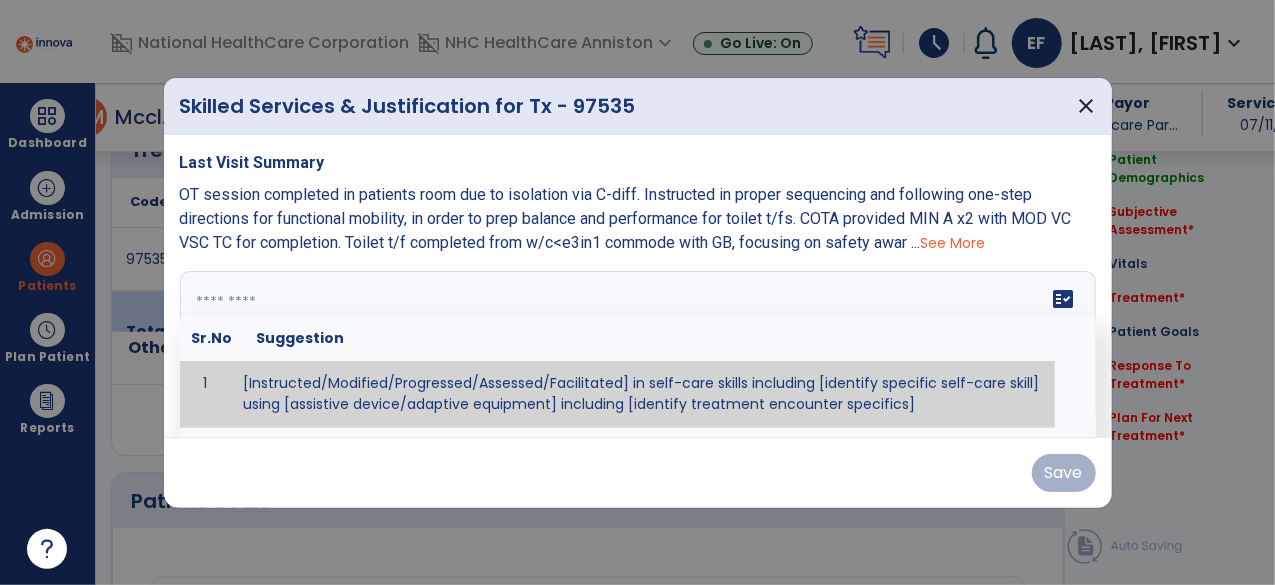click on "fact_check  Sr.No Suggestion 1 [Instructed/Modified/Progressed/Assessed/Facilitated] in self-care skills including [identify specific self-care skill] using [assistive device/adaptive equipment] including [identify treatment encounter specifics]" at bounding box center [638, 346] 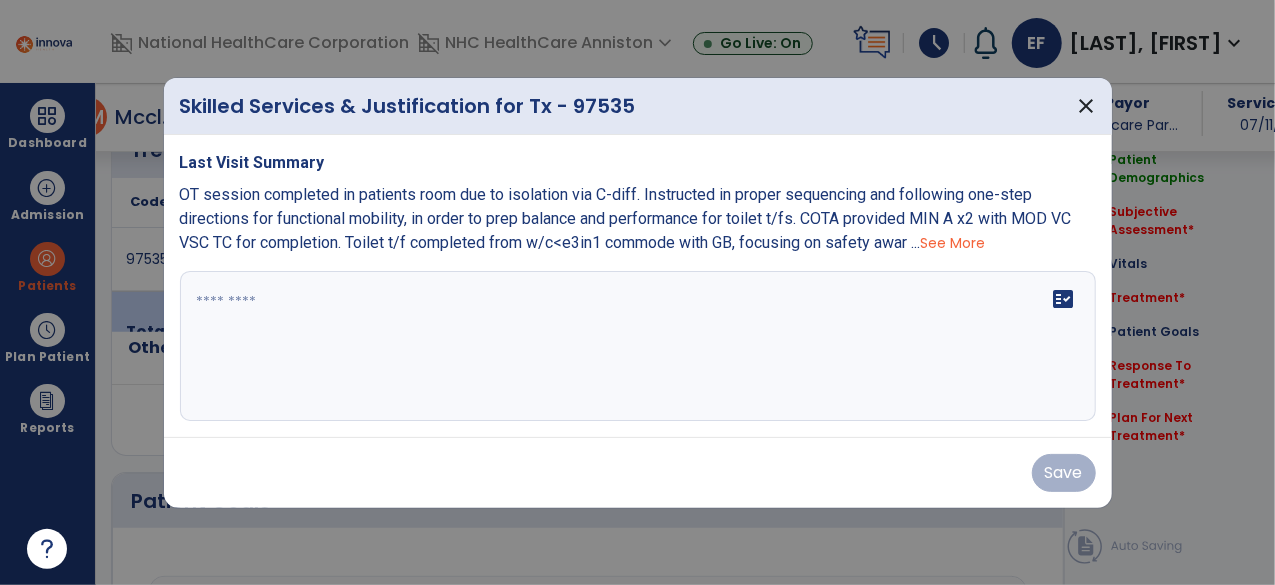 click on "OT session completed in patients room due to isolation via C-diff. Instructed in proper sequencing and following one-step directions for functional mobility, in order to prep balance and performance for toilet t/fs. COTA provided MIN A x2 with MOD VC VSC TC for completion. Toilet t/f completed from w/c<>3in1 commode with GB, focusing on safety awar ...  See More" at bounding box center [638, 219] 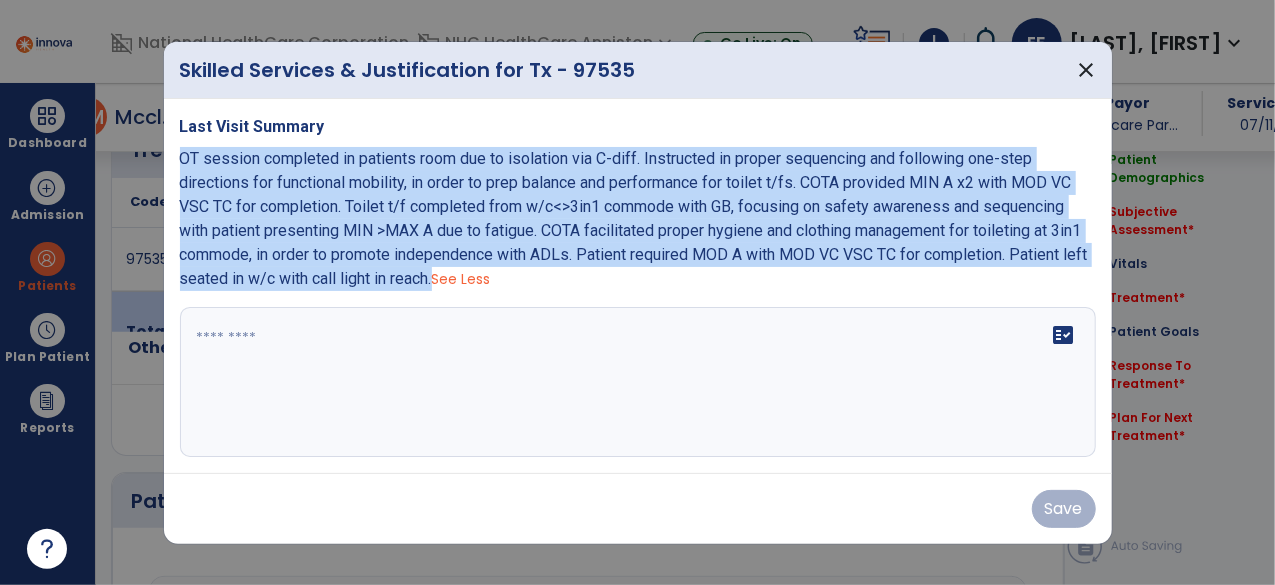 drag, startPoint x: 182, startPoint y: 163, endPoint x: 513, endPoint y: 275, distance: 349.43527 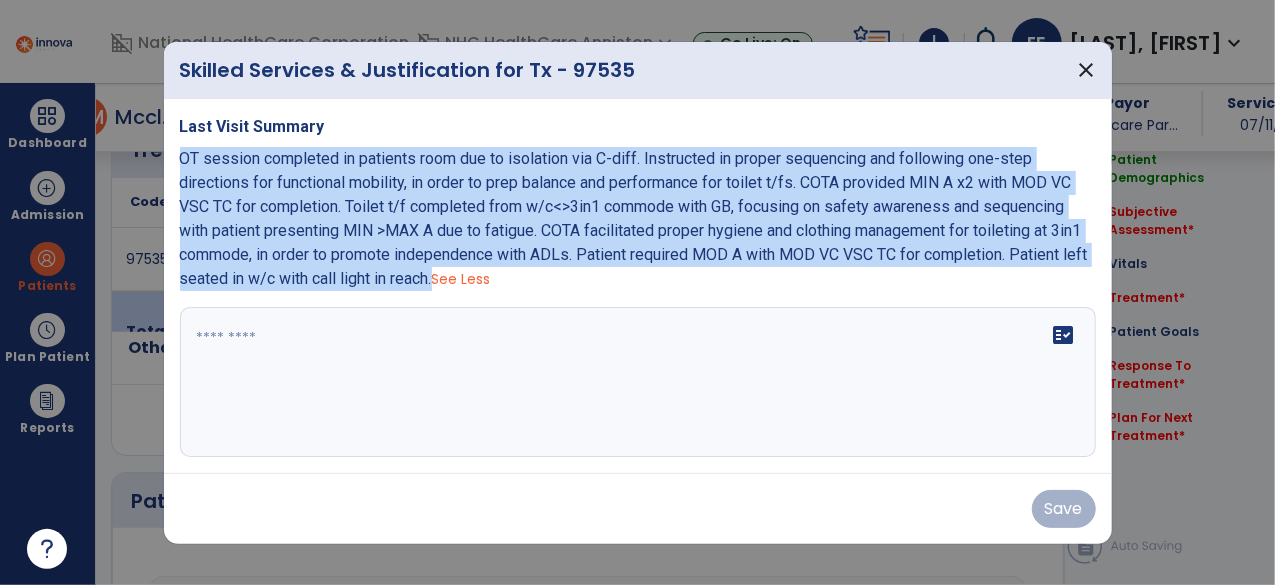 click on "OT session completed in patients room due to isolation via C-diff. Instructed in proper sequencing and following one-step directions for functional mobility, in order to prep balance and performance for toilet t/fs. COTA provided MIN A x2 with MOD VC VSC TC for completion. Toilet t/f completed from w/c<>3in1 commode with GB, focusing on safety awareness and sequencing with patient presenting MIN >MAX A due to fatigue. COTA facilitated proper hygiene and clothing management for toileting at 3in1 commode, in order to promote independence with ADLs. Patient required MOD A with MOD VC VSC TC for completion. Patient left seated in w/c with call light in reach." at bounding box center (634, 218) 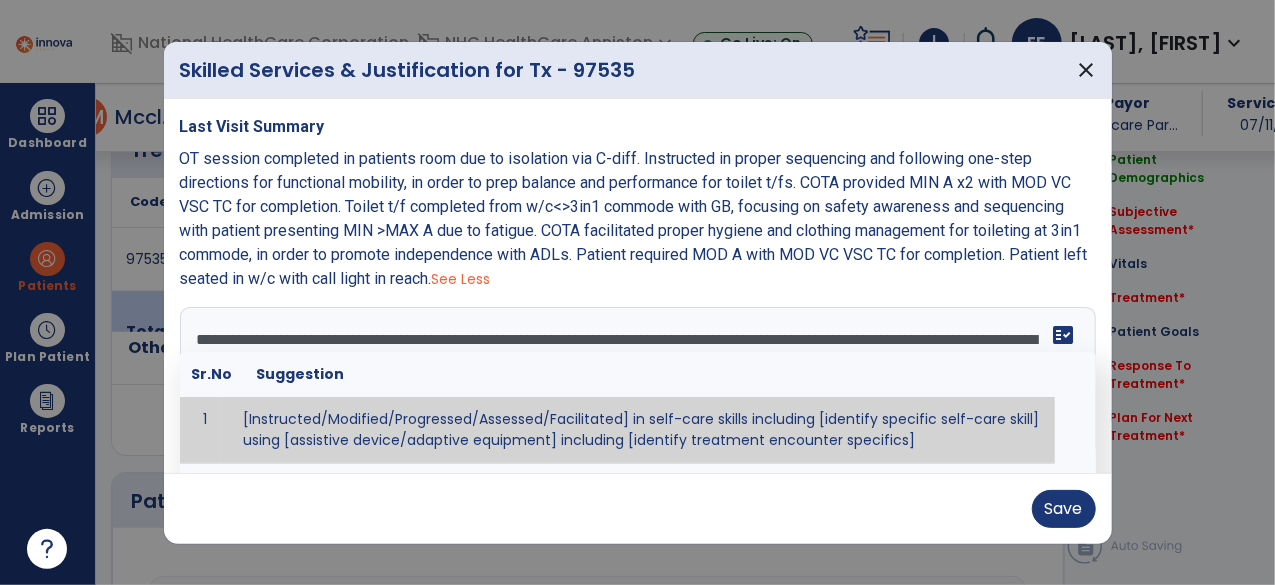 type on "**********" 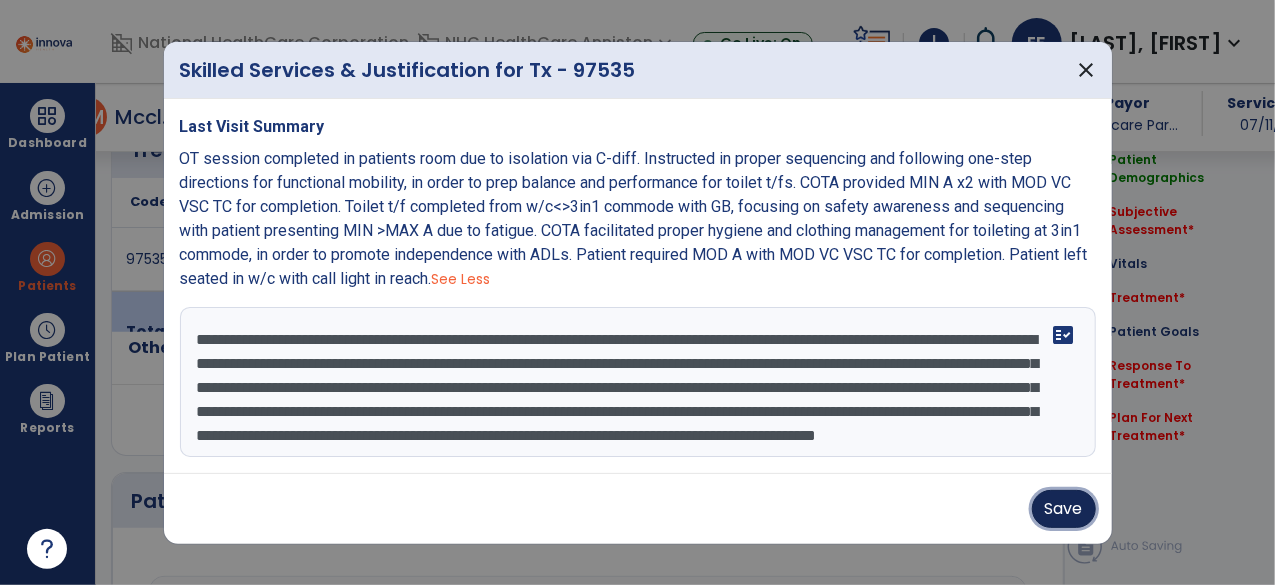 click on "Save" at bounding box center [1064, 509] 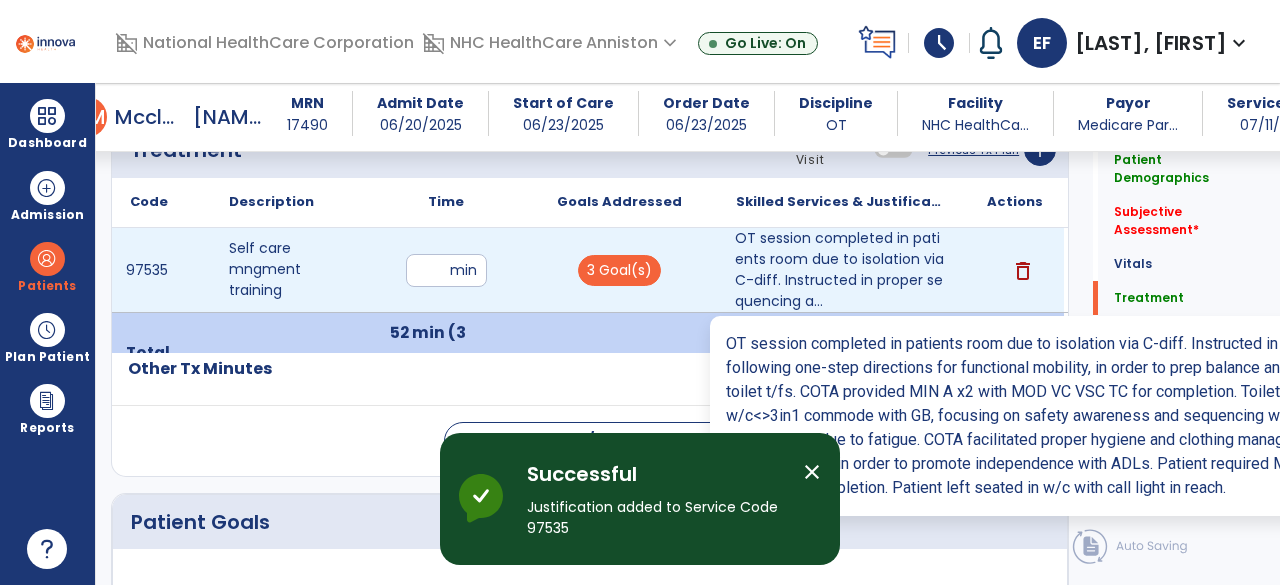 click on "OT session completed in patients room due to isolation via C-diff. Instructed in proper sequencing a..." at bounding box center [841, 270] 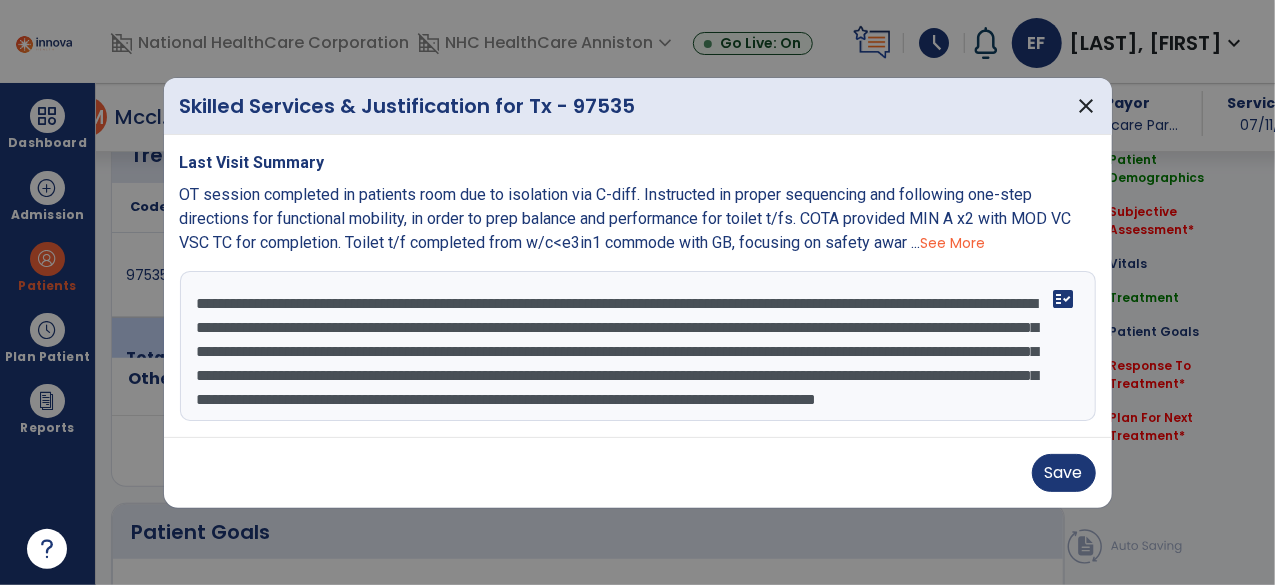 scroll, scrollTop: 1128, scrollLeft: 0, axis: vertical 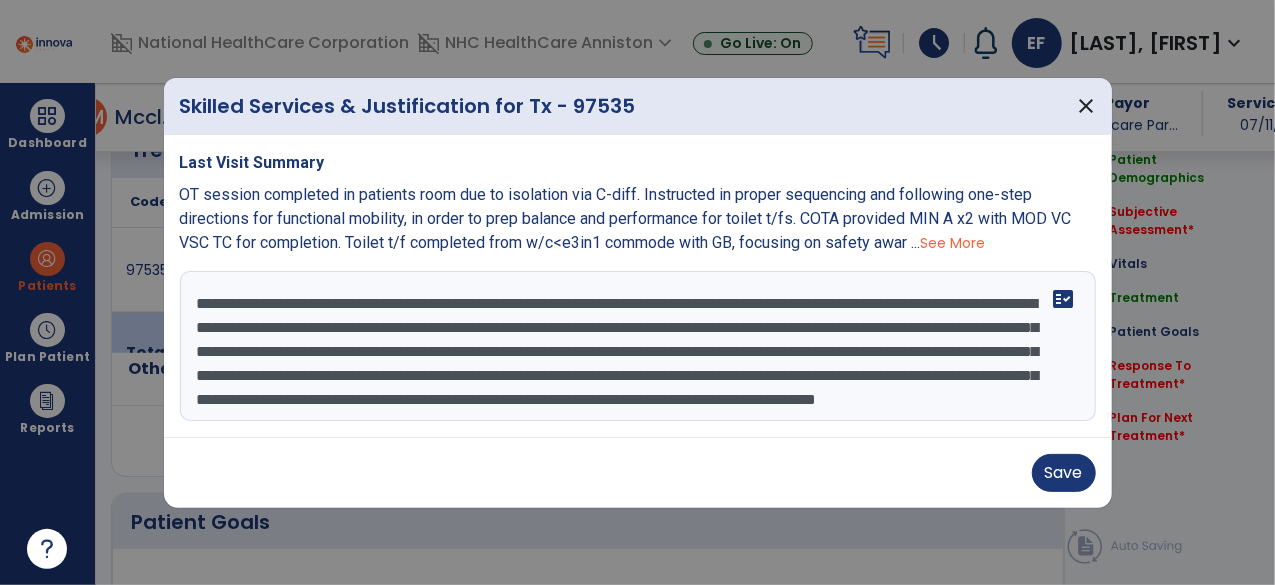 click on "**********" at bounding box center (638, 346) 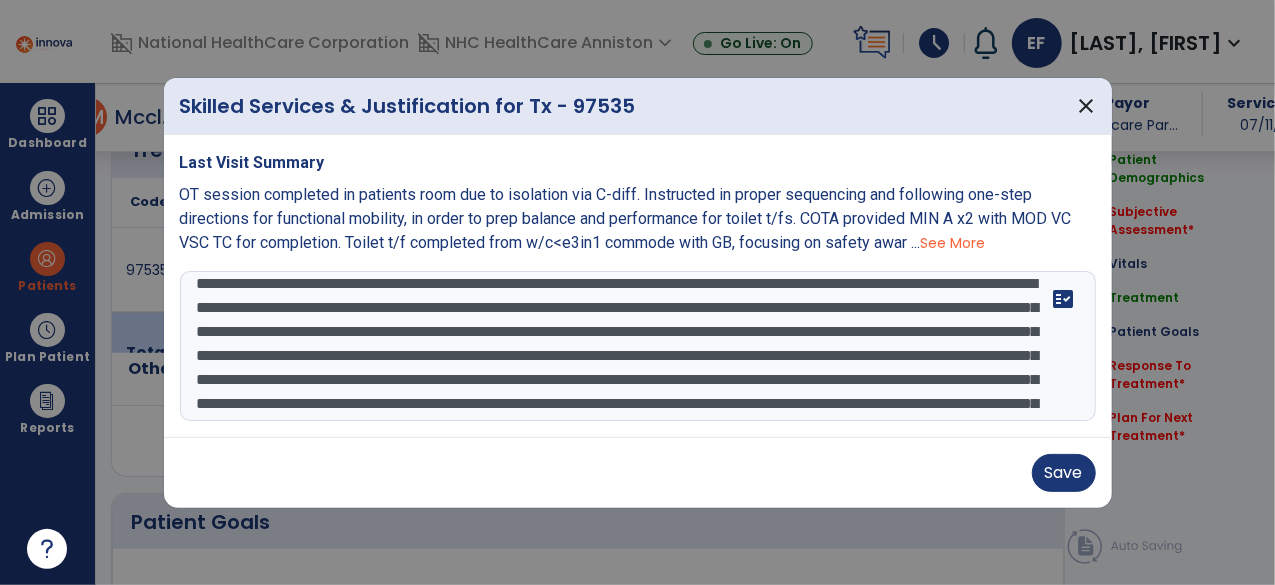scroll, scrollTop: 47, scrollLeft: 0, axis: vertical 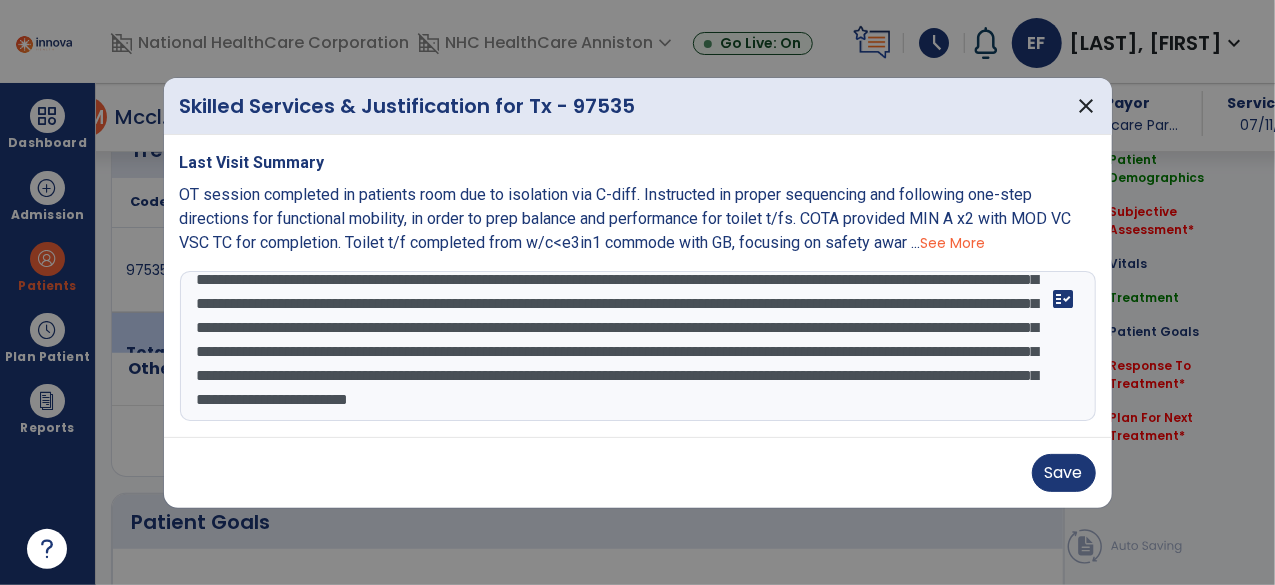 drag, startPoint x: 358, startPoint y: 349, endPoint x: 401, endPoint y: 341, distance: 43.737854 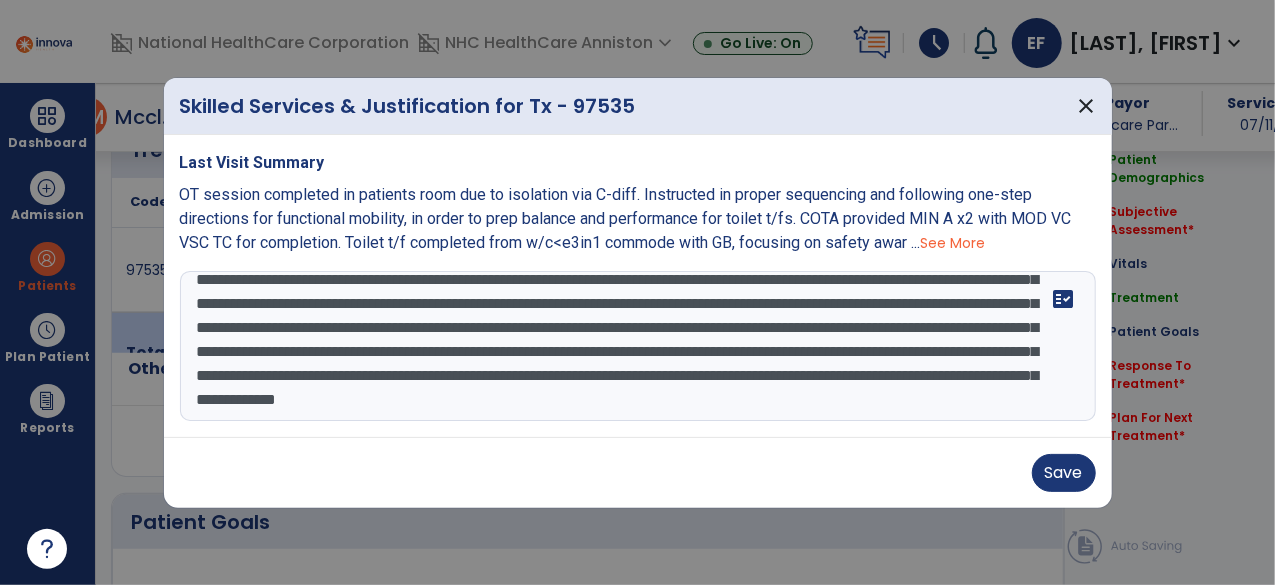 click on "**********" at bounding box center (638, 346) 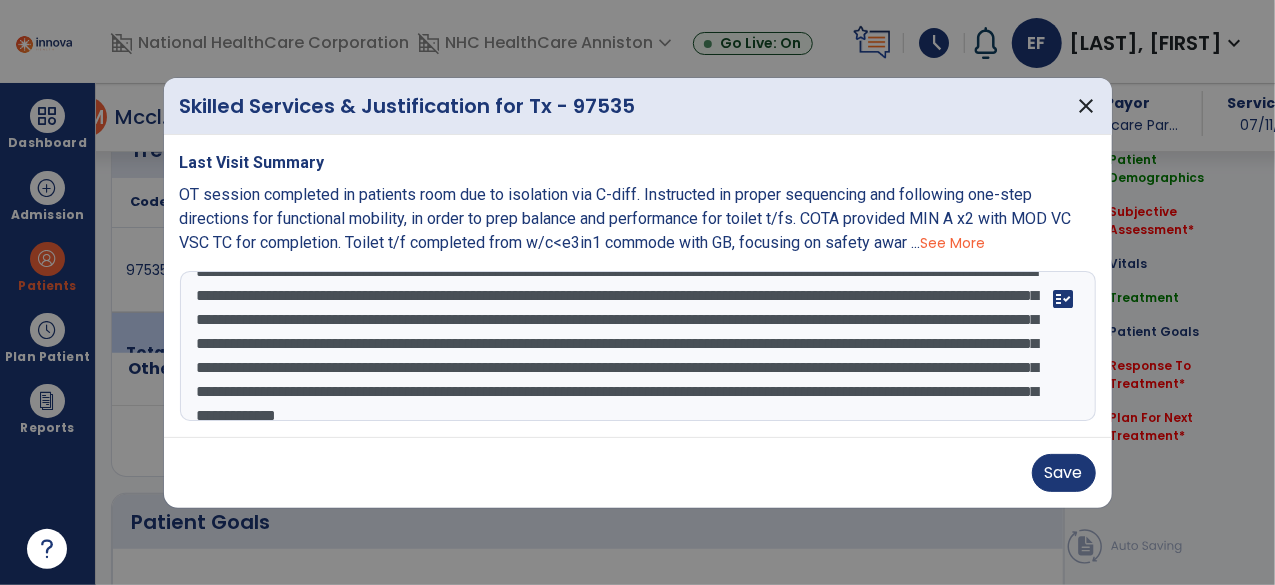 scroll, scrollTop: 33, scrollLeft: 0, axis: vertical 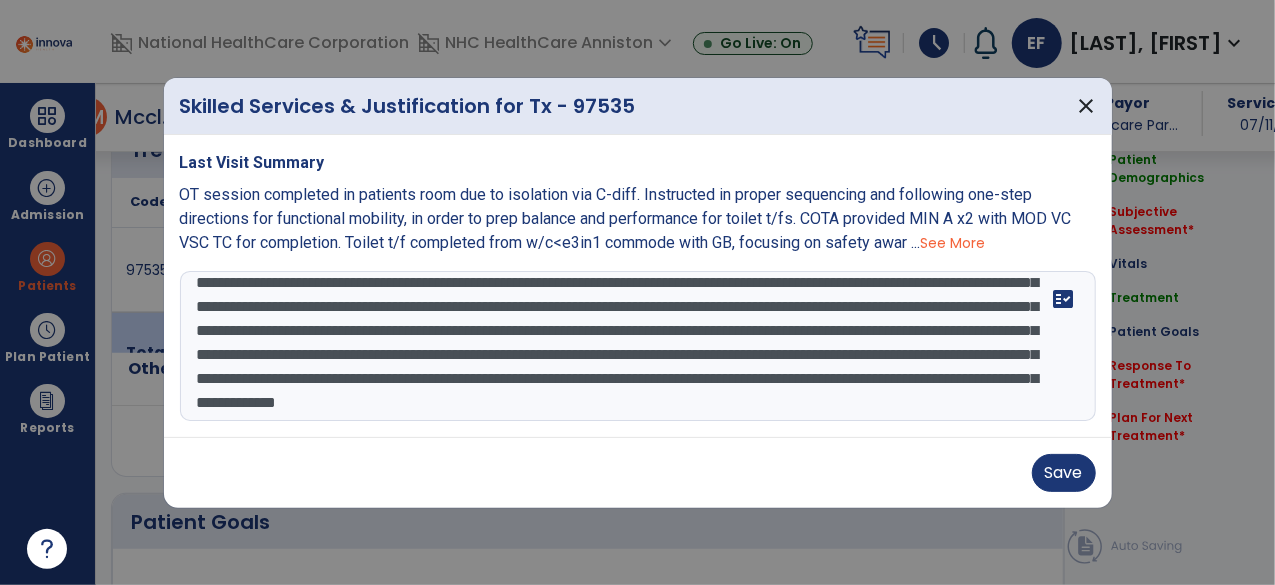 click on "**********" at bounding box center [638, 346] 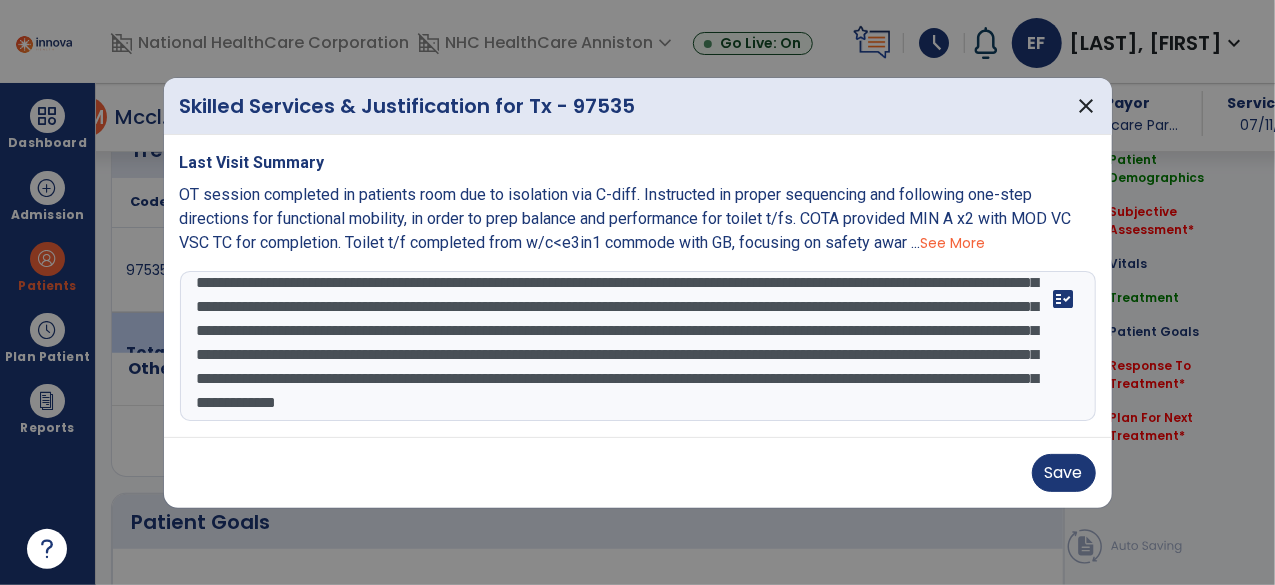 scroll, scrollTop: 46, scrollLeft: 0, axis: vertical 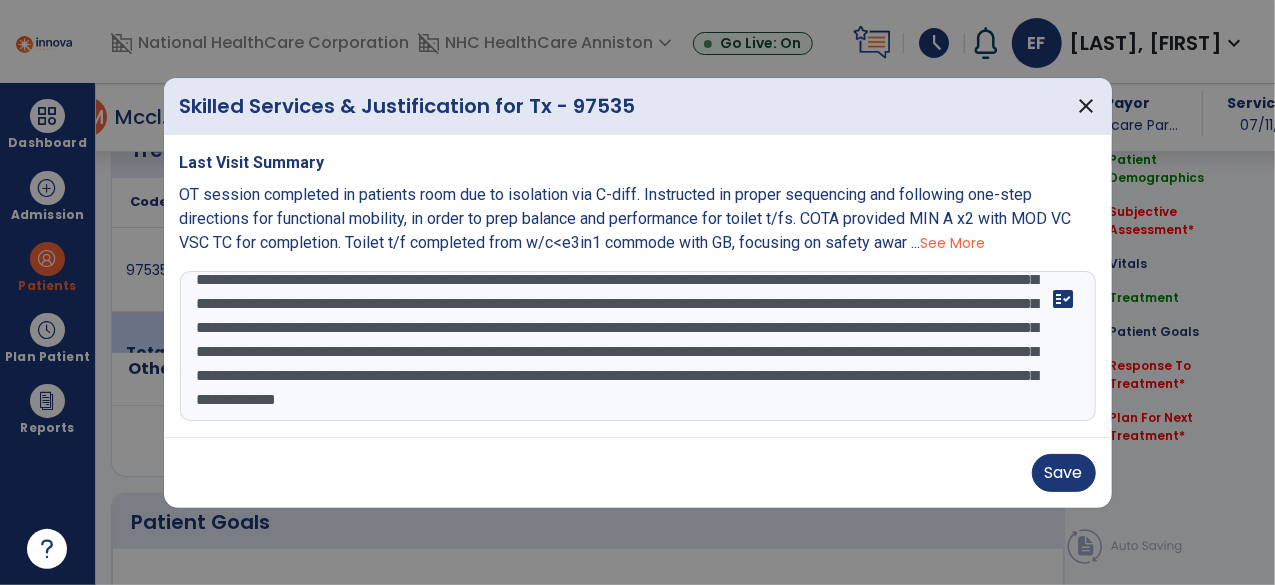 drag, startPoint x: 745, startPoint y: 321, endPoint x: 850, endPoint y: 323, distance: 105.01904 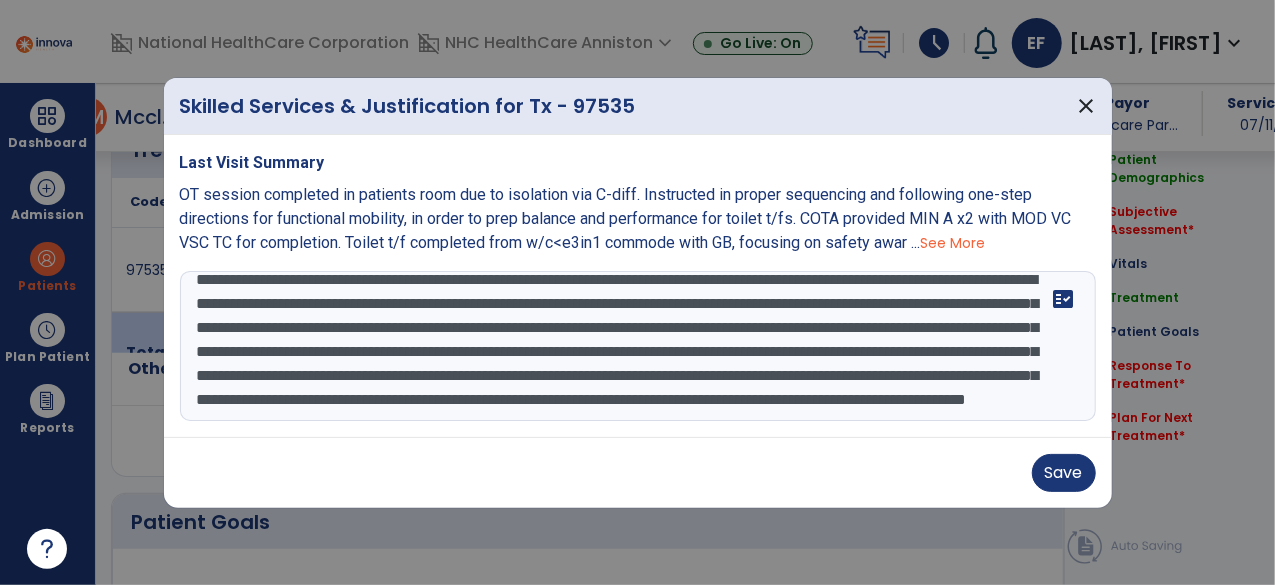 scroll, scrollTop: 53, scrollLeft: 0, axis: vertical 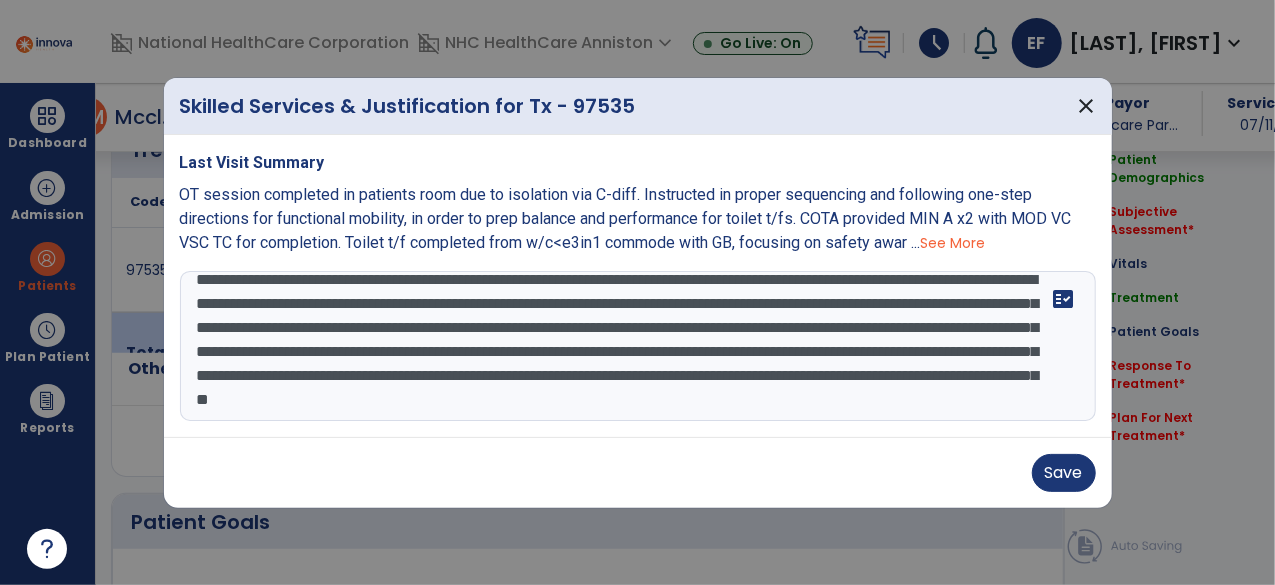 click on "**********" at bounding box center (638, 346) 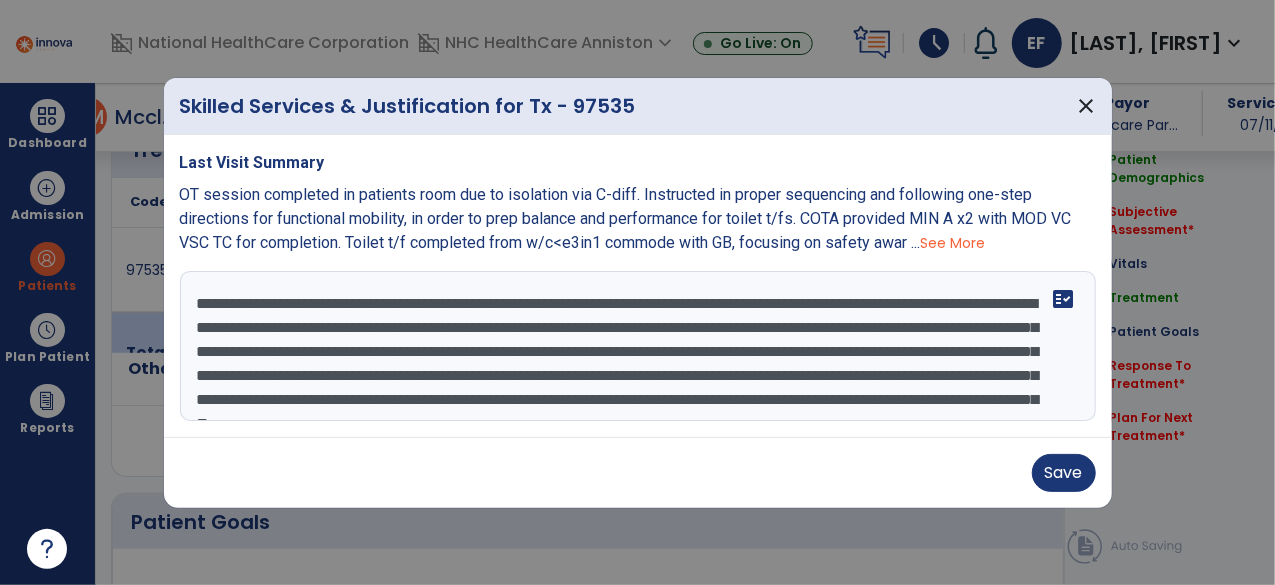 scroll, scrollTop: 21, scrollLeft: 0, axis: vertical 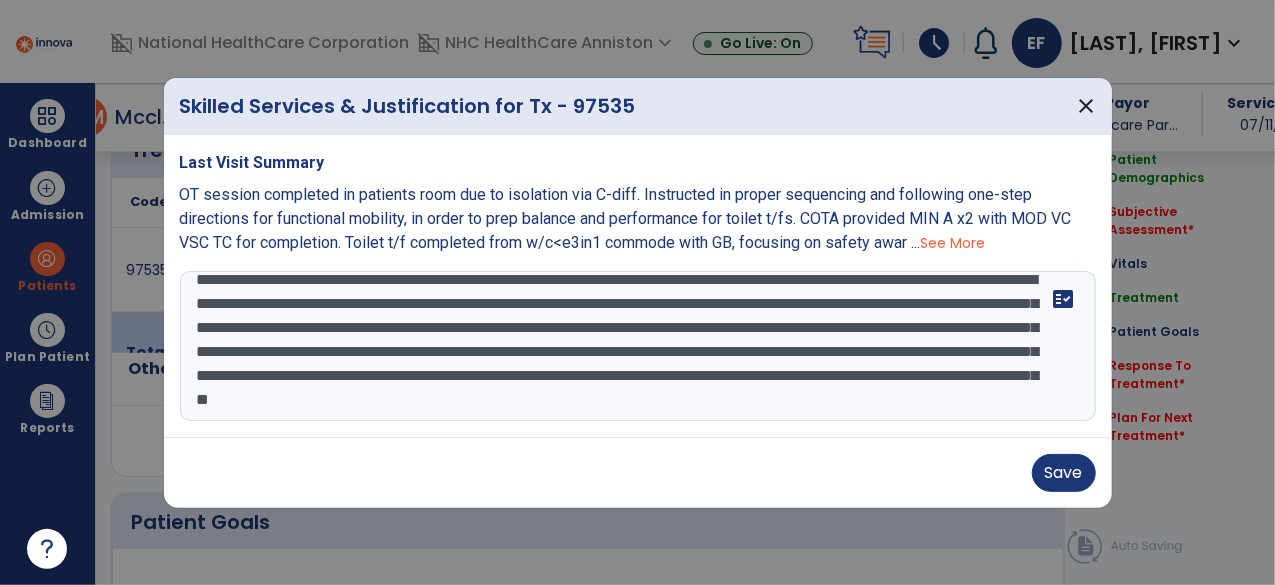 click on "**********" at bounding box center (638, 346) 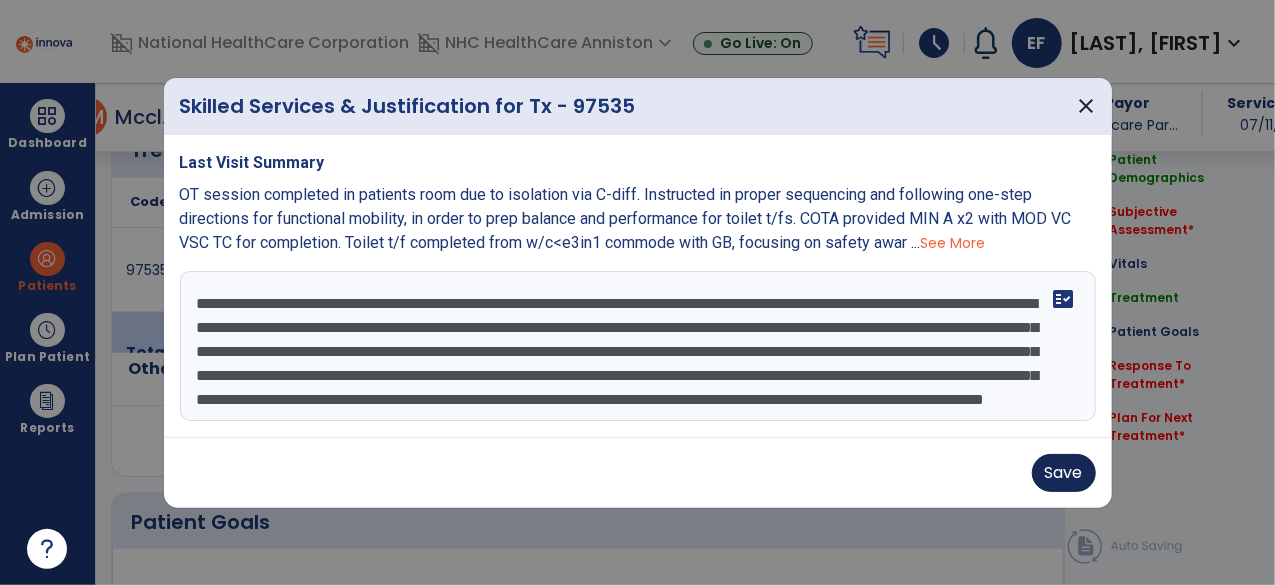 type on "**********" 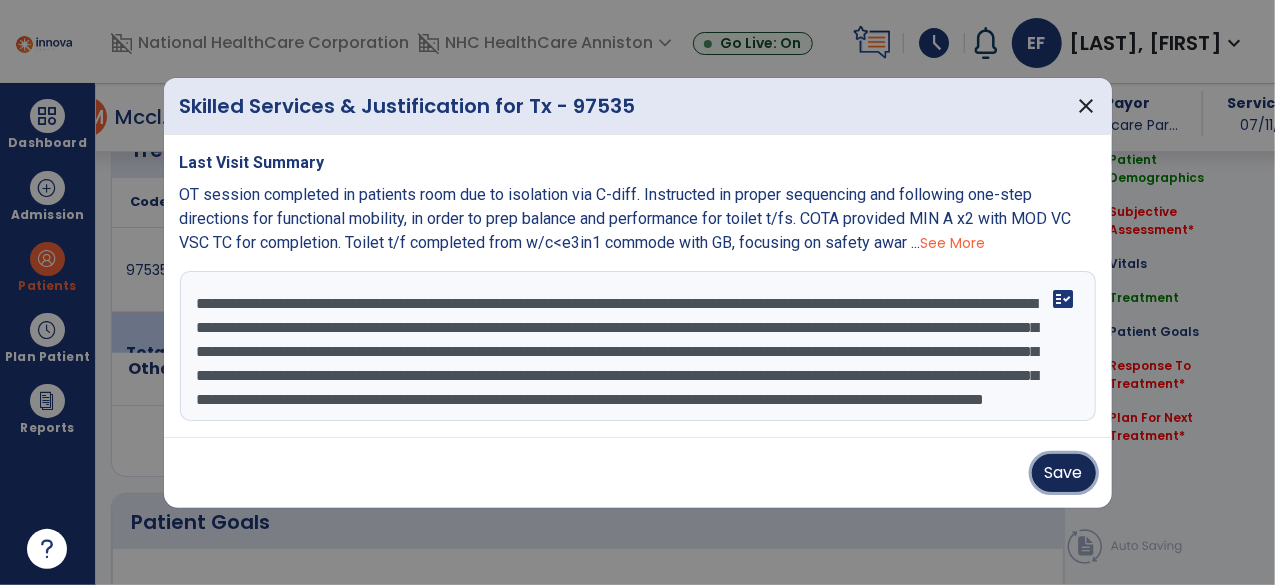 click on "Save" at bounding box center (1064, 473) 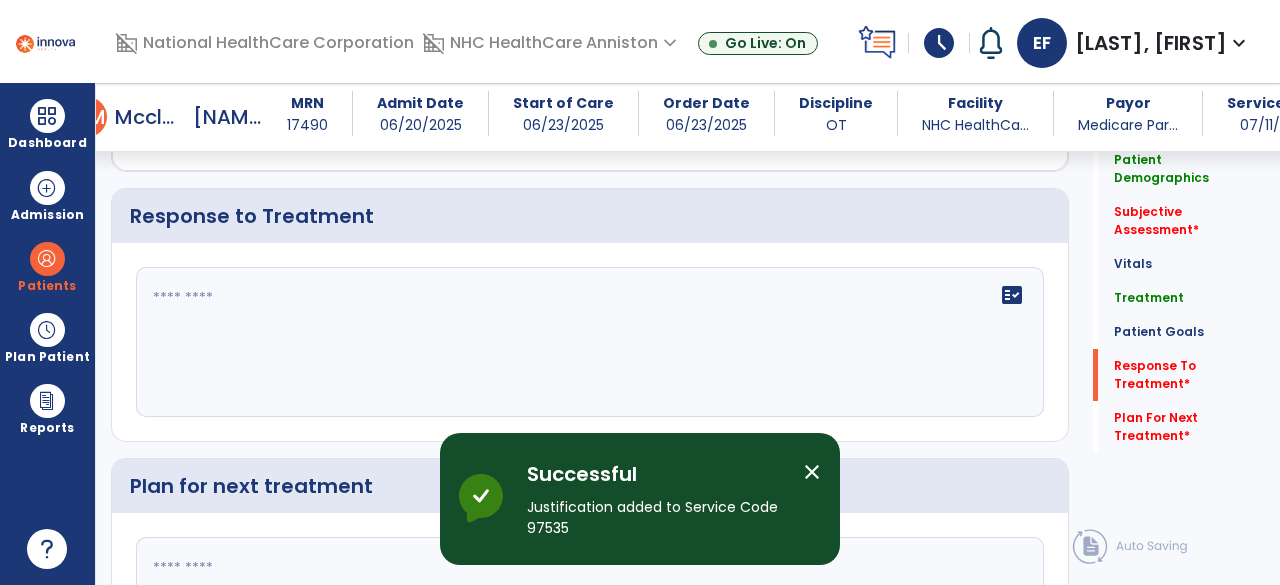 scroll, scrollTop: 2644, scrollLeft: 0, axis: vertical 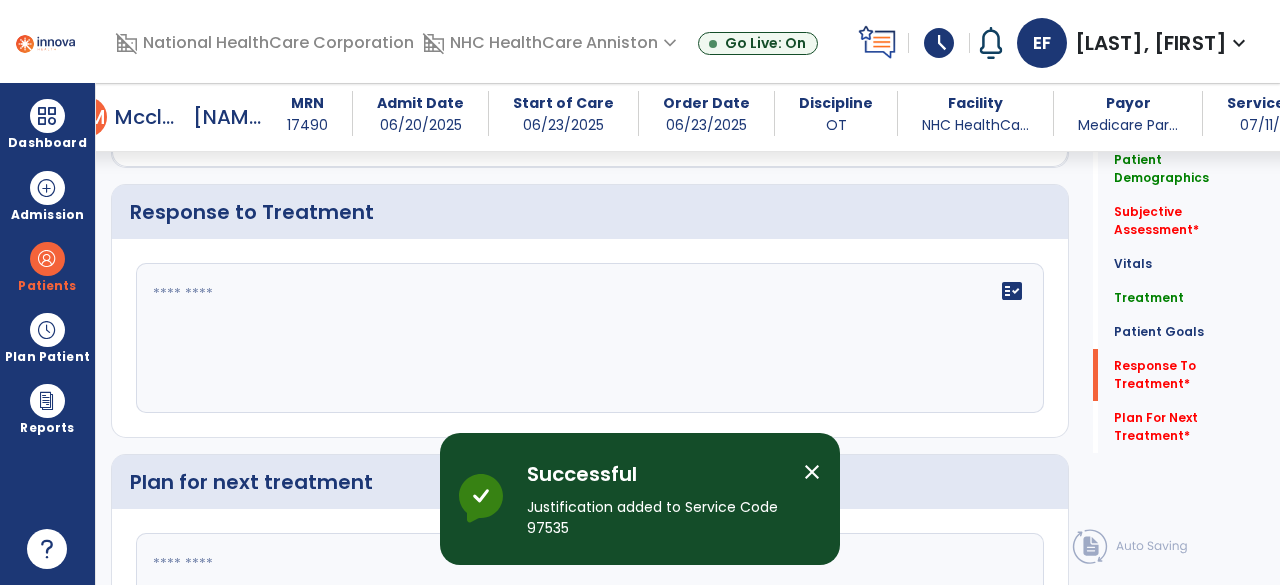 click on "fact_check" 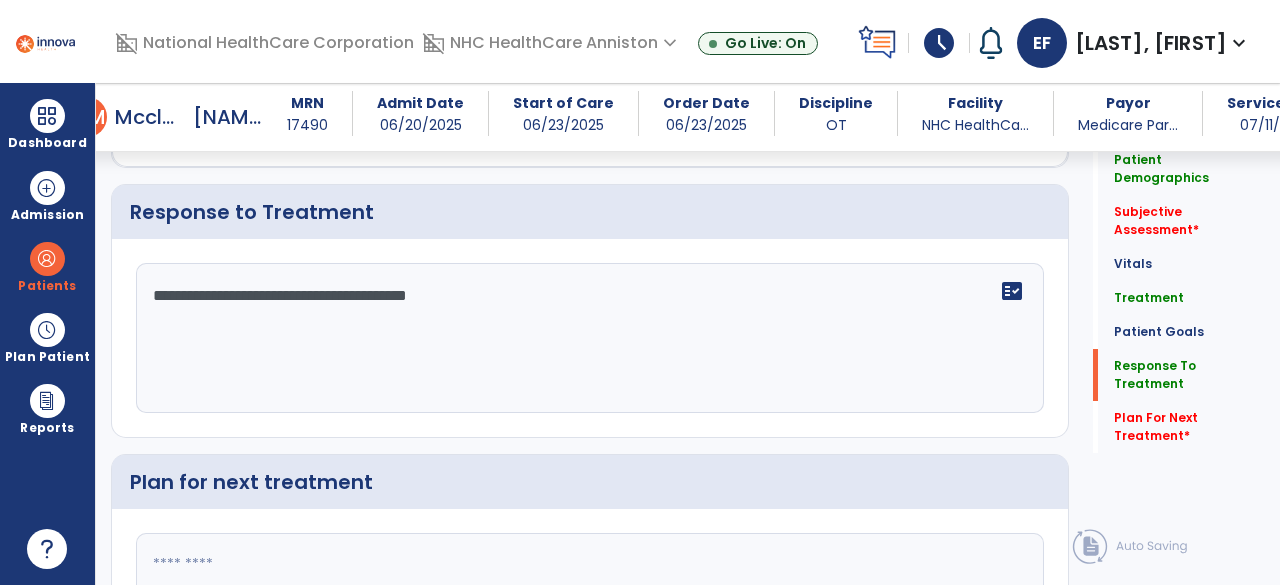click on "**********" 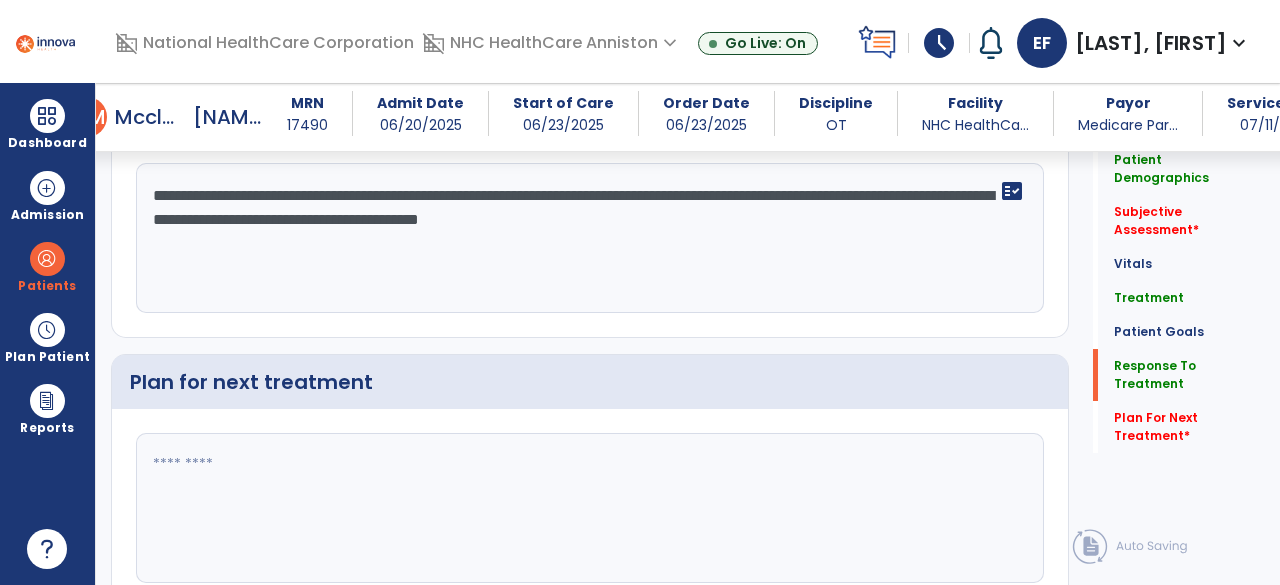 scroll, scrollTop: 2758, scrollLeft: 0, axis: vertical 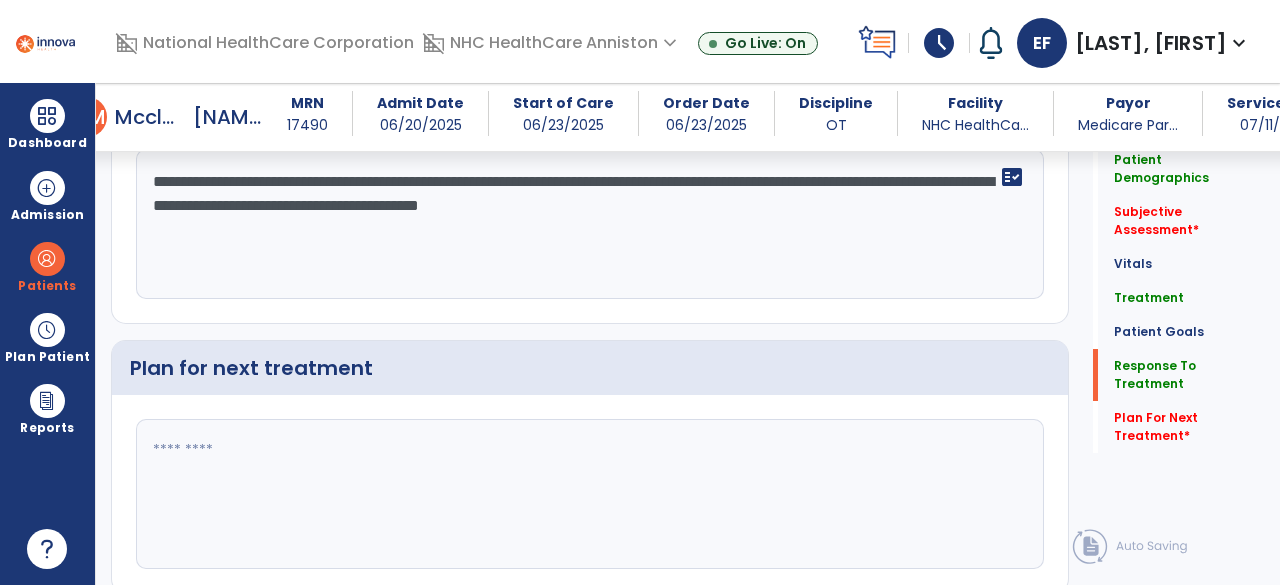 type on "**********" 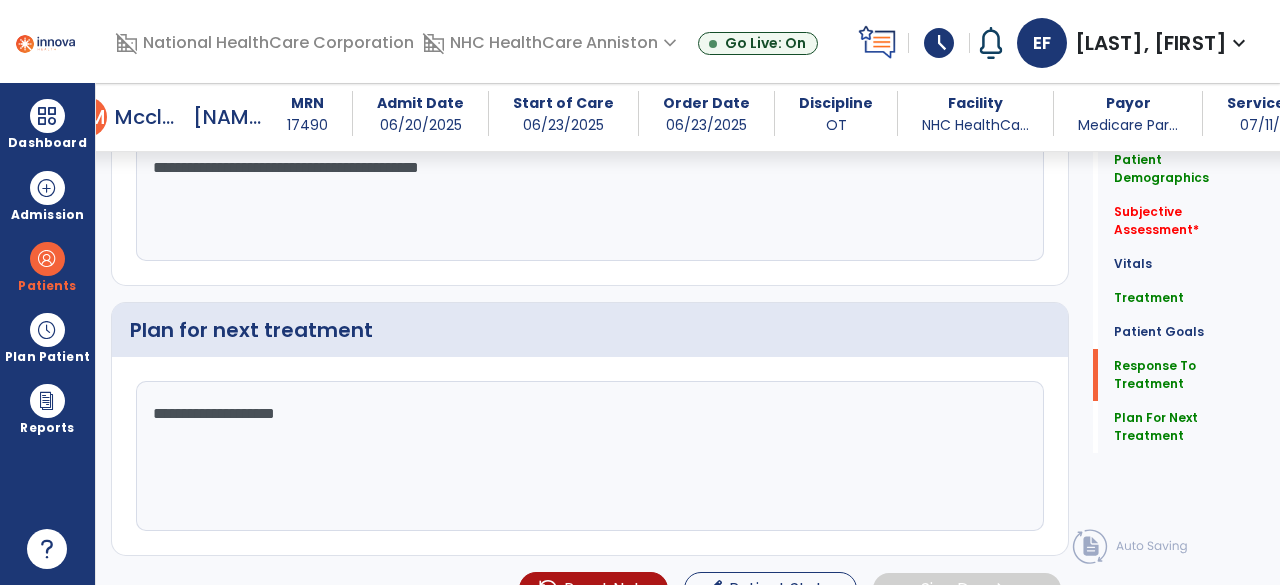 scroll, scrollTop: 2821, scrollLeft: 0, axis: vertical 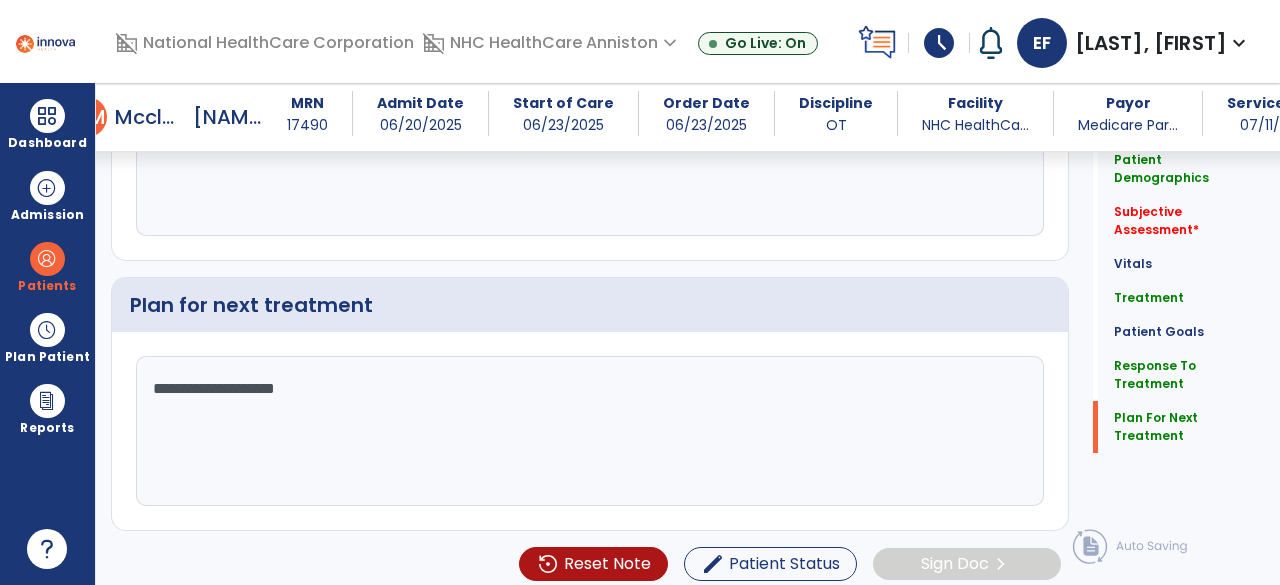 click on "**********" 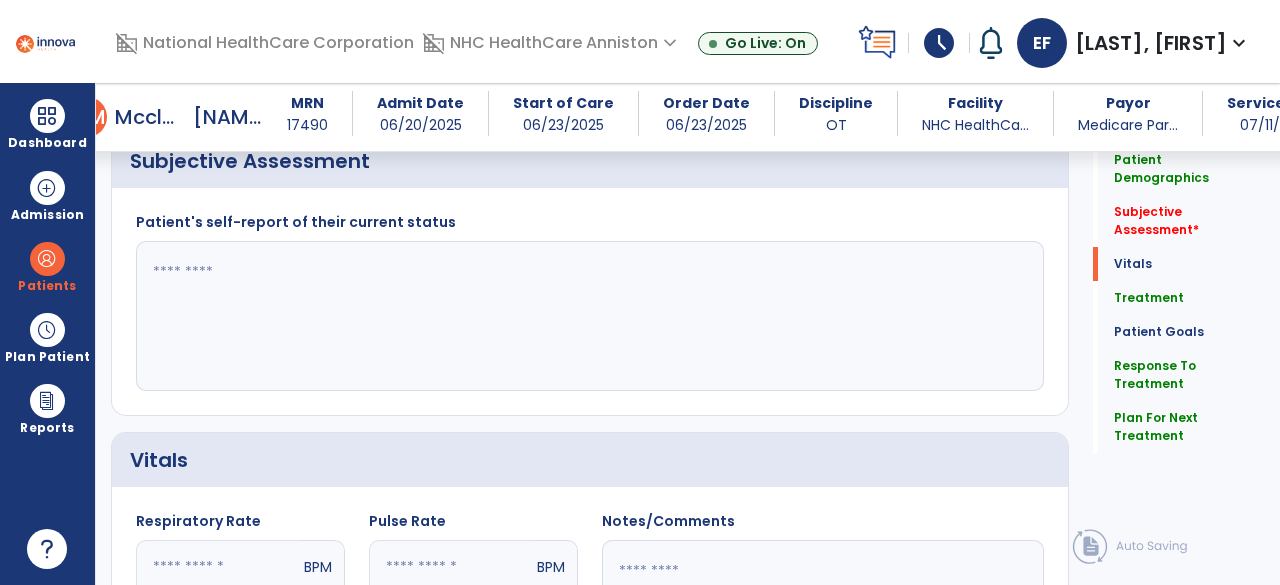 scroll, scrollTop: 248, scrollLeft: 0, axis: vertical 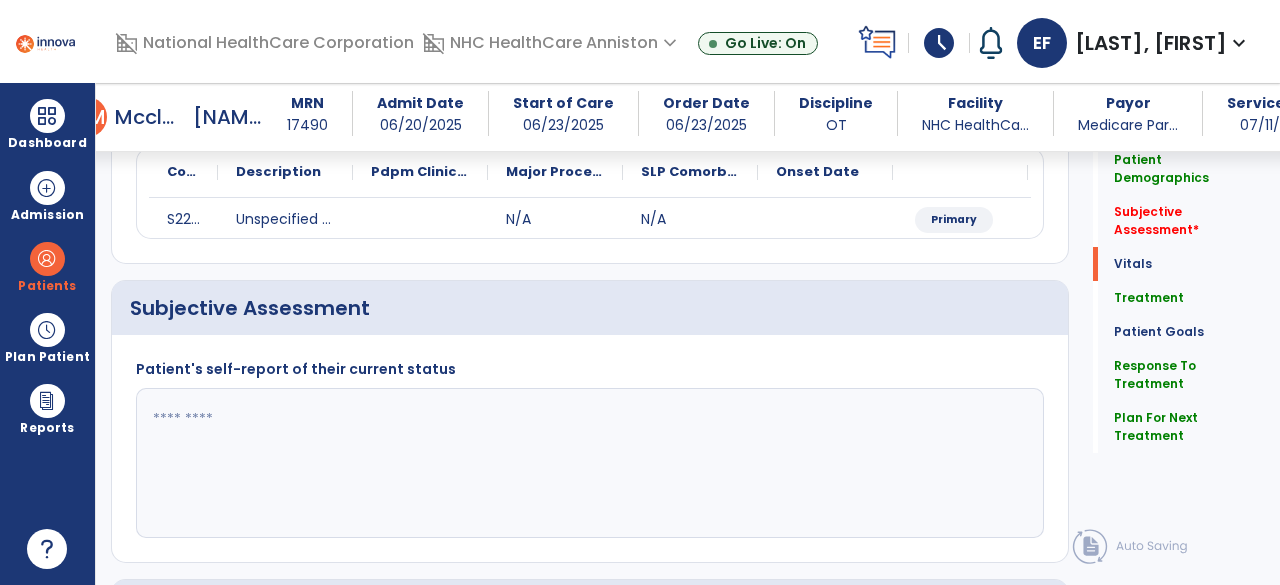 type on "**********" 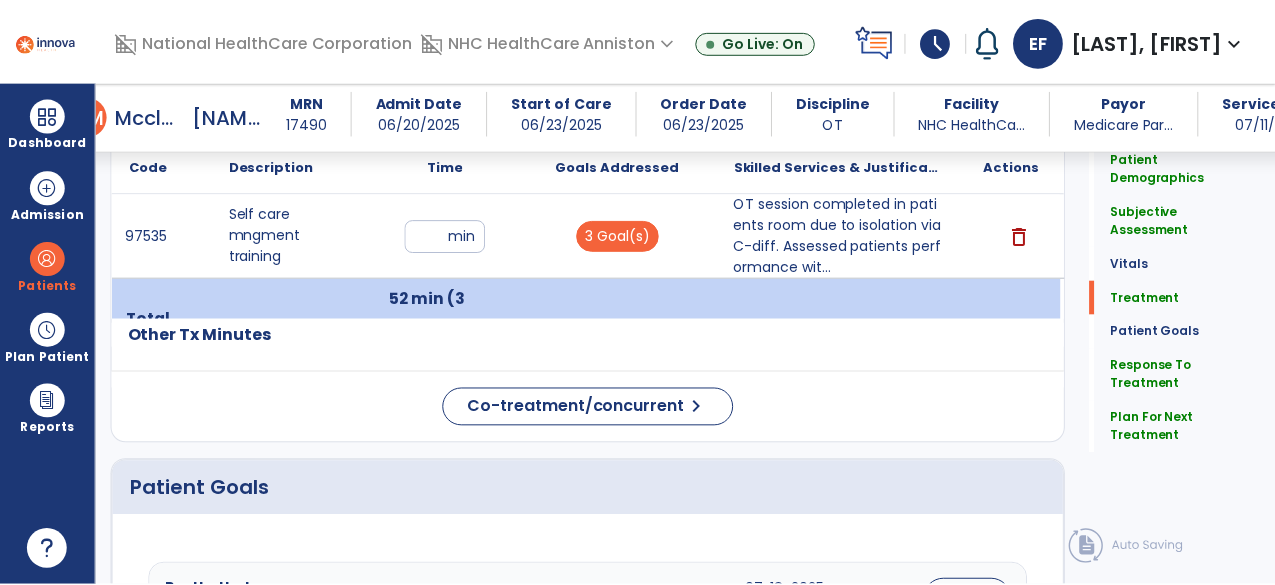 scroll, scrollTop: 1164, scrollLeft: 0, axis: vertical 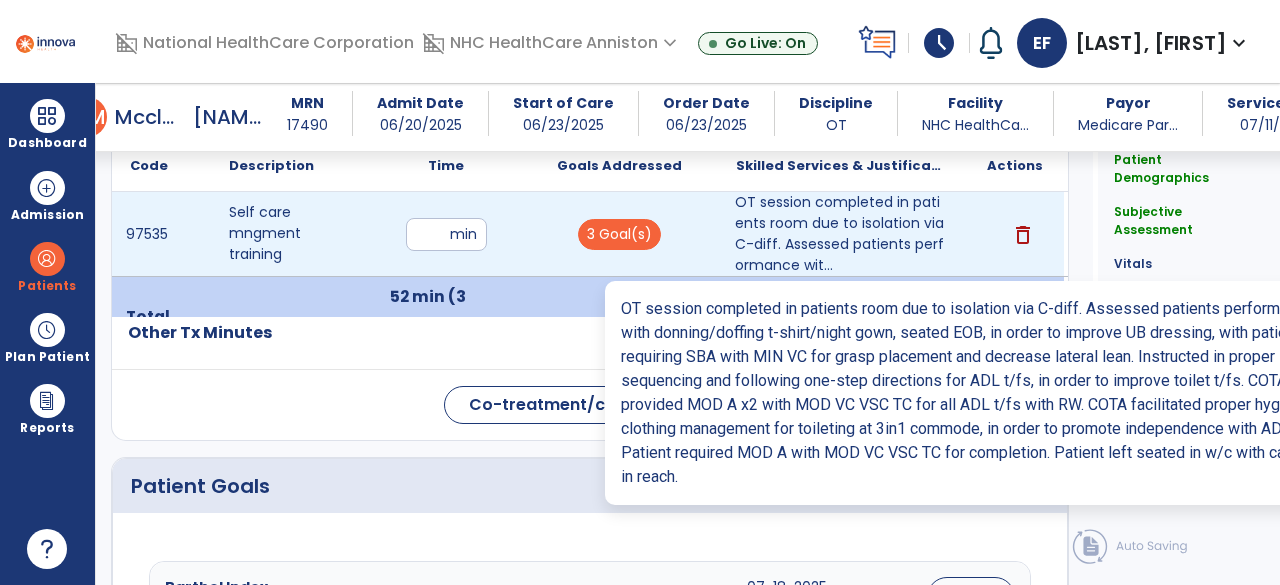 type on "**********" 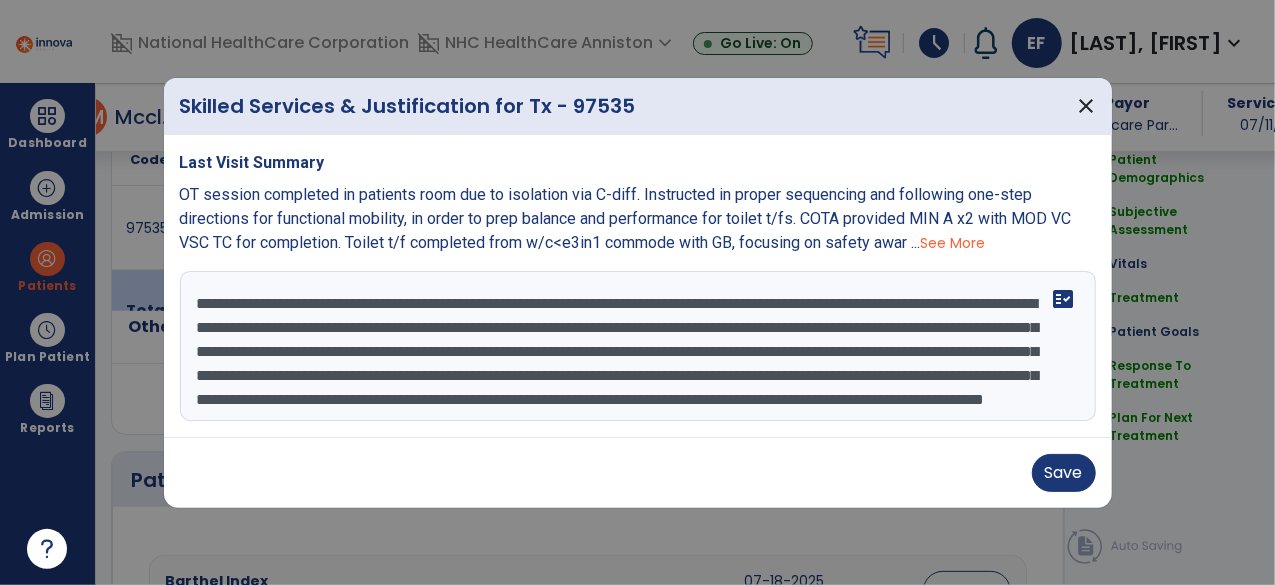 scroll, scrollTop: 1164, scrollLeft: 0, axis: vertical 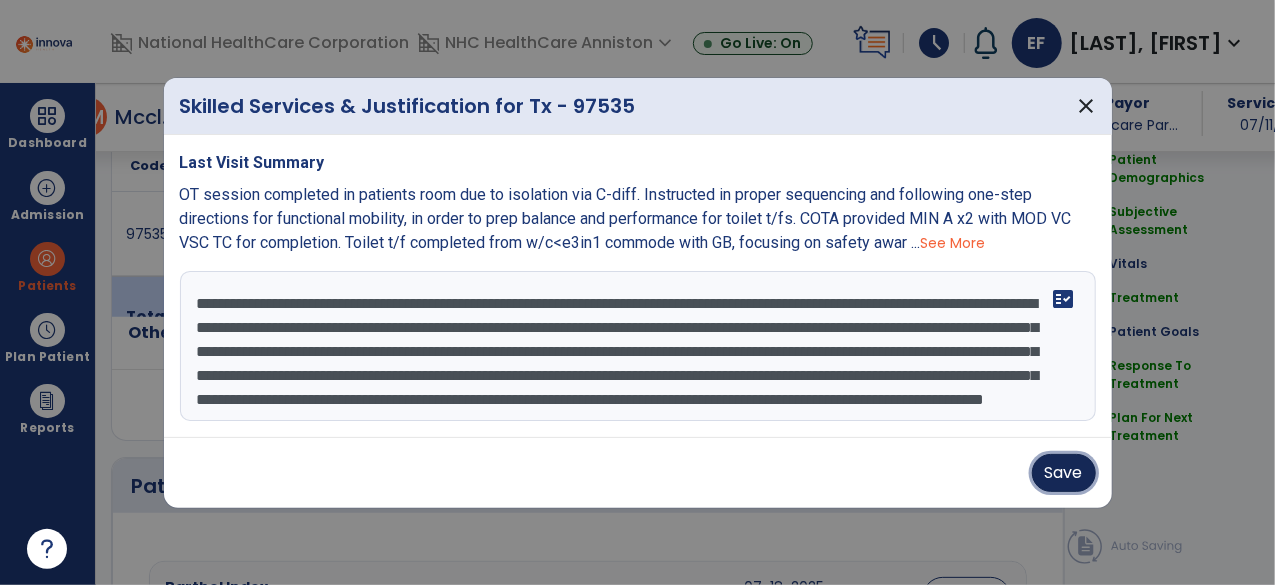 click on "Save" at bounding box center [1064, 473] 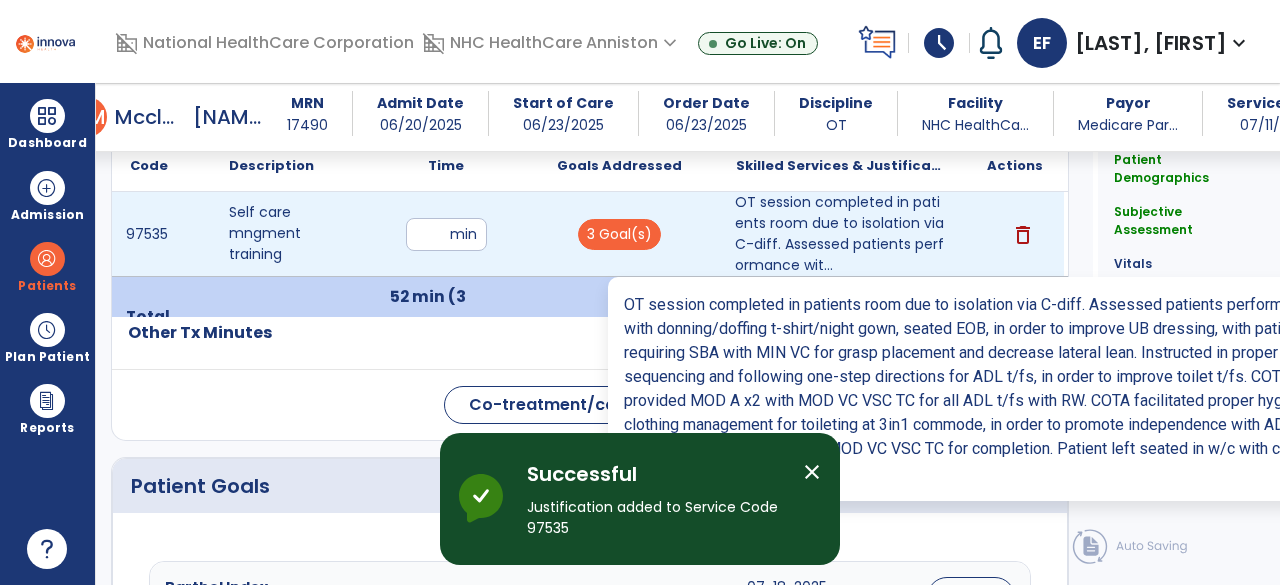 click on "OT session completed in patients room due to isolation via C-diff. Assessed patients performance wit..." at bounding box center [841, 234] 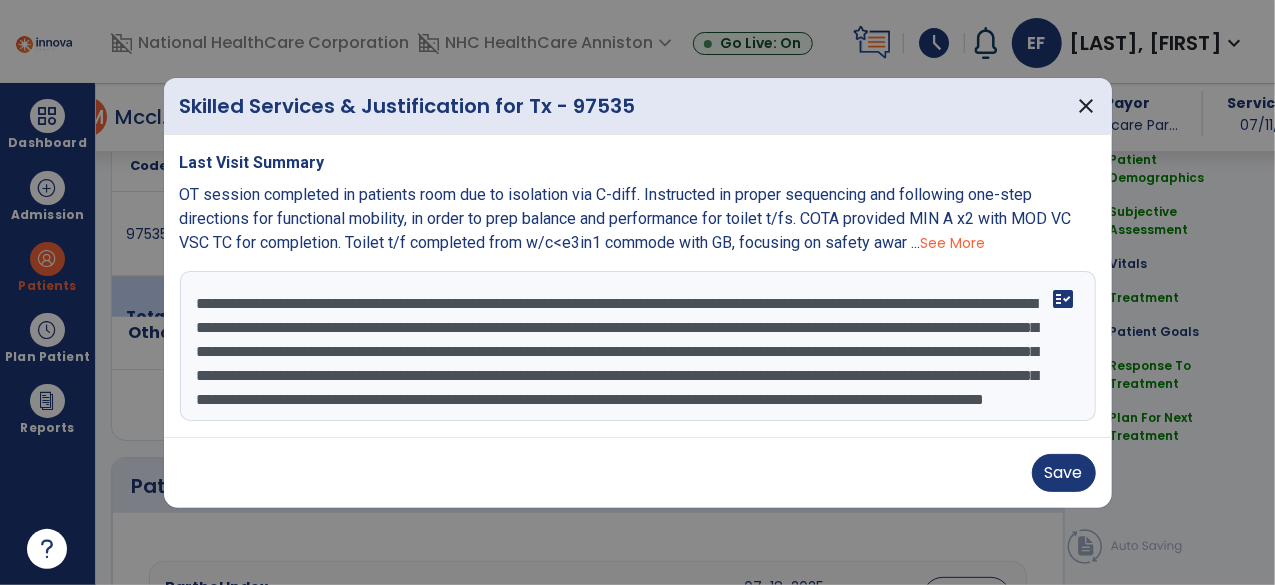 scroll, scrollTop: 1164, scrollLeft: 0, axis: vertical 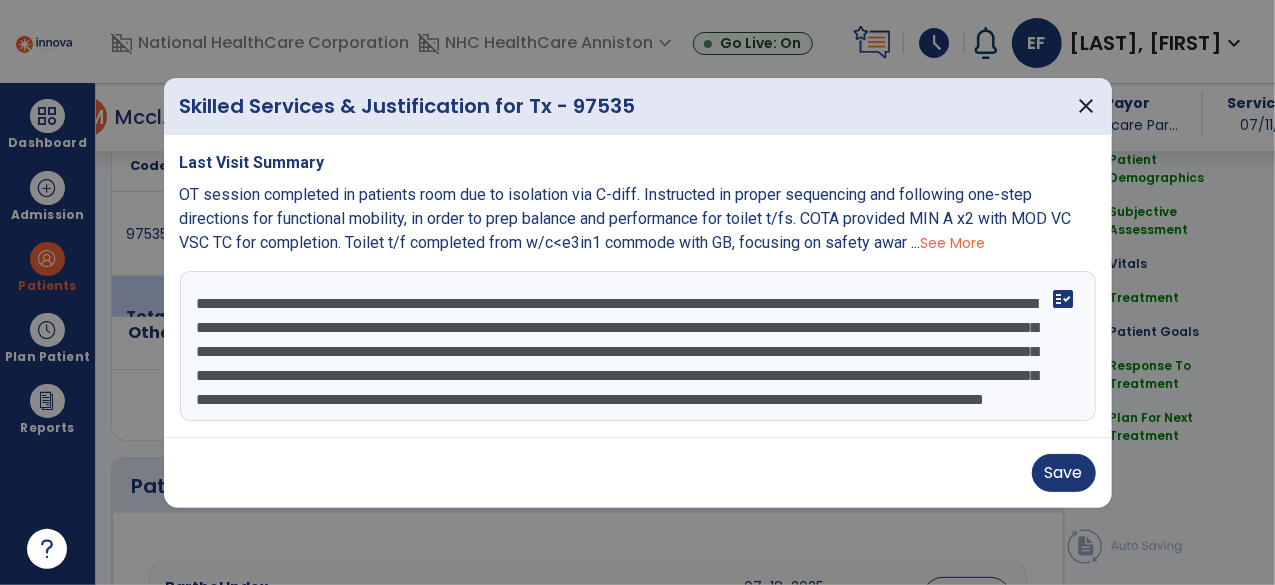 click on "**********" at bounding box center (638, 346) 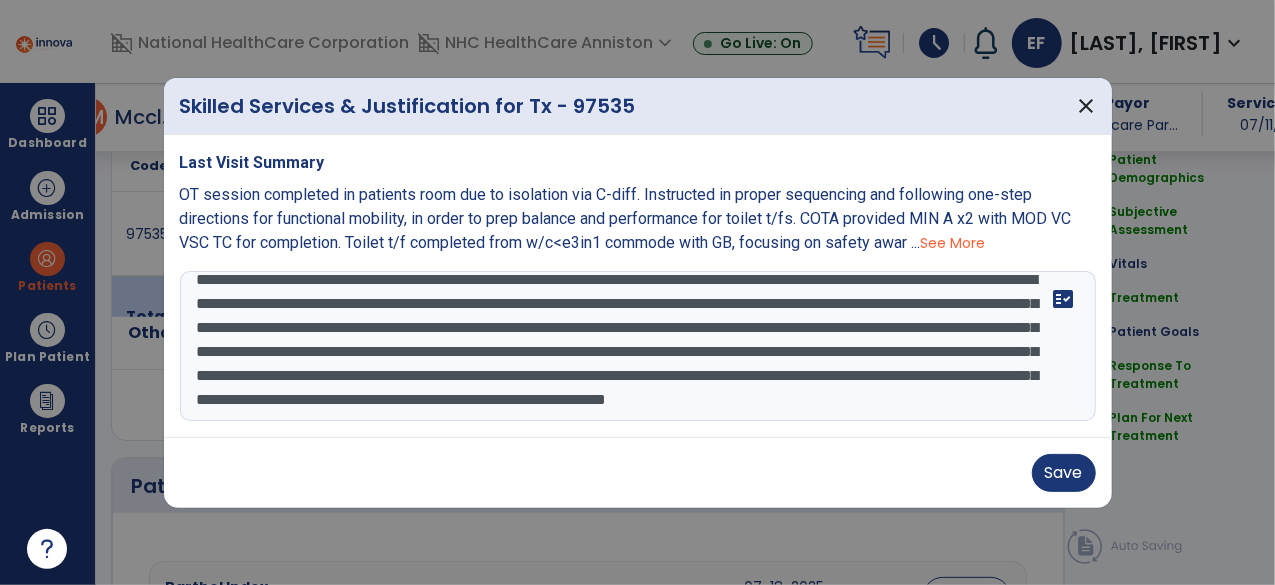 scroll, scrollTop: 63, scrollLeft: 0, axis: vertical 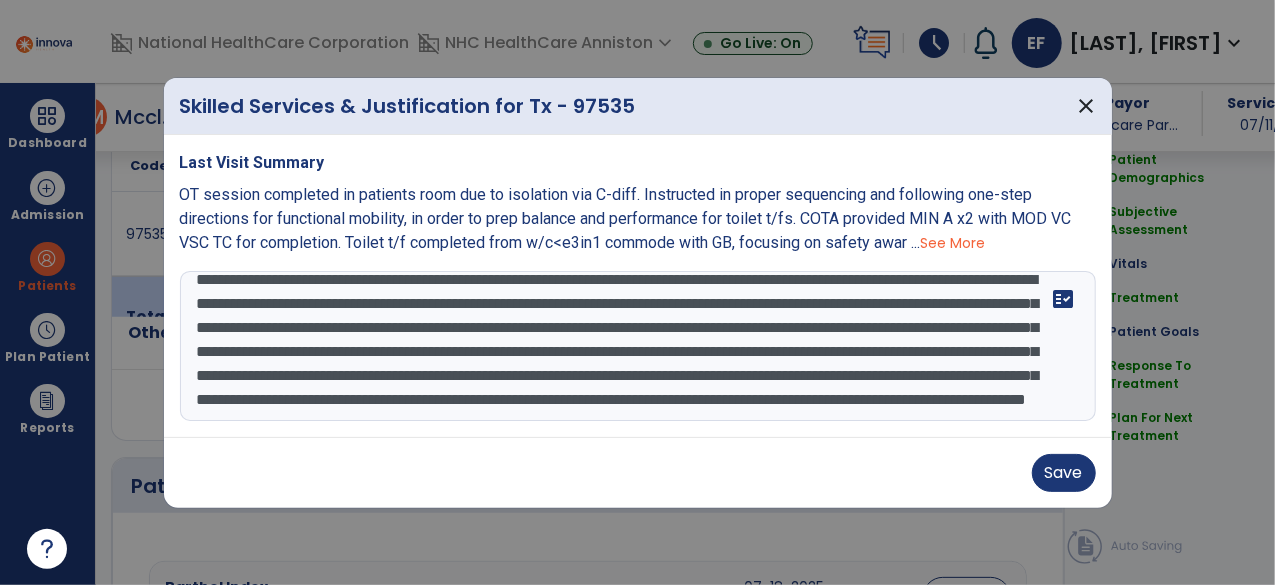 click on "**********" at bounding box center (638, 346) 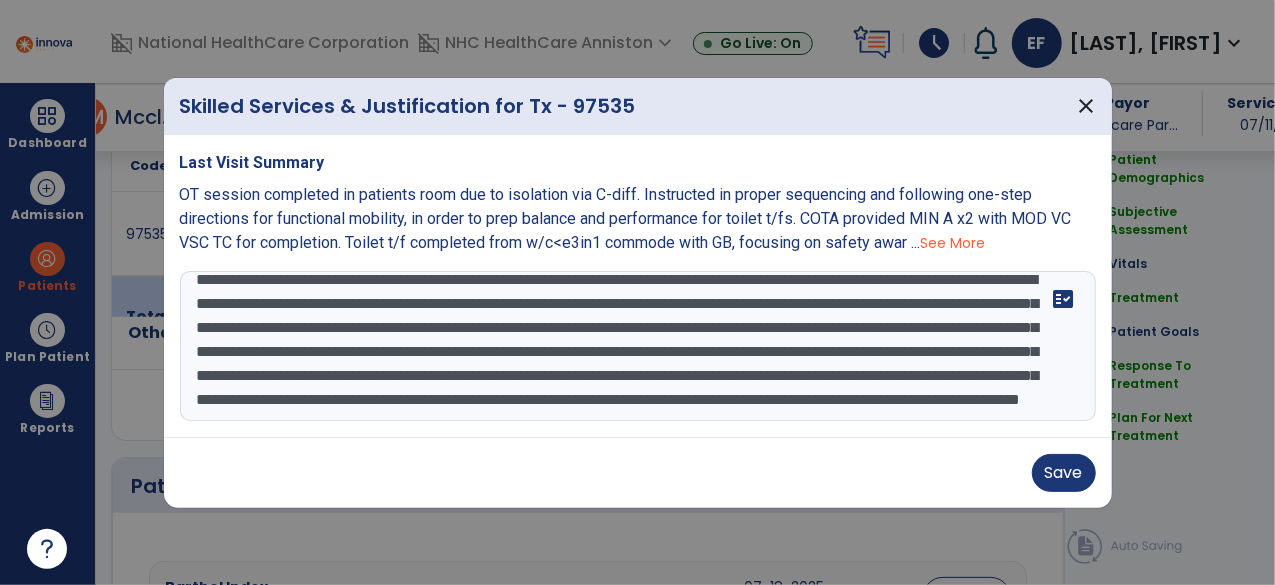 scroll, scrollTop: 96, scrollLeft: 0, axis: vertical 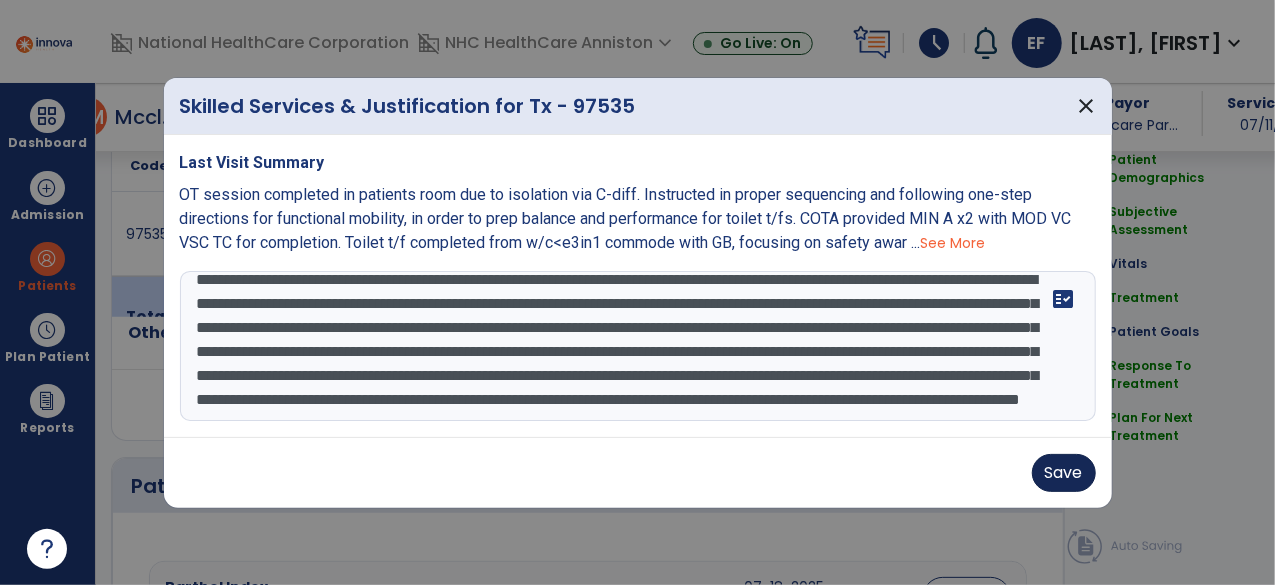 type on "**********" 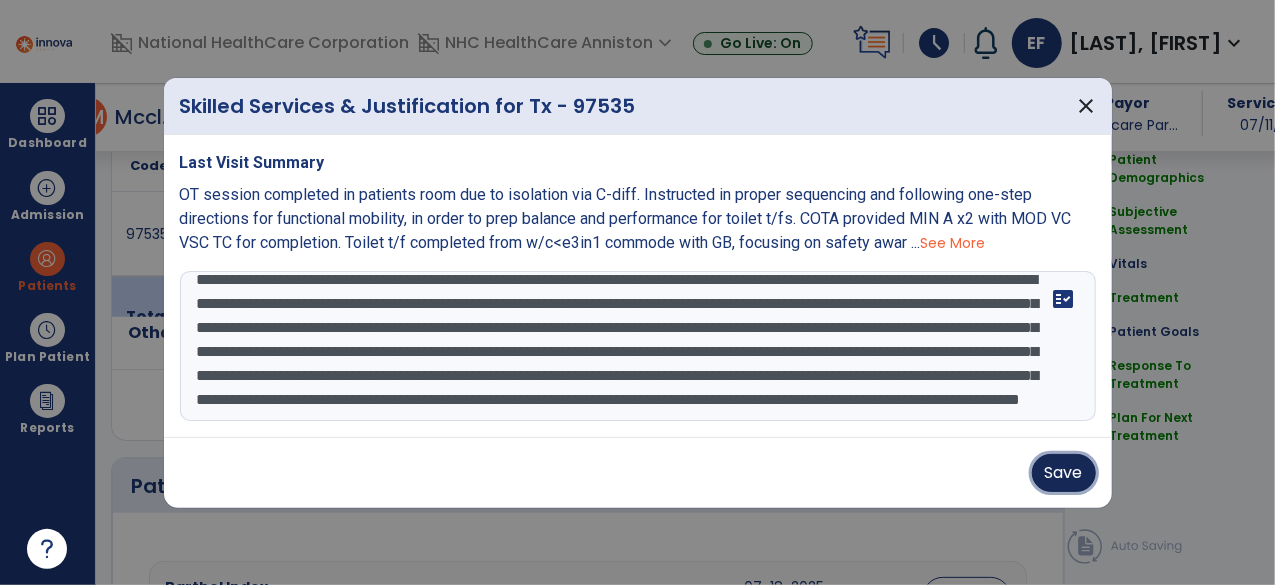 click on "Save" at bounding box center [1064, 473] 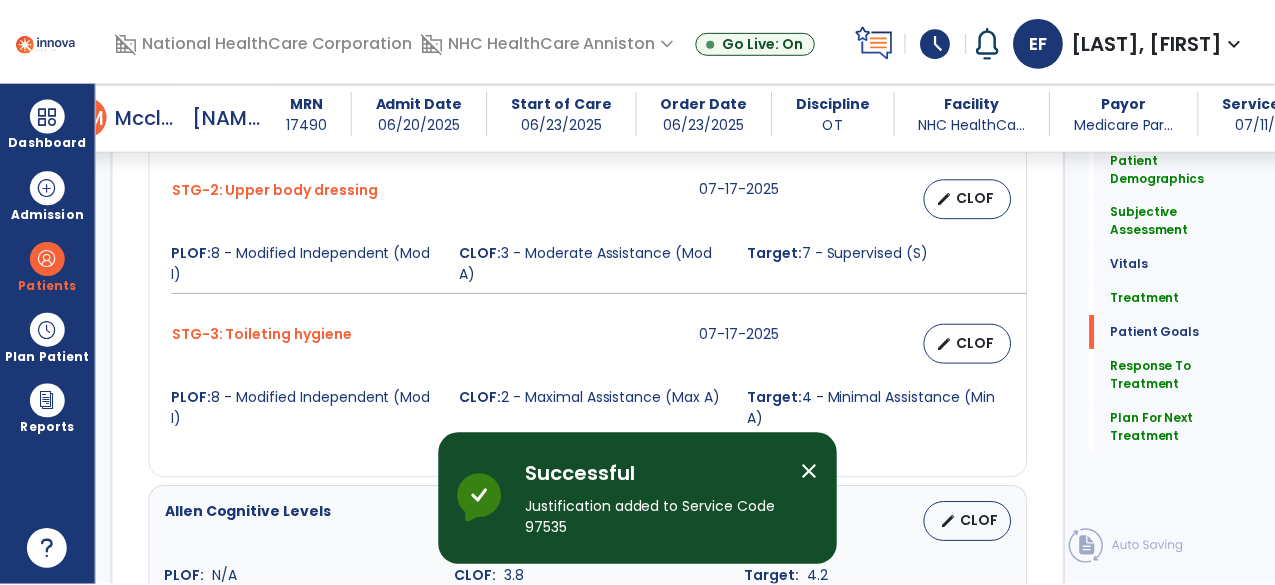 scroll, scrollTop: 2821, scrollLeft: 0, axis: vertical 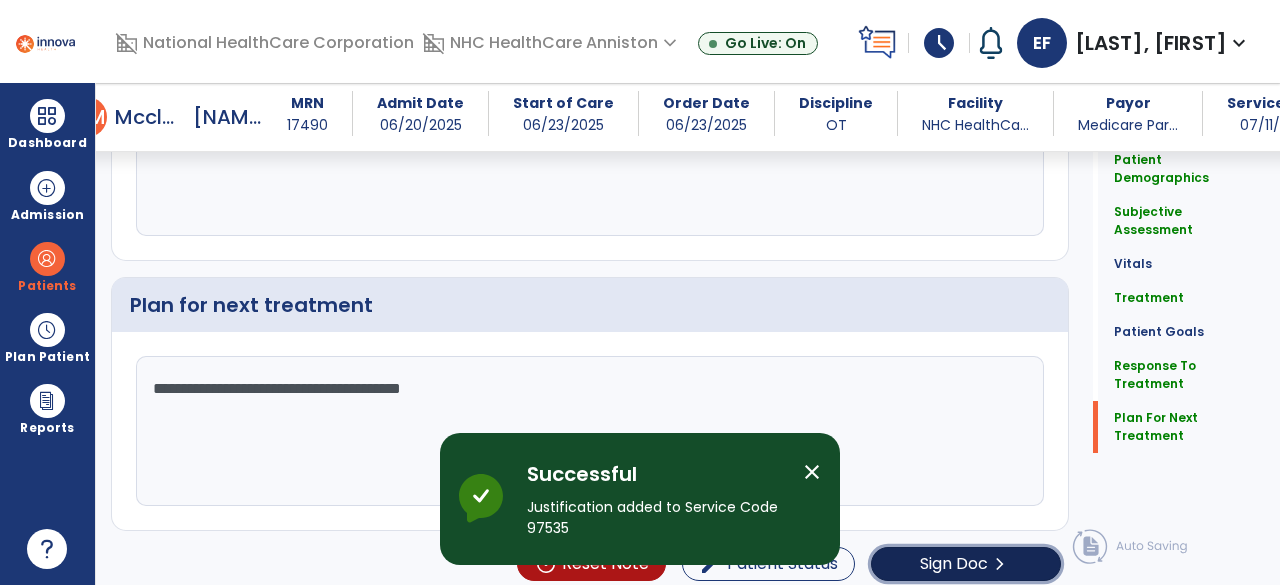 click on "Sign Doc" 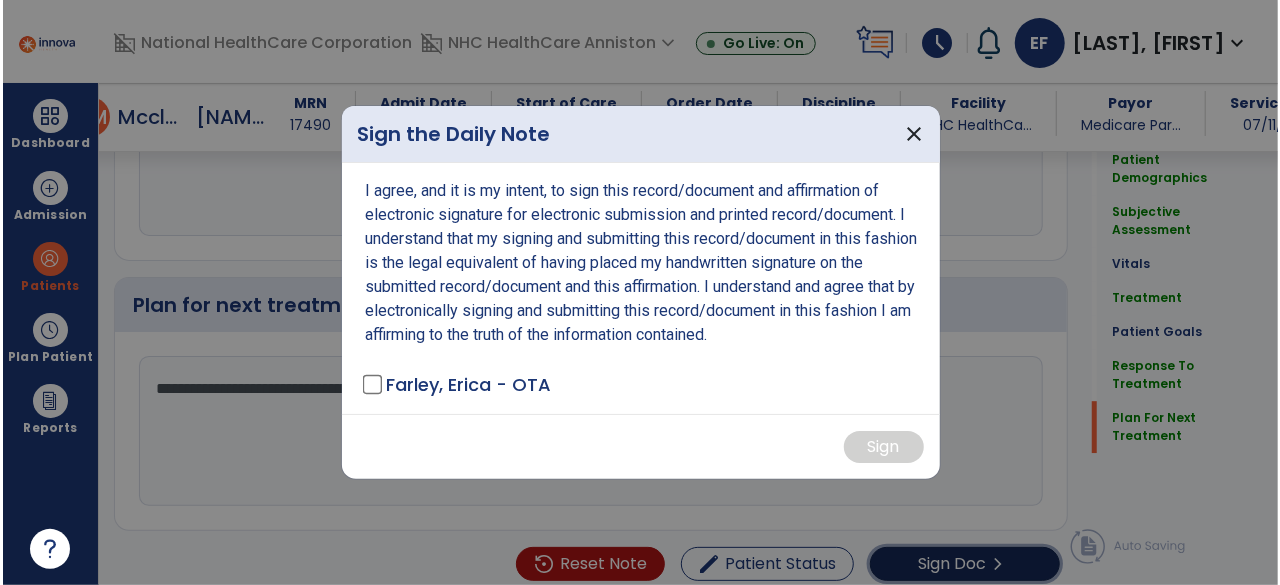 scroll, scrollTop: 2821, scrollLeft: 0, axis: vertical 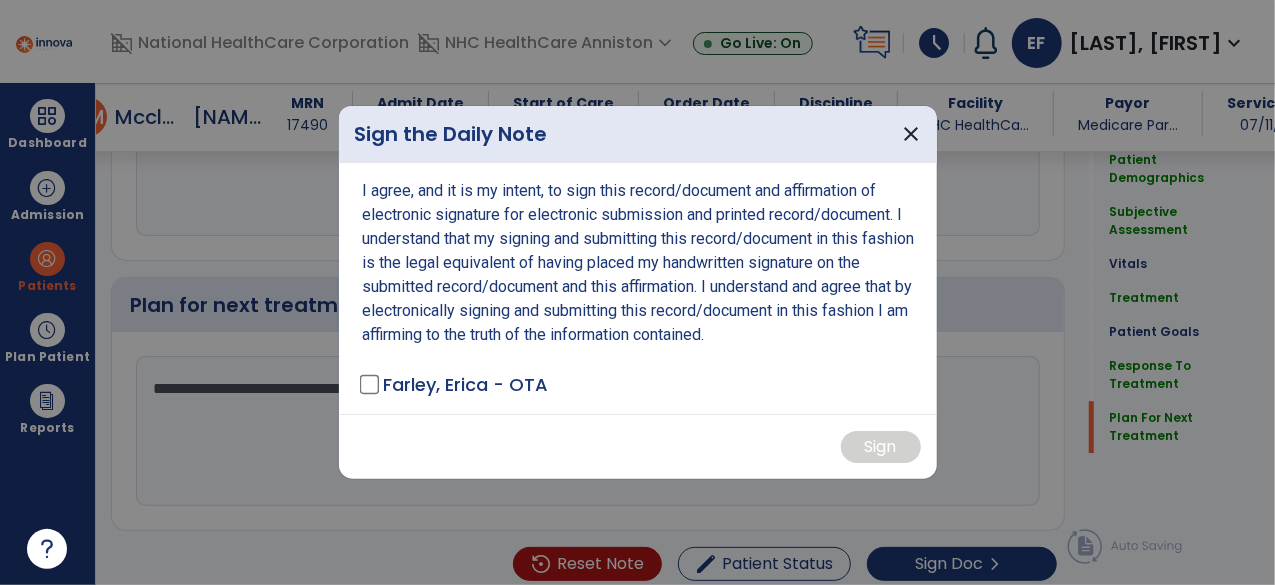 click on "I agree, and it is my intent, to sign this record/document and affirmation of electronic signature for electronic submission and printed record/document. I understand that my signing and submitting this record/document in this fashion is the legal equivalent of having placed my handwritten signature on the submitted record/document and this affirmation. I understand and agree that by electronically signing and submitting this record/document in this fashion I am affirming to the truth of the information contained.  Farley, Erica  - OTA" at bounding box center (638, 288) 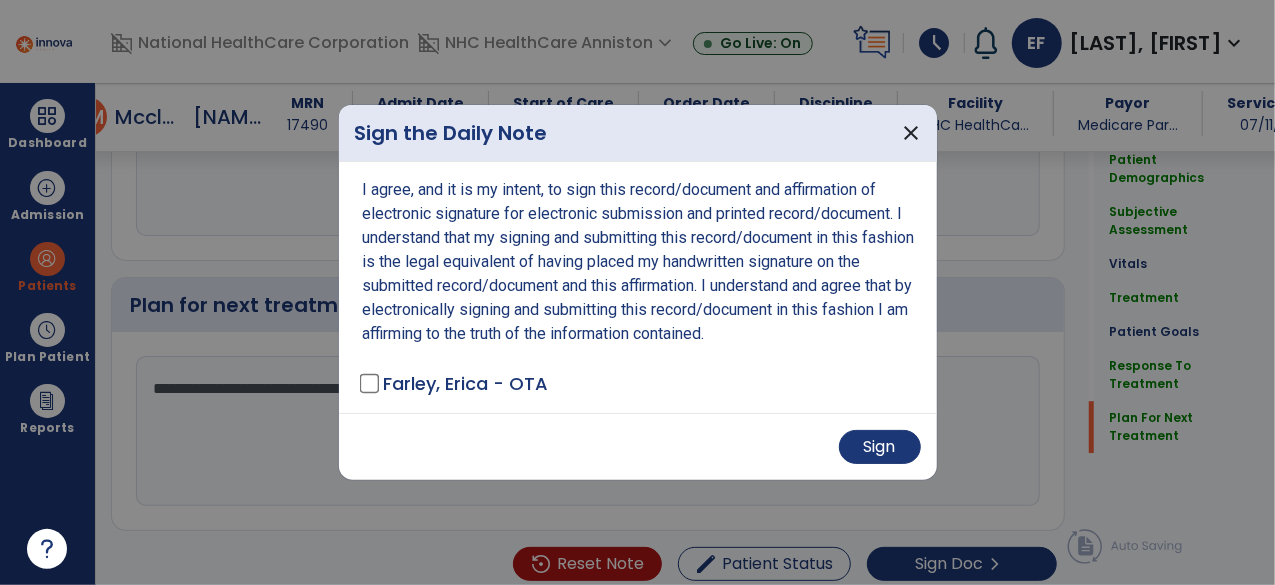 click on "Sign" at bounding box center (638, 446) 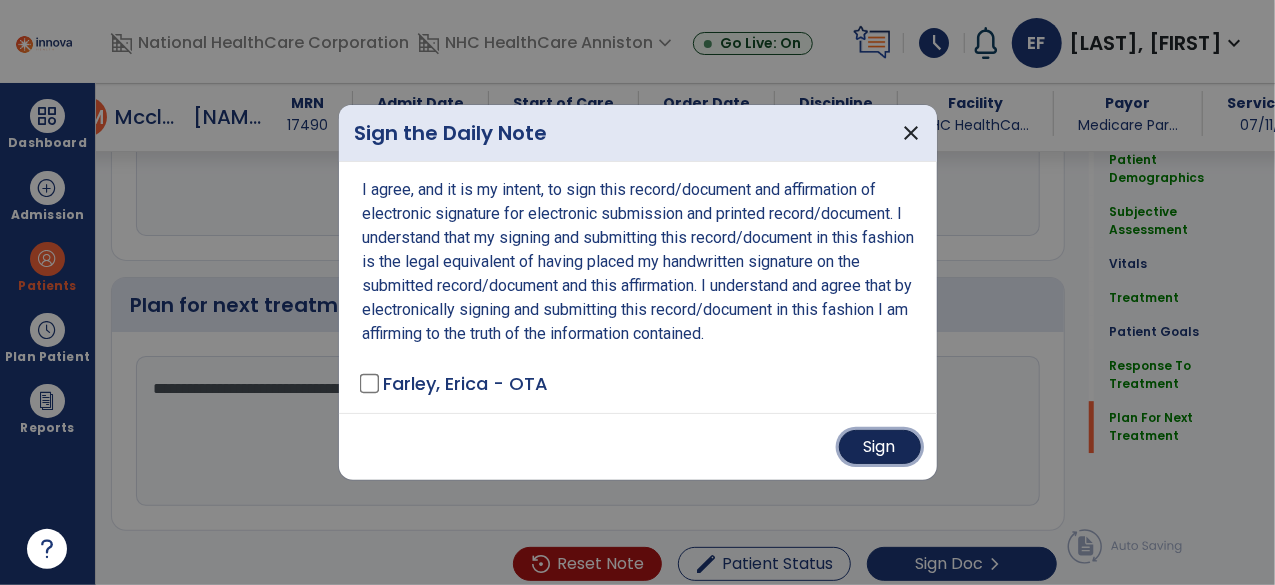 click on "Sign" at bounding box center [880, 447] 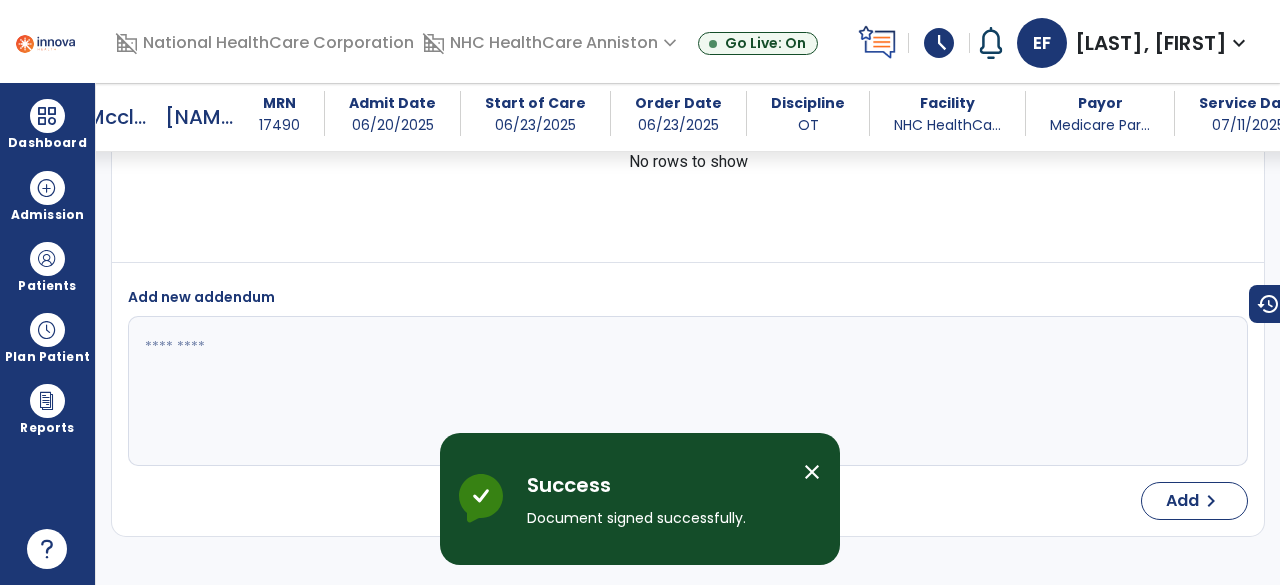 scroll, scrollTop: 4793, scrollLeft: 0, axis: vertical 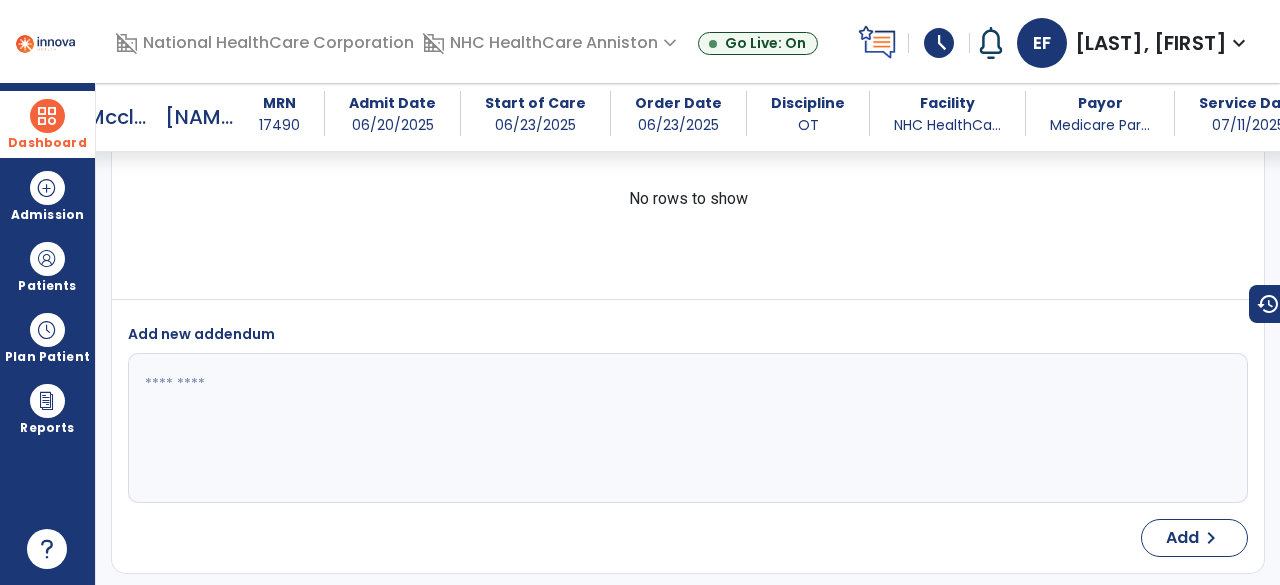 click at bounding box center [47, 116] 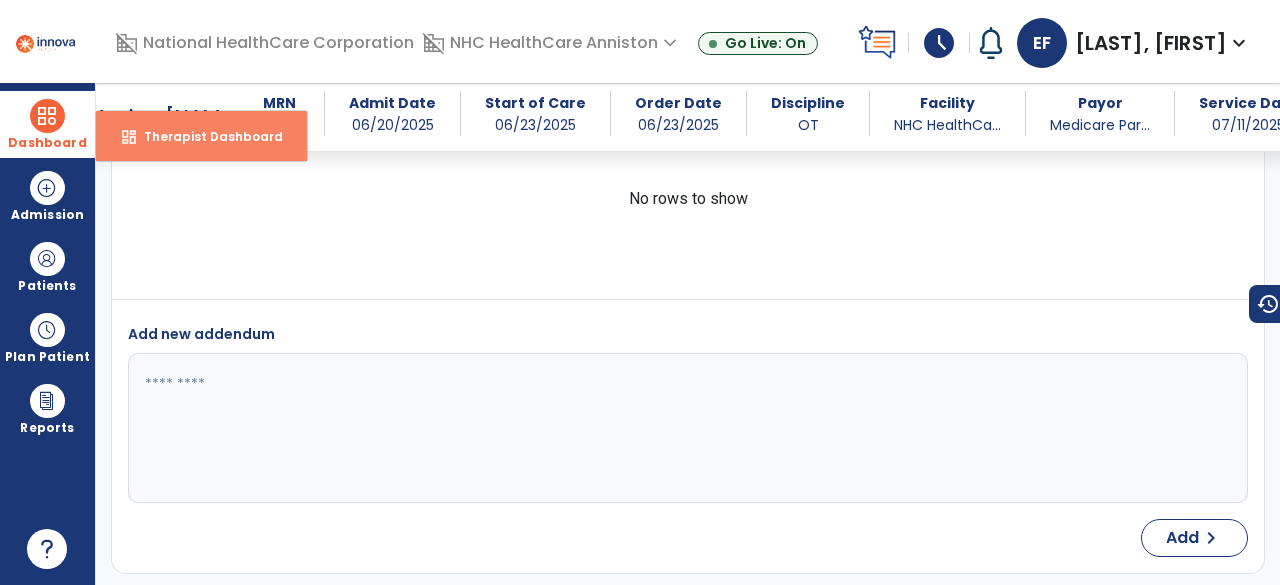 click on "dashboard" at bounding box center [129, 137] 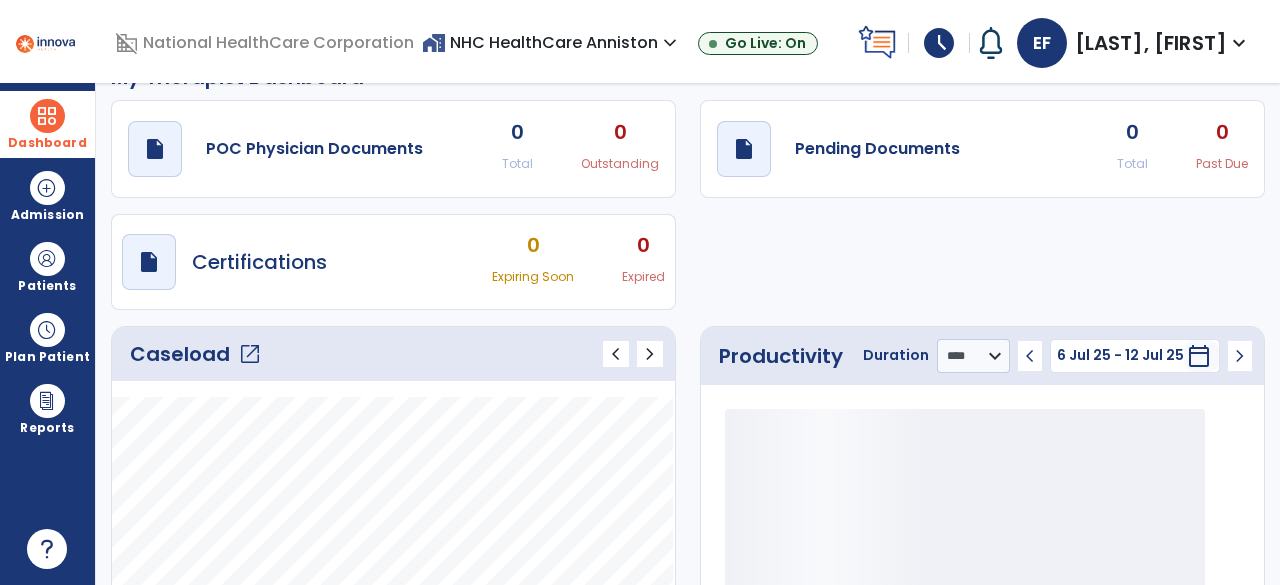 scroll, scrollTop: 0, scrollLeft: 0, axis: both 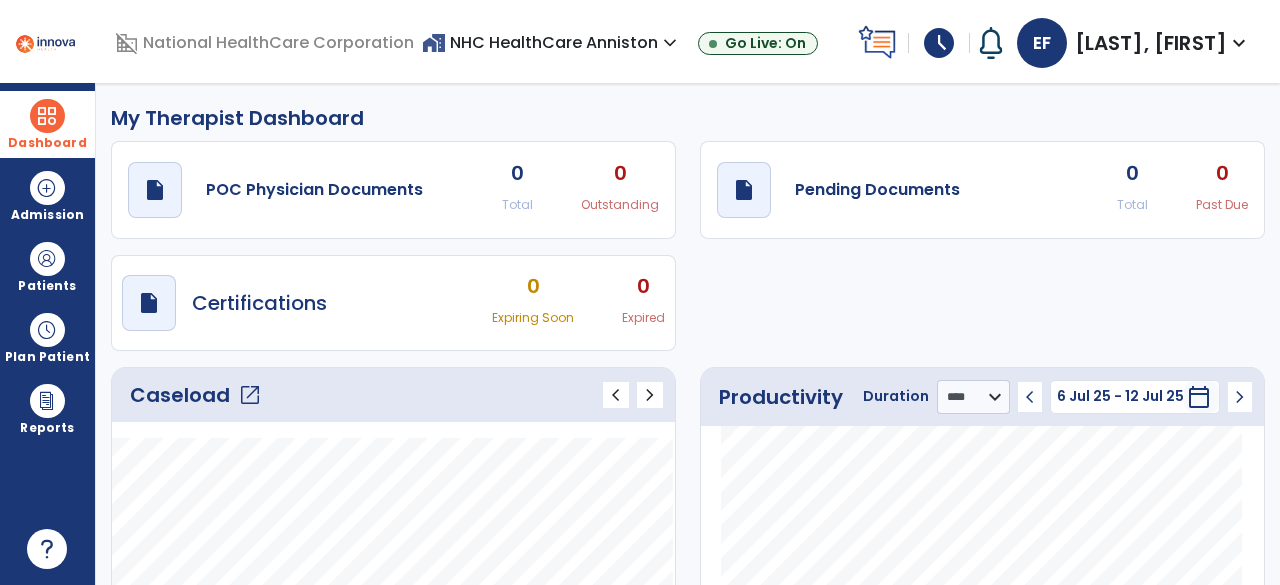 click on "open_in_new" 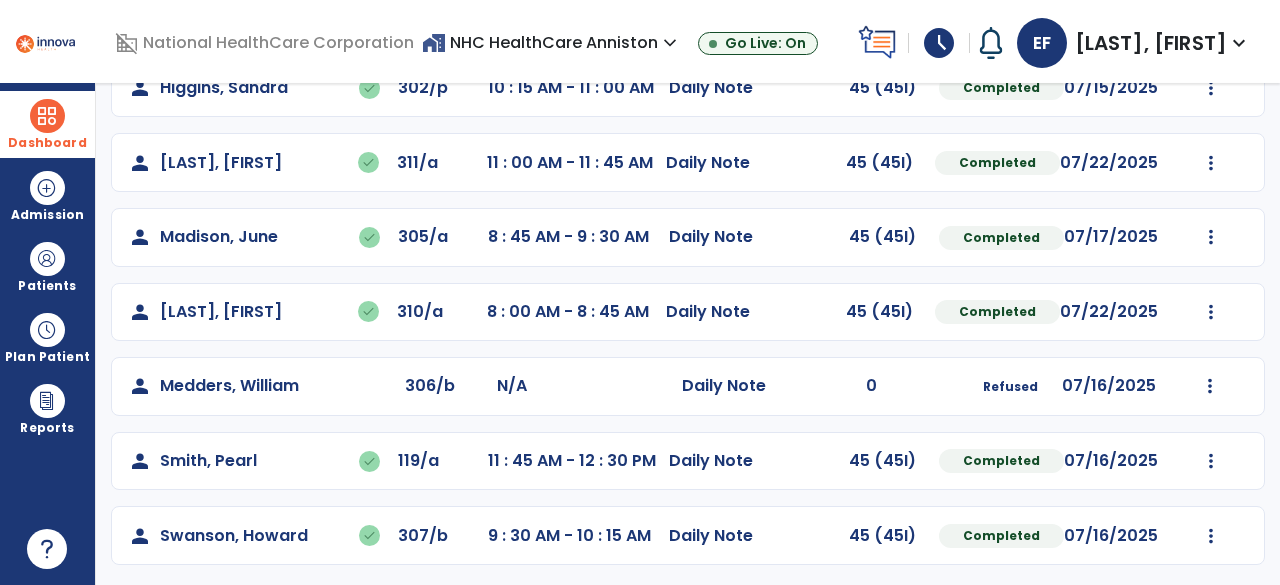 scroll, scrollTop: 0, scrollLeft: 0, axis: both 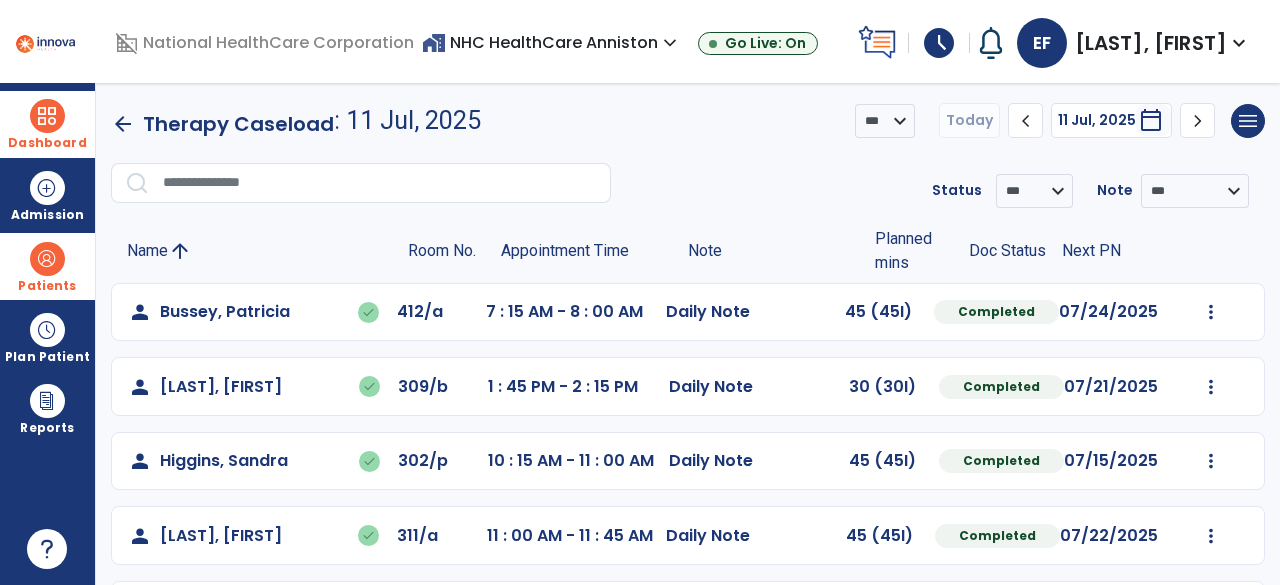 click on "Patients" at bounding box center [47, 266] 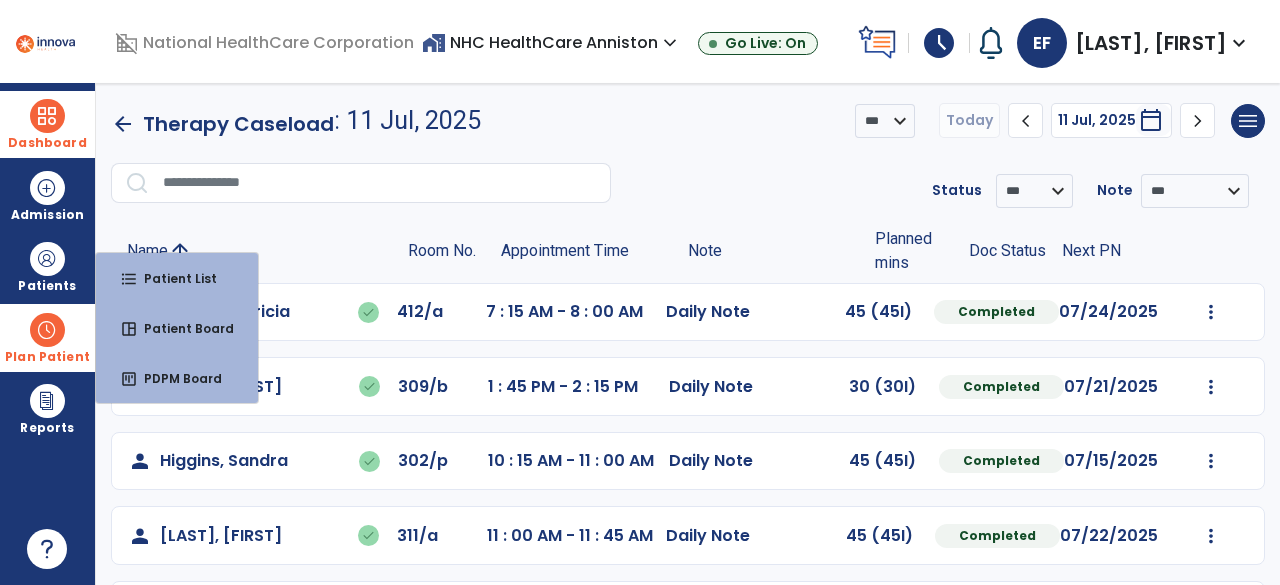 click at bounding box center [47, 330] 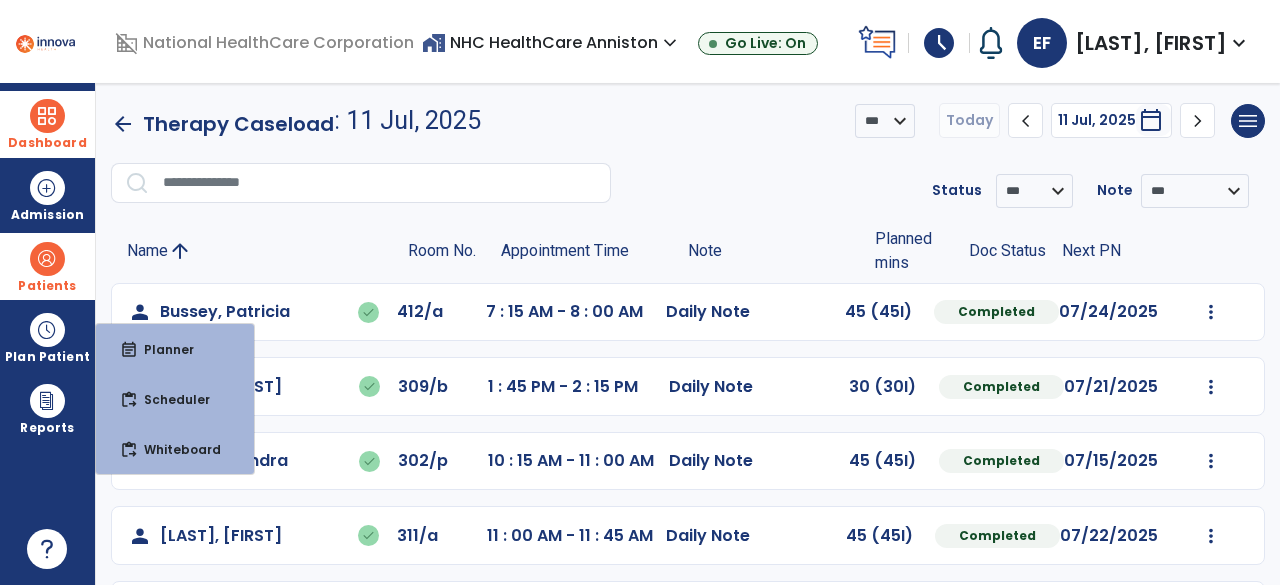 click on "Patients" at bounding box center [47, 286] 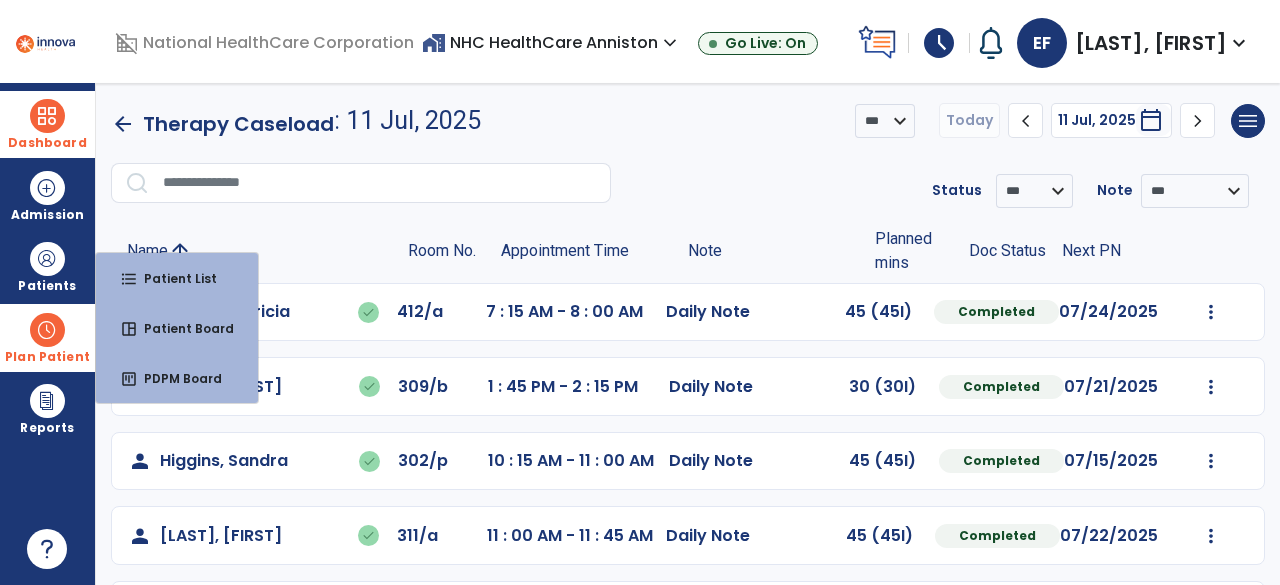 click at bounding box center [47, 330] 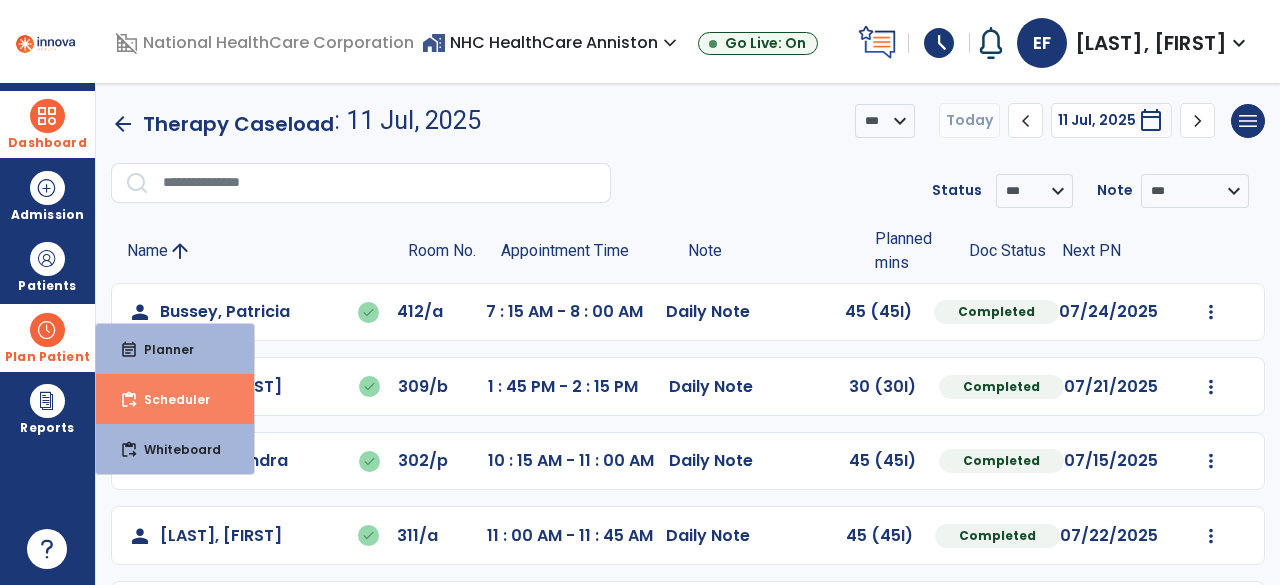 click on "content_paste_go  Scheduler" at bounding box center (175, 399) 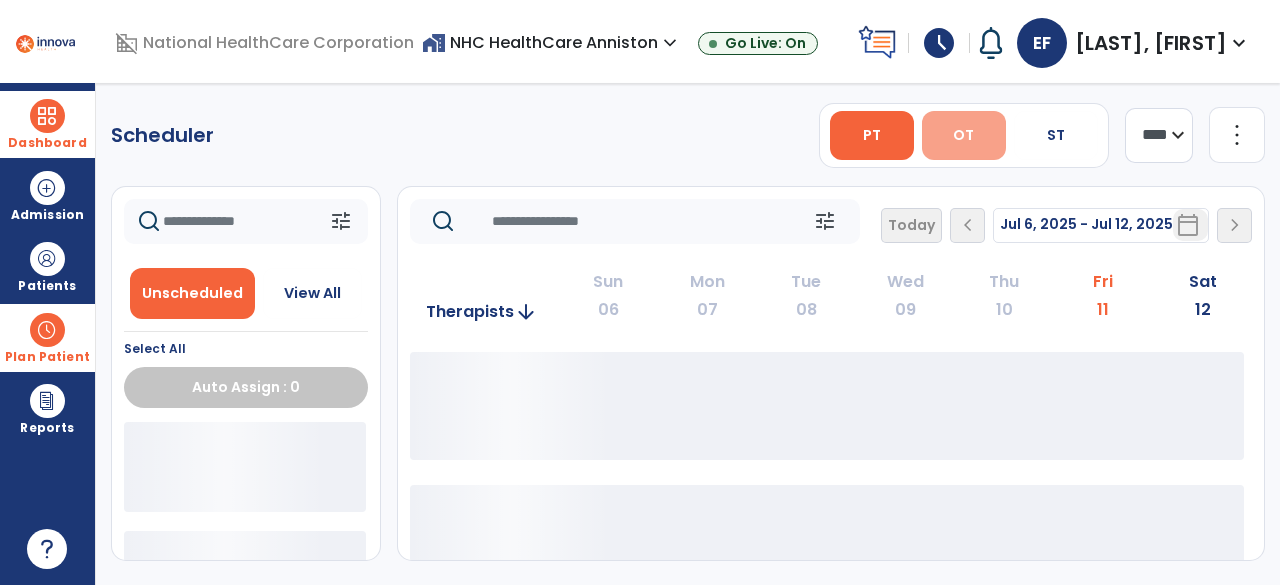 click on "OT" at bounding box center (964, 135) 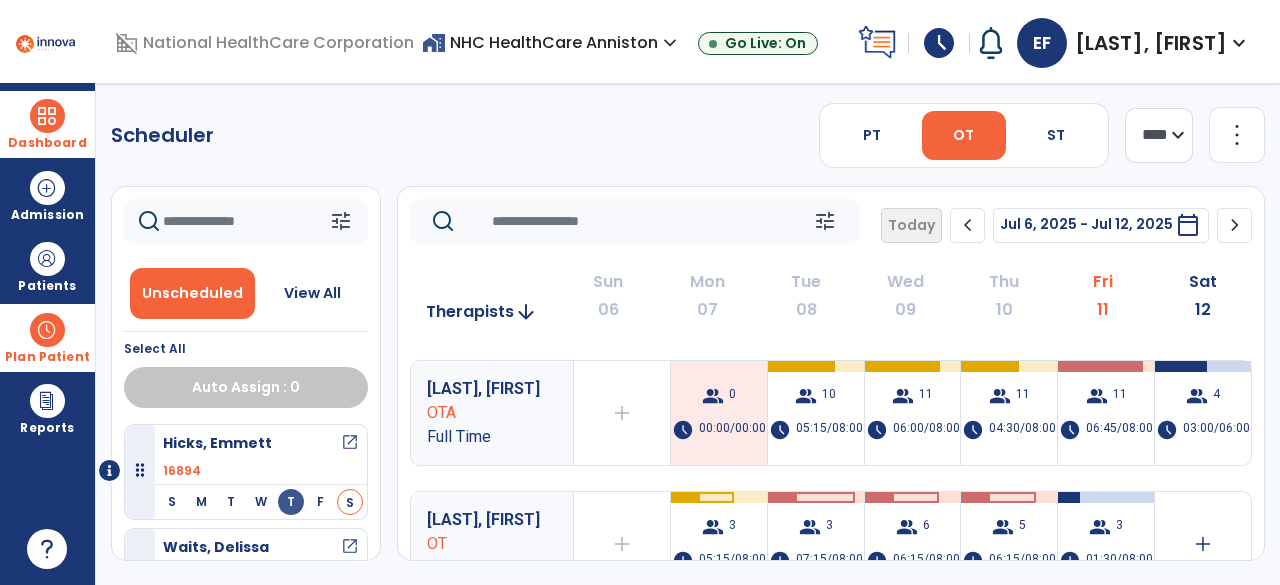 scroll, scrollTop: 384, scrollLeft: 0, axis: vertical 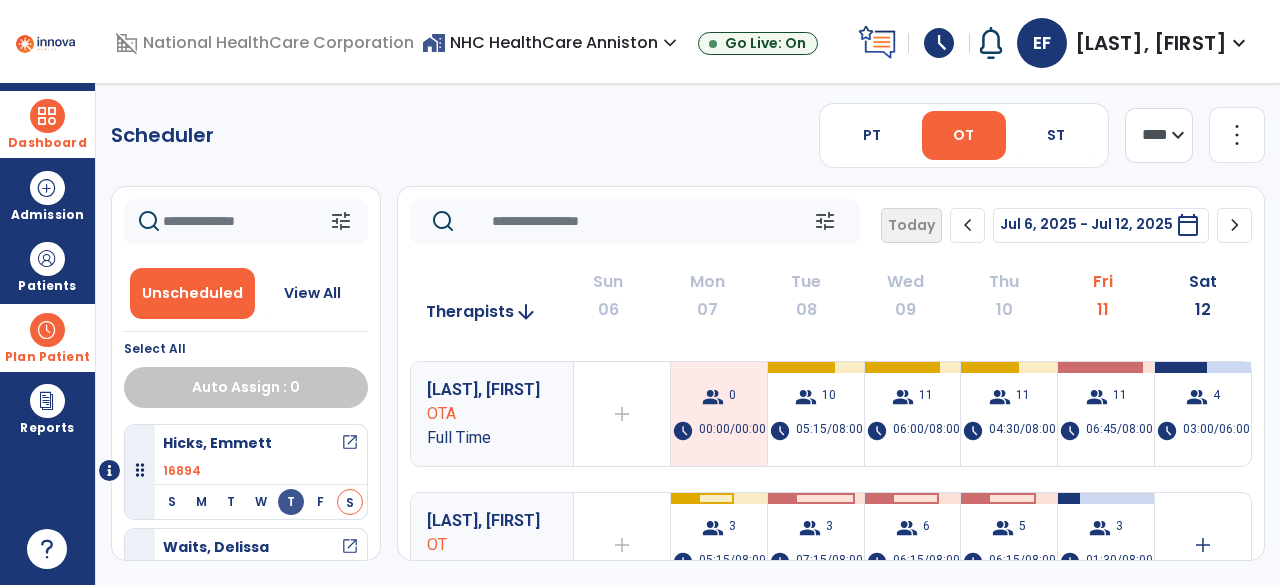 click on "chevron_right" 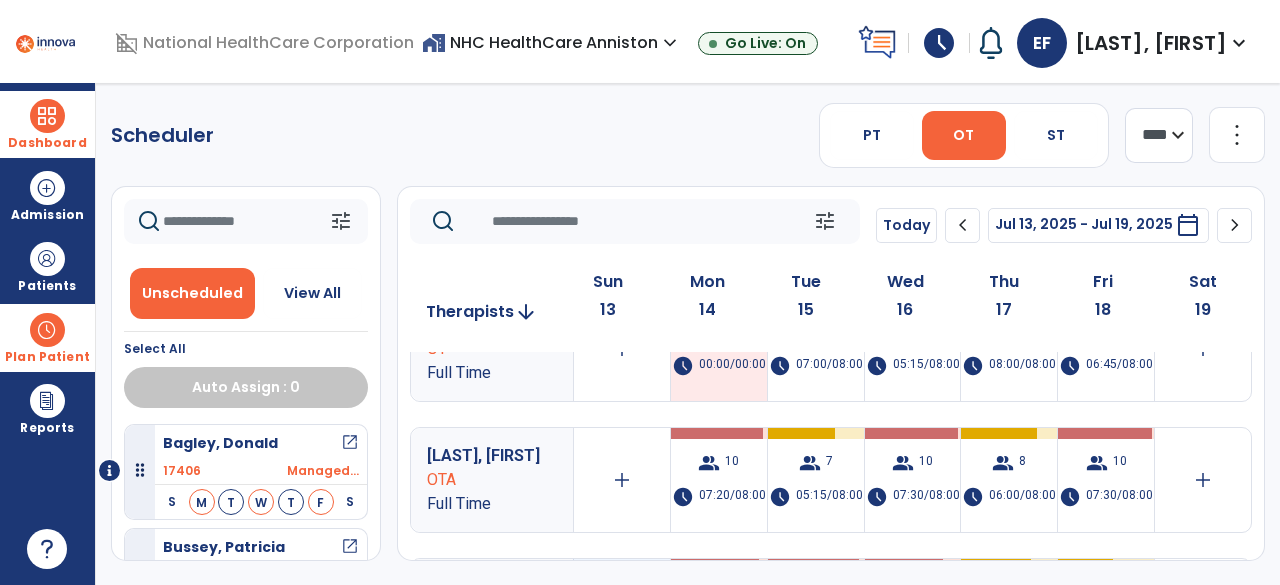 scroll, scrollTop: 48, scrollLeft: 0, axis: vertical 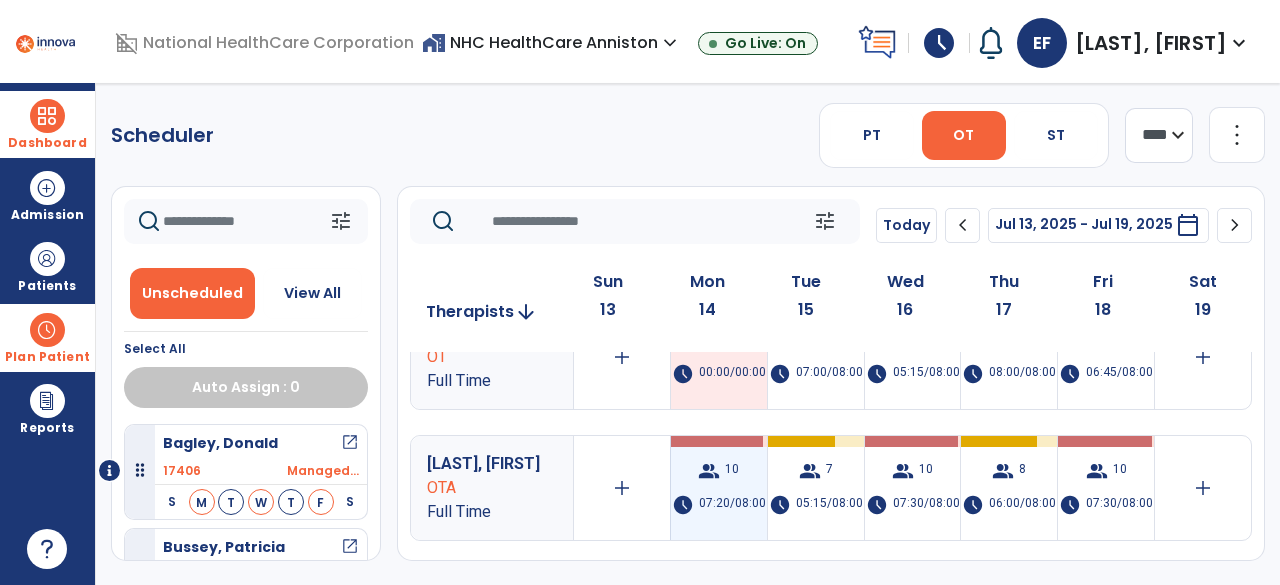click on "group" at bounding box center (709, 471) 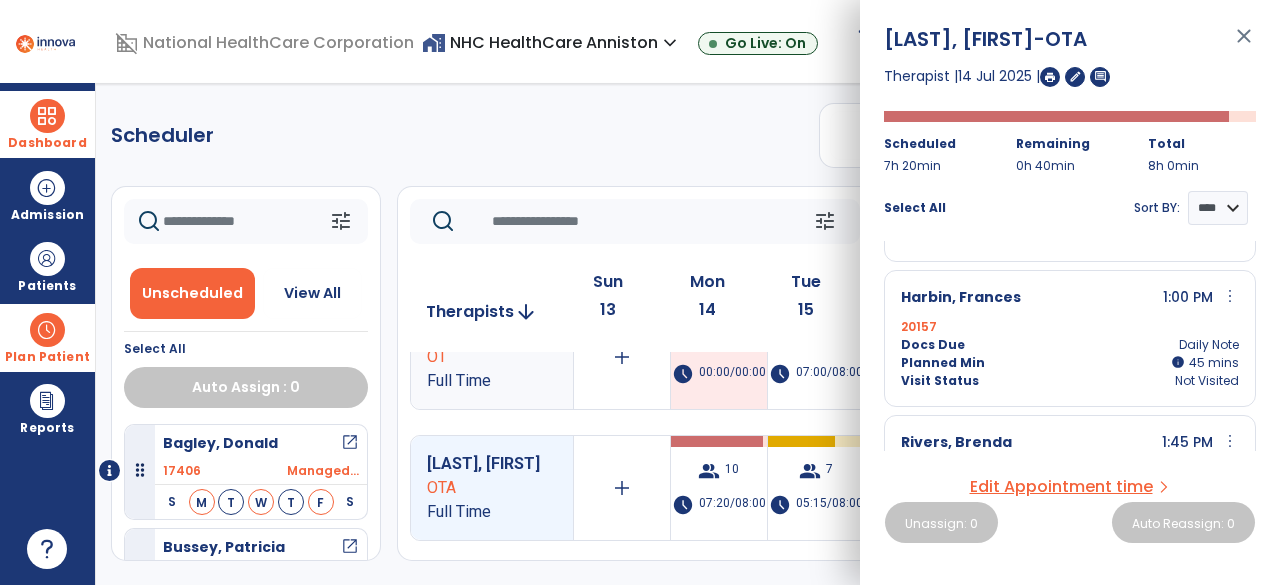 scroll, scrollTop: 1229, scrollLeft: 0, axis: vertical 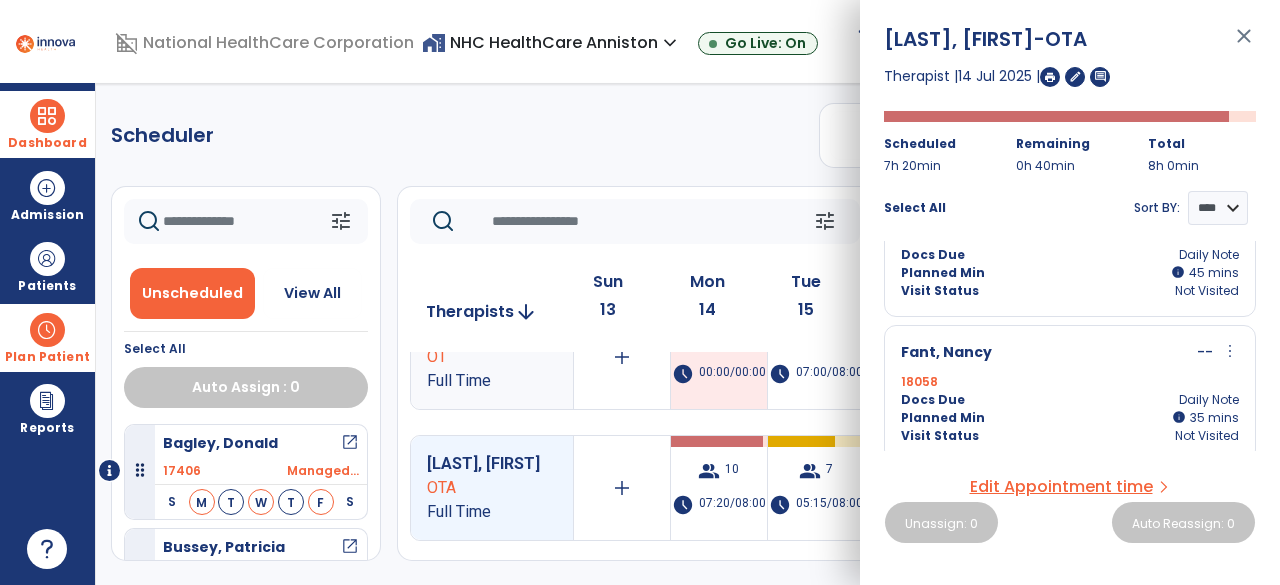click at bounding box center (1050, 77) 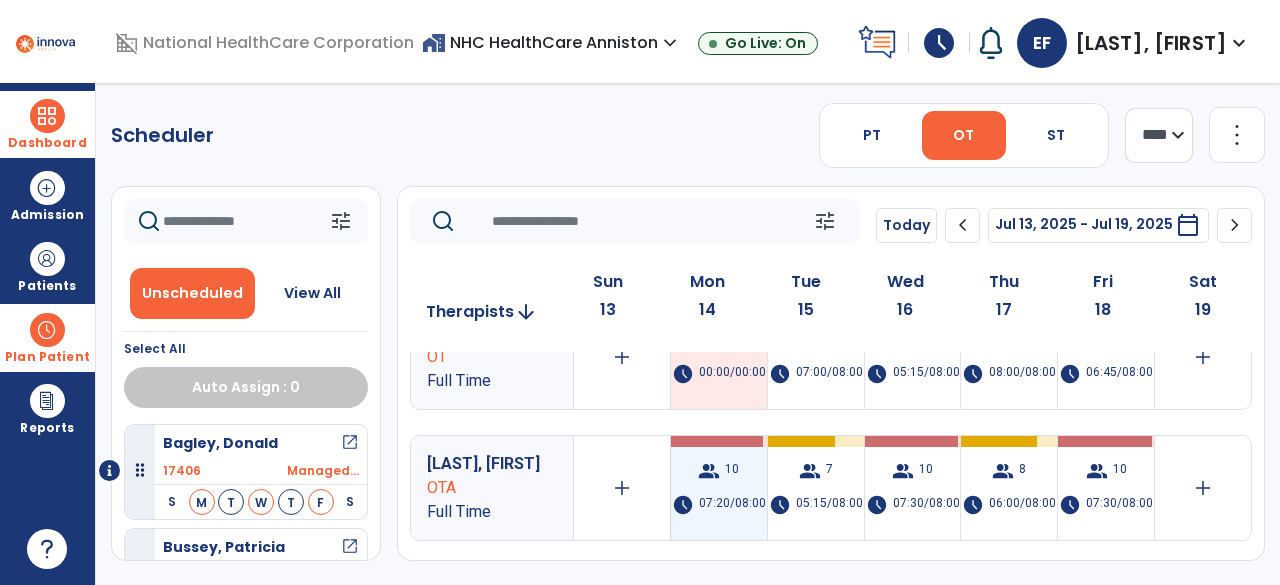 click on "group" at bounding box center [709, 471] 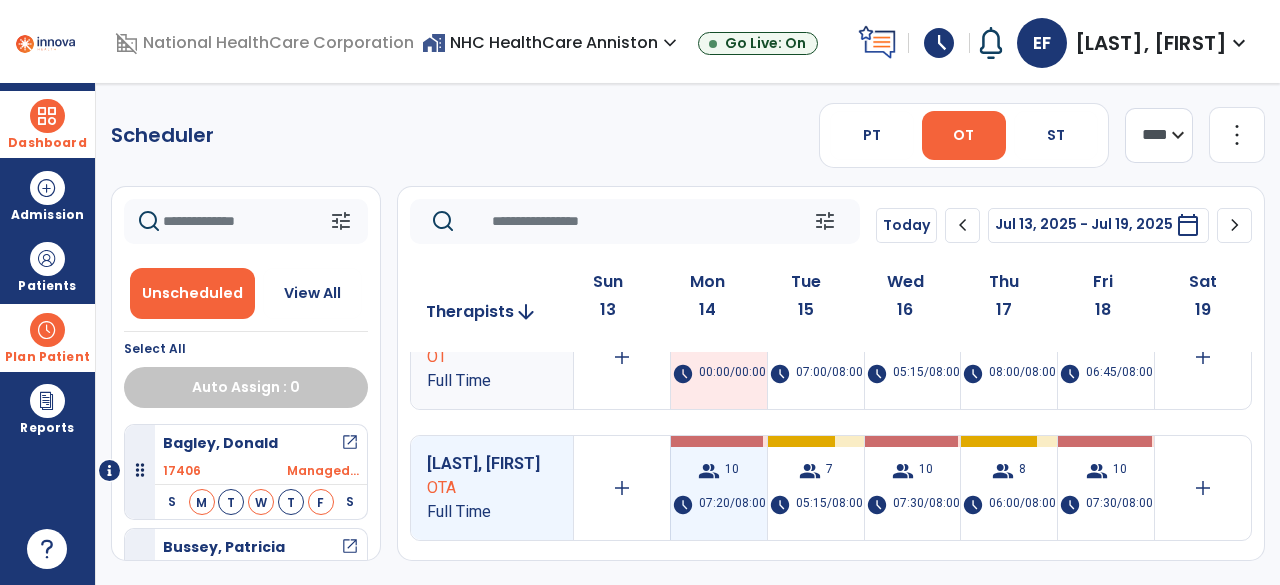 click on "group" at bounding box center [709, 471] 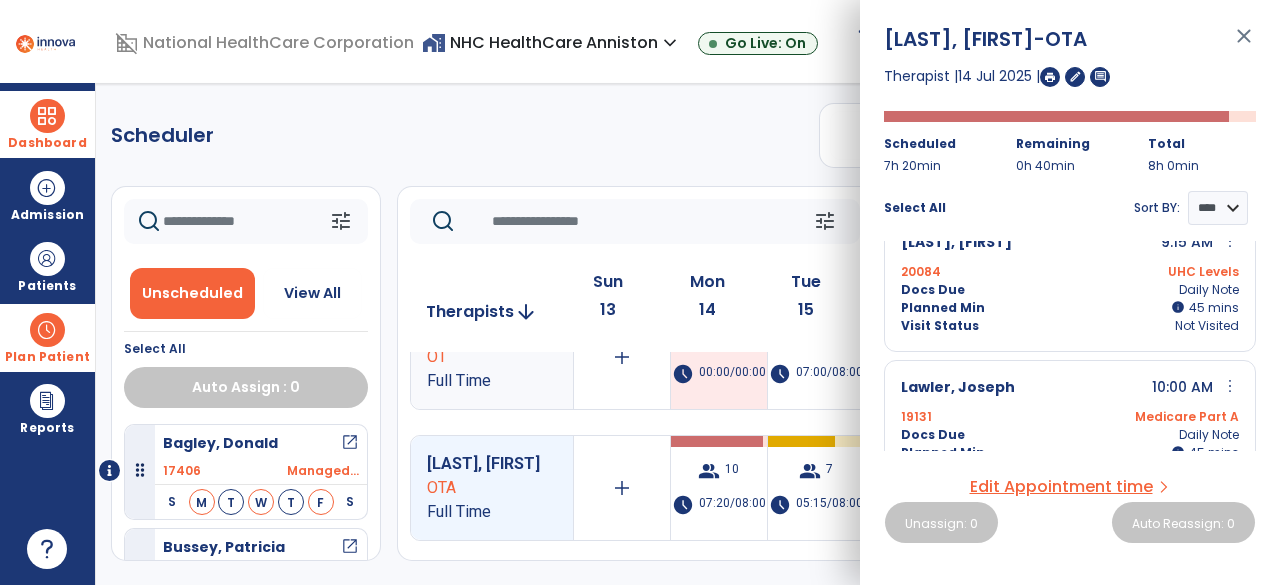 scroll, scrollTop: 114, scrollLeft: 0, axis: vertical 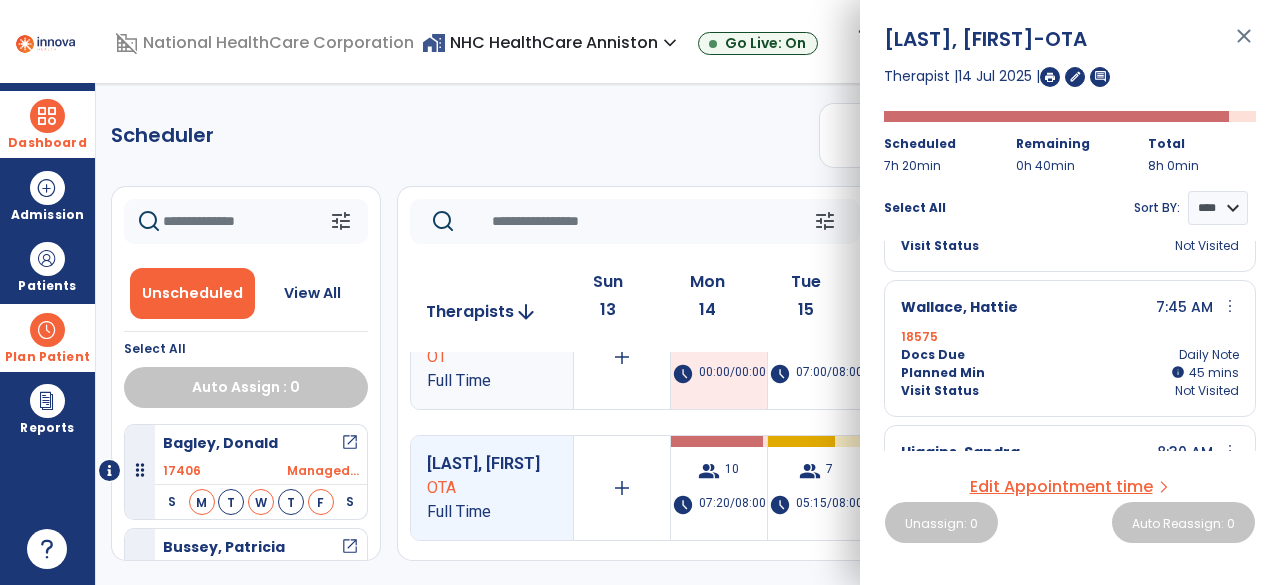 click at bounding box center (1050, 77) 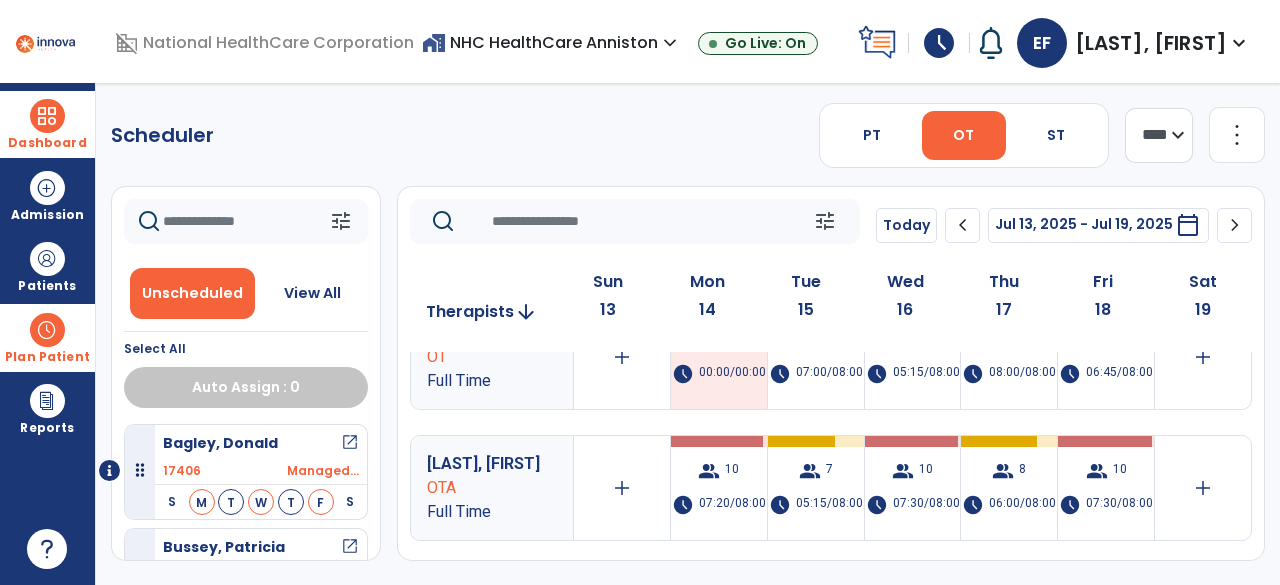 click on "Plan Patient" at bounding box center (47, 357) 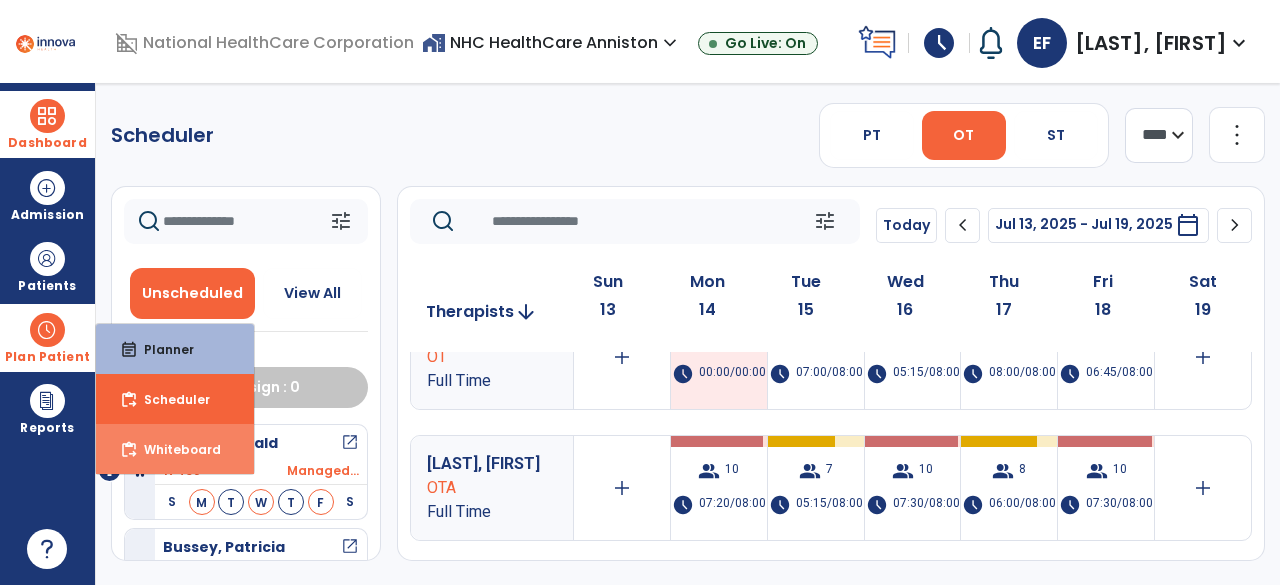 click on "content_paste_go" at bounding box center (129, 450) 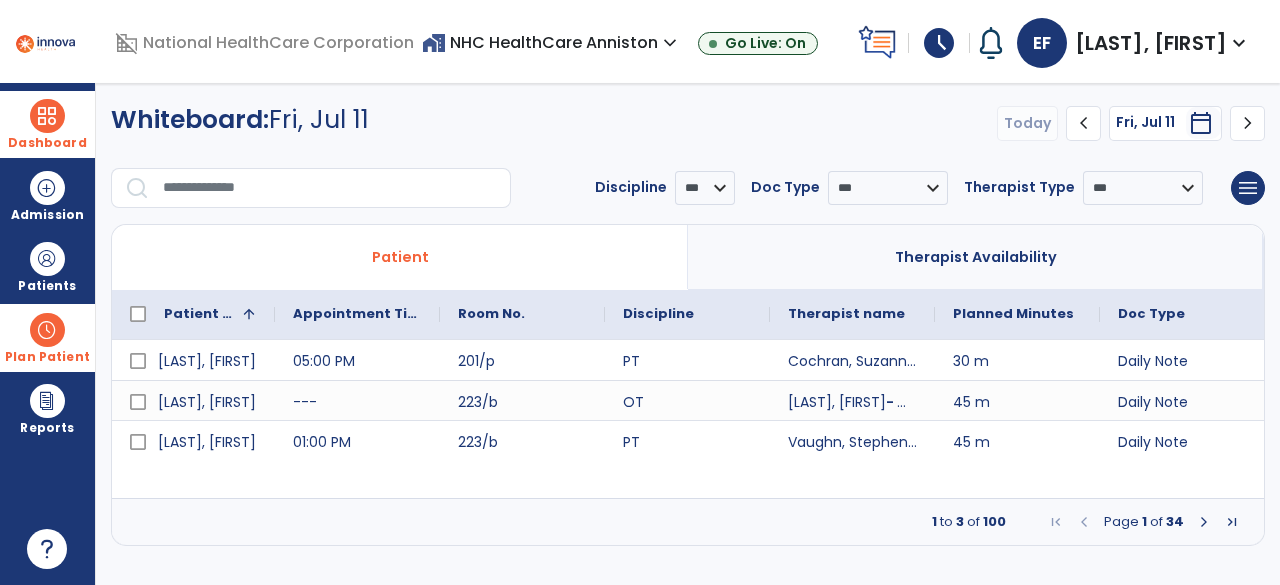 click on "Room No." 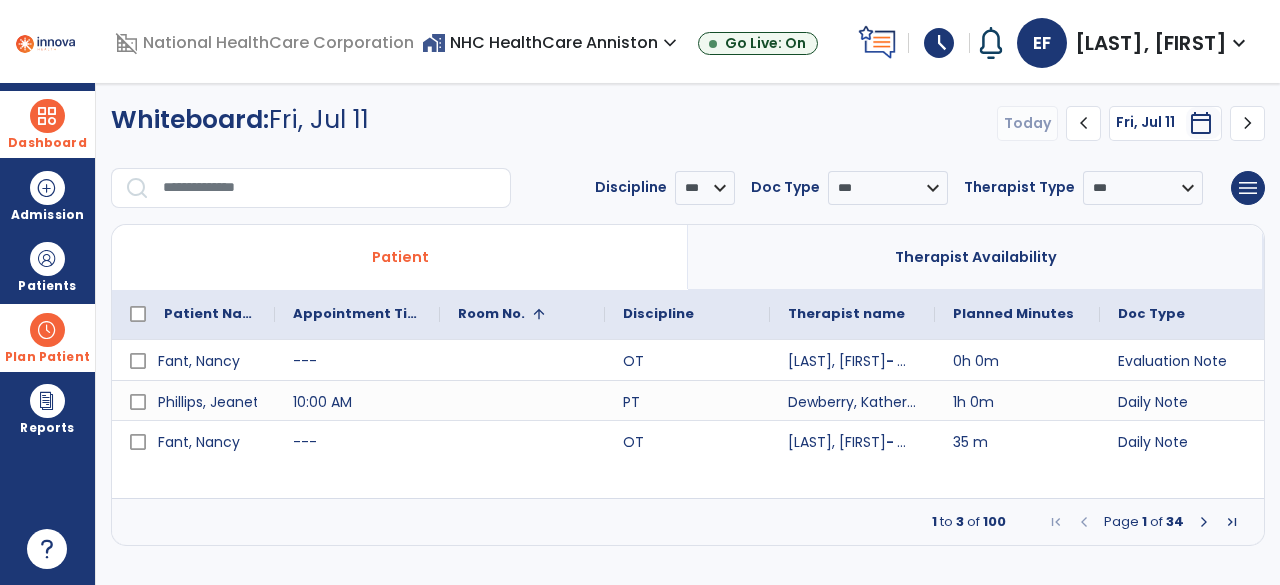 click on "Room No.
1" 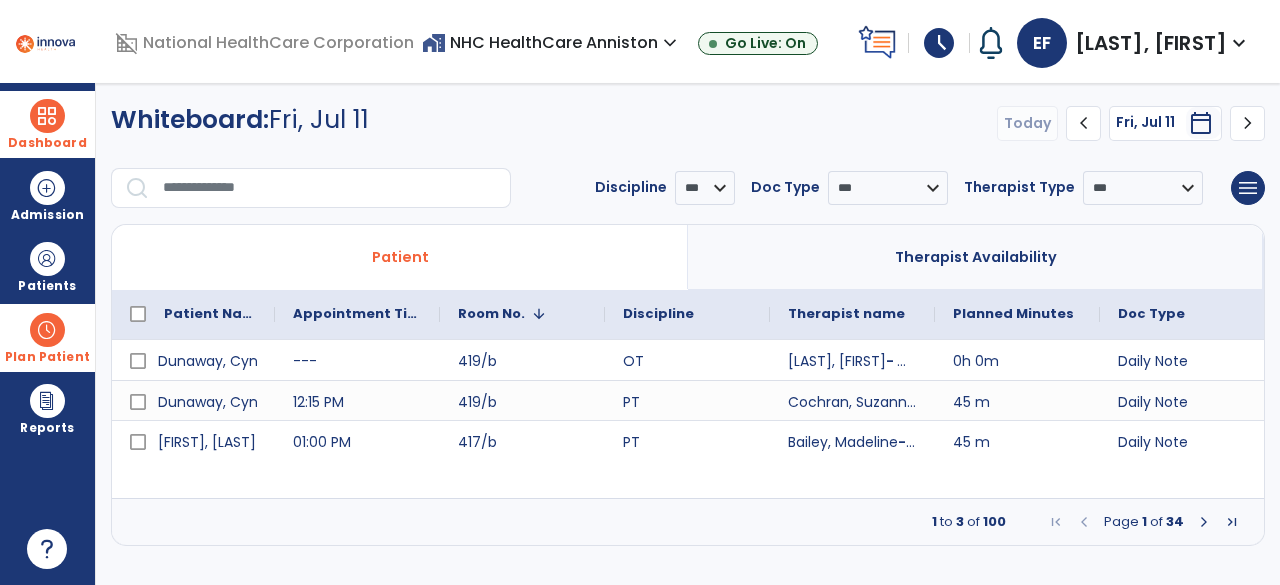 click on "Room No.
1" 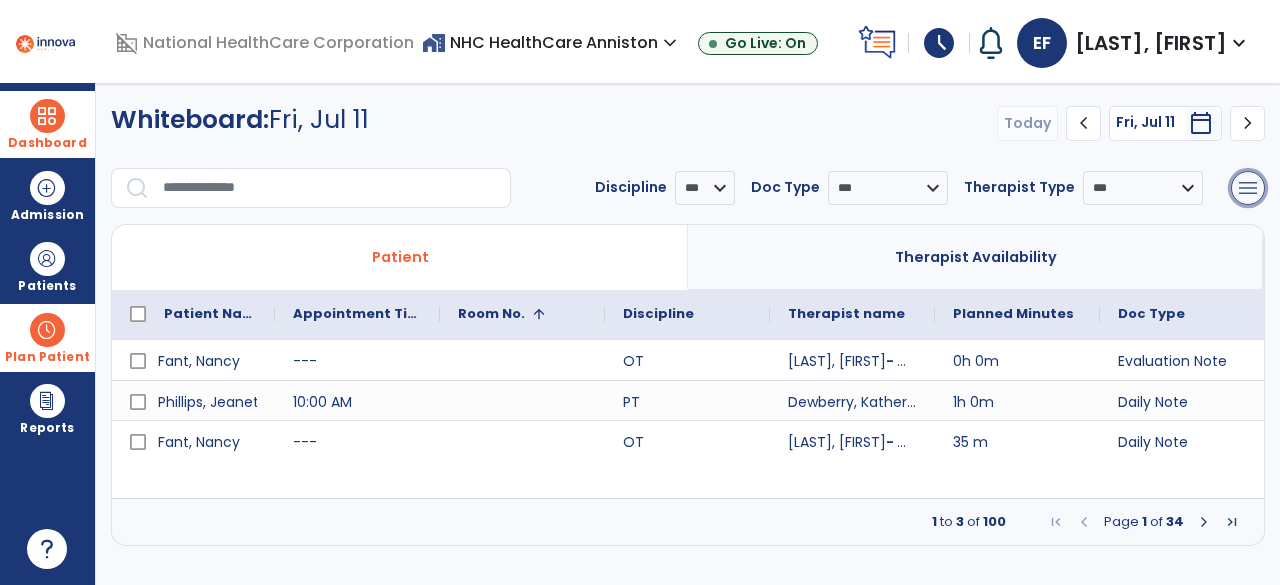 click on "menu" at bounding box center (1248, 188) 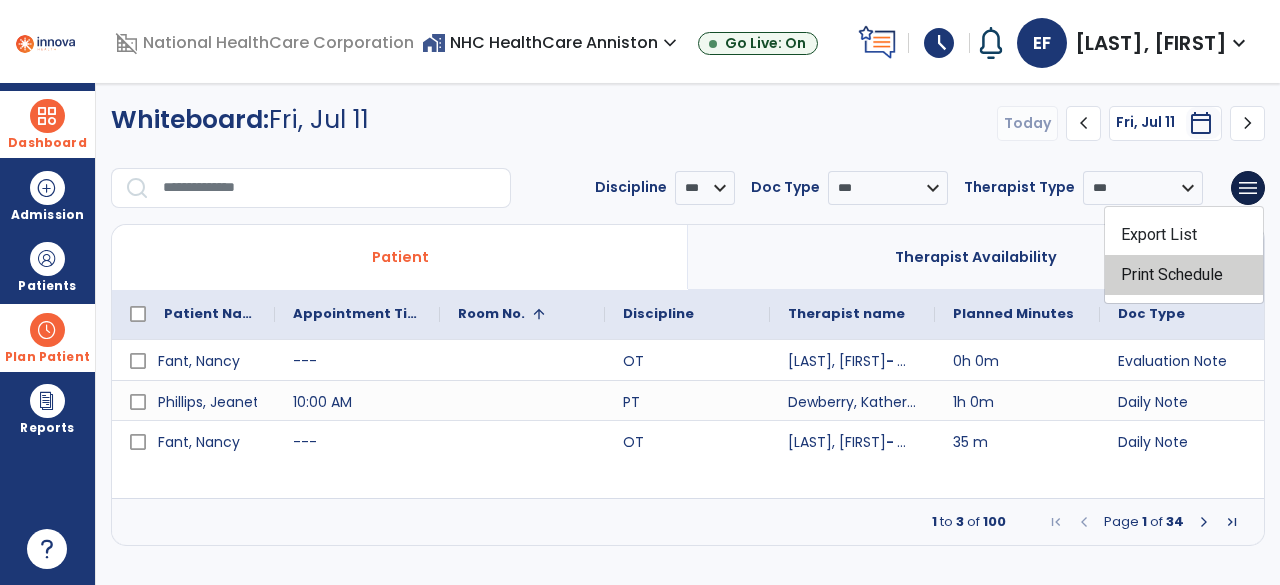 click on "Print Schedule" 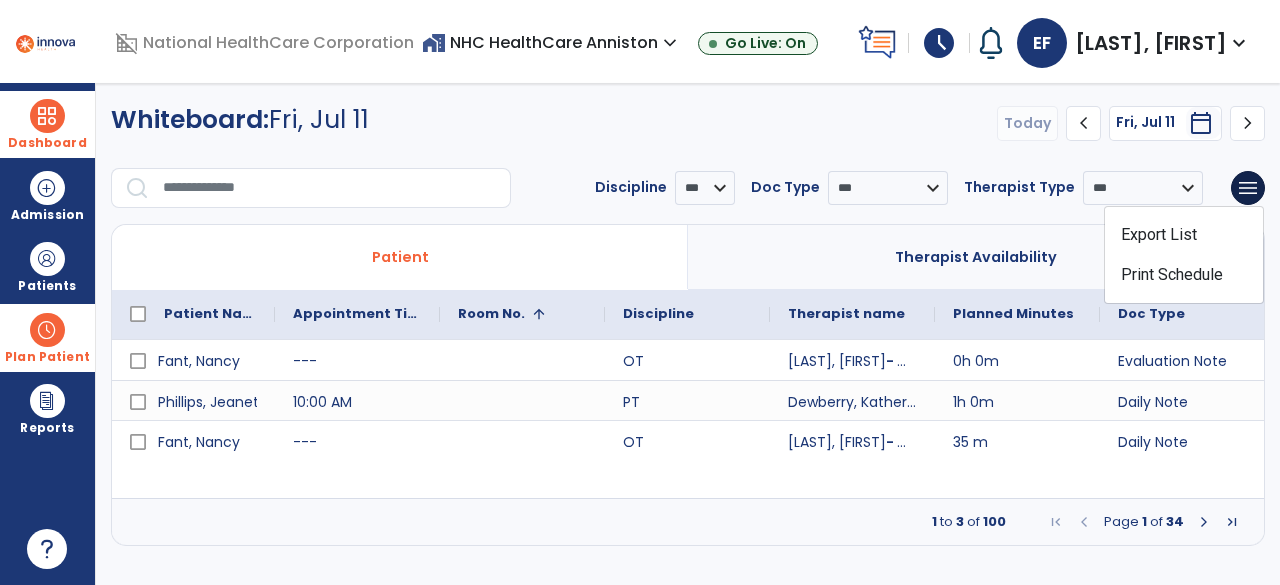click on "Therapist Type" 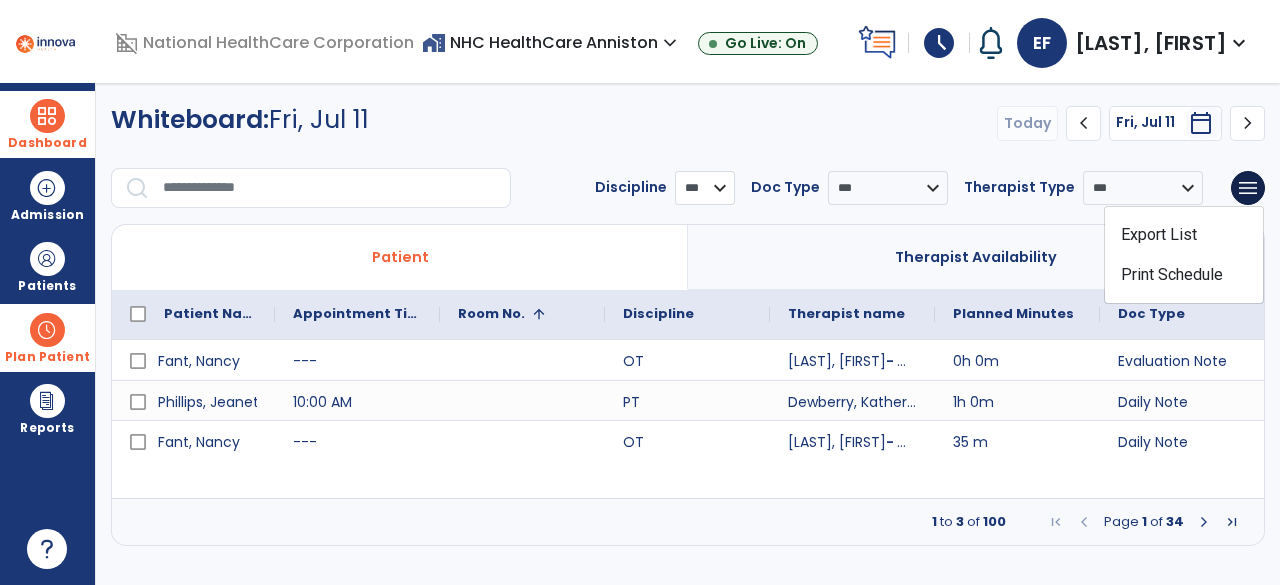 click on "*** ** ** **" at bounding box center [705, 188] 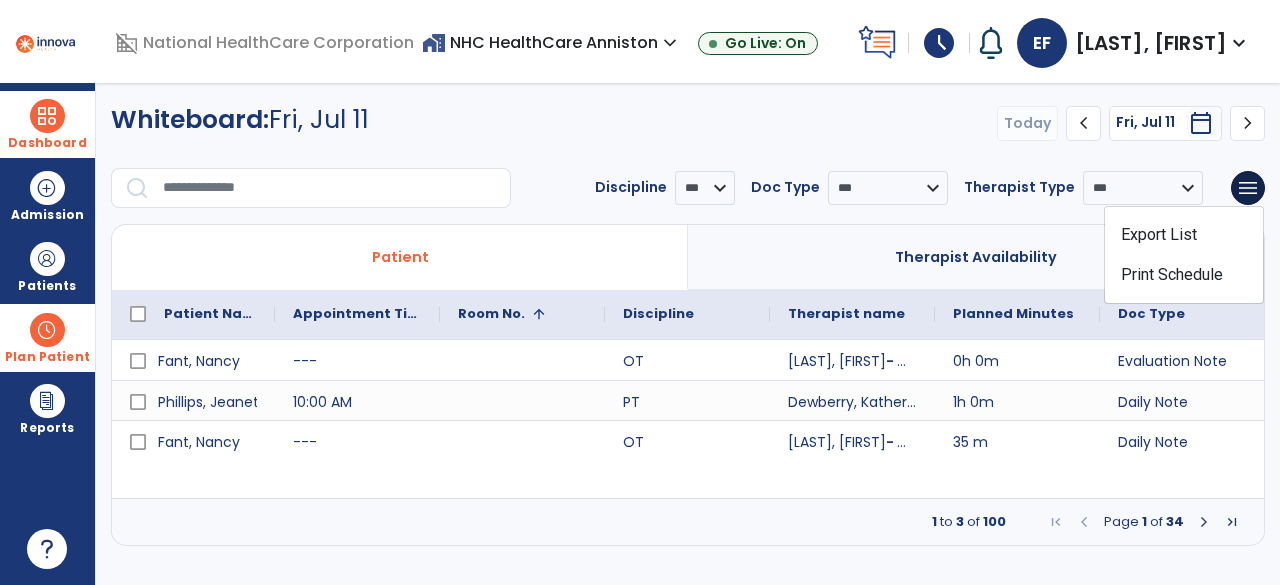 click on "calendar_today" at bounding box center (1201, 123) 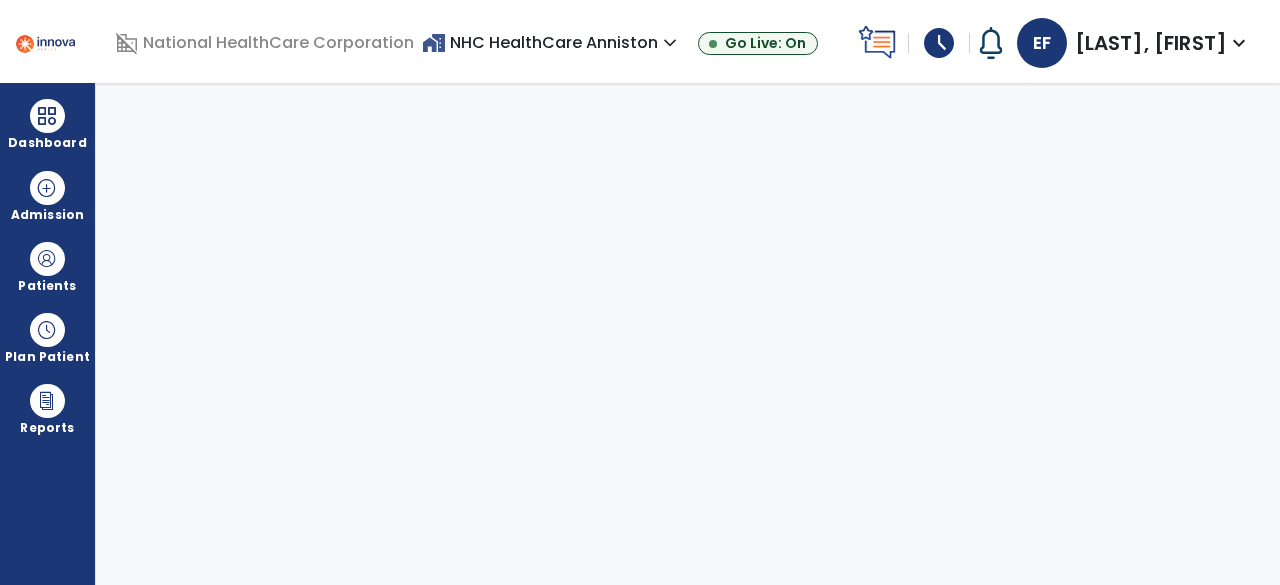 scroll, scrollTop: 0, scrollLeft: 0, axis: both 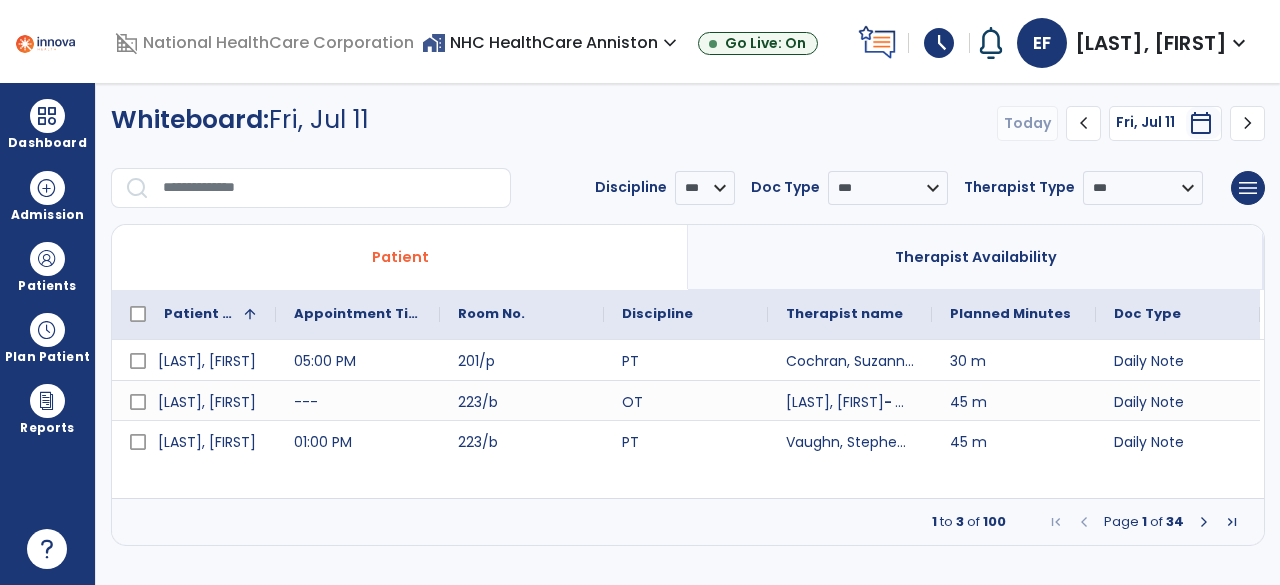 click on "calendar_today" at bounding box center (1201, 123) 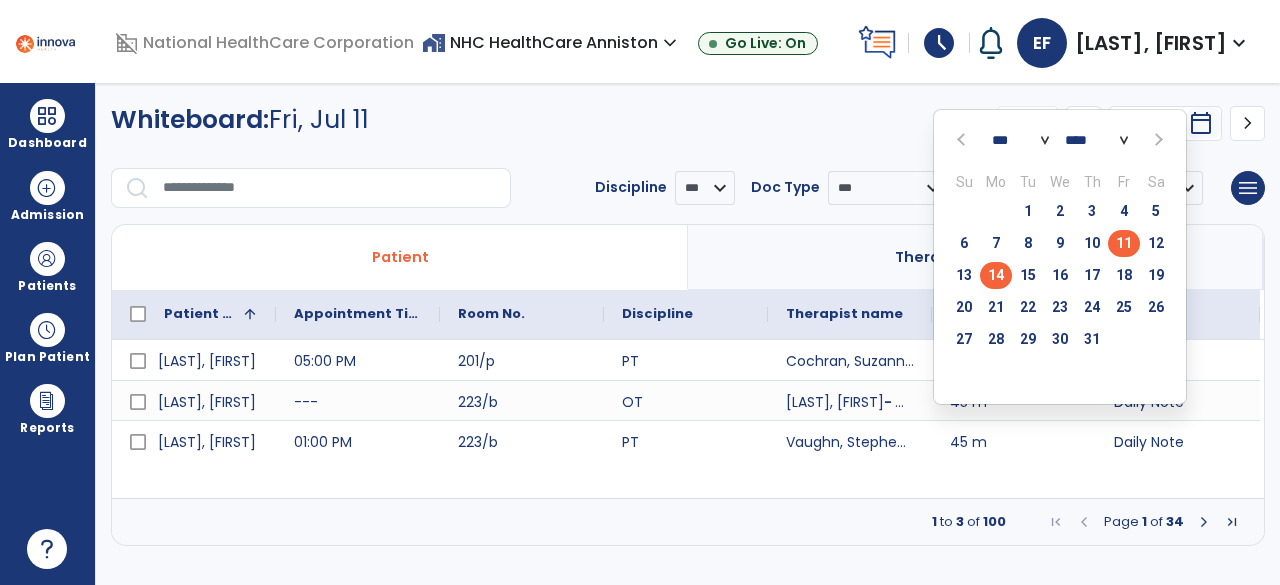 click on "14" at bounding box center [996, 275] 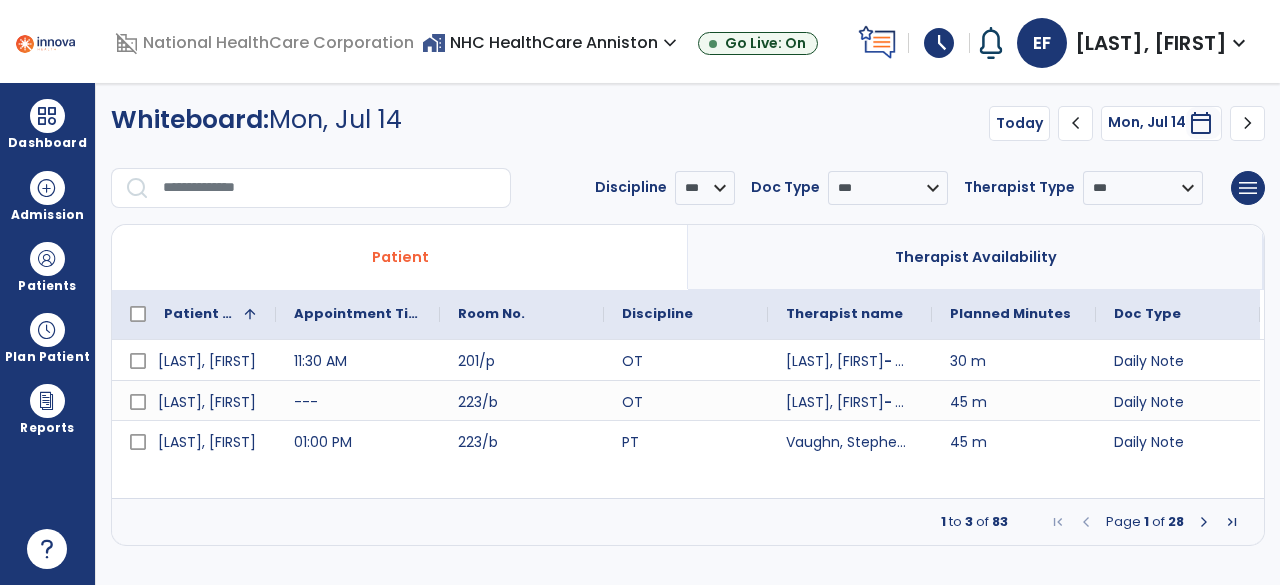 click on "Appointment Time" 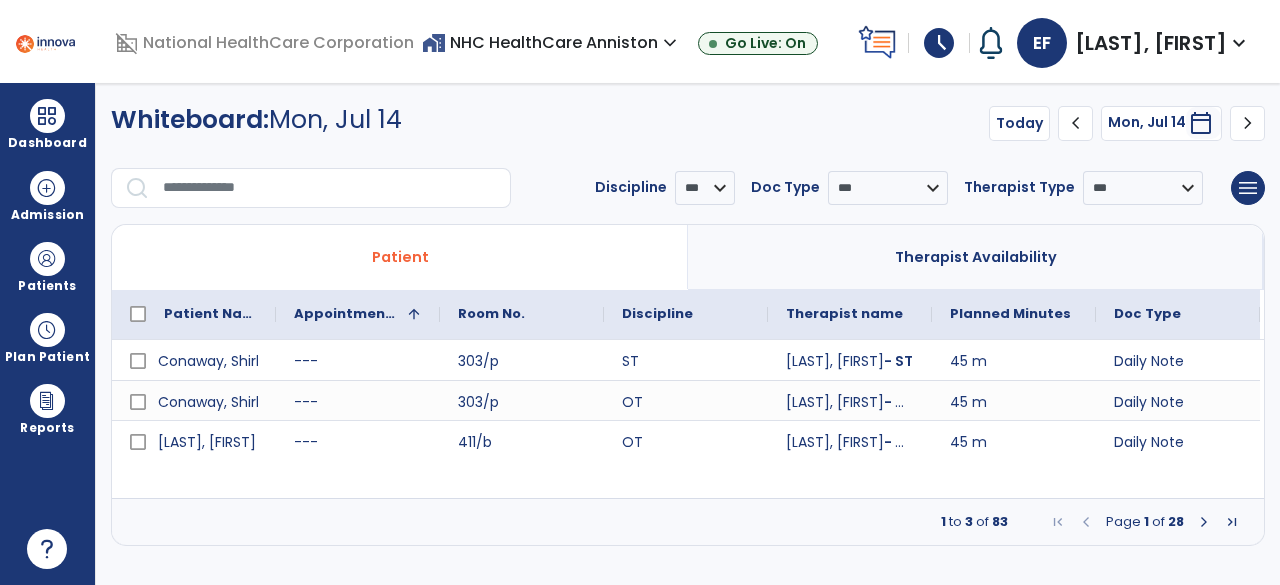 click on "Room No." 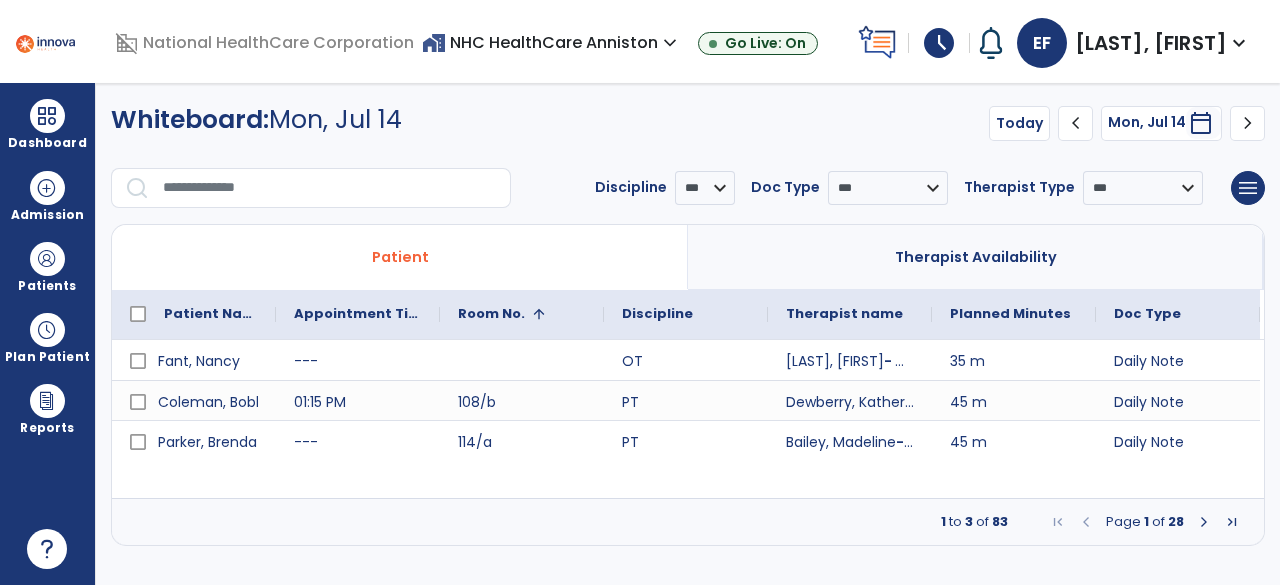 click on "Room No." 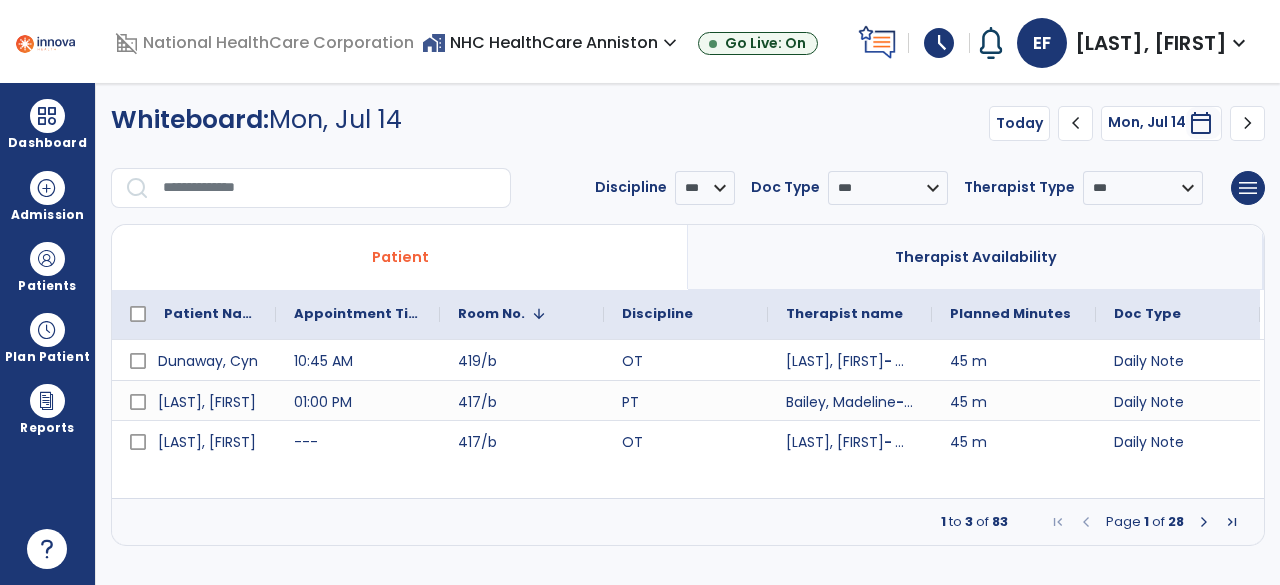 click on "Room No." 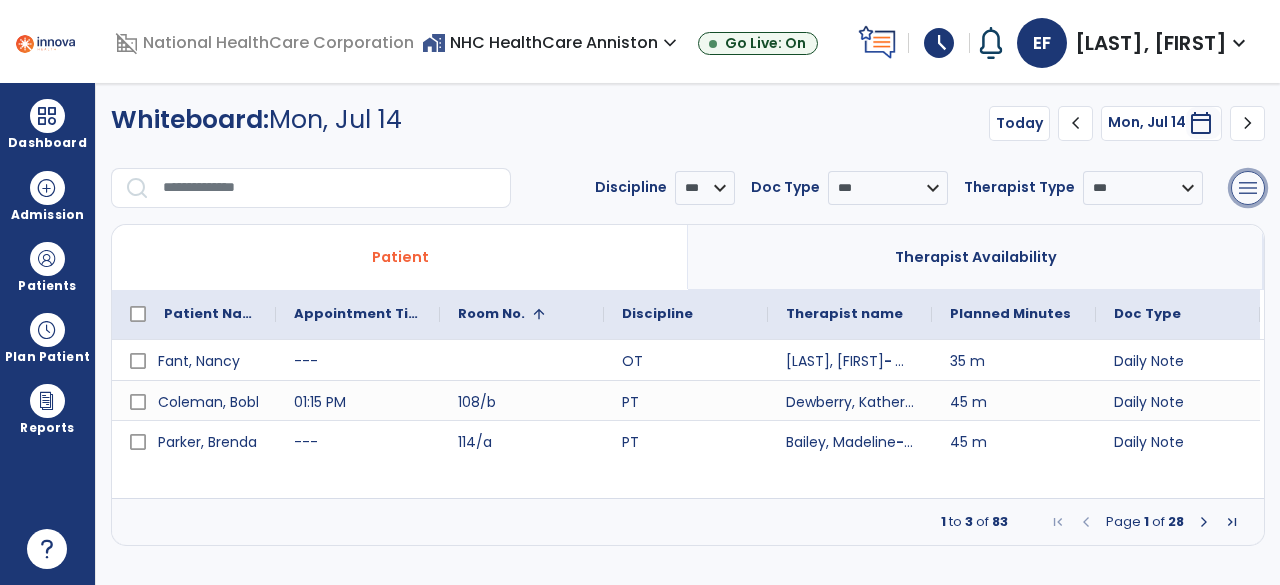 click on "menu" at bounding box center [1248, 188] 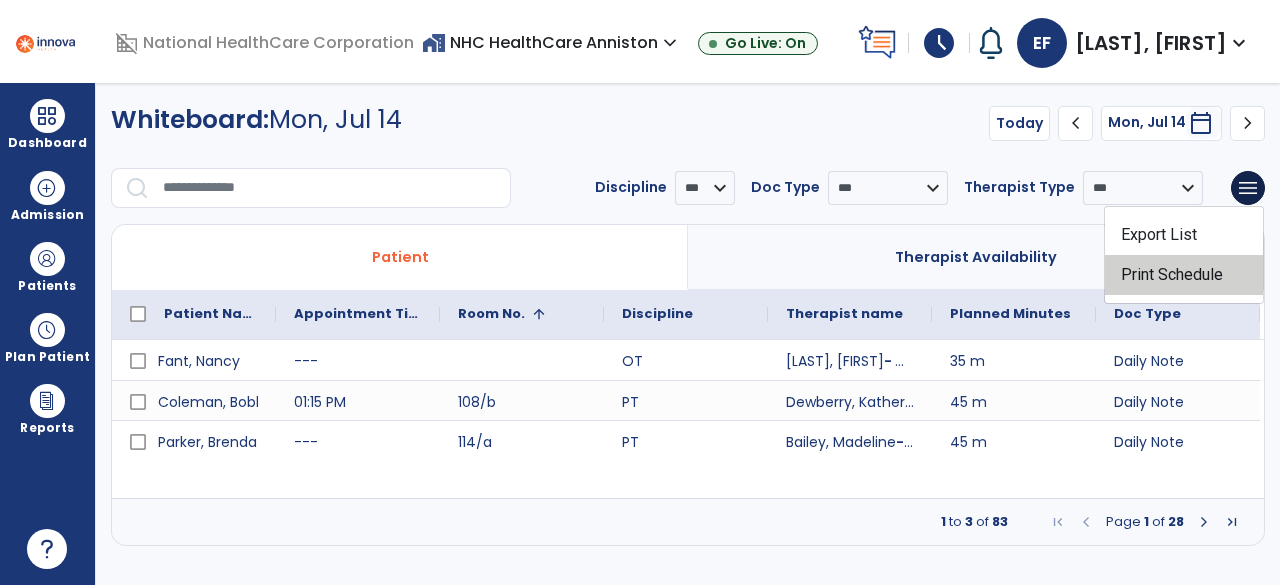 click on "Print Schedule" 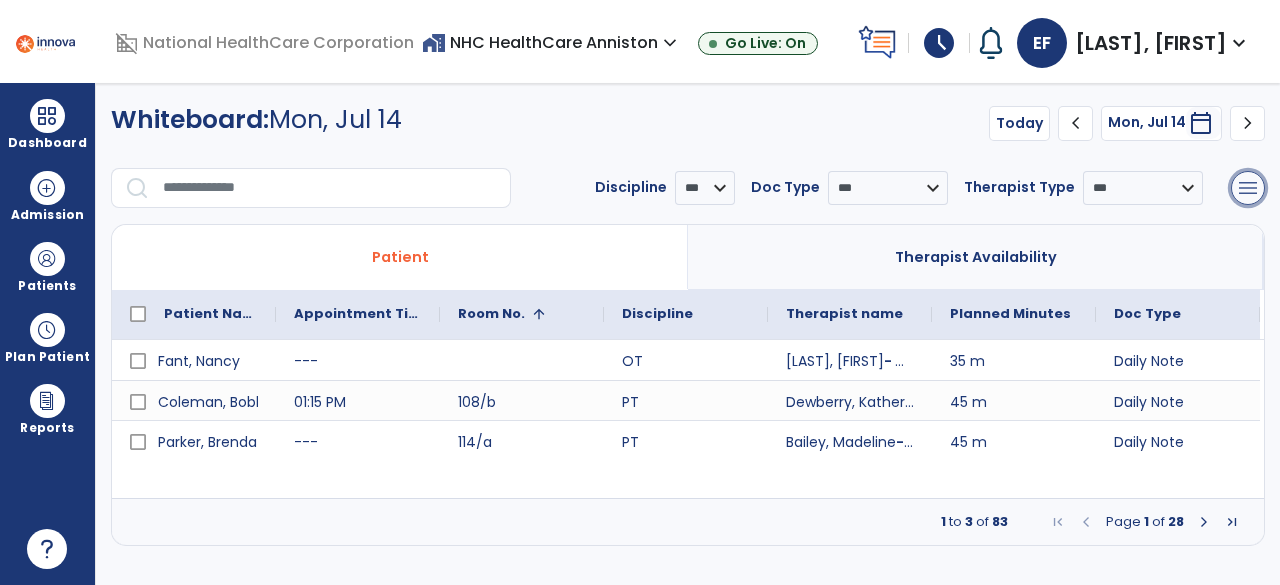 click on "menu" at bounding box center (1248, 188) 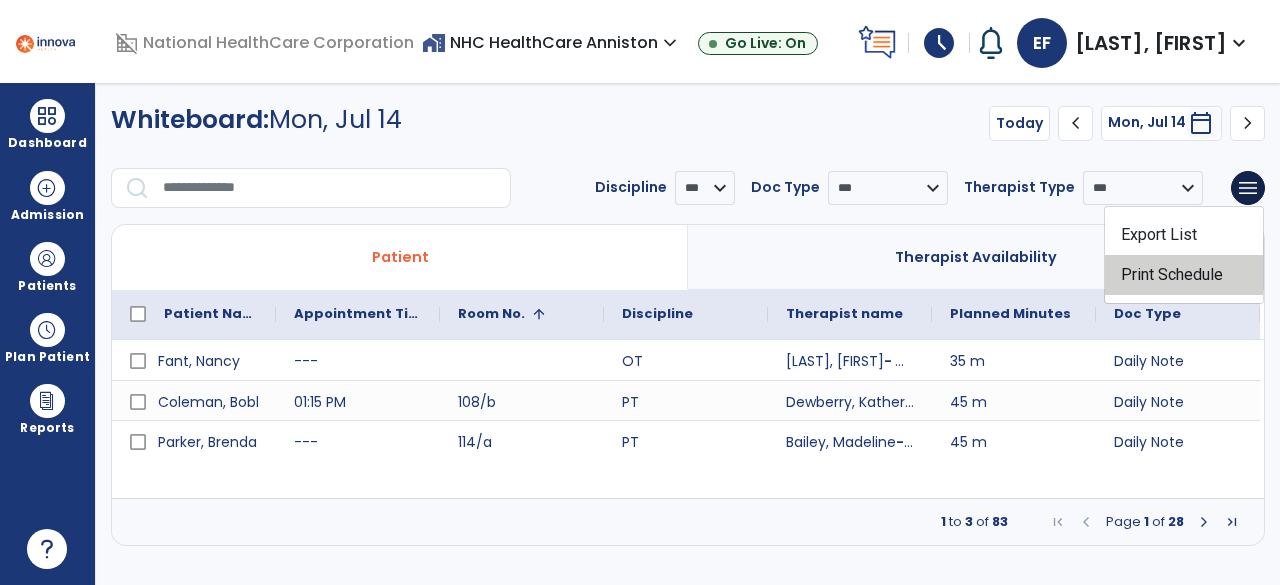 click on "Print Schedule" 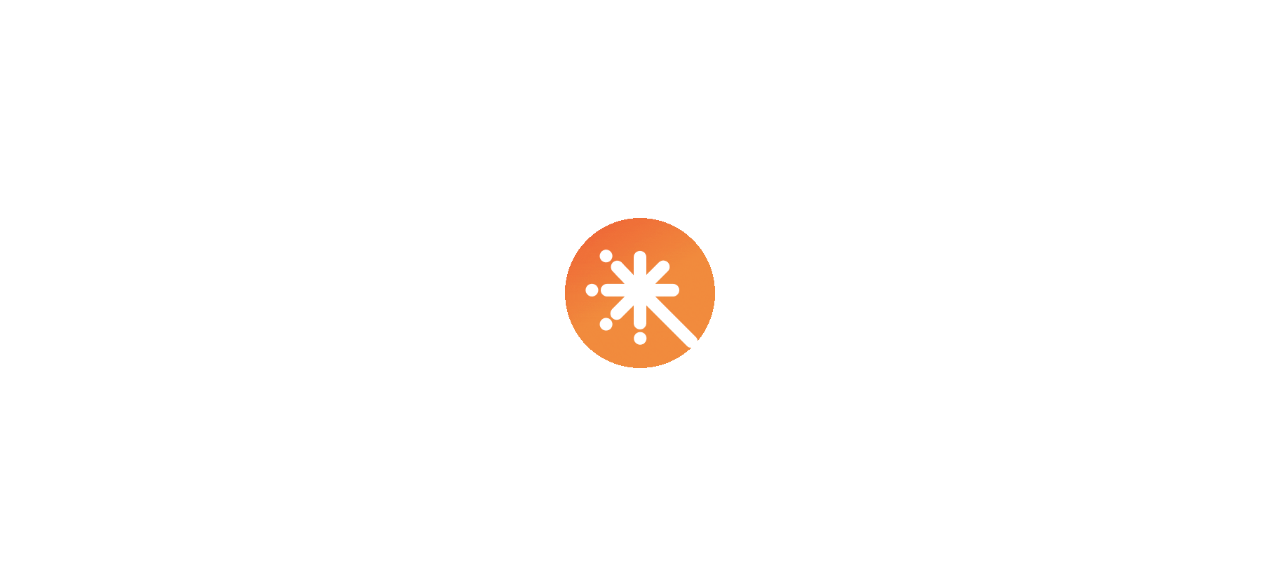 scroll, scrollTop: 0, scrollLeft: 0, axis: both 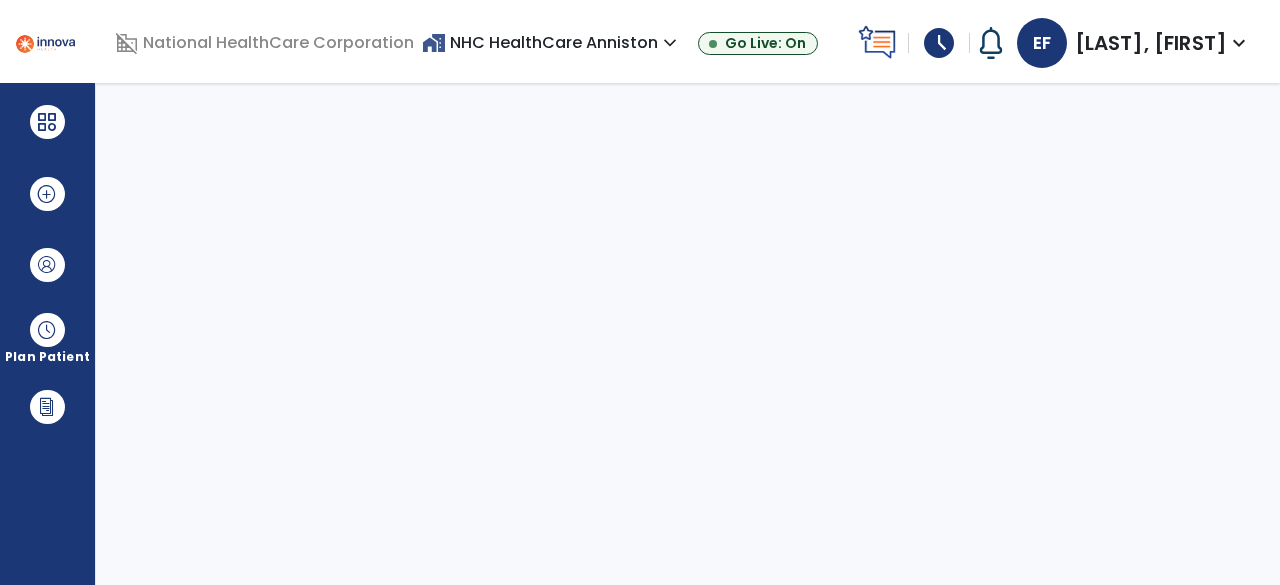 select on "****" 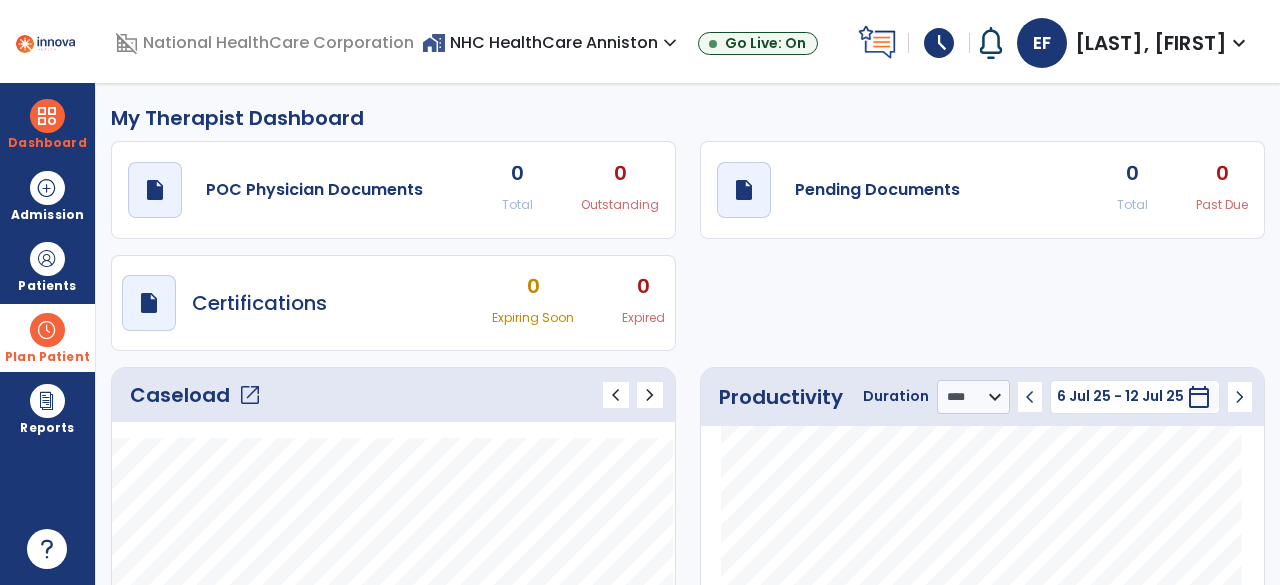 click at bounding box center [47, 330] 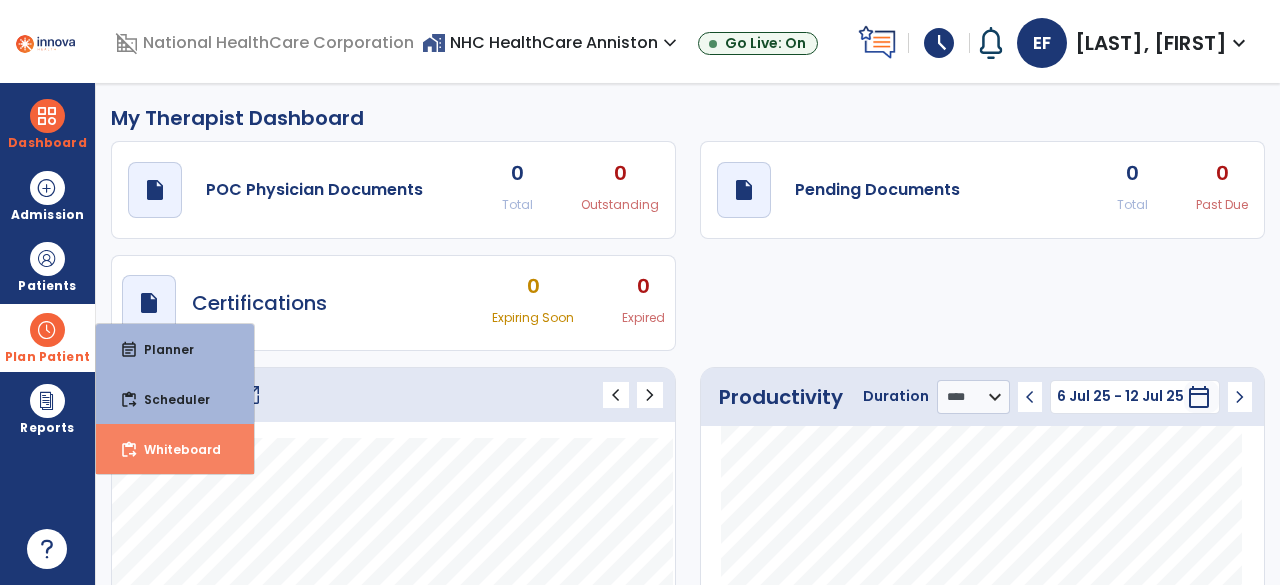 click on "content_paste_go  Whiteboard" at bounding box center (175, 449) 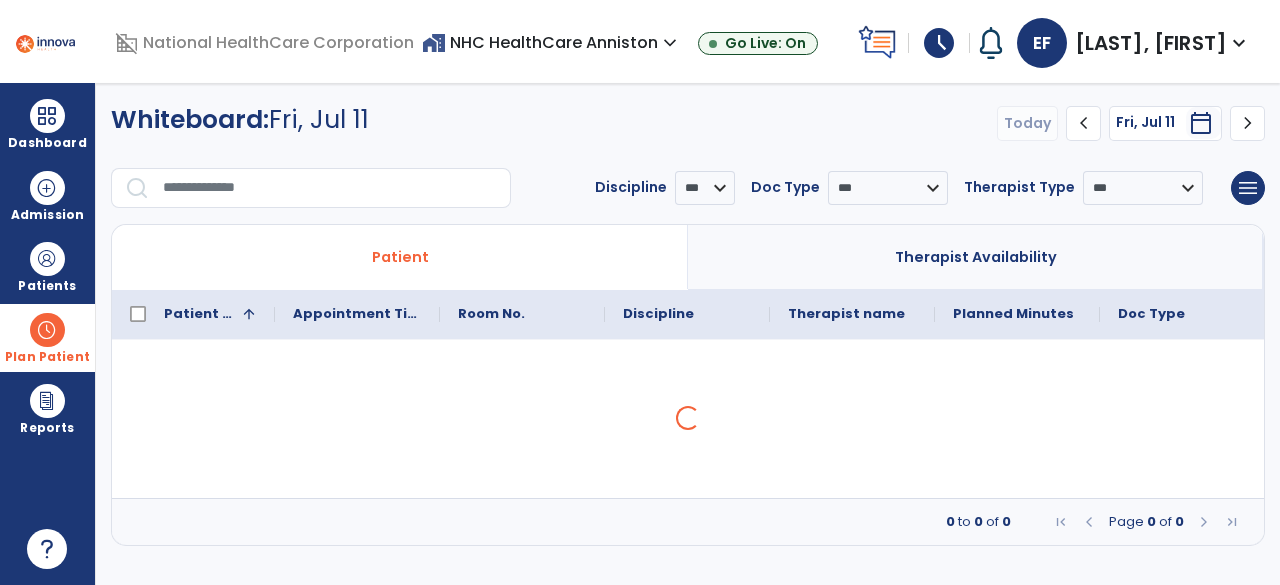 click on "calendar_today" at bounding box center (1201, 123) 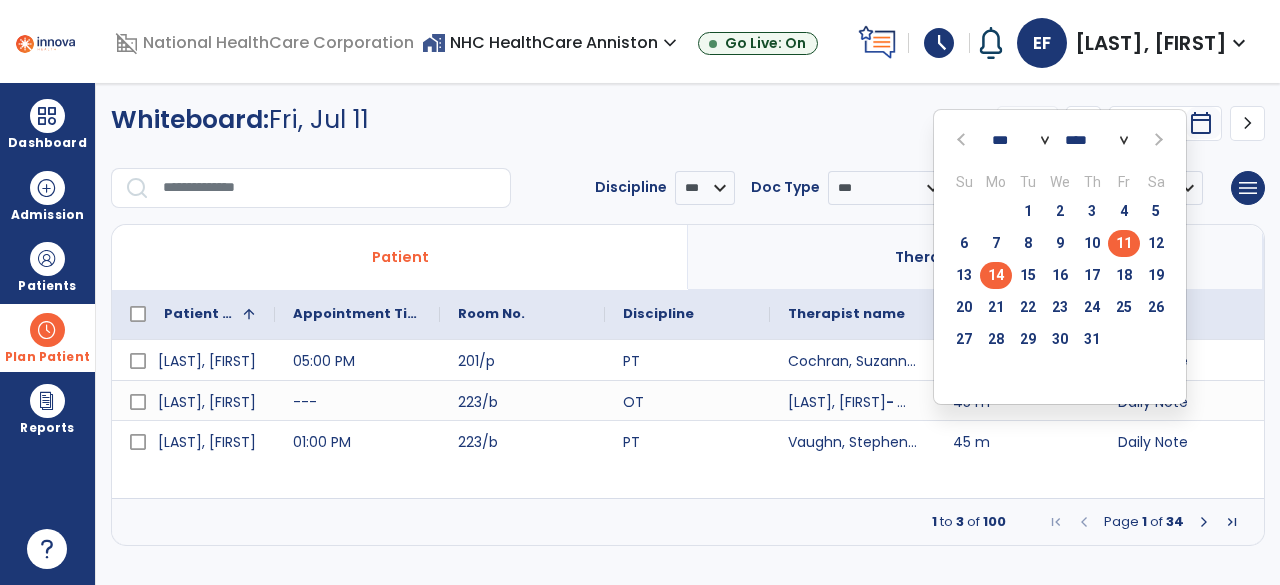 click on "14" at bounding box center (996, 275) 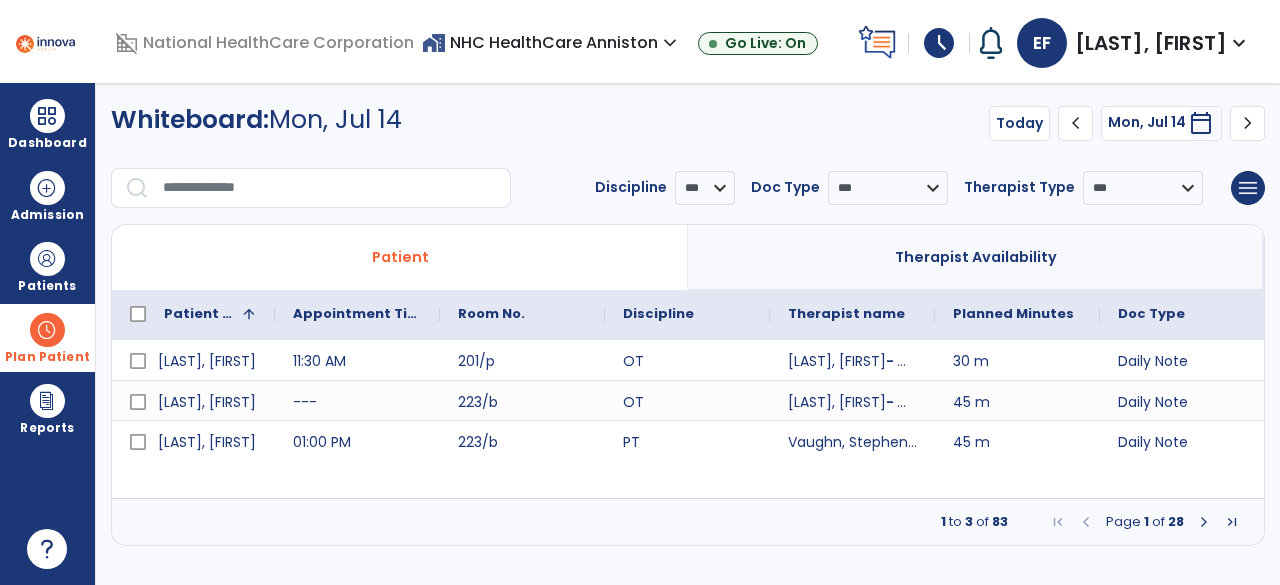 click on "Room No." 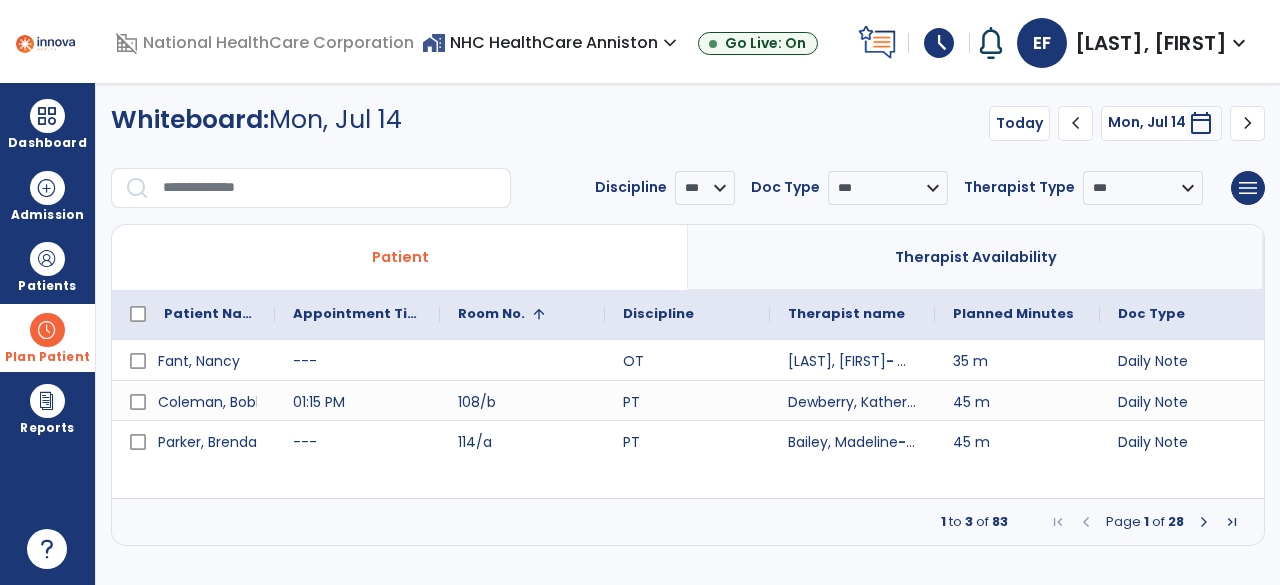 click on "Room No." 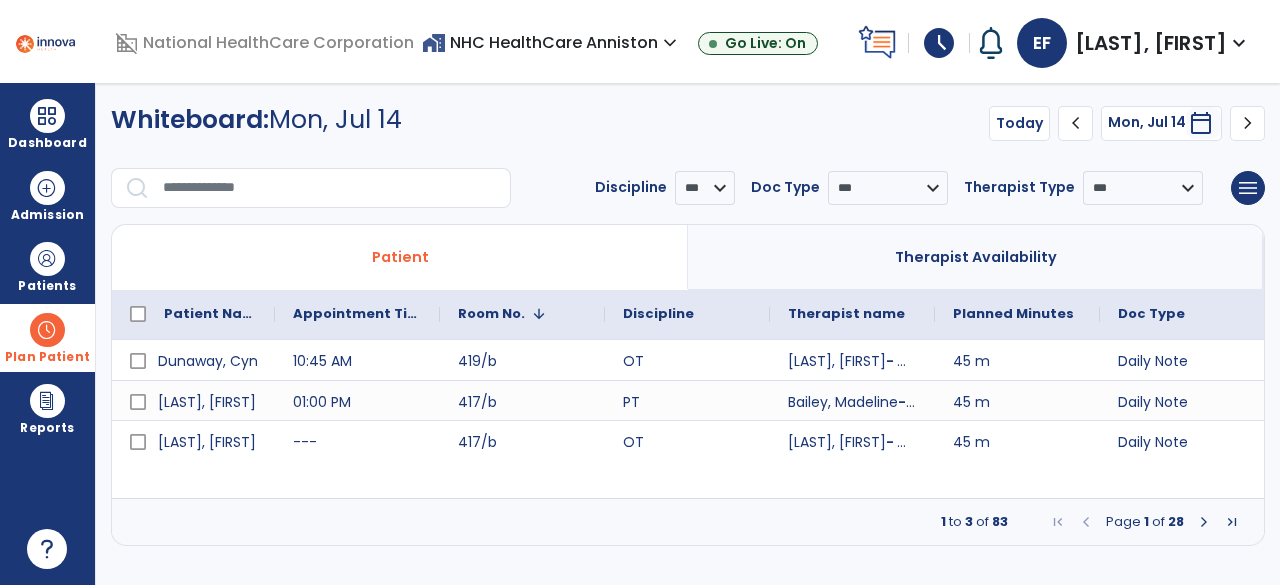 click on "Room No." 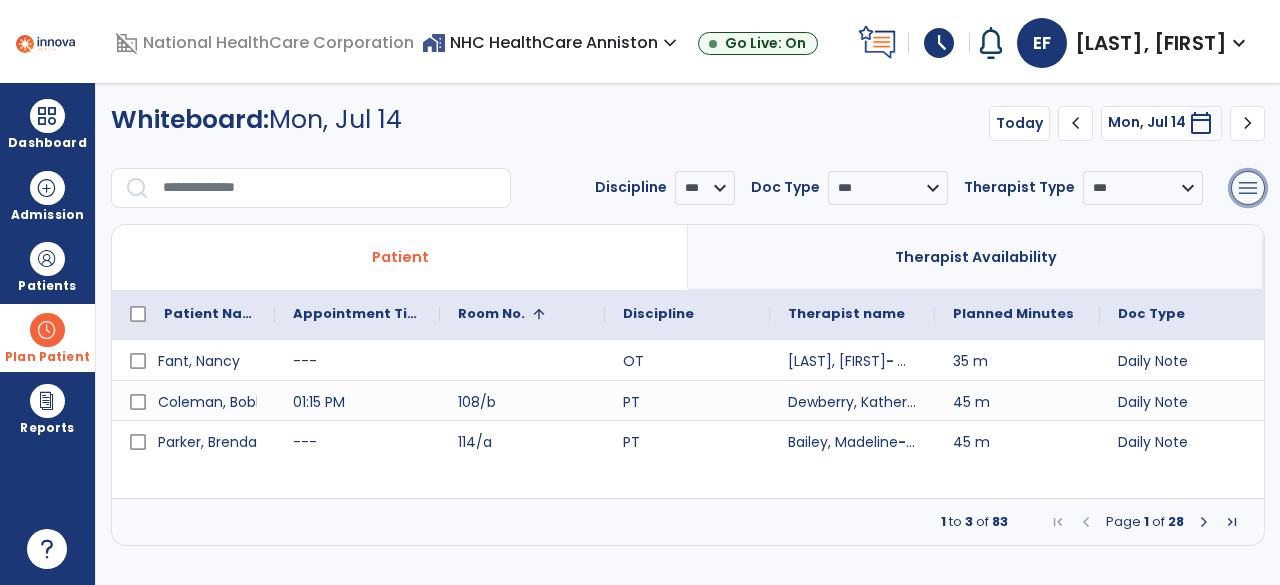 click on "menu" at bounding box center [1248, 188] 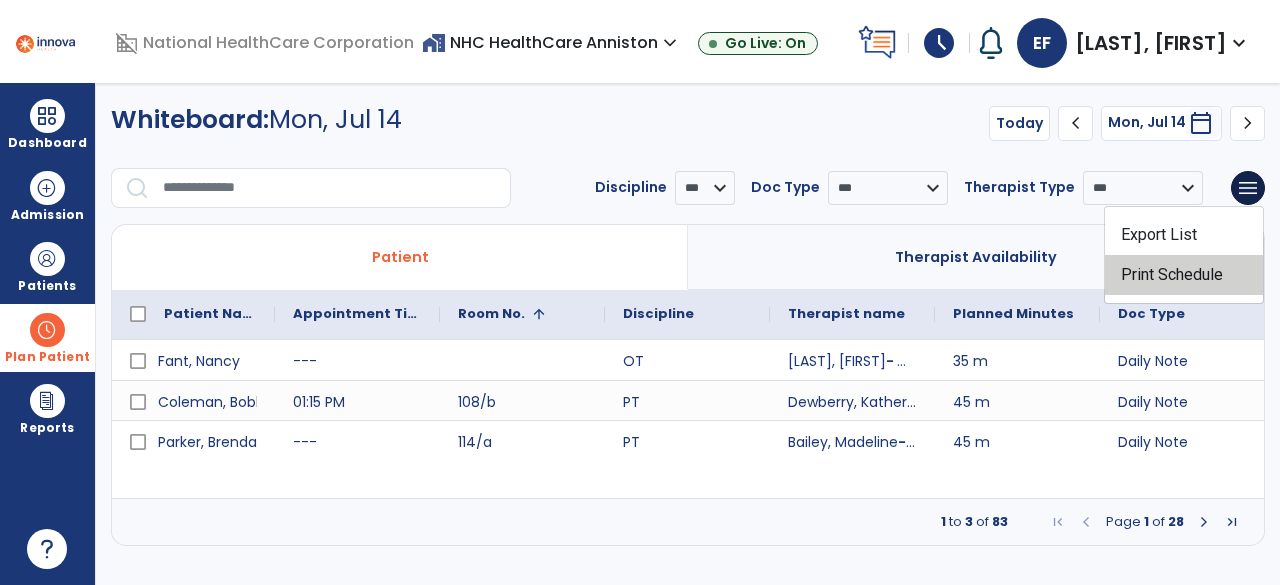 click on "Print Schedule" 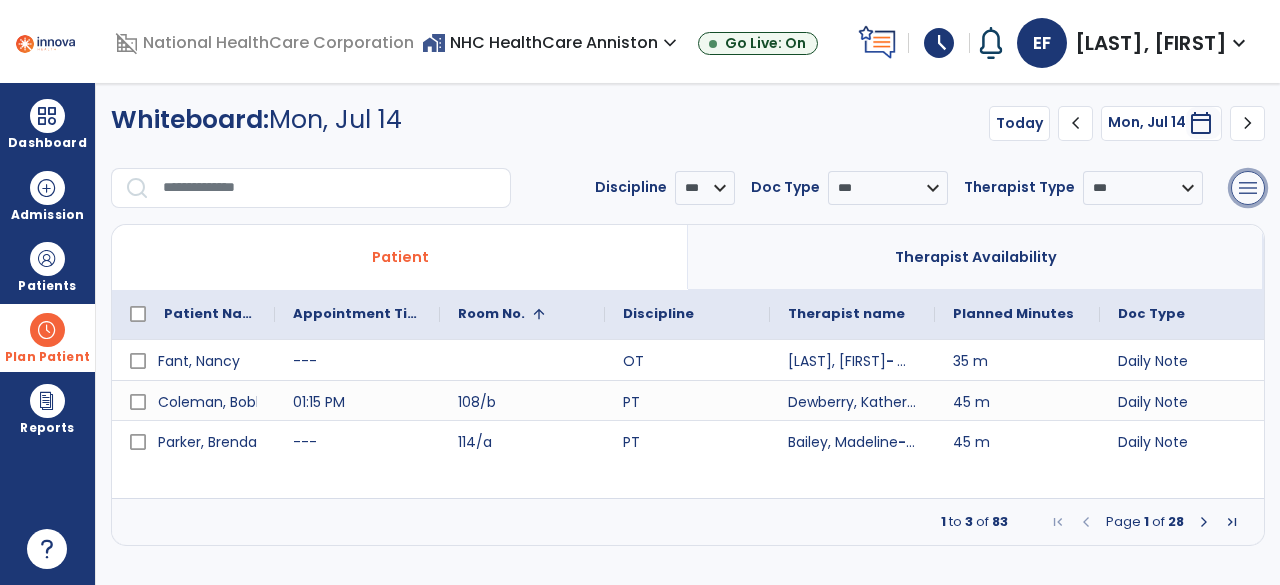 click on "menu" at bounding box center [1248, 188] 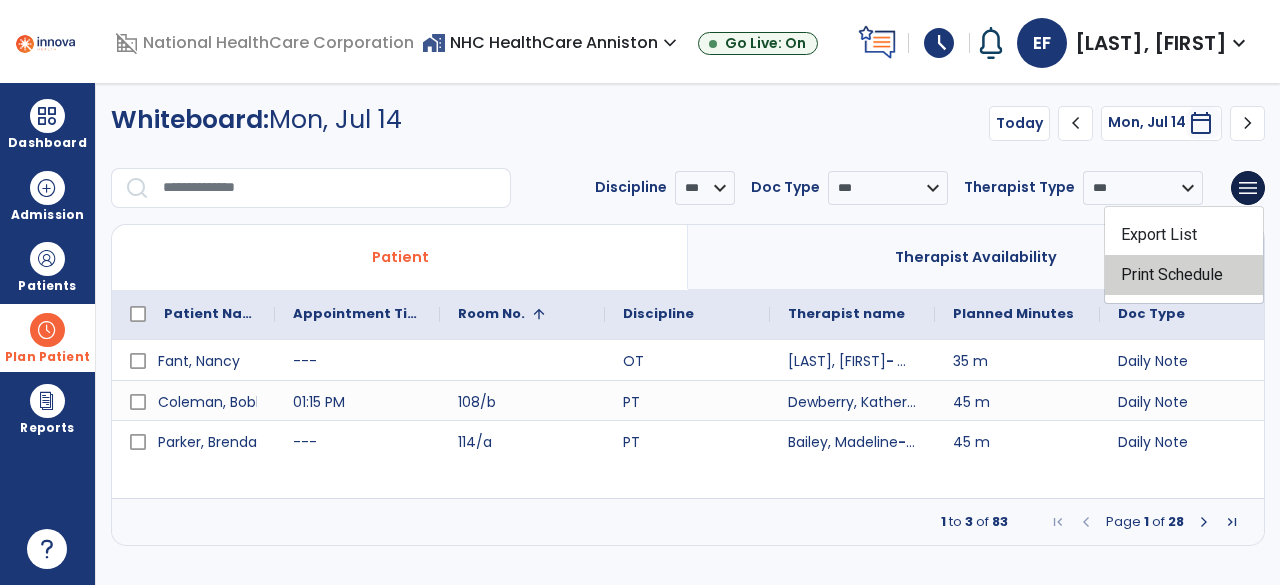 click on "Print Schedule" 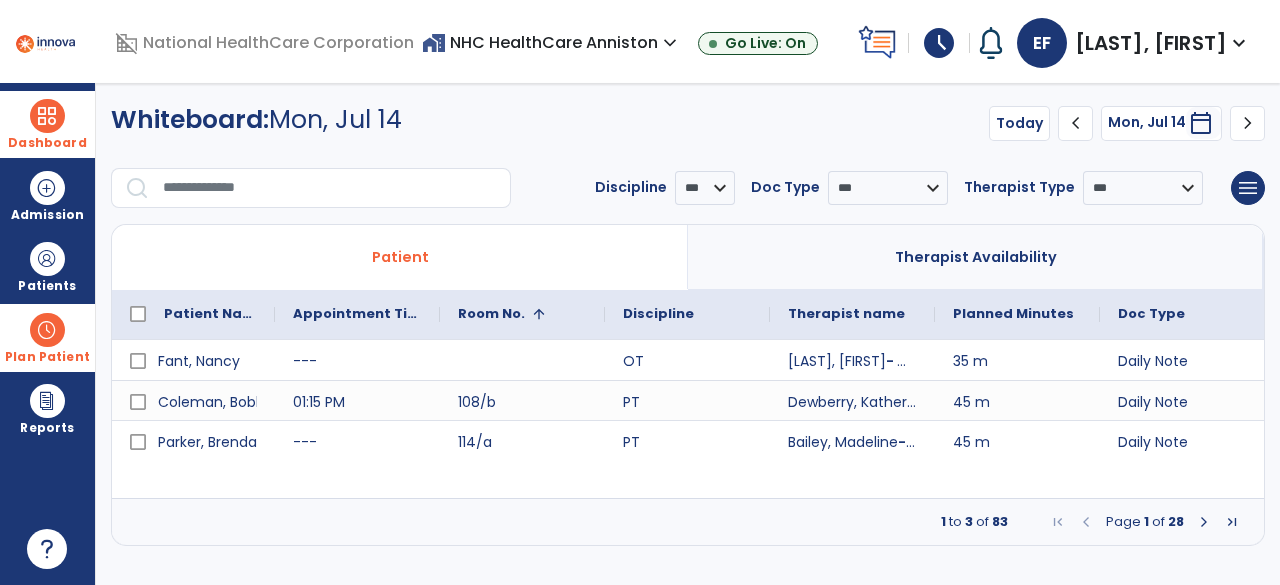 click on "Dashboard" at bounding box center [47, 143] 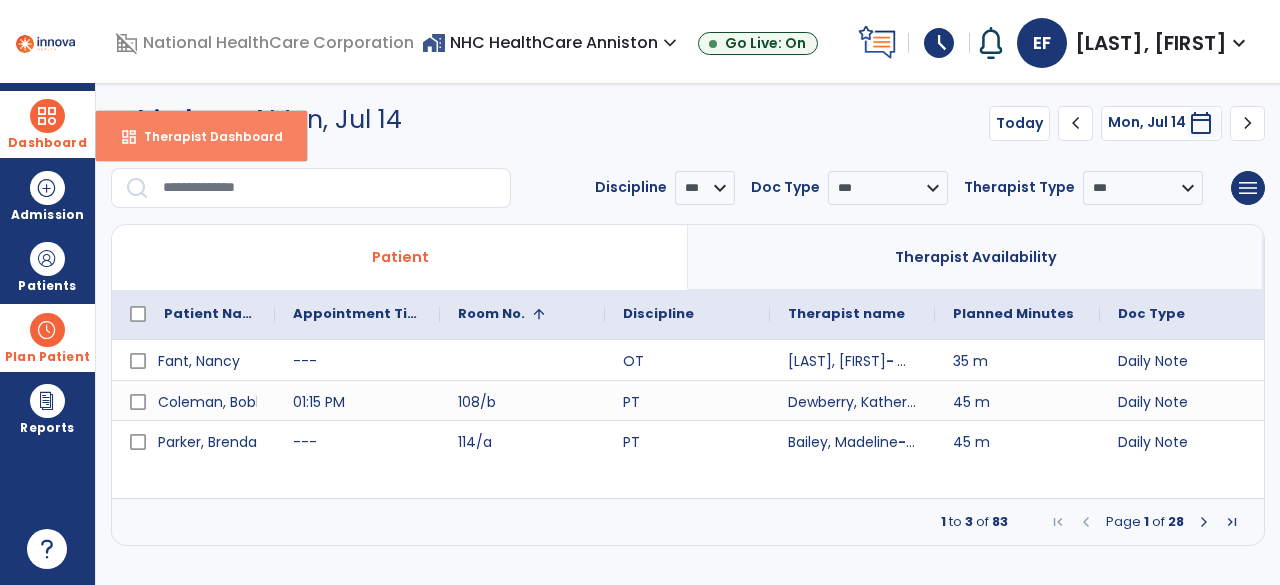 click on "dashboard  Therapist Dashboard" at bounding box center (201, 136) 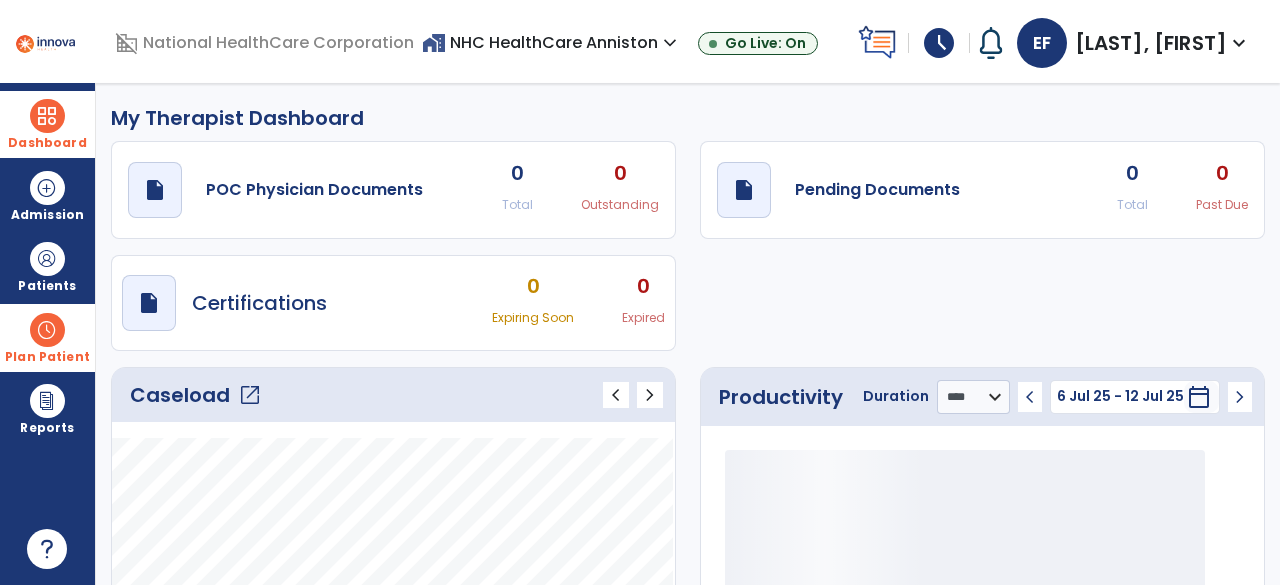 click on "schedule" at bounding box center [939, 43] 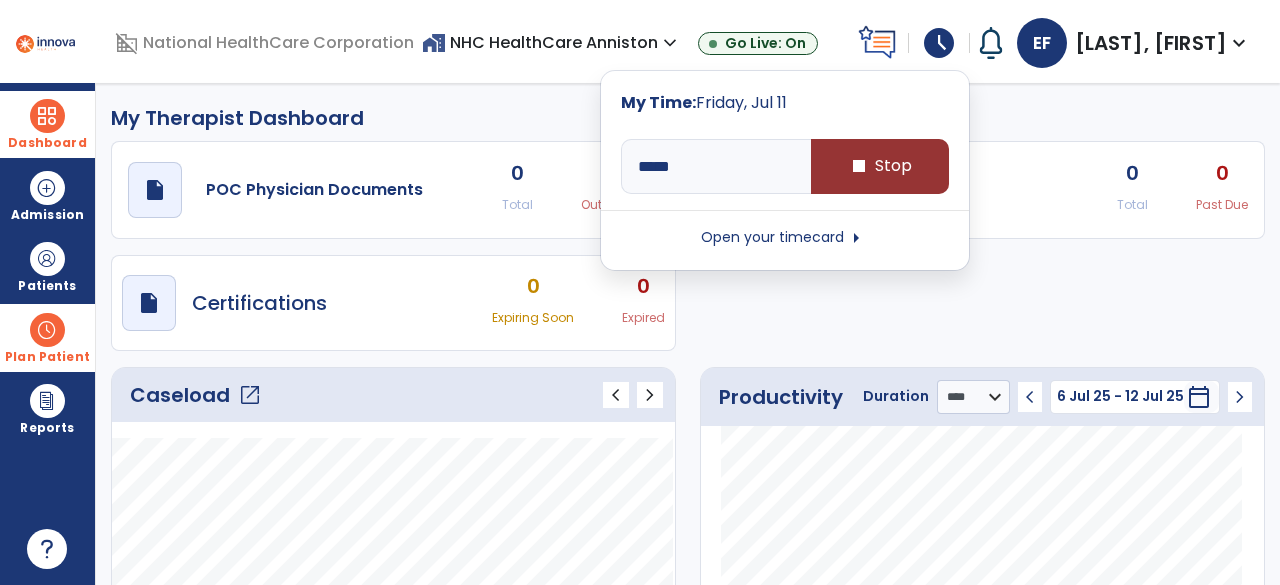click on "stop" at bounding box center (859, 166) 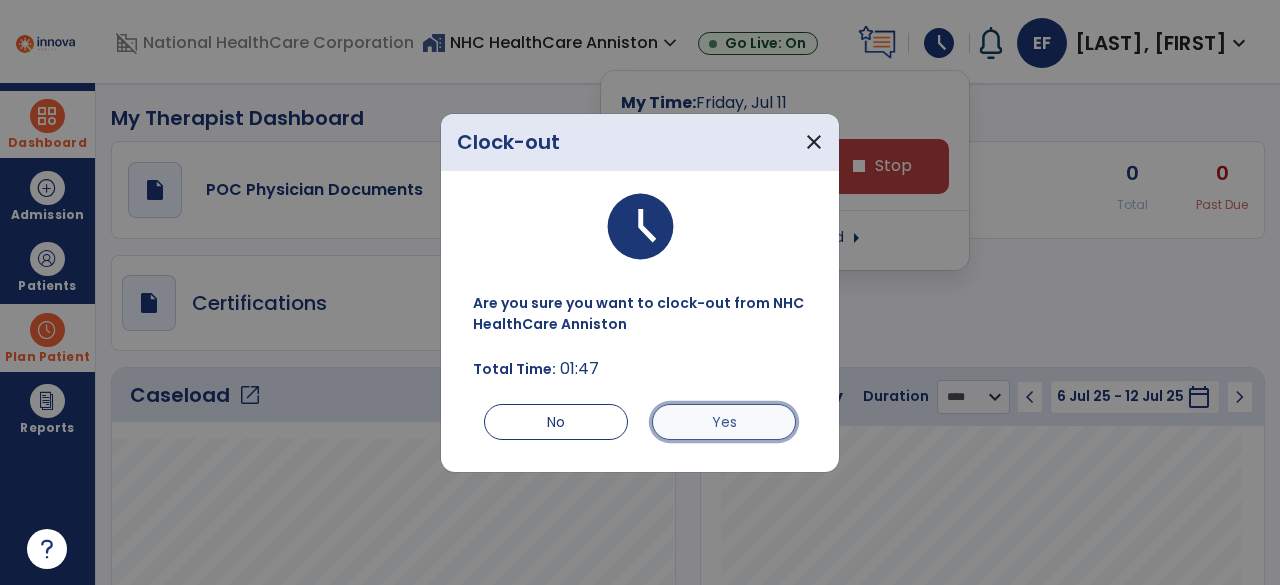 click on "Yes" at bounding box center (724, 422) 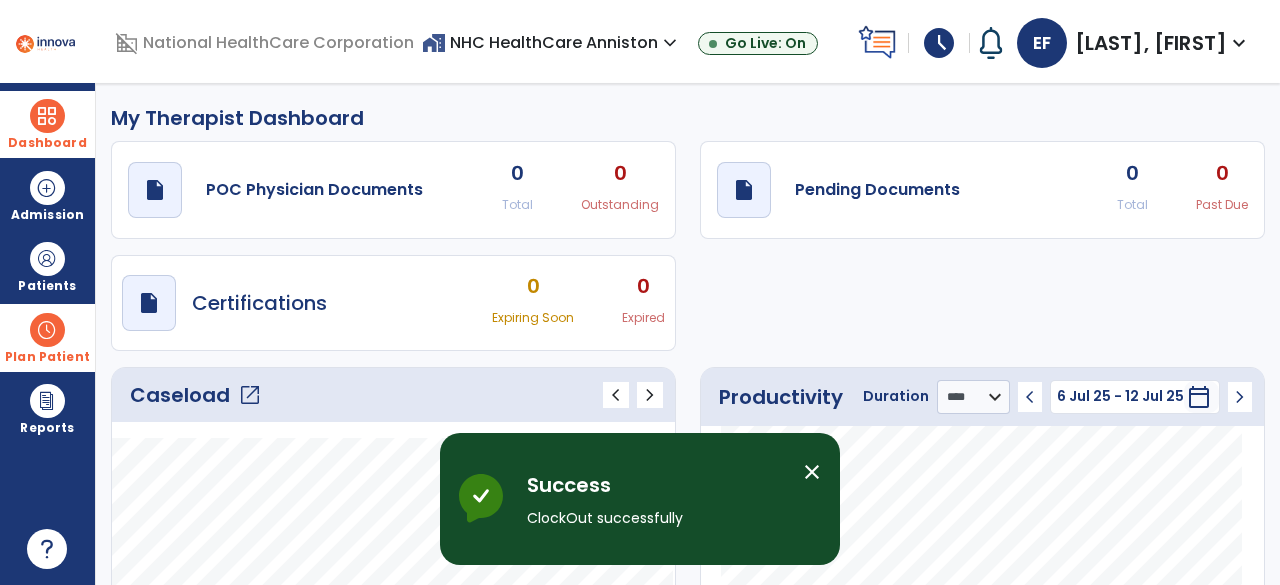 click on "schedule" at bounding box center [939, 43] 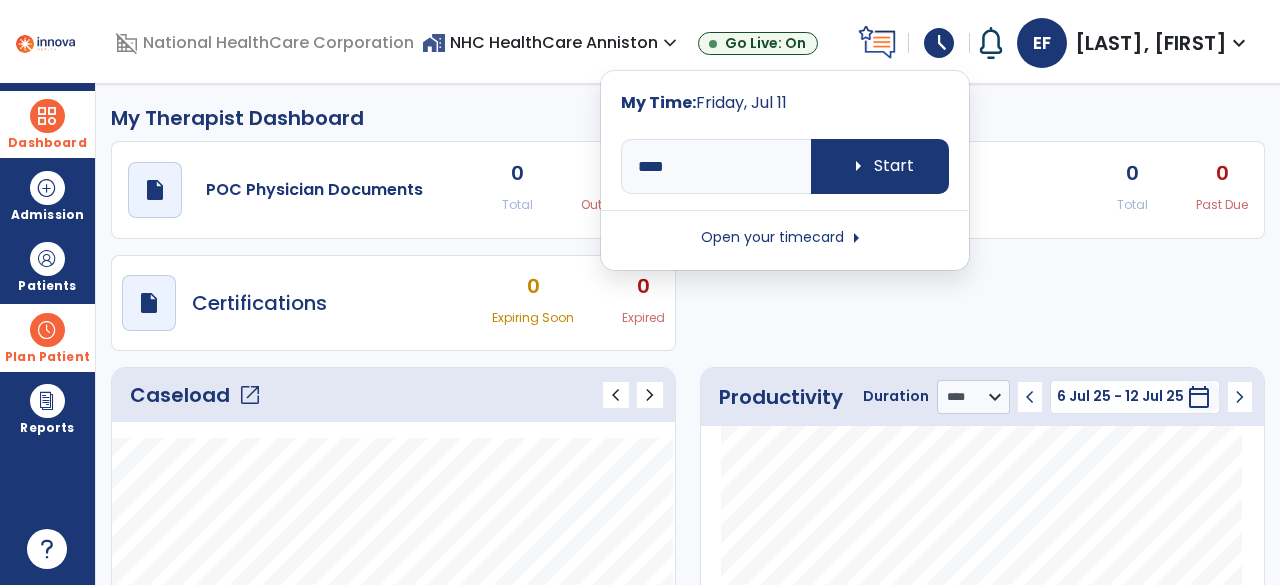 click on "Open your timecard  arrow_right" at bounding box center (785, 238) 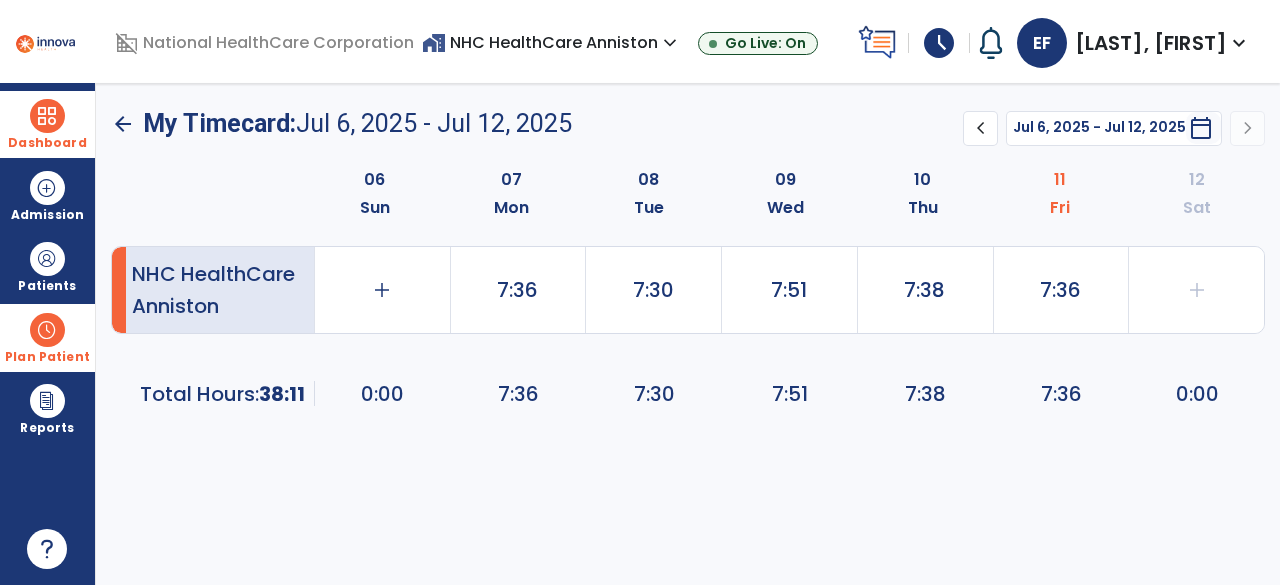 click on "arrow_back" 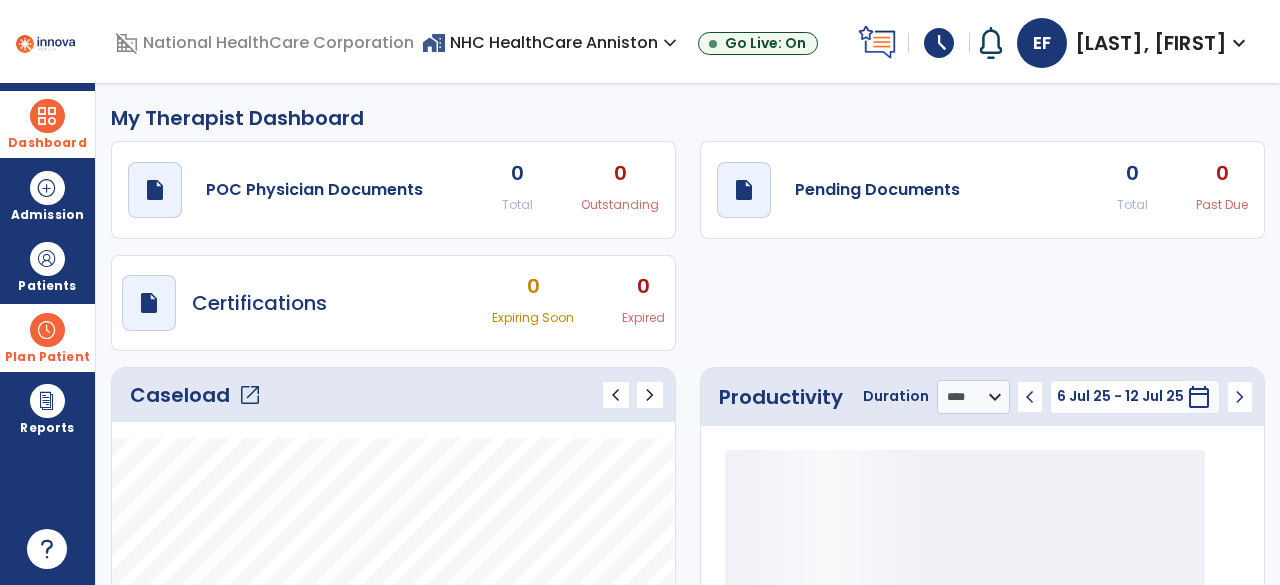 click on "[LAST], [FIRST]" at bounding box center (1151, 43) 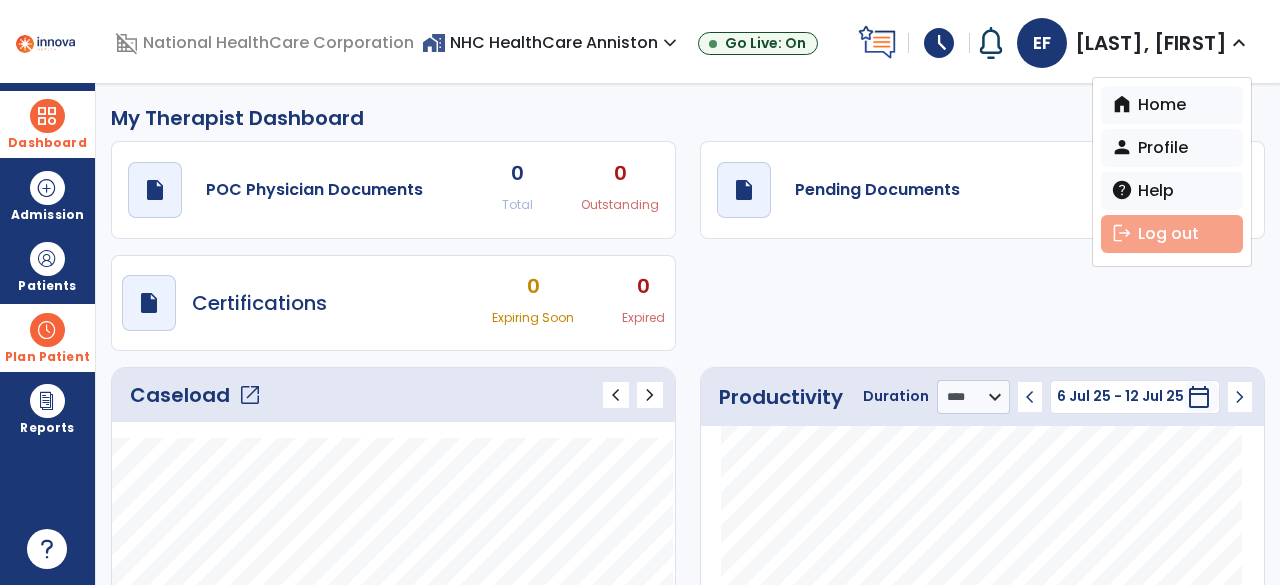 click on "logout   Log out" at bounding box center [1172, 234] 